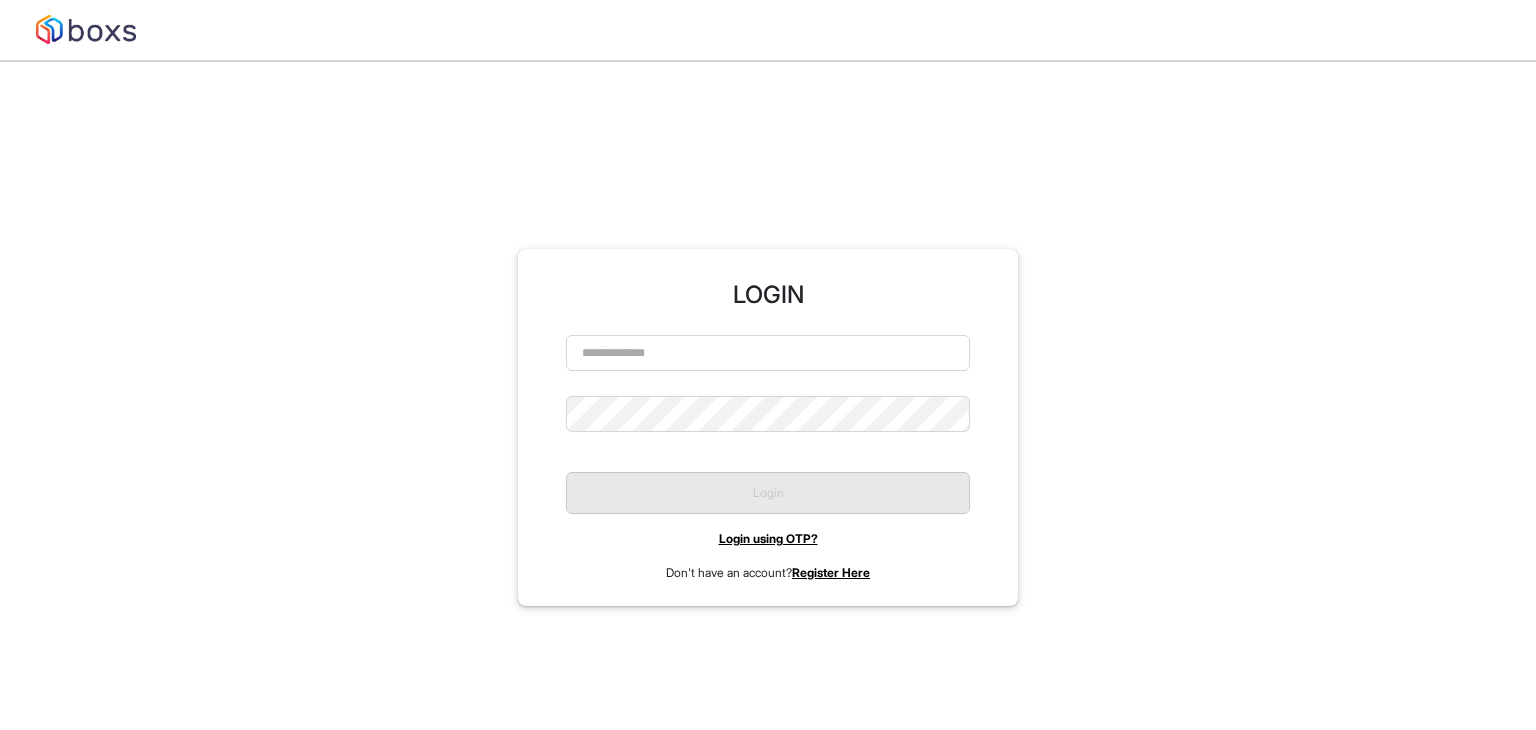 scroll, scrollTop: 0, scrollLeft: 0, axis: both 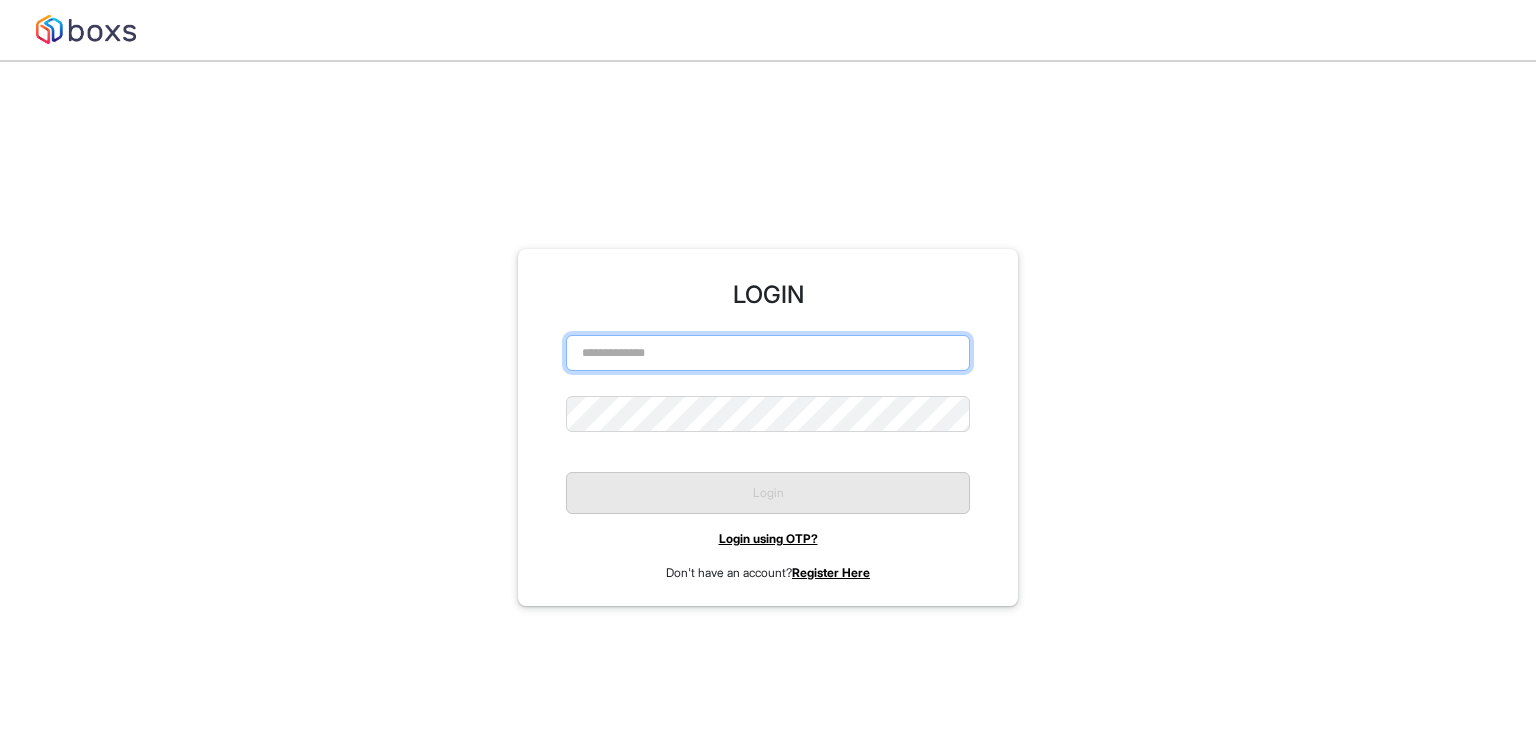 type on "**********" 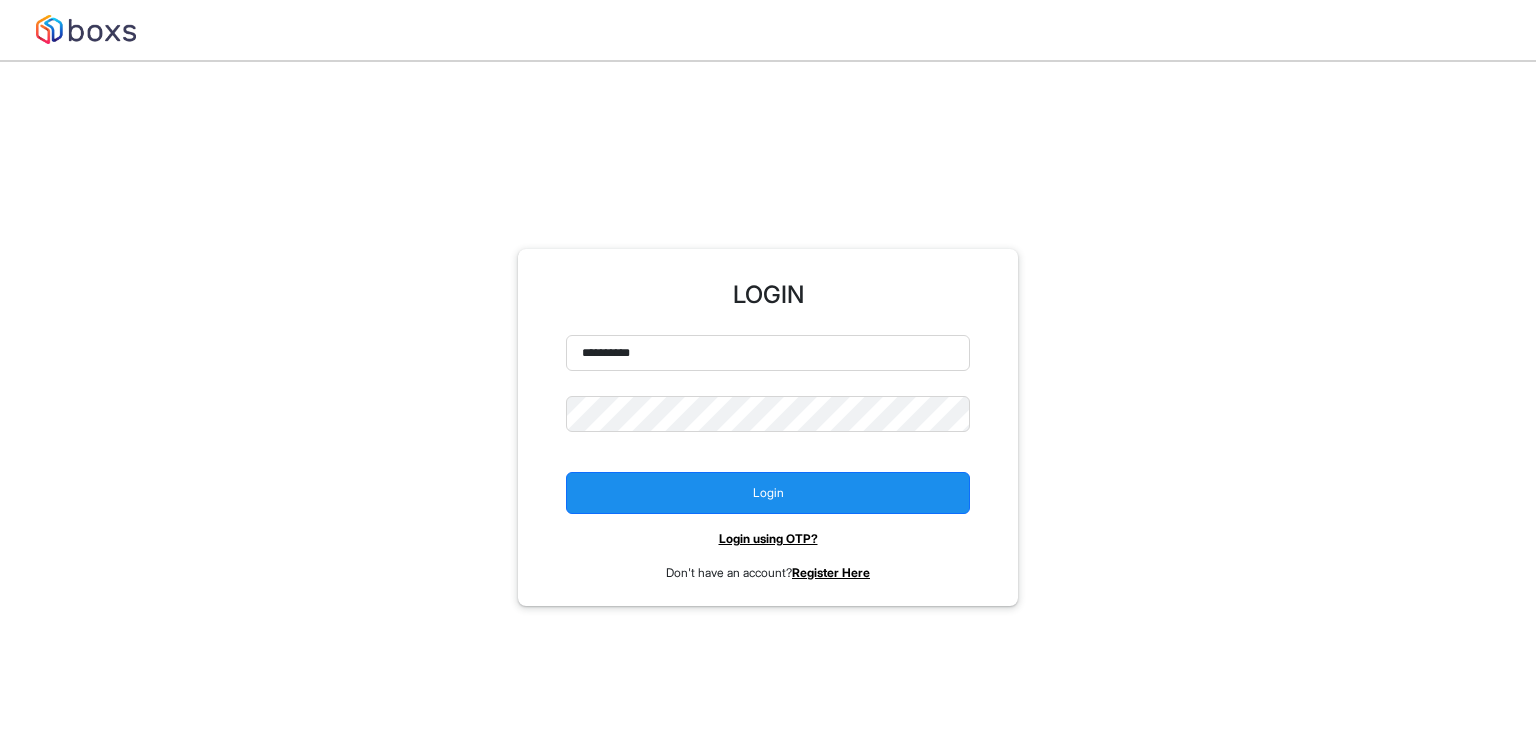 click on "Login" at bounding box center (768, 485) 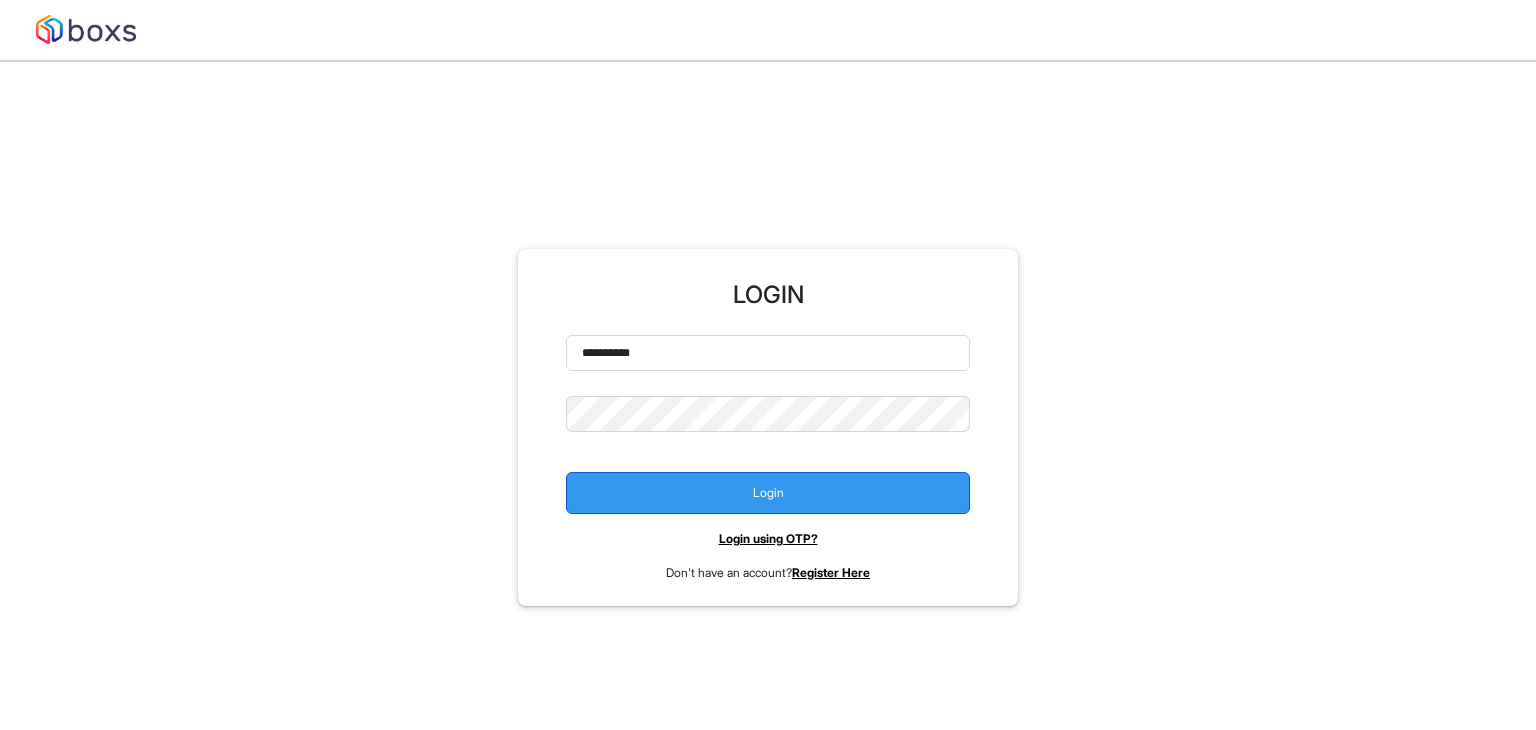 click on "Login" at bounding box center (768, 493) 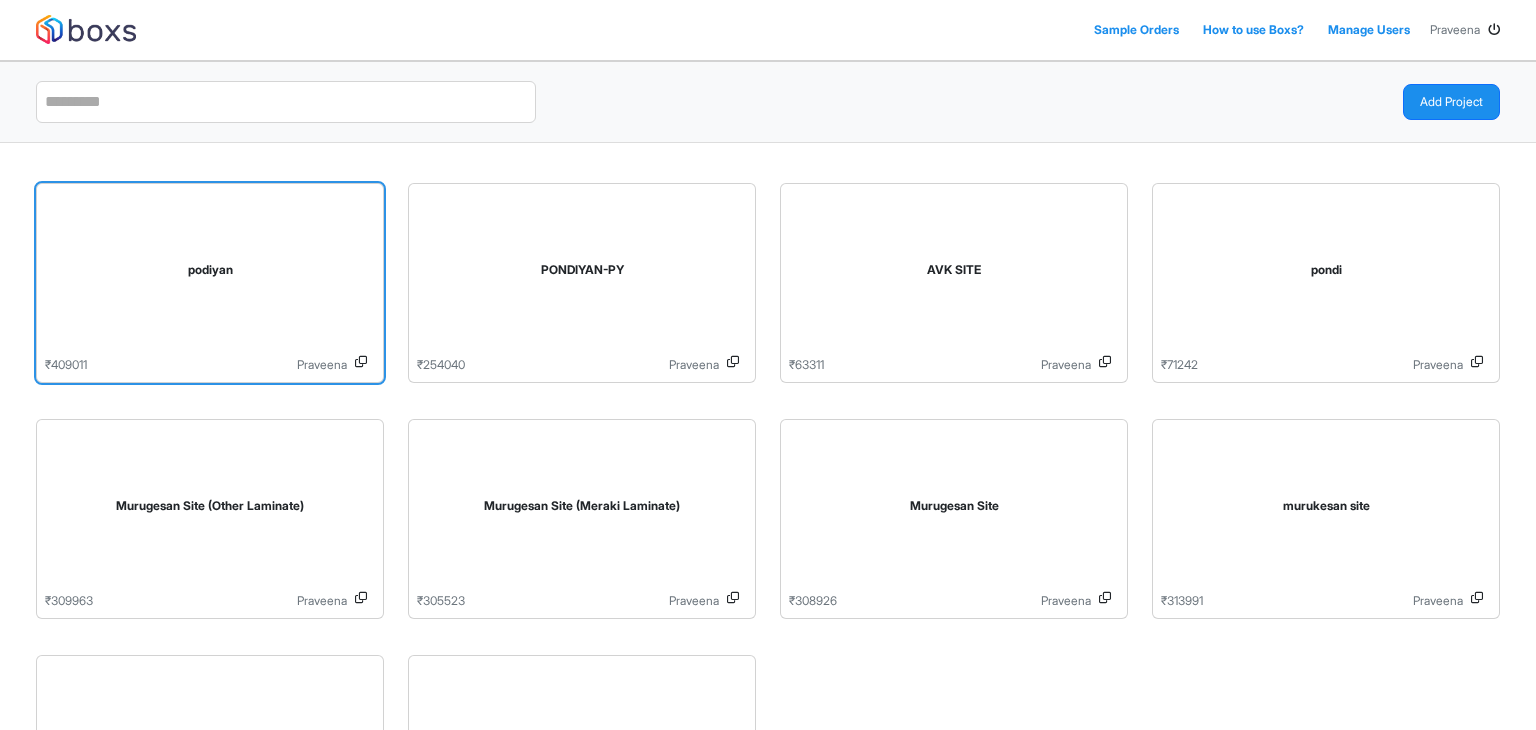 click on "podiyan" at bounding box center (210, 270) 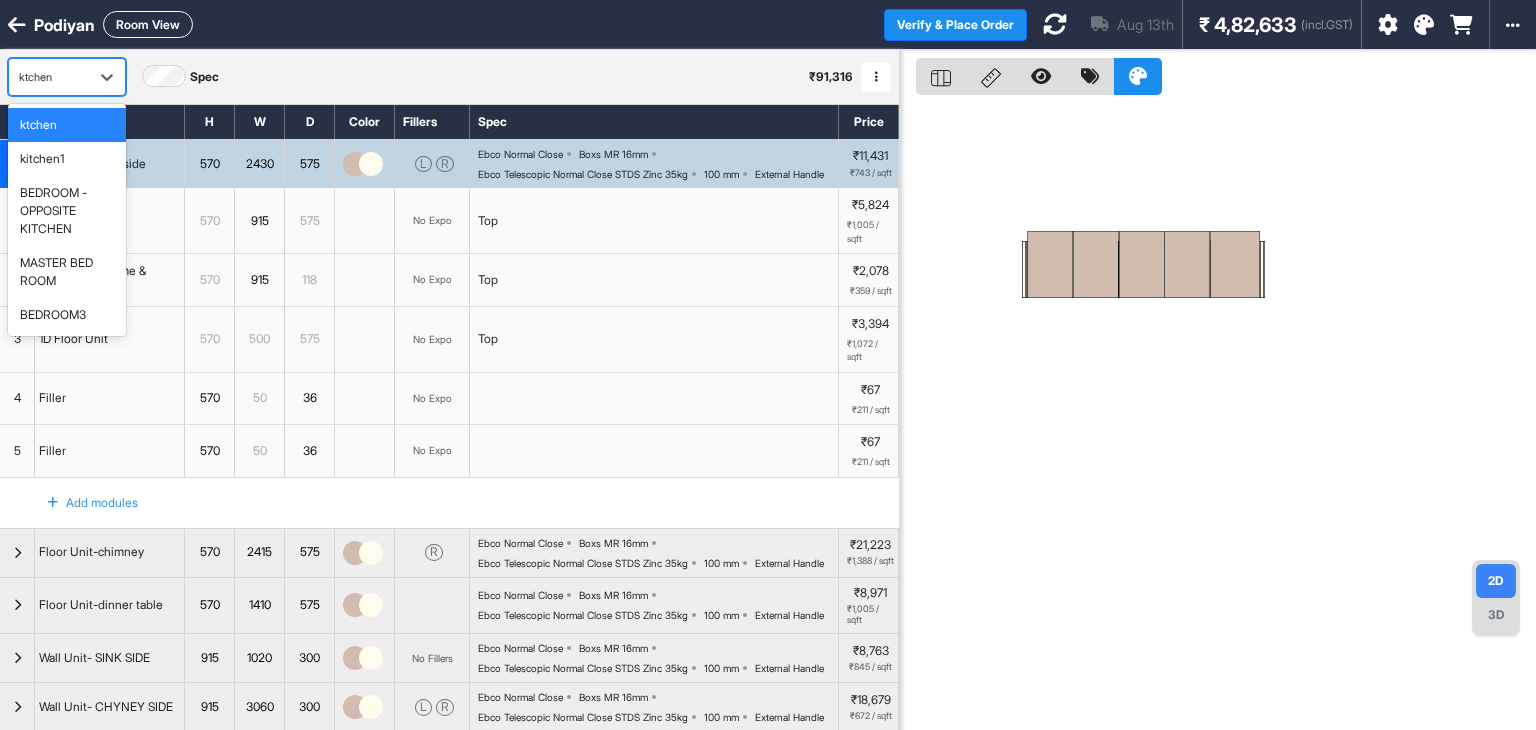 click on "ktchen" at bounding box center [67, 77] 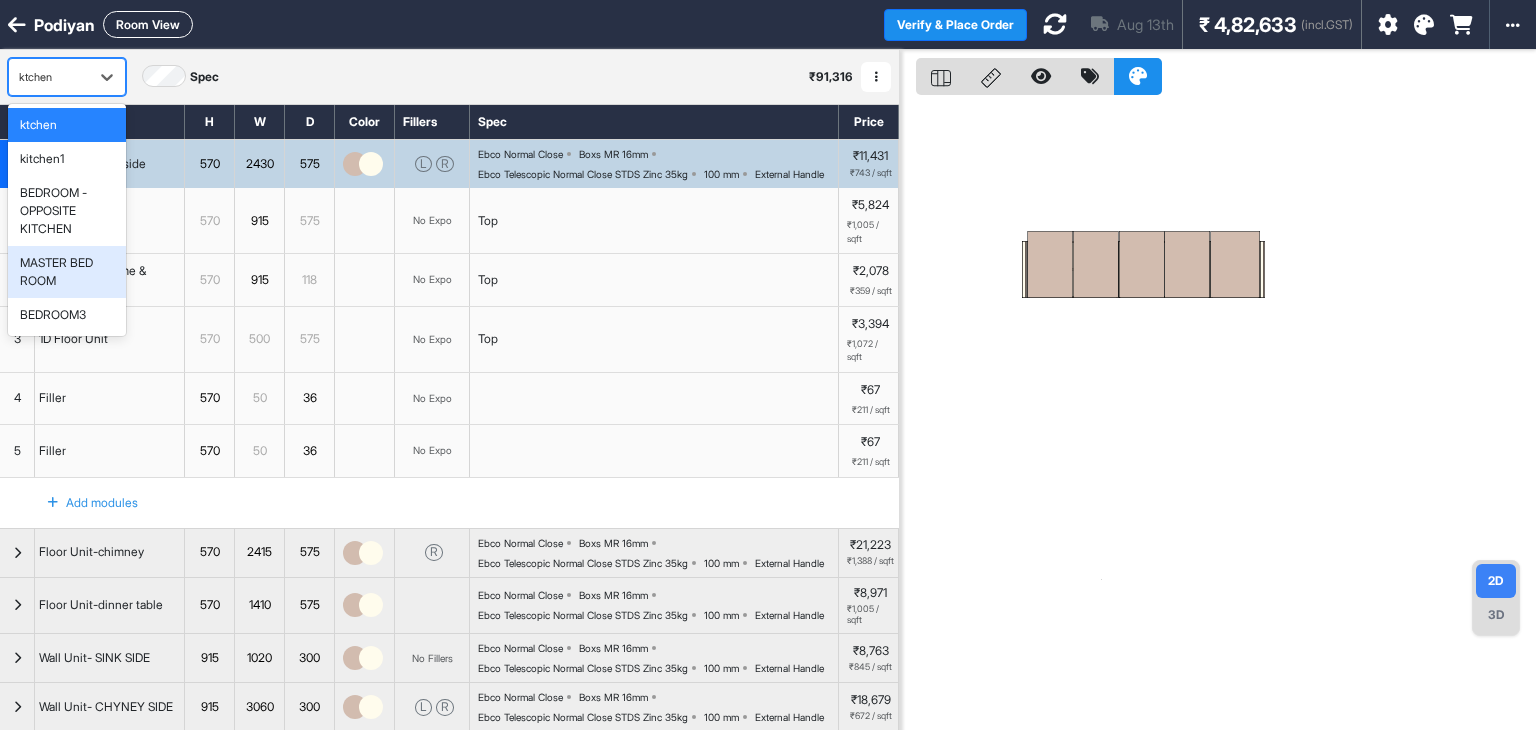 click on "MASTER BED ROOM" at bounding box center (67, 272) 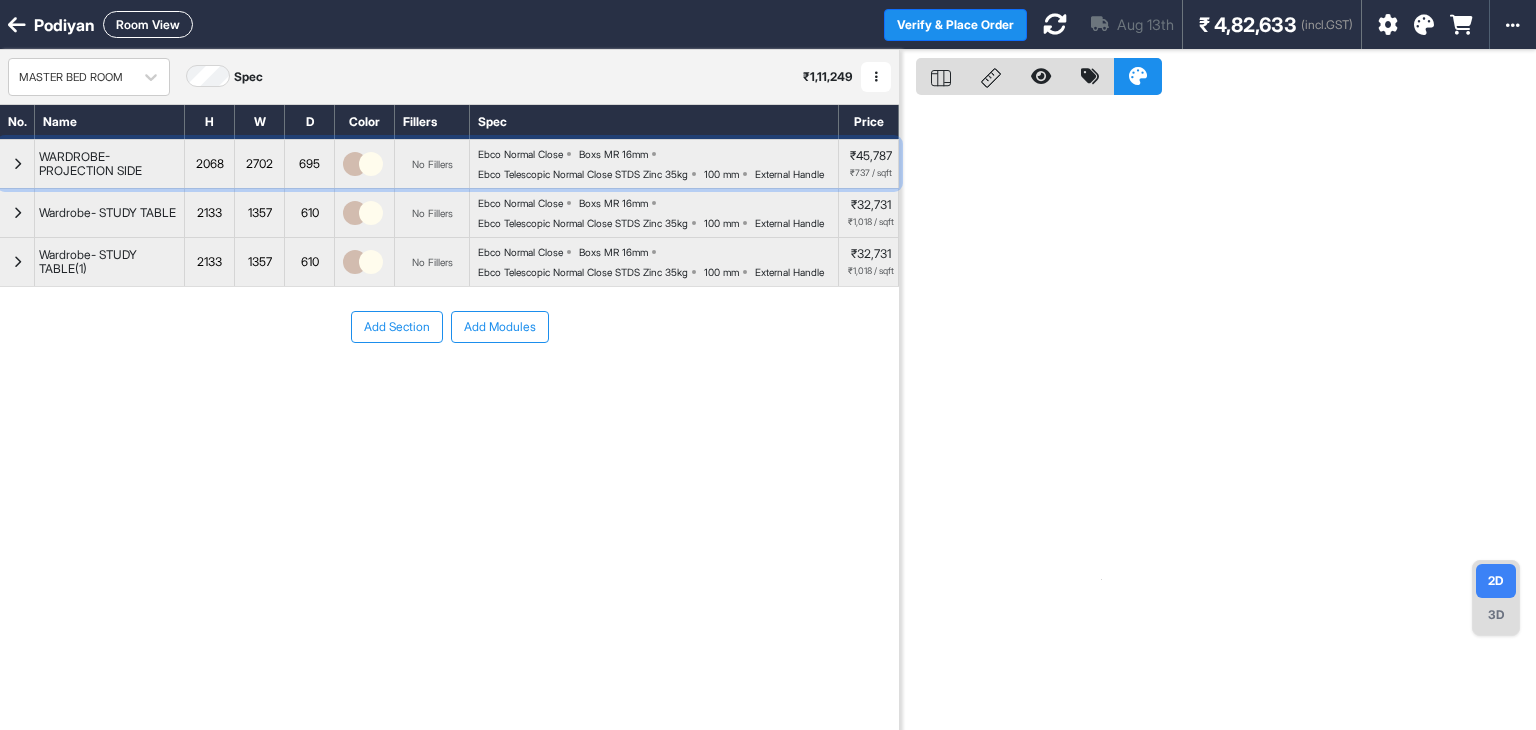 click at bounding box center (17, 164) 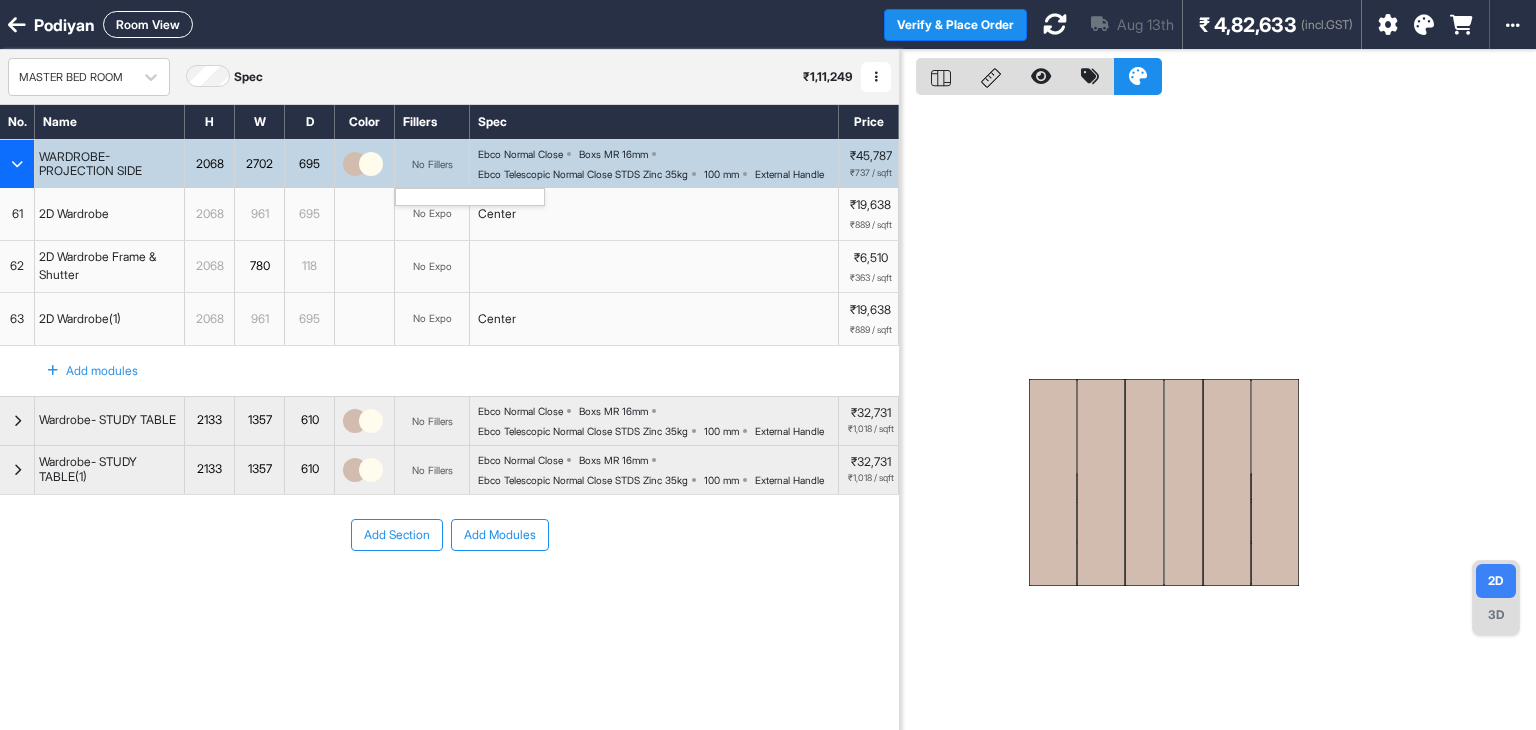click on "No Fillers" at bounding box center [432, 164] 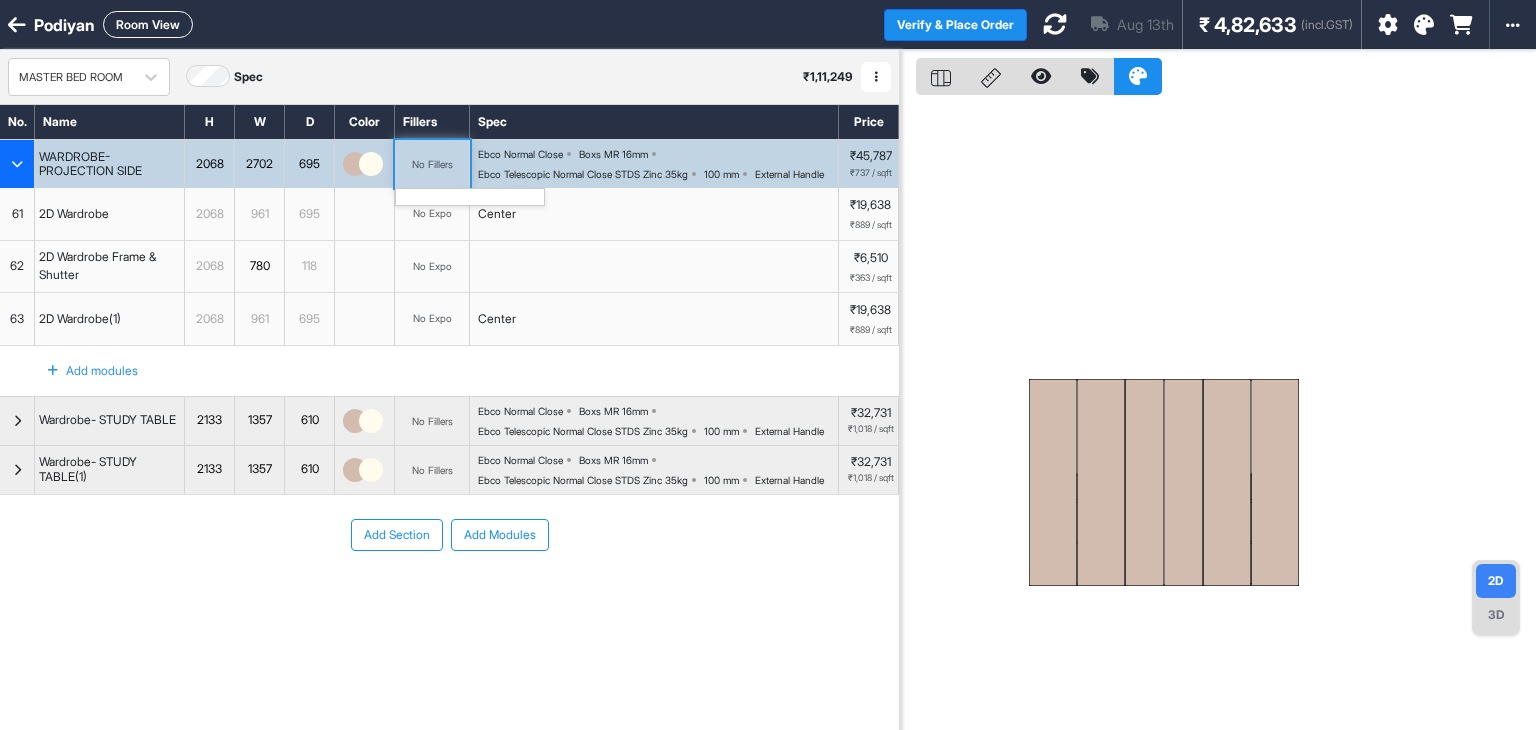 click on "No Fillers" at bounding box center (432, 164) 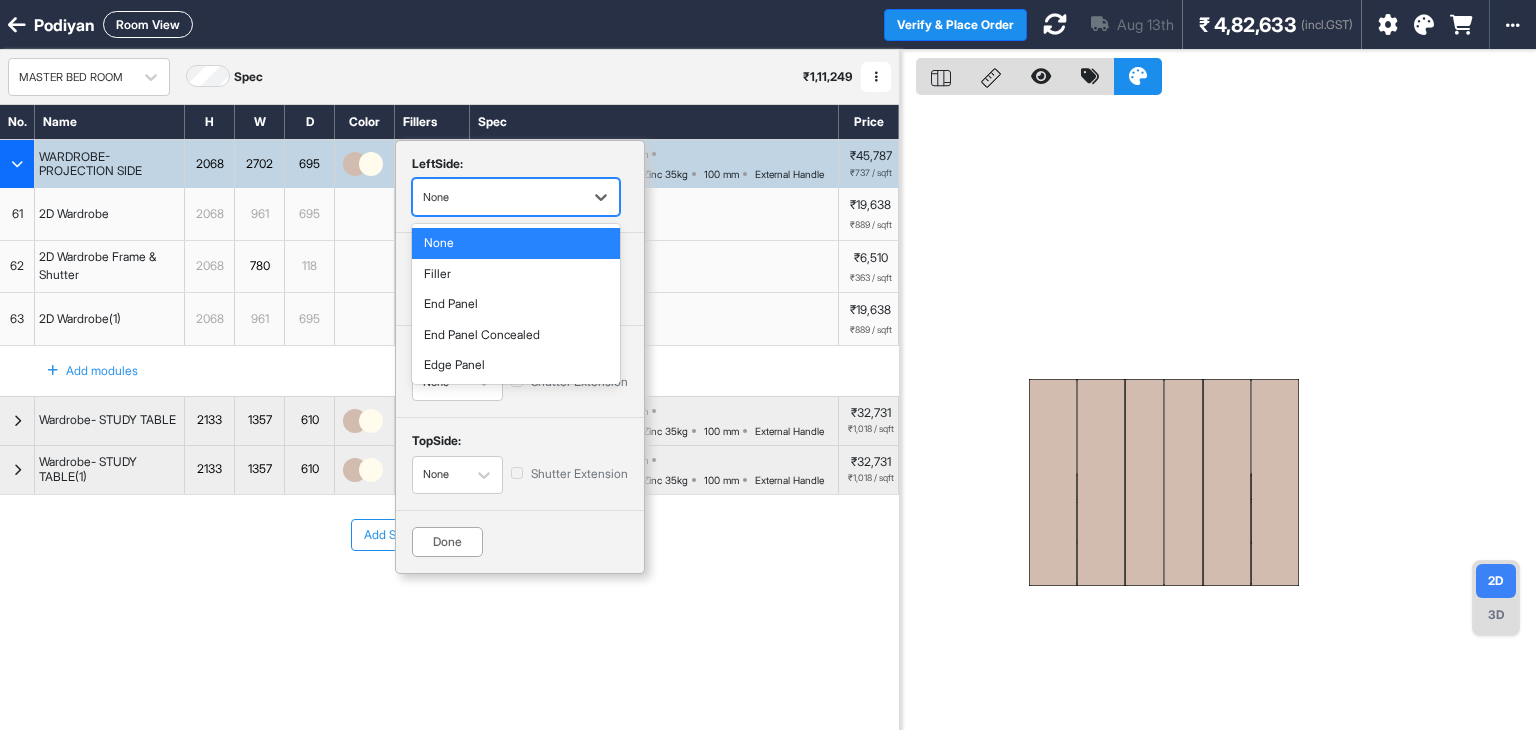 click at bounding box center (498, 197) 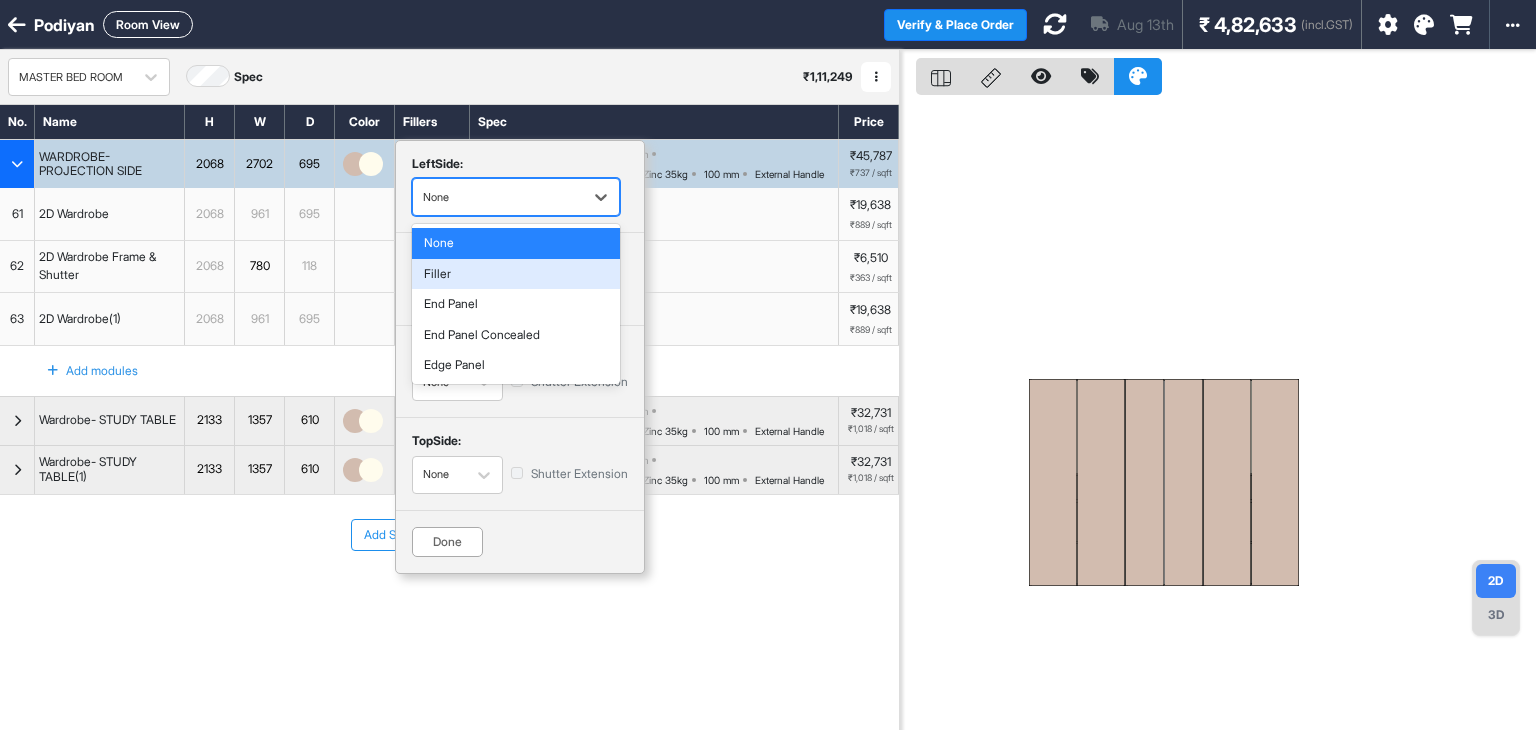 click on "Filler" at bounding box center (516, 274) 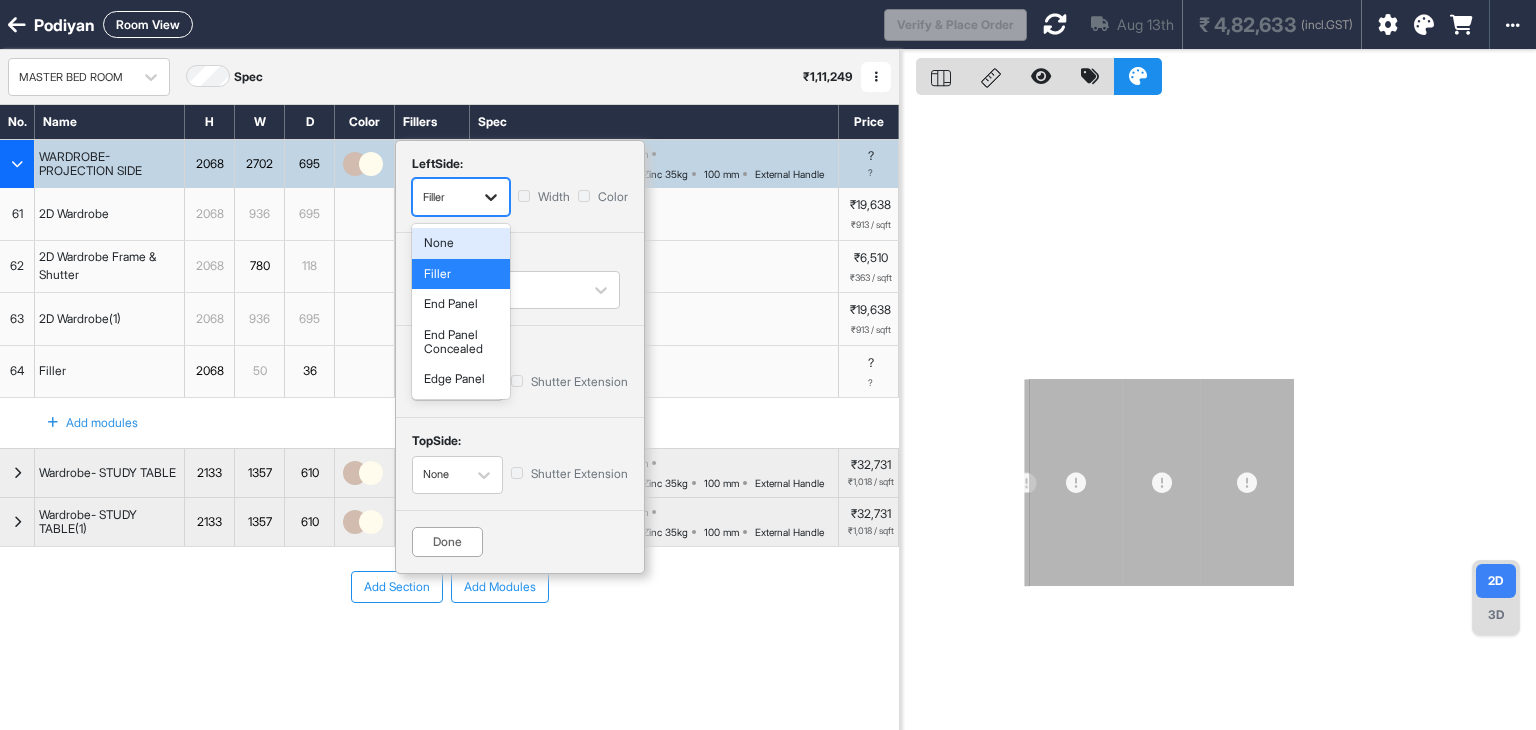 click 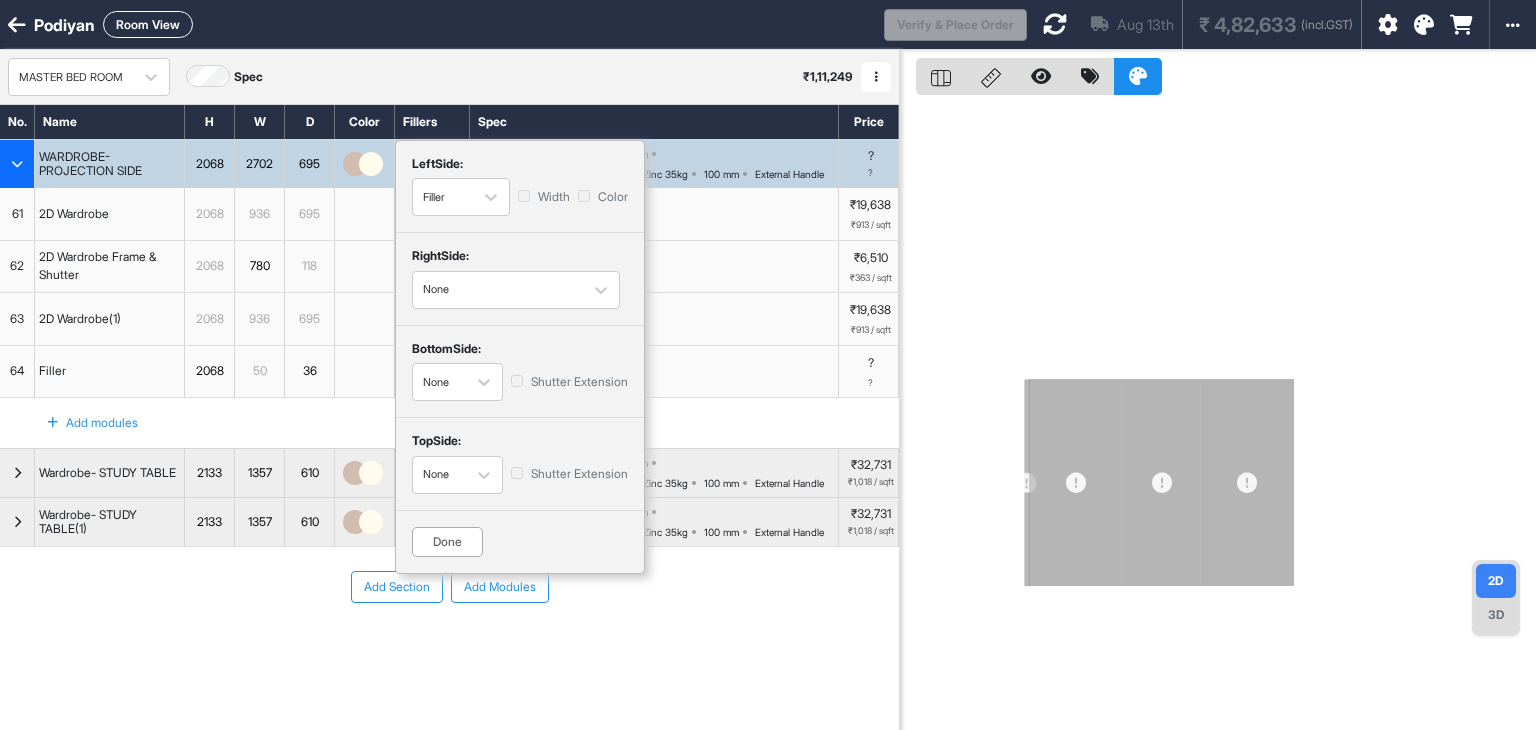 click on "right  Side:" at bounding box center [520, 259] 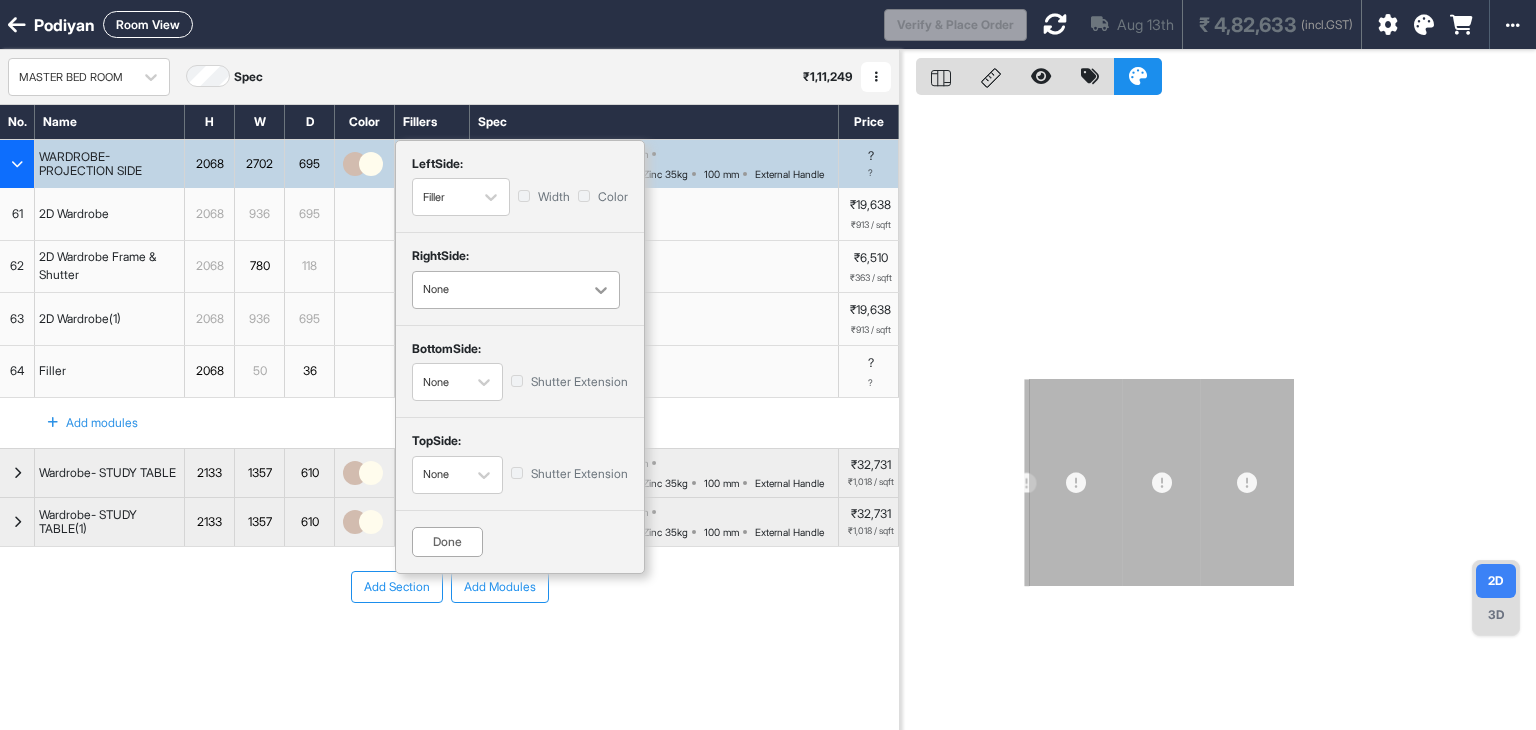 click 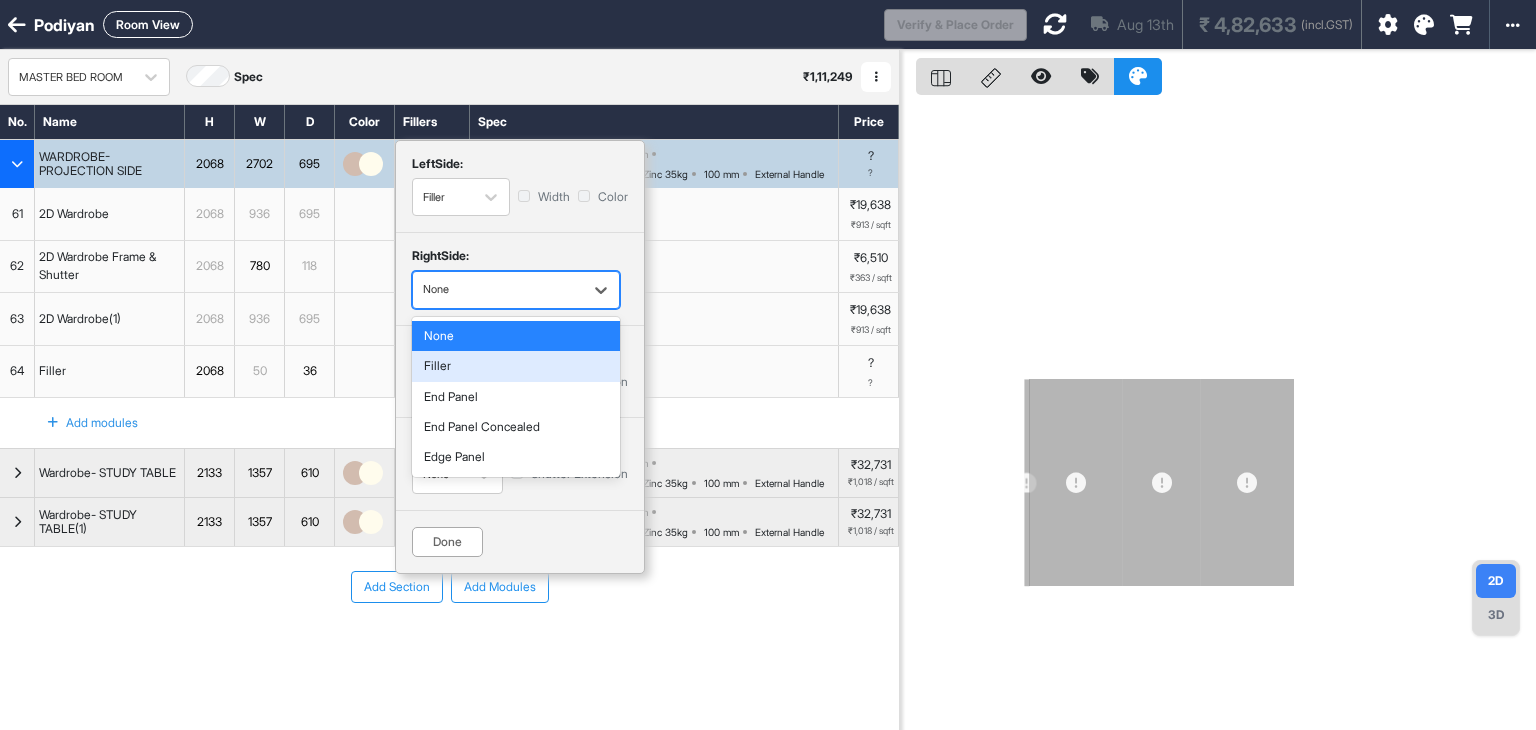 click on "Filler" at bounding box center (516, 366) 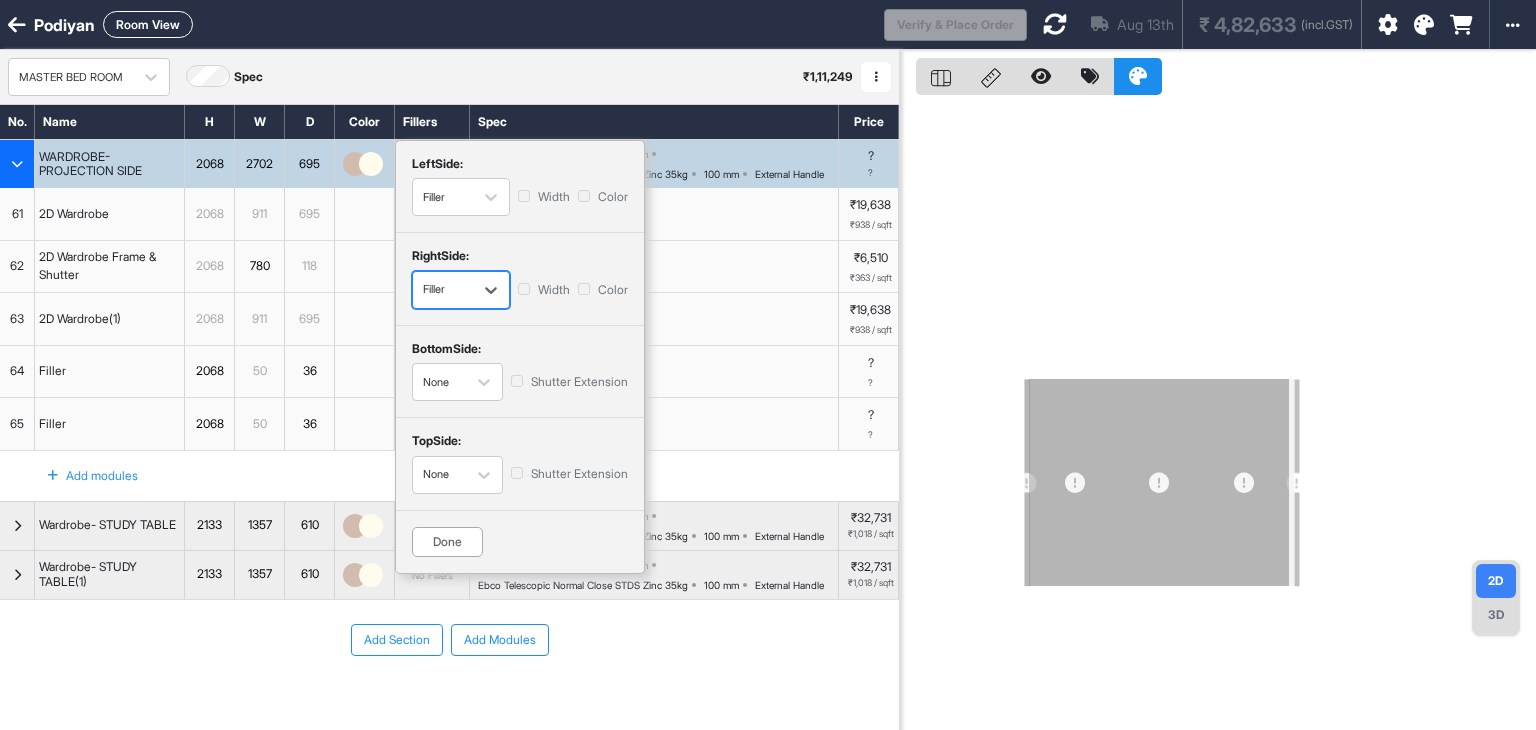 click 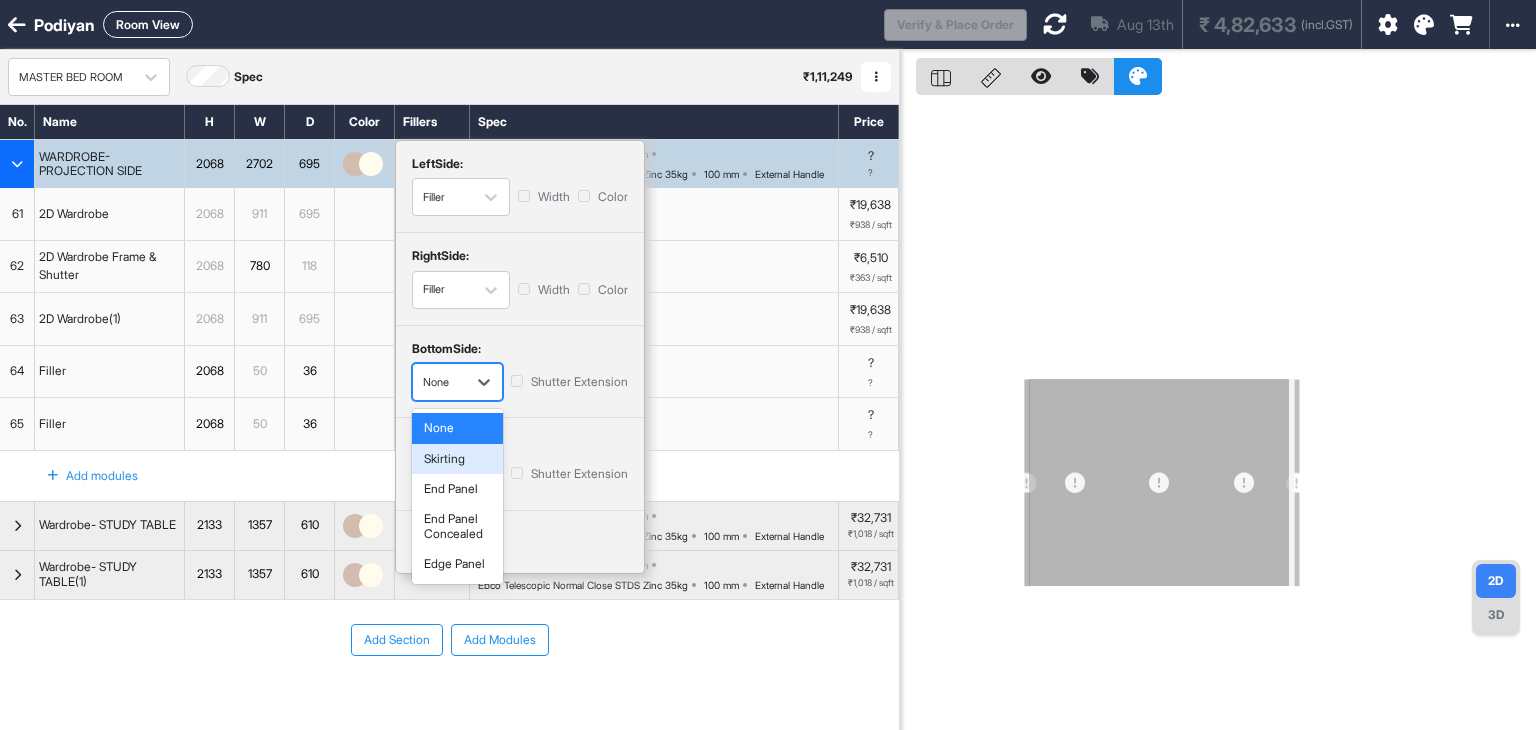 click on "Skirting" at bounding box center [457, 459] 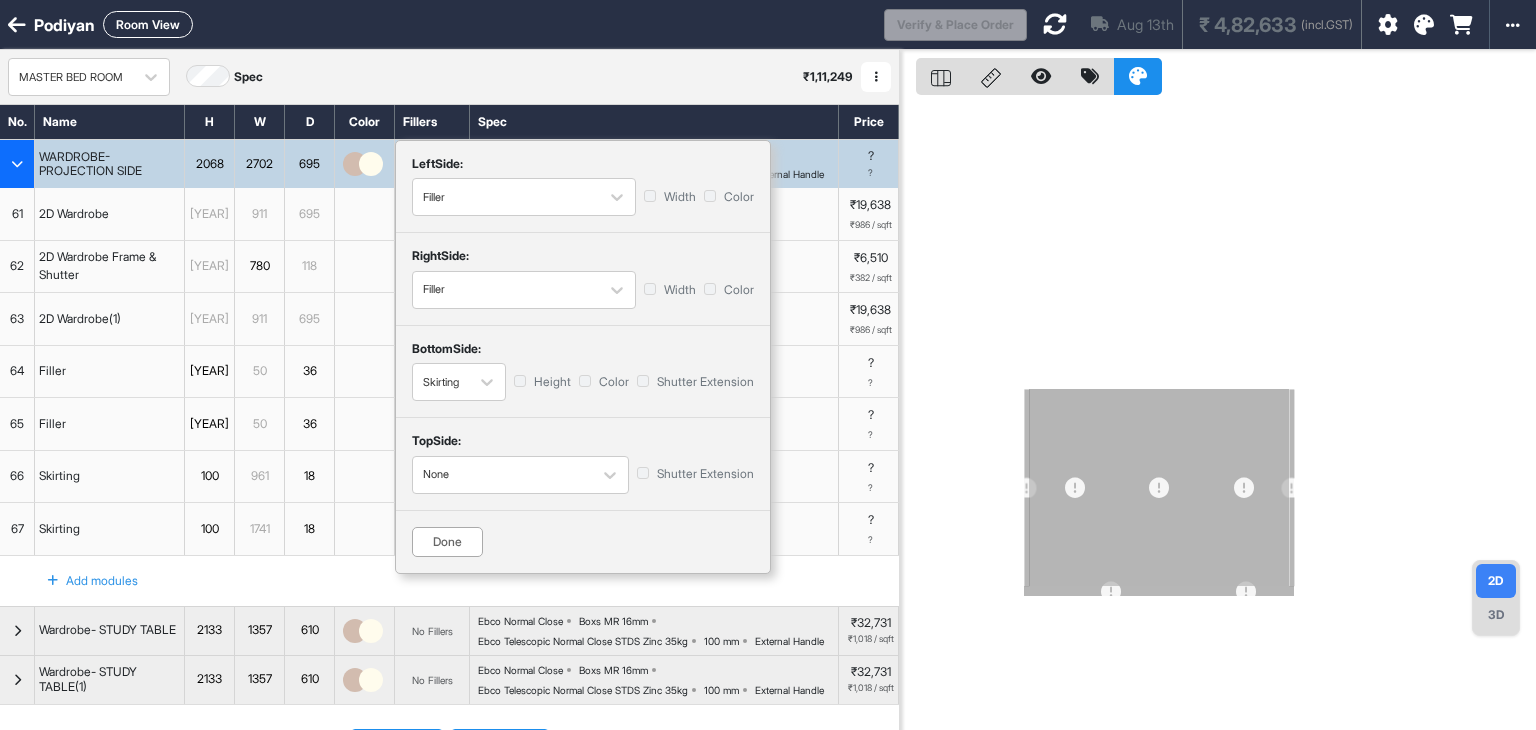 click on "Done" at bounding box center [447, 542] 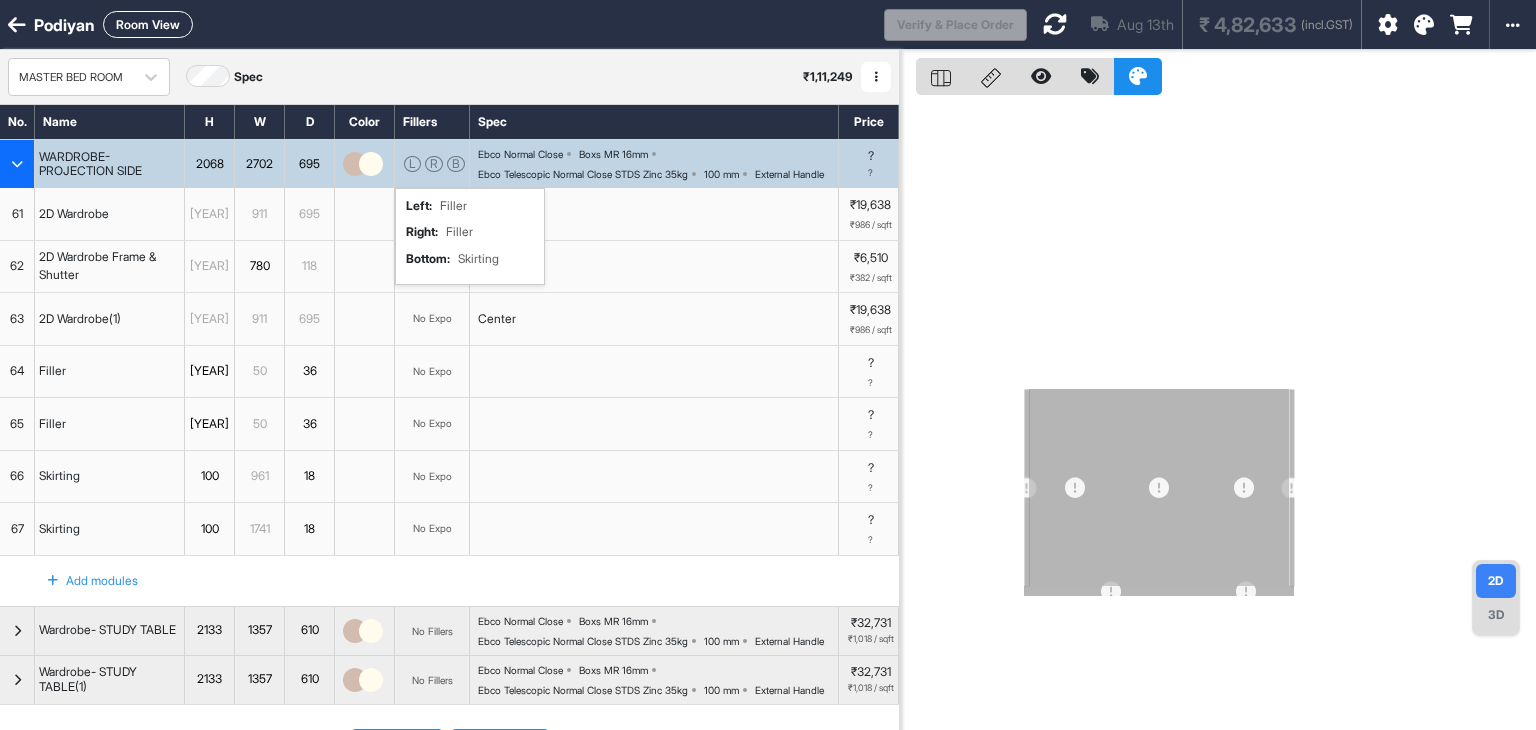 click at bounding box center [1218, 415] 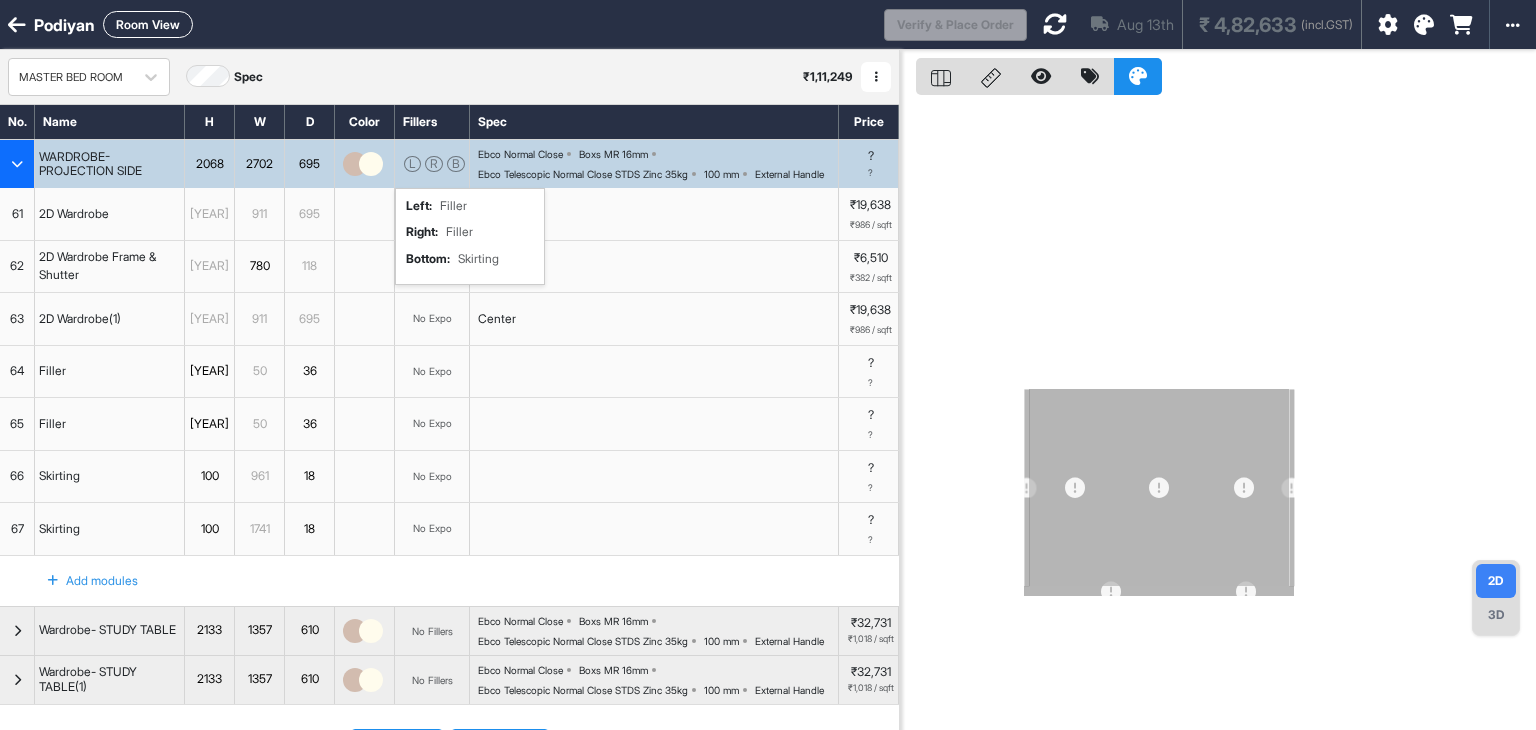 click at bounding box center (1055, 24) 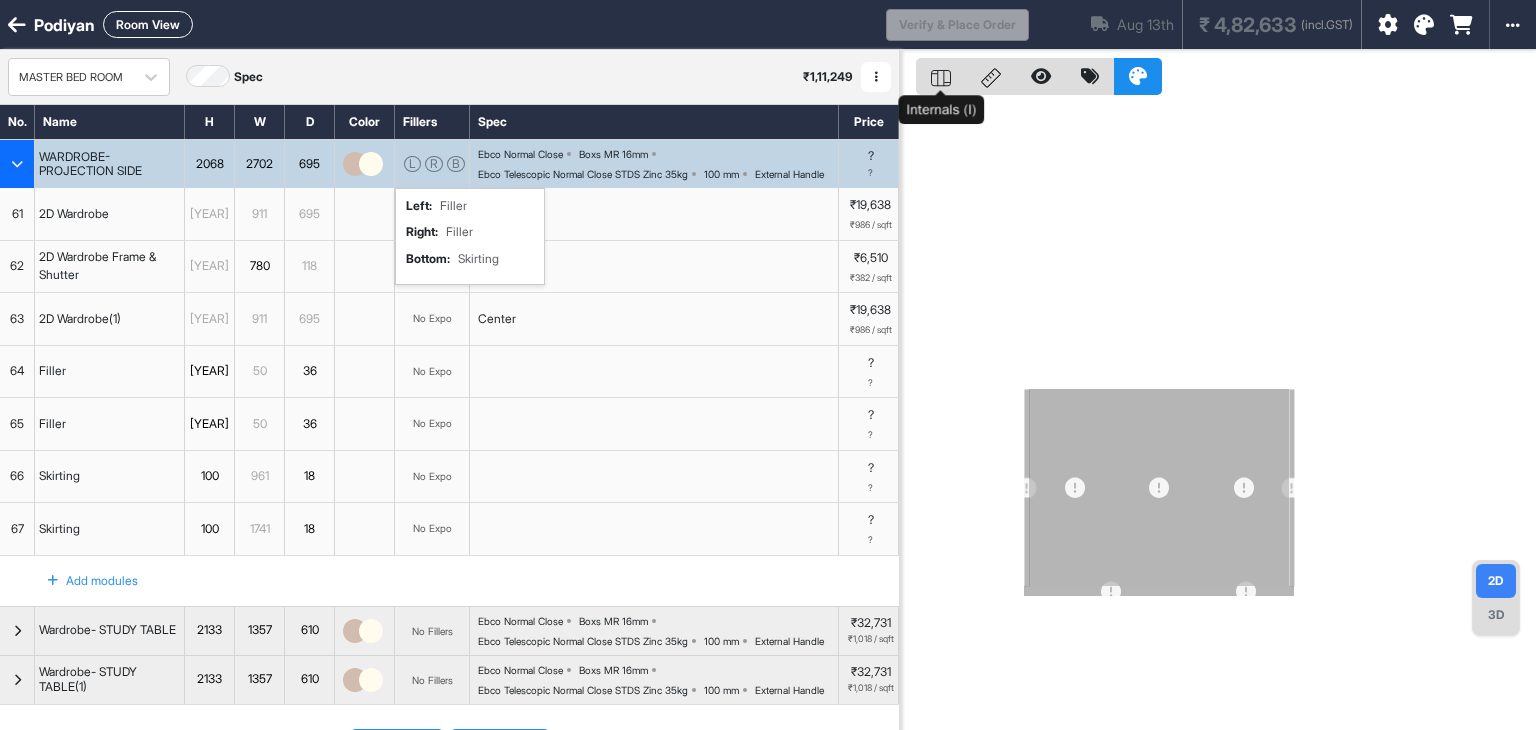 click 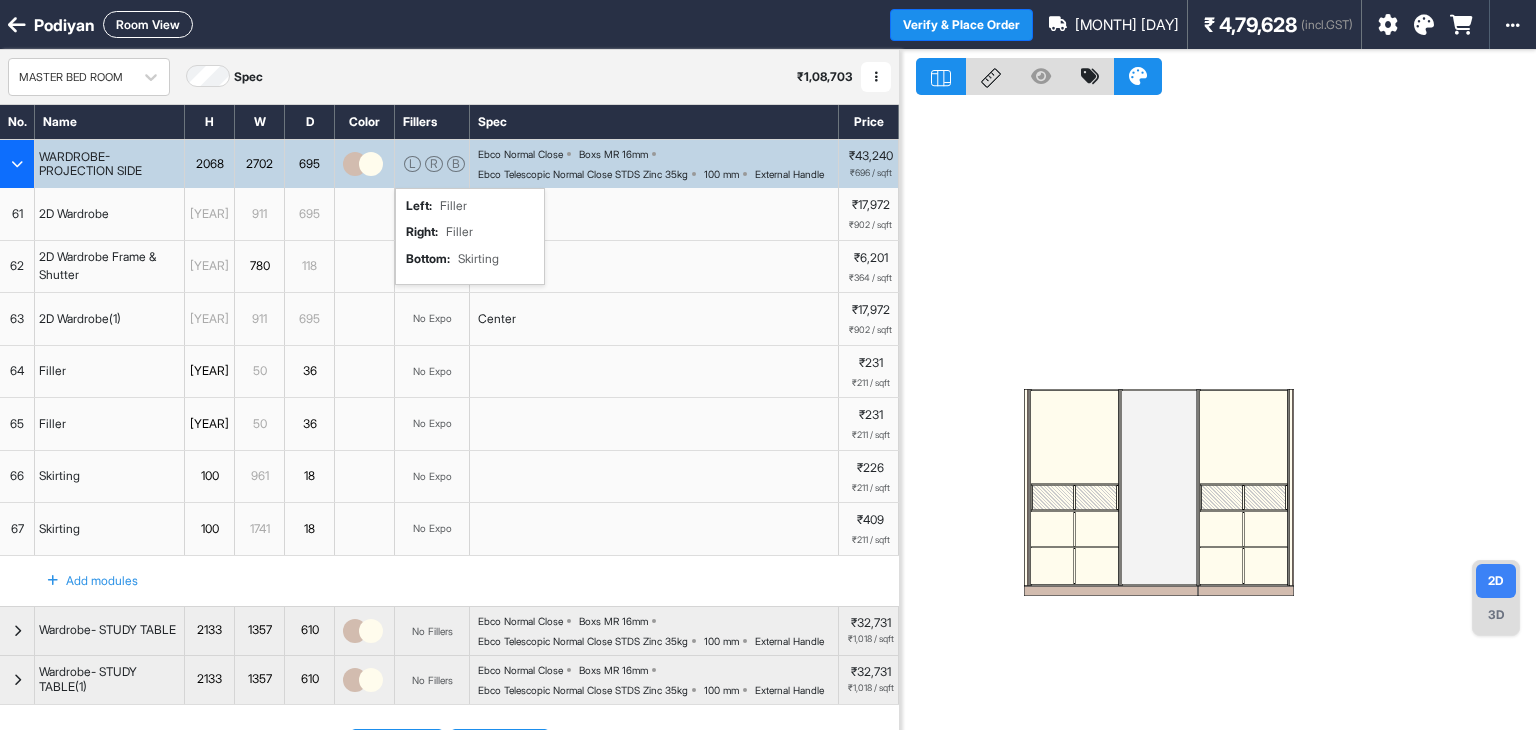 click at bounding box center [1111, 591] 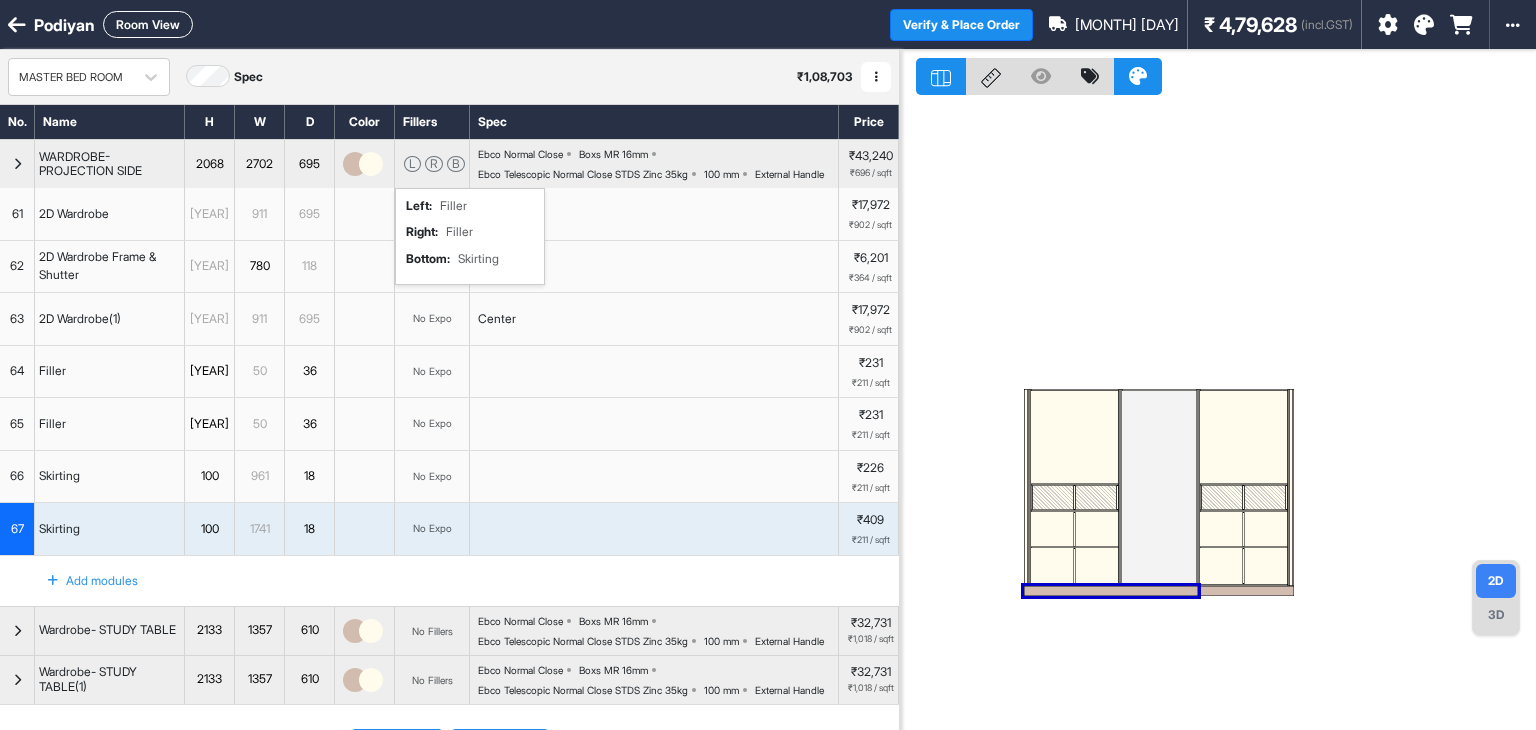 click at bounding box center (1075, 438) 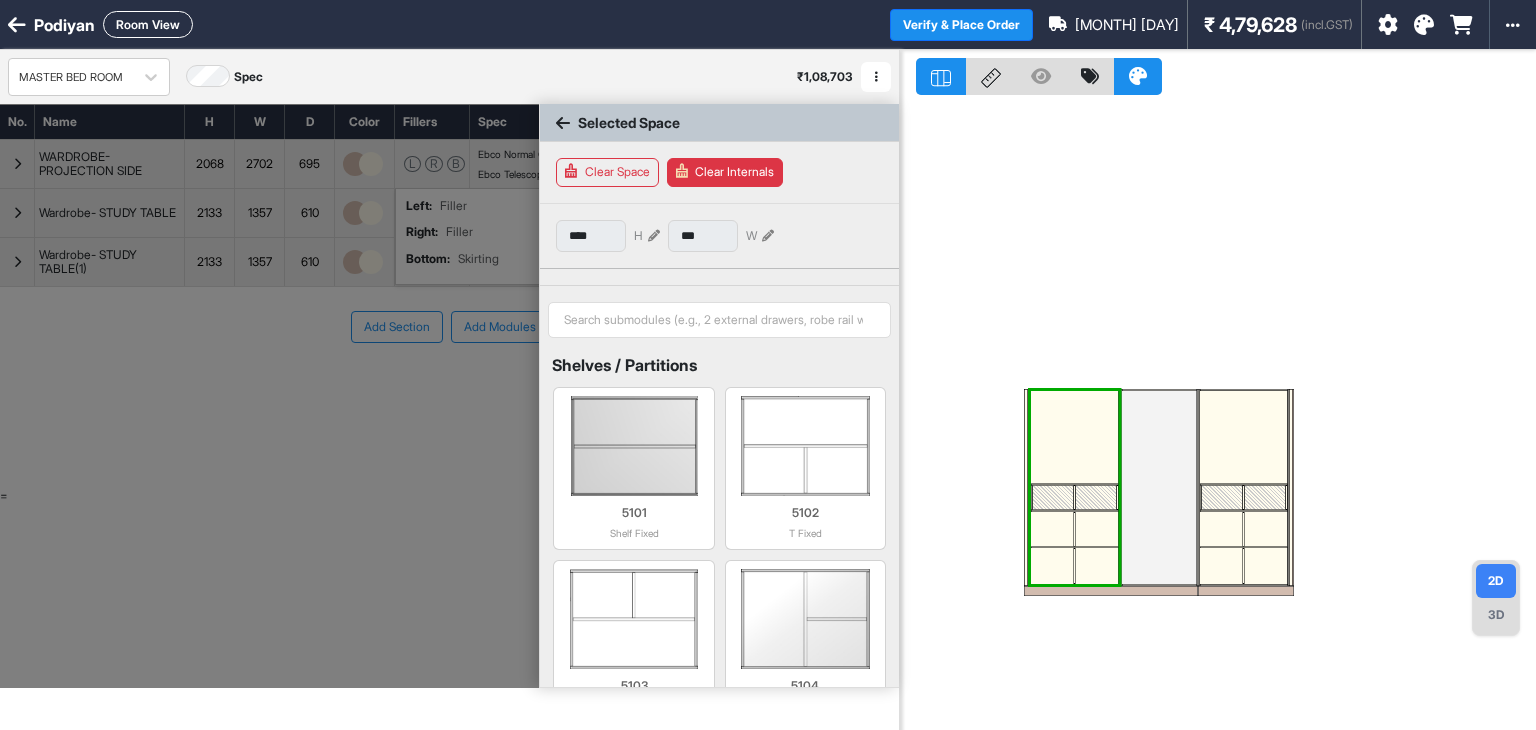 click at bounding box center (269, 396) 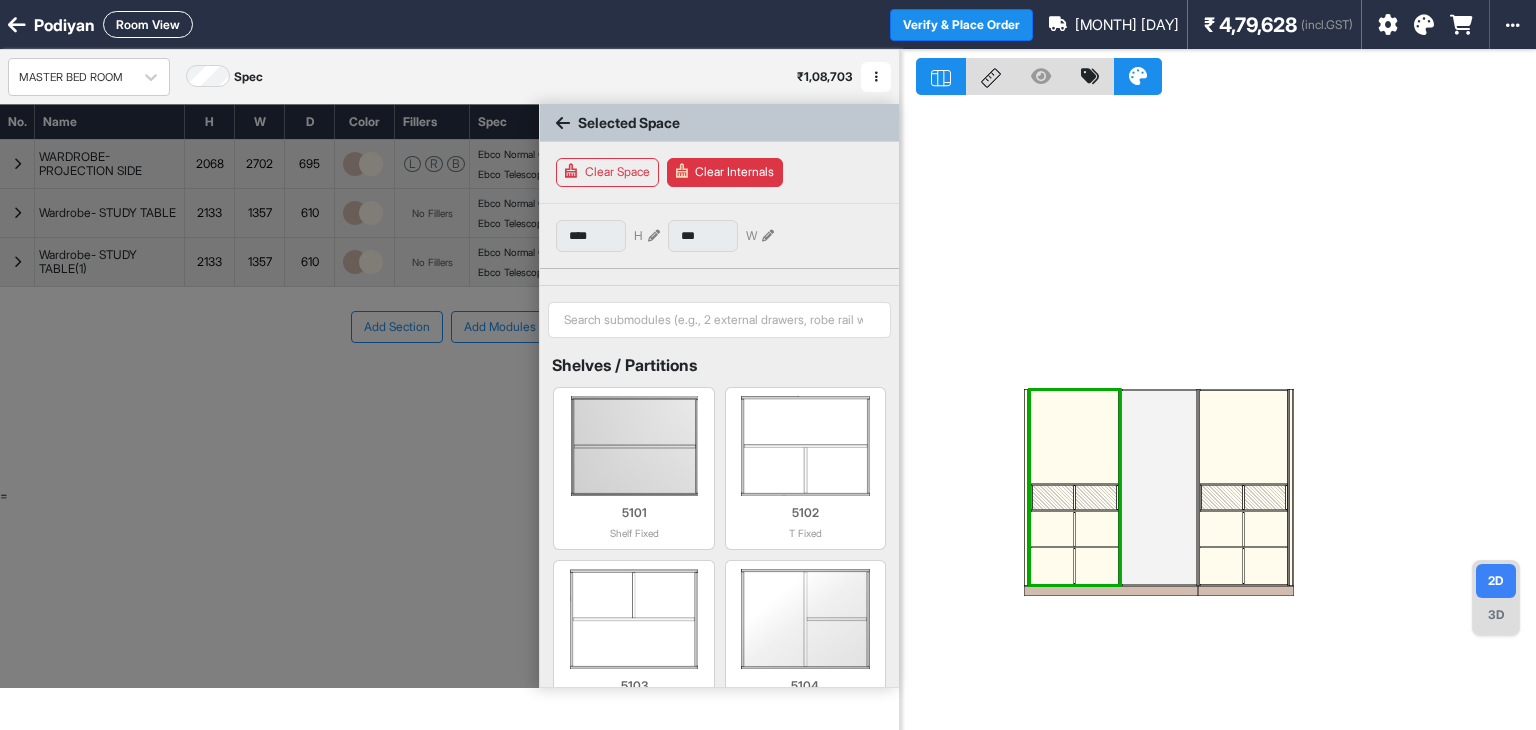 click at bounding box center [1218, 415] 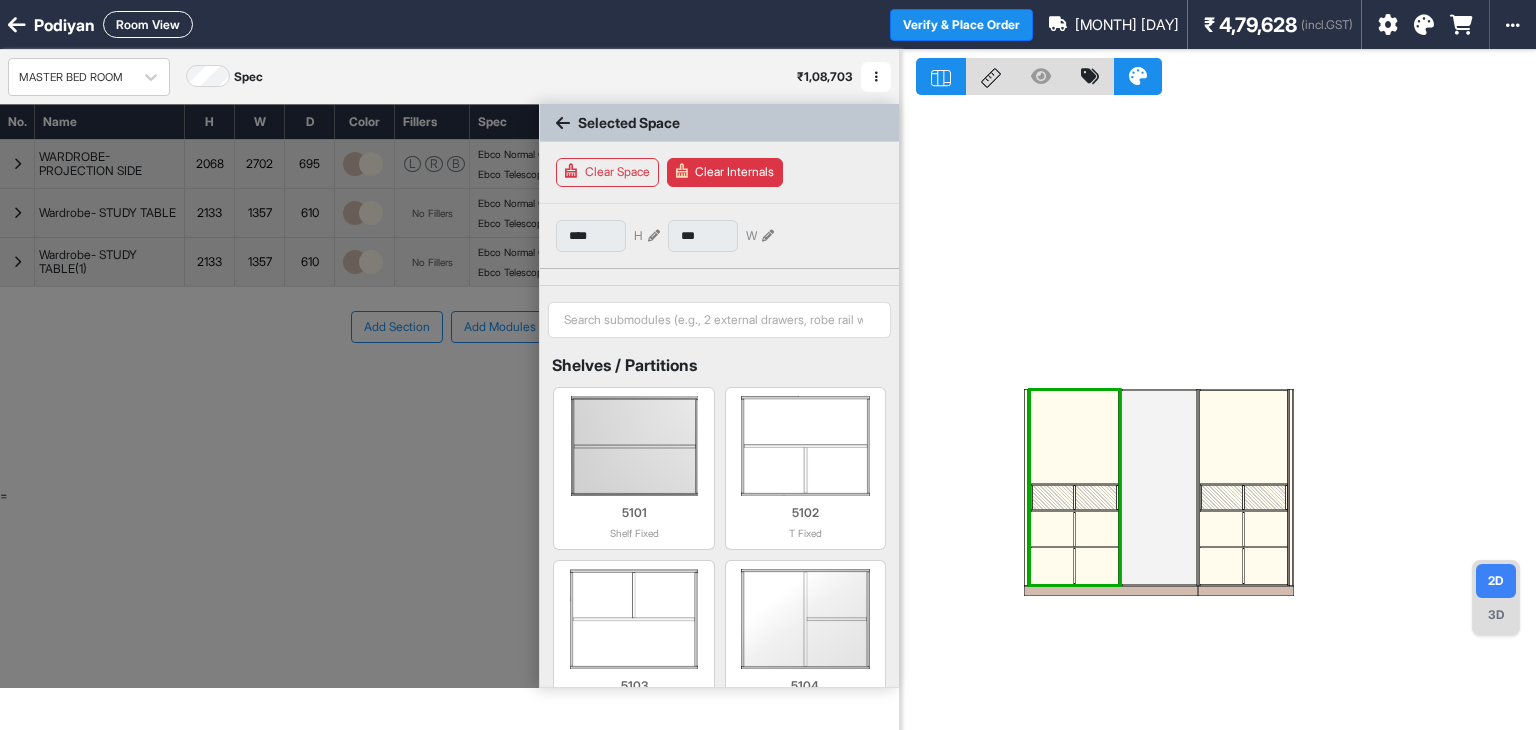 click at bounding box center [269, 396] 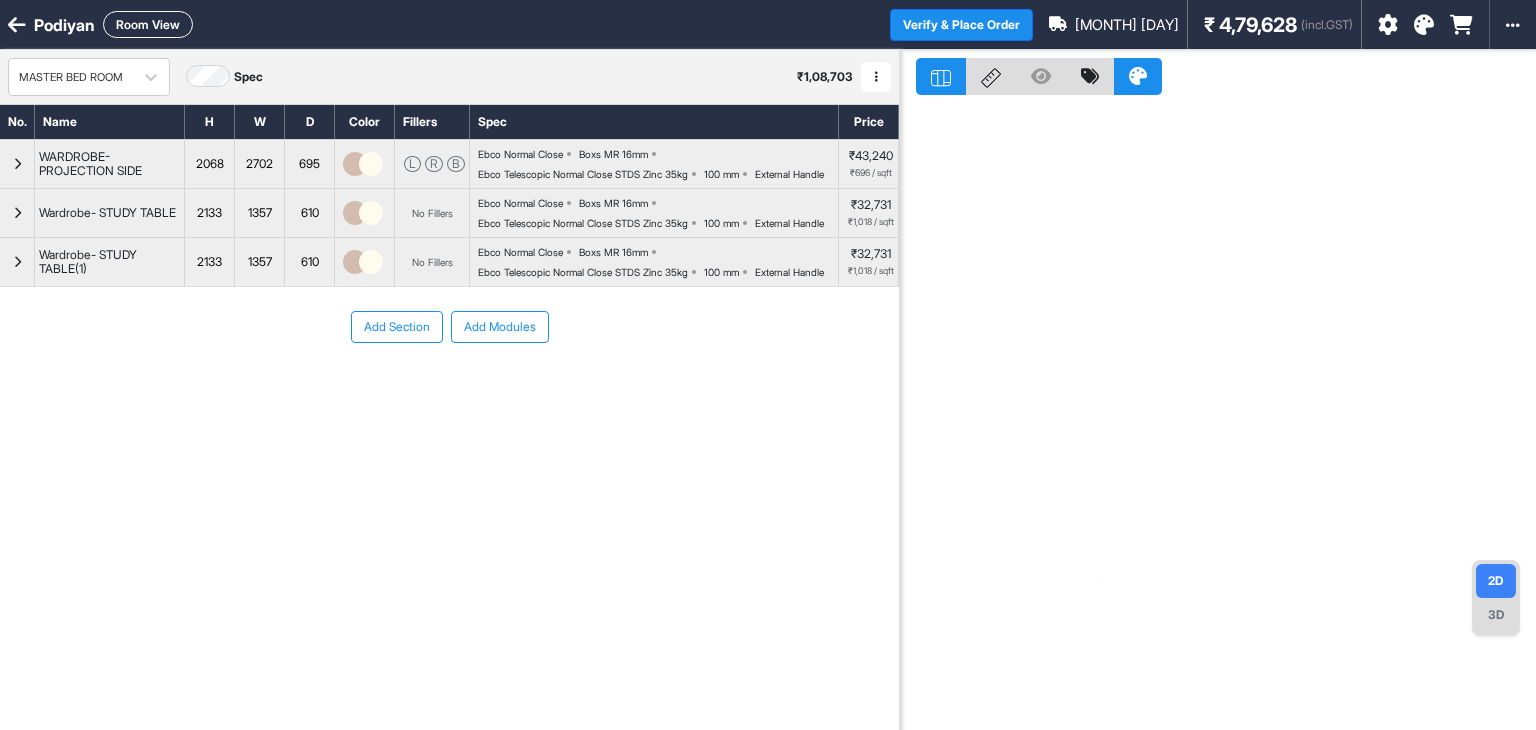 click at bounding box center [17, 164] 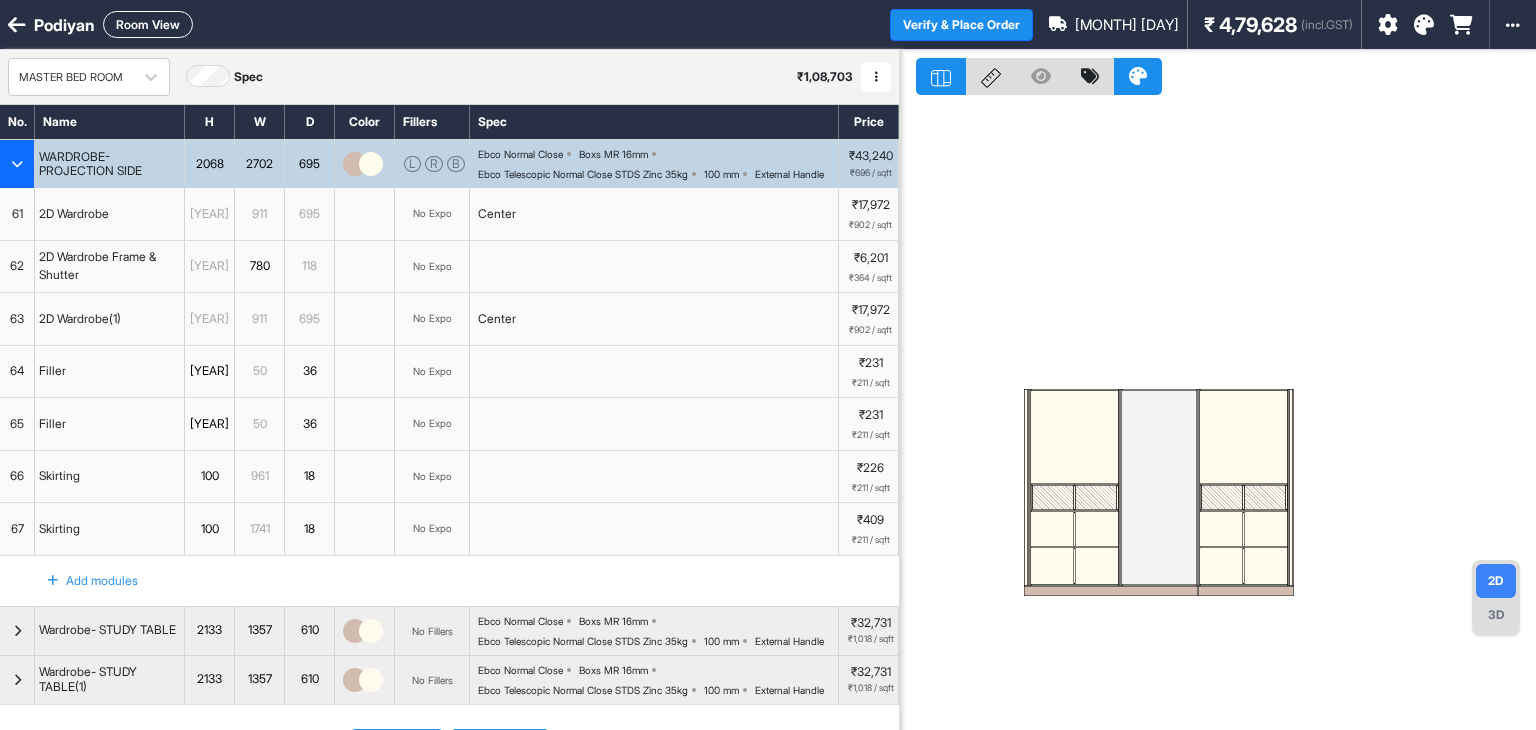 click on "66" at bounding box center [17, 476] 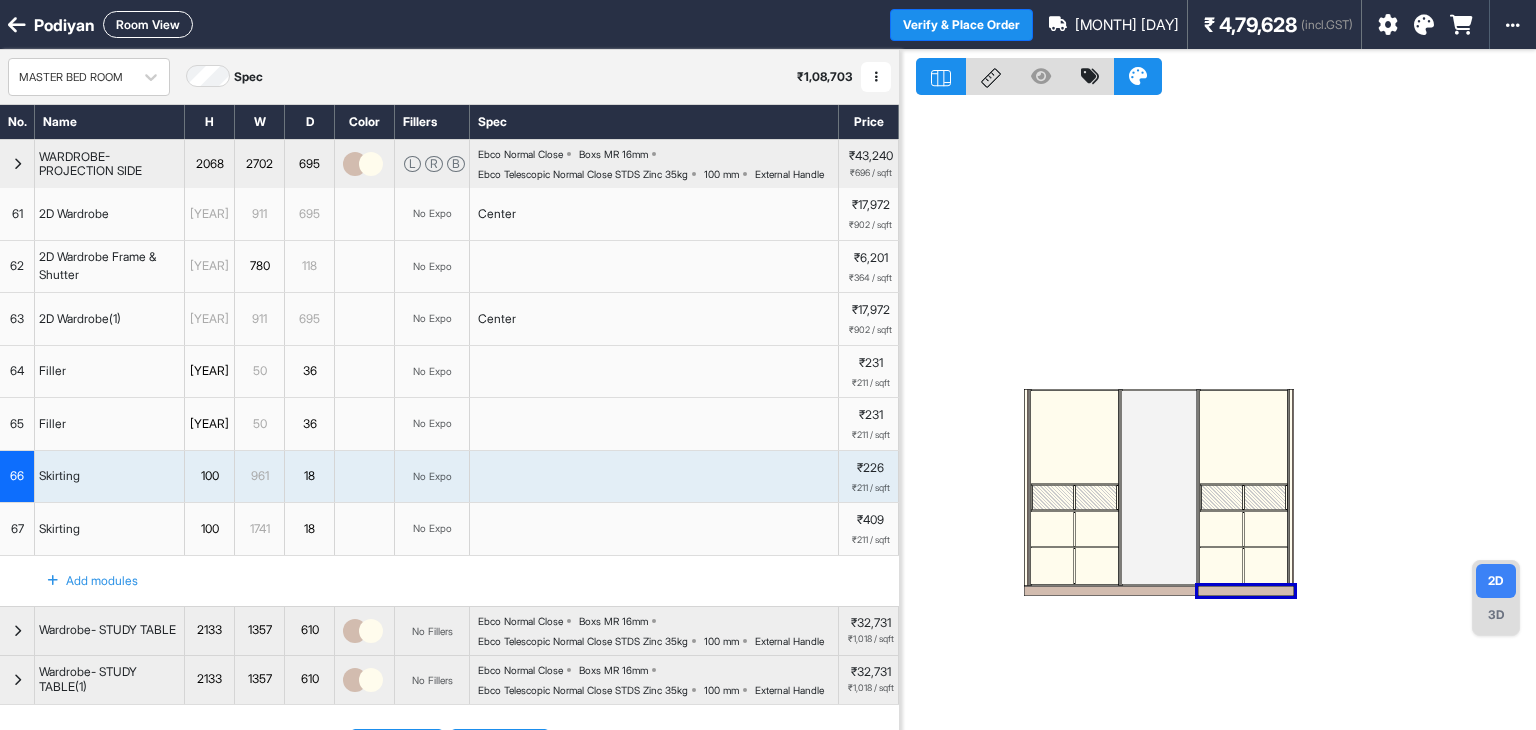 click on "67" at bounding box center [17, 529] 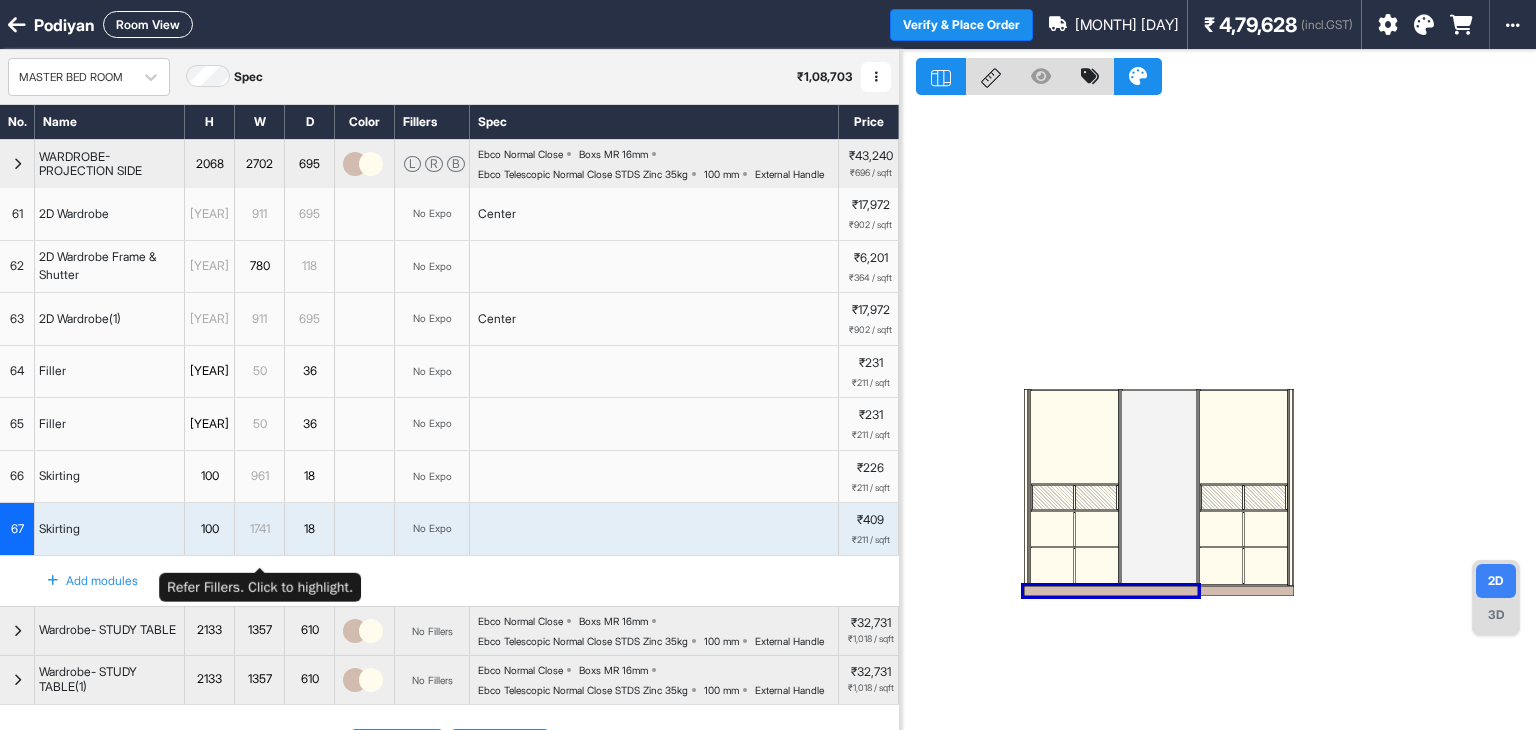 click on "1741" at bounding box center [259, 529] 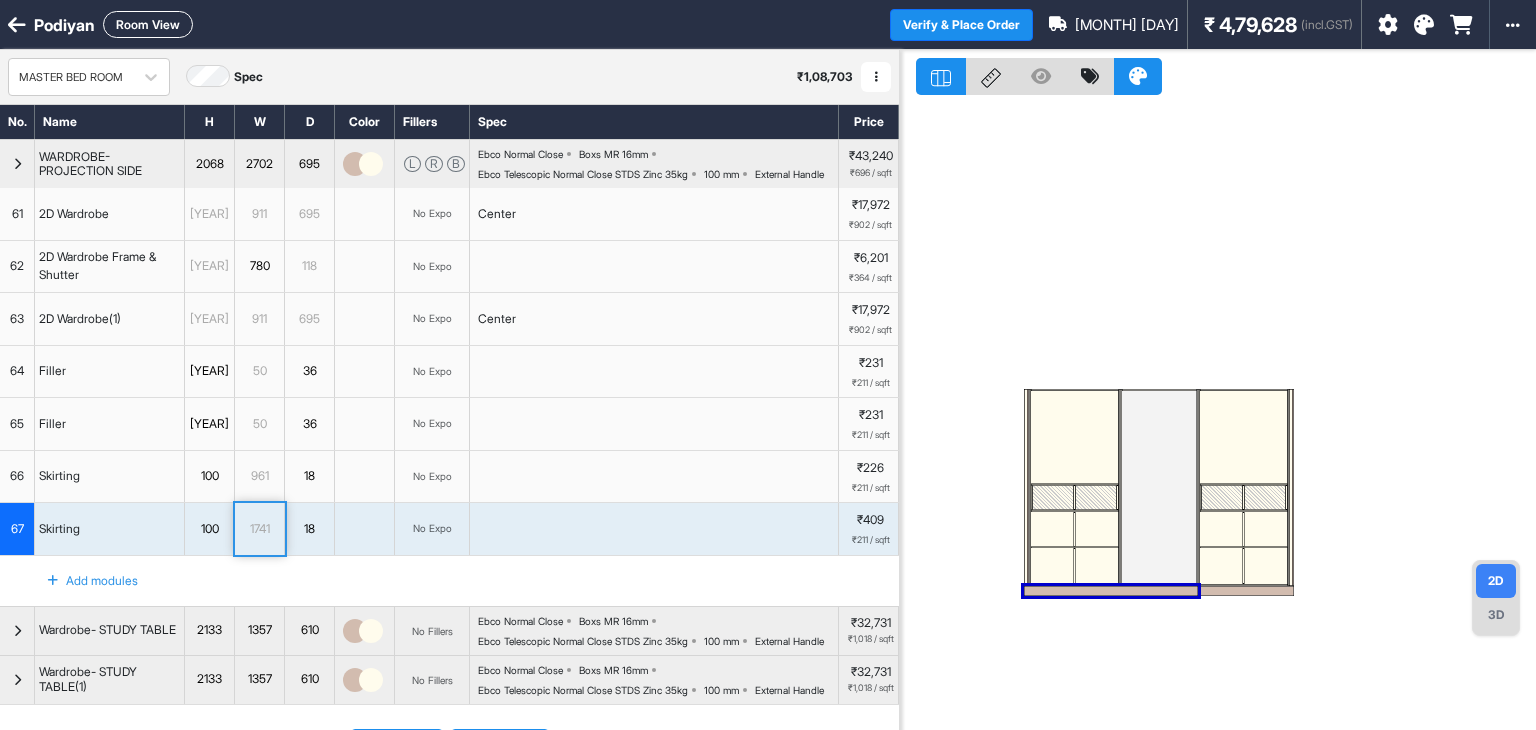 click on "Add modules" at bounding box center (449, 581) 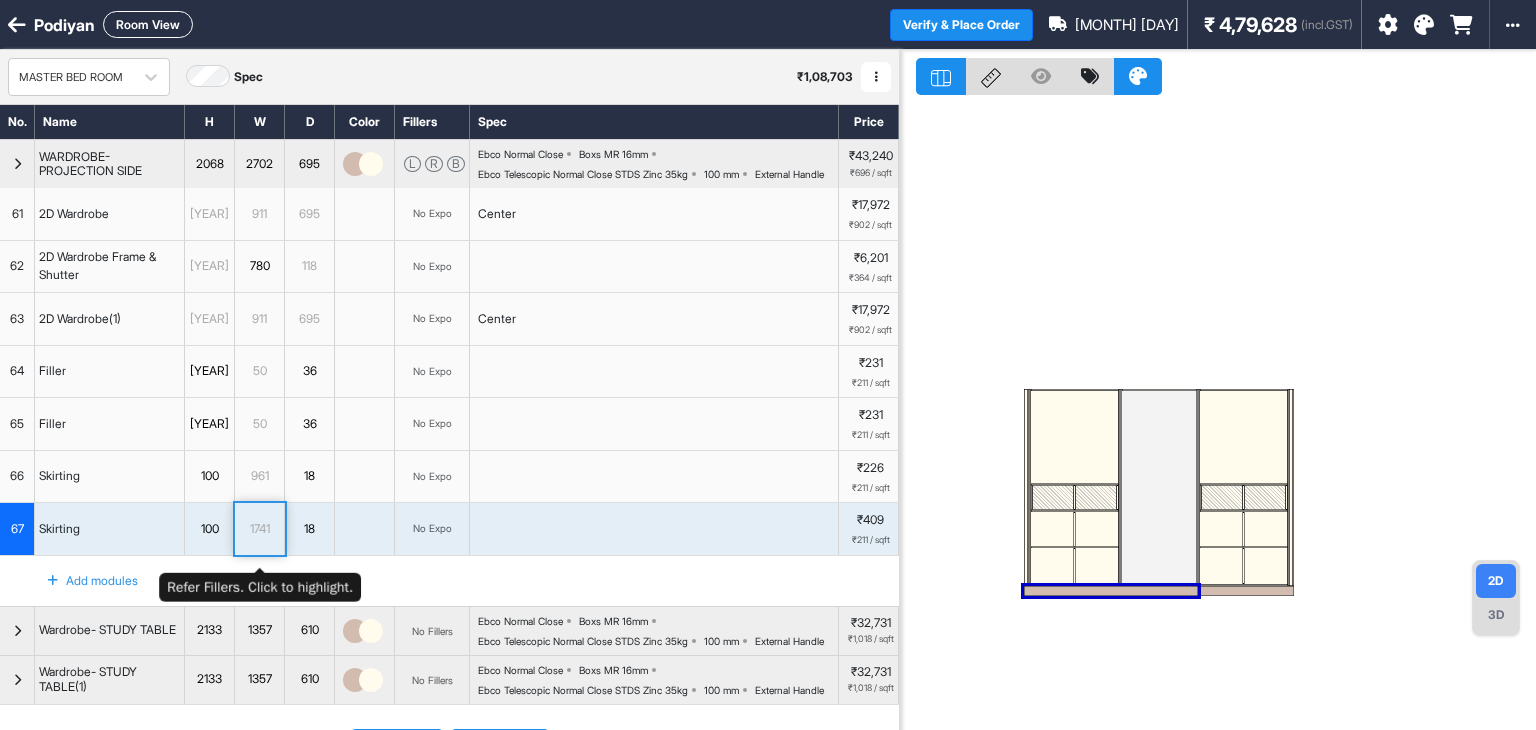 click on "1741" at bounding box center [259, 529] 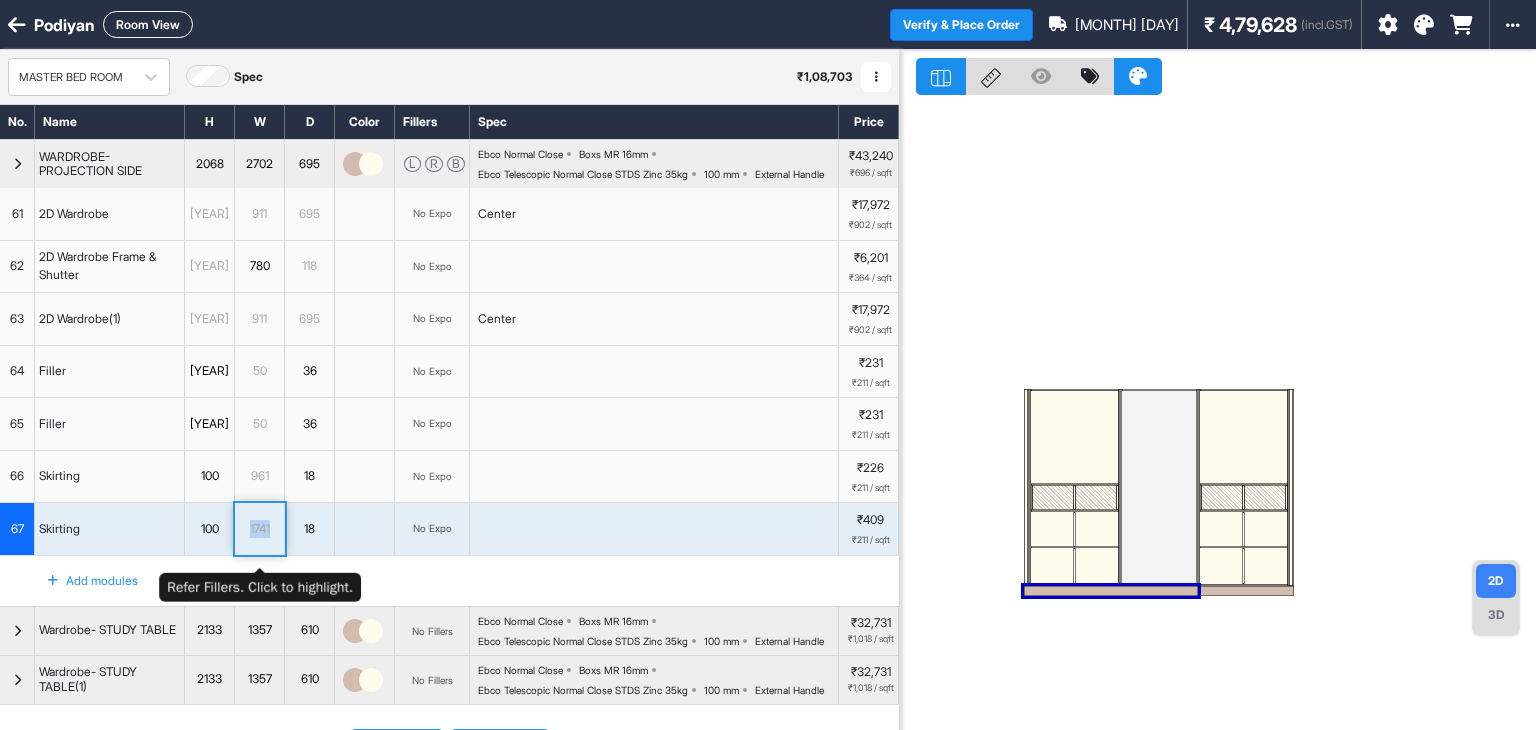 click on "1741" at bounding box center [259, 529] 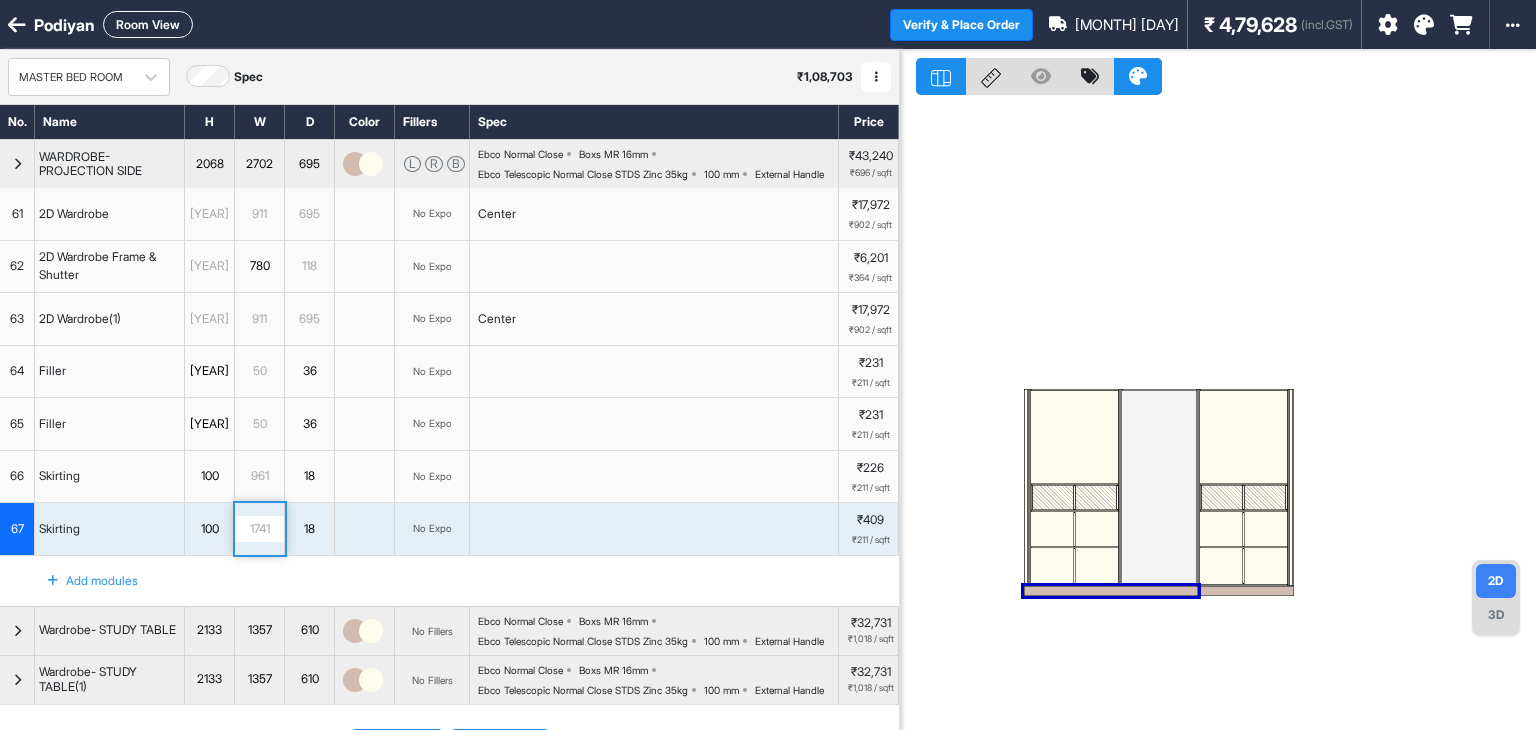 click on "67" at bounding box center (17, 529) 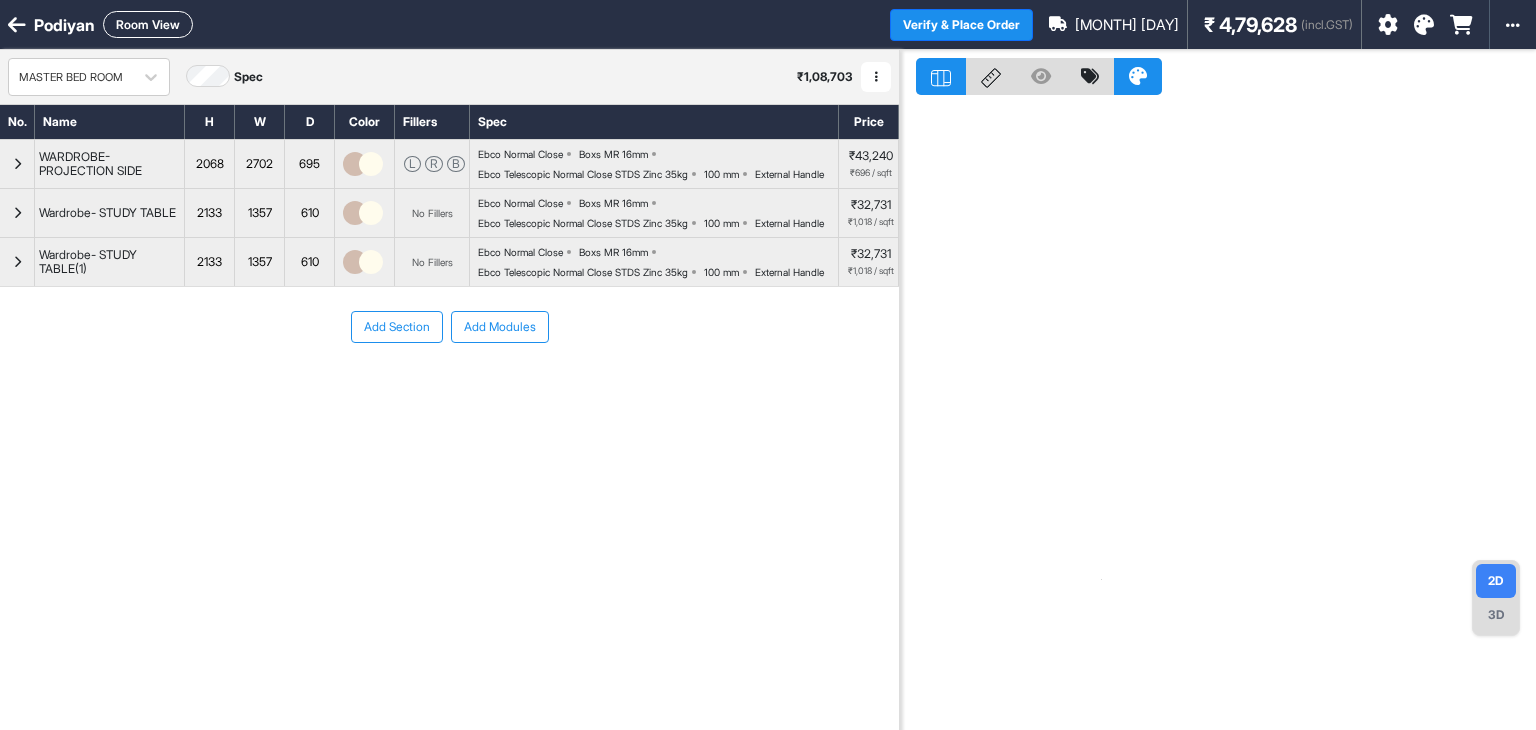 click at bounding box center (17, 164) 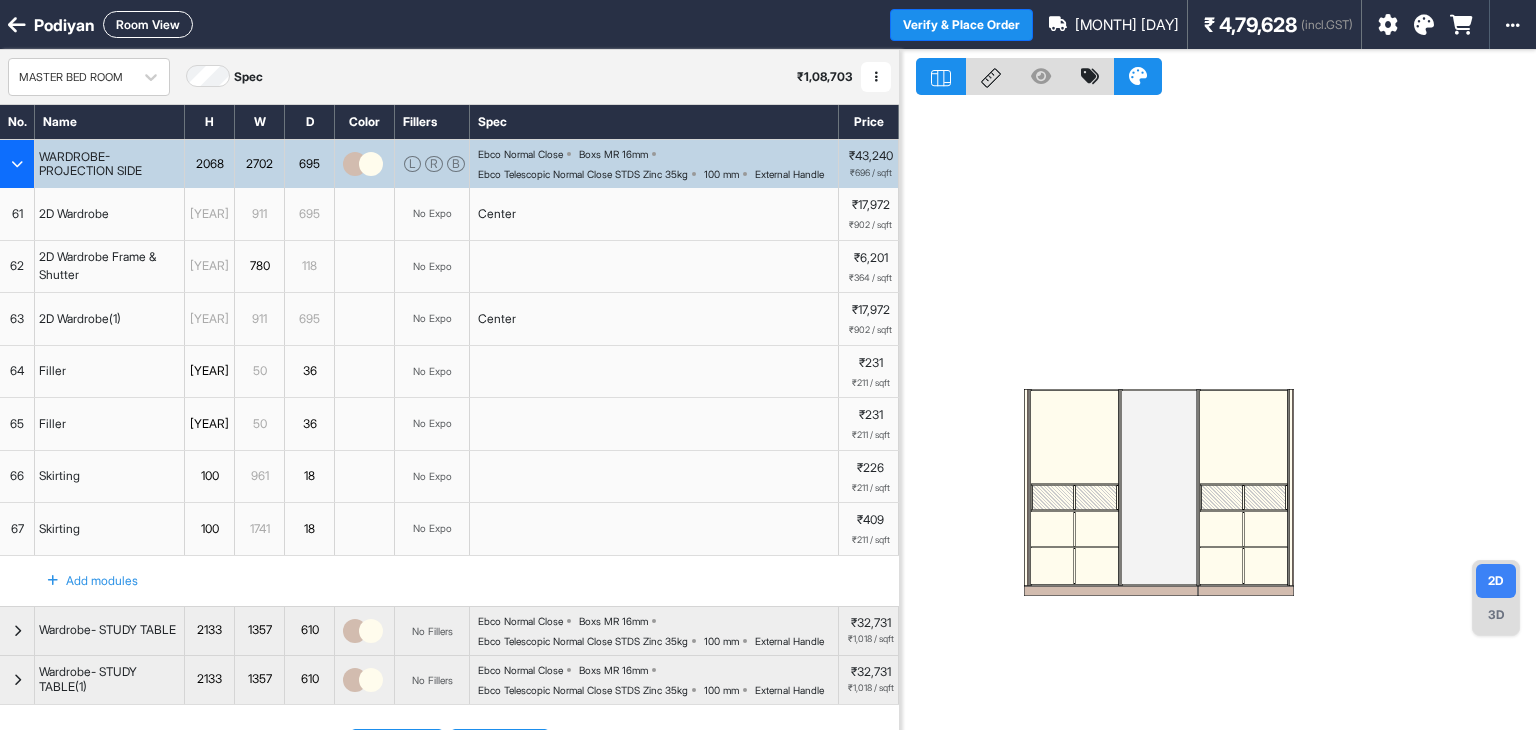 click on "67" at bounding box center [17, 529] 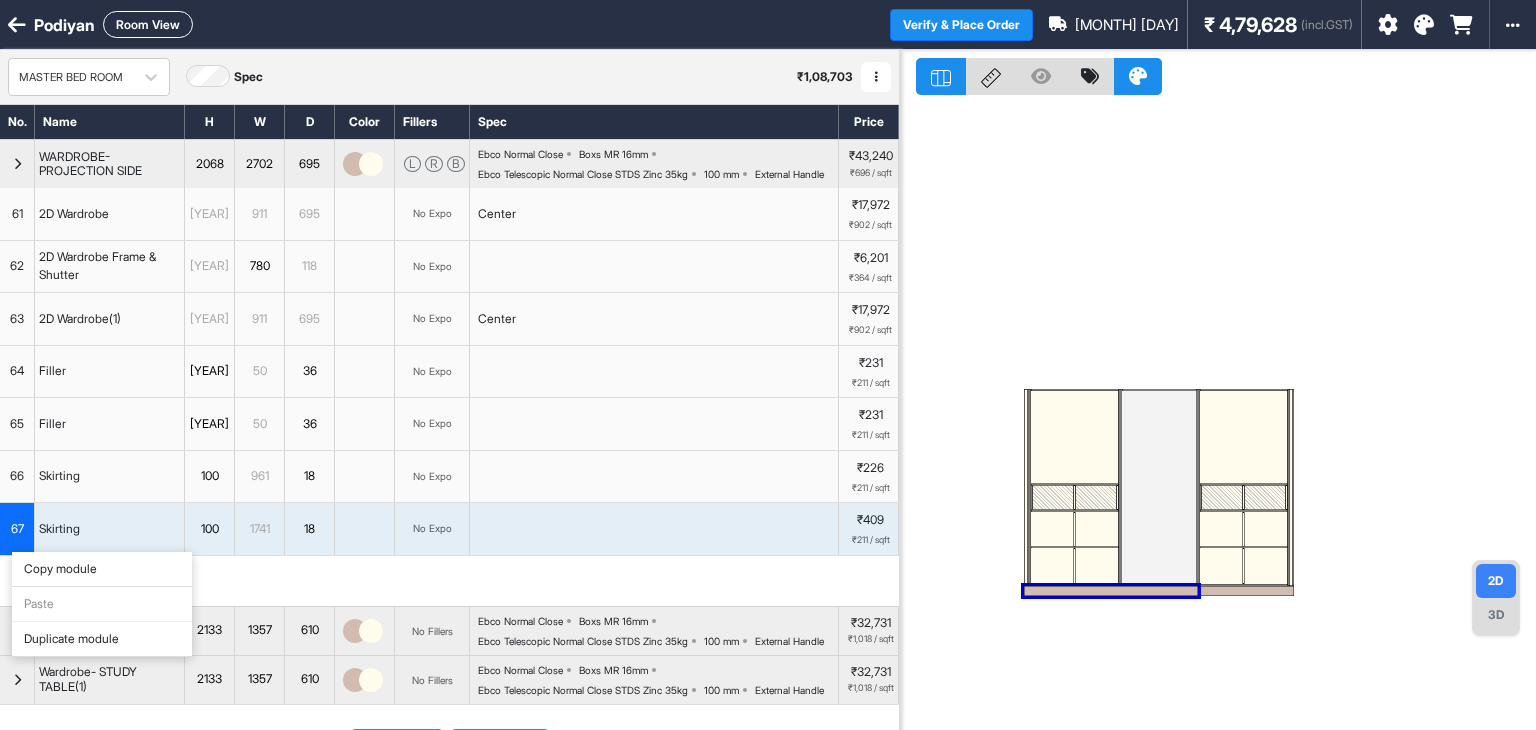 click on "Duplicate module" at bounding box center (102, 639) 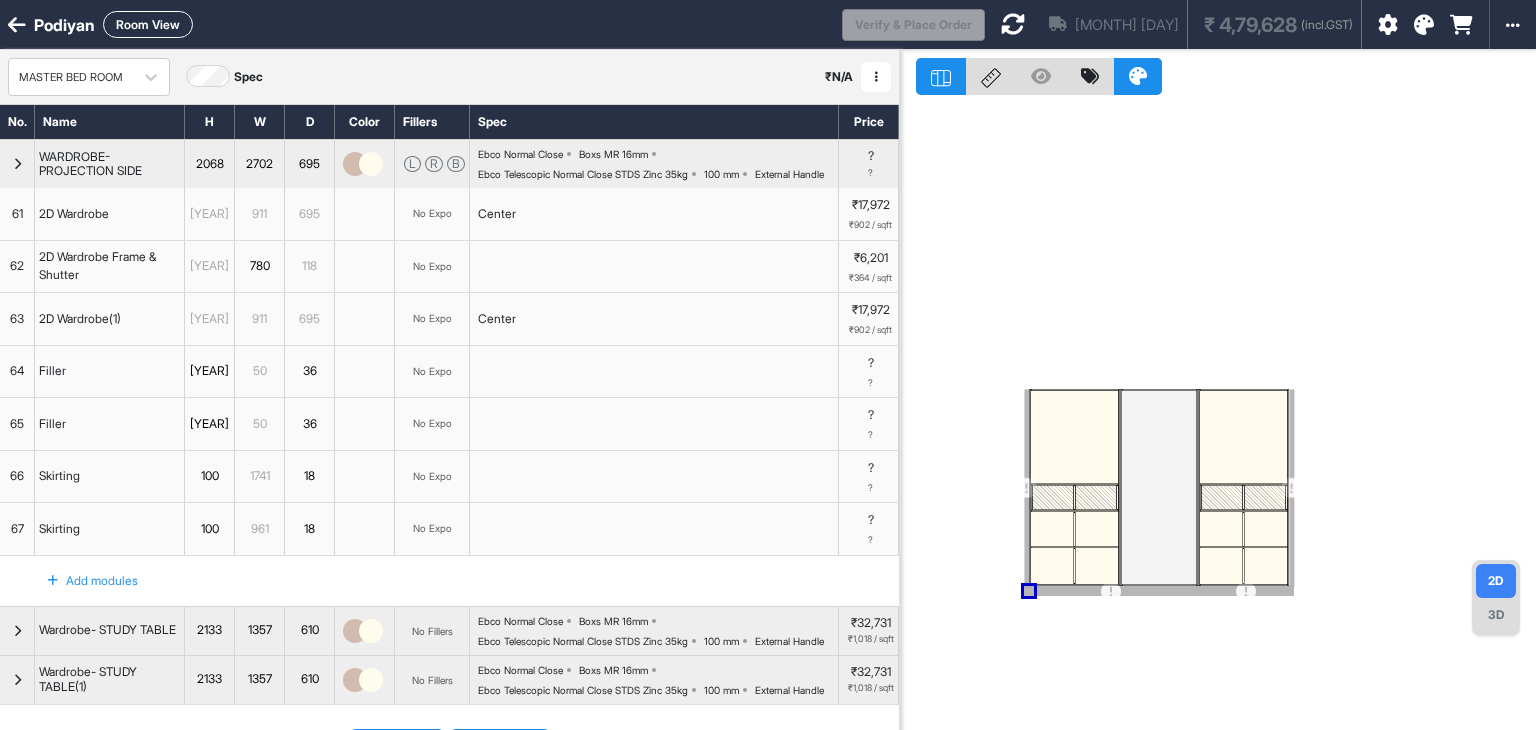 click at bounding box center [1013, 24] 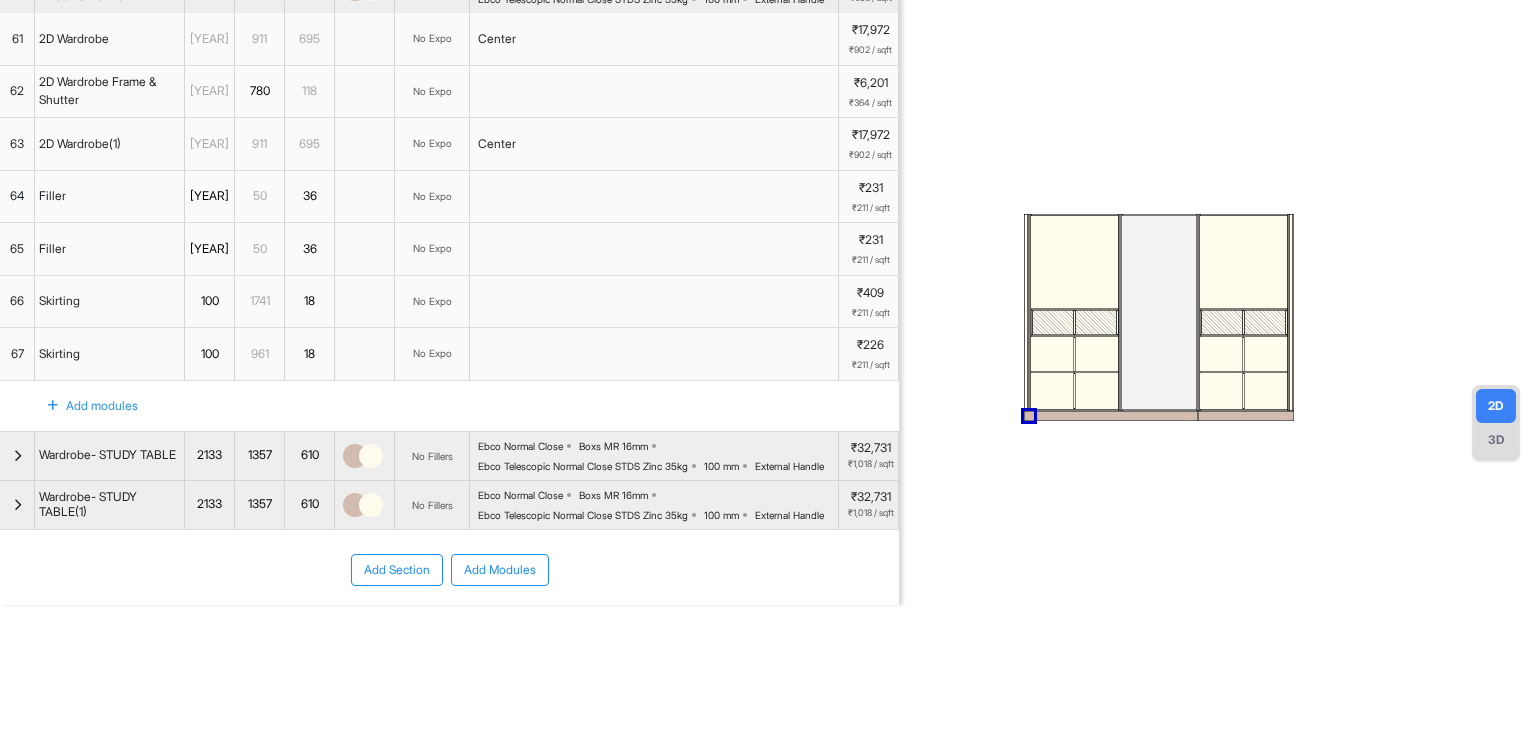 scroll, scrollTop: 232, scrollLeft: 0, axis: vertical 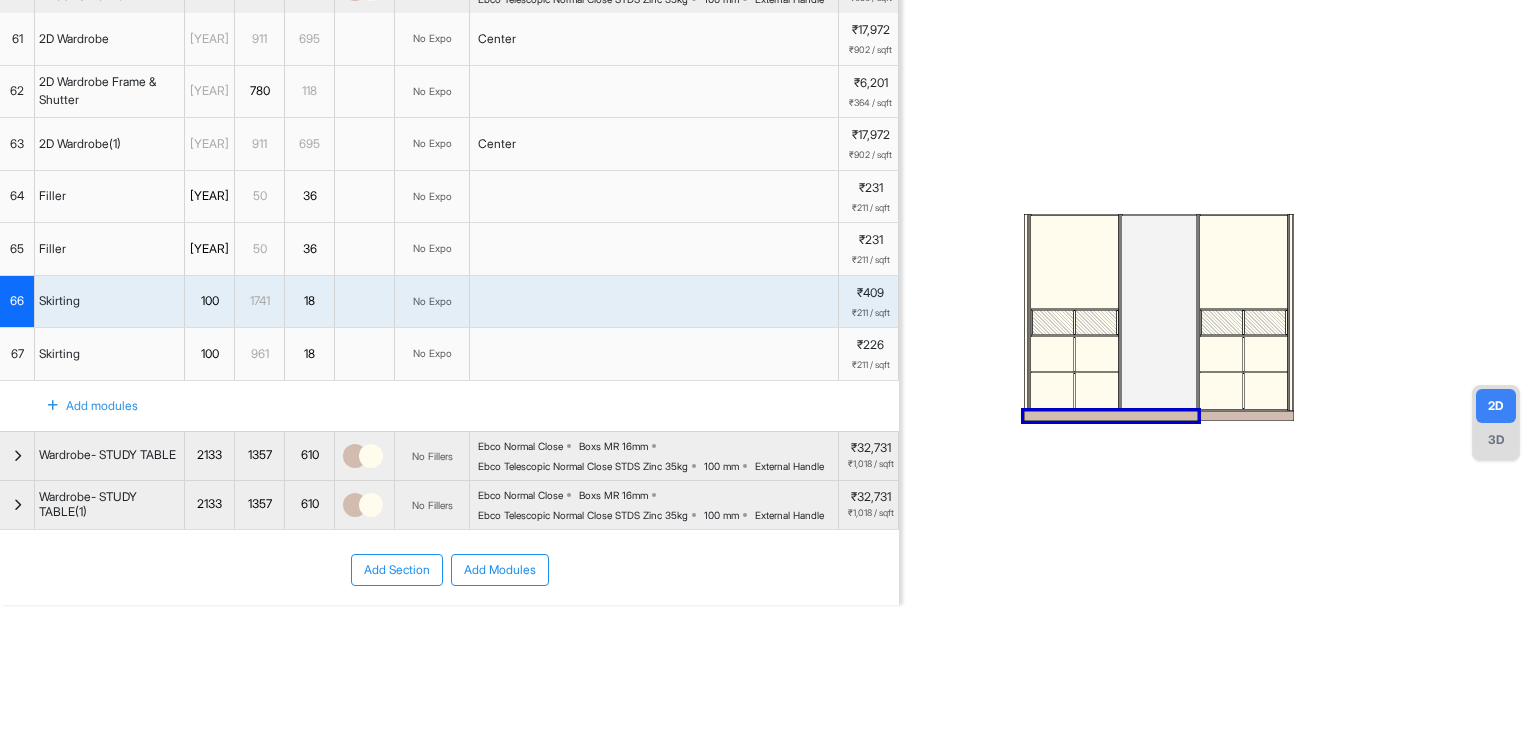 drag, startPoint x: 1027, startPoint y: 358, endPoint x: 1021, endPoint y: 412, distance: 54.33231 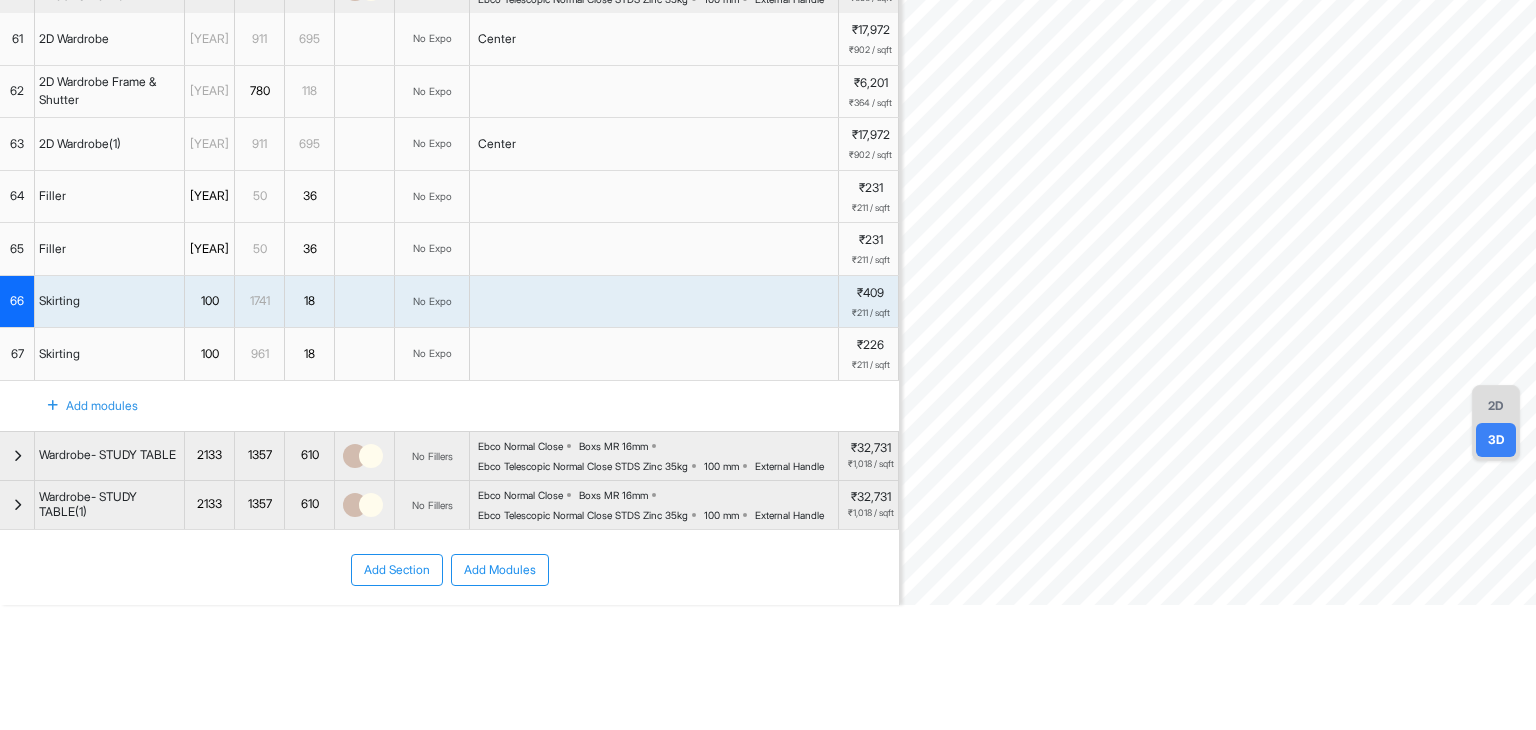 click on "2D" at bounding box center (1496, 406) 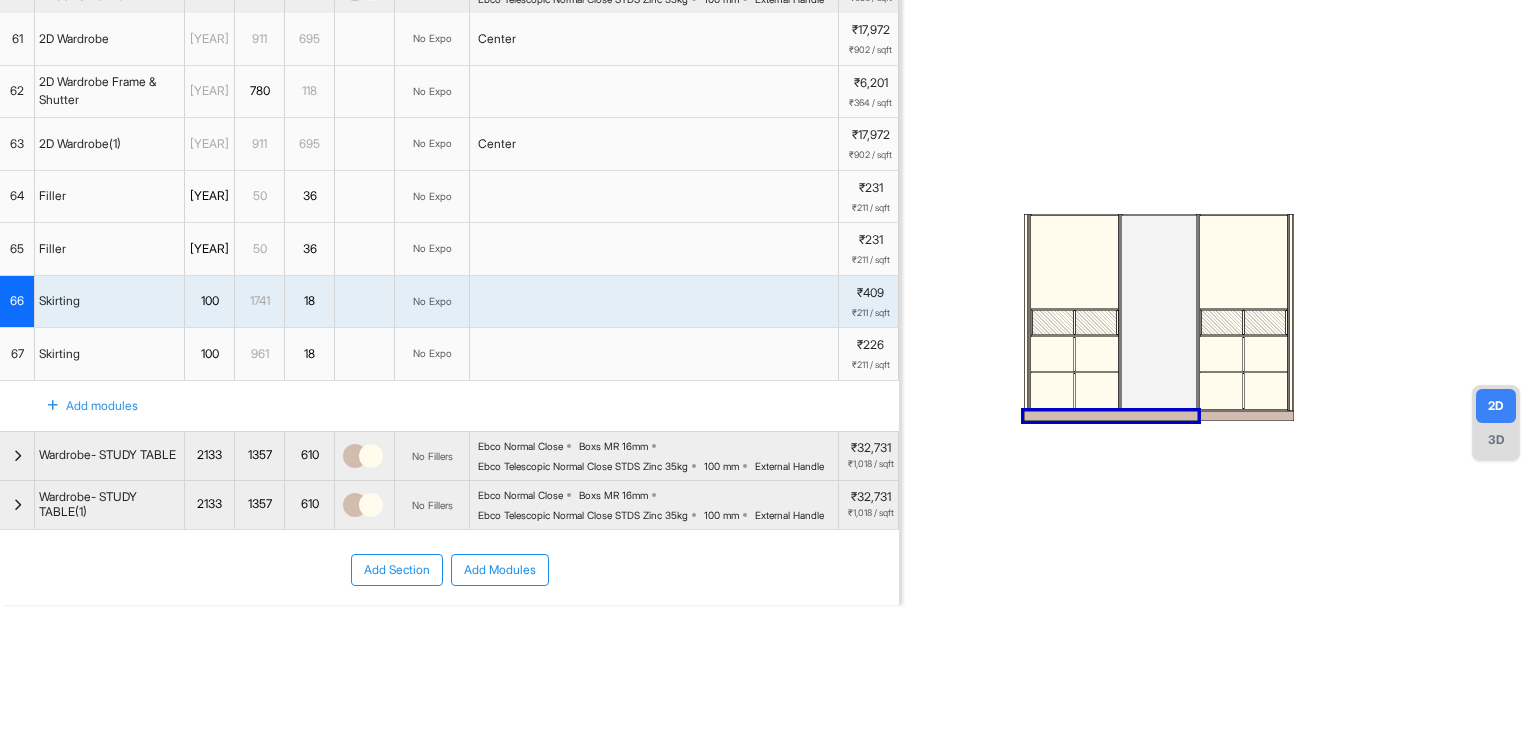 click on "67" at bounding box center (17, 354) 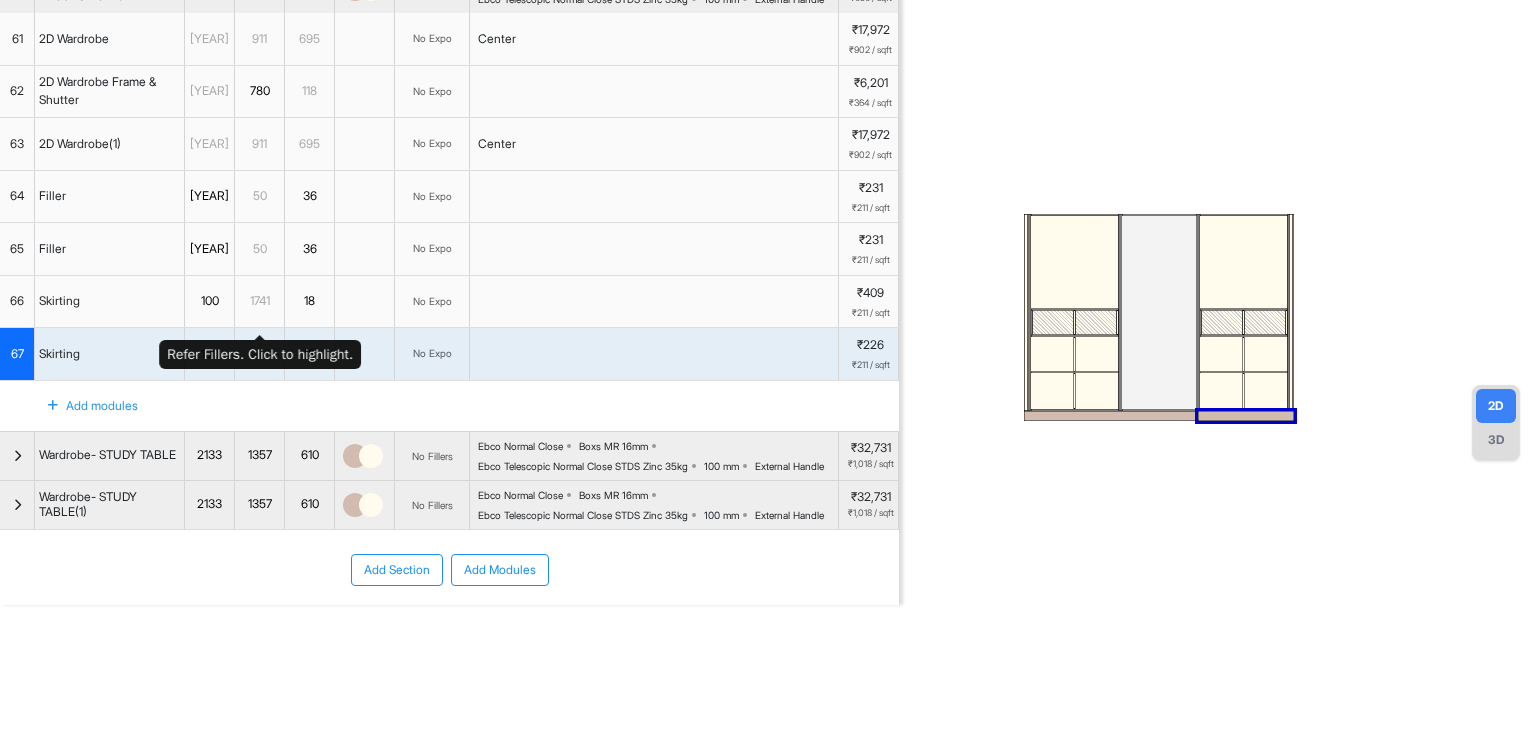 click on "961" at bounding box center [259, 354] 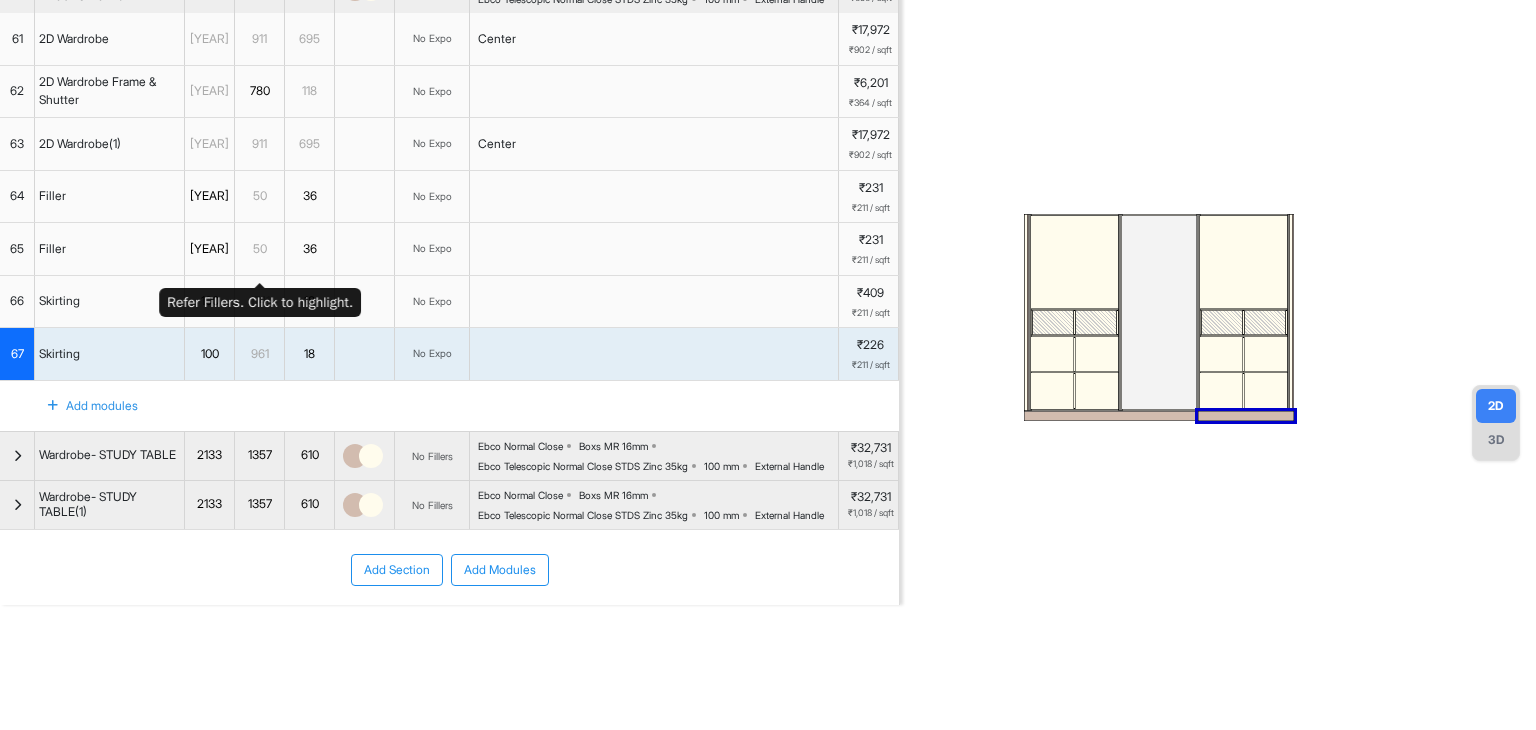 click on "1741" at bounding box center (259, 301) 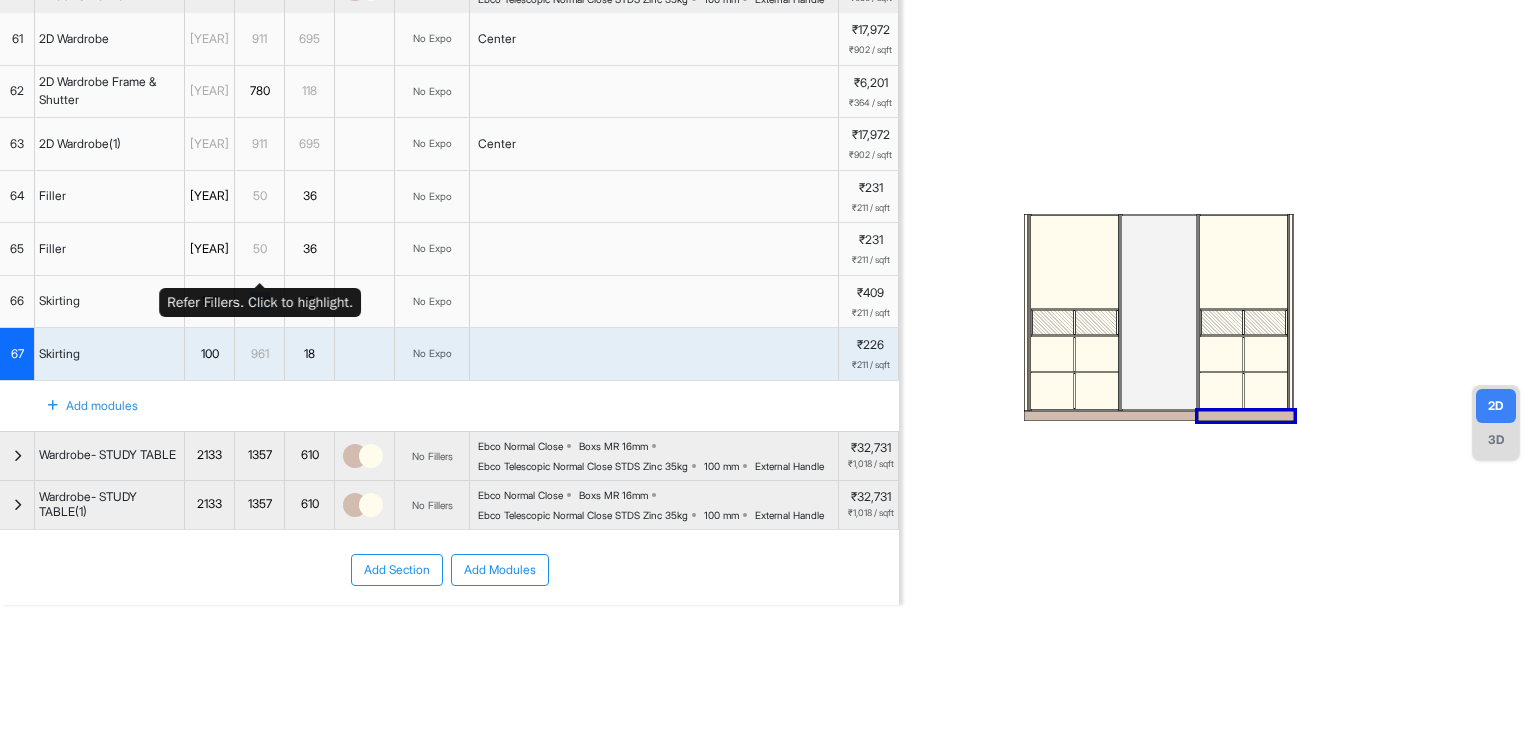 click on "1741" at bounding box center [259, 301] 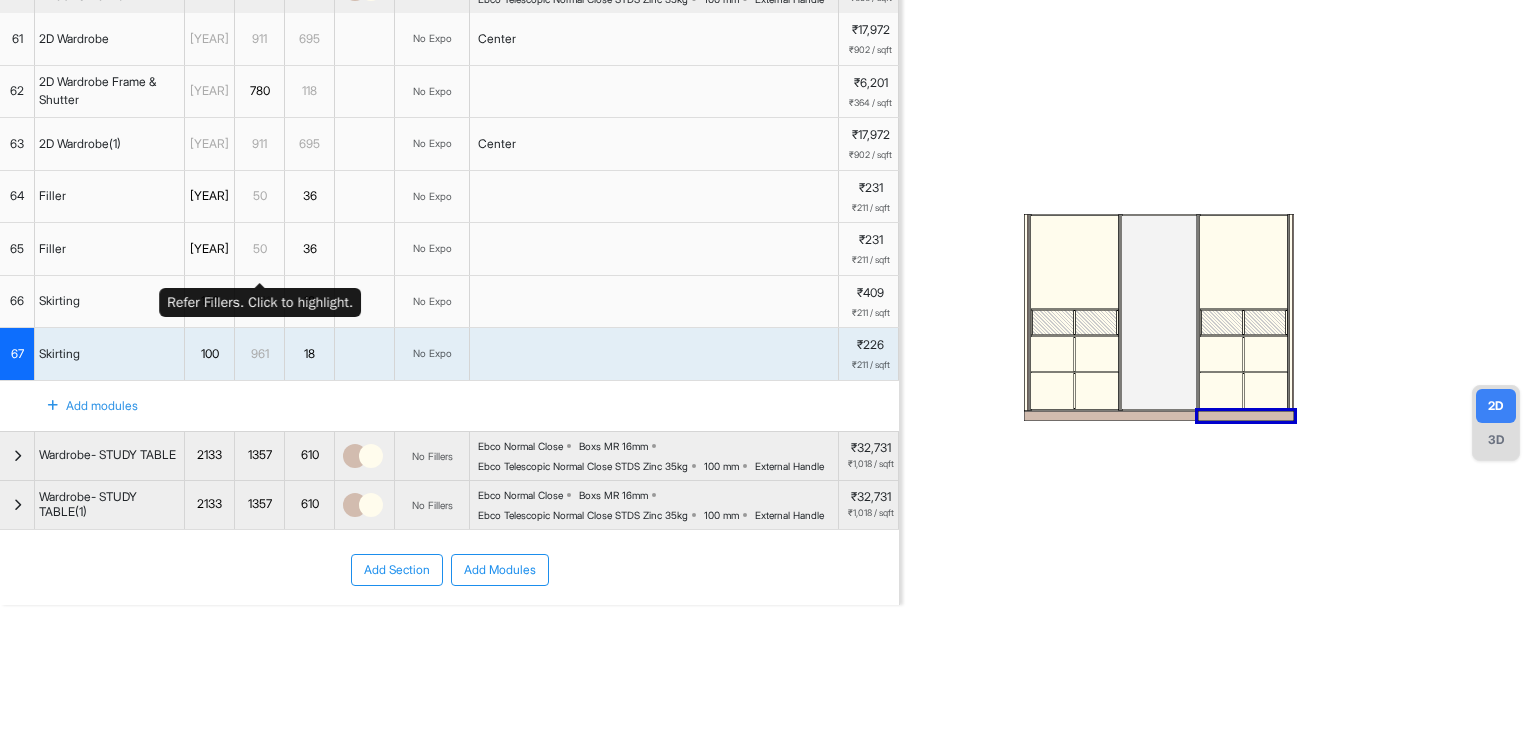 click on "1741" at bounding box center (259, 301) 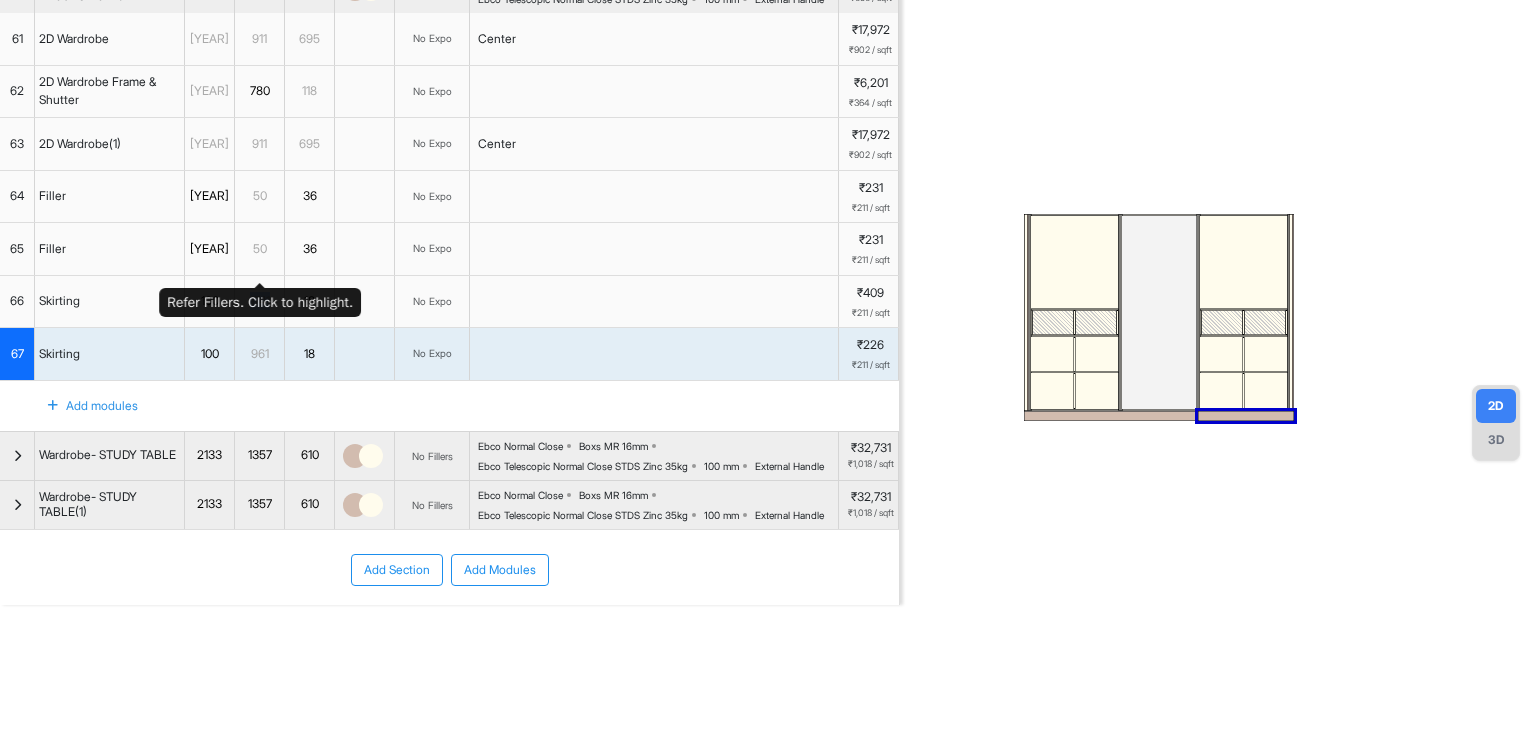 click on "1741" at bounding box center [259, 301] 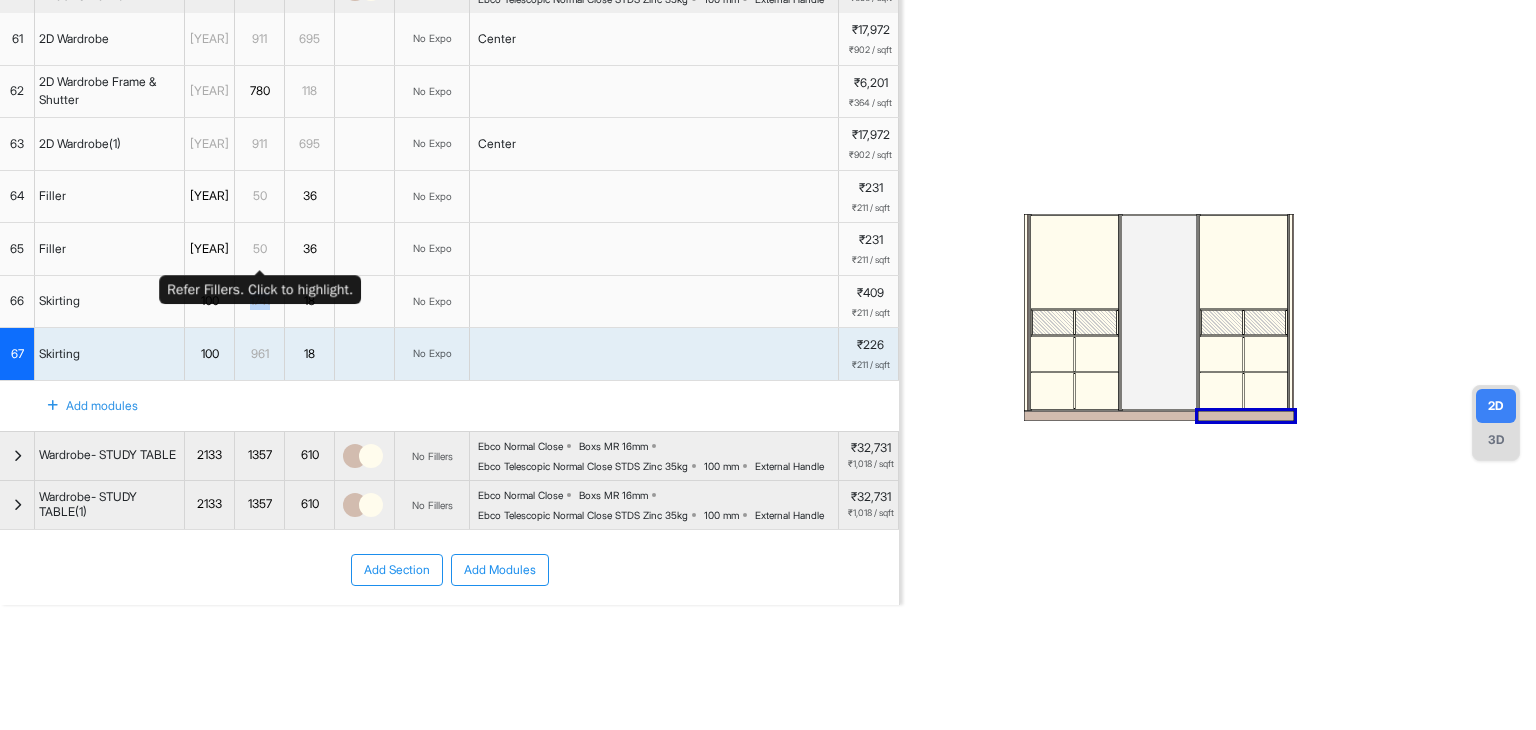 click on "1741" at bounding box center (259, 301) 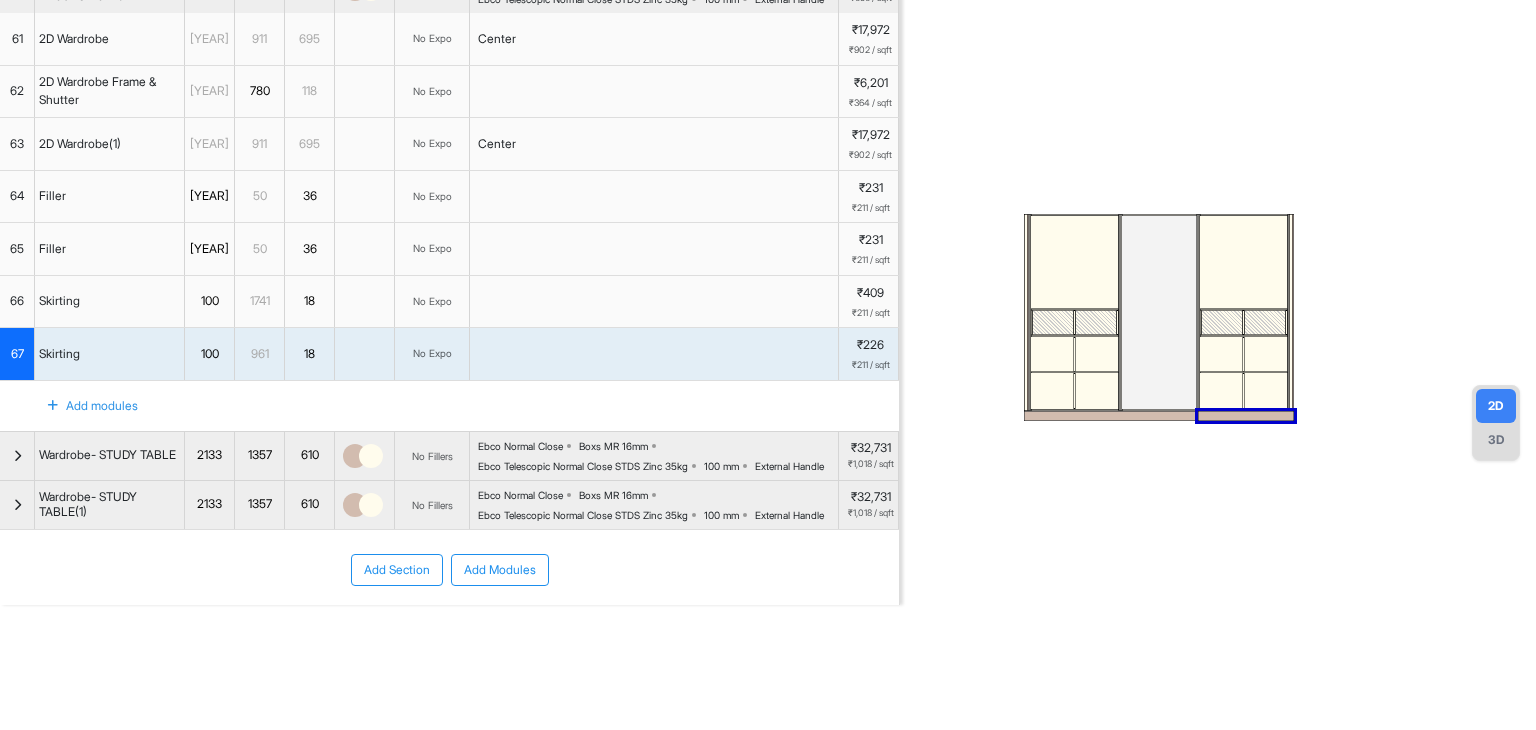 click on "66" at bounding box center (17, 301) 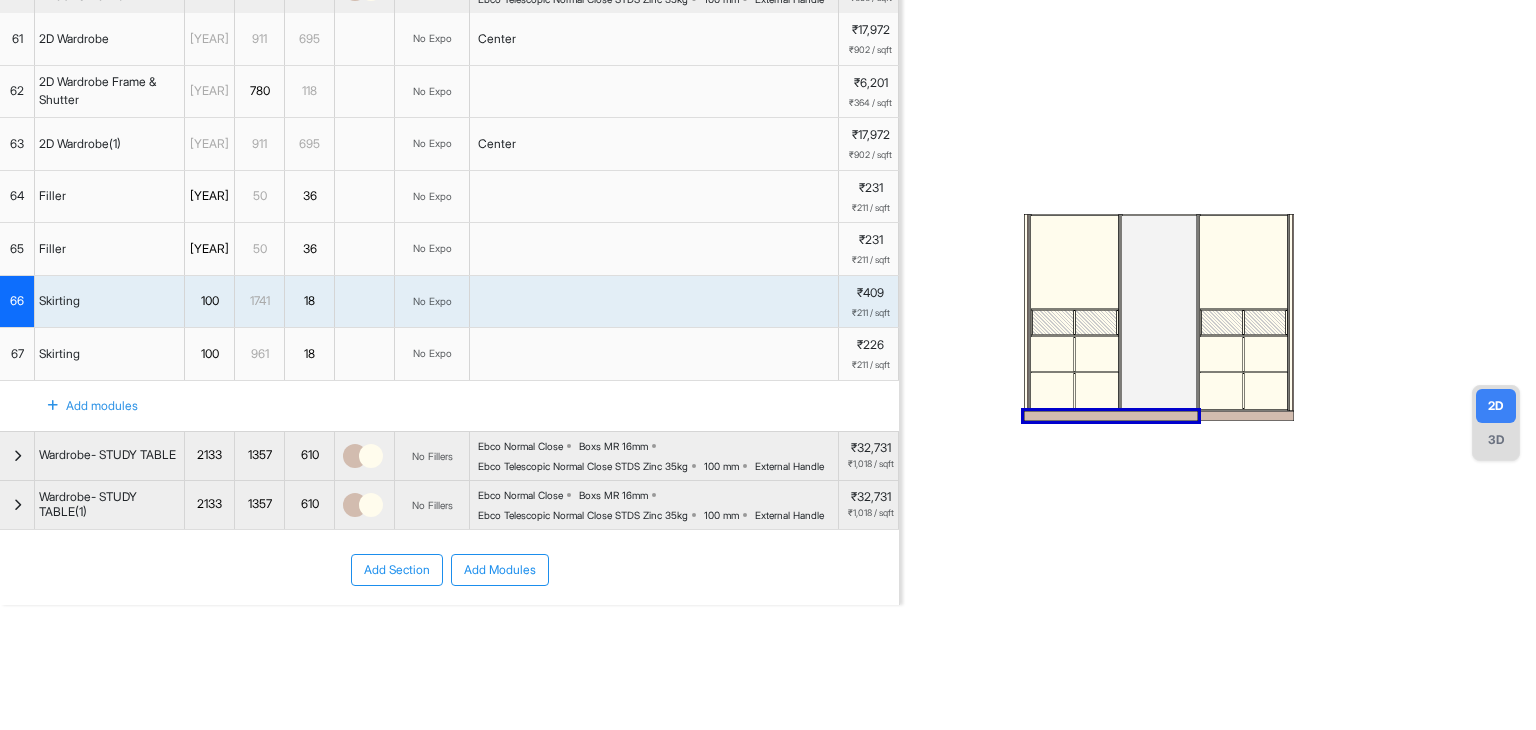 click at bounding box center [53, 406] 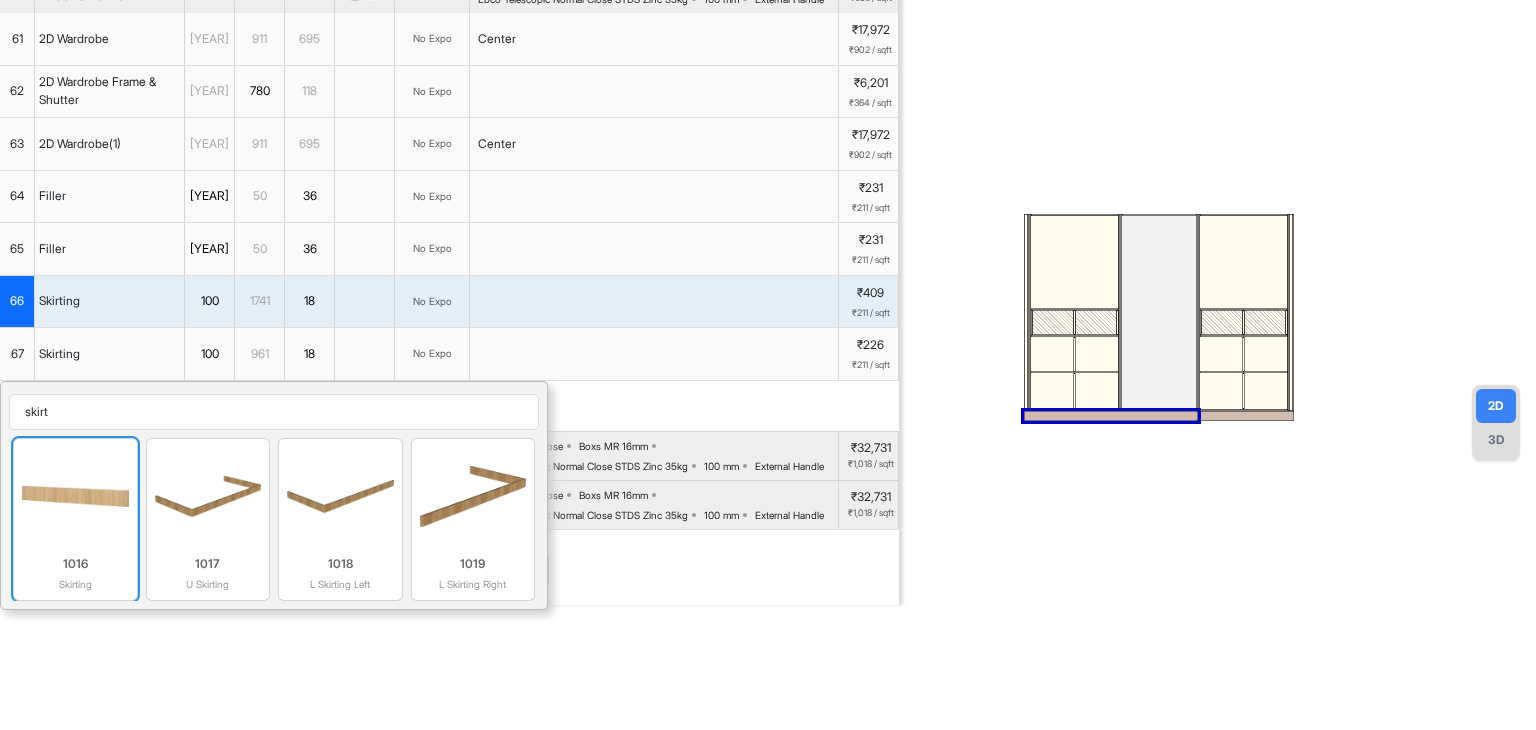 type on "skirt" 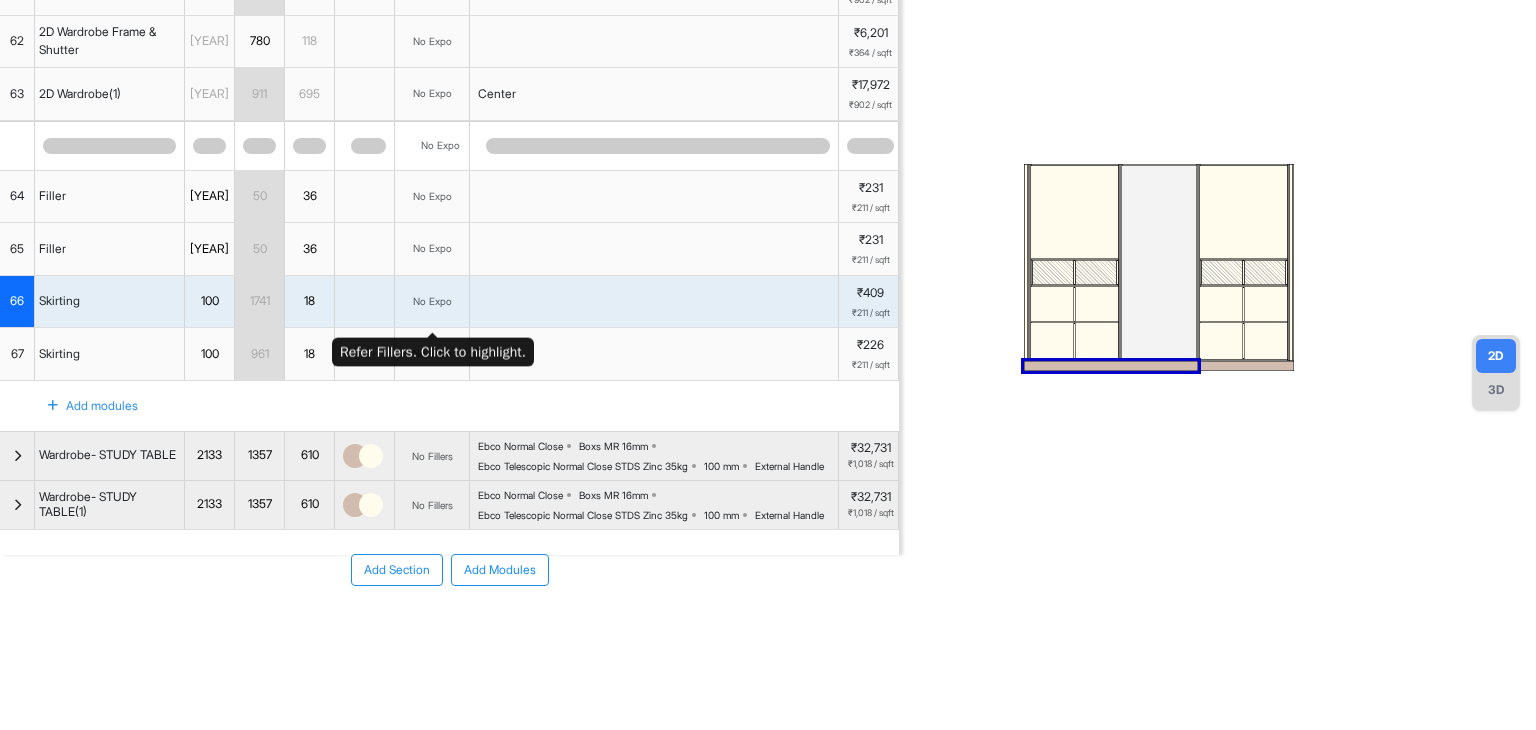 scroll, scrollTop: 240, scrollLeft: 0, axis: vertical 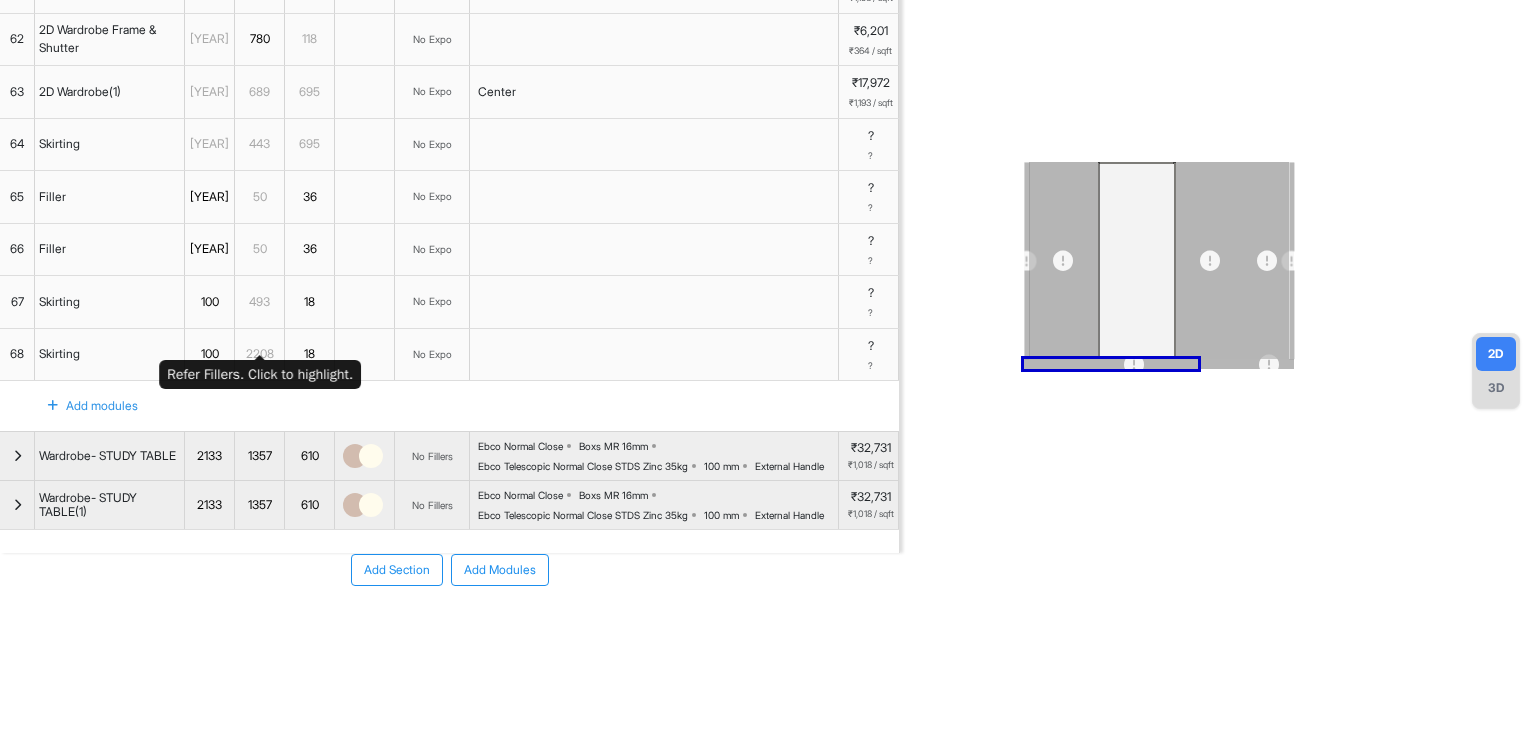 click on "493" at bounding box center (259, 302) 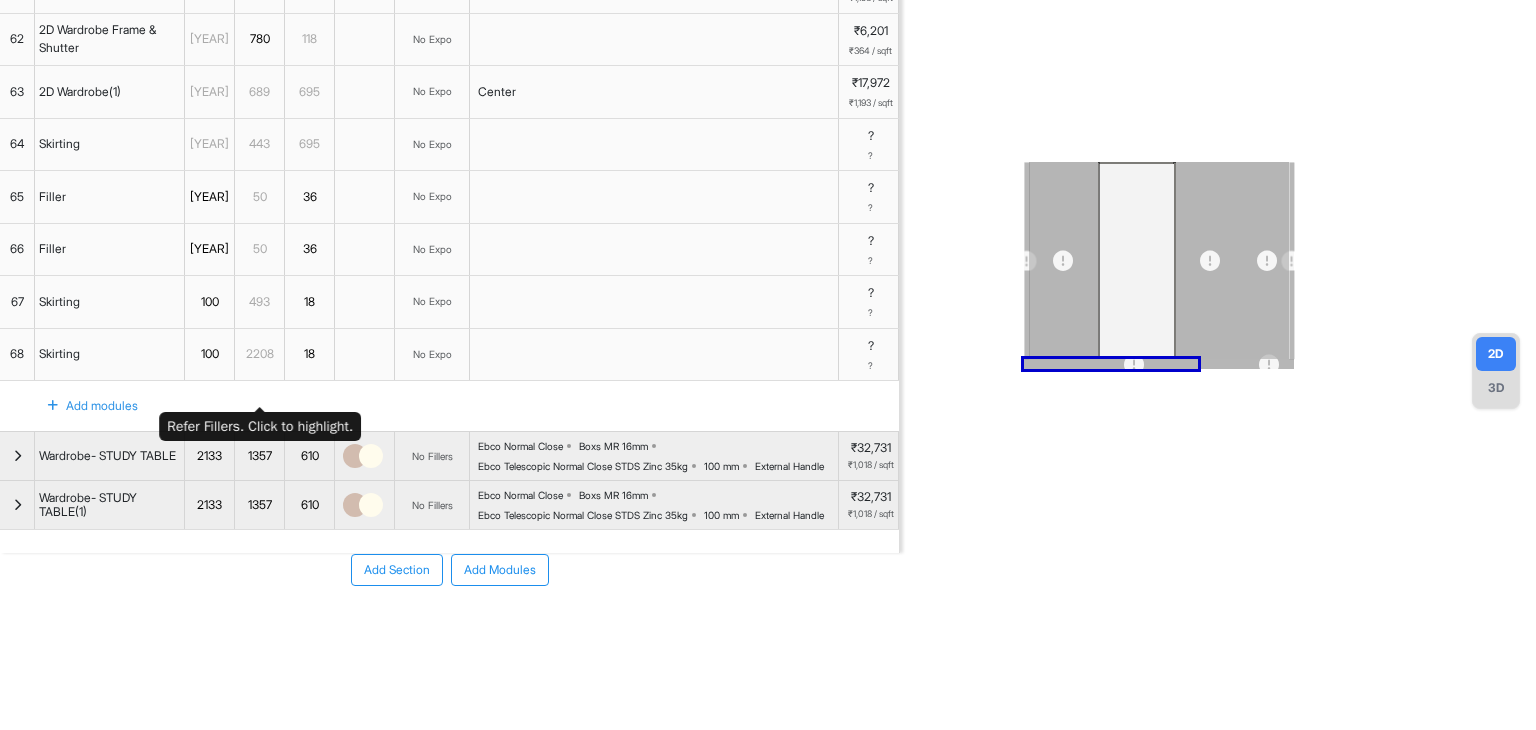 click on "2208" at bounding box center [259, 354] 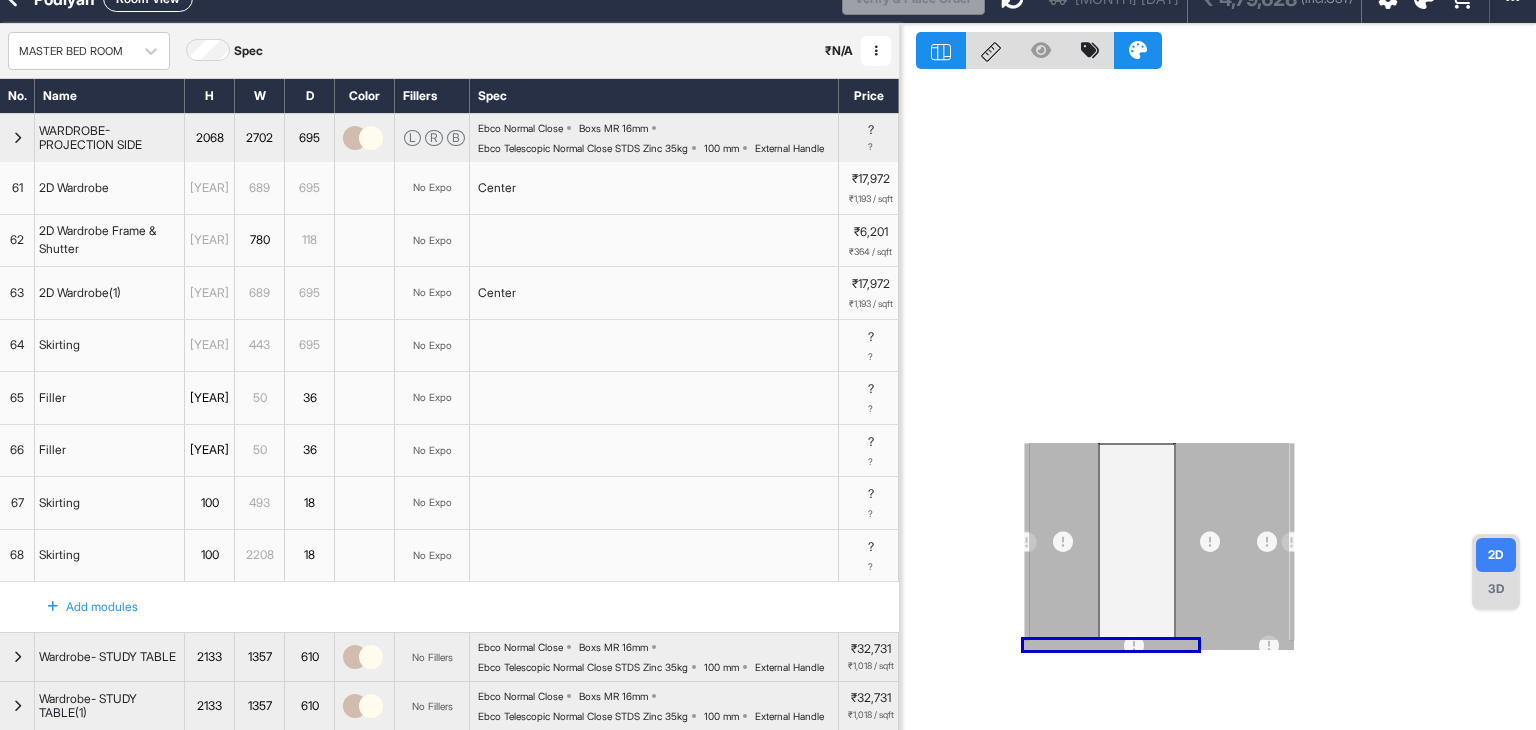 scroll, scrollTop: 0, scrollLeft: 0, axis: both 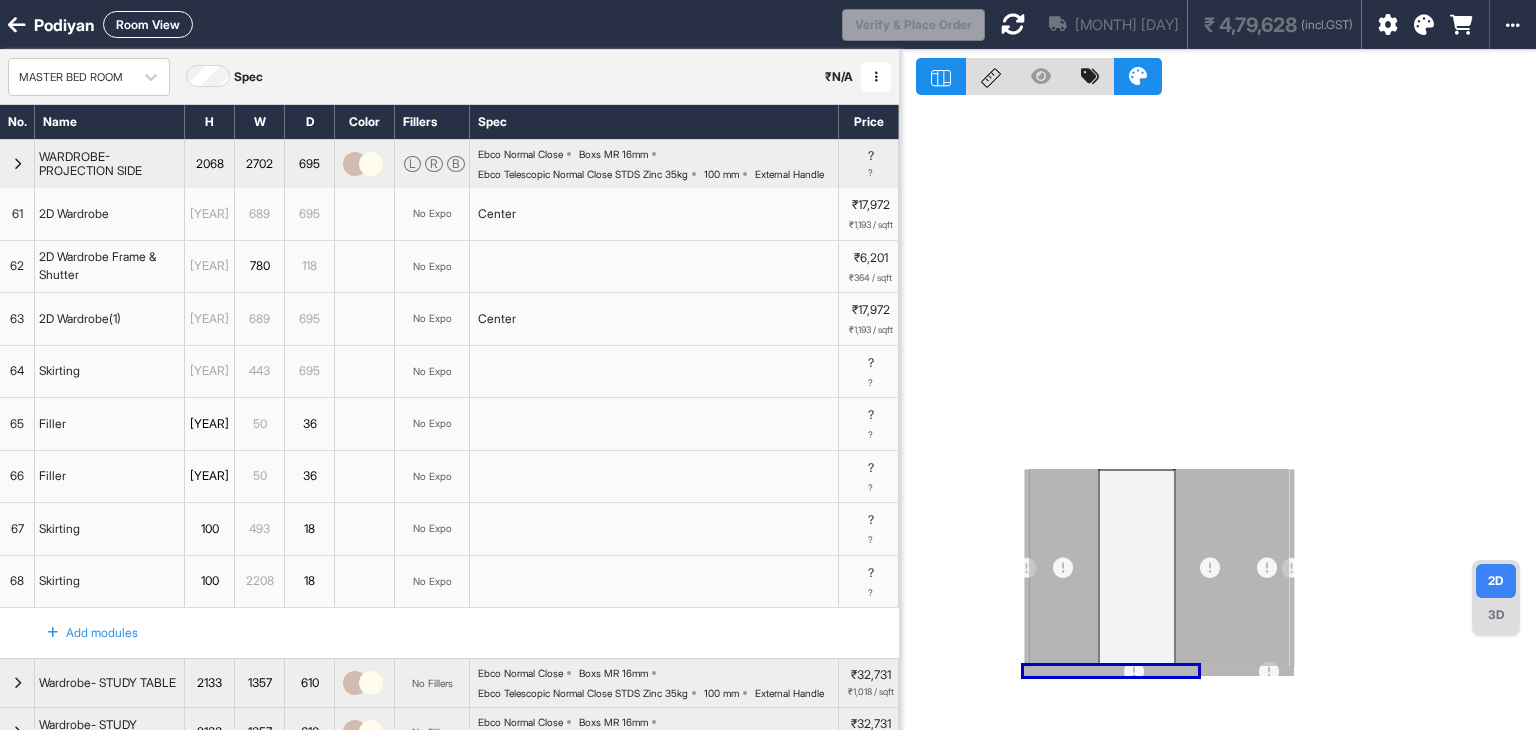 click at bounding box center [1013, 24] 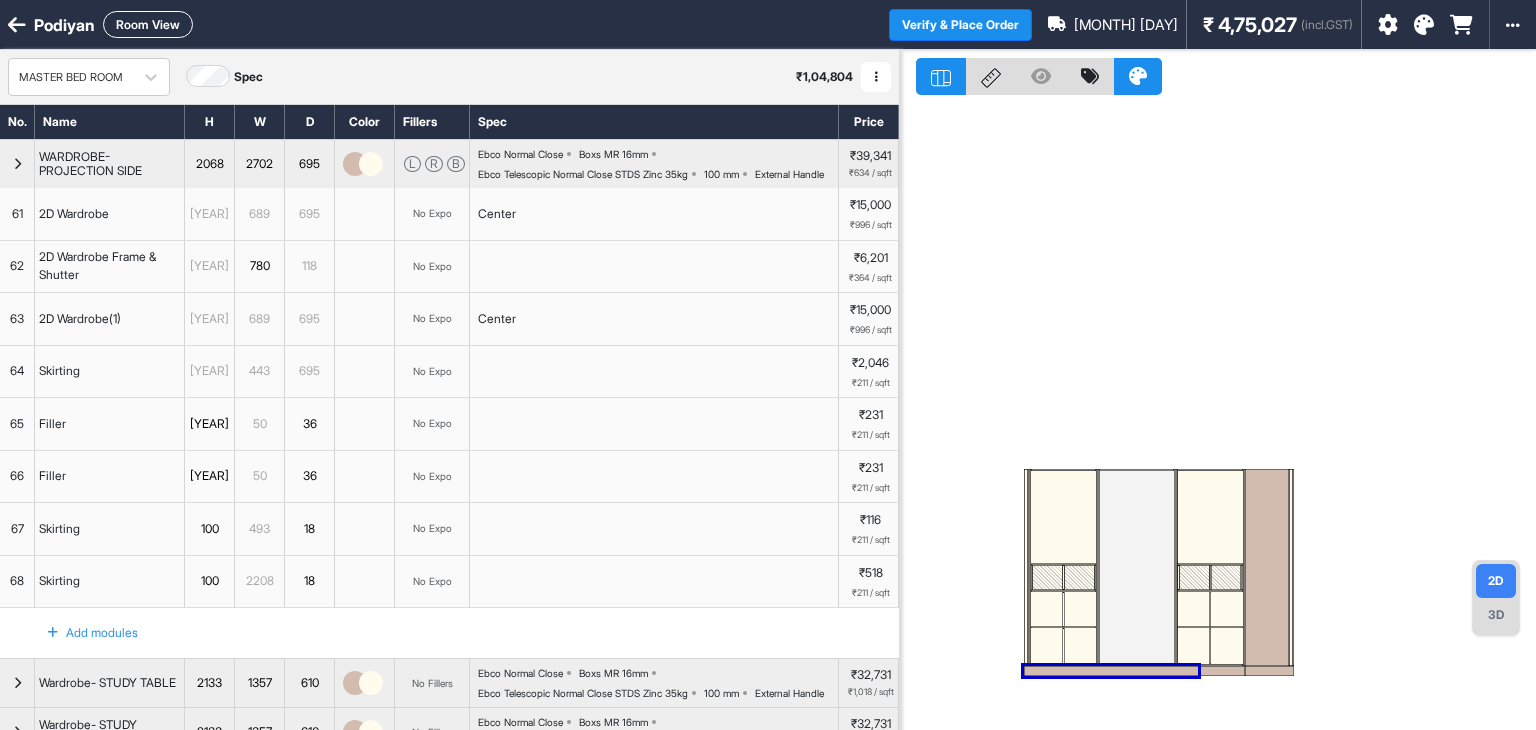 click at bounding box center [1134, 671] 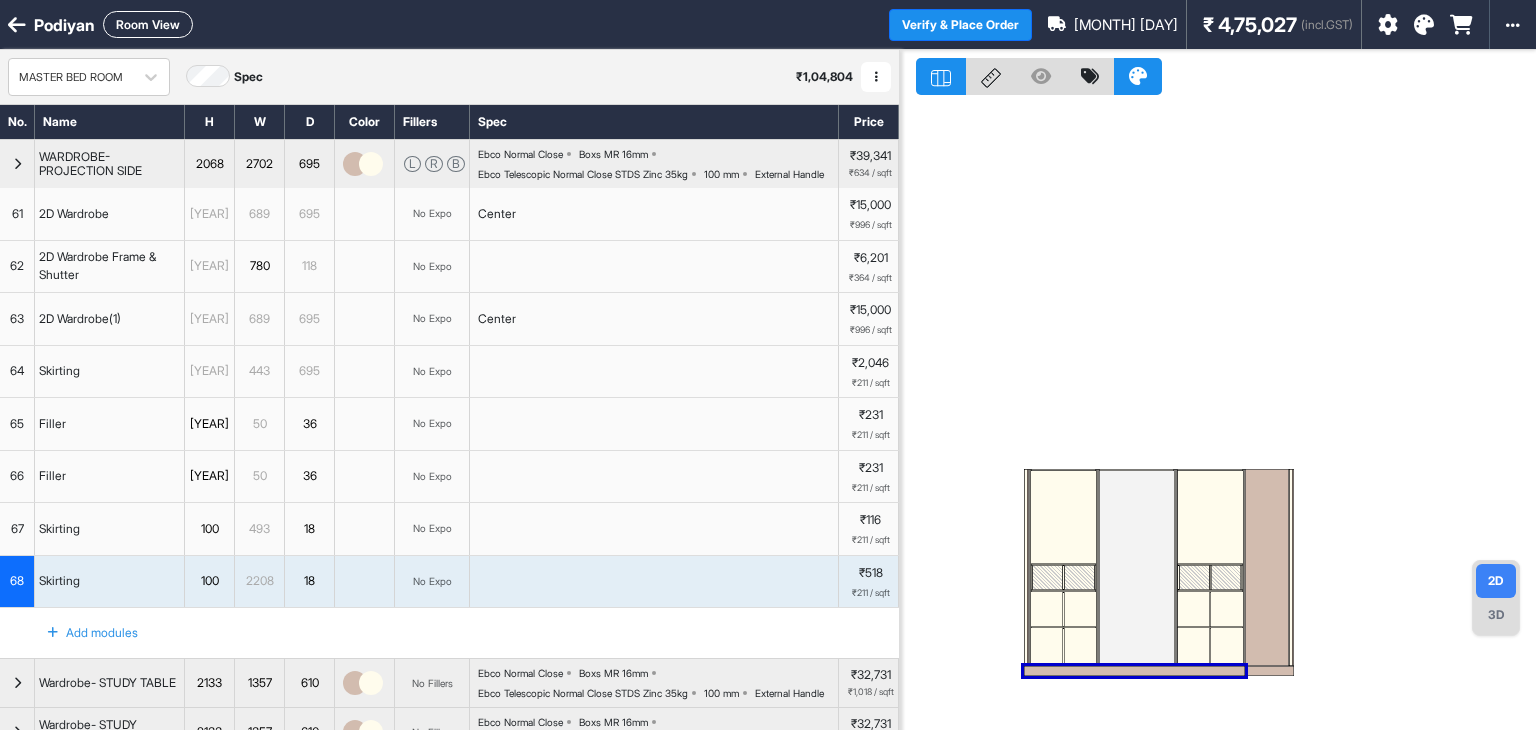 click at bounding box center (1134, 671) 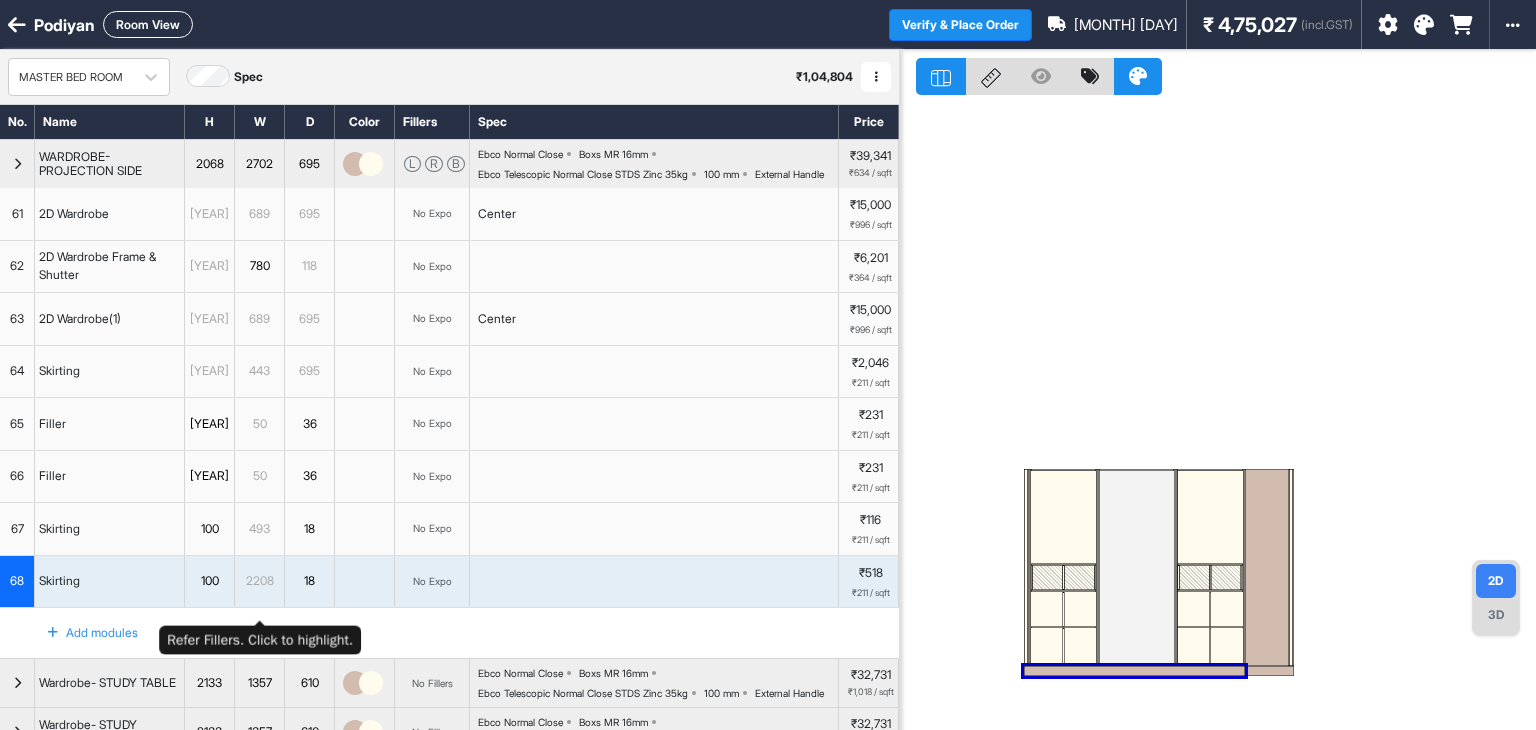 click on "2208" at bounding box center [259, 581] 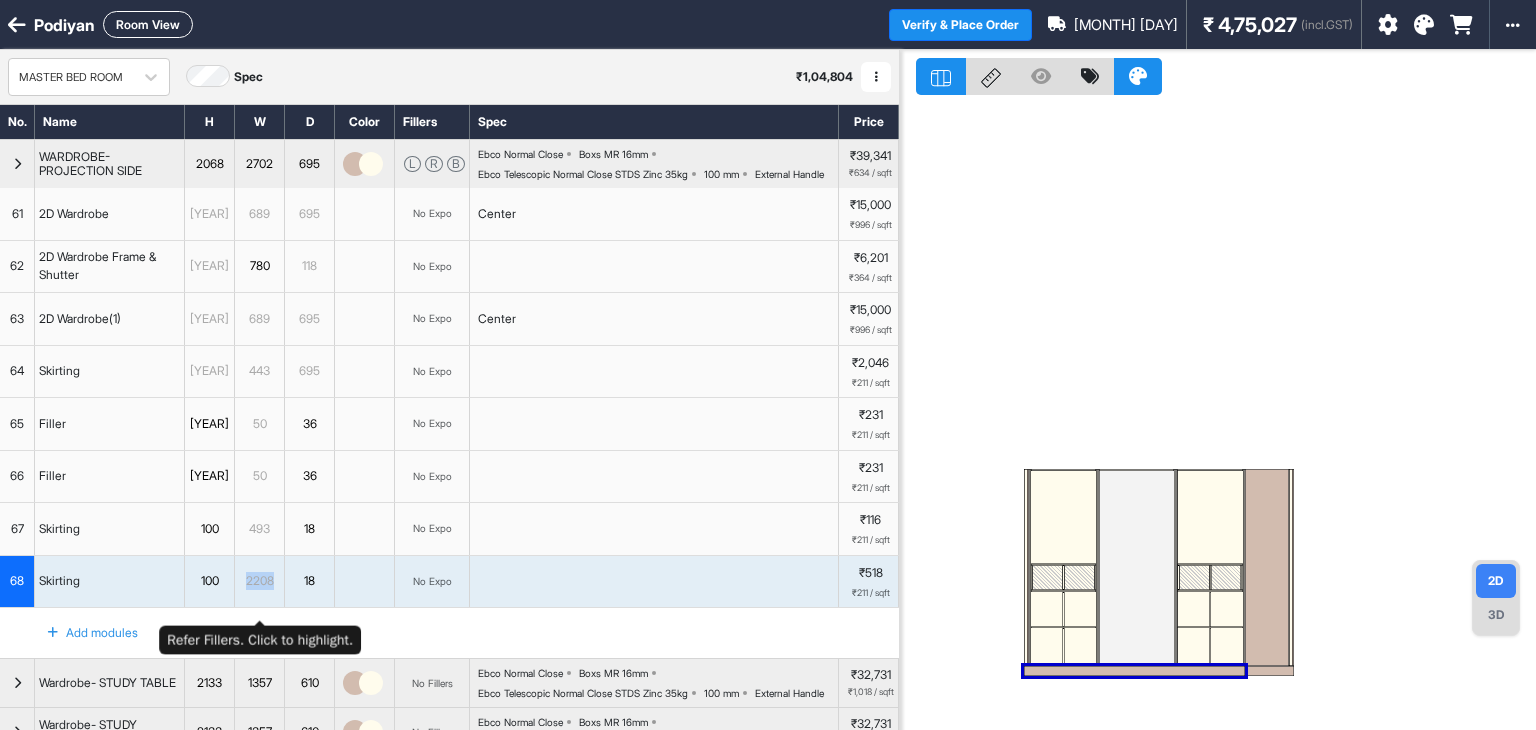 click on "2208" at bounding box center (259, 581) 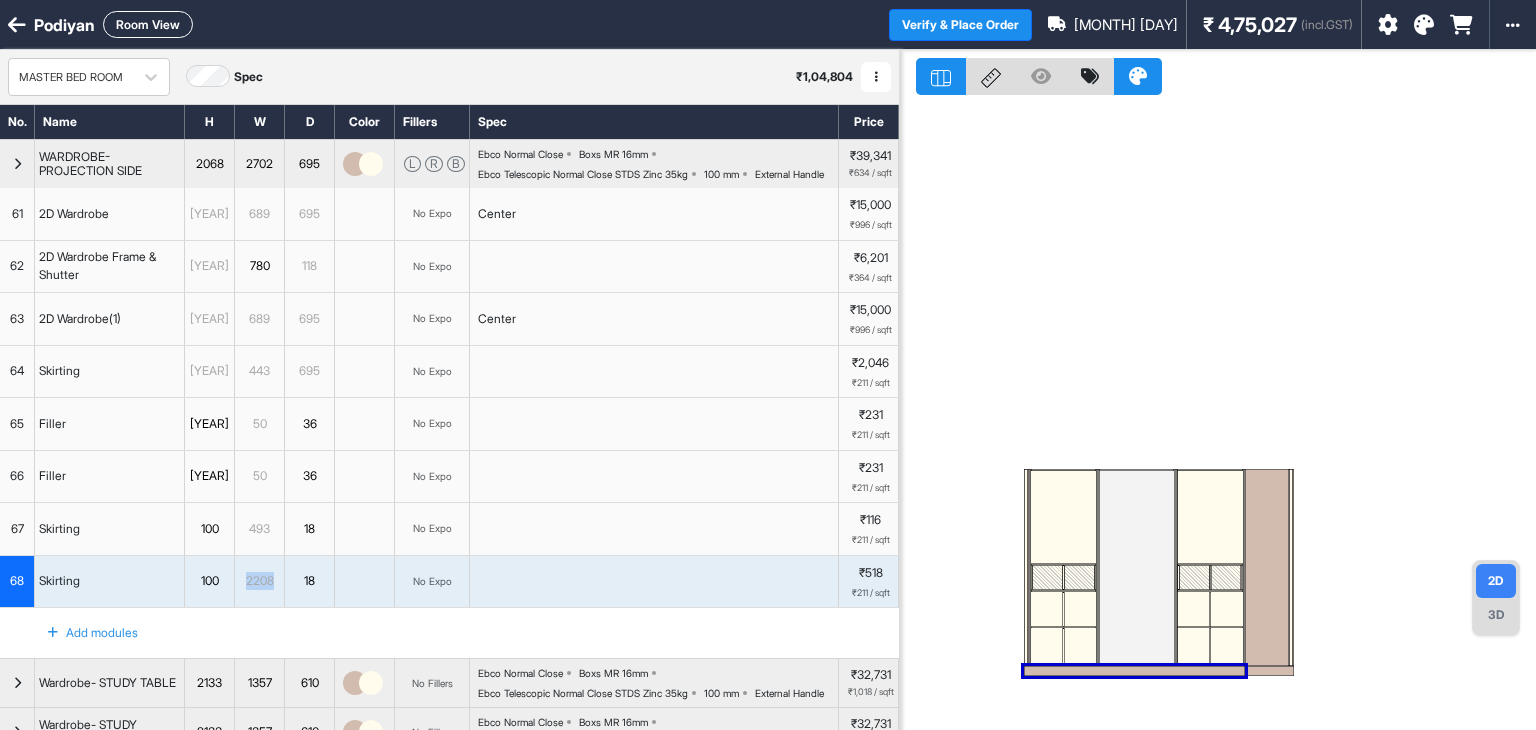 click on "64" at bounding box center [17, 371] 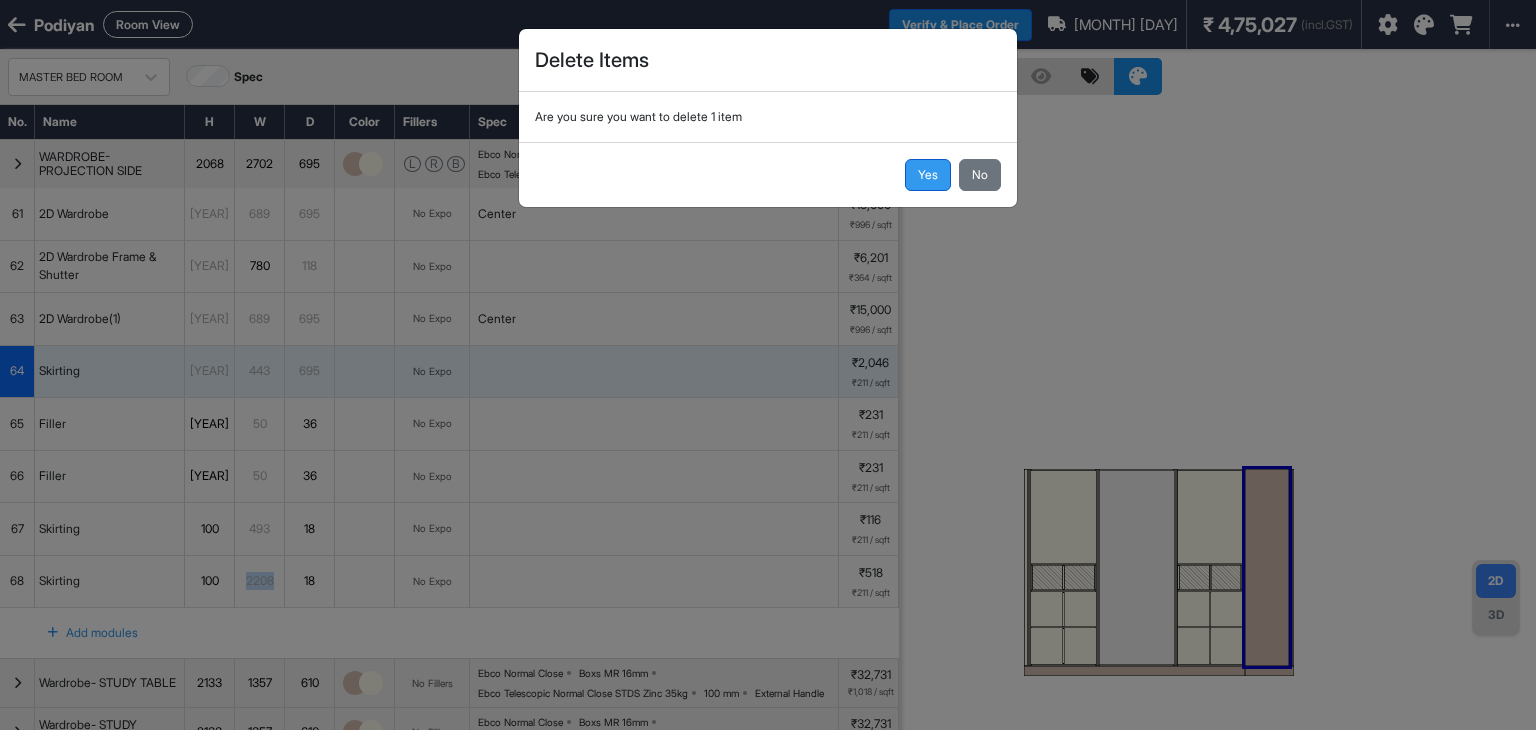 click on "Yes" at bounding box center (928, 175) 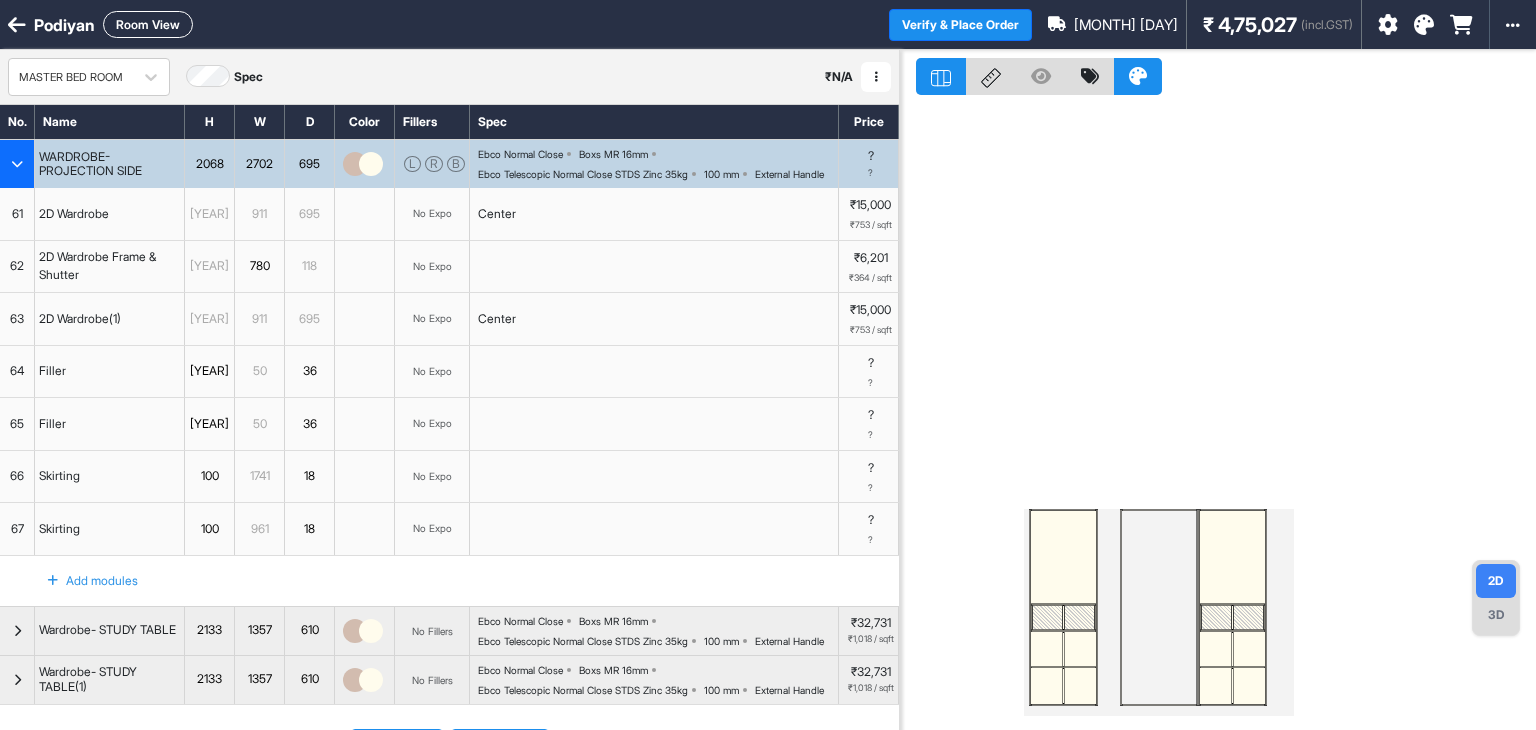 click on "podiyan Room View Verify & Place Order Aug 14th ₹   4,75,027 (incl.GST) Import Assembly Archive Rename Refresh Price" at bounding box center (768, 25) 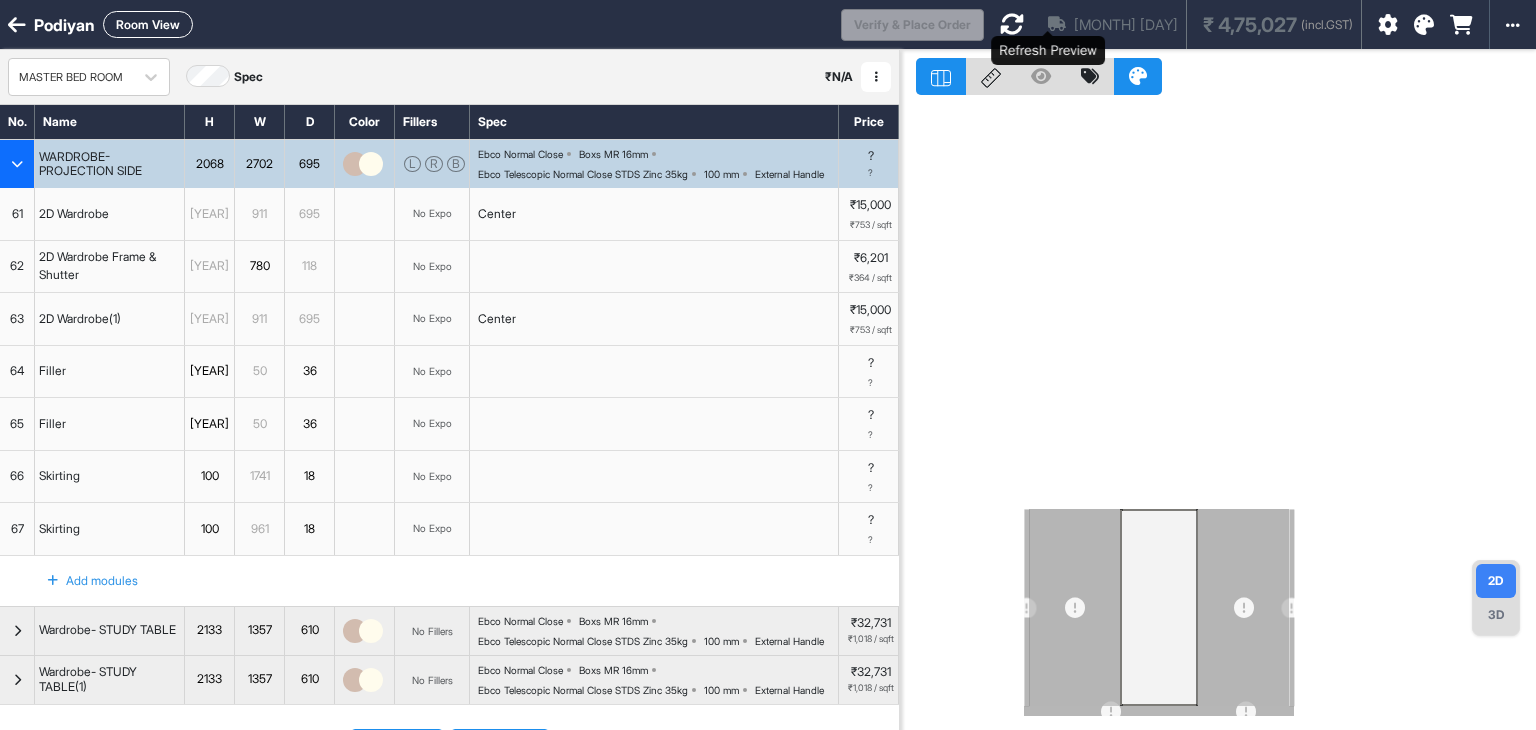 click at bounding box center (1012, 24) 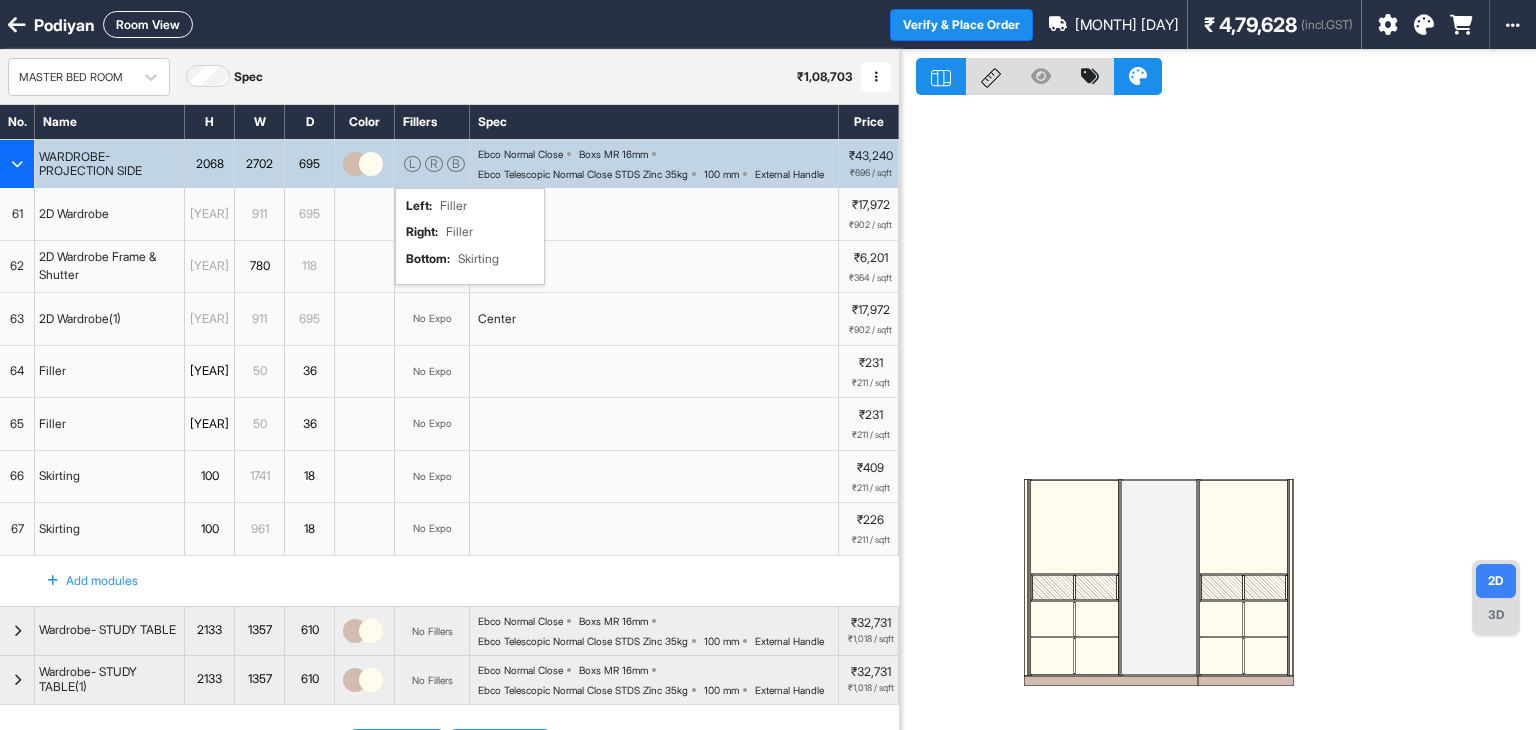 click on "R" at bounding box center [434, 164] 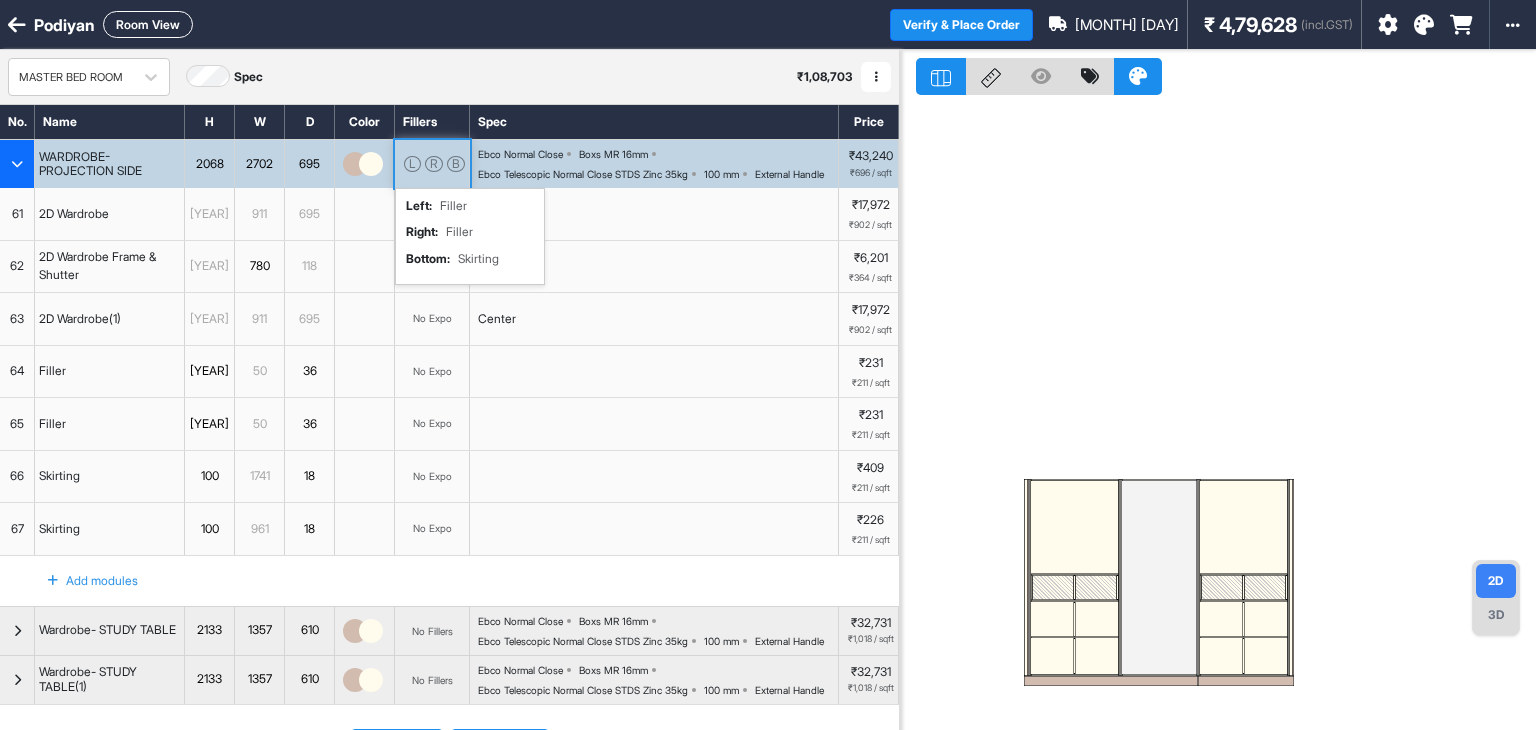 click on "R" at bounding box center (434, 164) 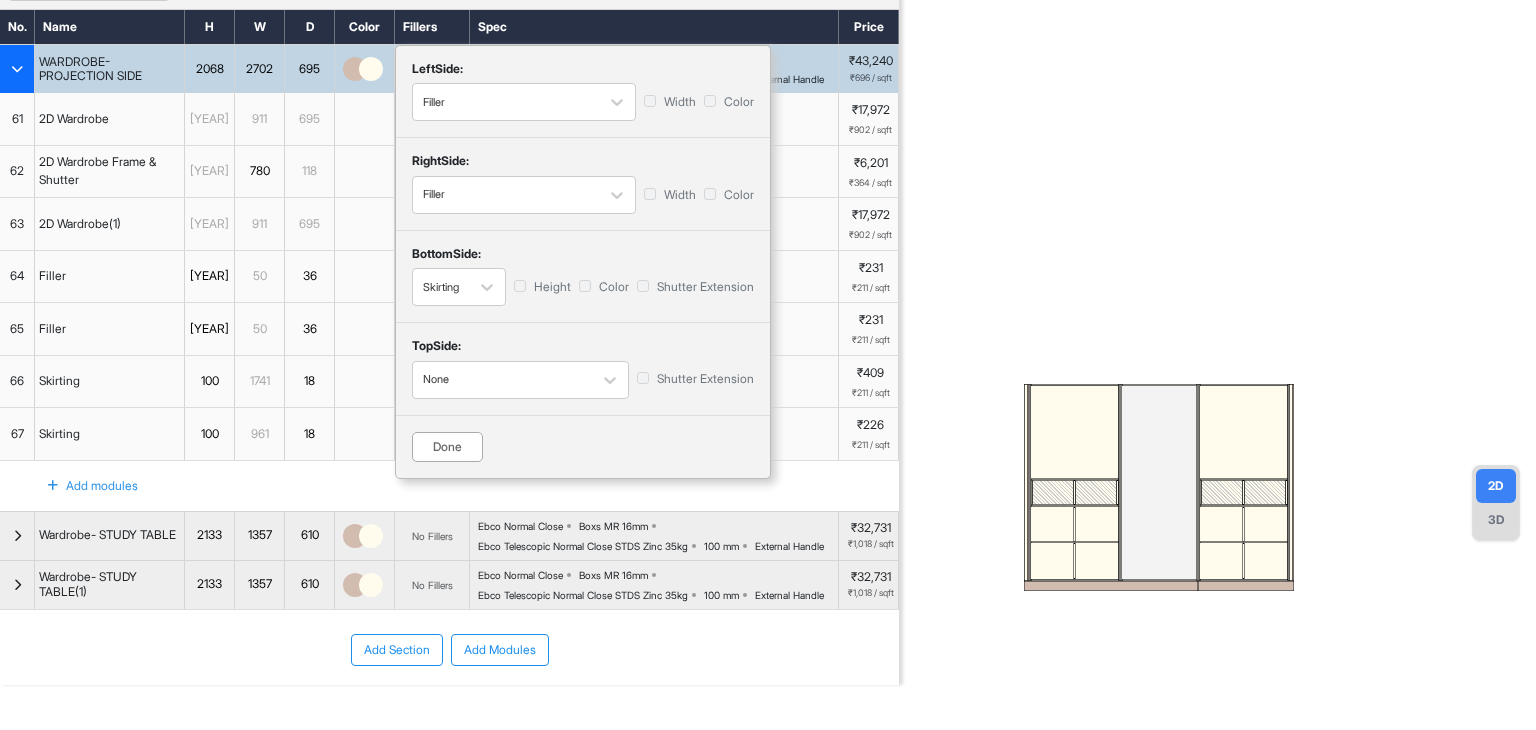 scroll, scrollTop: 100, scrollLeft: 0, axis: vertical 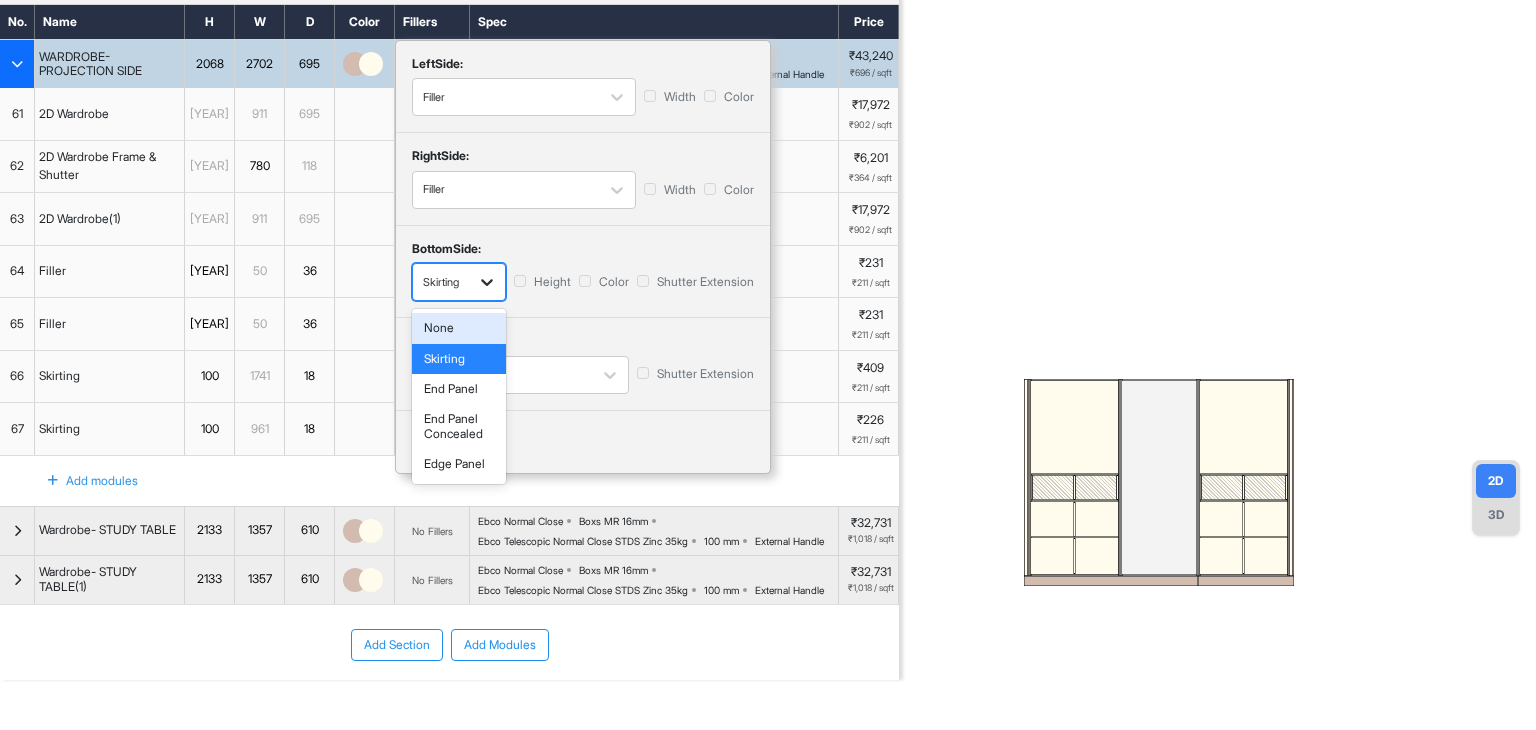 click 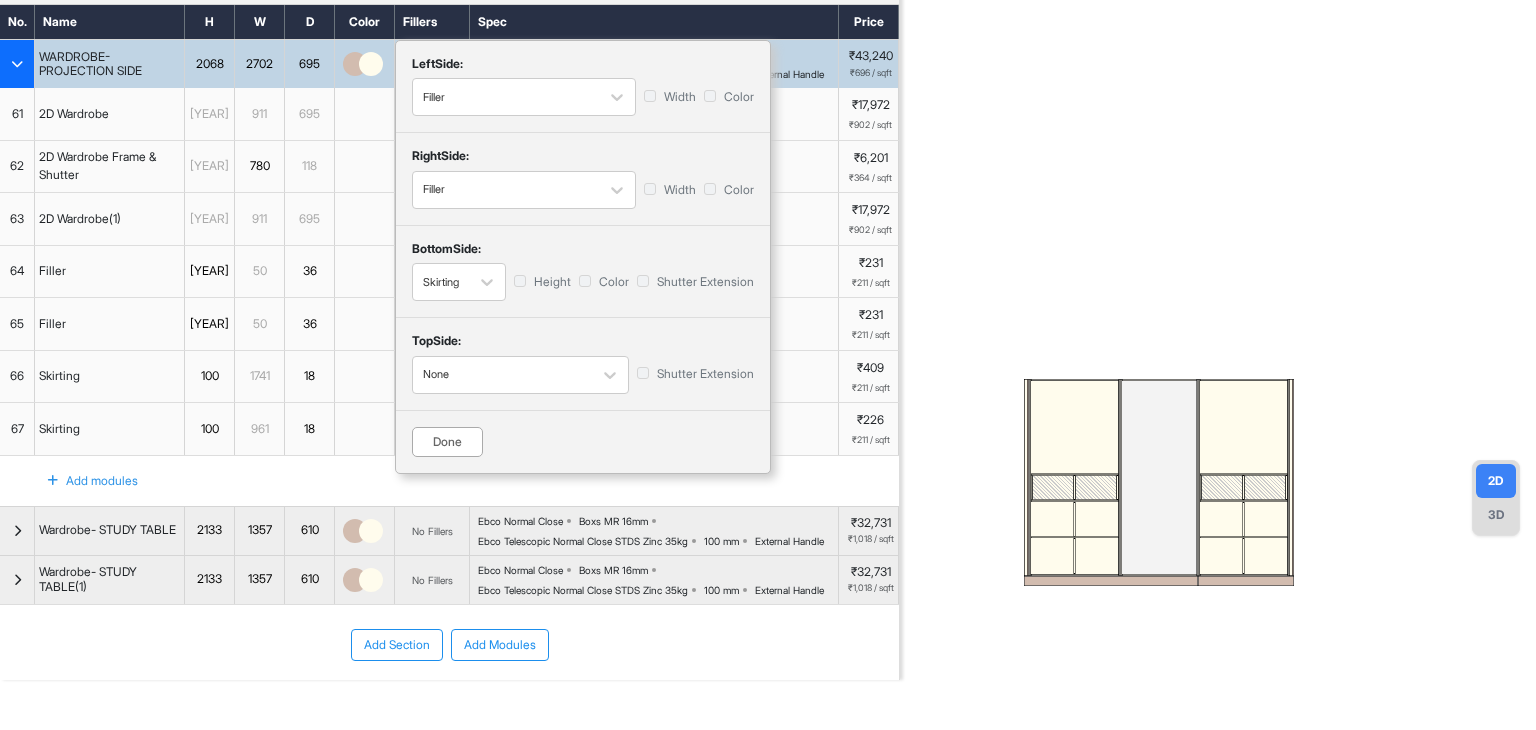 click on "Height" at bounding box center (552, 282) 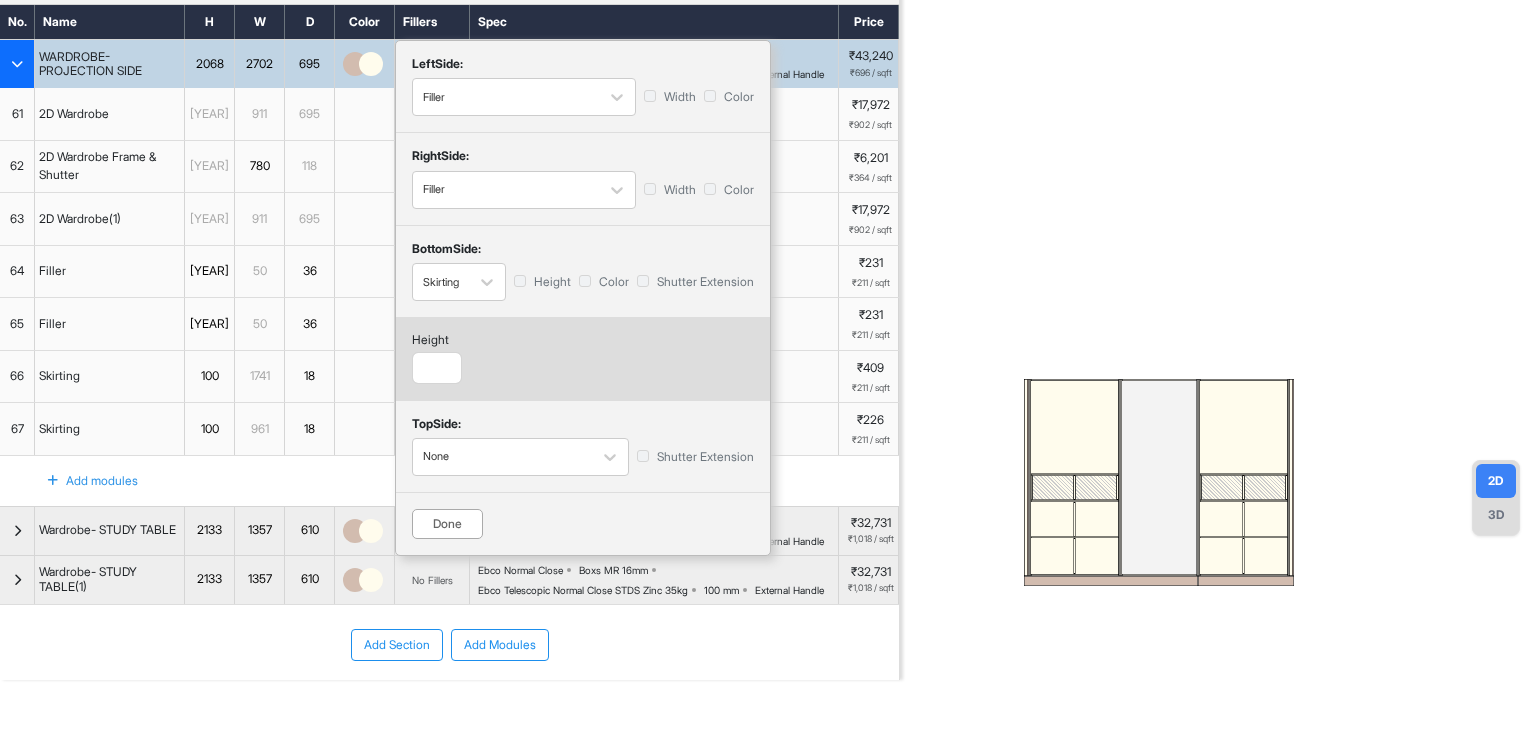 click on "Color" at bounding box center (604, 282) 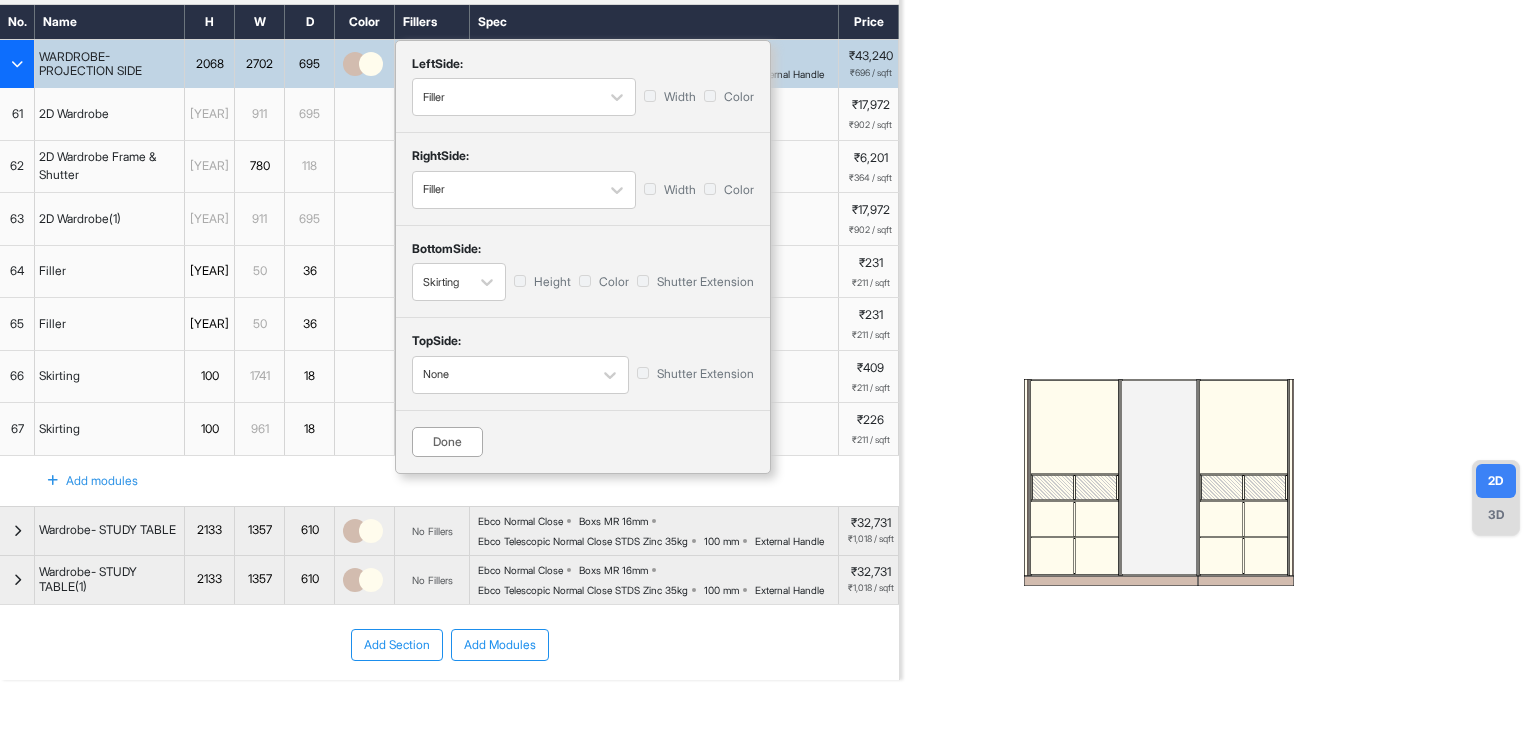 click on "Done" at bounding box center [447, 442] 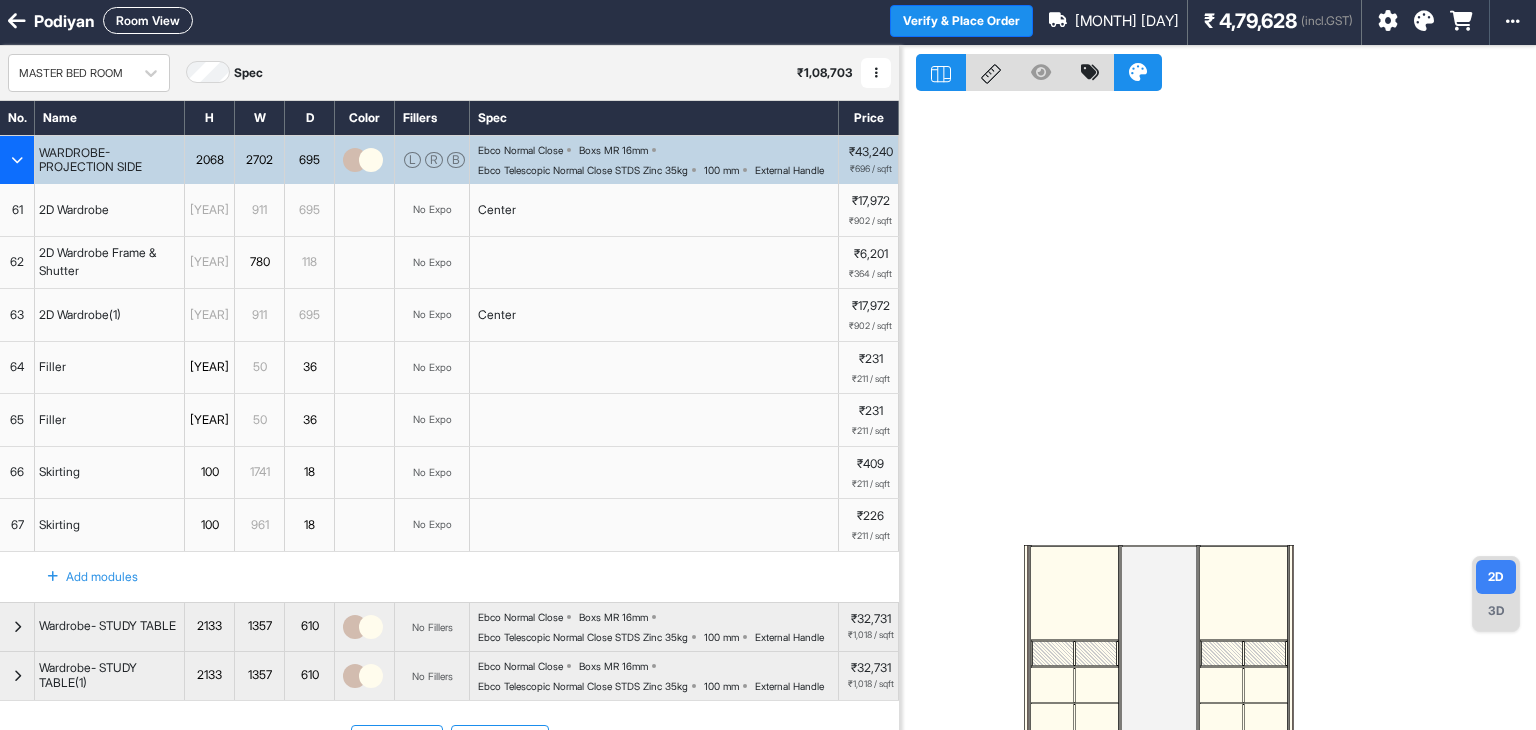 scroll, scrollTop: 0, scrollLeft: 0, axis: both 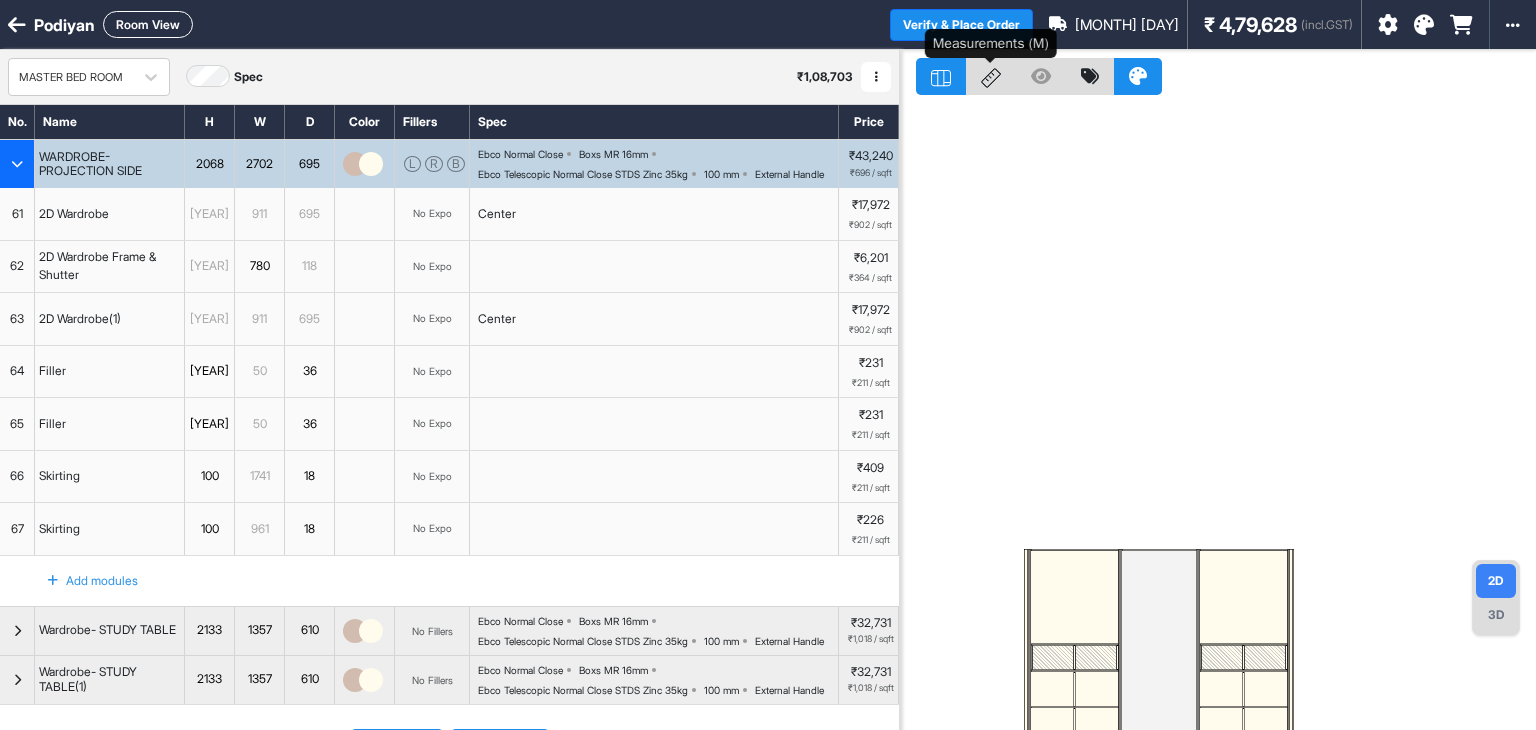 click 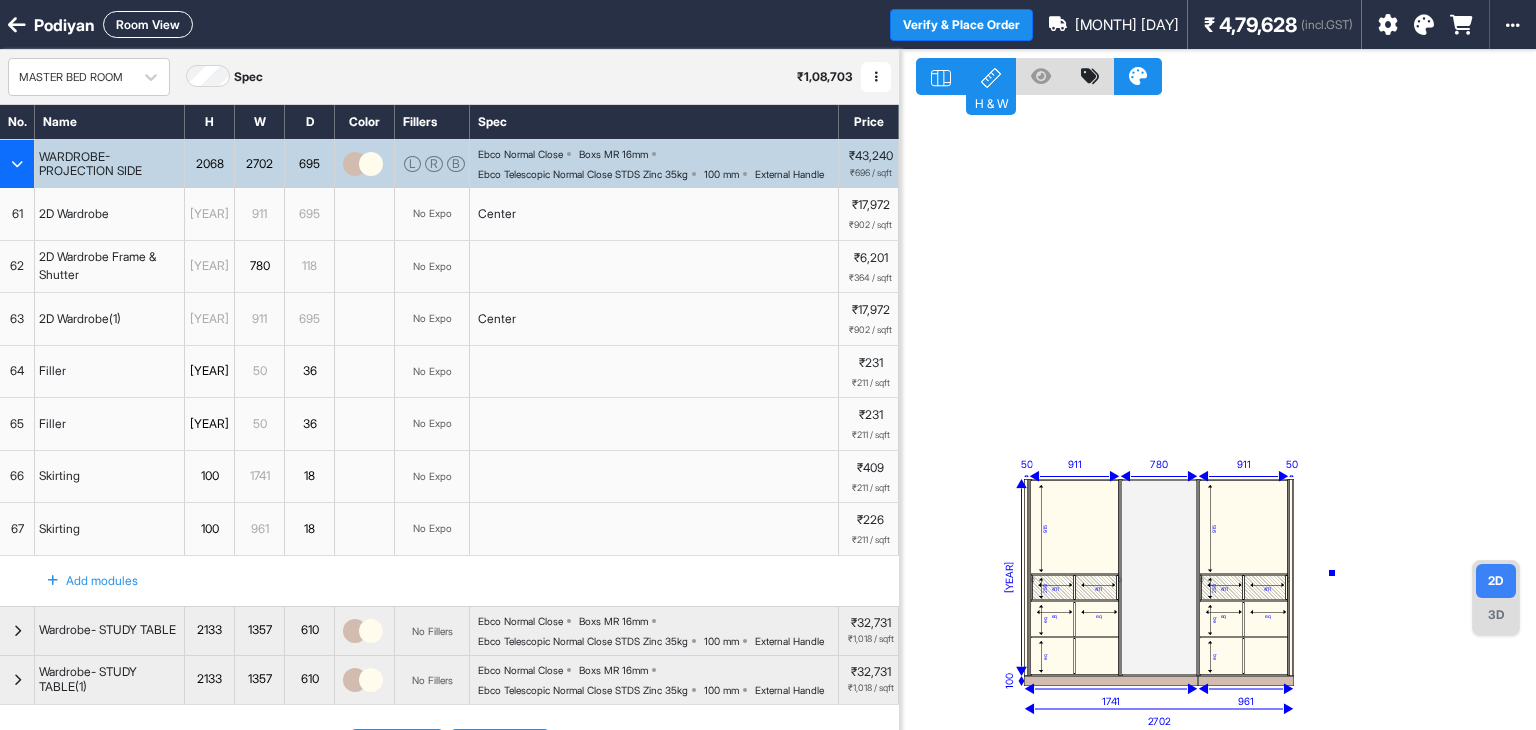 click on "915 0 411 411 0 250 eq eq eq eq 915 0 411 411 0 250 eq eq eq eq 2702 911 780 911 1968 50 50 100 1741 961" at bounding box center (1218, 415) 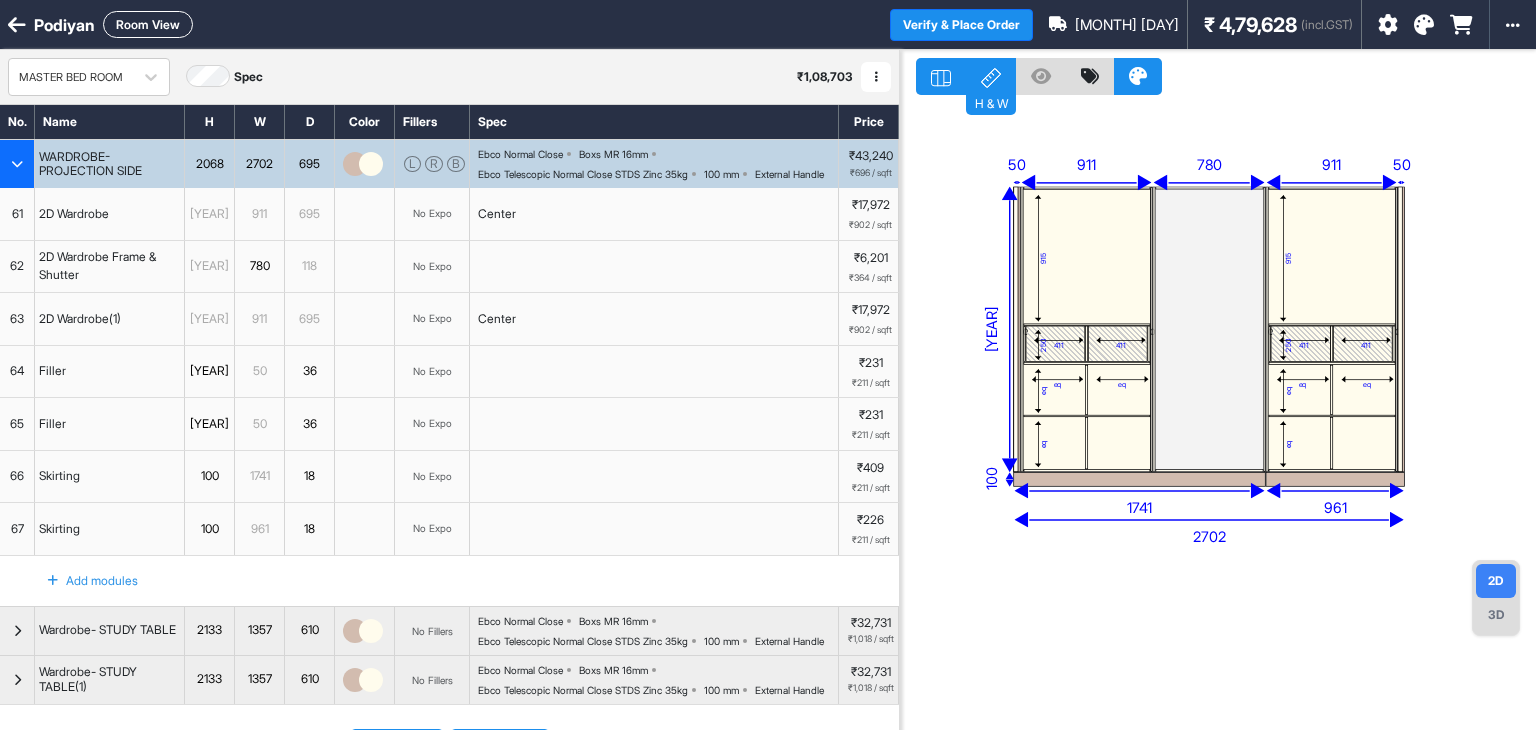 drag, startPoint x: 1141, startPoint y: 360, endPoint x: 1164, endPoint y: 357, distance: 23.194826 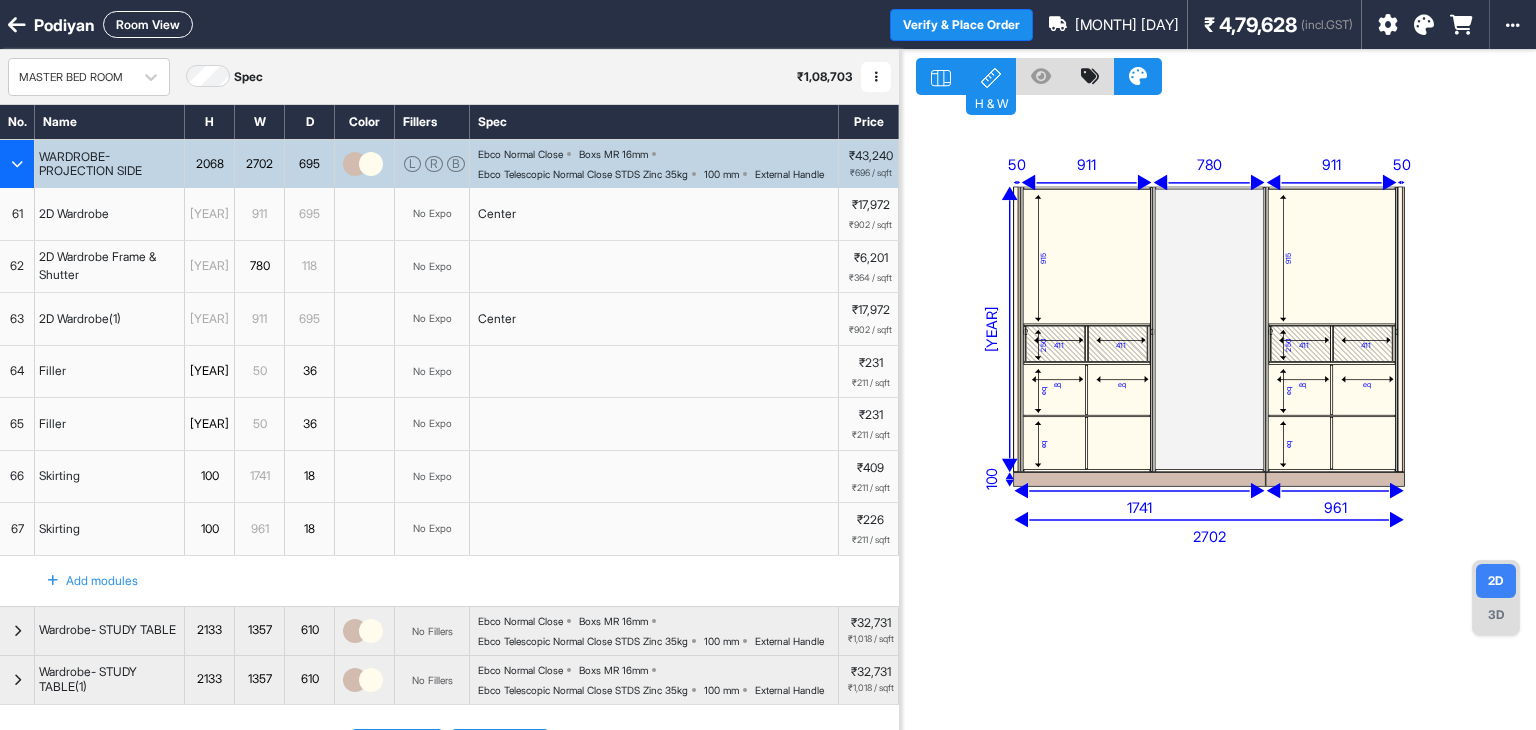click on "3D" at bounding box center (1496, 615) 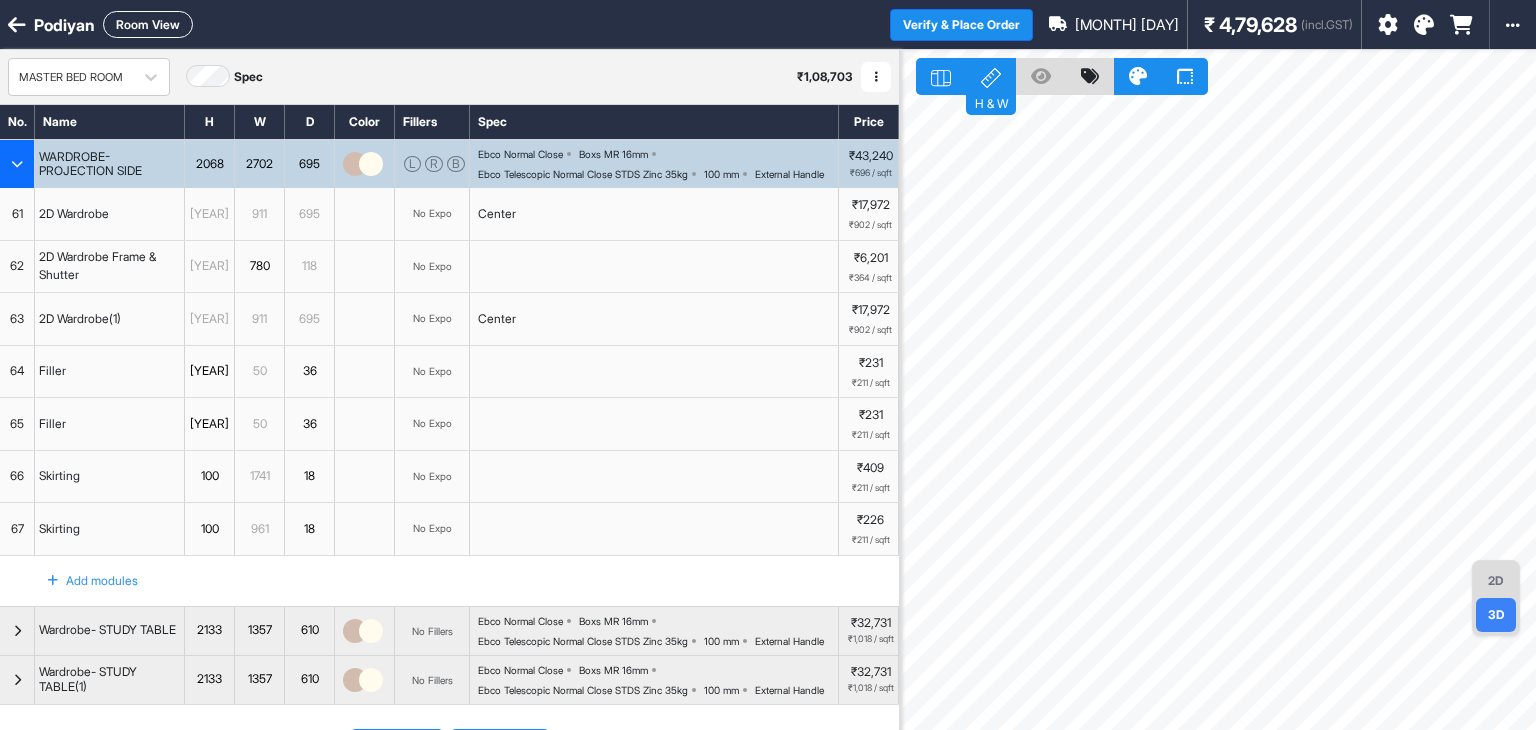 click on "2D" at bounding box center [1496, 581] 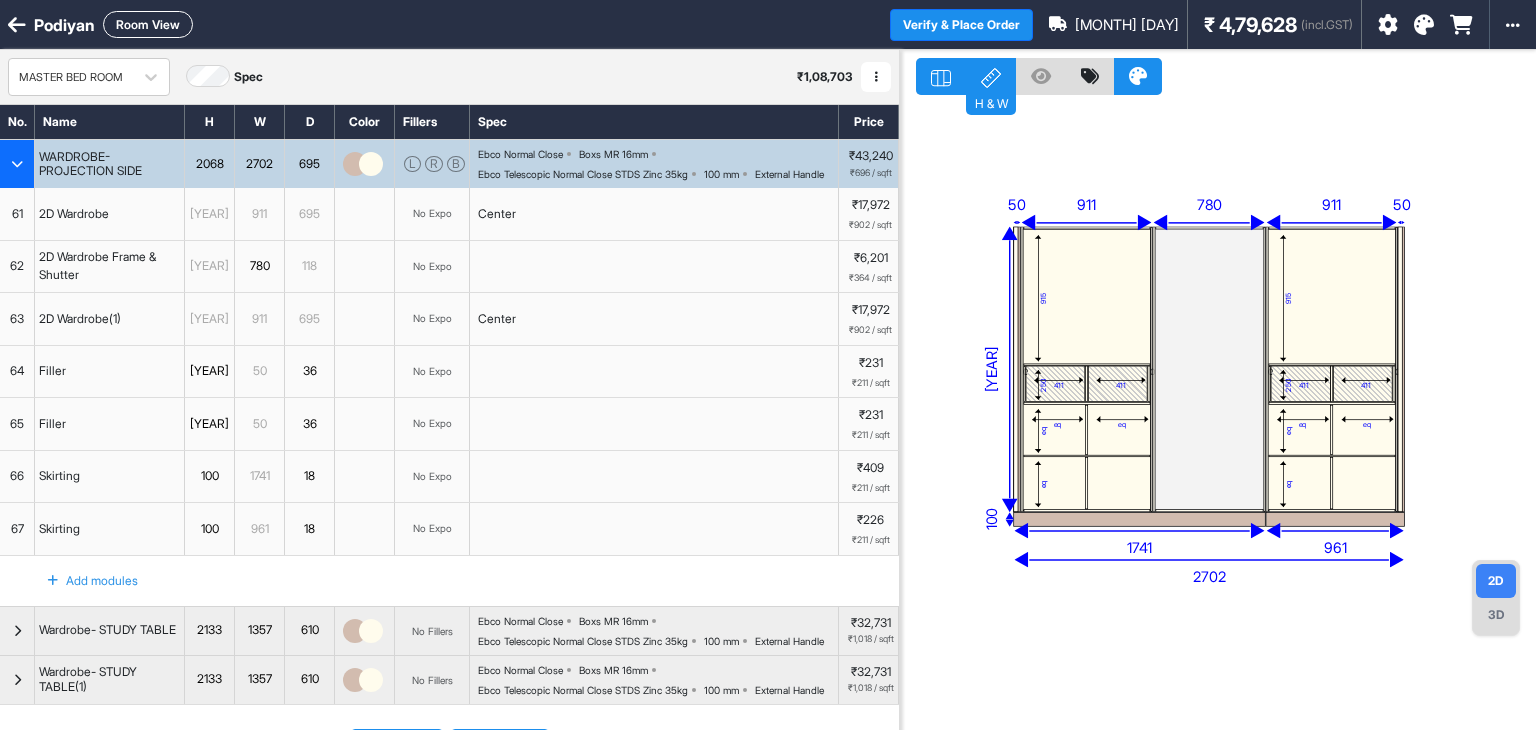 click at bounding box center (1139, 519) 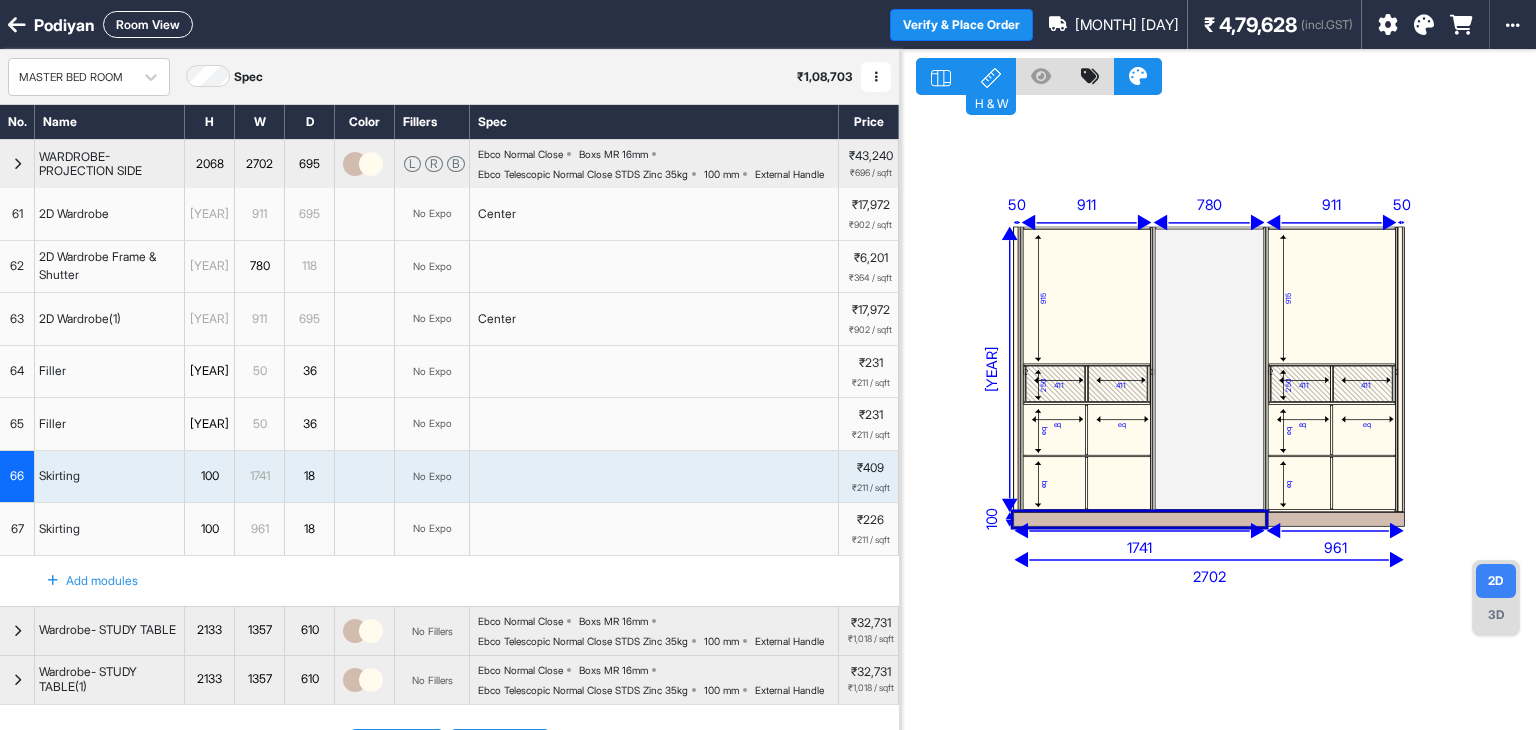 click on "915 0 411 411 0 250 eq eq eq eq 915 0 411 411 0 250 eq eq eq eq 2702 911 780 911 1968 50 50 100 1741 961" at bounding box center (1218, 415) 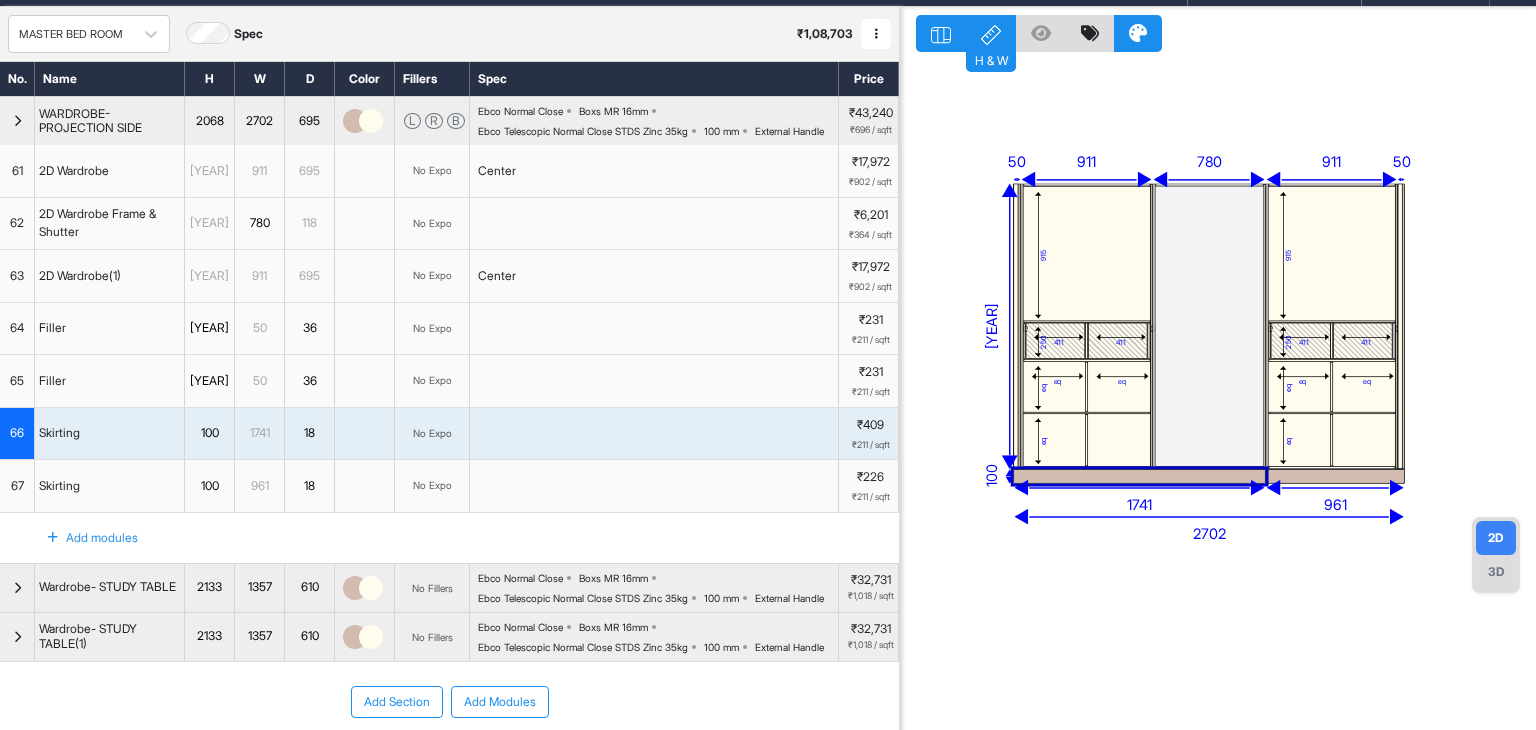 scroll, scrollTop: 0, scrollLeft: 0, axis: both 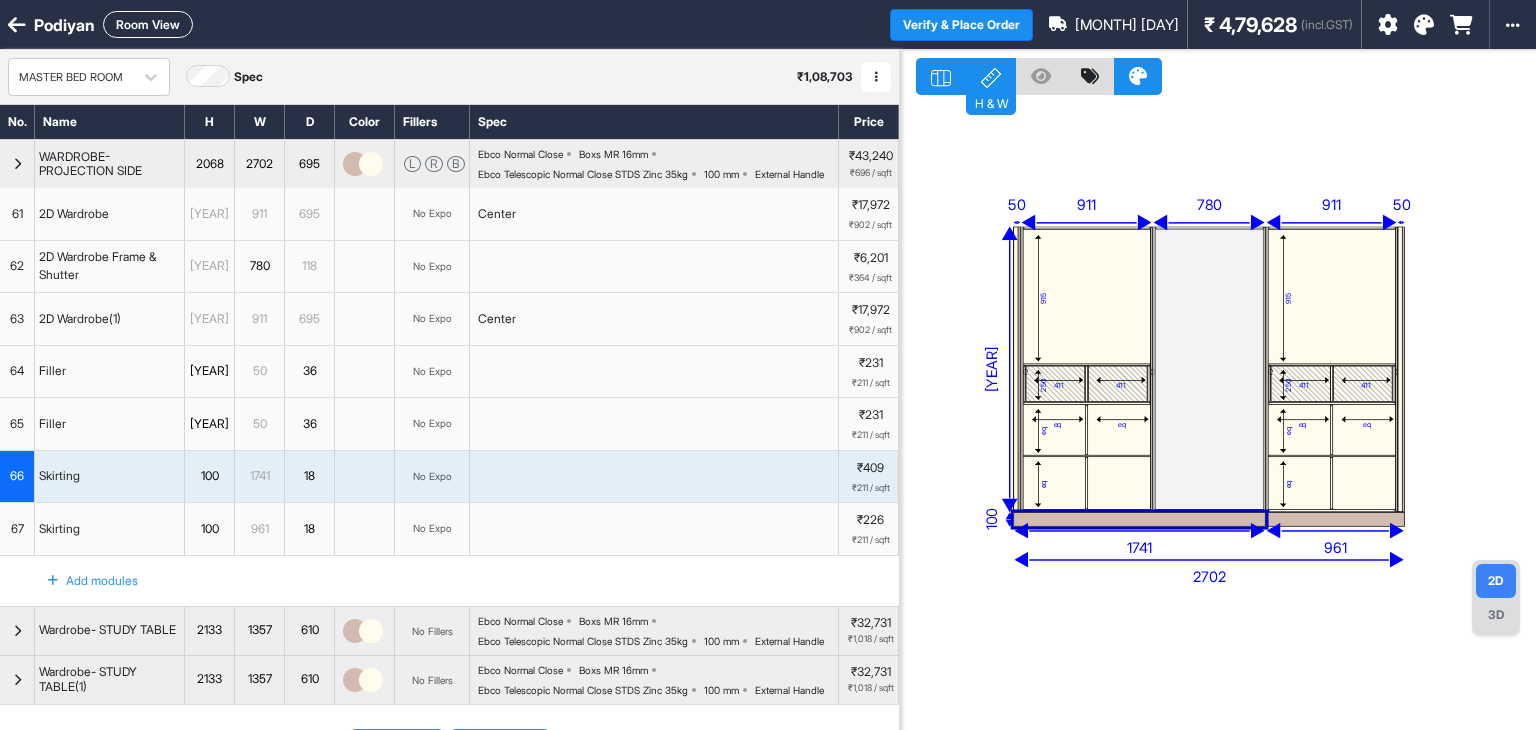 click on "3D" at bounding box center [1496, 615] 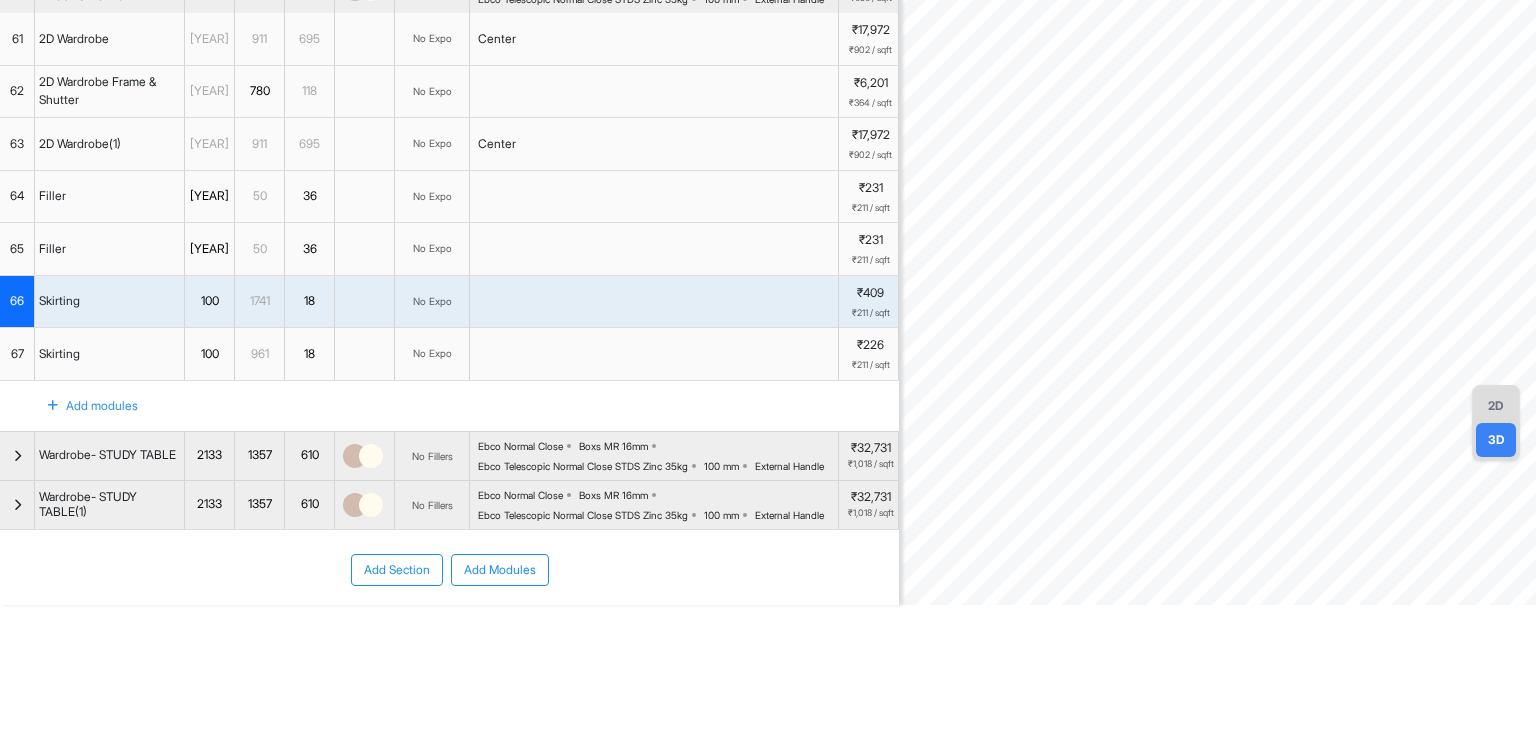 scroll, scrollTop: 232, scrollLeft: 0, axis: vertical 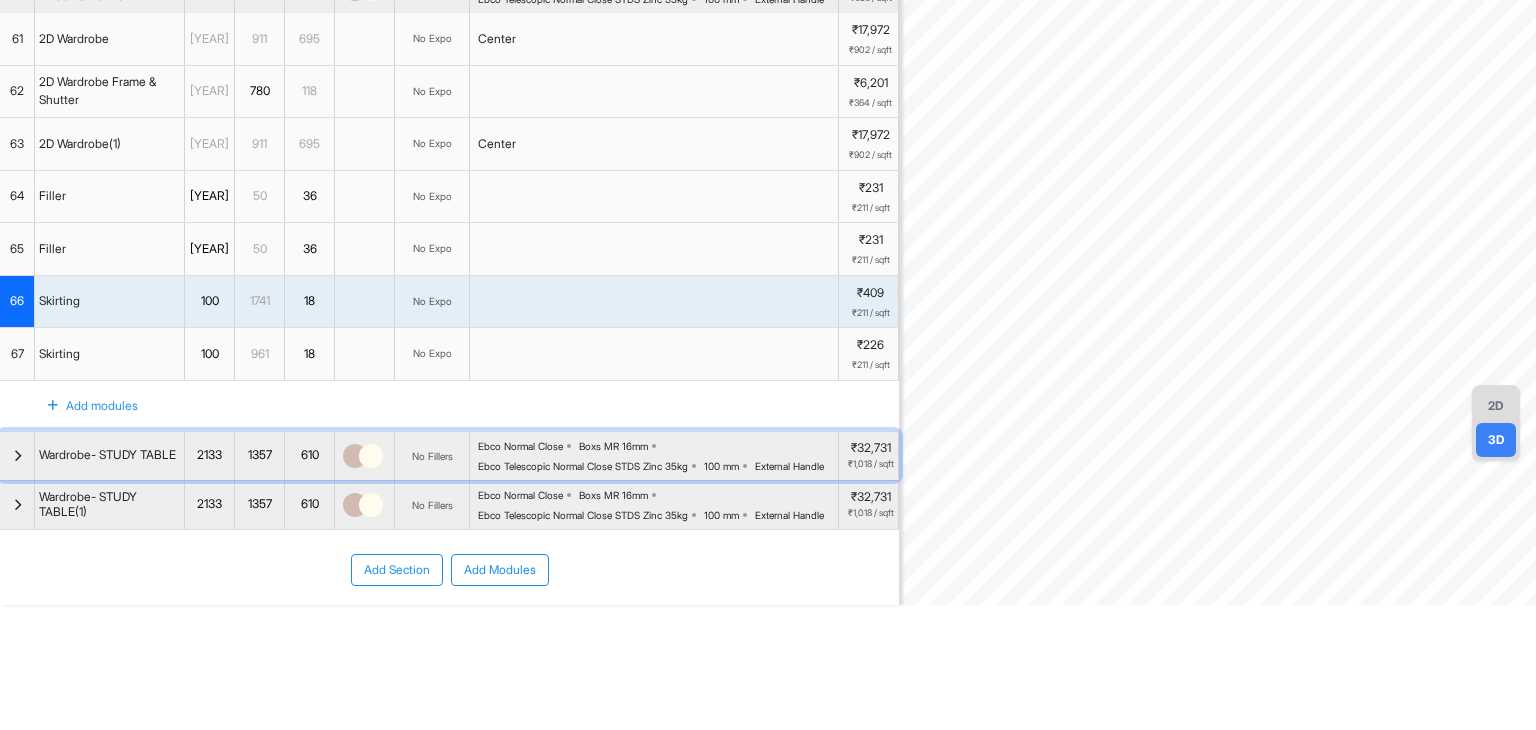 click at bounding box center (17, 456) 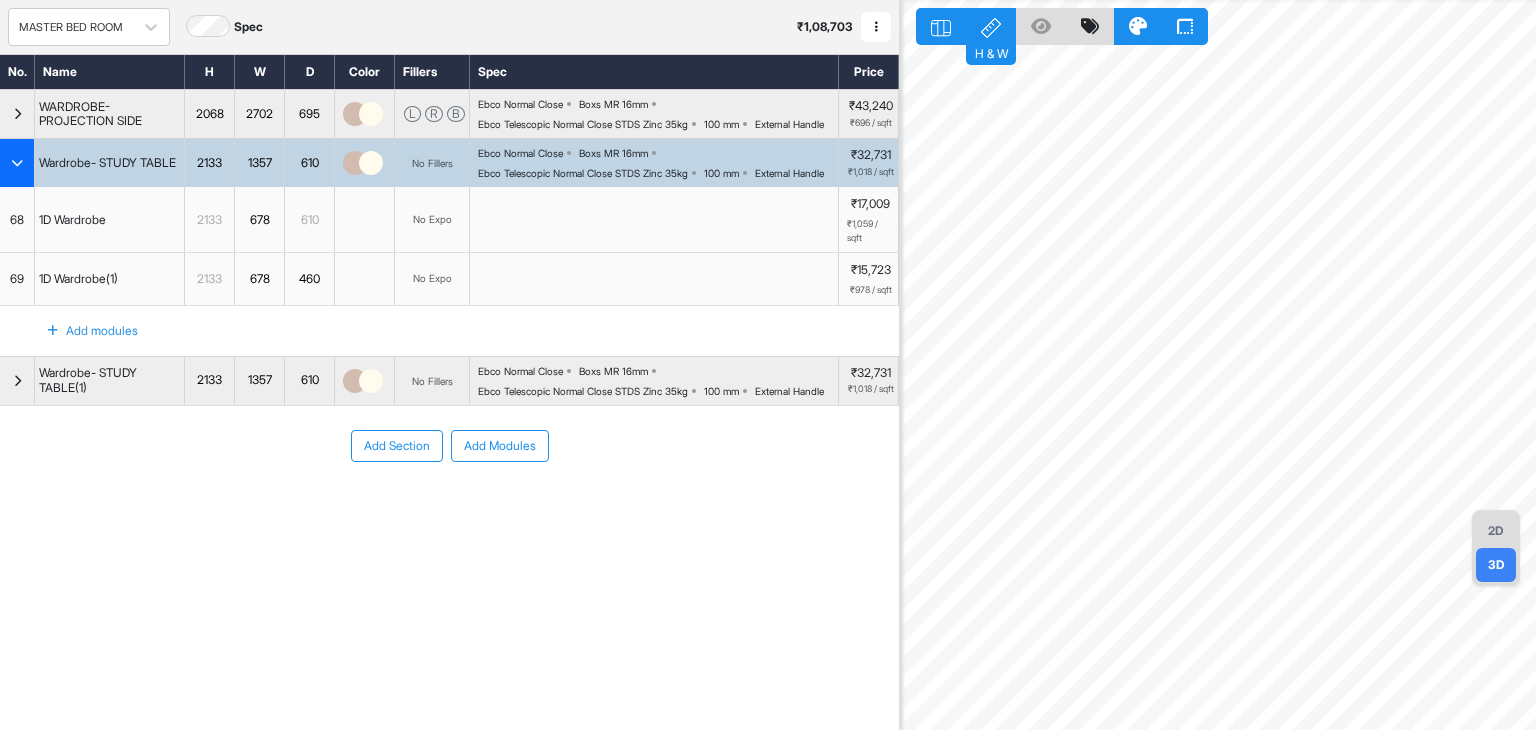 scroll, scrollTop: 50, scrollLeft: 0, axis: vertical 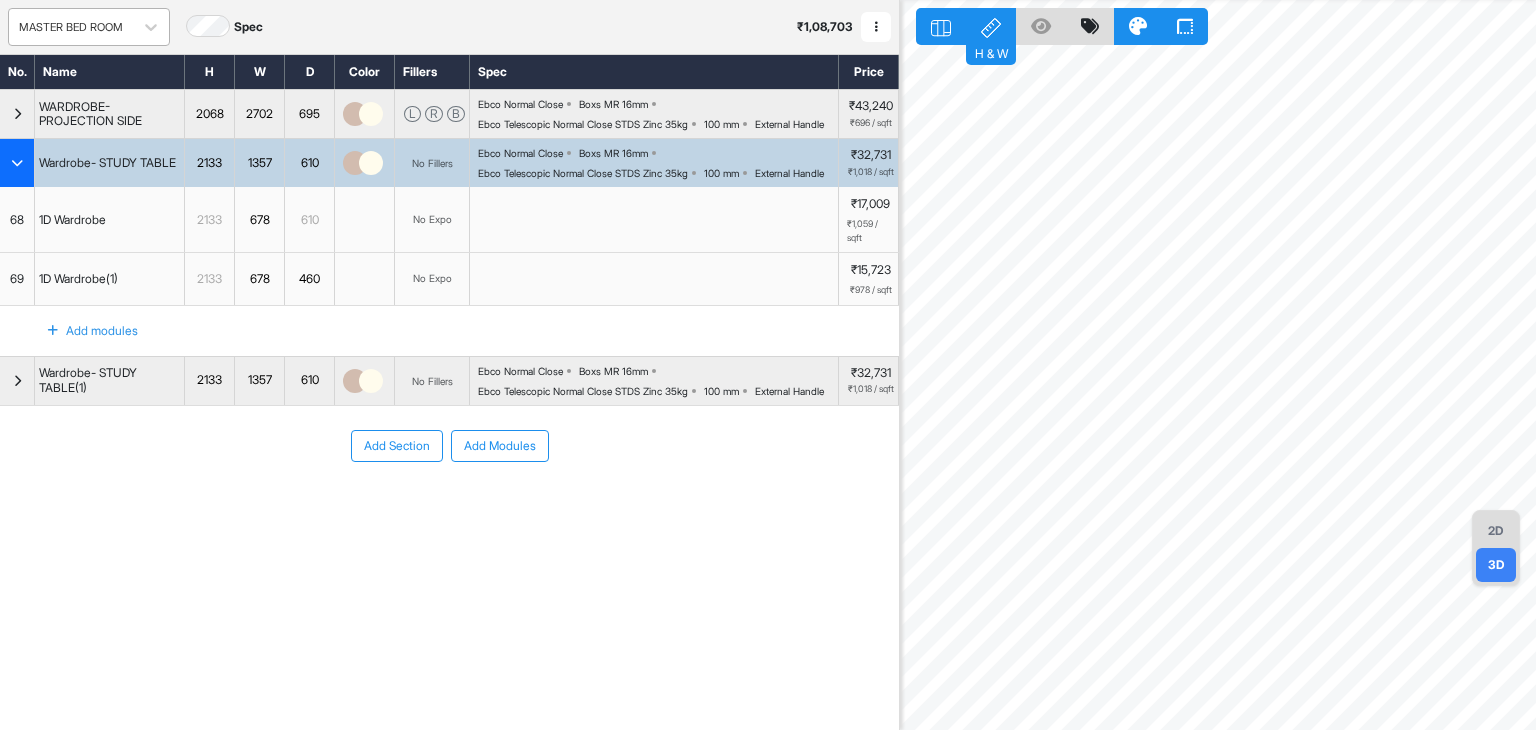 click on "MASTER BED ROOM" at bounding box center (71, 27) 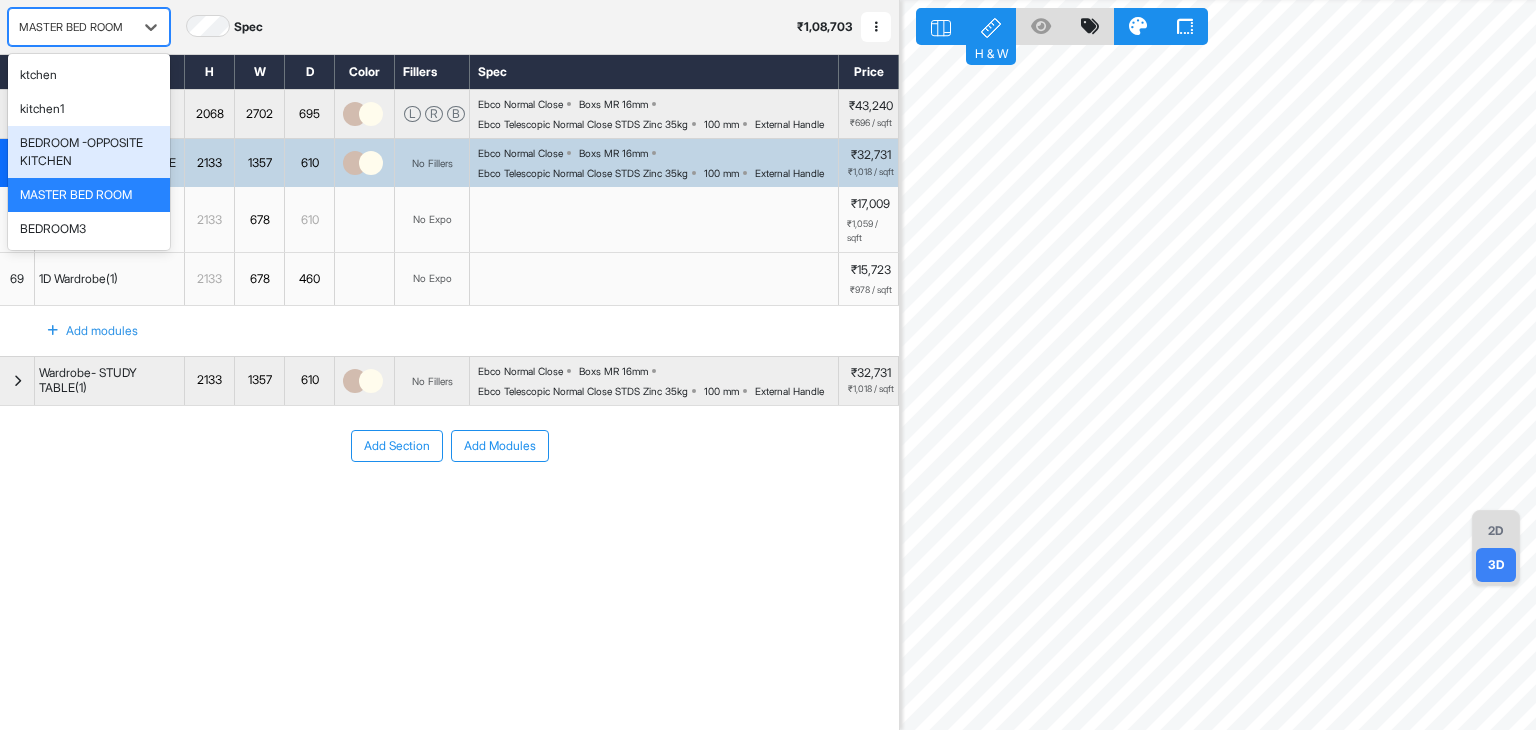 click on "BEDROOM -OPPOSITE KITCHEN" at bounding box center (89, 152) 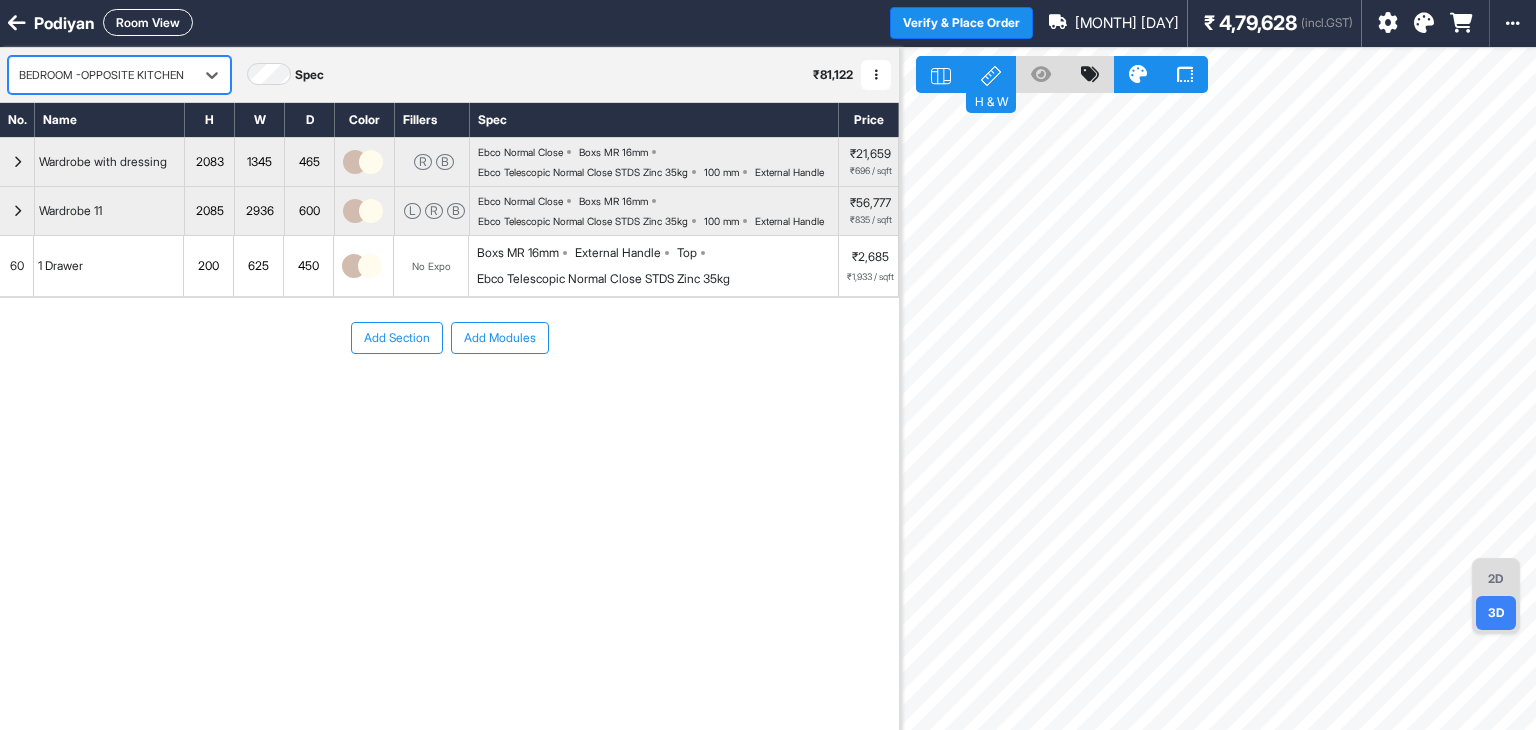 scroll, scrollTop: 0, scrollLeft: 0, axis: both 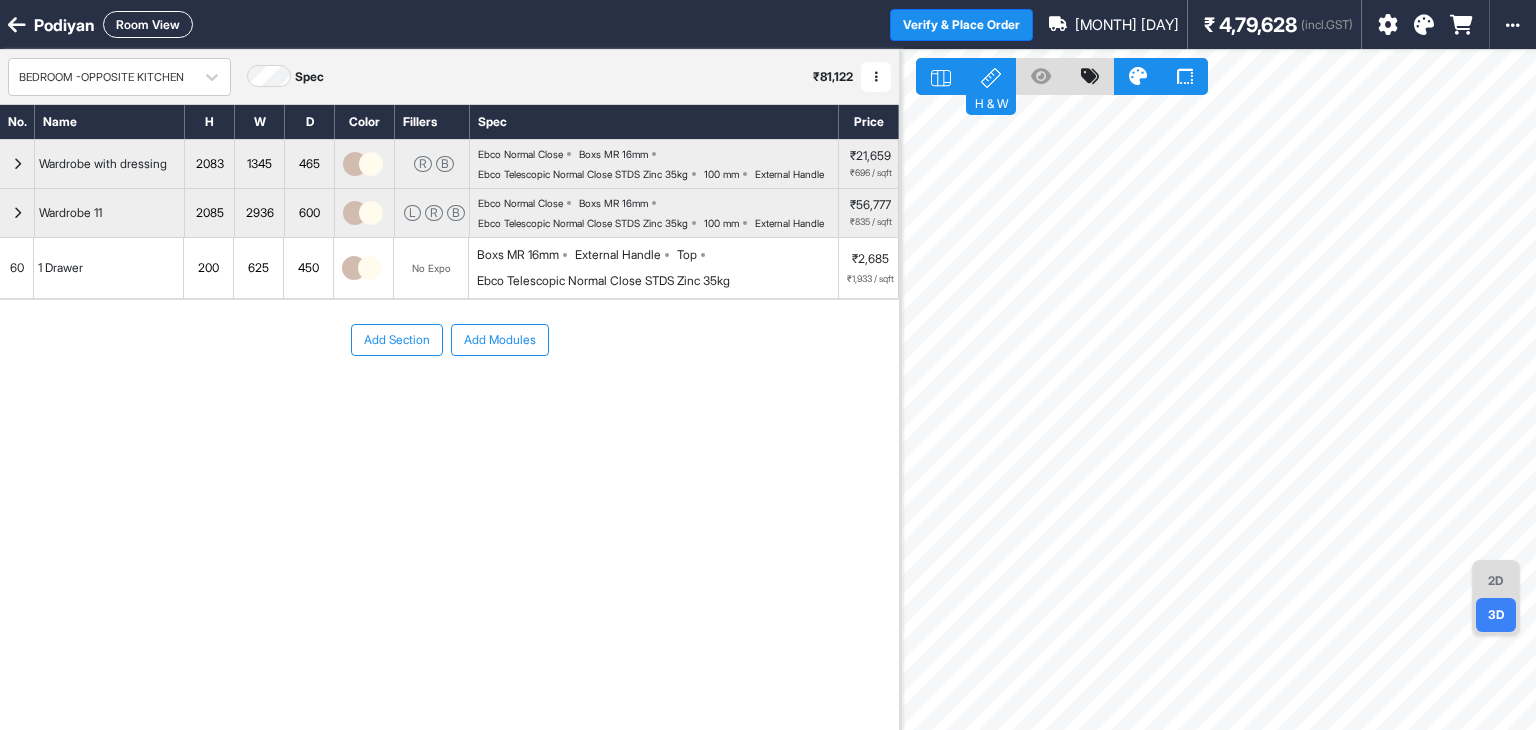 click on "Room View" at bounding box center [148, 24] 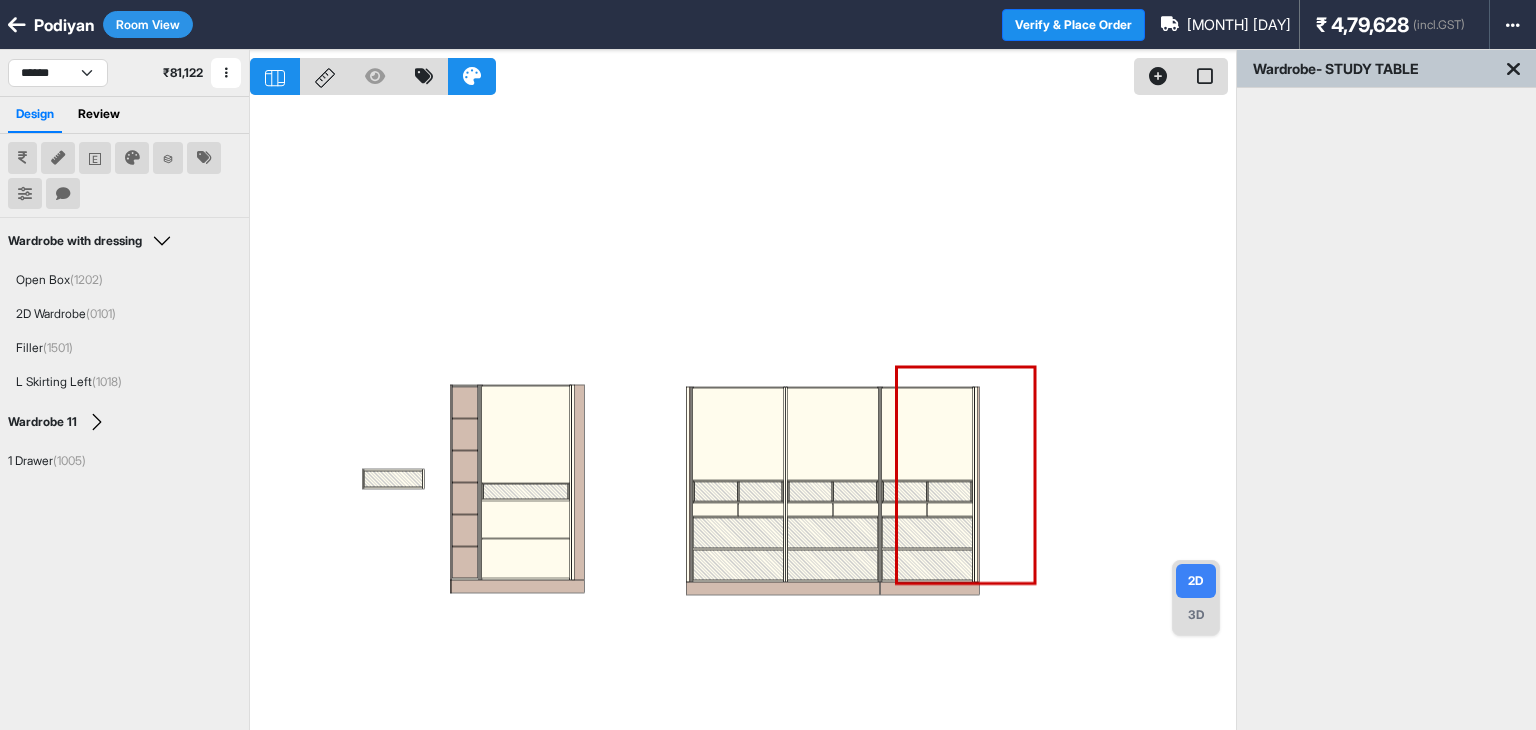 click at bounding box center (743, 415) 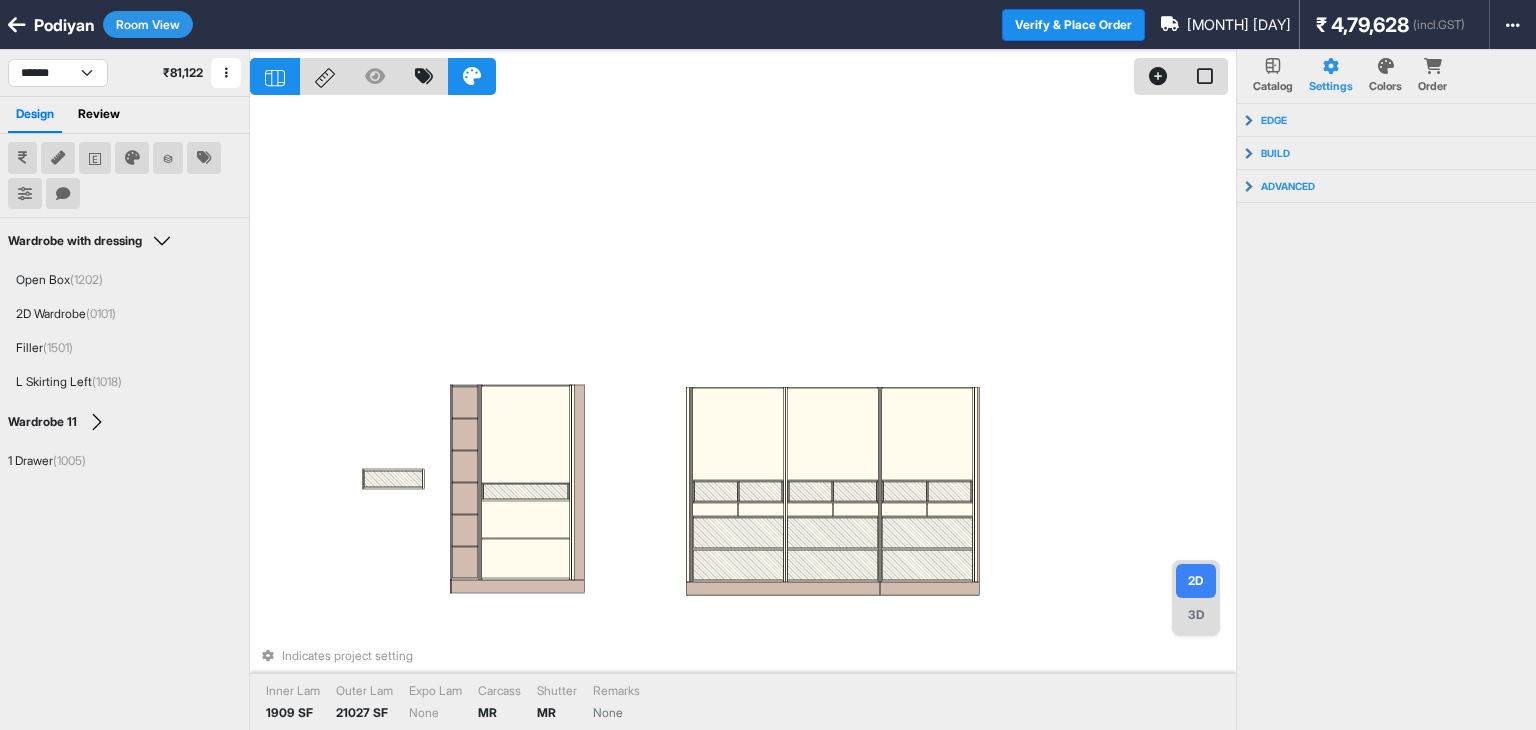 click 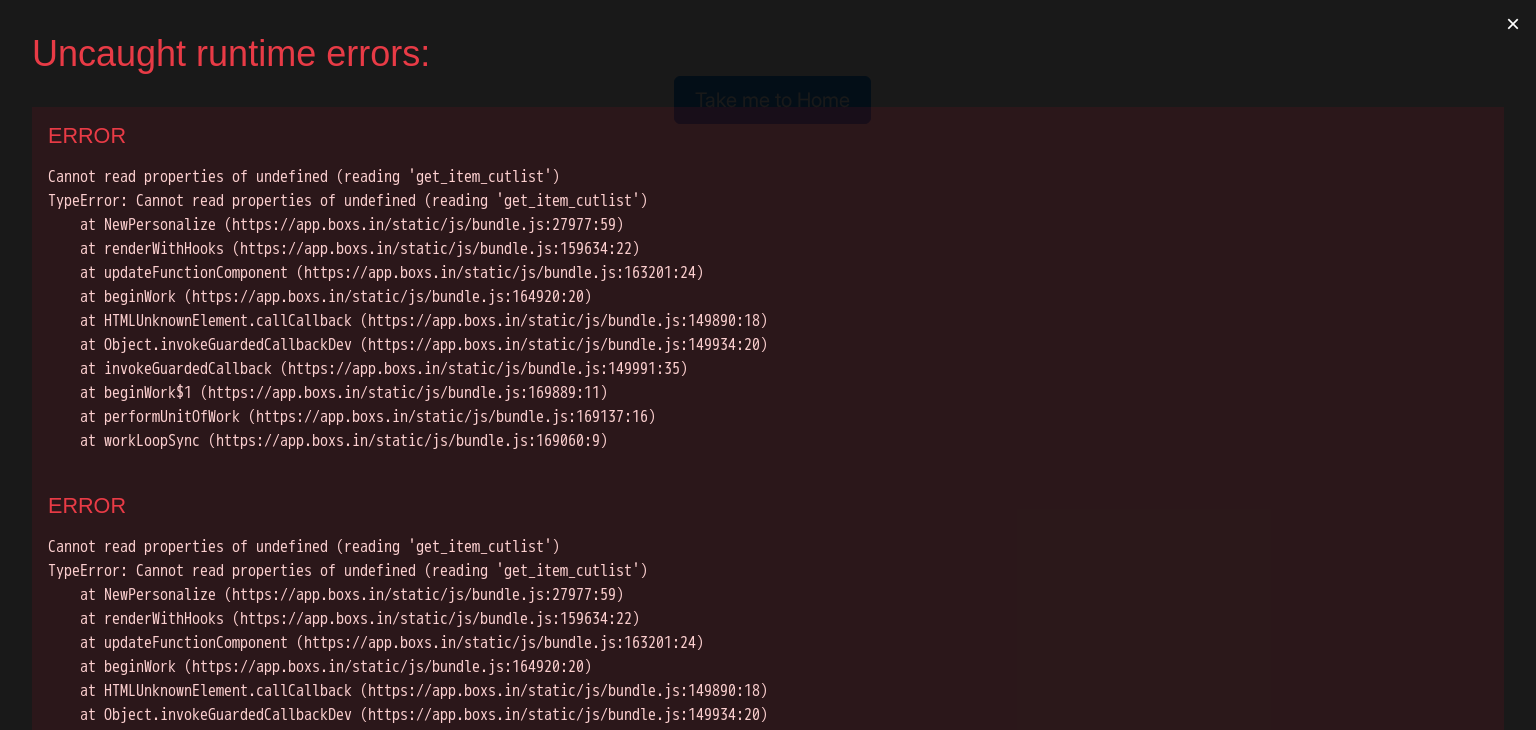 scroll, scrollTop: 0, scrollLeft: 0, axis: both 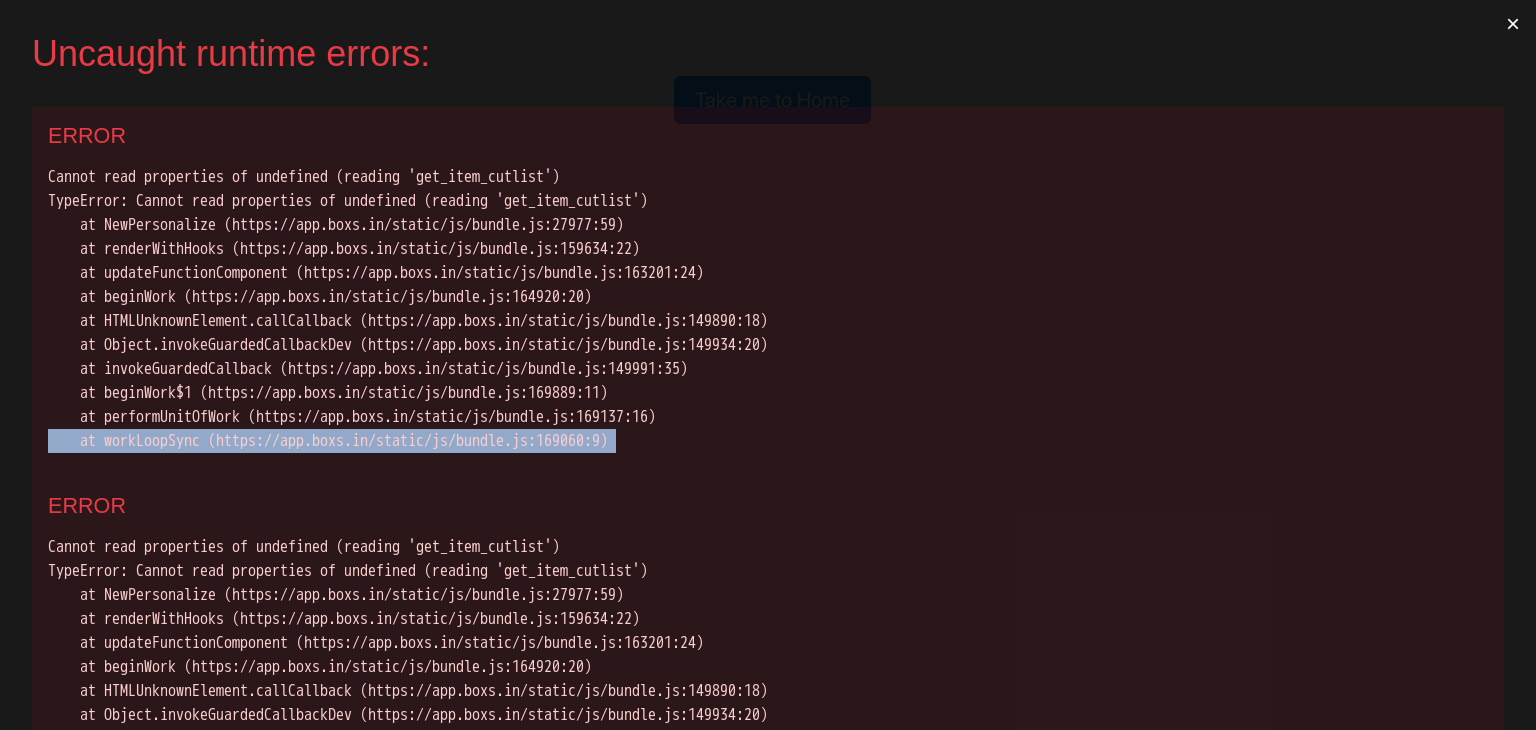 click on "ERROR Cannot read properties of undefined (reading 'get_item_cutlist')
TypeError: Cannot read properties of undefined (reading 'get_item_cutlist')
at NewPersonalize (https://app.boxs.in/static/js/bundle.js:27977:59)
at renderWithHooks (https://app.boxs.in/static/js/bundle.js:159634:22)
at updateFunctionComponent (https://app.boxs.in/static/js/bundle.js:163201:24)
at beginWork (https://app.boxs.in/static/js/bundle.js:164920:20)
at HTMLUnknownElement.callCallback (https://app.boxs.in/static/js/bundle.js:149890:18)
at Object.invokeGuardedCallbackDev (https://app.boxs.in/static/js/bundle.js:149934:20)
at invokeGuardedCallback (https://app.boxs.in/static/js/bundle.js:149991:35)
at beginWork$1 (https://app.boxs.in/static/js/bundle.js:169889:11)
at performUnitOfWork (https://app.boxs.in/static/js/bundle.js:169137:16)
at workLoopSync (https://app.boxs.in/static/js/bundle.js:169060:9)" at bounding box center [768, 292] 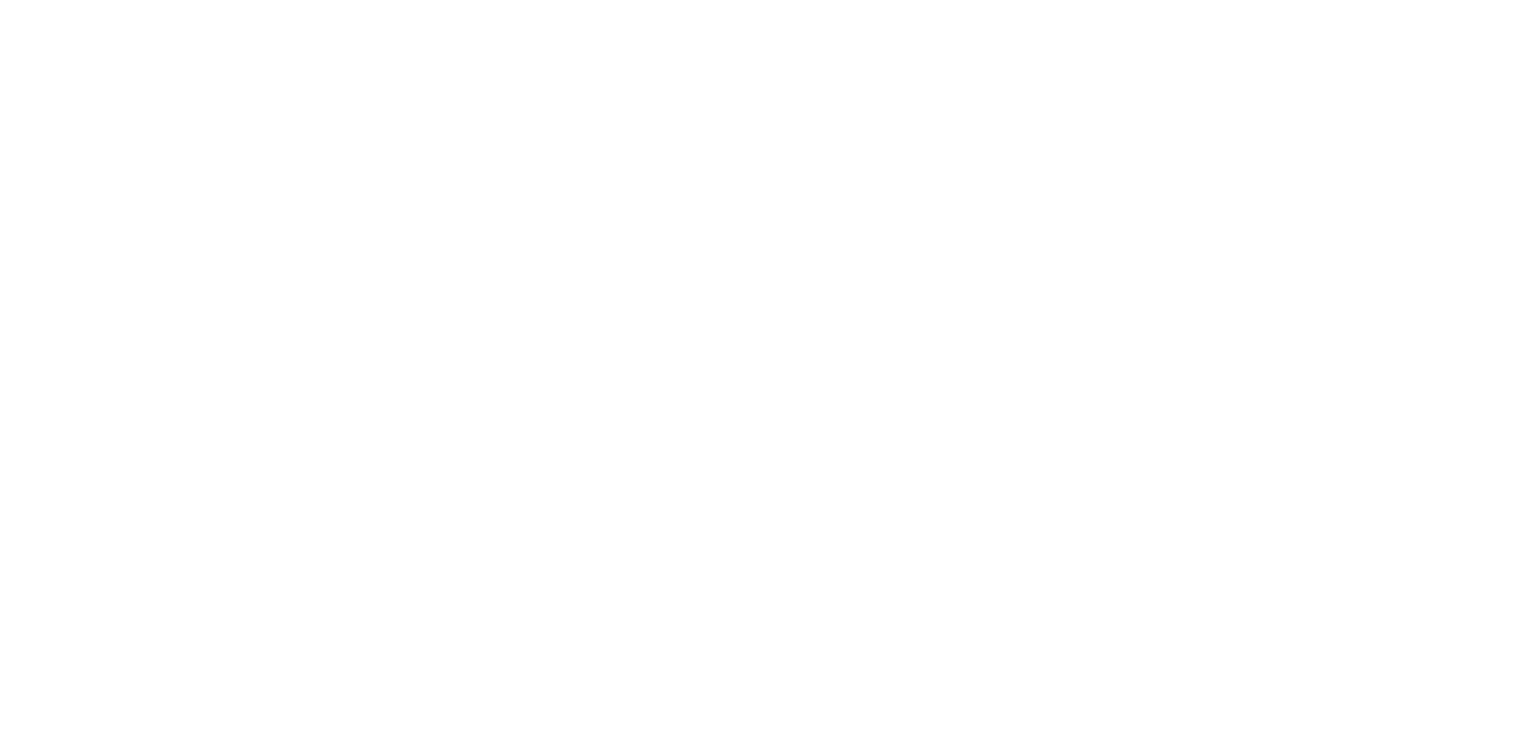 scroll, scrollTop: 0, scrollLeft: 0, axis: both 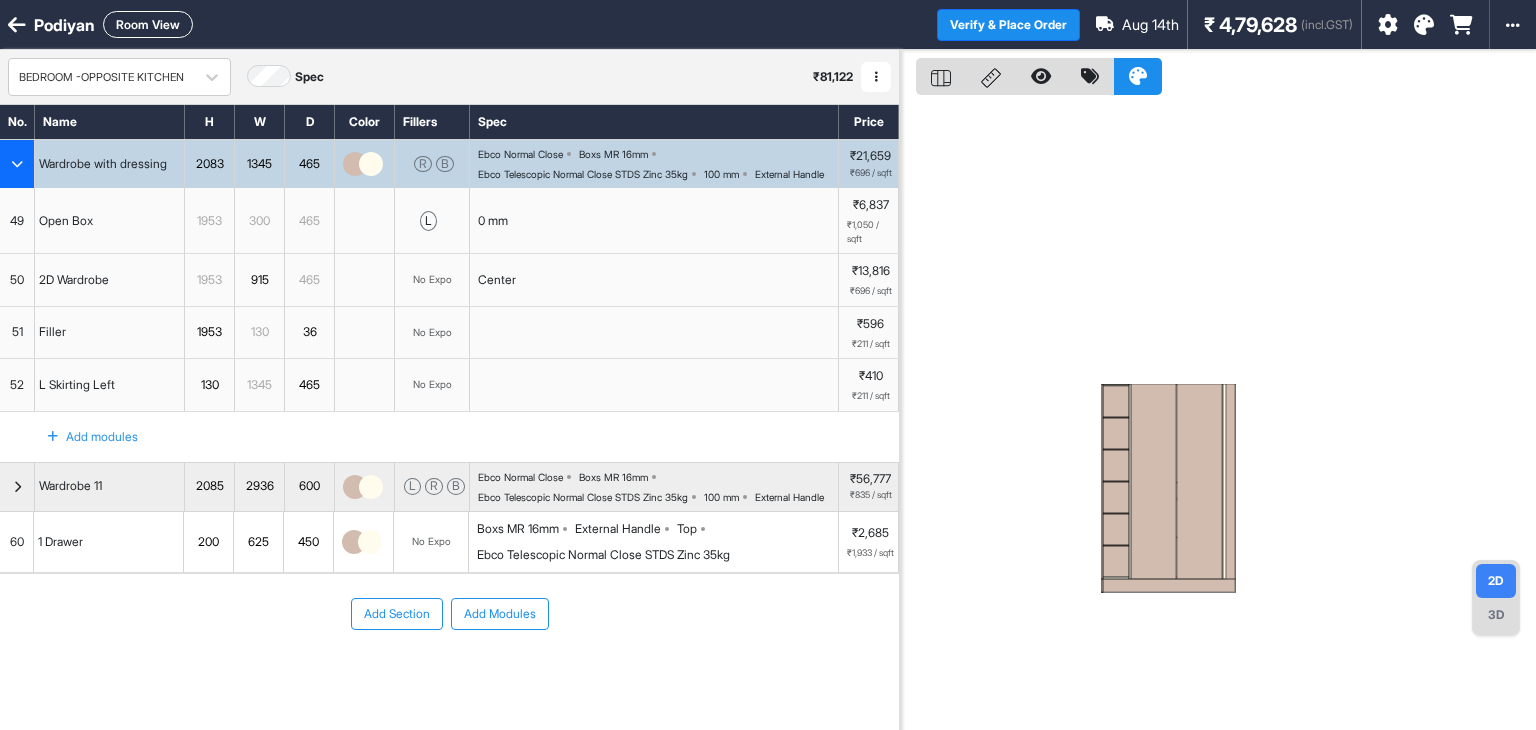 click on "Room View" at bounding box center (148, 24) 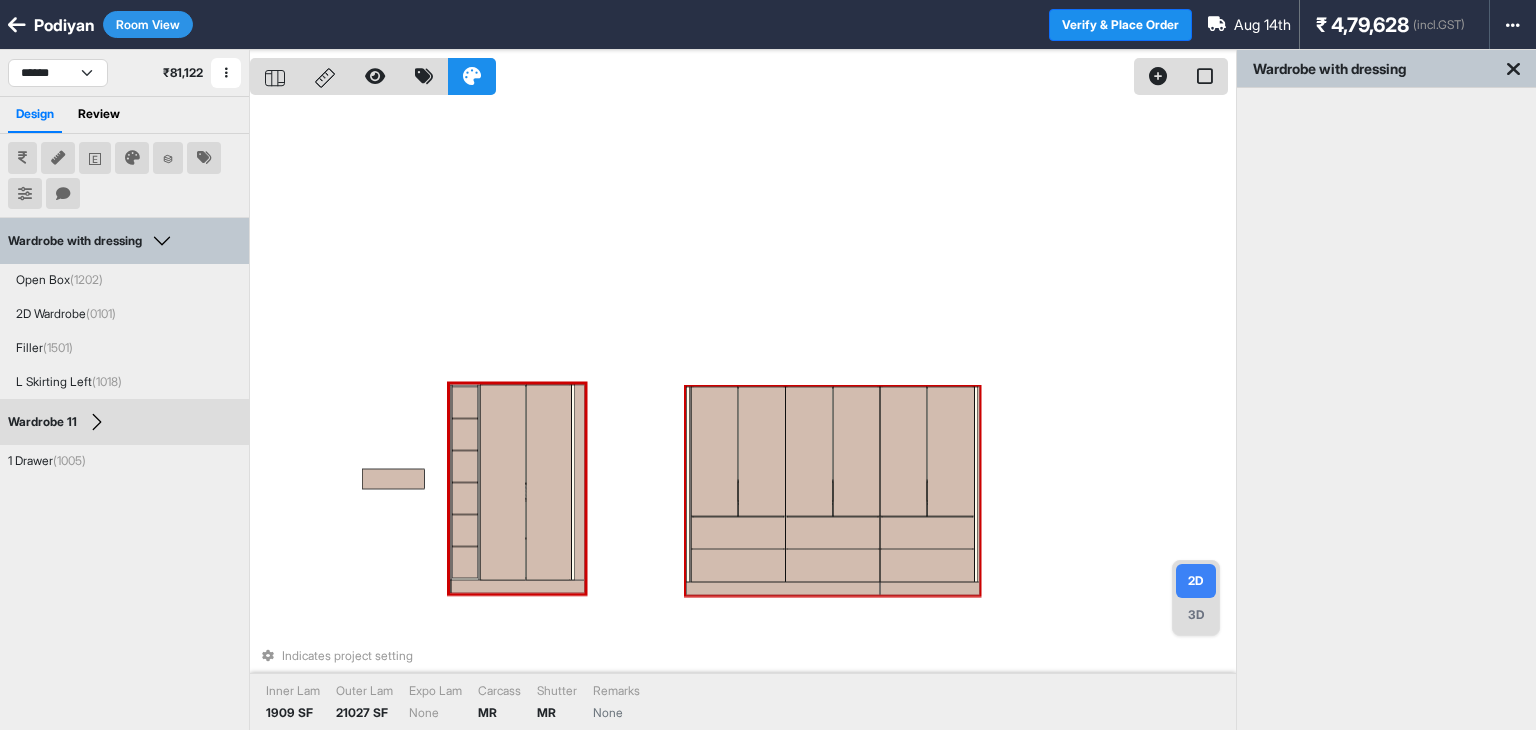click at bounding box center [714, 452] 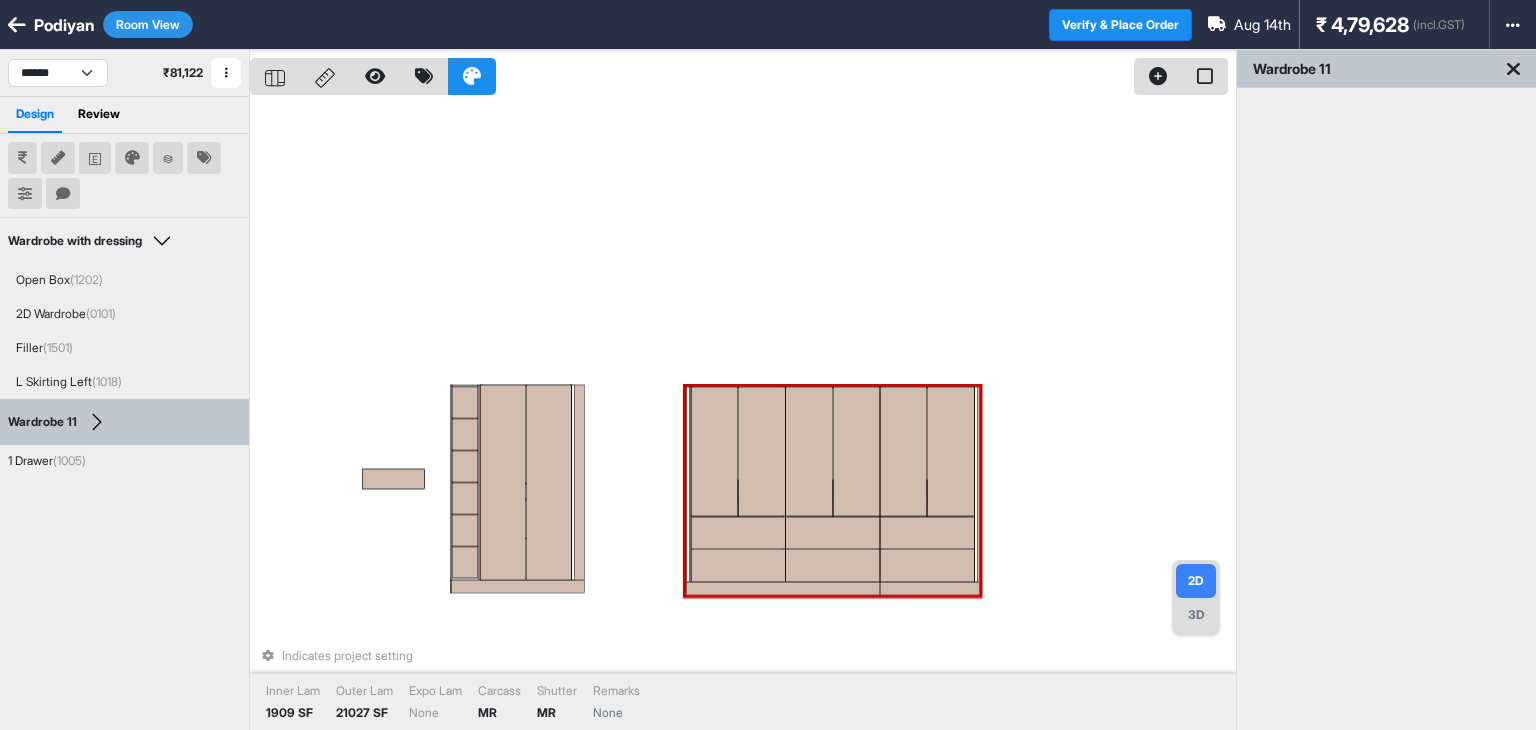 click at bounding box center [714, 452] 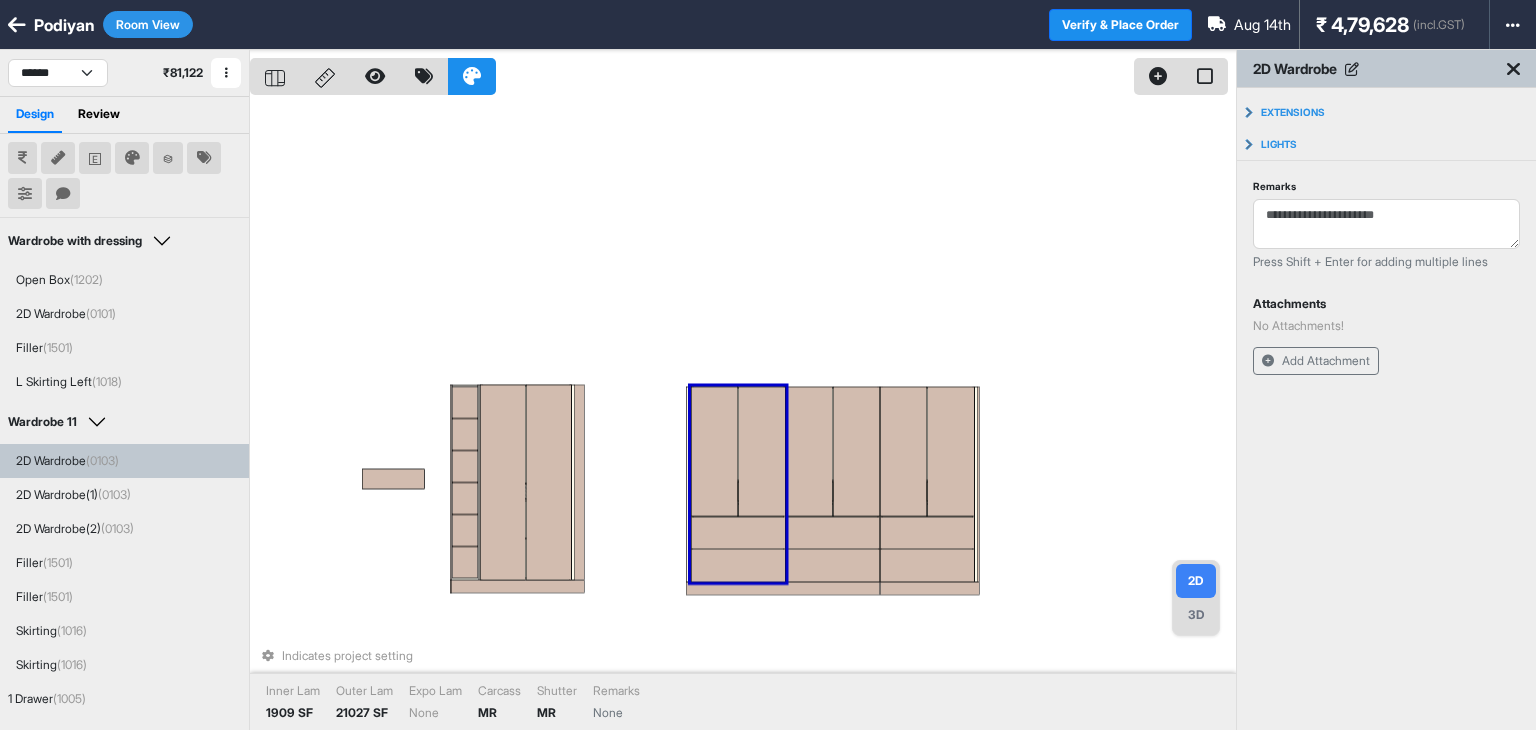click at bounding box center (714, 452) 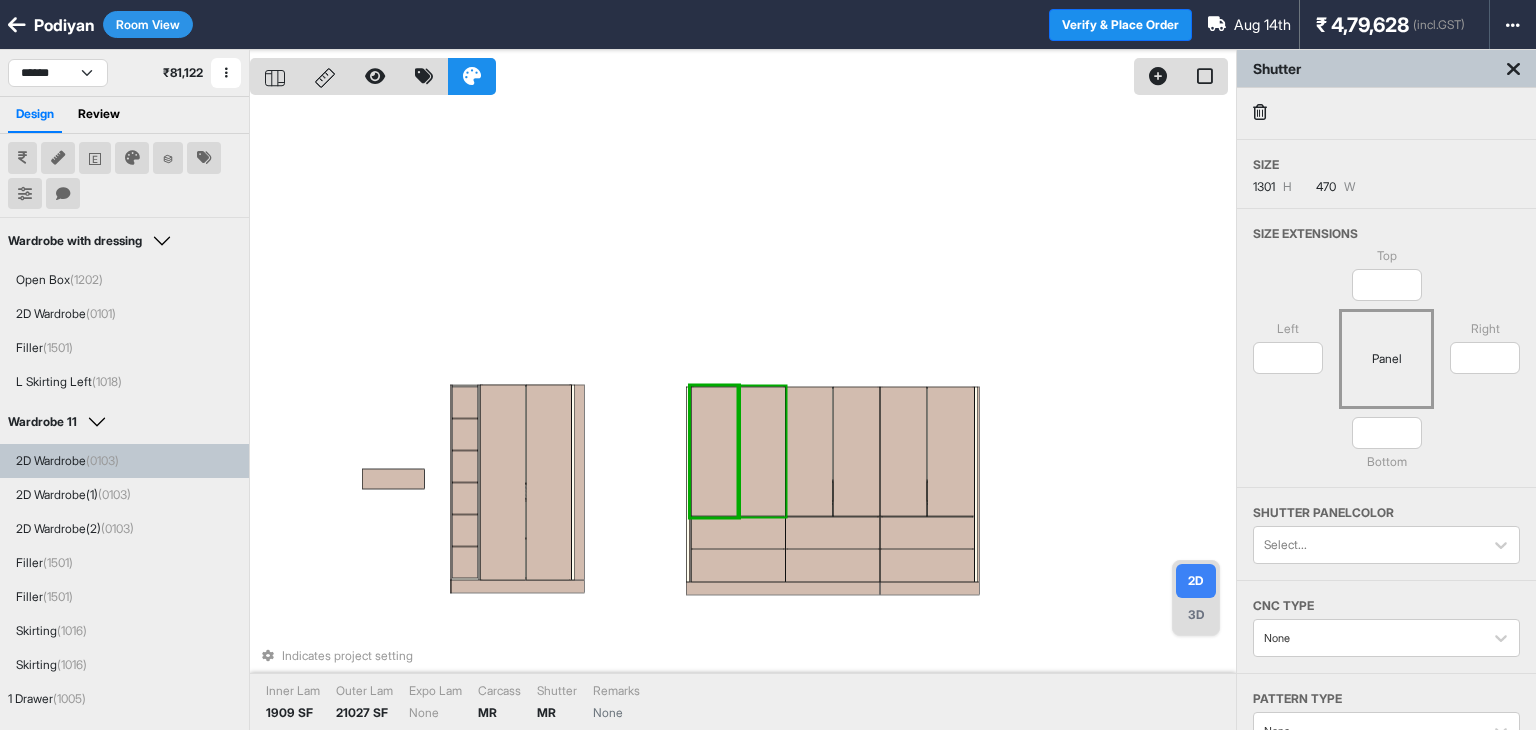 click at bounding box center (1386, 114) 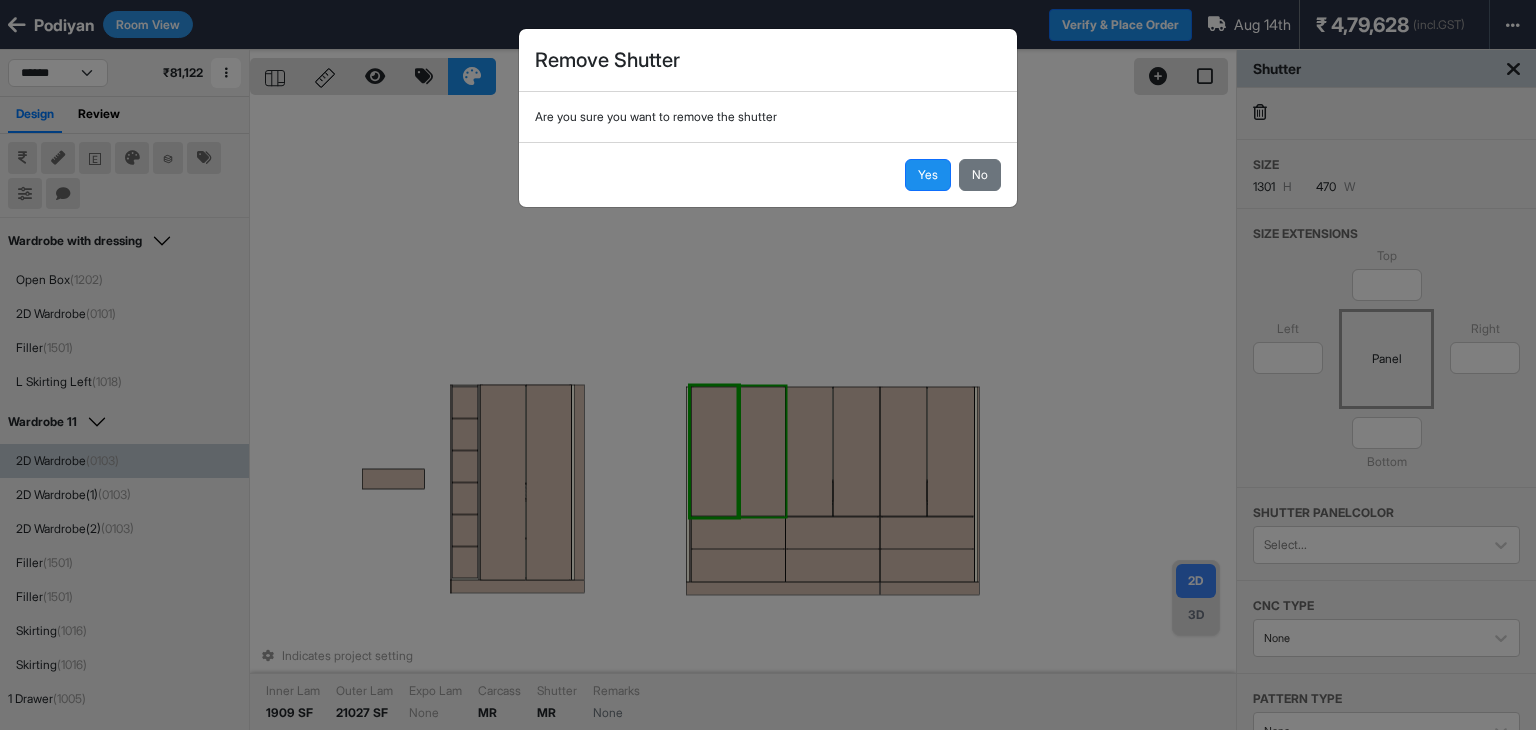 click on "Remove Shutter Are you sure you want to remove the shutter Yes   No" at bounding box center (768, 365) 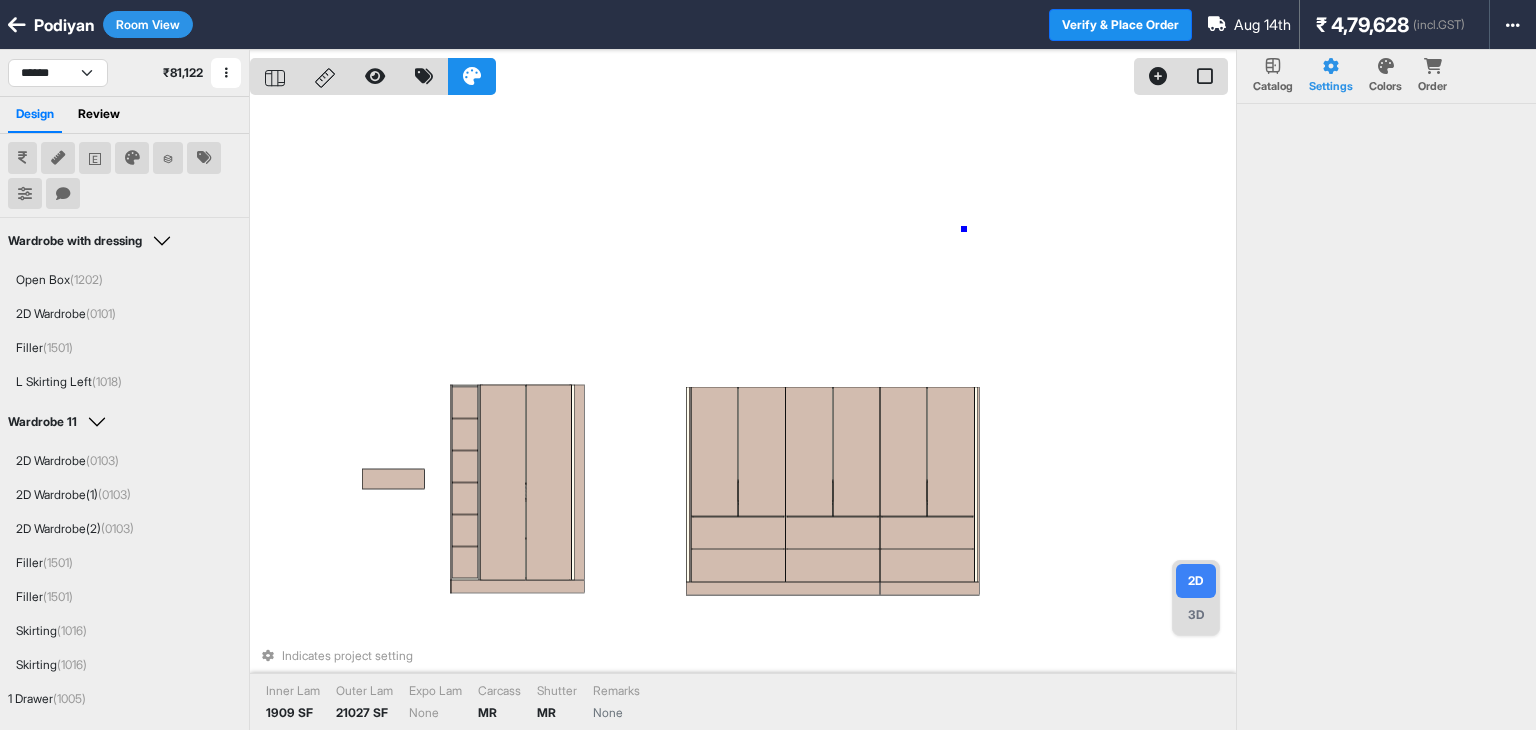 click on "Indicates project setting Inner Lam 1909 SF Outer Lam 21027 SF Expo Lam None Carcass MR Shutter MR Remarks None" at bounding box center (743, 415) 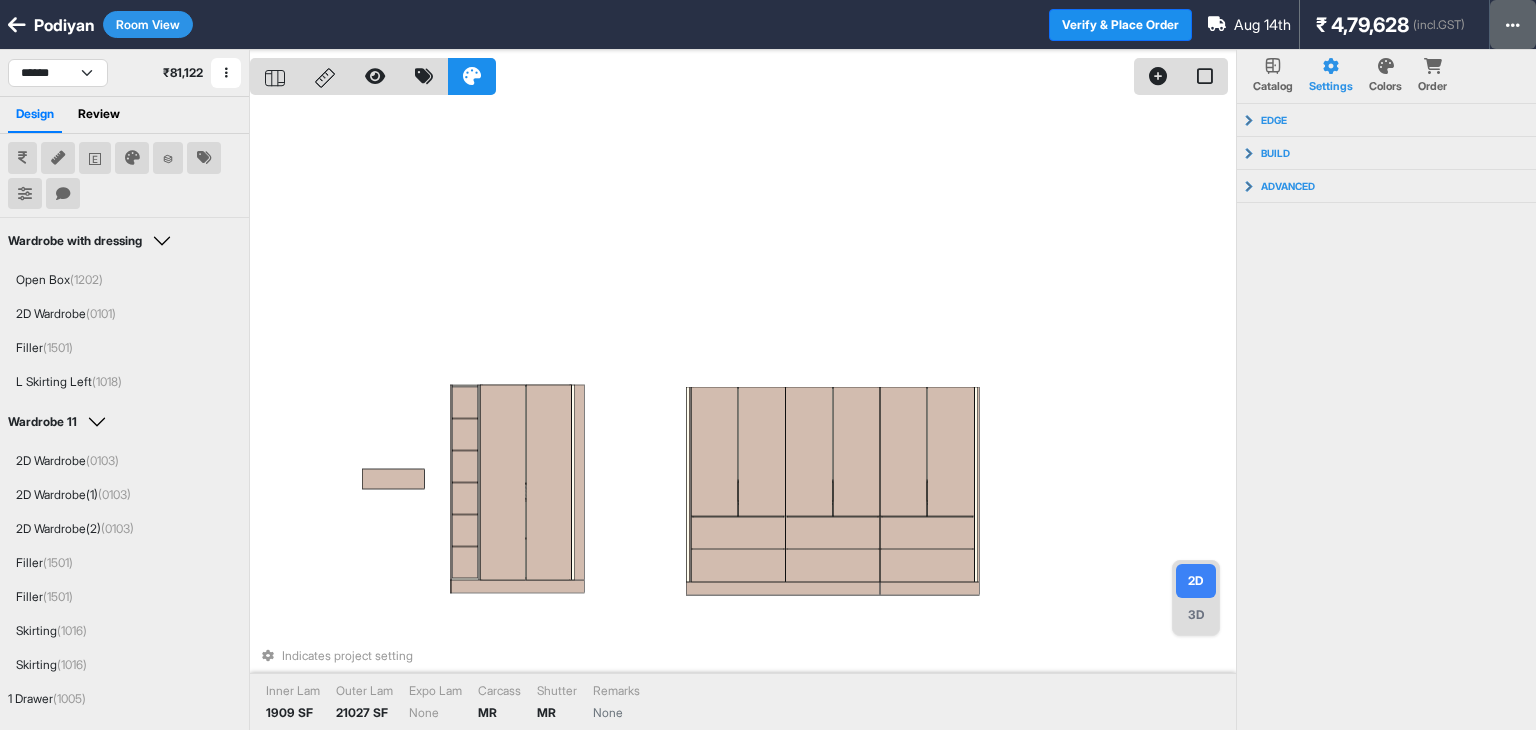 click at bounding box center [1513, 25] 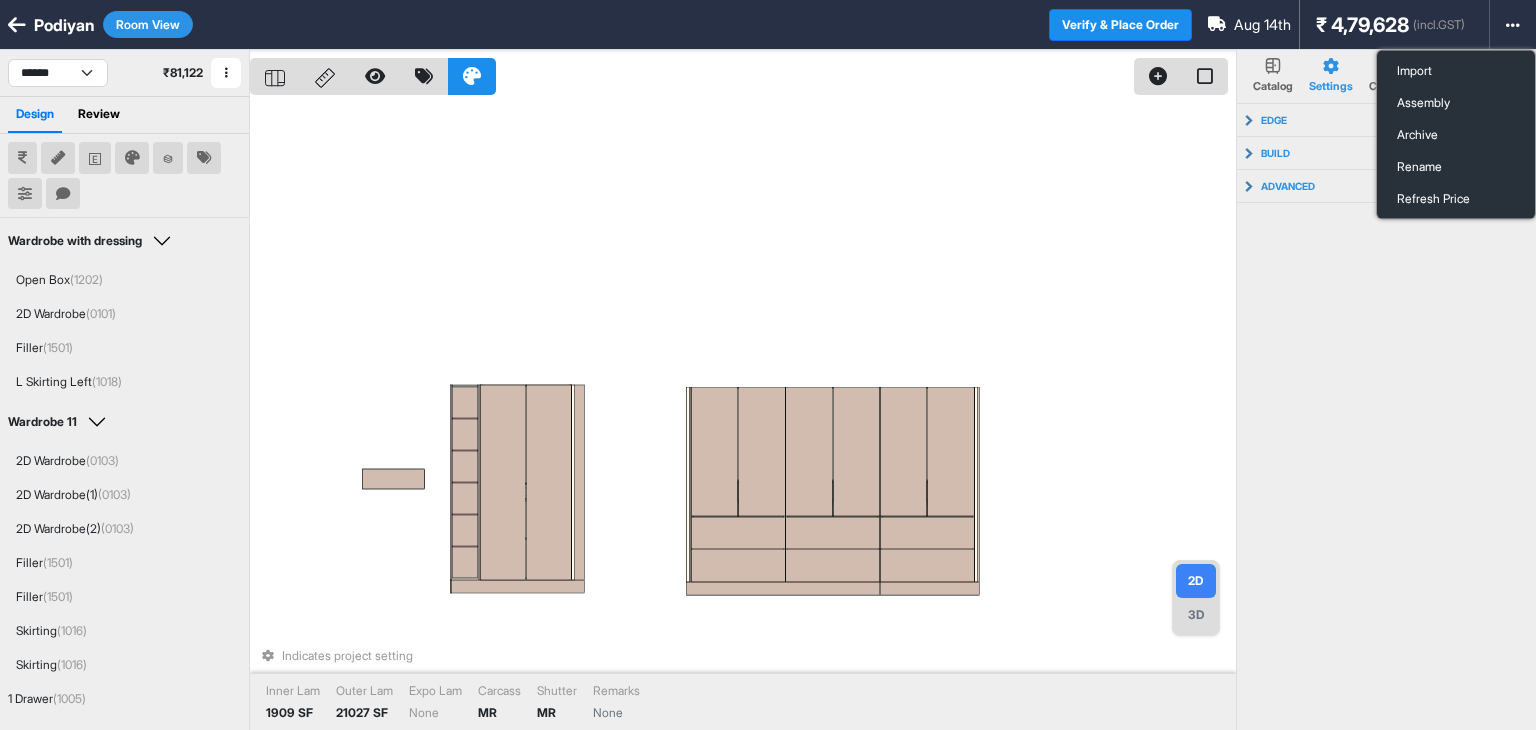 click on "Indicates project setting Inner Lam 1909 SF Outer Lam 21027 SF Expo Lam None Carcass MR Shutter MR Remarks None" at bounding box center [743, 415] 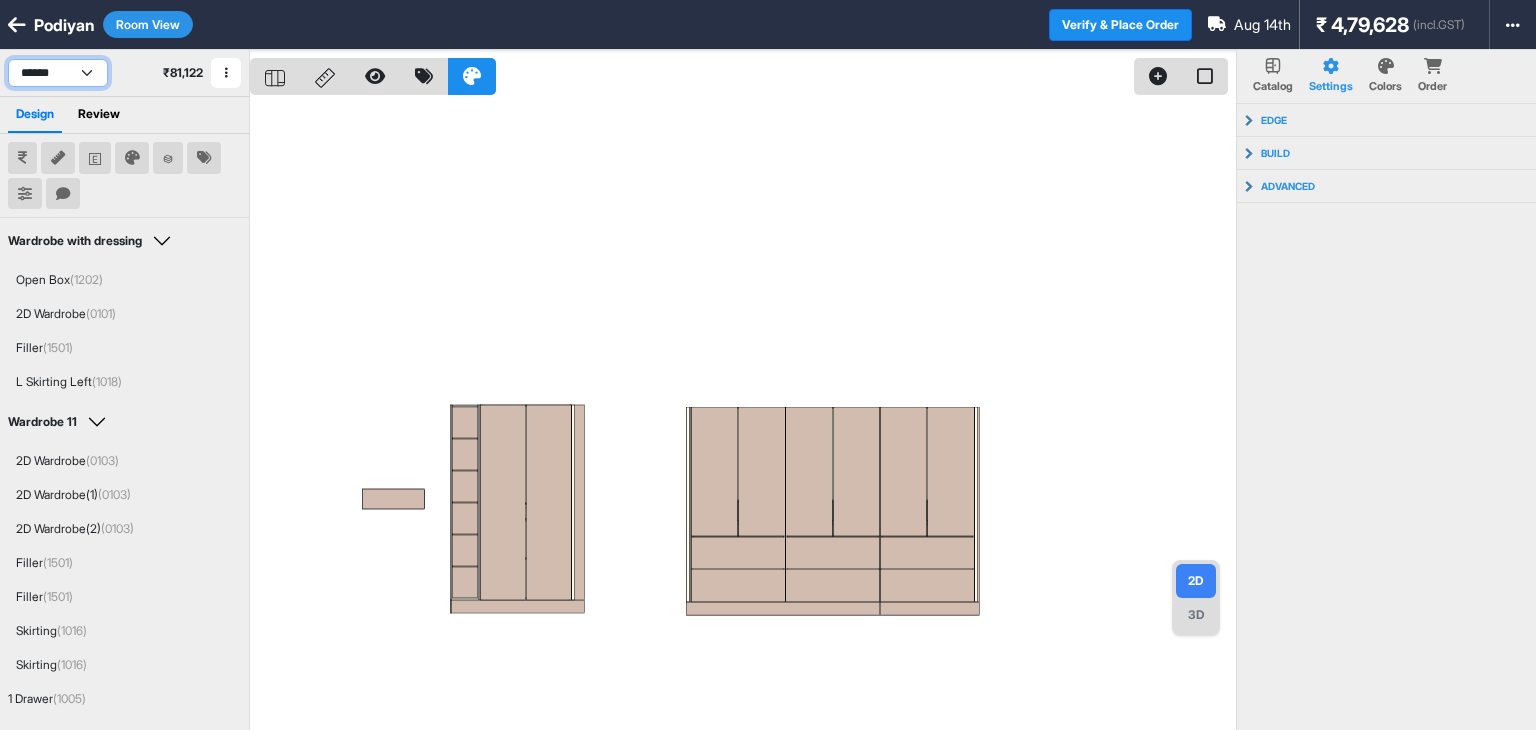 click on "**********" at bounding box center [58, 73] 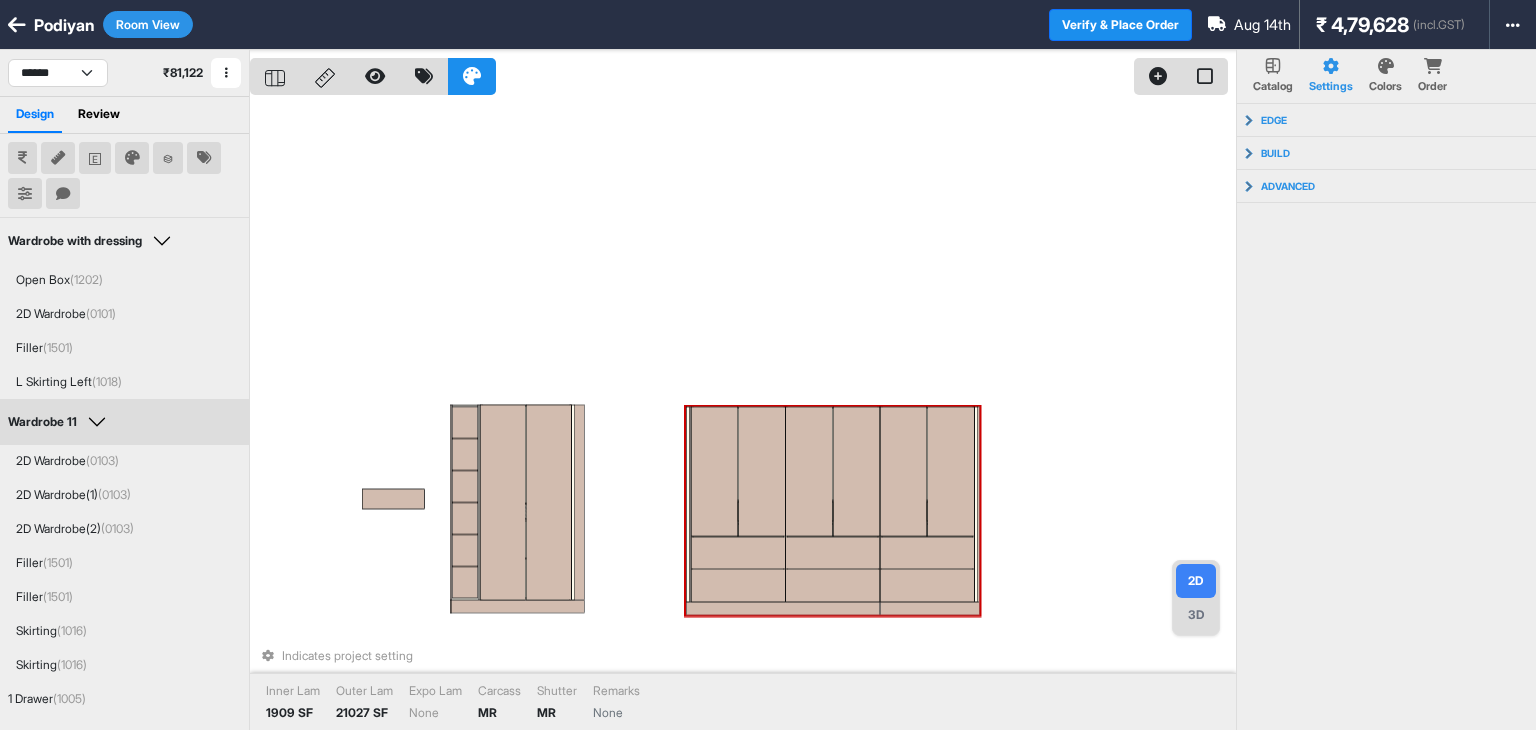 click at bounding box center [761, 472] 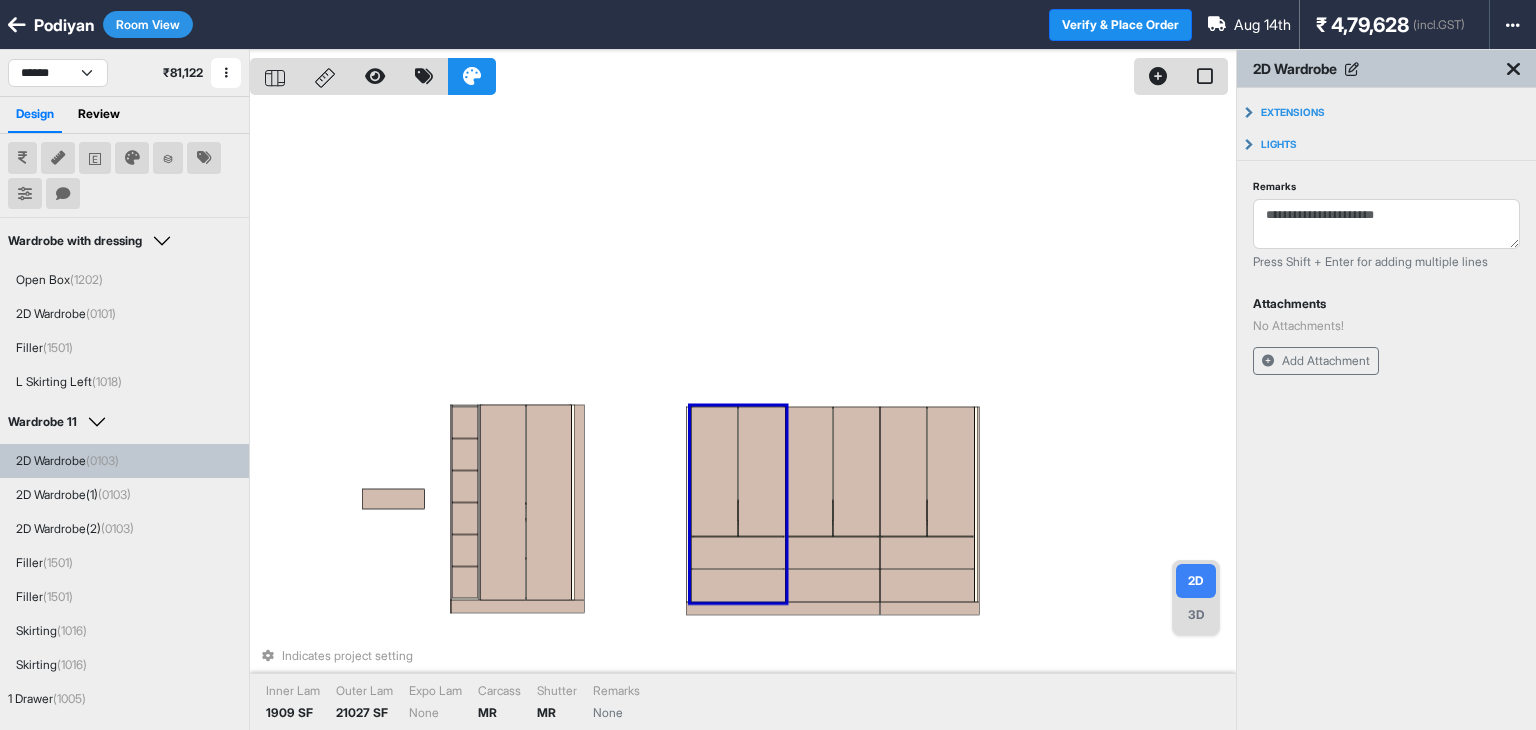 click at bounding box center (761, 472) 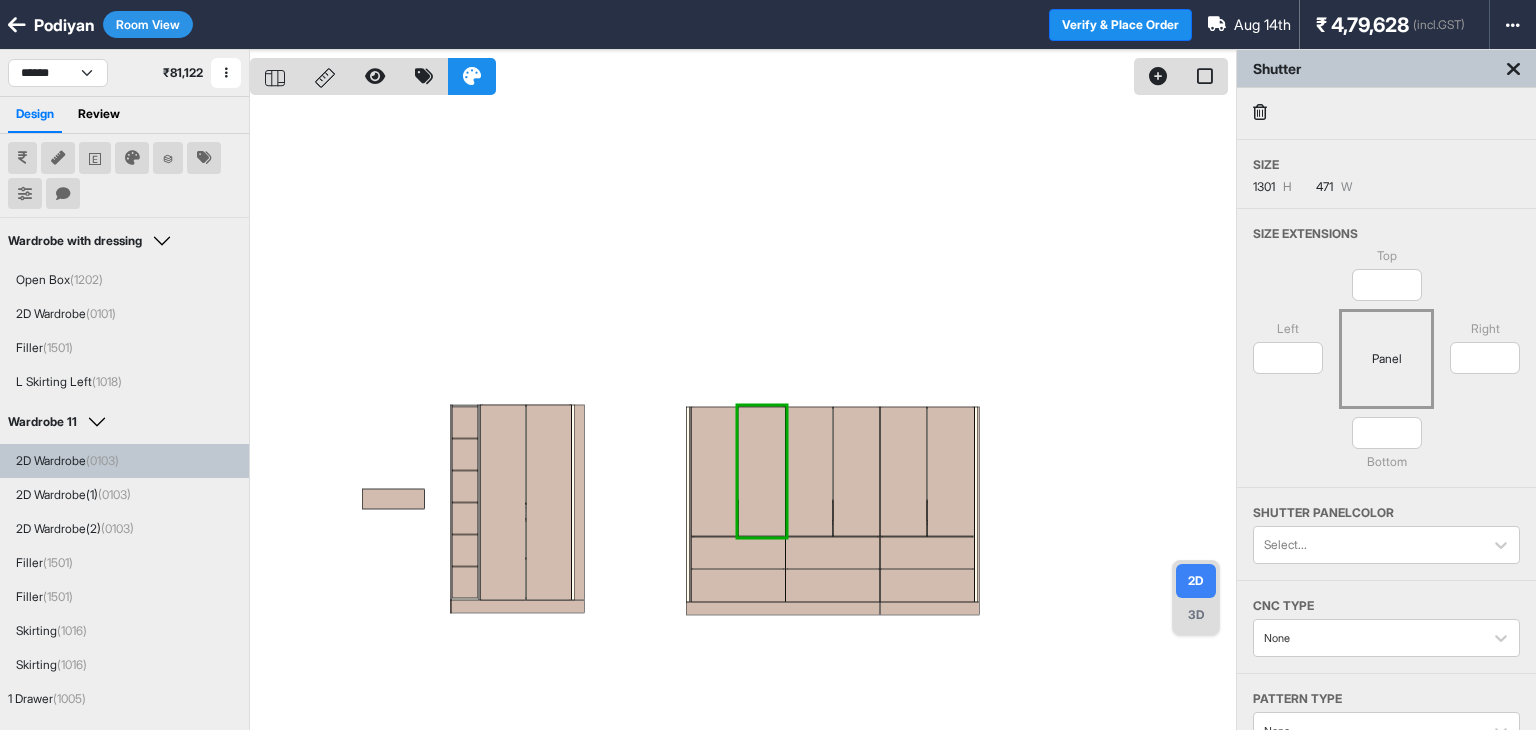 click at bounding box center (1260, 112) 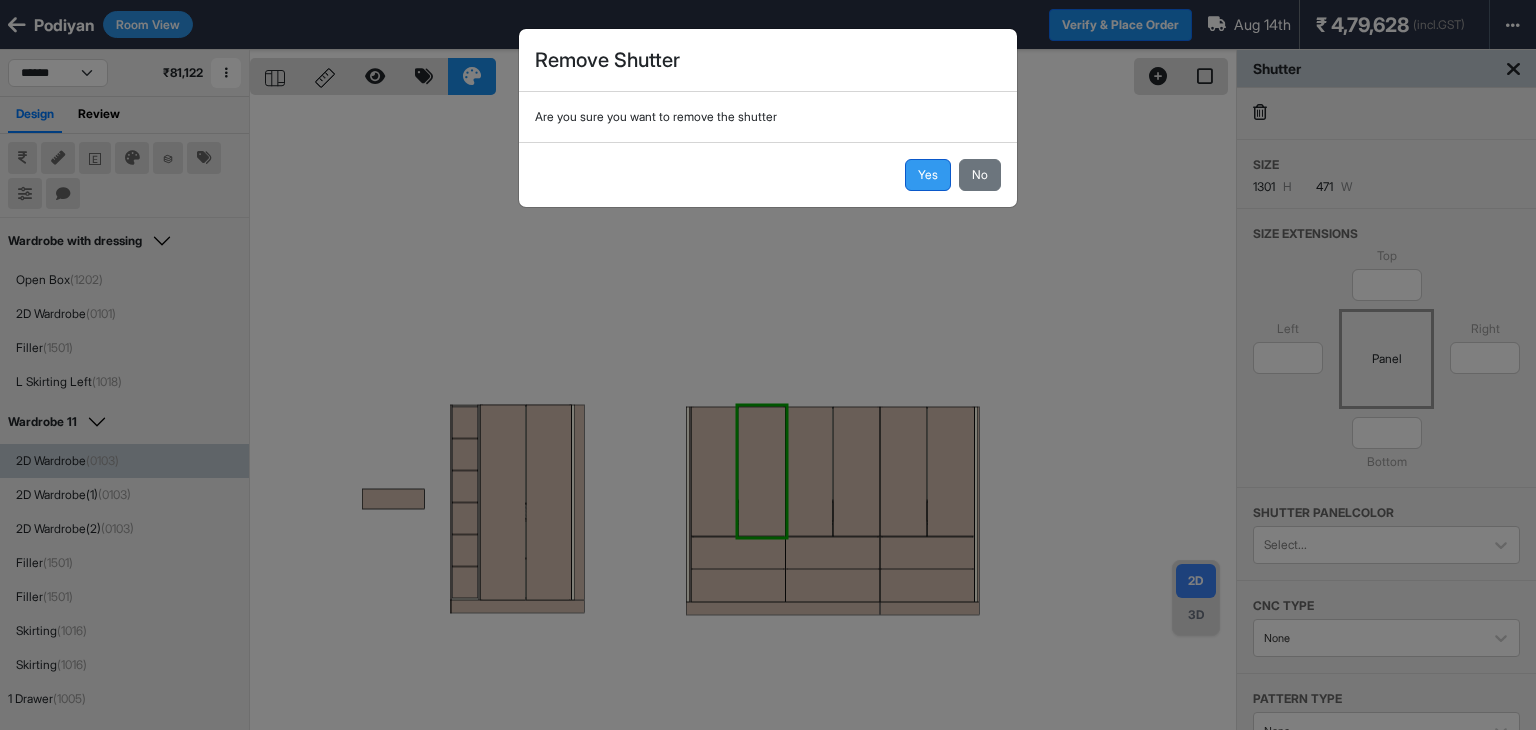 click on "Yes" at bounding box center [928, 175] 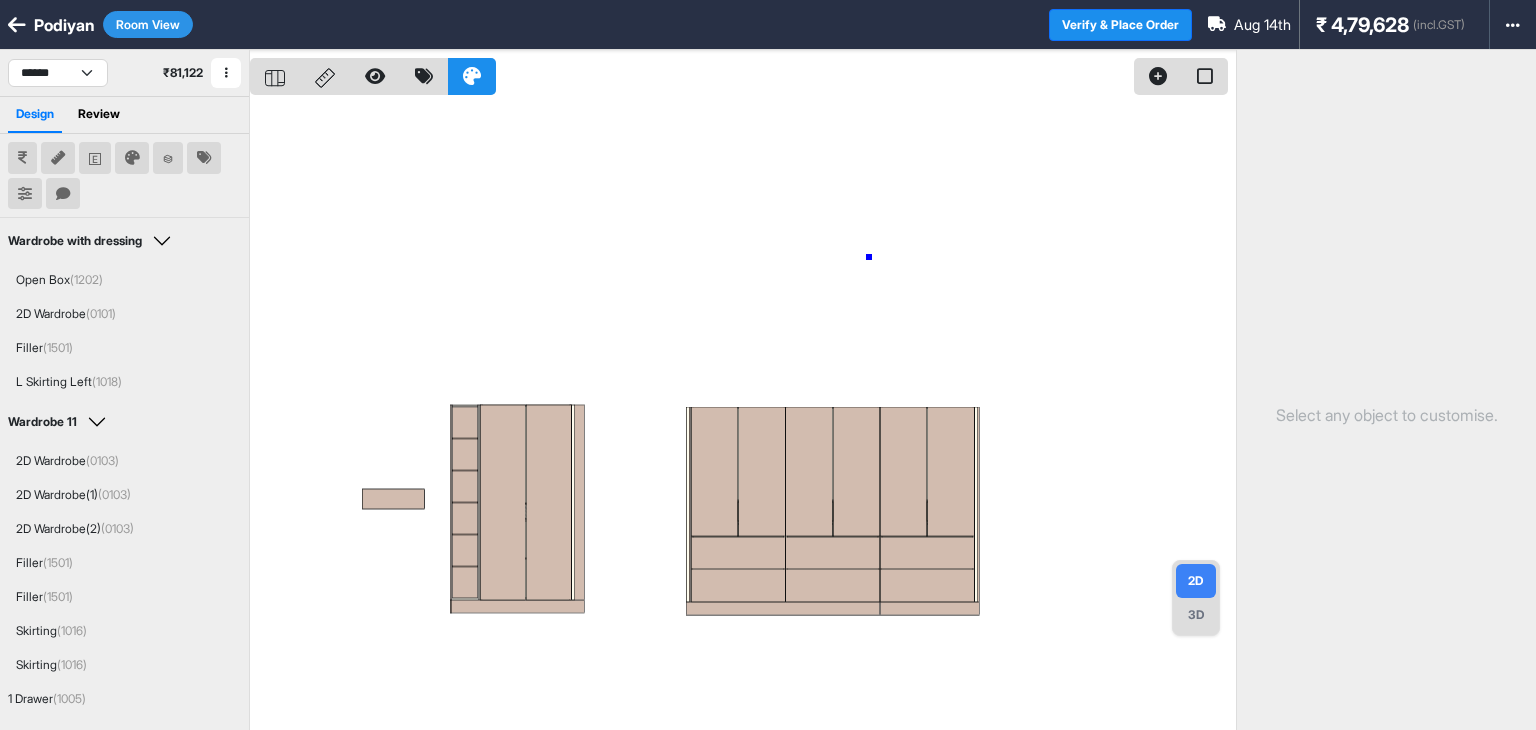 click at bounding box center [743, 415] 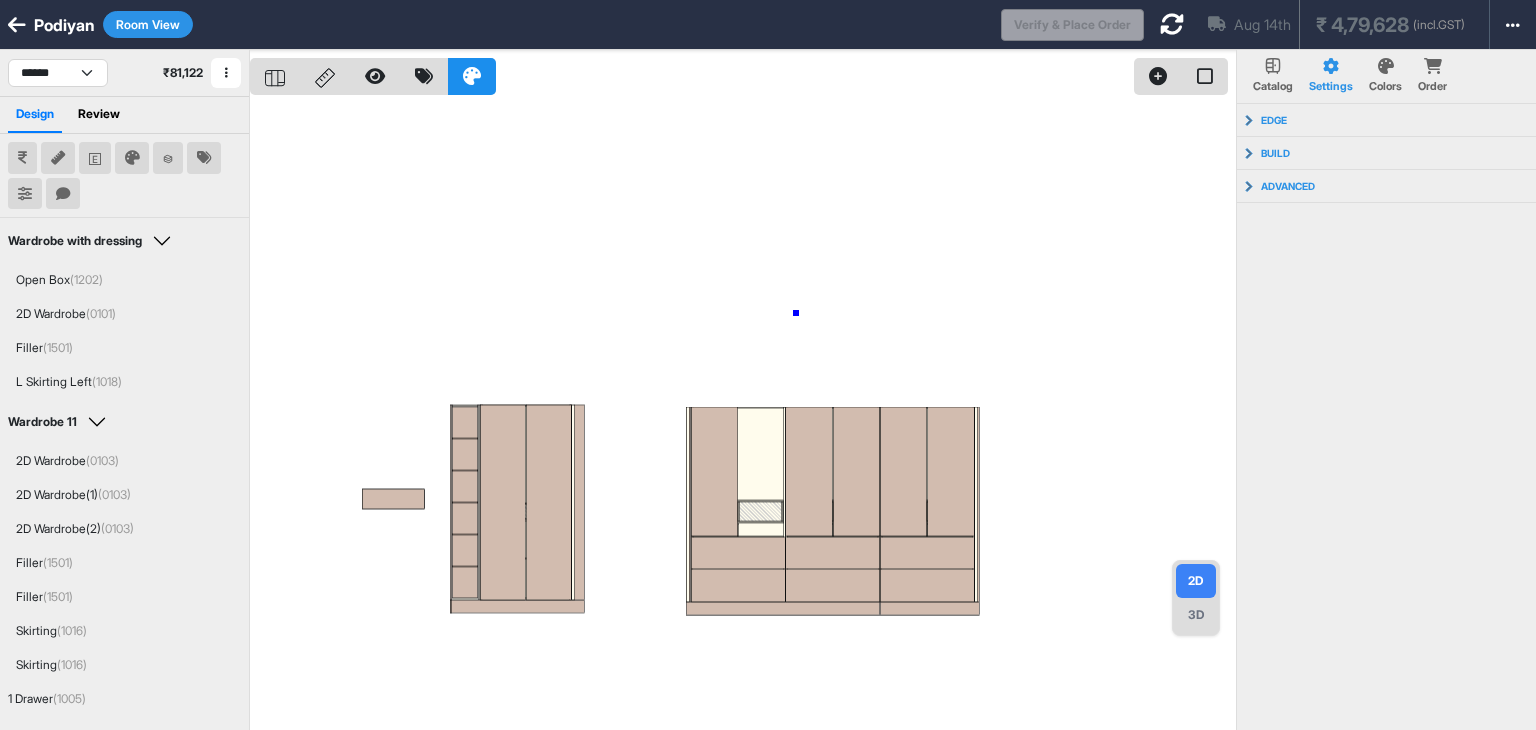 click at bounding box center [743, 415] 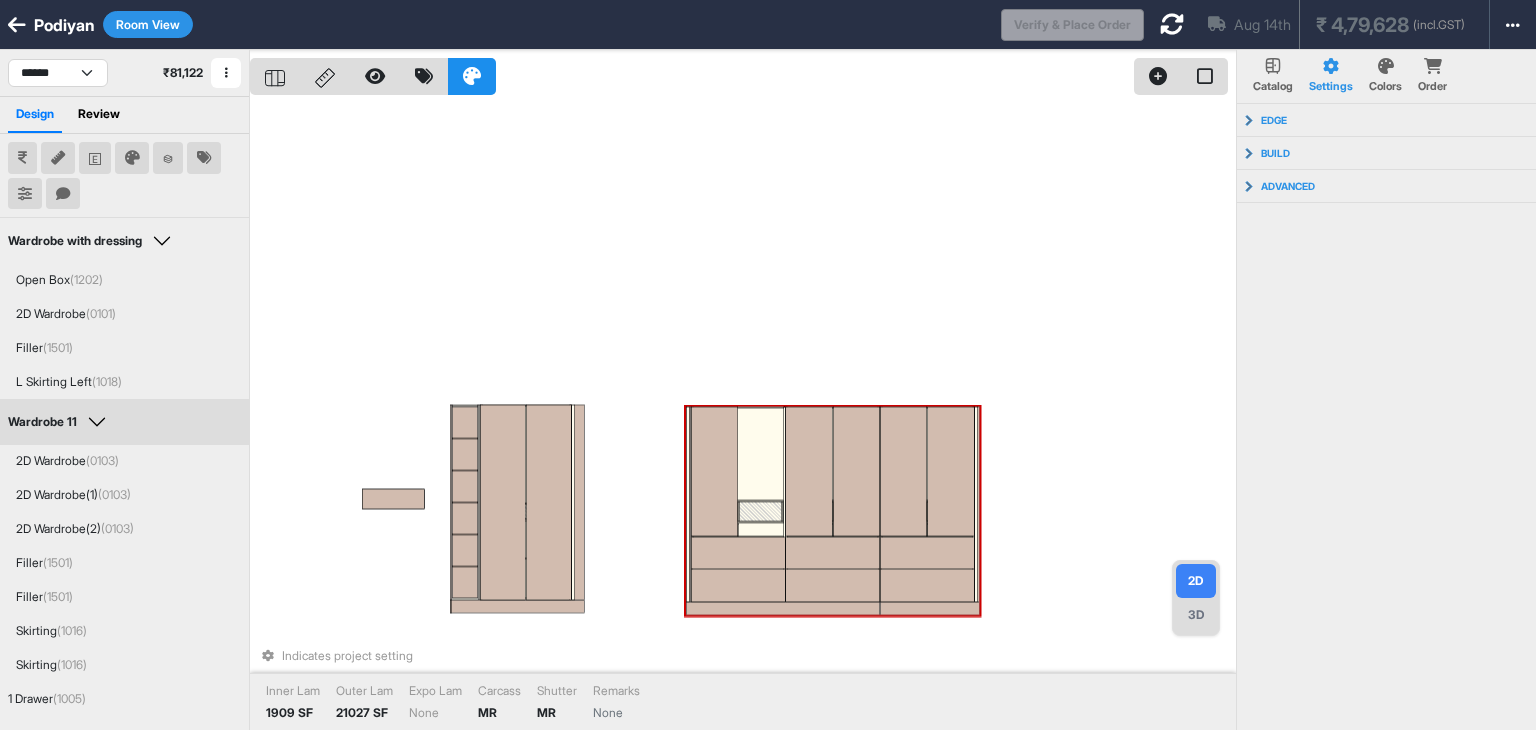 click at bounding box center [714, 472] 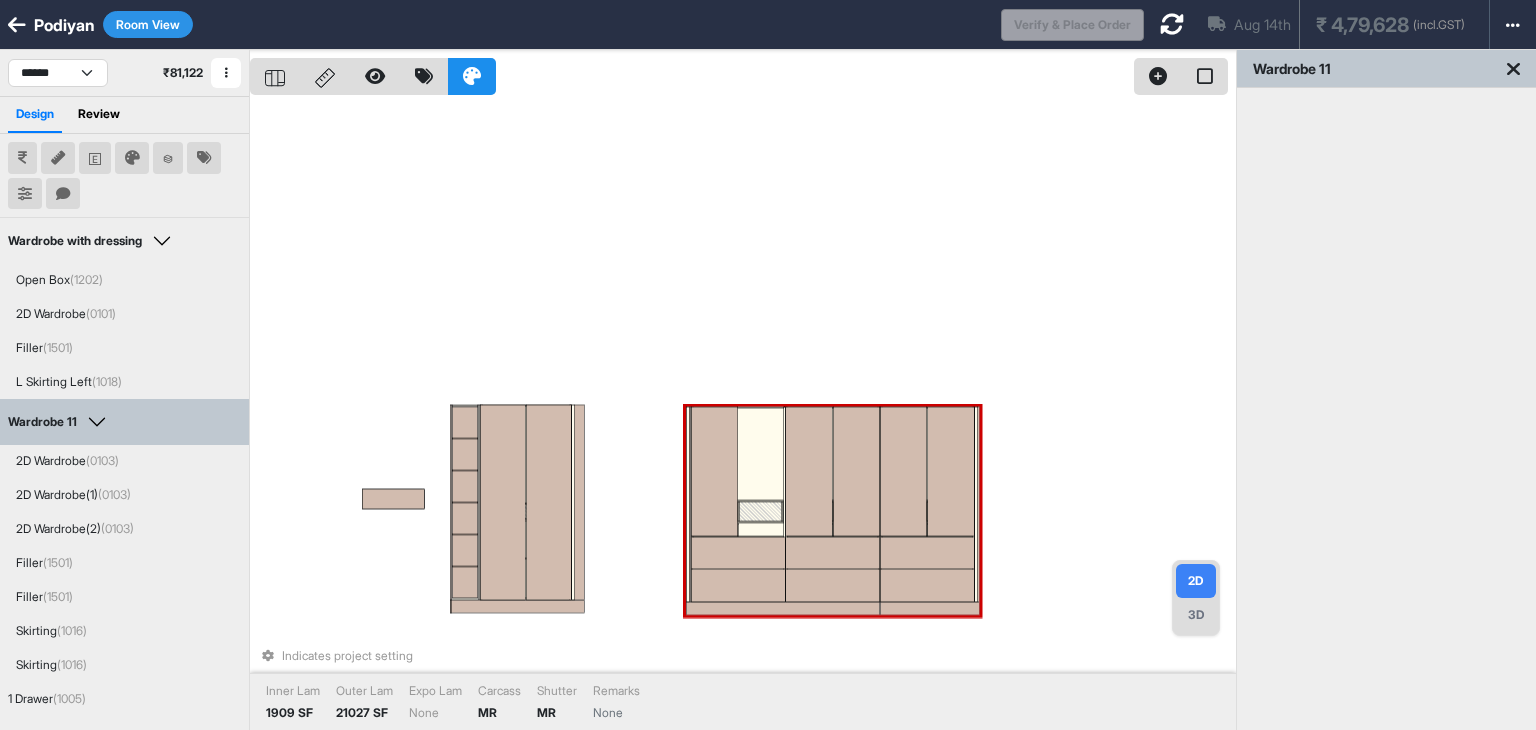 click at bounding box center [714, 472] 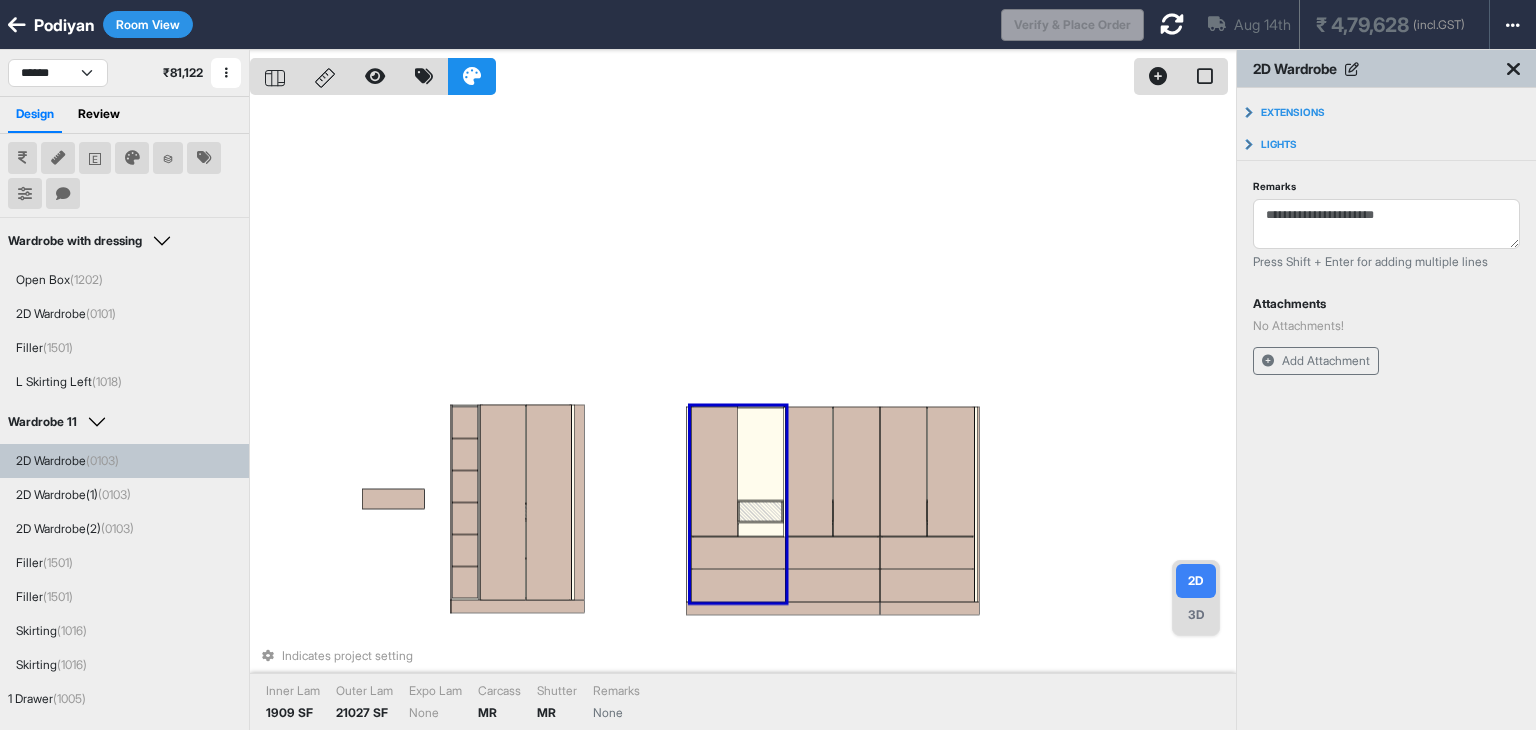 click at bounding box center (714, 472) 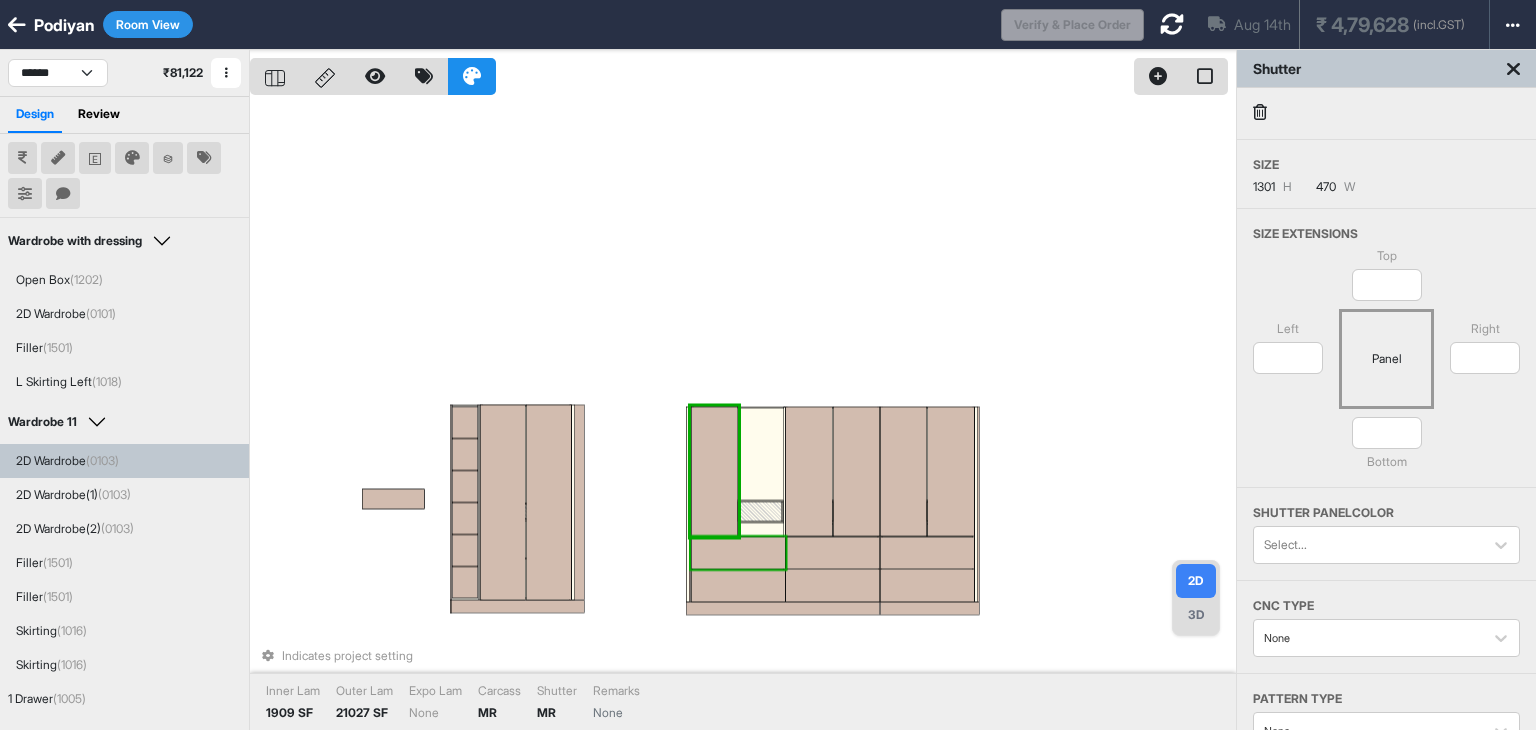 click on "Indicates project setting Inner Lam 1909 SF Outer Lam 21027 SF Expo Lam None Carcass MR Shutter MR Remarks None" at bounding box center (743, 415) 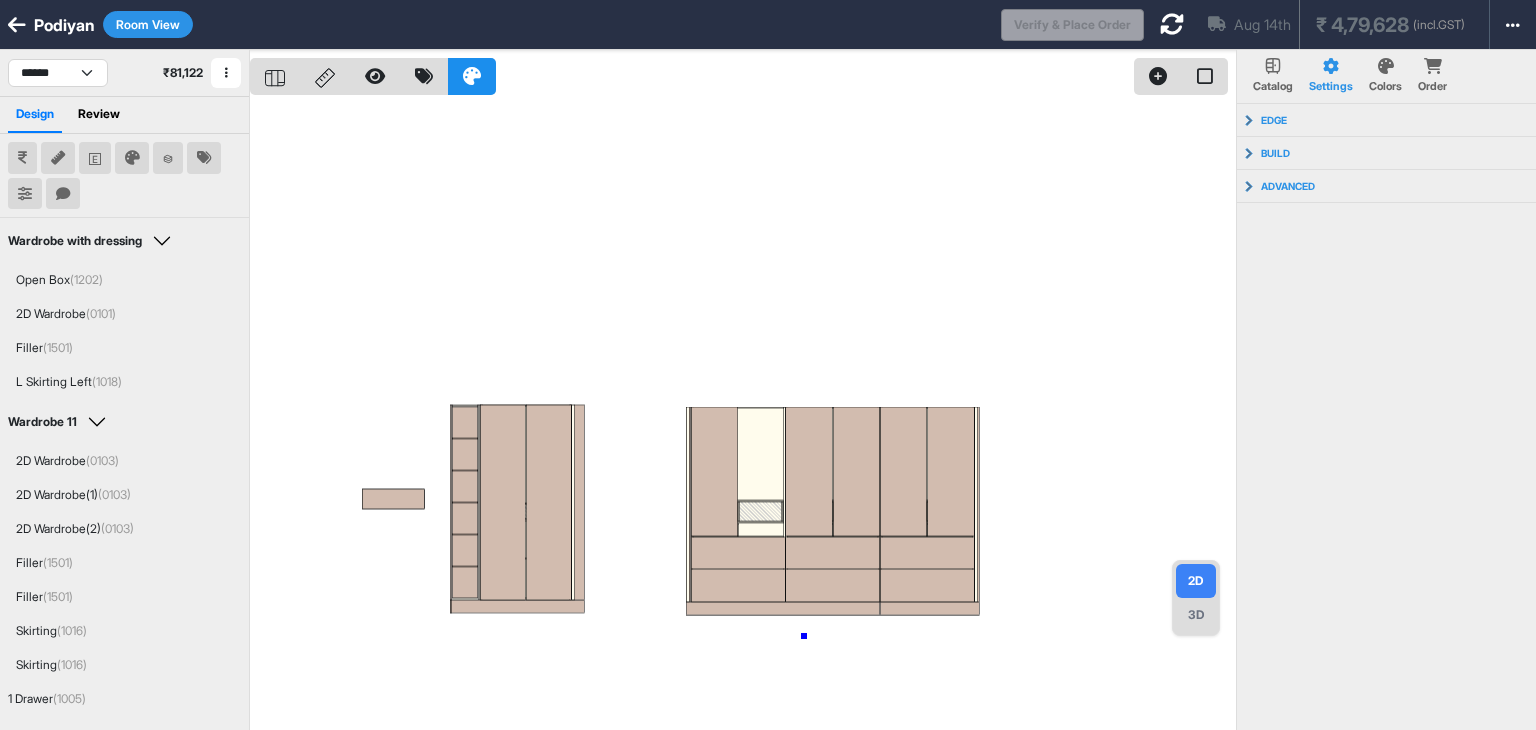 click at bounding box center (743, 415) 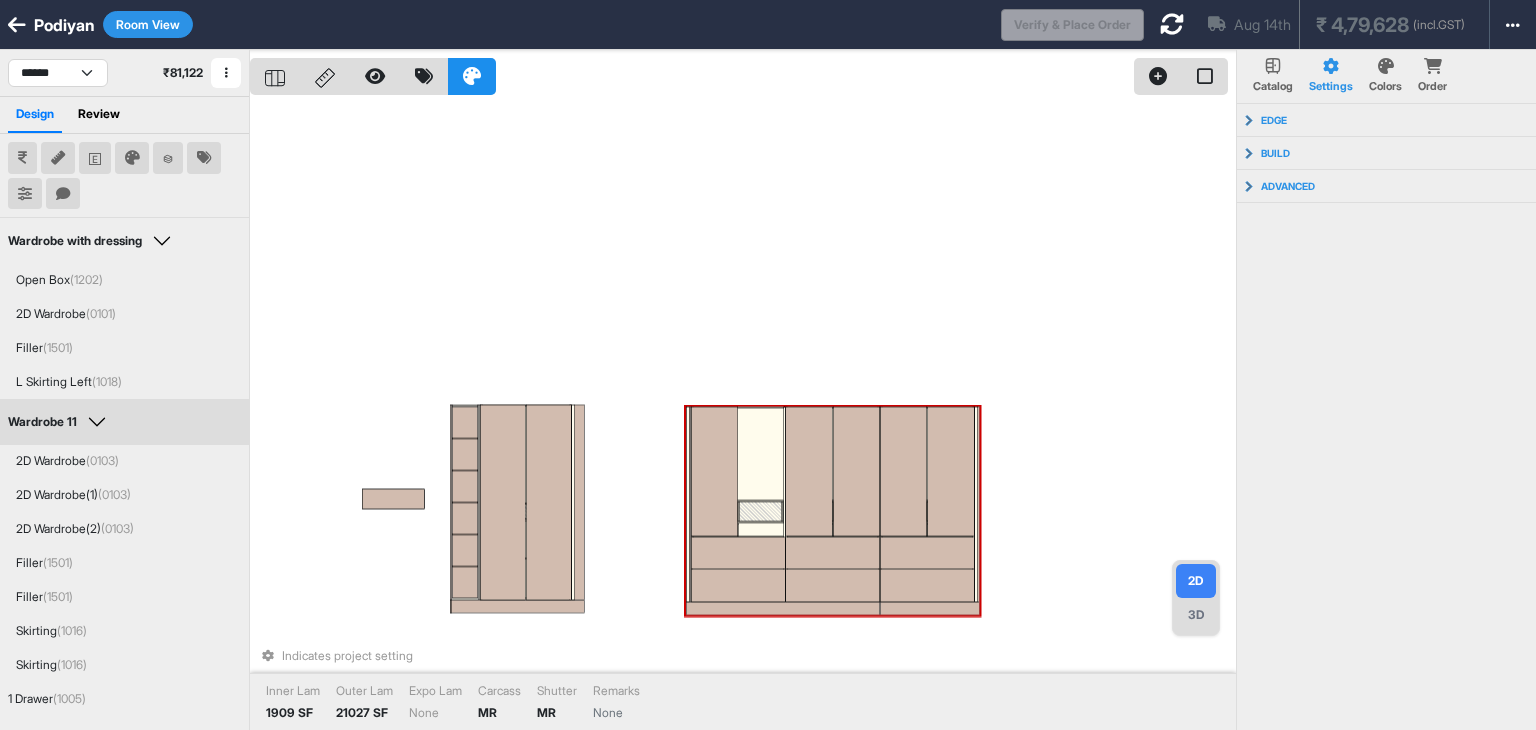 click at bounding box center (738, 454) 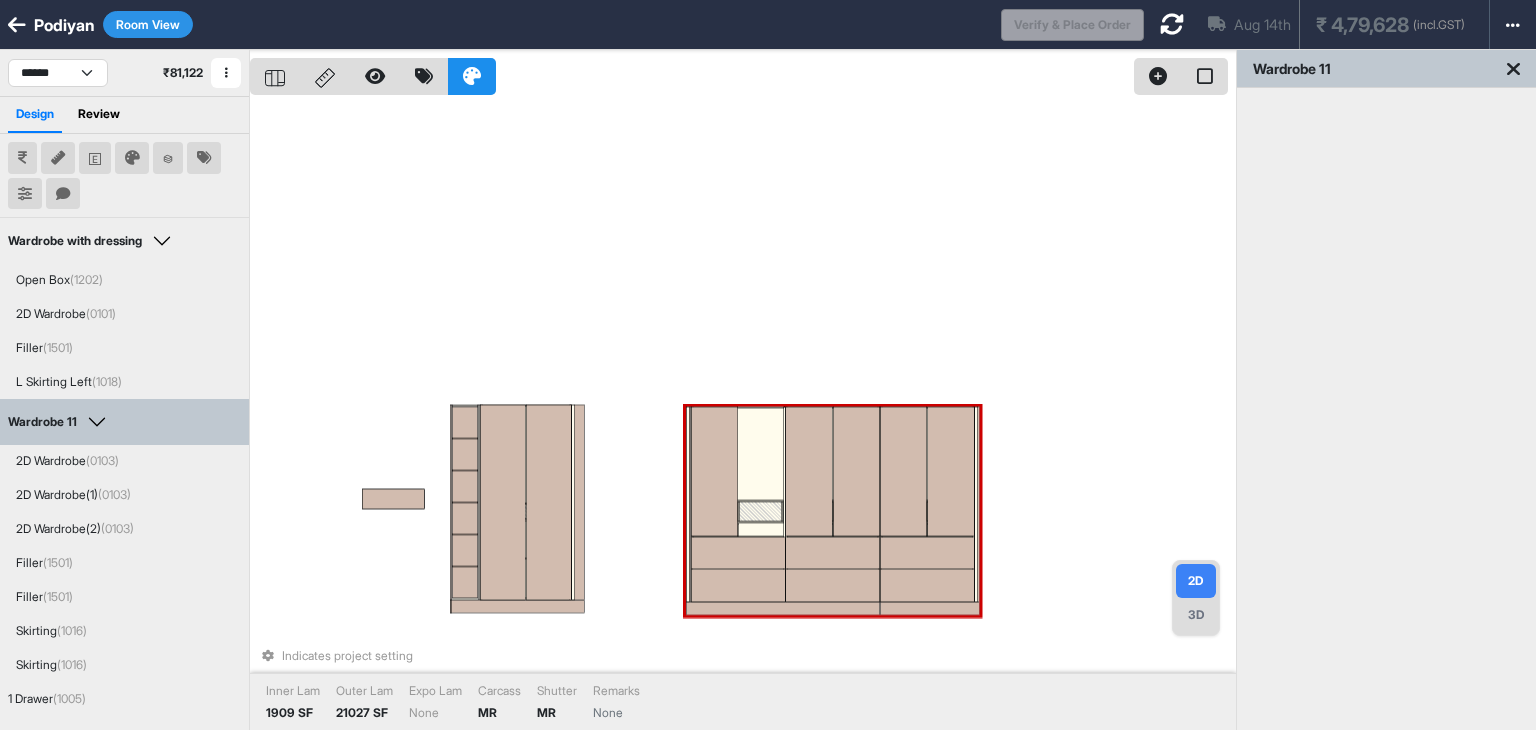 click at bounding box center [738, 454] 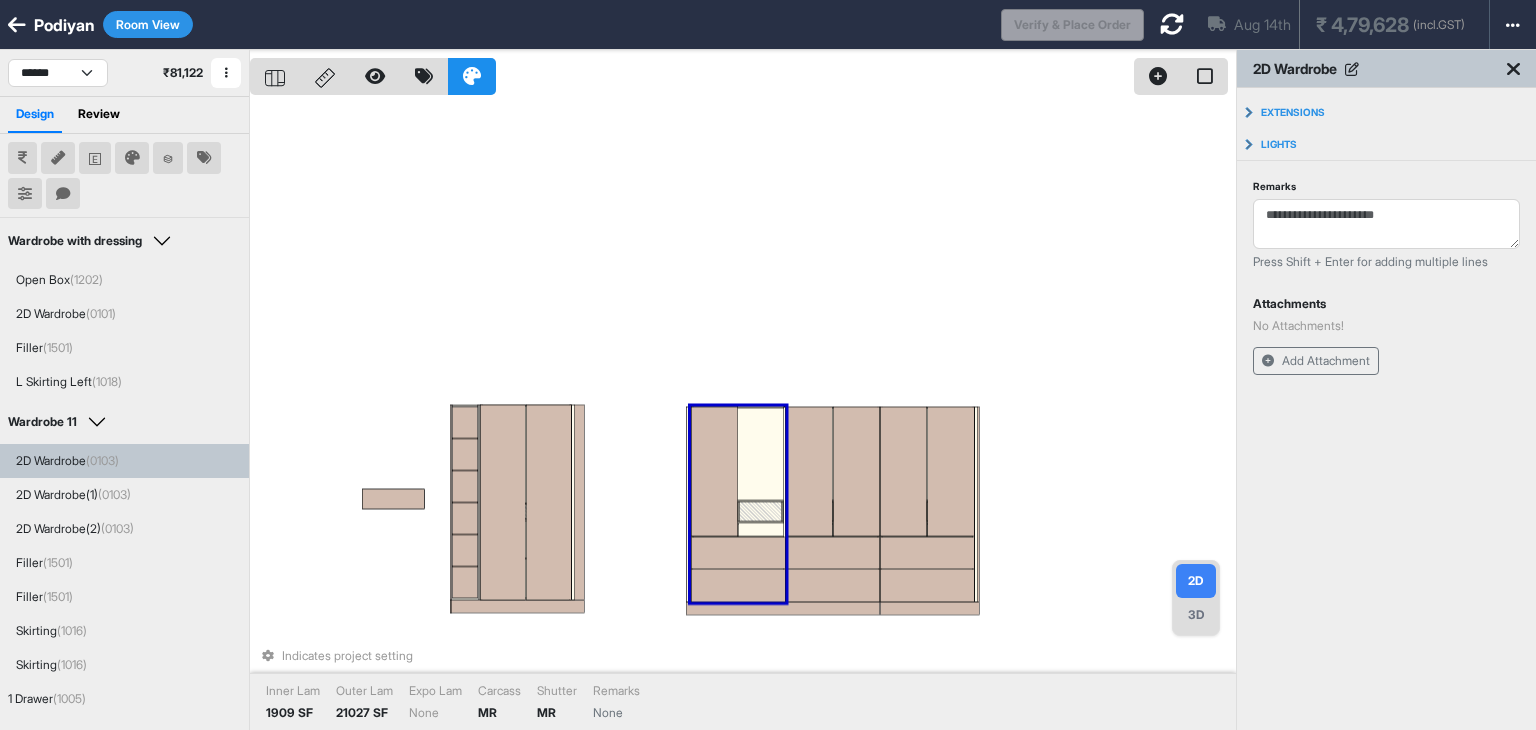 click at bounding box center (714, 472) 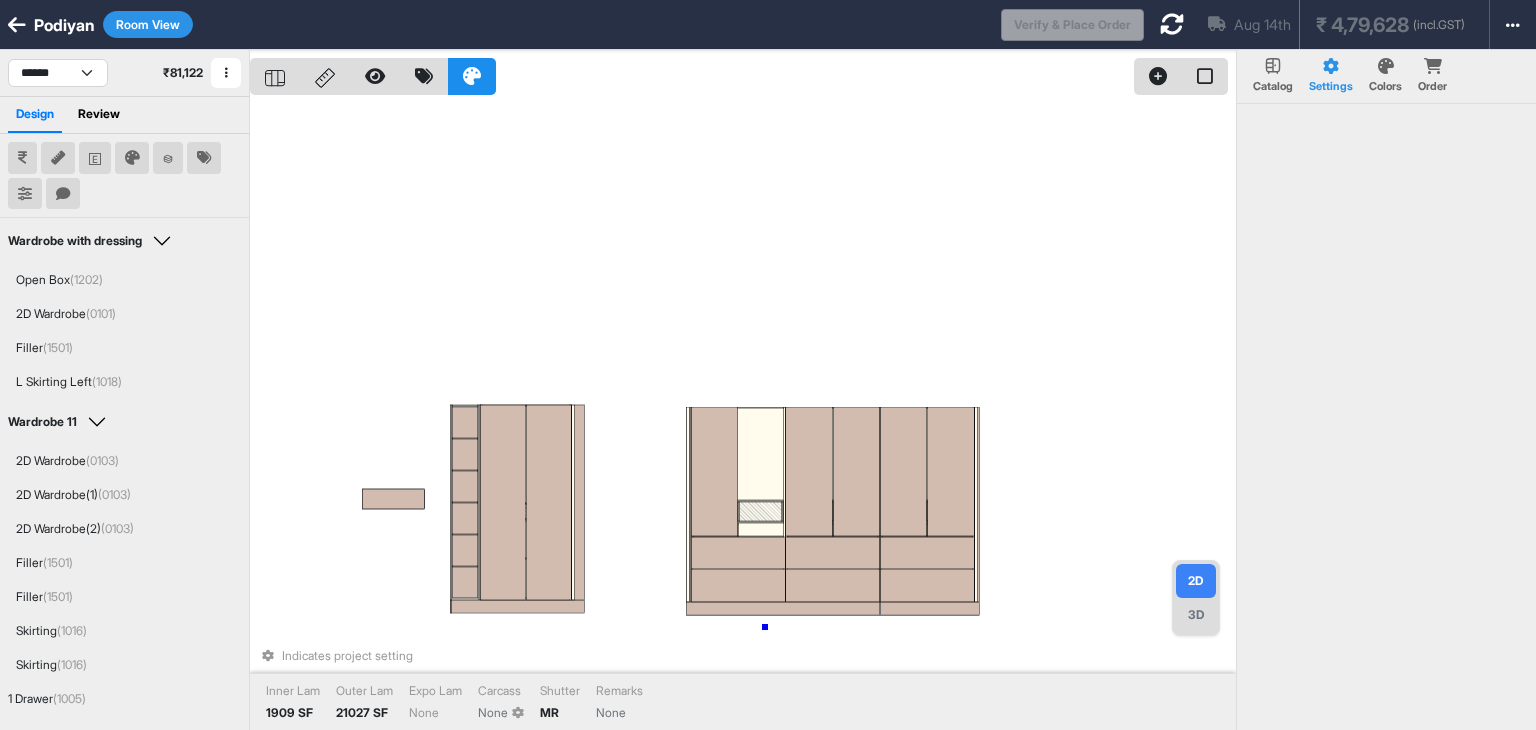 click on "Indicates project setting Inner Lam 1909 SF Outer Lam 21027 SF Expo Lam None Carcass None Shutter MR Remarks None" at bounding box center (743, 415) 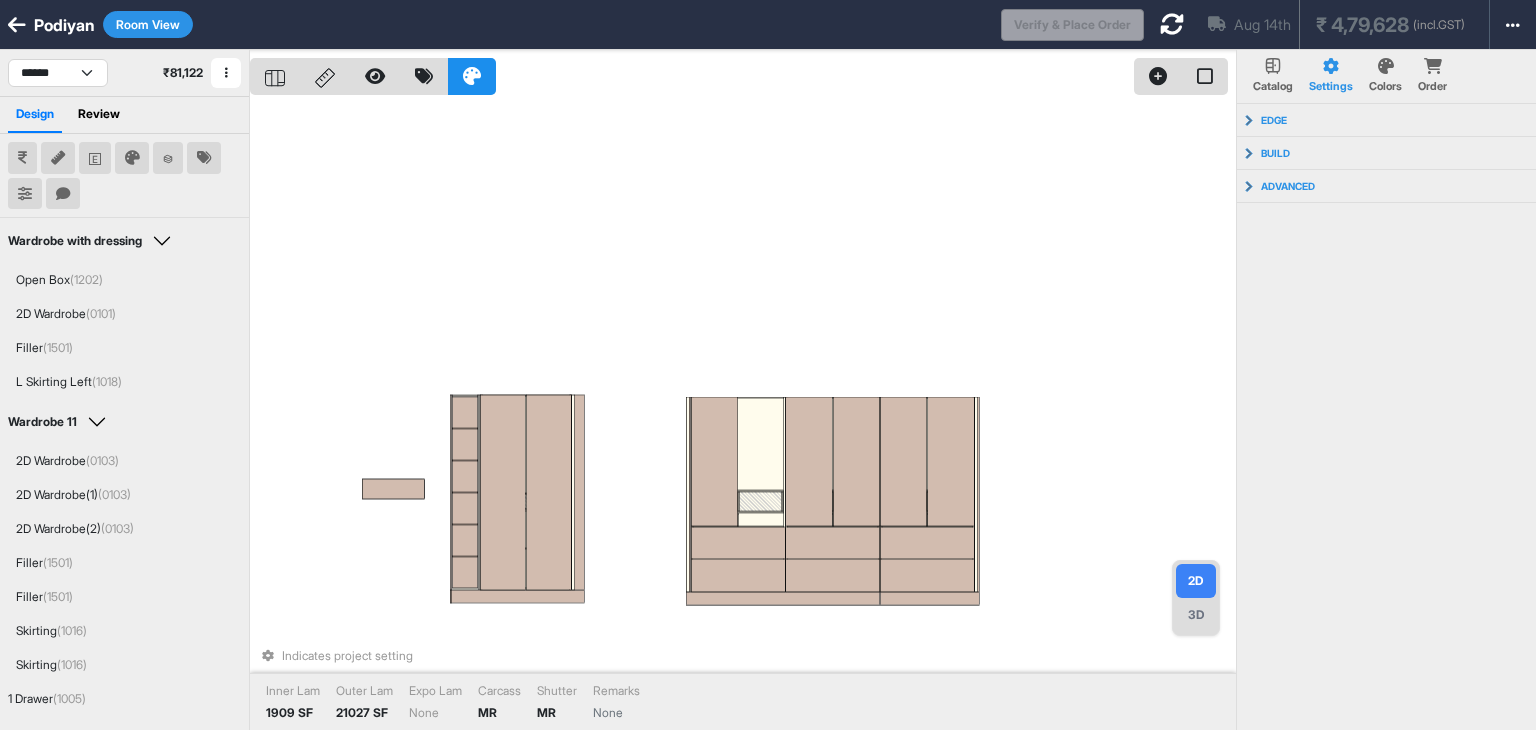 click 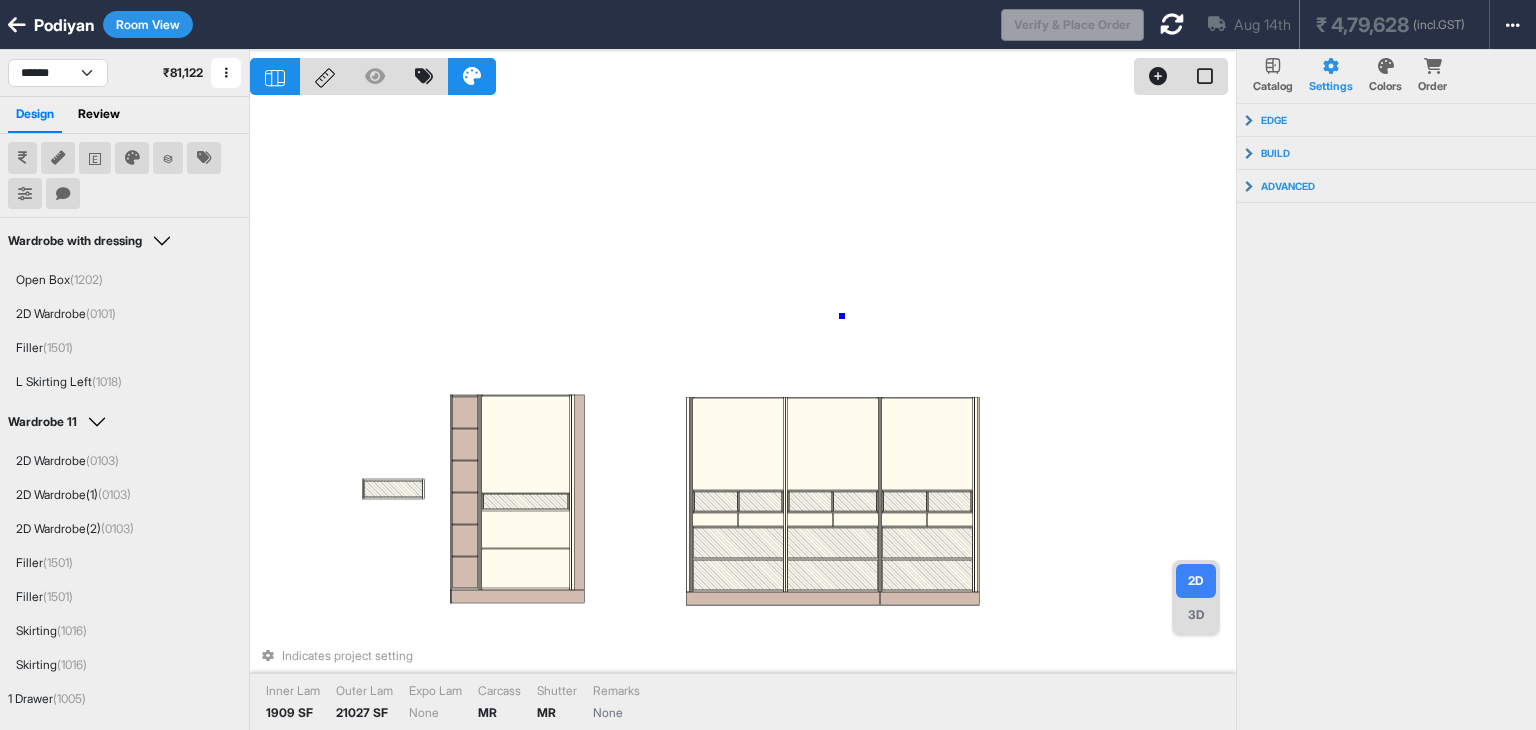 click on "Indicates project setting Inner Lam 1909 SF Outer Lam 21027 SF Expo Lam None Carcass MR Shutter MR Remarks None" at bounding box center [743, 415] 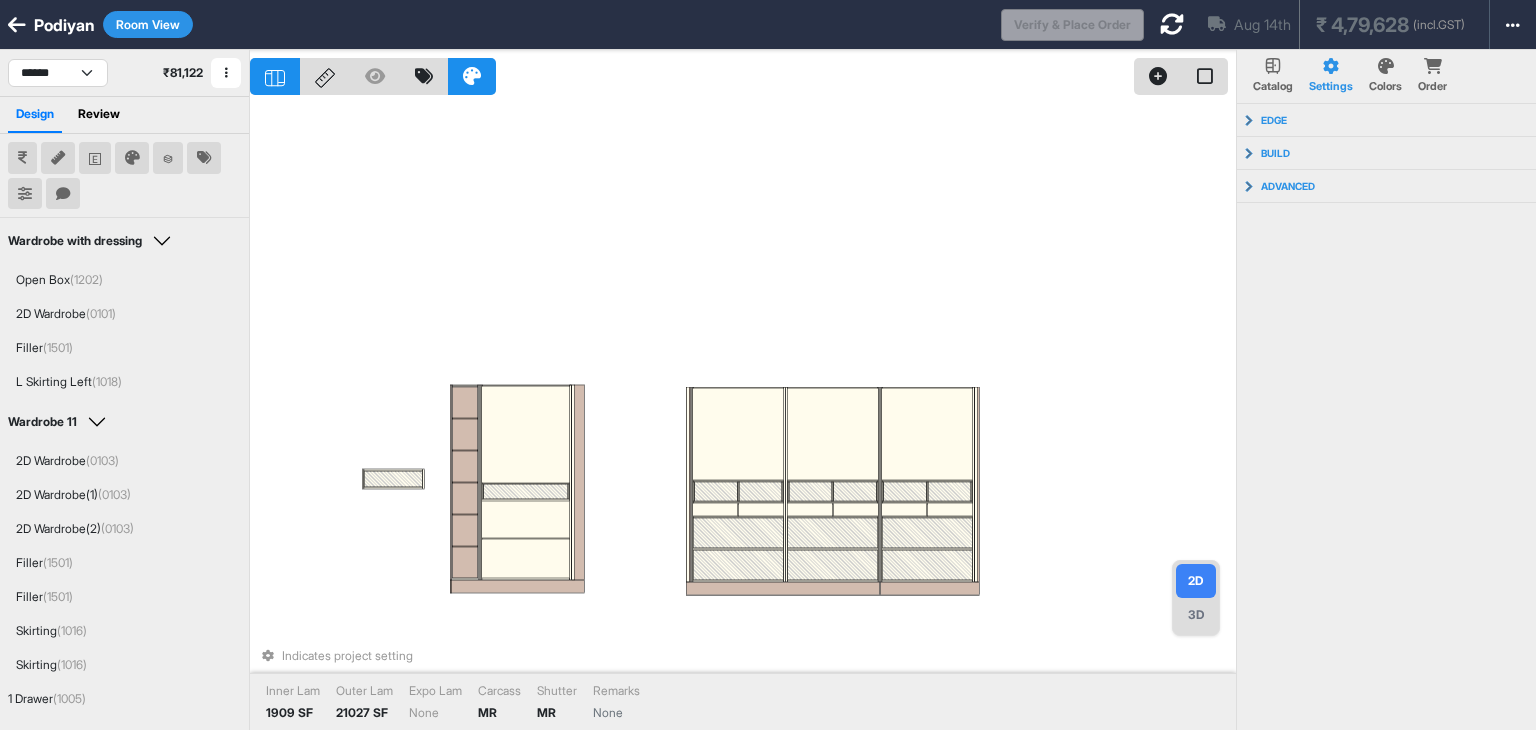 click on "Room View" at bounding box center (148, 24) 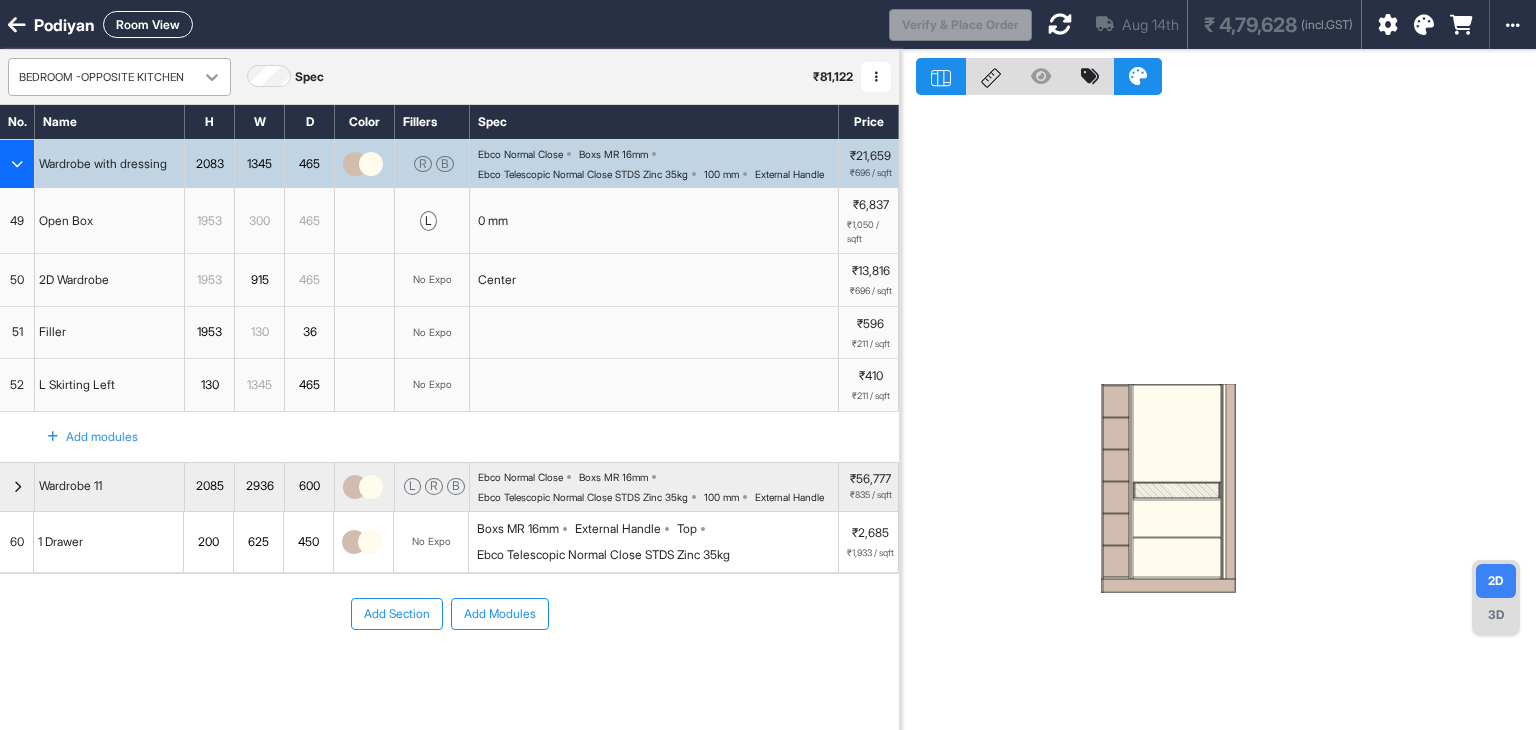 click 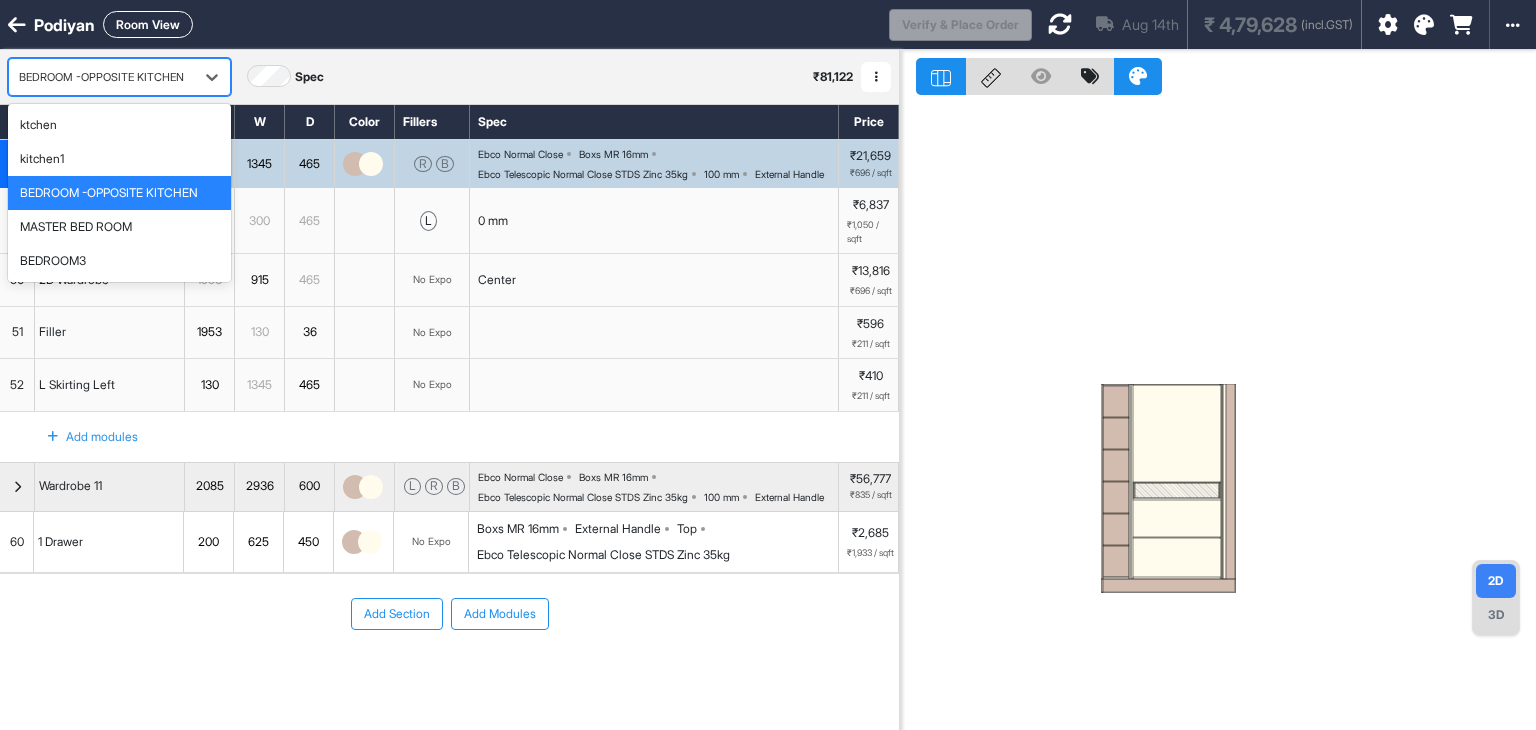 click on "BEDROOM -OPPOSITE KITCHEN" at bounding box center (109, 193) 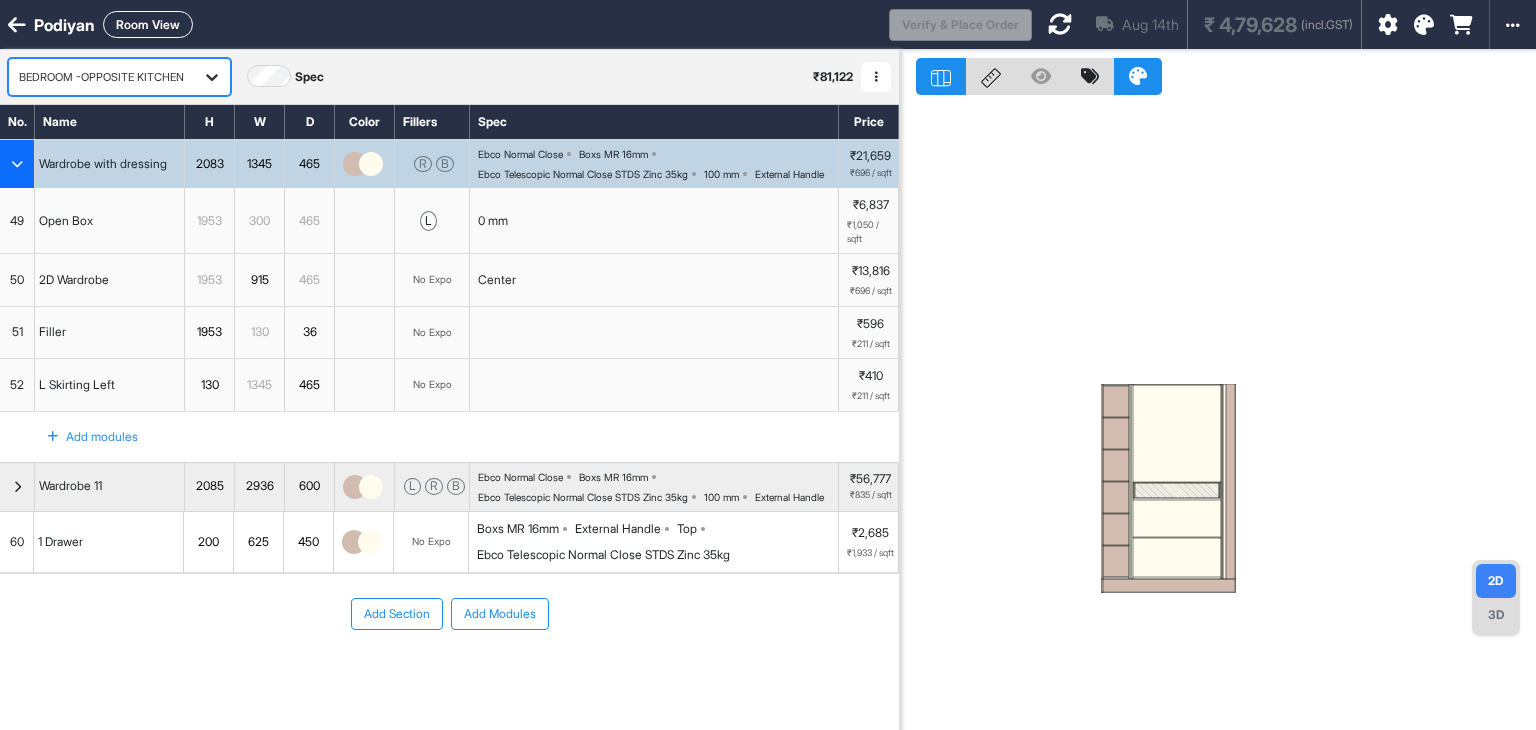 click 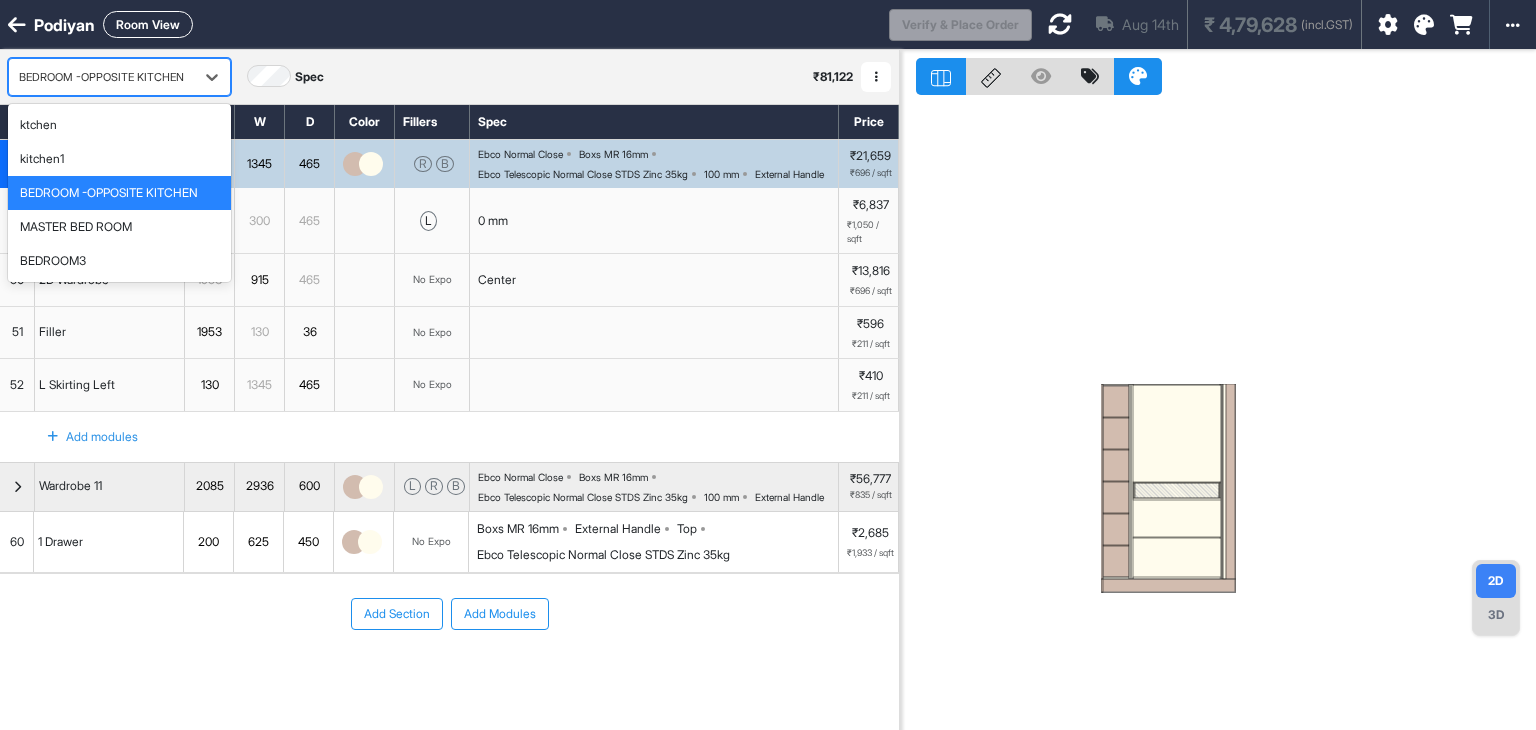 click on "BEDROOM -OPPOSITE KITCHEN" at bounding box center (109, 193) 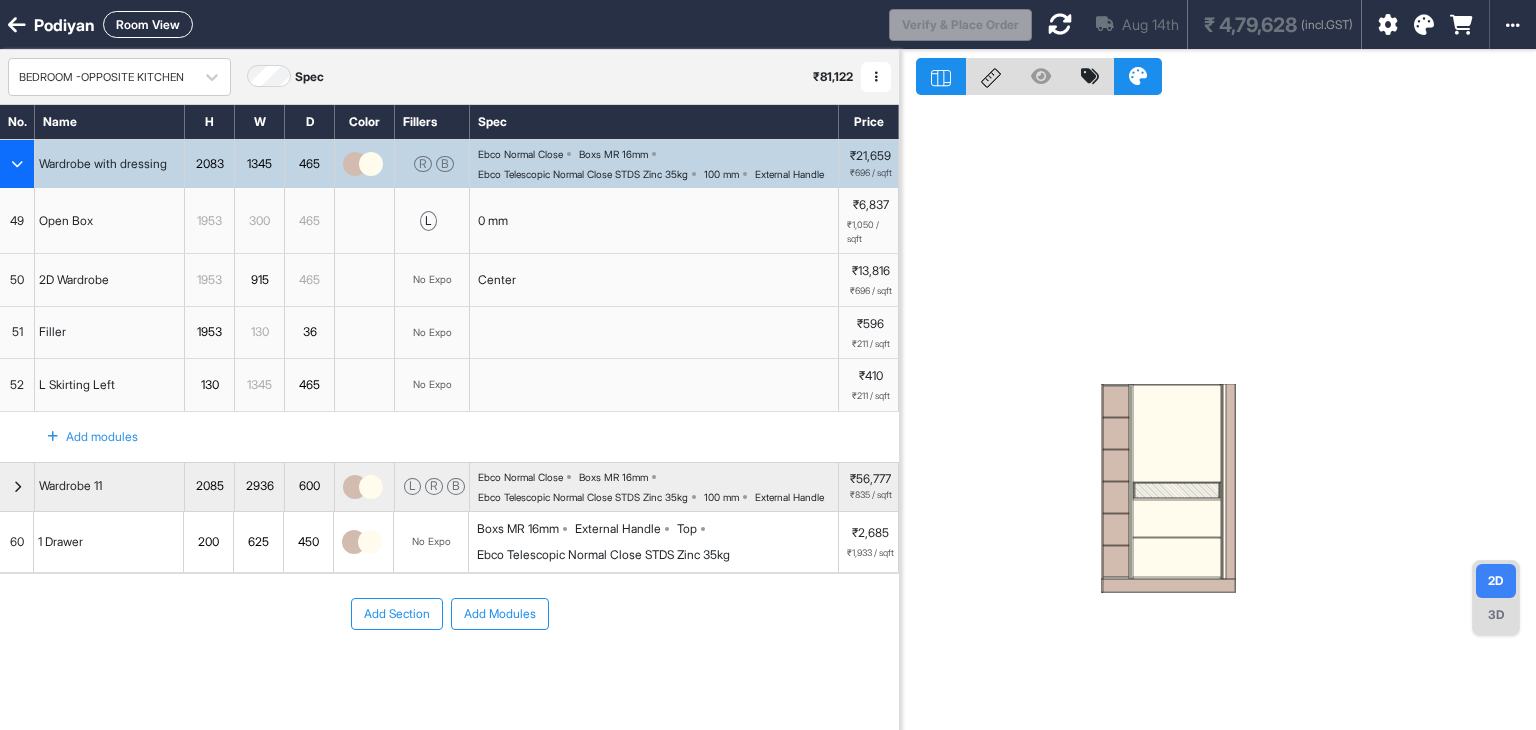 click on "Room View" at bounding box center [148, 24] 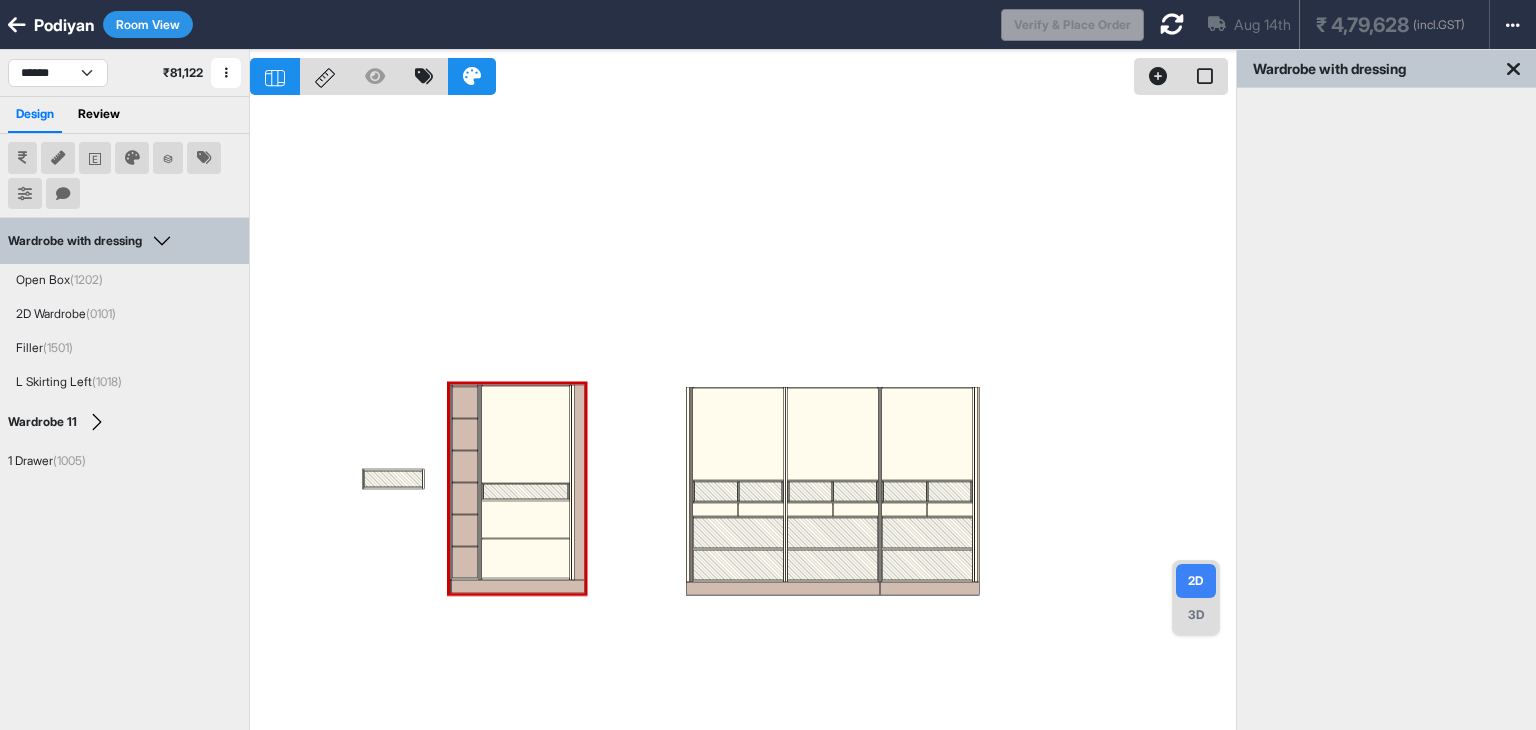 click 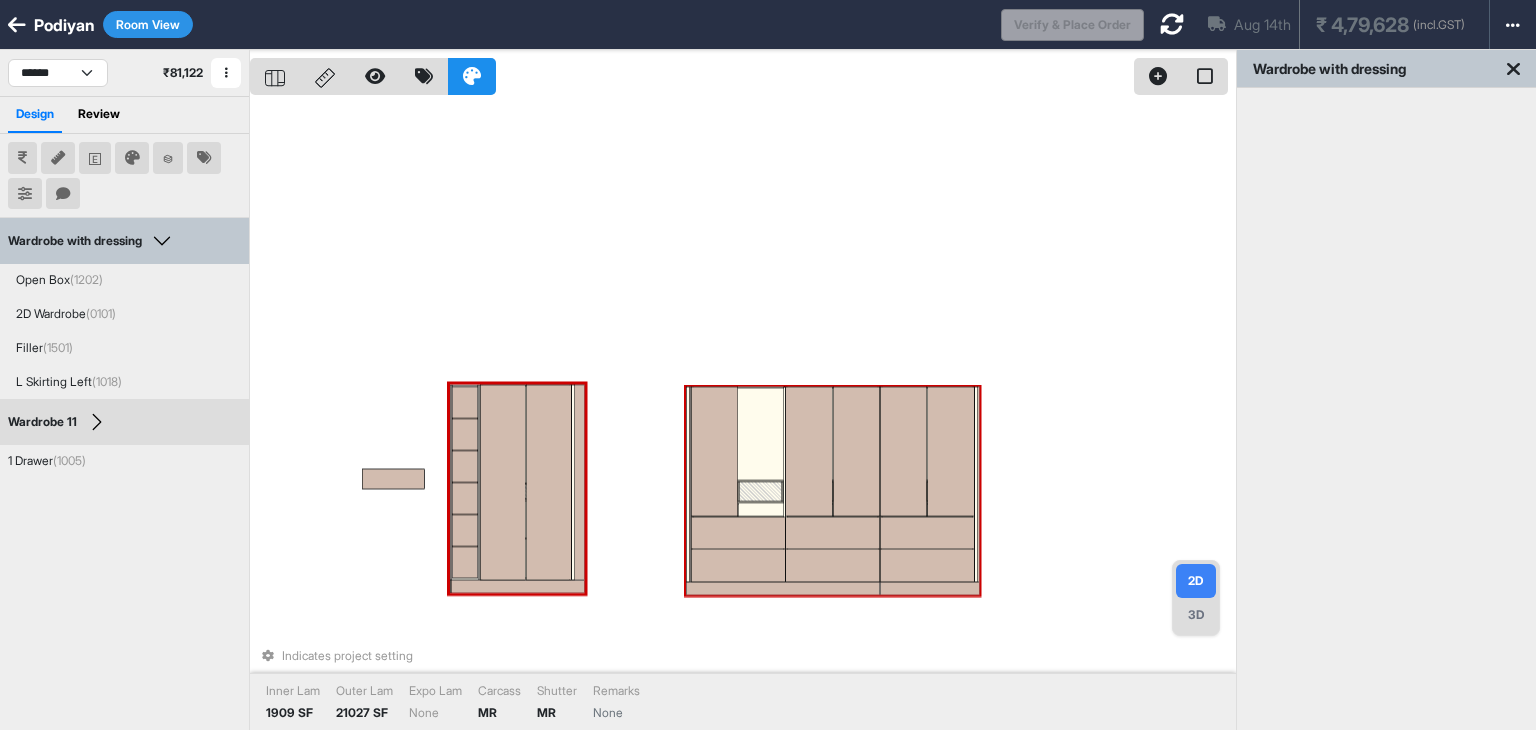 drag, startPoint x: 801, startPoint y: 512, endPoint x: 136, endPoint y: 25, distance: 824.2536 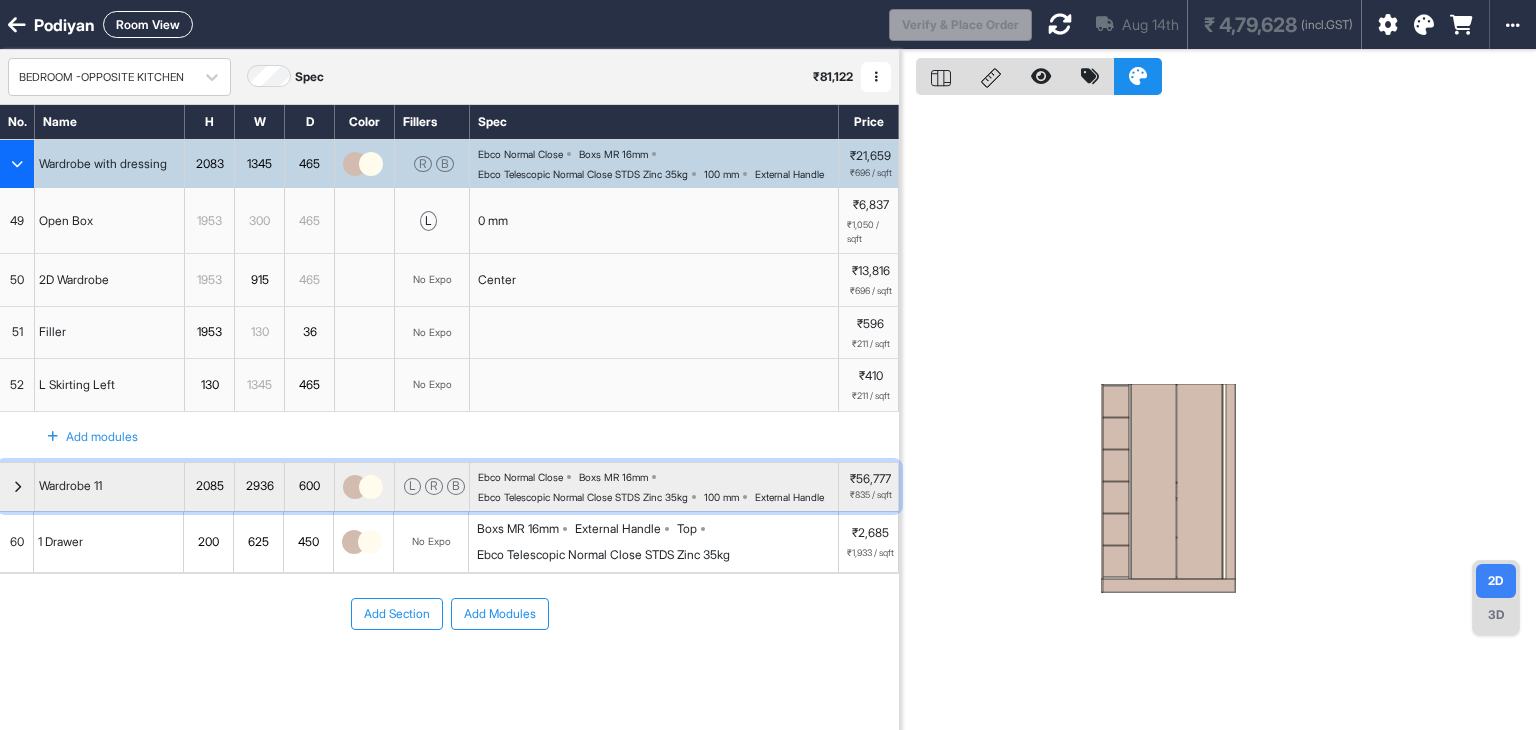 click at bounding box center (17, 487) 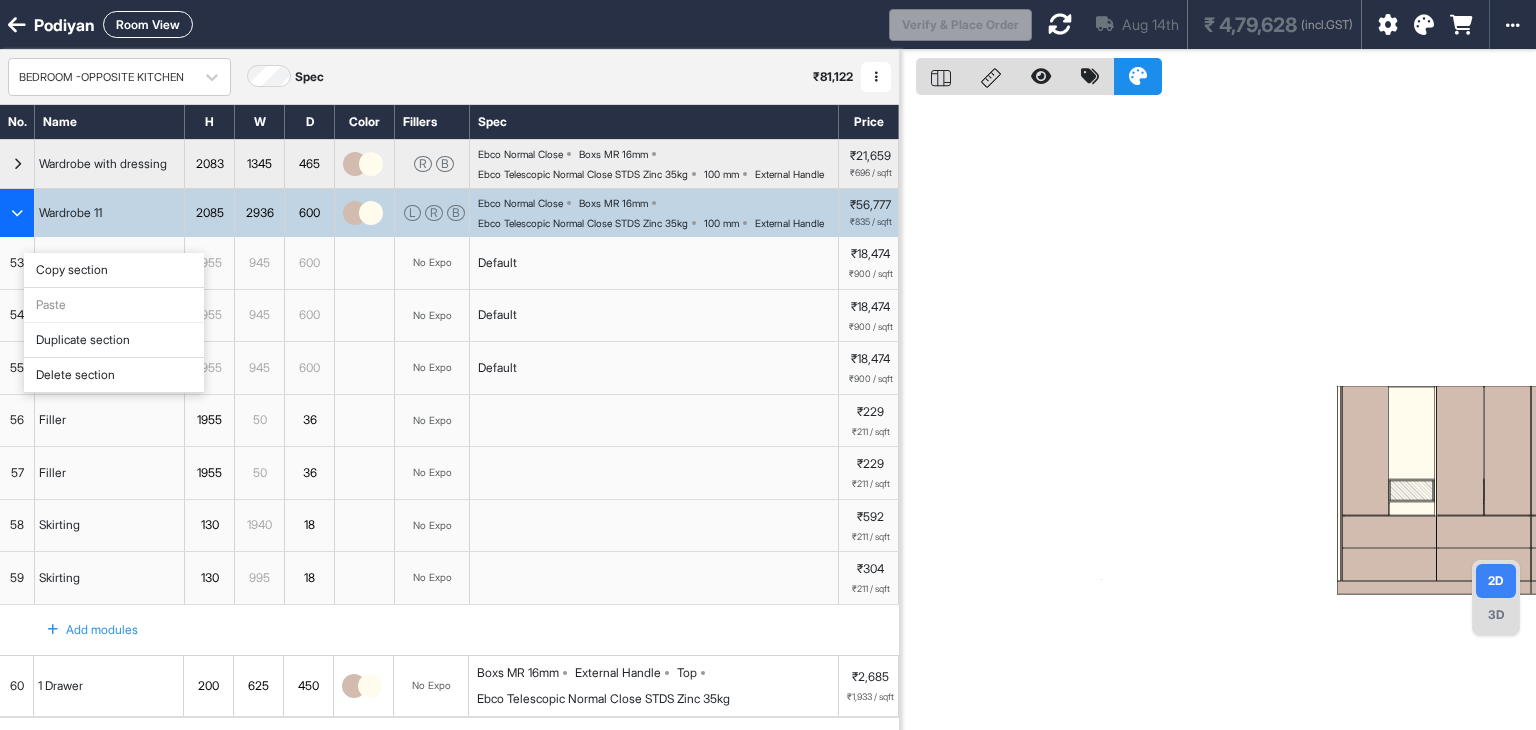 click on "Duplicate section" at bounding box center (114, 340) 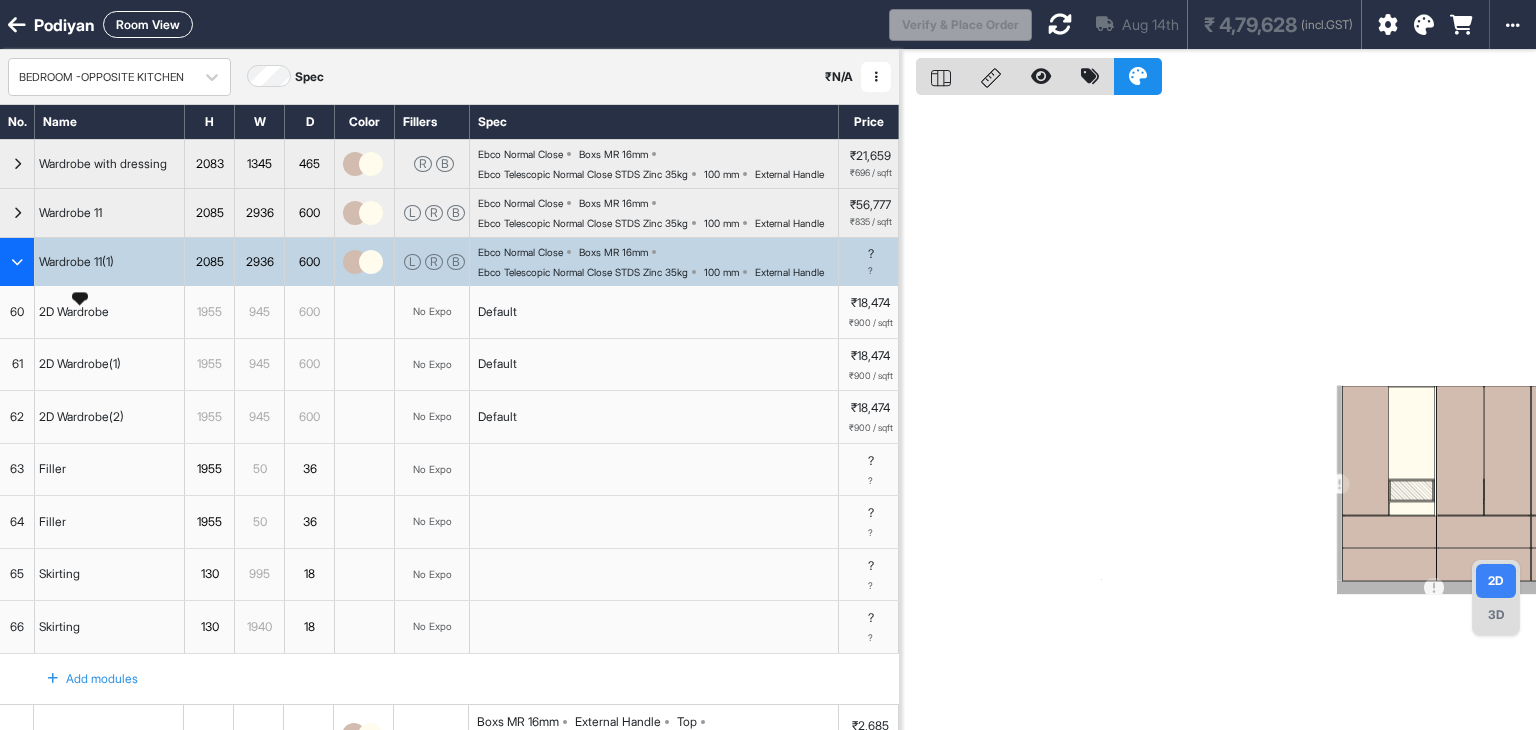 click on "Wardrobe  11(1)" at bounding box center (76, 262) 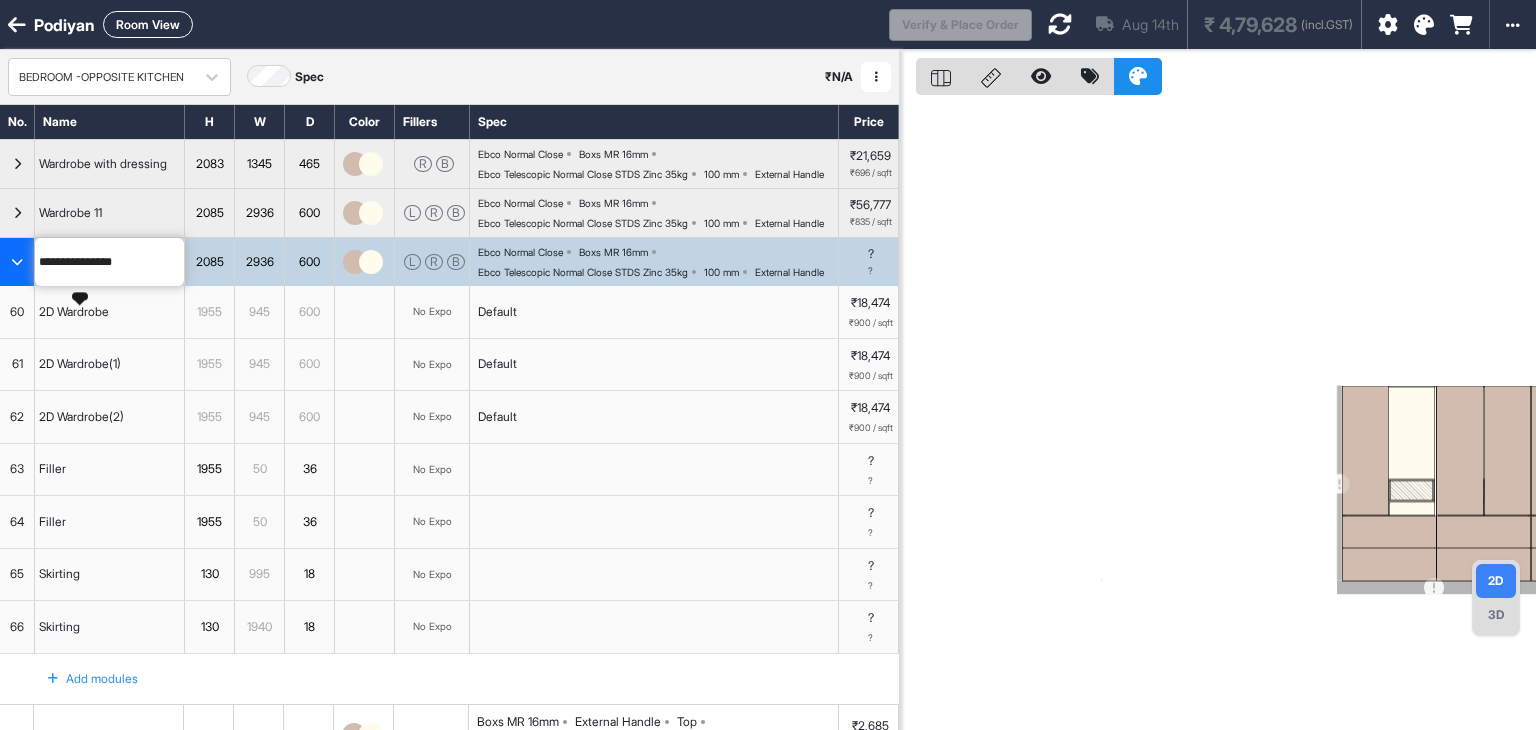 drag, startPoint x: 123, startPoint y: 309, endPoint x: 100, endPoint y: 305, distance: 23.345236 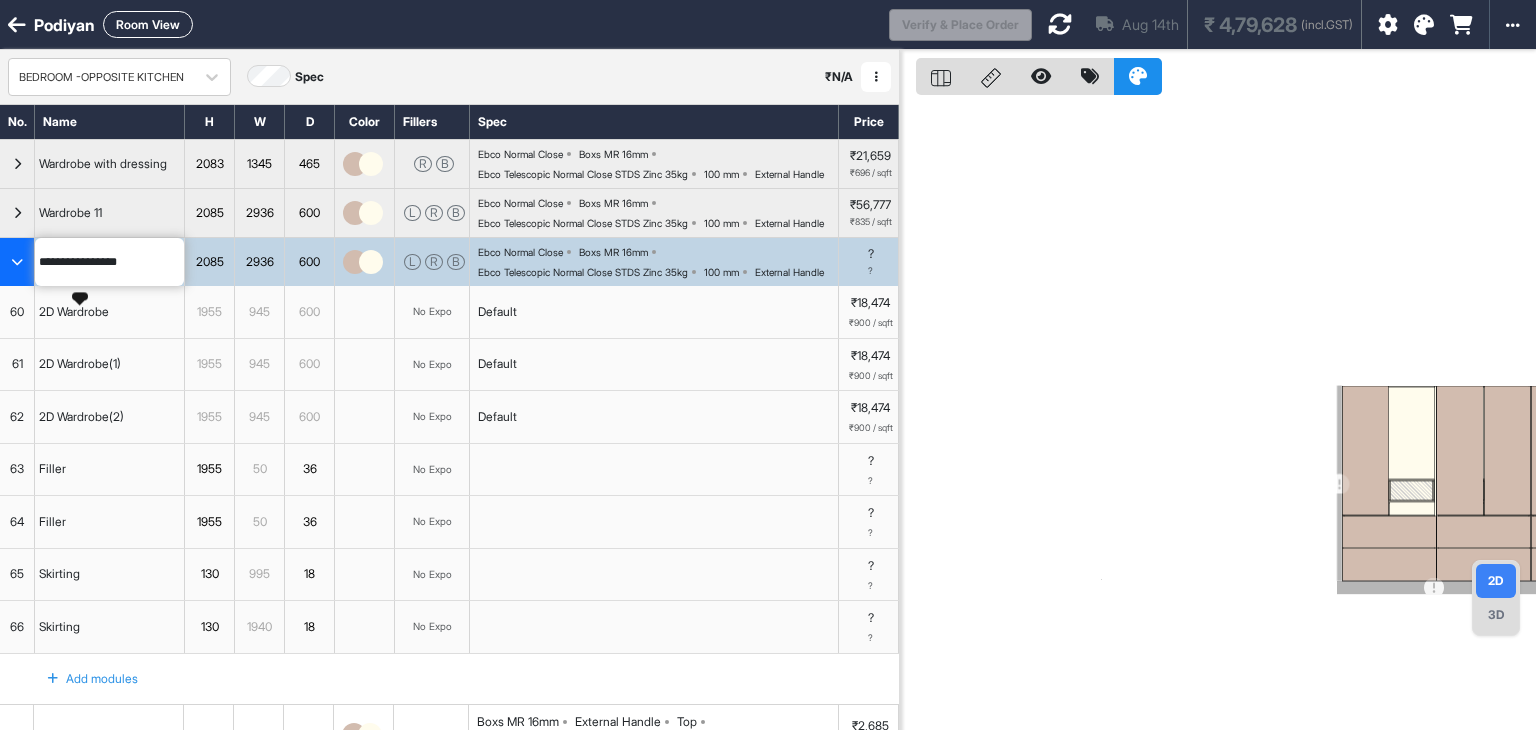 click on "**********" at bounding box center [449, 261] 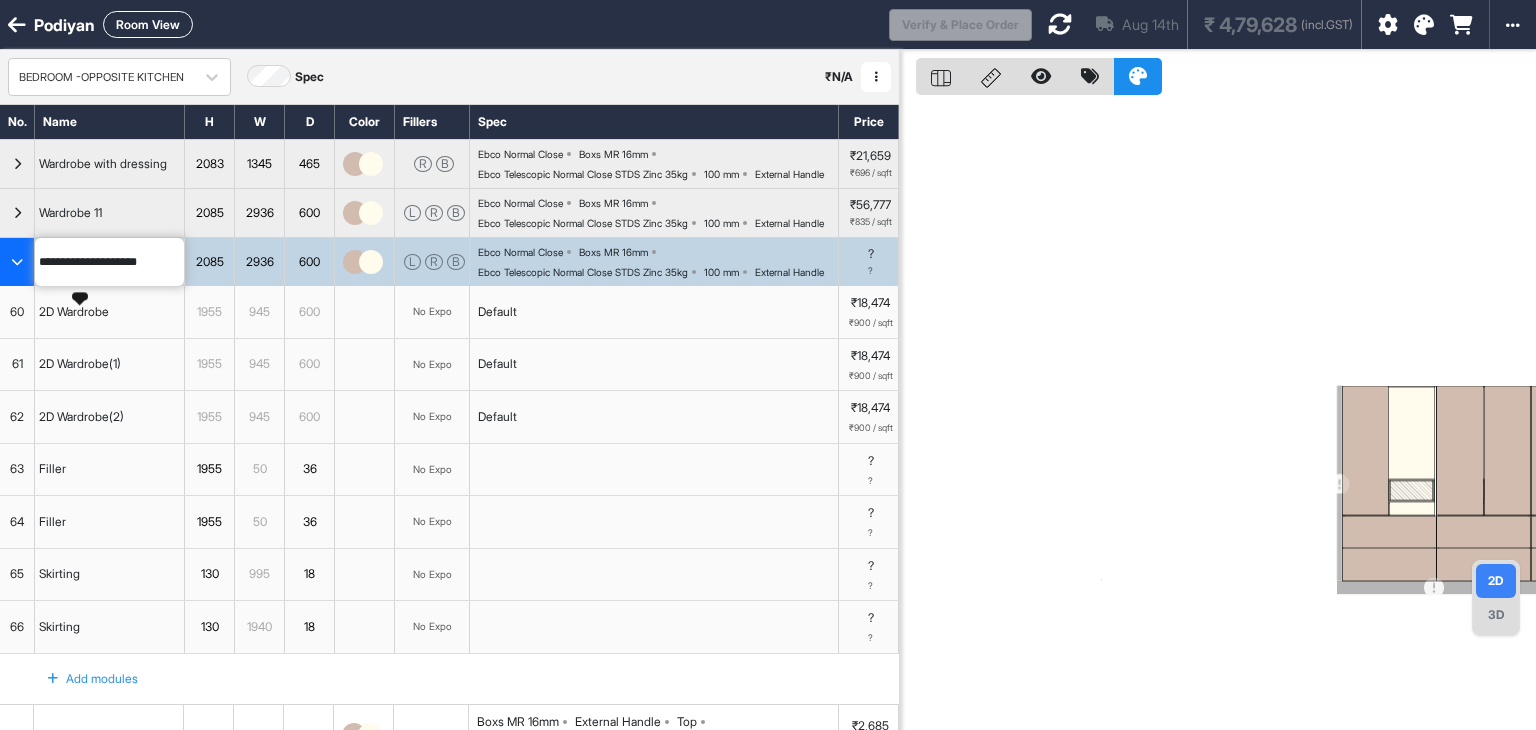 click on "**********" at bounding box center (449, 261) 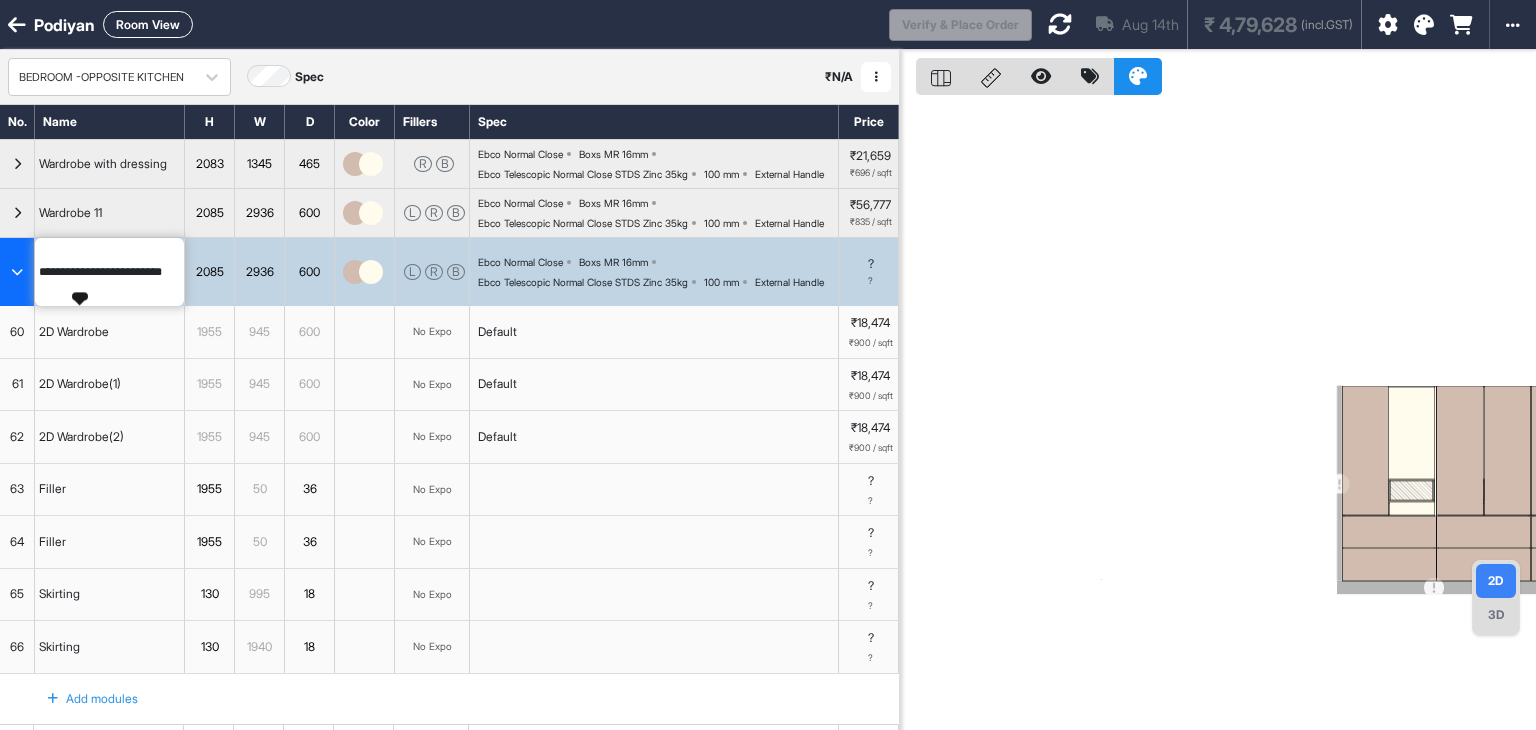 scroll, scrollTop: 0, scrollLeft: 10, axis: horizontal 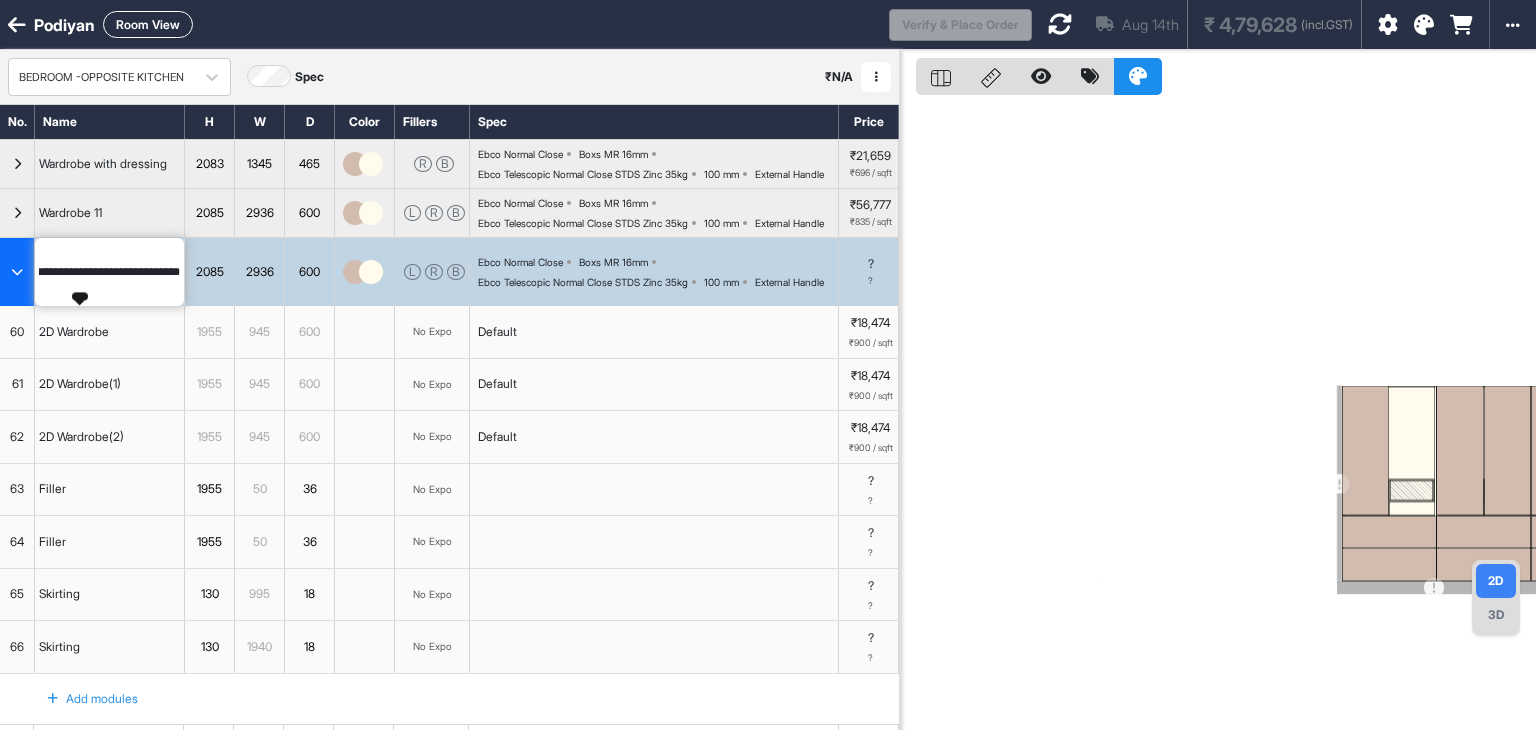 type on "**********" 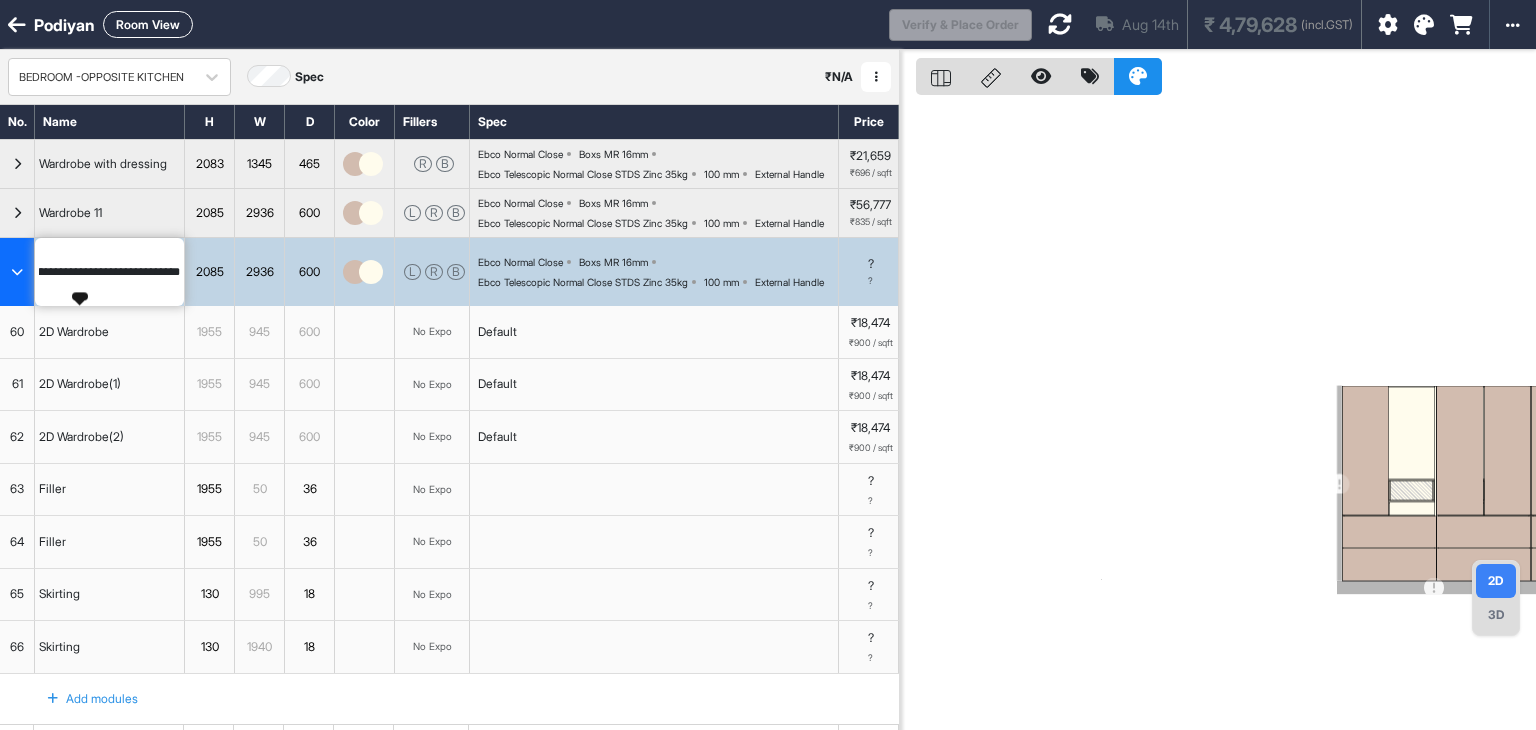 scroll, scrollTop: 0, scrollLeft: 39, axis: horizontal 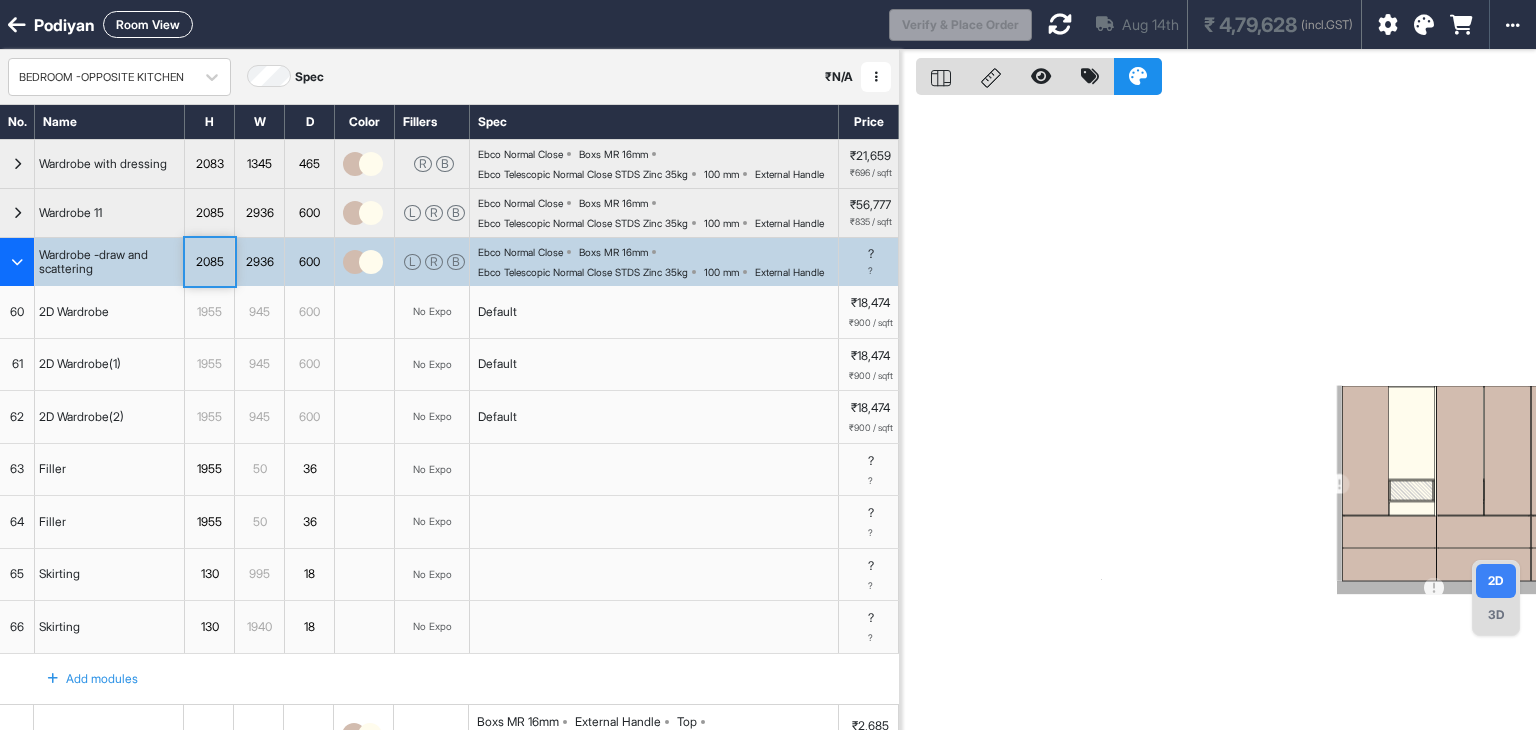 click on "Wardrobe  -draw and scattering" at bounding box center [109, 262] 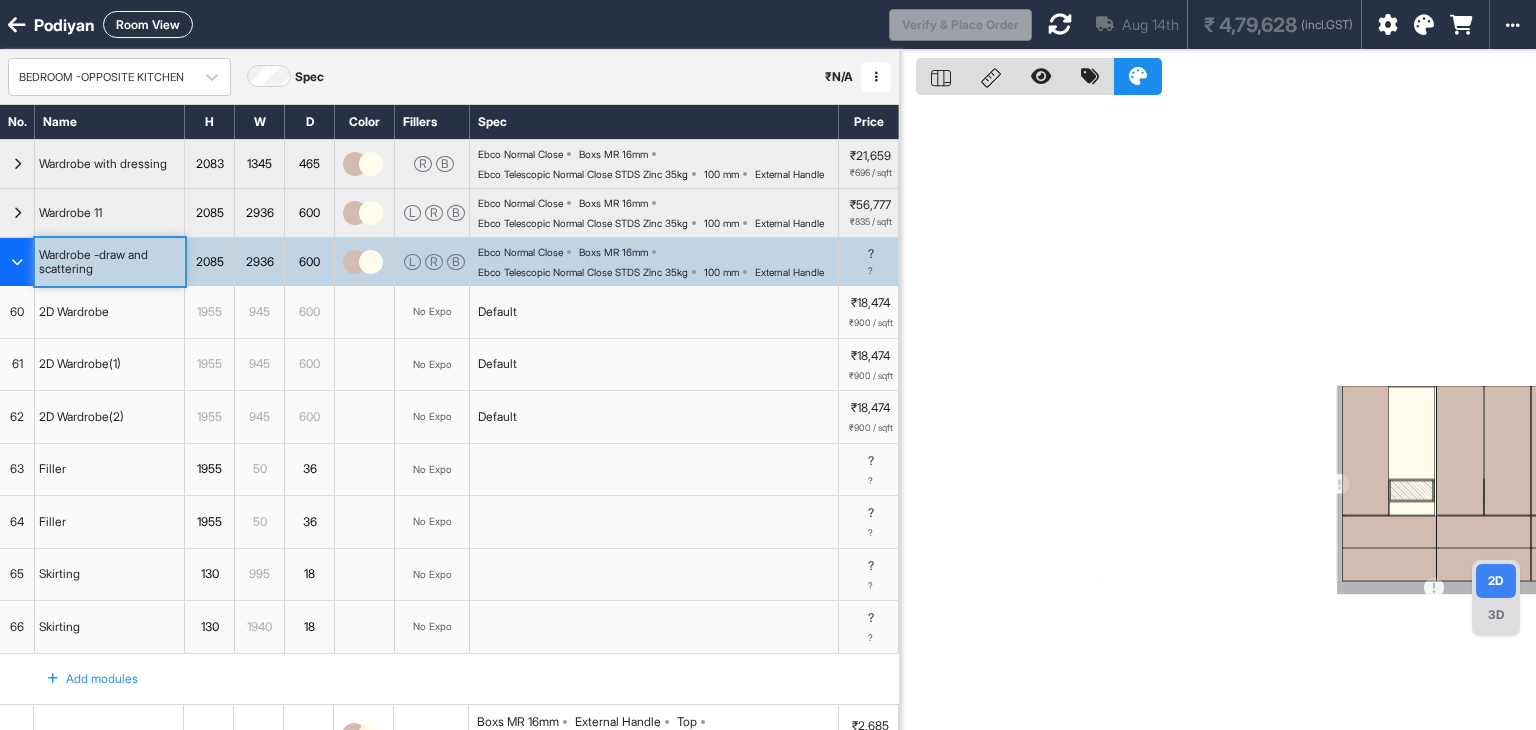 click on "2085" at bounding box center [209, 262] 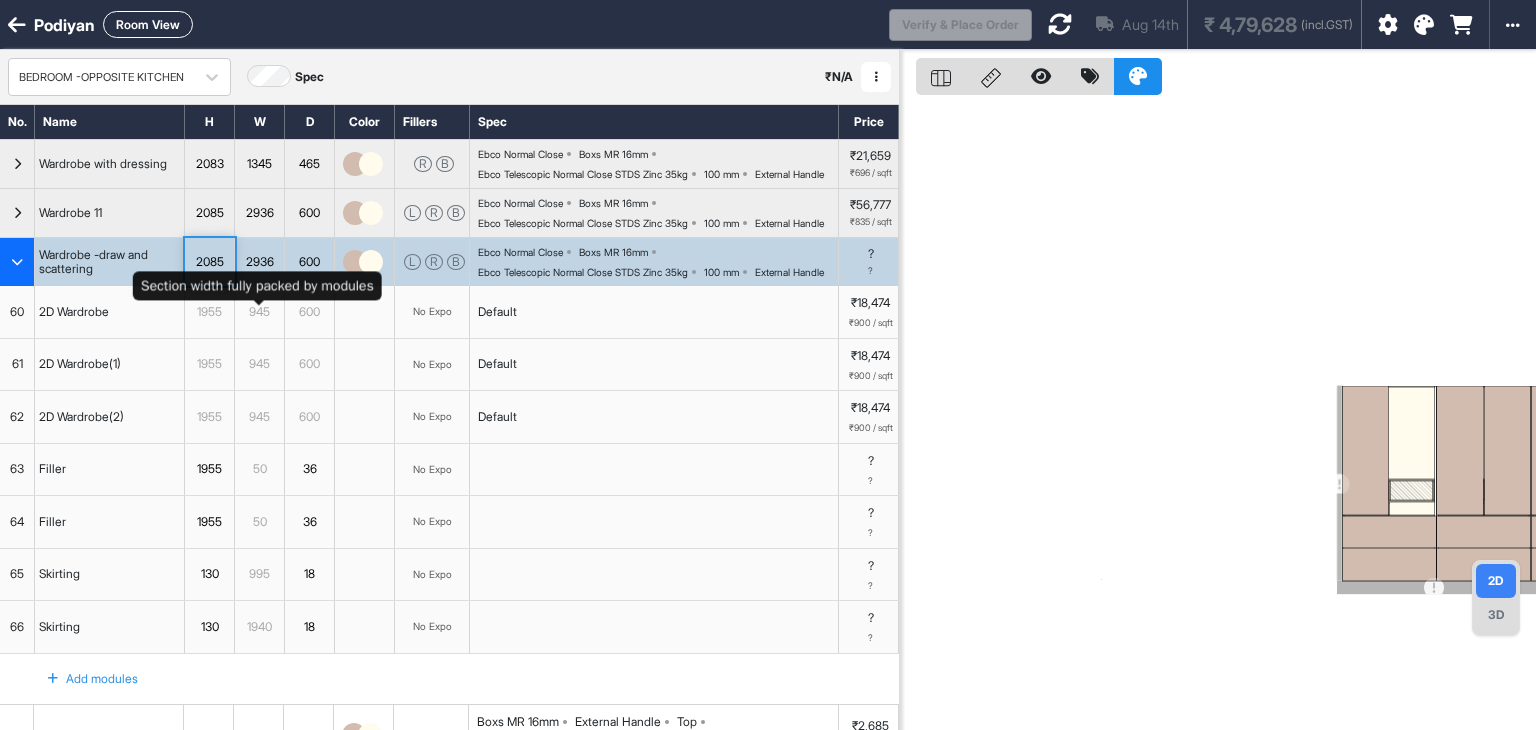 click on "2936" at bounding box center [259, 262] 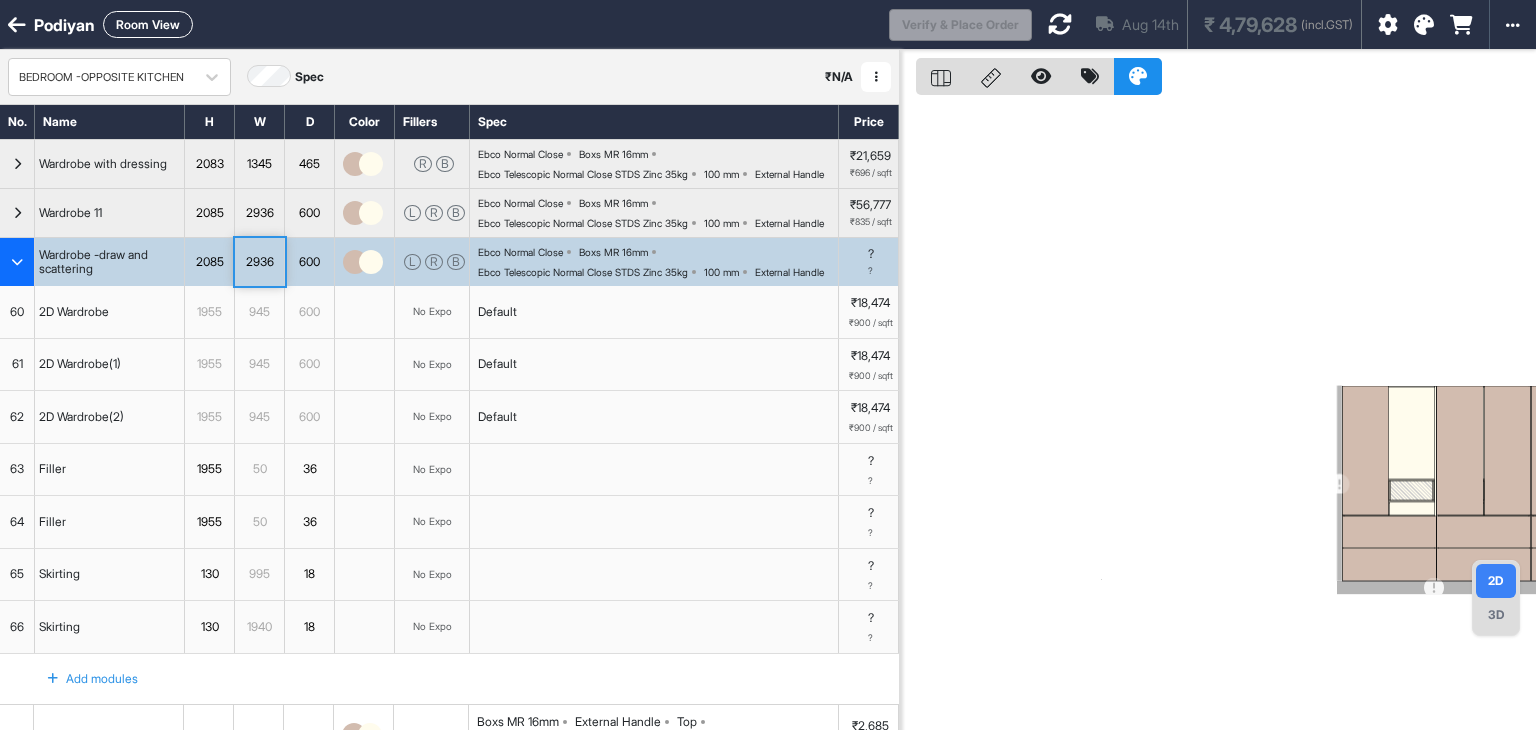 click on "2085" at bounding box center [209, 262] 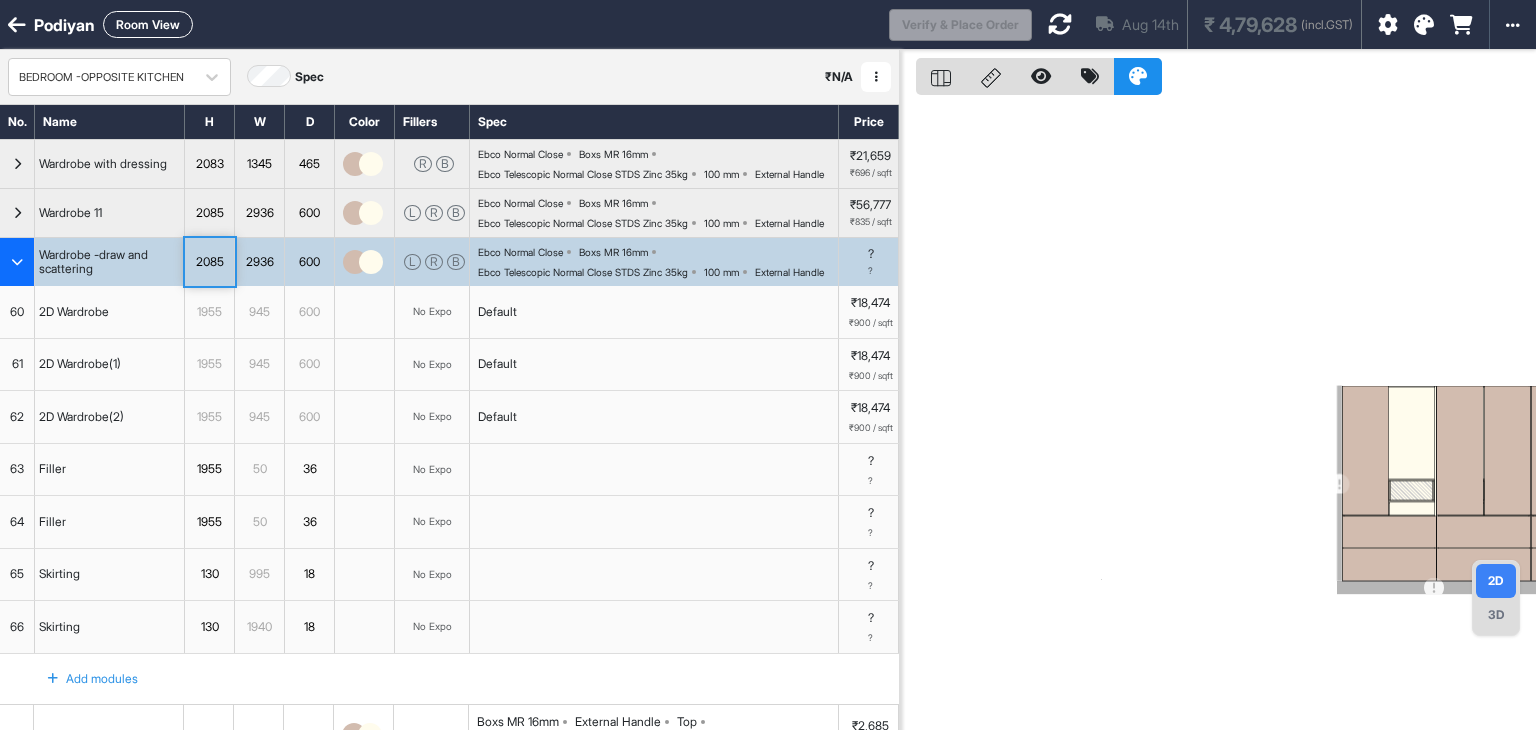 click on "Wardrobe  -draw and scattering" at bounding box center [109, 262] 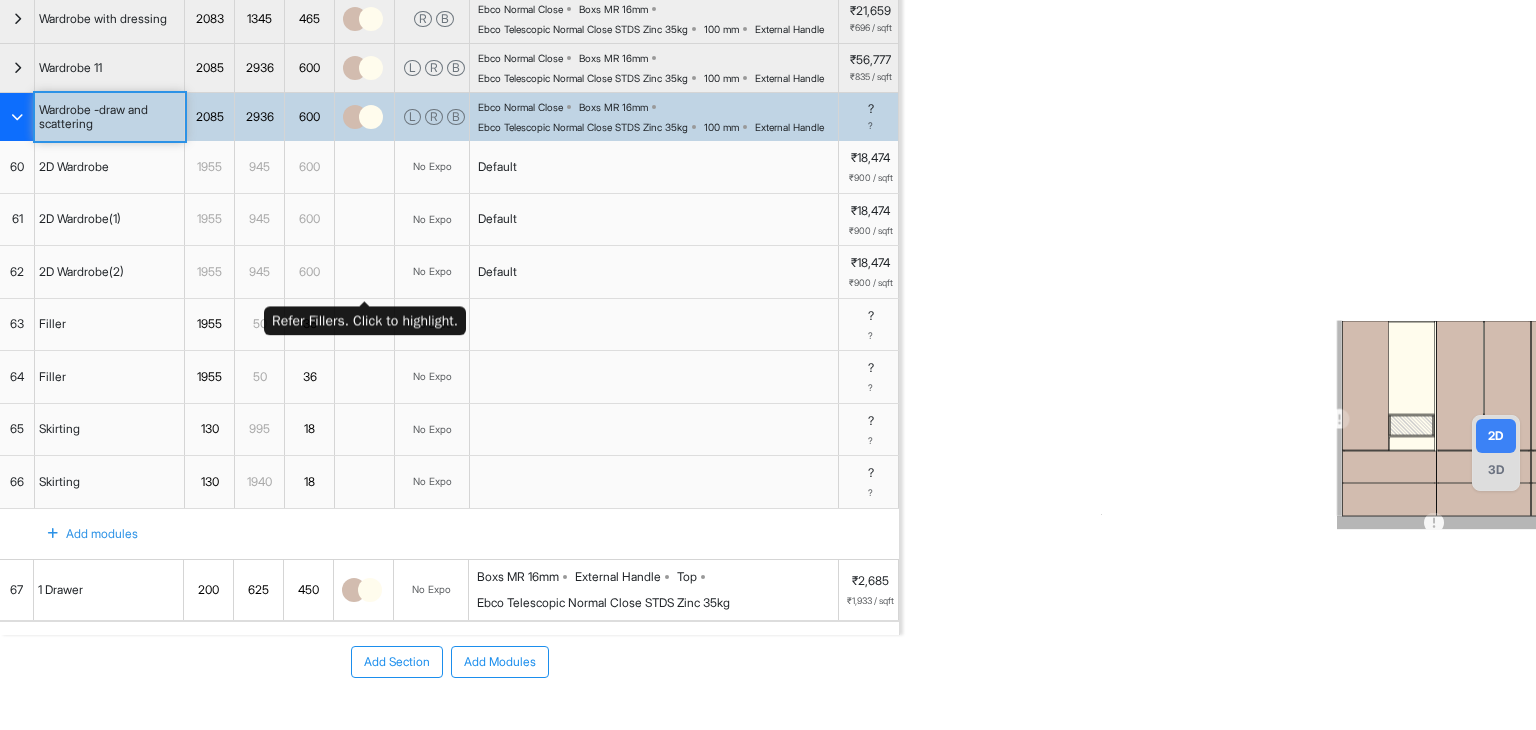 scroll, scrollTop: 0, scrollLeft: 0, axis: both 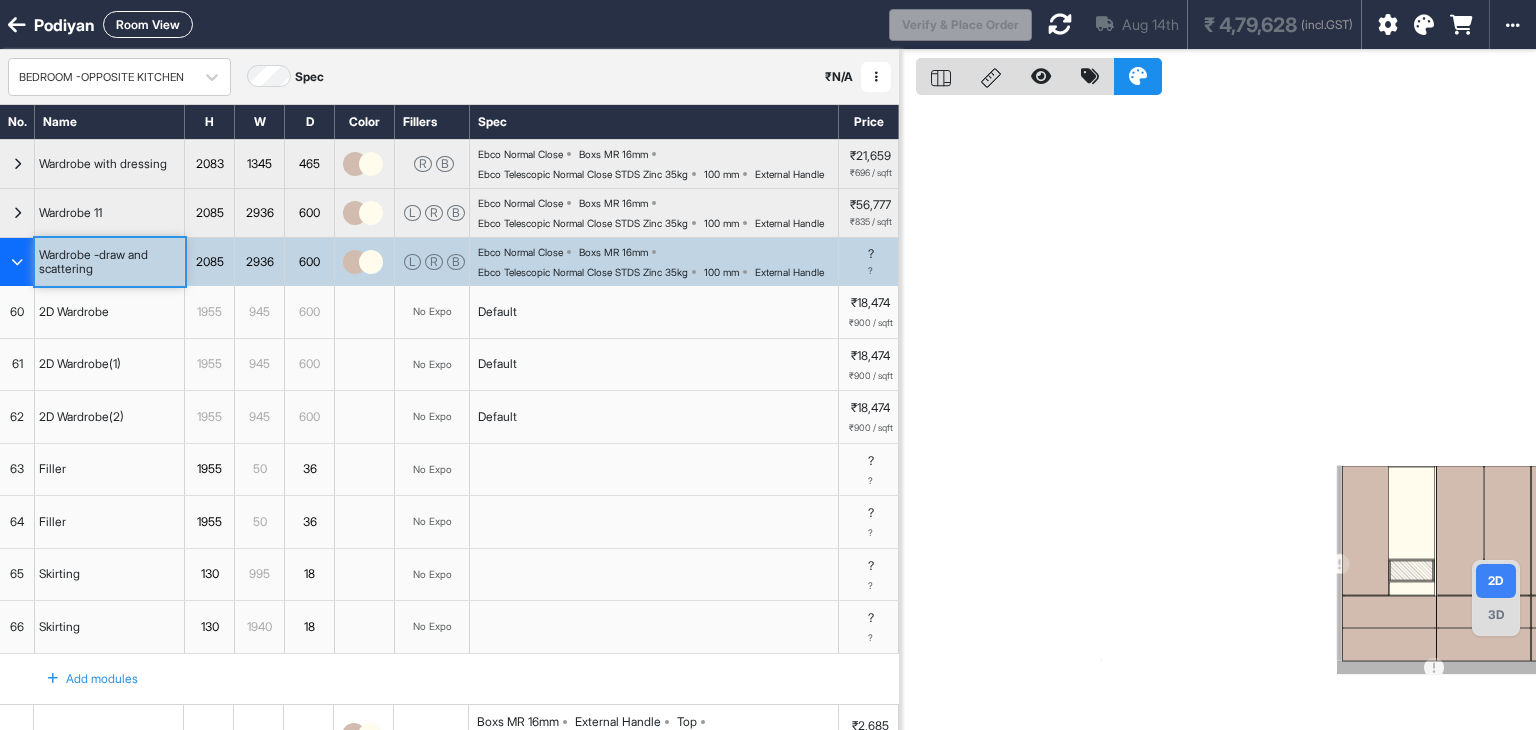 click at bounding box center (1060, 24) 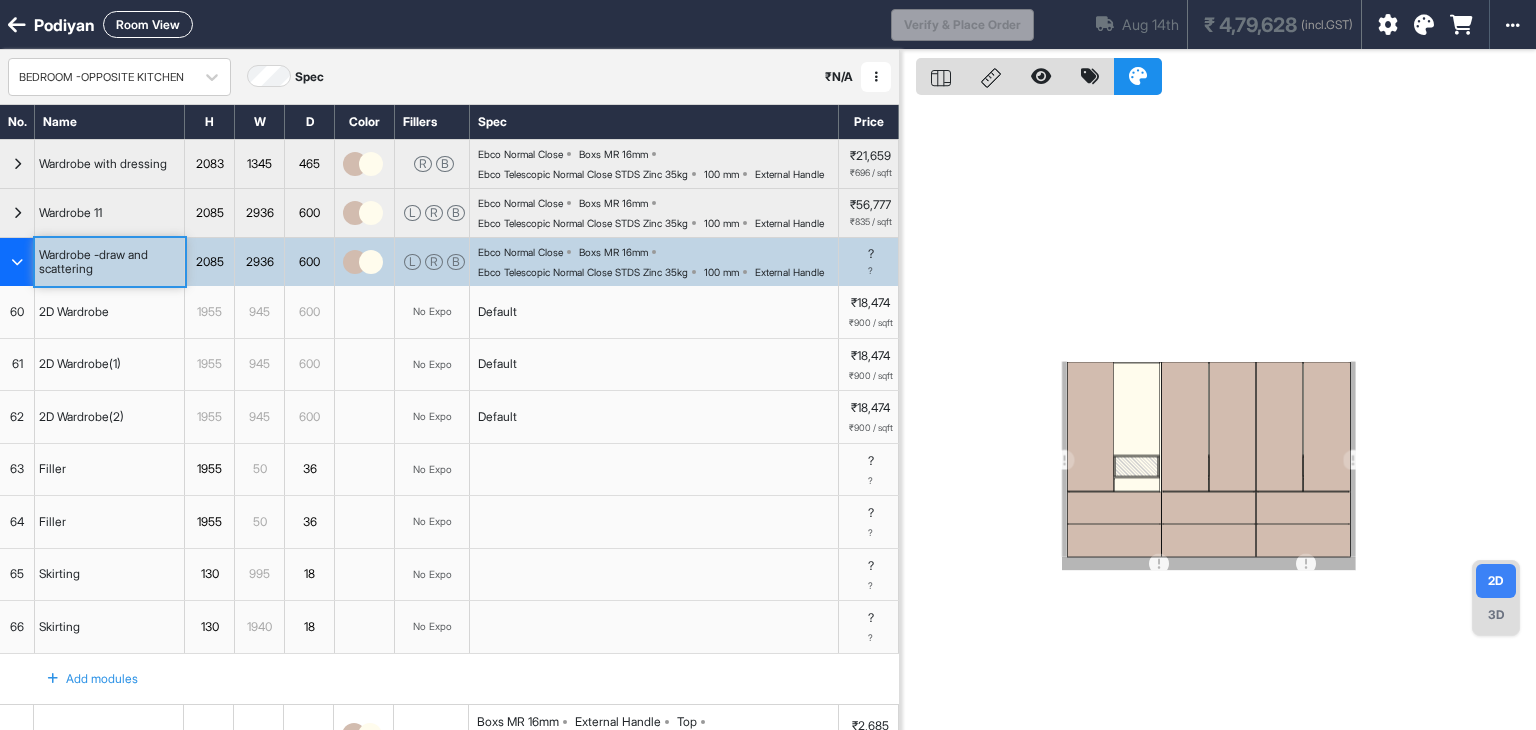 drag, startPoint x: 1426, startPoint y: 567, endPoint x: 1144, endPoint y: 489, distance: 292.58844 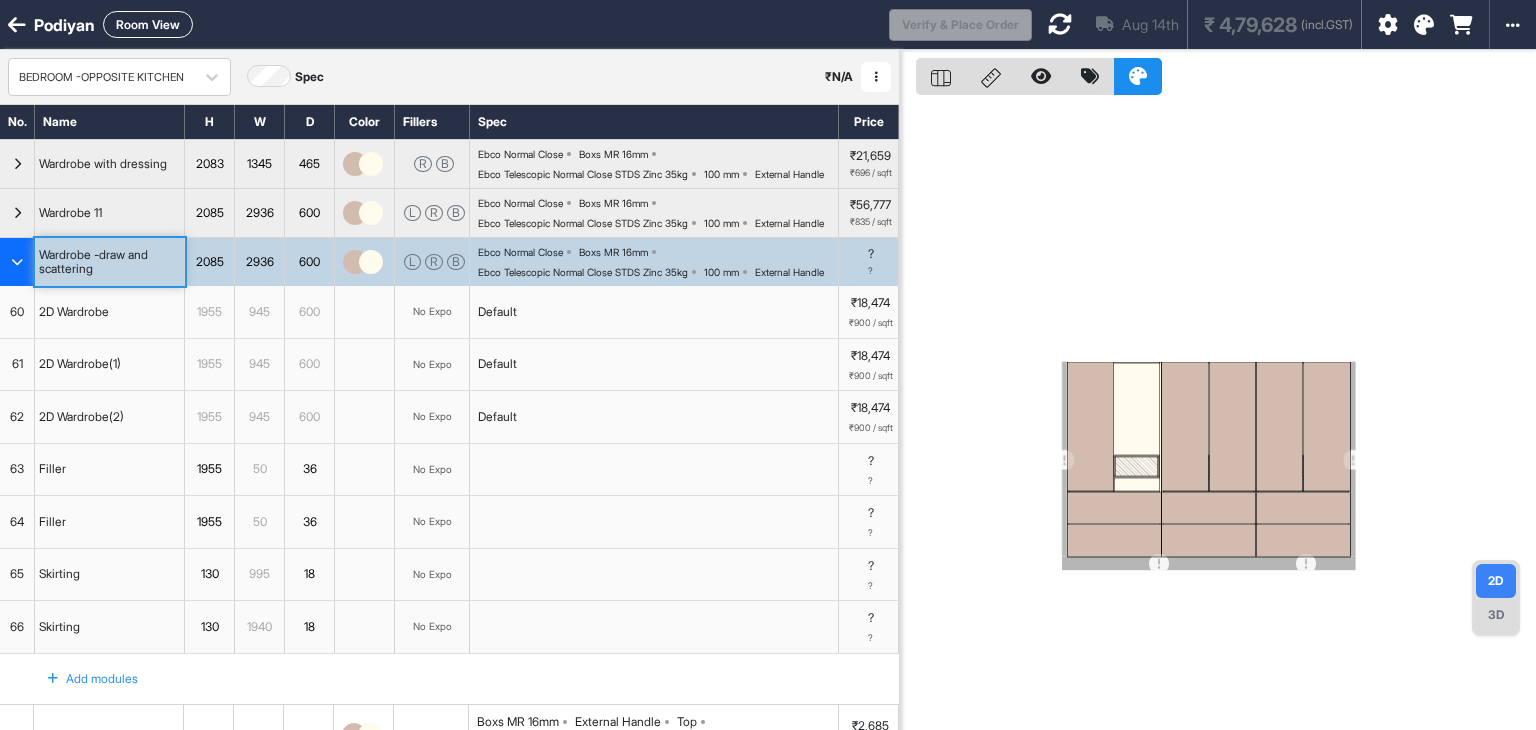 click at bounding box center [1090, 427] 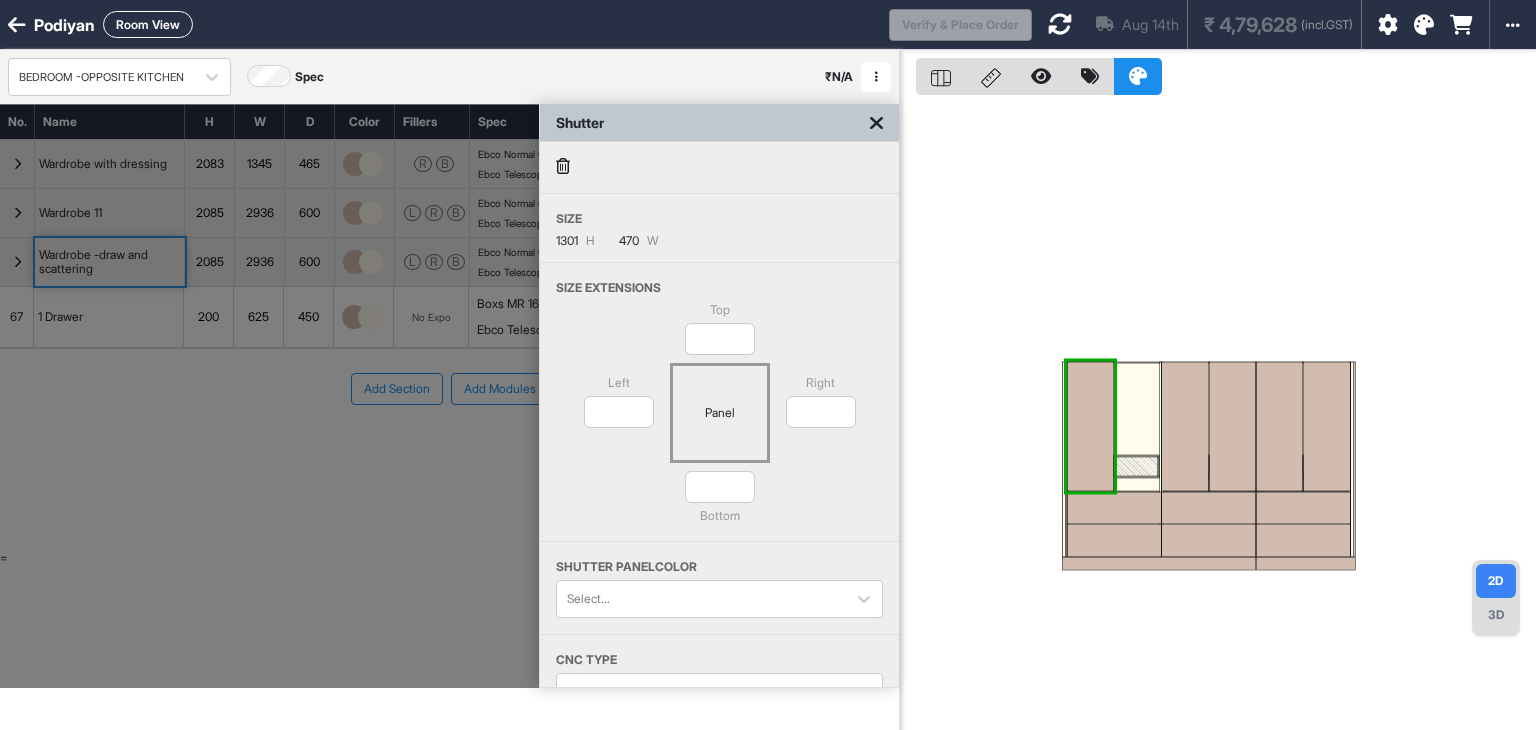 click at bounding box center [1090, 427] 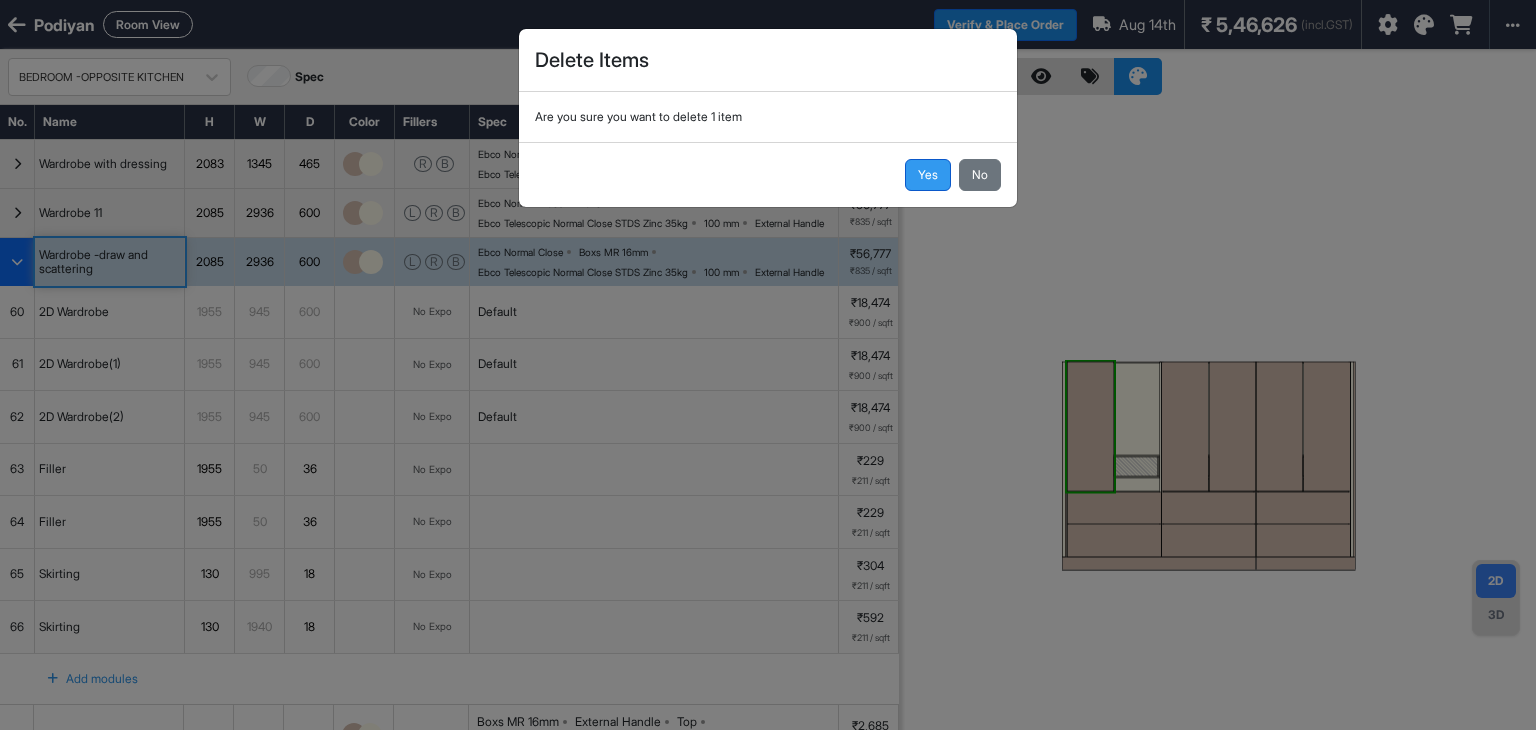 click on "Yes" at bounding box center [928, 175] 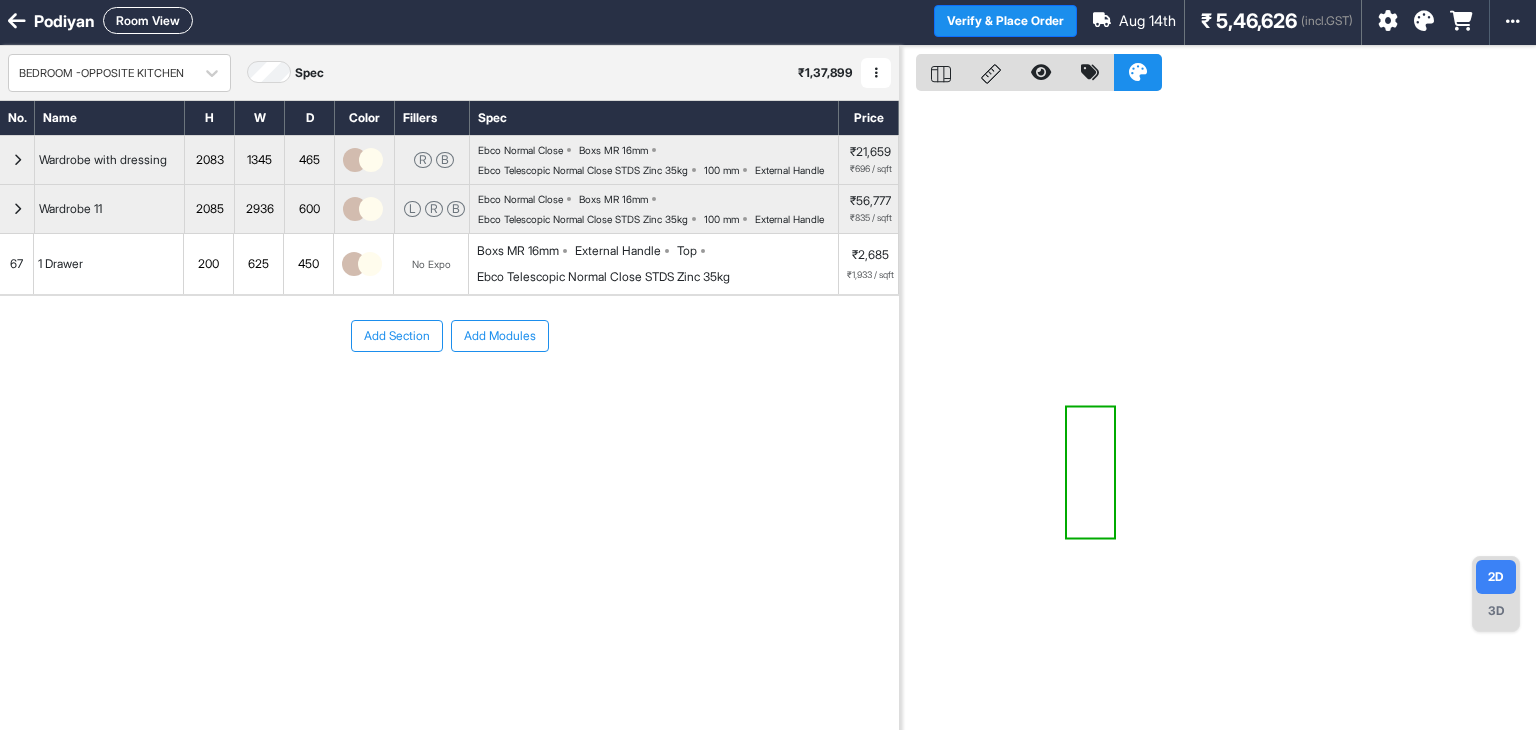 scroll, scrollTop: 0, scrollLeft: 0, axis: both 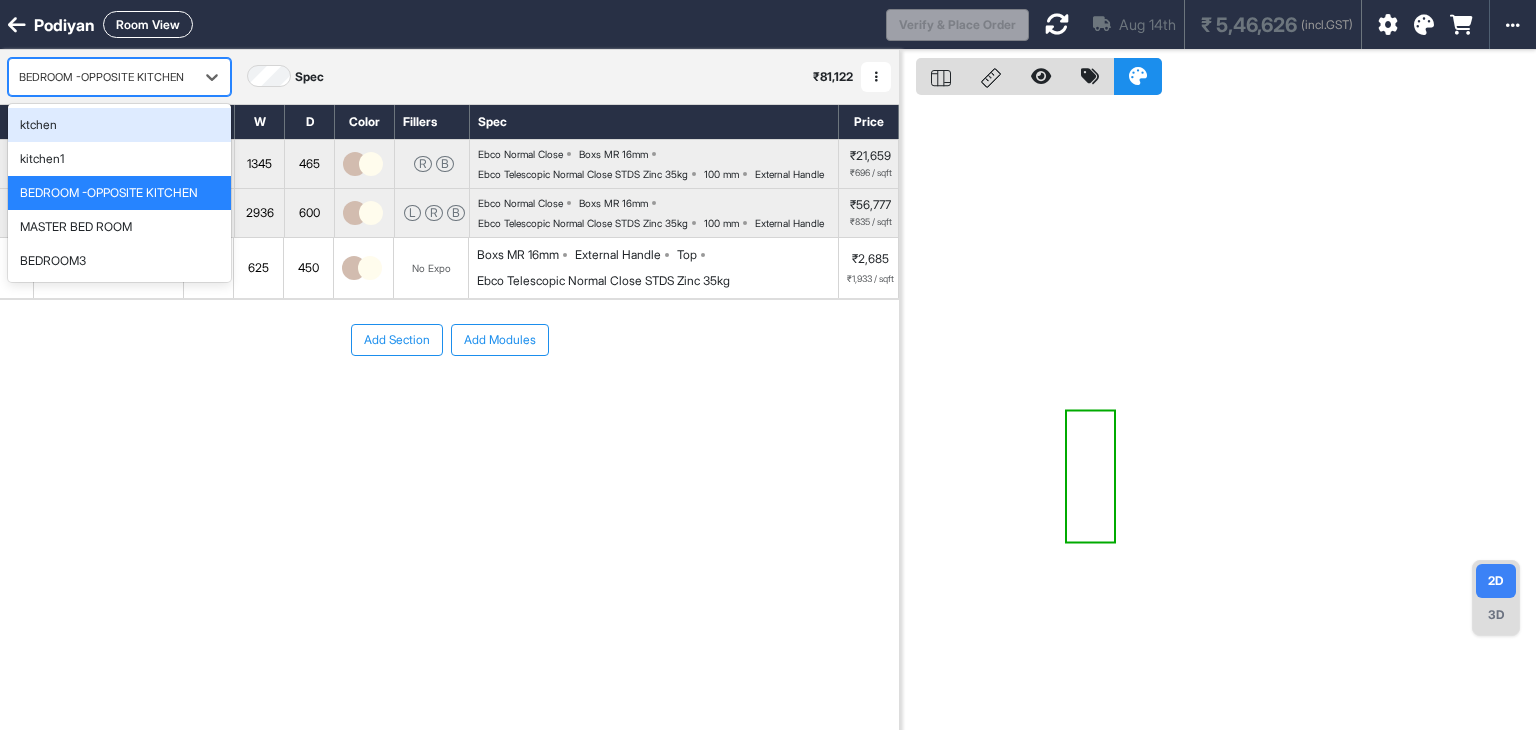 click on "BEDROOM -OPPOSITE KITCHEN" at bounding box center (101, 77) 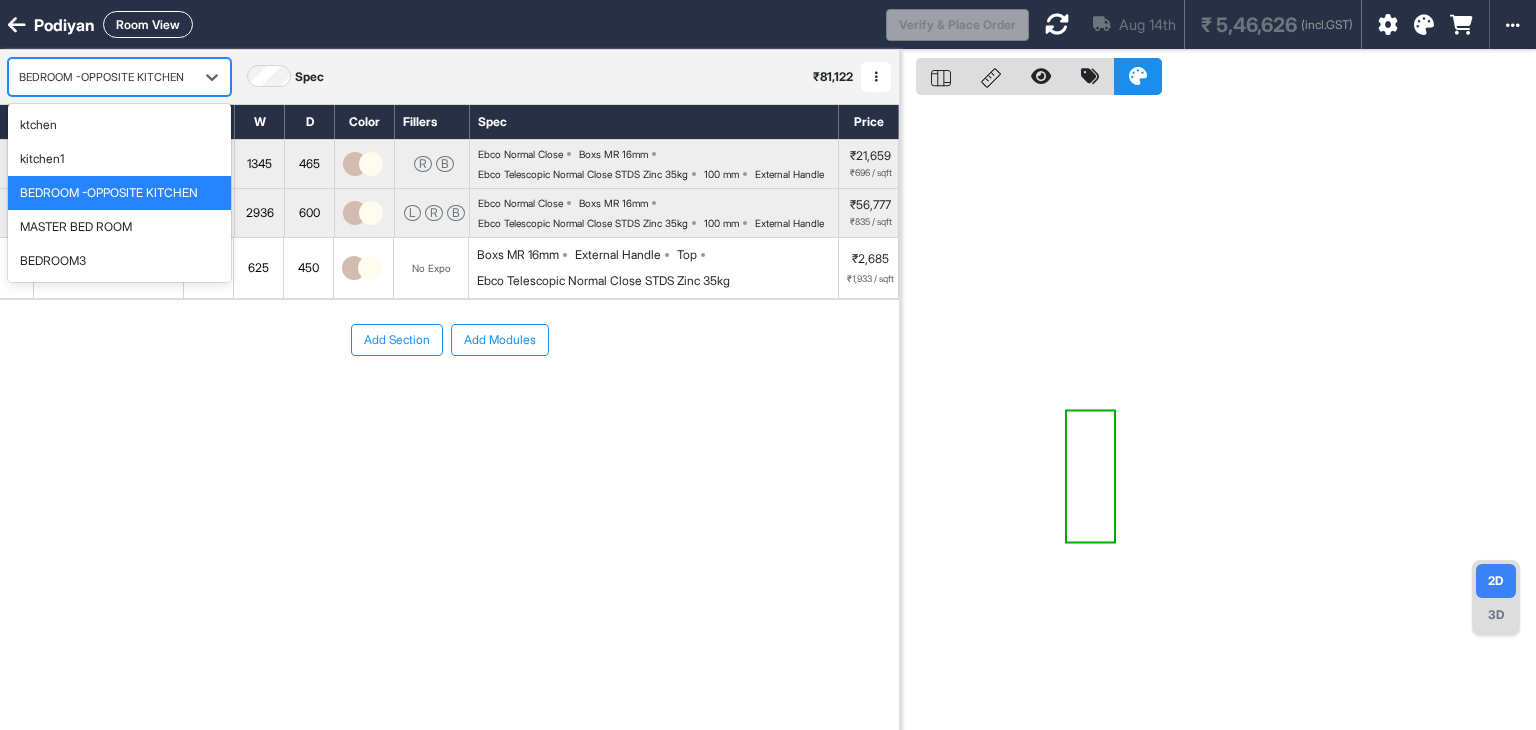click on "BEDROOM -OPPOSITE KITCHEN" at bounding box center (109, 193) 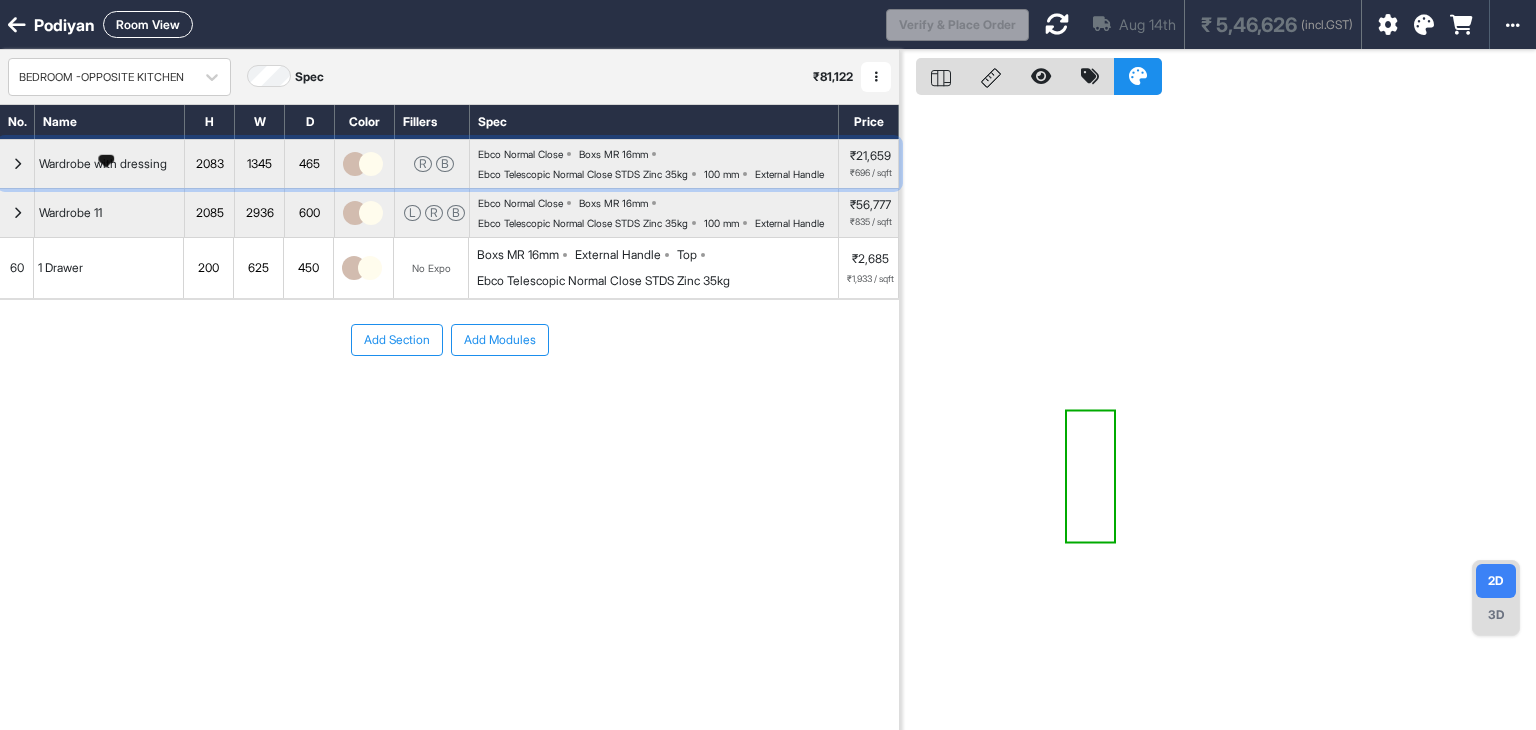 click on "Wardrobe with dressing" at bounding box center (103, 164) 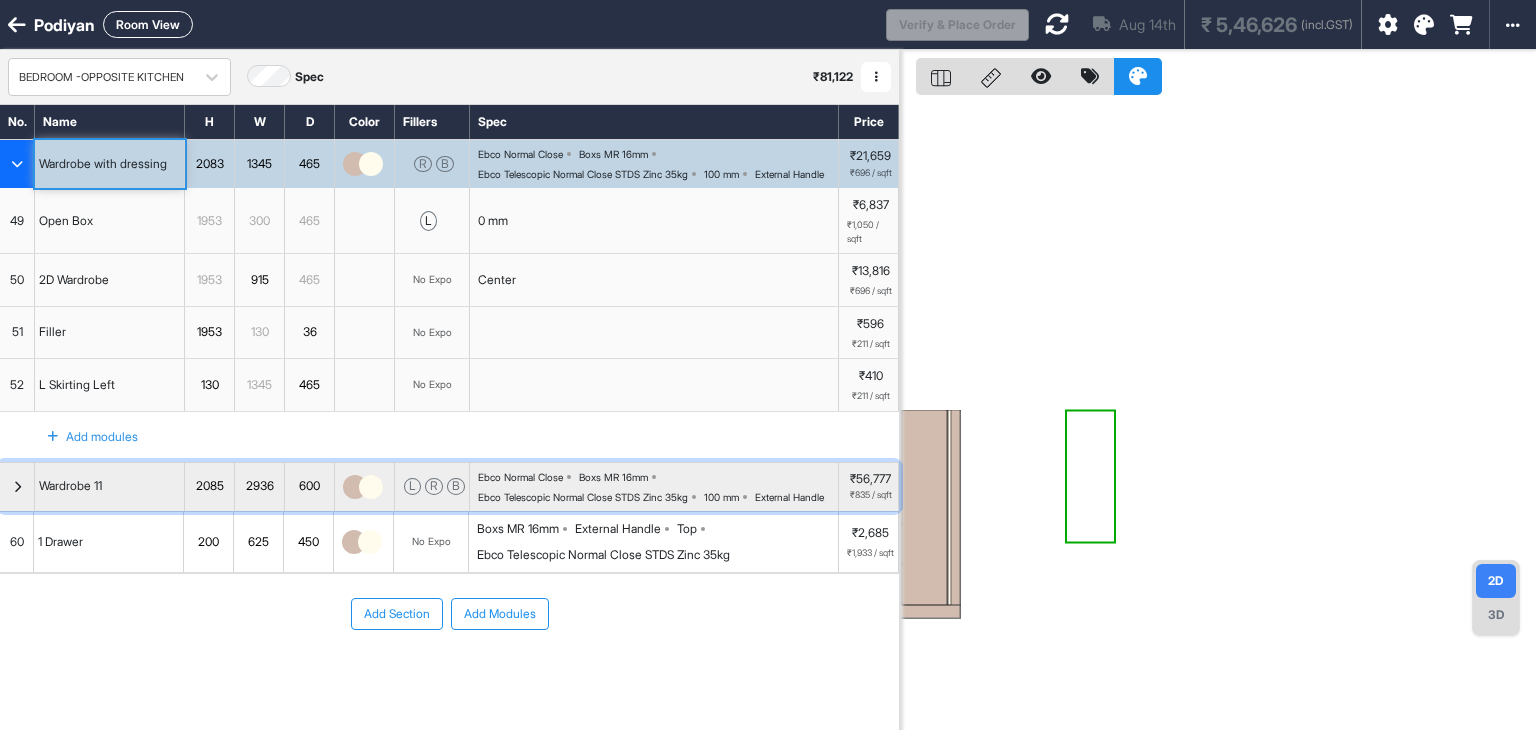 click at bounding box center [17, 487] 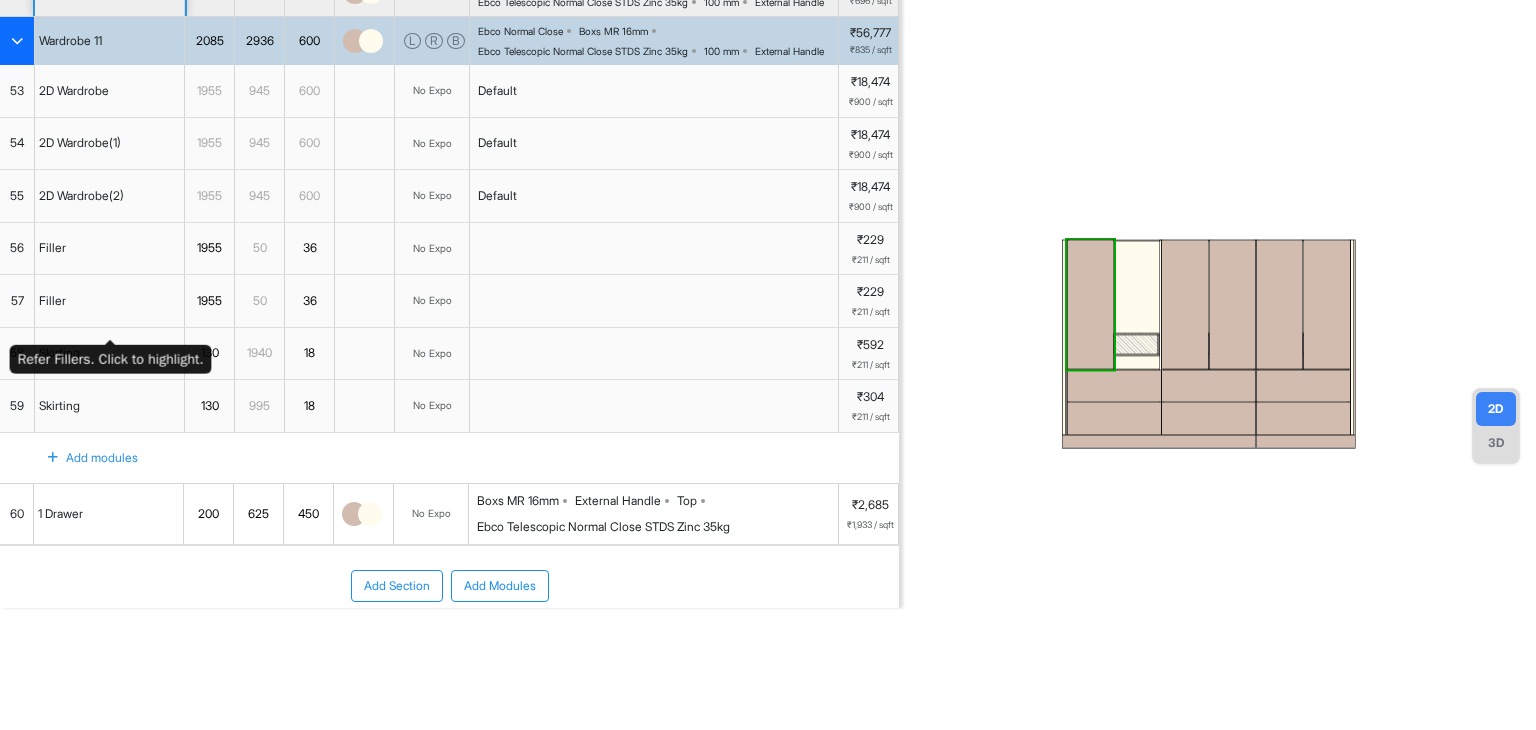 scroll, scrollTop: 200, scrollLeft: 0, axis: vertical 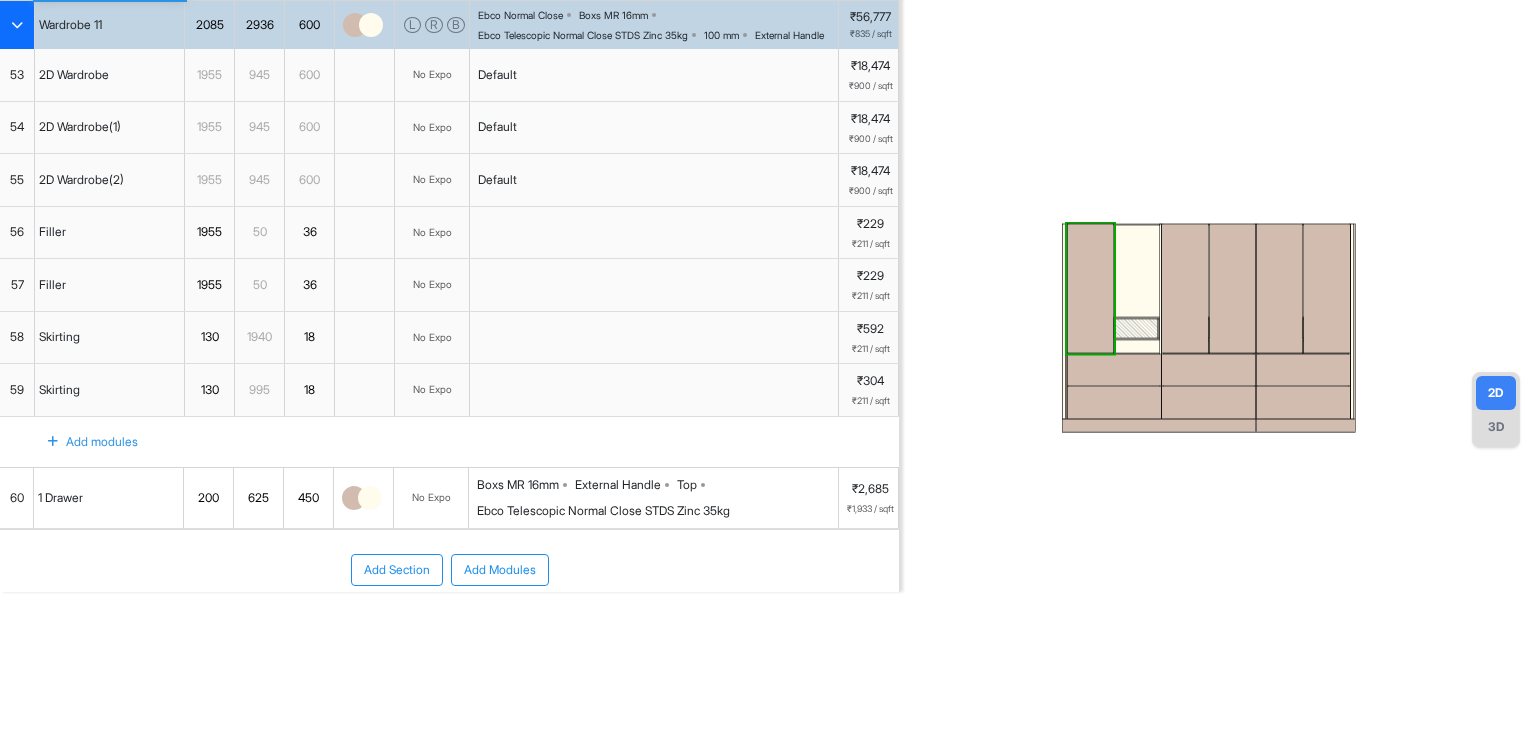 click on "60" at bounding box center (17, 498) 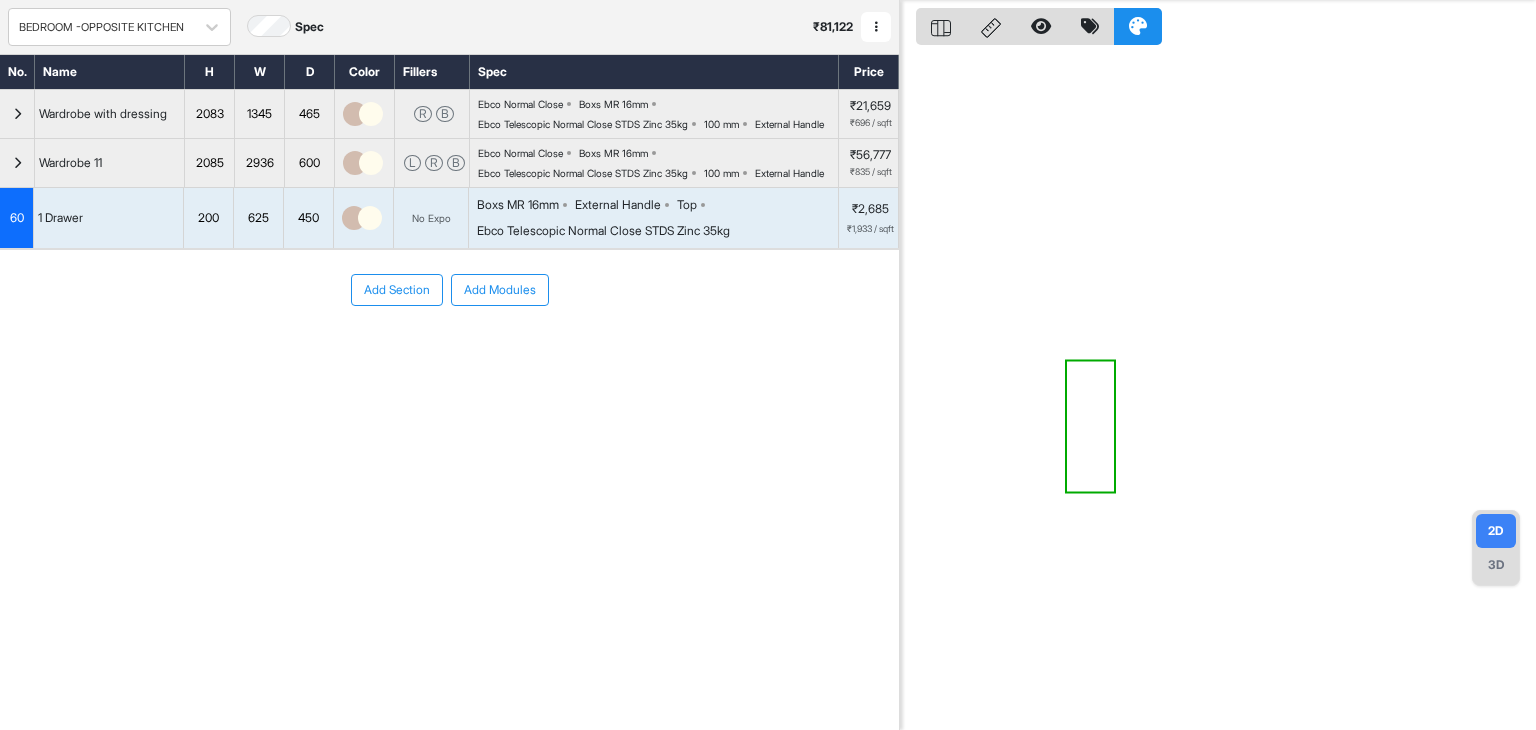 click on "60" at bounding box center (17, 218) 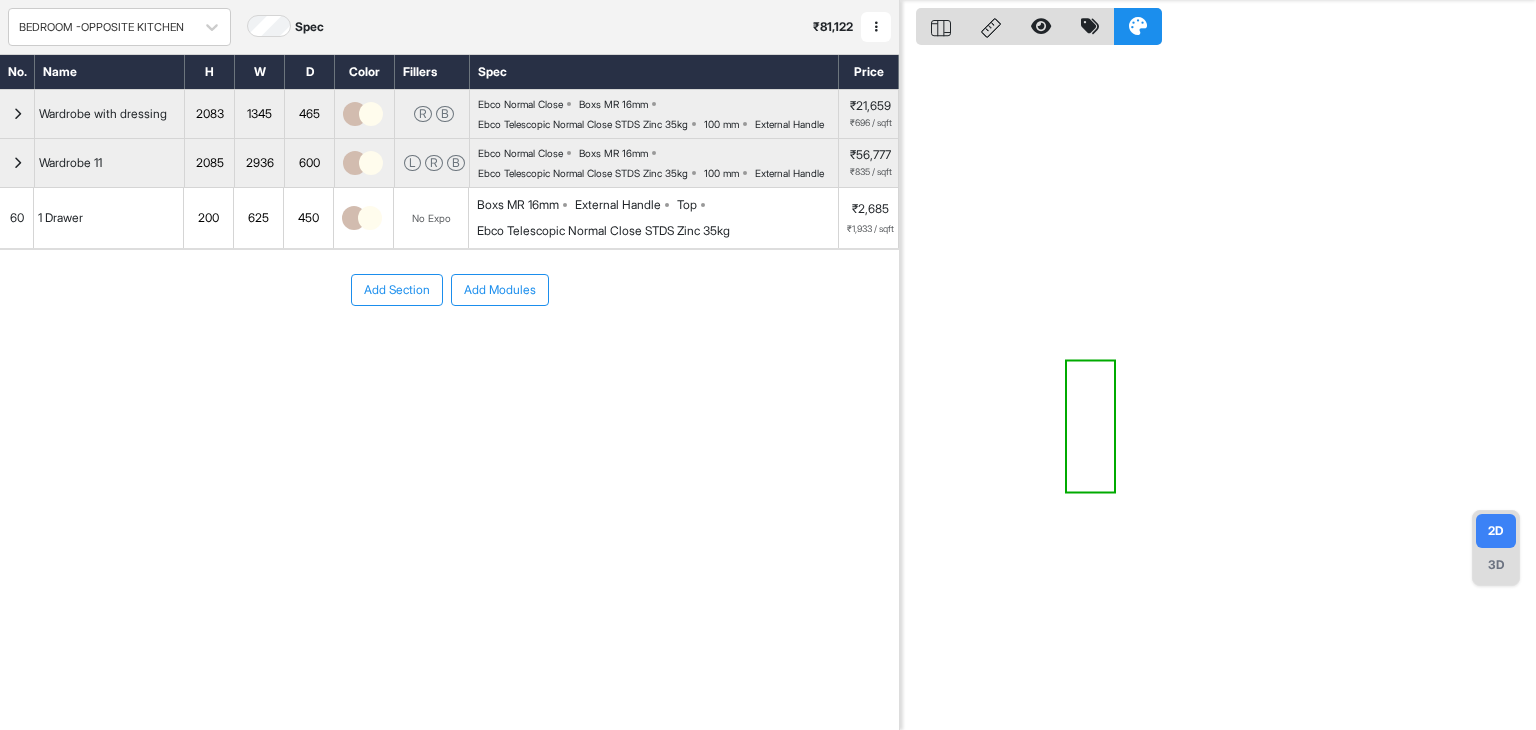 click on "60" at bounding box center [17, 218] 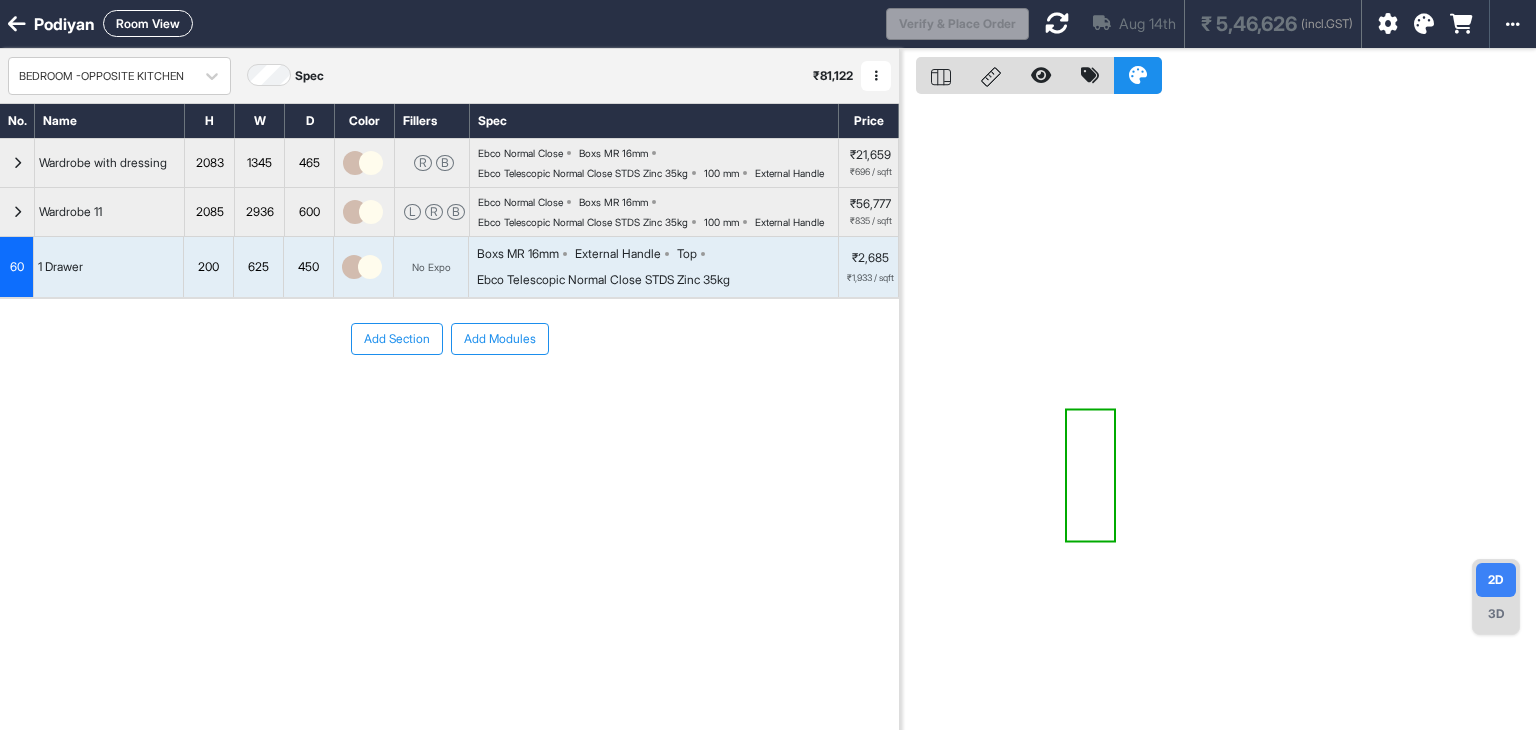 scroll, scrollTop: 0, scrollLeft: 0, axis: both 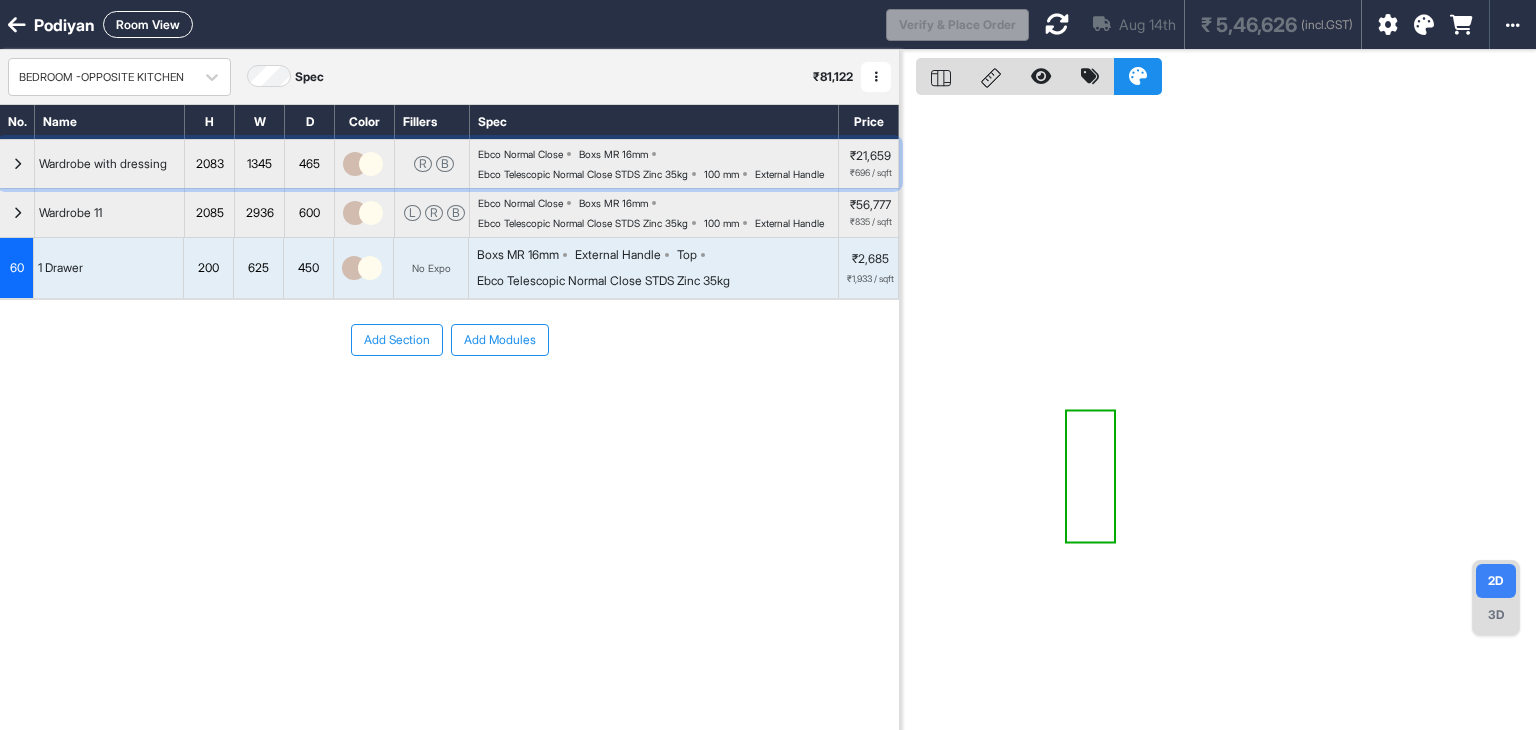 click at bounding box center (17, 164) 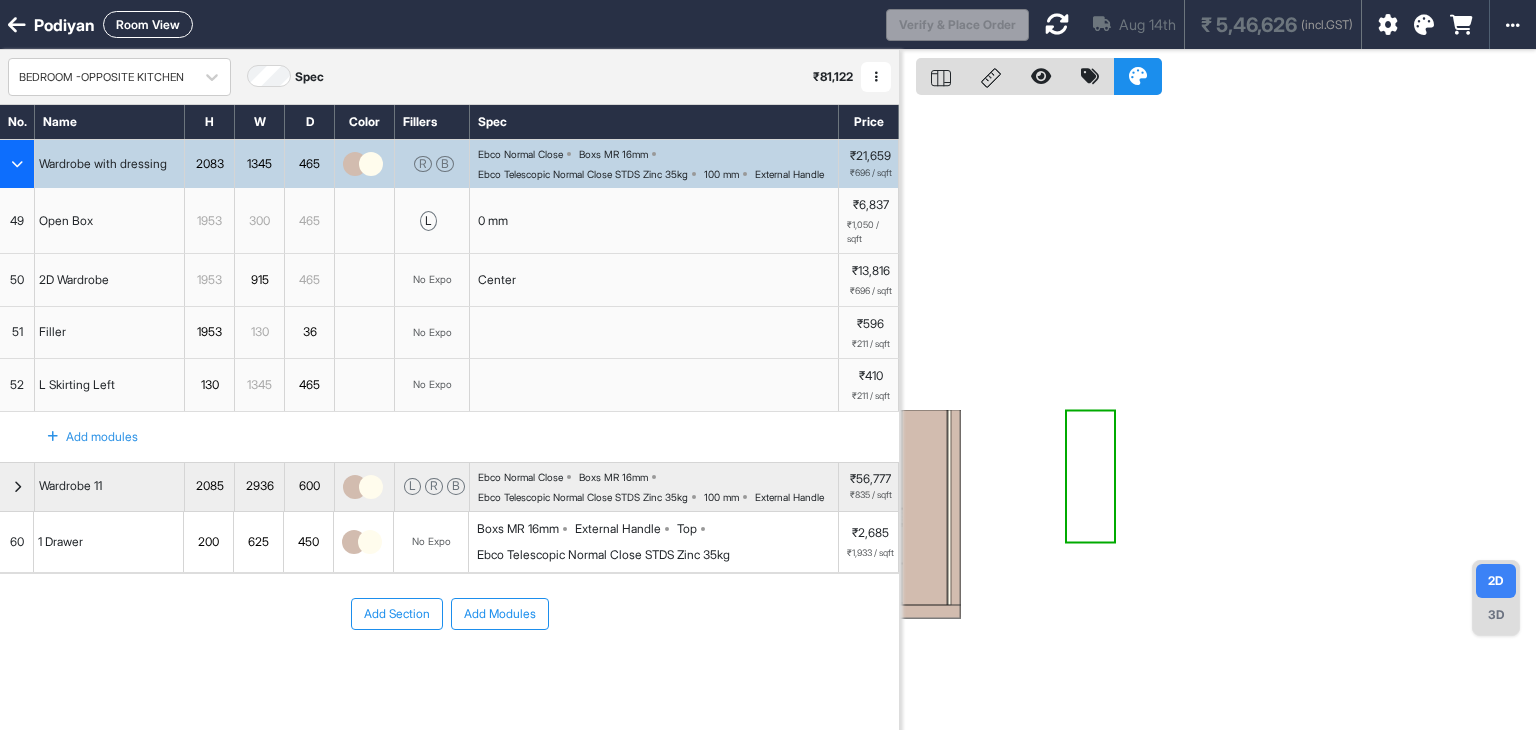 click on "Room View" at bounding box center (148, 24) 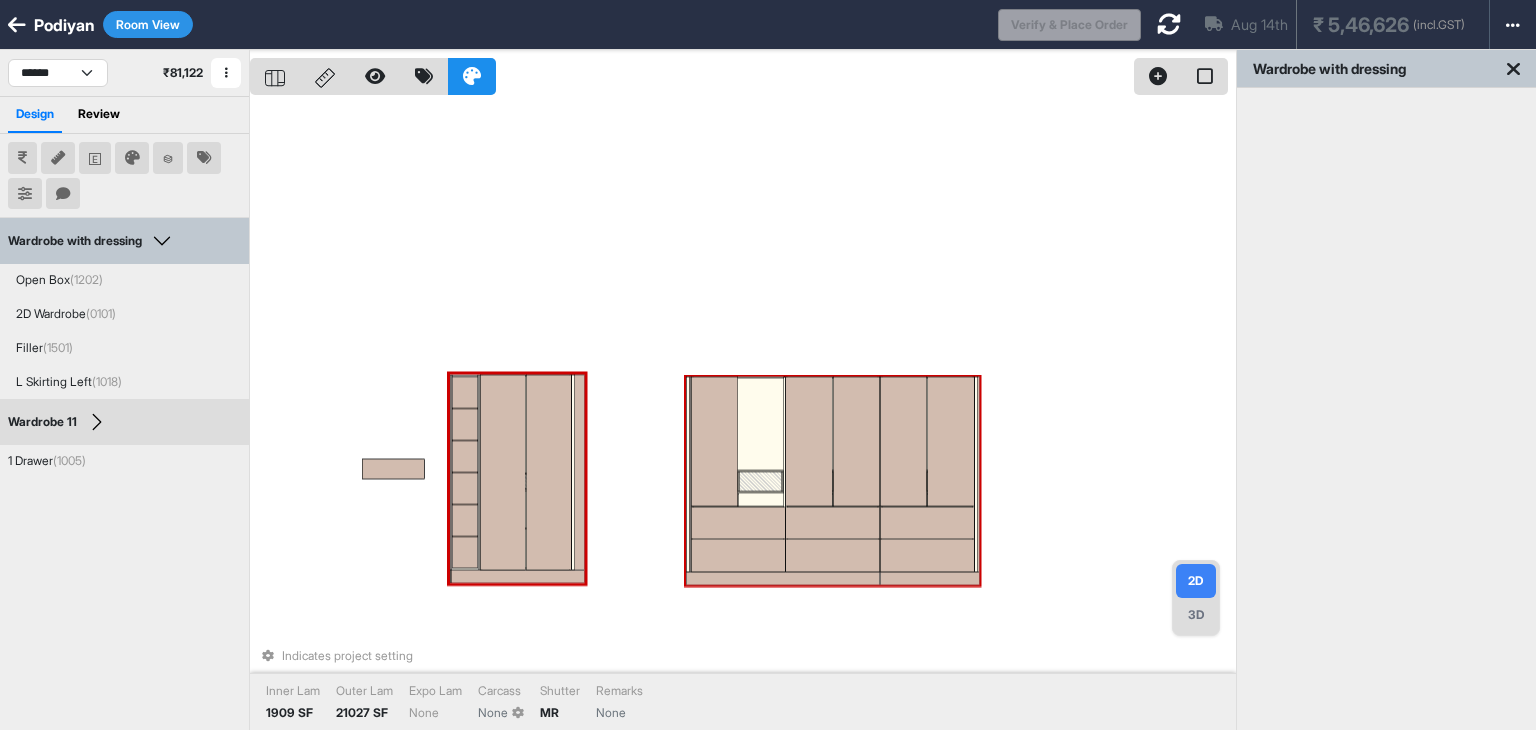 click on "Indicates project setting Inner Lam 1909 SF Outer Lam 21027 SF Expo Lam None Carcass None Shutter MR Remarks None" at bounding box center [743, 415] 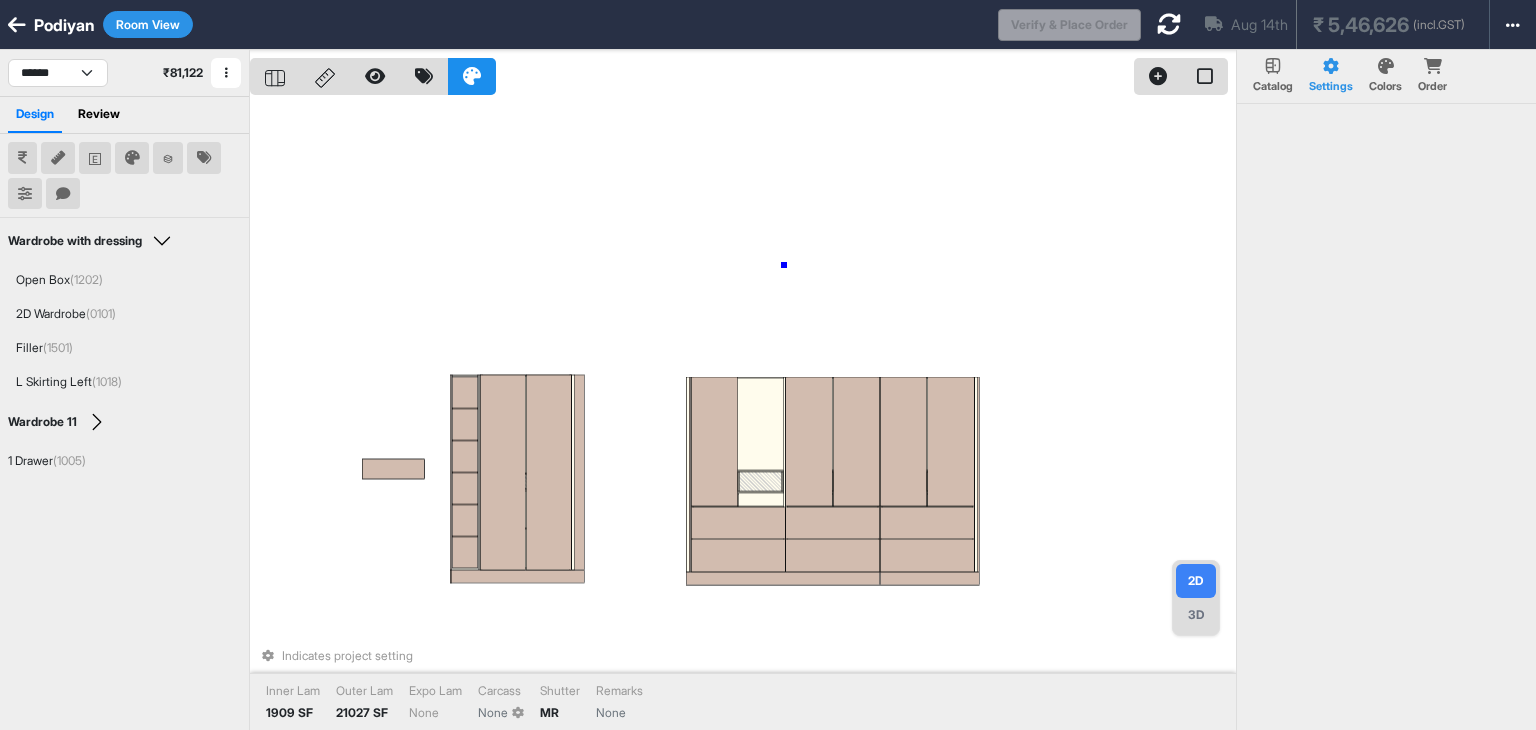 click on "Indicates project setting Inner Lam 1909 SF Outer Lam 21027 SF Expo Lam None Carcass None Shutter MR Remarks None" at bounding box center [743, 415] 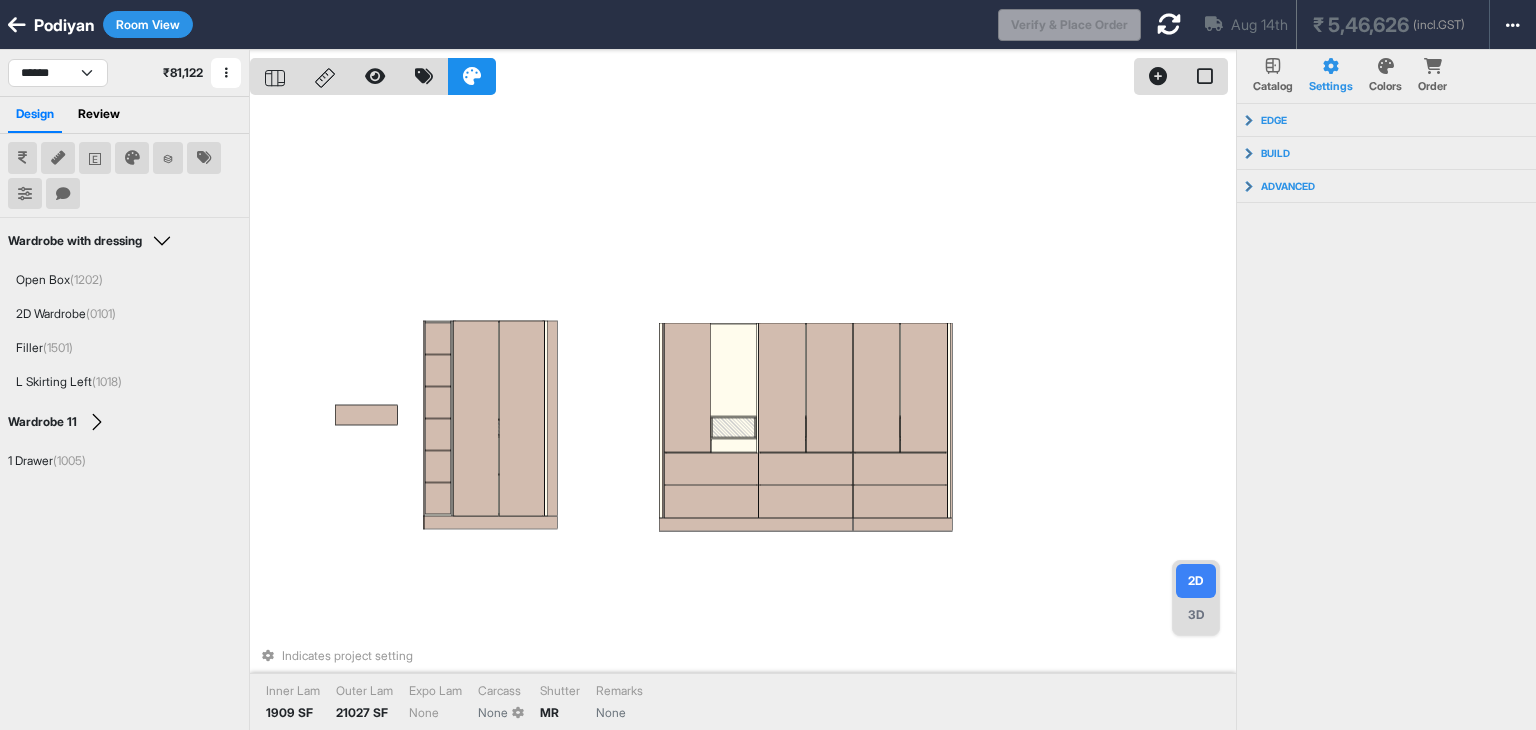 drag, startPoint x: 1084, startPoint y: 455, endPoint x: 1057, endPoint y: 471, distance: 31.38471 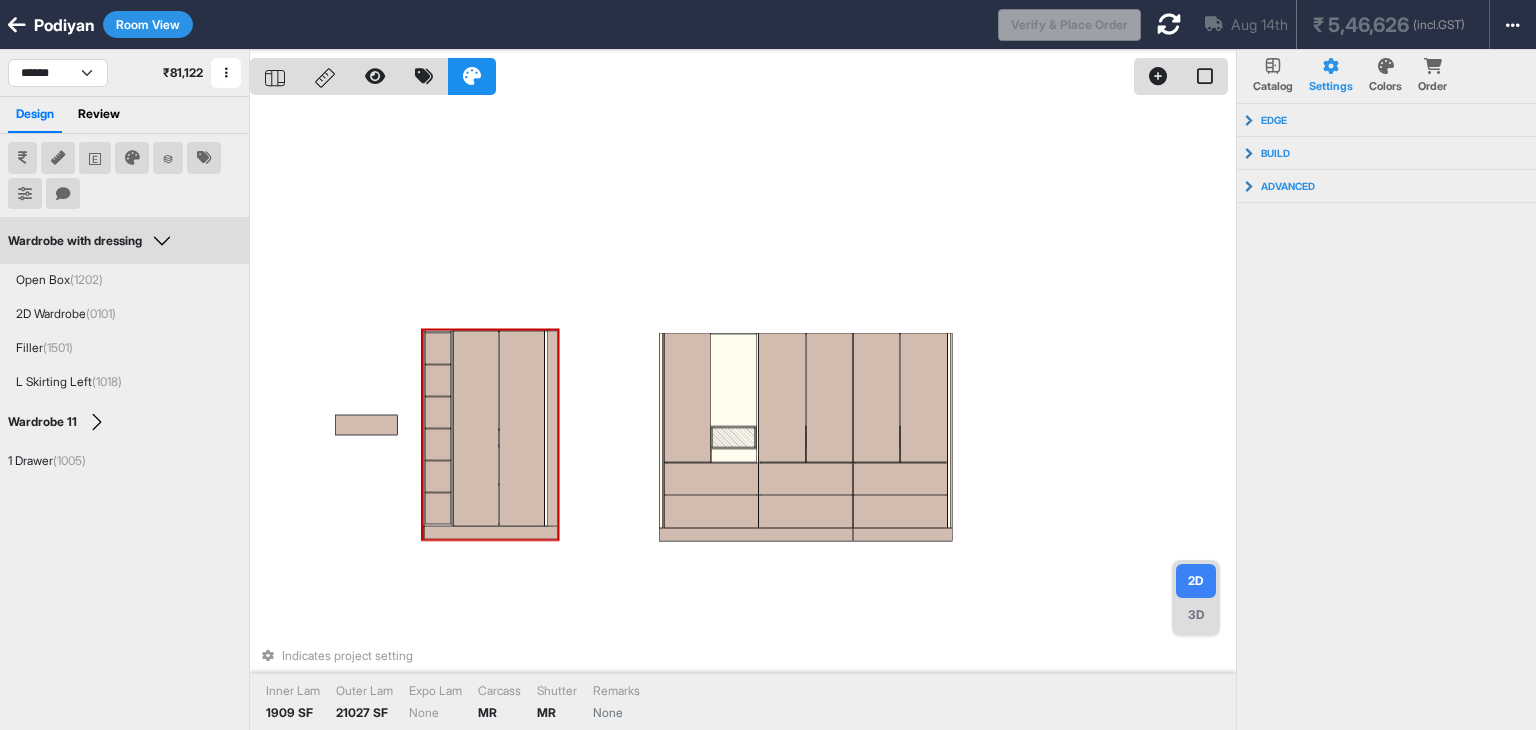 click on "podiyan Room View" at bounding box center (499, 24) 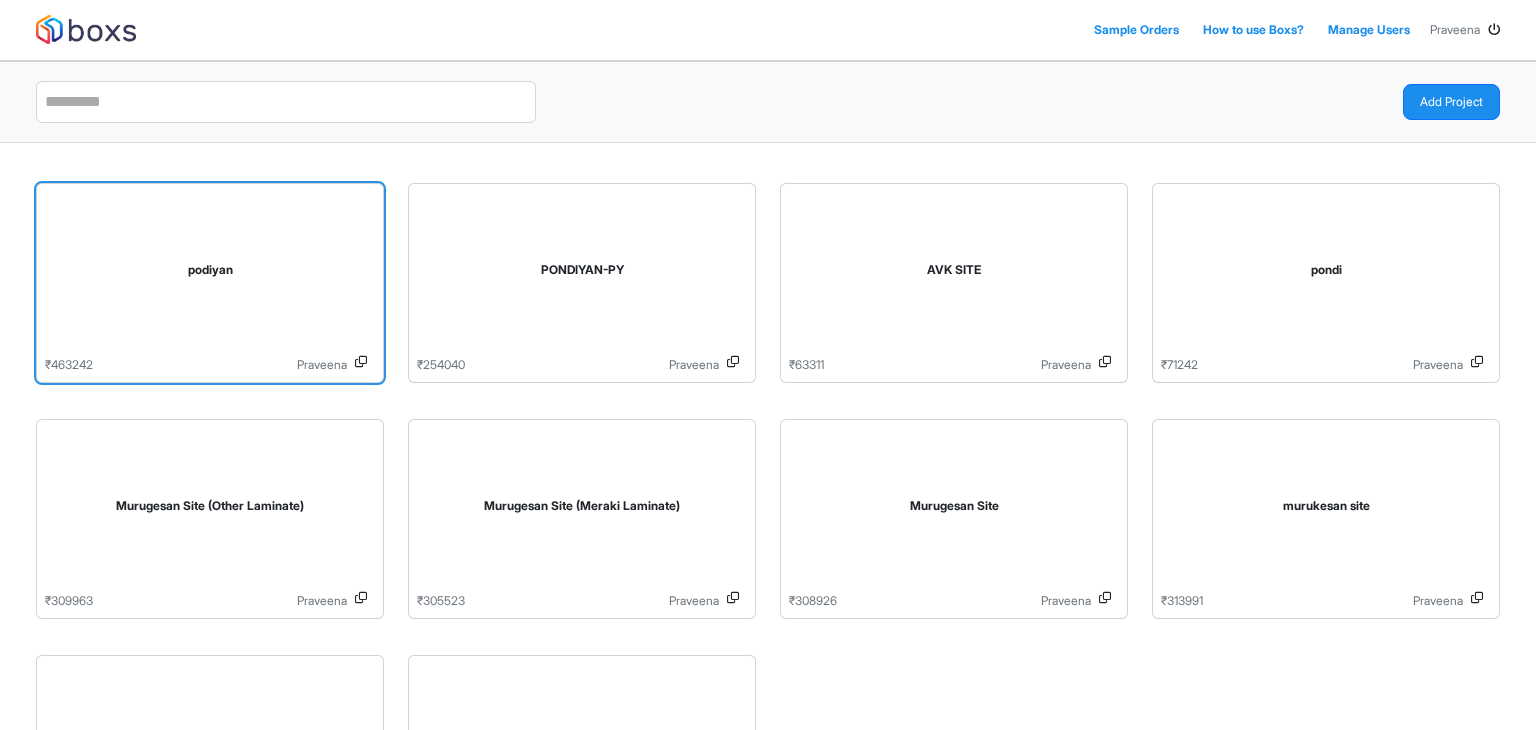 click on "podiyan" at bounding box center [210, 274] 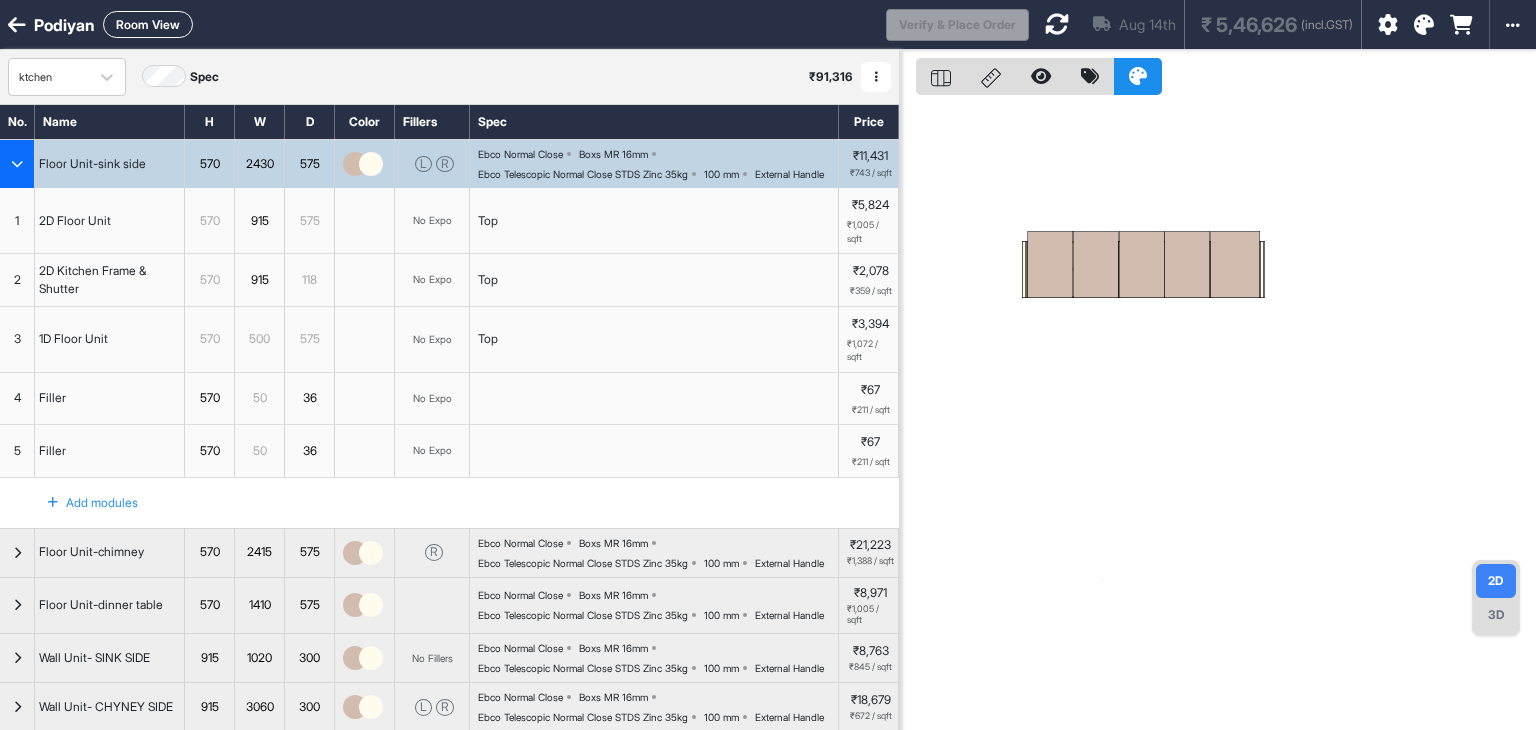 click at bounding box center [876, 77] 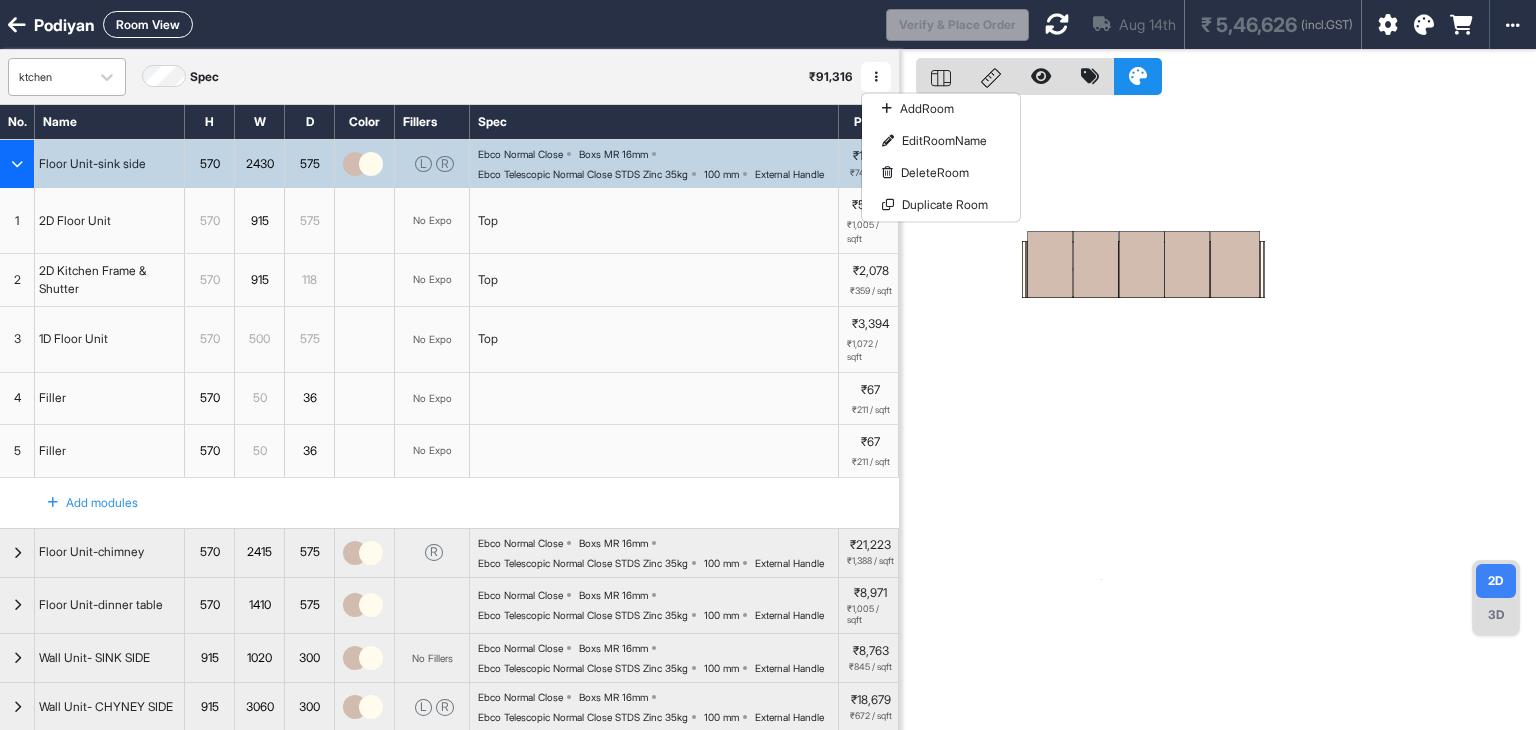 click on "ktchen" at bounding box center (49, 77) 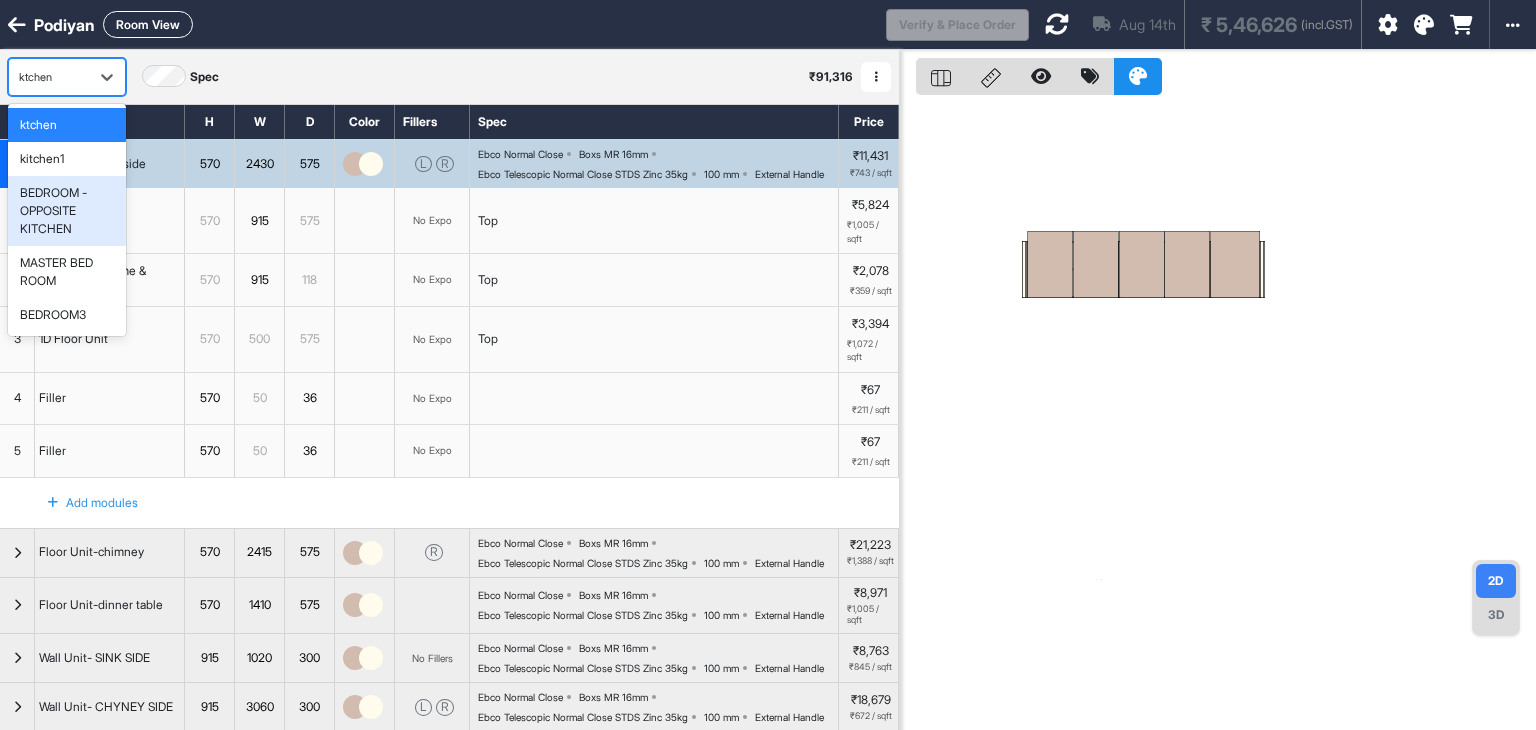 click on "BEDROOM -OPPOSITE KITCHEN" at bounding box center [67, 211] 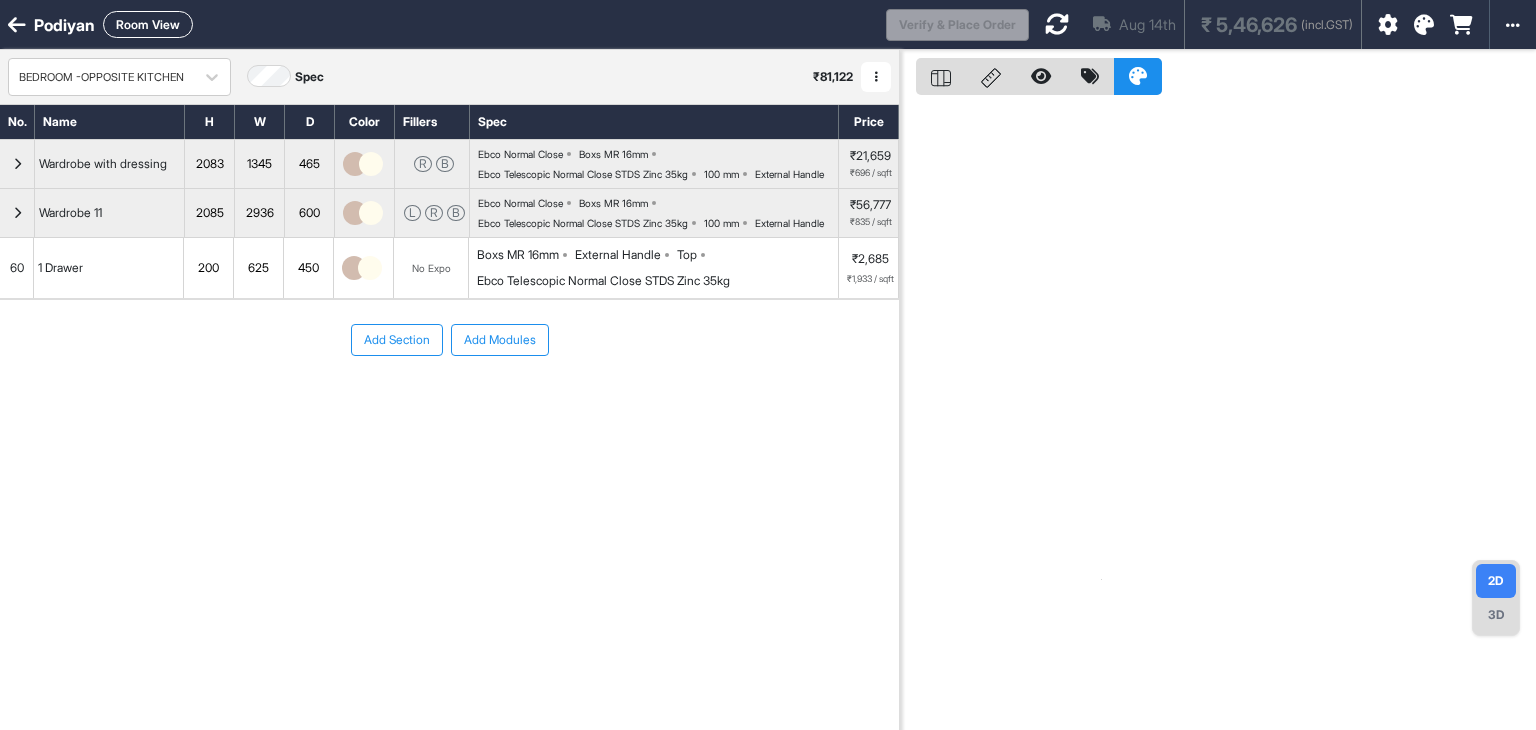 click at bounding box center [876, 77] 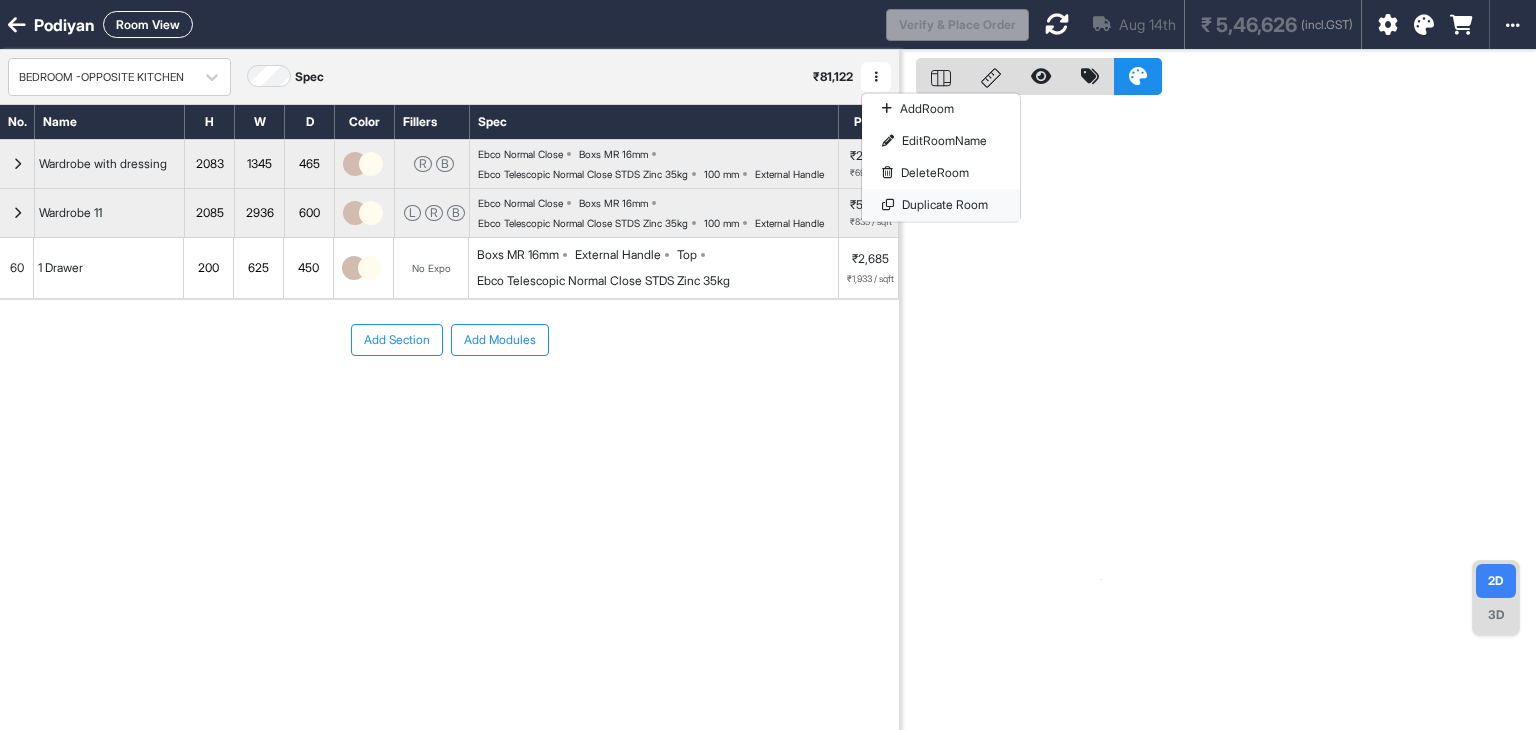 click on "Duplicate Room" at bounding box center (941, 205) 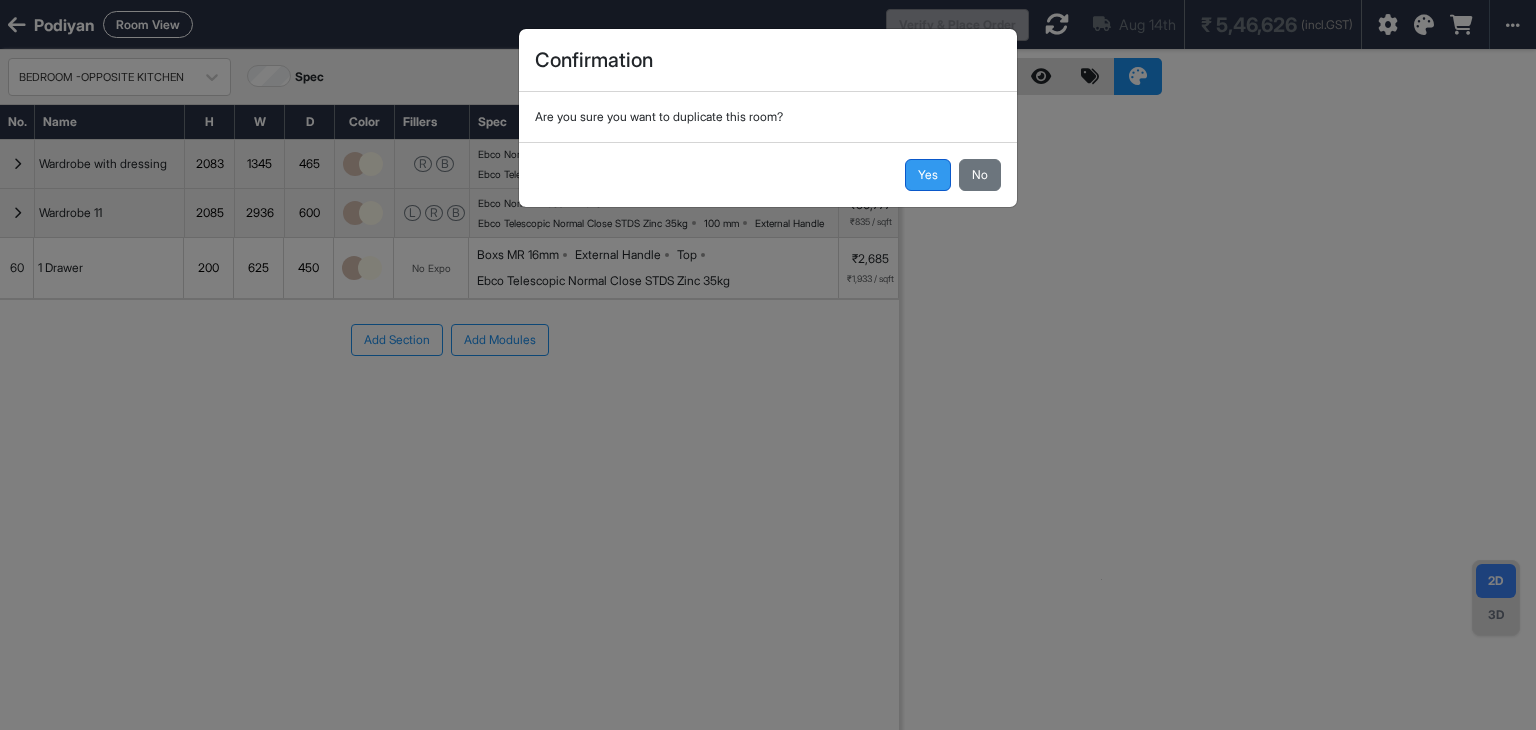 click on "Yes" at bounding box center (928, 175) 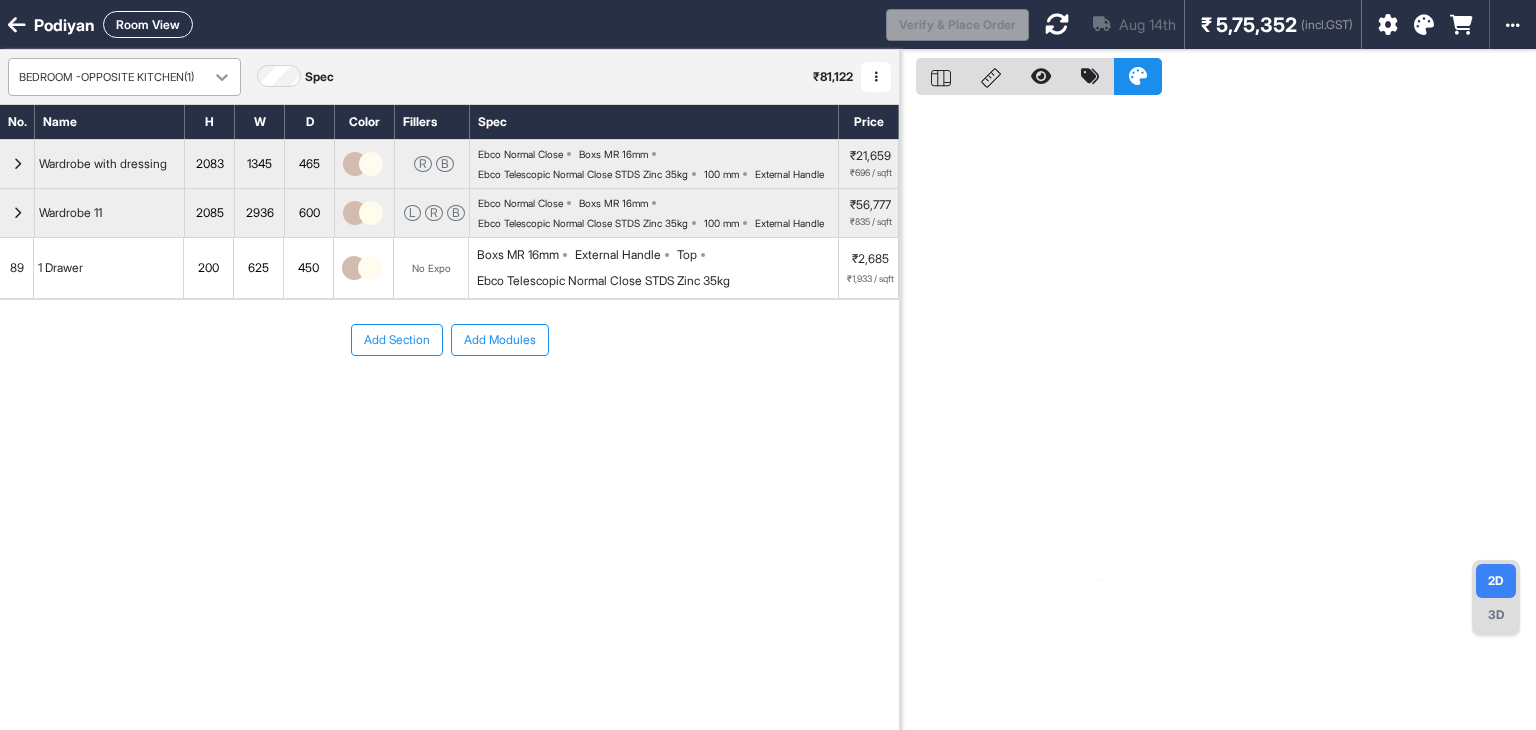 click 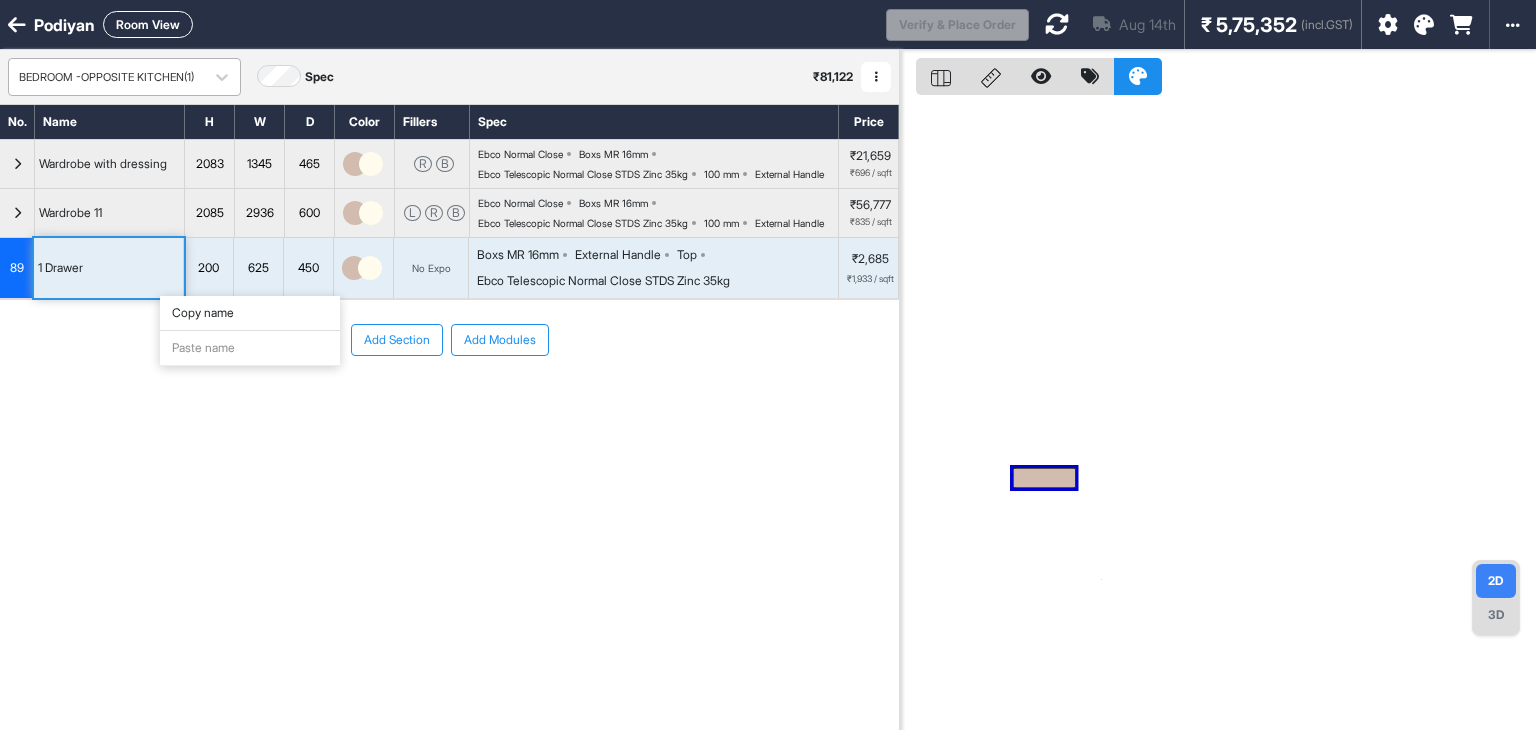 click on "BEDROOM -OPPOSITE KITCHEN(1)" at bounding box center [106, 77] 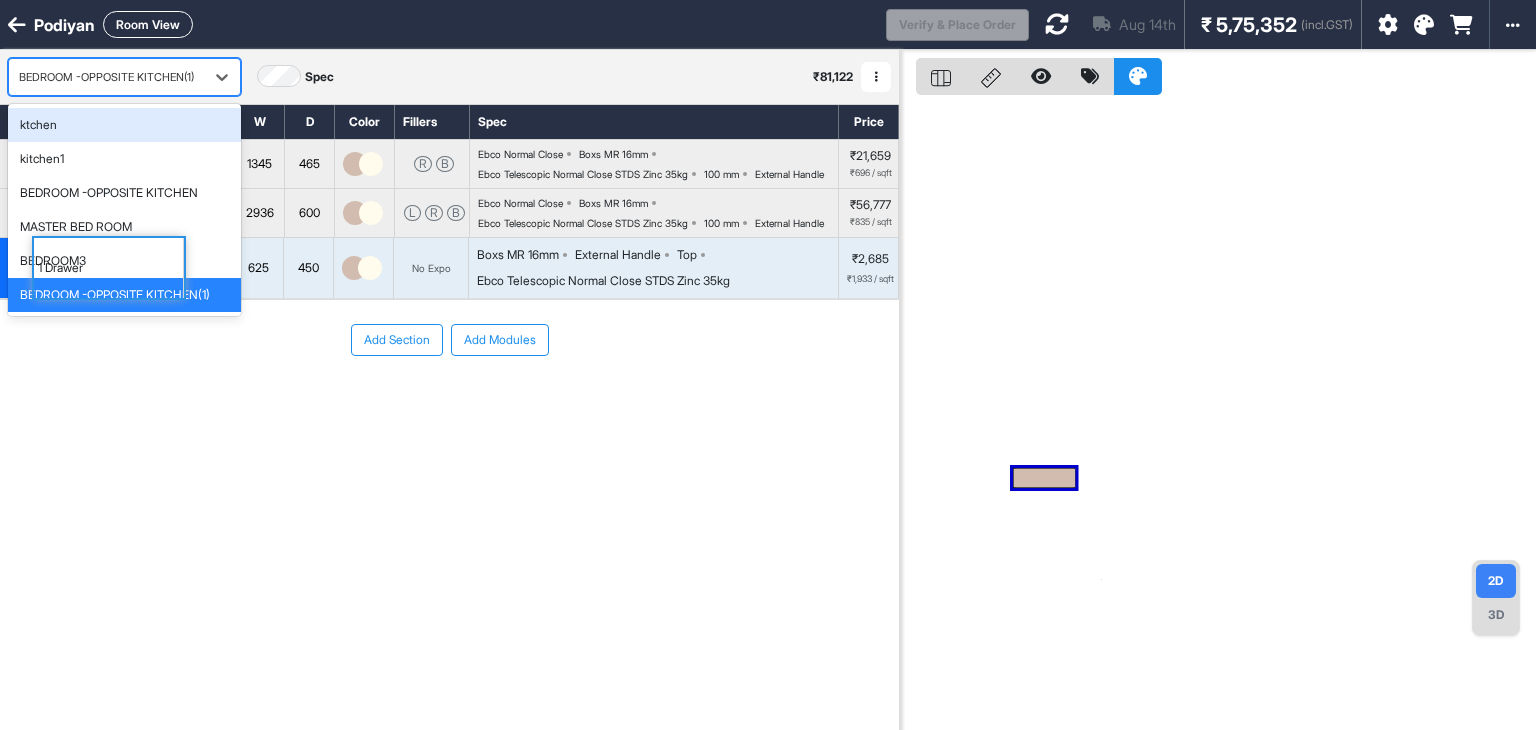 click on "BEDROOM -OPPOSITE KITCHEN(1)" at bounding box center (106, 77) 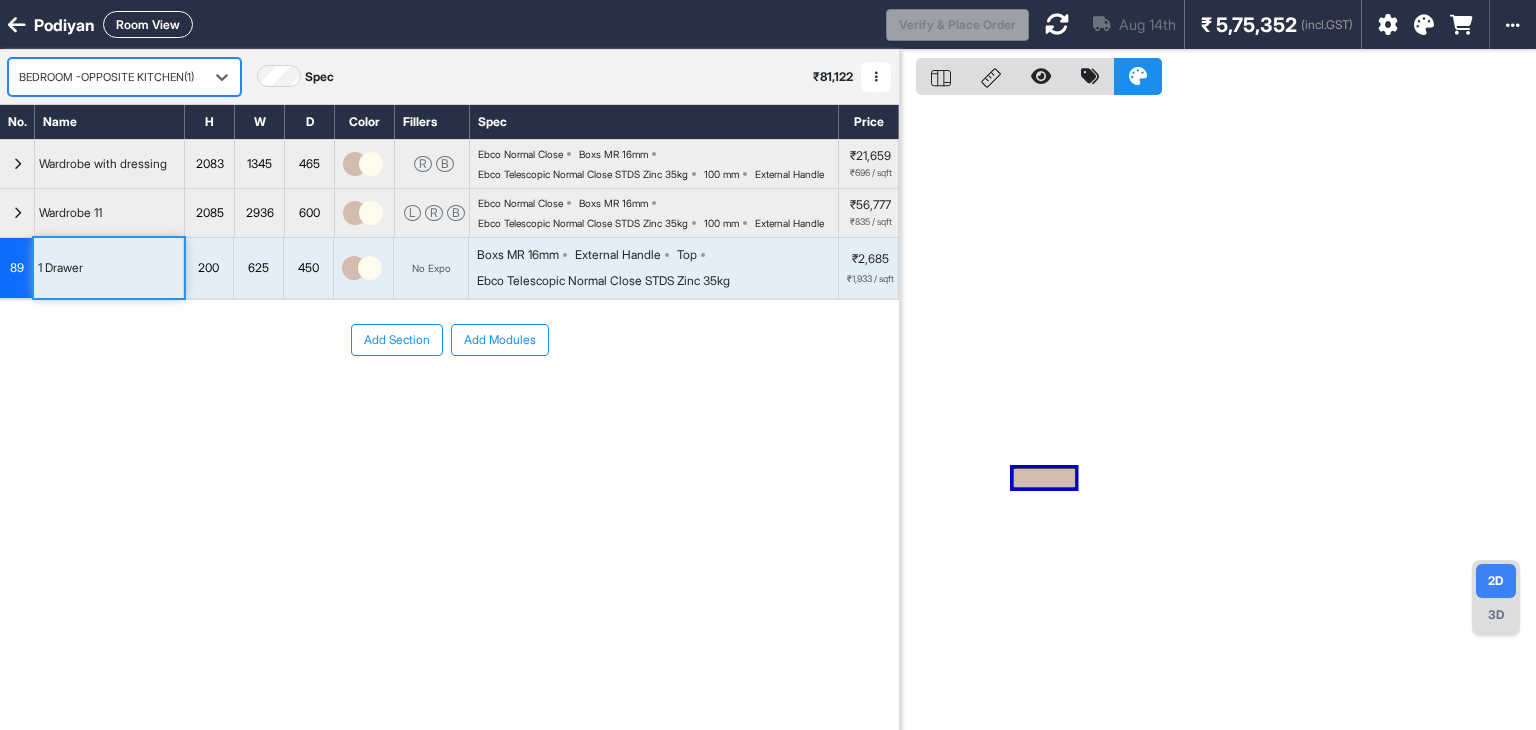 click on "BEDROOM -OPPOSITE KITCHEN(1)" at bounding box center (106, 77) 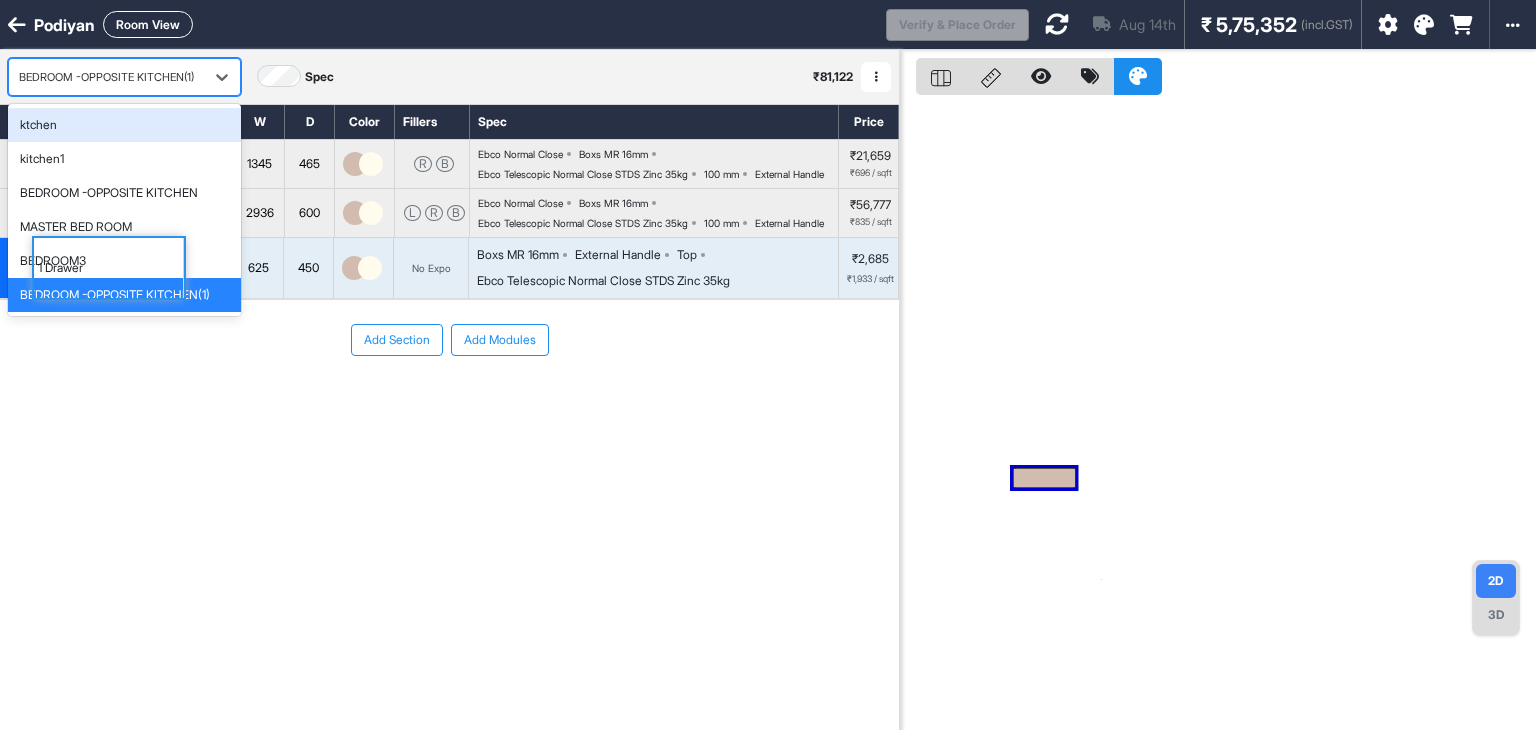 click on "BEDROOM -OPPOSITE KITCHEN(1)" at bounding box center [106, 77] 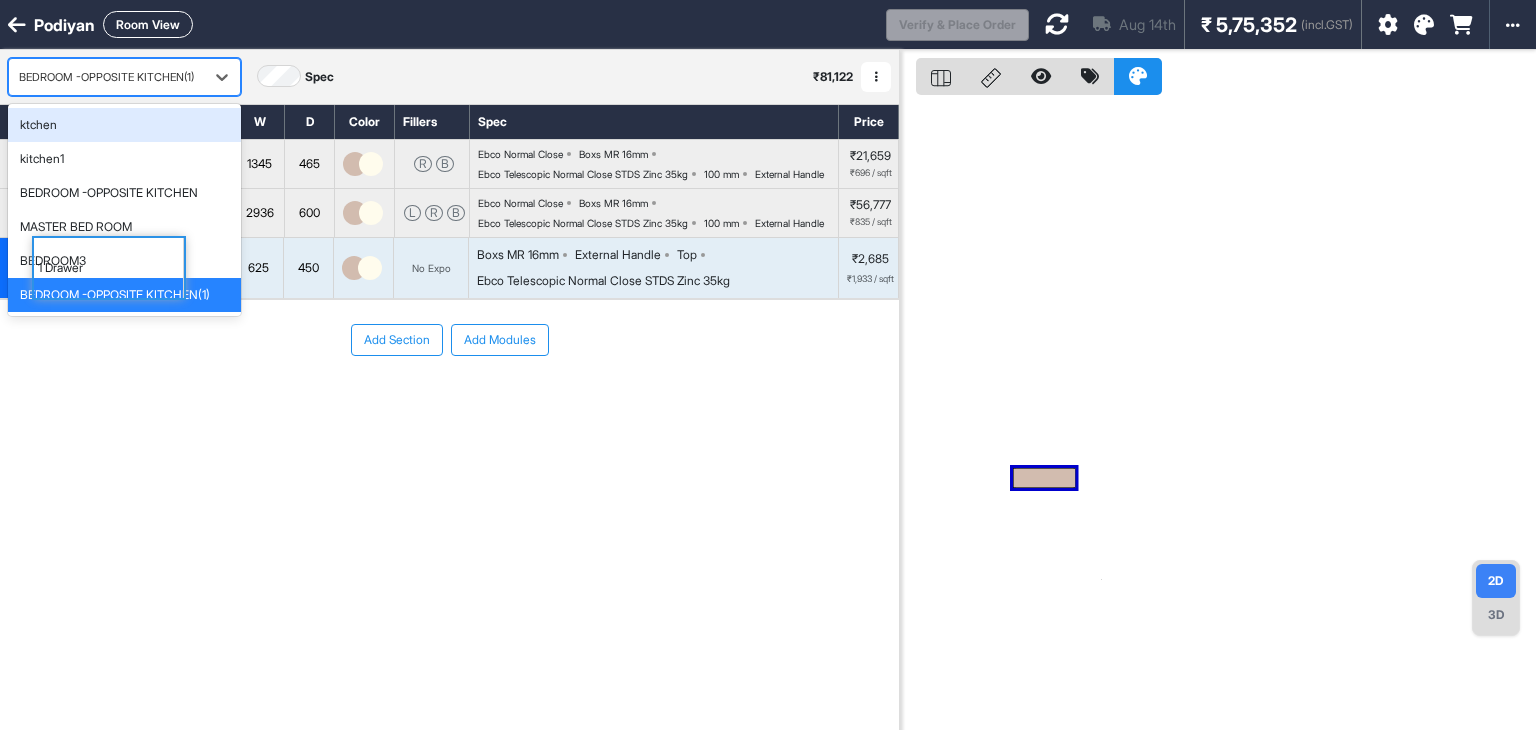 click on "BEDROOM -OPPOSITE KITCHEN(1)" at bounding box center [106, 77] 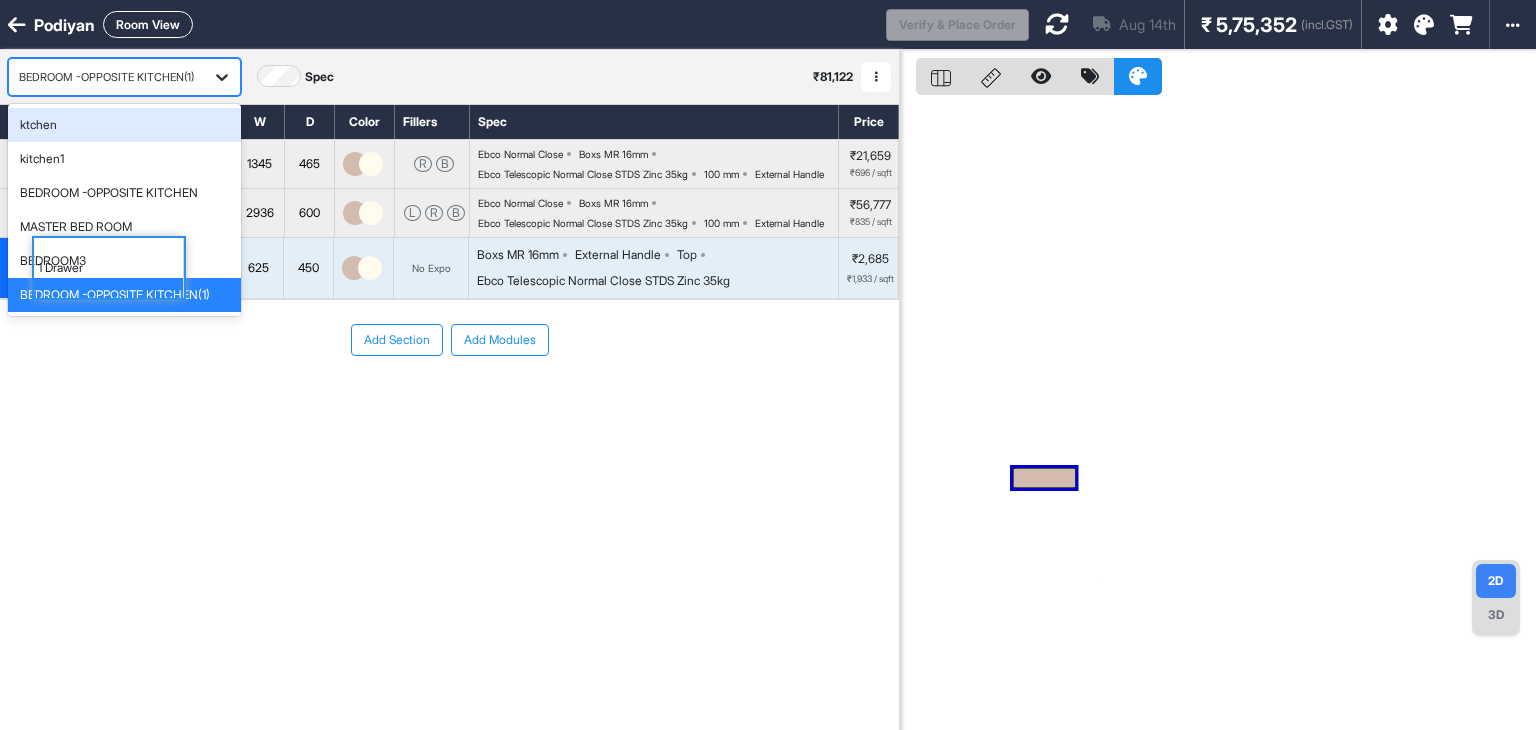 click 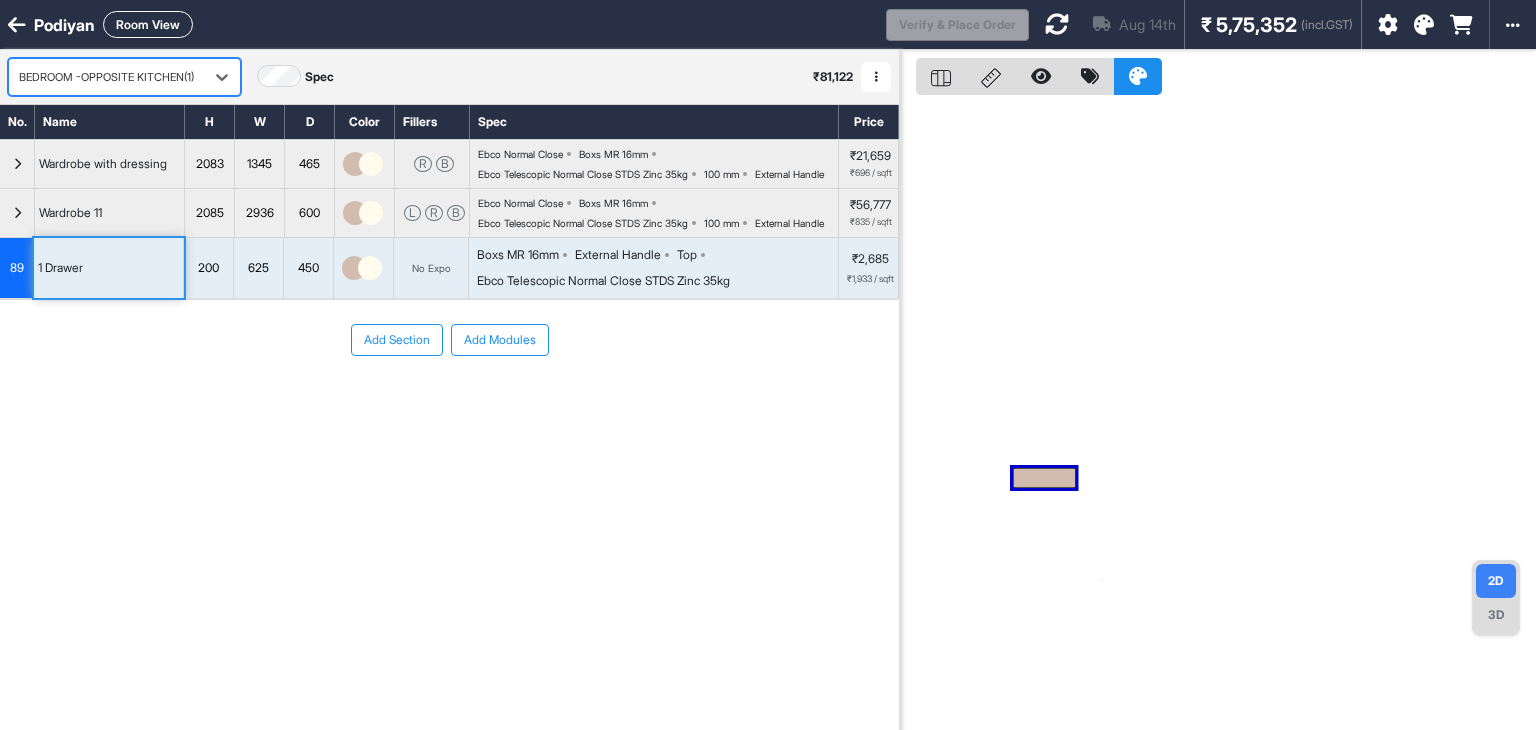 click on "BEDROOM -OPPOSITE KITCHEN(1)" at bounding box center [106, 77] 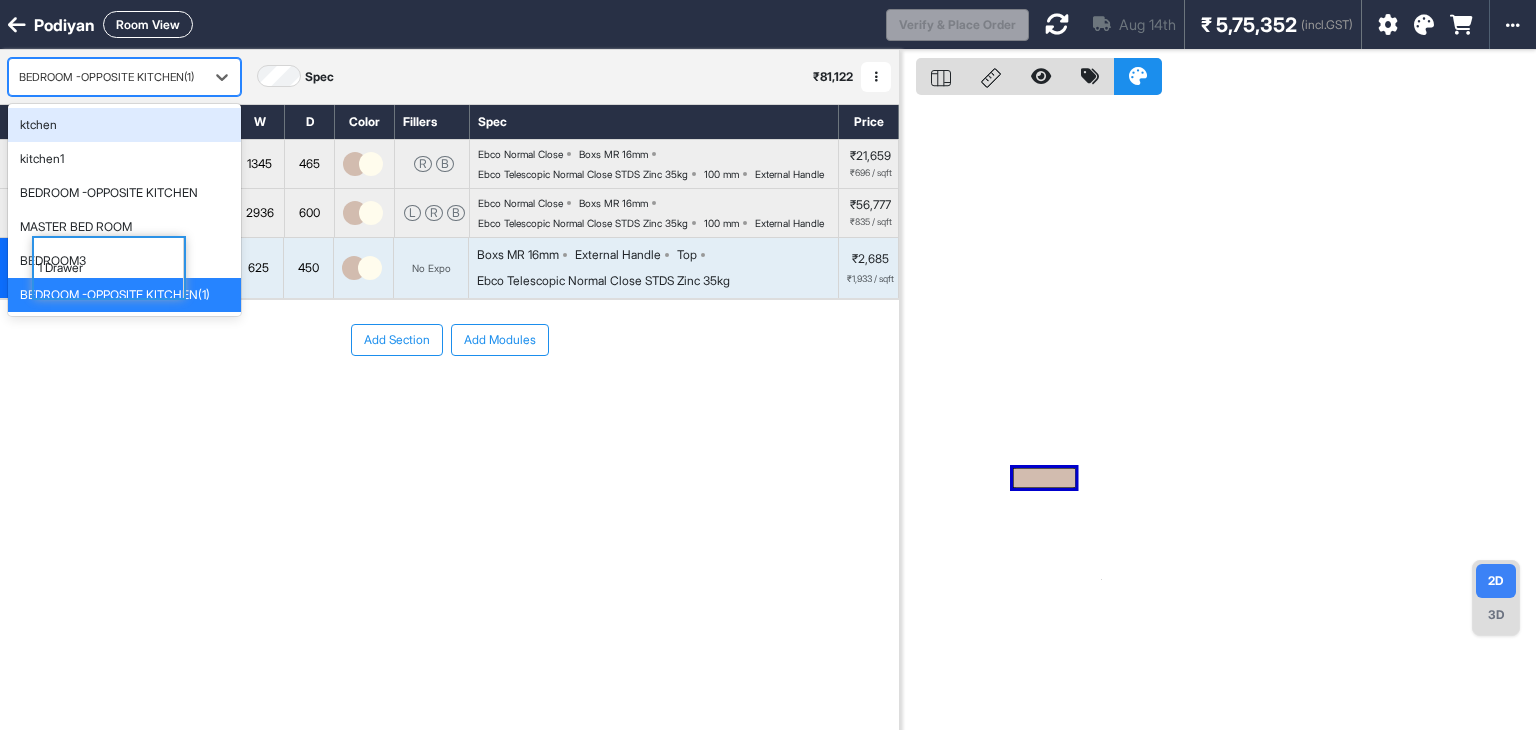 click on "BEDROOM -OPPOSITE KITCHEN(1)" at bounding box center [106, 77] 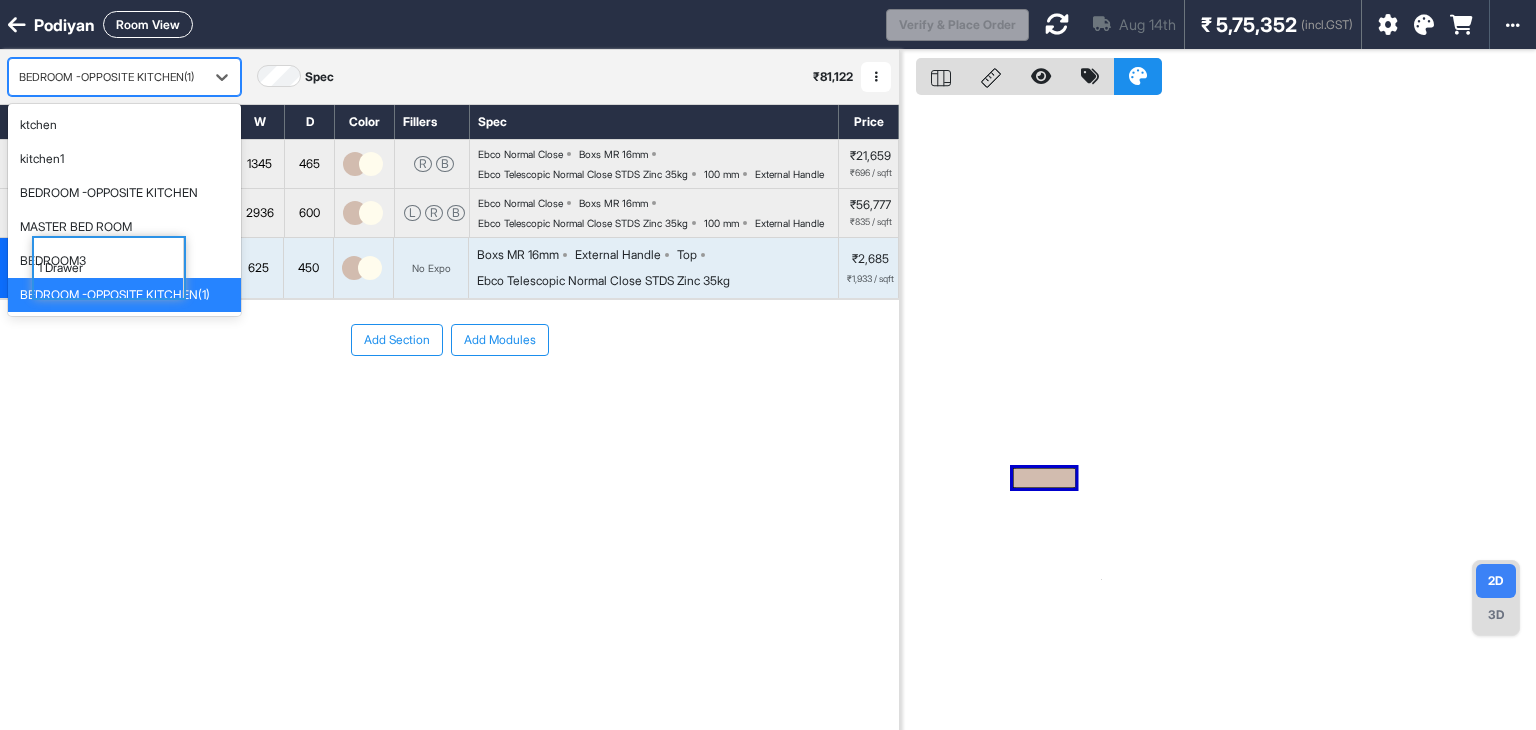 click on "BEDROOM -OPPOSITE KITCHEN(1)" at bounding box center (115, 295) 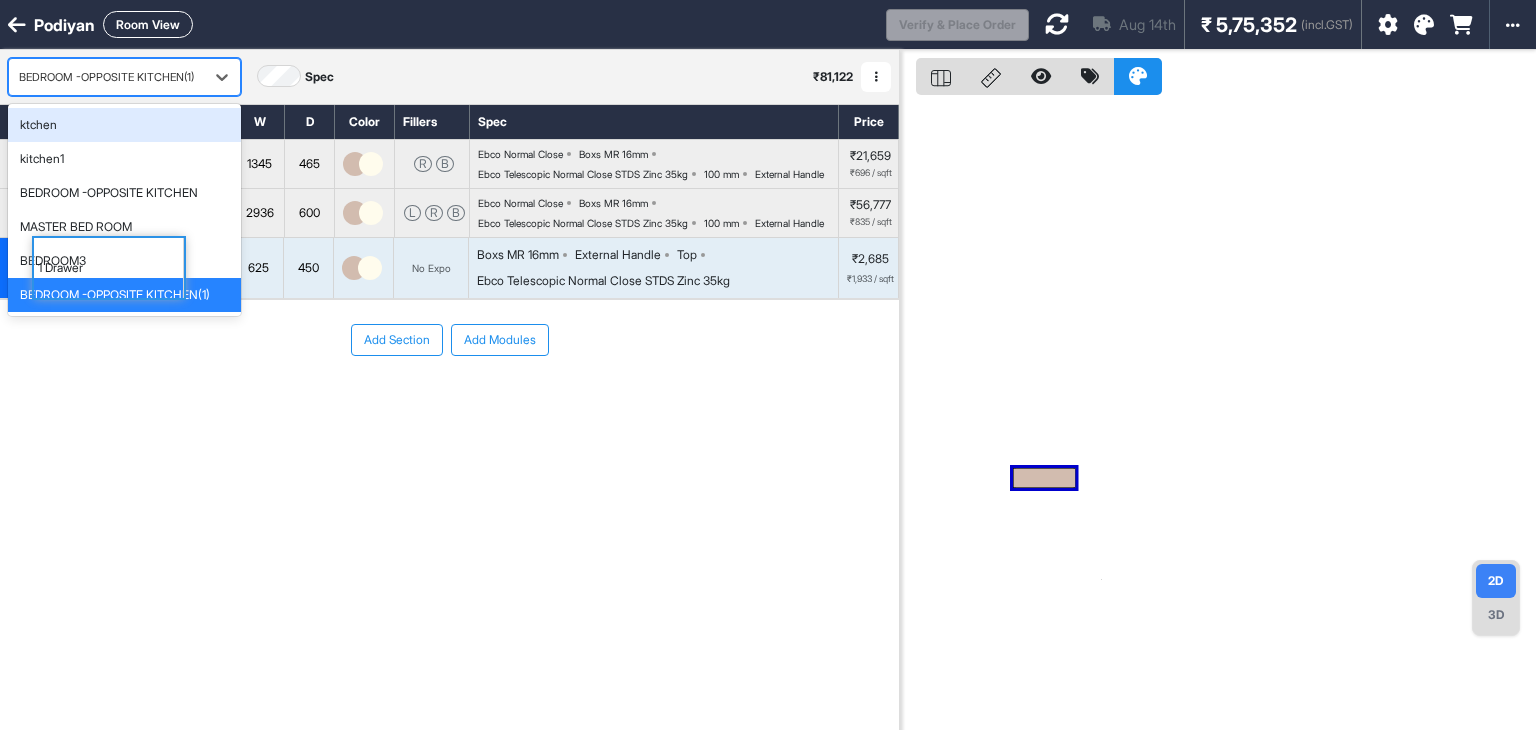 drag, startPoint x: 129, startPoint y: 73, endPoint x: 47, endPoint y: 76, distance: 82.05486 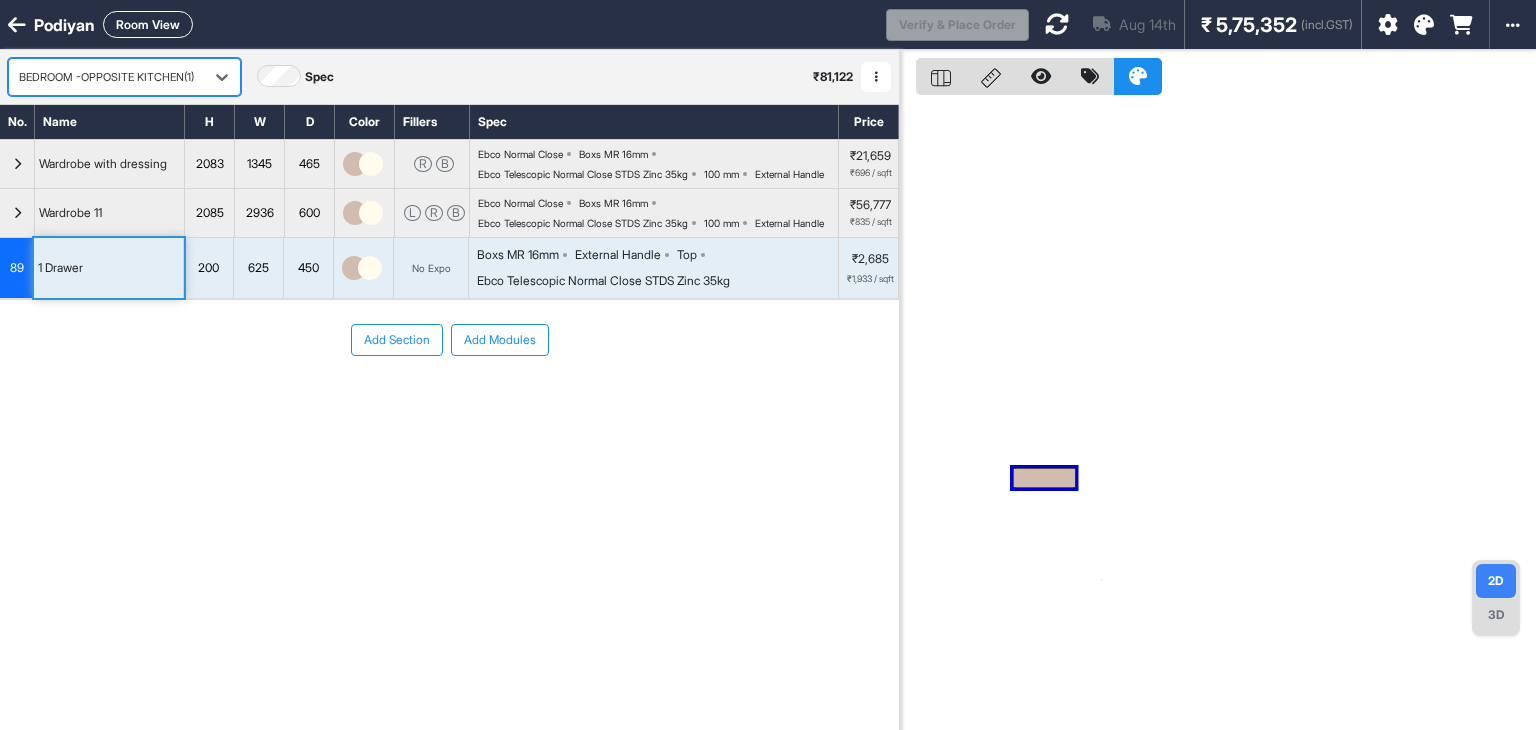 click on "BEDROOM -OPPOSITE KITCHEN(1)" at bounding box center [106, 77] 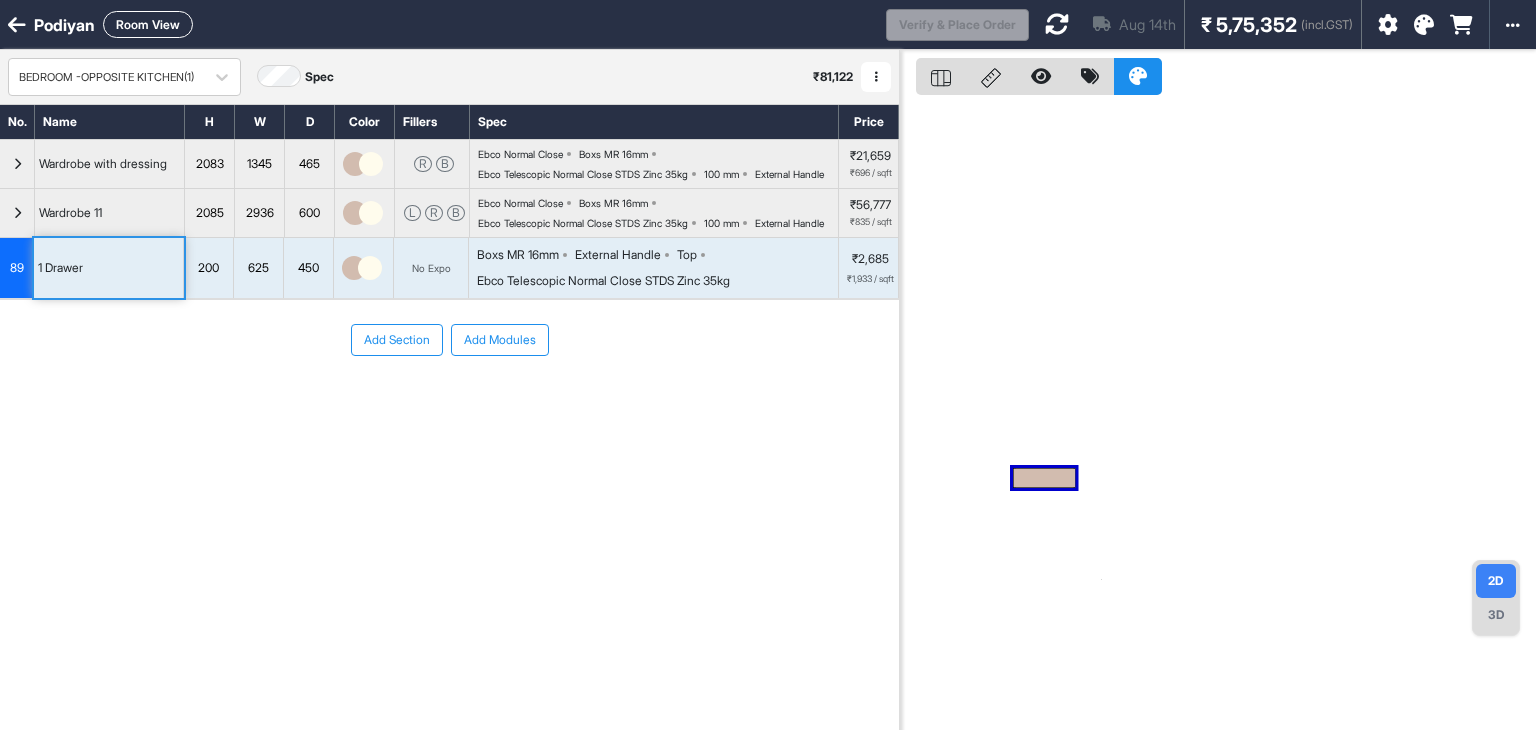 drag, startPoint x: 46, startPoint y: 75, endPoint x: 472, endPoint y: 607, distance: 681.54236 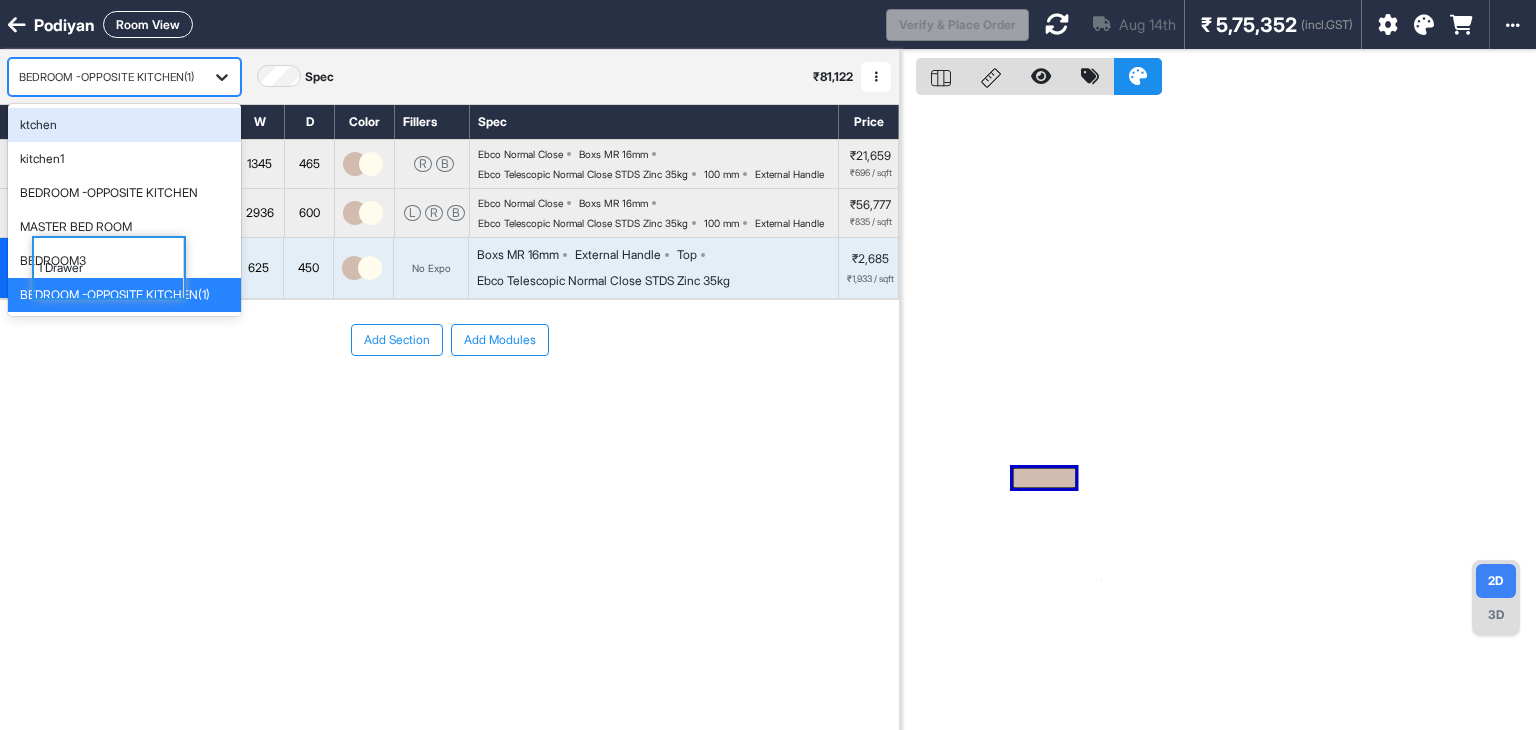 click 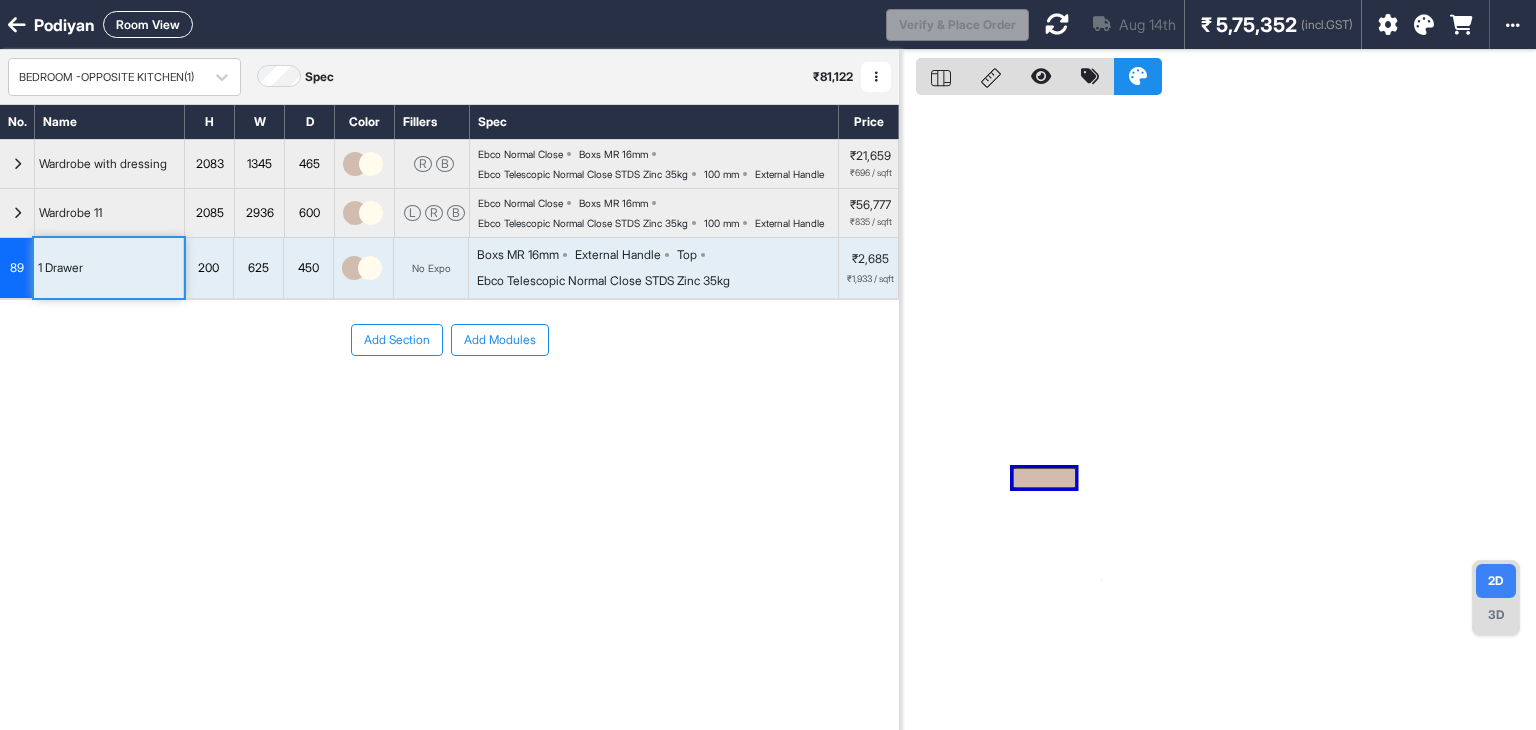 click on "1 Drawer" at bounding box center [109, 268] 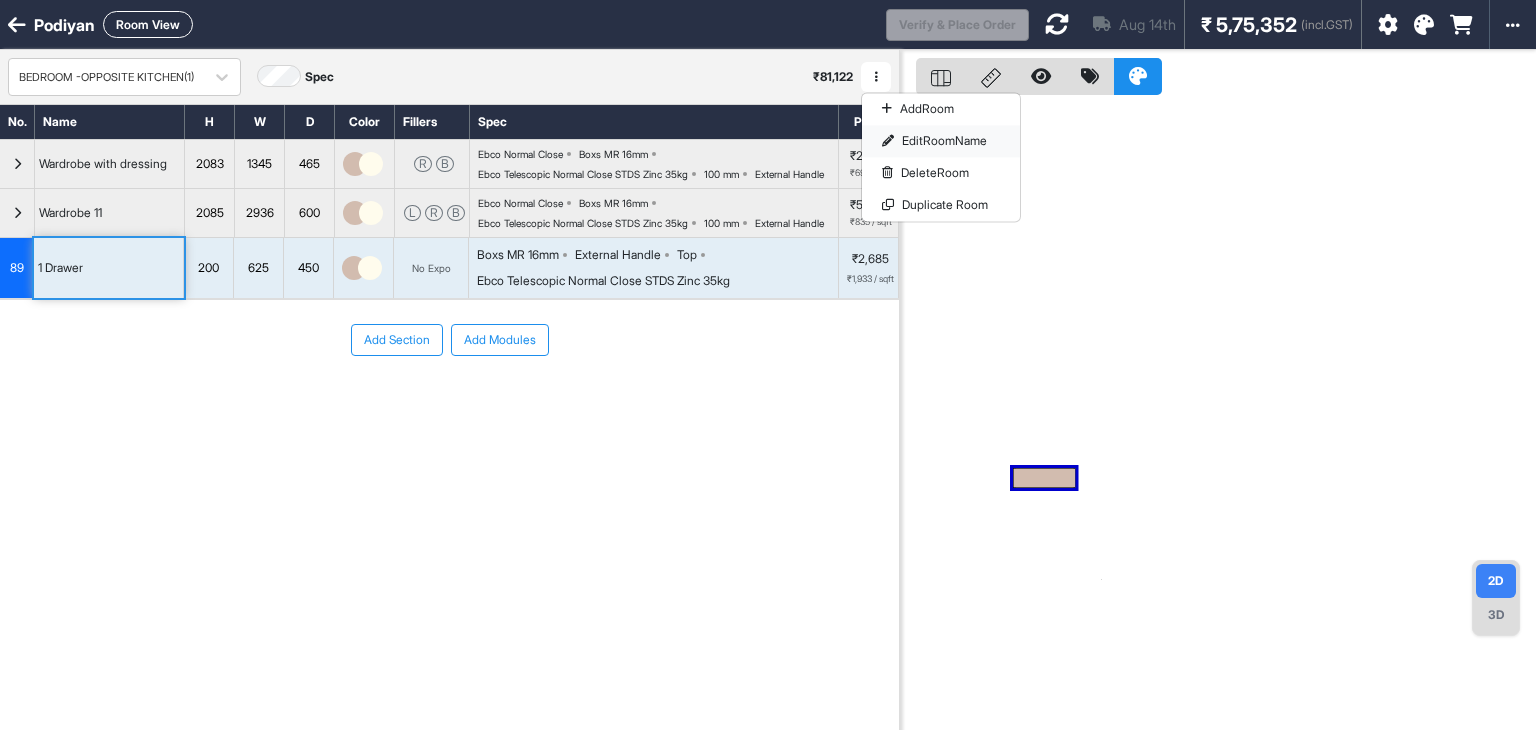 click on "Edit  Room  Name" at bounding box center [941, 141] 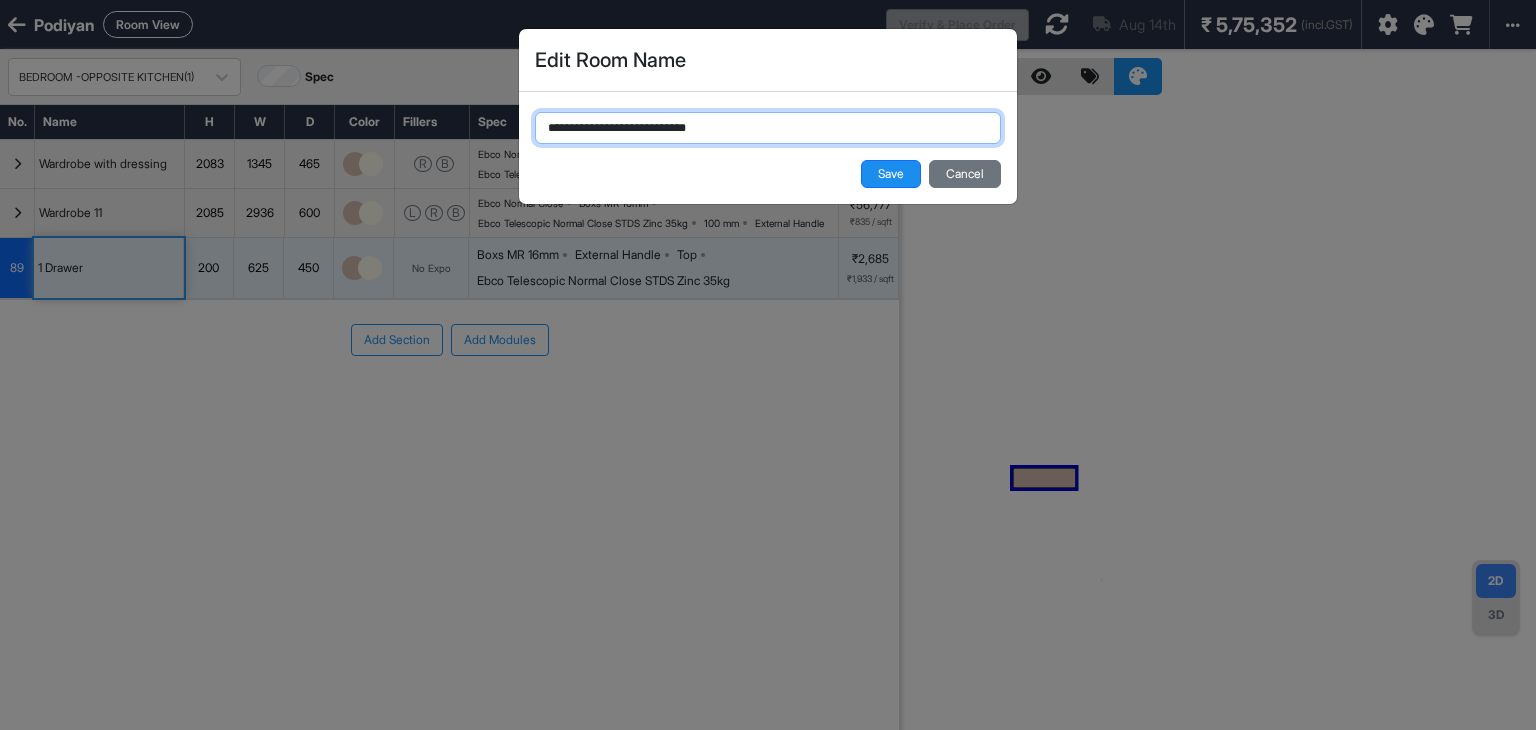 click on "**********" at bounding box center (768, 128) 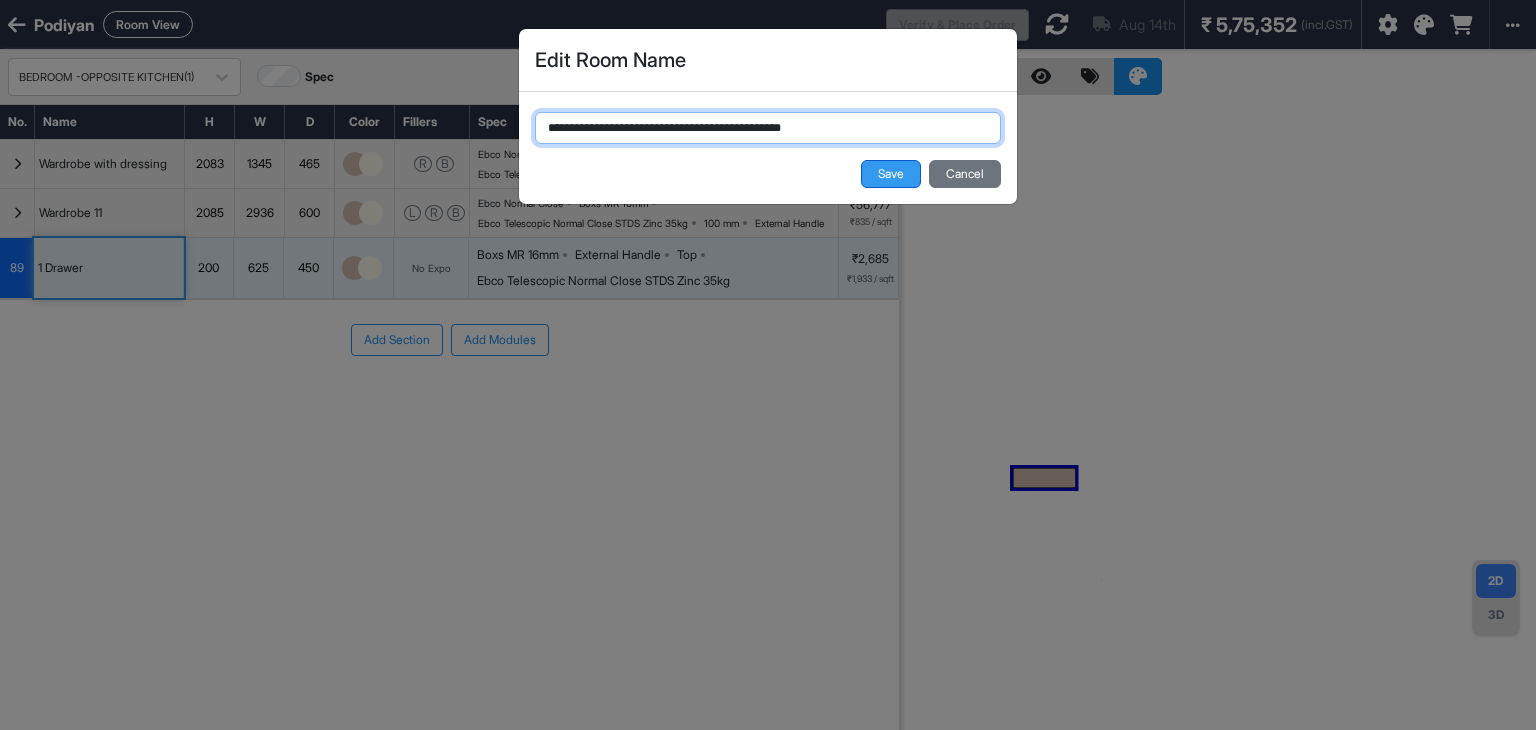 type on "**********" 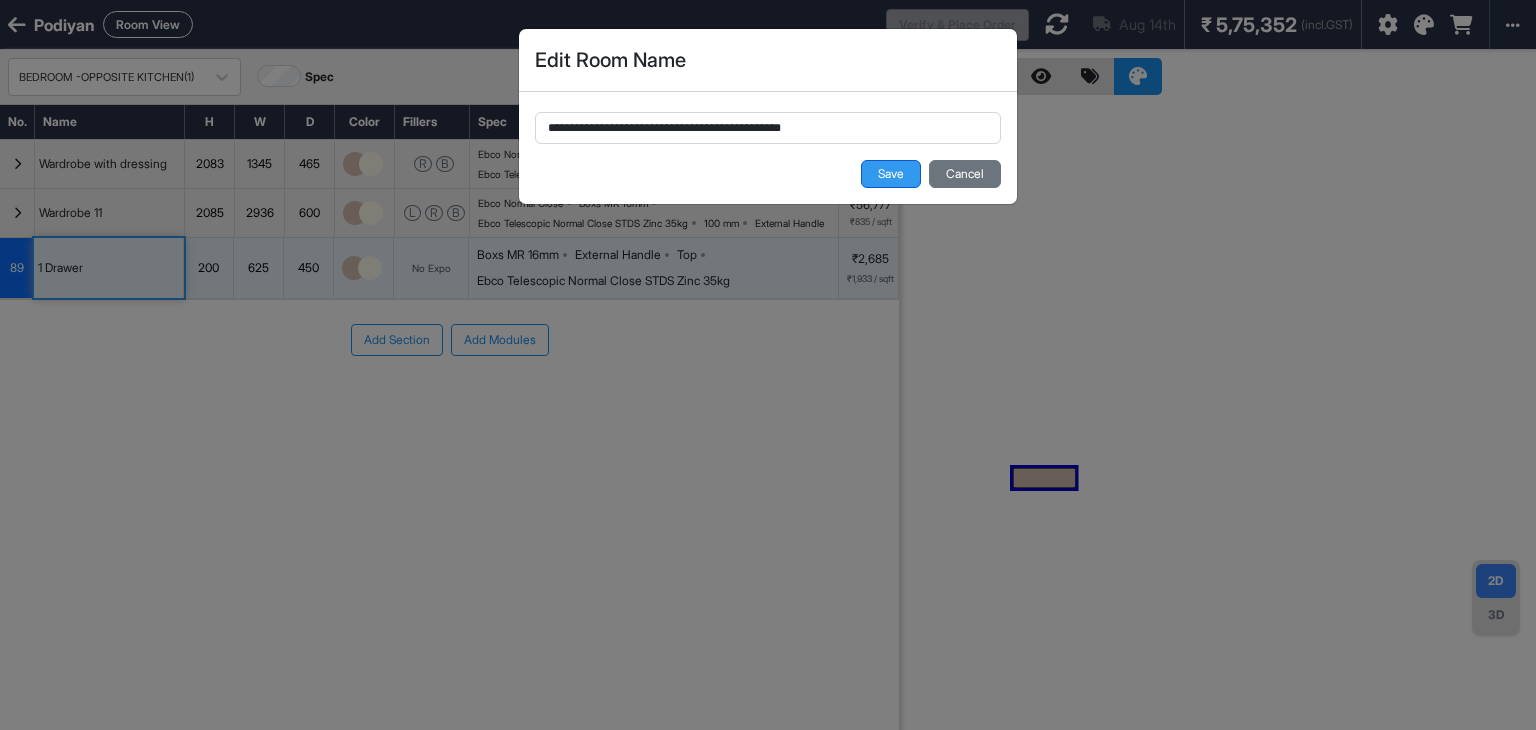 click on "Save" at bounding box center [891, 174] 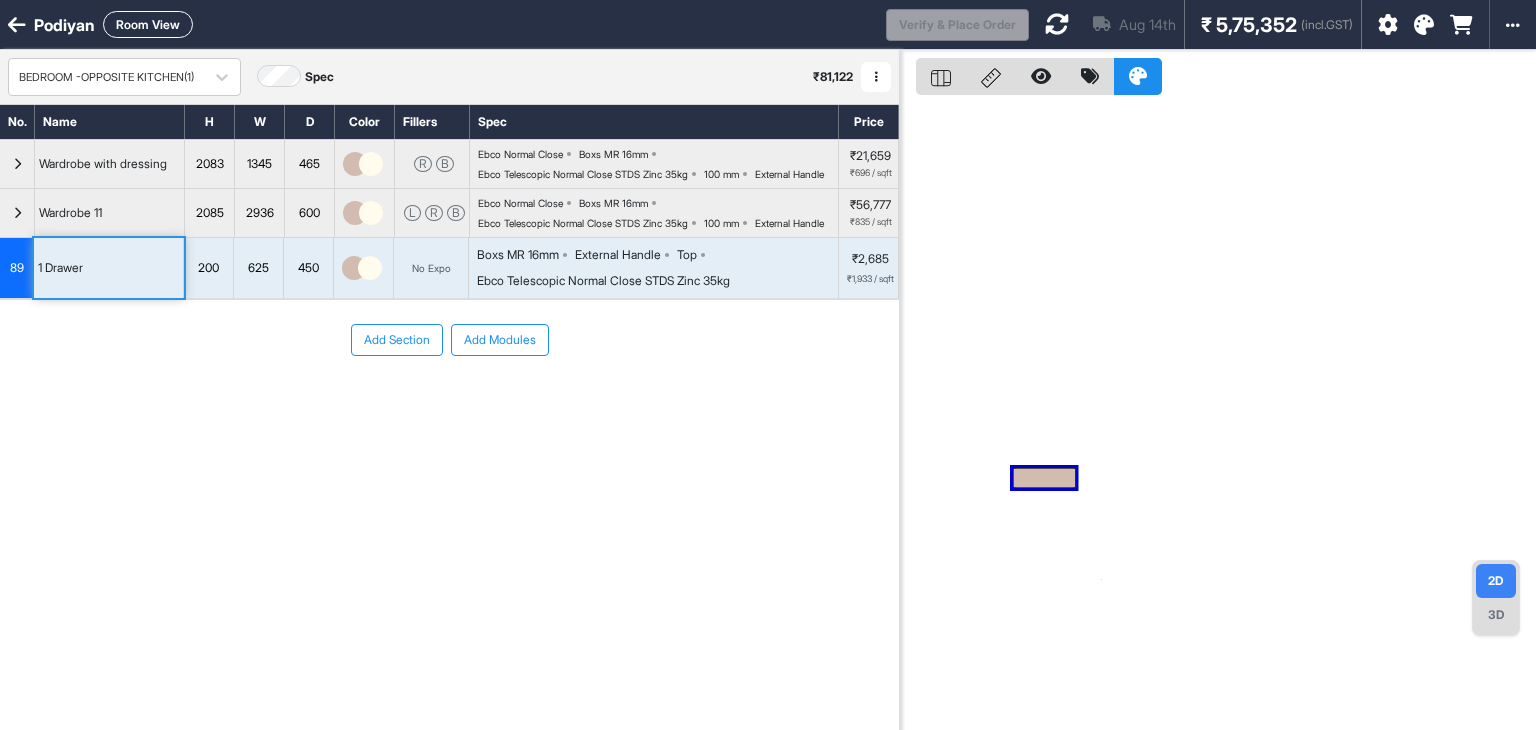 click on "Add Section Add Modules" at bounding box center (449, 400) 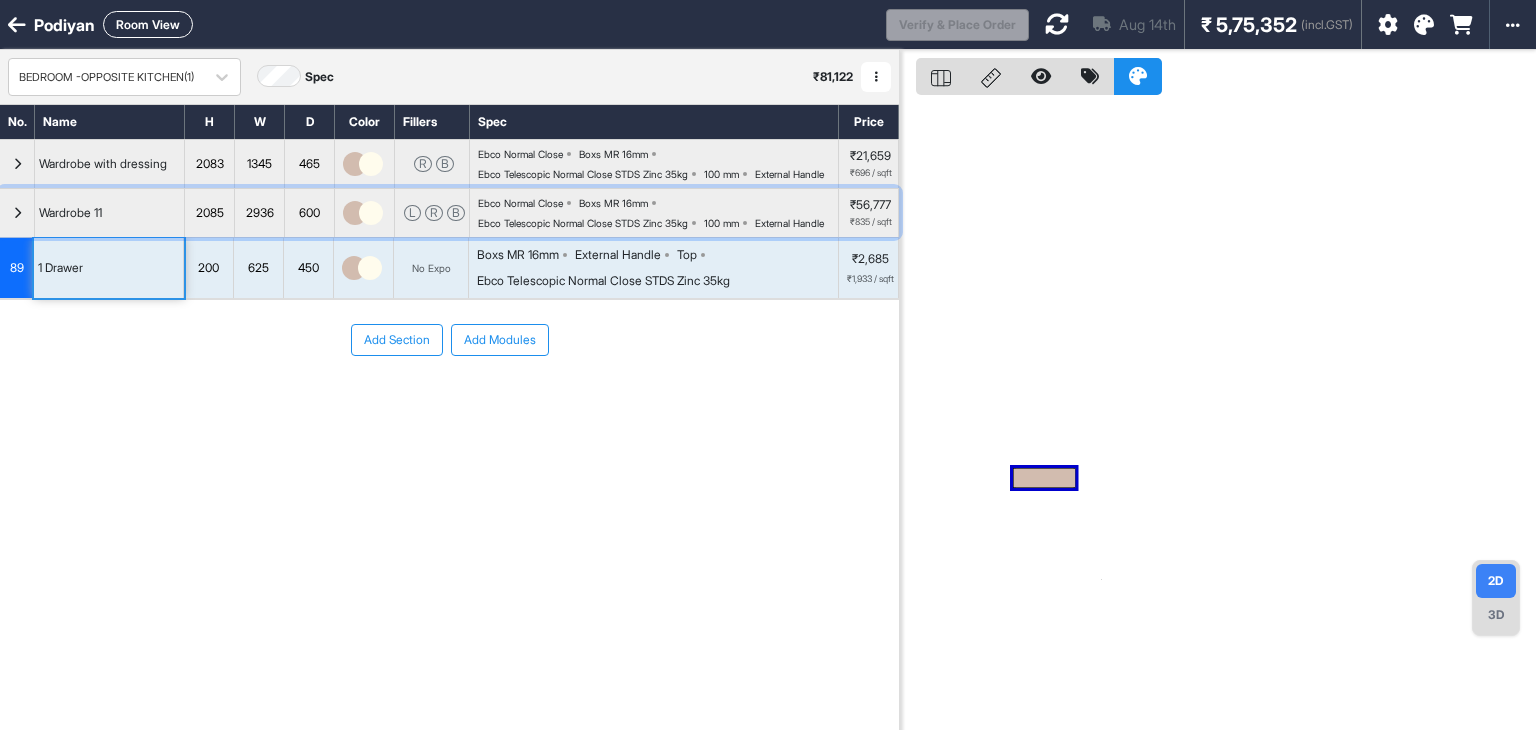 click at bounding box center [17, 213] 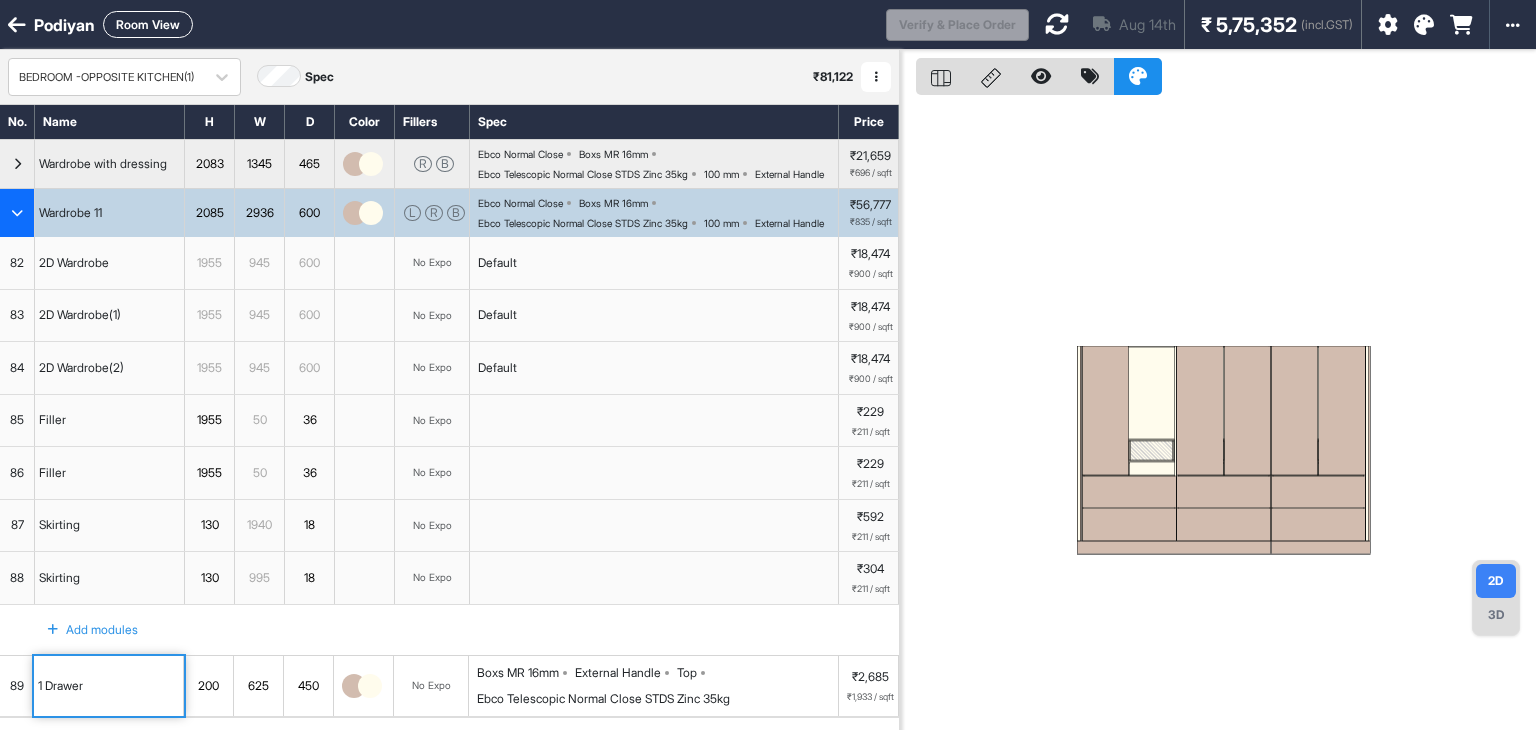 drag, startPoint x: 1319, startPoint y: 309, endPoint x: 1105, endPoint y: 269, distance: 217.70622 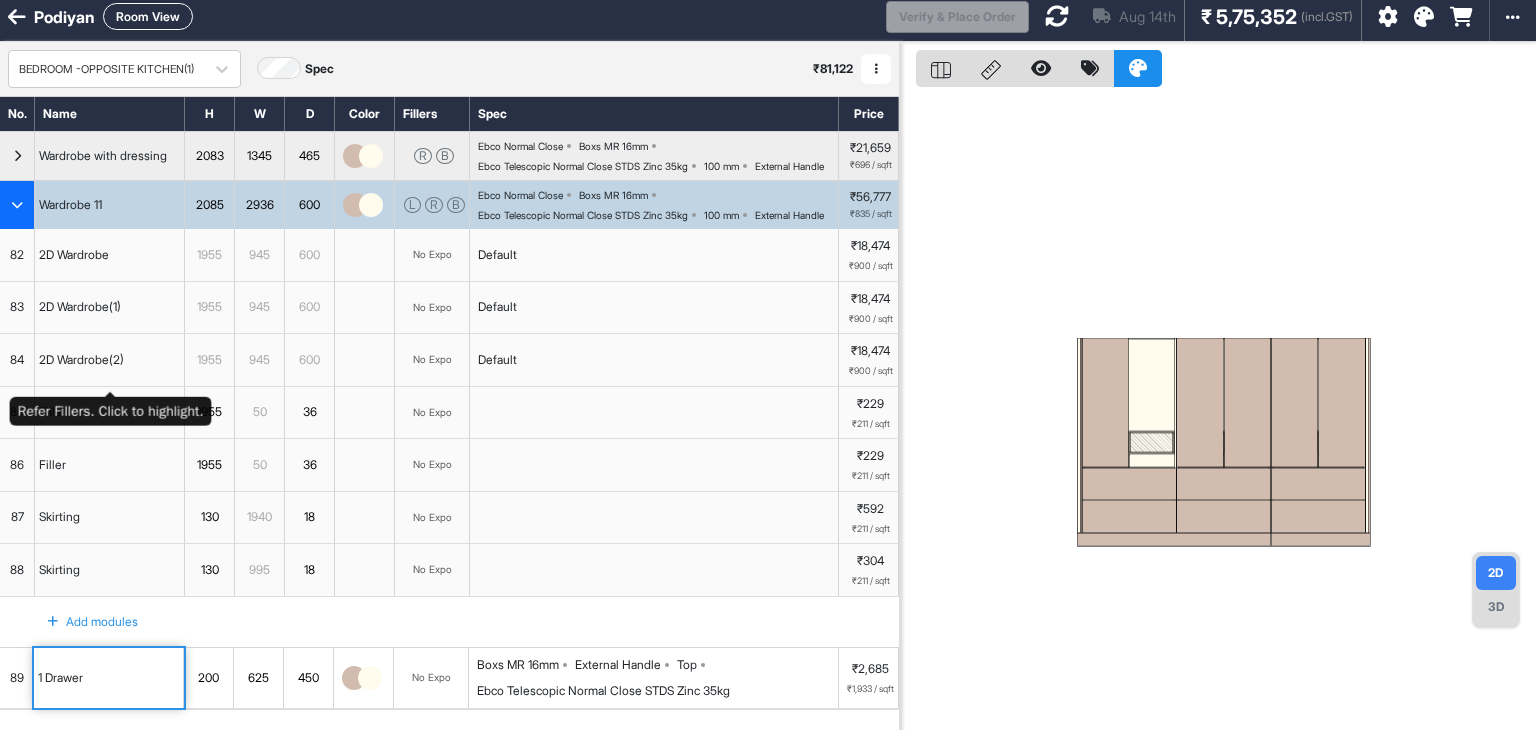 scroll, scrollTop: 0, scrollLeft: 0, axis: both 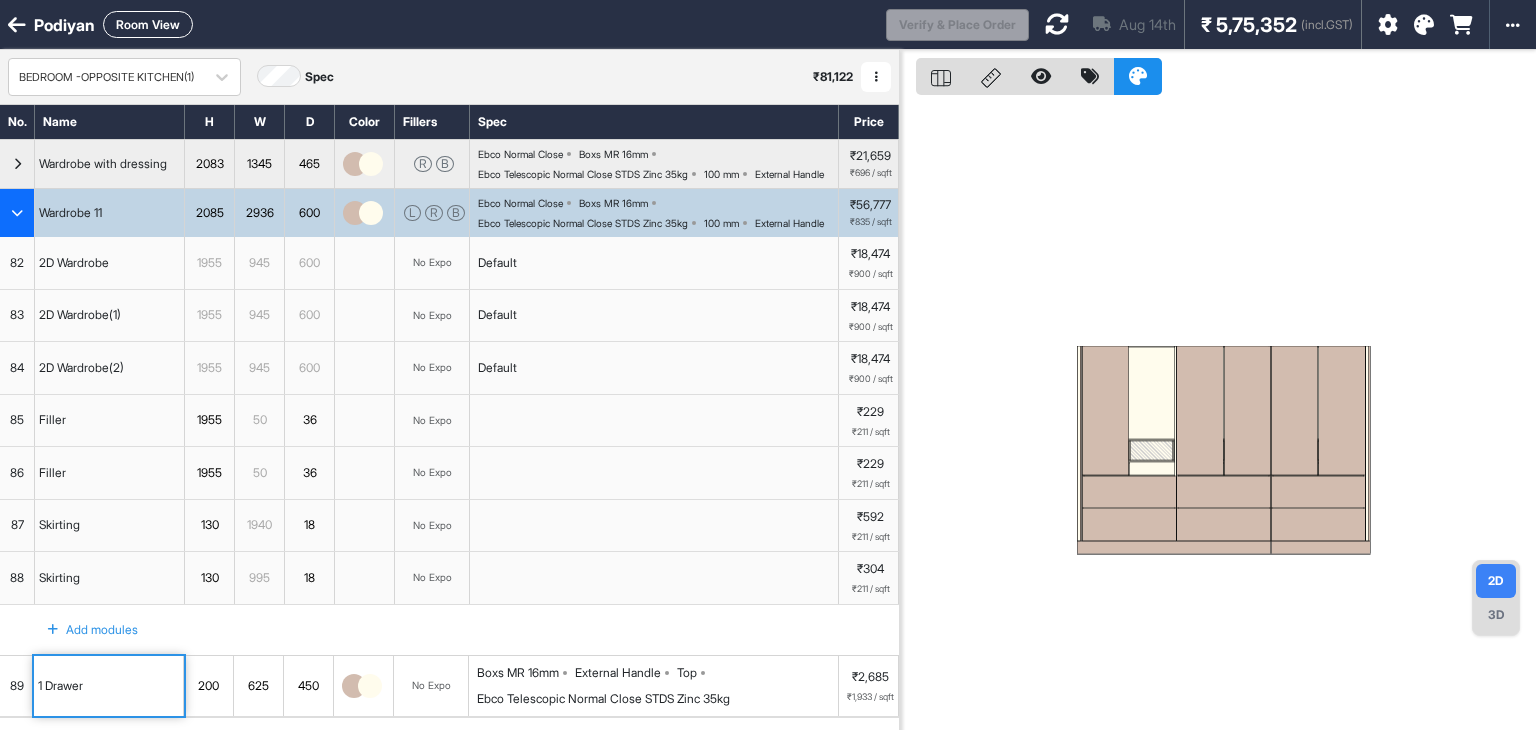 click at bounding box center [17, 213] 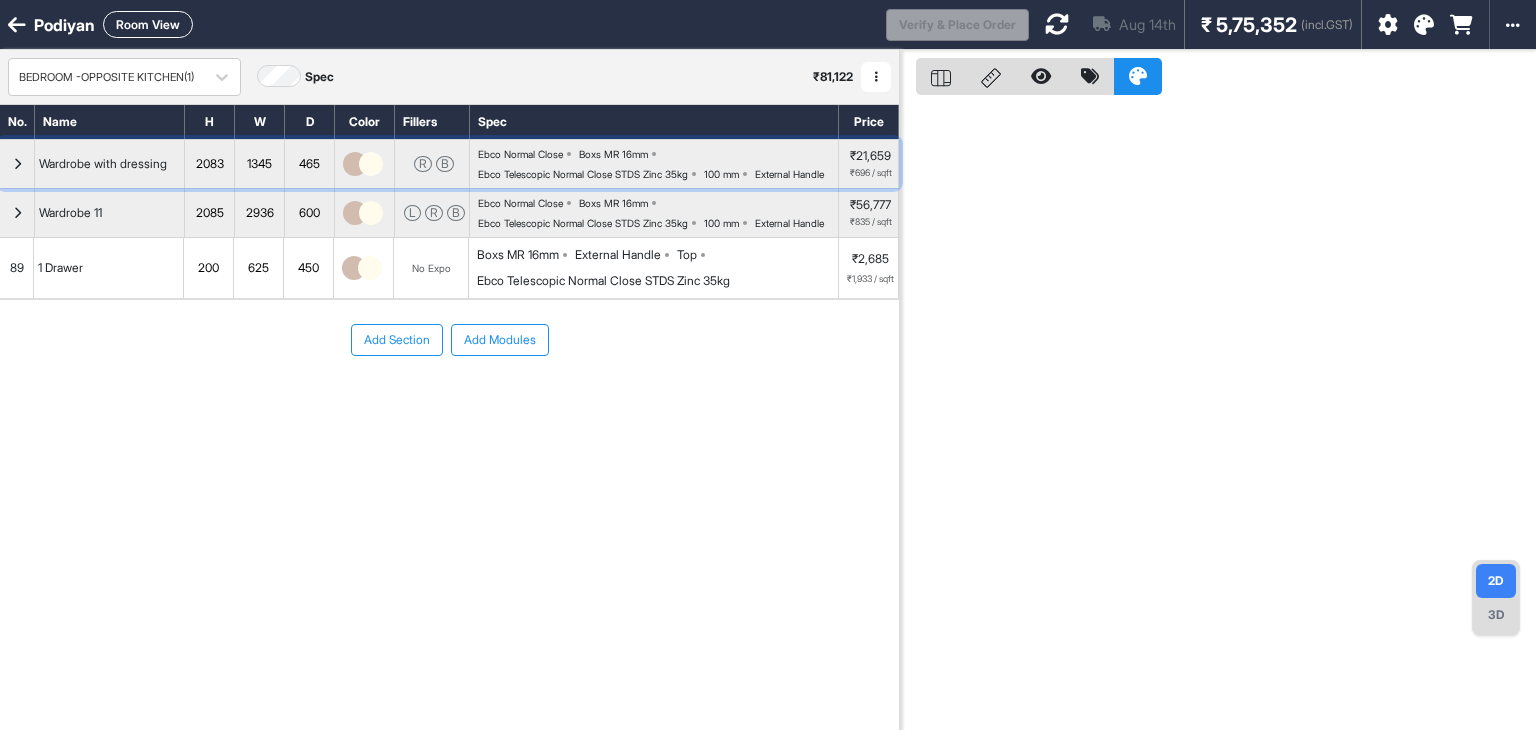 click at bounding box center (17, 164) 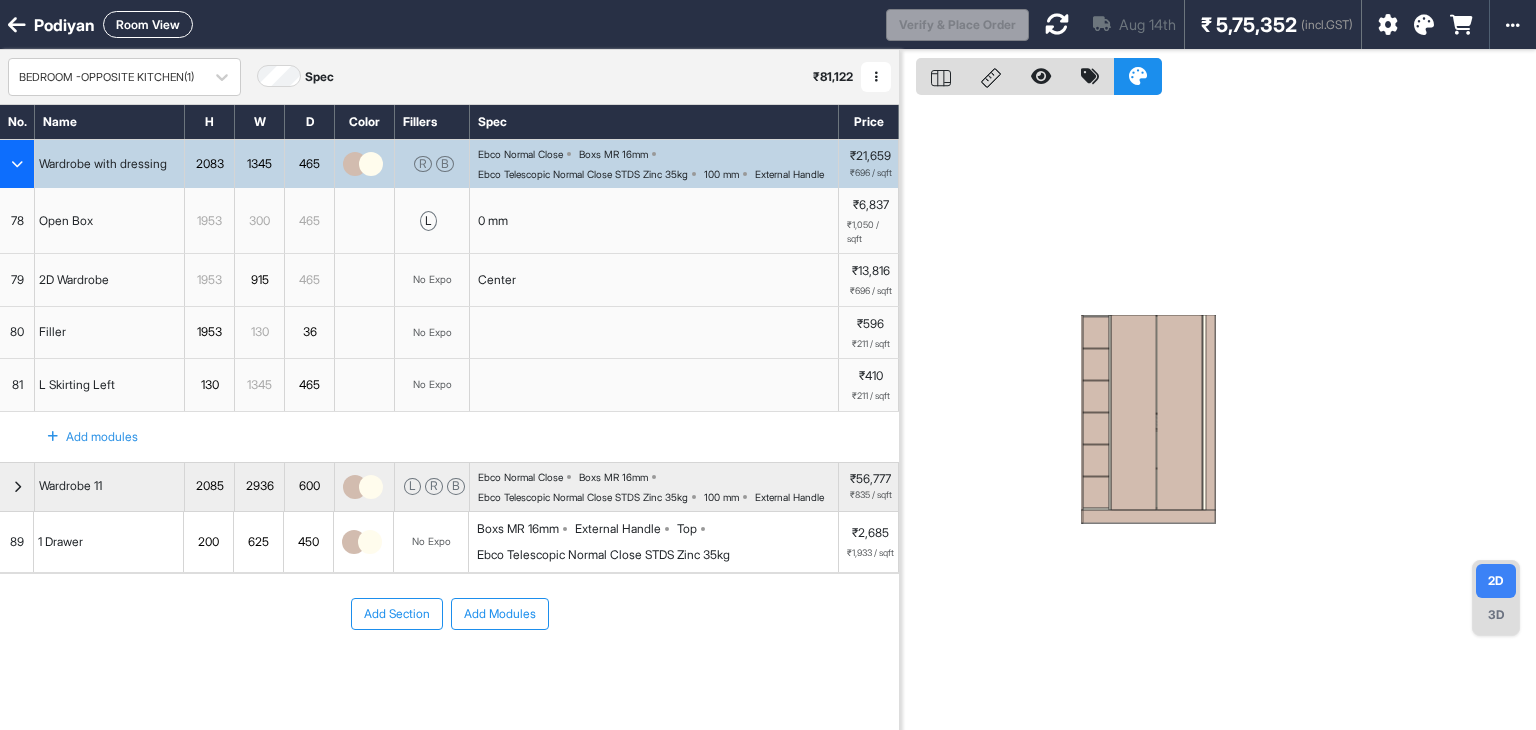 drag, startPoint x: 1009, startPoint y: 355, endPoint x: 1249, endPoint y: 326, distance: 241.74573 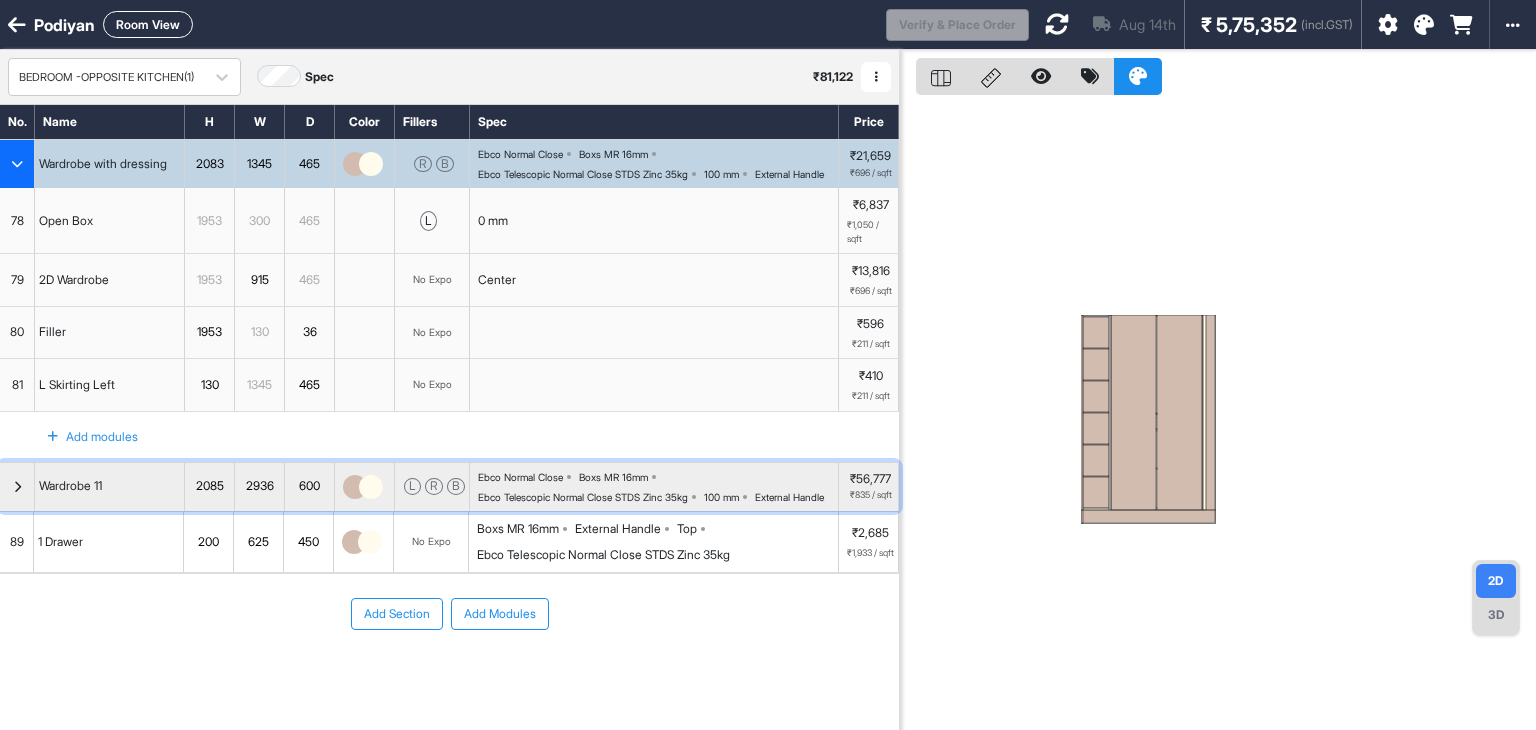 click at bounding box center [17, 487] 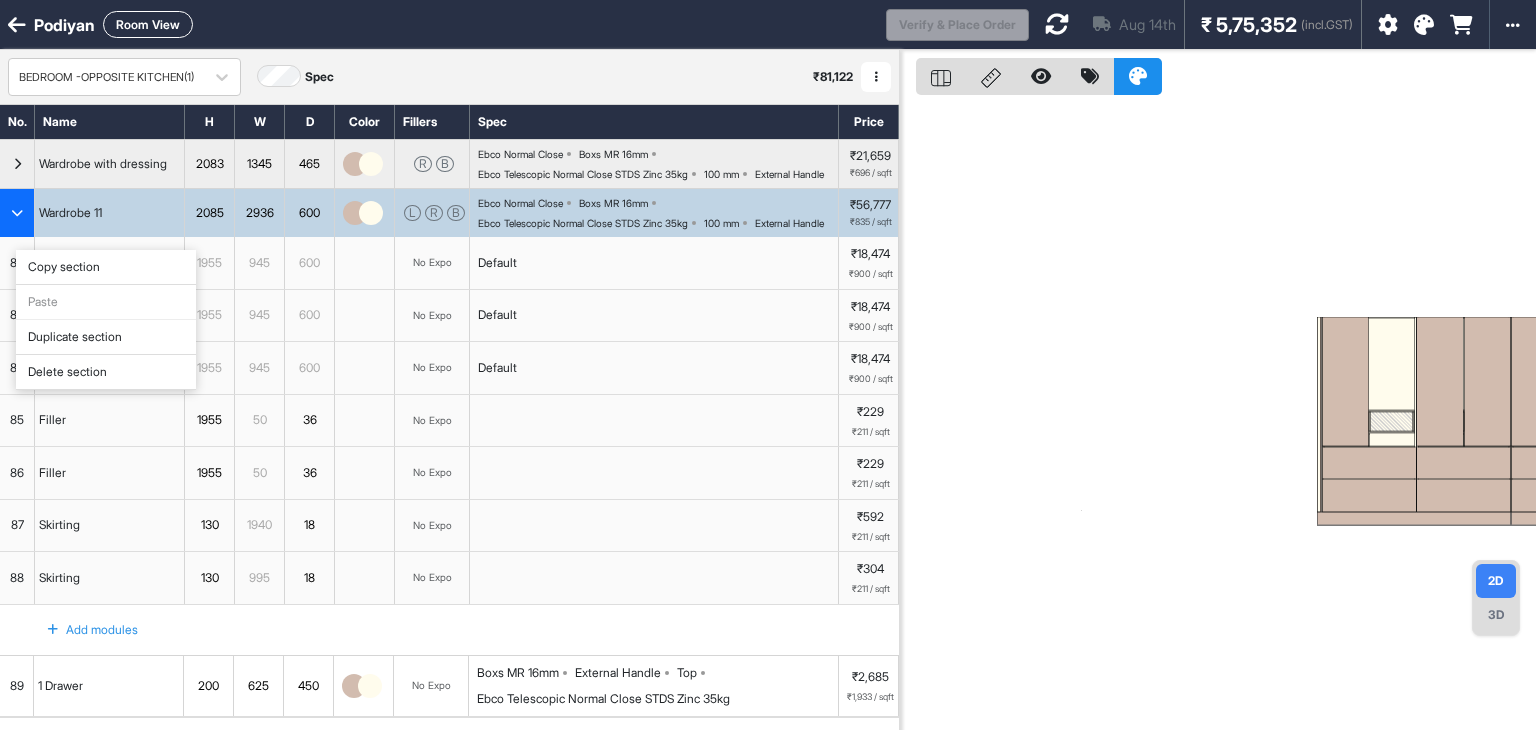 click on "Duplicate section" at bounding box center (106, 337) 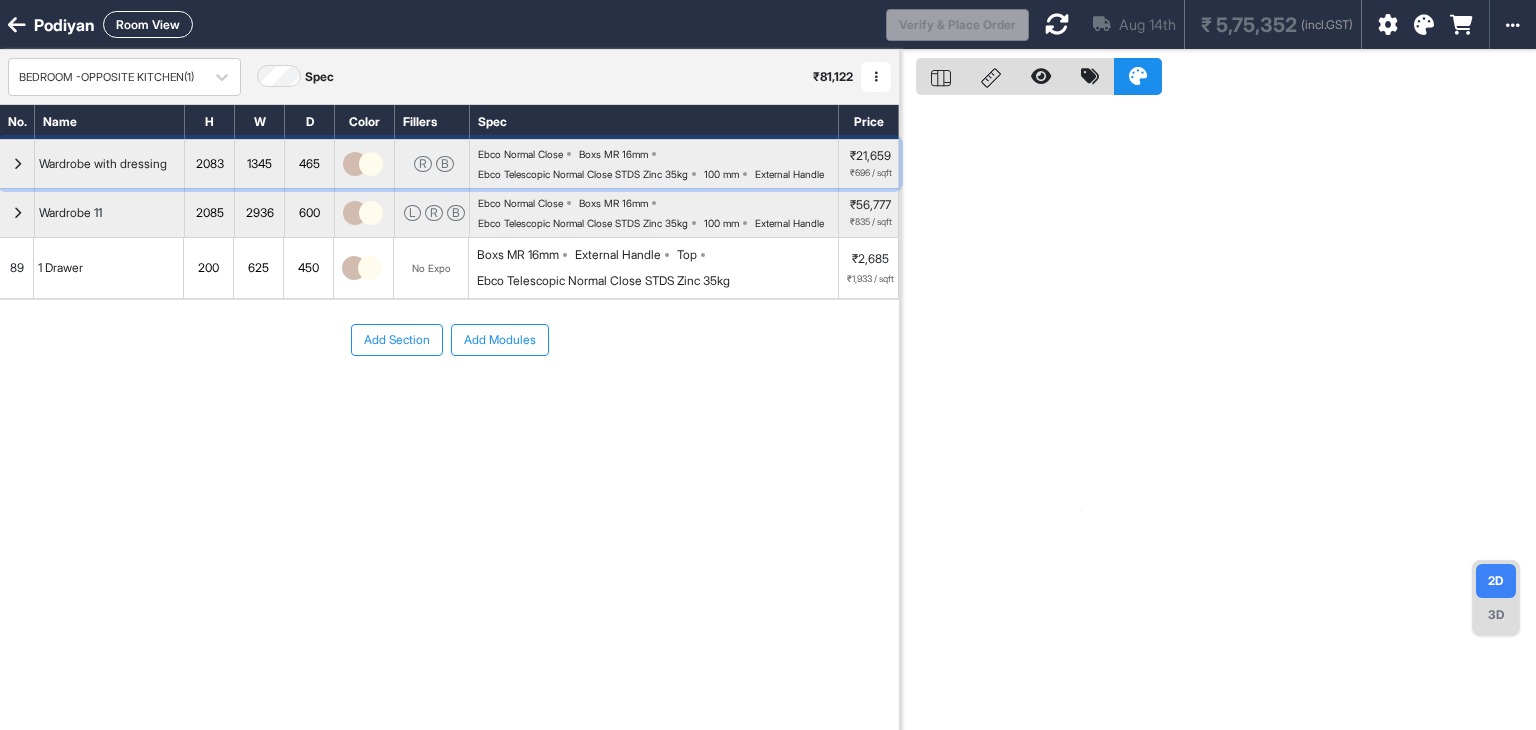 click at bounding box center [17, 164] 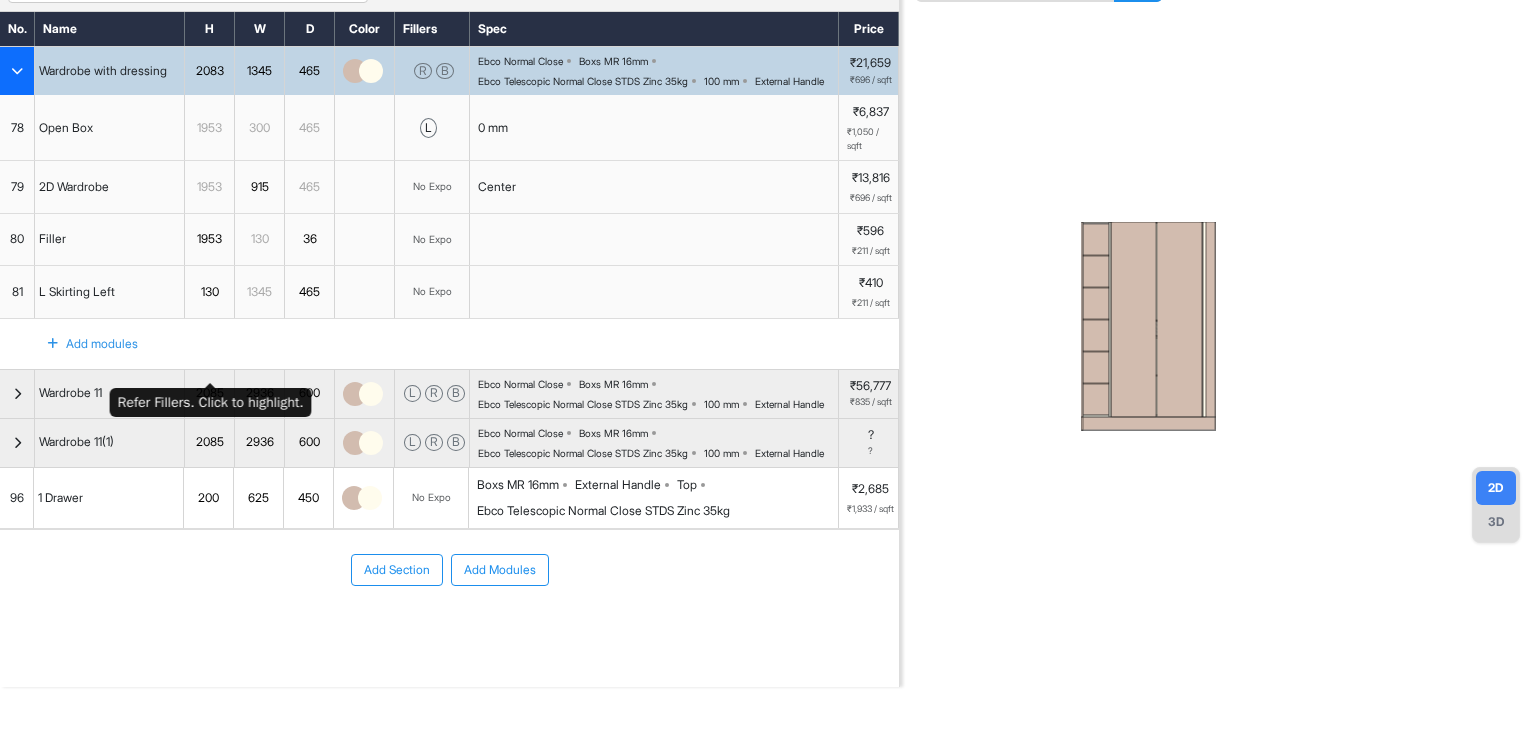 scroll, scrollTop: 156, scrollLeft: 0, axis: vertical 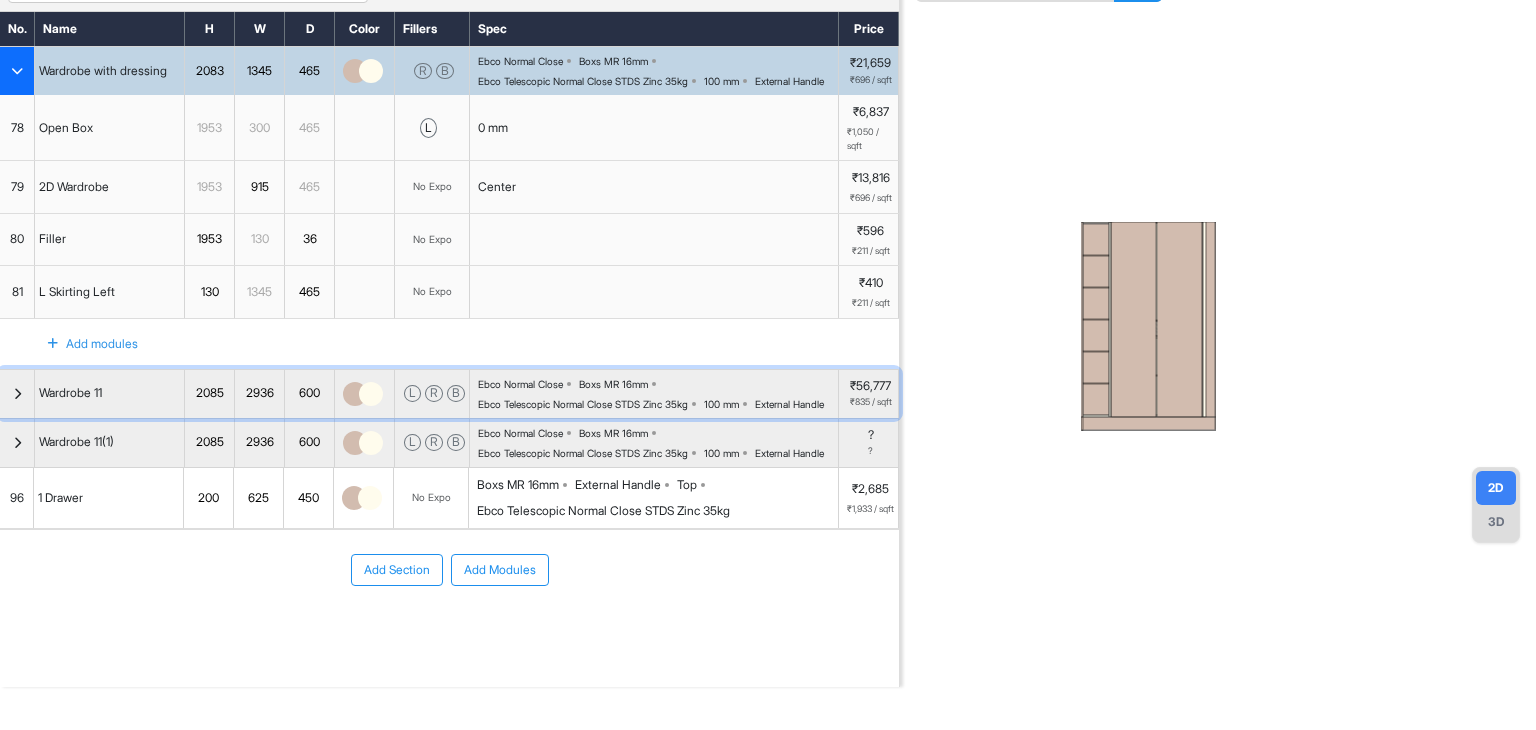 click at bounding box center [17, 394] 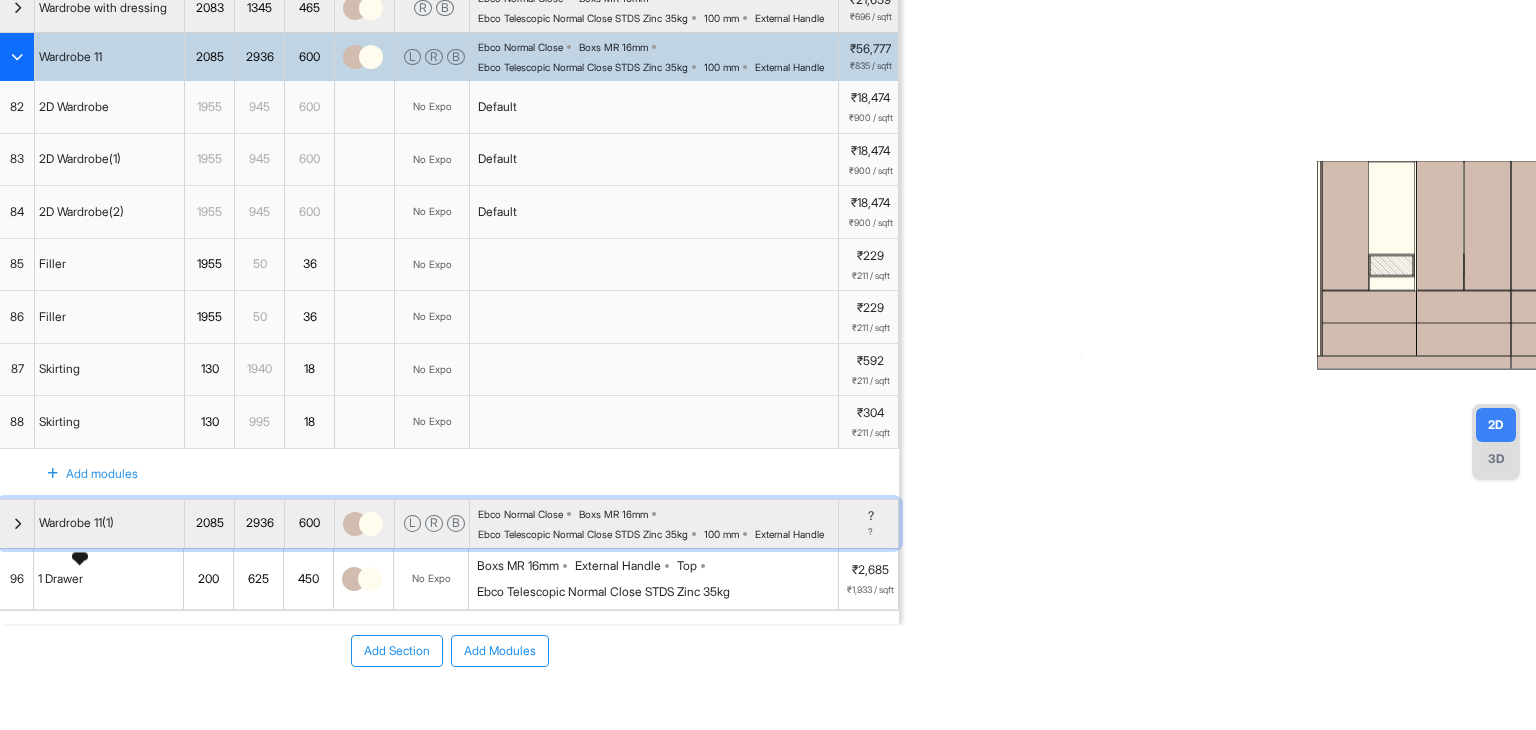 click on "Wardrobe  11(1)" at bounding box center (76, 523) 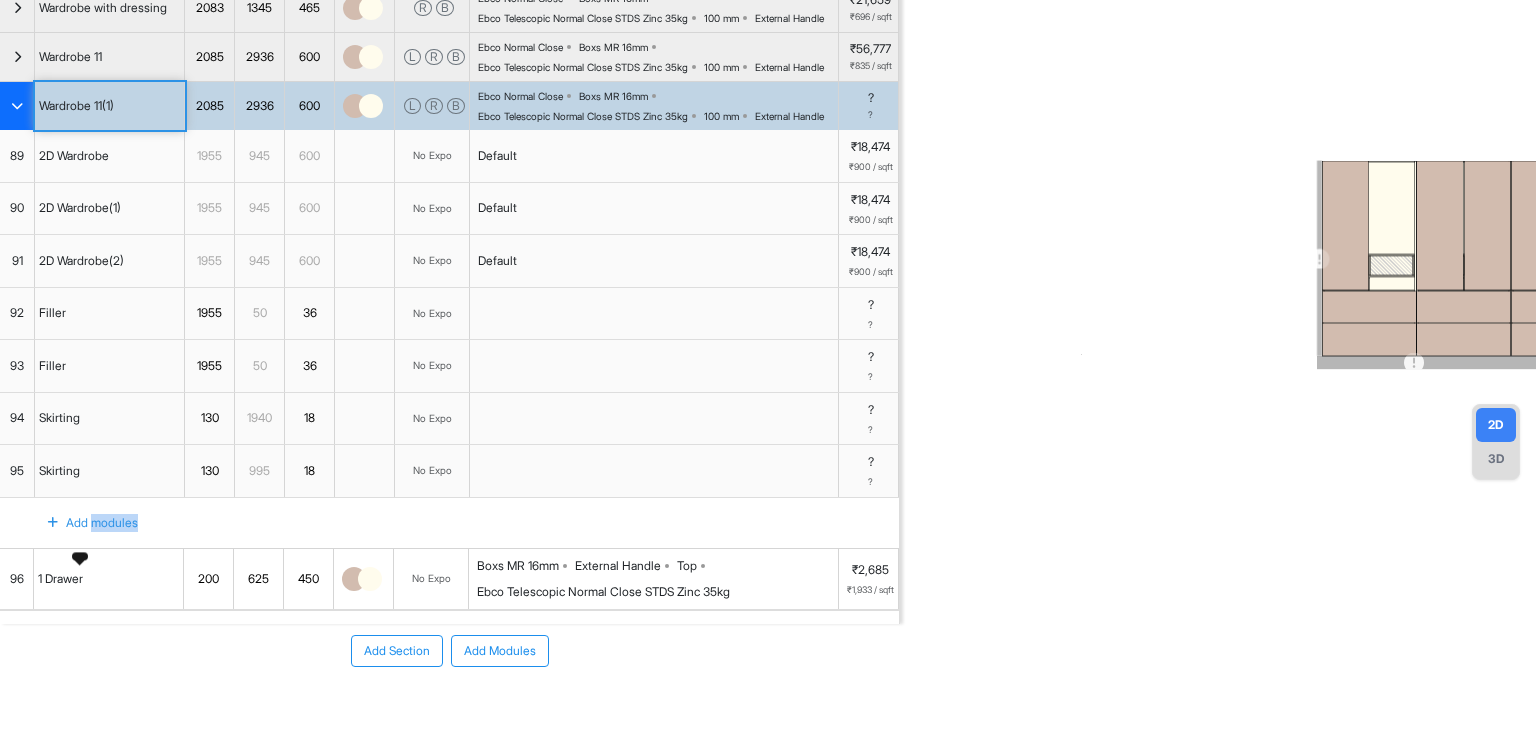 click on "Add modules" at bounding box center (81, 523) 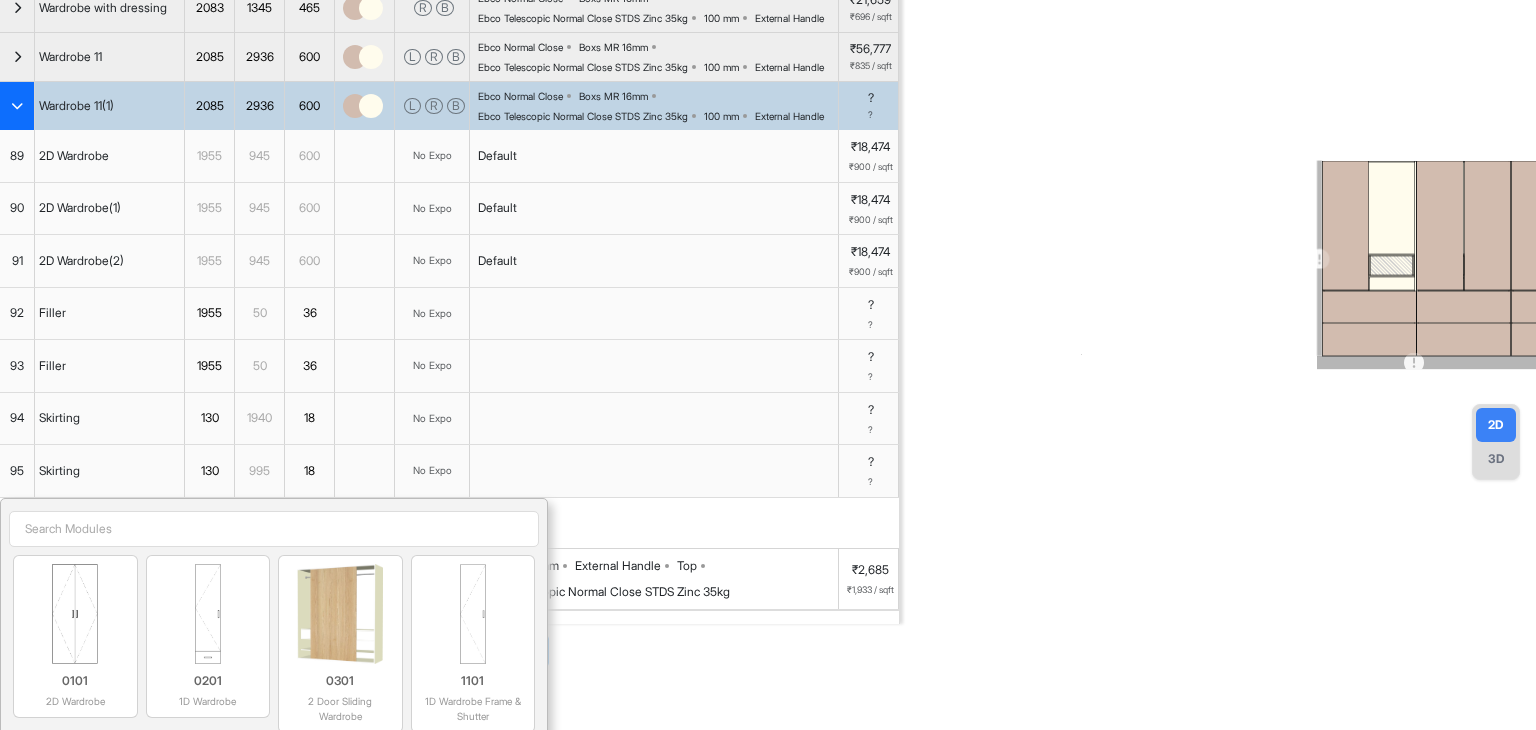 click on "Wardrobe  11(1)" at bounding box center (110, 106) 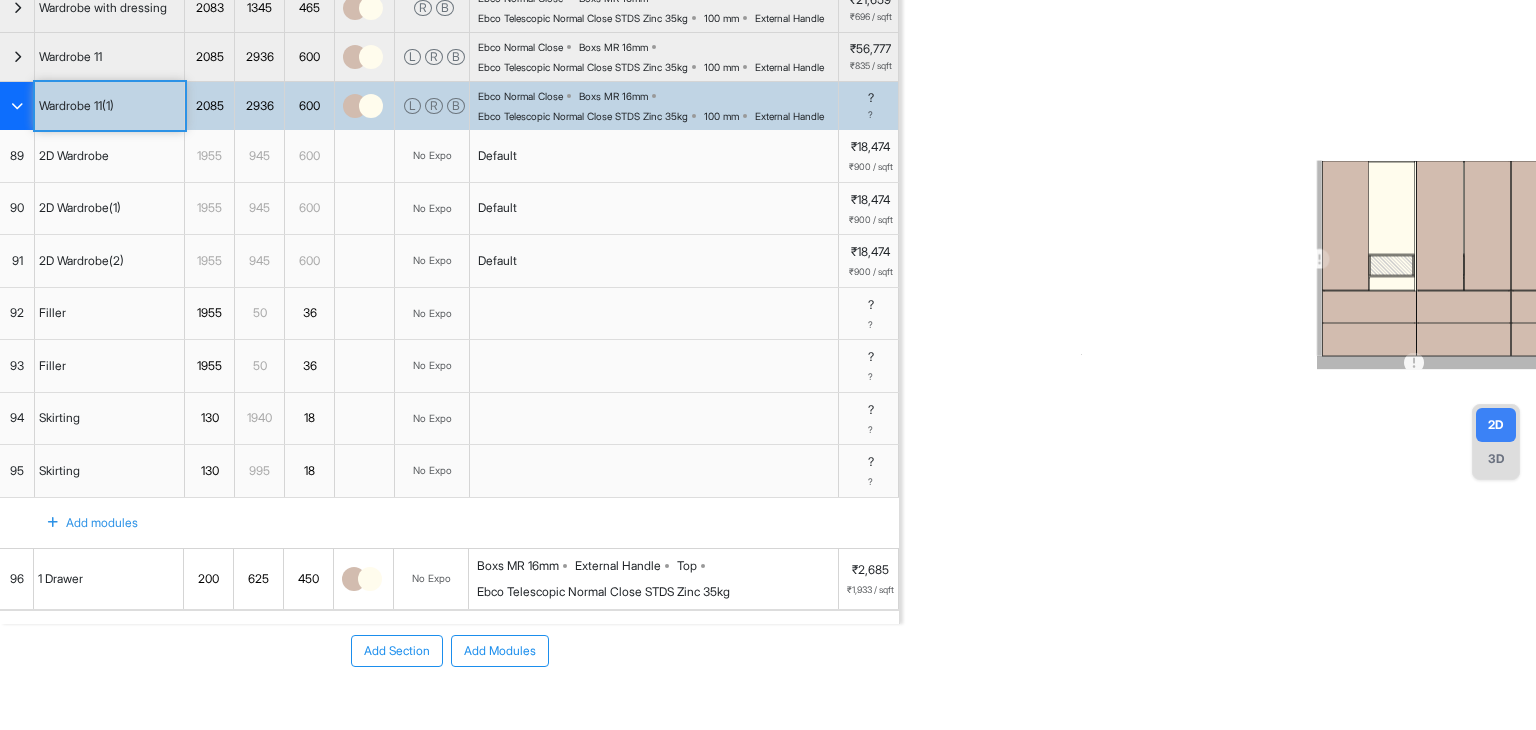 click on "Wardrobe  11(1)" at bounding box center (110, 106) 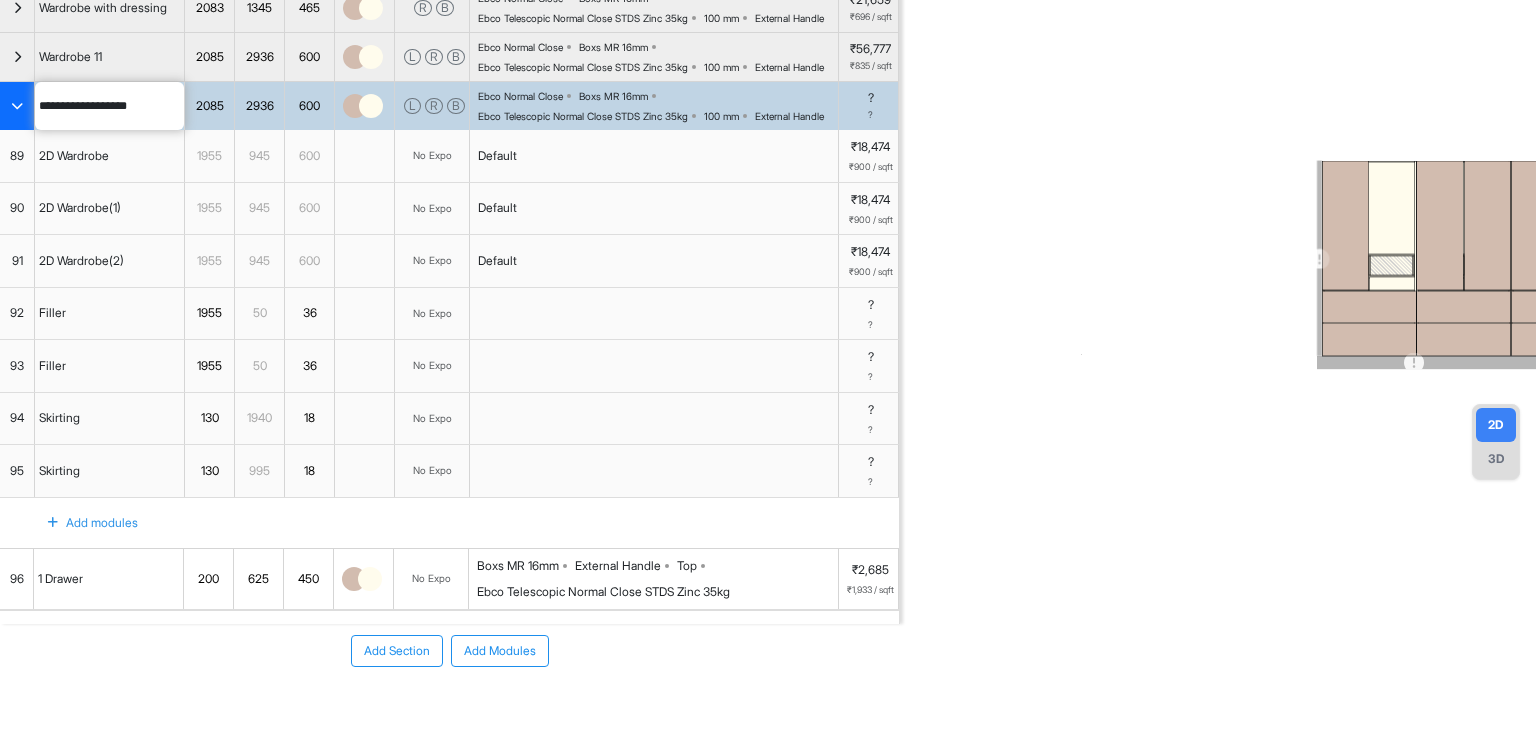 type on "**********" 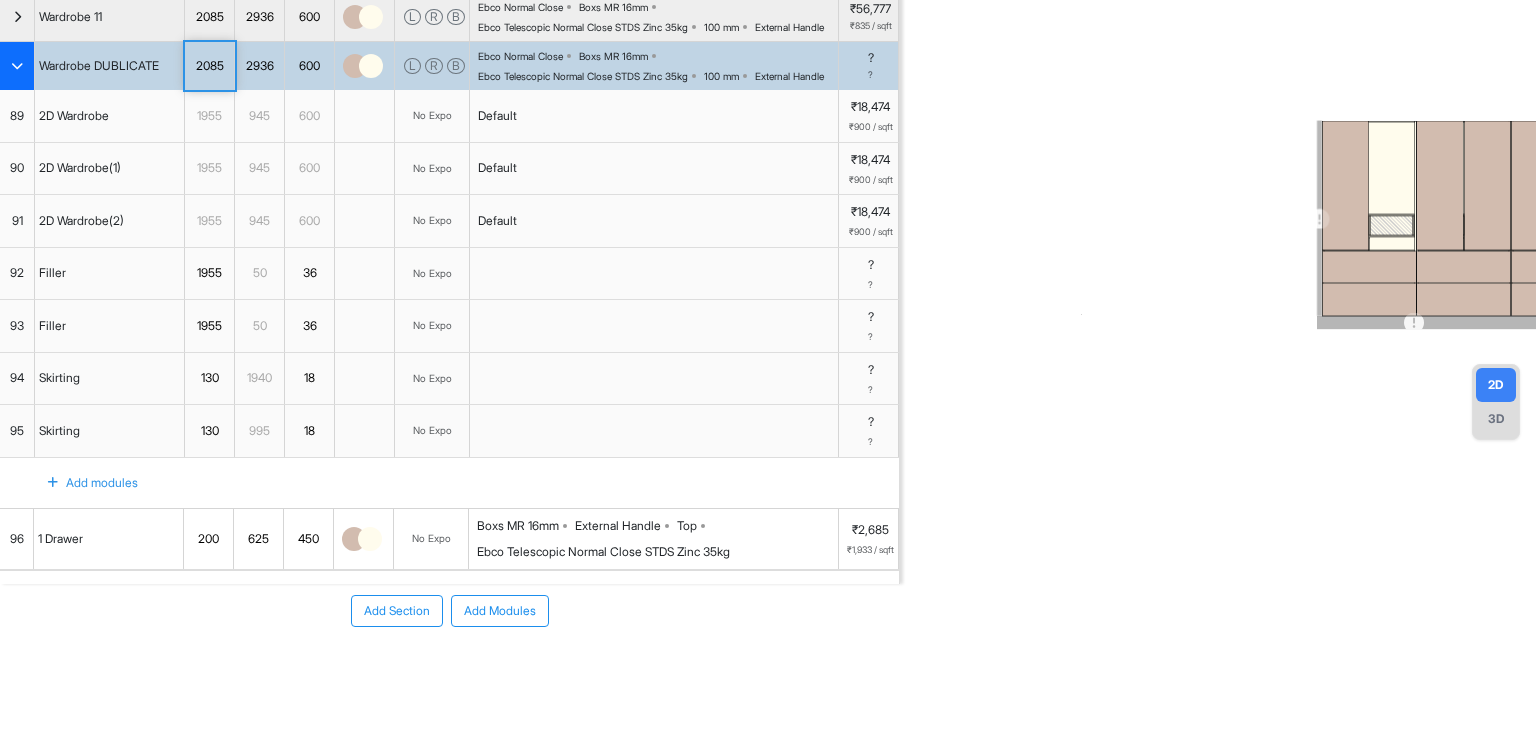scroll, scrollTop: 200, scrollLeft: 0, axis: vertical 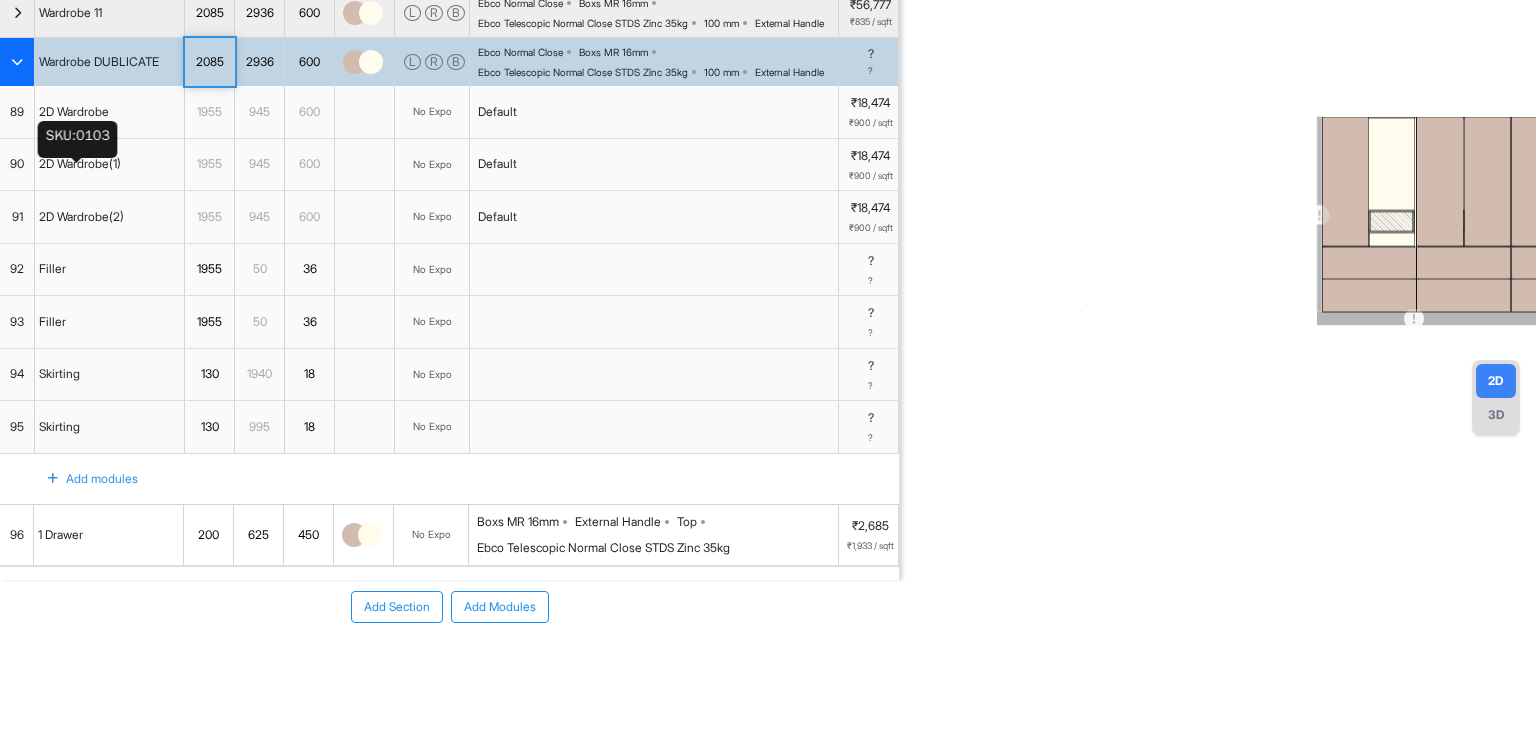 click on "2D Wardrobe" at bounding box center (74, 112) 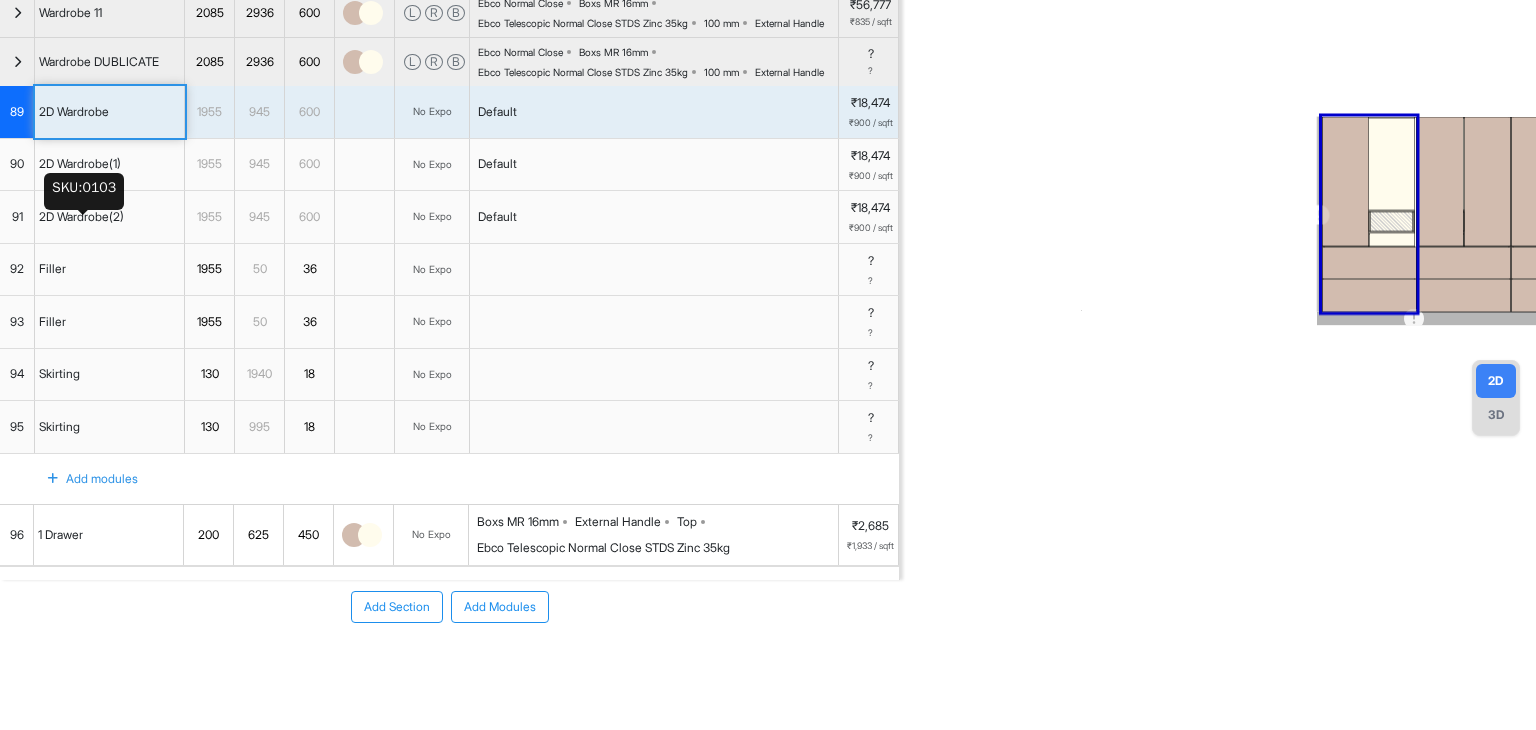 click on "2D Wardrobe(1)" at bounding box center (80, 164) 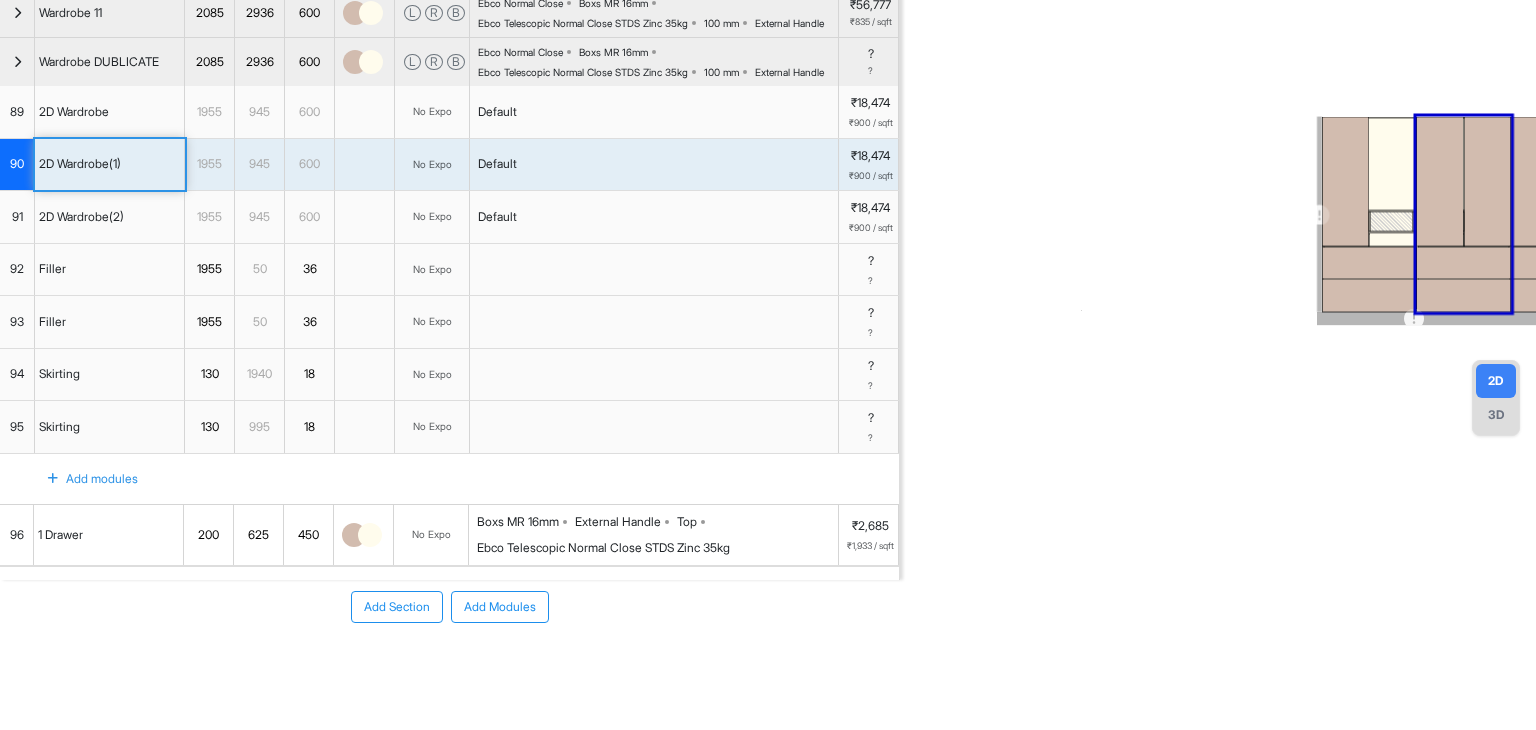 click on "2D Wardrobe(2)" at bounding box center [81, 217] 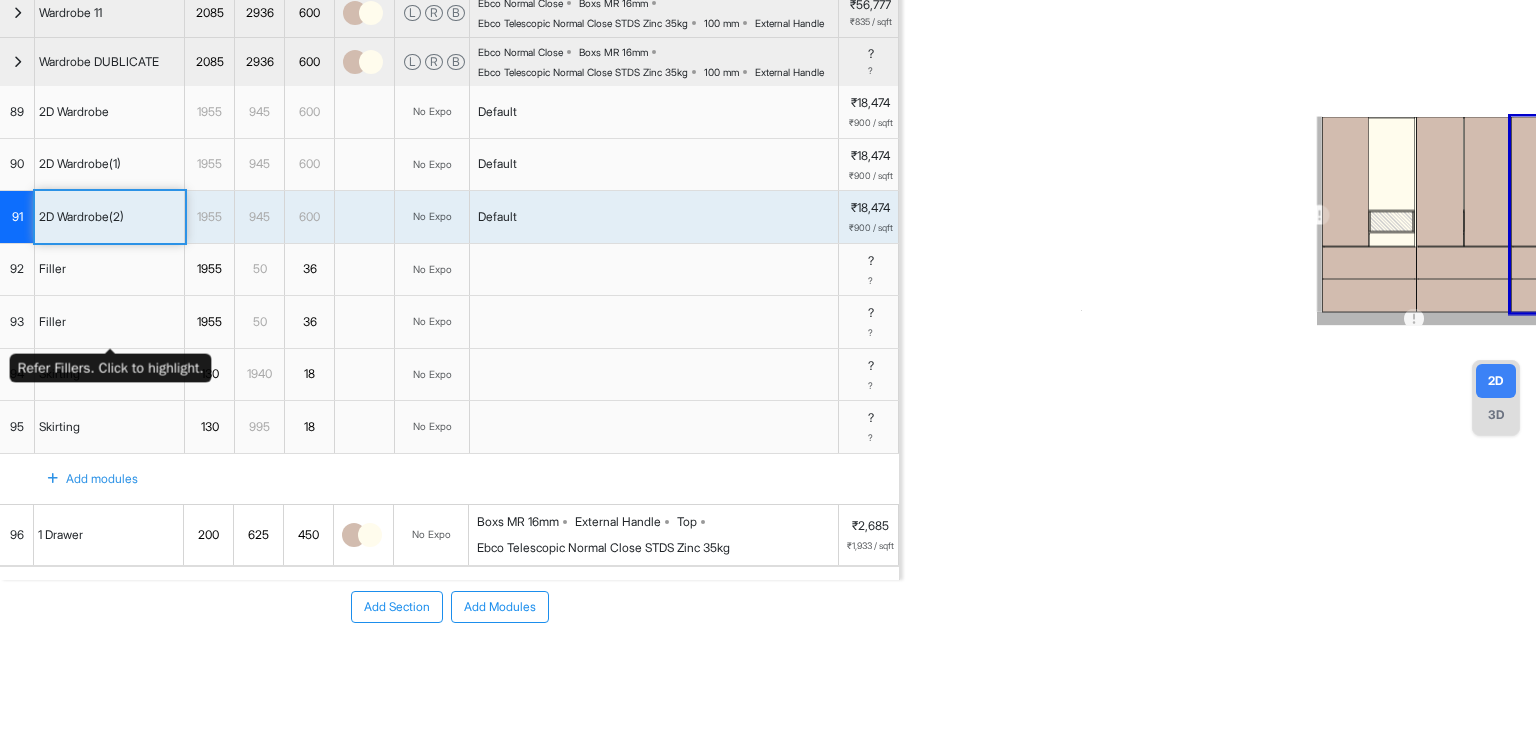 click on "Filler" at bounding box center [110, 270] 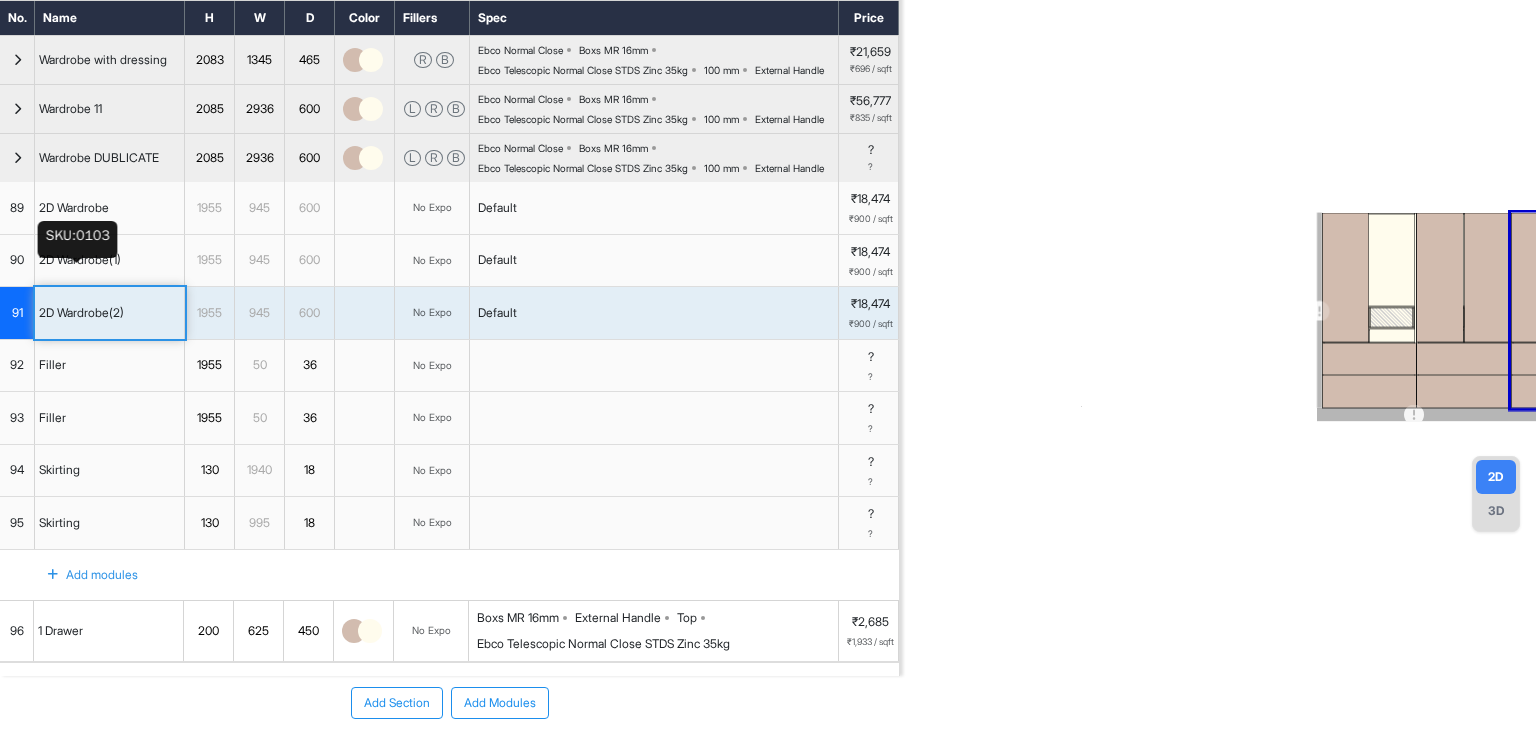scroll, scrollTop: 100, scrollLeft: 0, axis: vertical 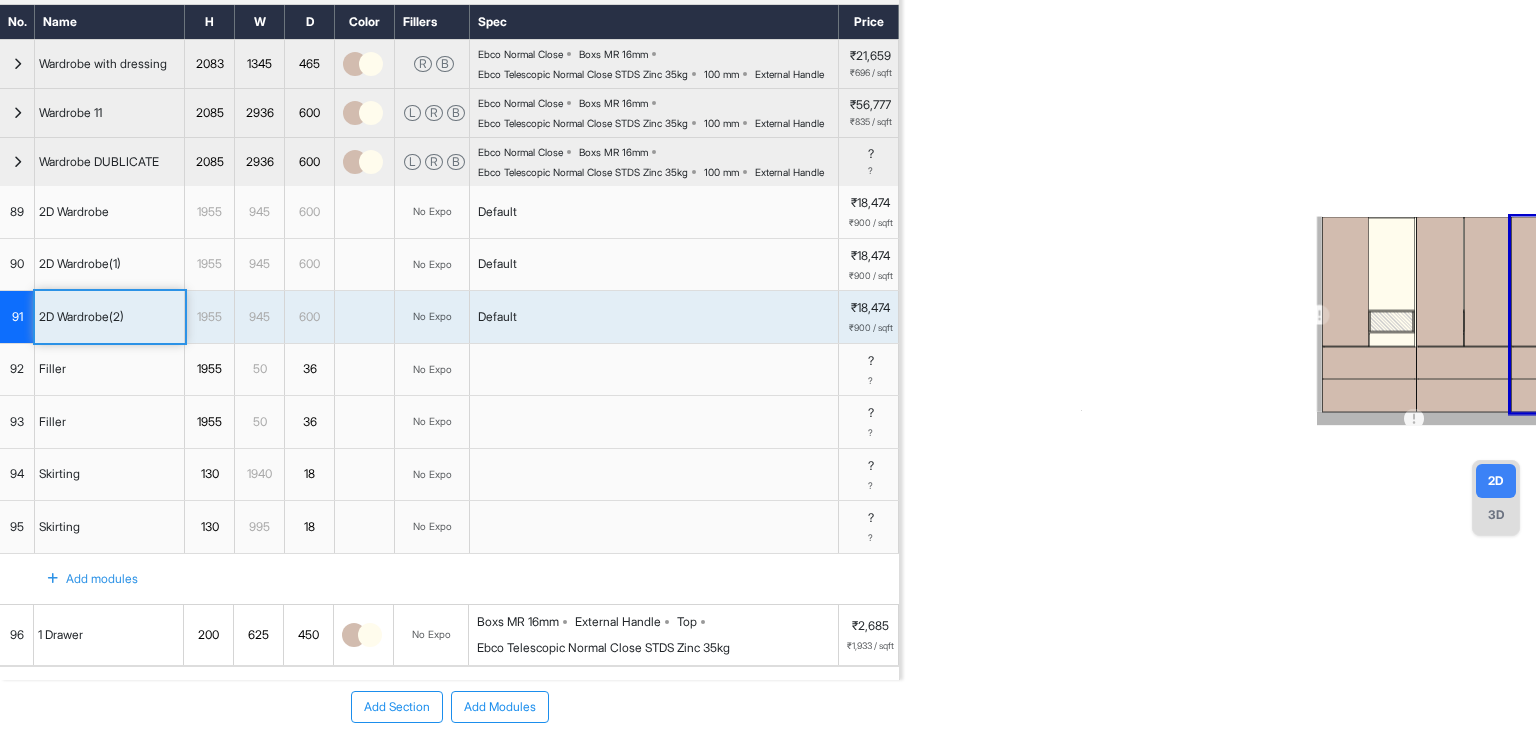 click on "Wardrobe  DUBLICATE" at bounding box center (99, 162) 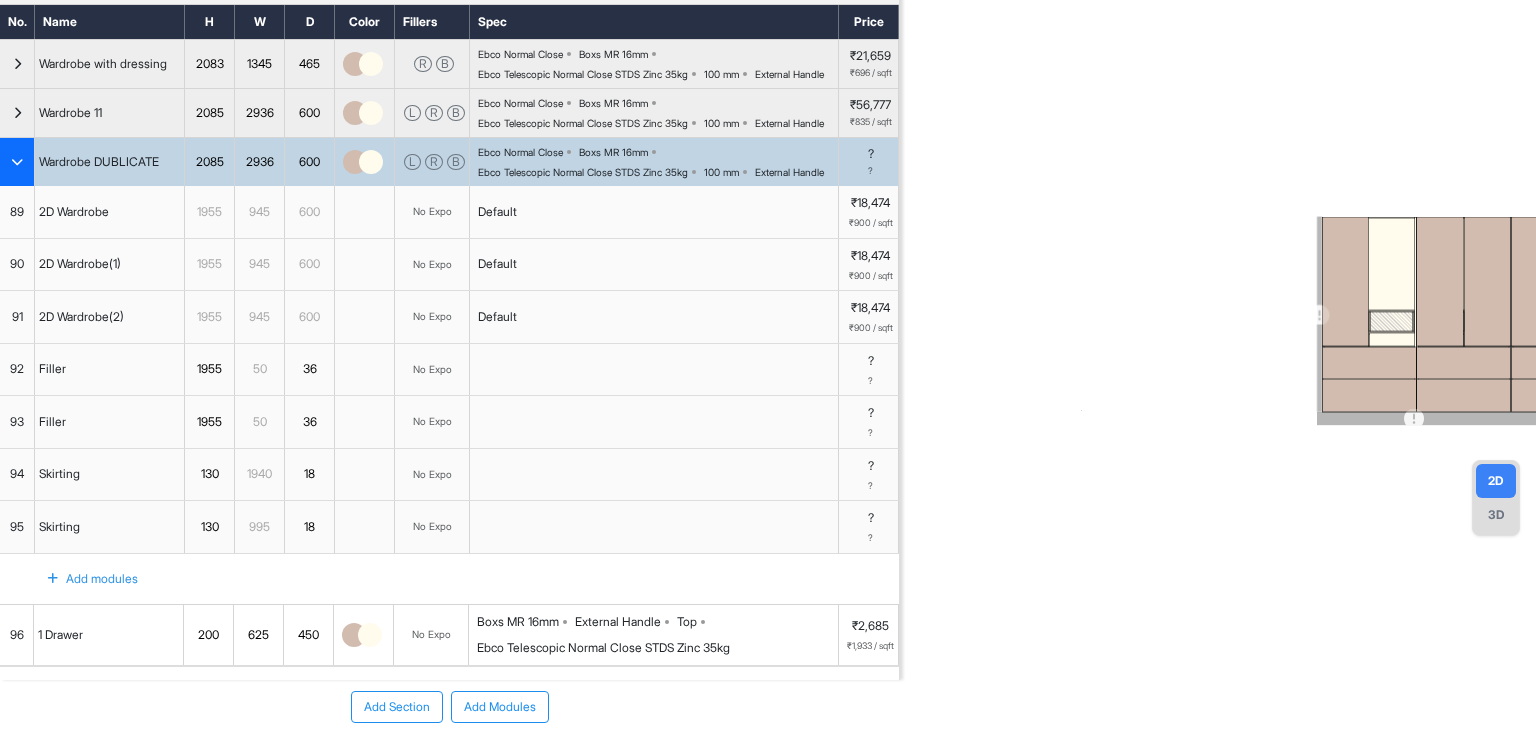 type 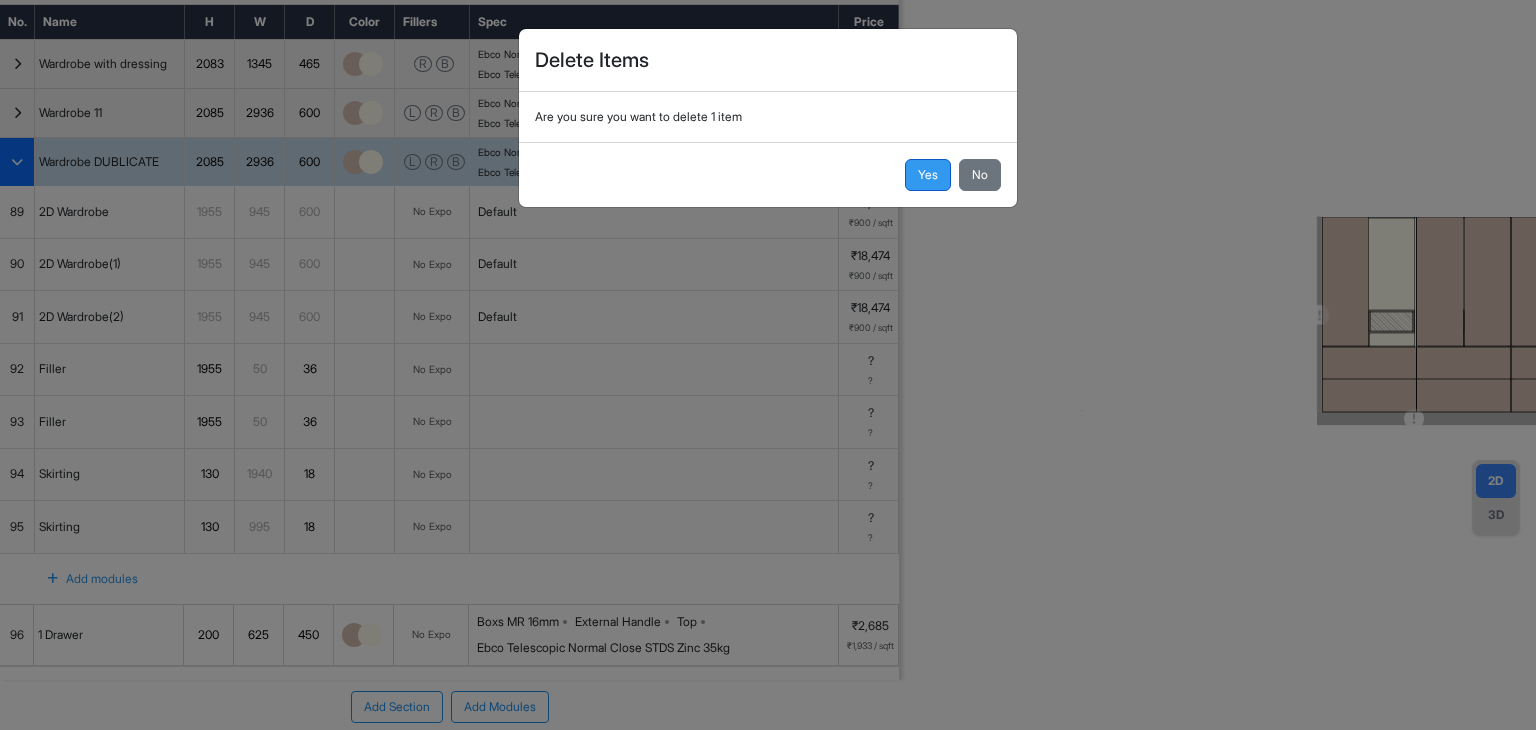 click on "Yes" at bounding box center [928, 175] 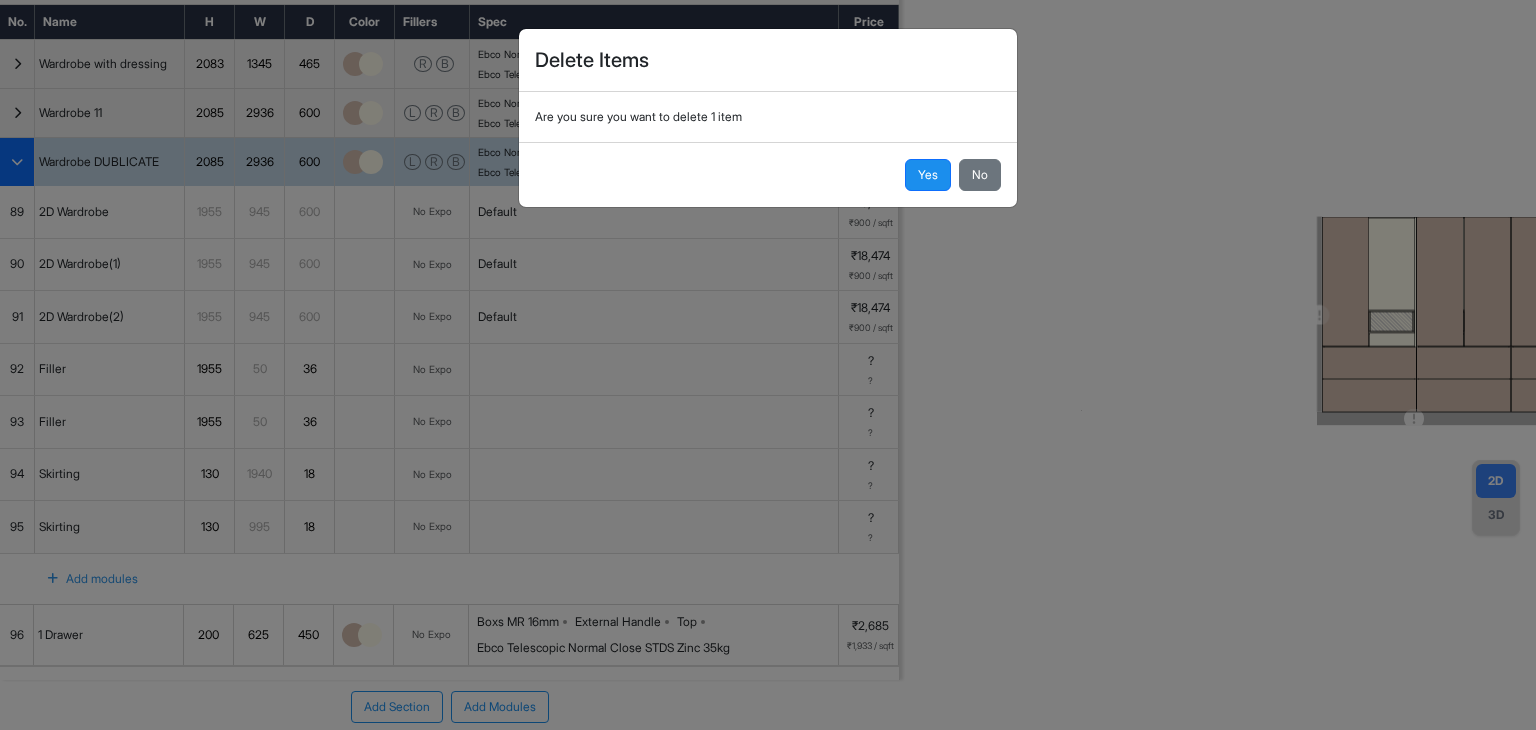 scroll, scrollTop: 50, scrollLeft: 0, axis: vertical 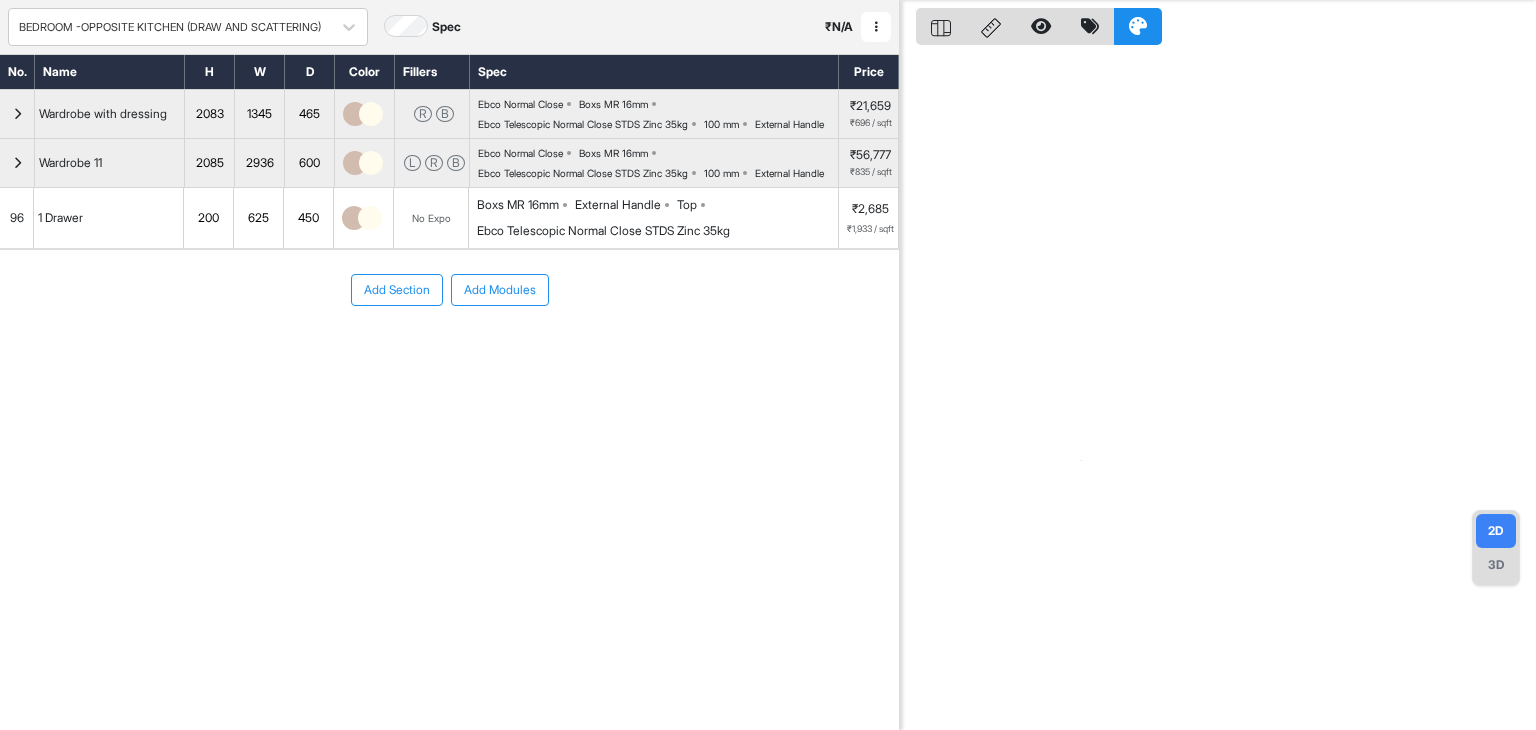 click on "Add Section" at bounding box center (397, 290) 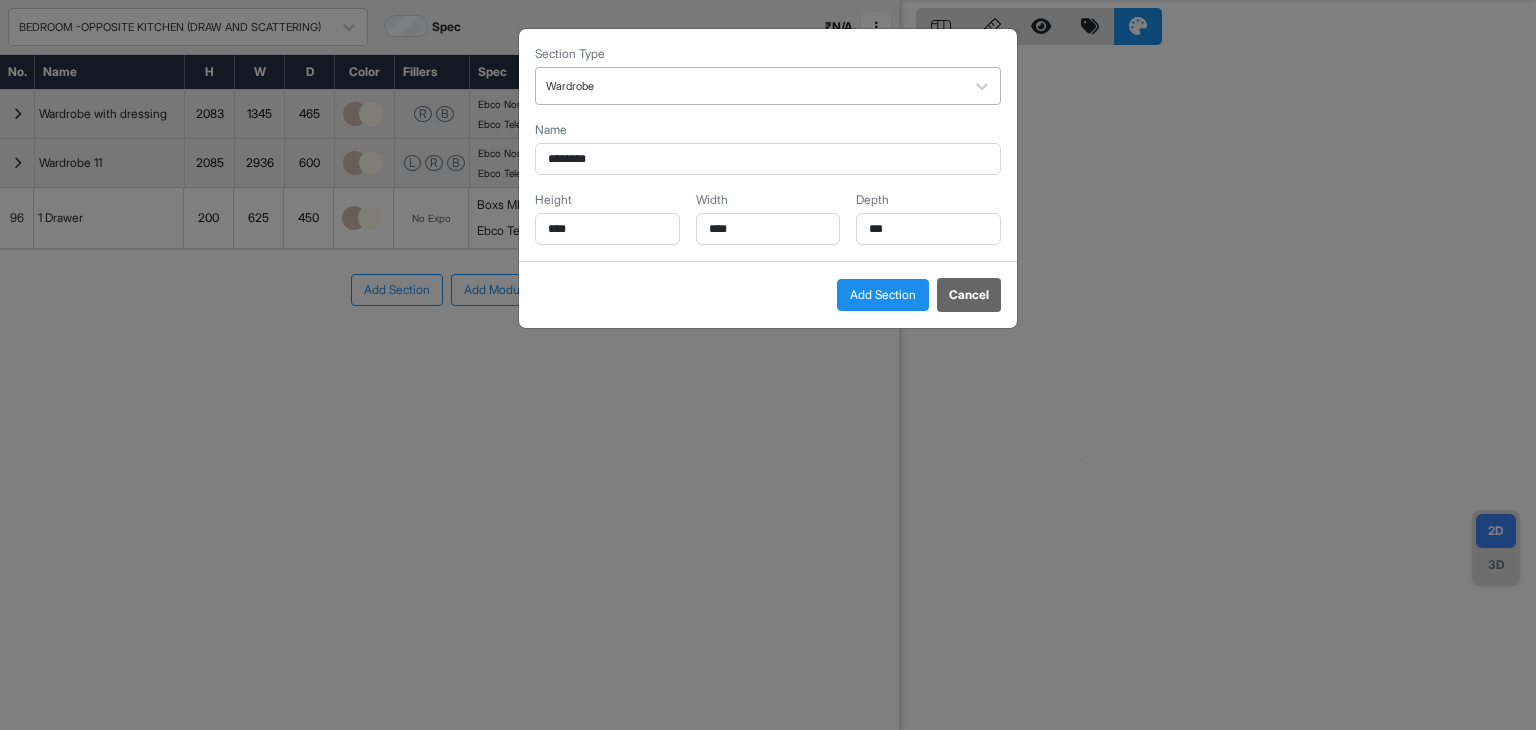 click at bounding box center (750, 86) 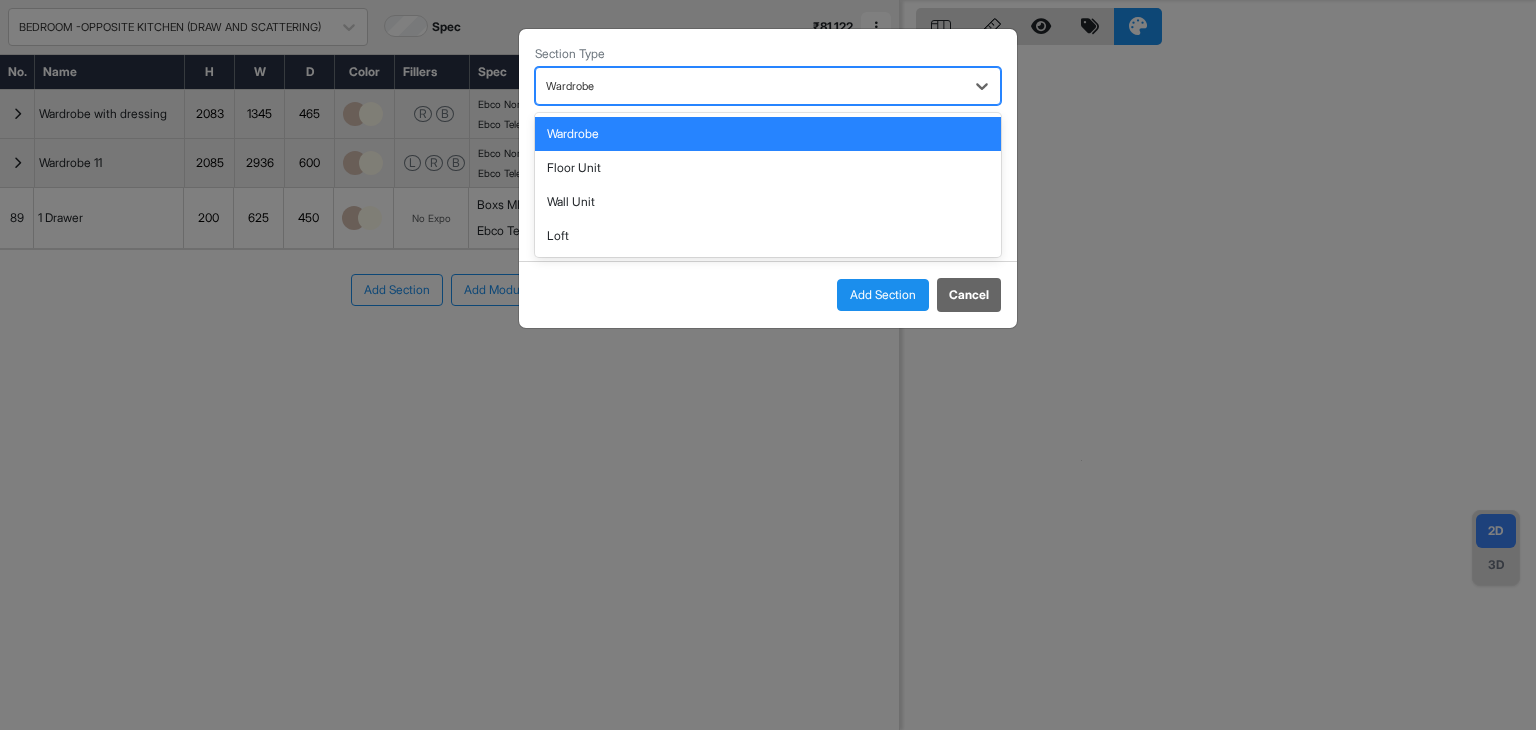 click on "Floor Unit" at bounding box center (768, 168) 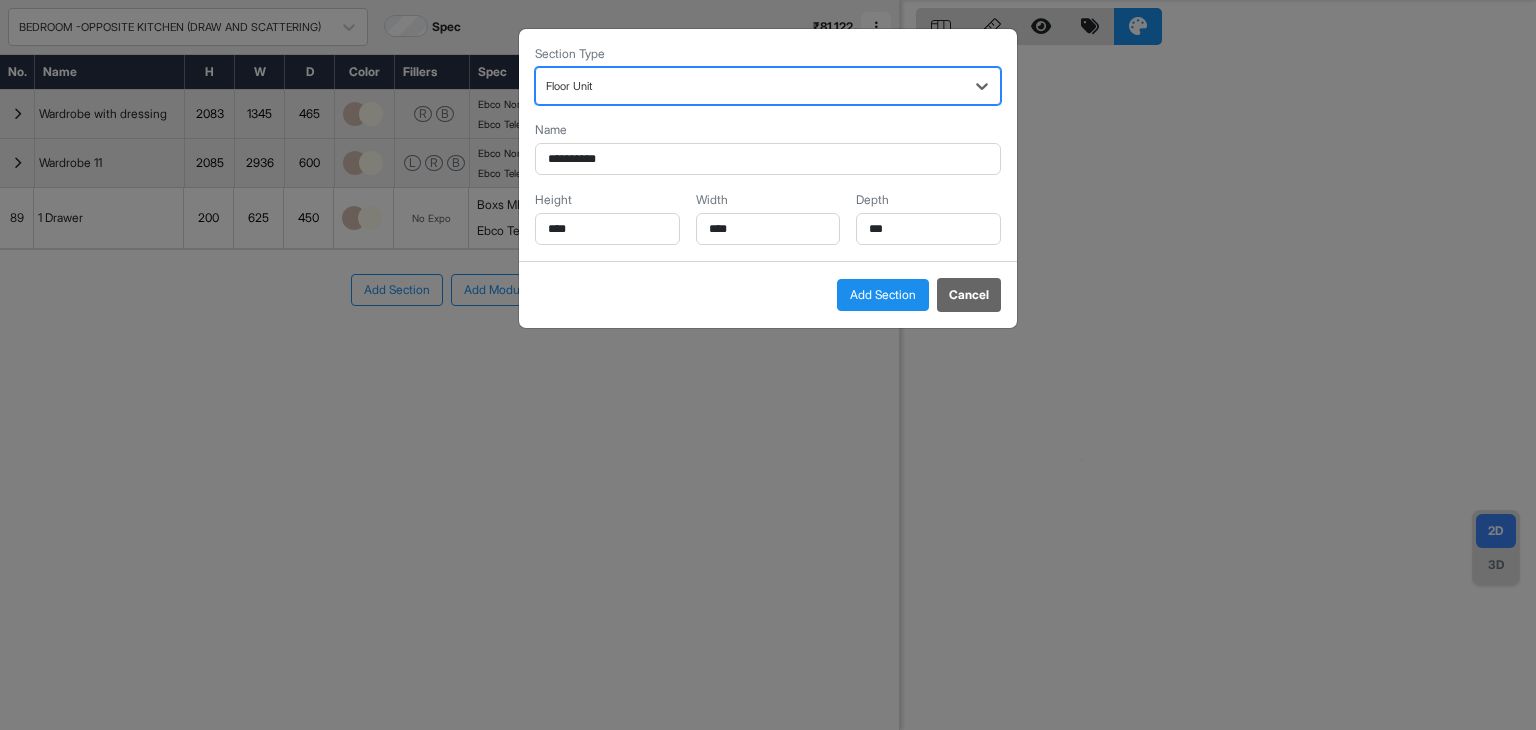 click at bounding box center [750, 86] 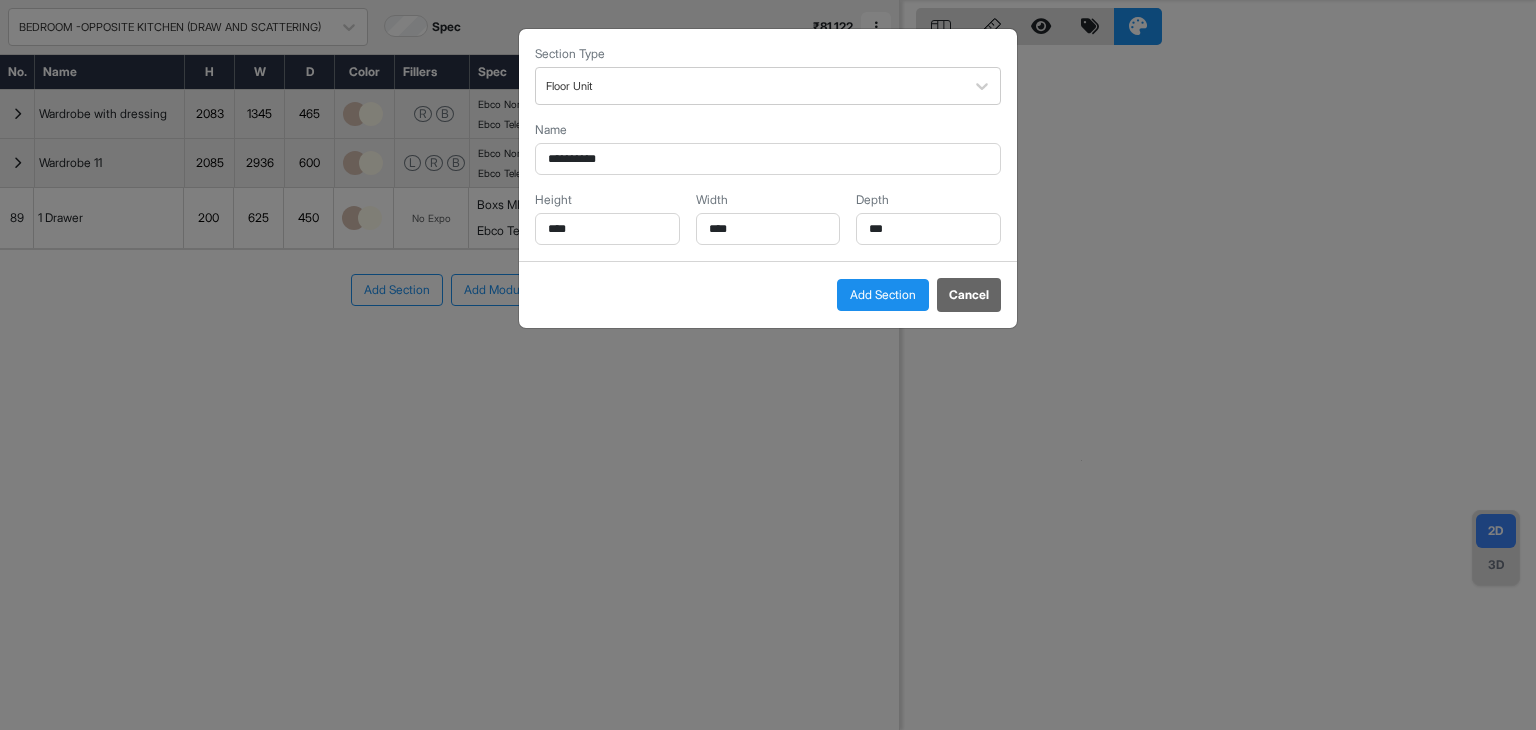 click on "Add Section" at bounding box center (883, 295) 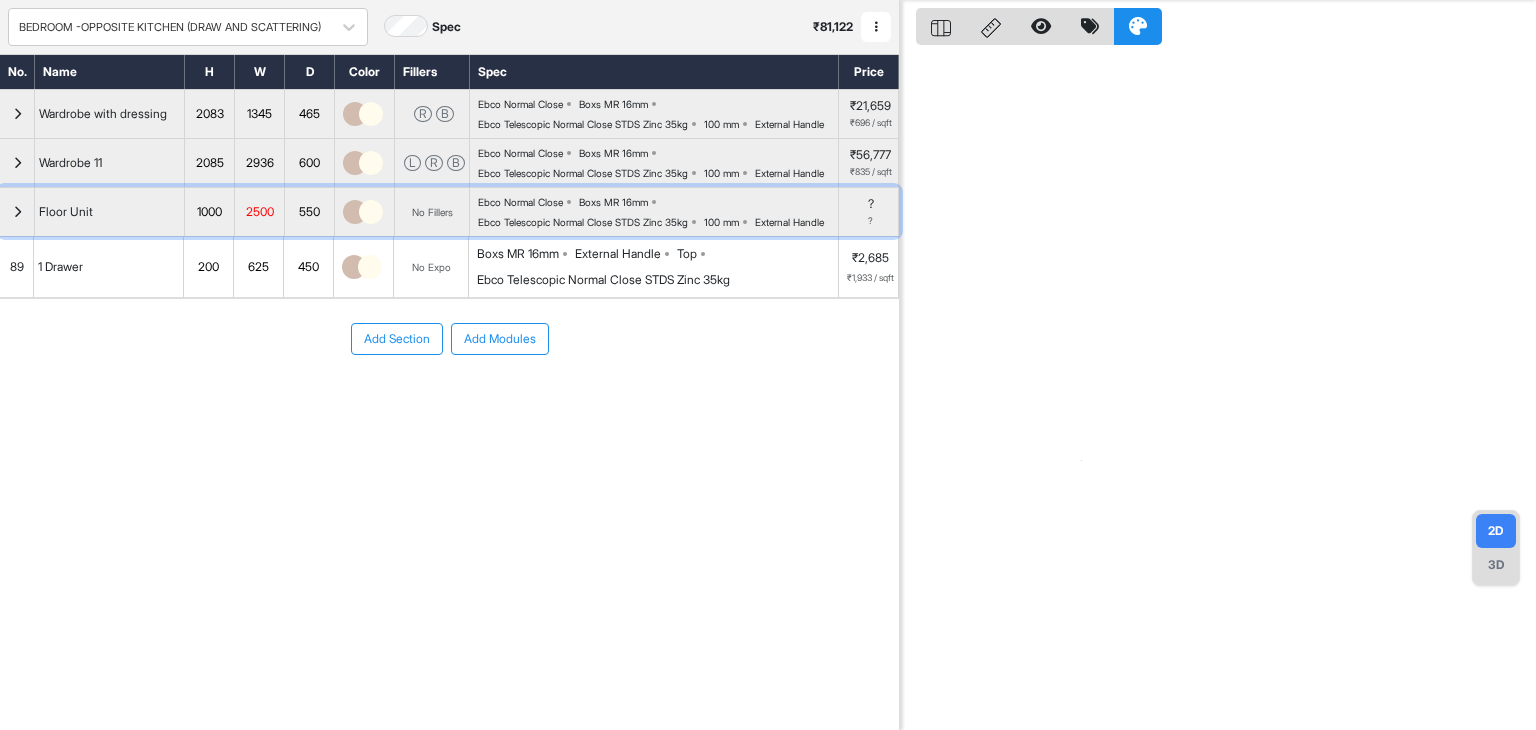 click at bounding box center (17, 212) 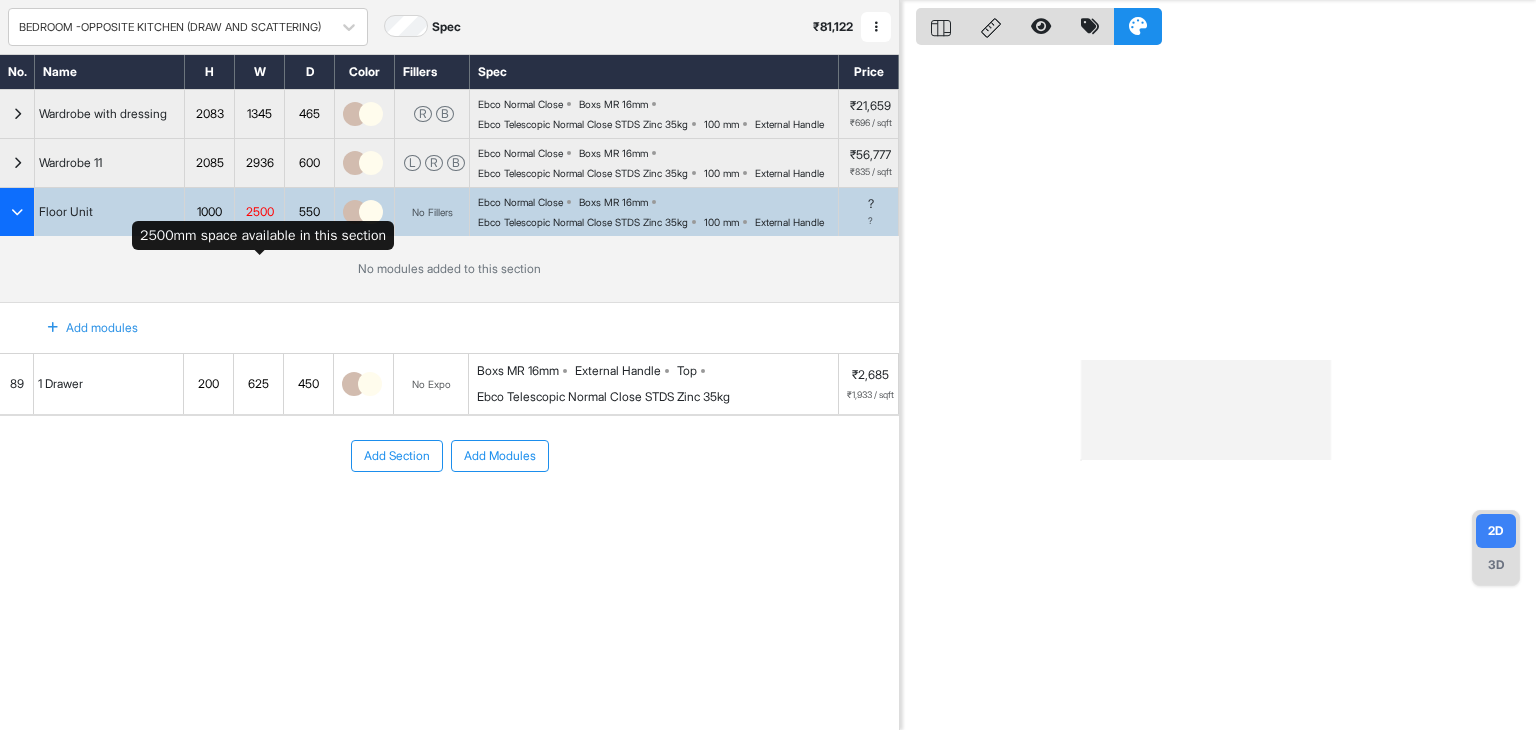 click on "2500" at bounding box center (259, 212) 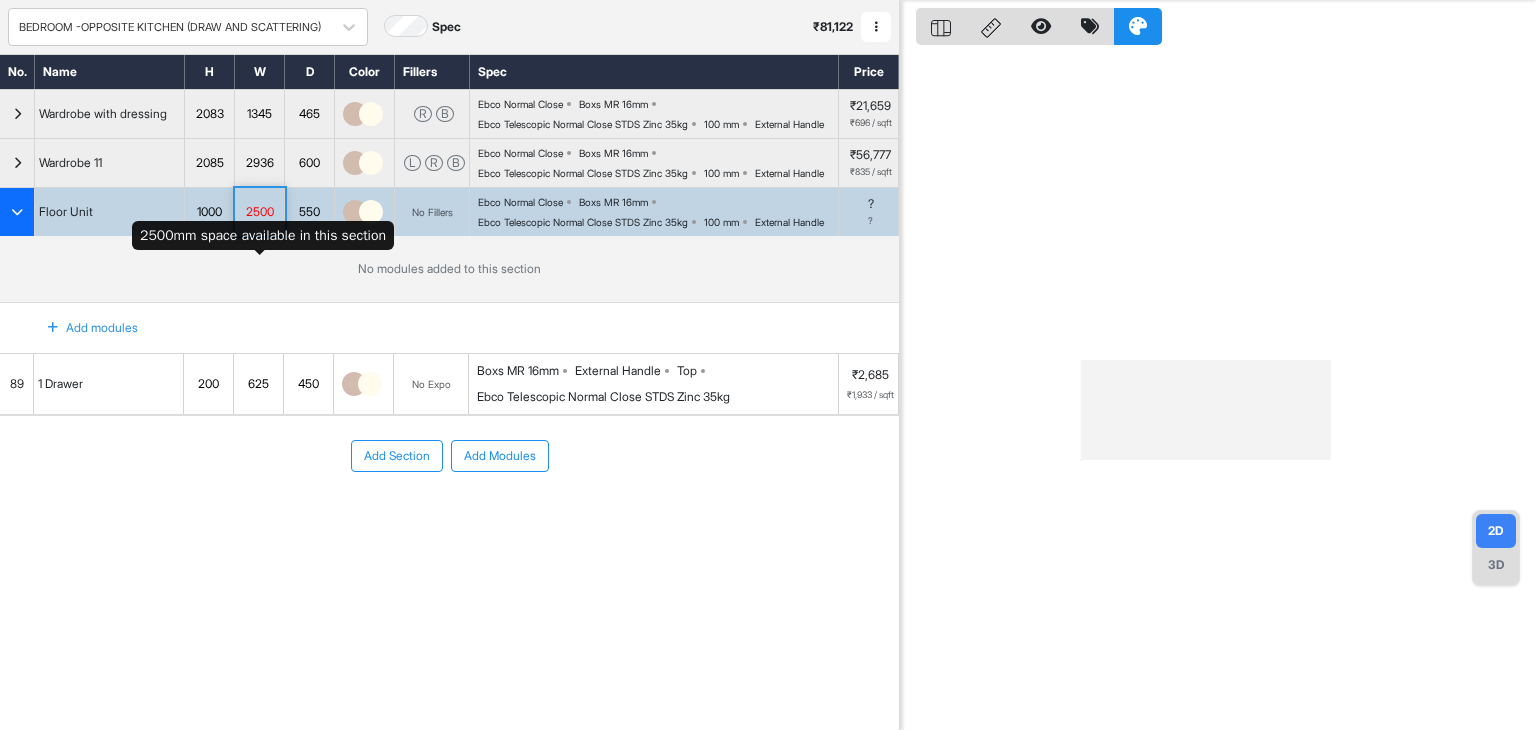 click on "2500" at bounding box center (259, 212) 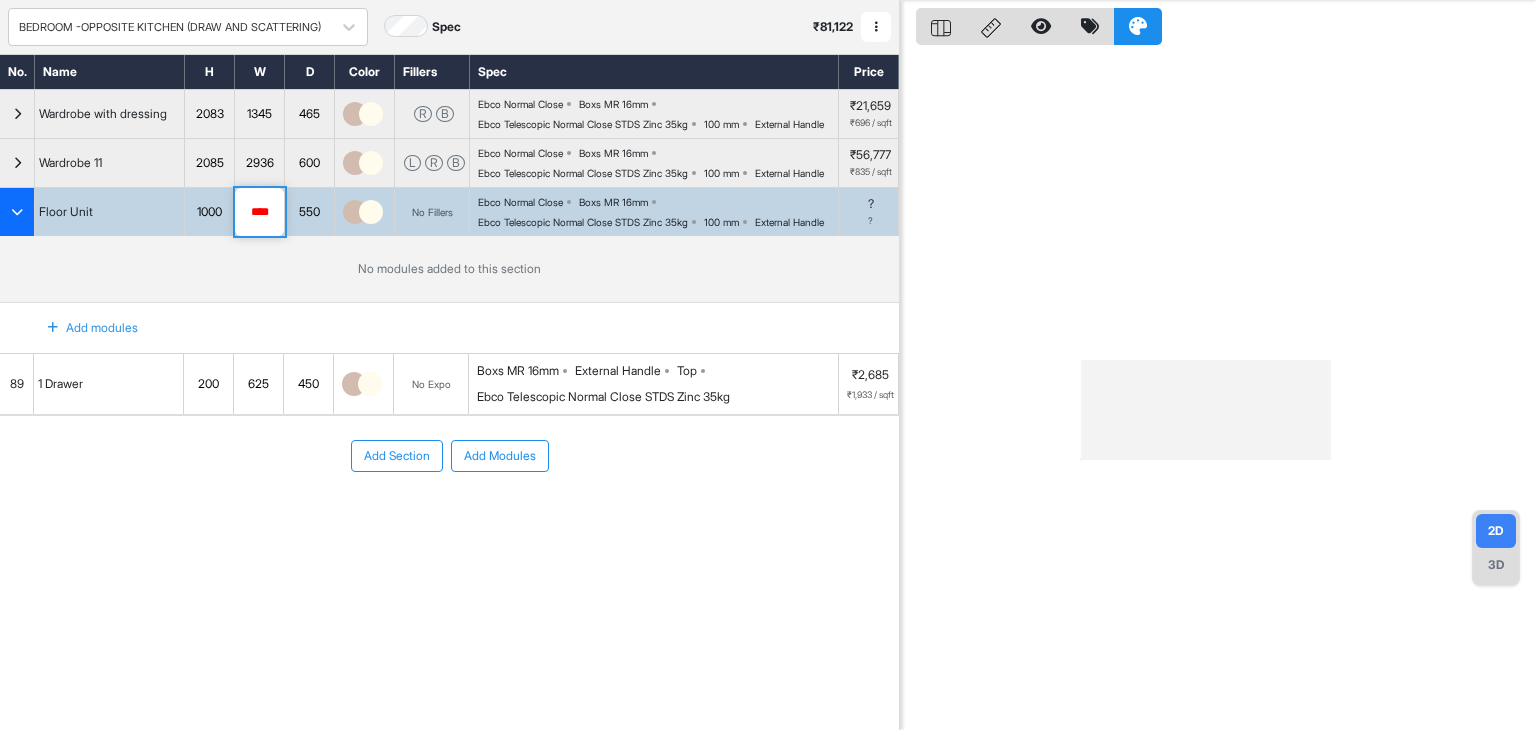 click on "****" at bounding box center (259, 212) 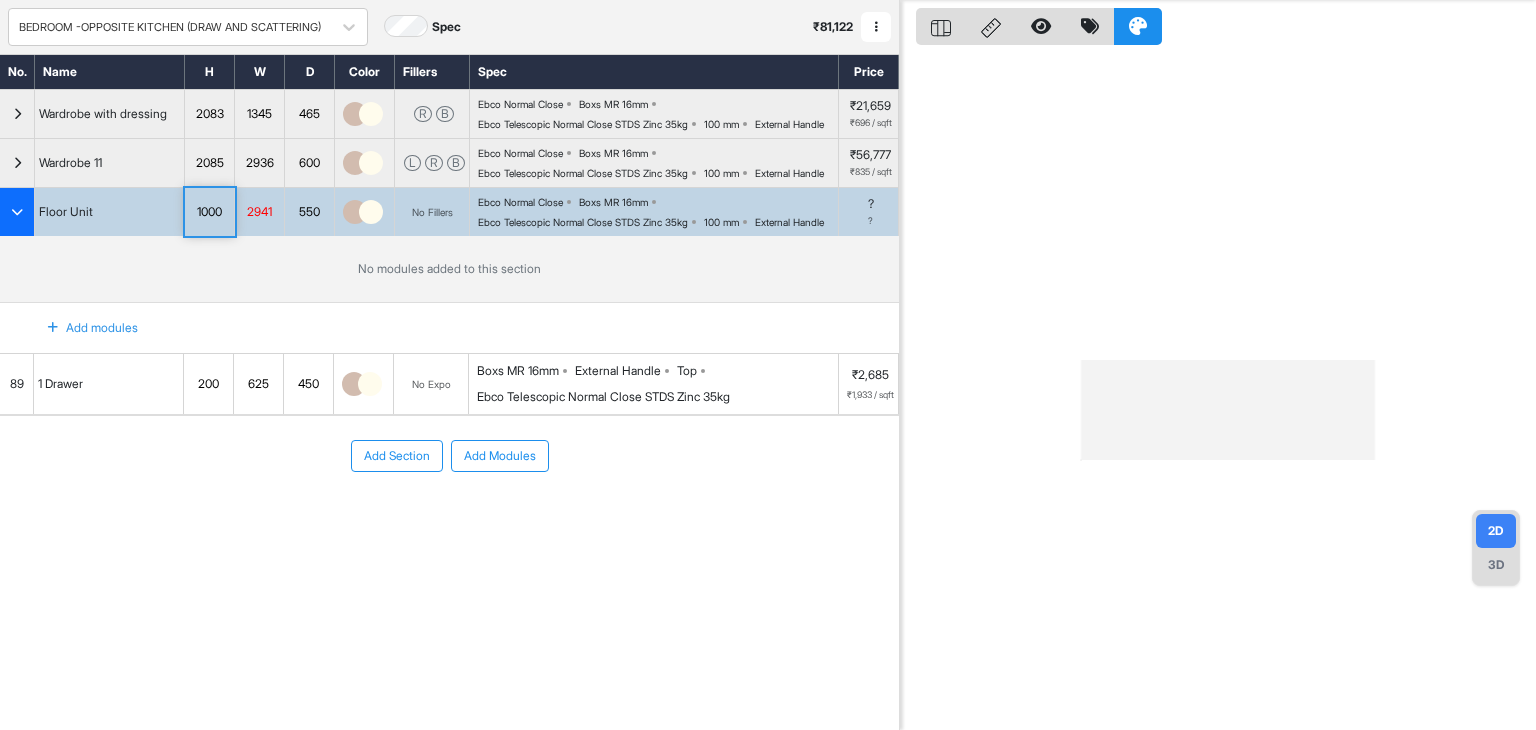 click on "1000" at bounding box center (209, 212) 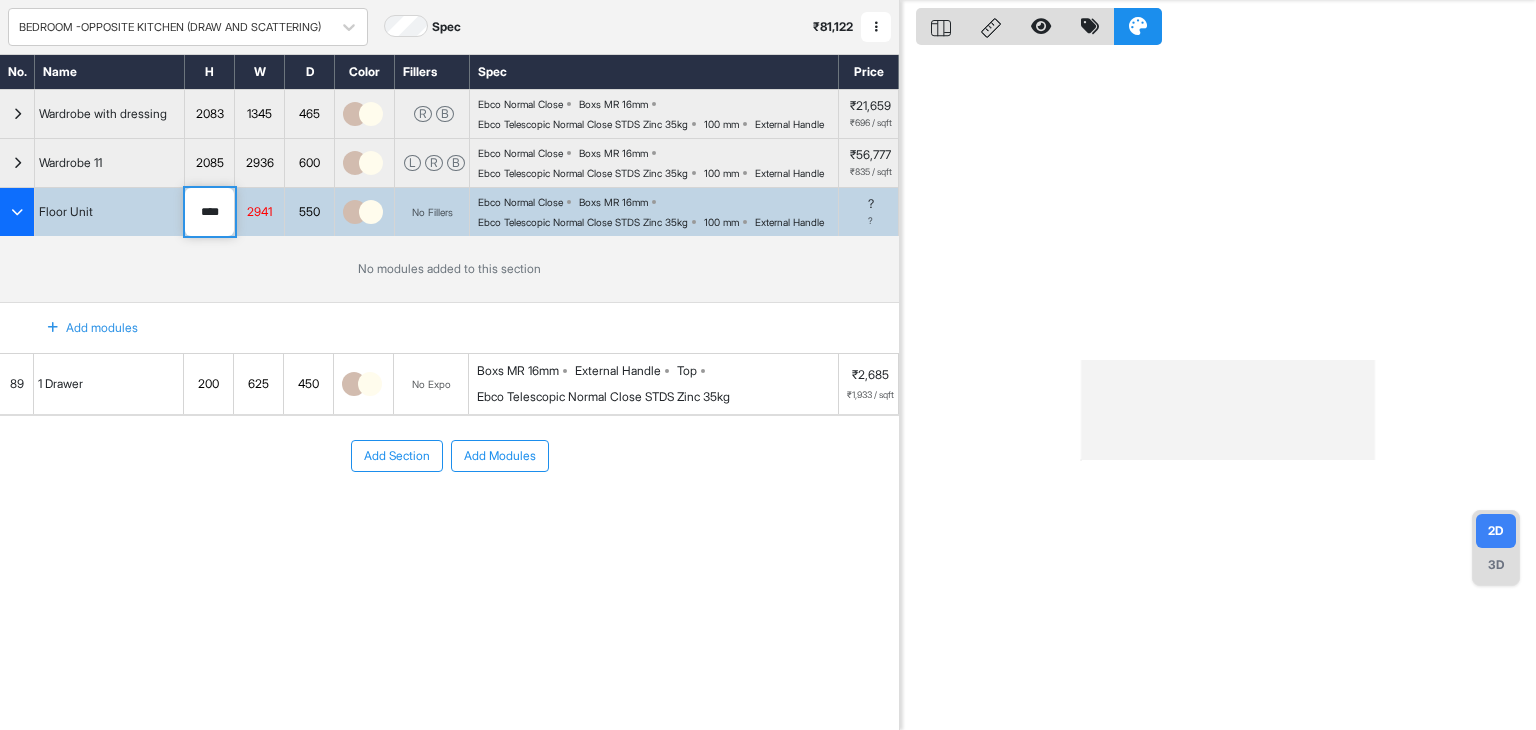 drag, startPoint x: 225, startPoint y: 259, endPoint x: 193, endPoint y: 262, distance: 32.140316 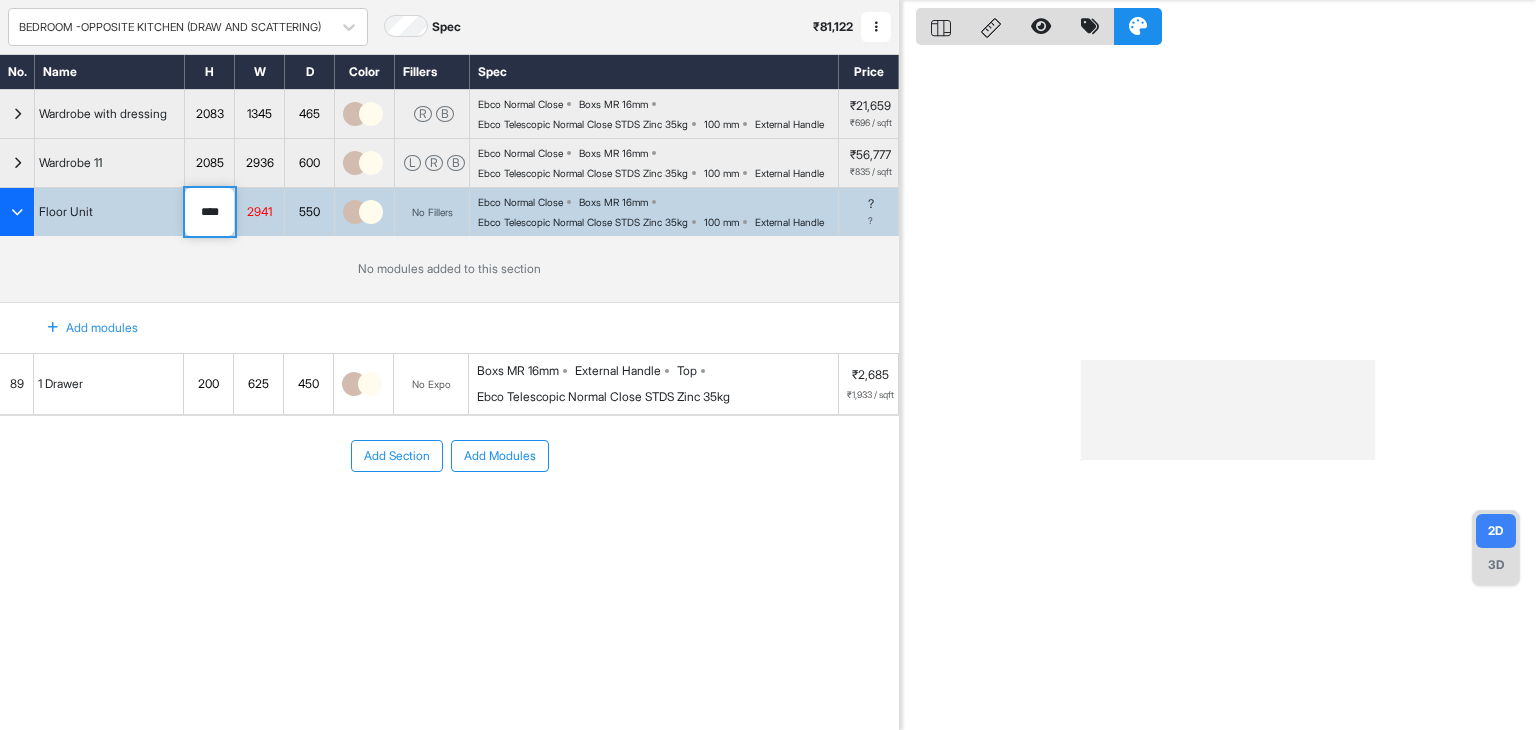 click on "550" at bounding box center (309, 212) 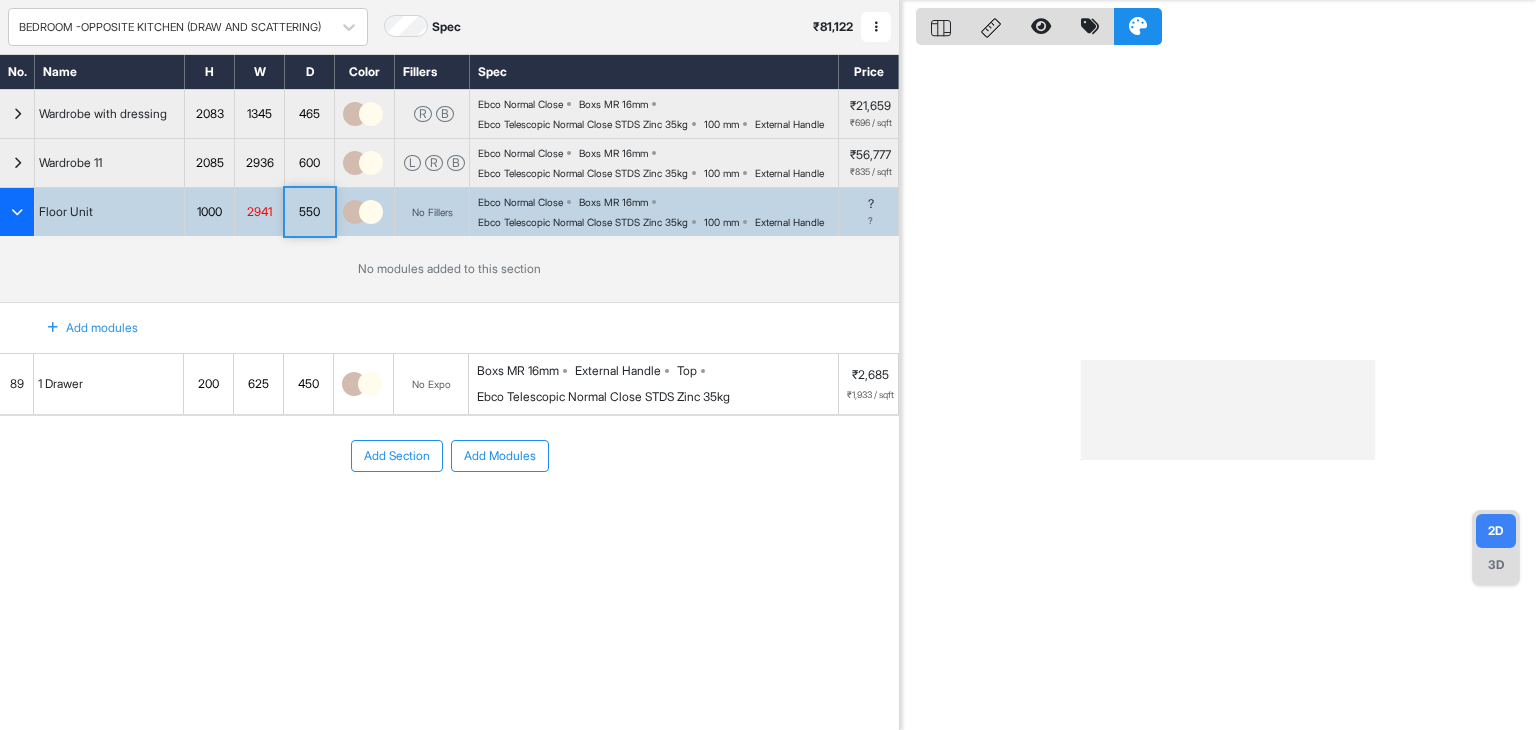 click on "550" at bounding box center [309, 212] 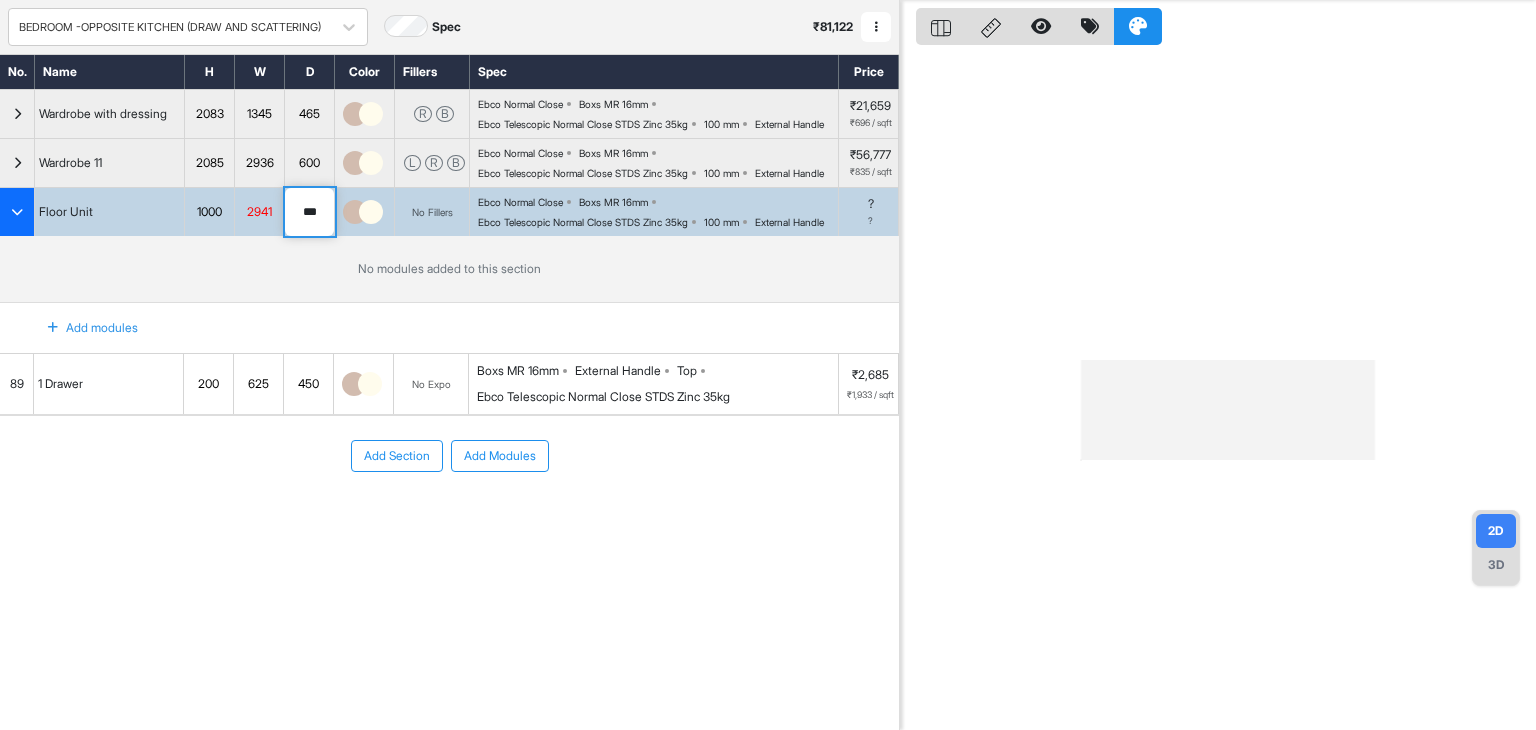 drag, startPoint x: 323, startPoint y: 261, endPoint x: 296, endPoint y: 257, distance: 27.294687 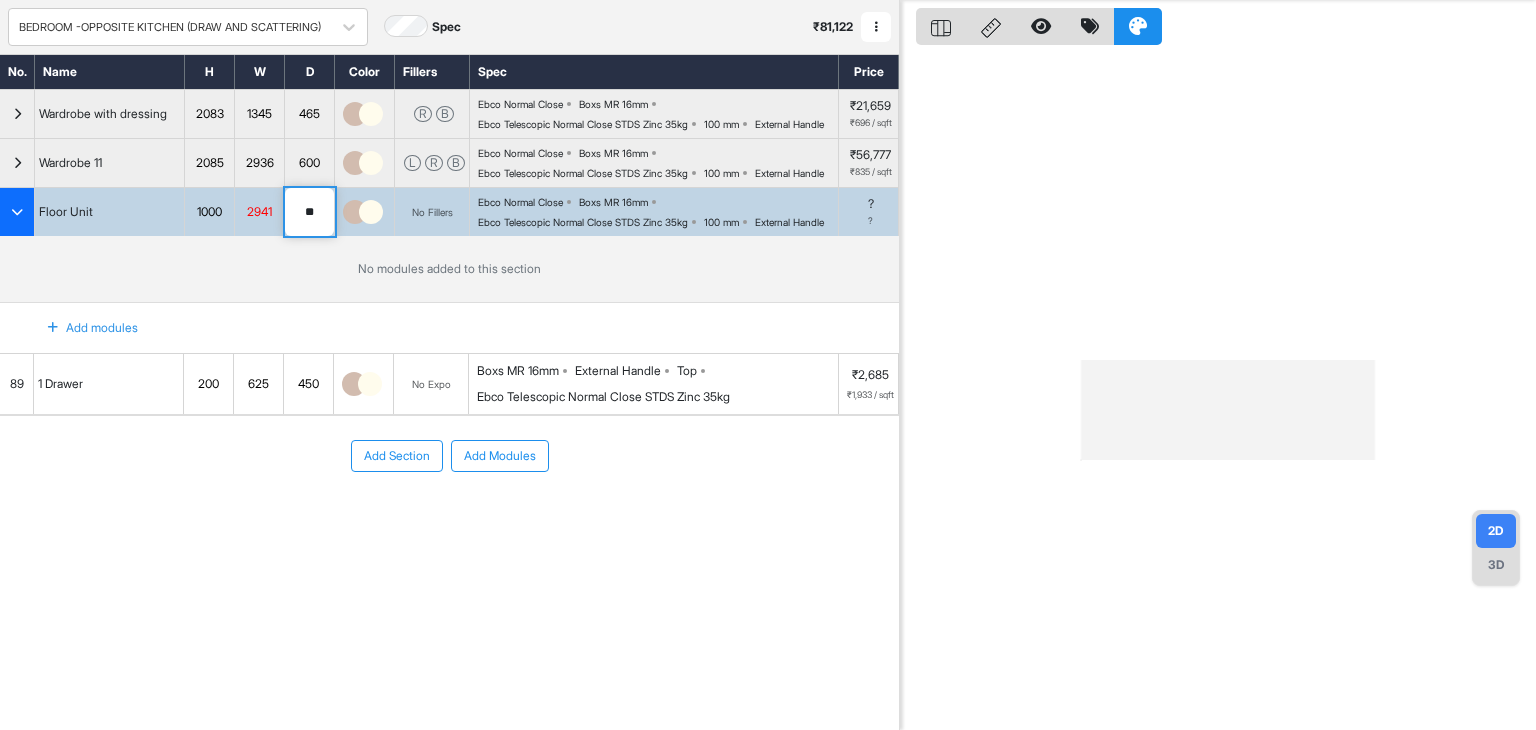 type on "***" 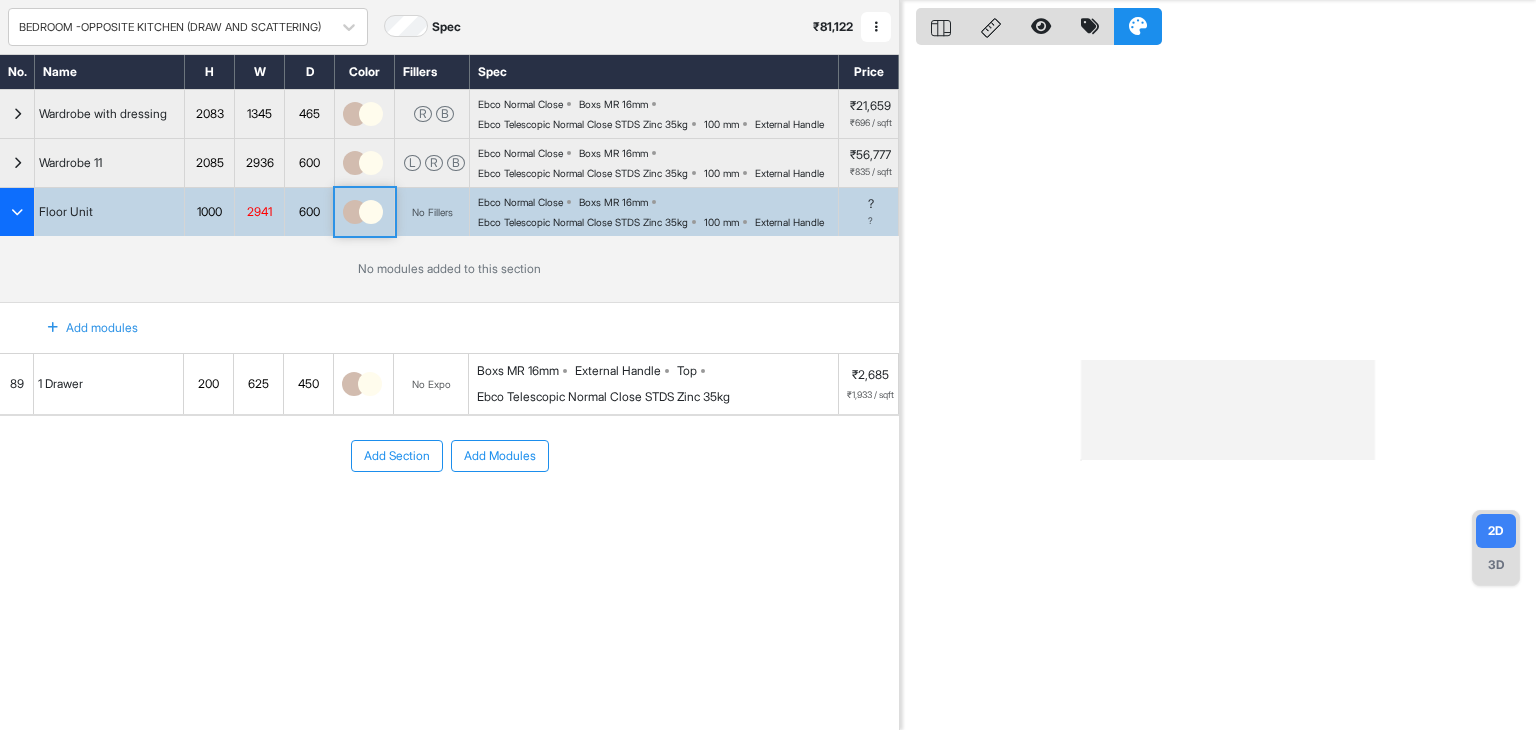 click on "1000" at bounding box center [209, 212] 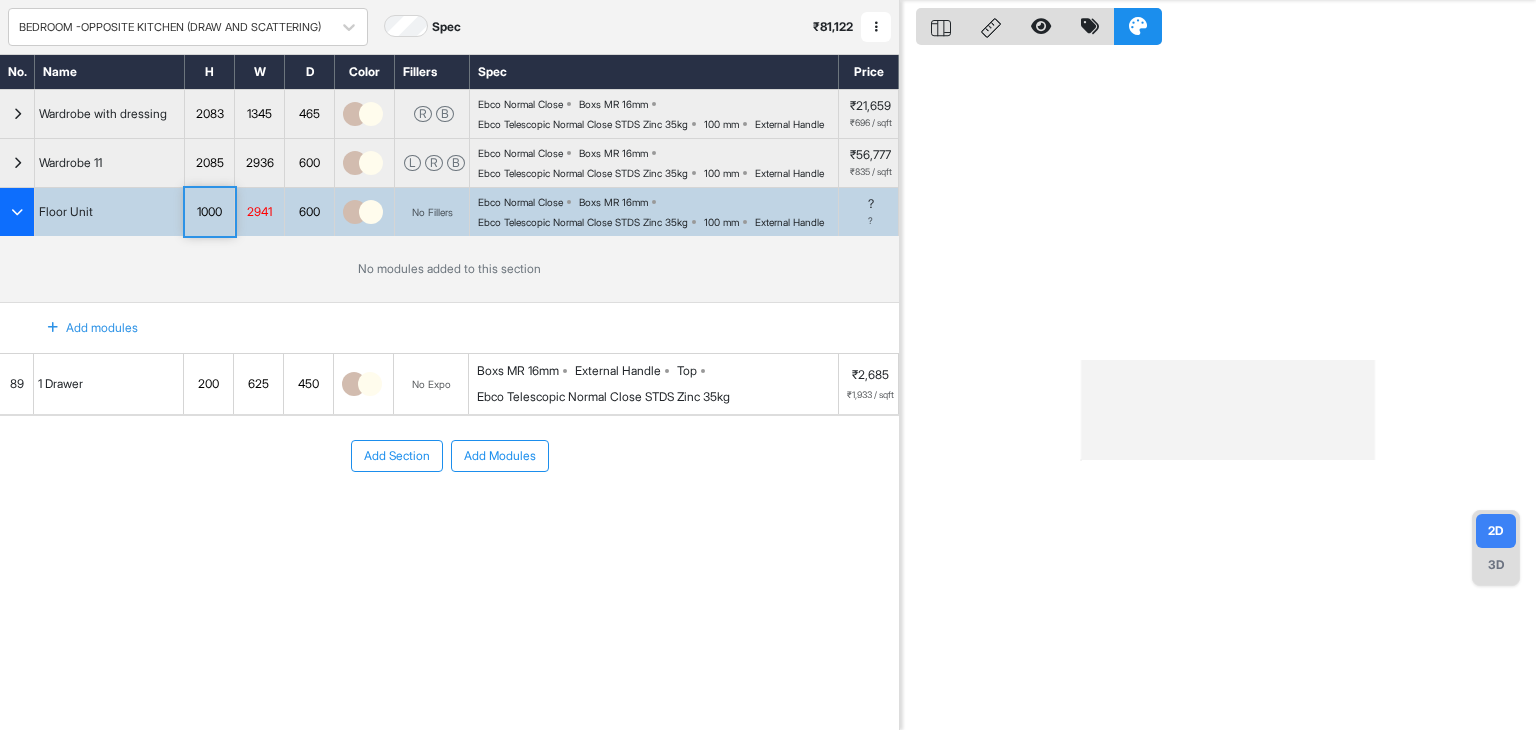 click on "1000" at bounding box center [209, 212] 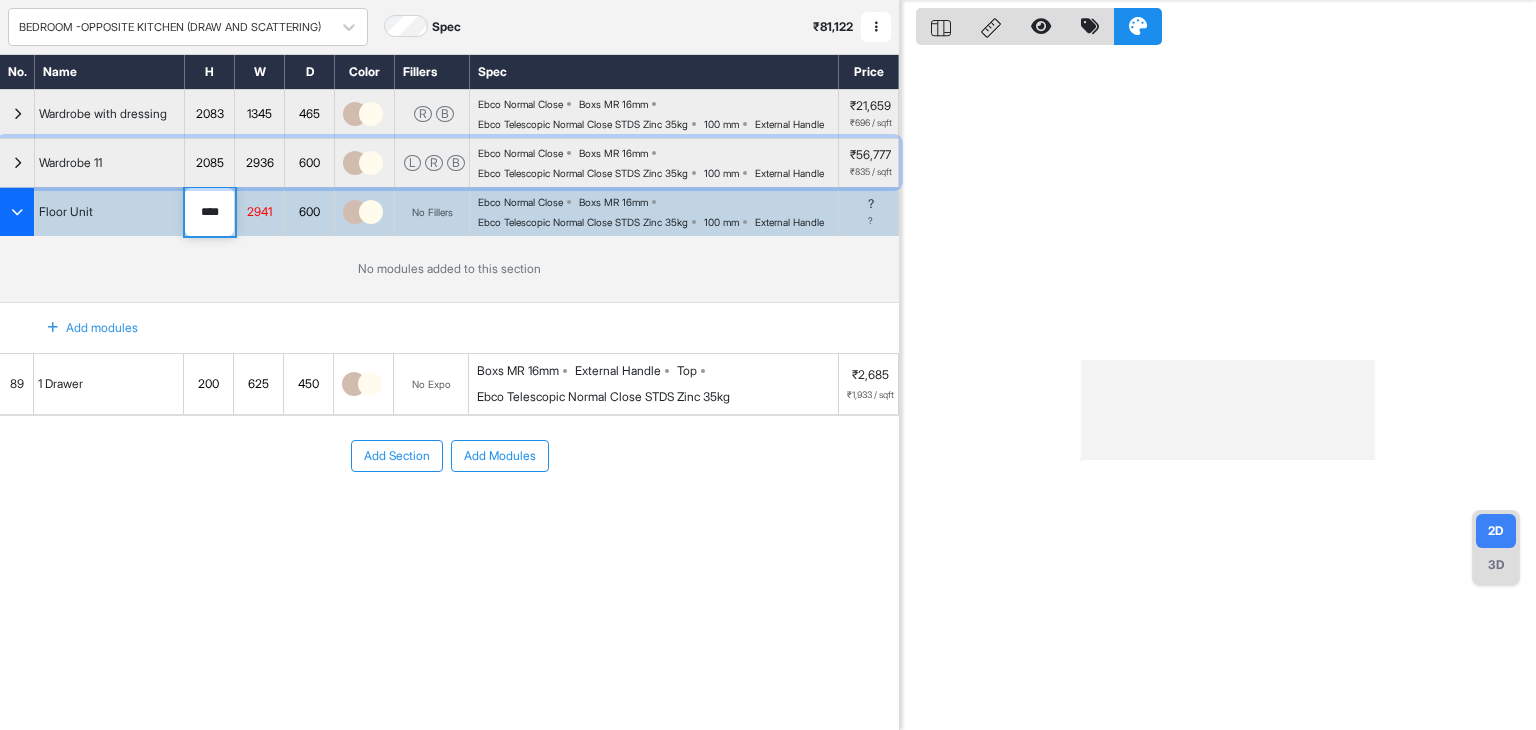 click at bounding box center (17, 163) 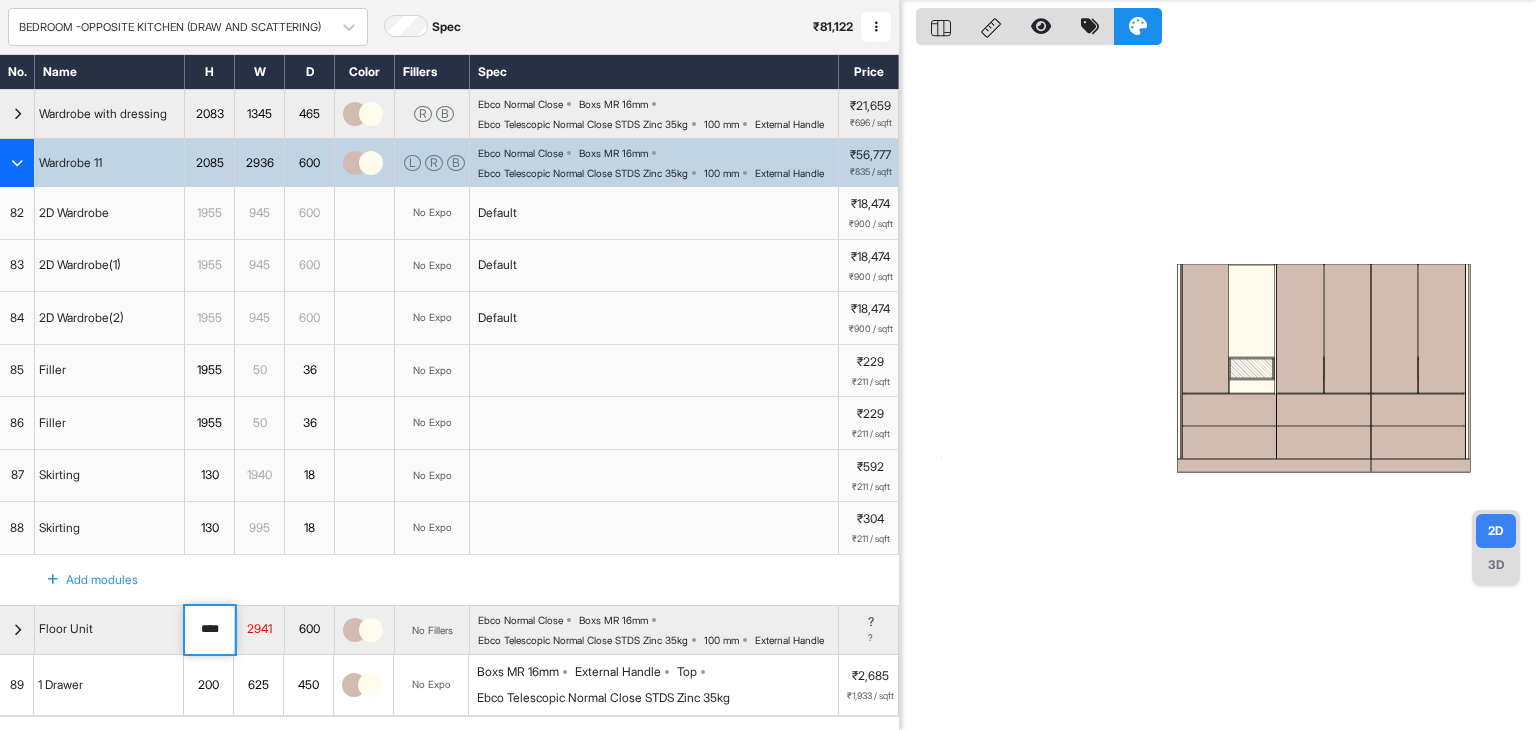 drag, startPoint x: 1304, startPoint y: 460, endPoint x: 1164, endPoint y: 457, distance: 140.03214 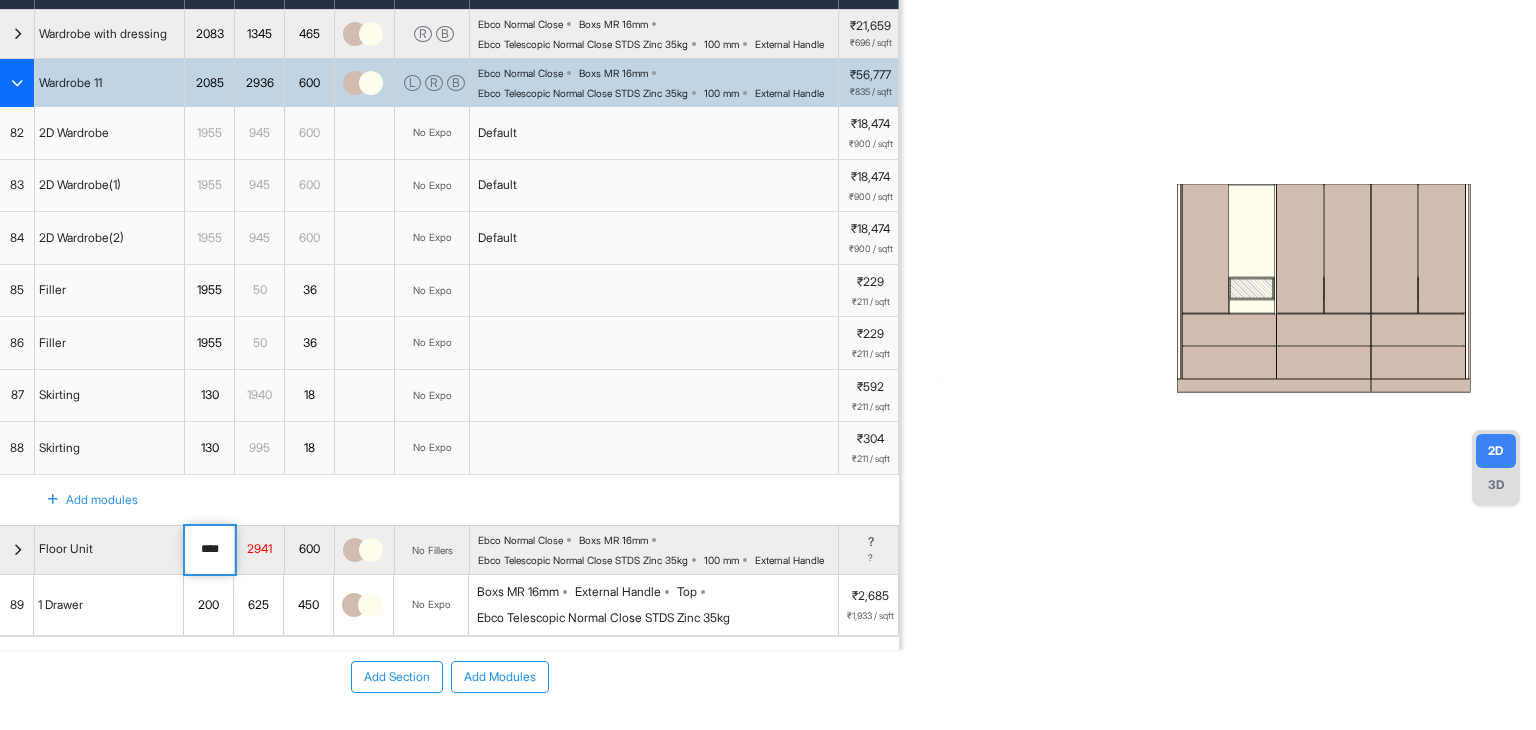 scroll, scrollTop: 299, scrollLeft: 0, axis: vertical 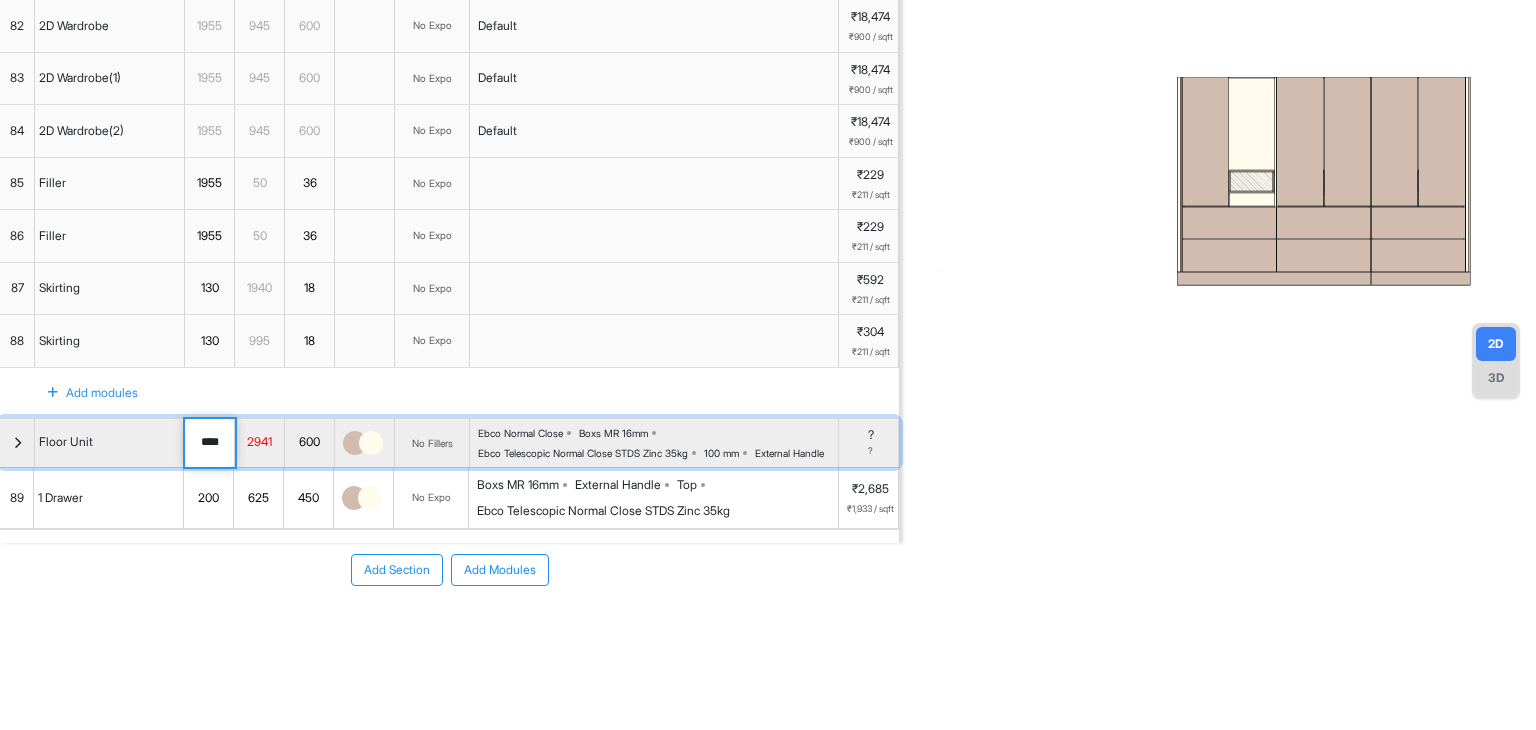 click at bounding box center [17, 443] 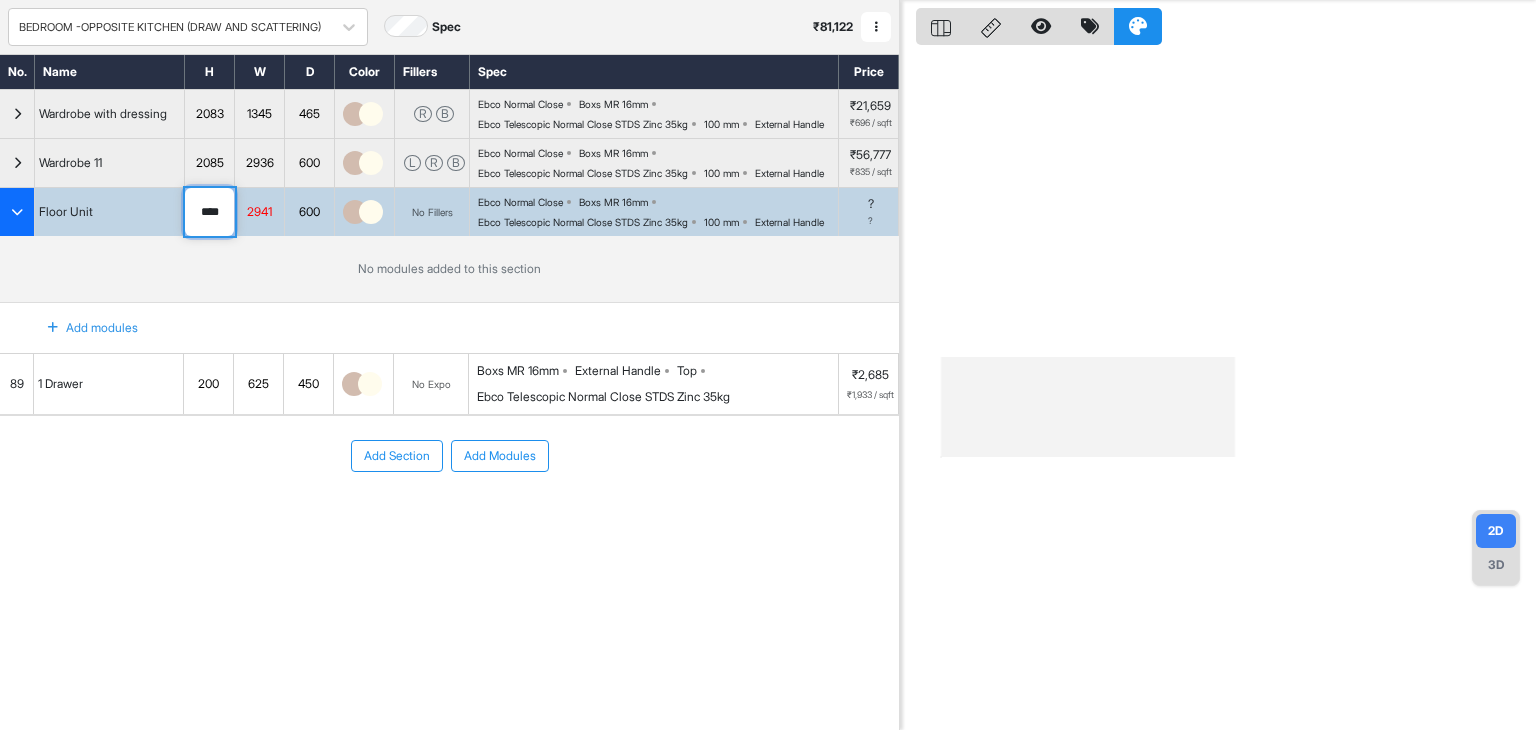click on "****" at bounding box center [209, 212] 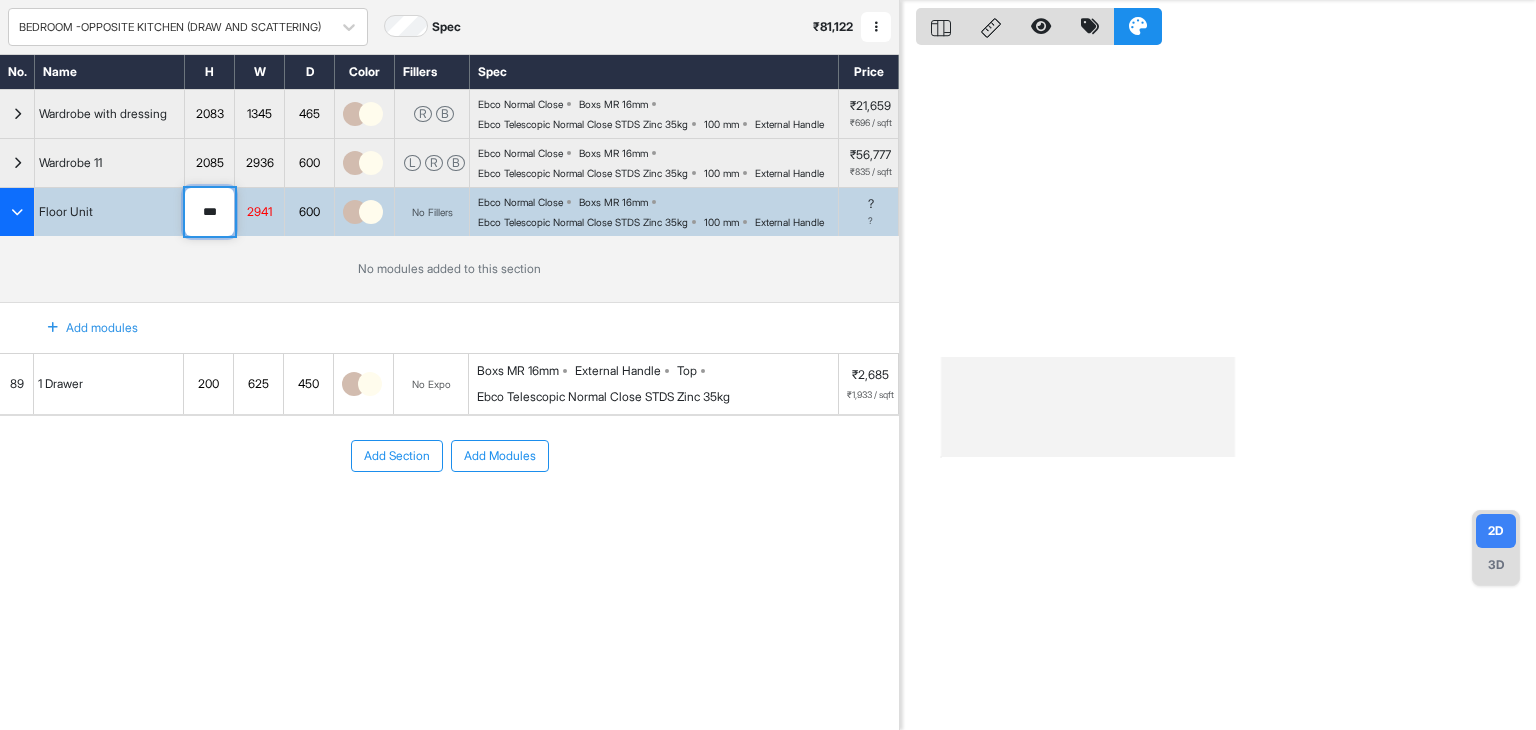 type on "***" 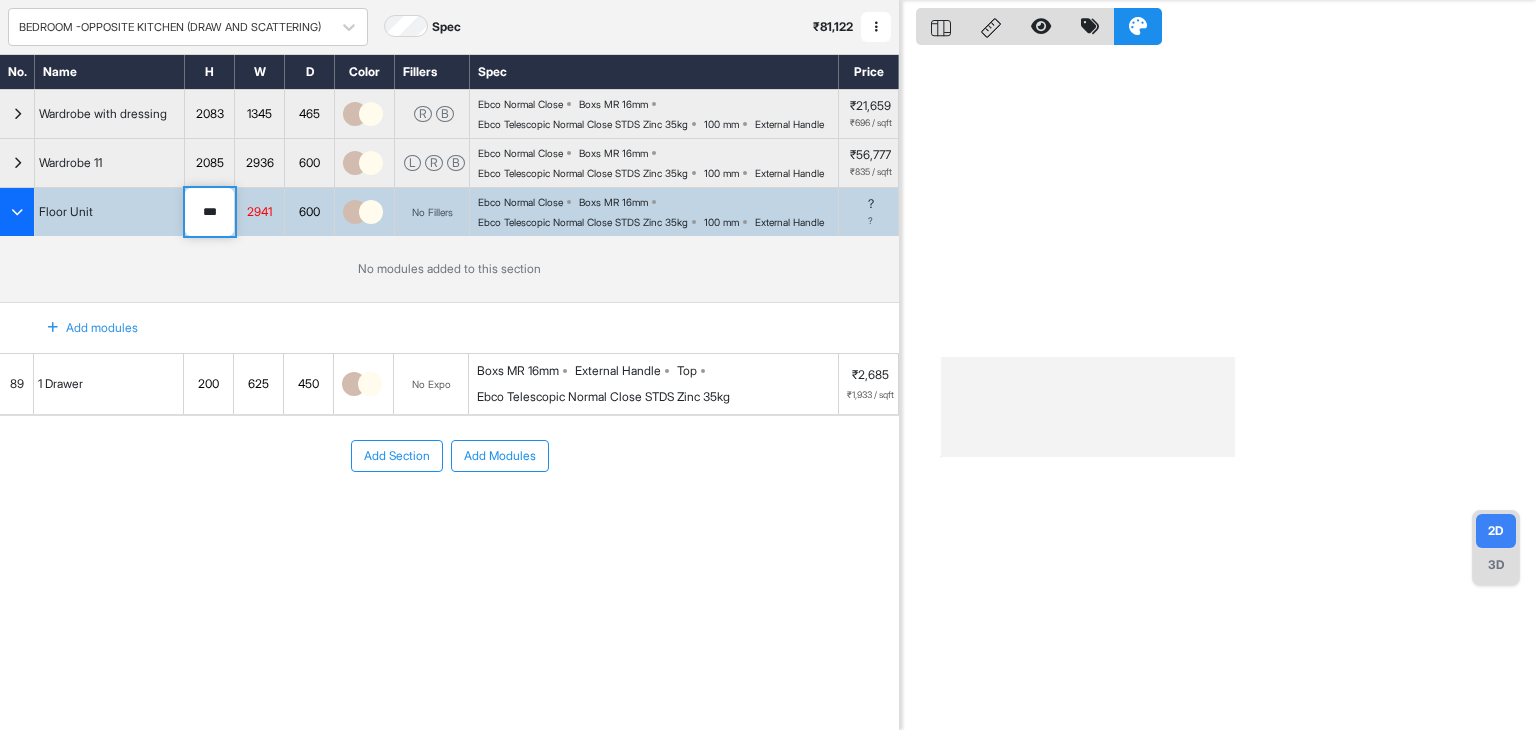 click at bounding box center (17, 212) 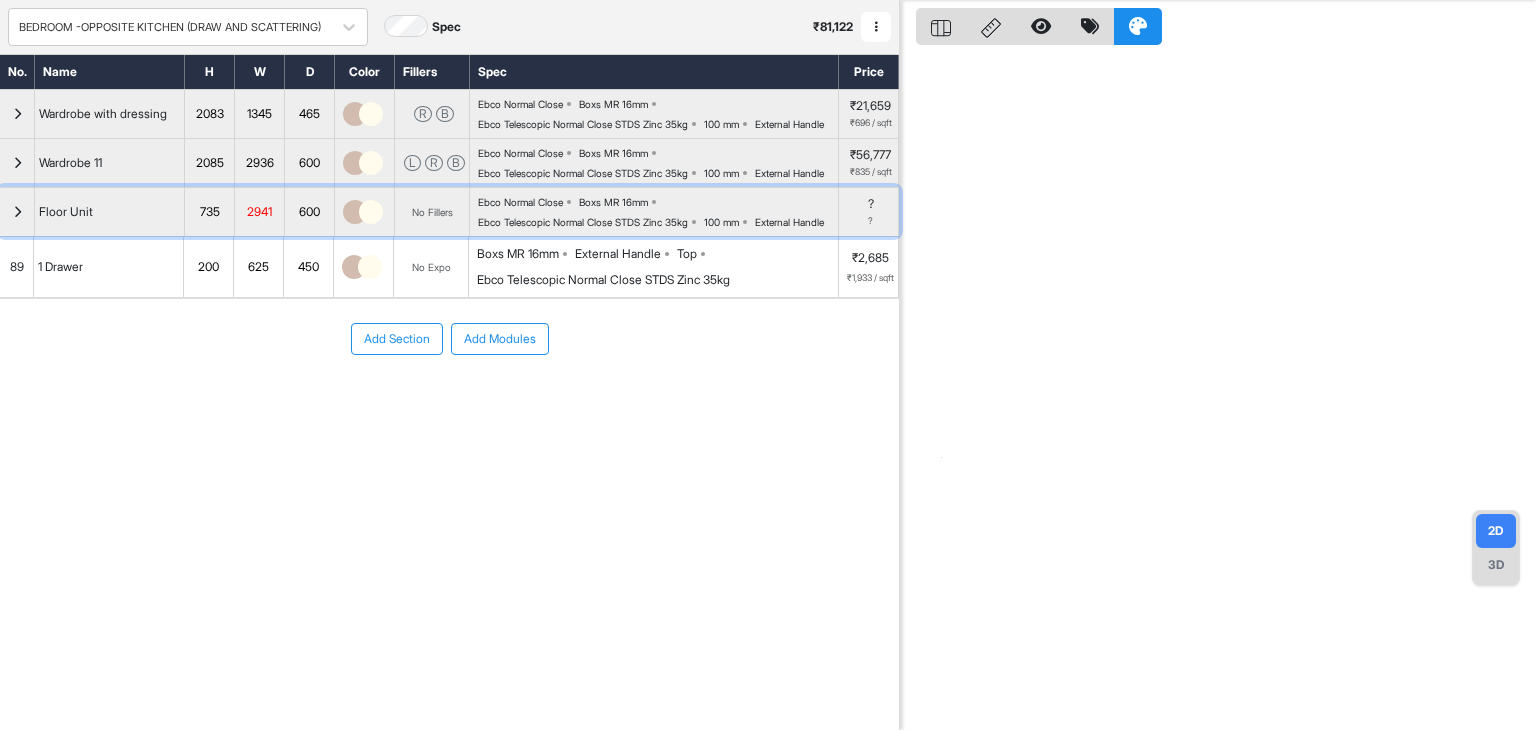 click at bounding box center (17, 212) 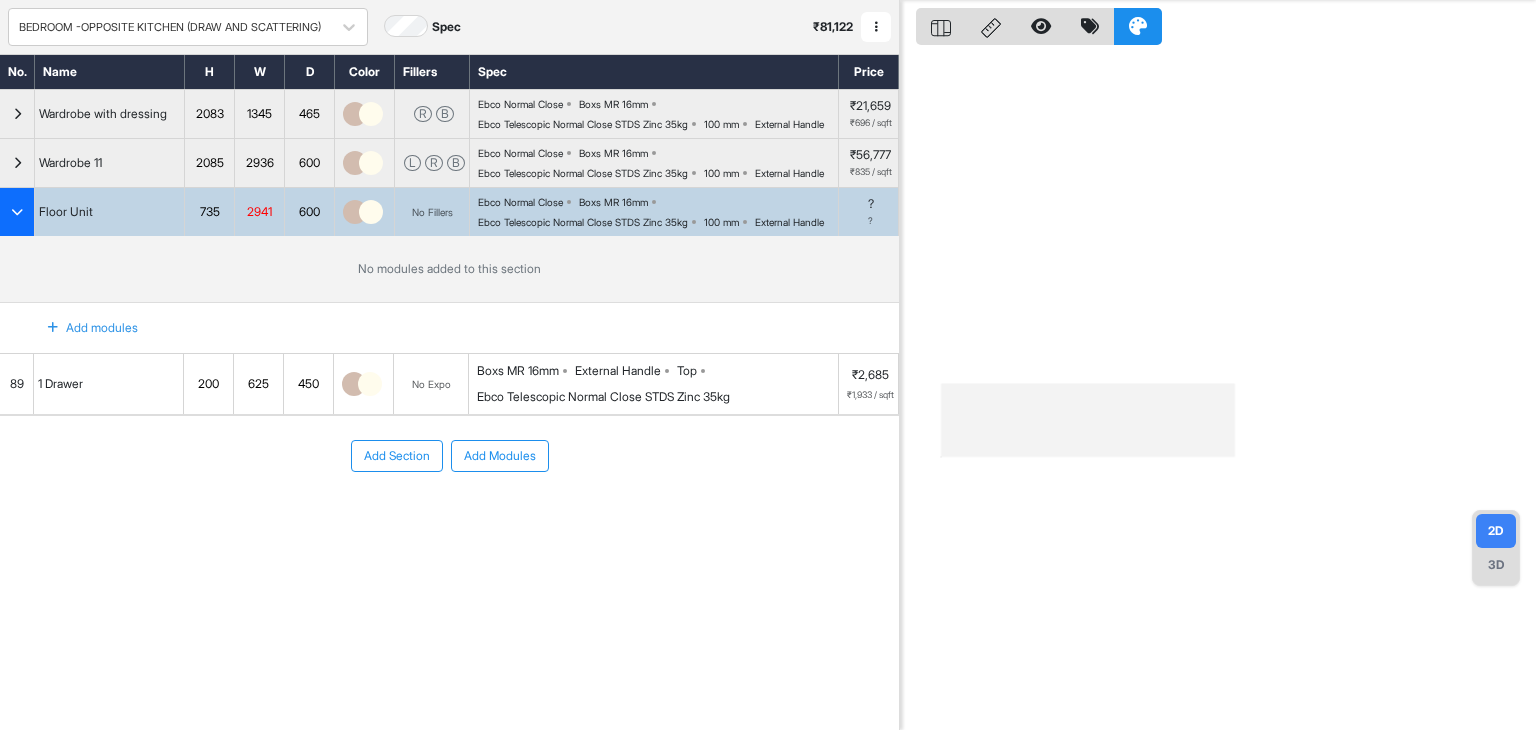 click at bounding box center (17, 212) 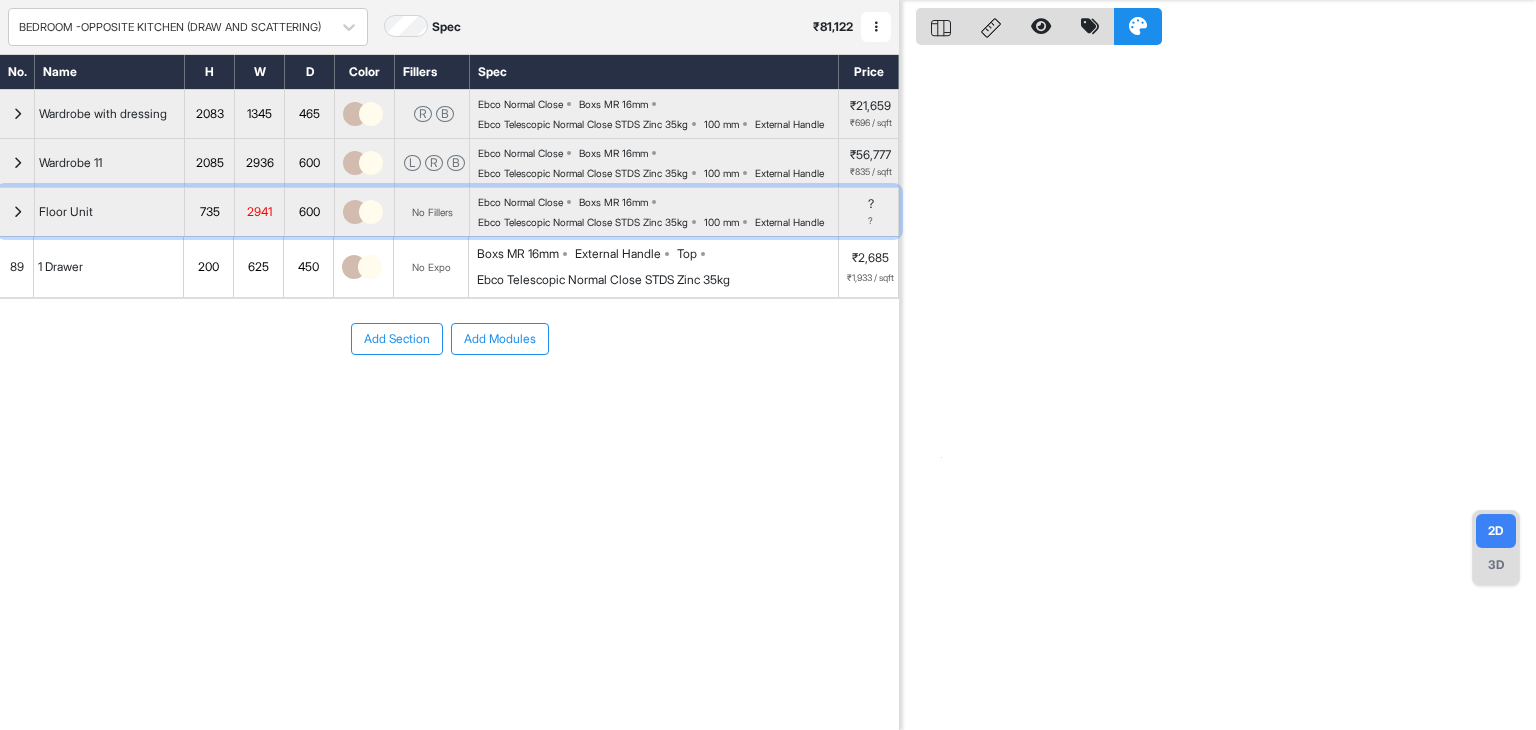 click at bounding box center (17, 212) 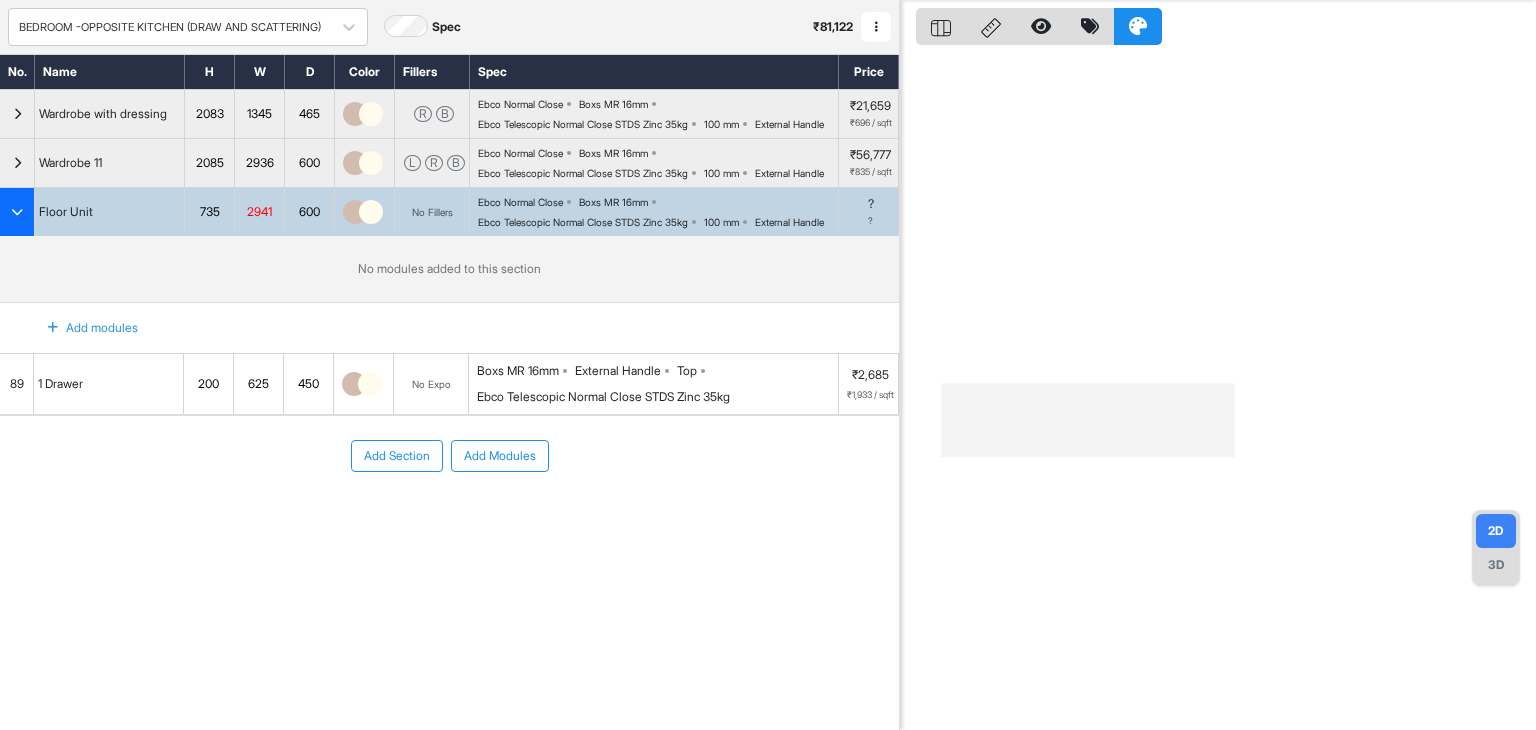 click on "Add modules" at bounding box center (81, 328) 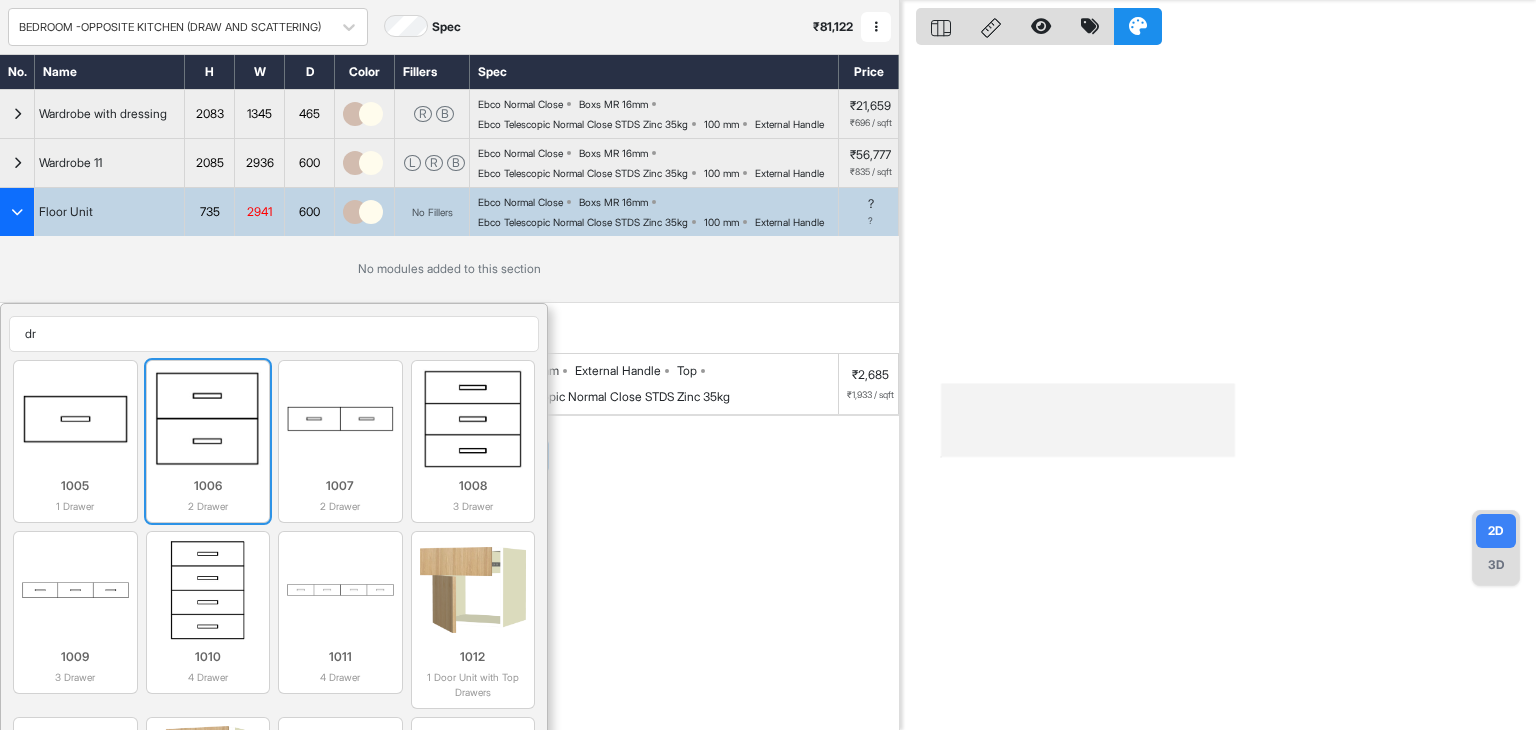 type on "dr" 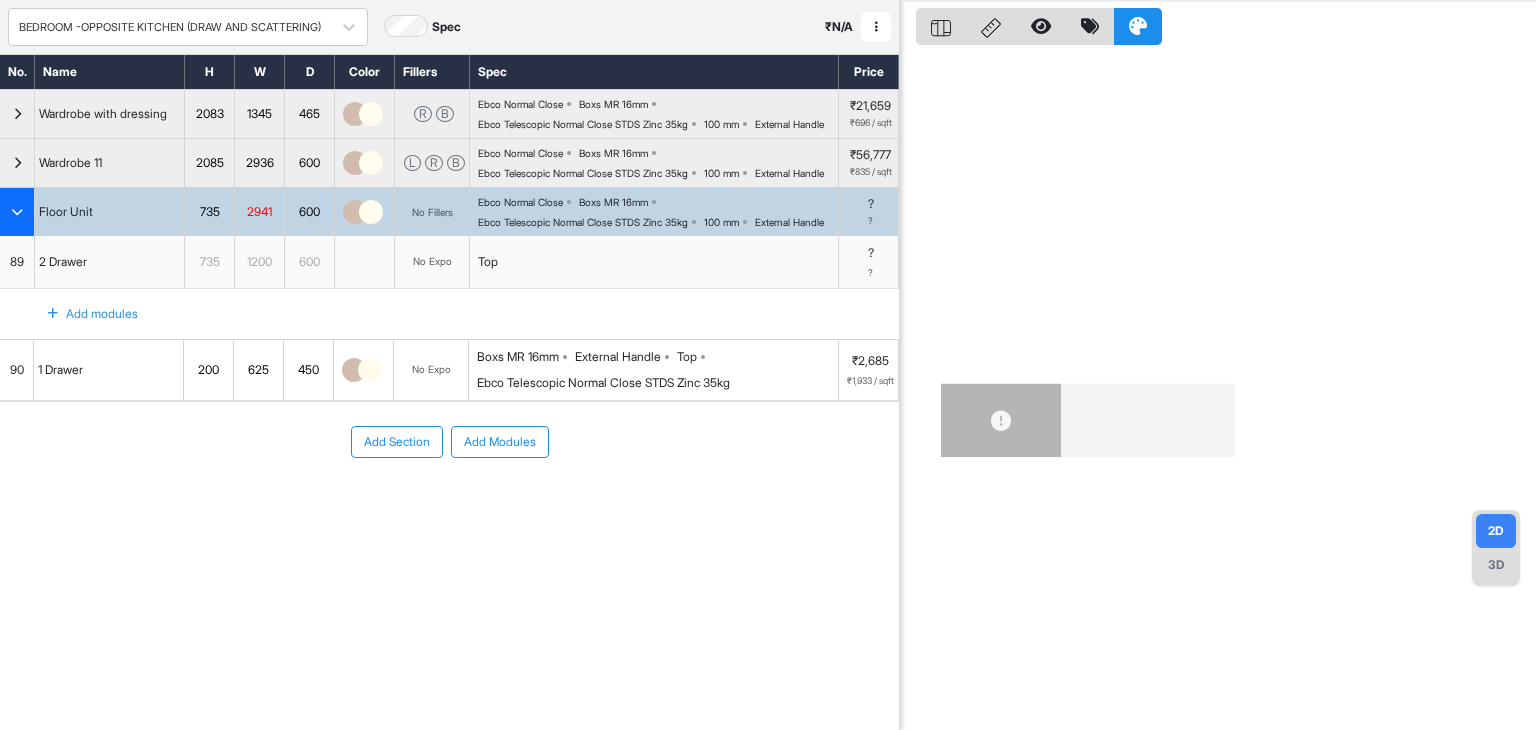 click at bounding box center (53, 314) 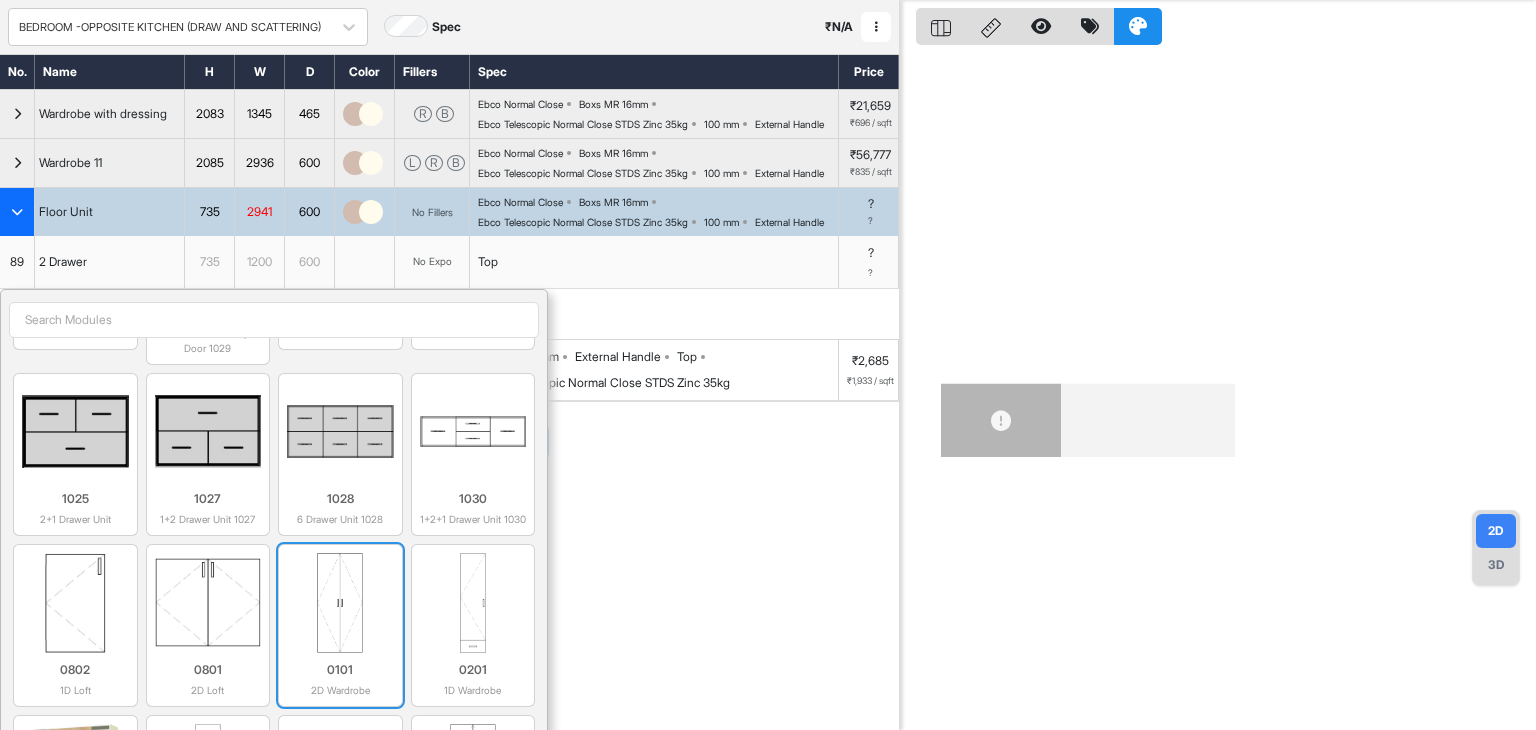 scroll, scrollTop: 3800, scrollLeft: 0, axis: vertical 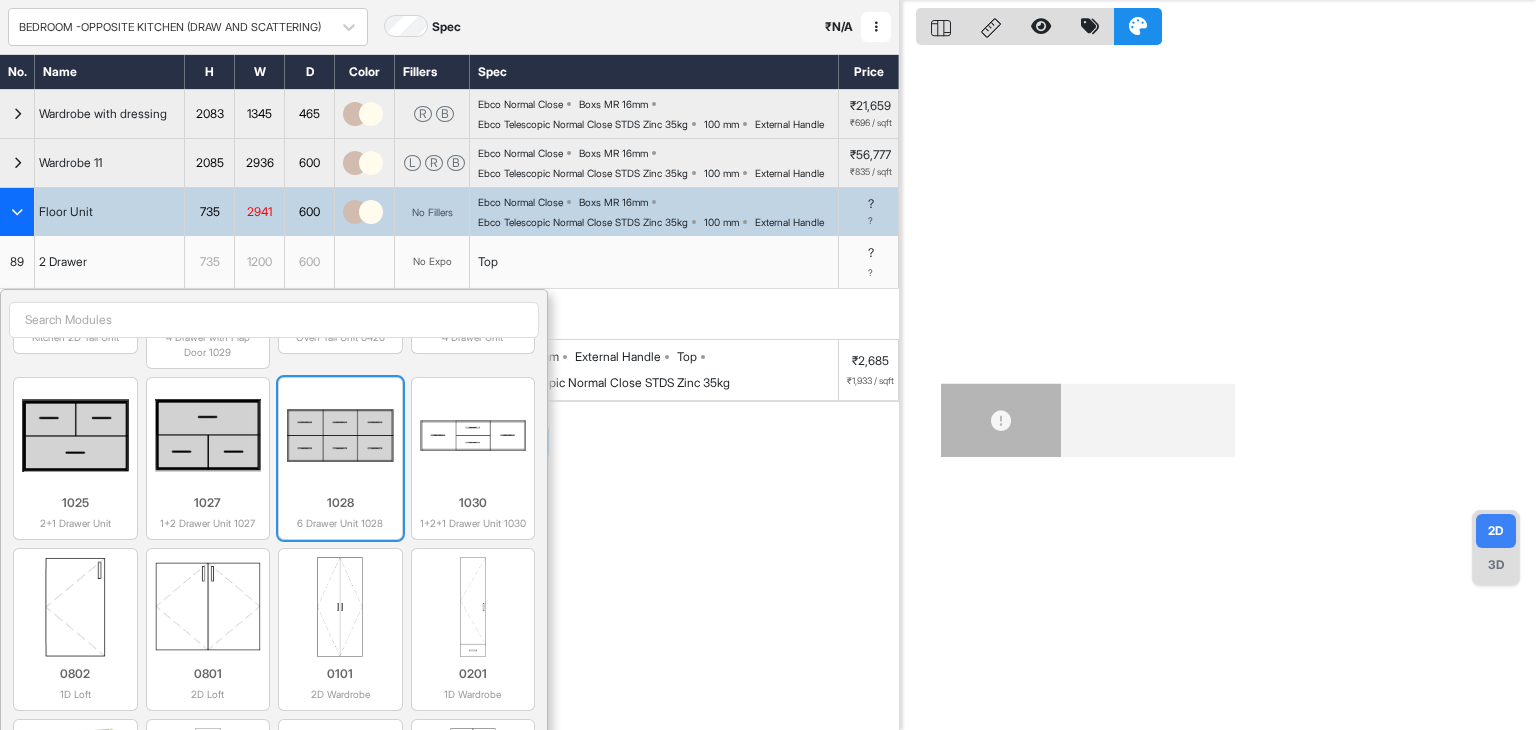 click at bounding box center (340, 436) 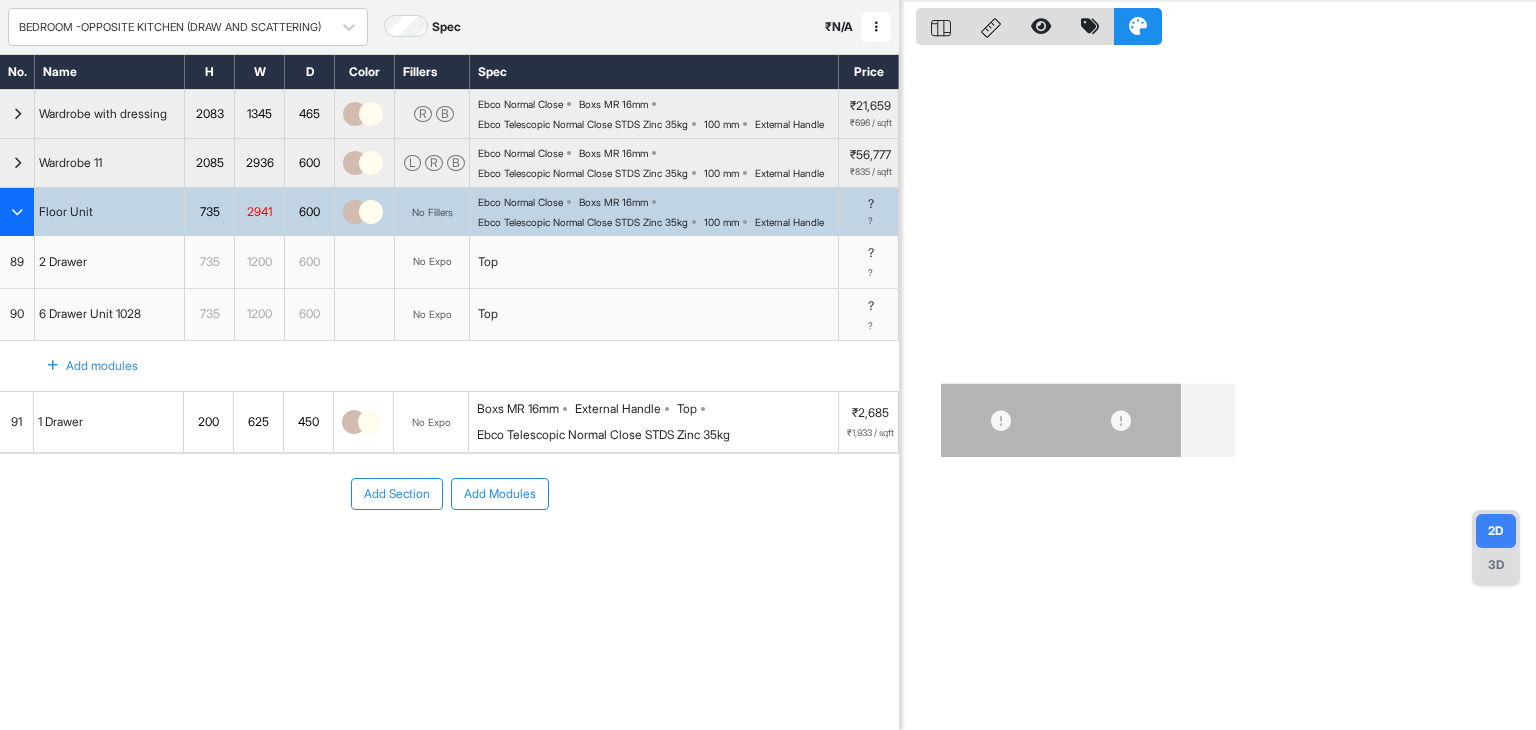 click on "89" at bounding box center [17, 262] 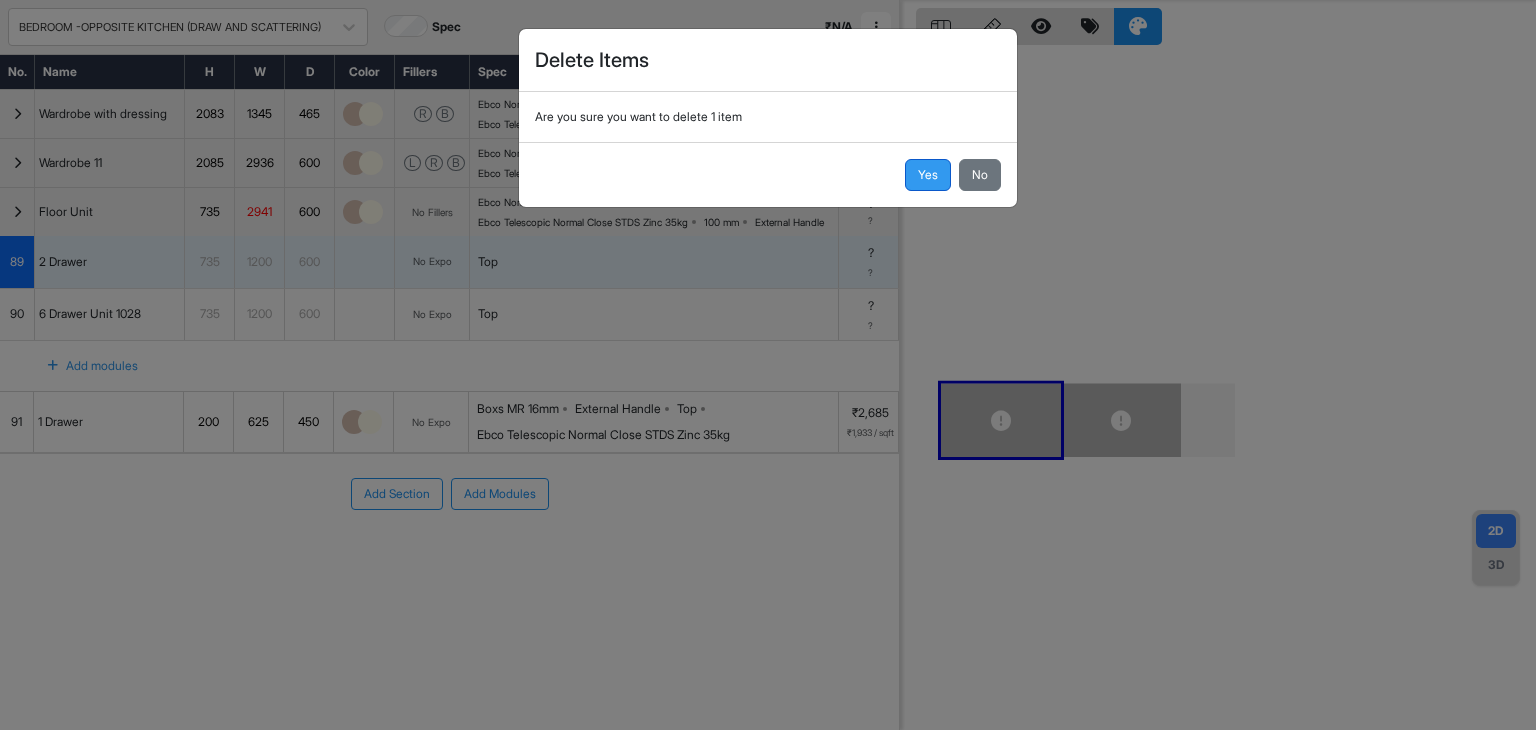 click on "Yes" at bounding box center (928, 175) 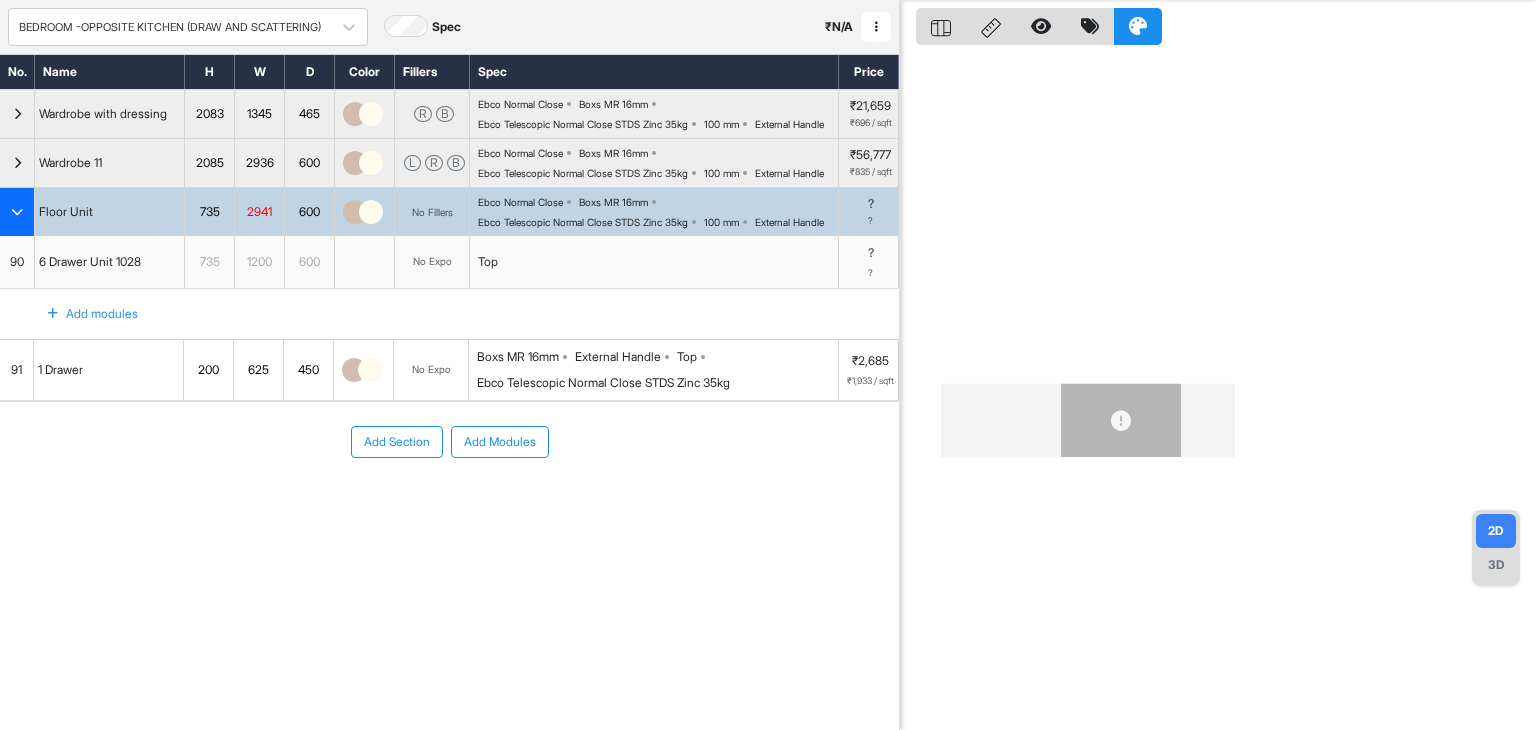 click on "1200" at bounding box center (259, 262) 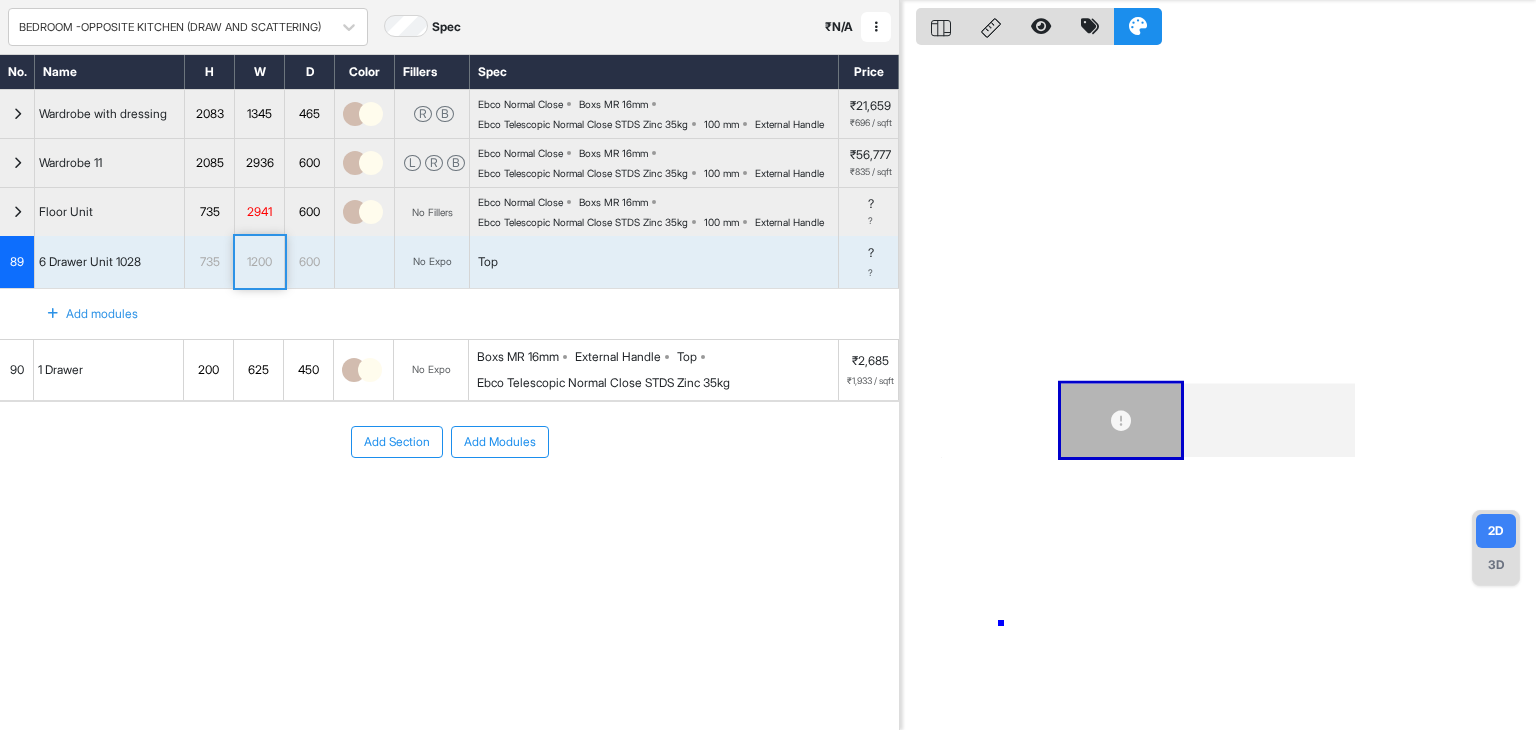 click at bounding box center (1218, 365) 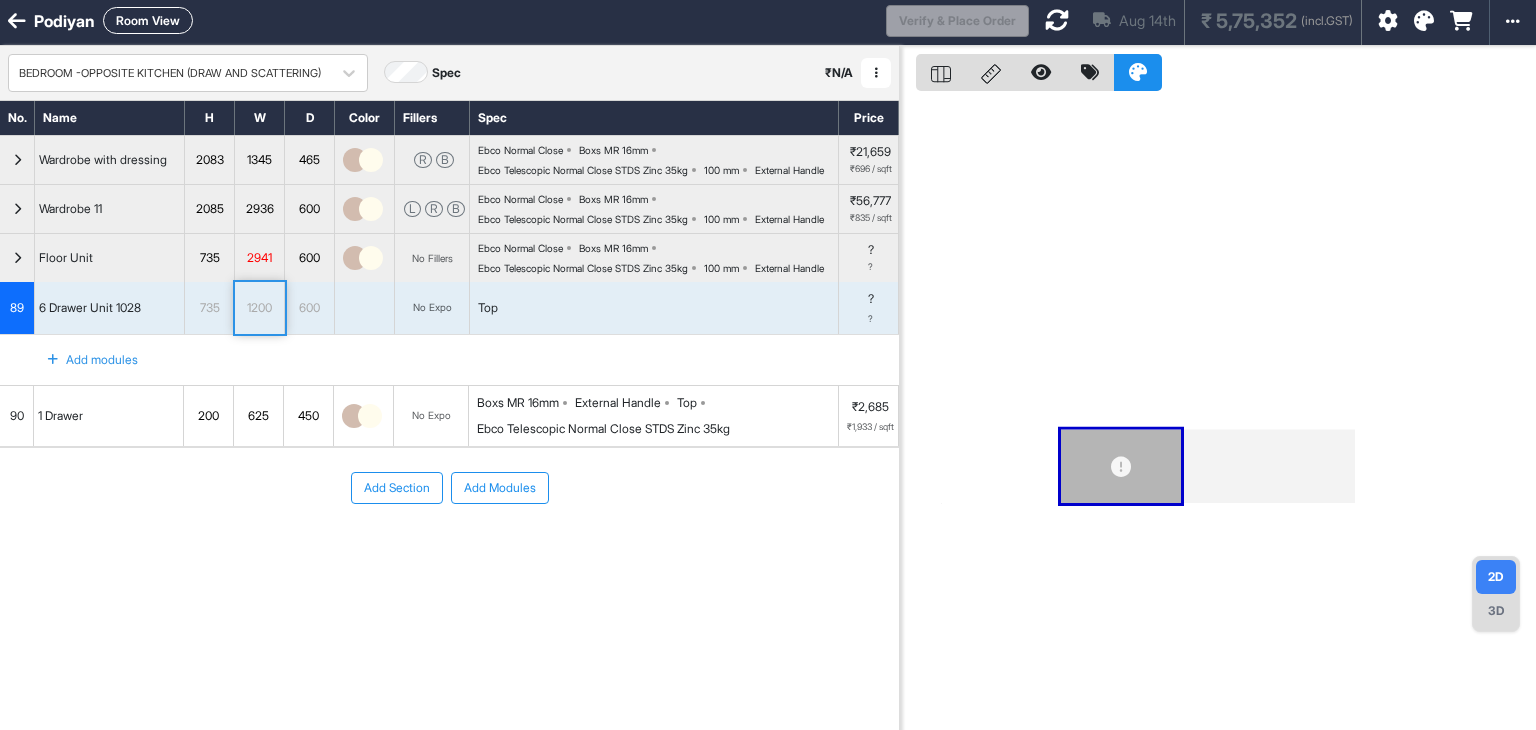 scroll, scrollTop: 0, scrollLeft: 0, axis: both 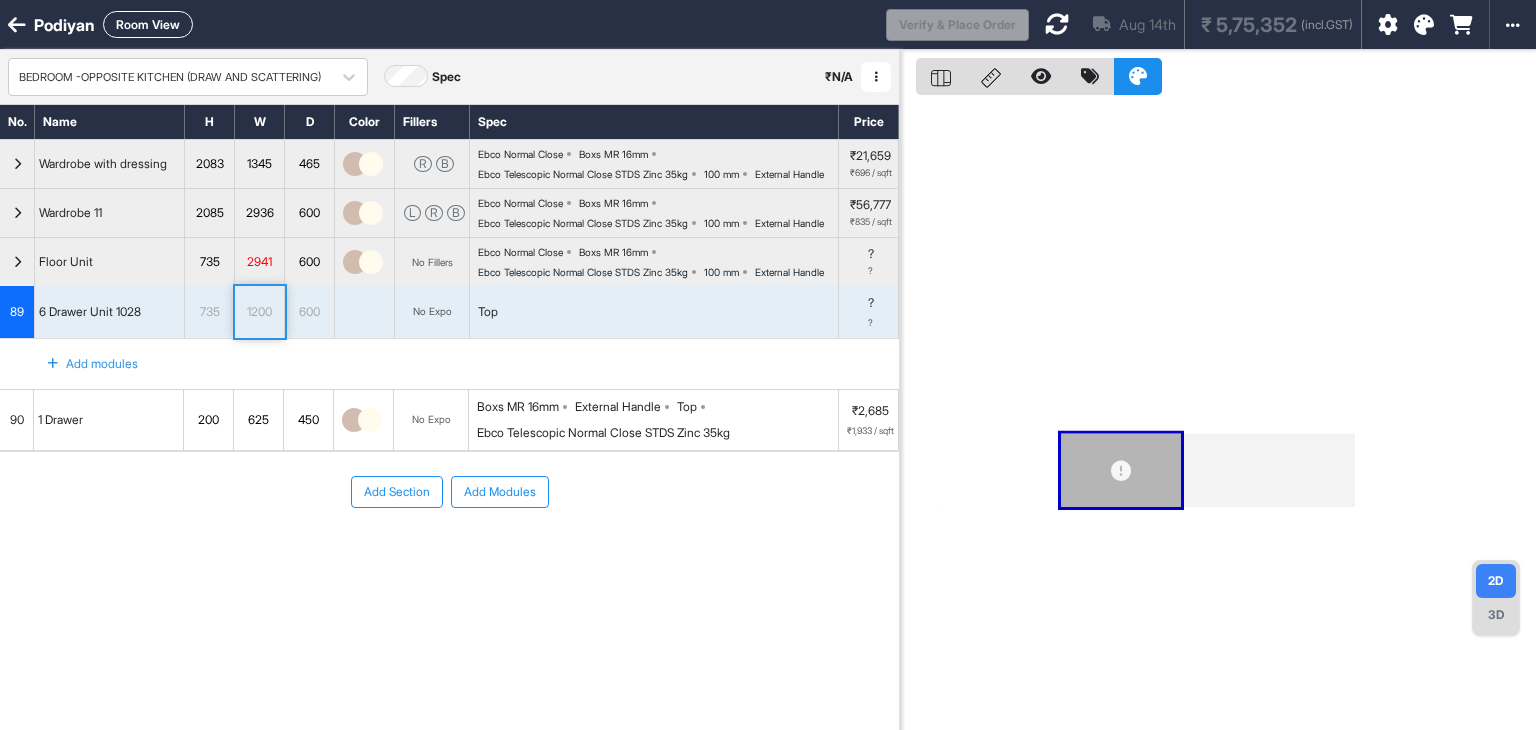 click on "Aug 14th ₹   5,75,352 (incl.GST)" at bounding box center (1195, 24) 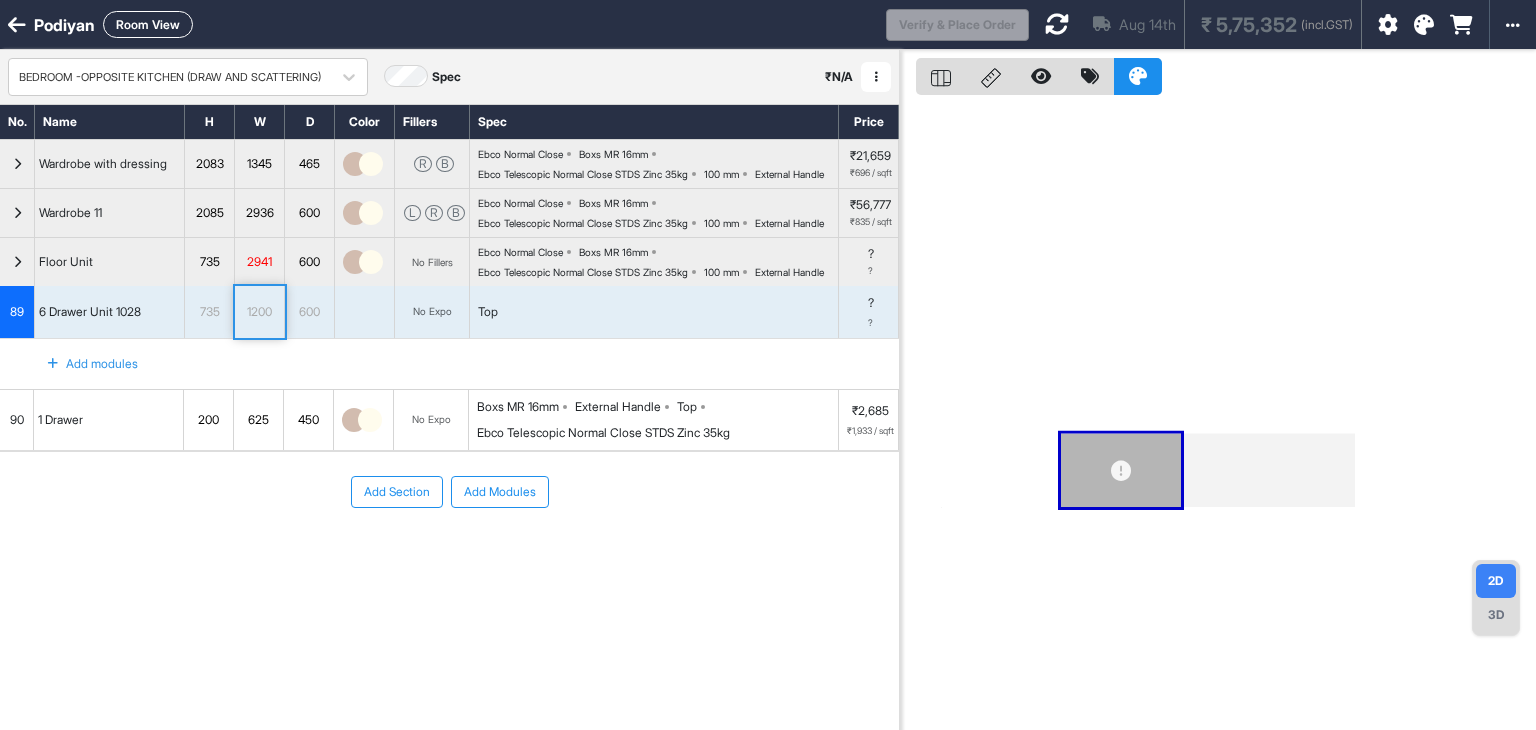 click on "Aug 14th ₹   5,75,352 (incl.GST)" at bounding box center (1195, 24) 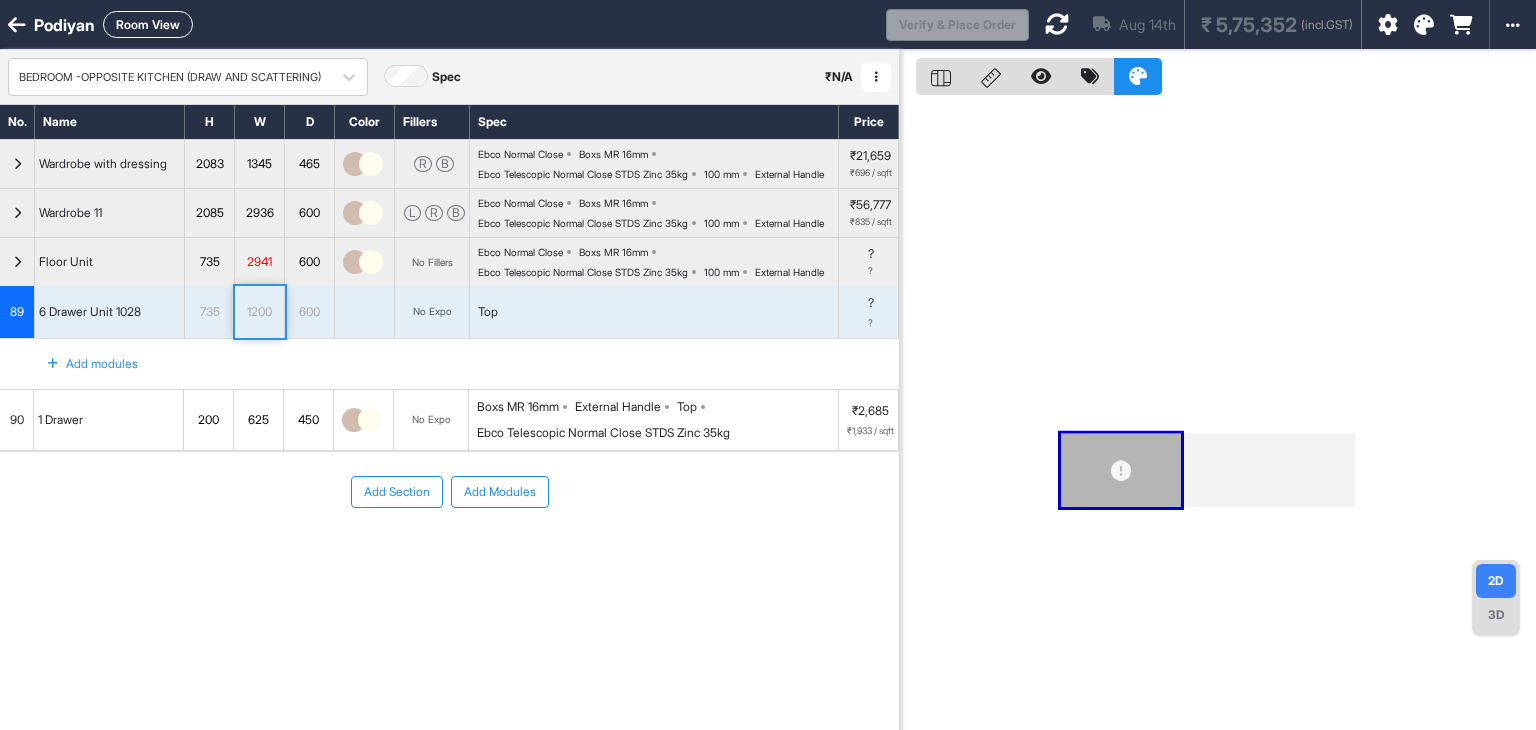 click at bounding box center [1057, 24] 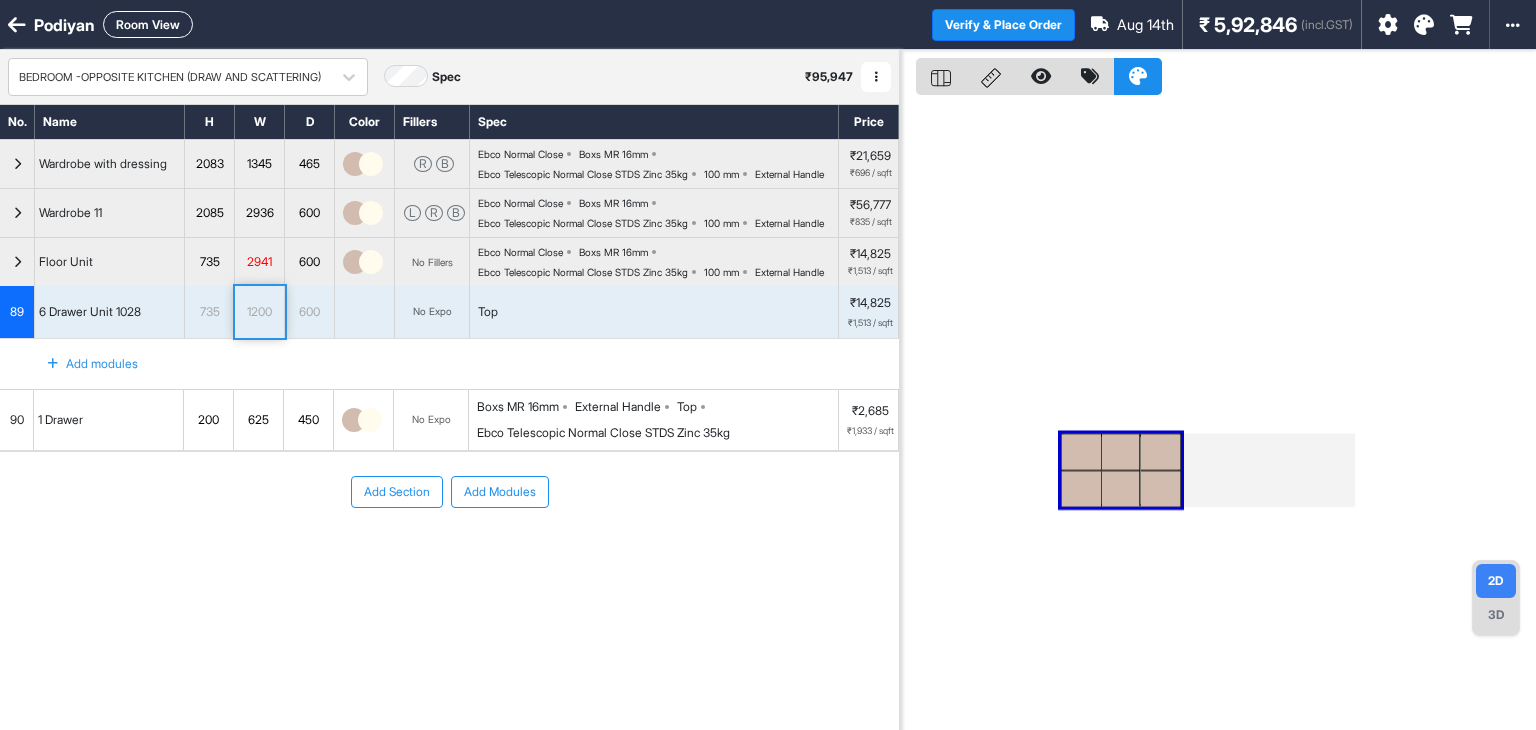 click on "1200" at bounding box center (259, 312) 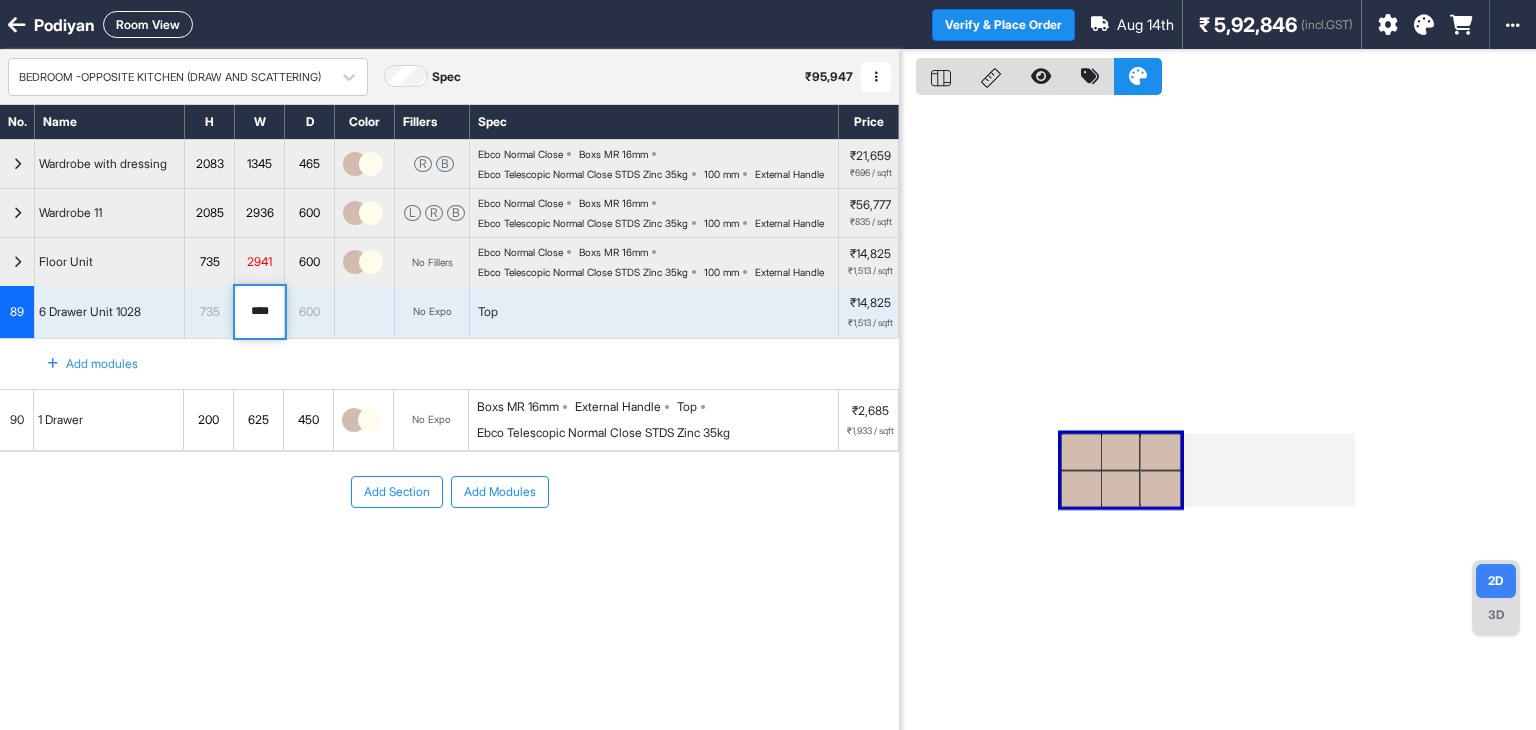 click on "****" at bounding box center [259, 312] 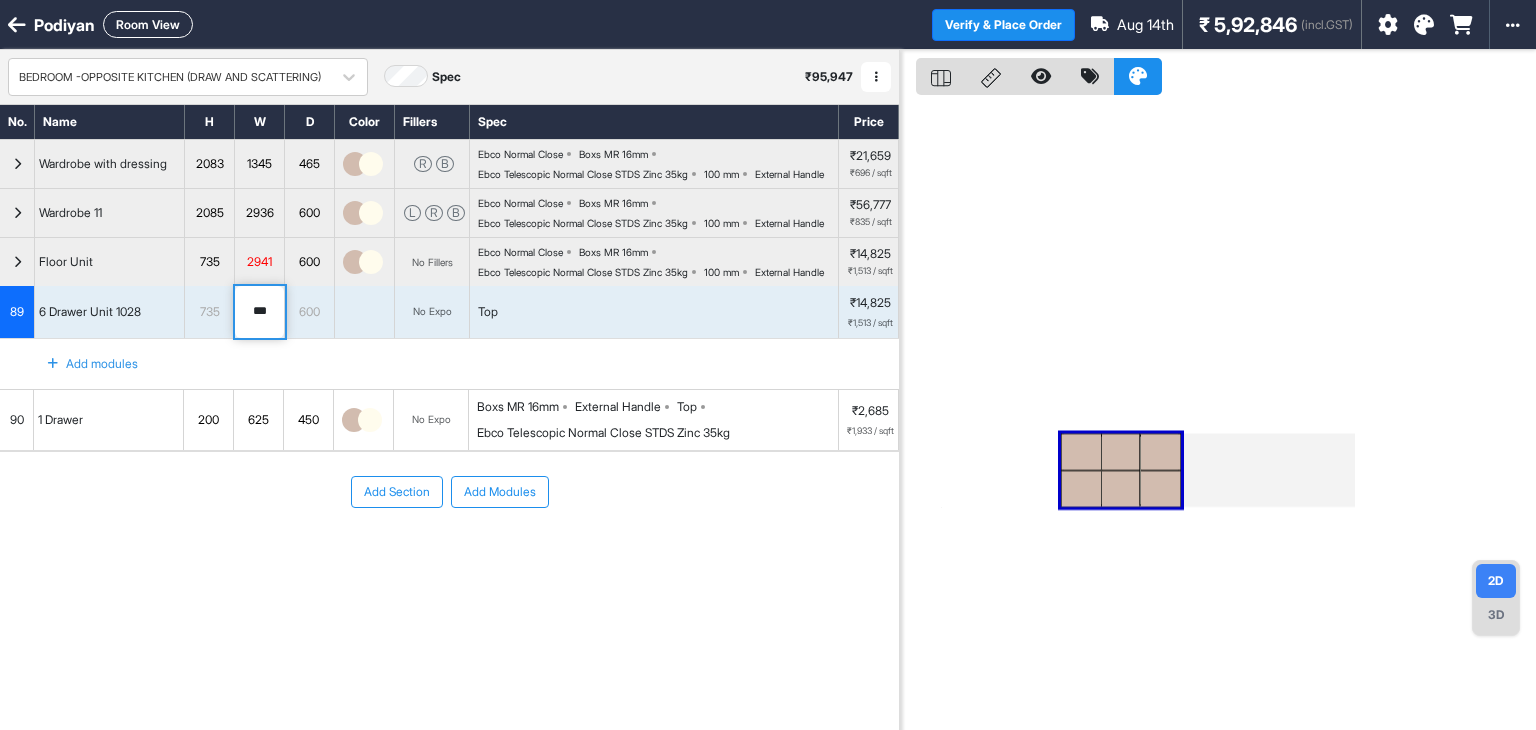 type on "****" 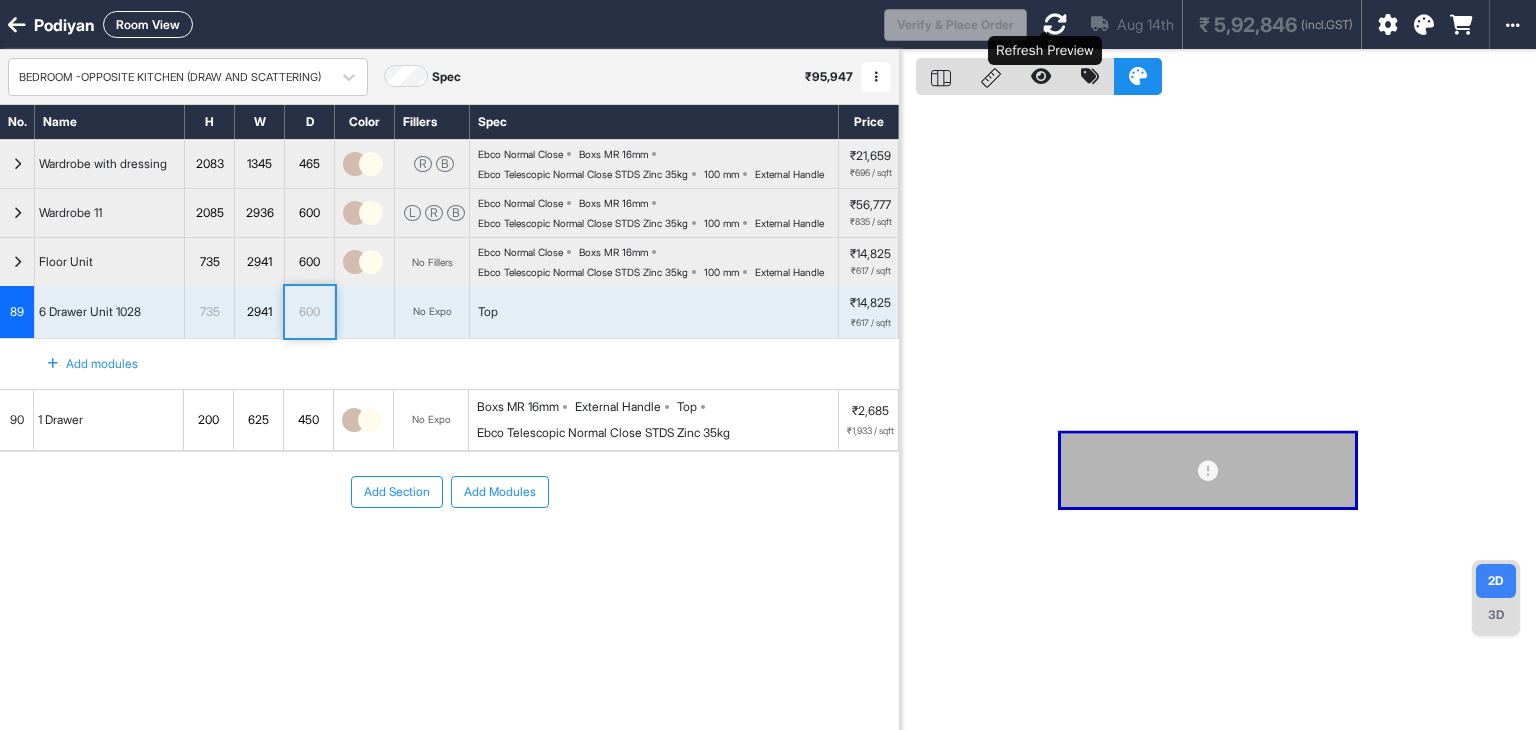 click at bounding box center [1055, 24] 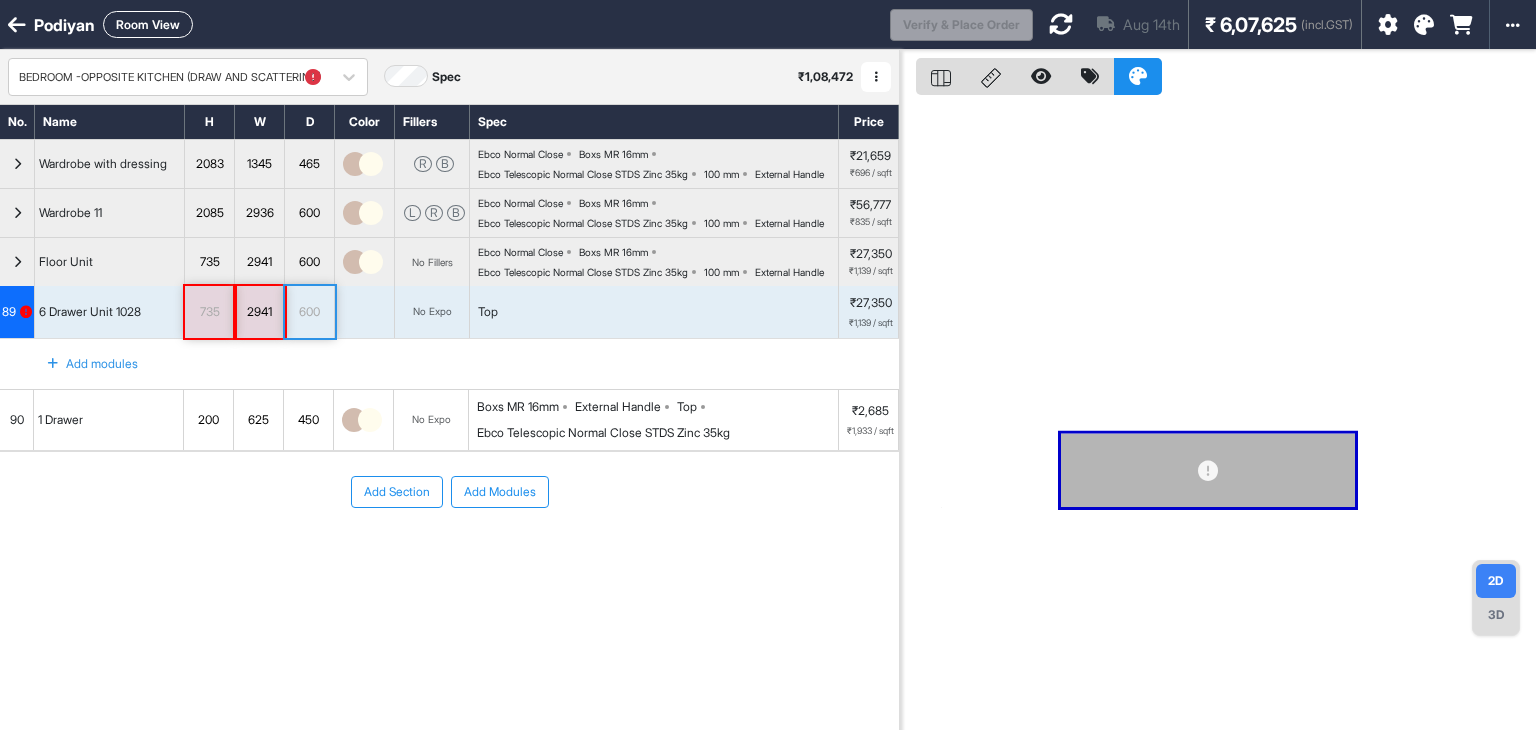 click on "89" at bounding box center (17, 312) 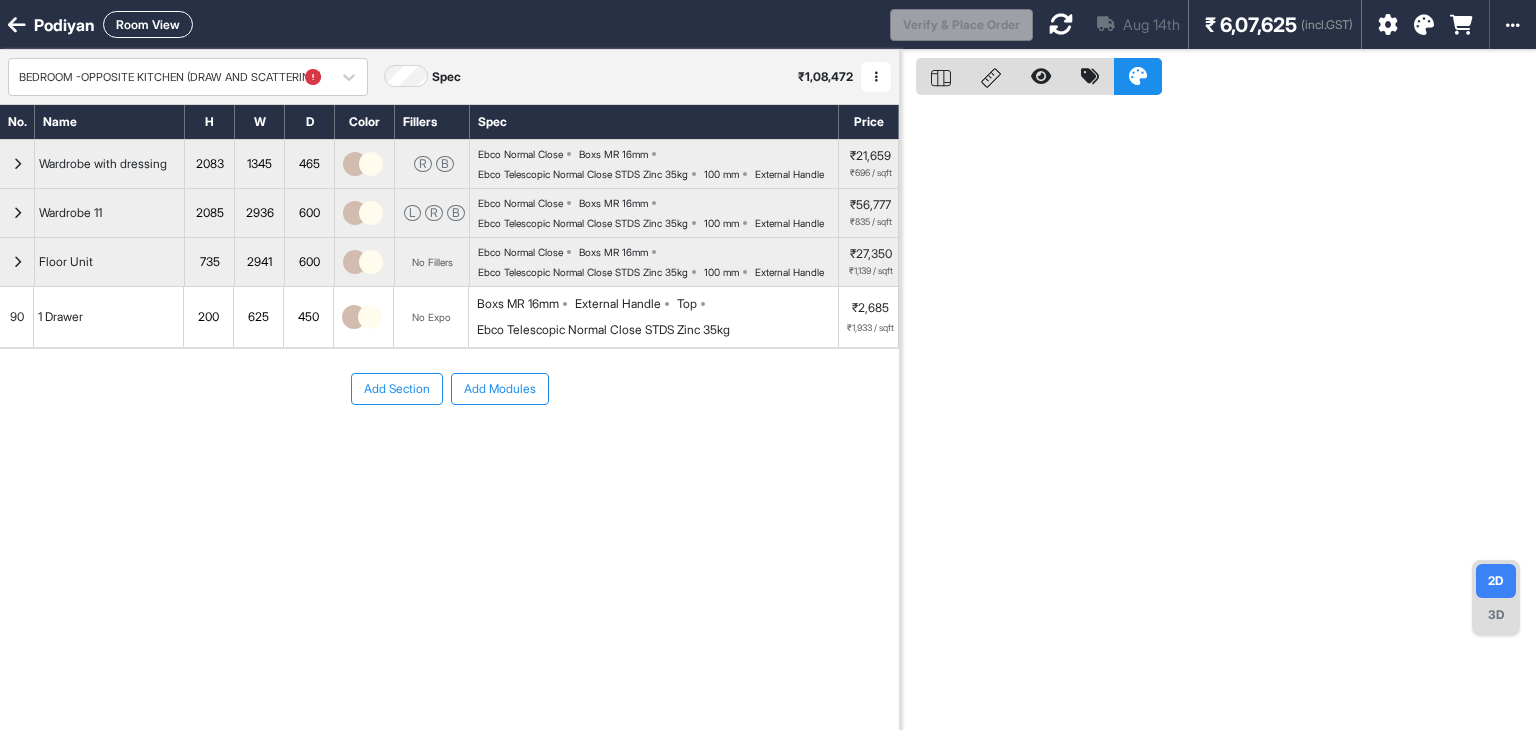 click at bounding box center [17, 262] 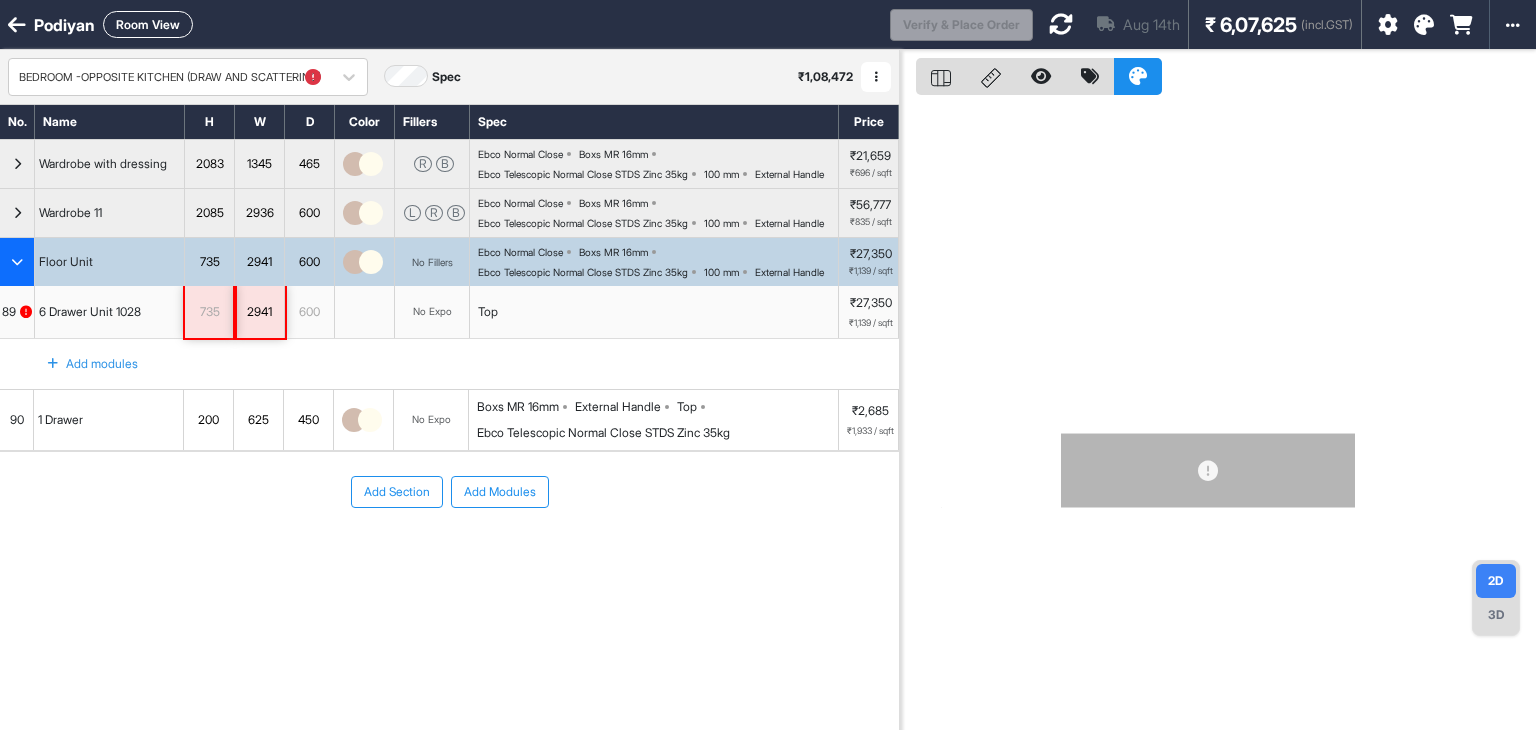 click at bounding box center (17, 262) 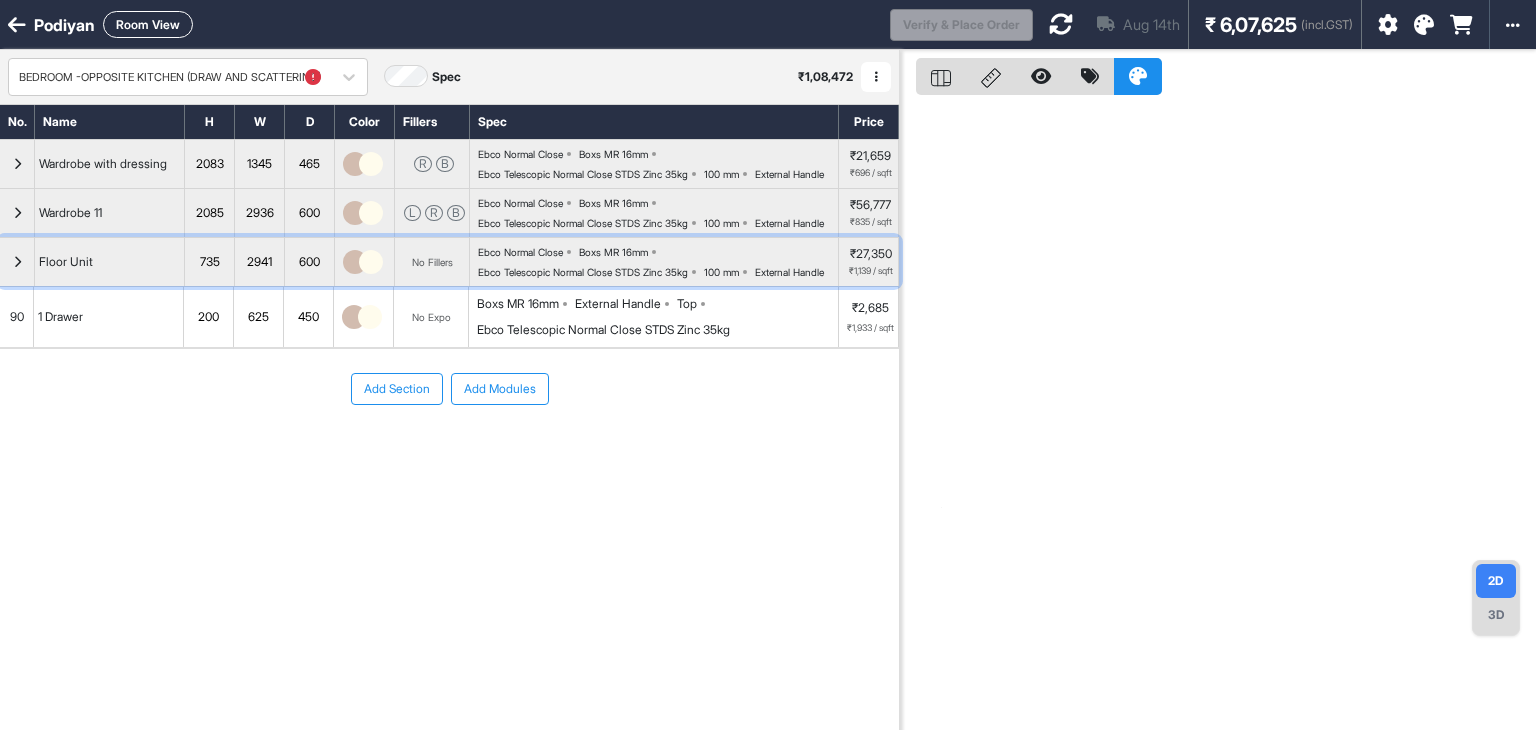 click at bounding box center [17, 262] 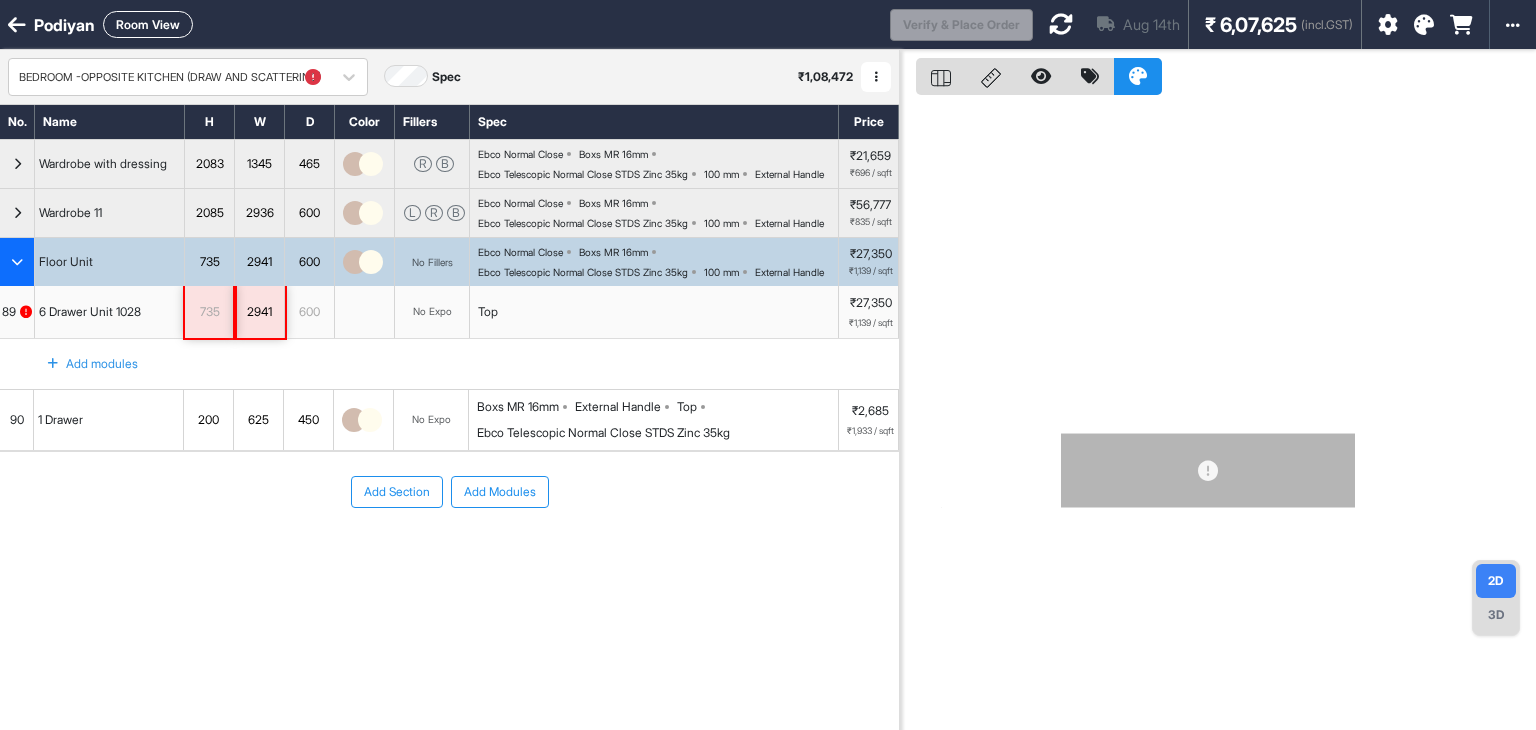 click at bounding box center (17, 262) 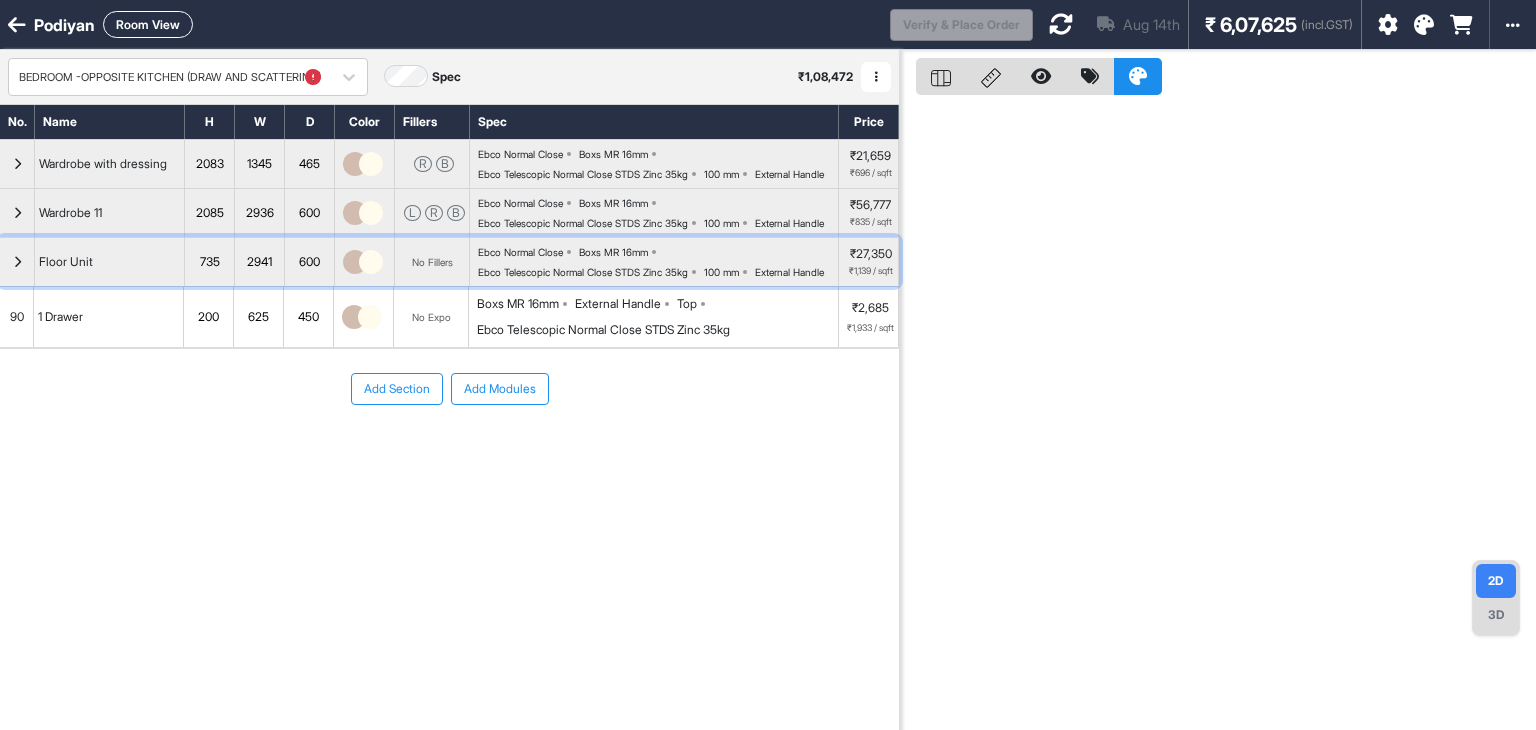click at bounding box center (17, 262) 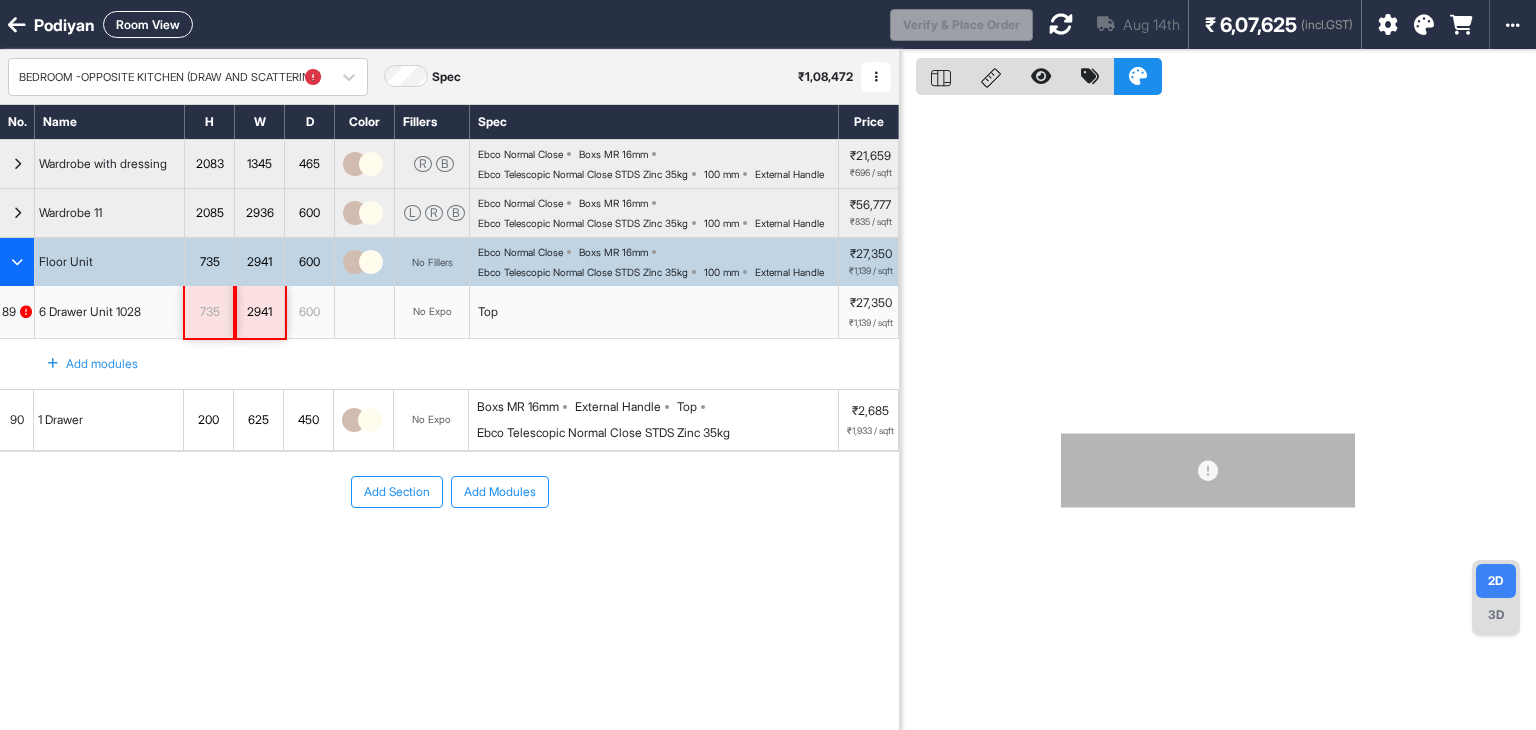 type 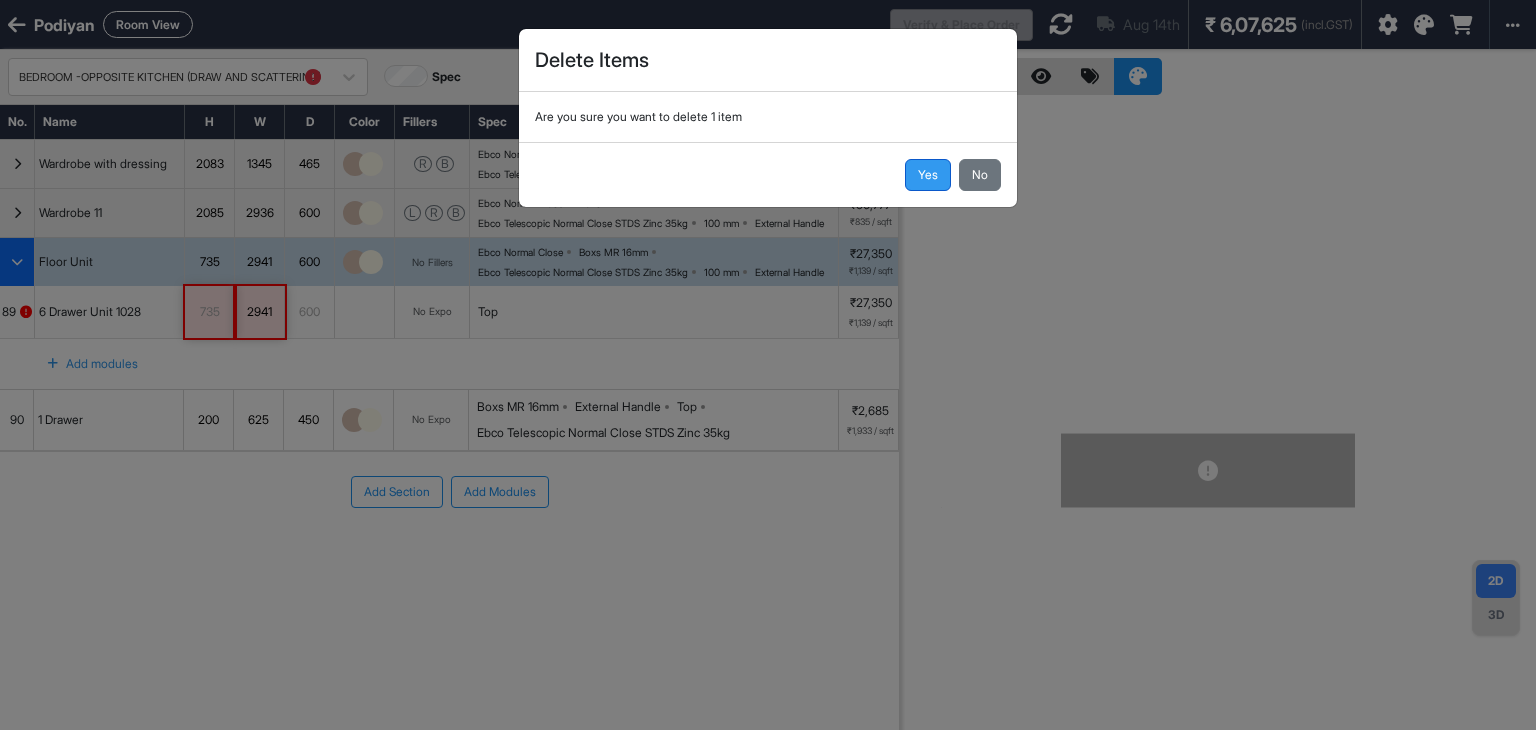 click on "Yes" at bounding box center (928, 175) 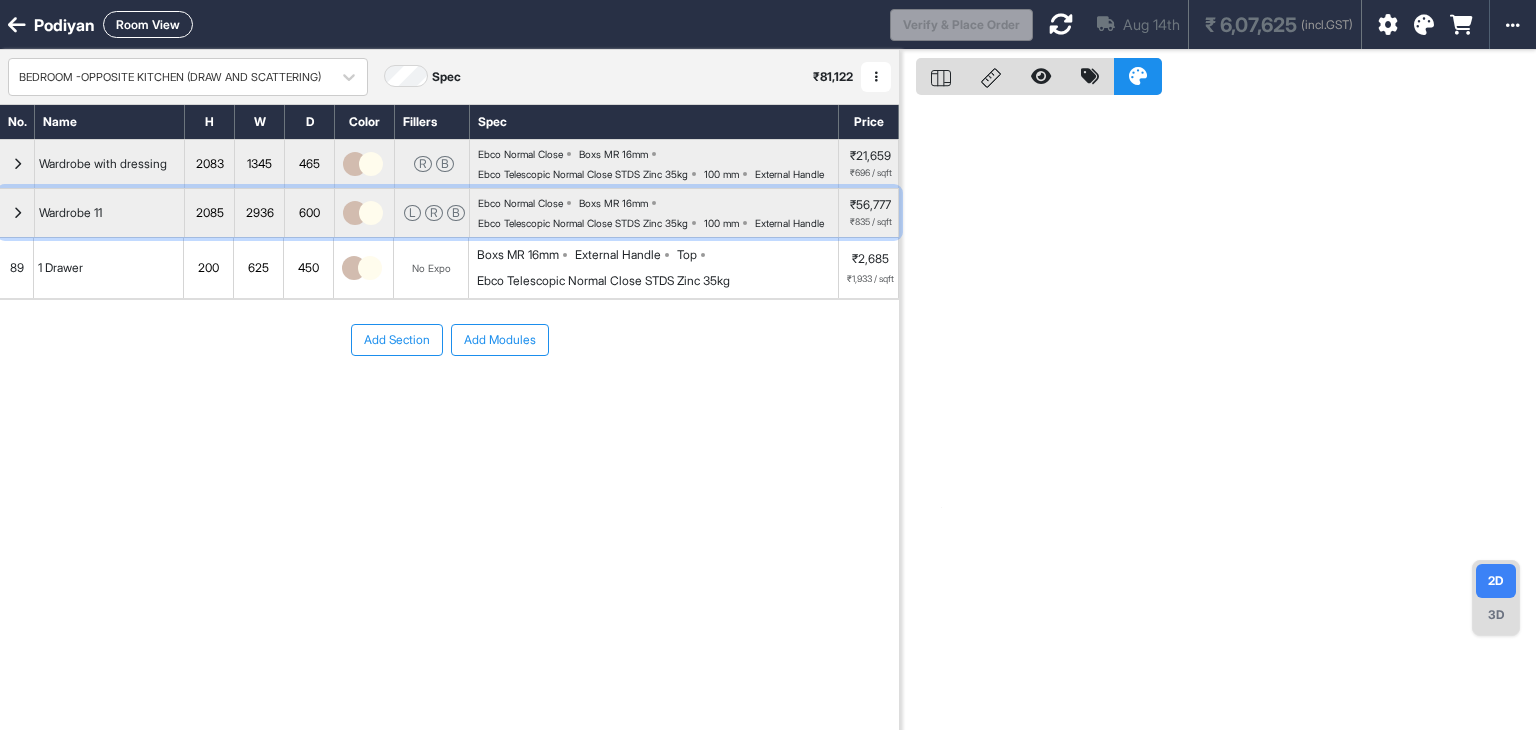 click at bounding box center (17, 213) 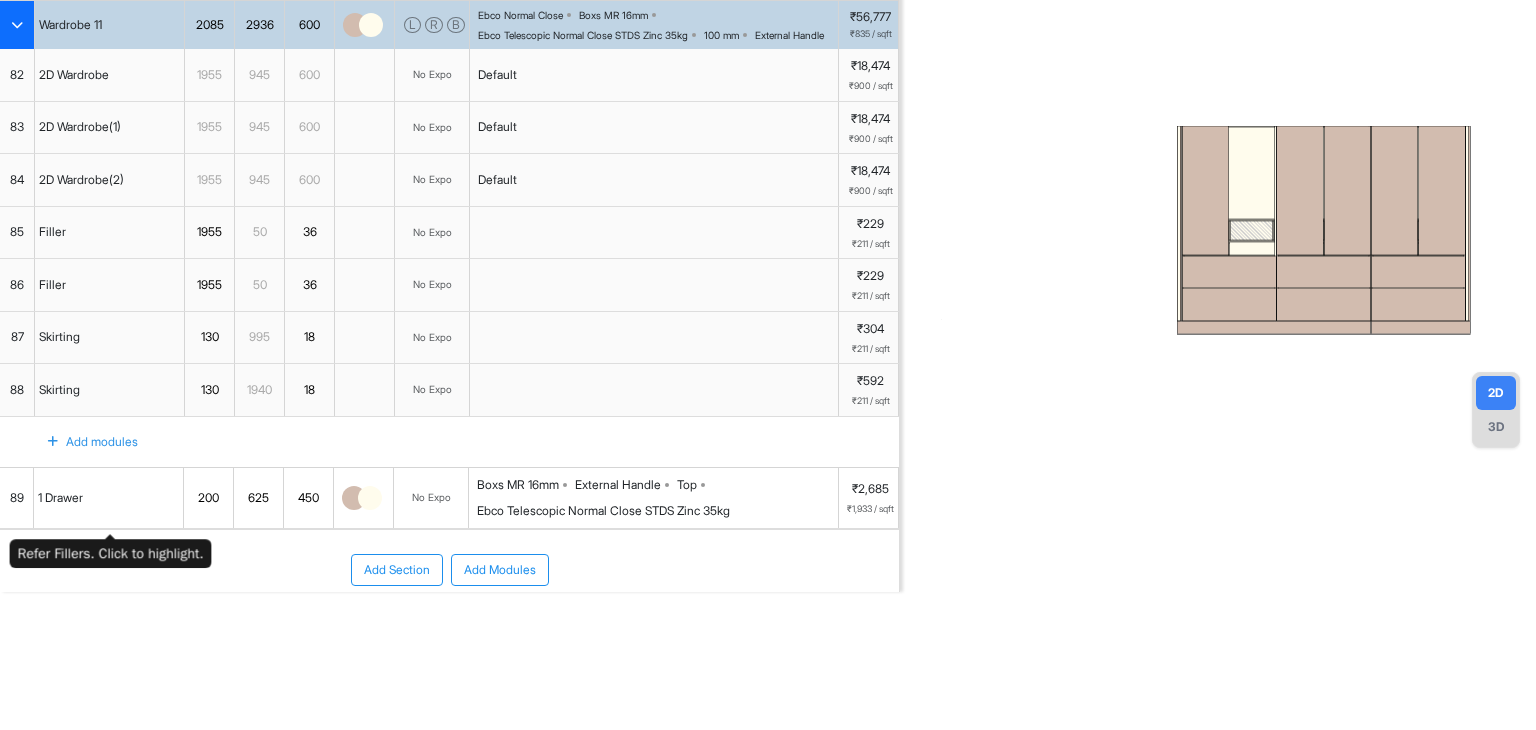 scroll, scrollTop: 230, scrollLeft: 0, axis: vertical 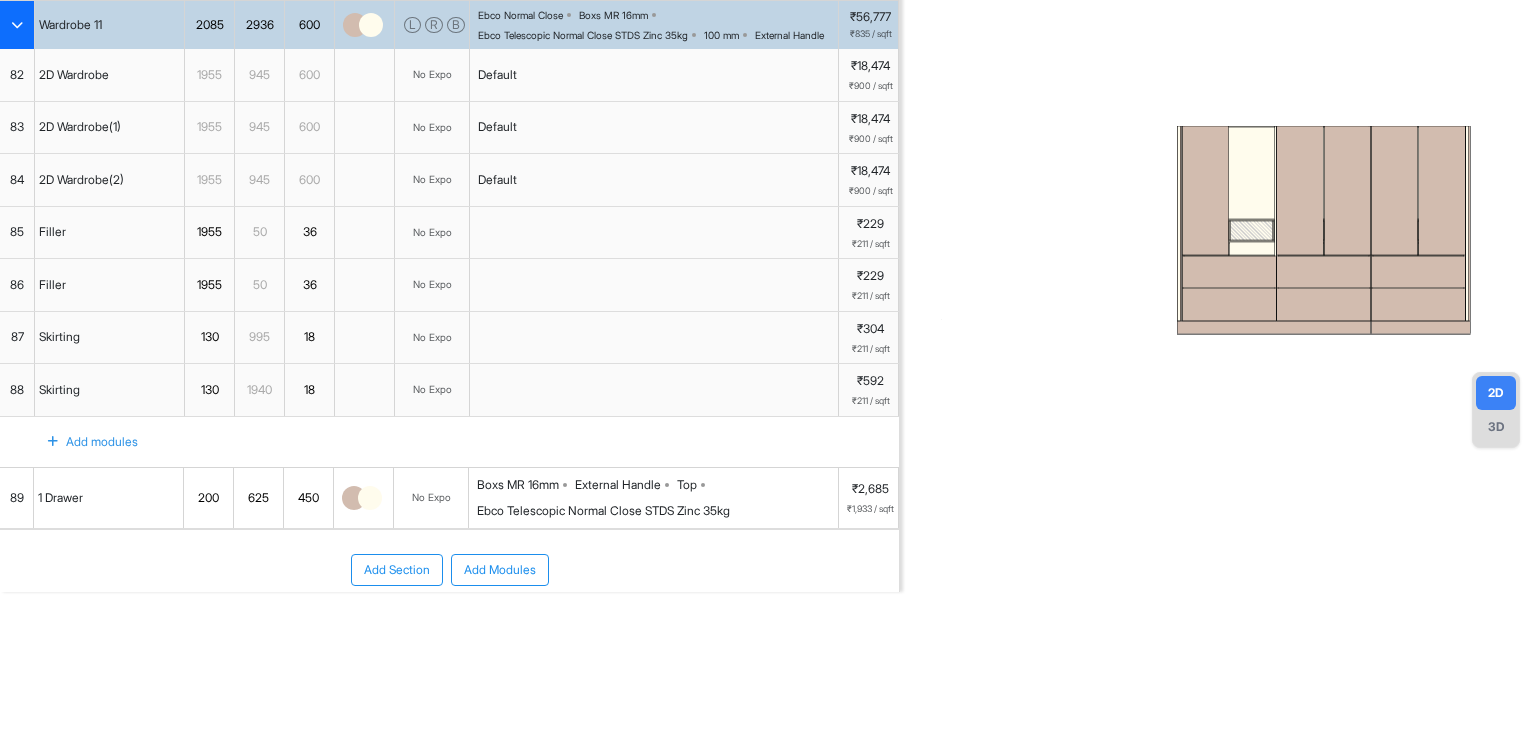 click on "Add Section Add Modules" at bounding box center (449, 630) 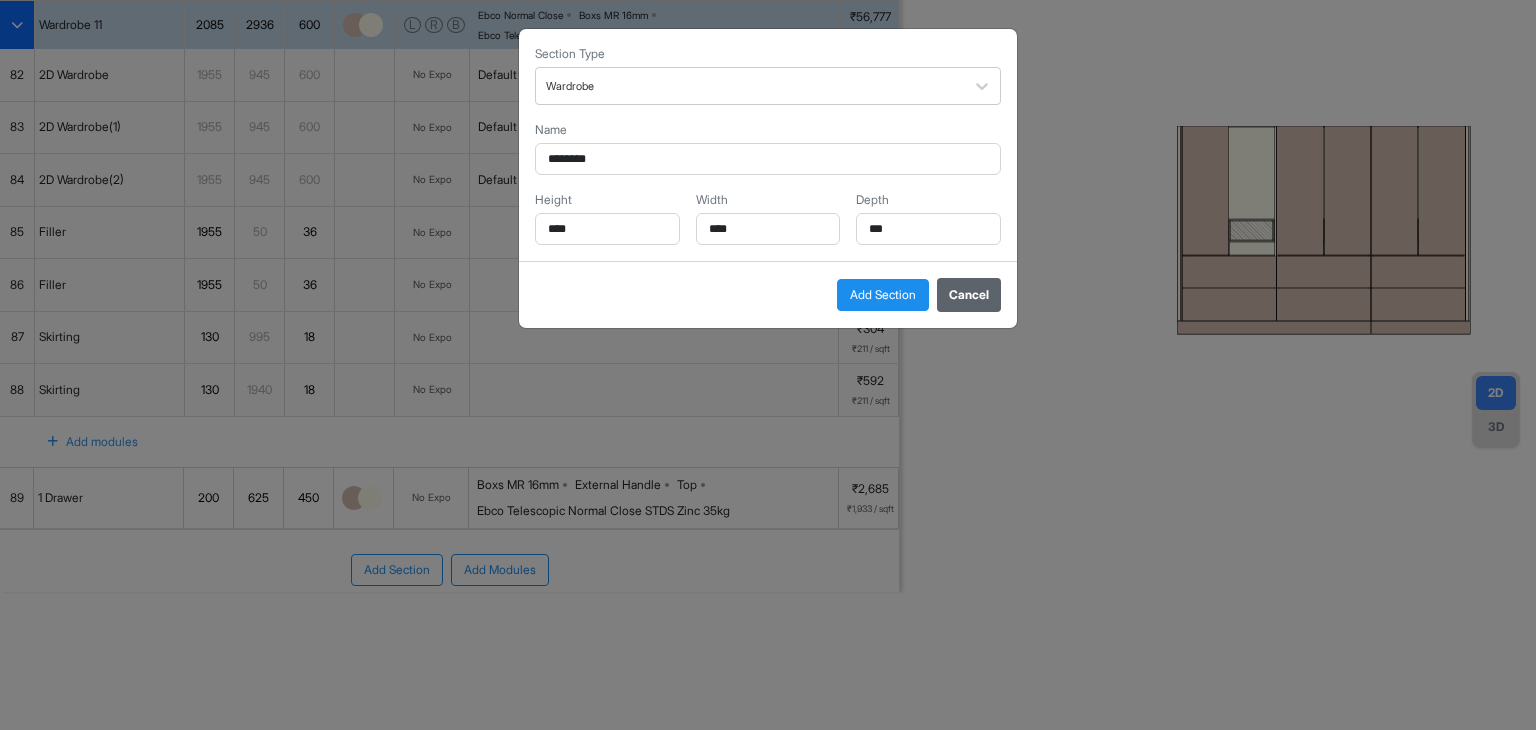 click on "Cancel" at bounding box center (969, 295) 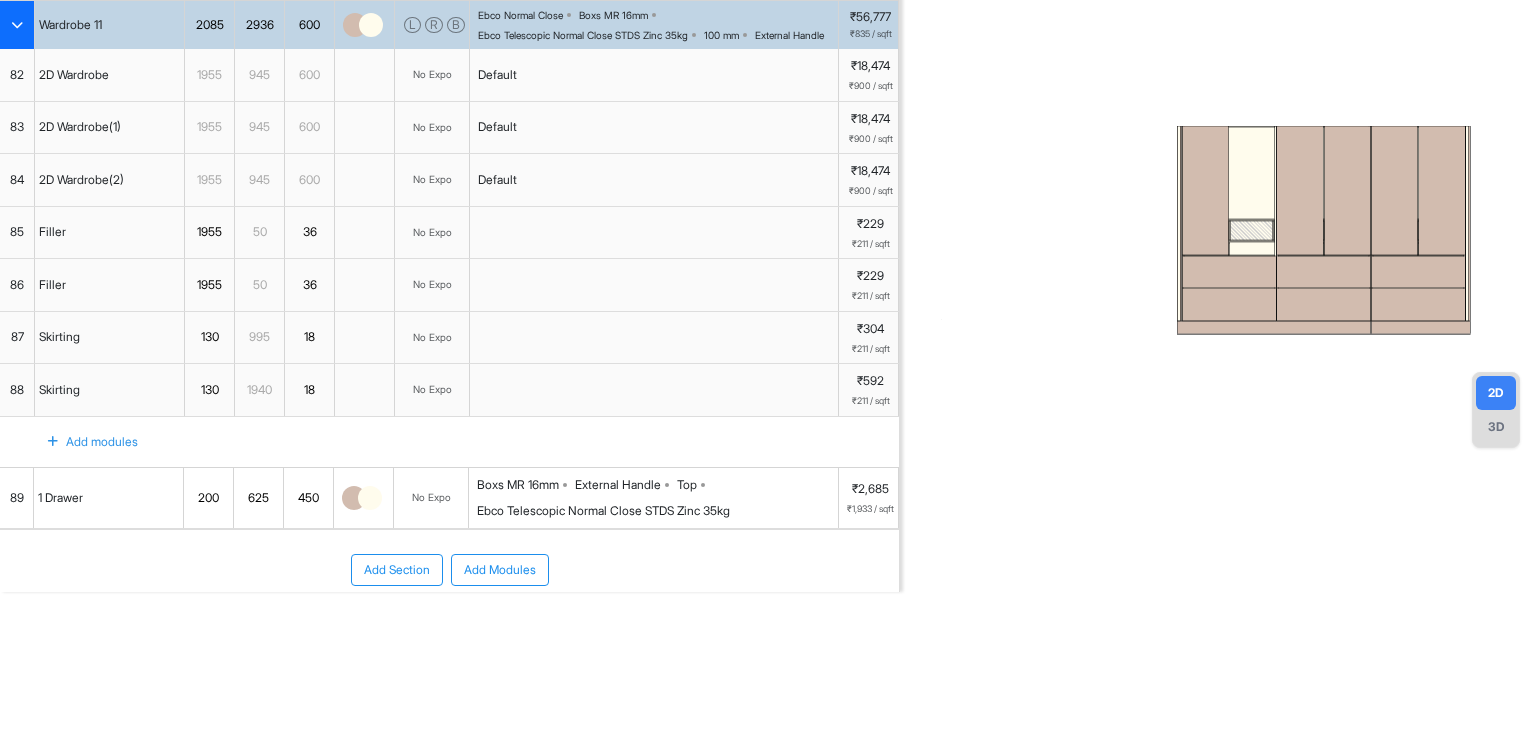 click on "Add Modules" at bounding box center [500, 570] 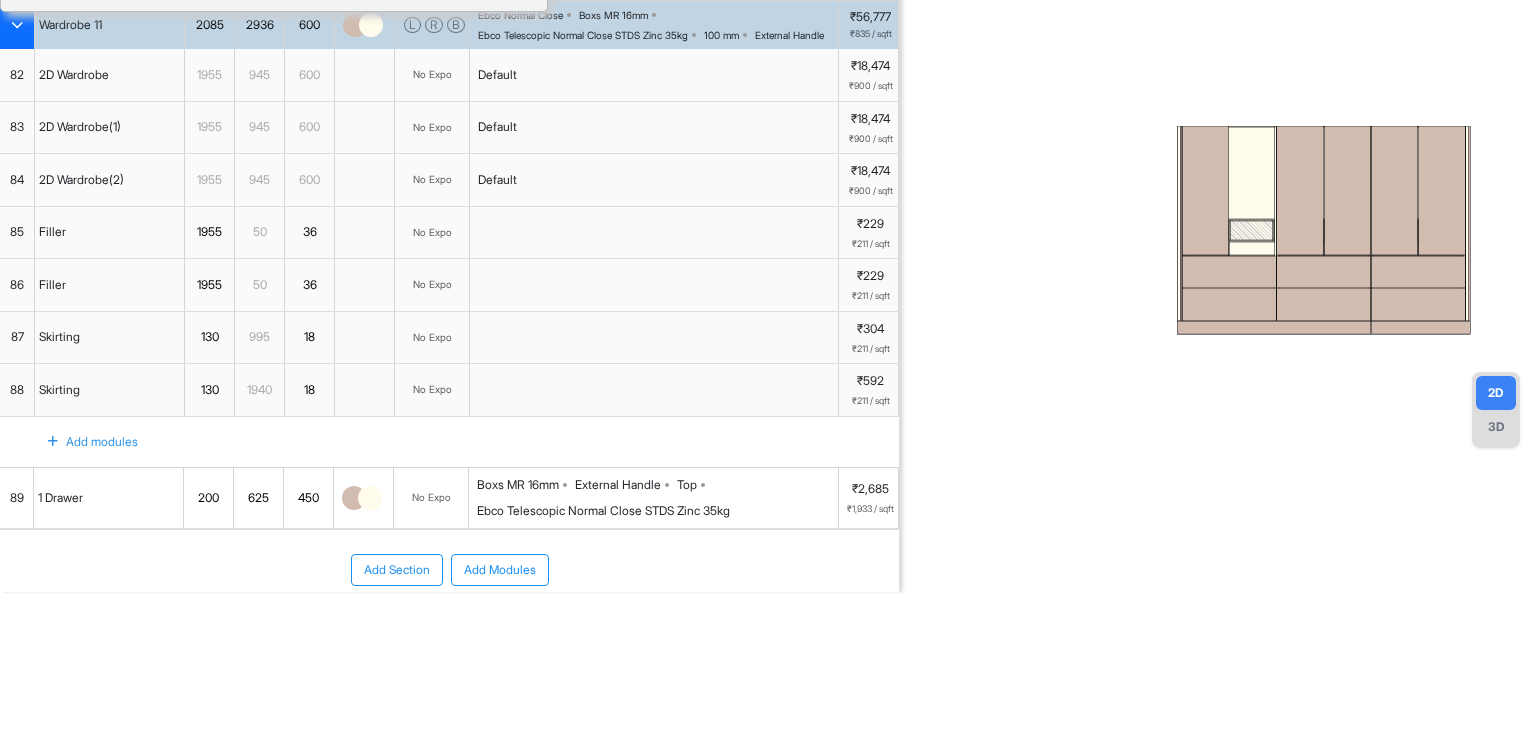 scroll, scrollTop: 0, scrollLeft: 0, axis: both 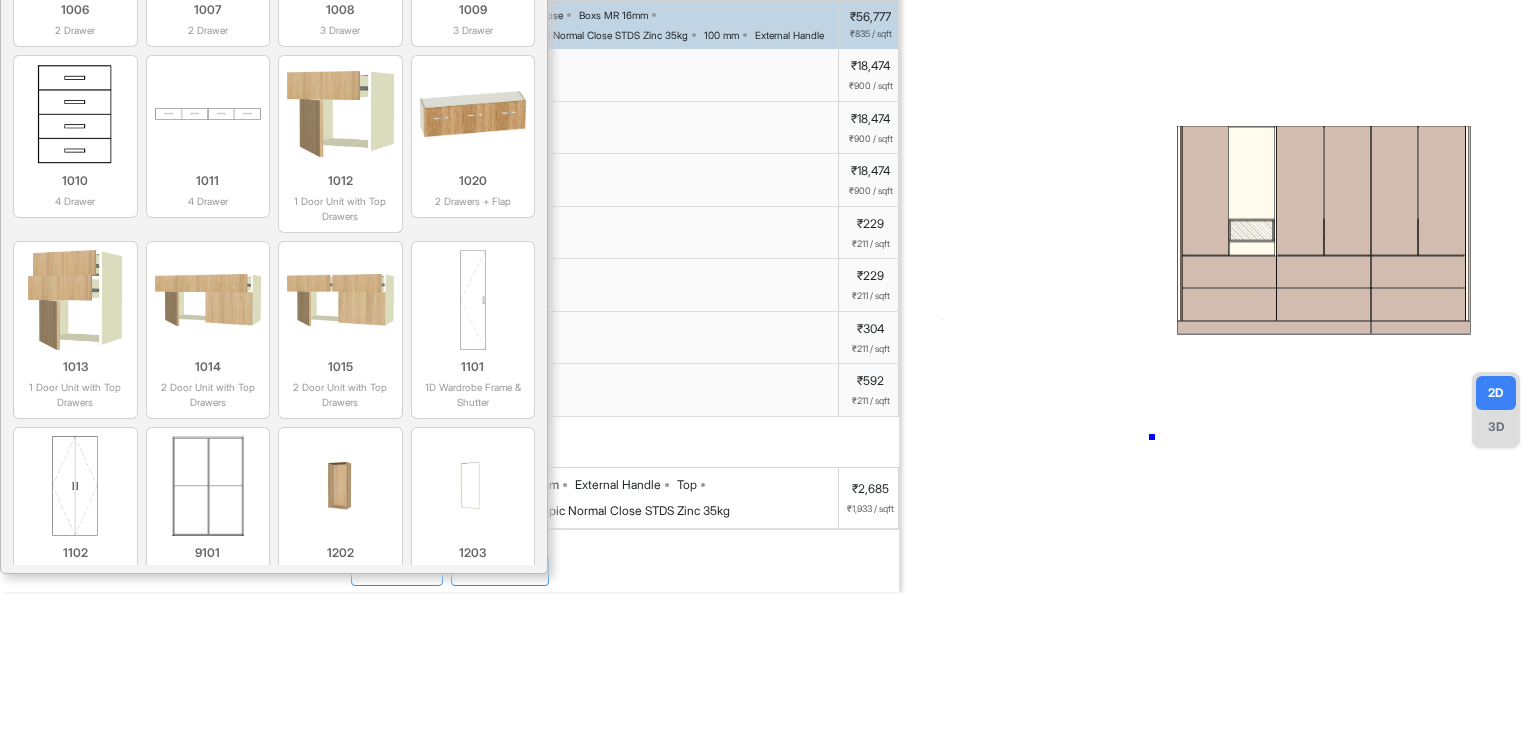 drag, startPoint x: 404, startPoint y: 513, endPoint x: 1154, endPoint y: 397, distance: 758.91766 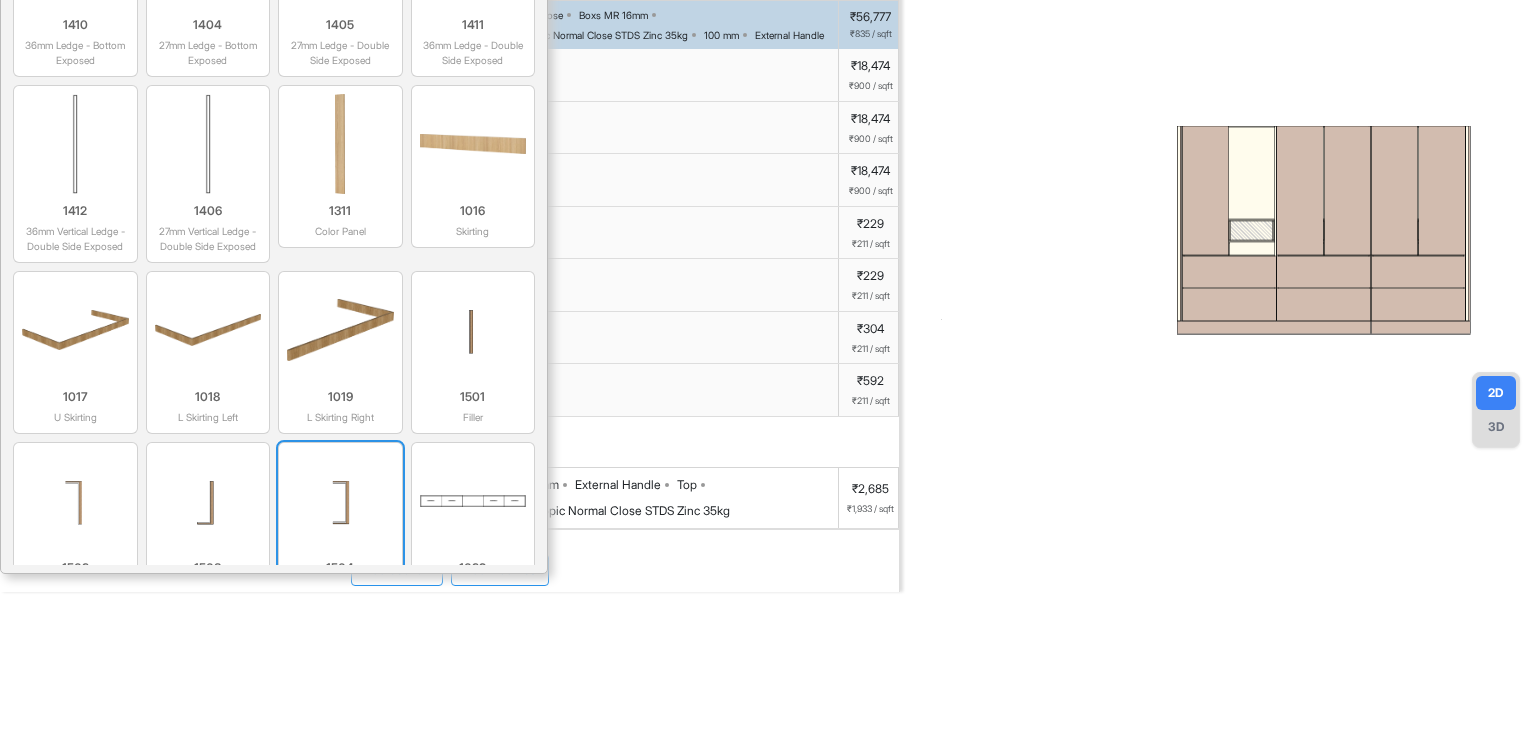 scroll, scrollTop: 4893, scrollLeft: 0, axis: vertical 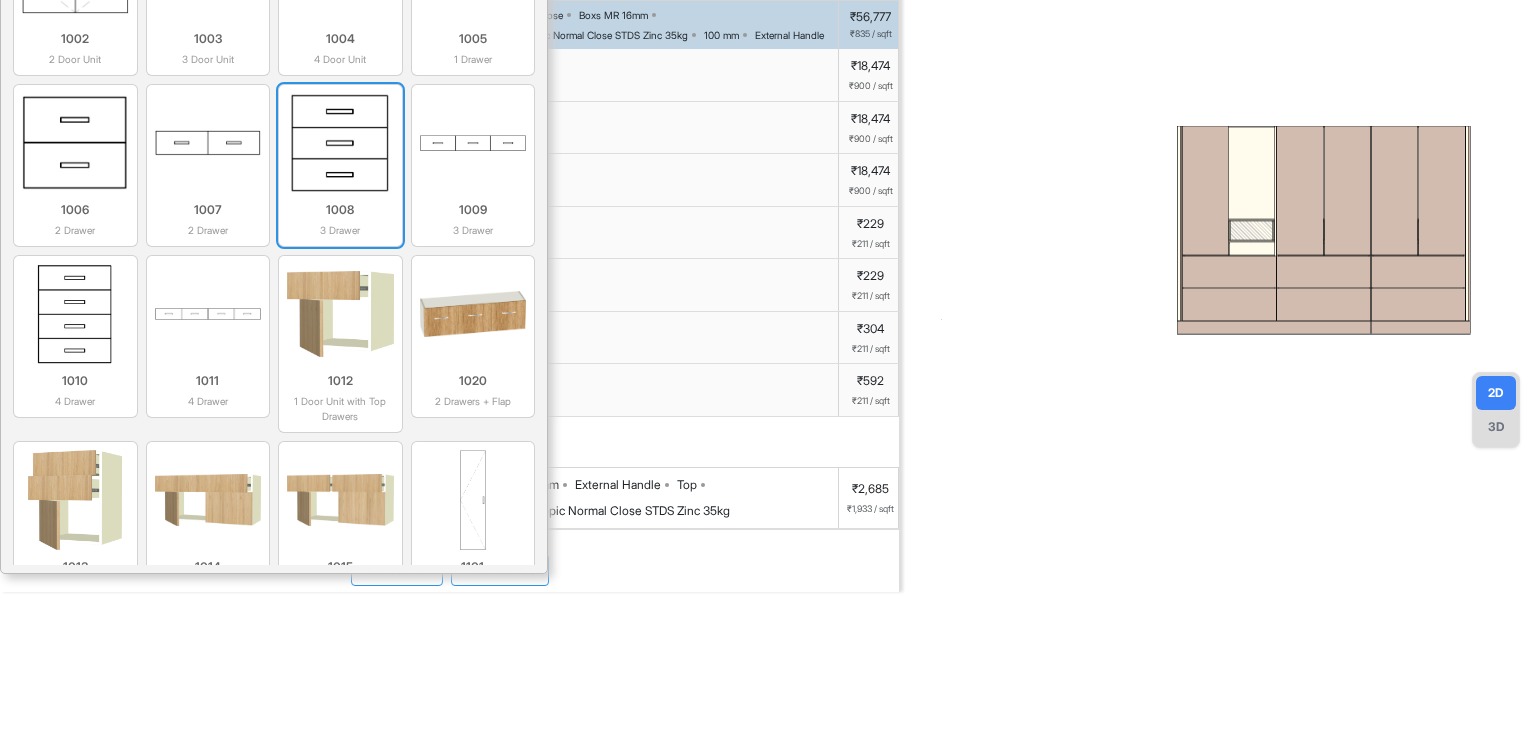 click at bounding box center (340, 143) 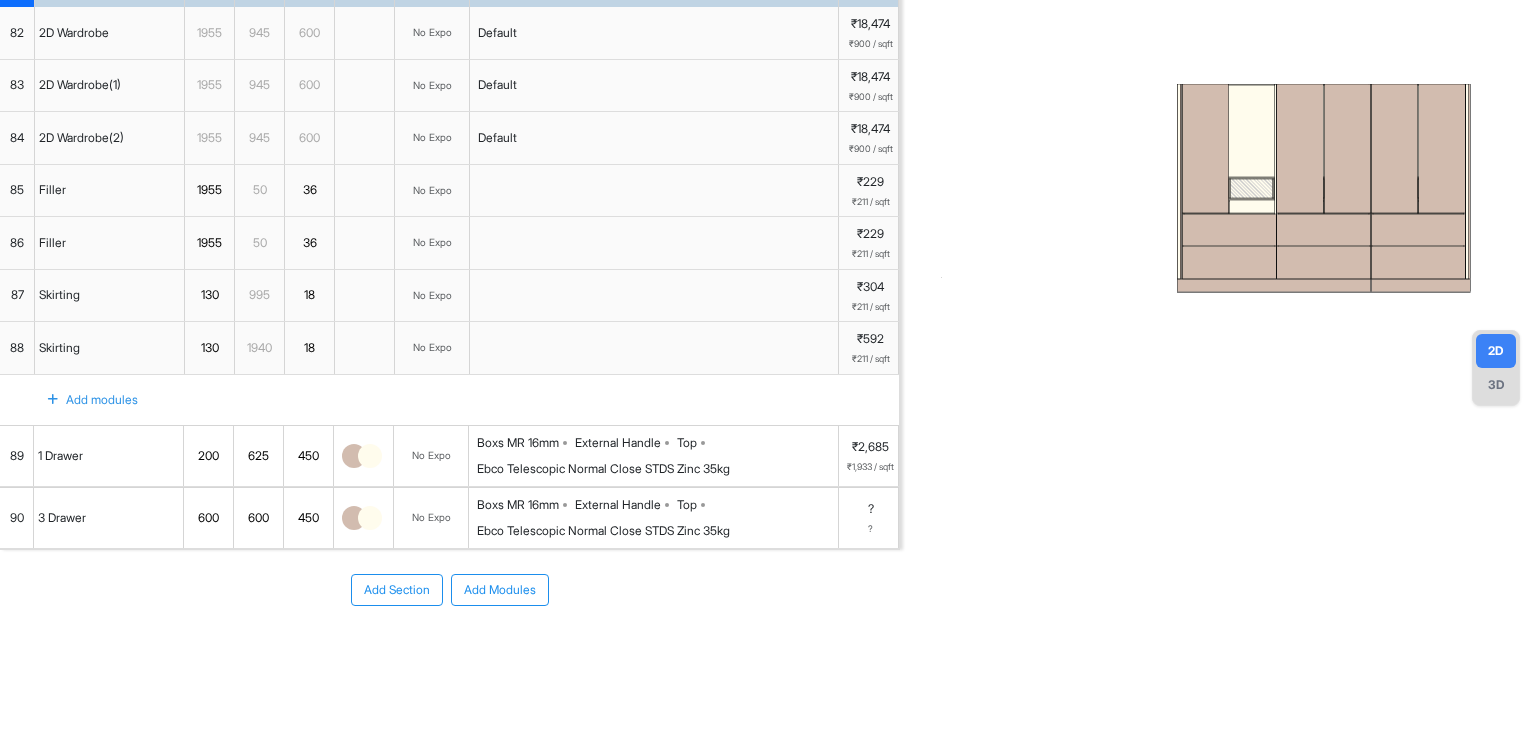 click on "Add Modules" at bounding box center (500, 590) 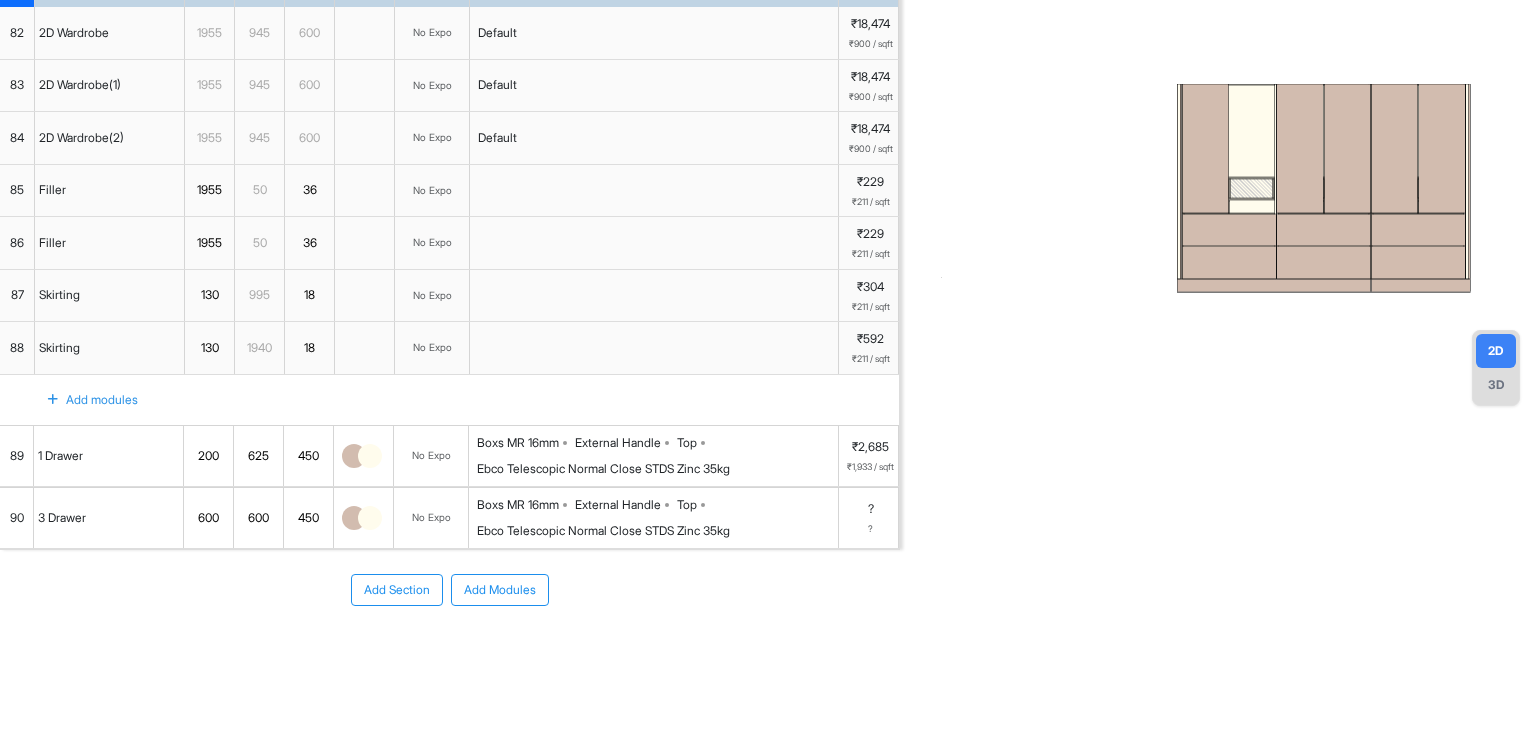 scroll, scrollTop: 0, scrollLeft: 0, axis: both 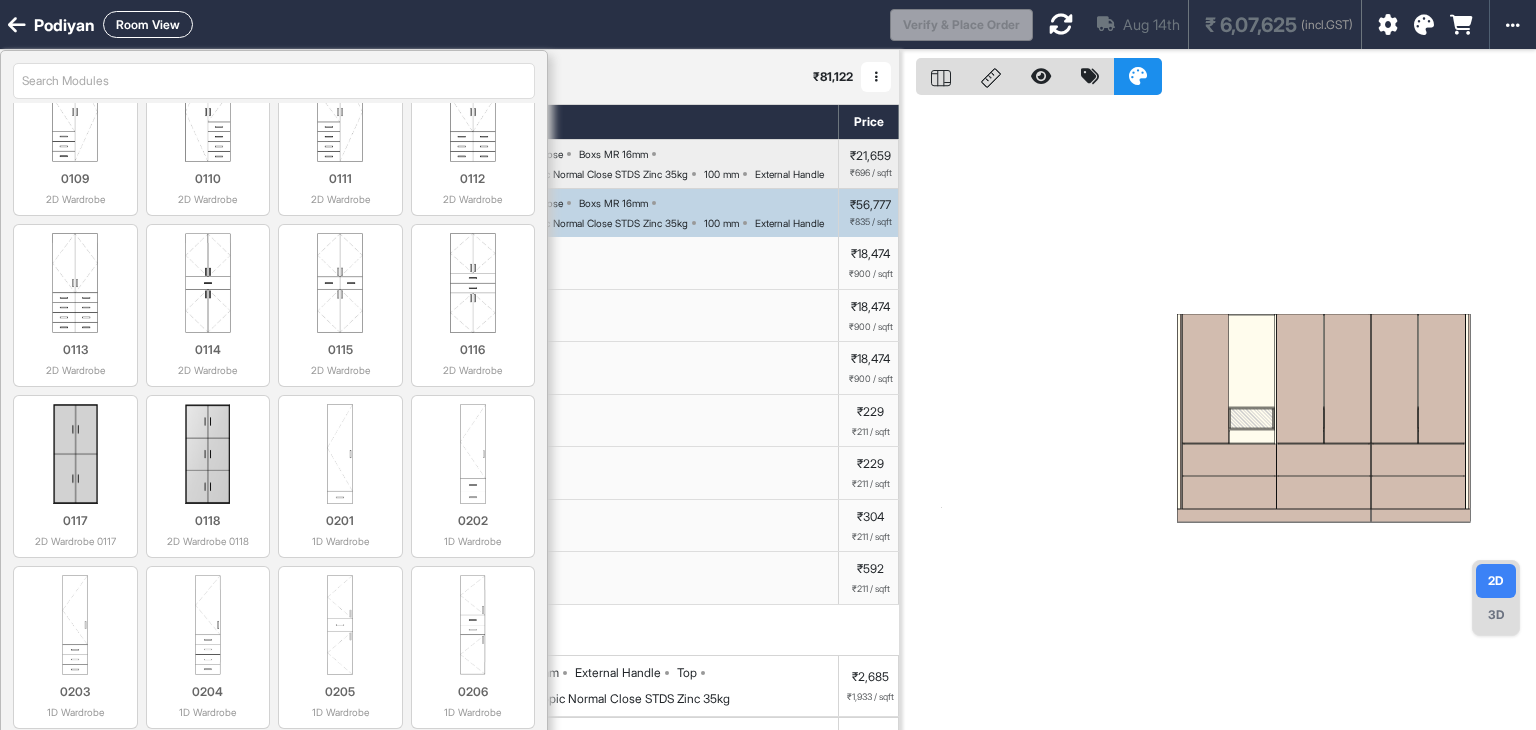 click on "₹304 ₹211 / sqft" at bounding box center [869, 526] 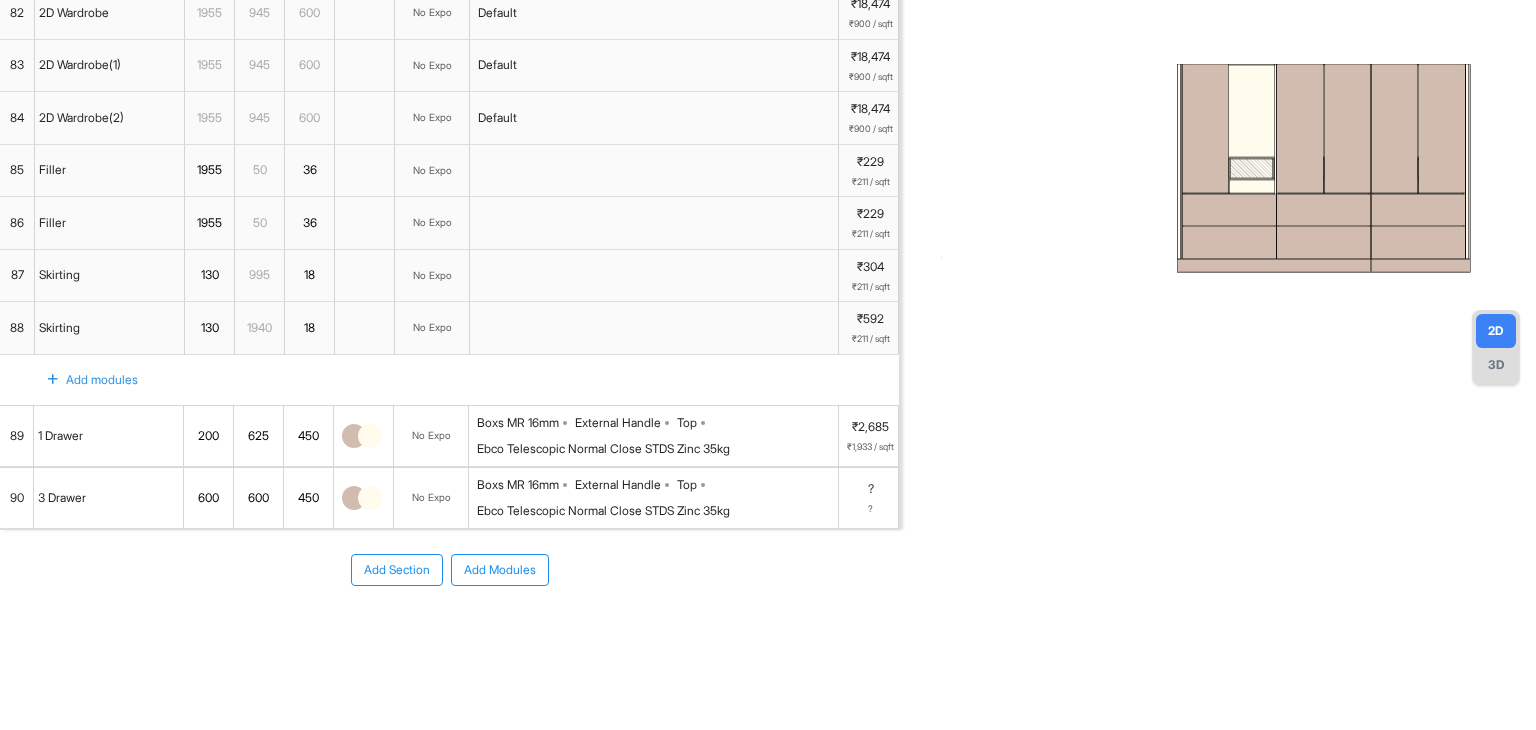scroll, scrollTop: 292, scrollLeft: 0, axis: vertical 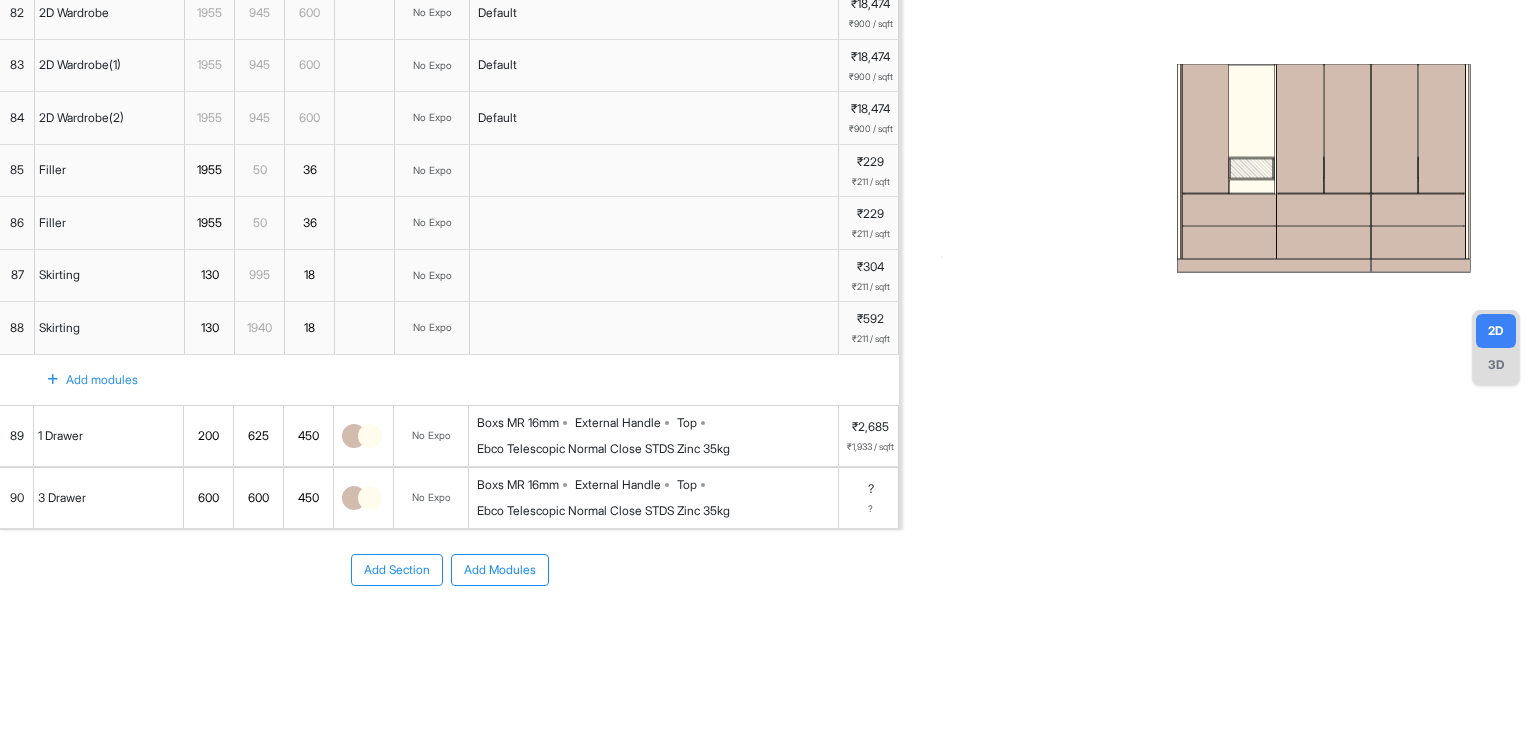 click on "90" at bounding box center [17, 498] 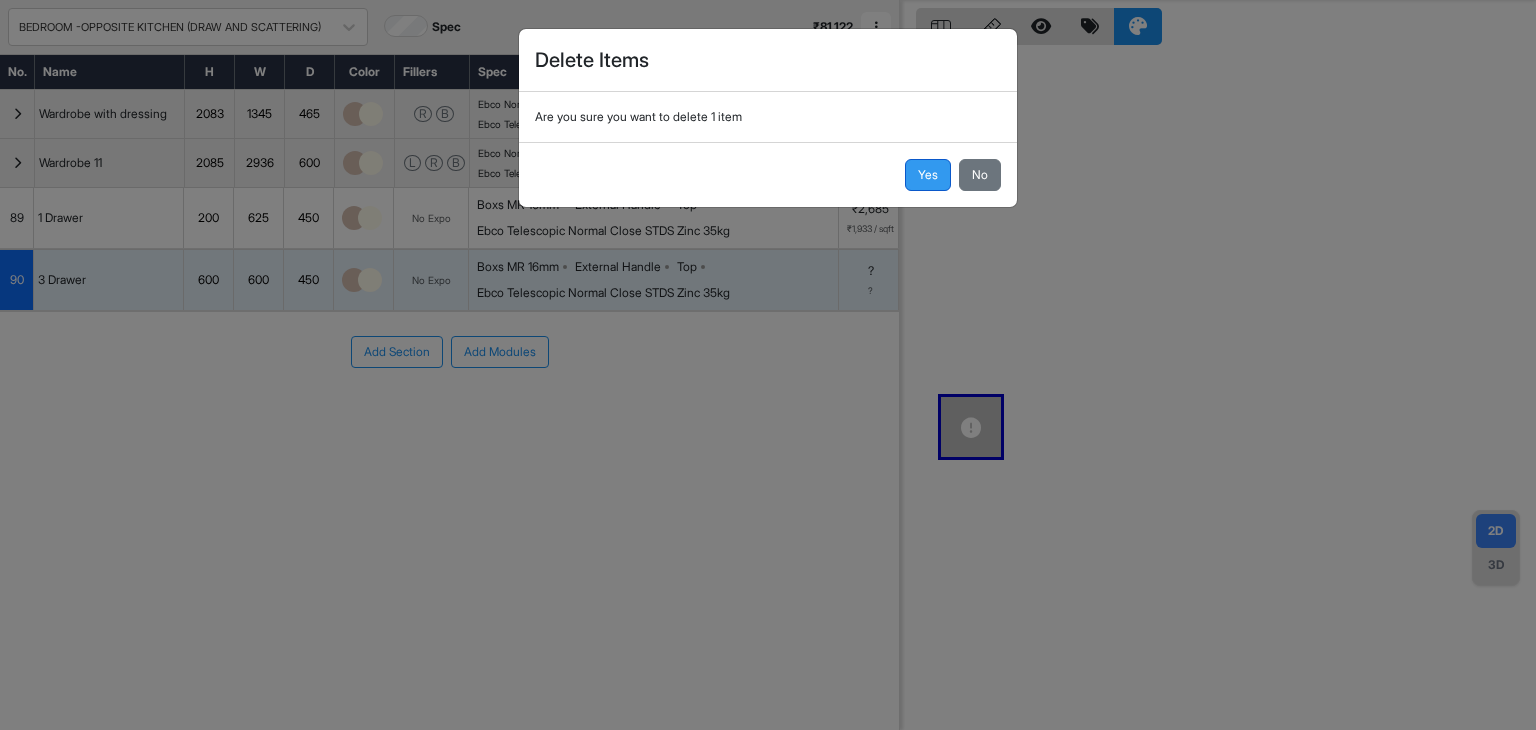 click on "Yes" at bounding box center (928, 175) 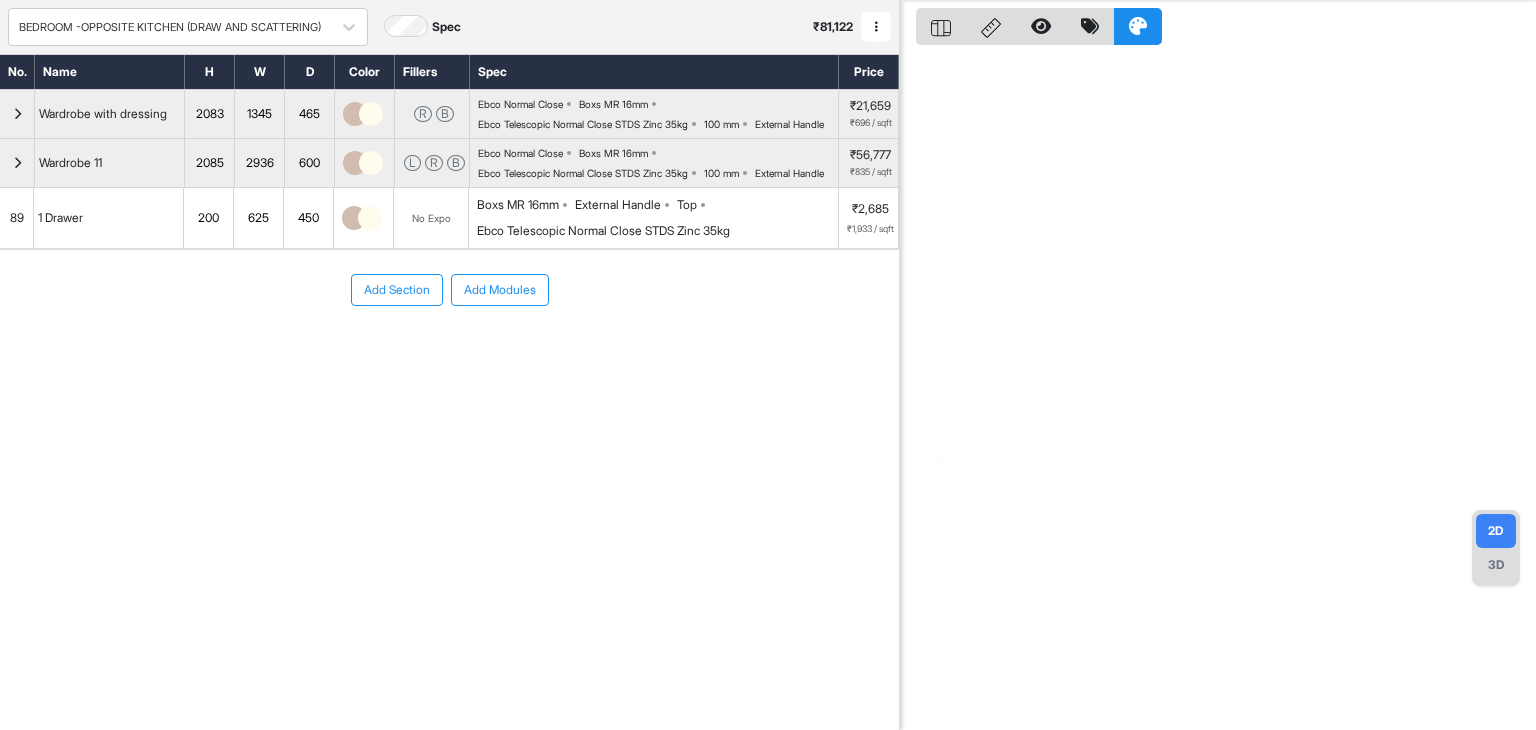 click on "Add Modules" at bounding box center [500, 290] 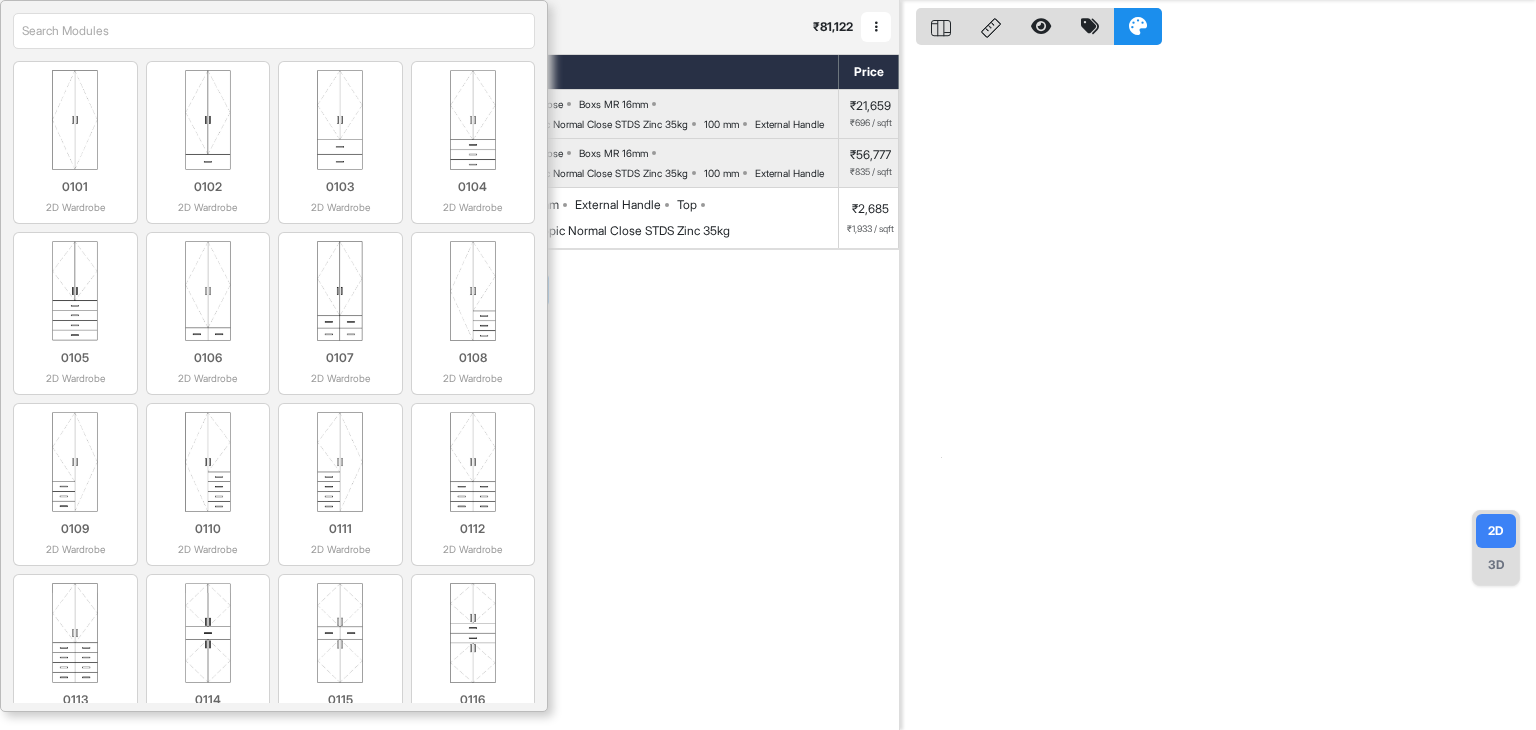 click at bounding box center (274, 31) 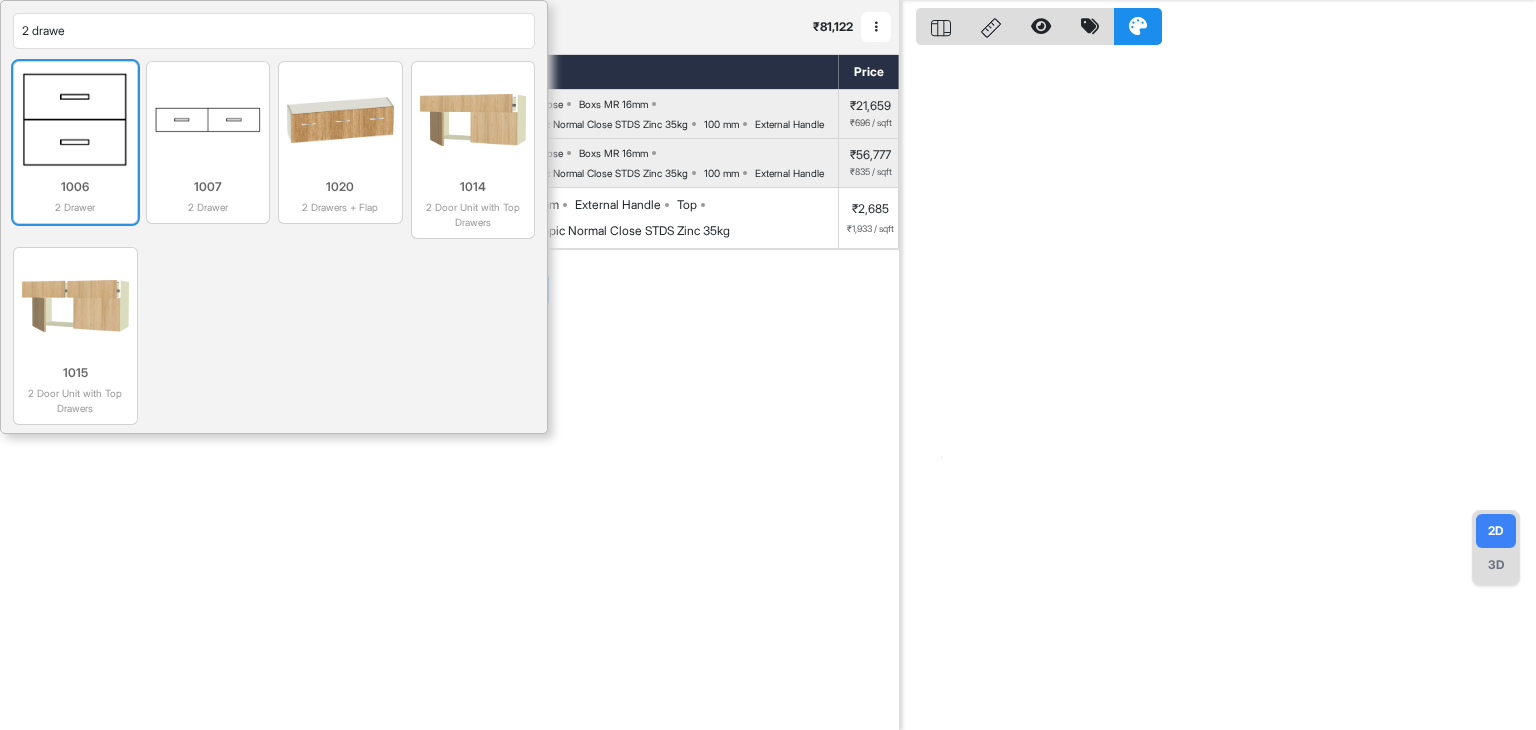 type on "2 drawe" 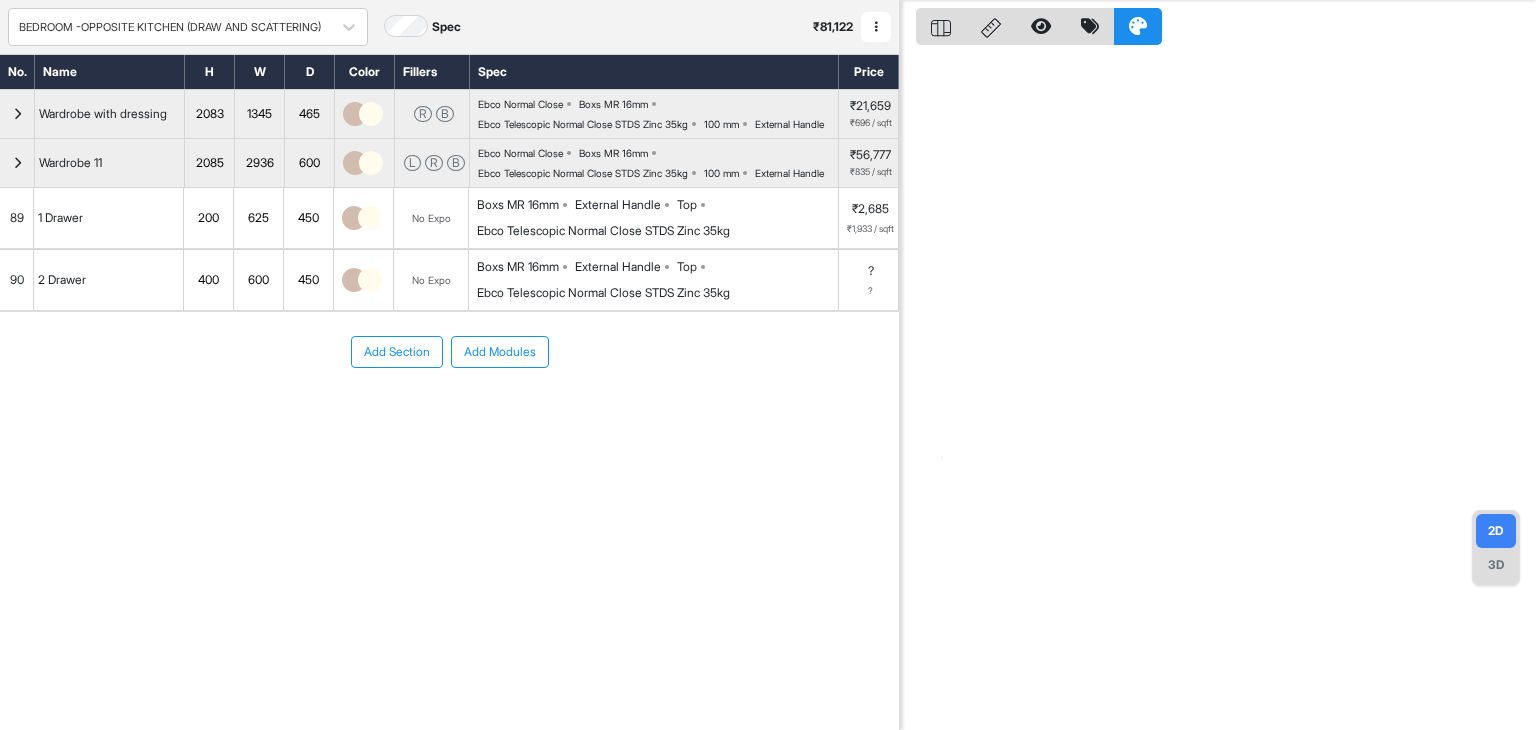 click on "Add Modules" at bounding box center (500, 352) 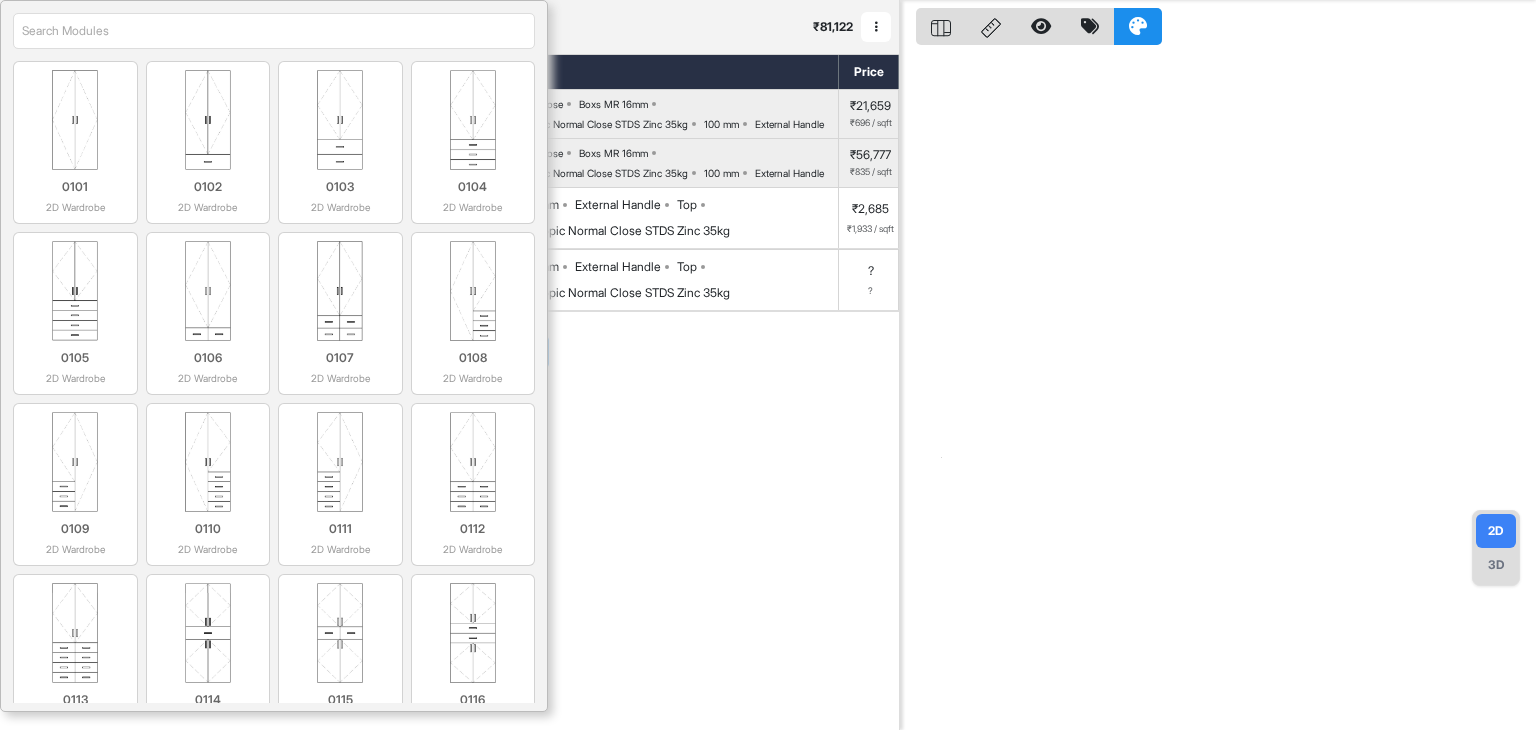 click at bounding box center (274, 31) 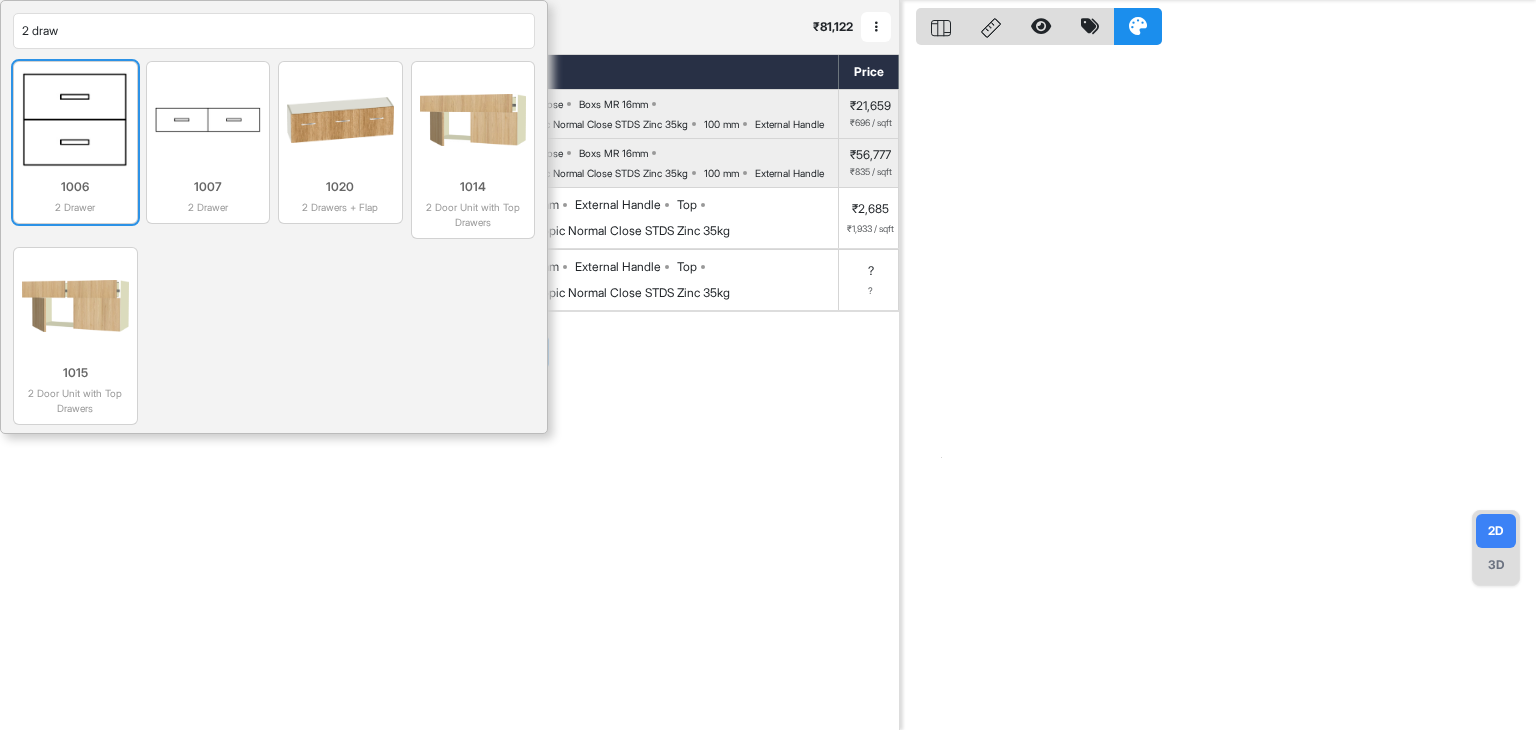 type on "2 draw" 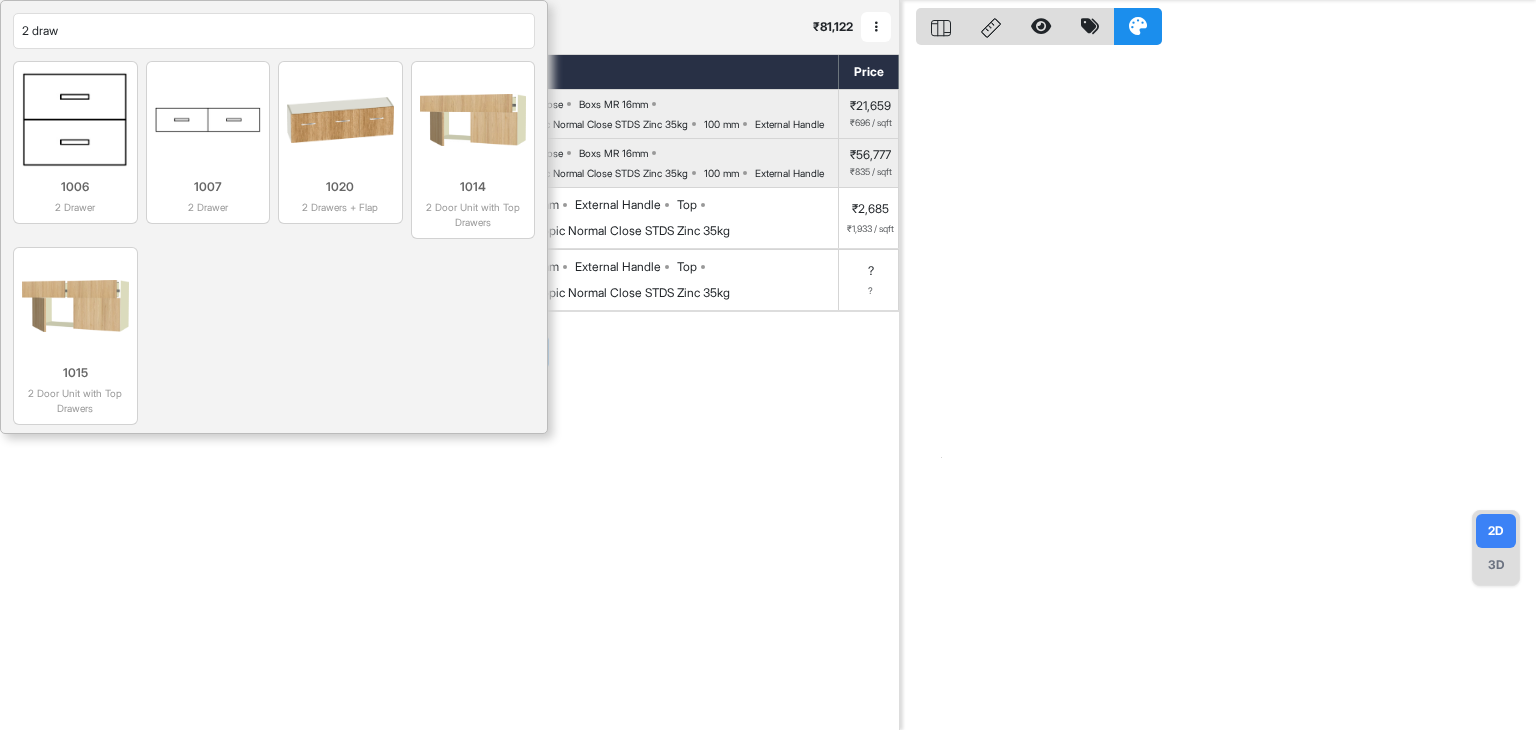 click at bounding box center (75, 120) 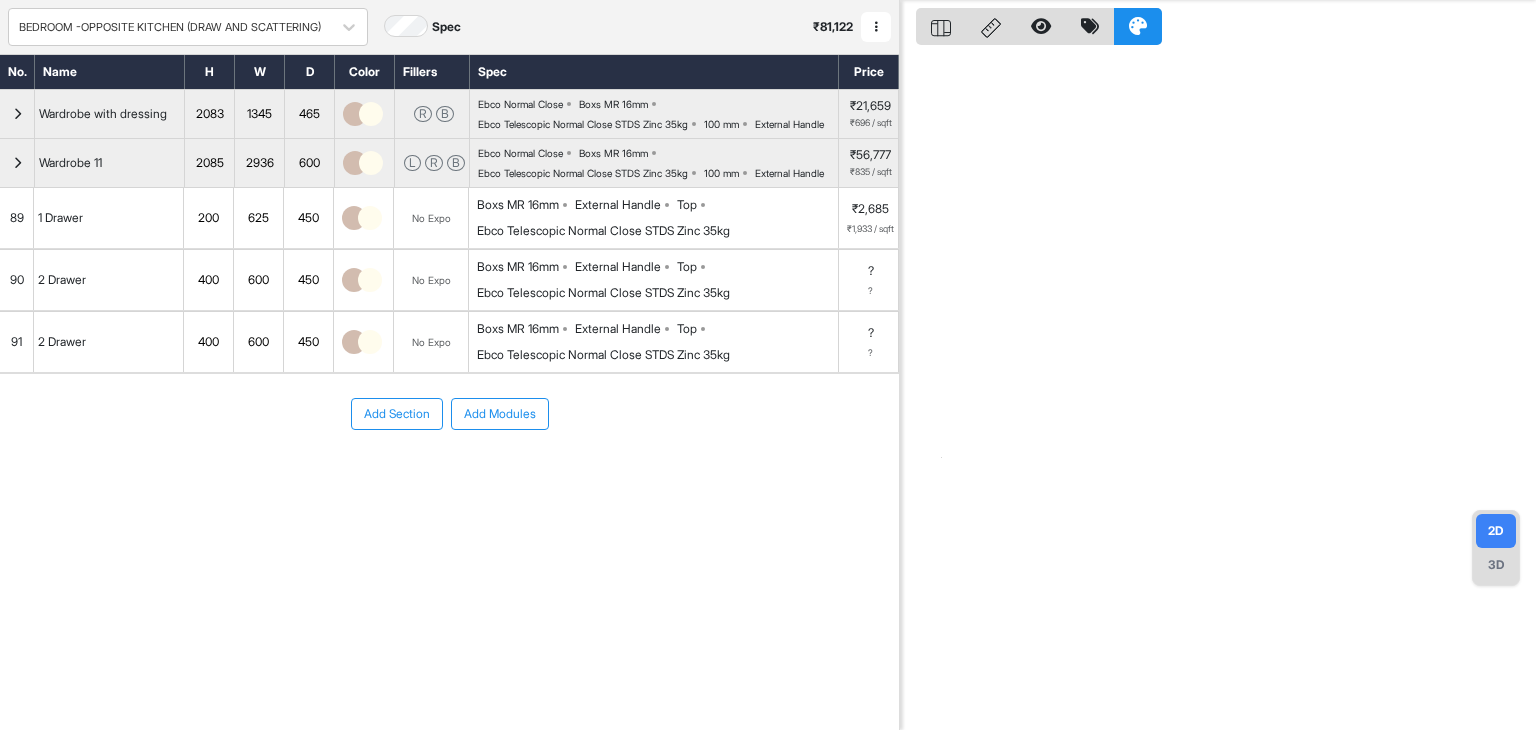 click on "Add Modules" at bounding box center (500, 414) 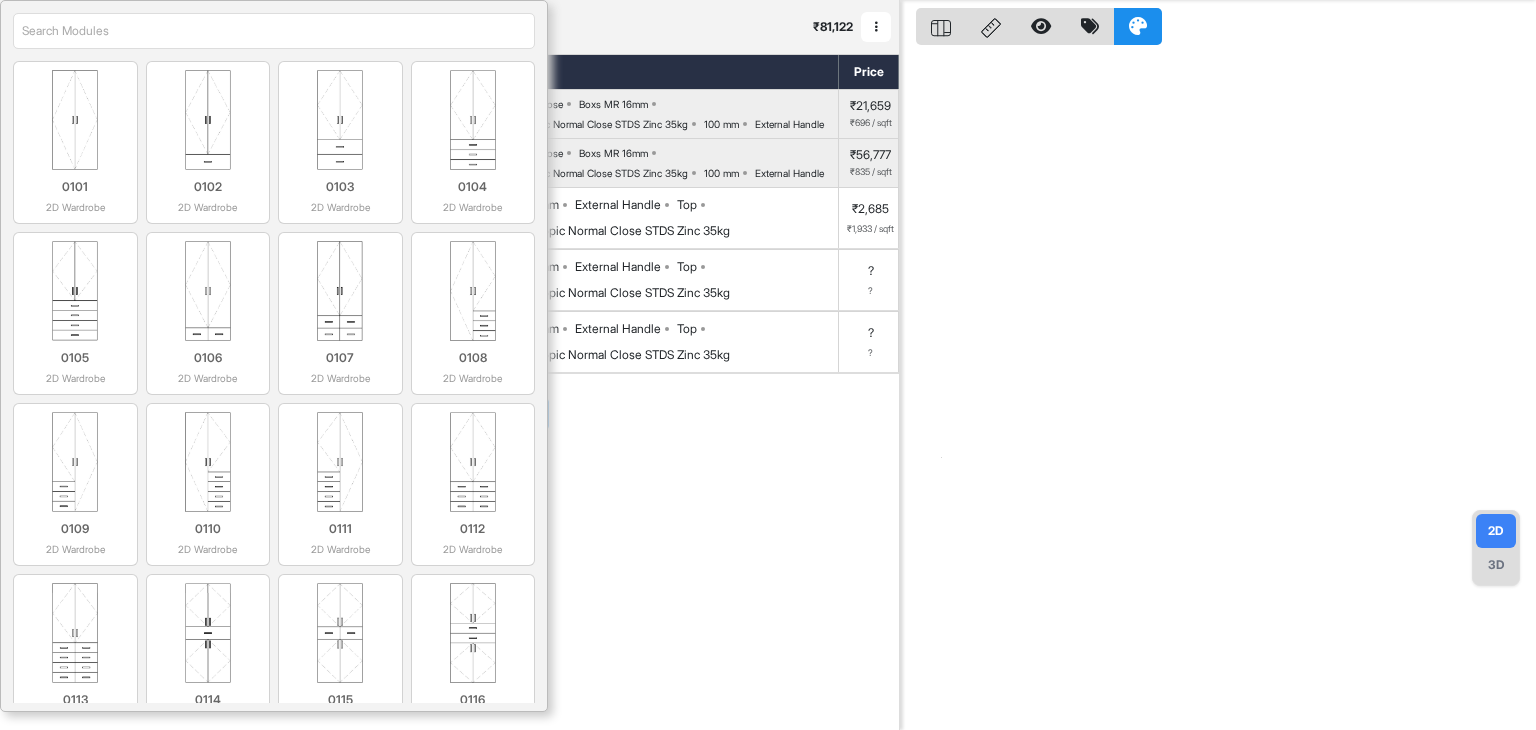 click at bounding box center (274, 31) 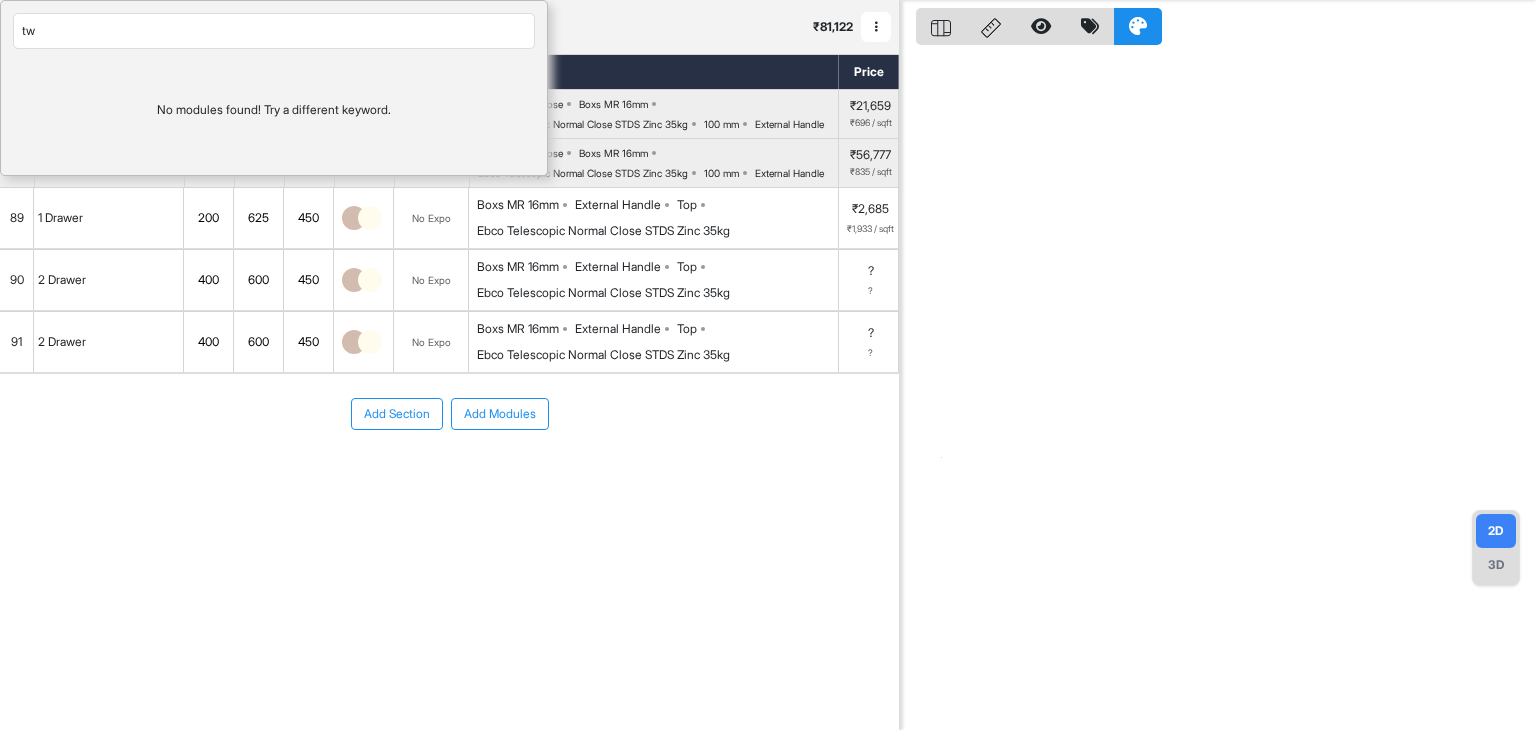 type on "t" 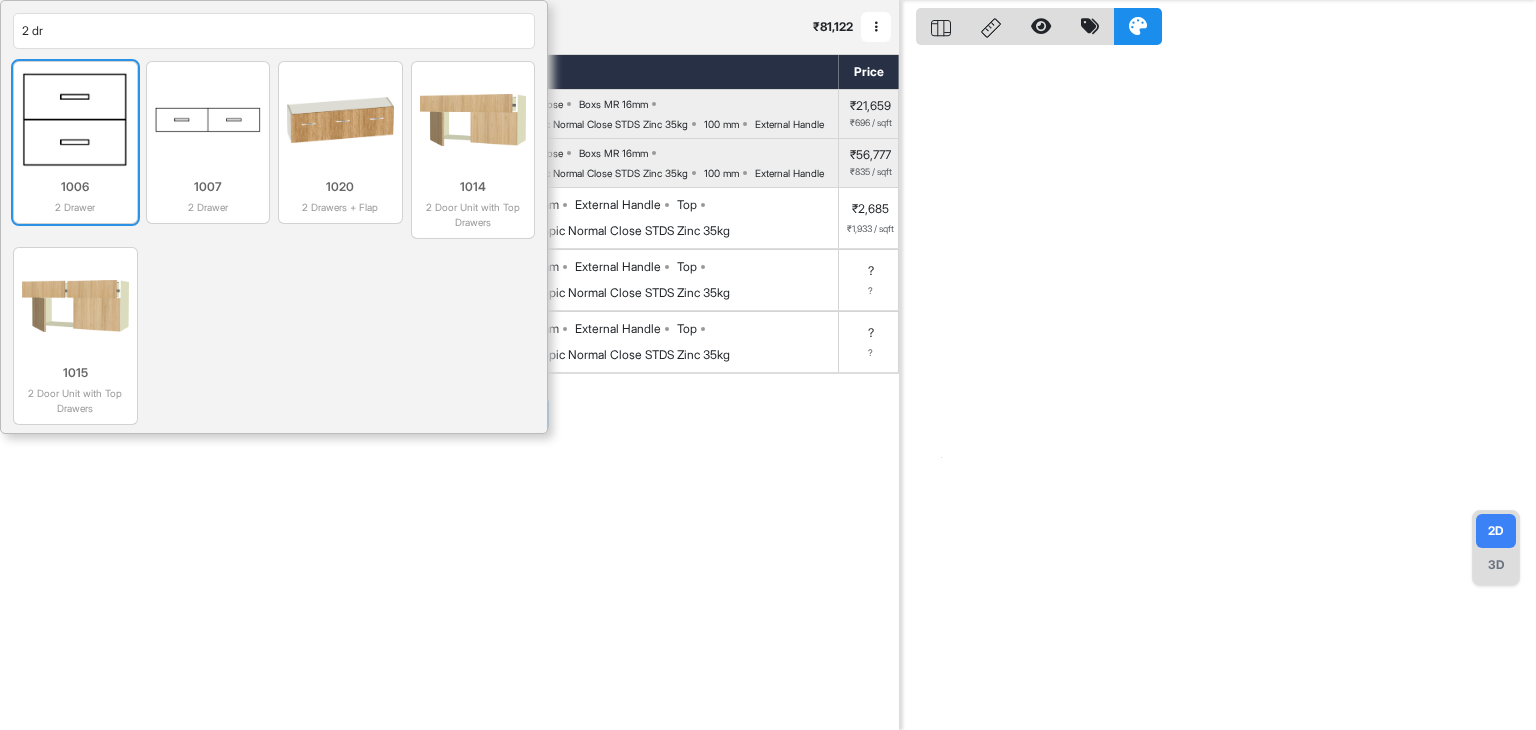 type on "2 dr" 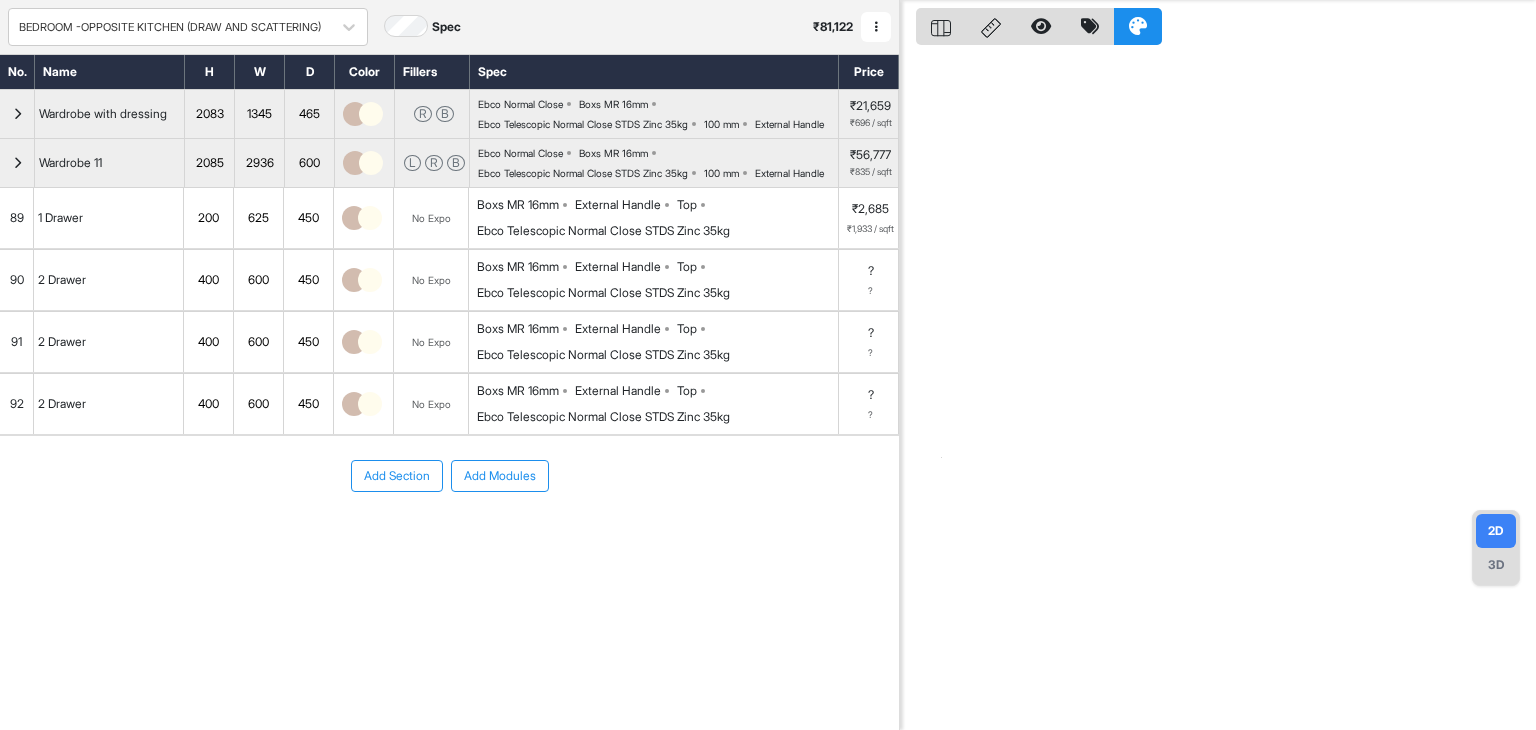 click on "90" at bounding box center (17, 280) 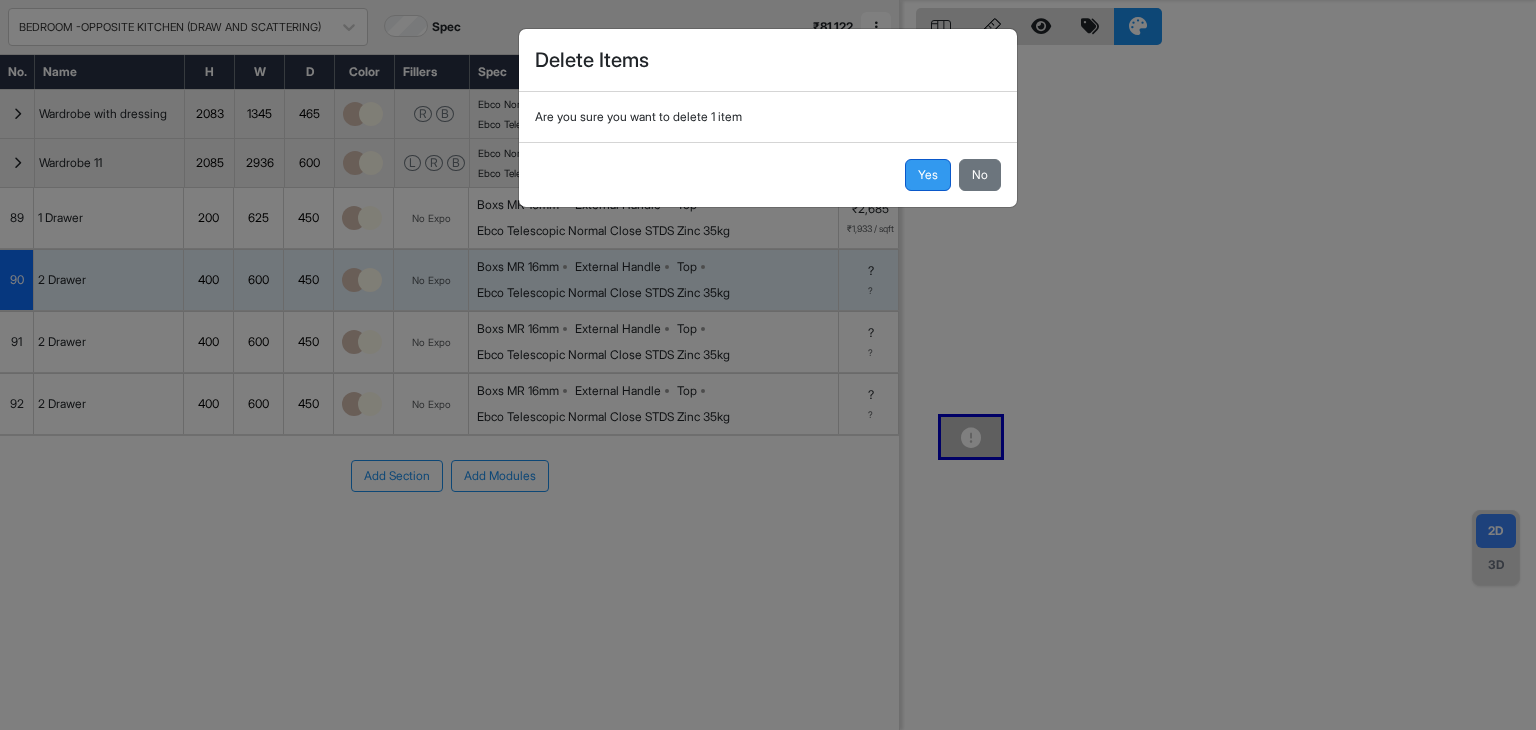 drag, startPoint x: 928, startPoint y: 175, endPoint x: 812, endPoint y: 173, distance: 116.01724 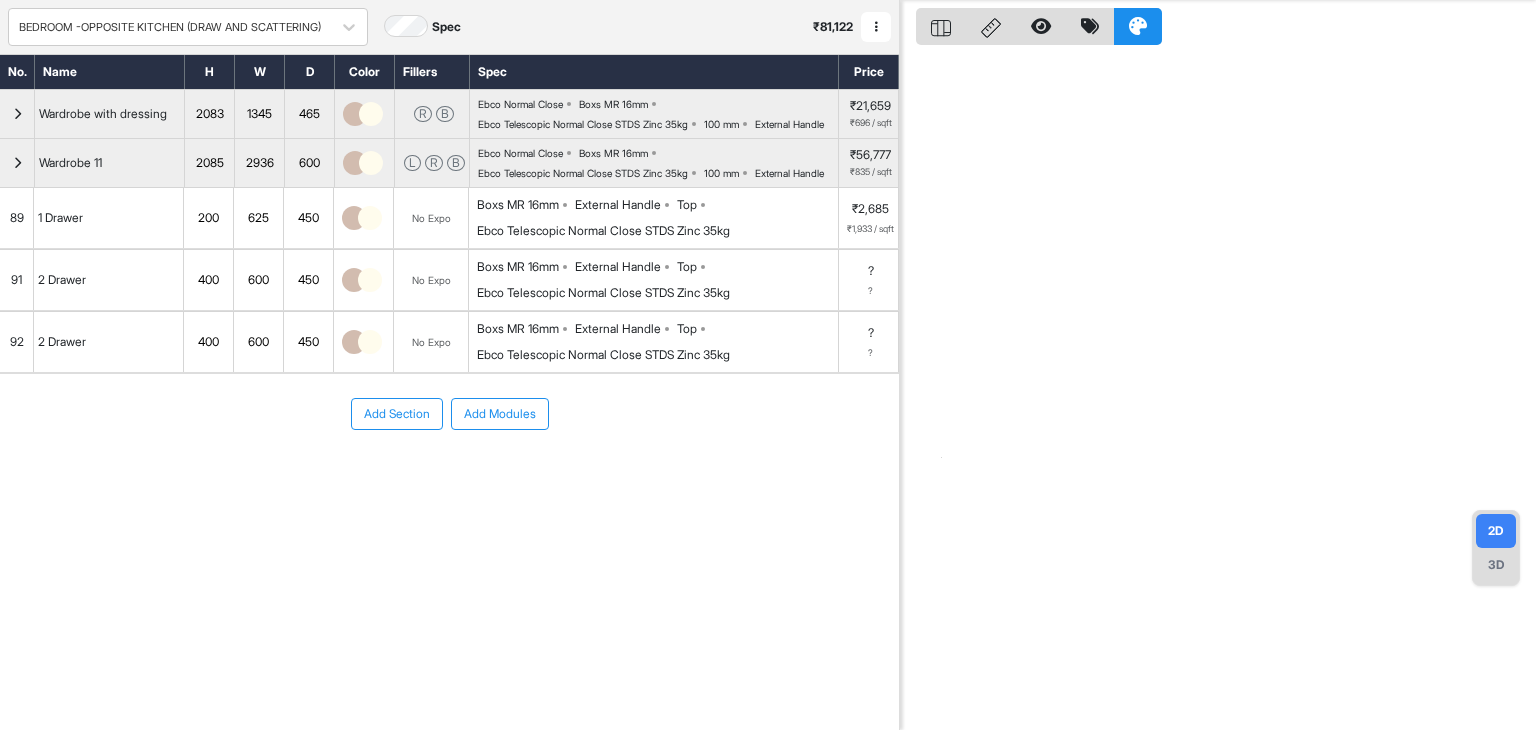 click on "91" at bounding box center [16, 280] 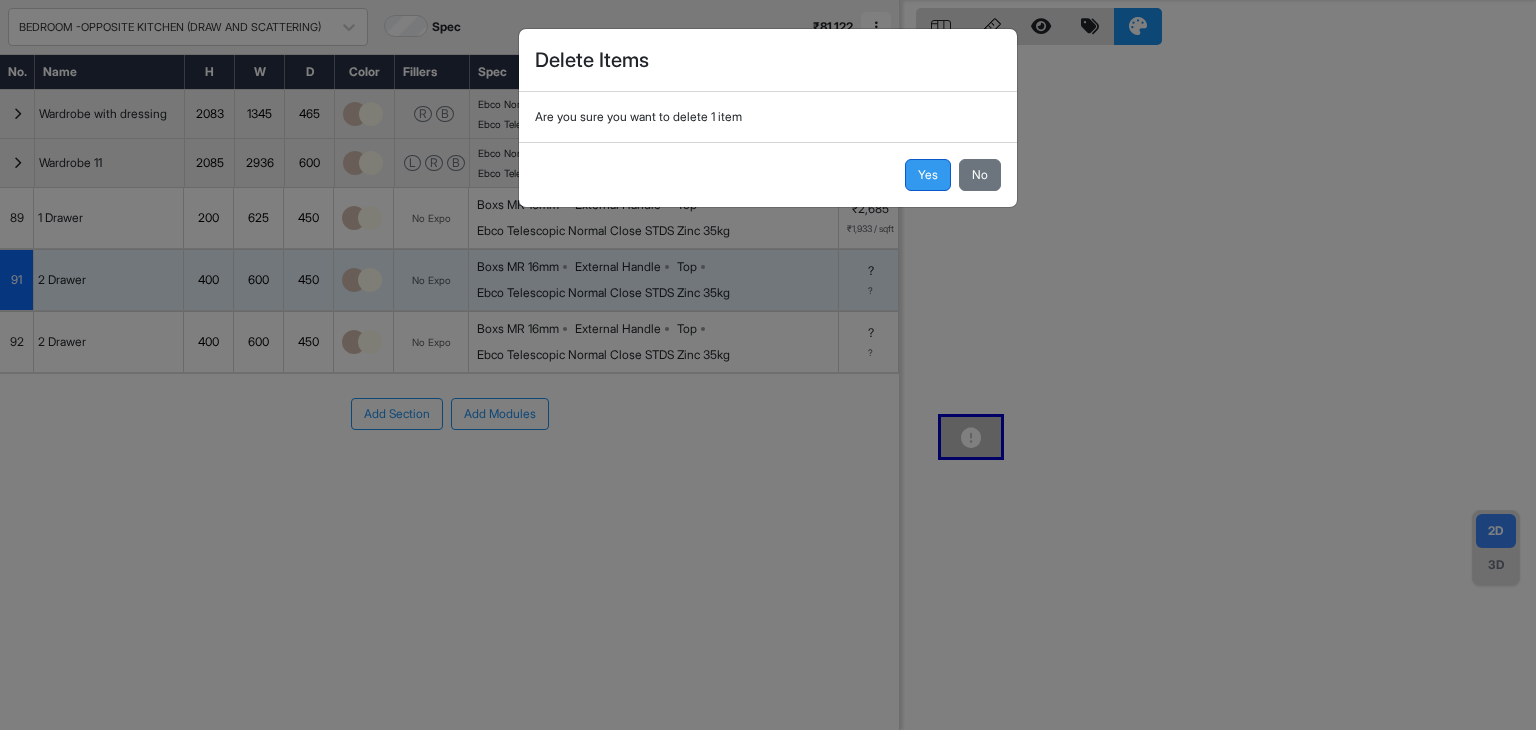 click on "Yes" at bounding box center [928, 175] 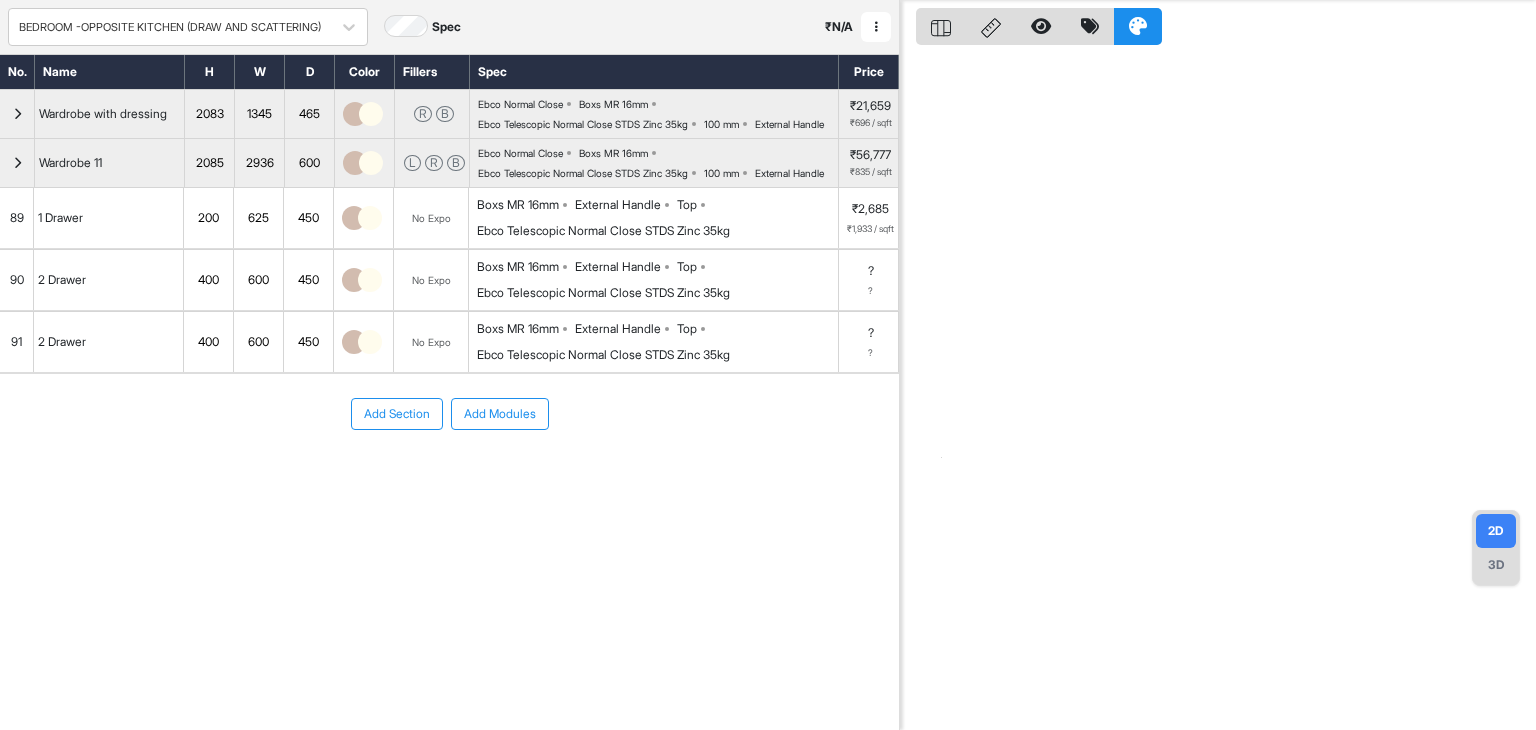 click on "90" at bounding box center (17, 280) 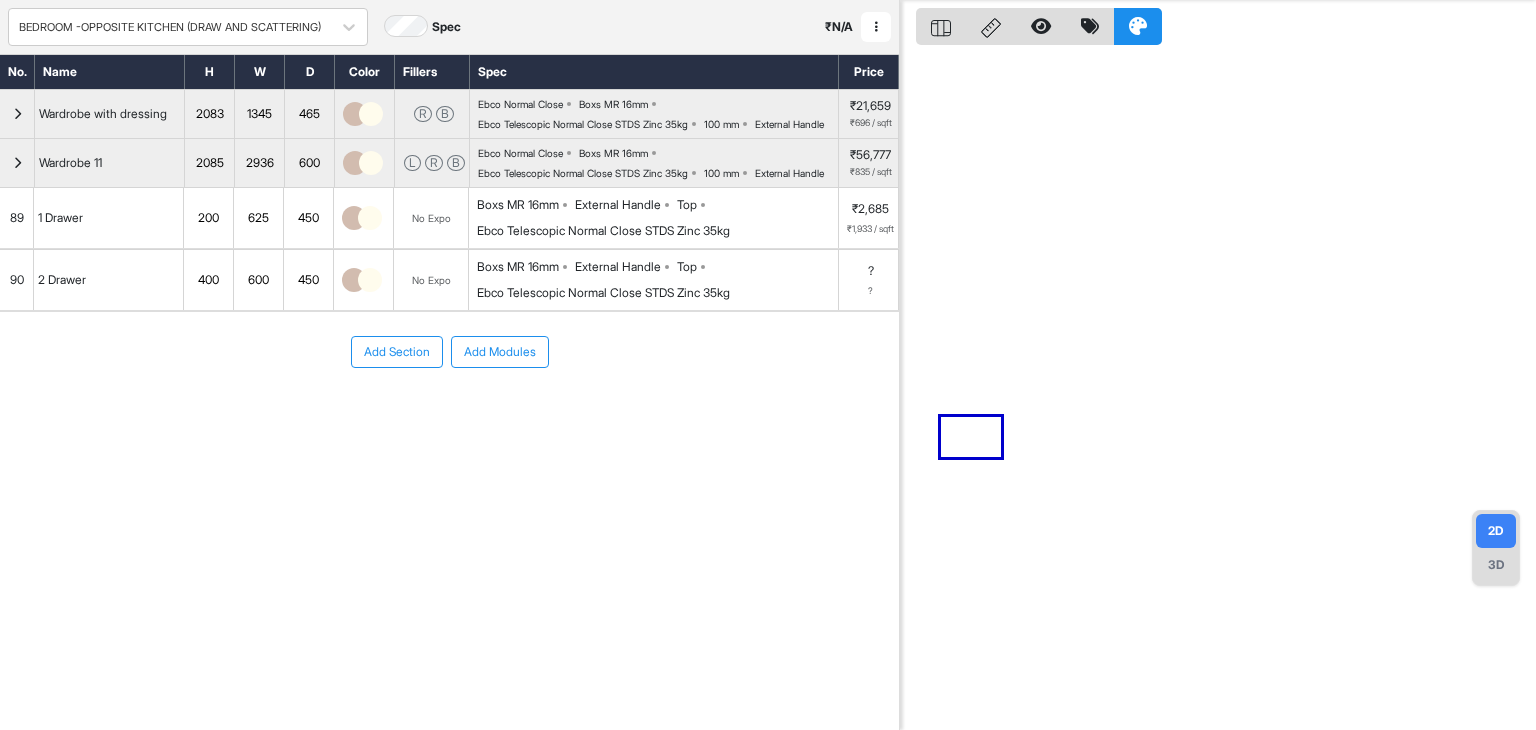 click on "90" at bounding box center [17, 280] 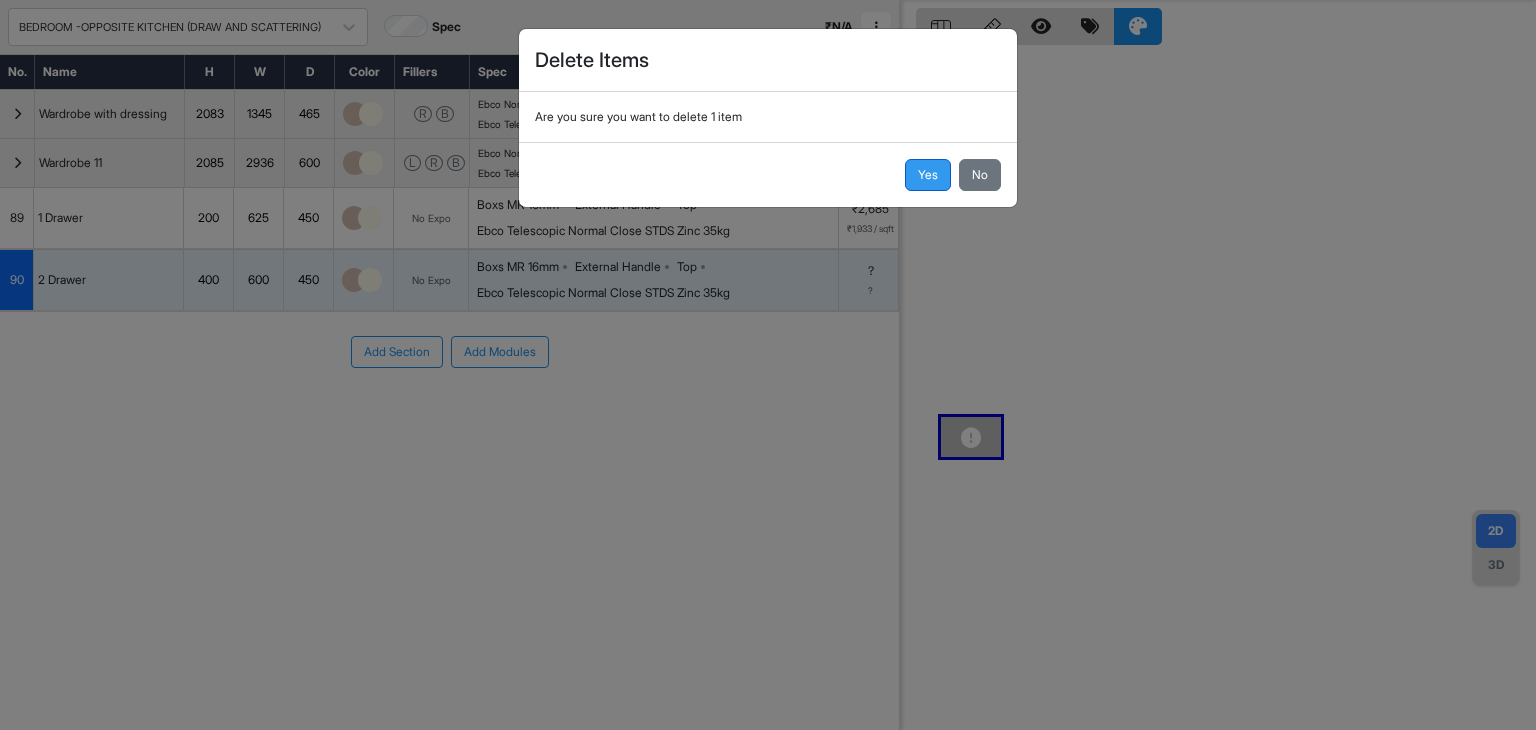 click on "Yes" at bounding box center [928, 175] 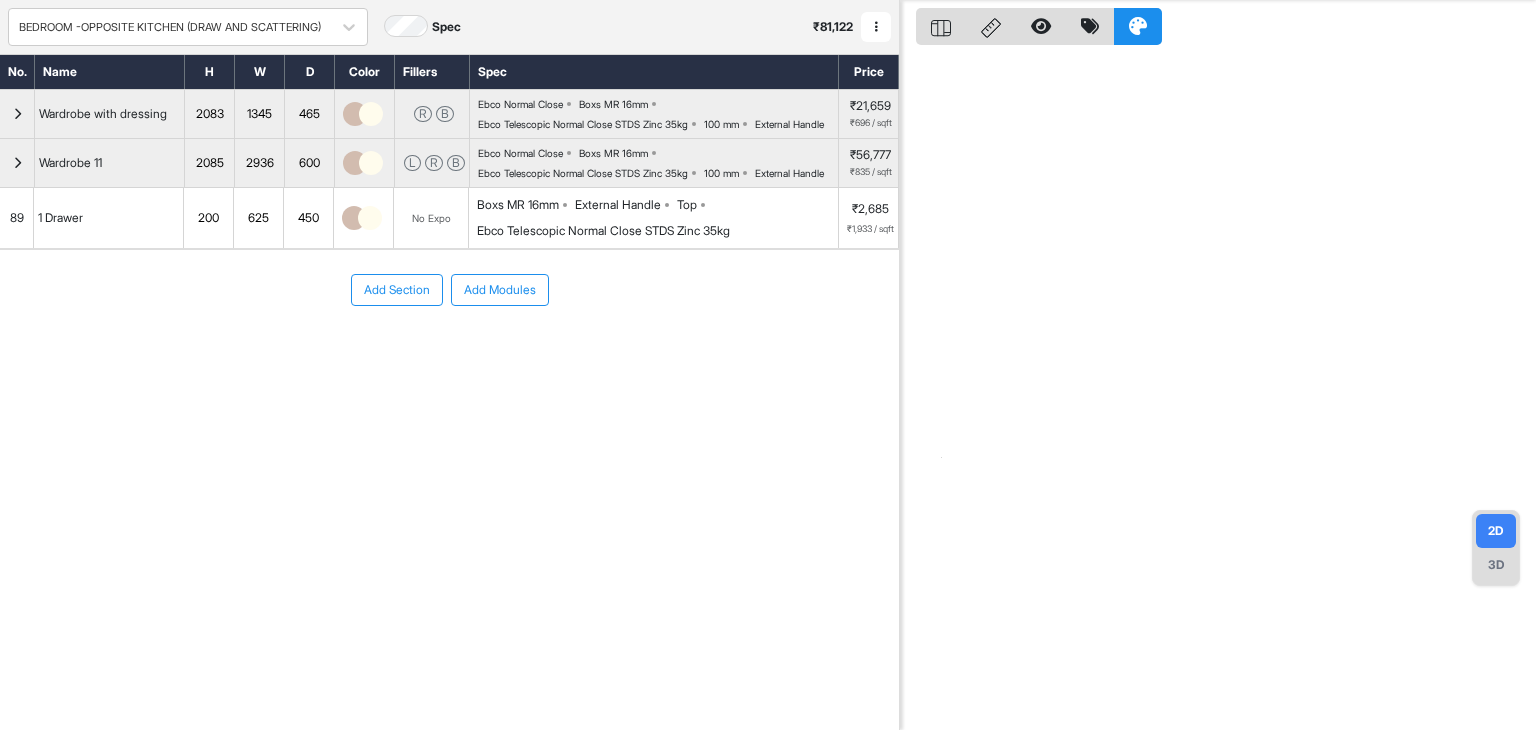click on "Add Modules" at bounding box center (500, 290) 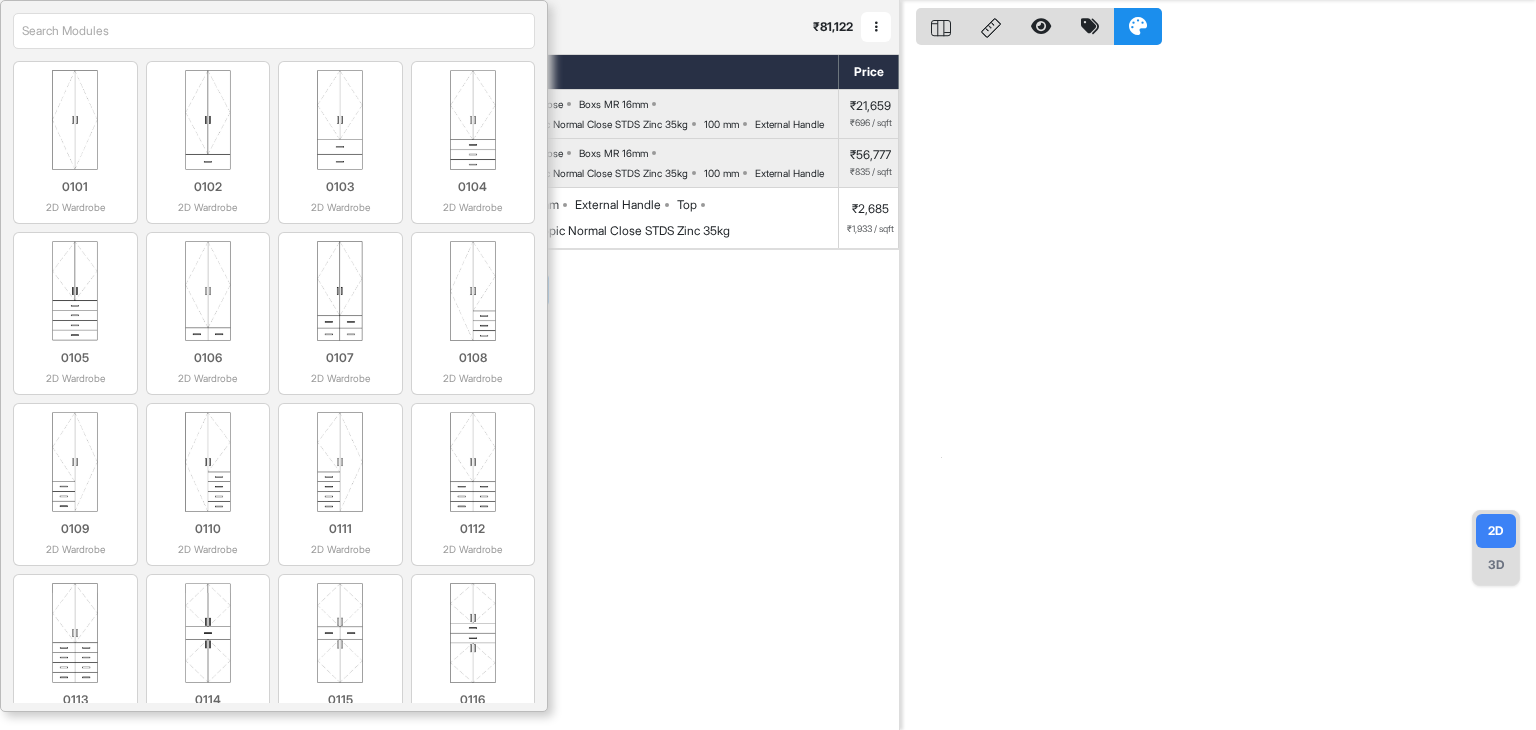 click on "Add Section Add Modules" at bounding box center (449, 350) 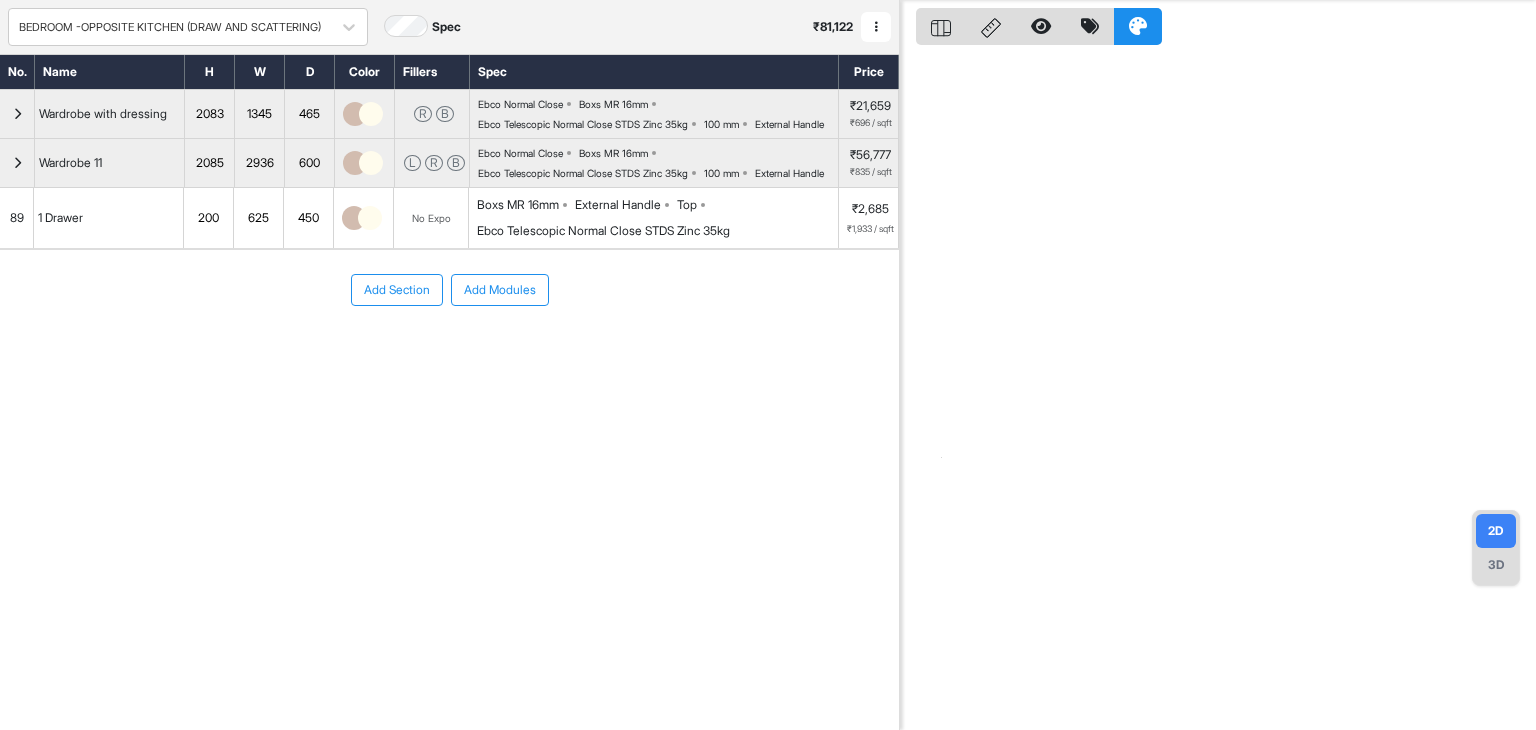 click on "Add Section" at bounding box center (397, 290) 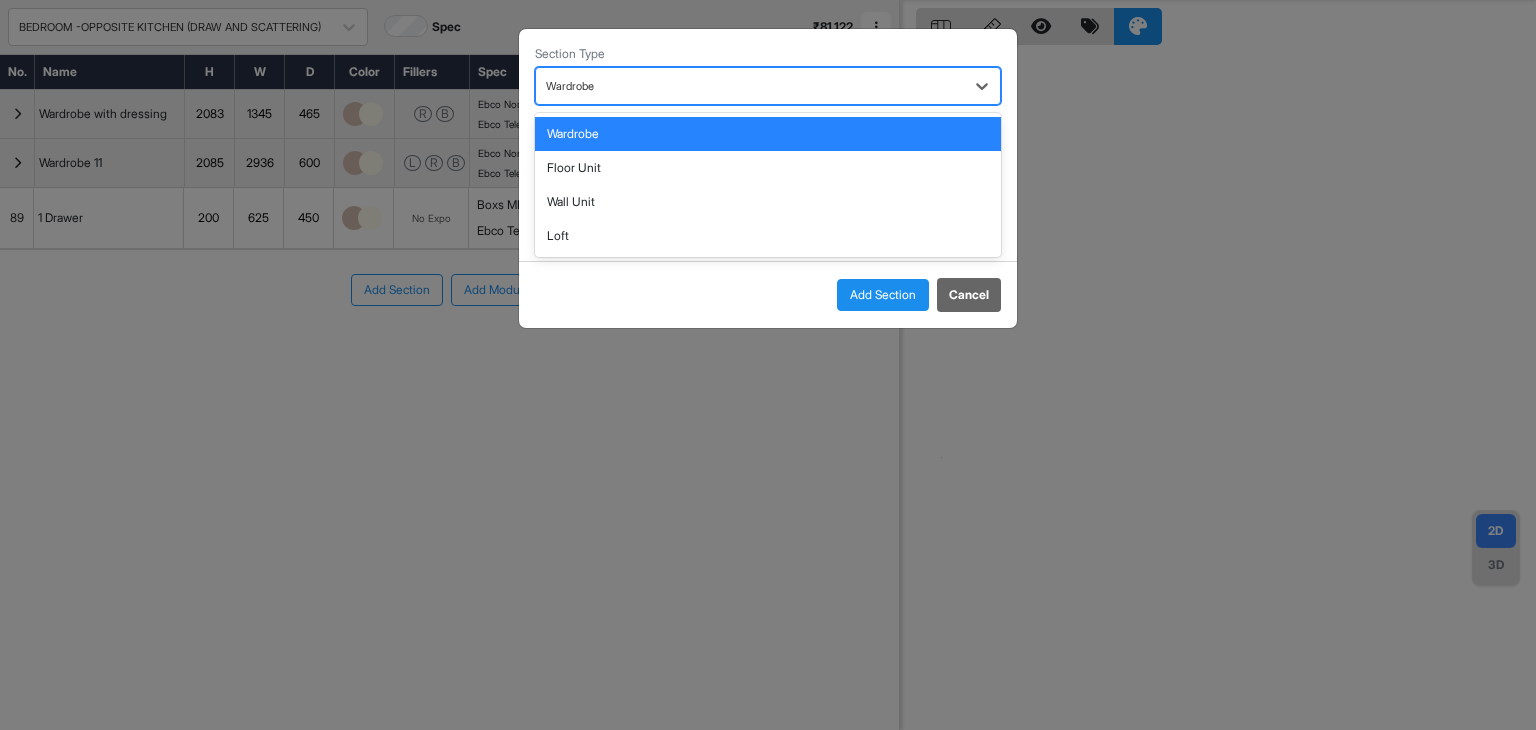 click at bounding box center (750, 86) 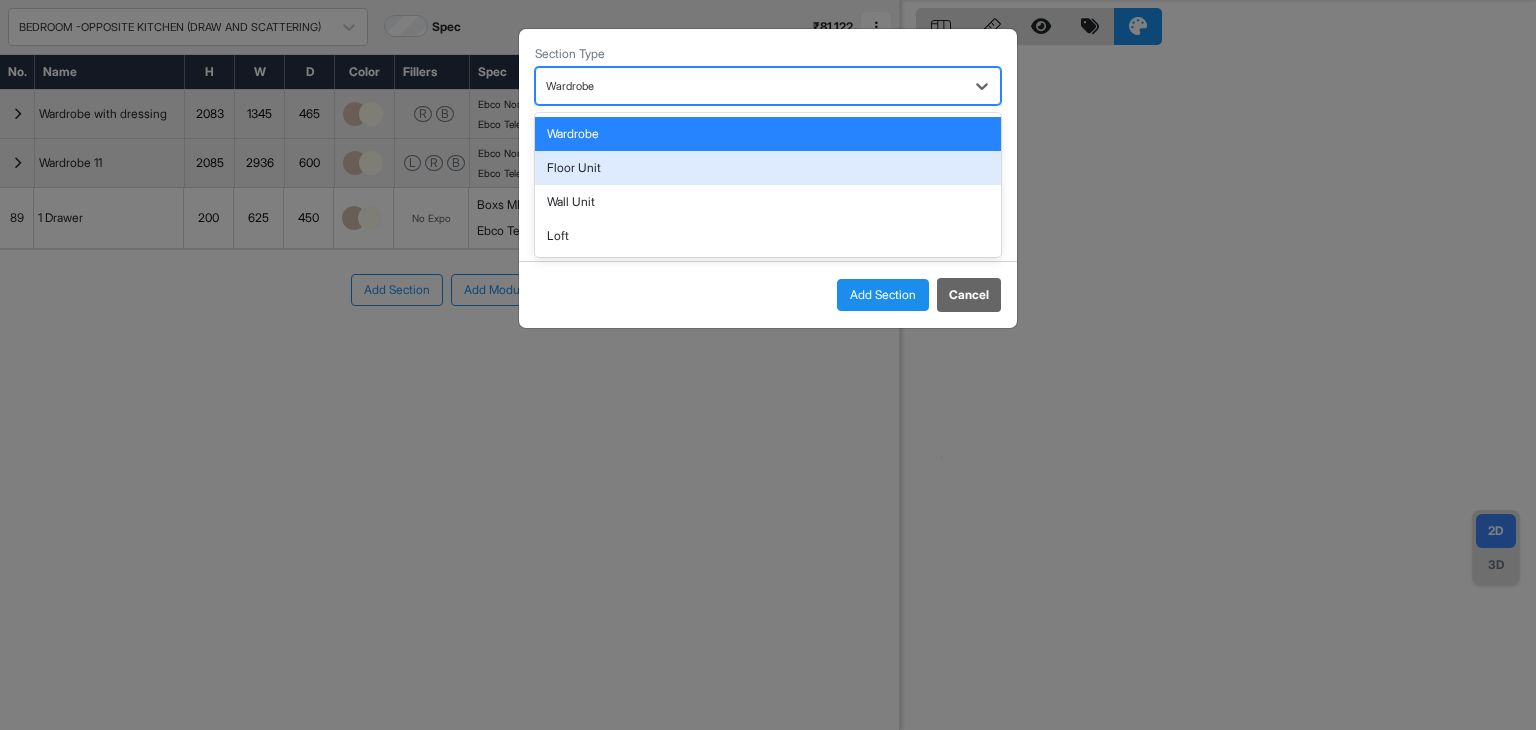 click on "Floor Unit" at bounding box center (768, 168) 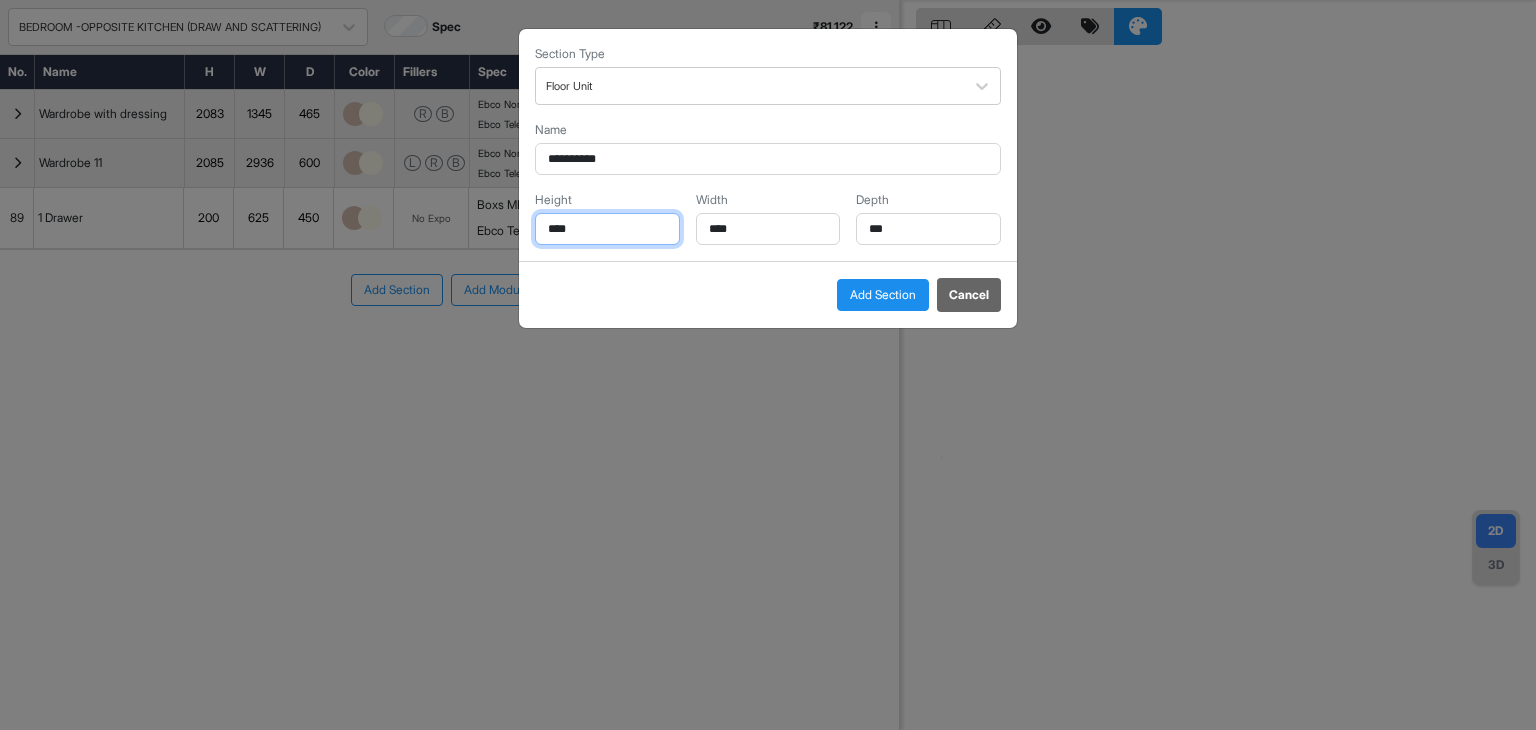 click on "****" at bounding box center (607, 229) 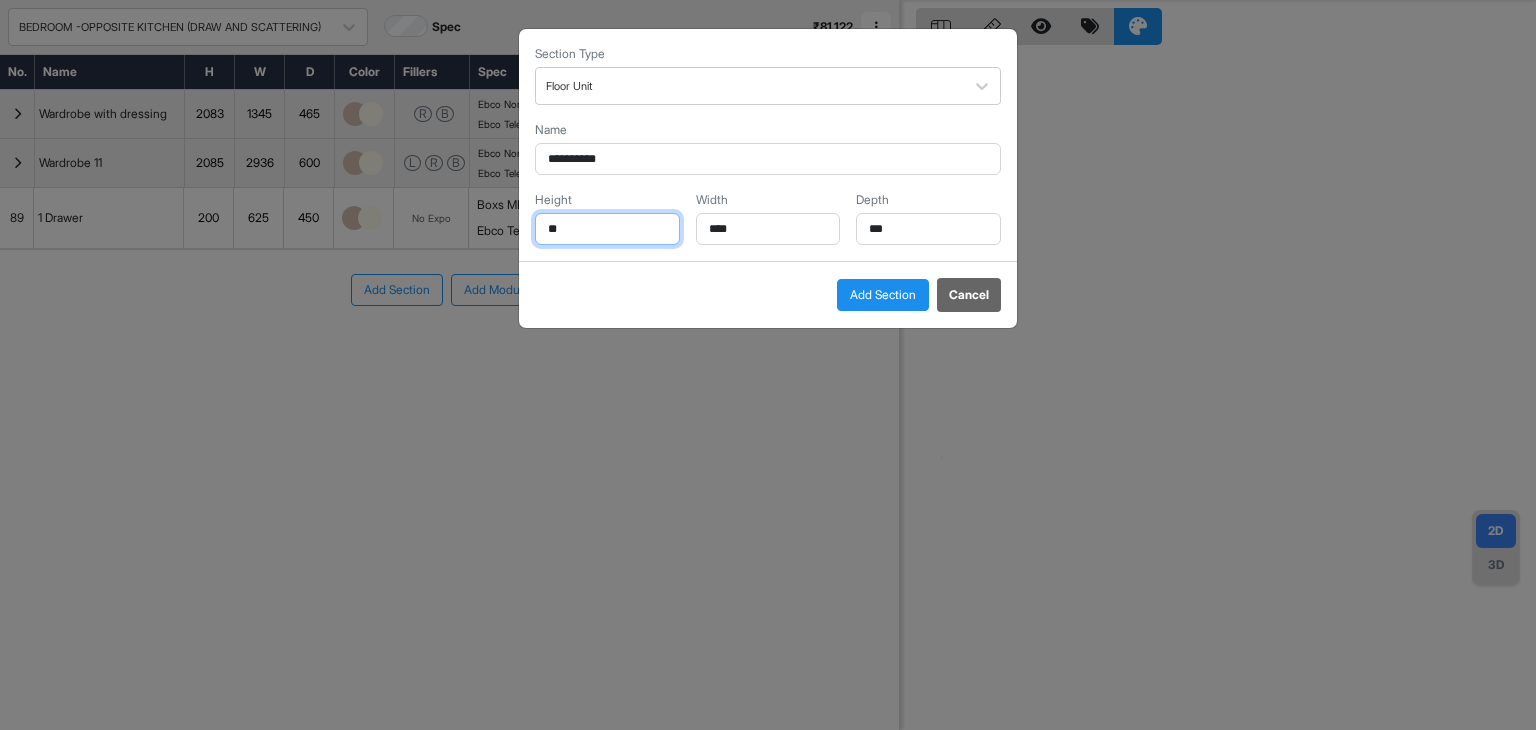type on "*" 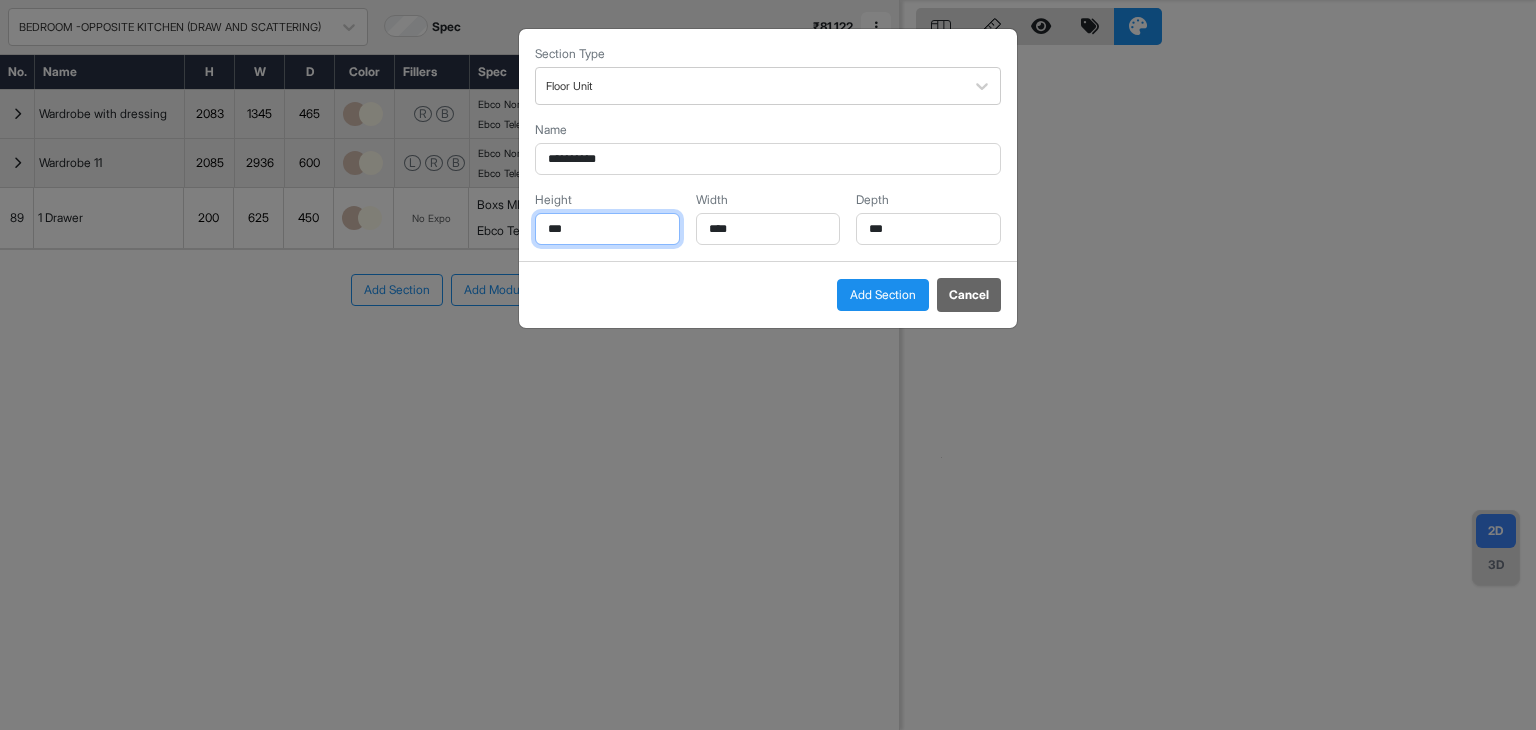 type on "***" 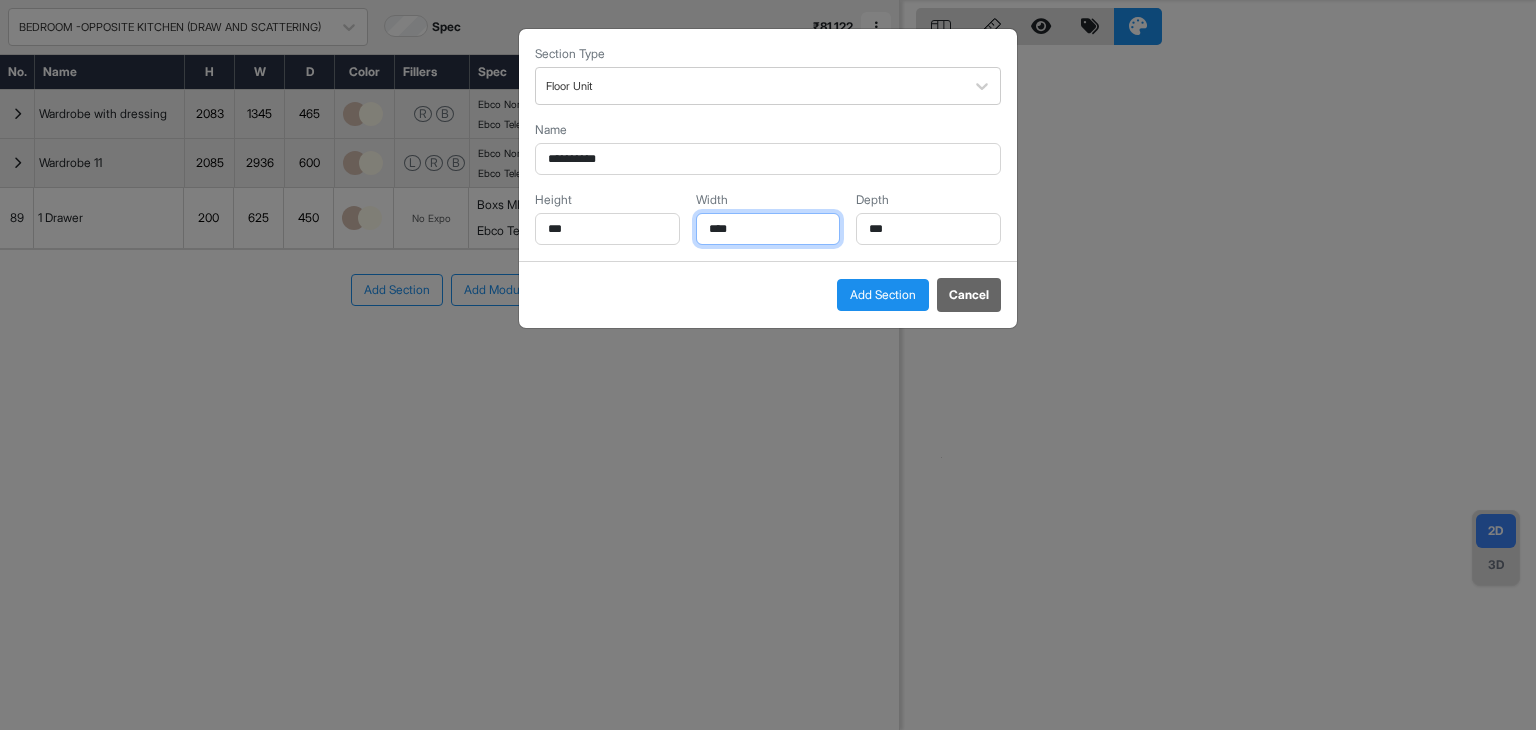 click on "****" at bounding box center (768, 229) 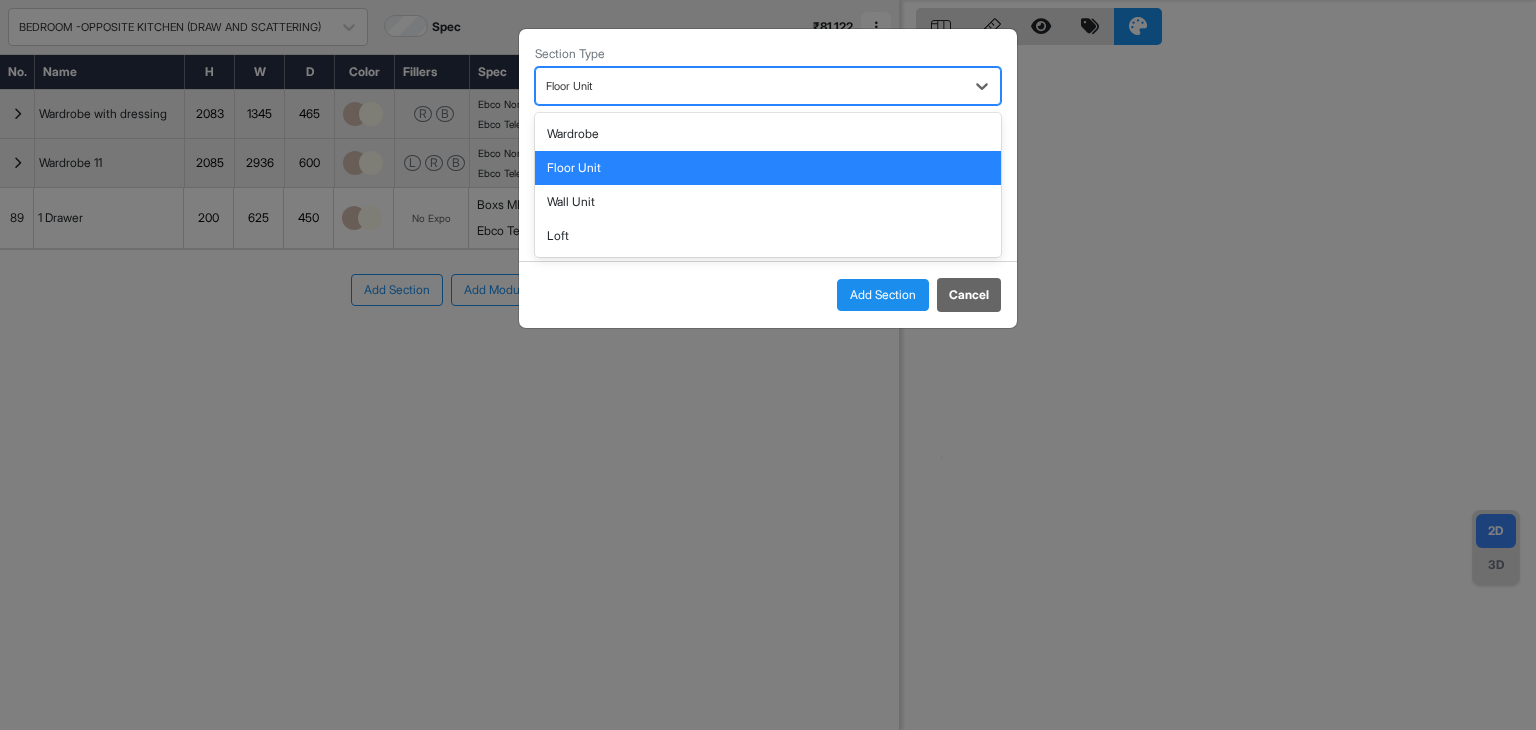 click at bounding box center [750, 86] 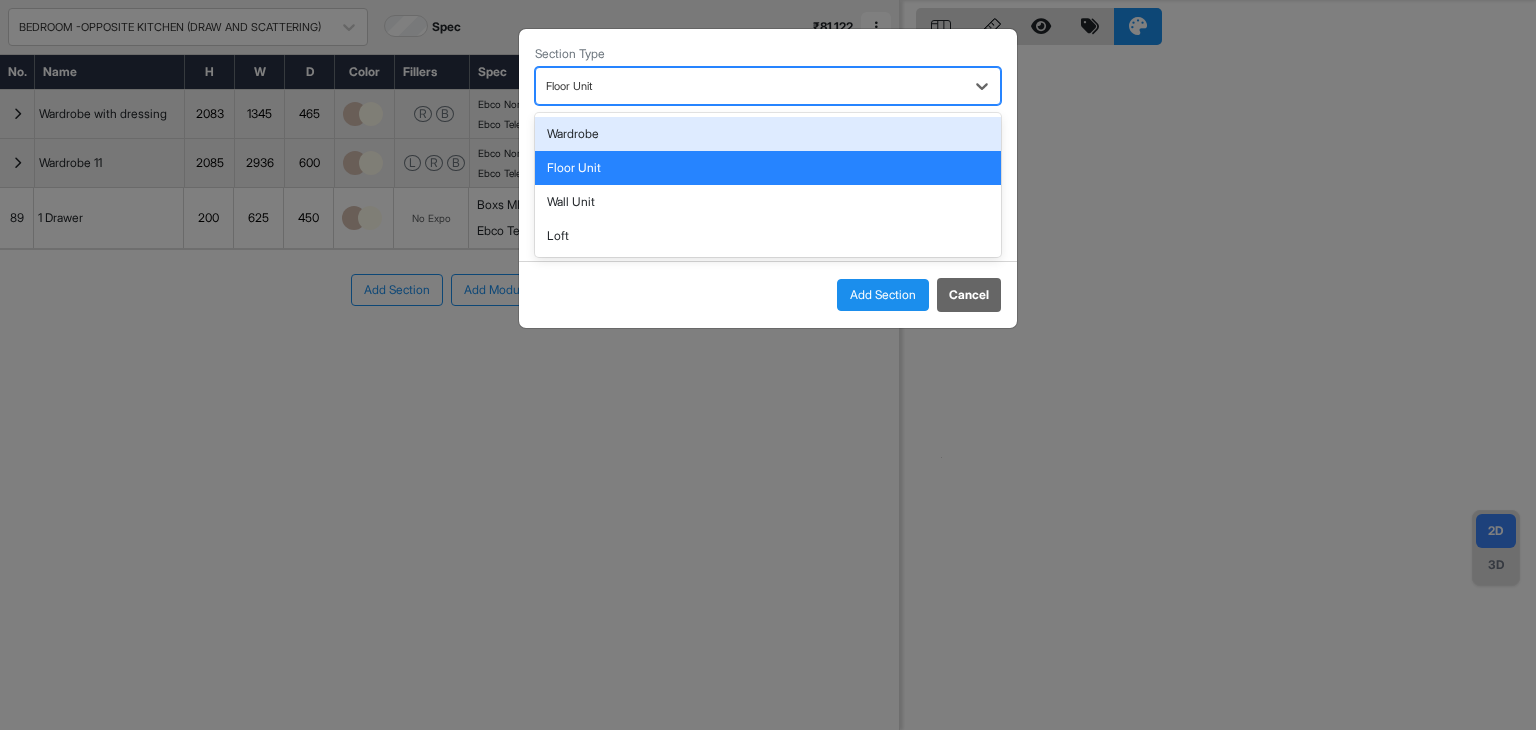 click on "Wardrobe" at bounding box center [768, 134] 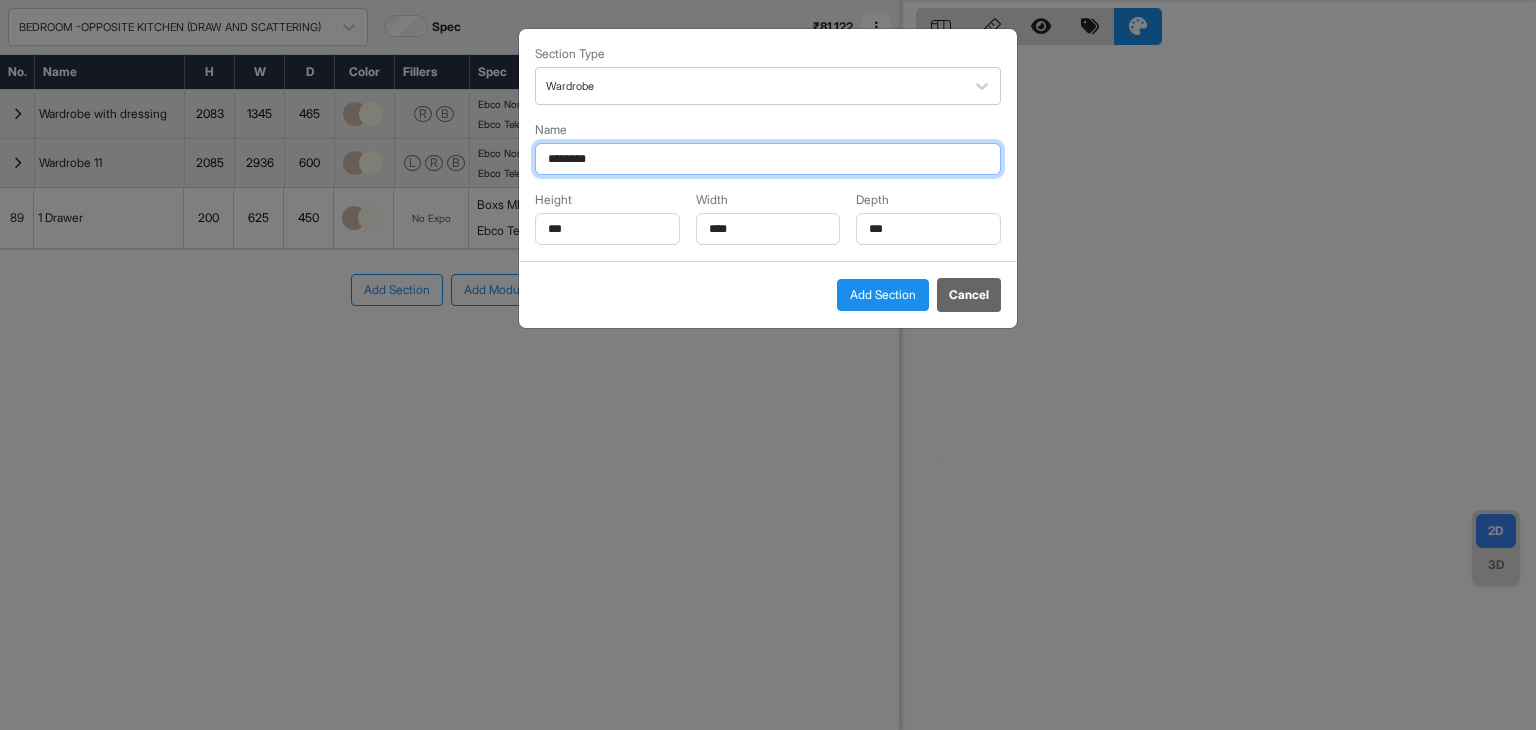 click on "********" at bounding box center (768, 159) 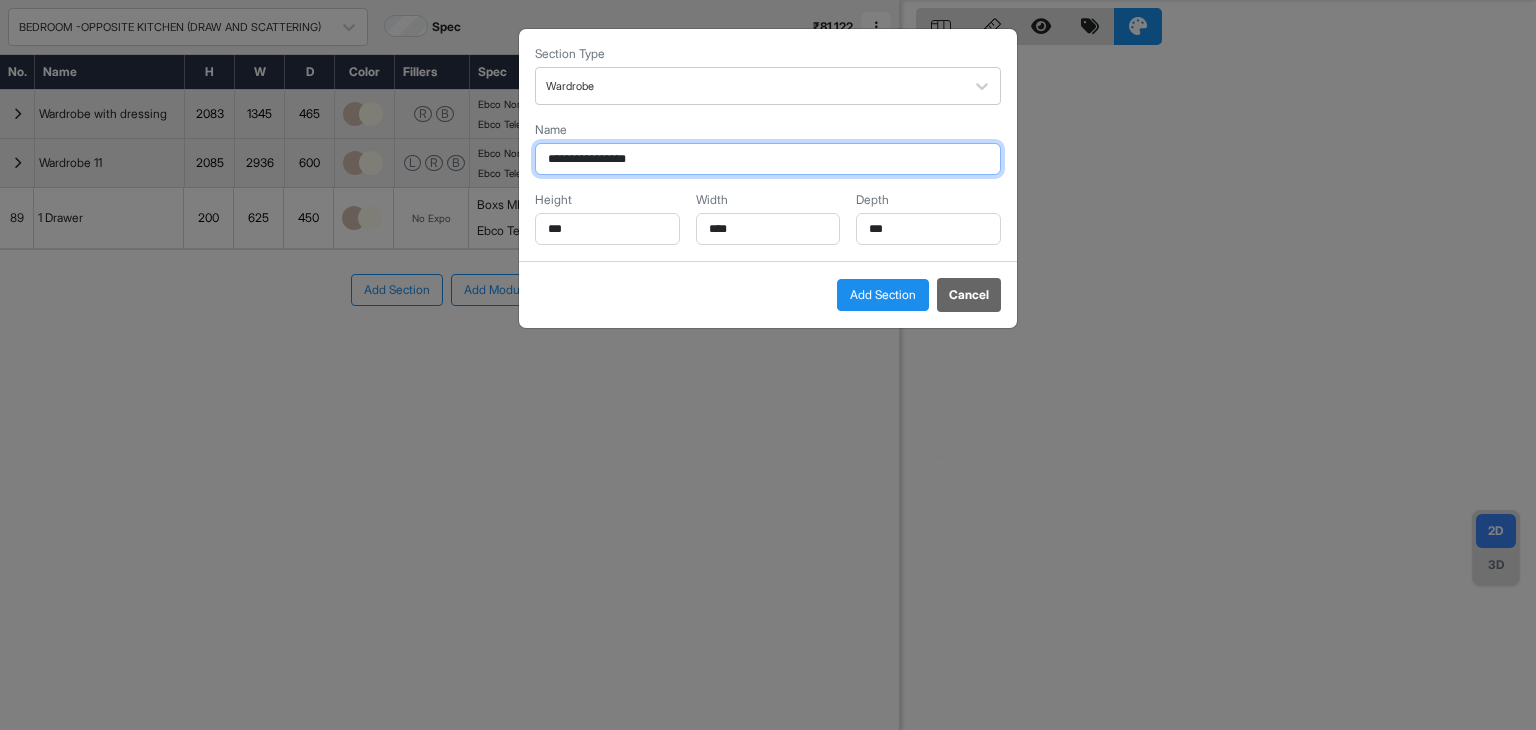 type on "**********" 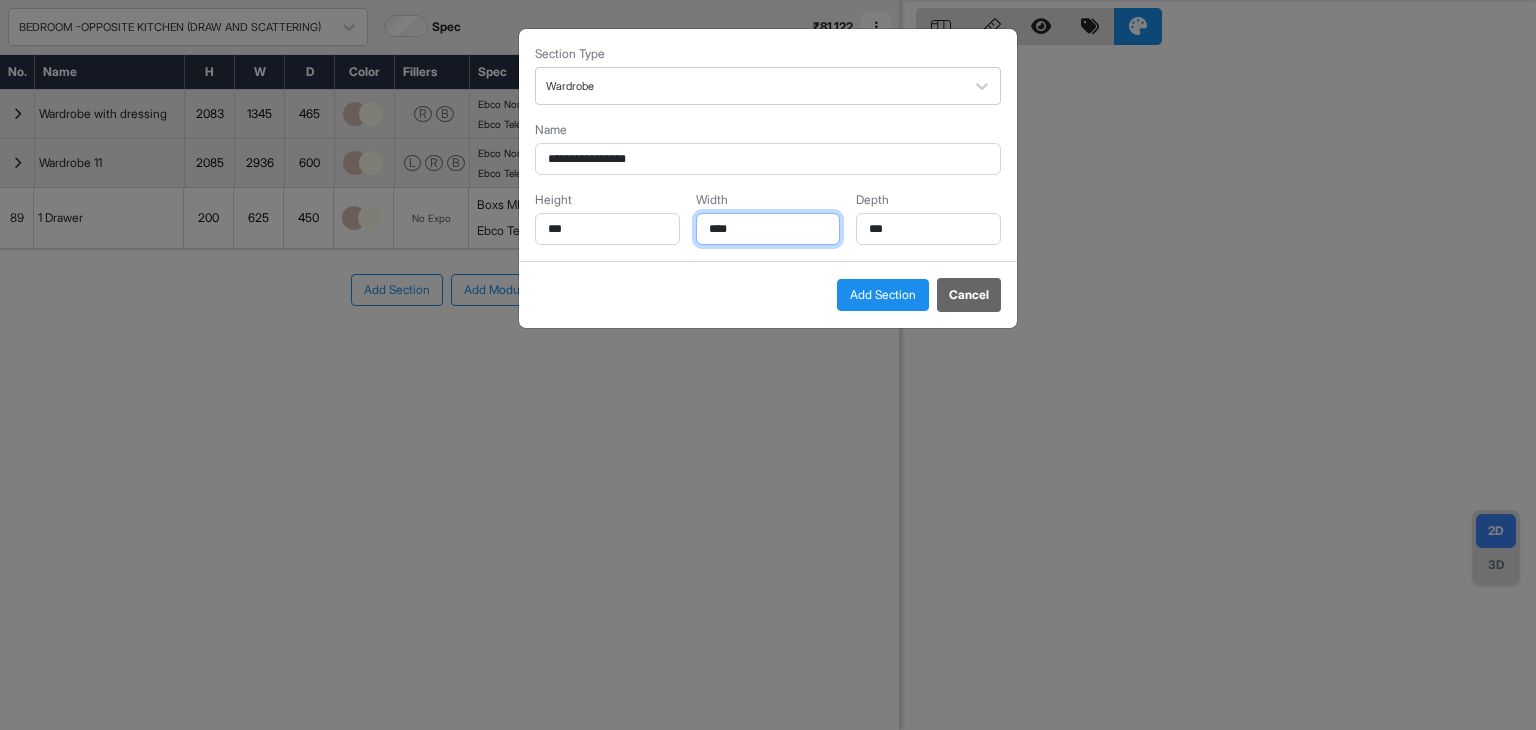 click on "****" at bounding box center (768, 229) 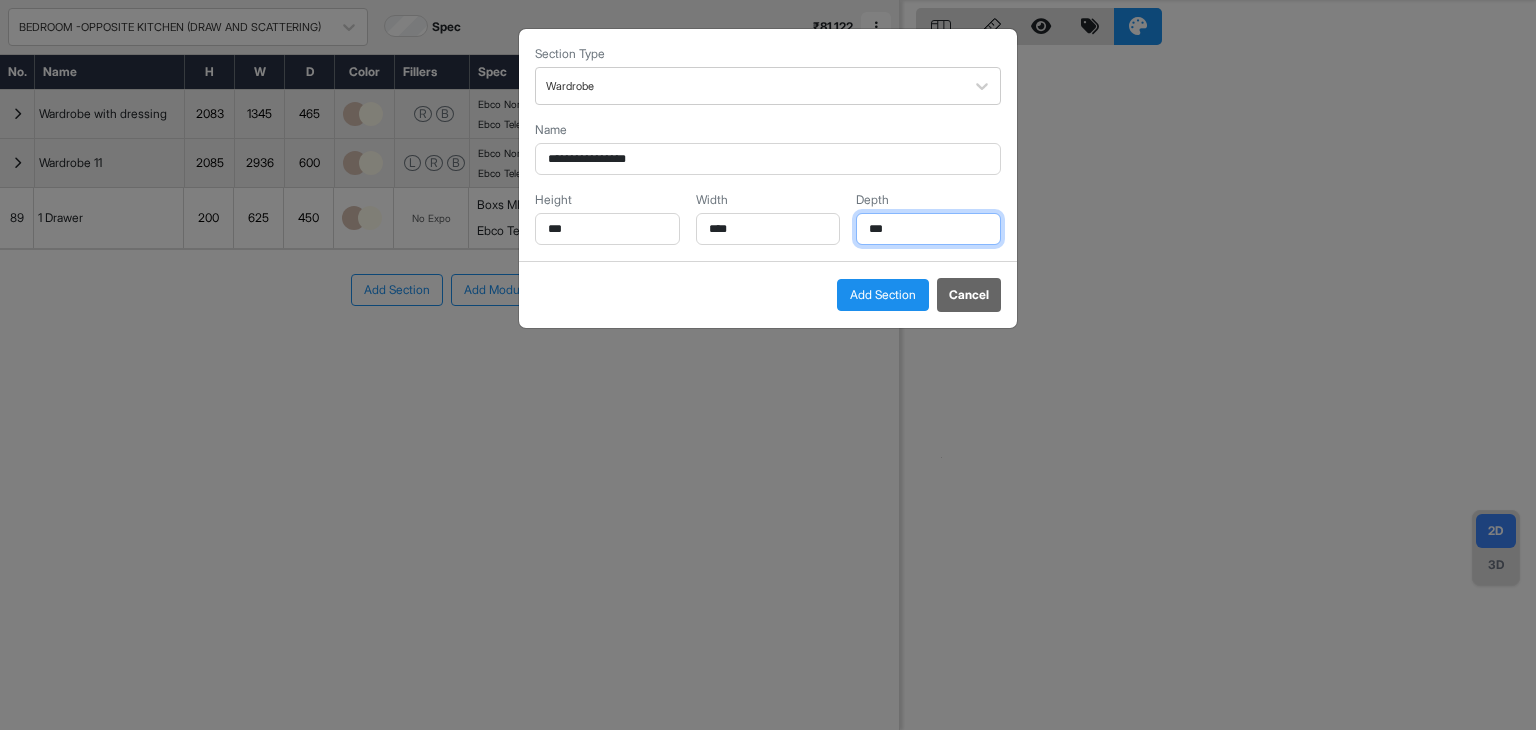 click on "***" at bounding box center (928, 229) 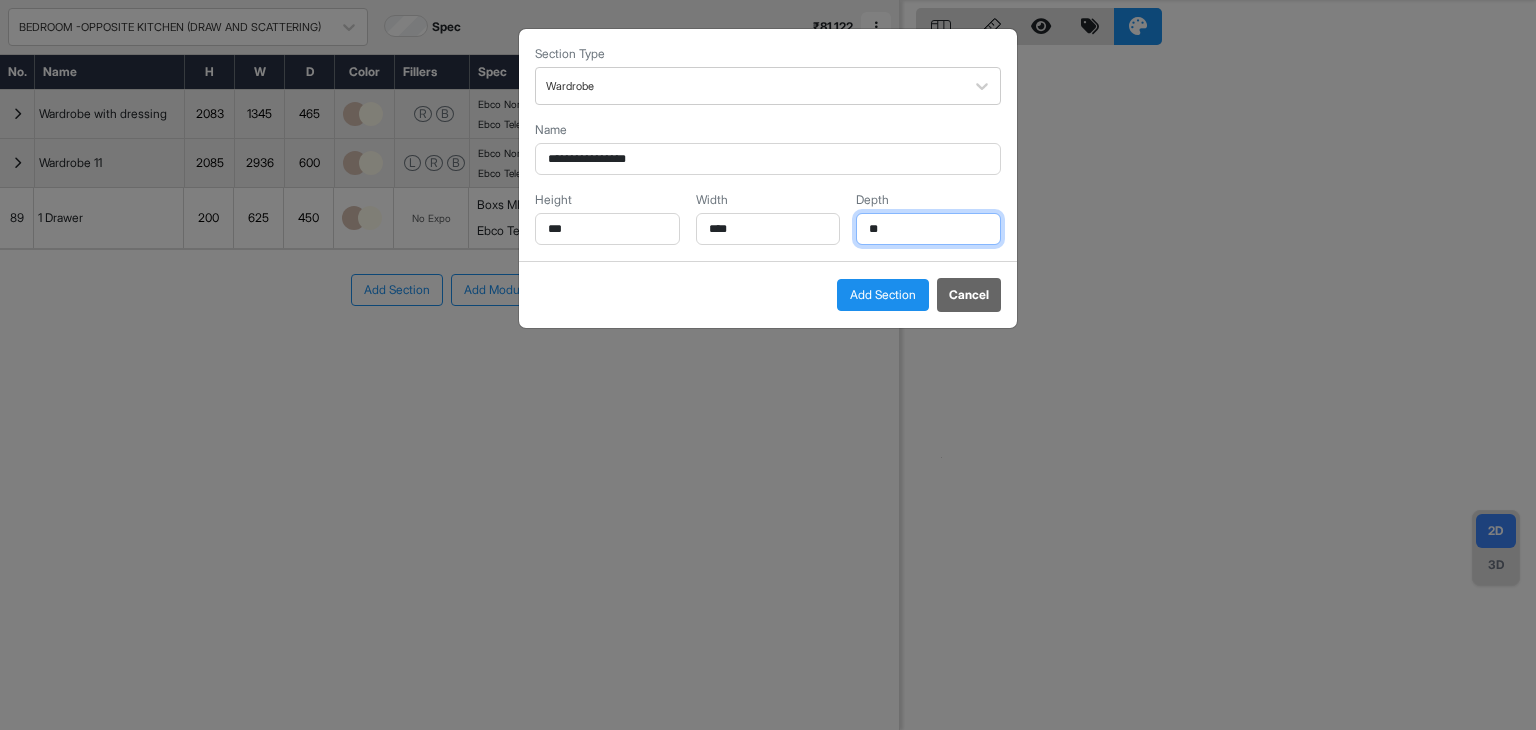 type on "*" 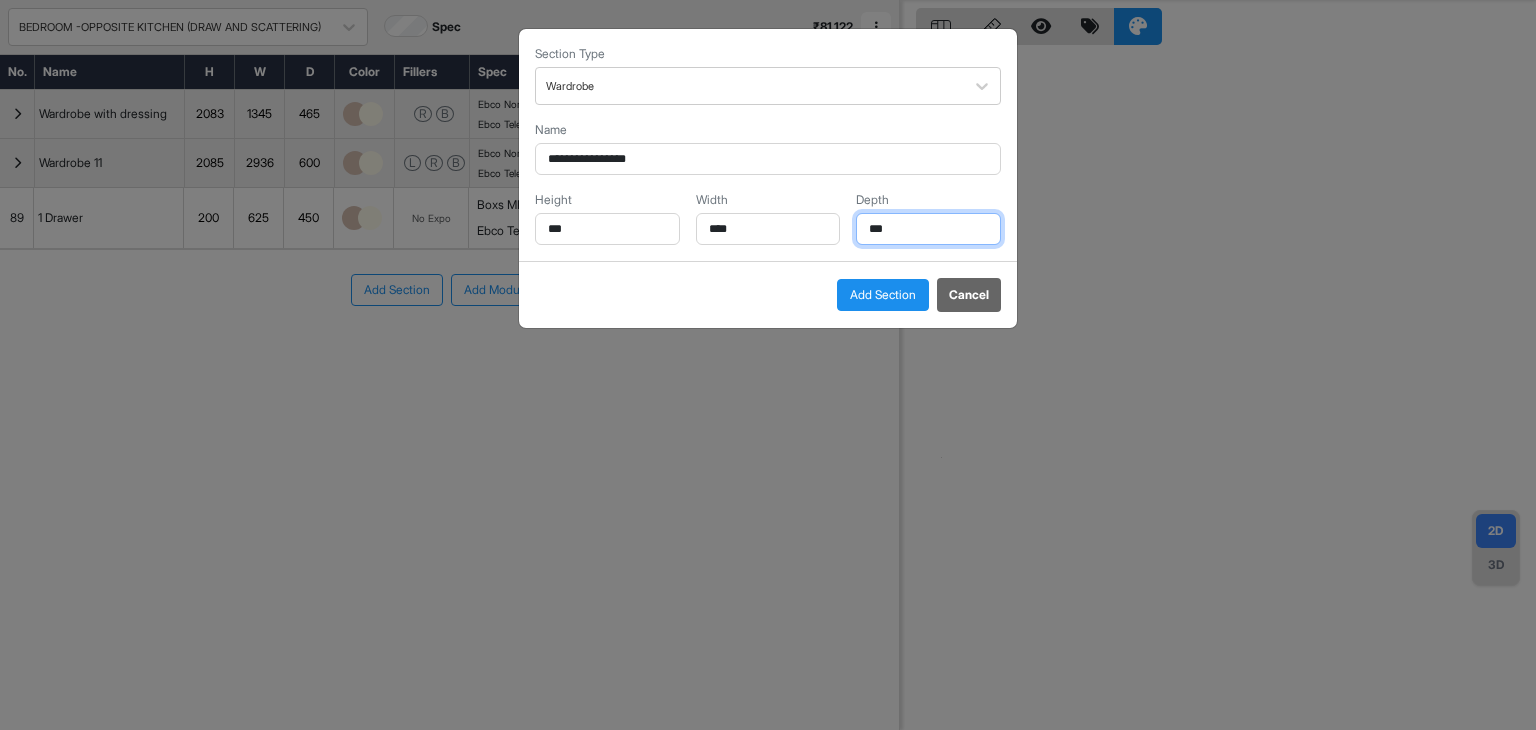 type on "***" 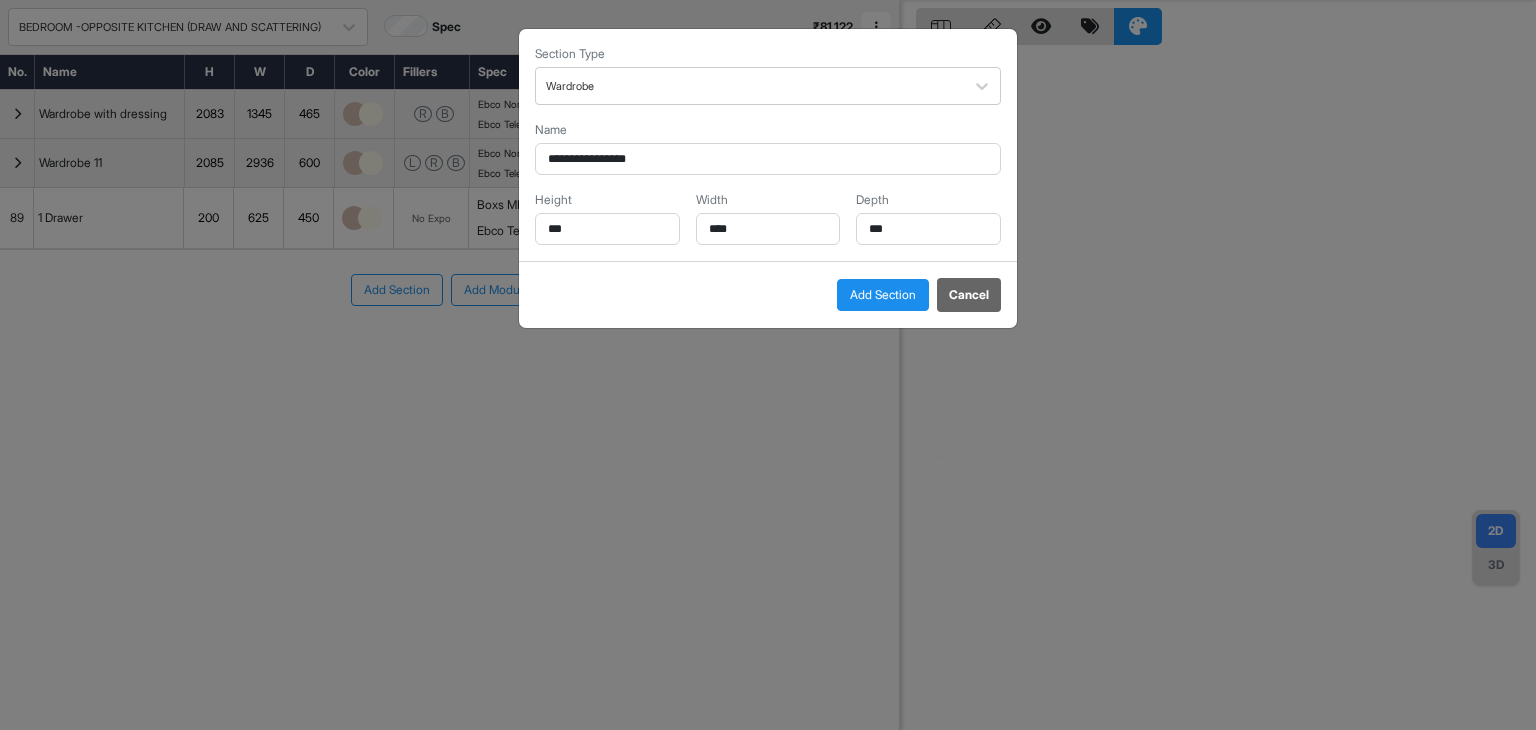 click on "Add Section" at bounding box center (883, 295) 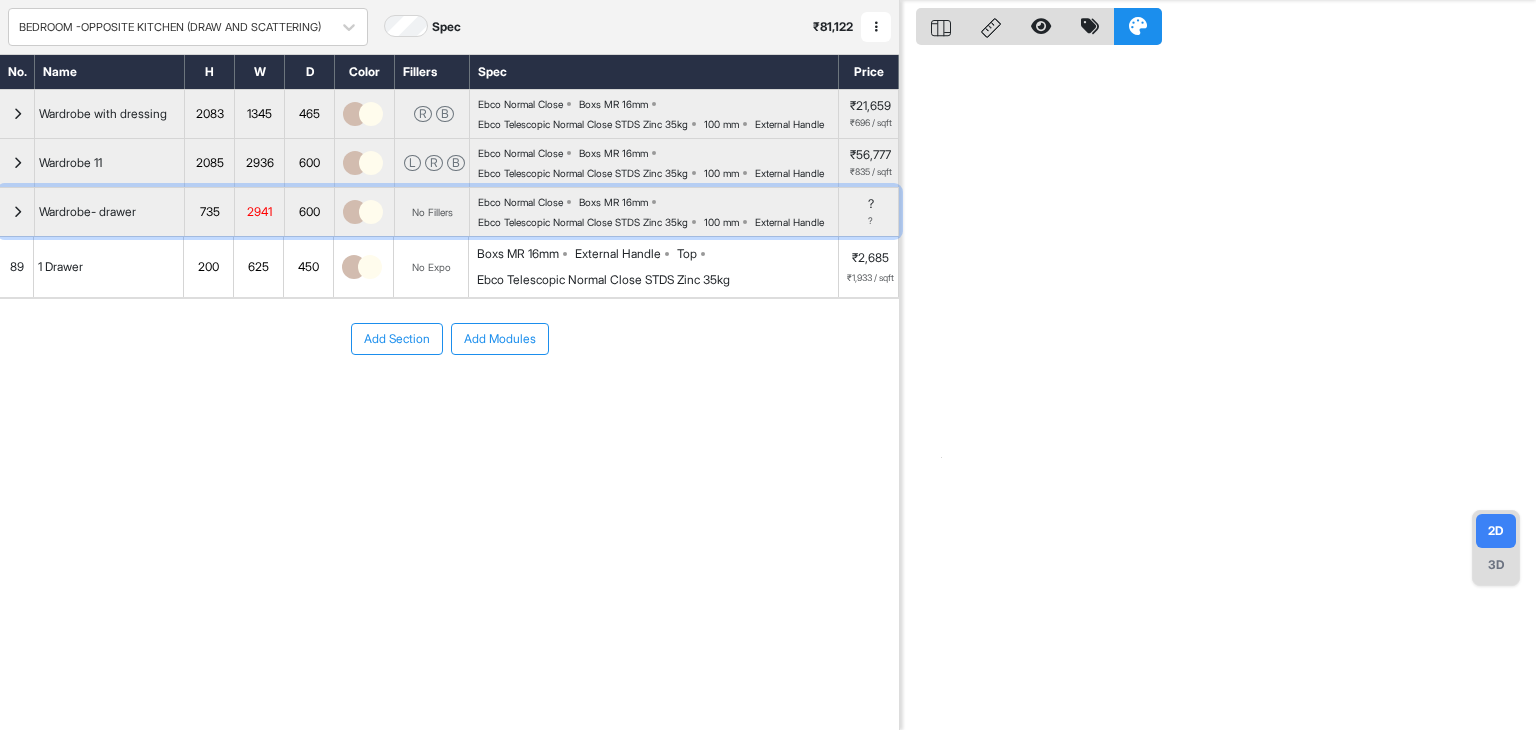 click at bounding box center (17, 212) 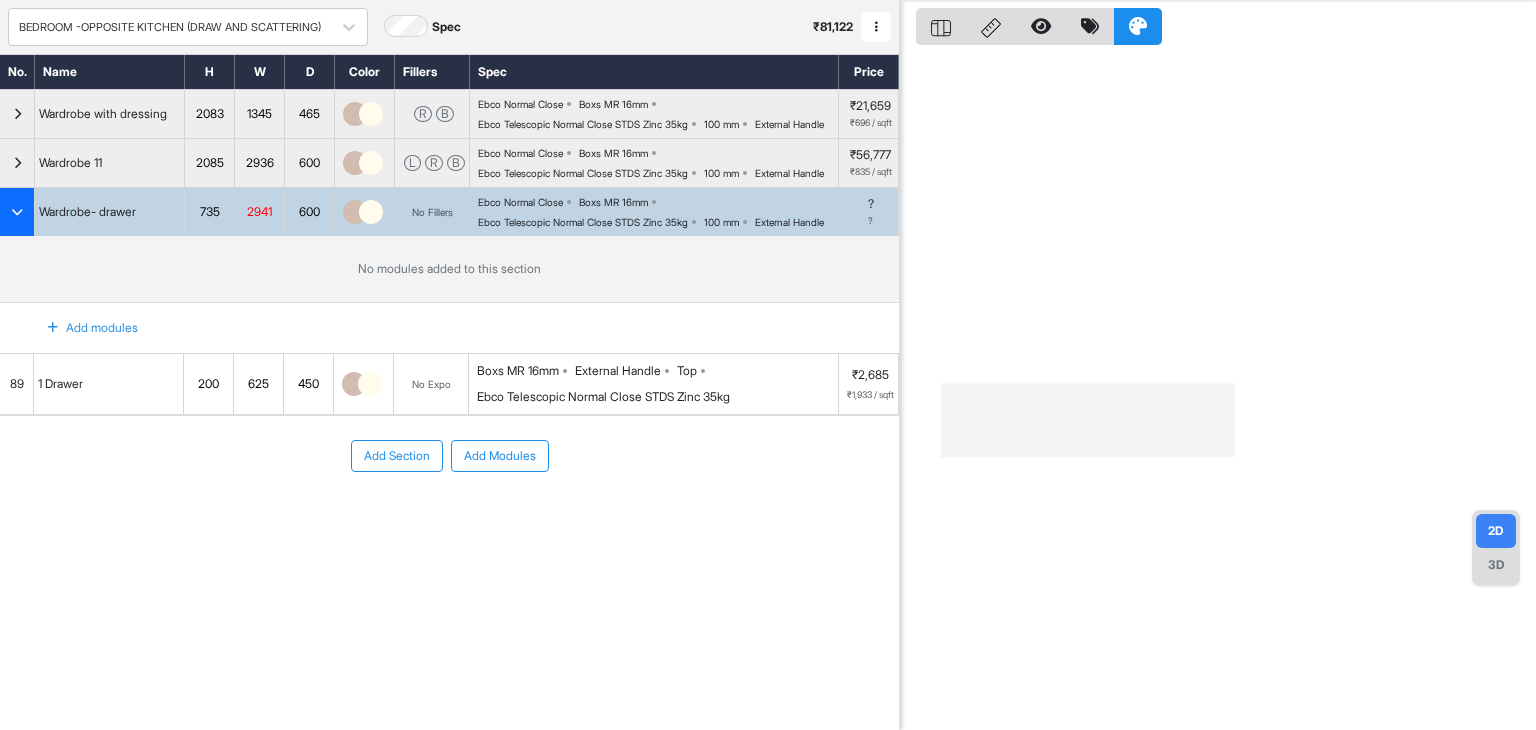 click on "Add modules" at bounding box center (81, 328) 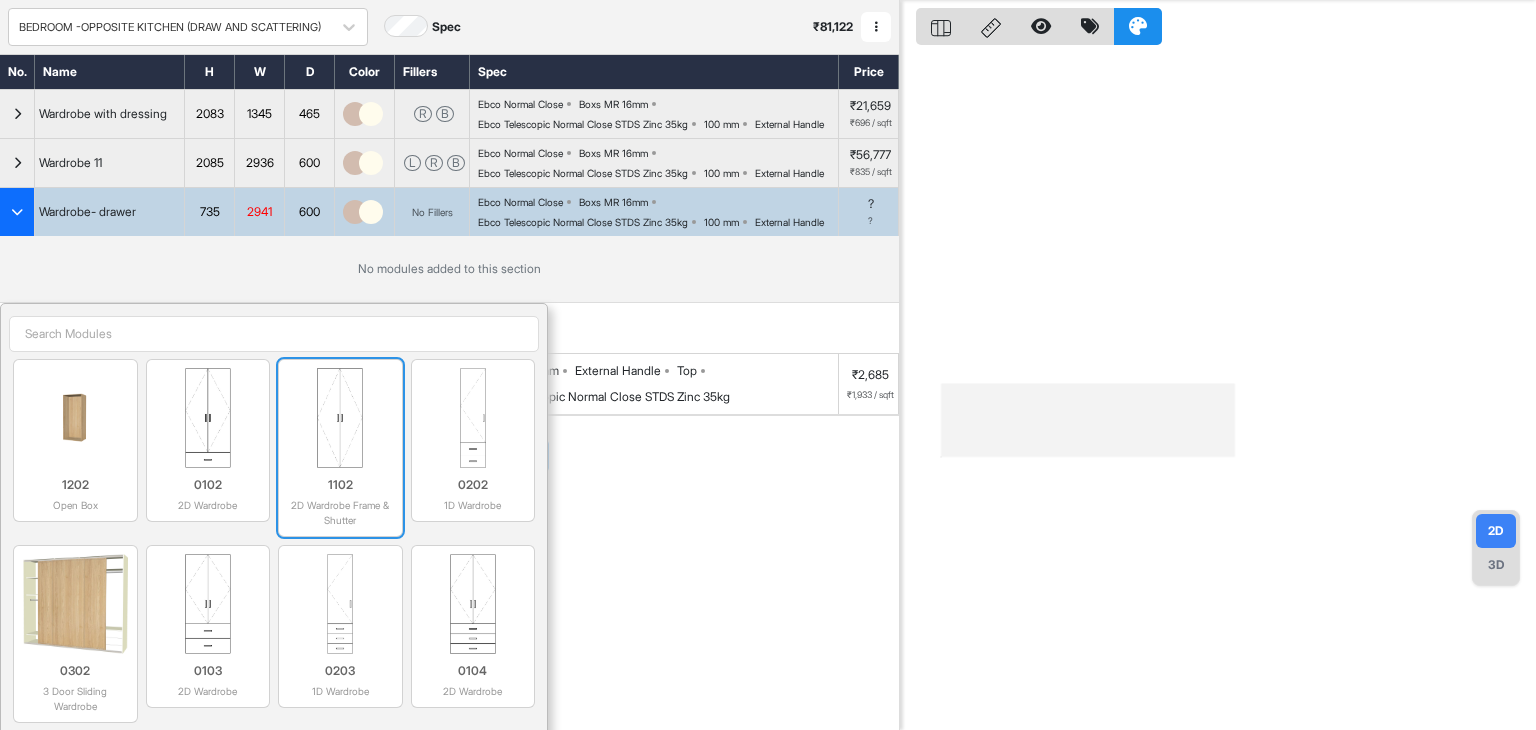 scroll, scrollTop: 200, scrollLeft: 0, axis: vertical 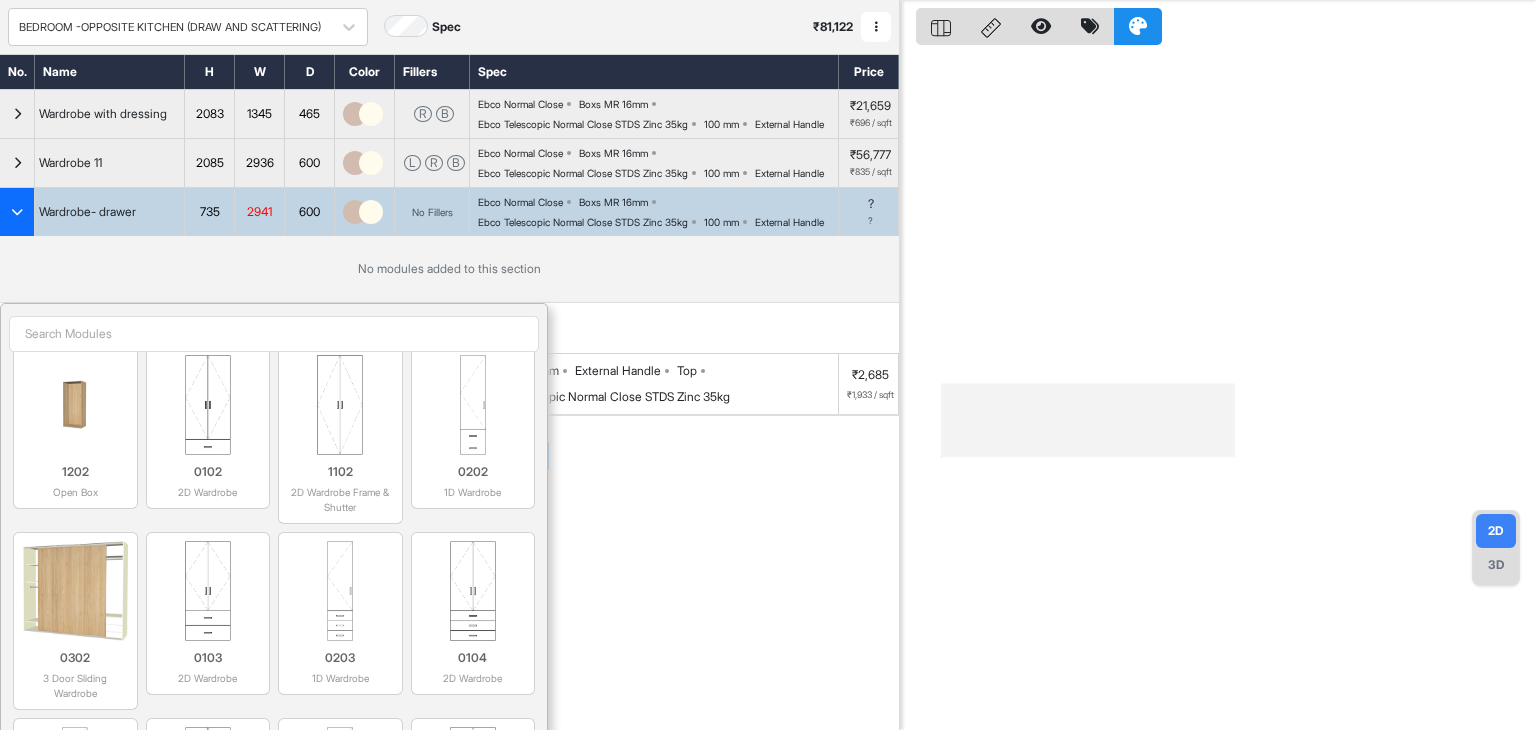click at bounding box center [274, 334] 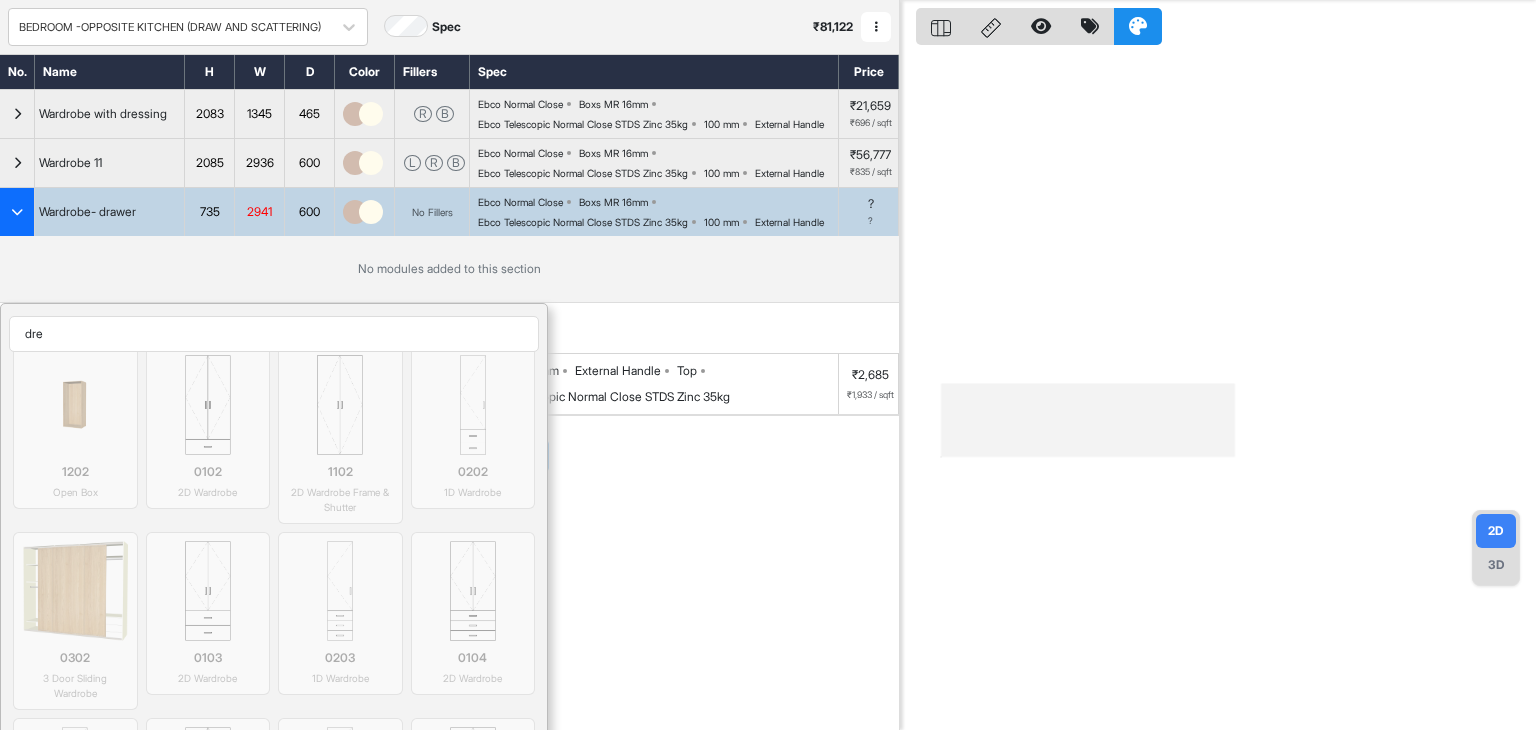 scroll, scrollTop: 0, scrollLeft: 0, axis: both 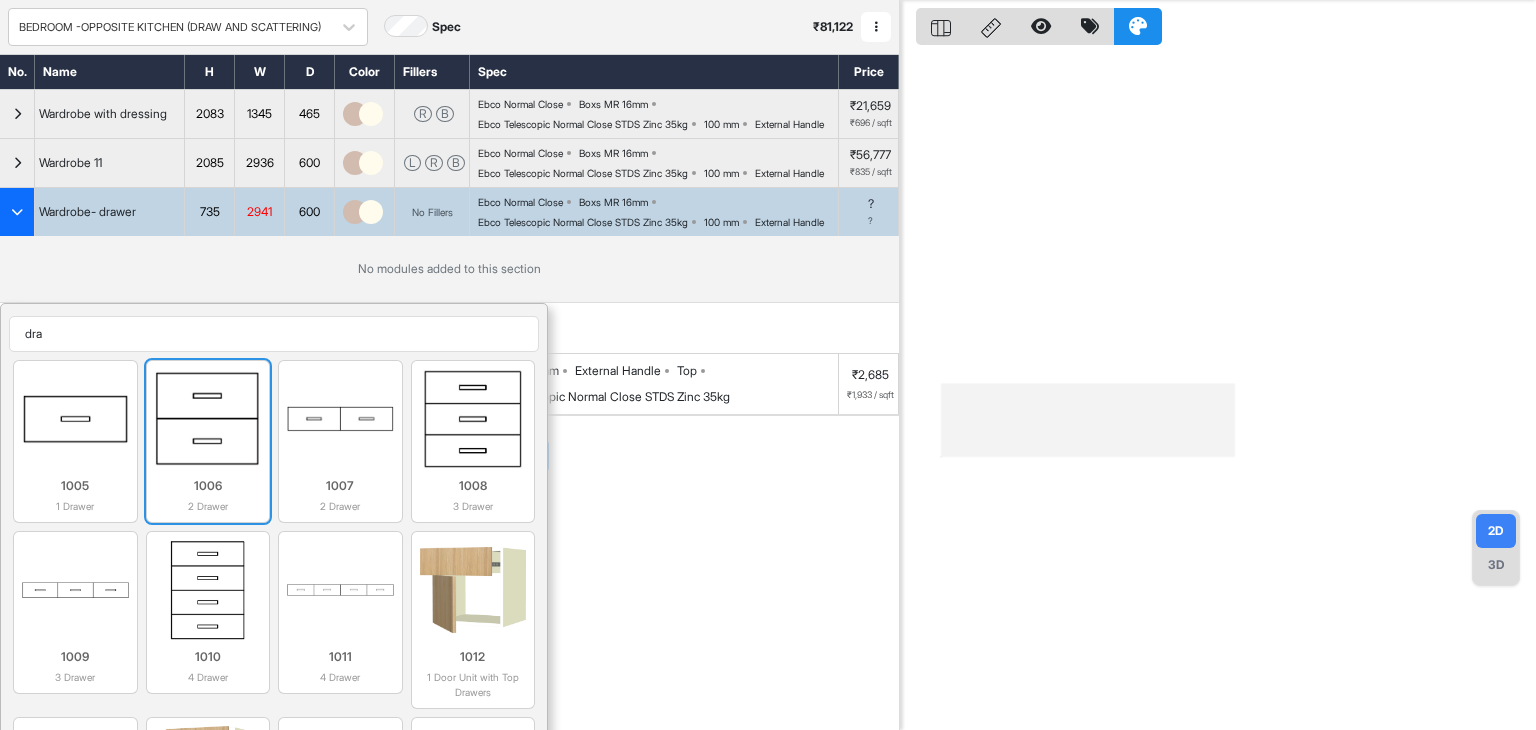 type on "dra" 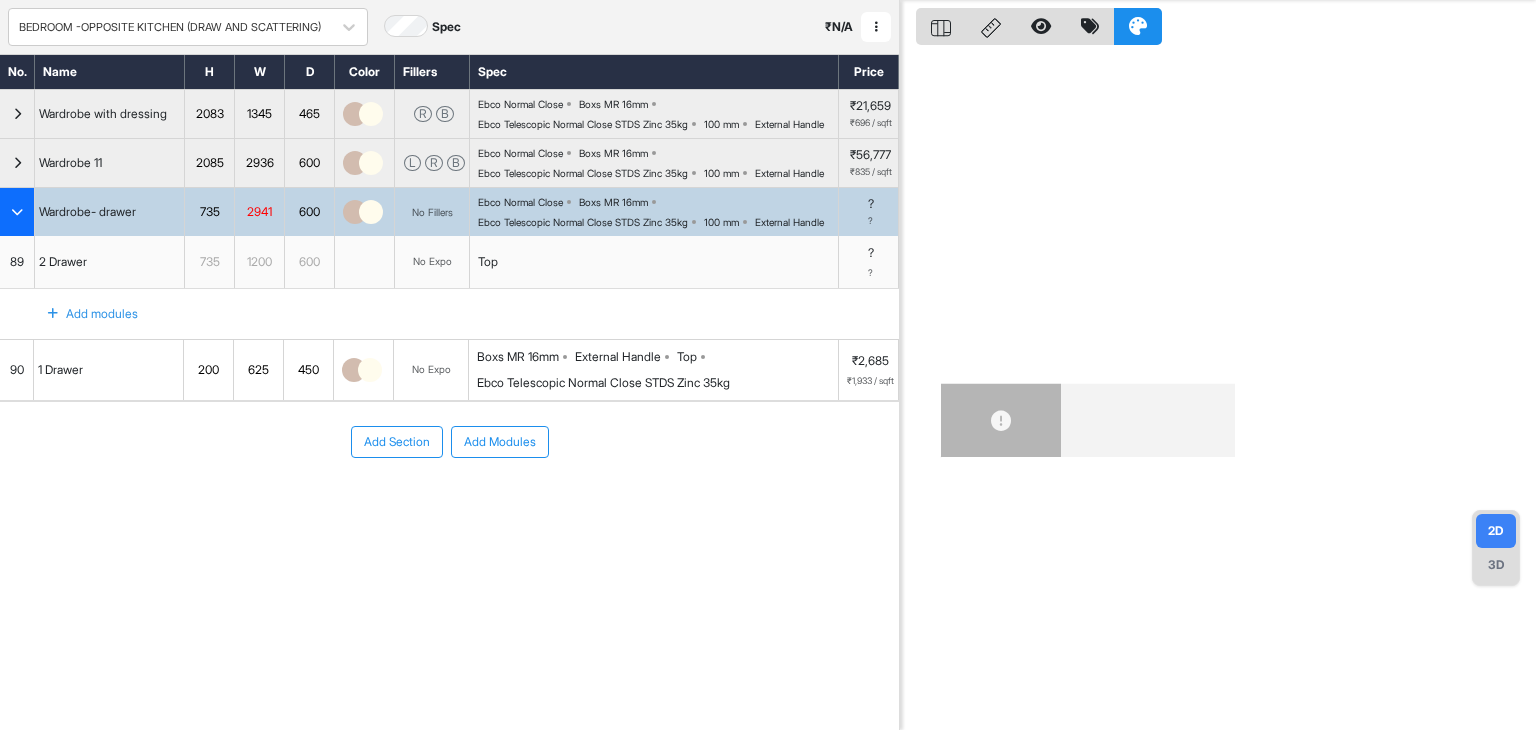 click at bounding box center (53, 314) 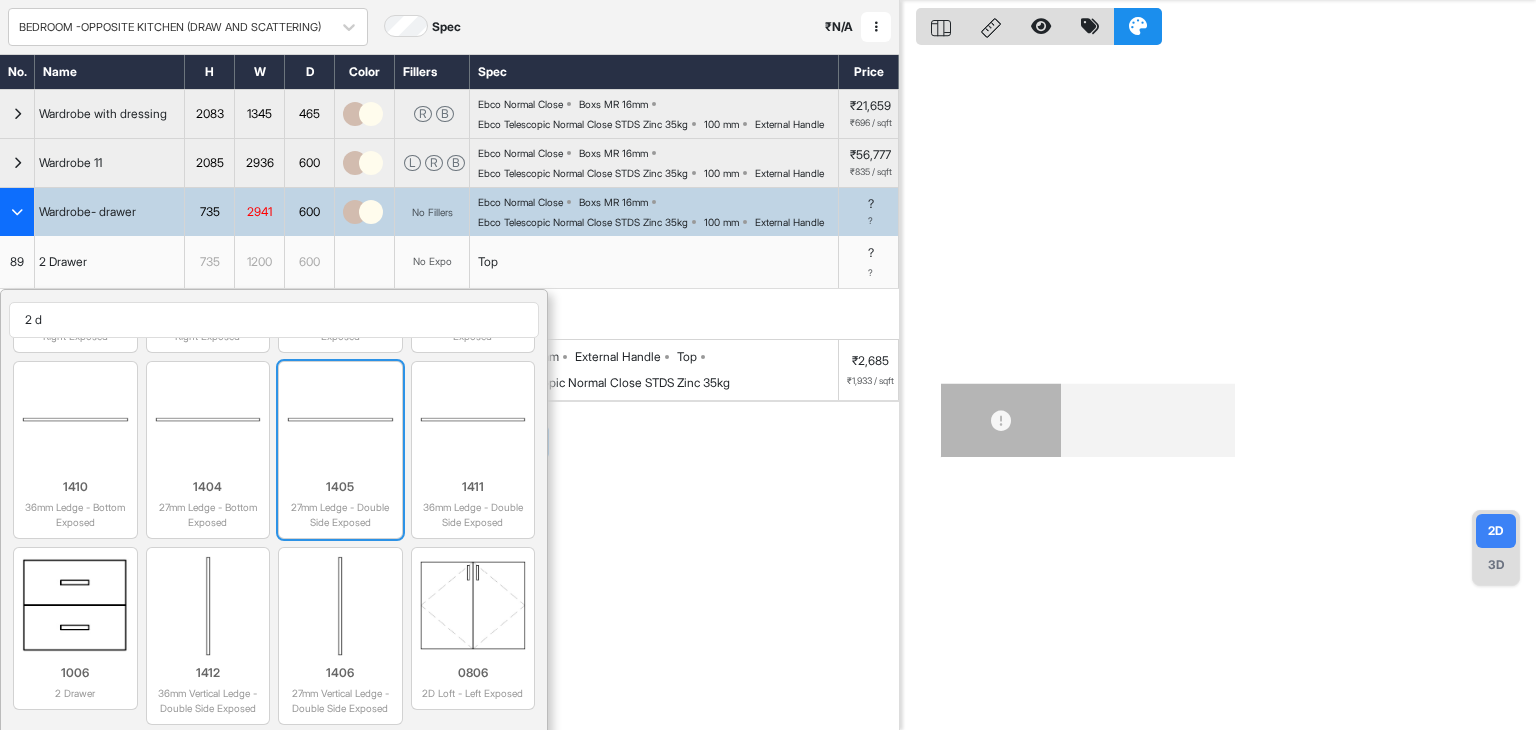 scroll, scrollTop: 1587, scrollLeft: 0, axis: vertical 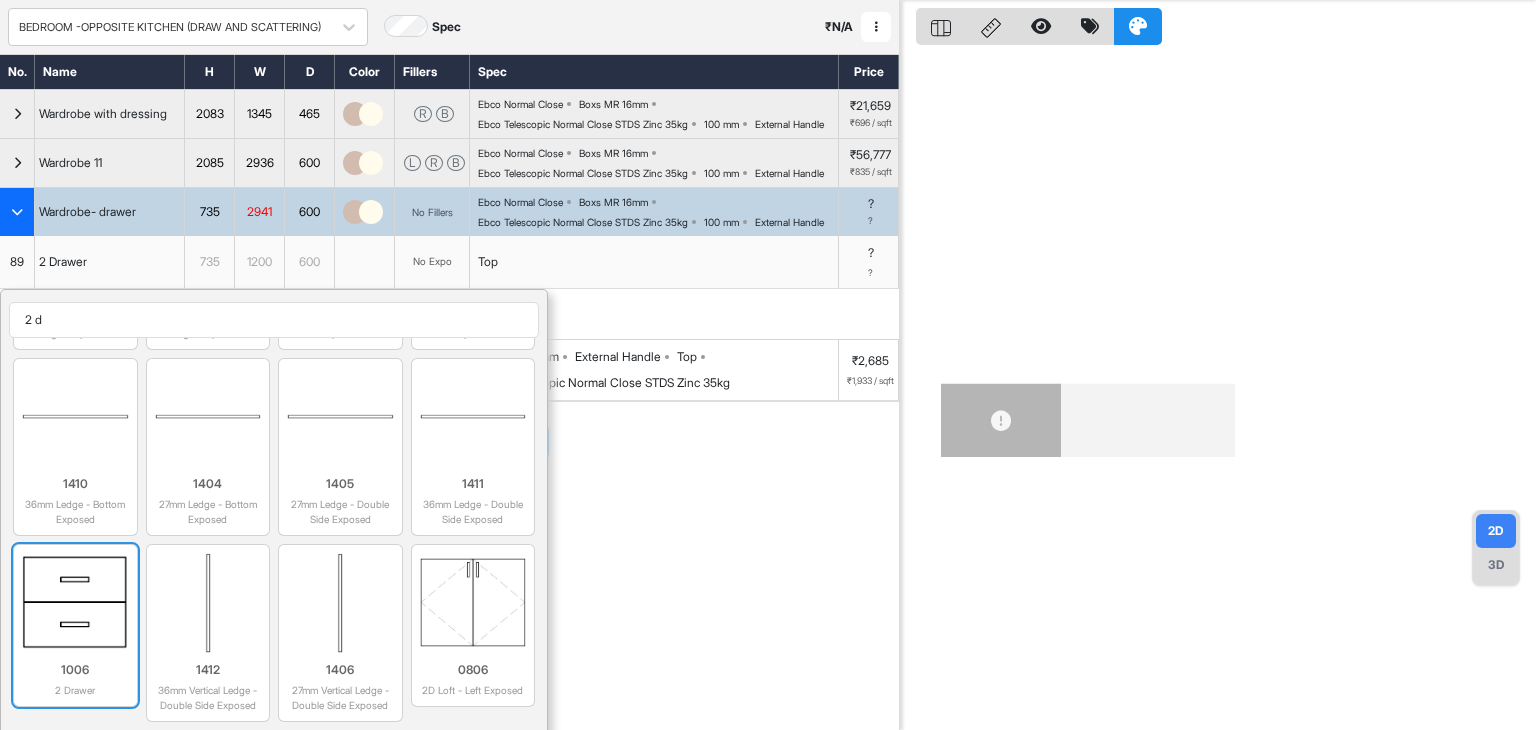 type on "2 d" 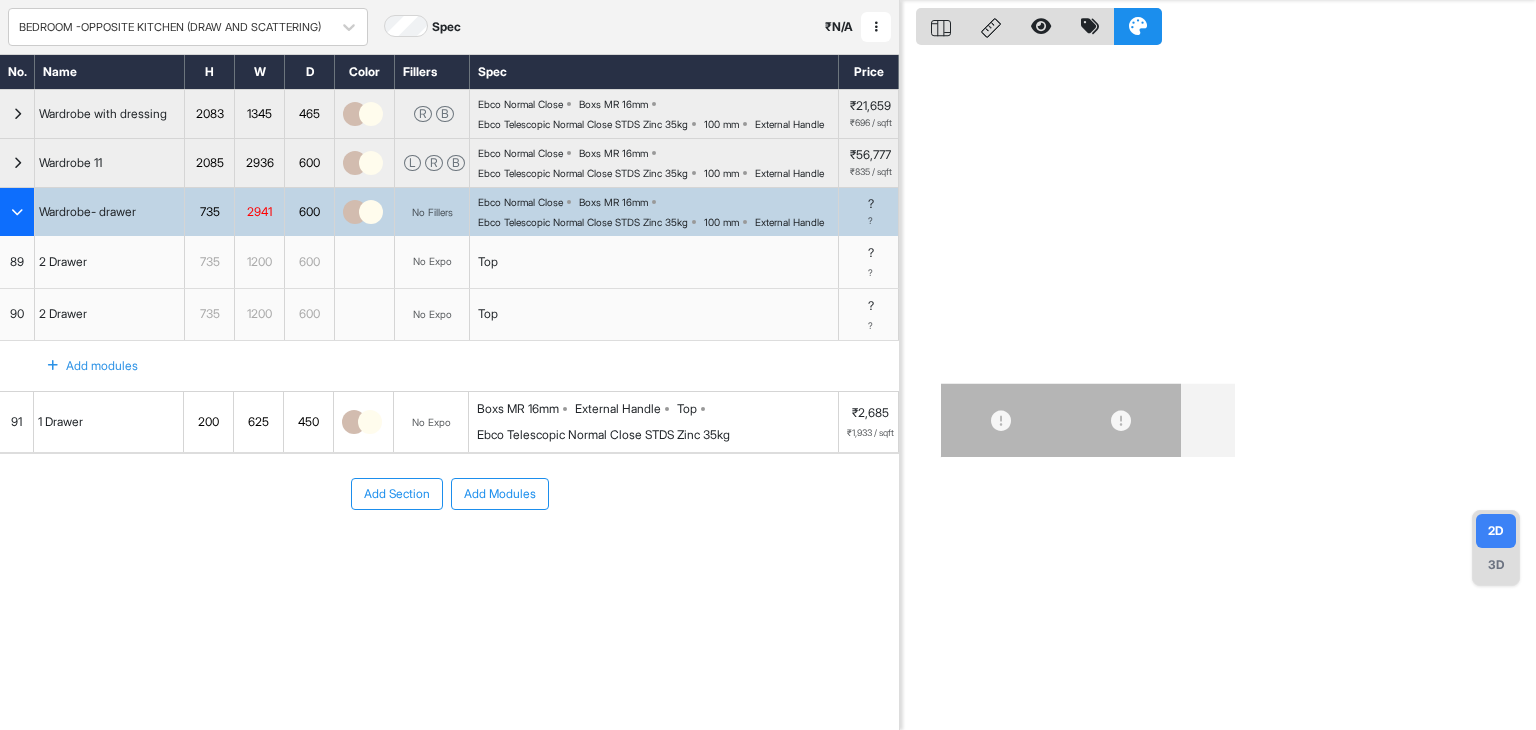 click at bounding box center (53, 366) 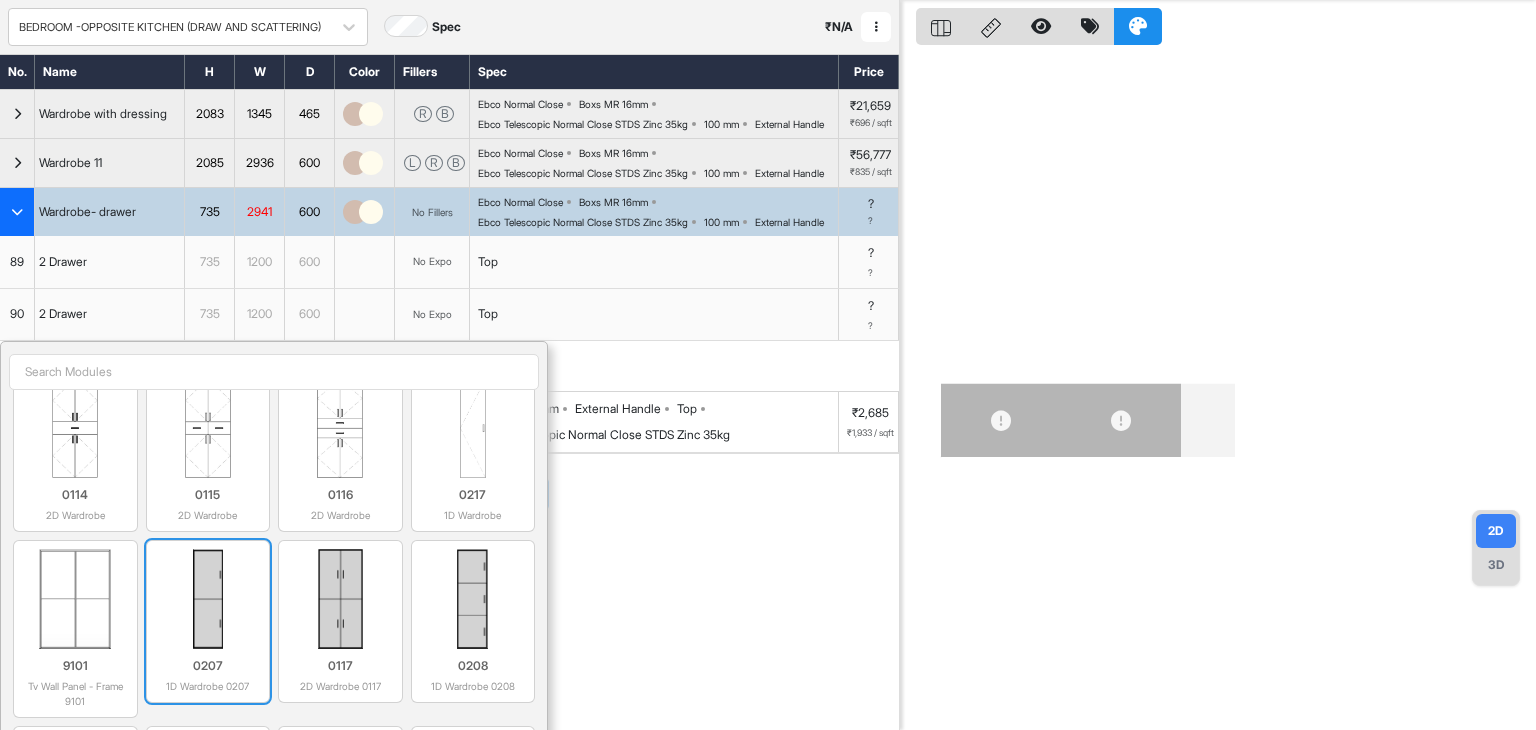 scroll, scrollTop: 1500, scrollLeft: 0, axis: vertical 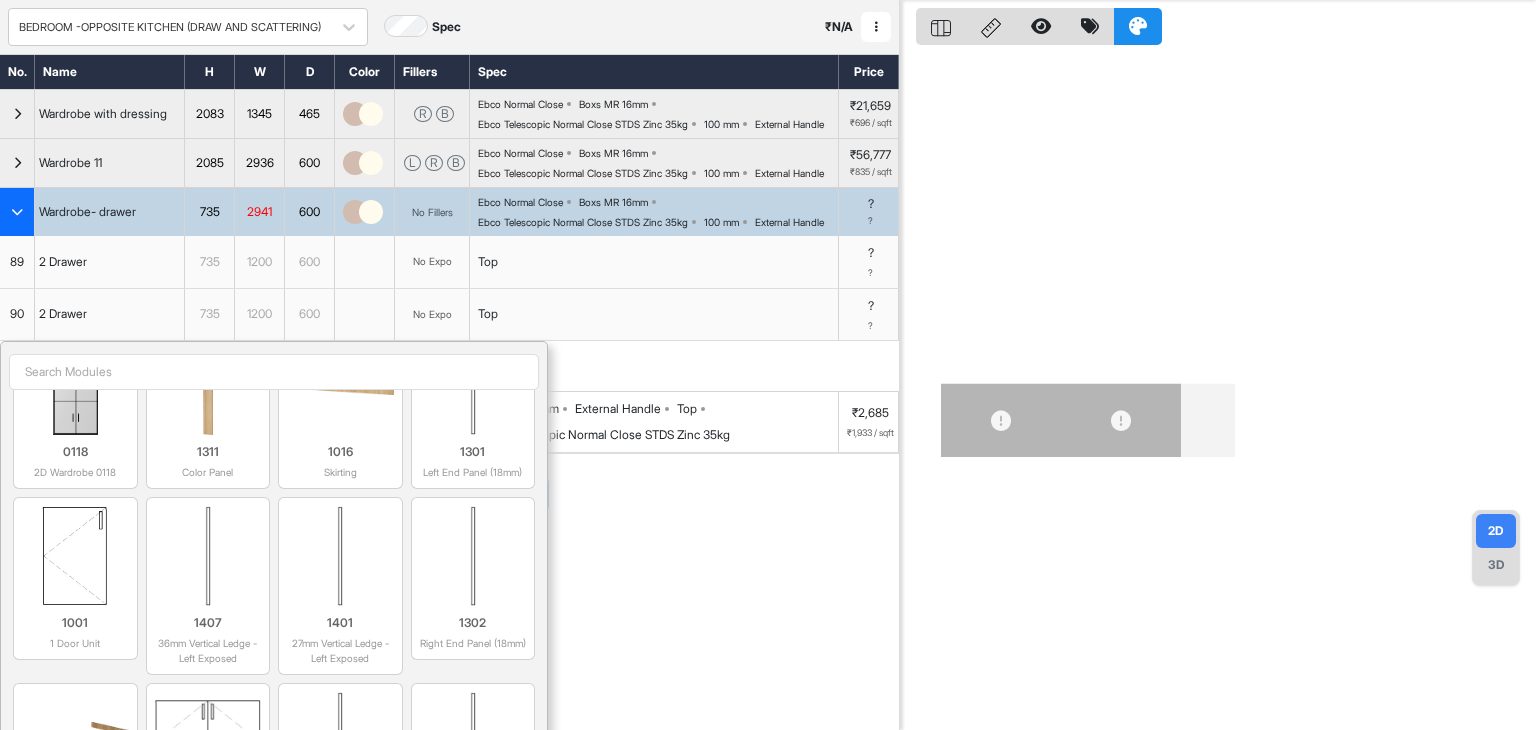 click at bounding box center (274, 372) 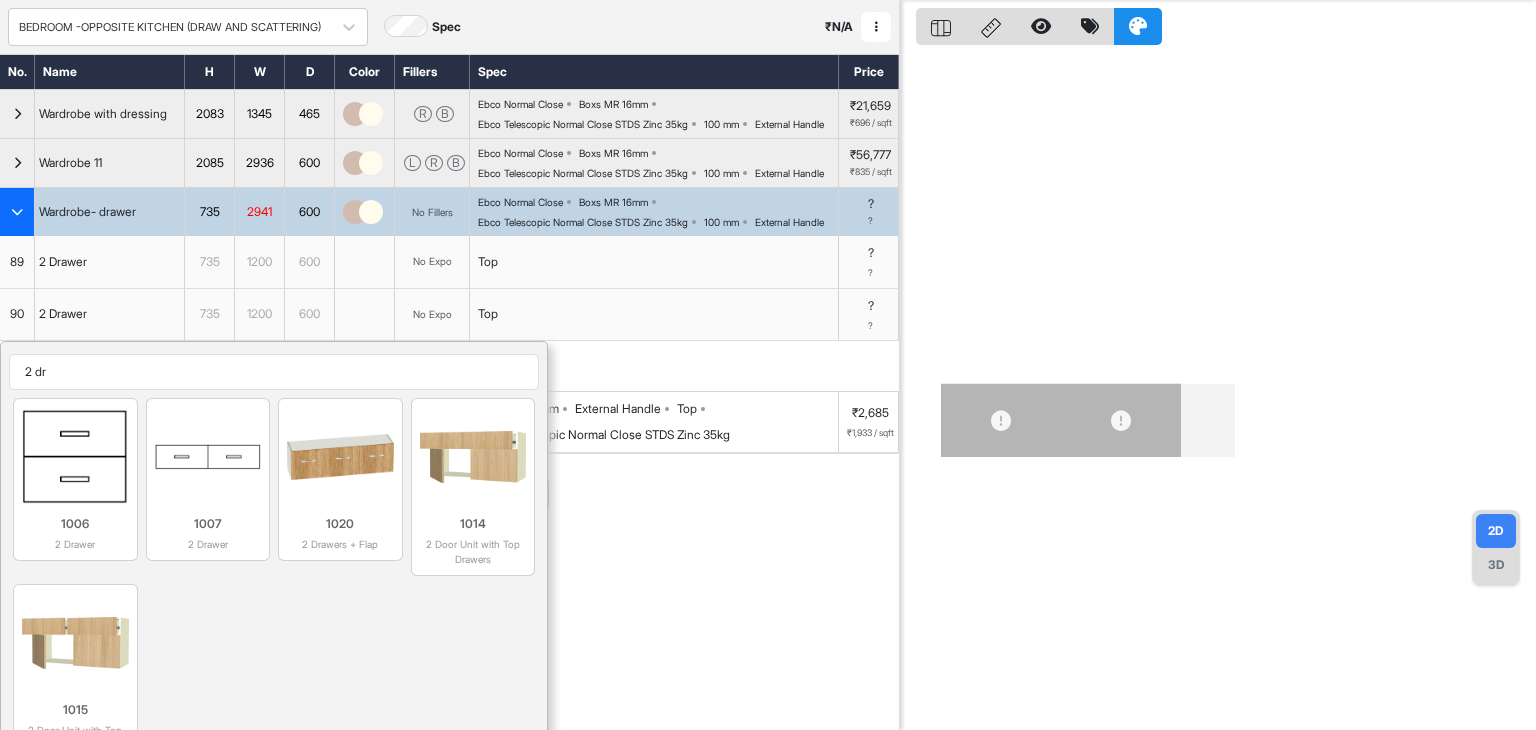 scroll, scrollTop: 0, scrollLeft: 0, axis: both 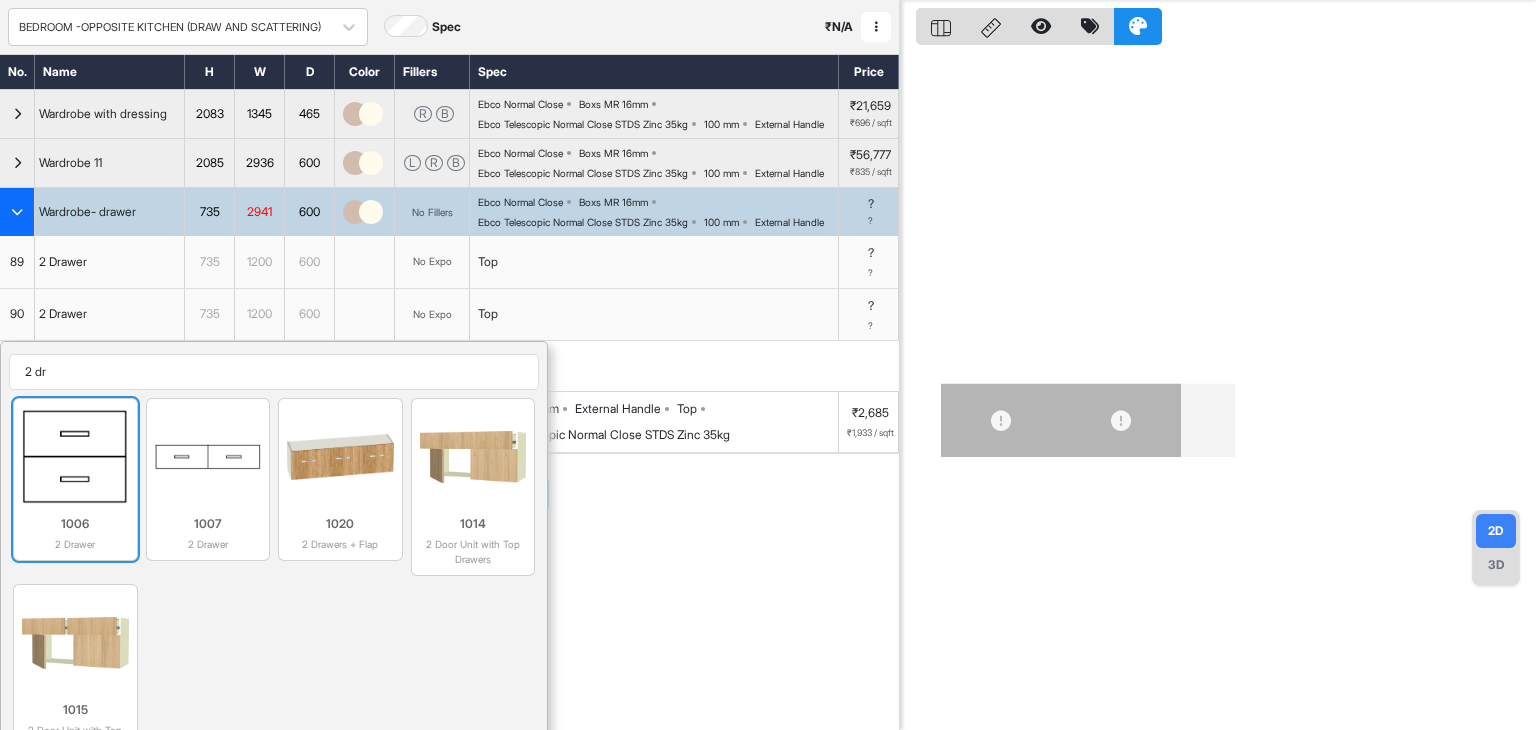 type on "2 dr" 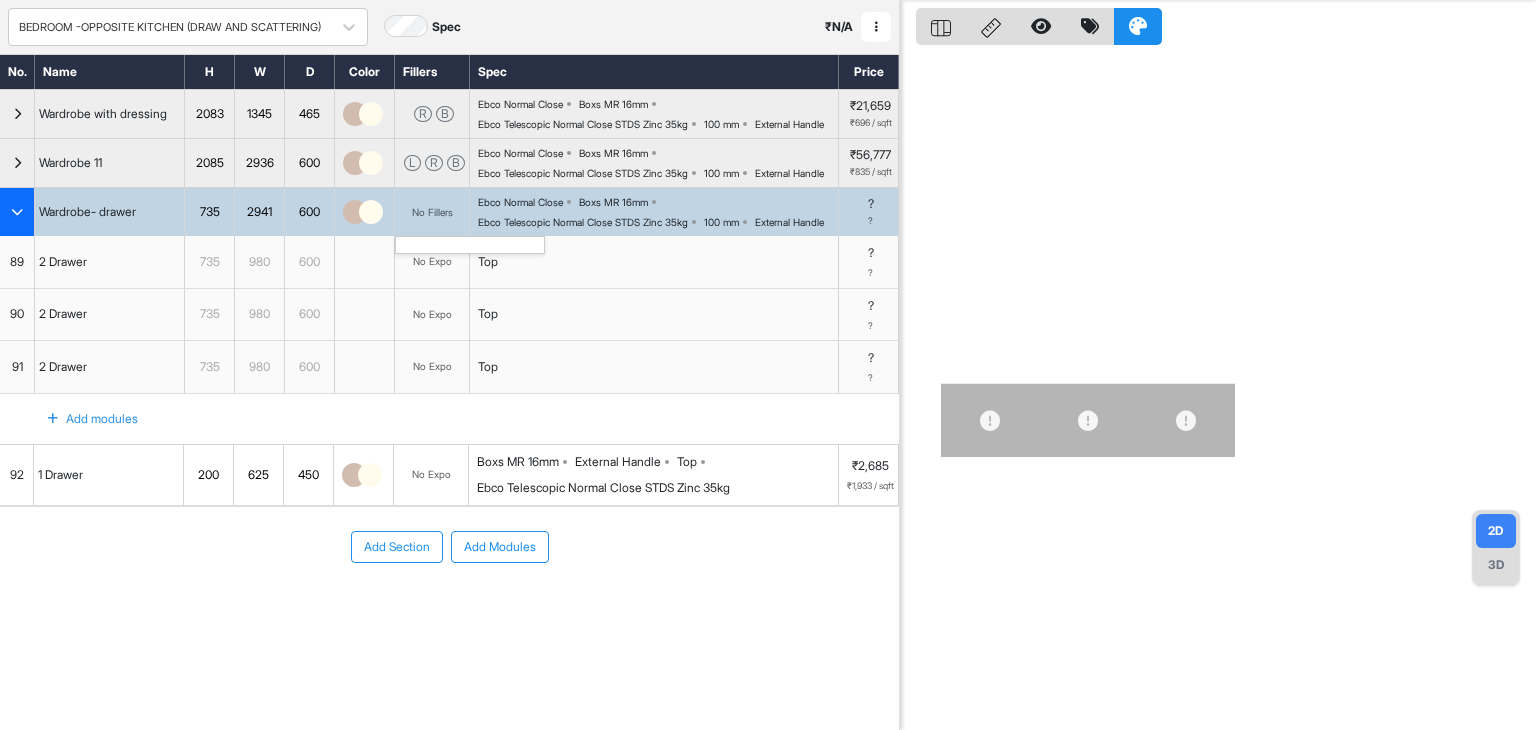 click on "No Fillers" at bounding box center (432, 212) 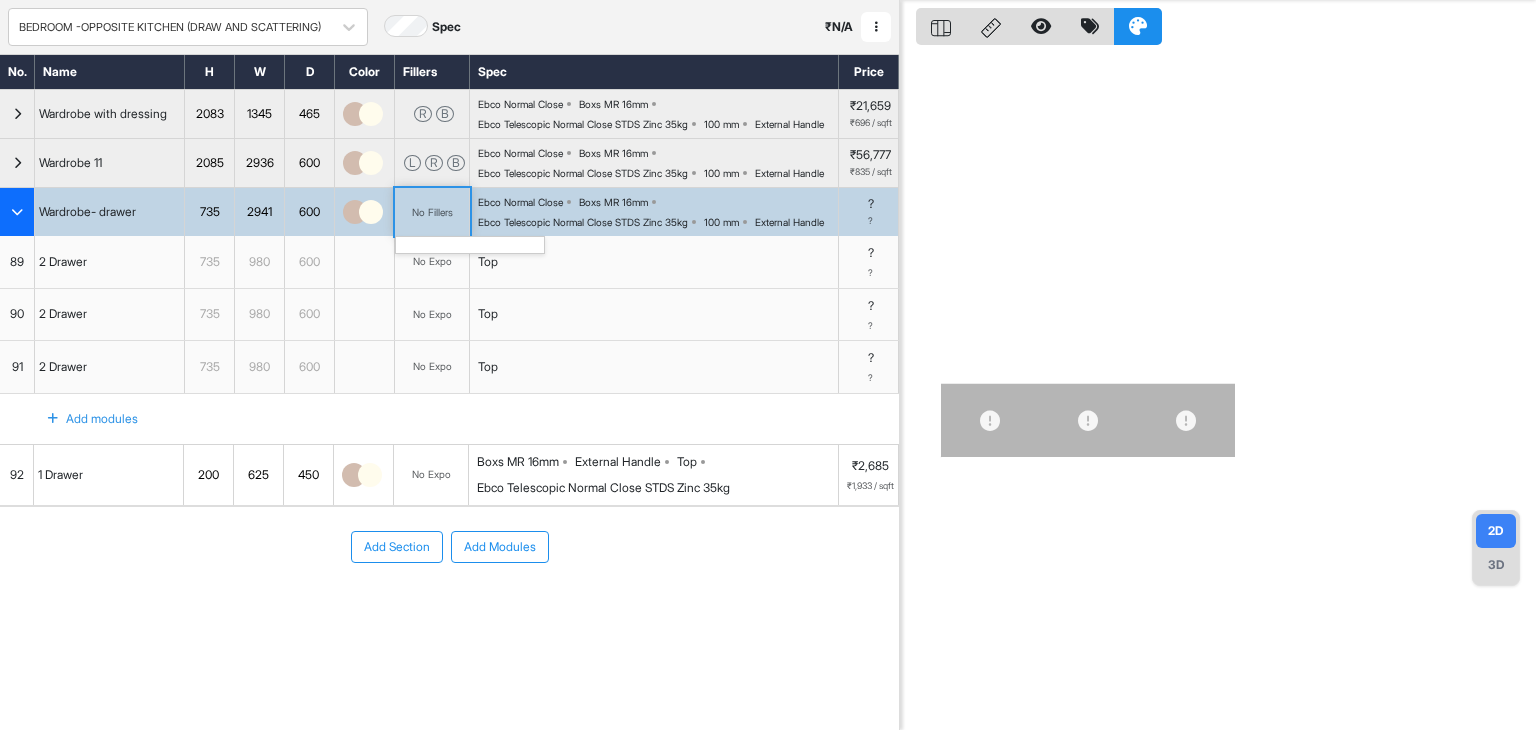 click on "No Fillers" at bounding box center [432, 212] 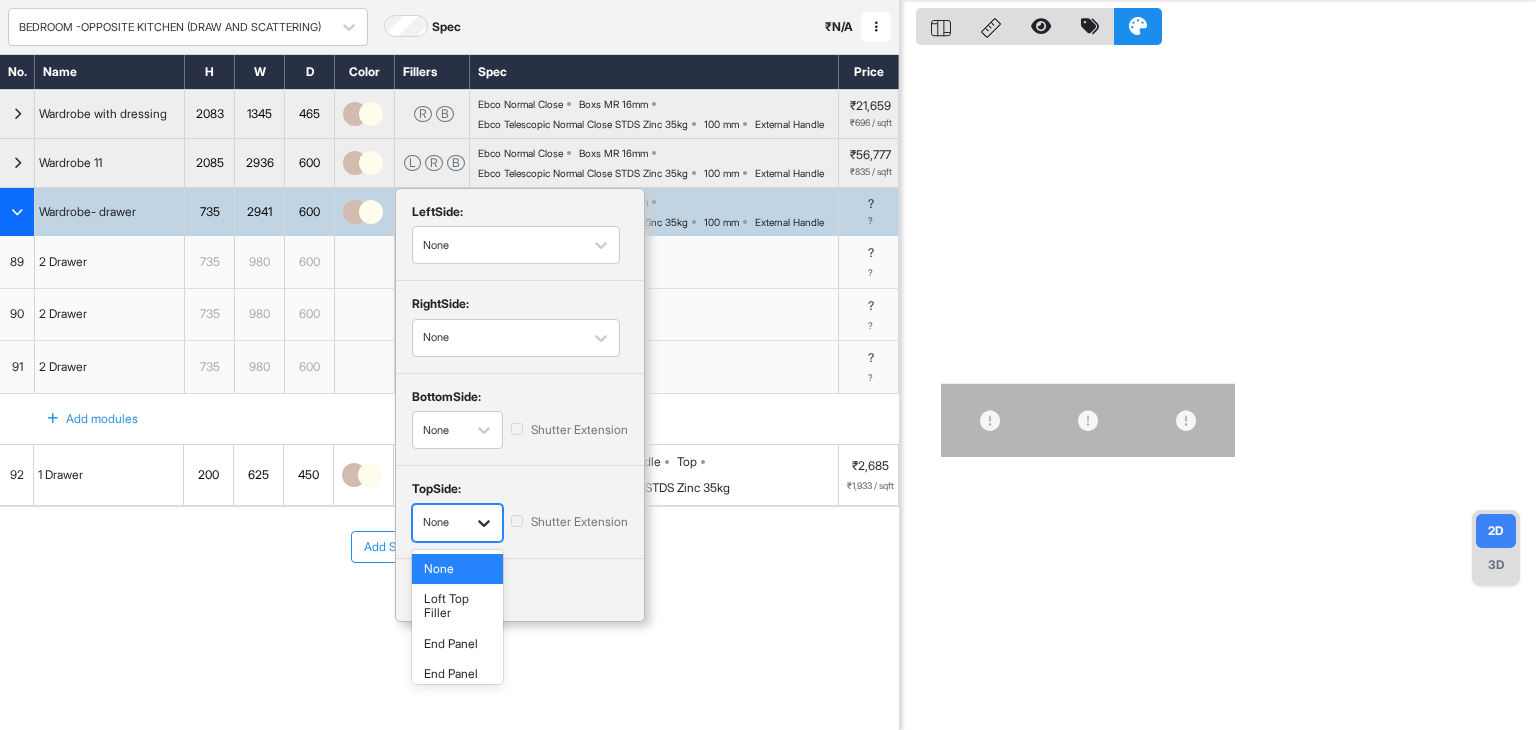 click 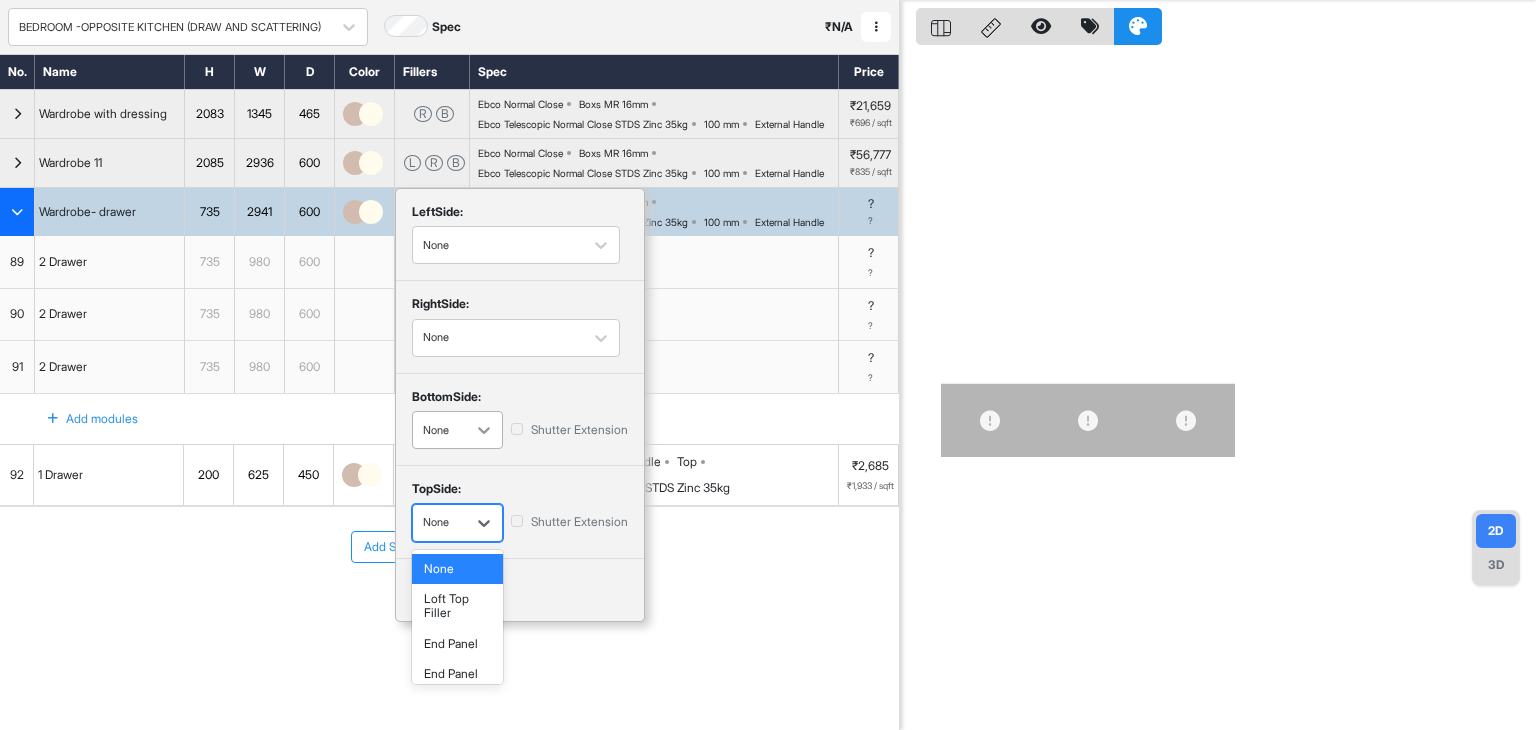 click at bounding box center [484, 430] 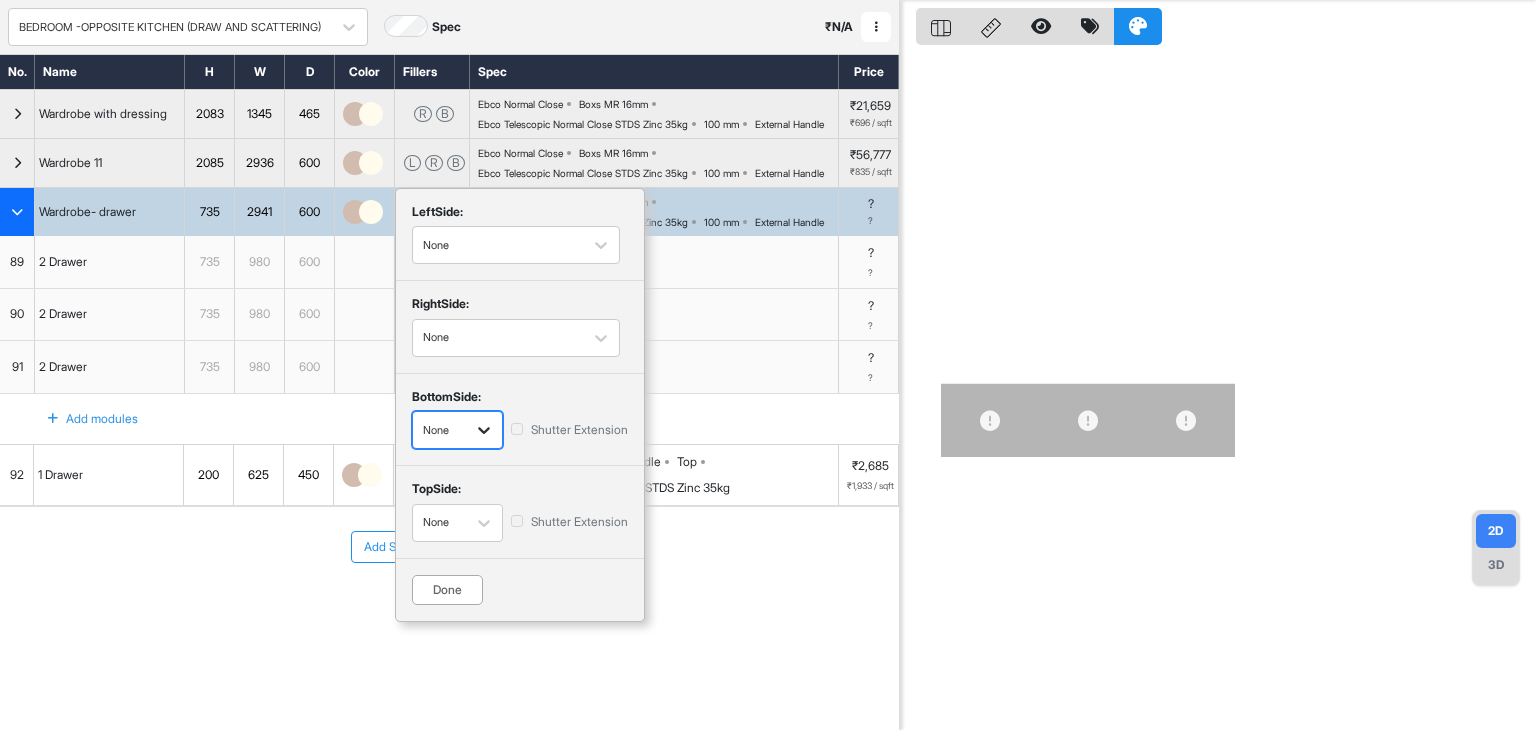 click 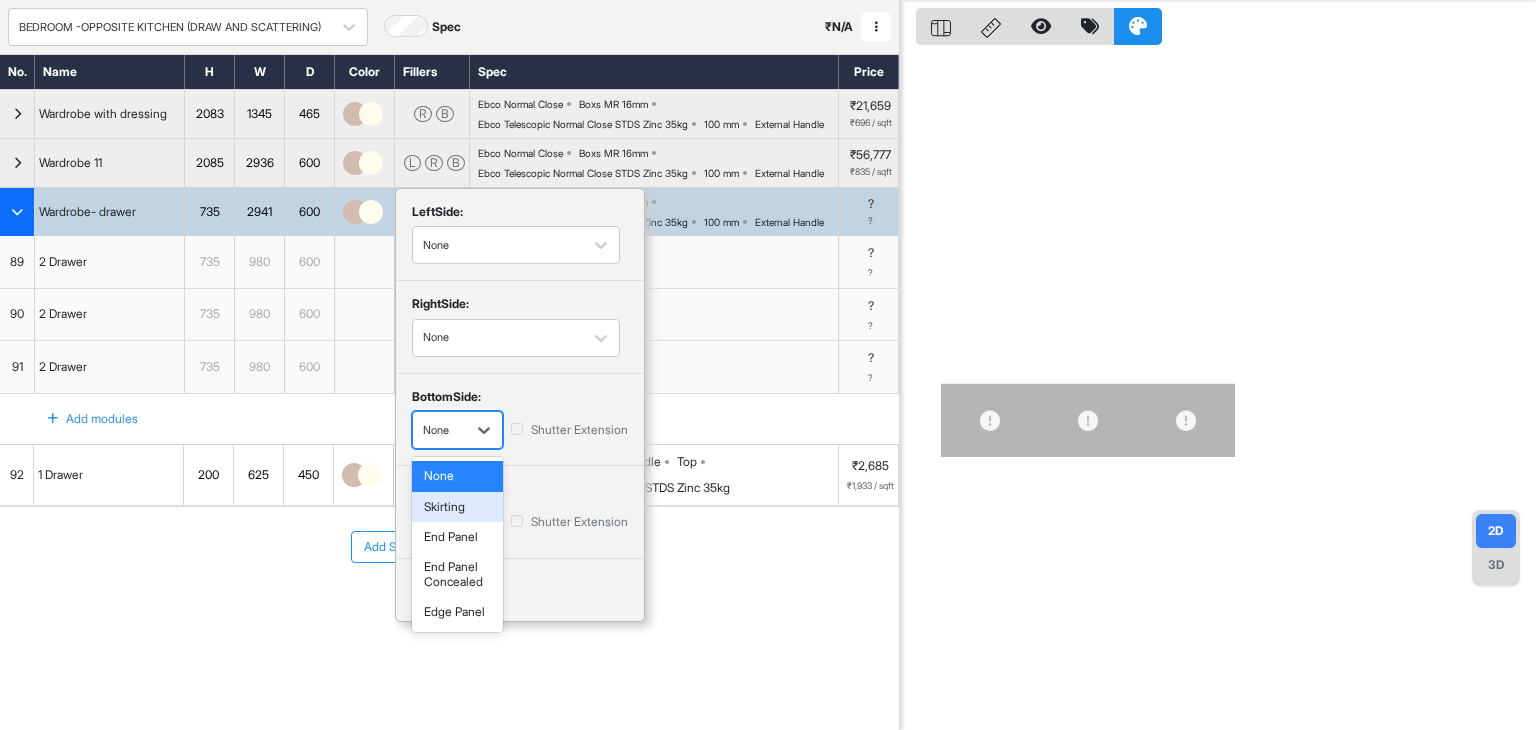 click on "Skirting" at bounding box center [457, 507] 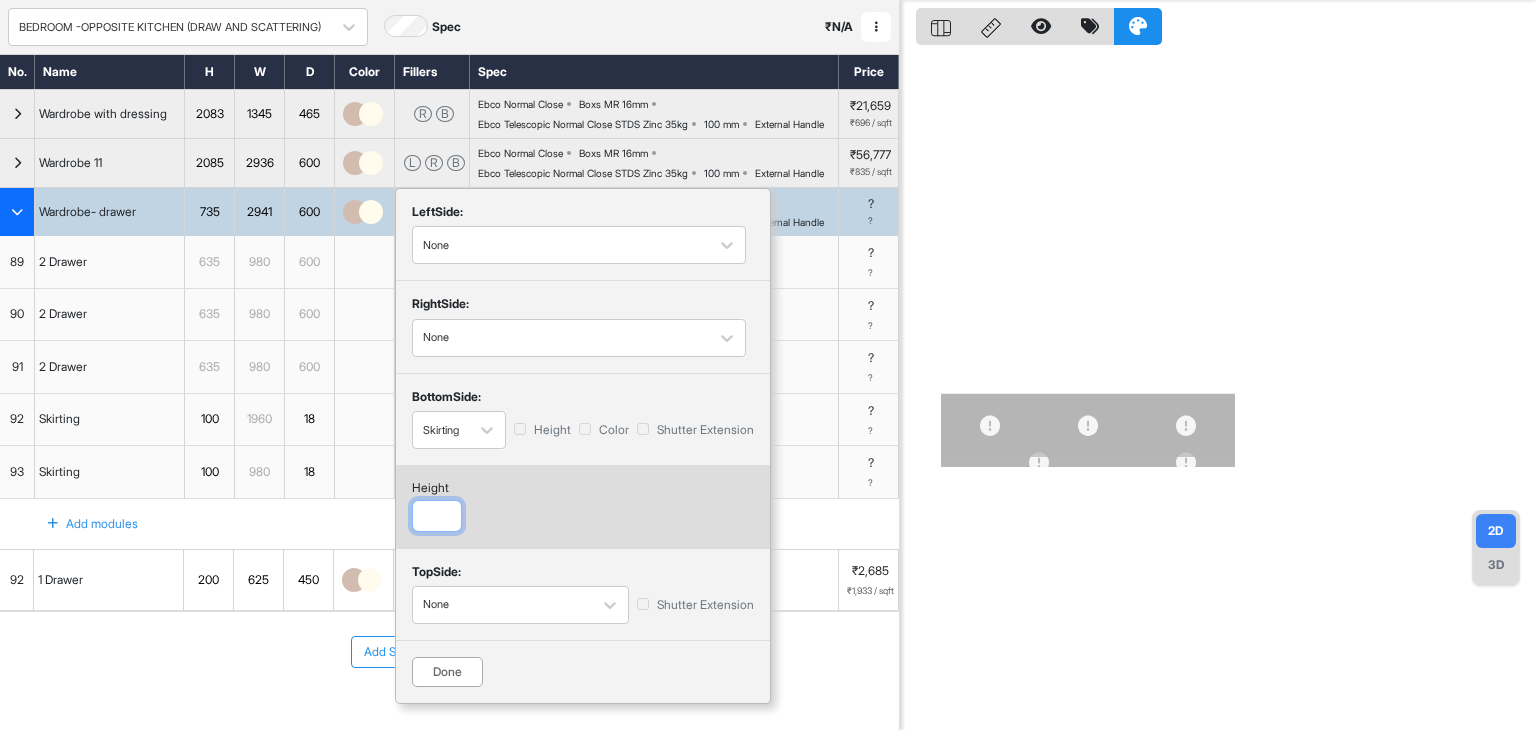 click at bounding box center [437, 516] 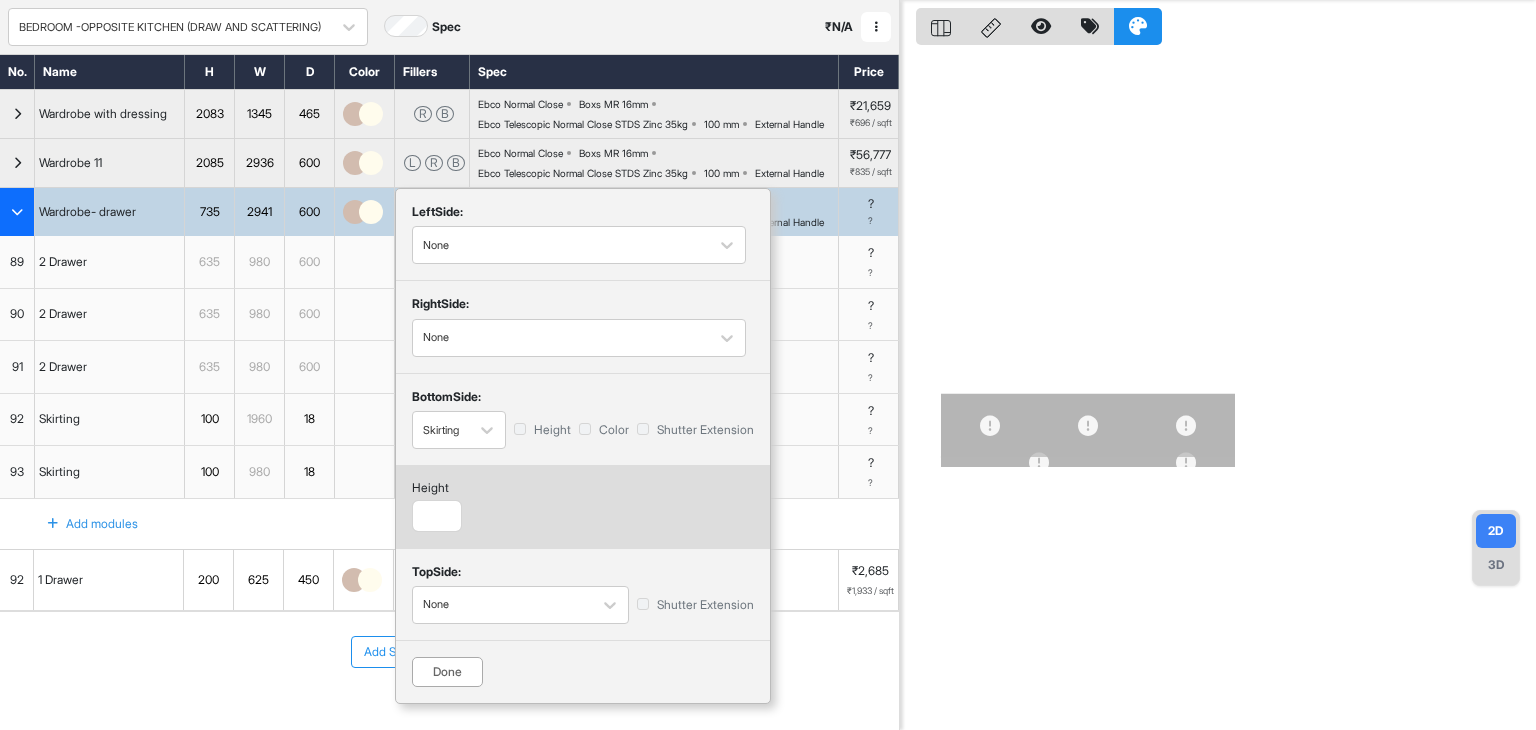 click on "Done" at bounding box center [447, 672] 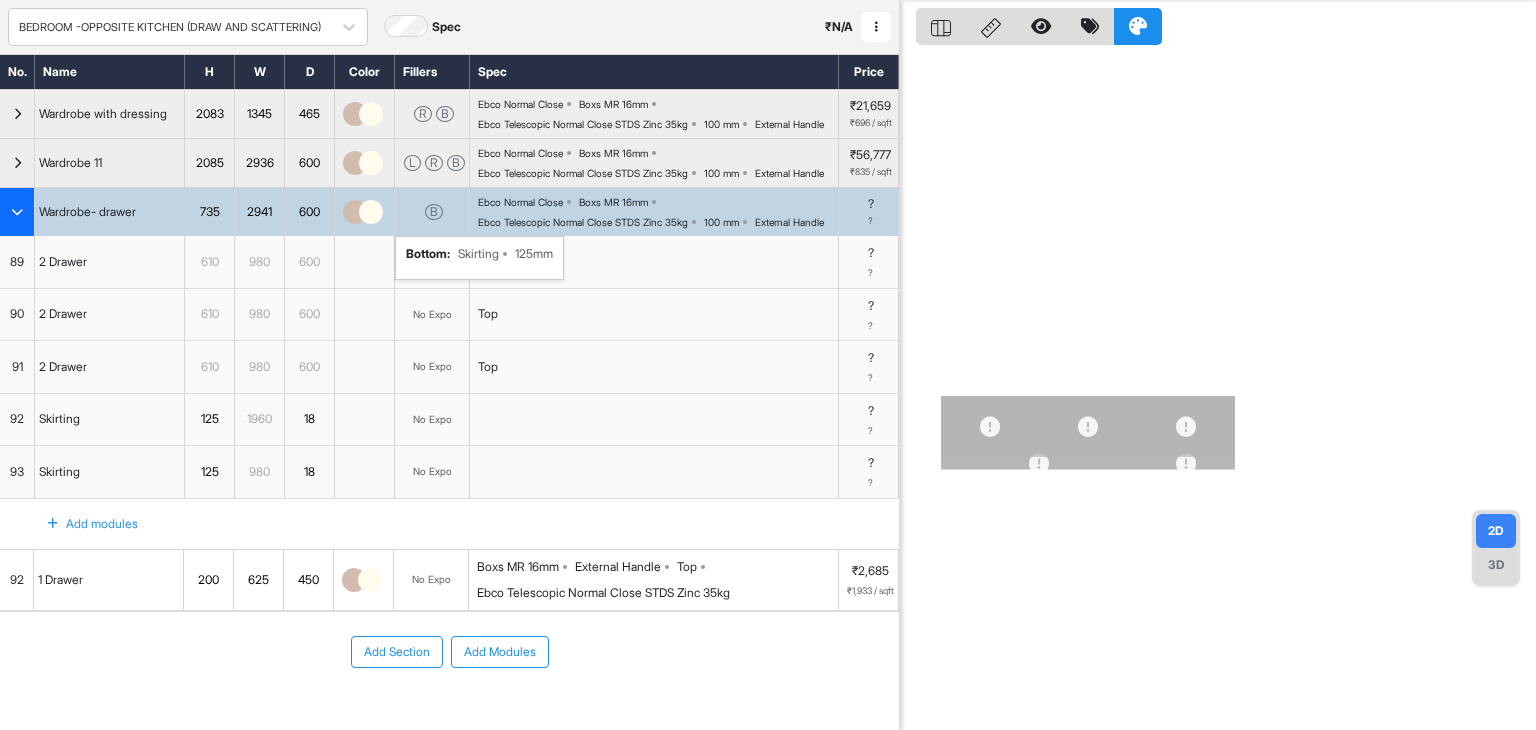 click on "B" at bounding box center [434, 212] 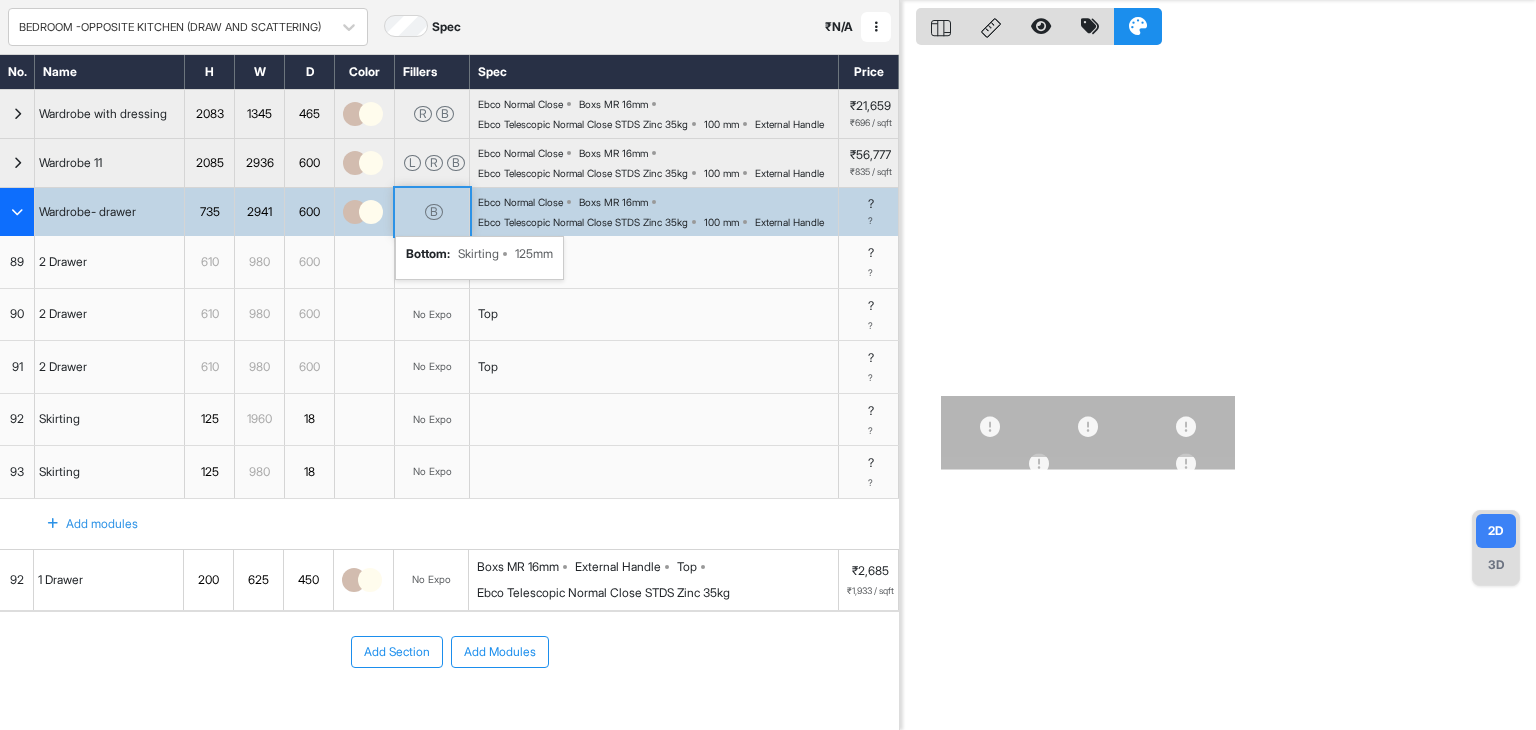 click on "B" at bounding box center [434, 212] 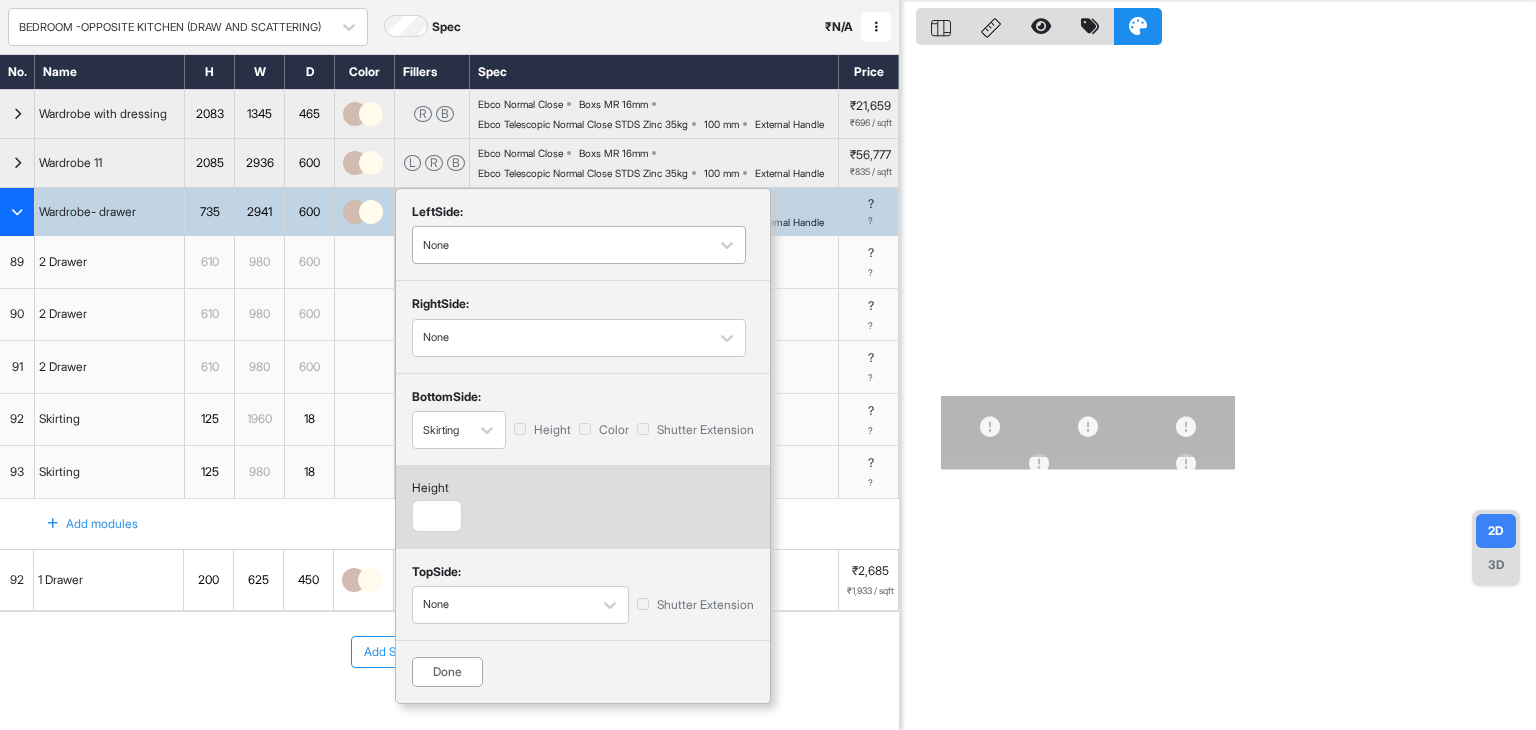 click at bounding box center (561, 245) 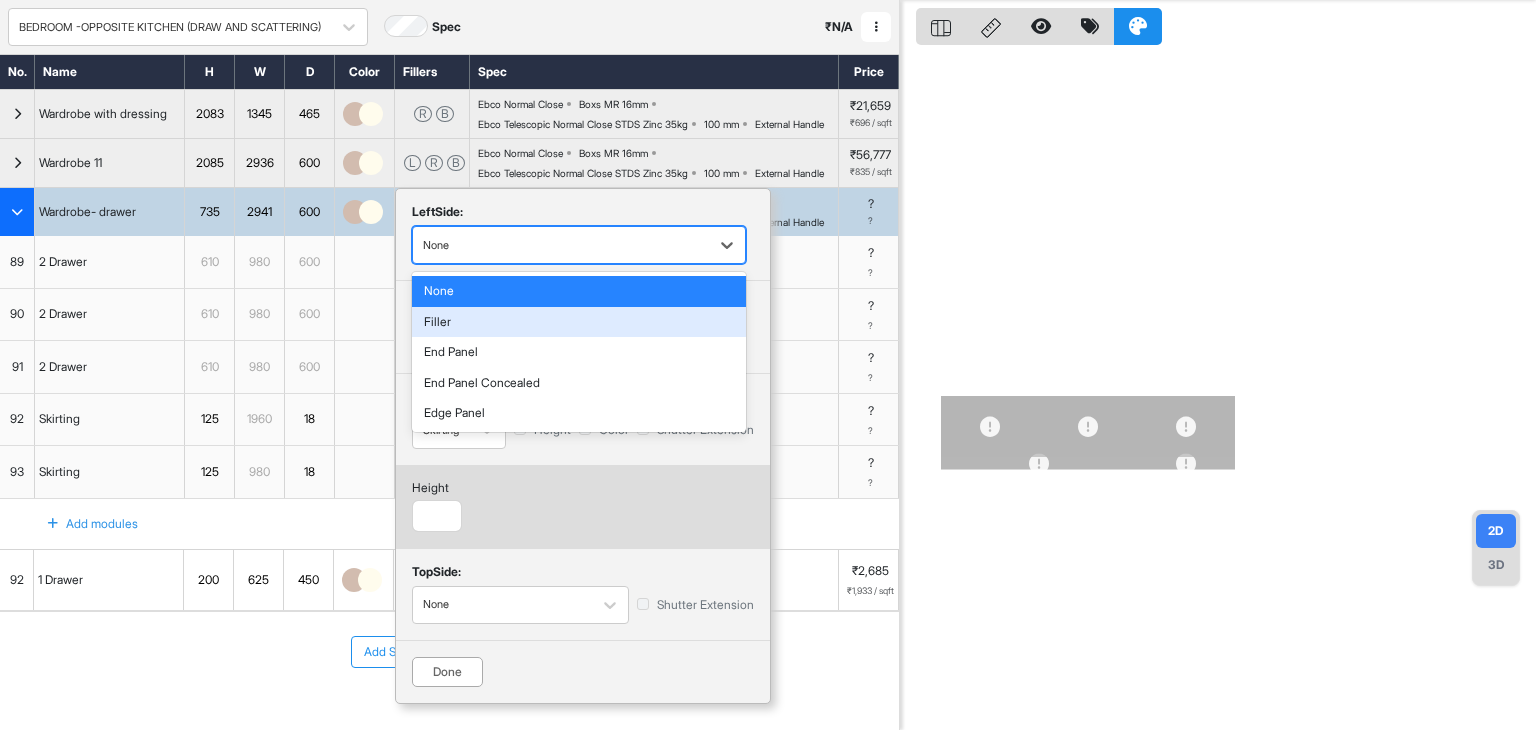 click on "Filler" at bounding box center (579, 322) 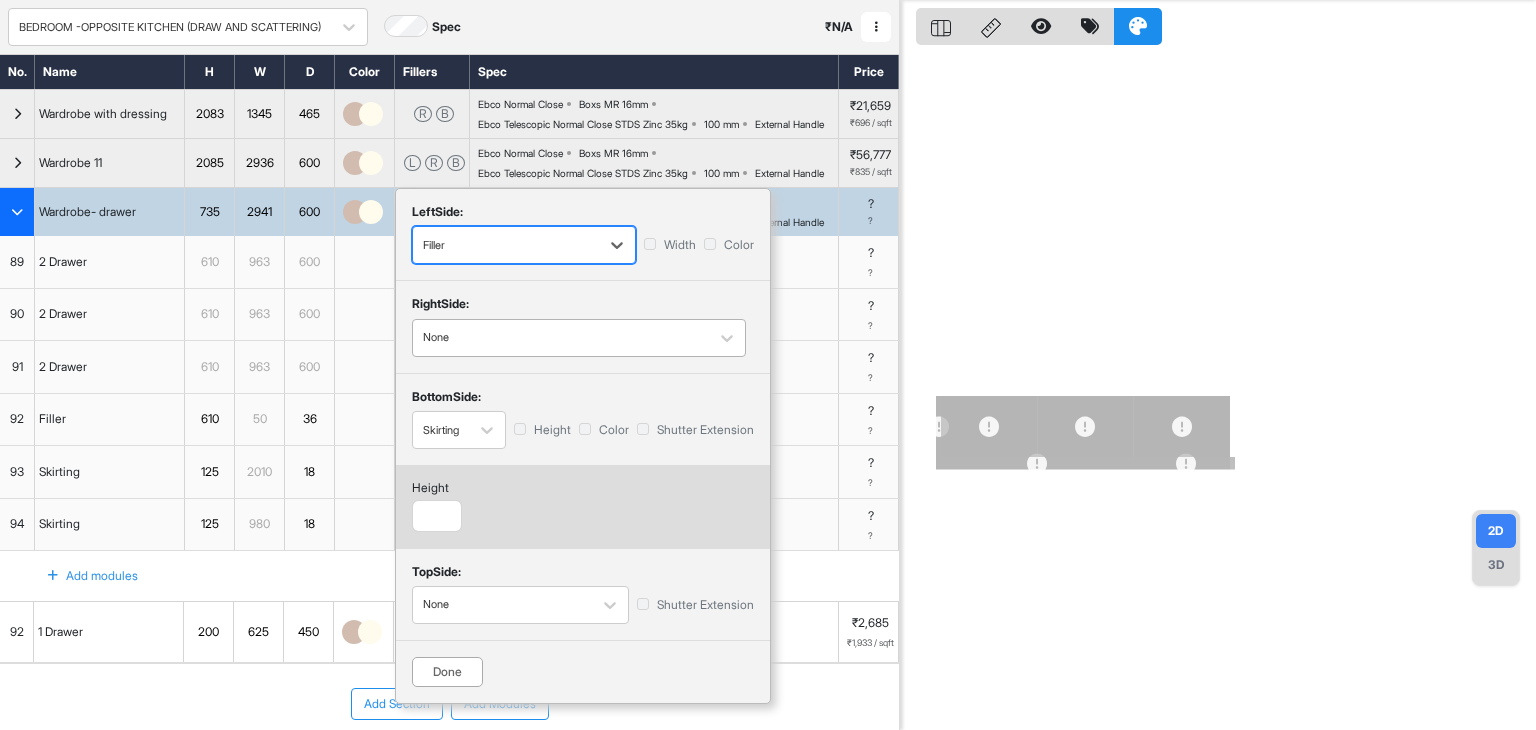 click at bounding box center [561, 338] 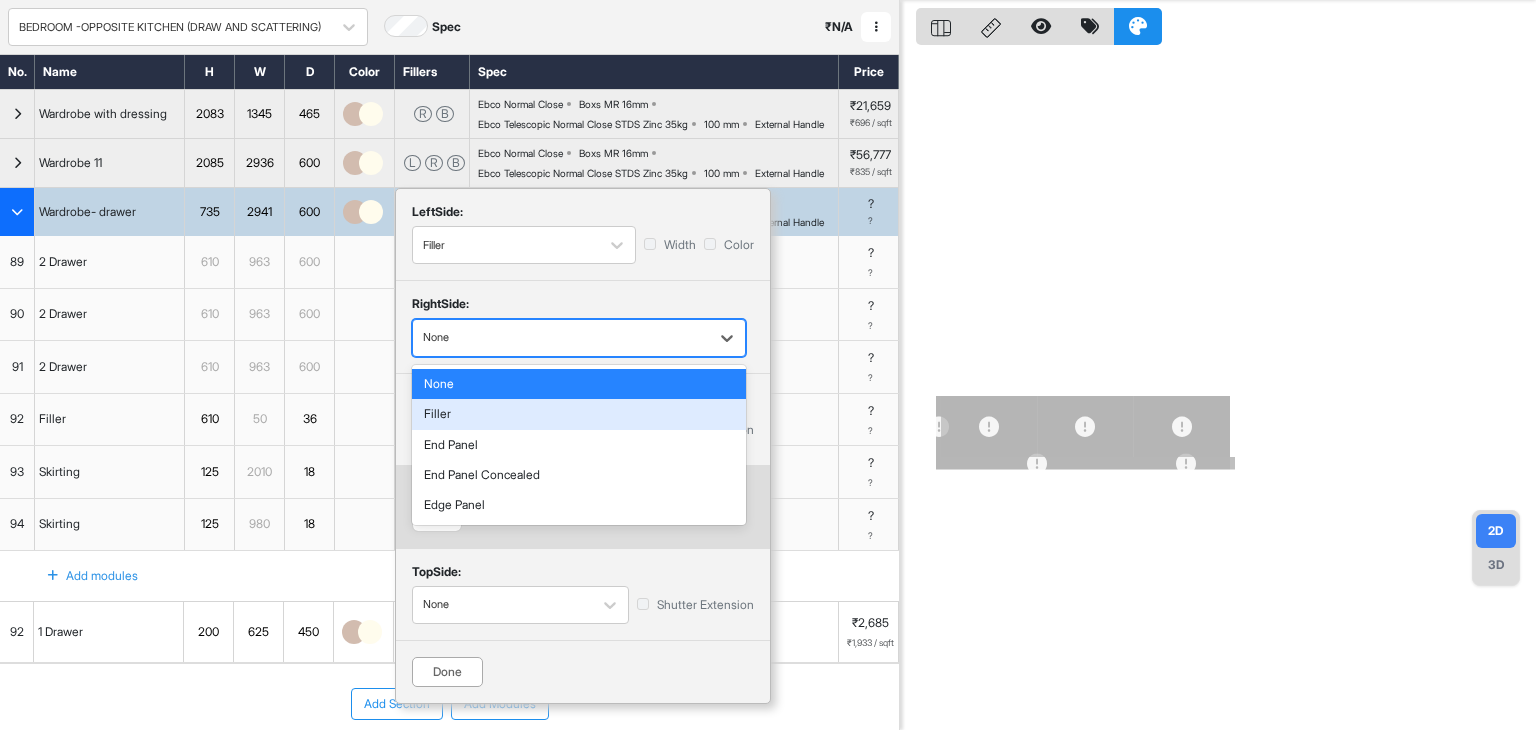 click on "Filler" at bounding box center (579, 414) 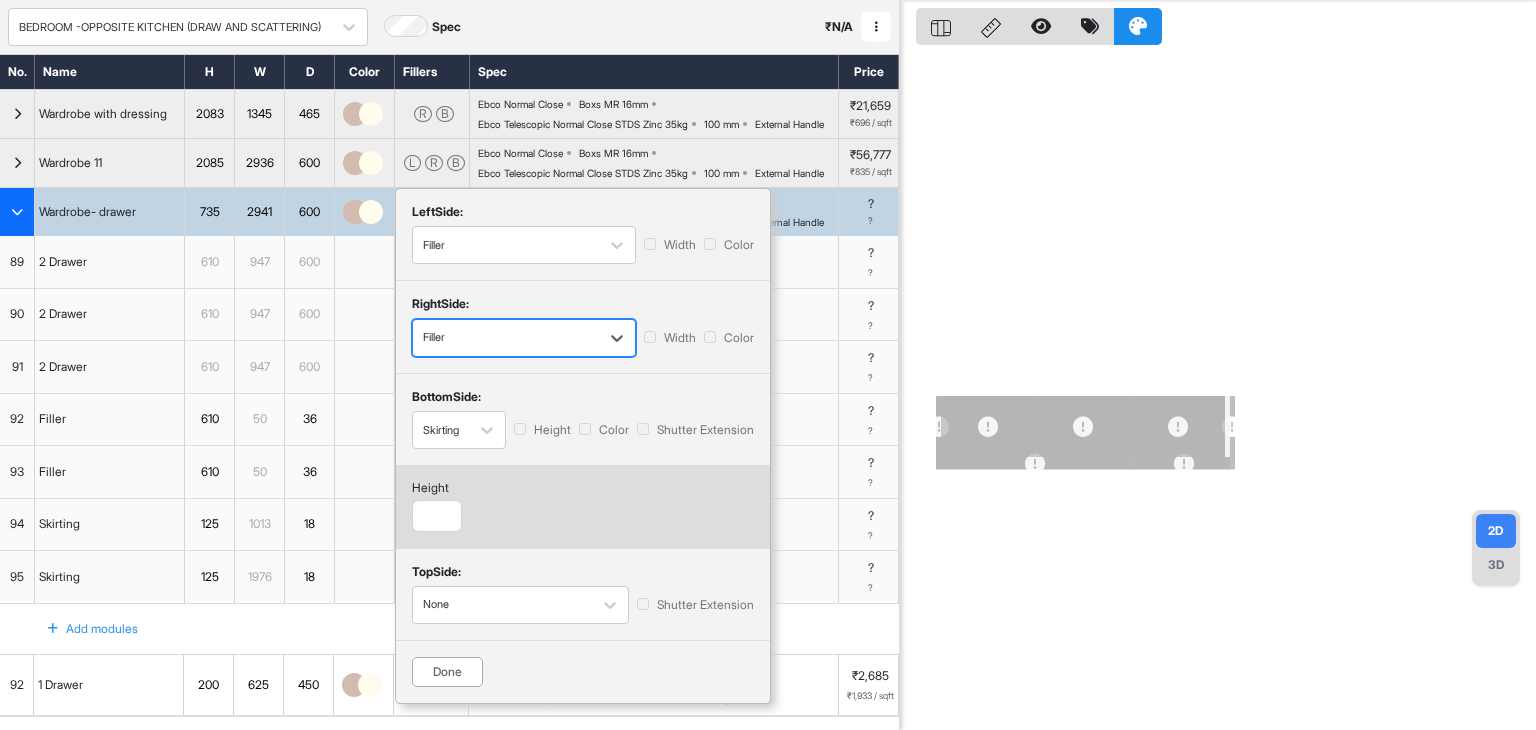 click on "Done" at bounding box center [447, 672] 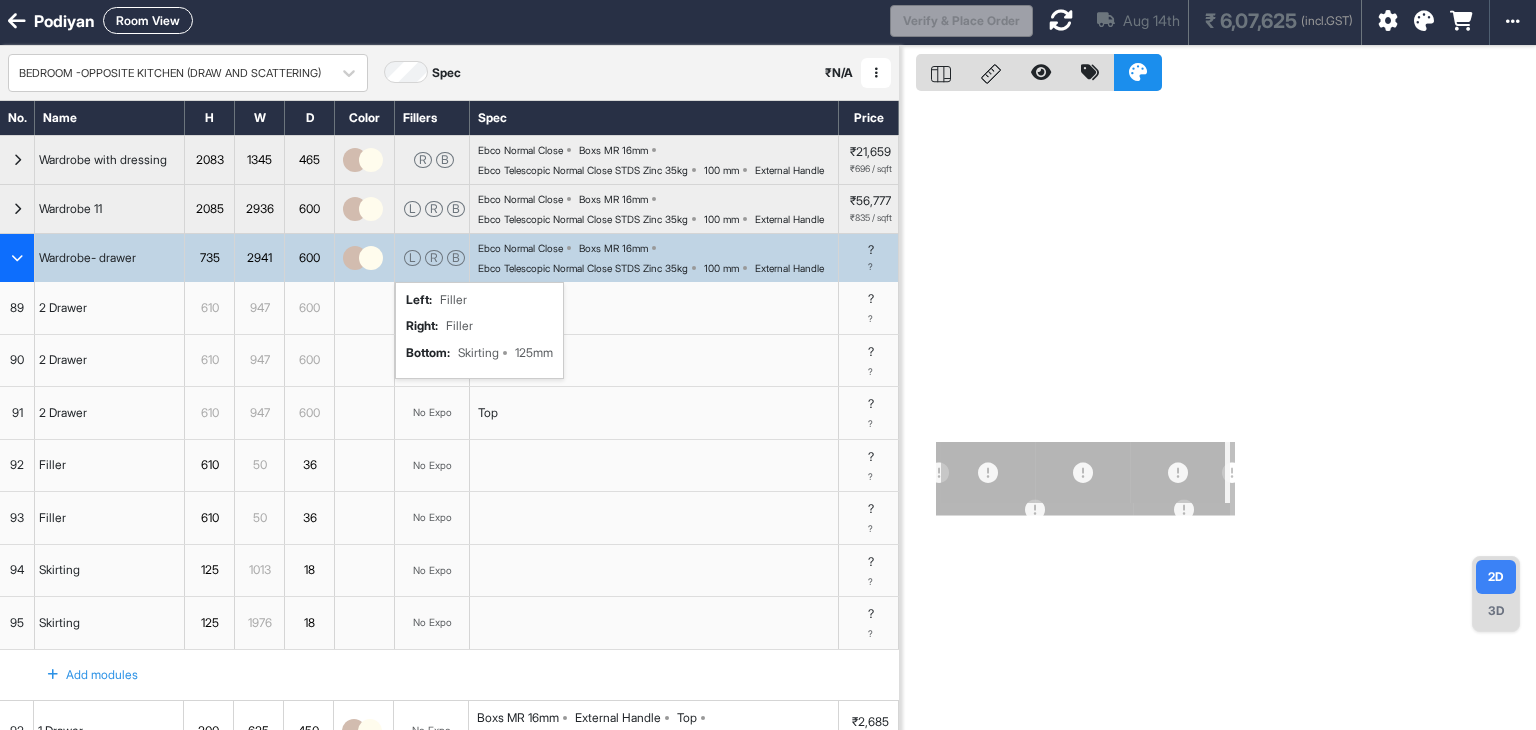 scroll, scrollTop: 0, scrollLeft: 0, axis: both 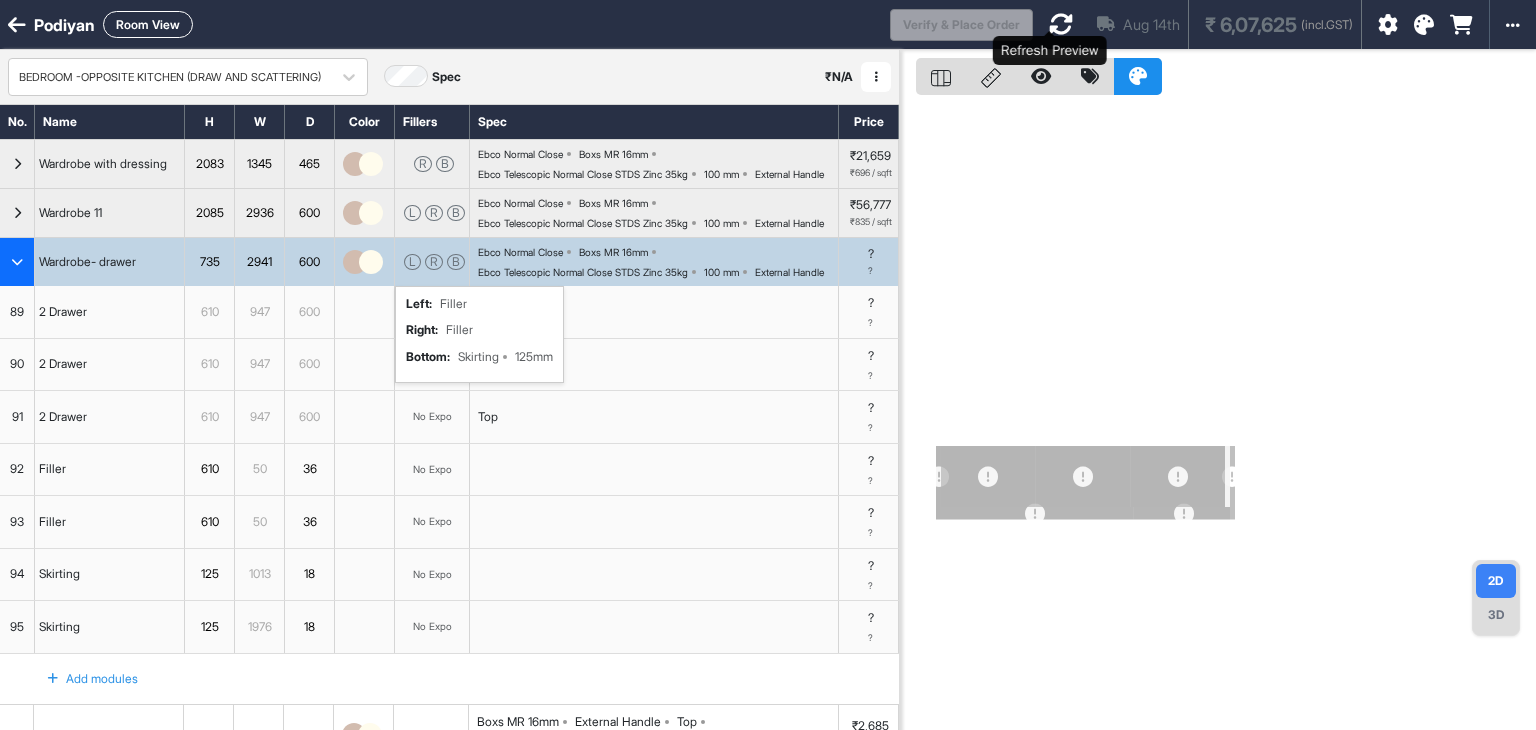 click at bounding box center [1061, 24] 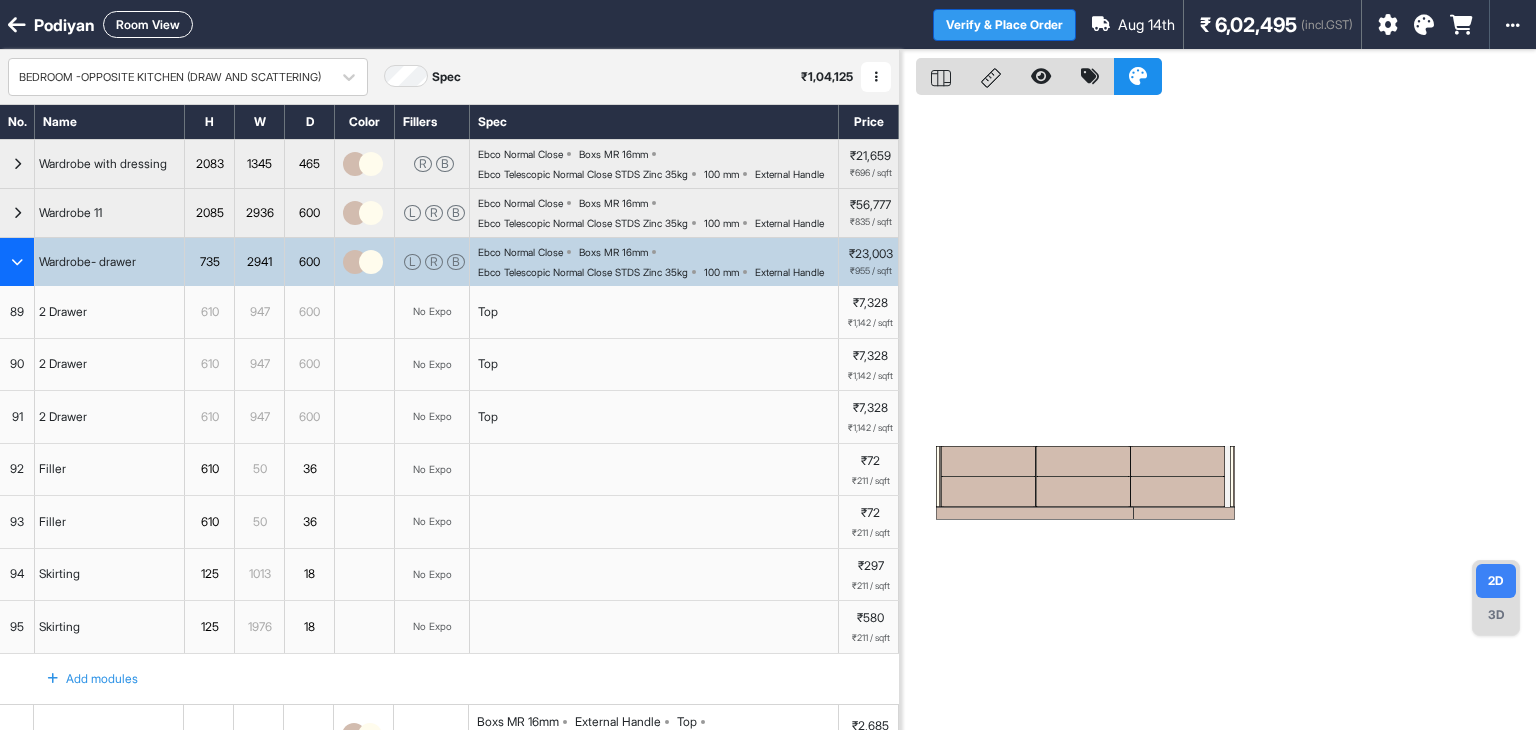 click on "Verify & Place Order" at bounding box center [1004, 25] 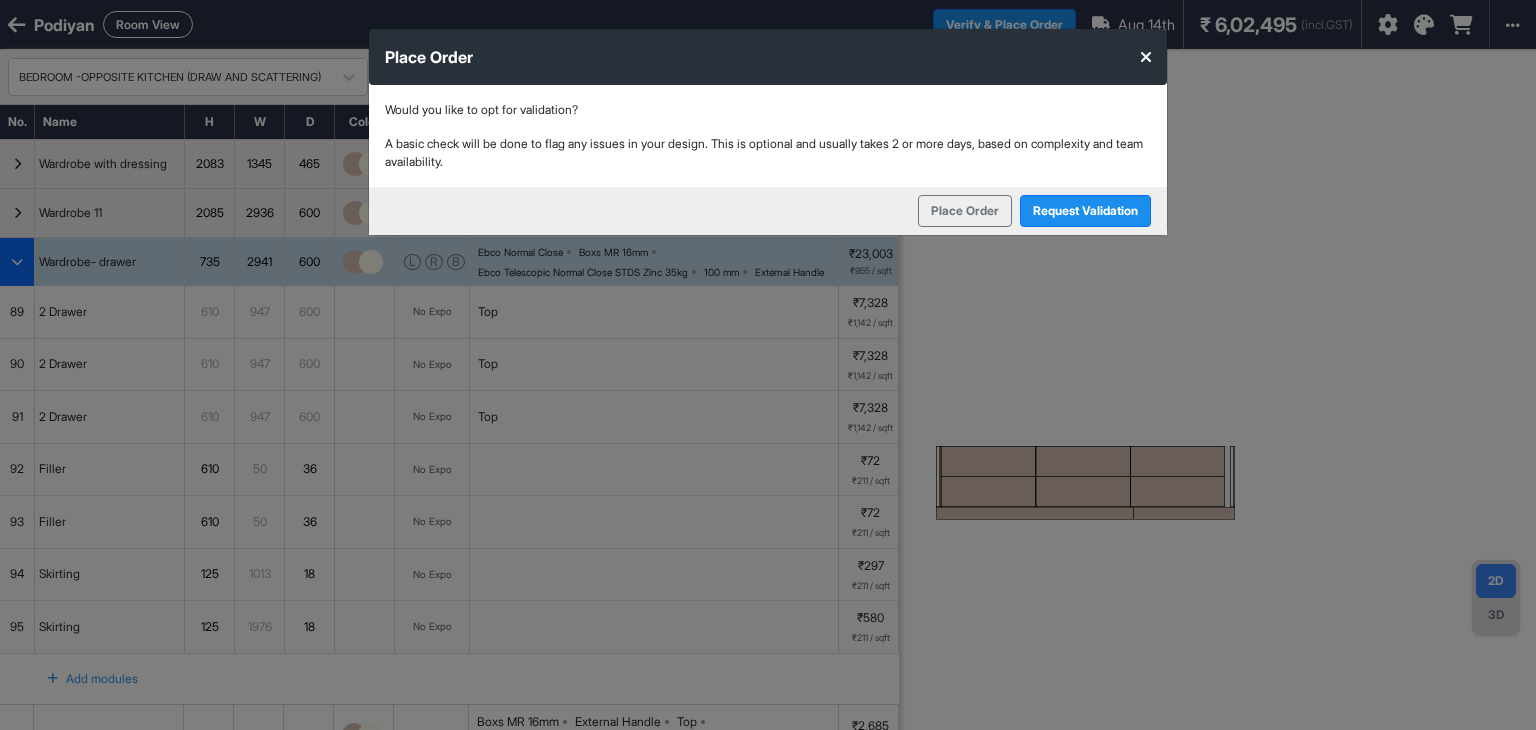 click at bounding box center (1146, 57) 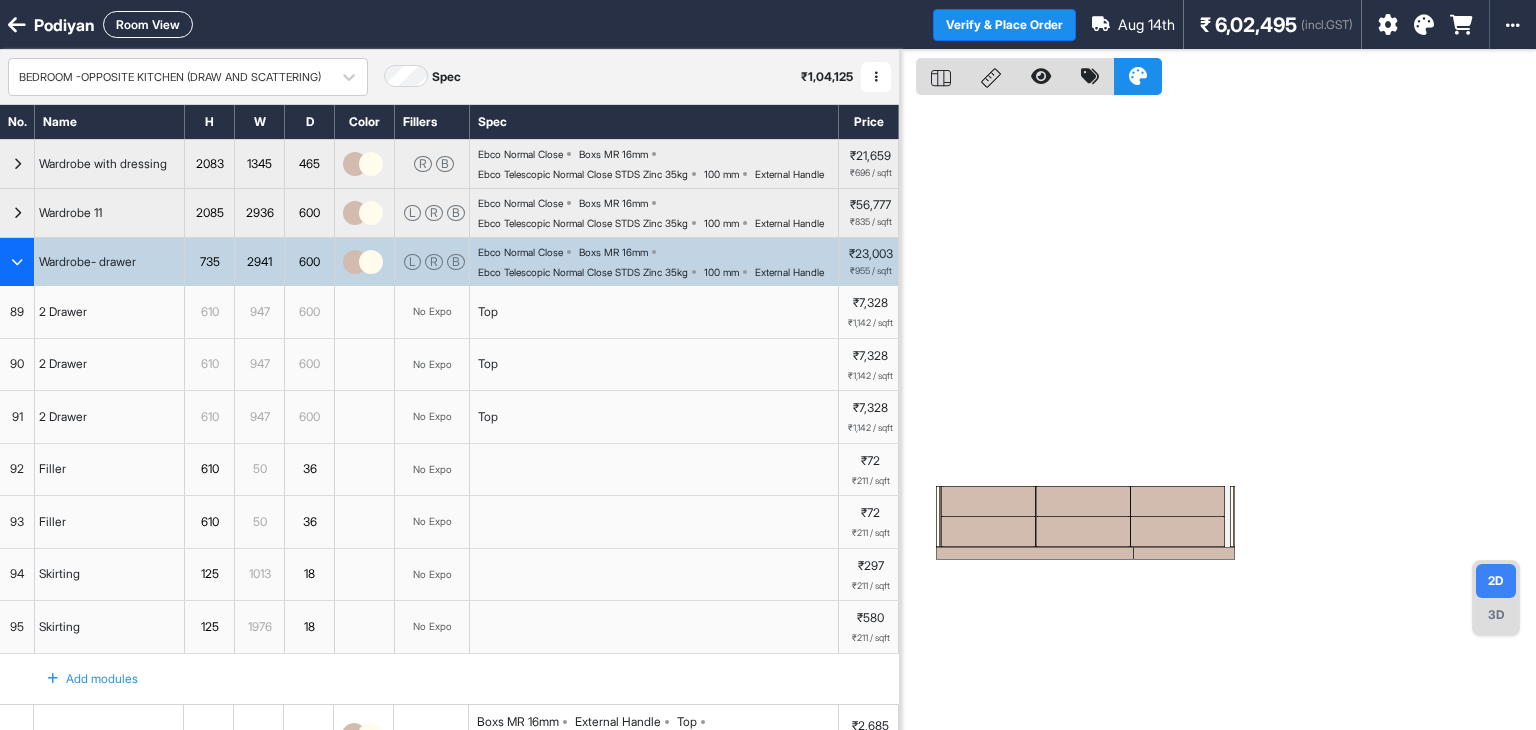 click 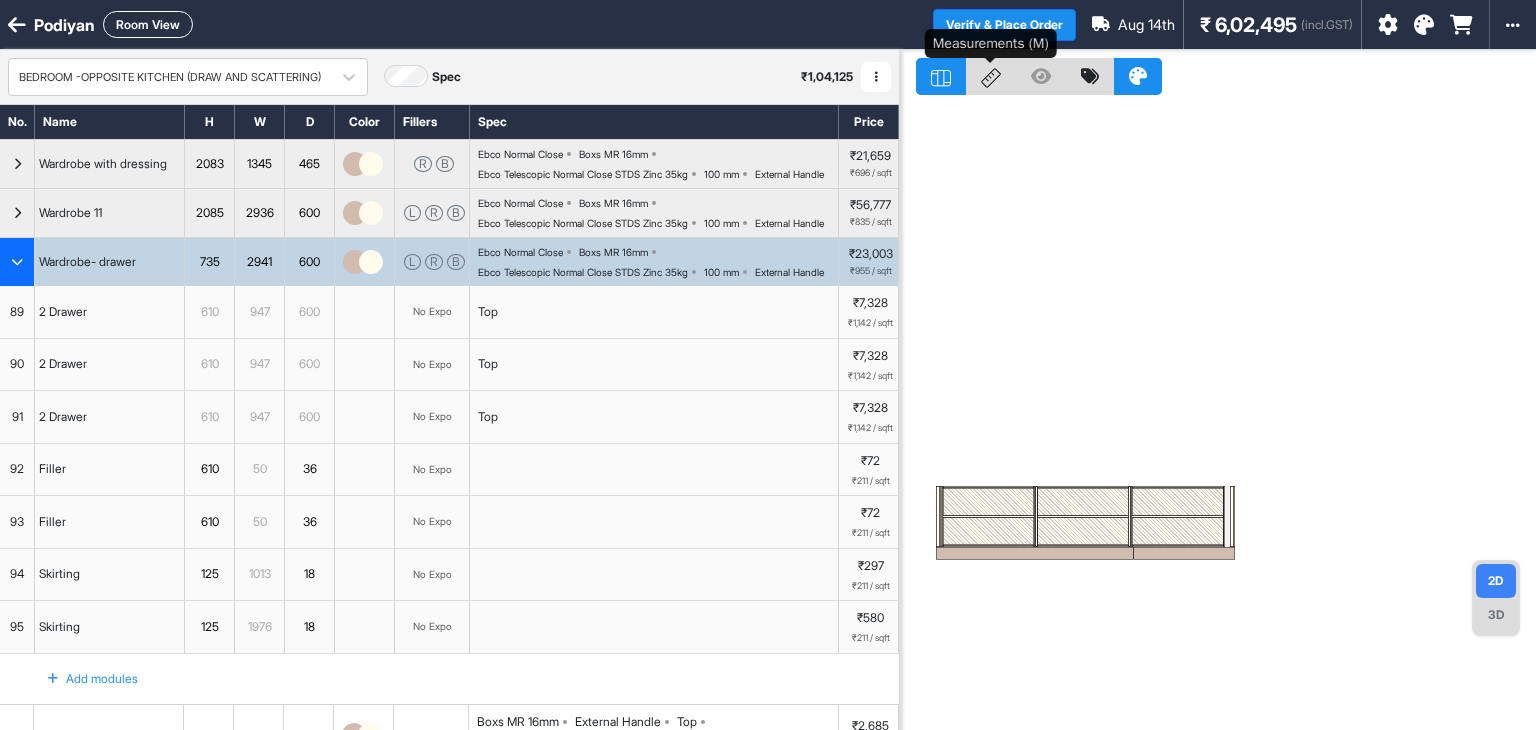 click 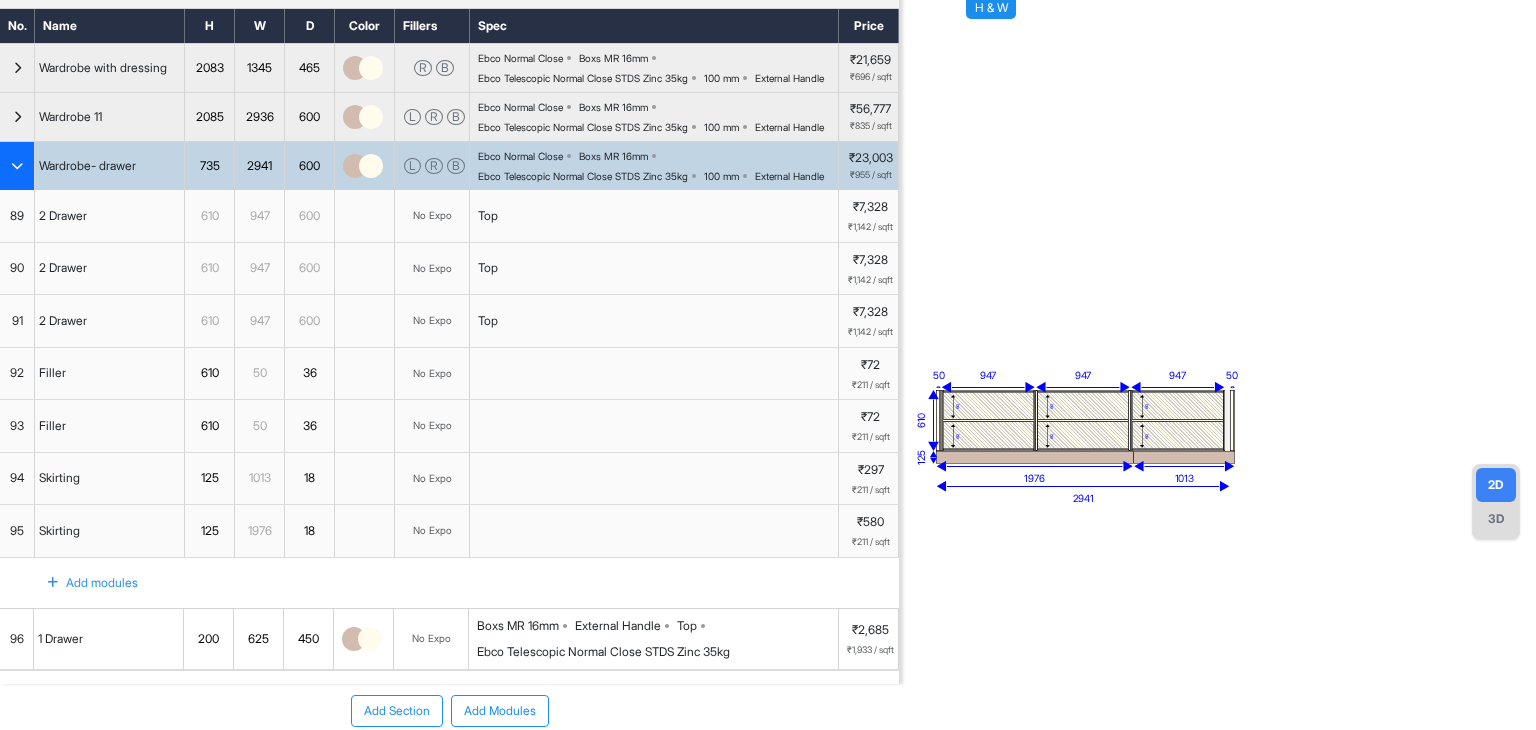 scroll, scrollTop: 100, scrollLeft: 0, axis: vertical 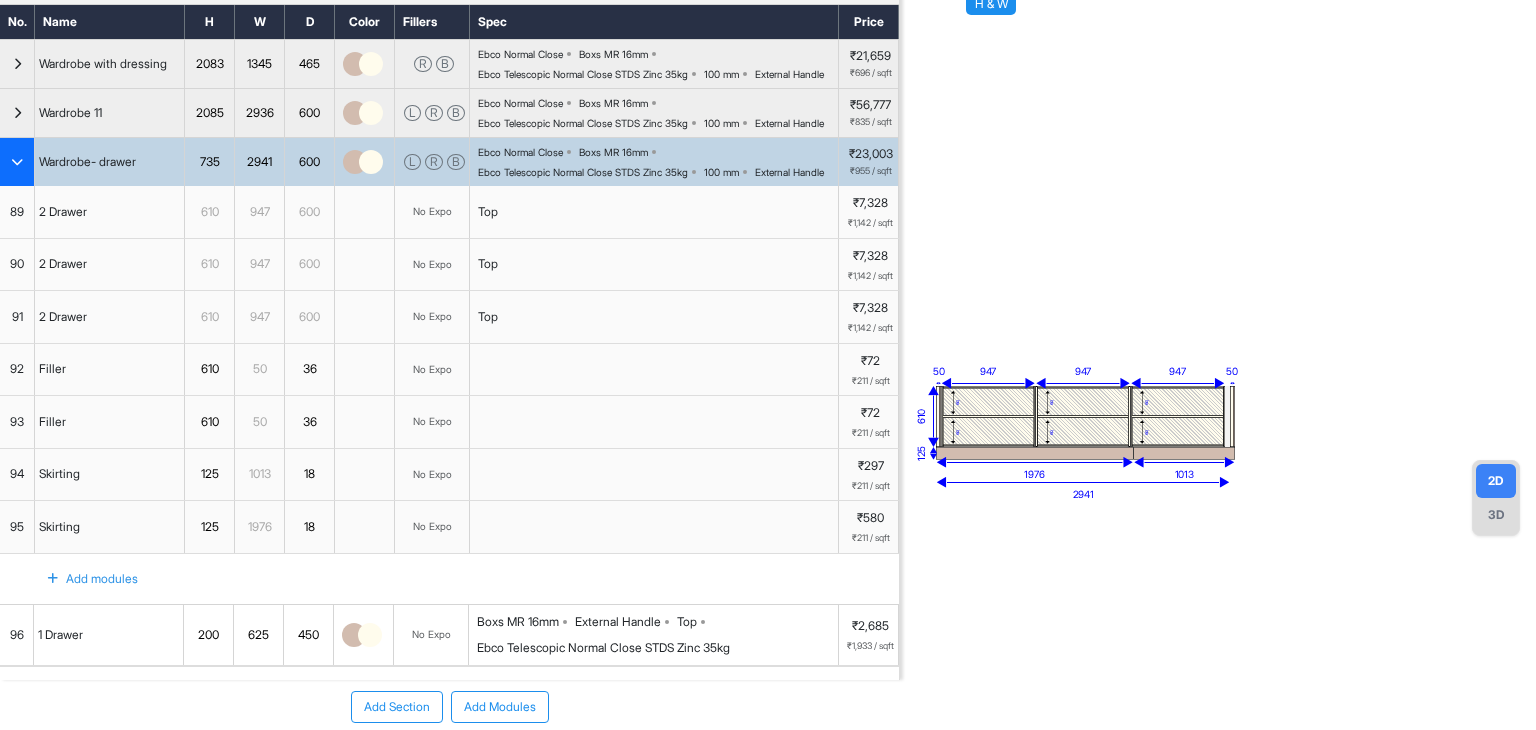 click on "947" at bounding box center [259, 212] 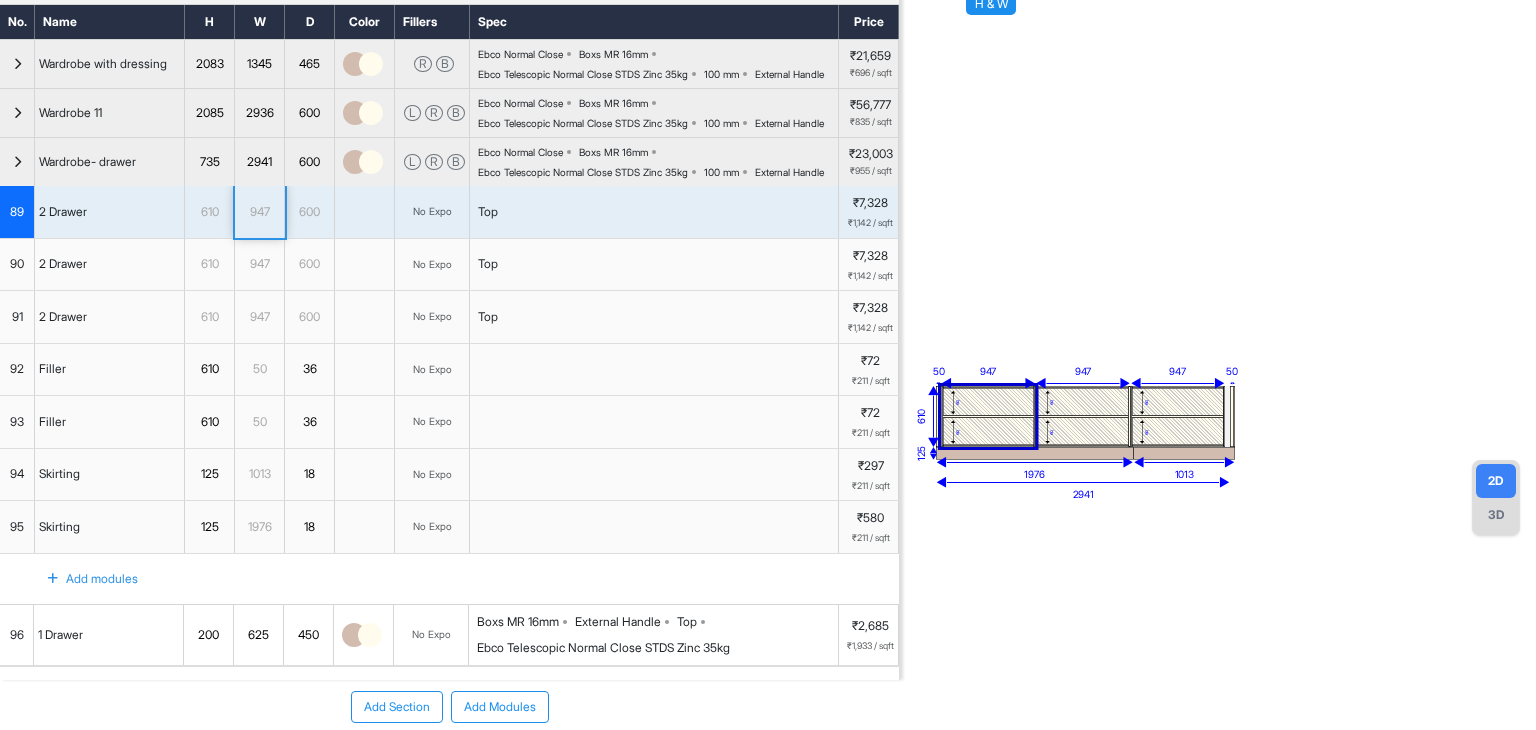 click on "947" at bounding box center [259, 212] 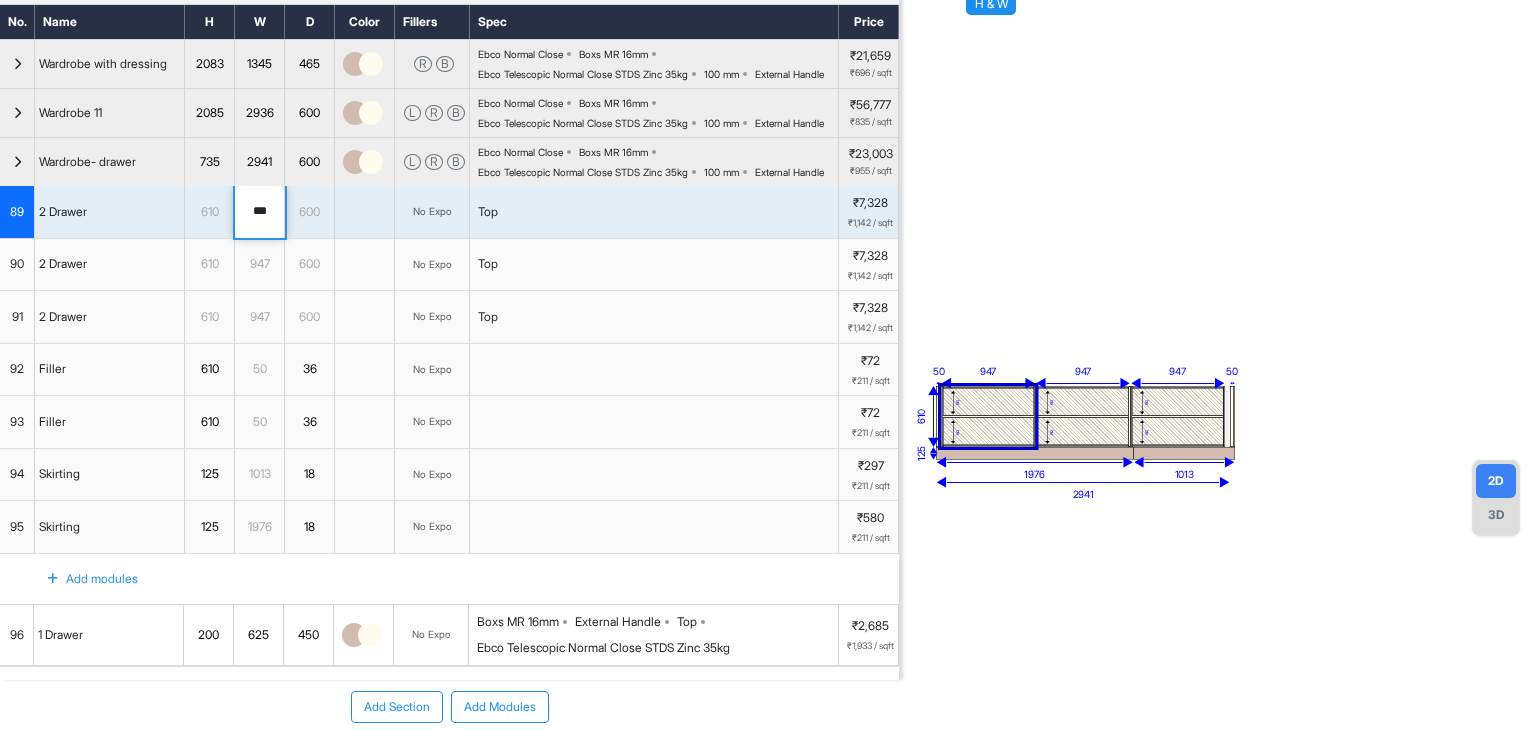 click on "eq eq eq eq eq eq 2941 947 947 947 610 50 50 1013 125 1976" at bounding box center (1218, 315) 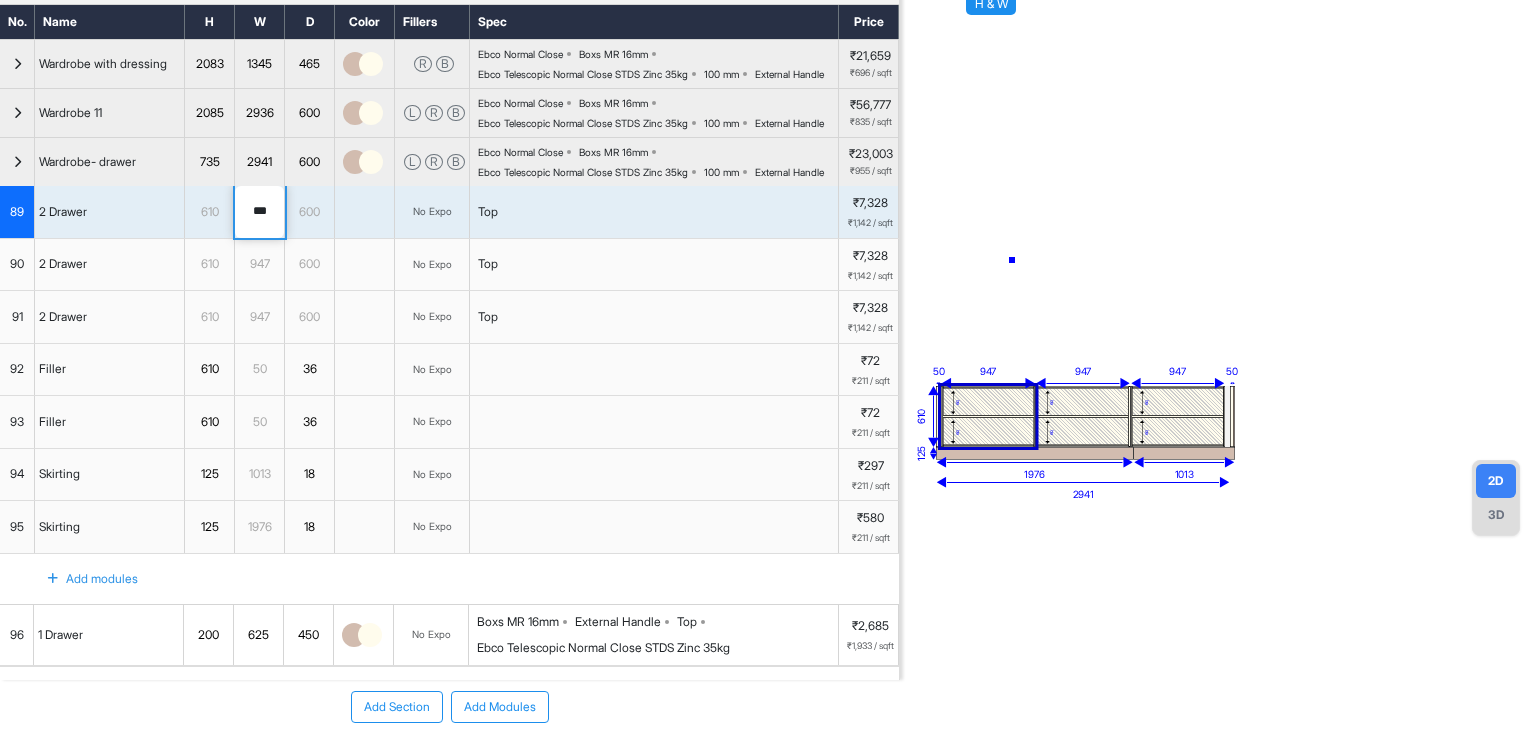click on "eq eq eq eq eq eq 2941 947 947 947 610 50 50 1013 125 1976" at bounding box center [1218, 315] 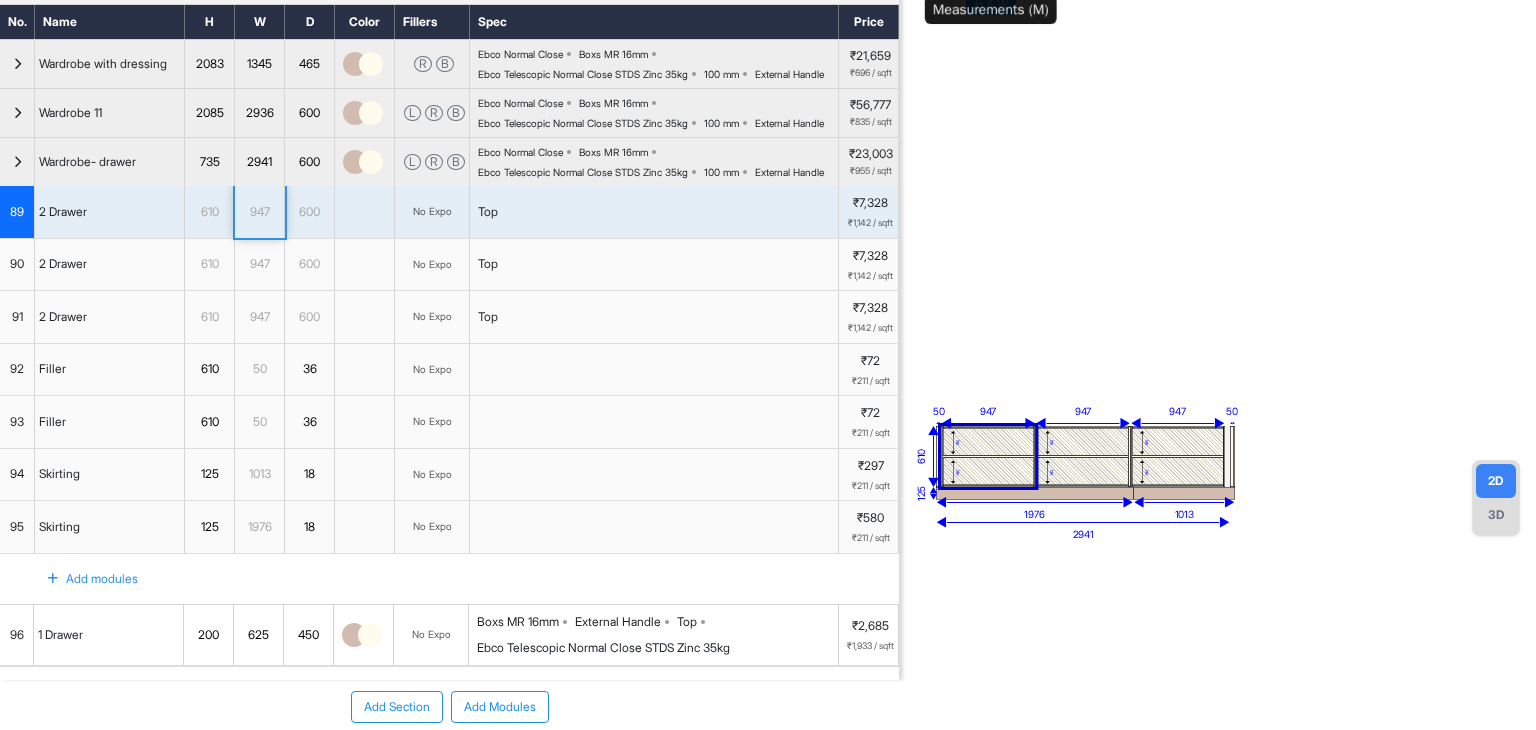 click on "H & W" at bounding box center [991, 2] 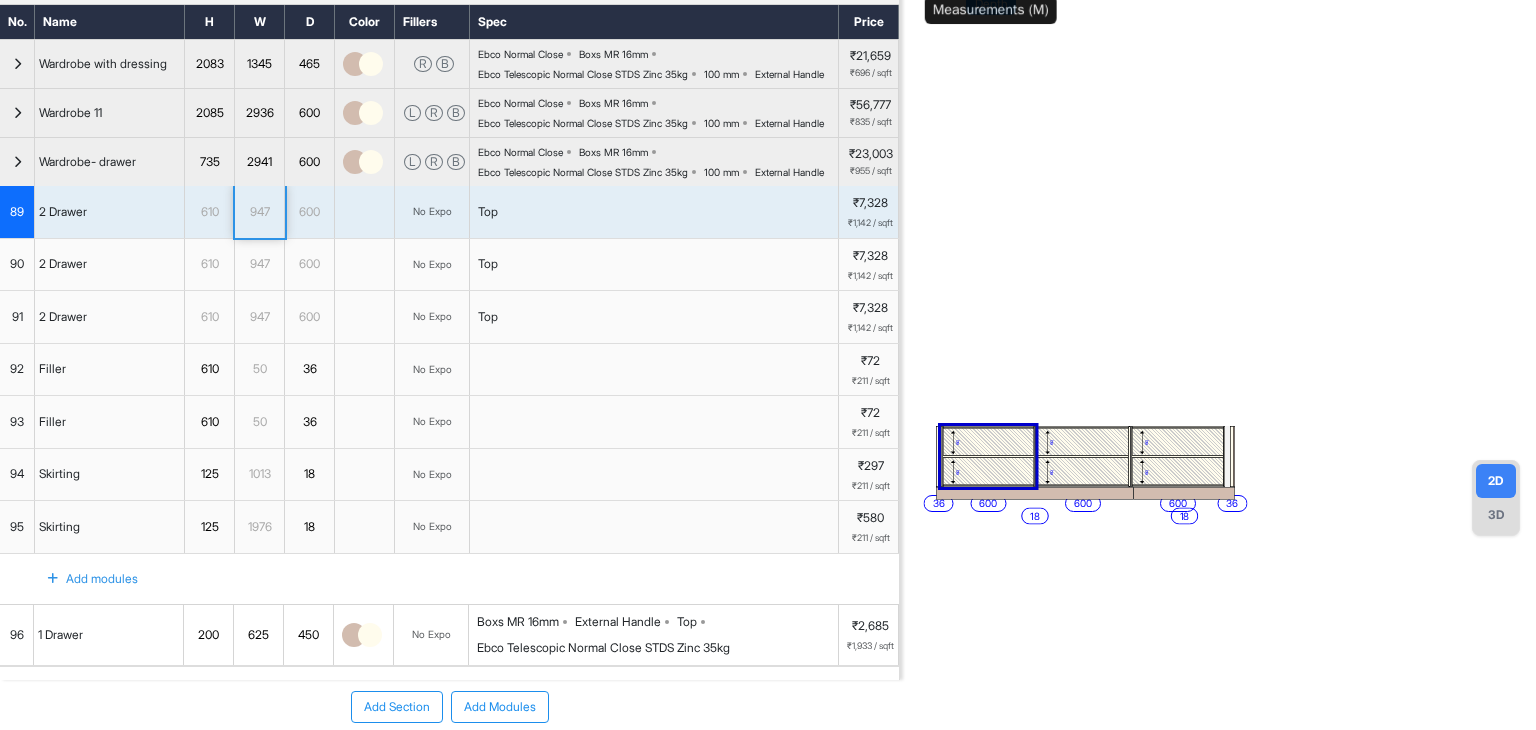 click on "Depth" at bounding box center (991, 2) 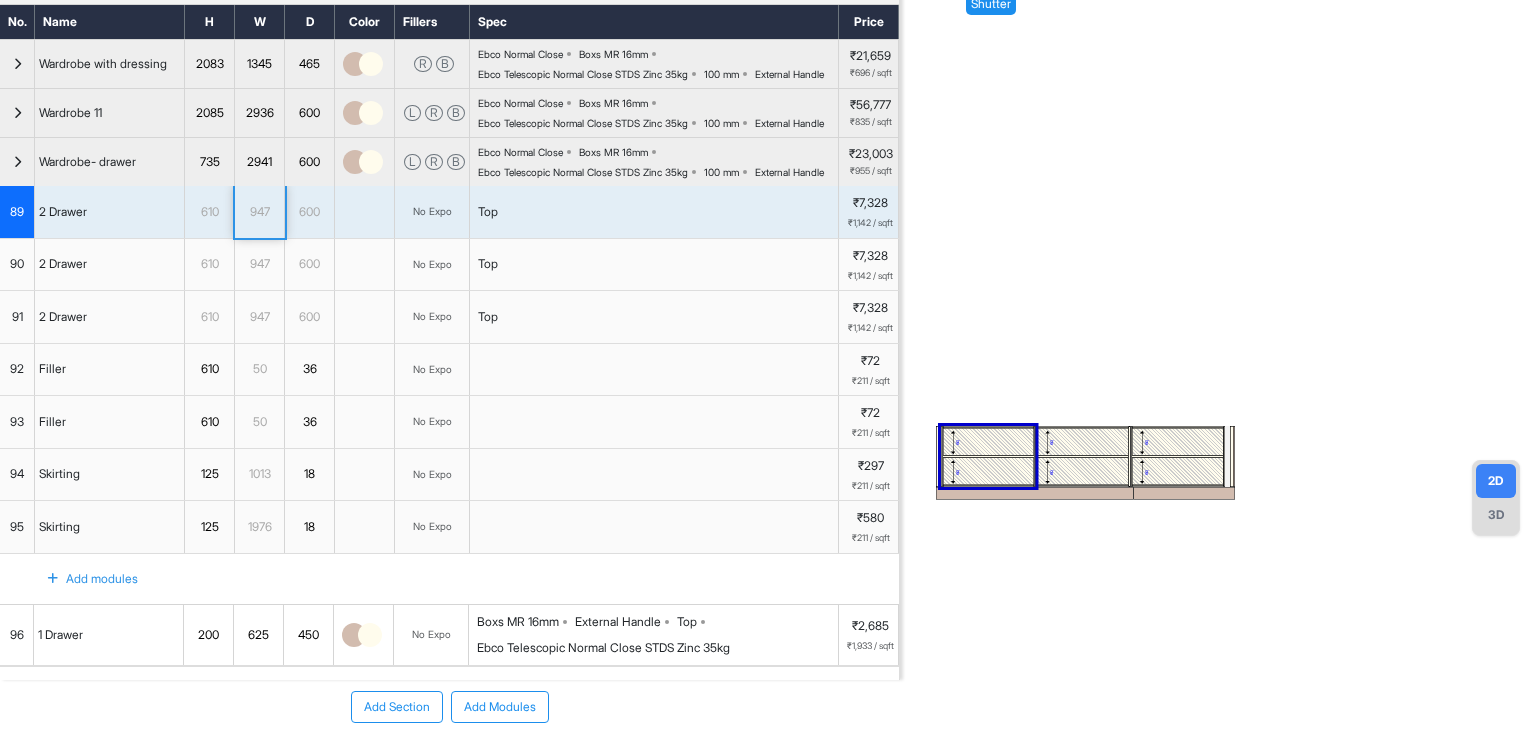 click on "eq eq eq eq eq eq" at bounding box center (1218, 315) 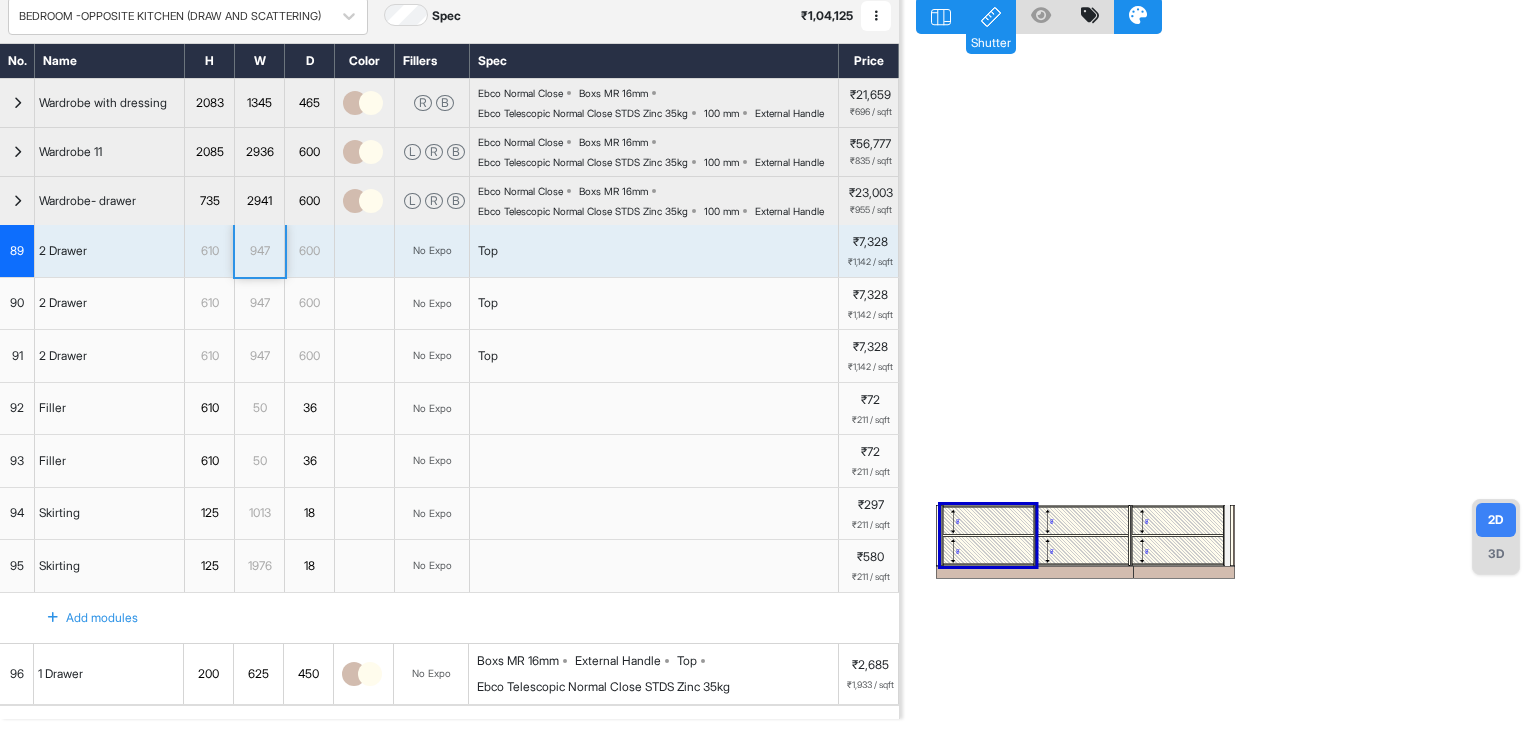 scroll, scrollTop: 0, scrollLeft: 0, axis: both 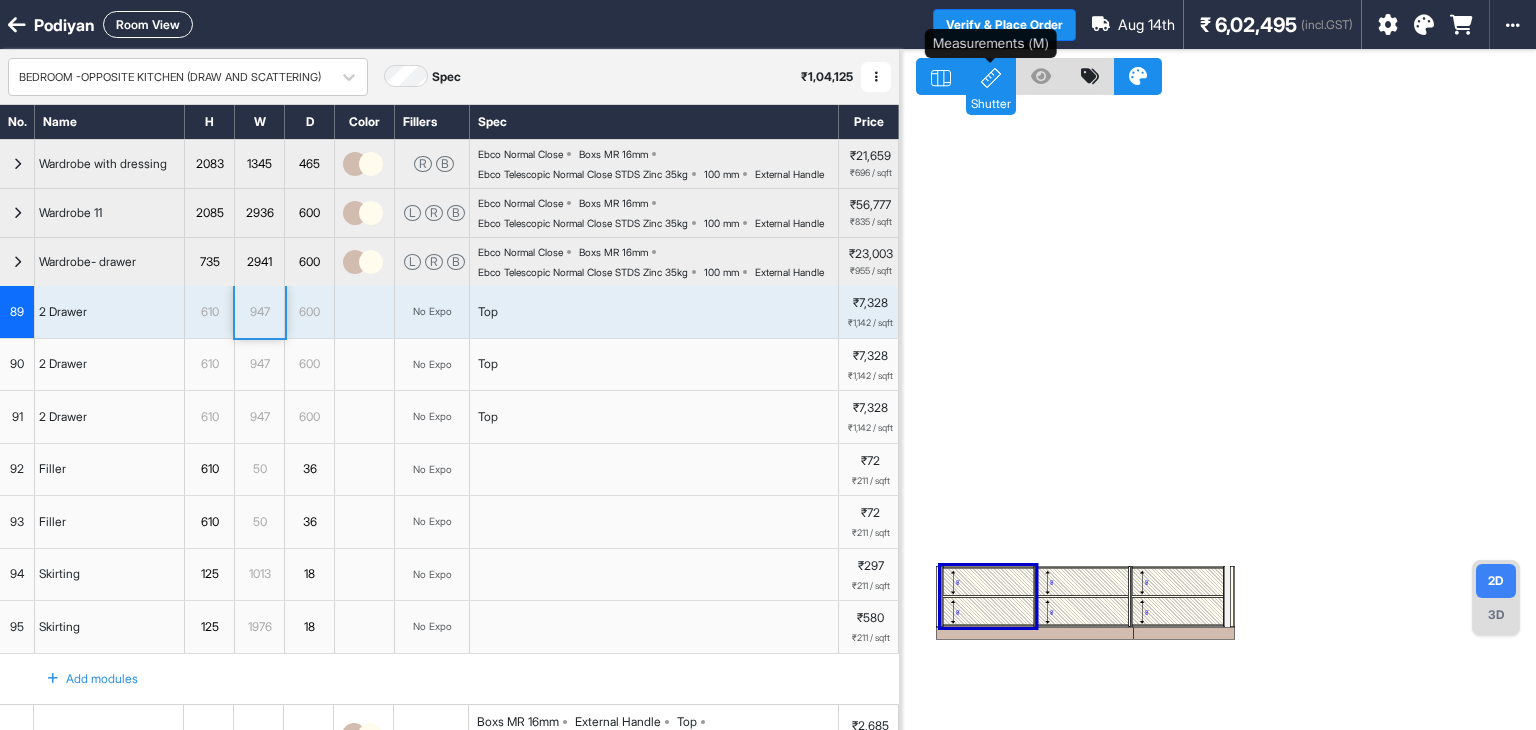 click 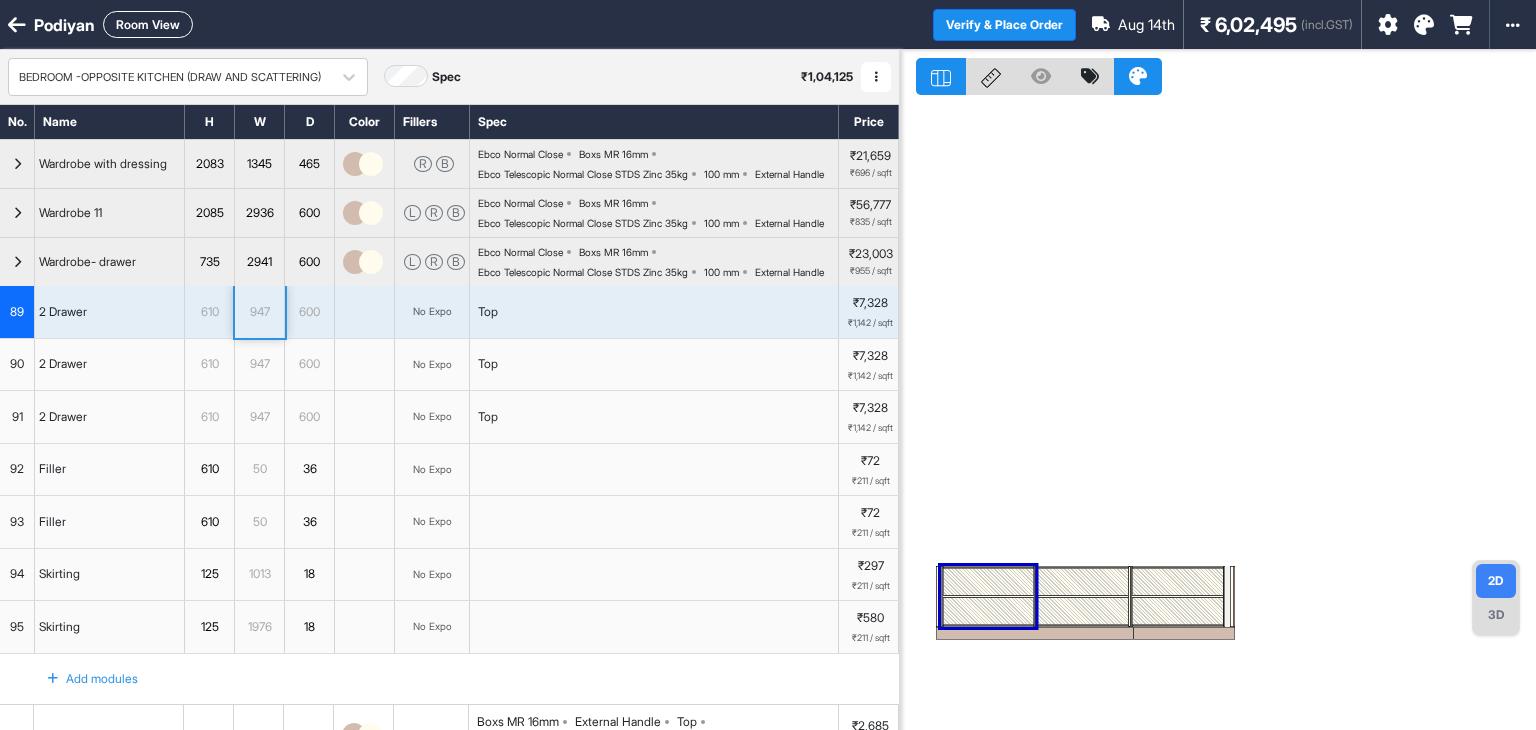 click on "3D" at bounding box center (1496, 615) 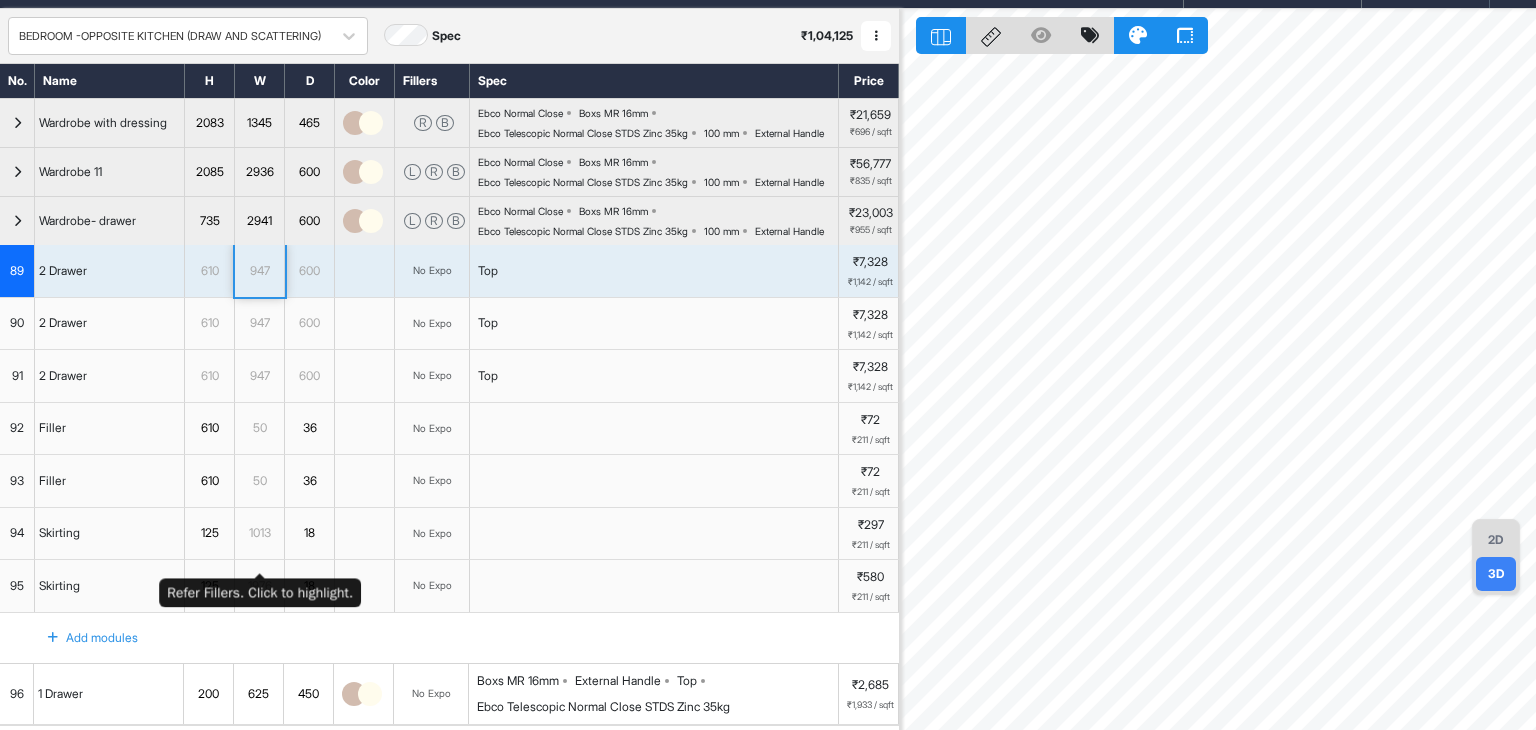 scroll, scrollTop: 0, scrollLeft: 0, axis: both 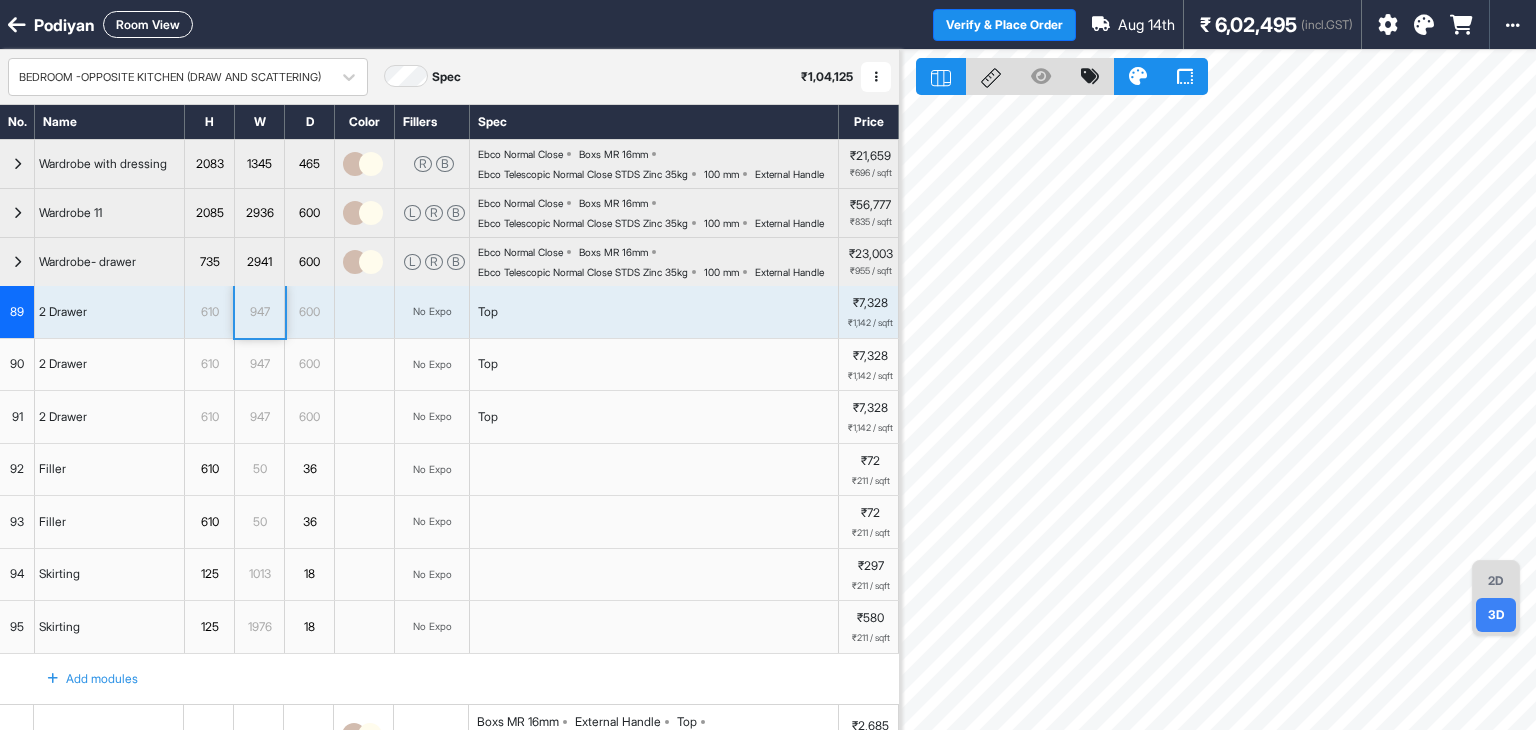 click on "Room View" at bounding box center (148, 24) 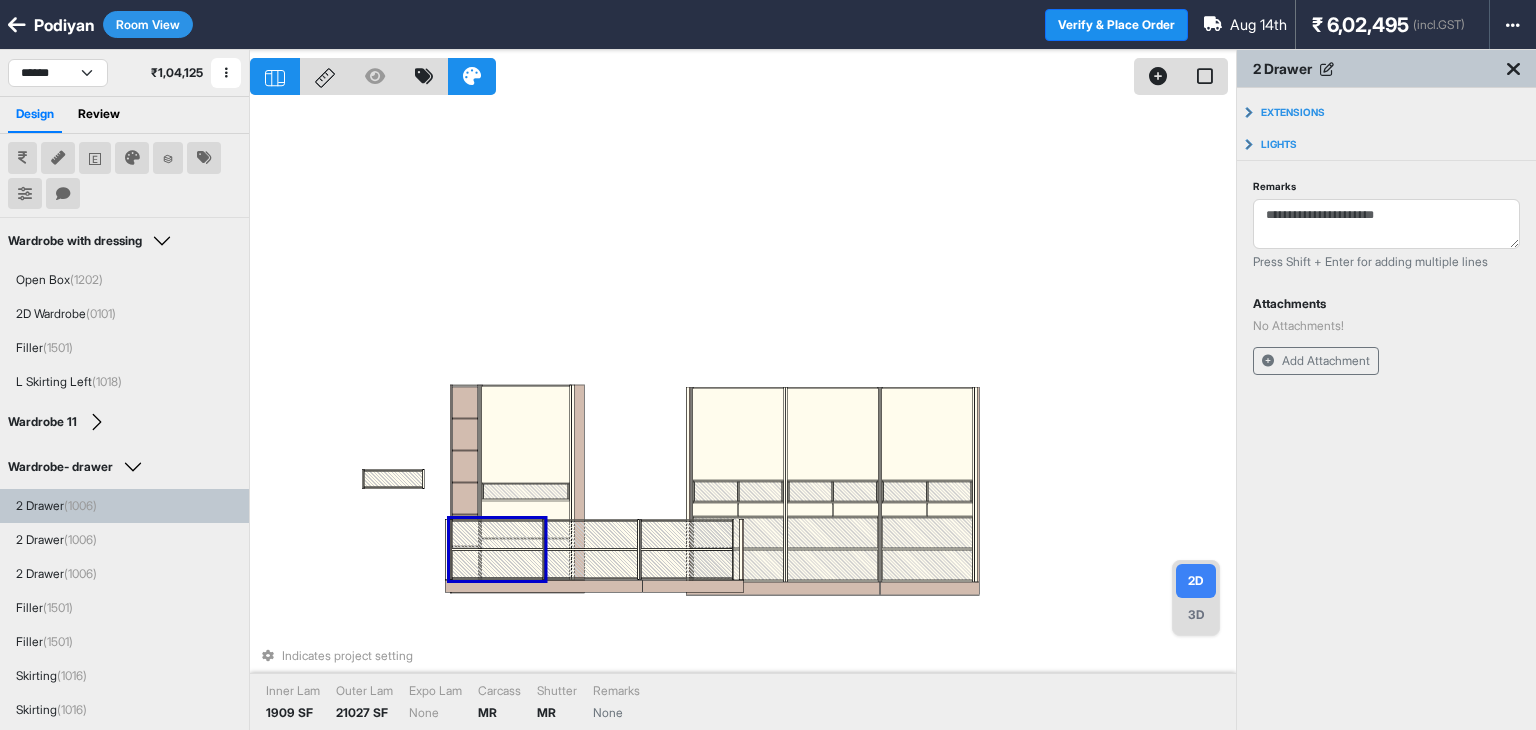 click on "Indicates project setting Inner Lam 1909 SF Outer Lam 21027 SF Expo Lam None Carcass MR Shutter MR Remarks None" at bounding box center (743, 415) 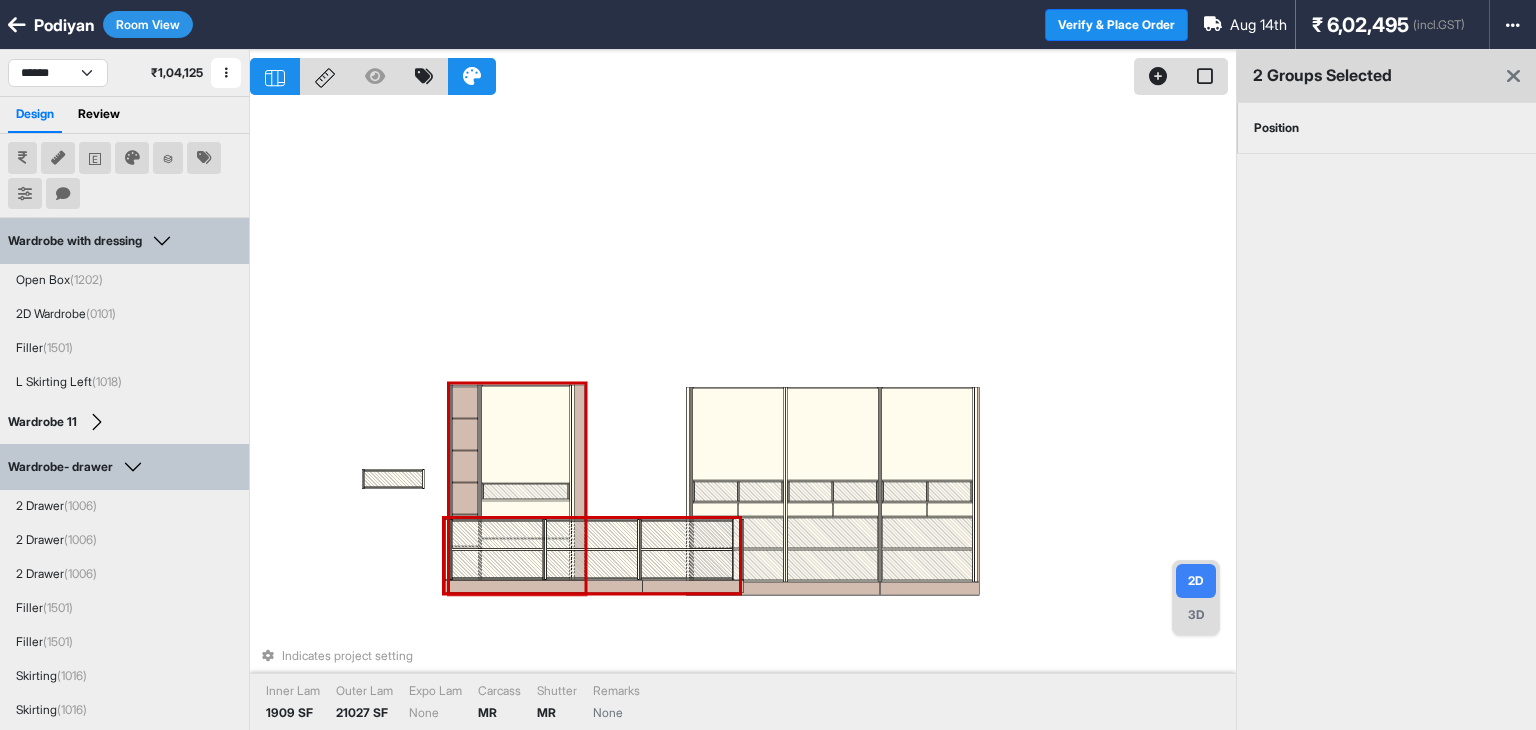 click at bounding box center (591, 564) 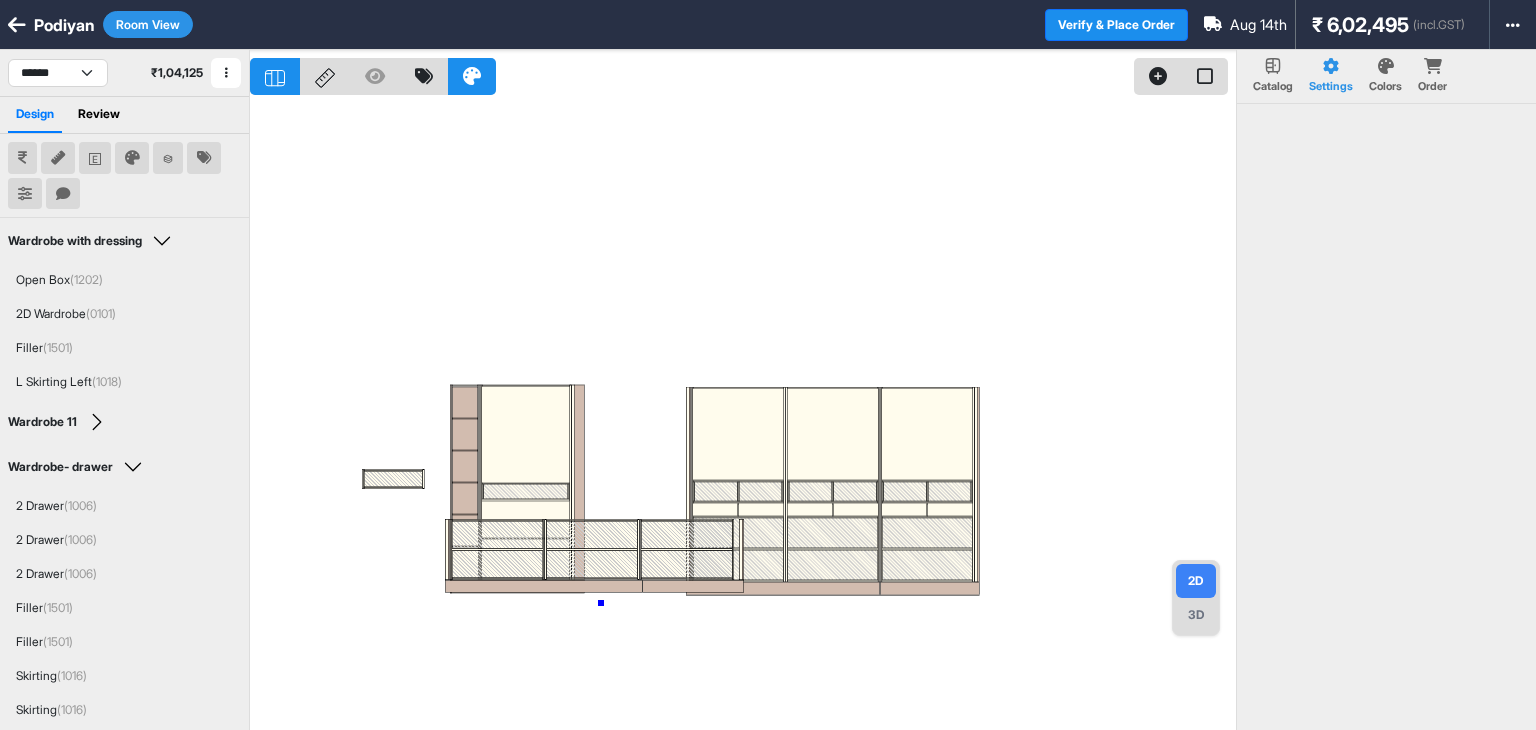click at bounding box center (743, 415) 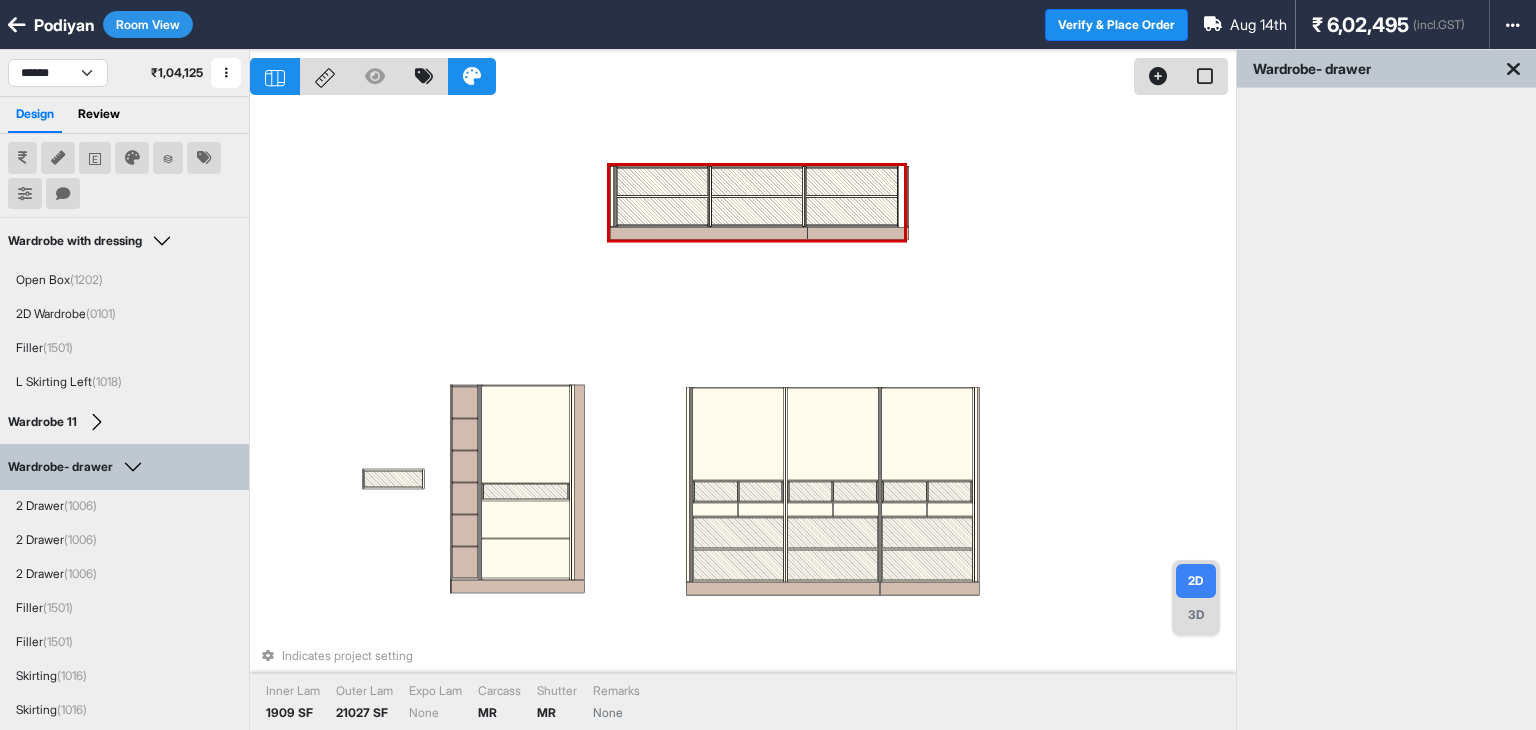 drag, startPoint x: 606, startPoint y: 589, endPoint x: 779, endPoint y: 203, distance: 422.99527 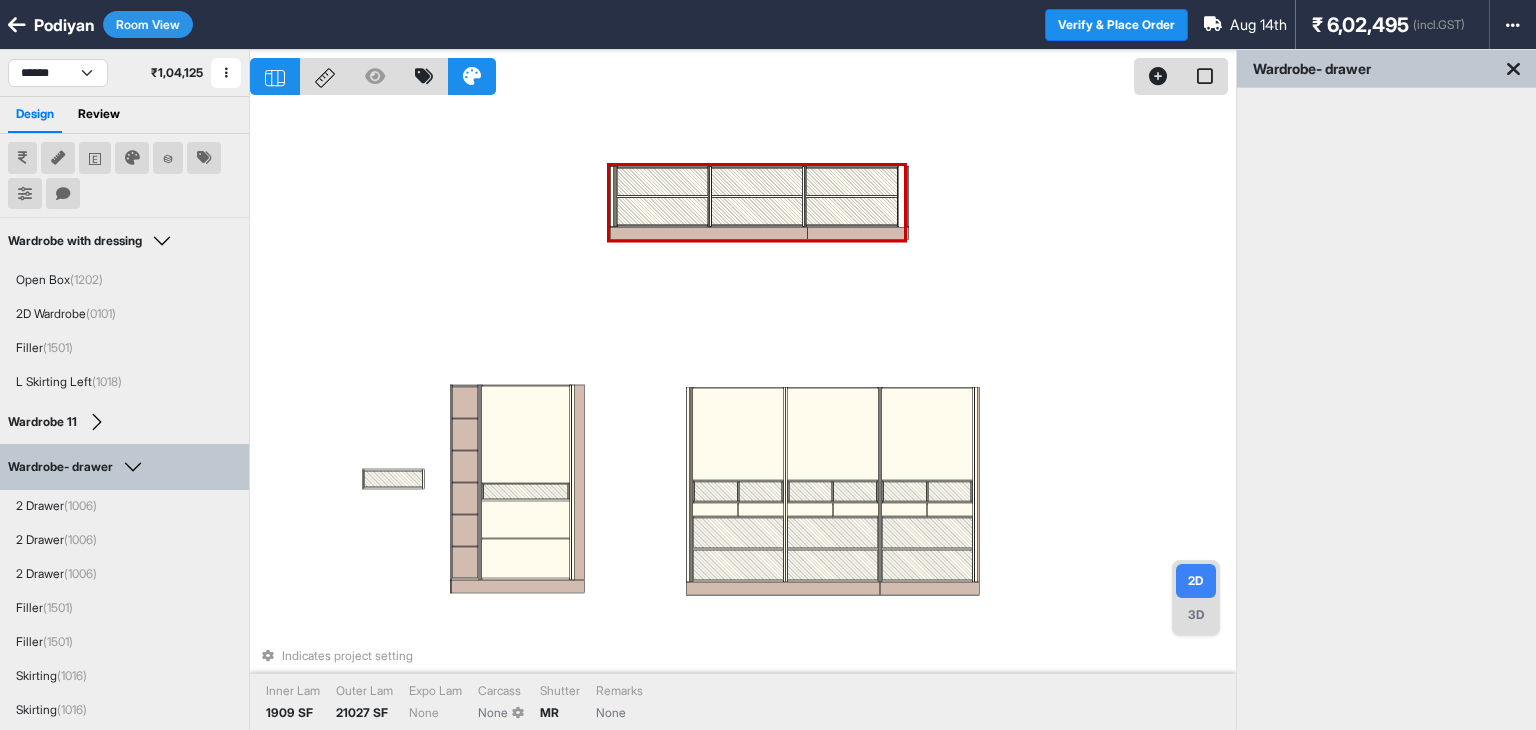 click on "Indicates project setting Inner Lam 1909 SF Outer Lam 21027 SF Expo Lam None Carcass None Shutter MR Remarks None" at bounding box center [743, 415] 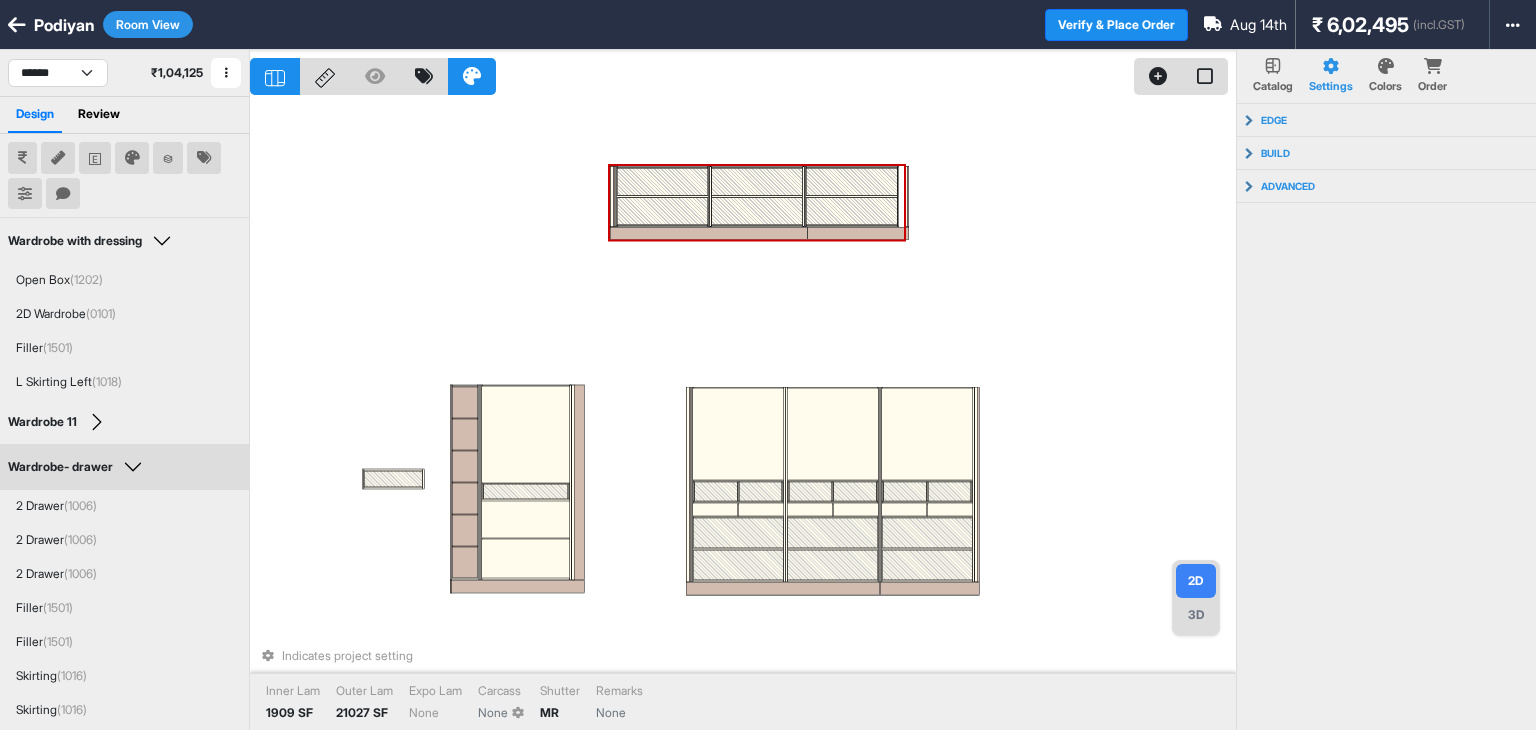 click at bounding box center [906, 196] 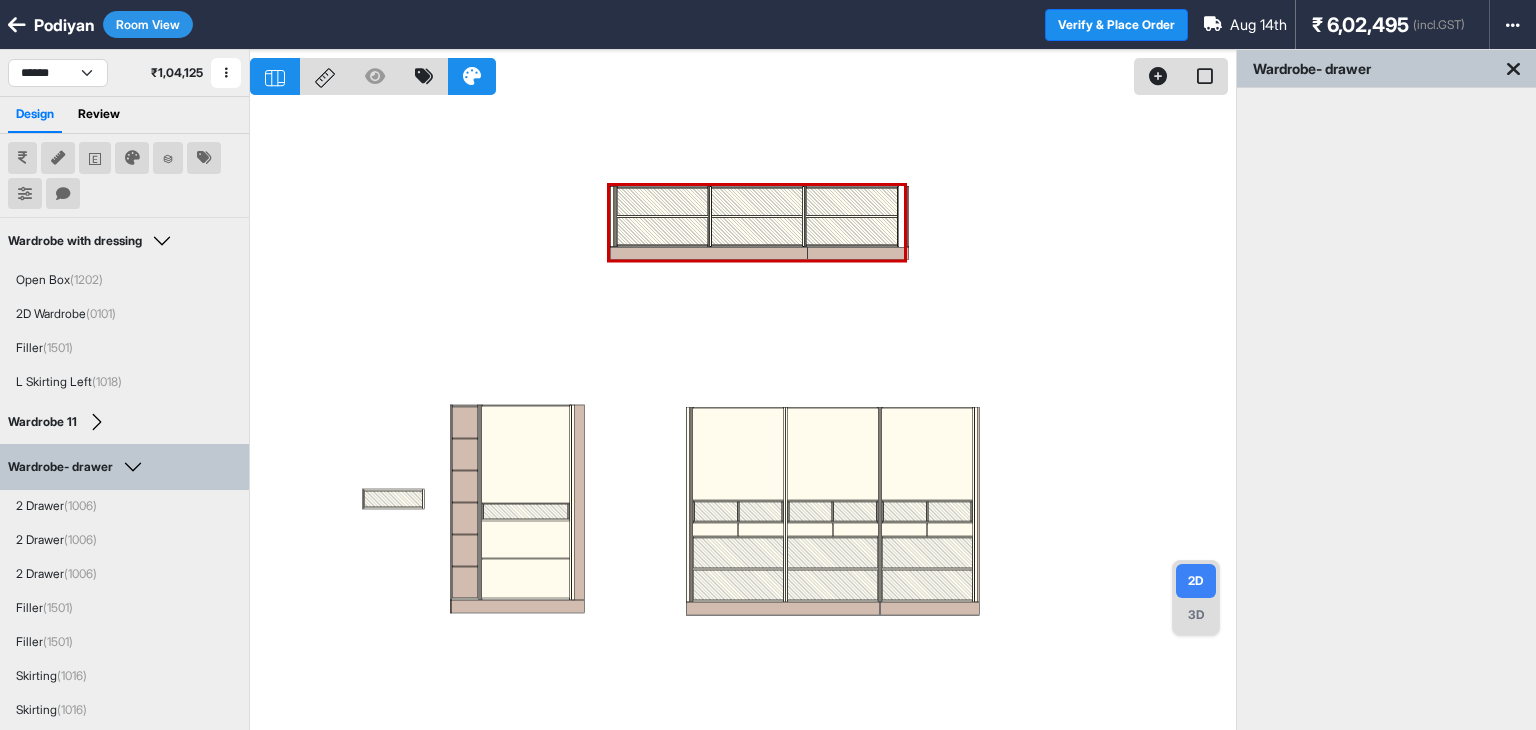 click on "Room View" at bounding box center [148, 24] 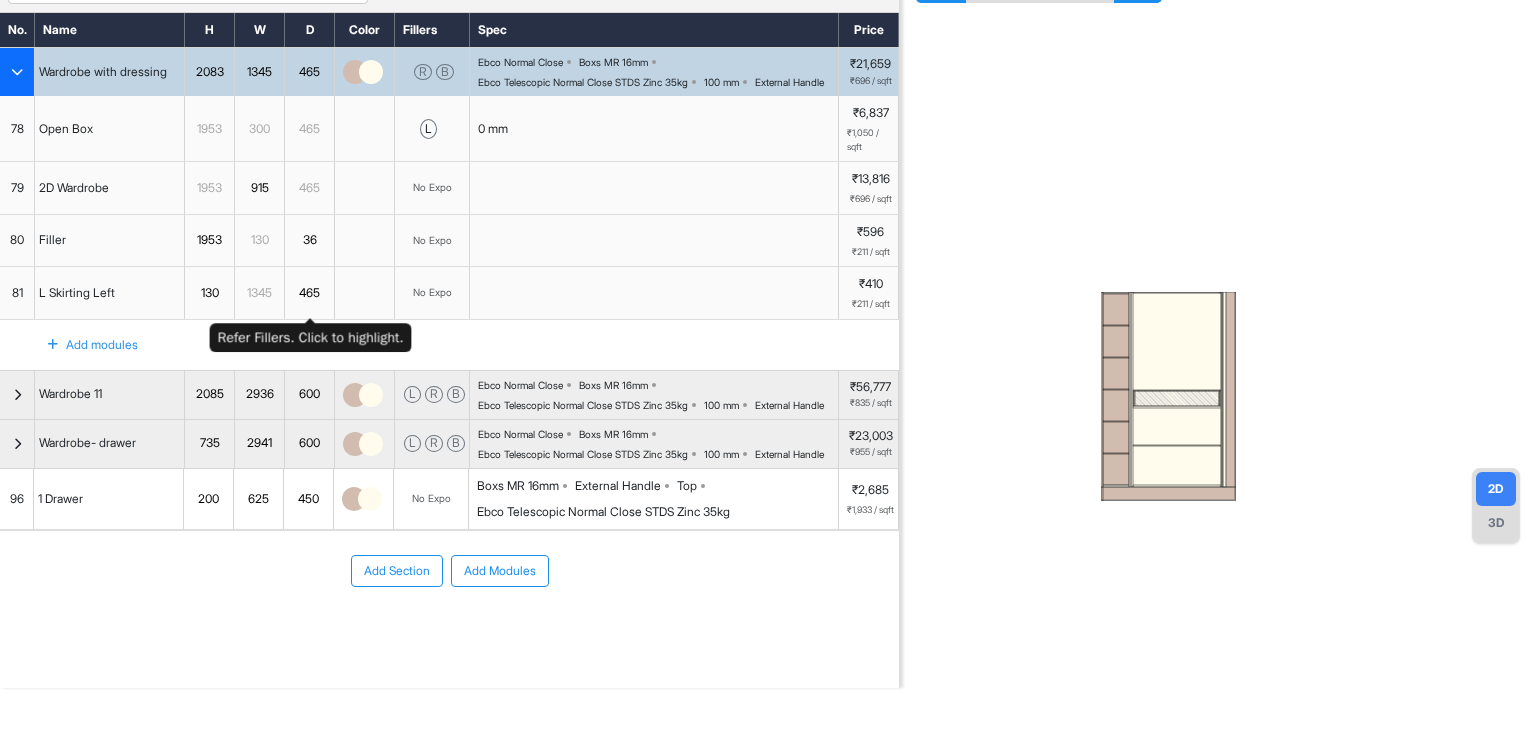scroll, scrollTop: 100, scrollLeft: 0, axis: vertical 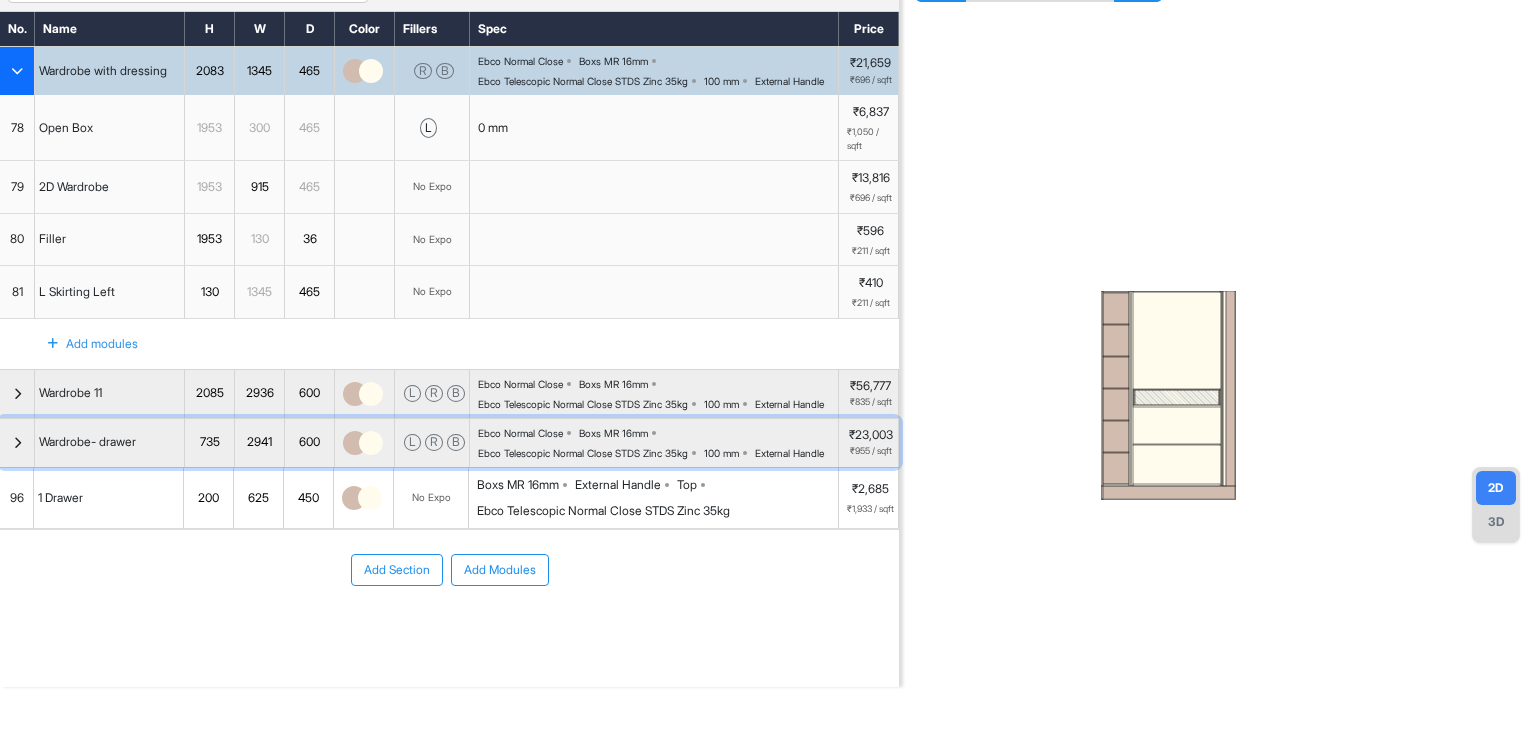 click at bounding box center [17, 443] 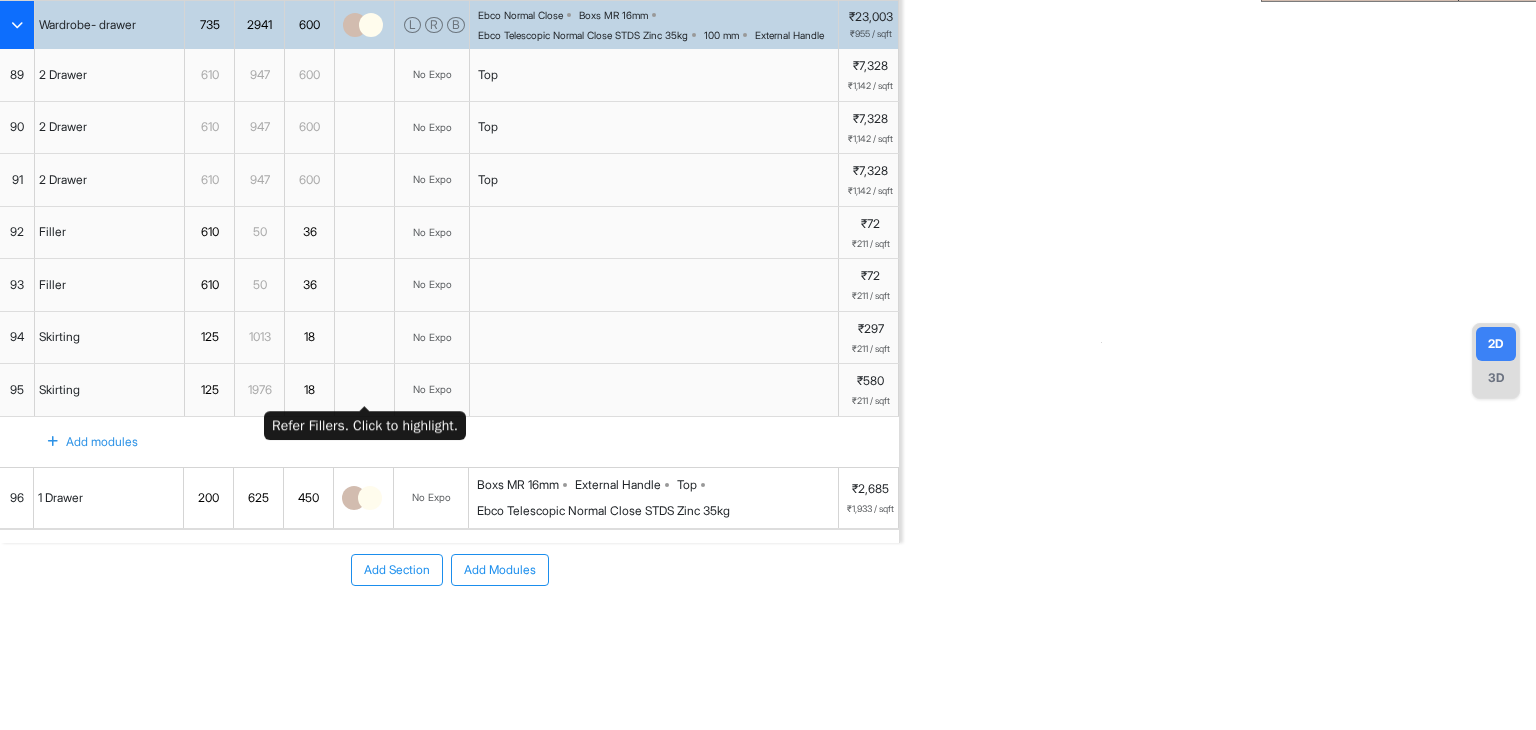 scroll, scrollTop: 200, scrollLeft: 0, axis: vertical 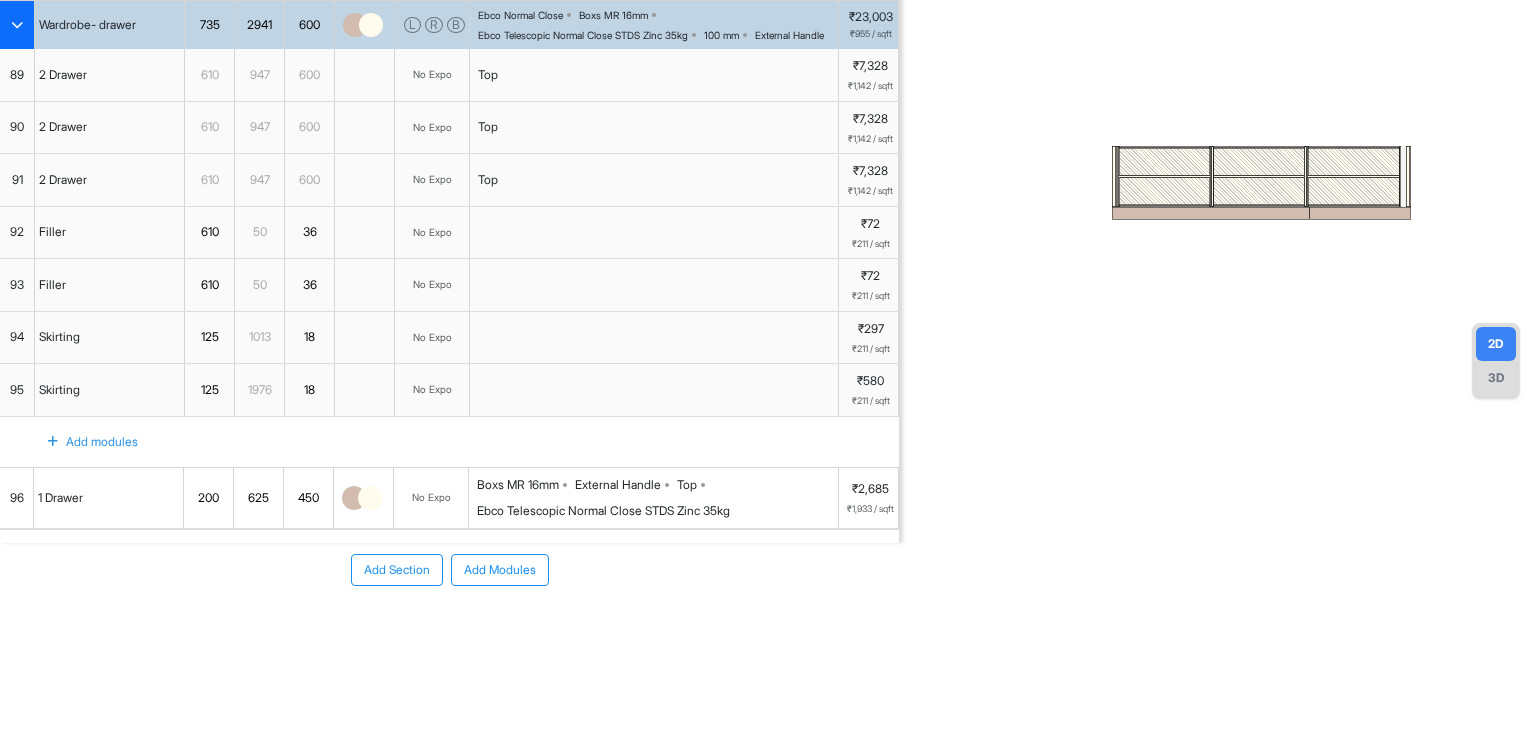 drag, startPoint x: 1313, startPoint y: 231, endPoint x: 1153, endPoint y: 447, distance: 268.80475 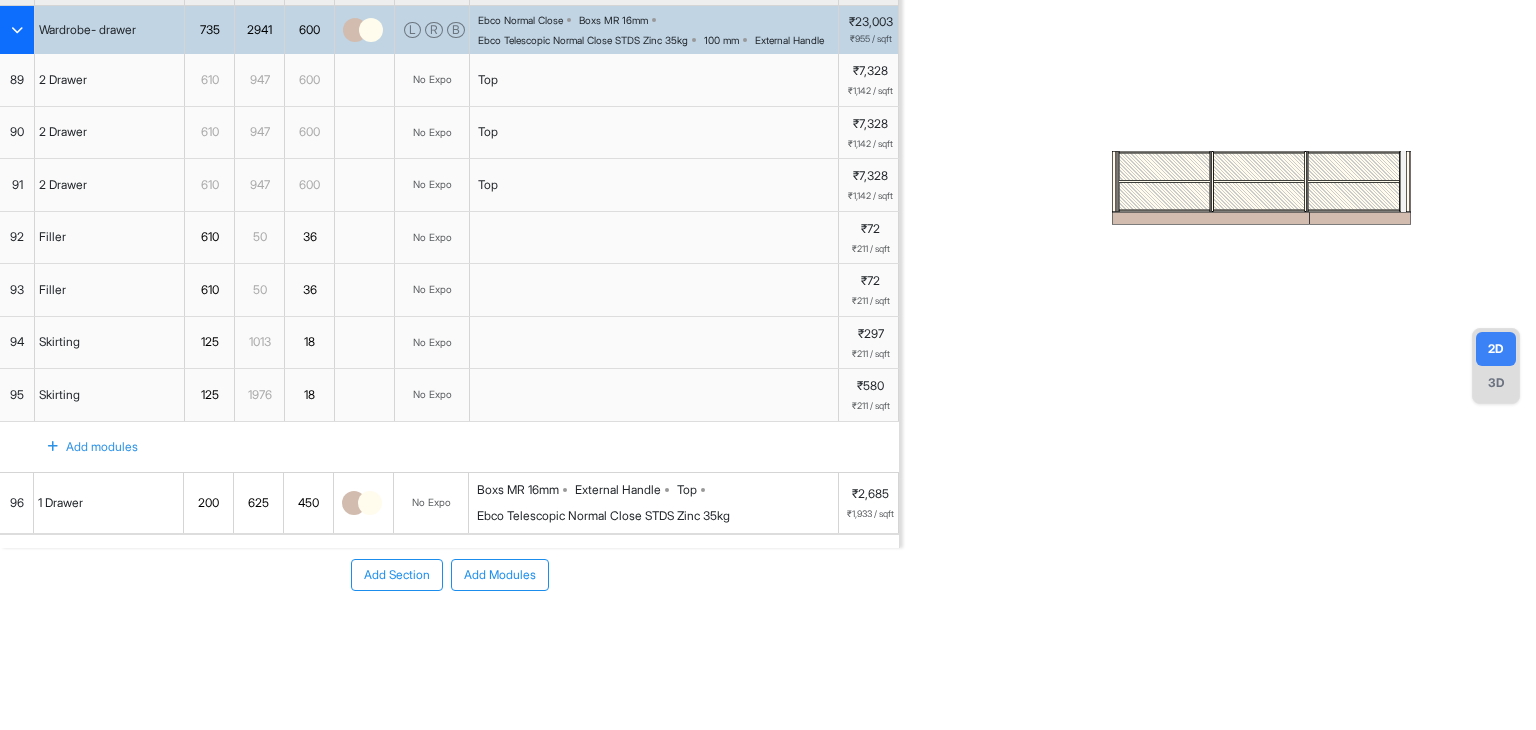 scroll, scrollTop: 240, scrollLeft: 0, axis: vertical 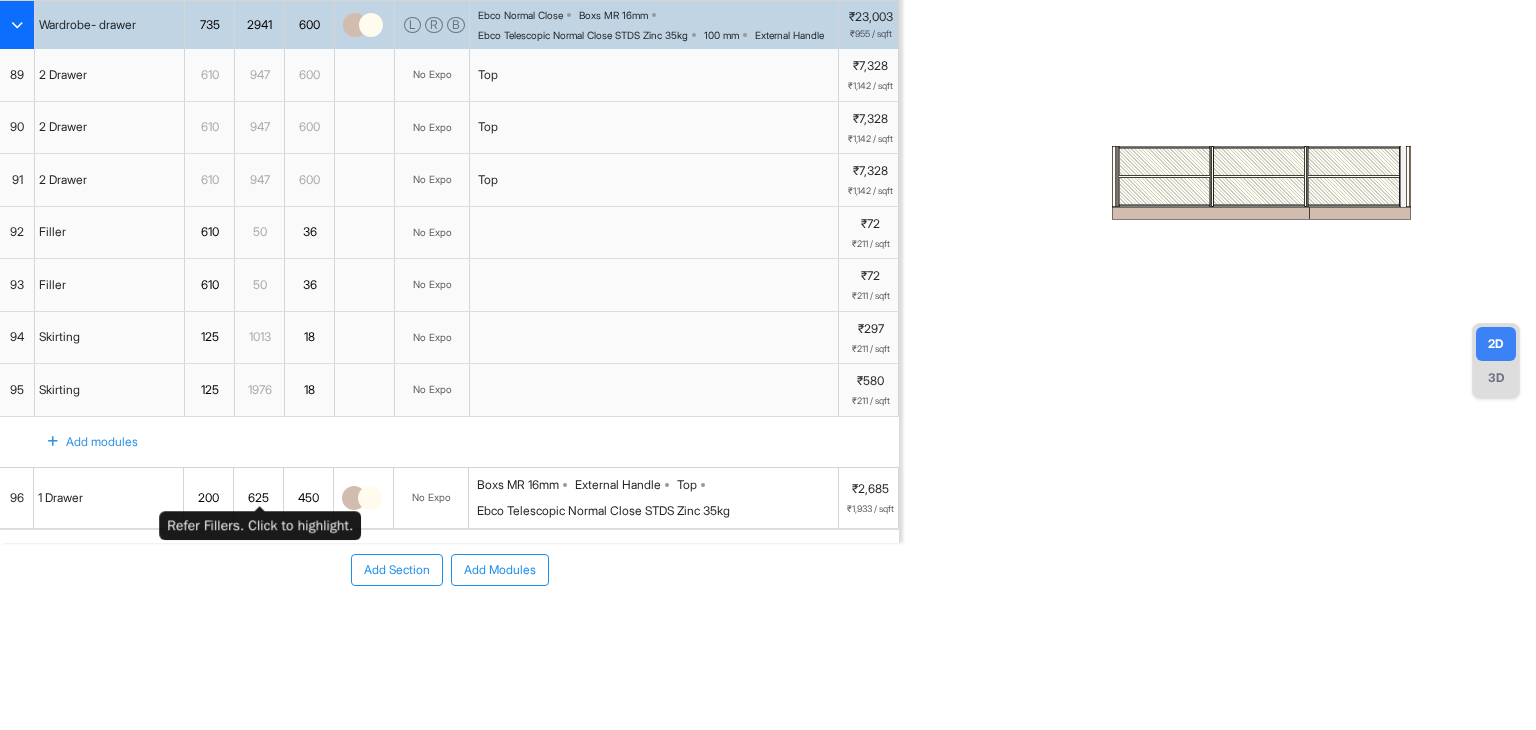 click on "1976" at bounding box center (259, 390) 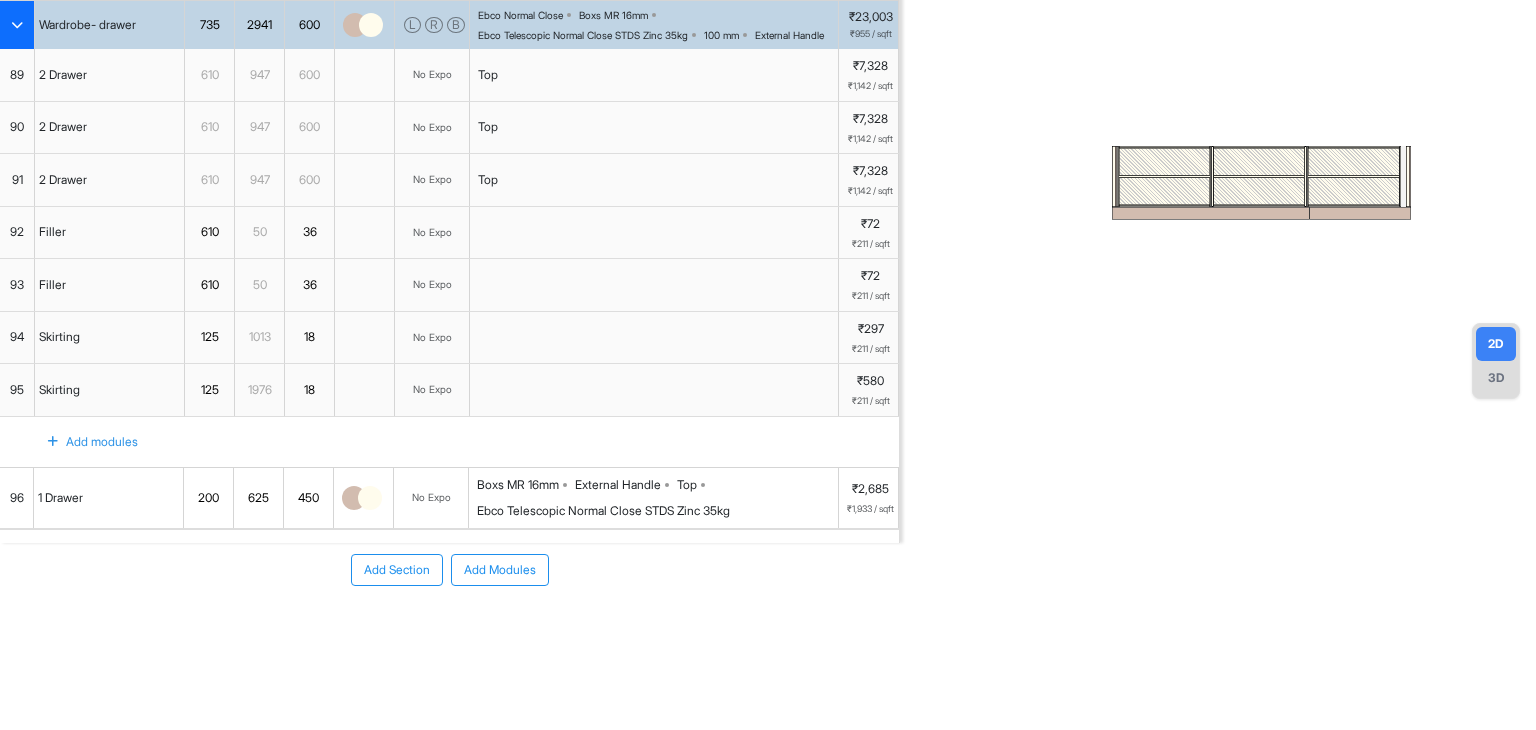 click on "95" at bounding box center (17, 390) 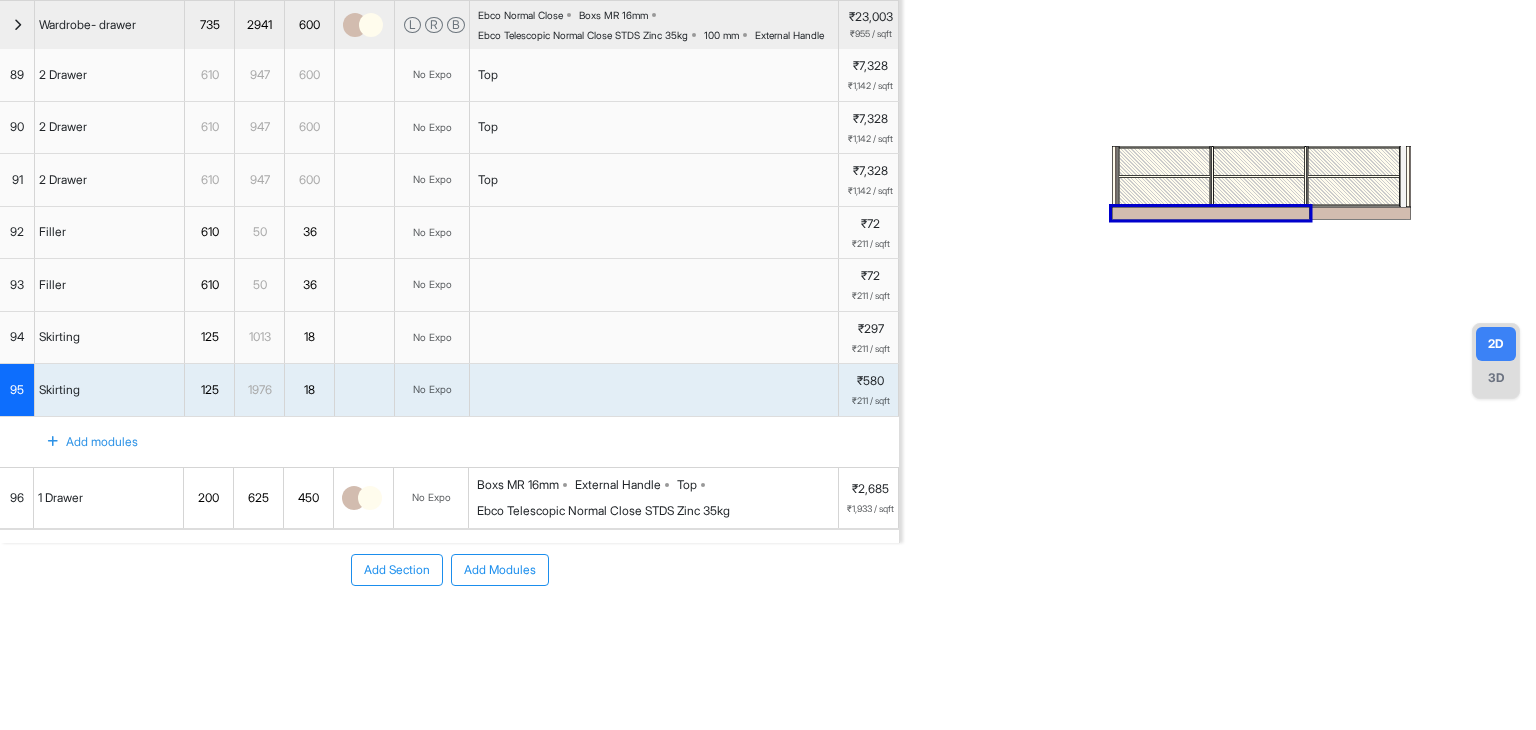 click on "94" at bounding box center [17, 337] 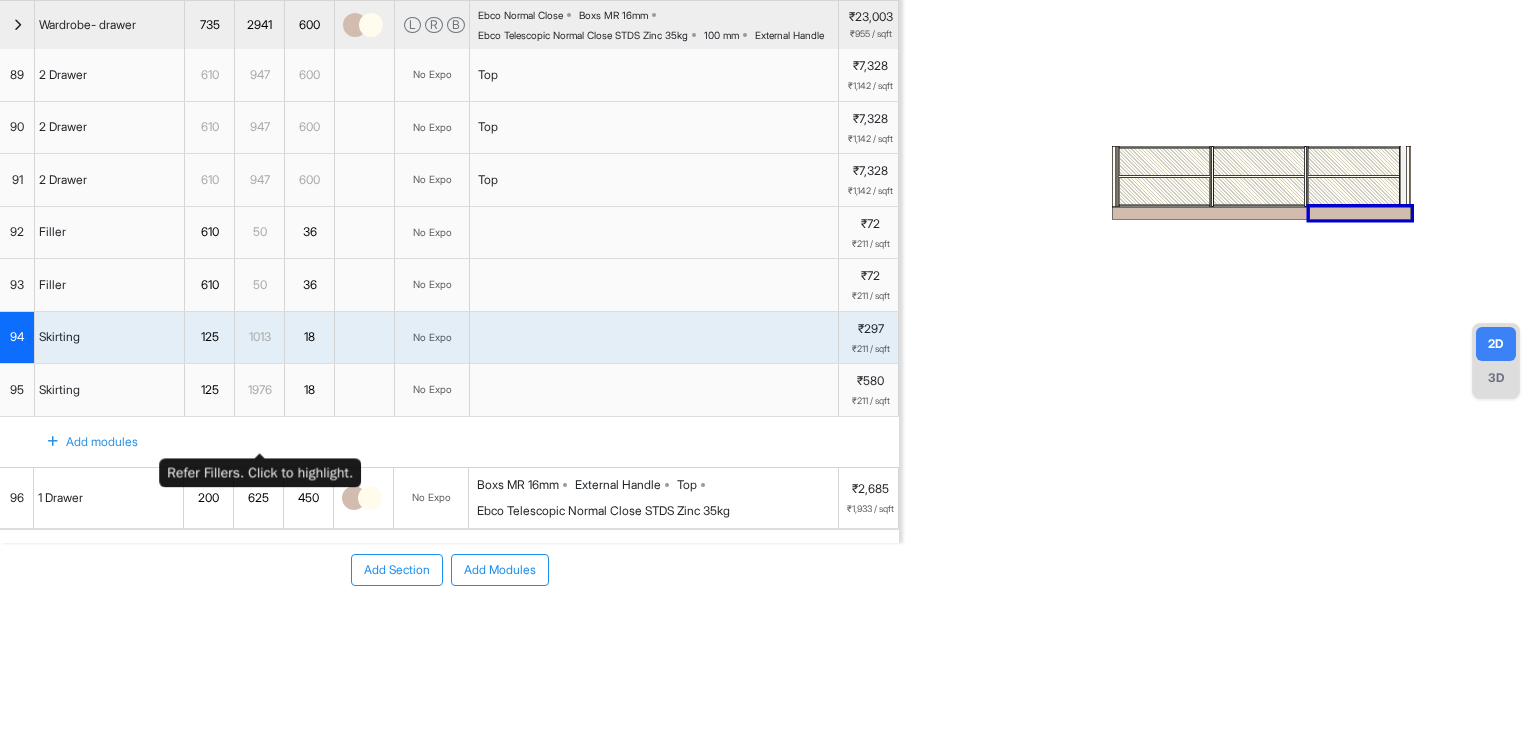 click on "1013" at bounding box center (259, 337) 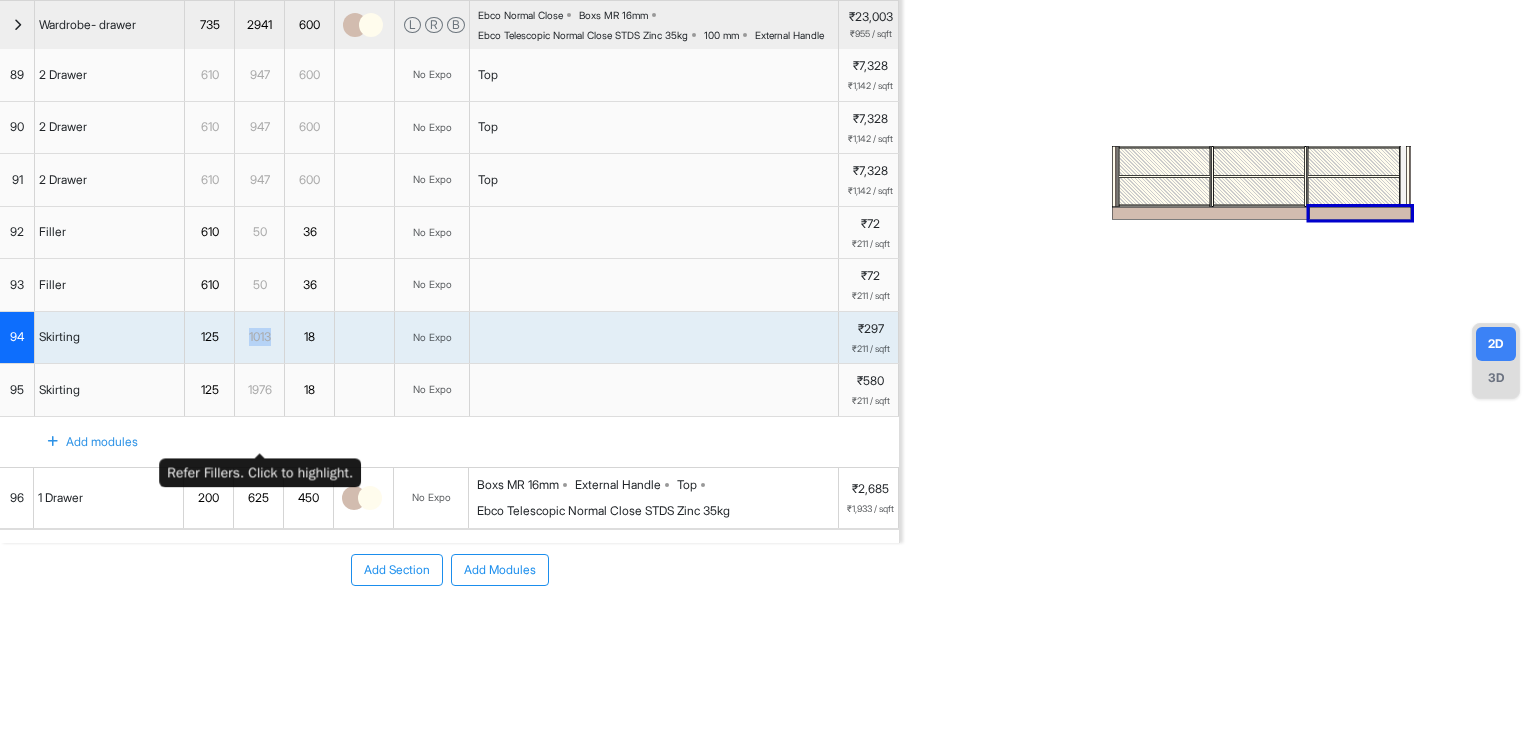 click on "1013" at bounding box center [259, 337] 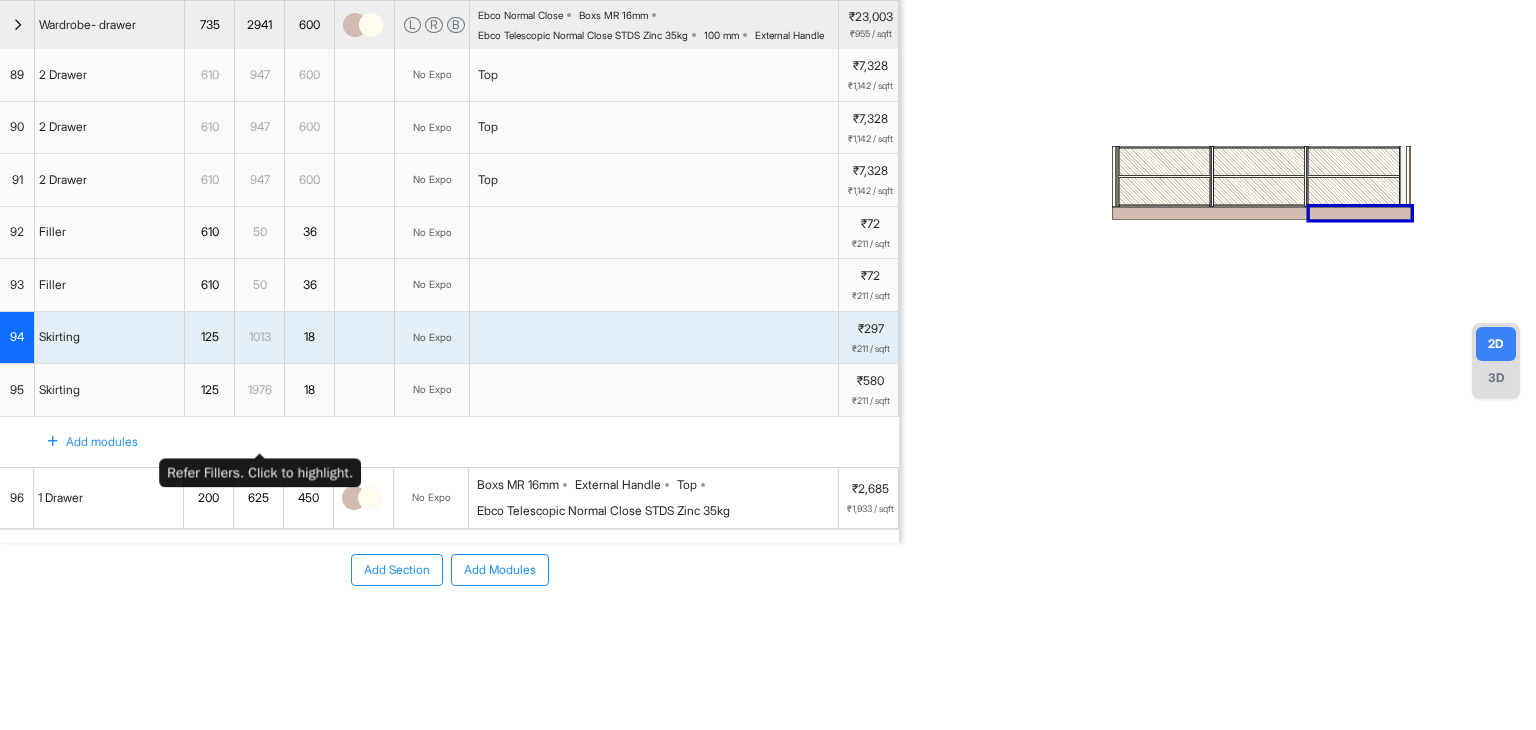 click on "1013" at bounding box center (259, 337) 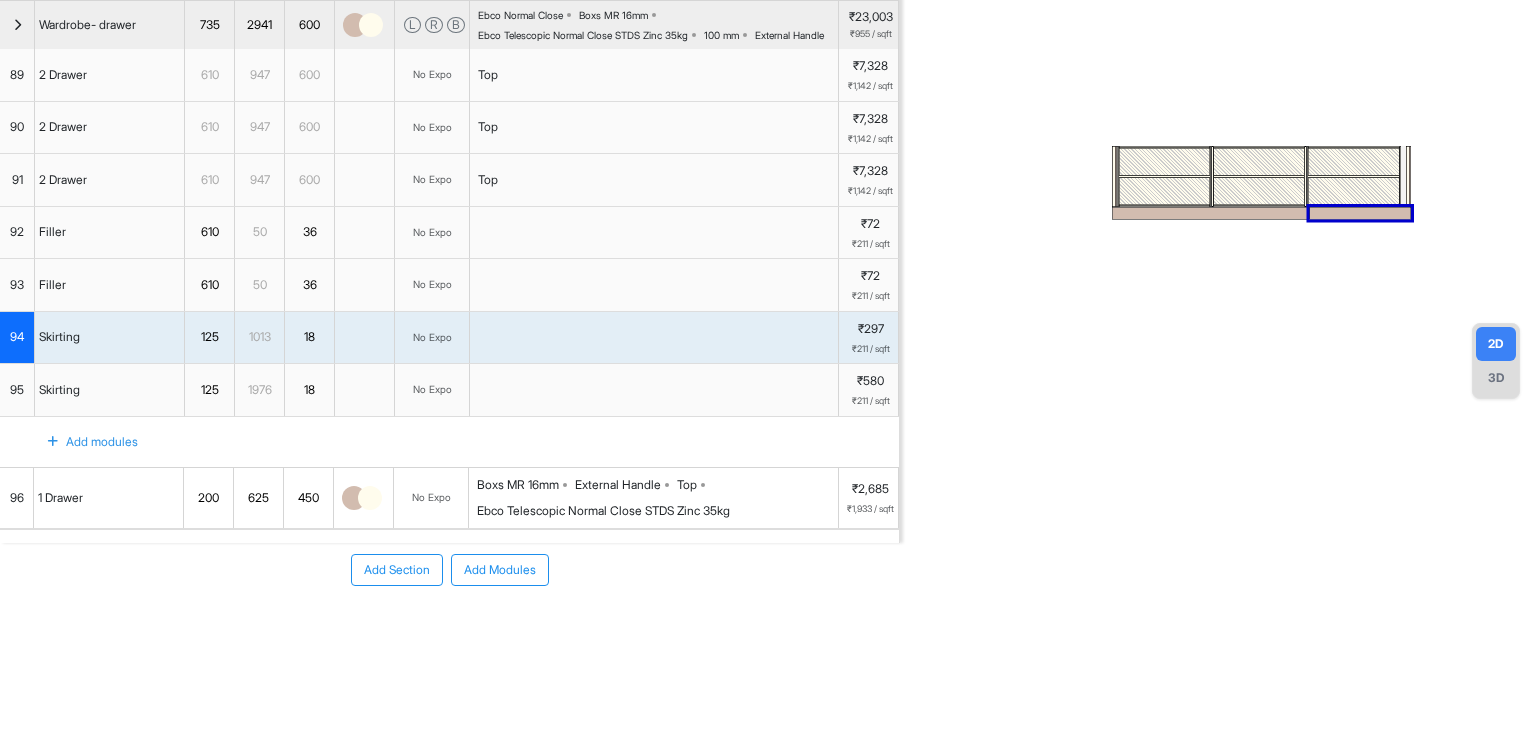 click at bounding box center [1218, 178] 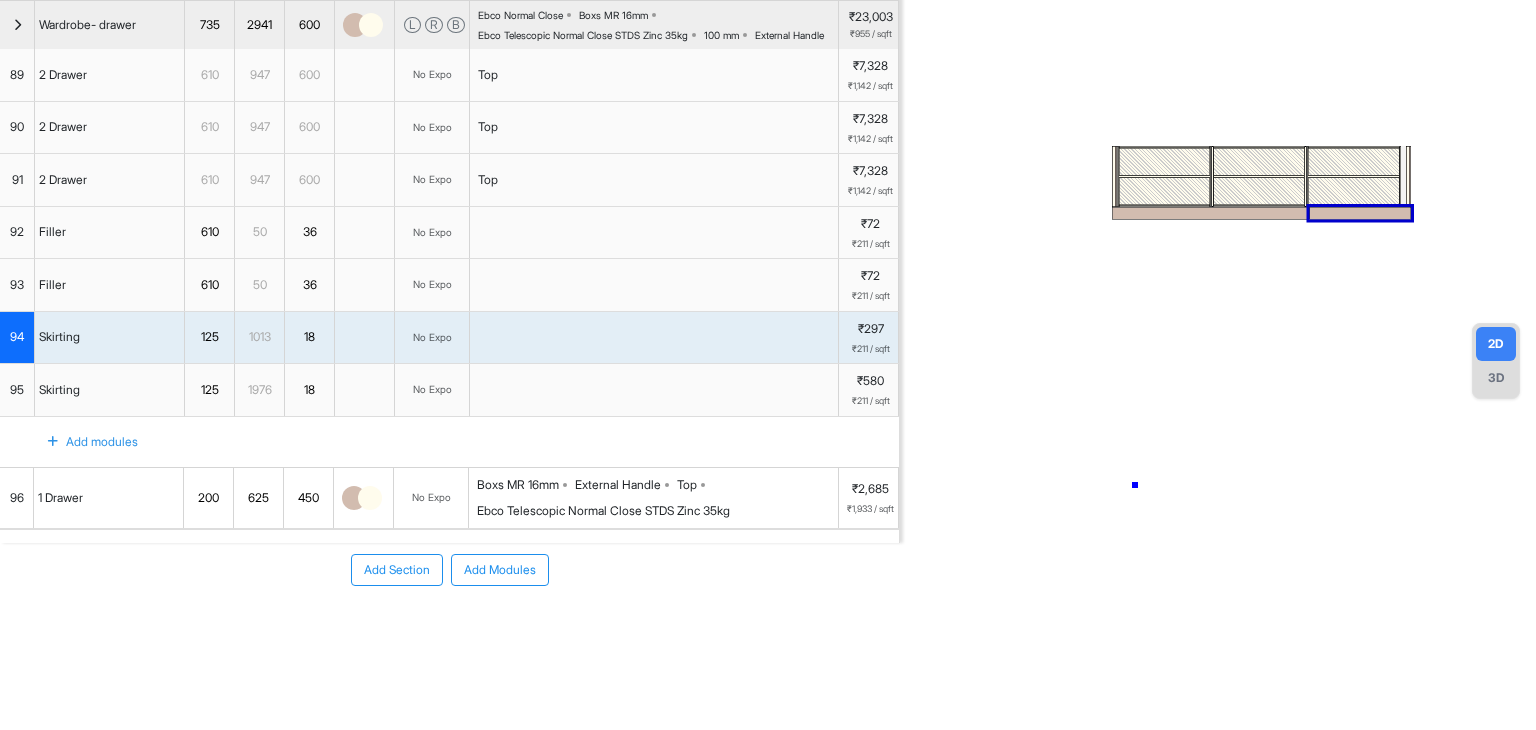 click at bounding box center (1218, 178) 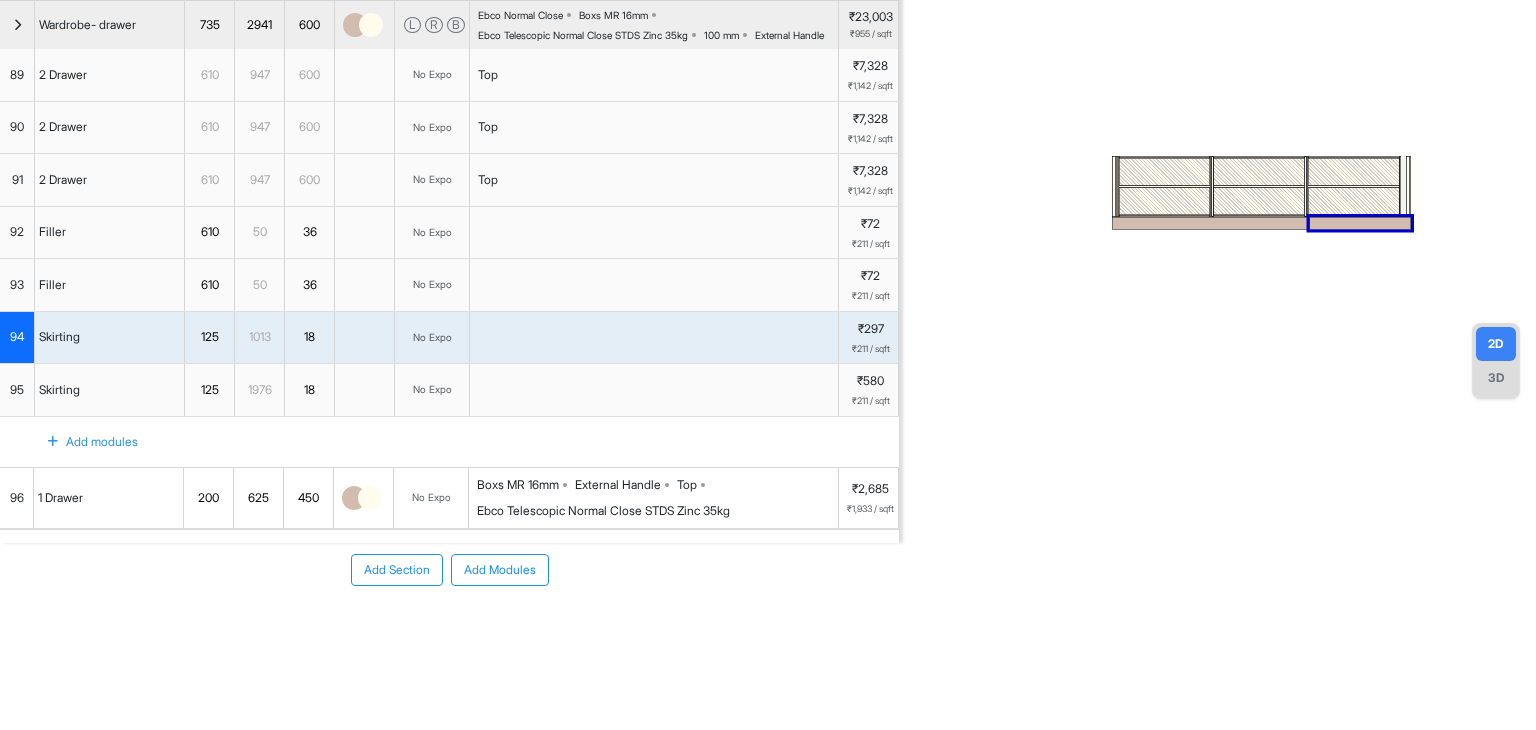 click on "3D" at bounding box center (1496, 378) 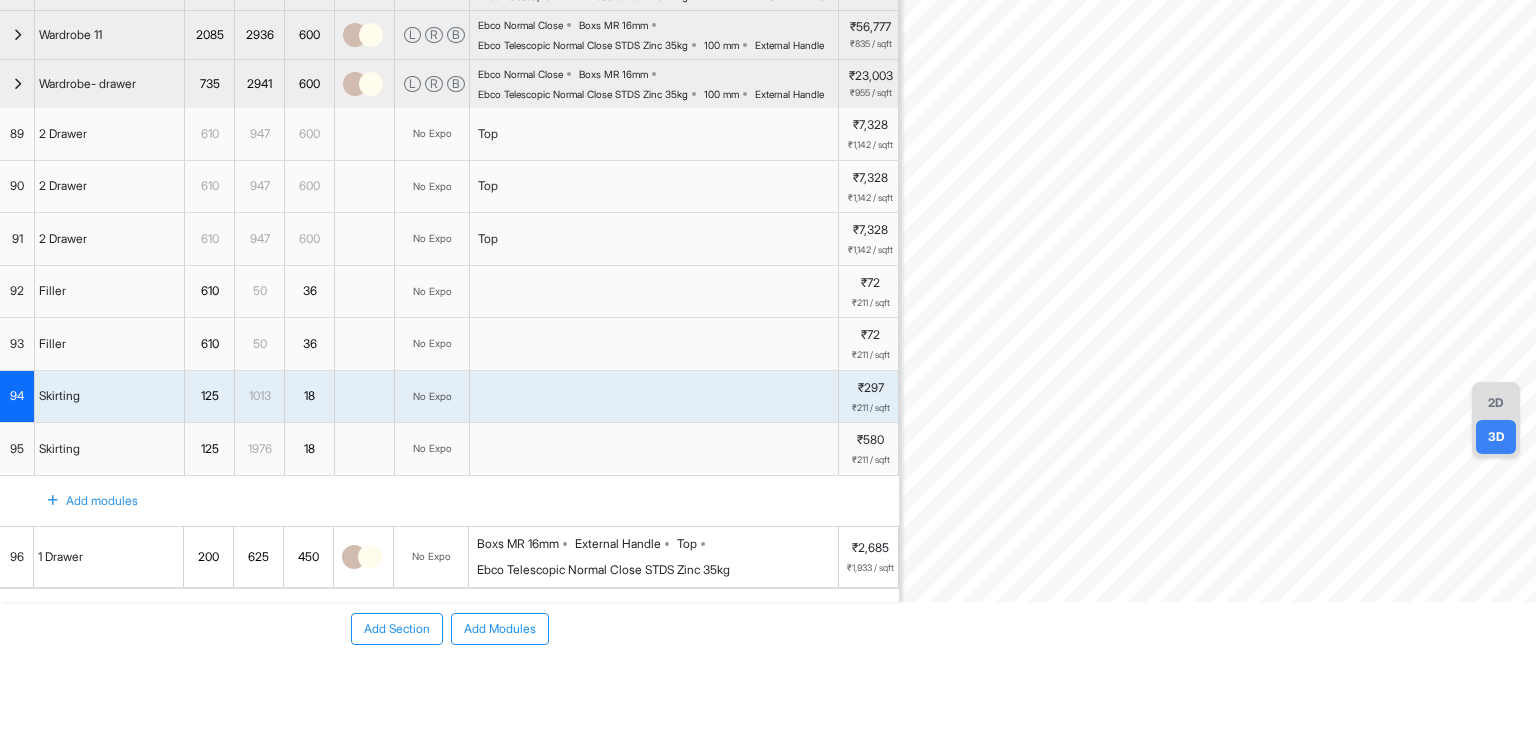 scroll, scrollTop: 40, scrollLeft: 0, axis: vertical 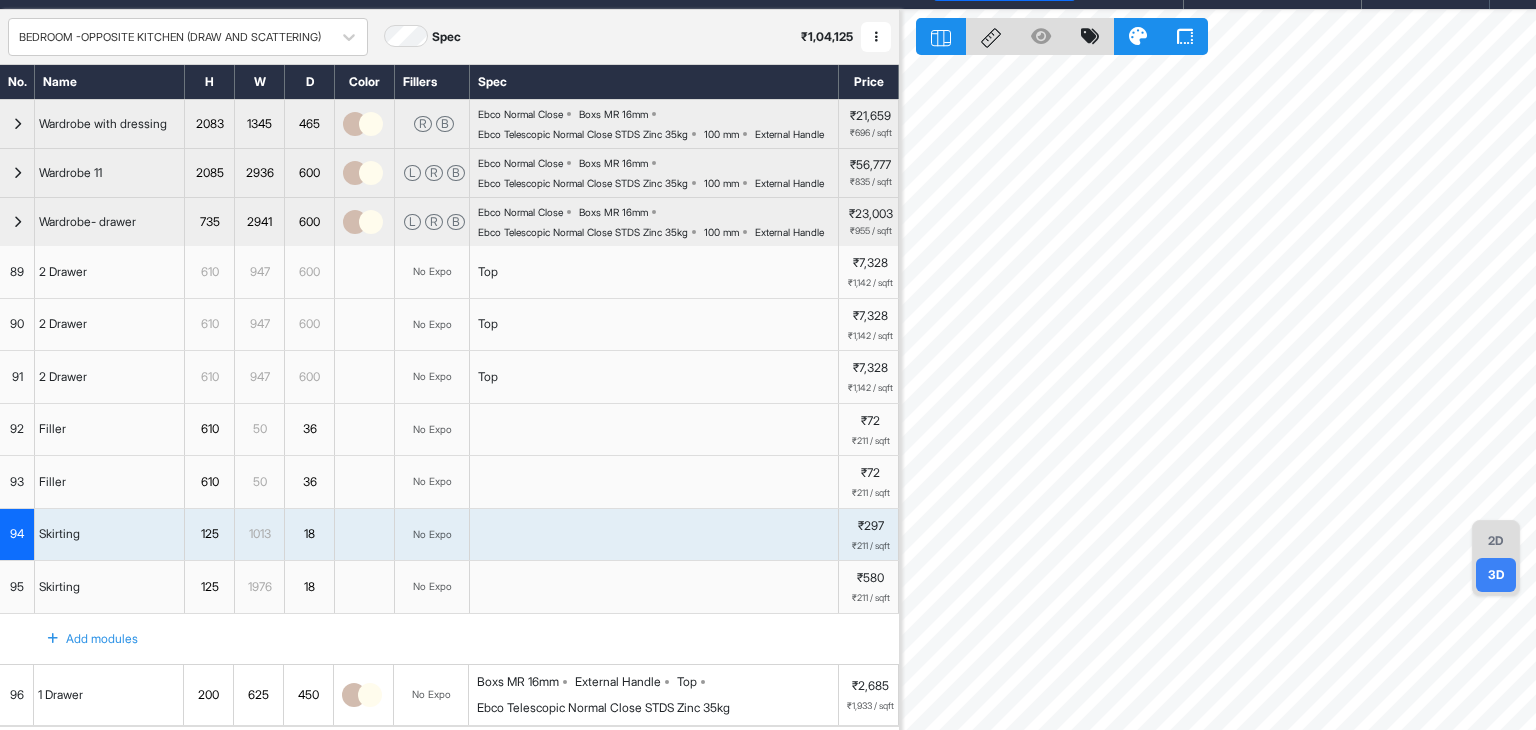 click on "2D" at bounding box center [1496, 541] 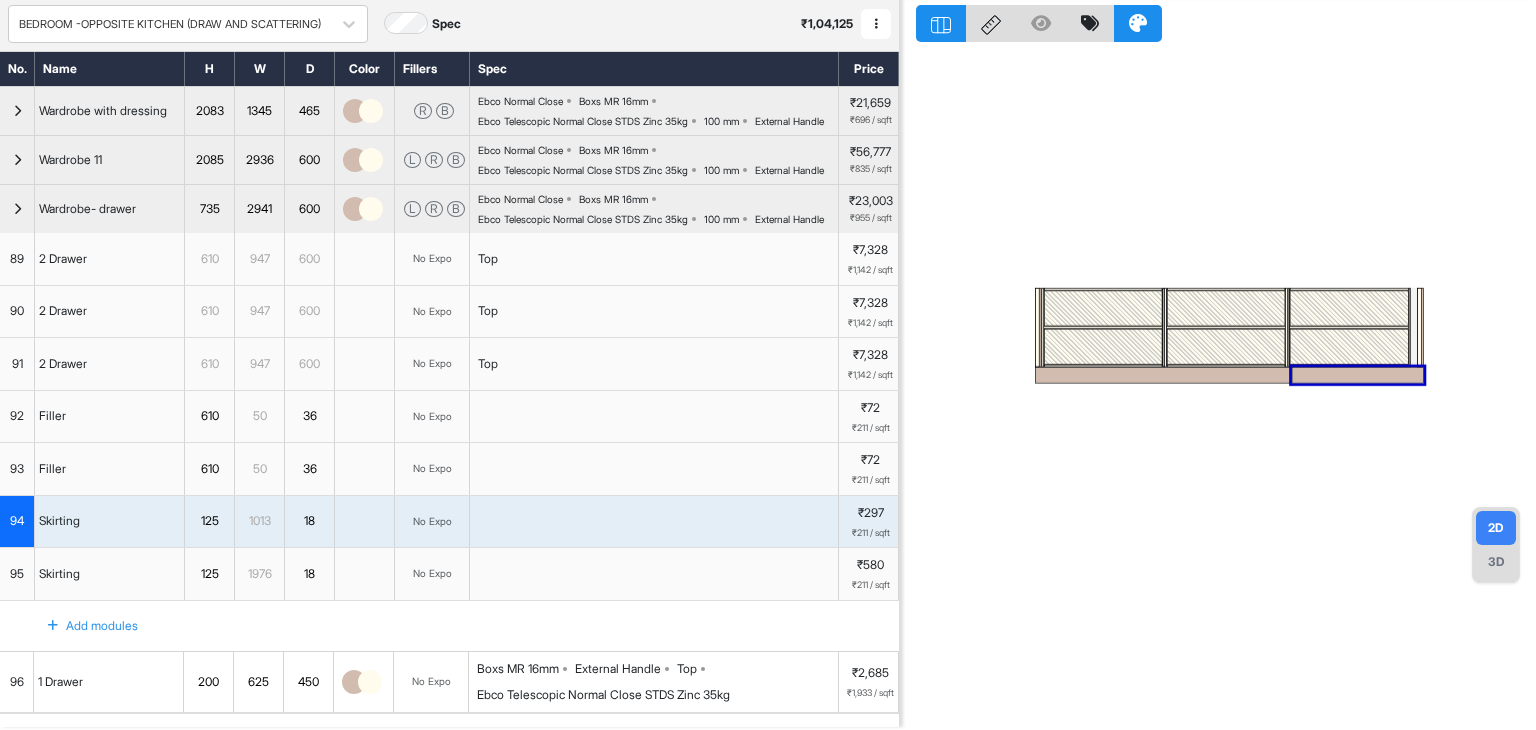 scroll, scrollTop: 68, scrollLeft: 0, axis: vertical 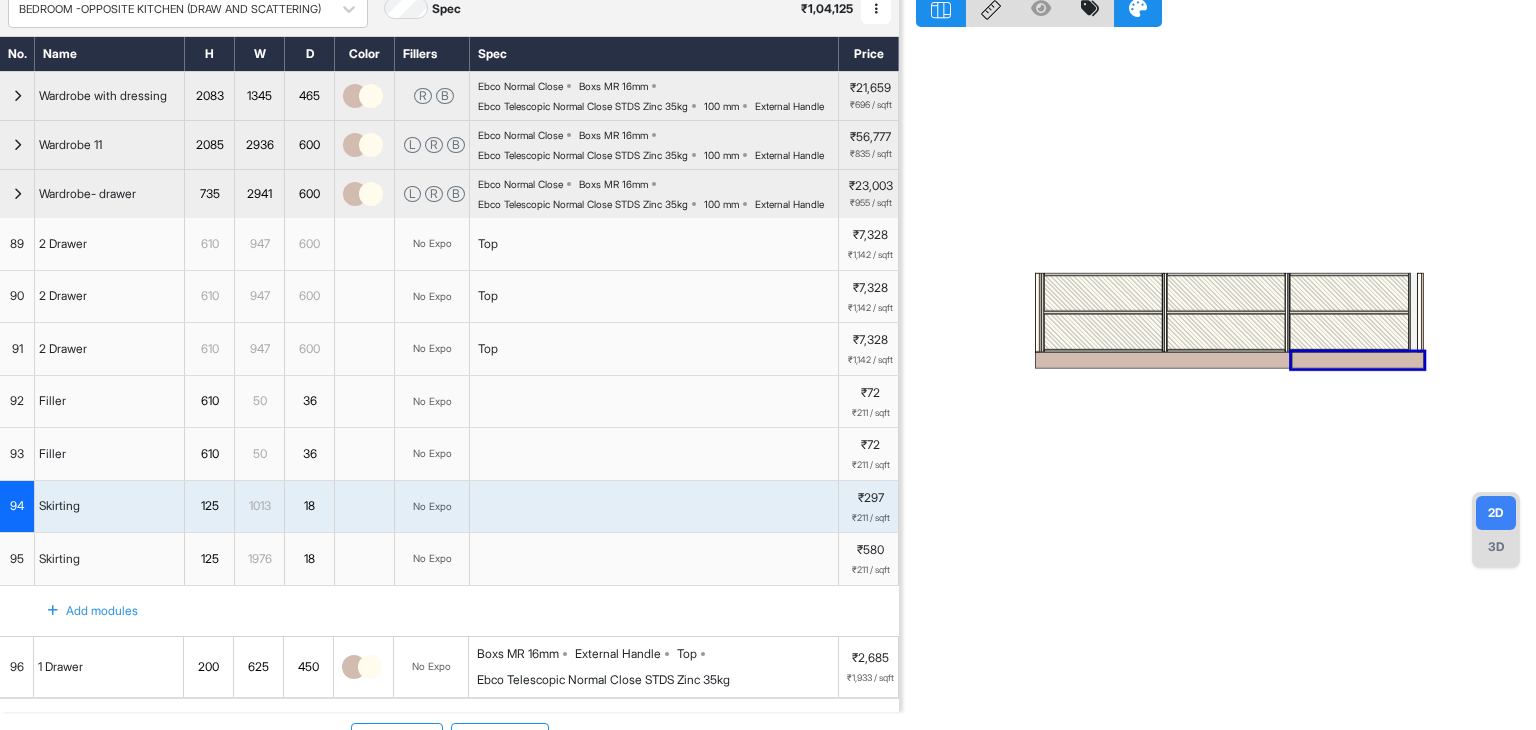 drag, startPoint x: 1208, startPoint y: 354, endPoint x: 1039, endPoint y: 388, distance: 172.3862 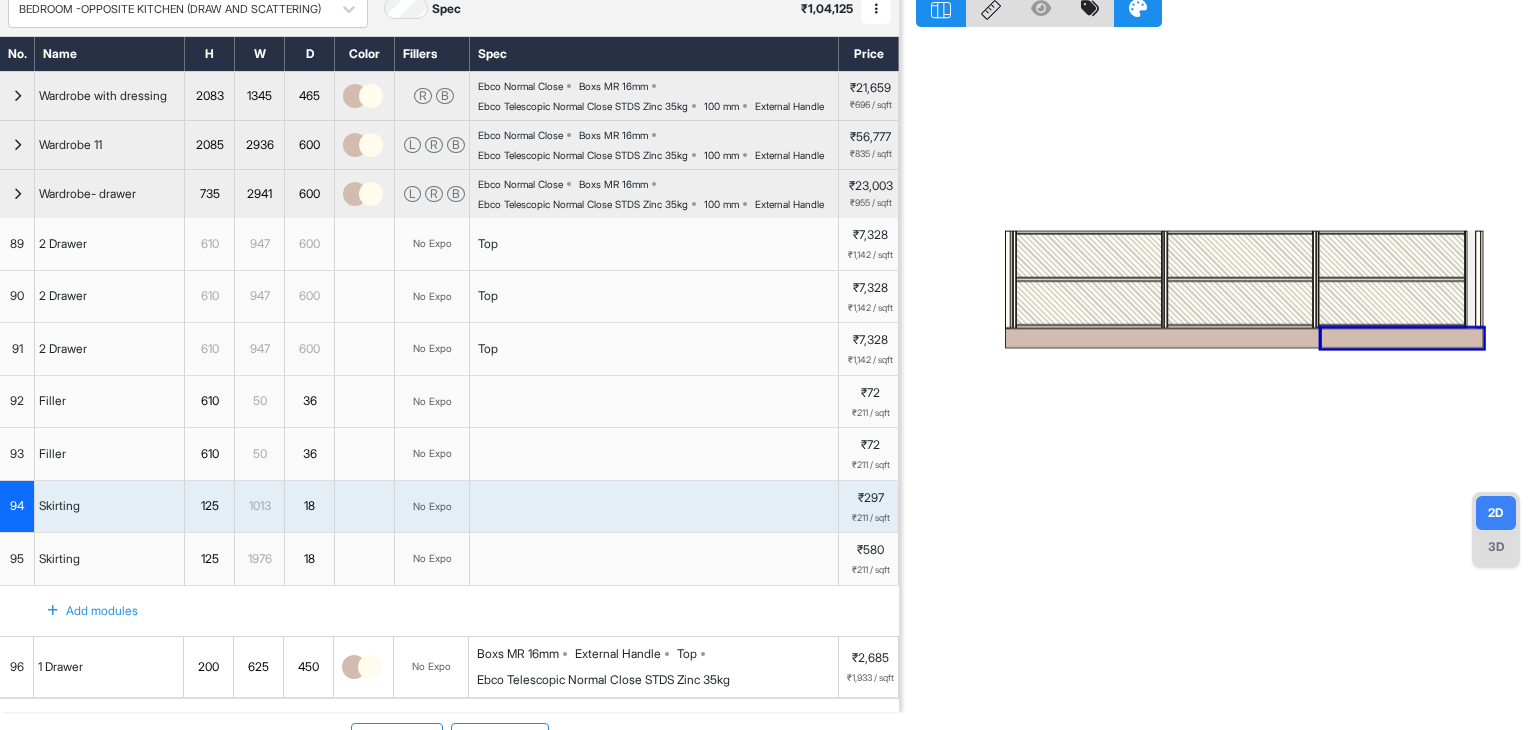 click at bounding box center (1089, 256) 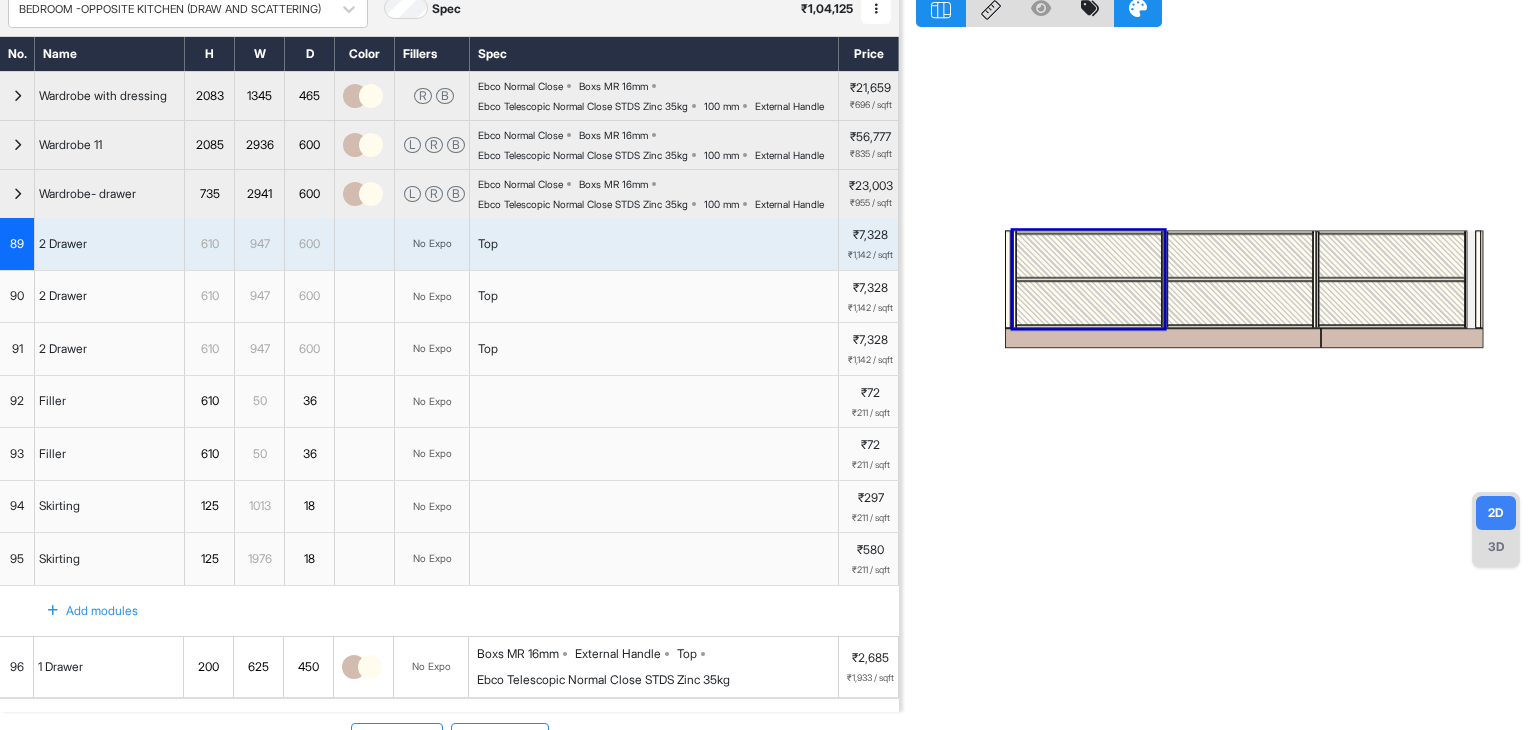 click at bounding box center (1089, 256) 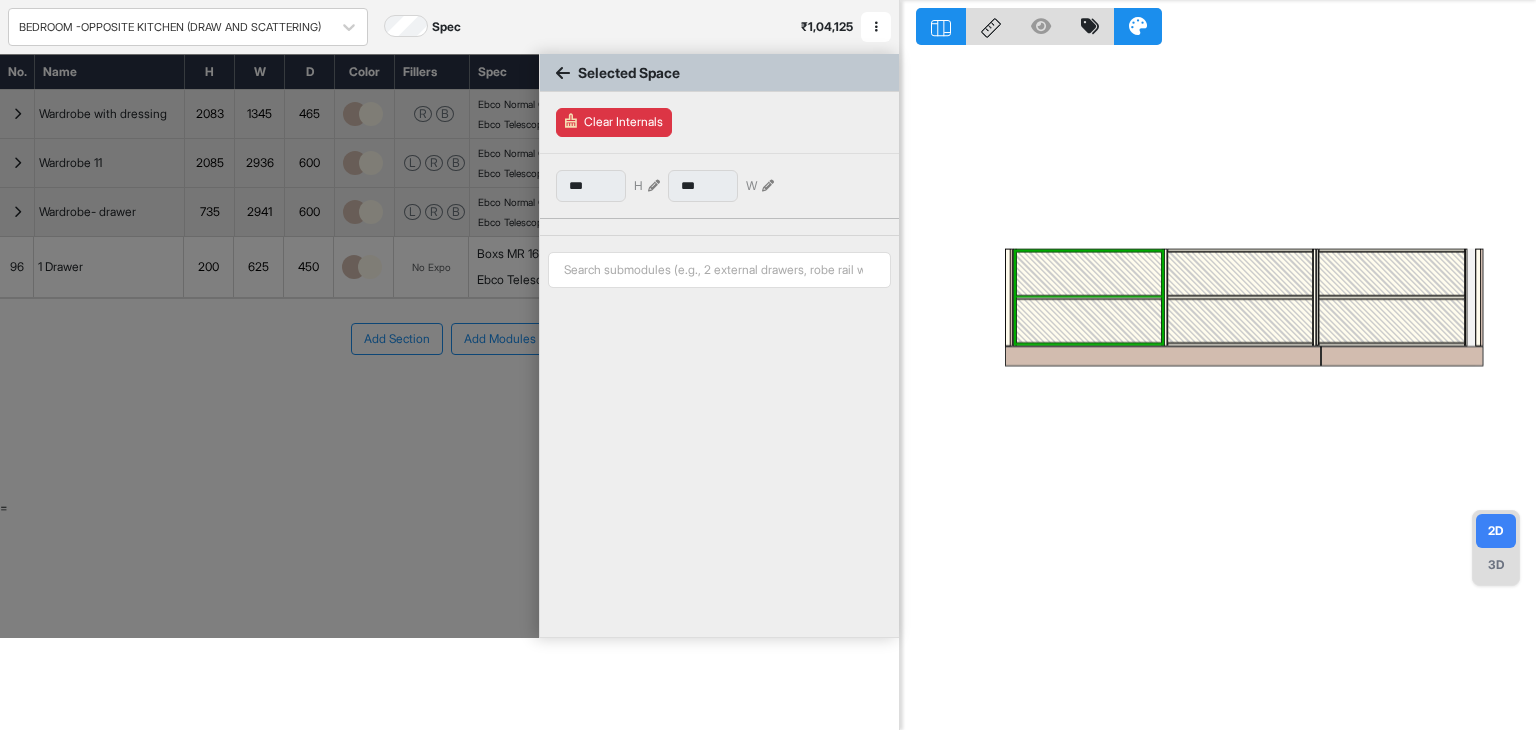 scroll, scrollTop: 50, scrollLeft: 0, axis: vertical 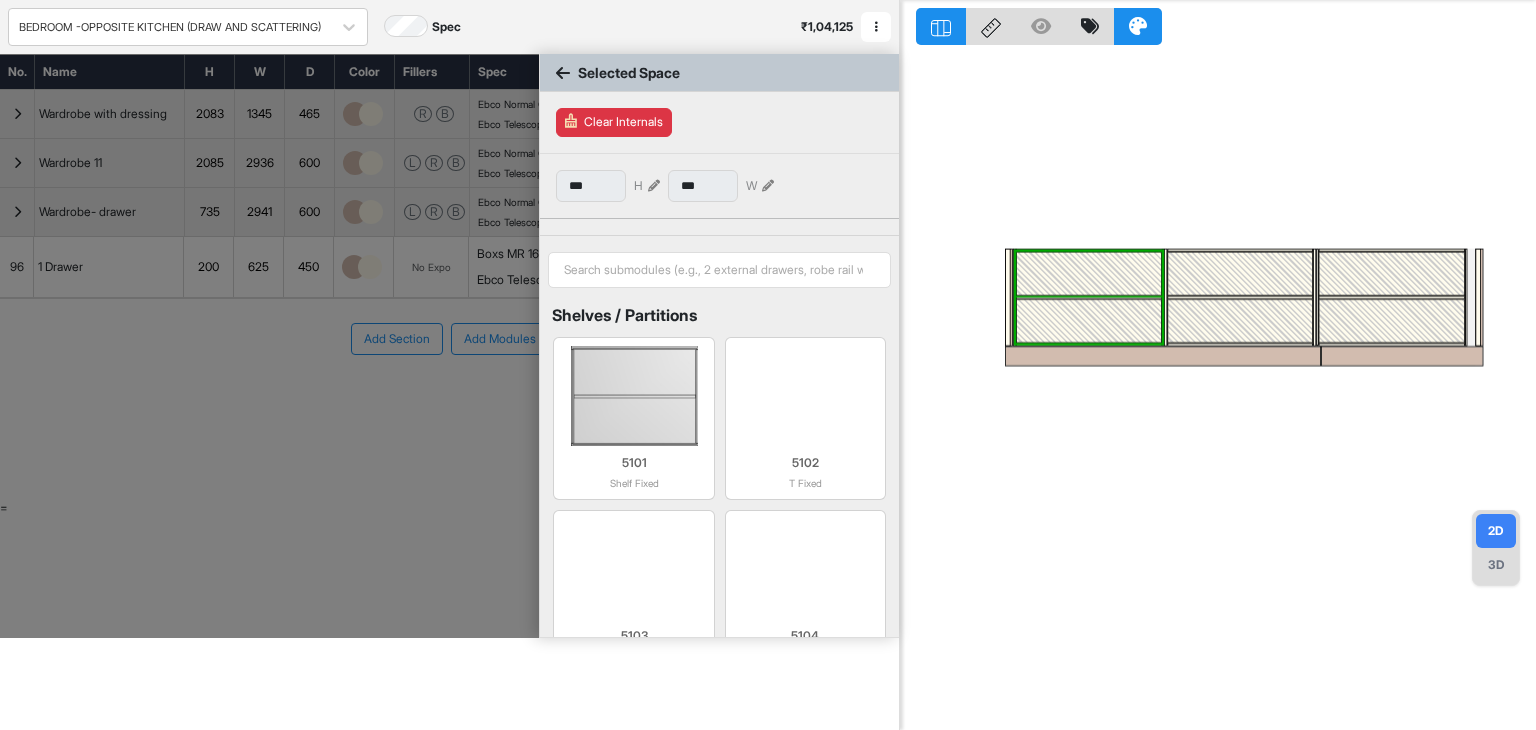 click at bounding box center [1089, 274] 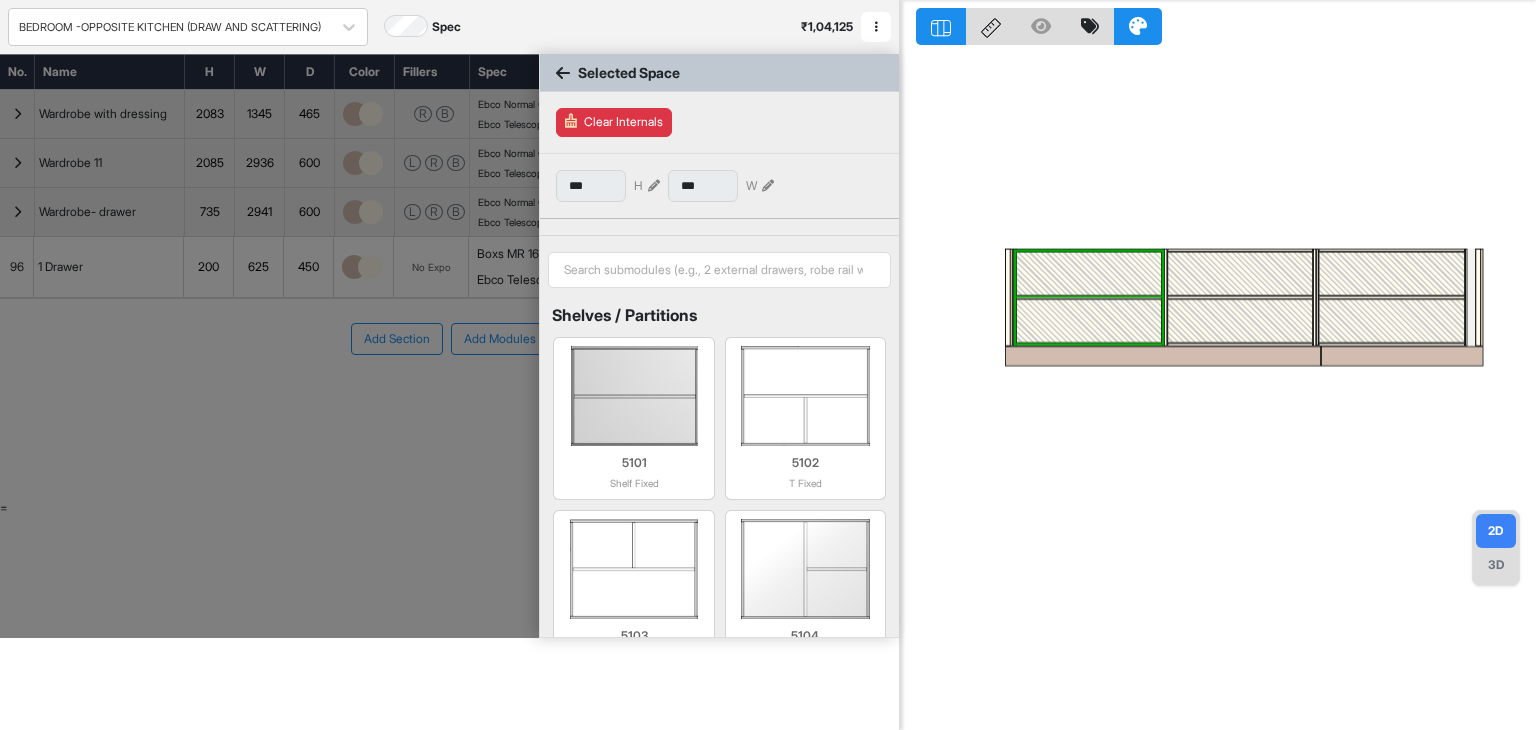 type on "***" 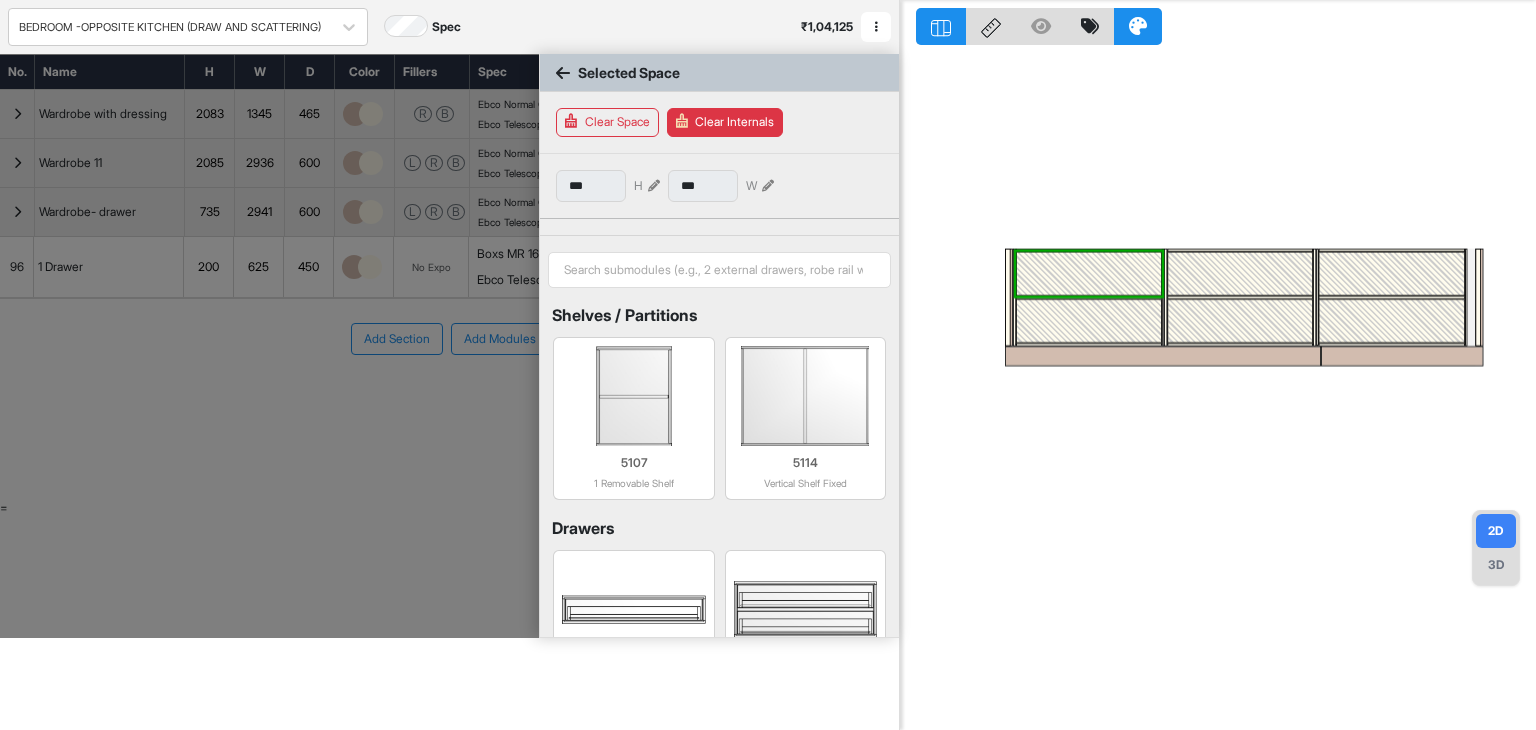 click at bounding box center [1089, 274] 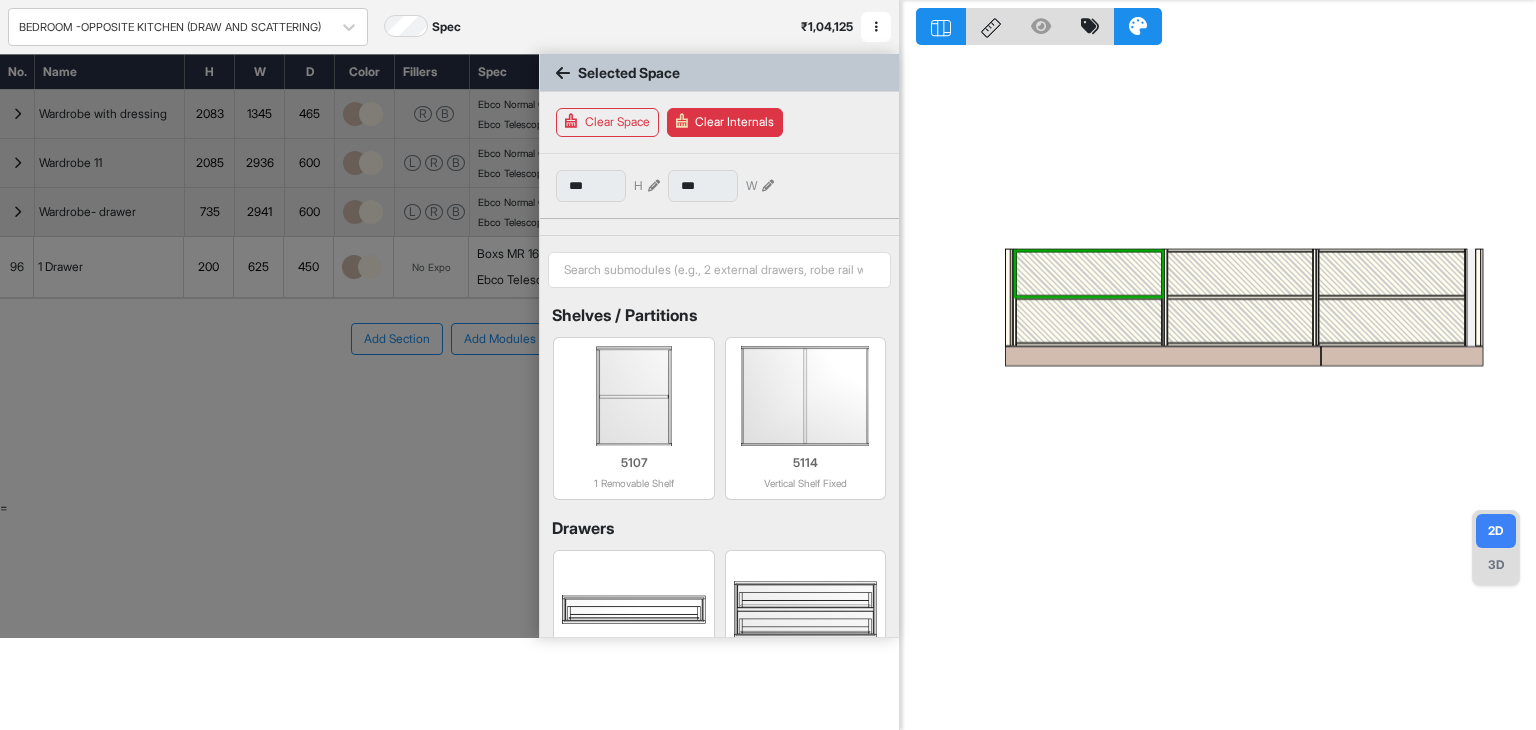click at bounding box center [1089, 274] 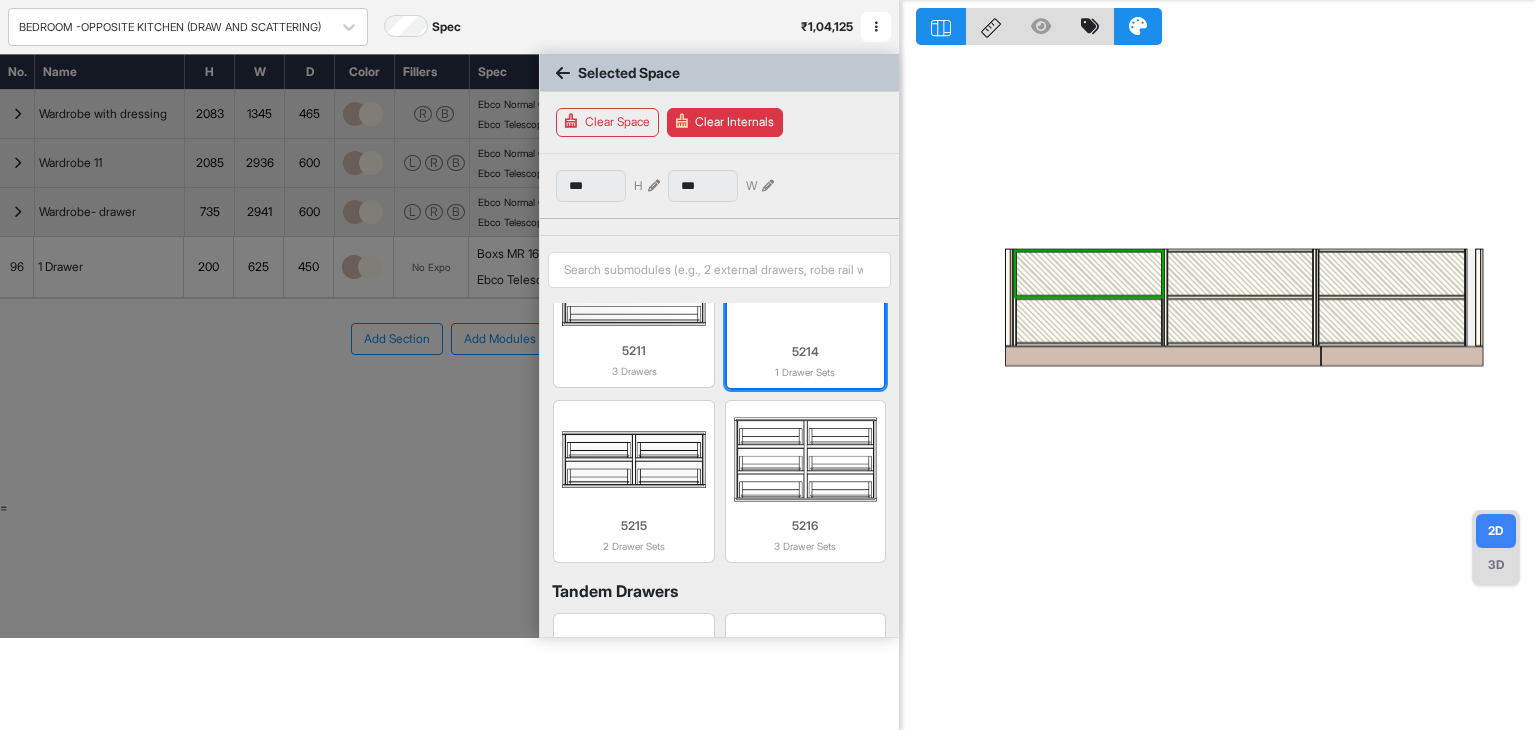 scroll, scrollTop: 500, scrollLeft: 0, axis: vertical 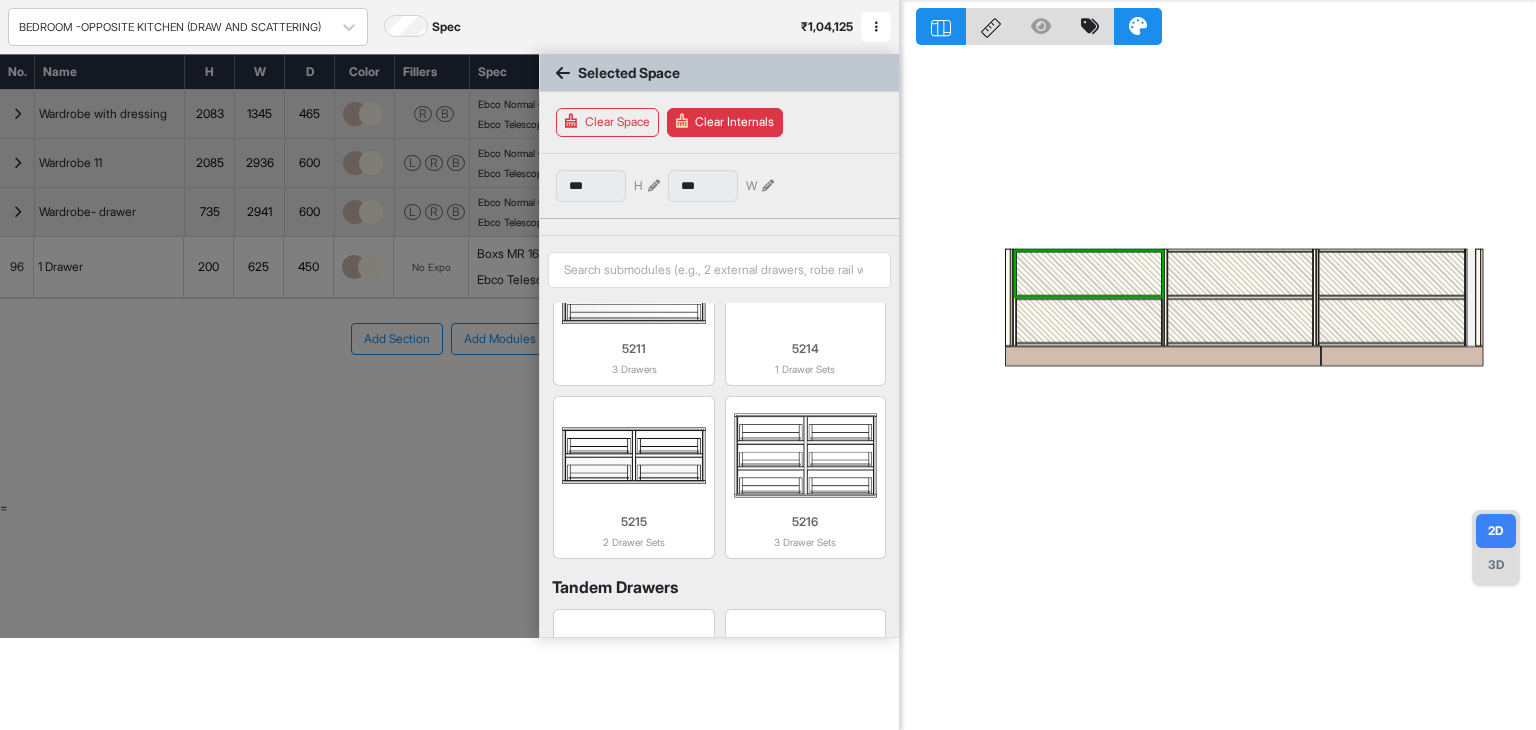 click at bounding box center (1089, 274) 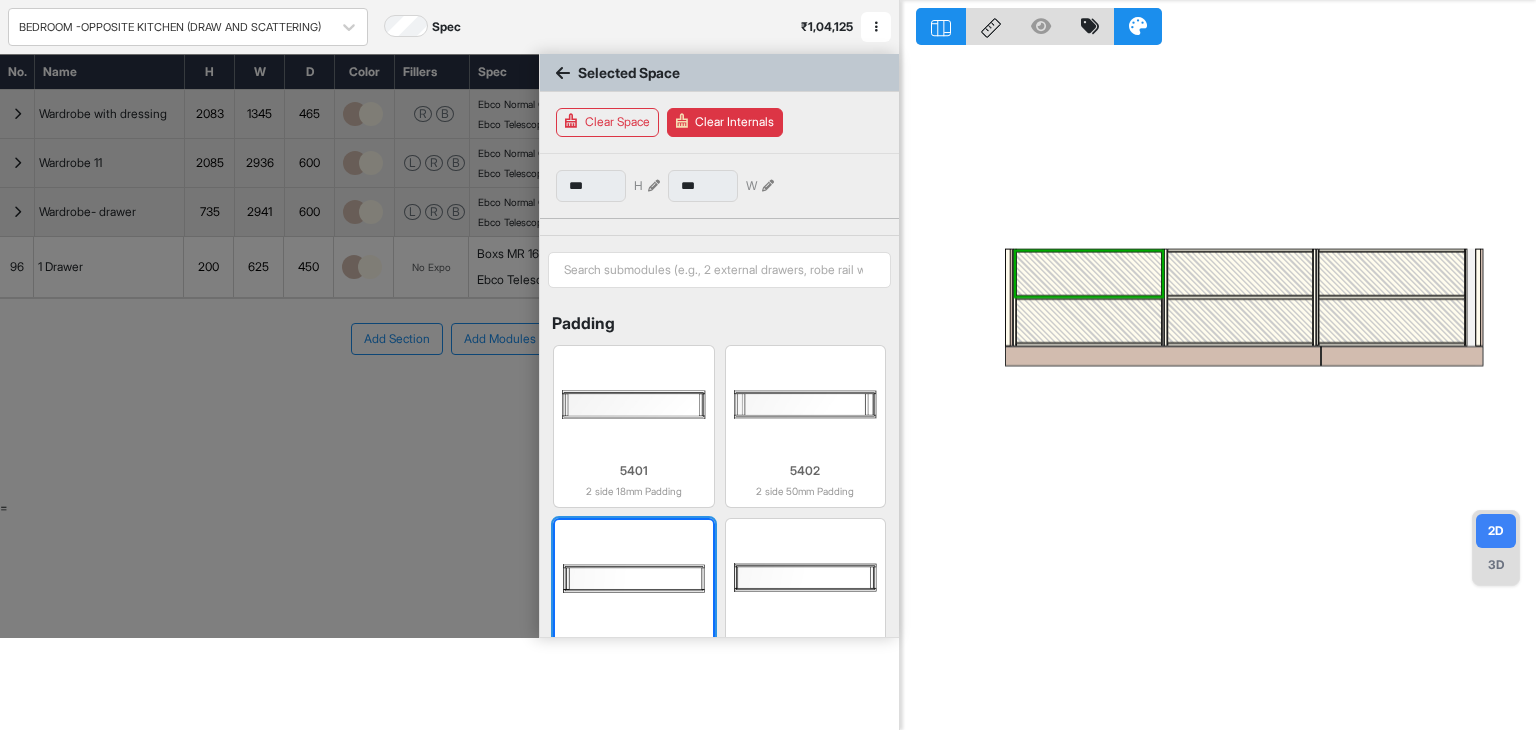 scroll, scrollTop: 979, scrollLeft: 0, axis: vertical 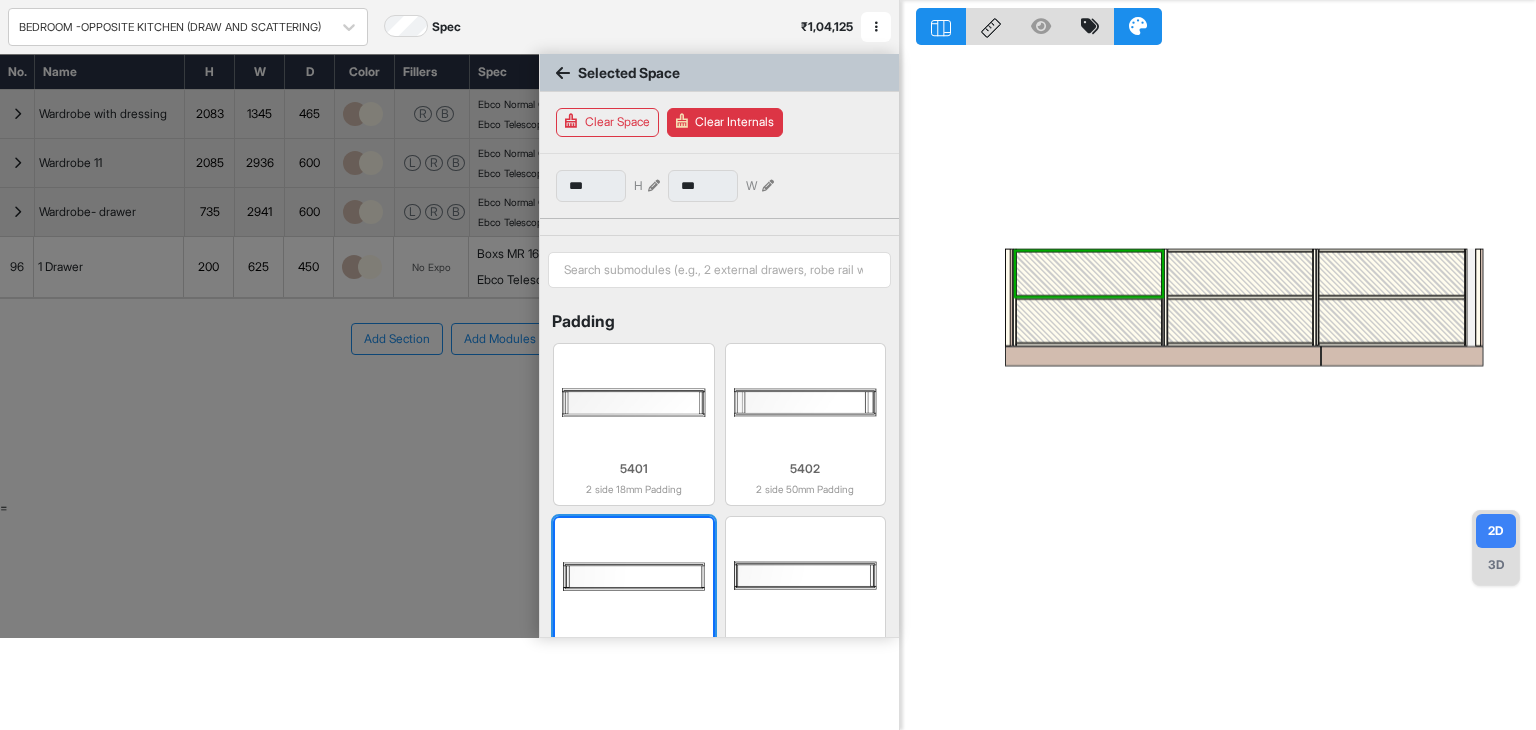 click at bounding box center (633, 576) 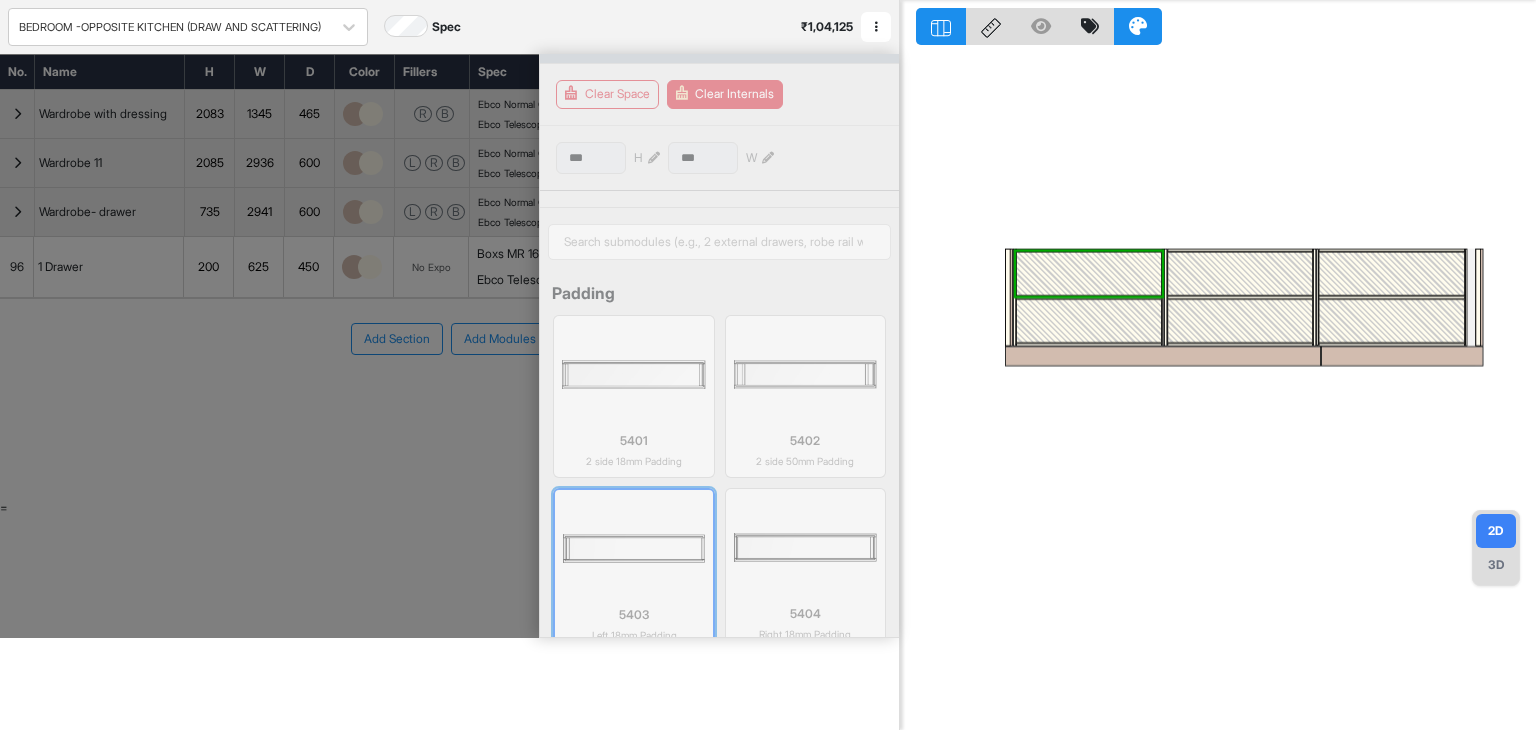 scroll, scrollTop: 64, scrollLeft: 0, axis: vertical 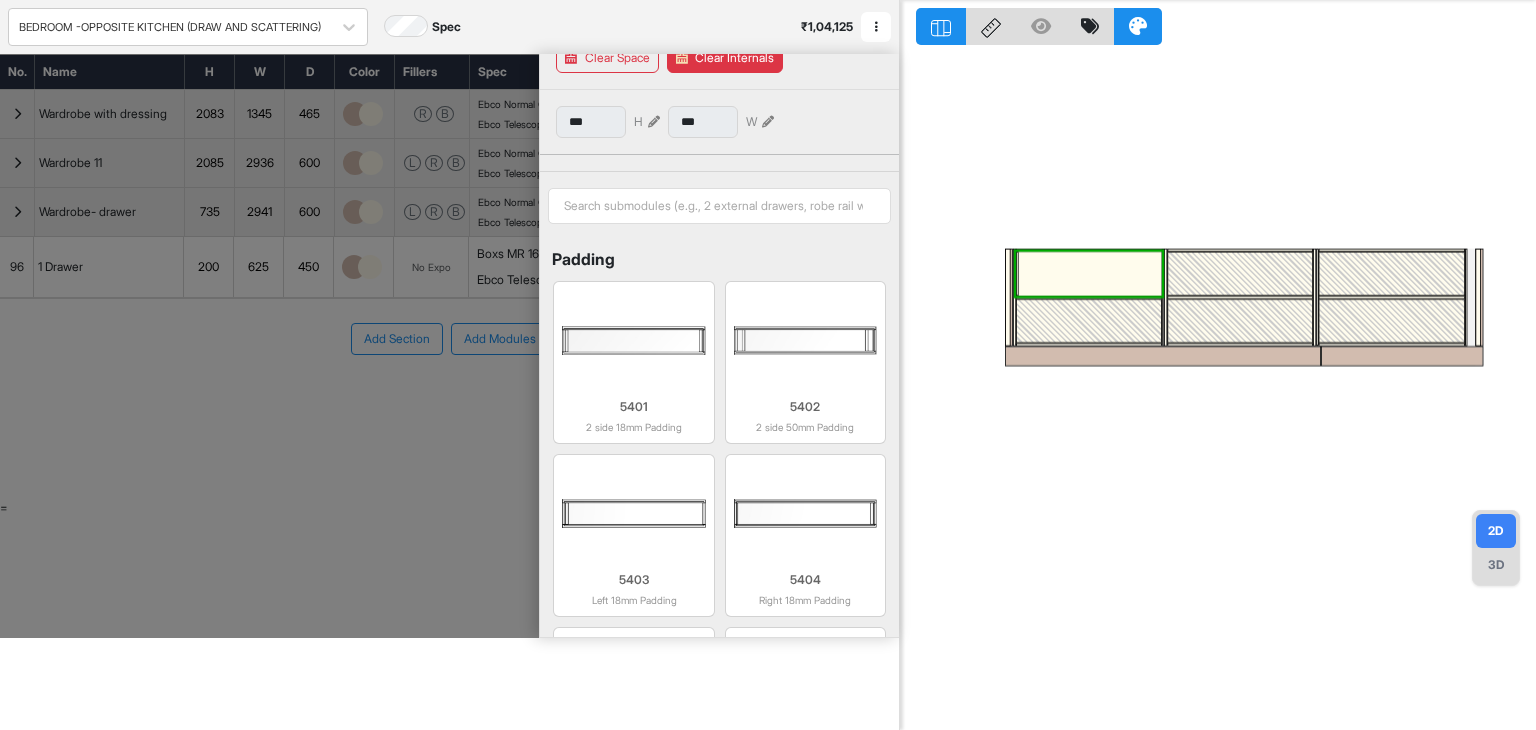 click at bounding box center [1089, 321] 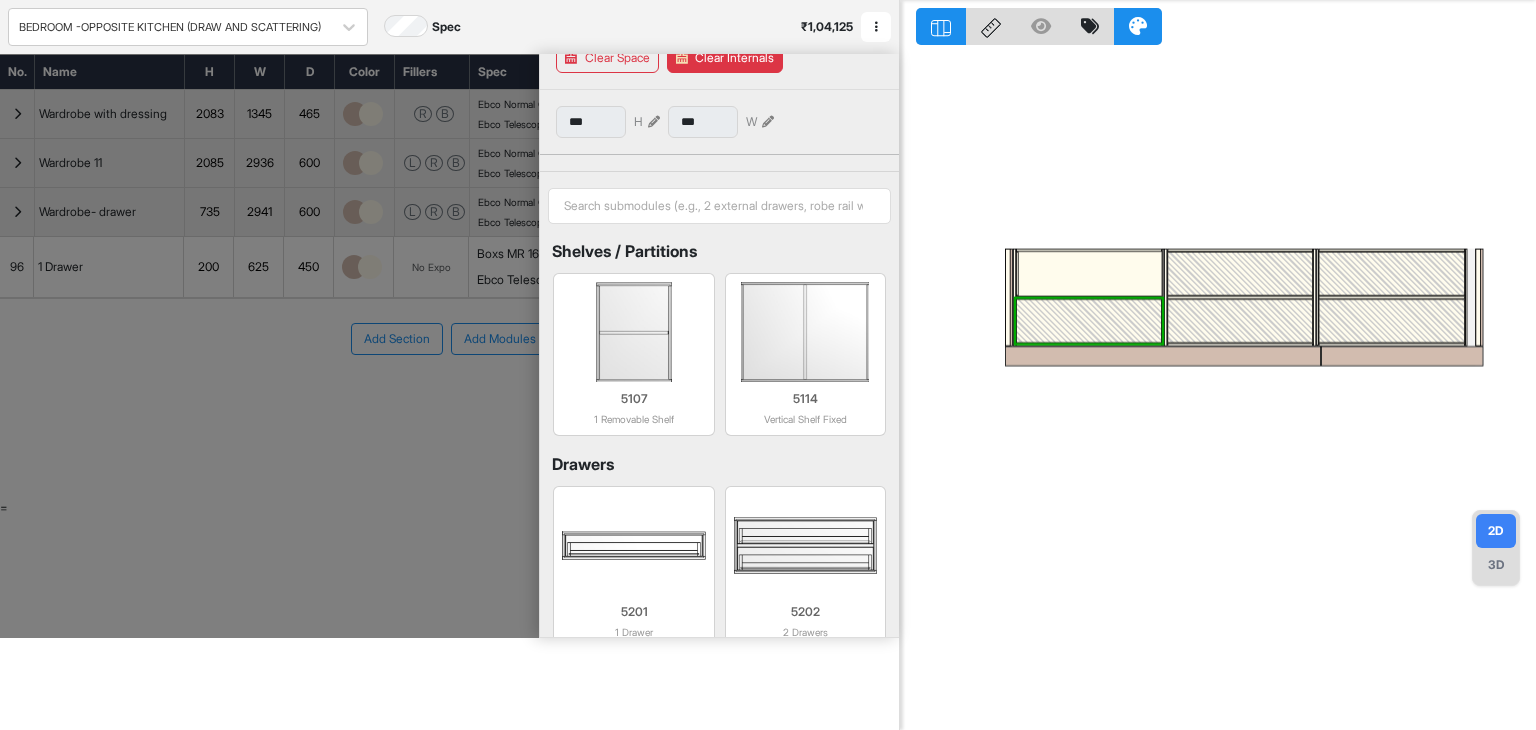 click at bounding box center [1090, 274] 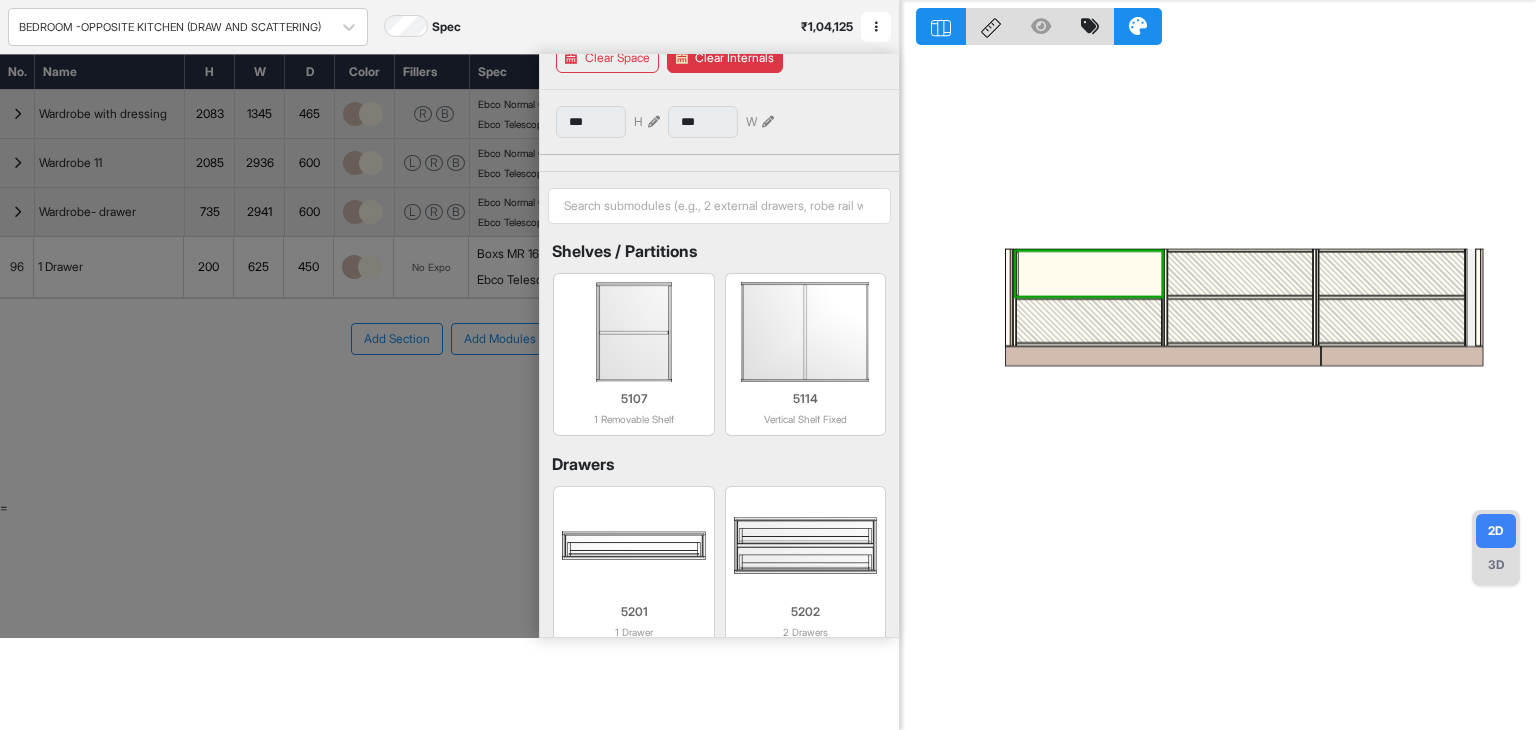 click at bounding box center (1090, 274) 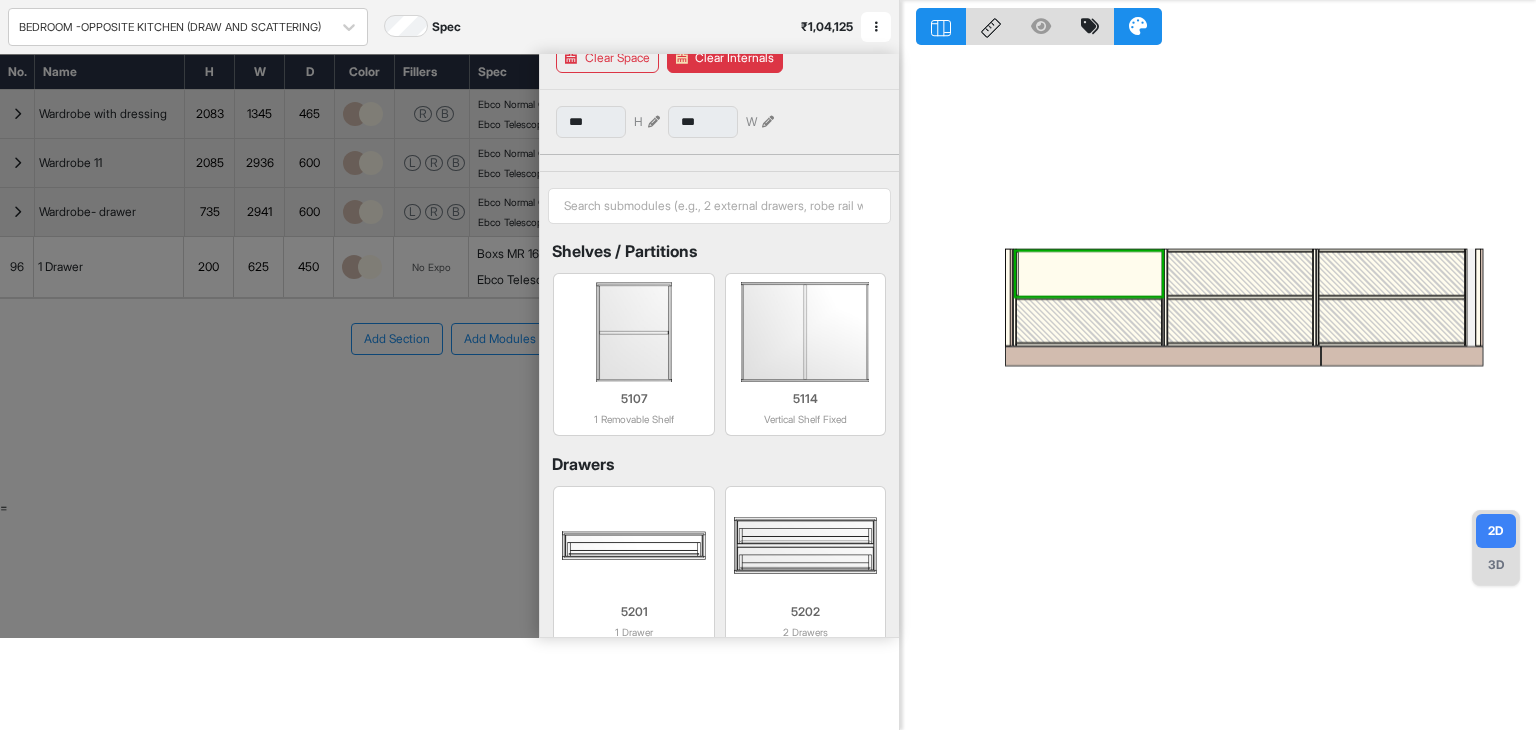 click at bounding box center [1090, 274] 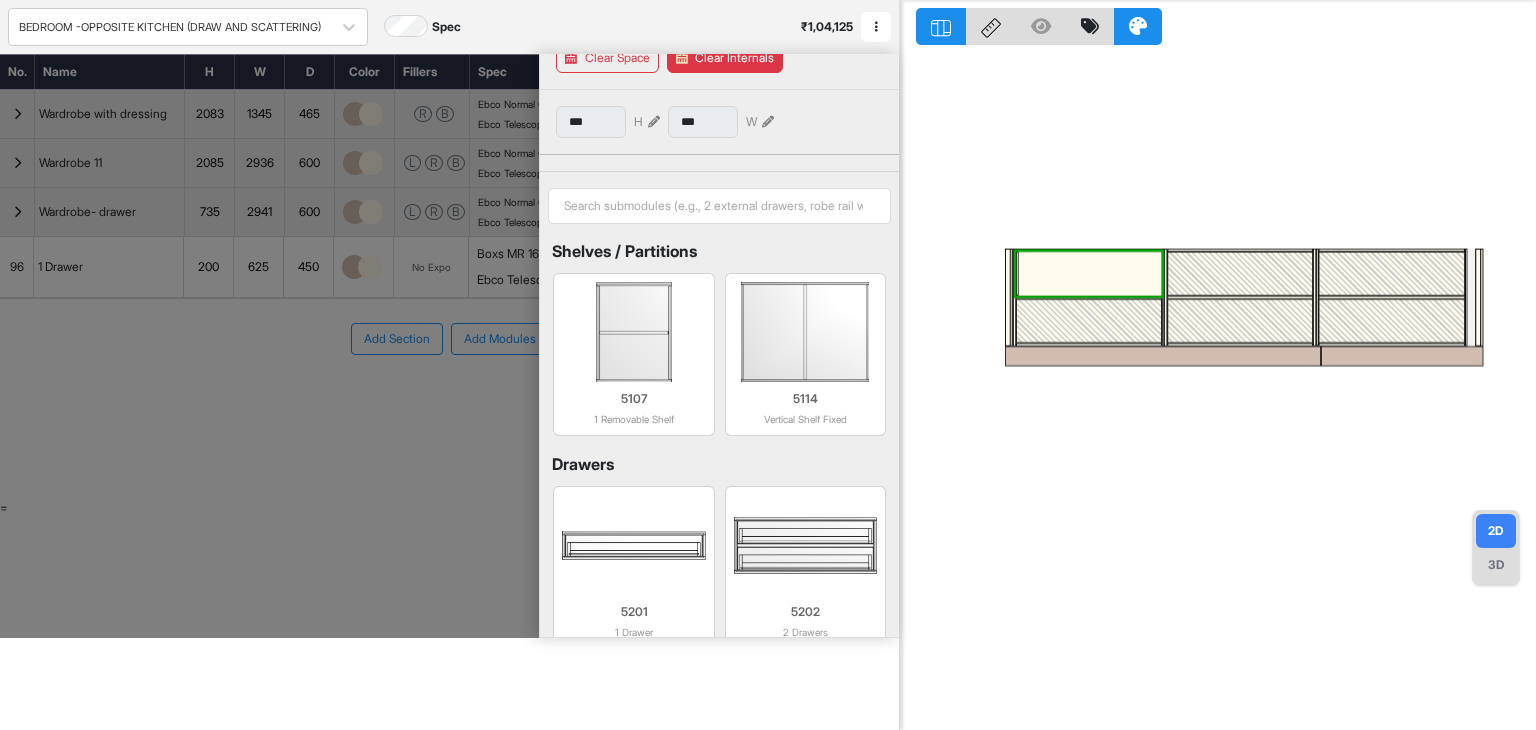 click at bounding box center [1090, 274] 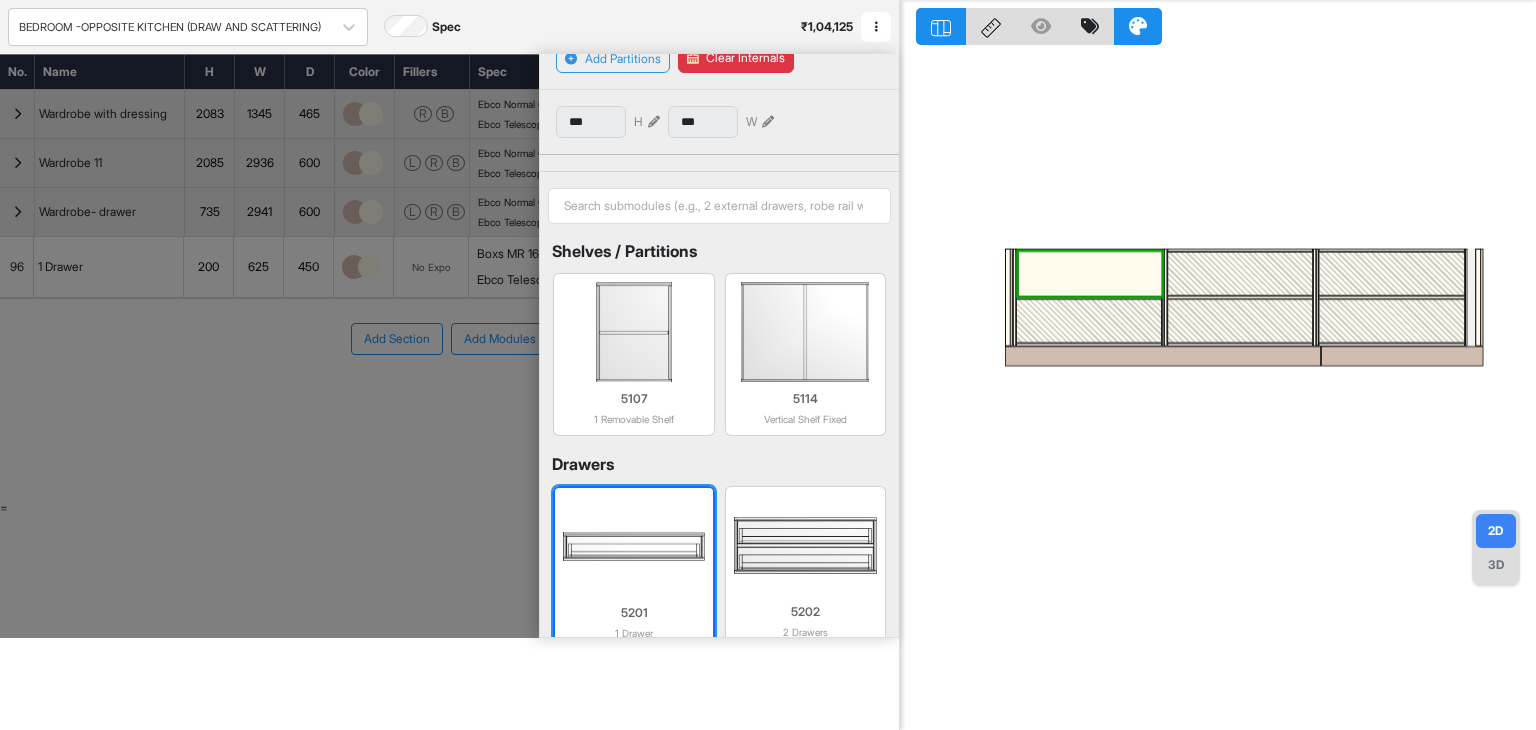 click at bounding box center (633, 546) 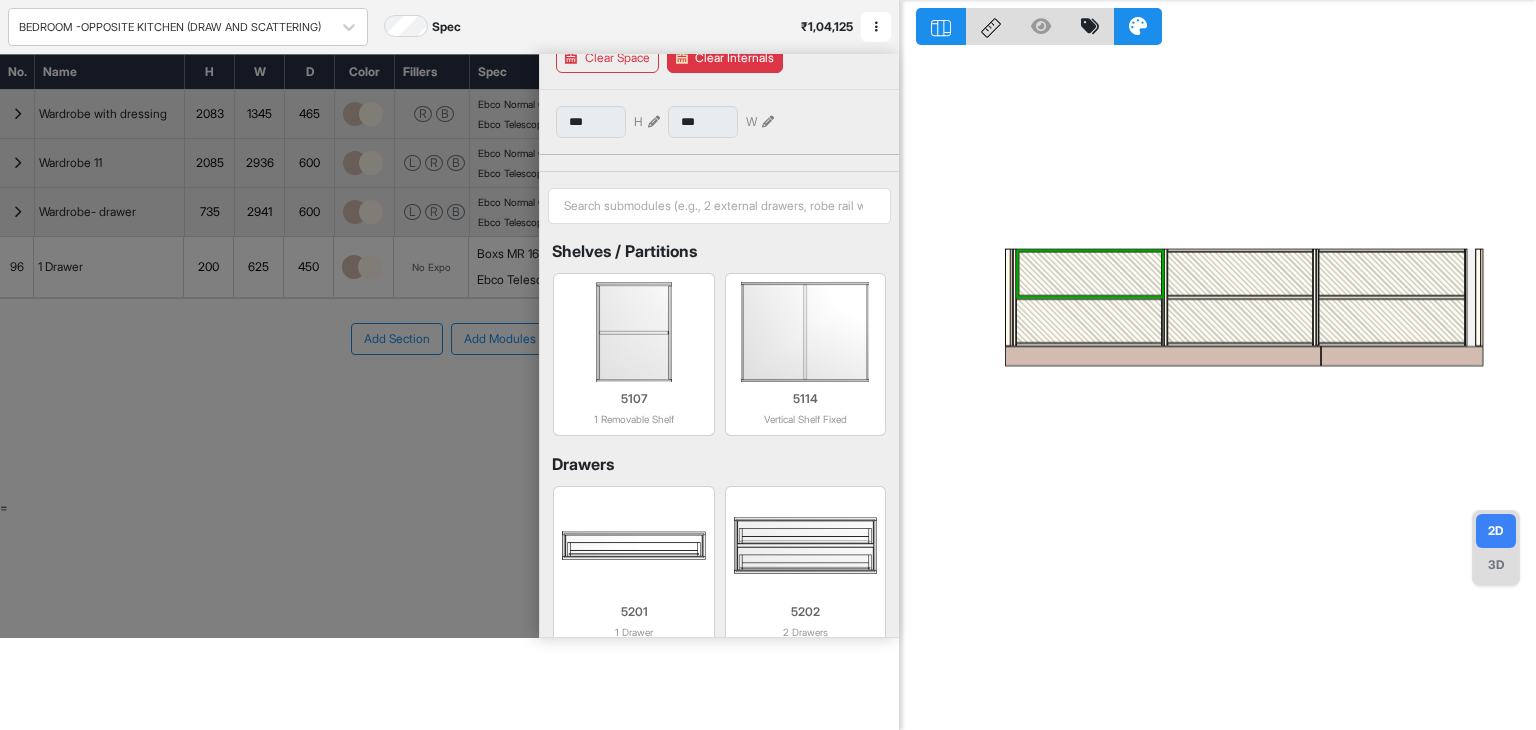 click at bounding box center (1089, 321) 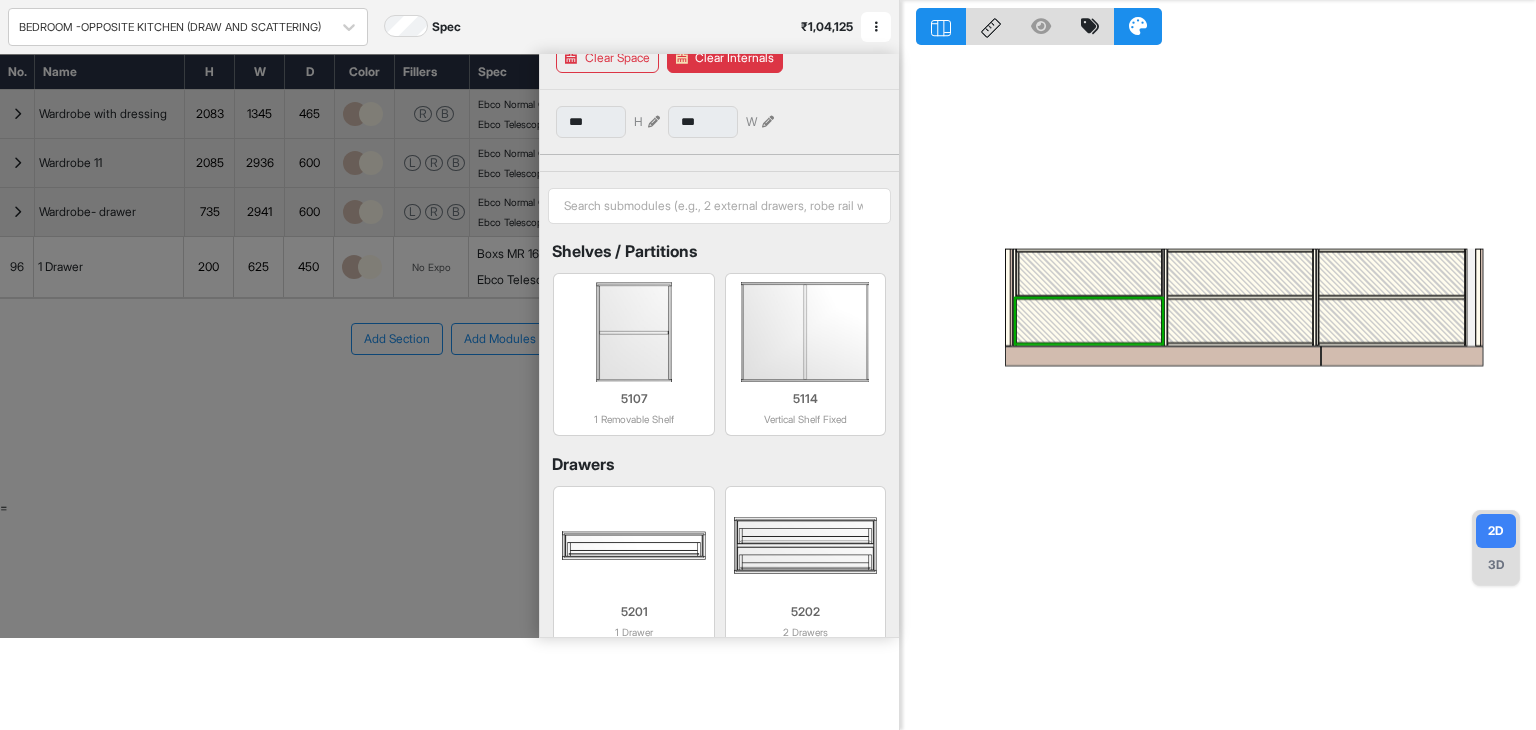 click at bounding box center (1089, 321) 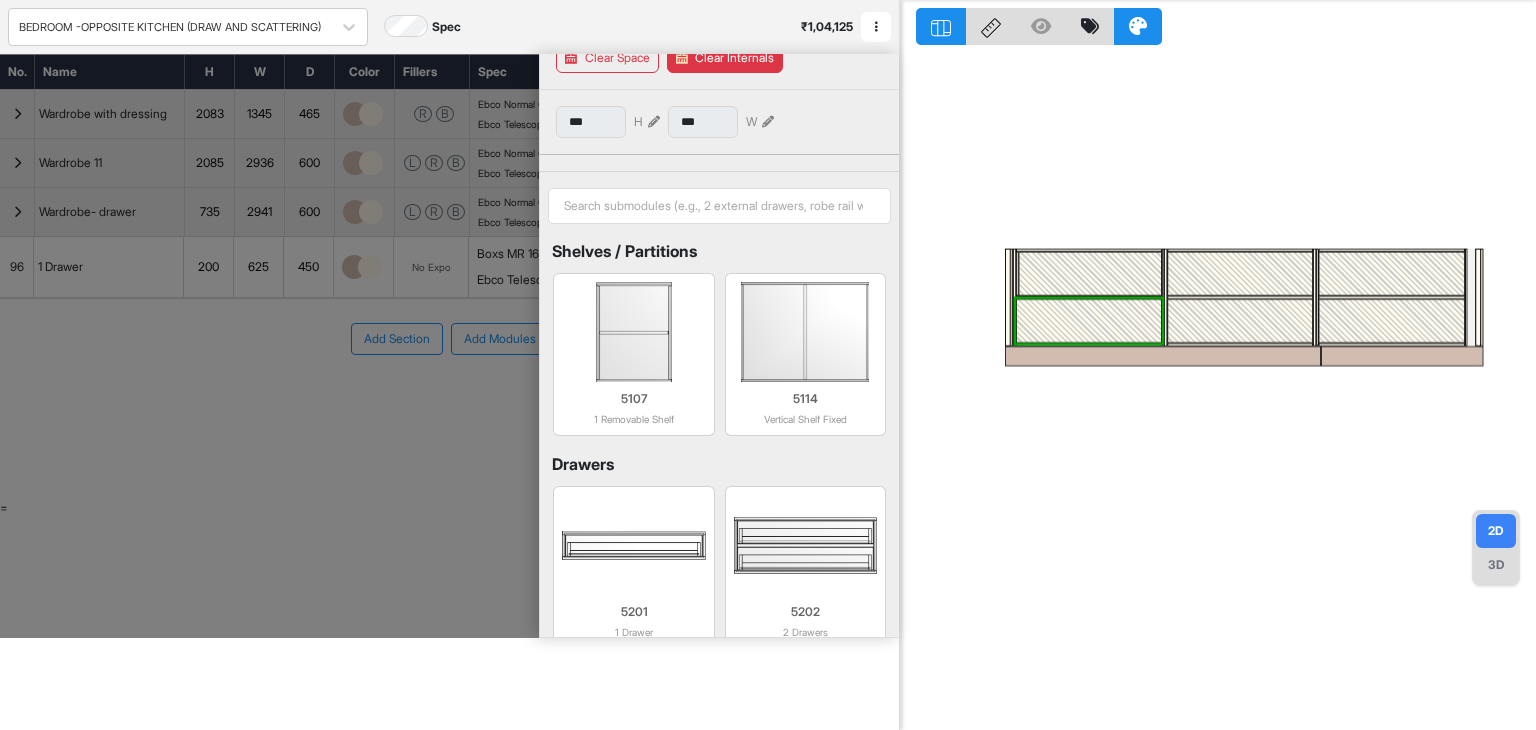 drag, startPoint x: 1074, startPoint y: 324, endPoint x: 1056, endPoint y: 324, distance: 18 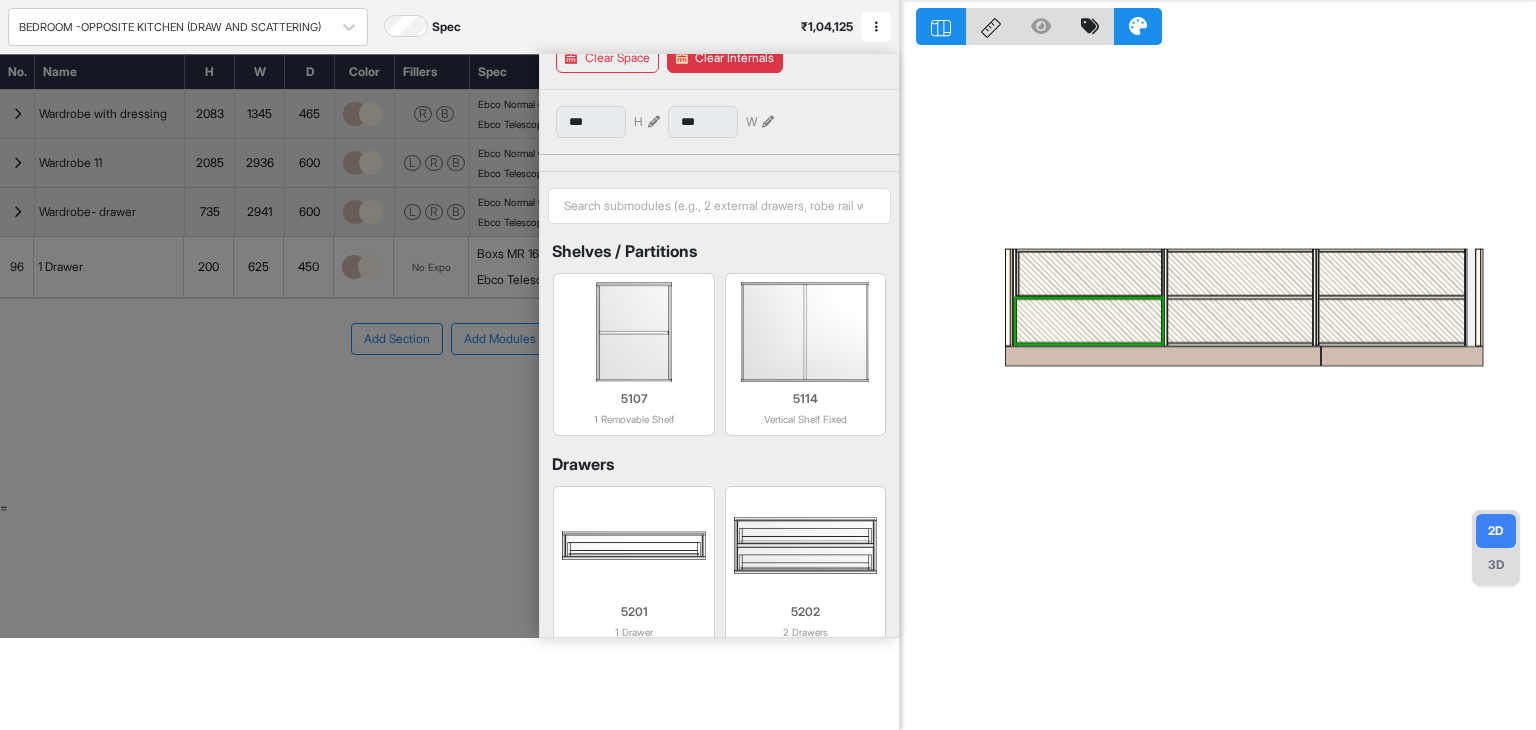 click at bounding box center (1089, 321) 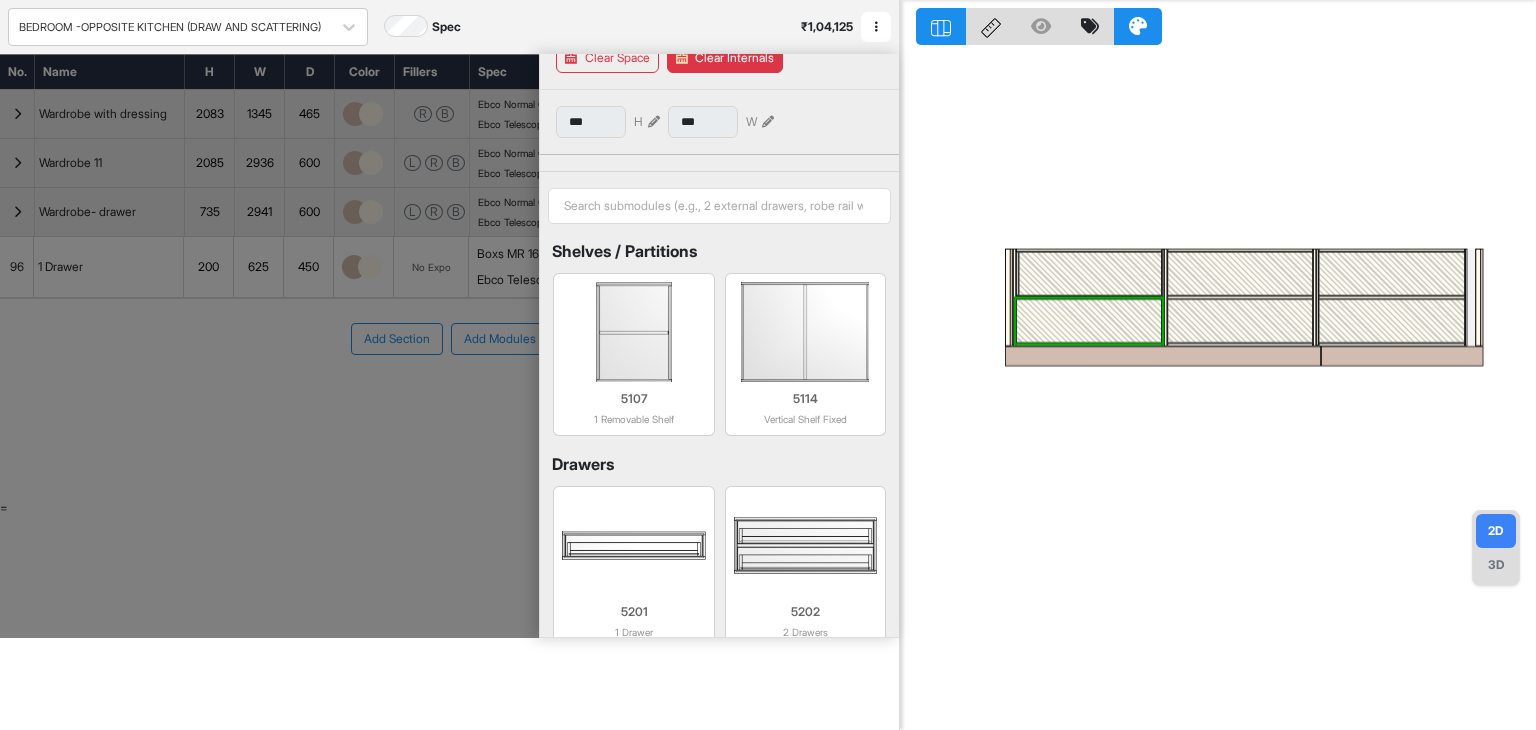 click at bounding box center [1089, 321] 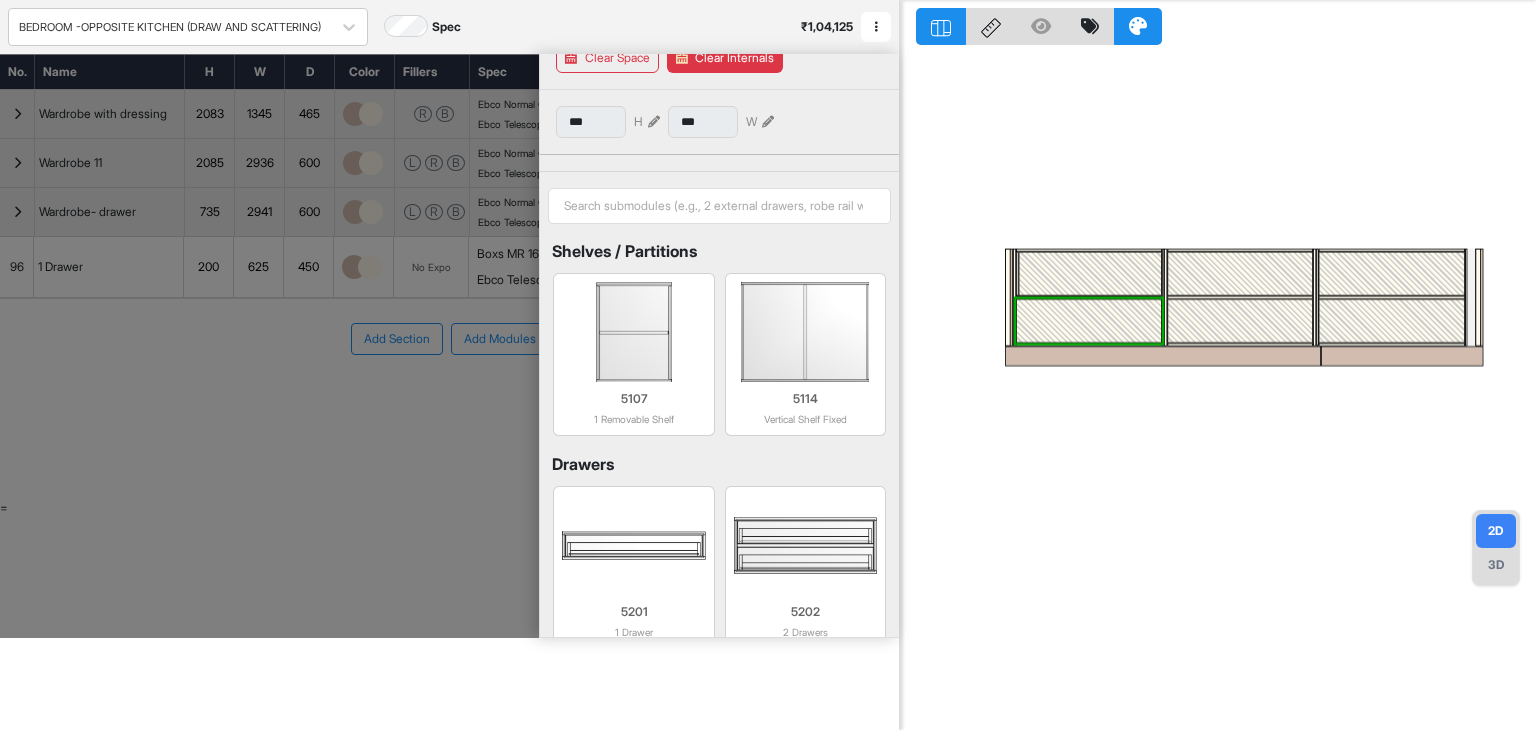 click on "Clear Internals" at bounding box center [725, 58] 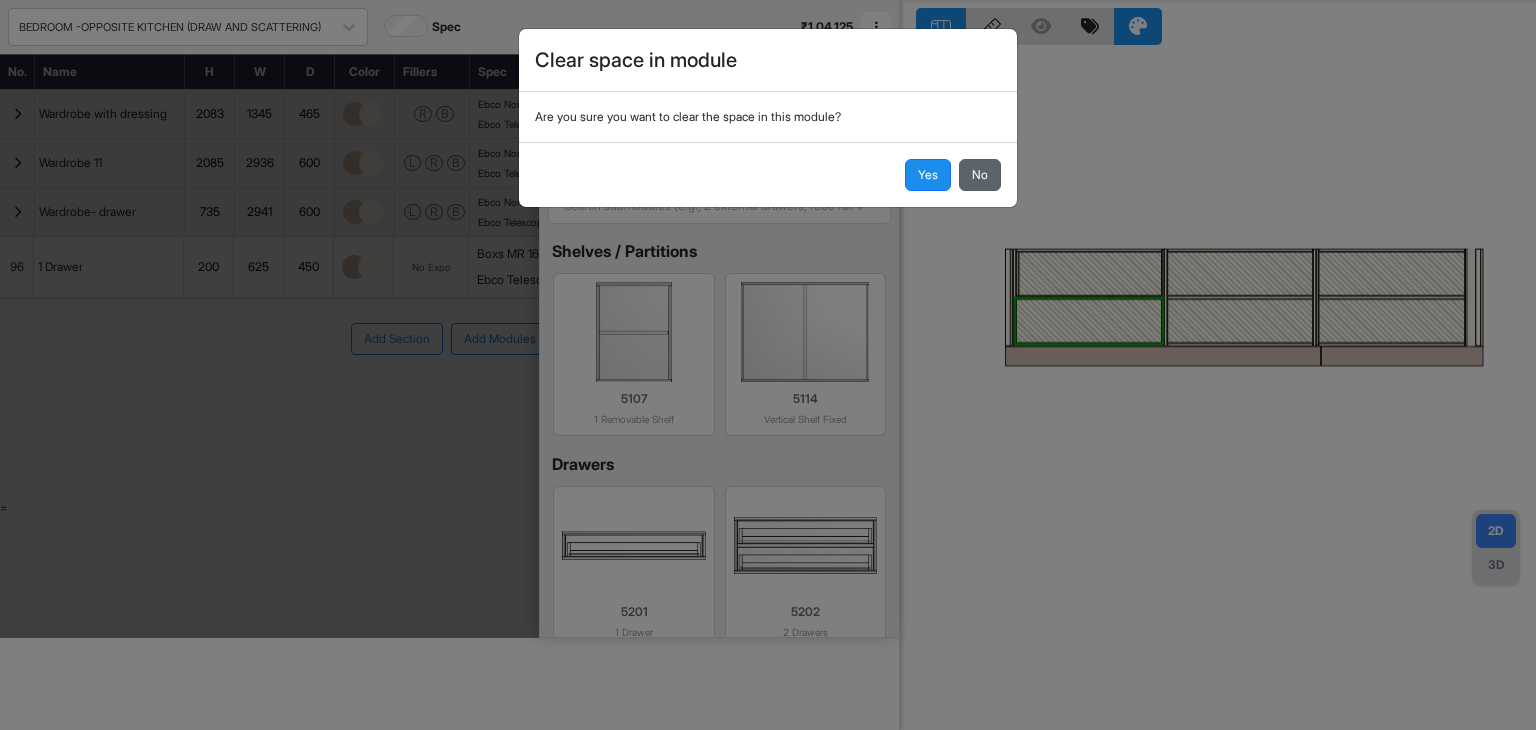 click on "No" at bounding box center (980, 175) 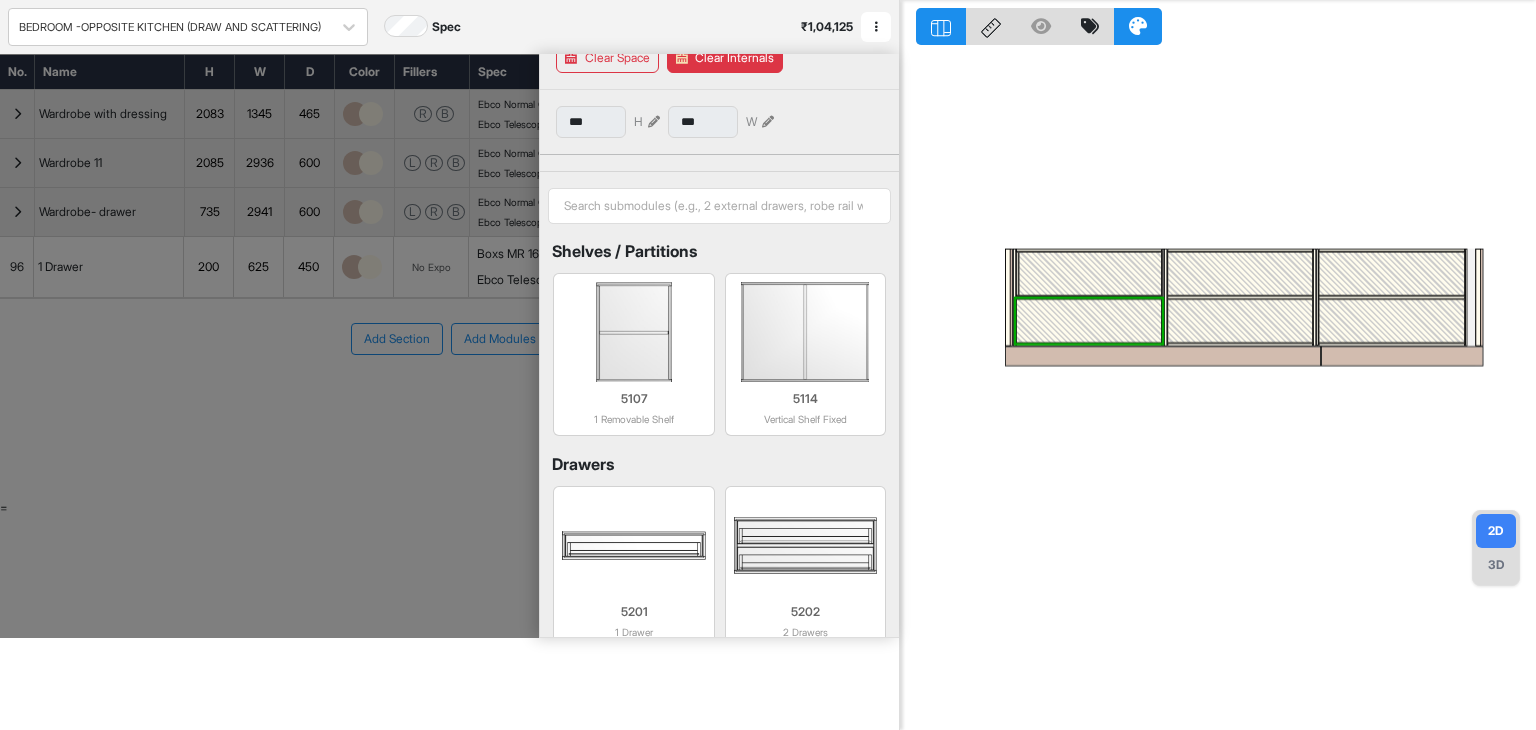 scroll, scrollTop: 53, scrollLeft: 0, axis: vertical 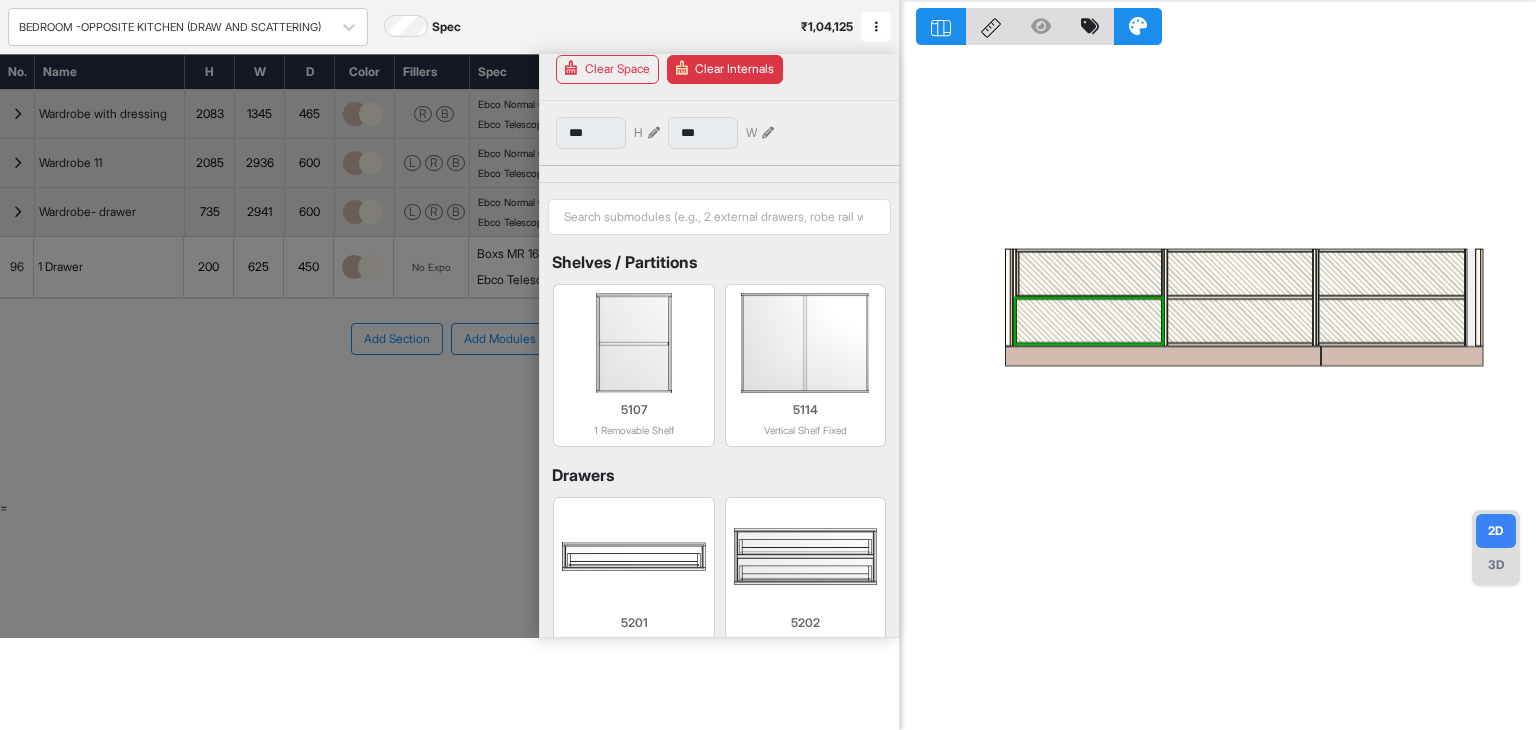 click on "Clear Space" at bounding box center [607, 69] 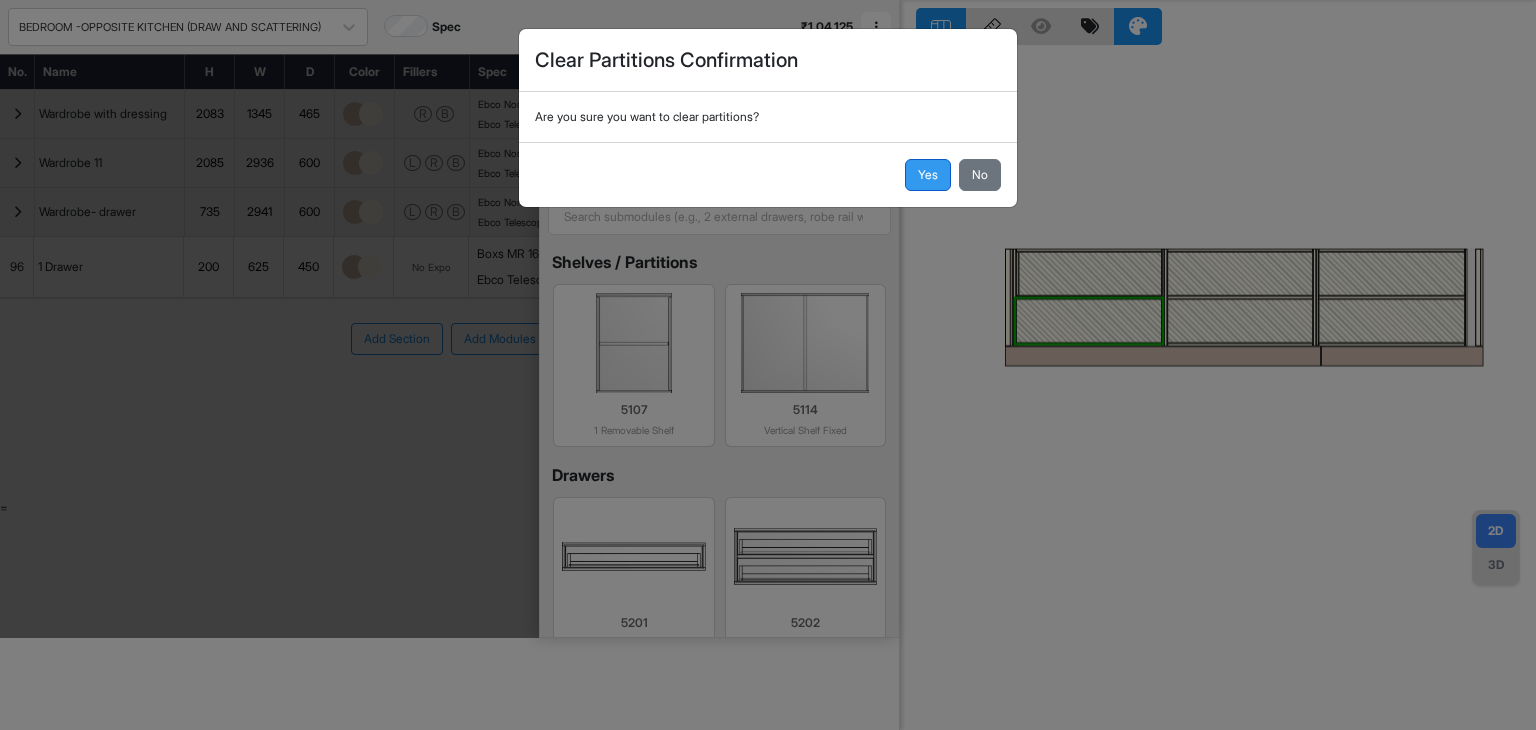 click on "Yes" at bounding box center [928, 175] 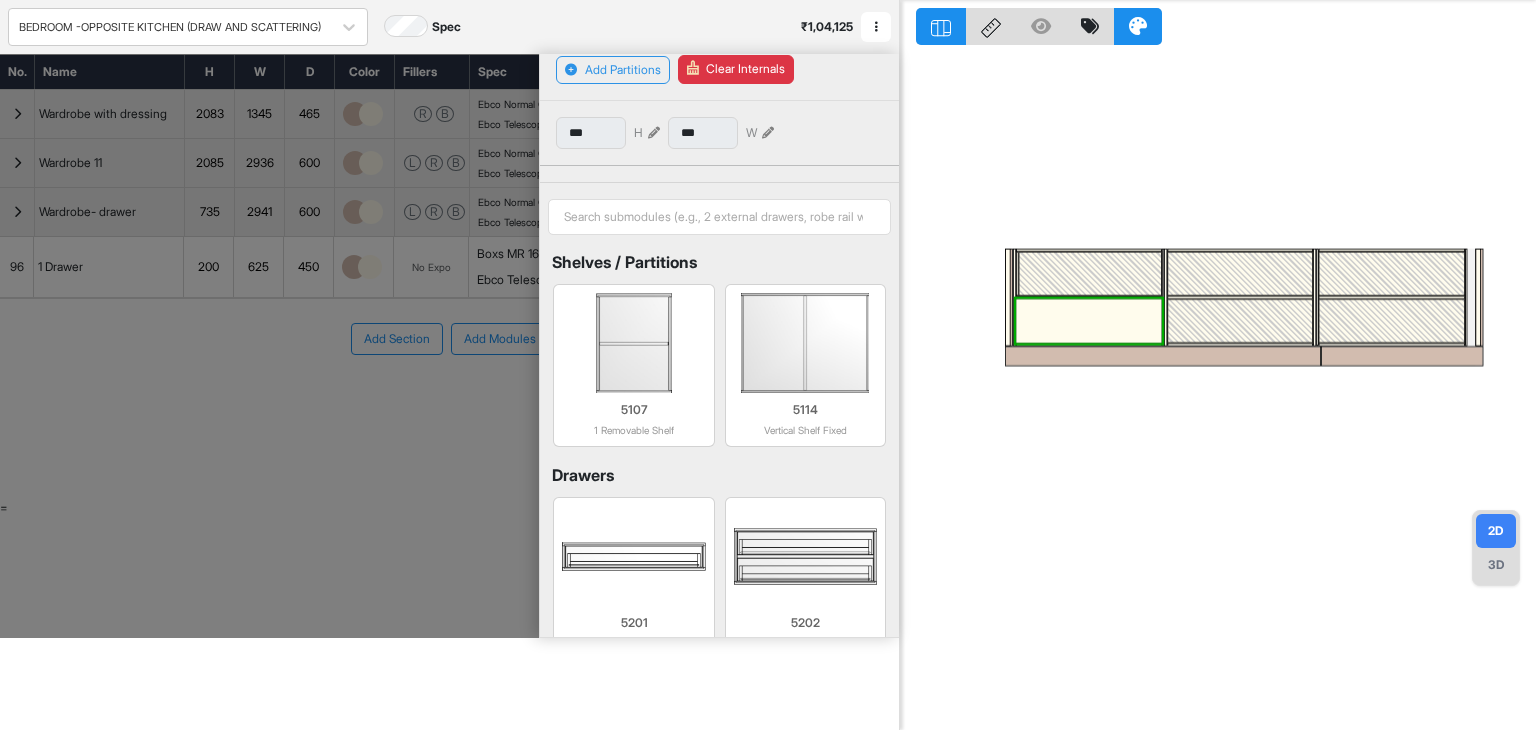 click at bounding box center (1089, 321) 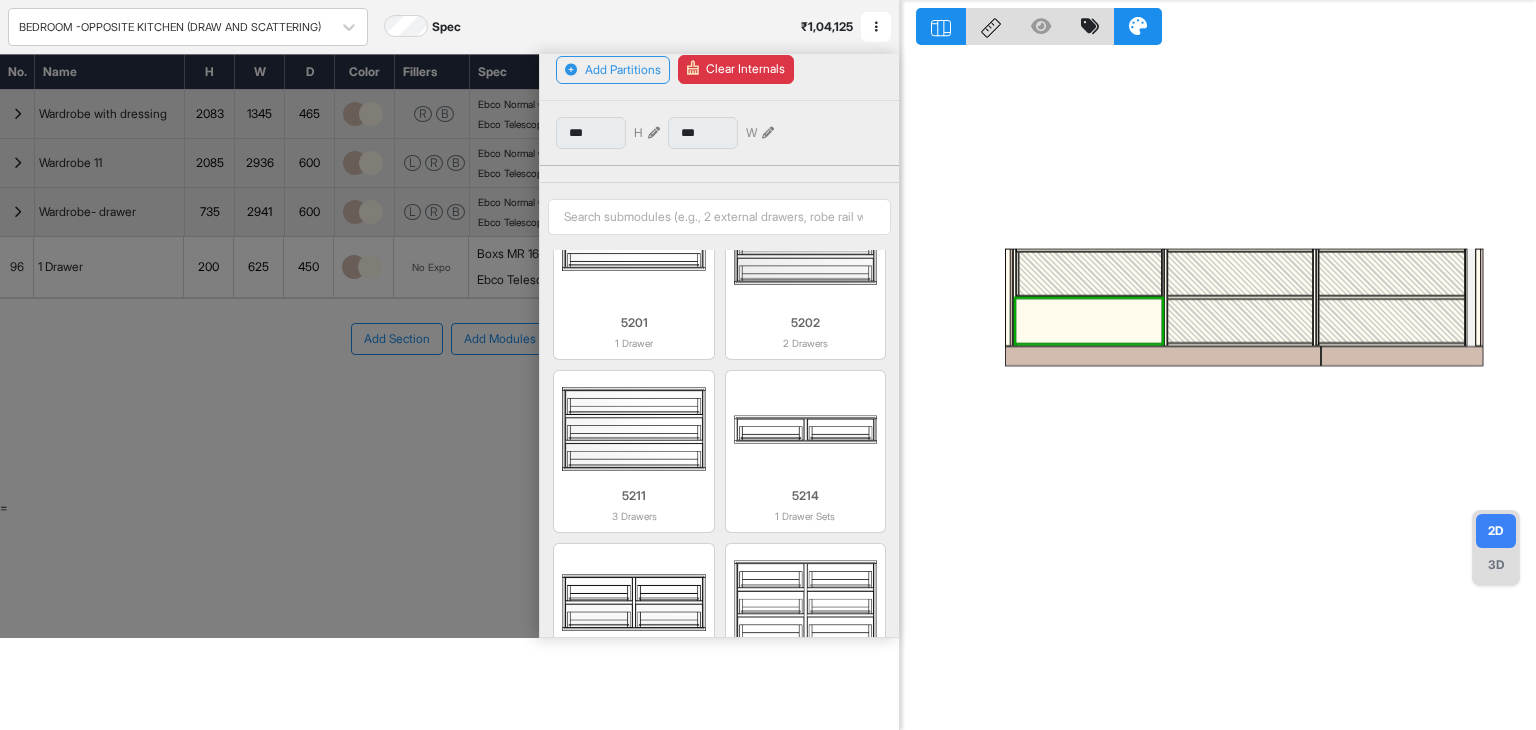 scroll, scrollTop: 600, scrollLeft: 0, axis: vertical 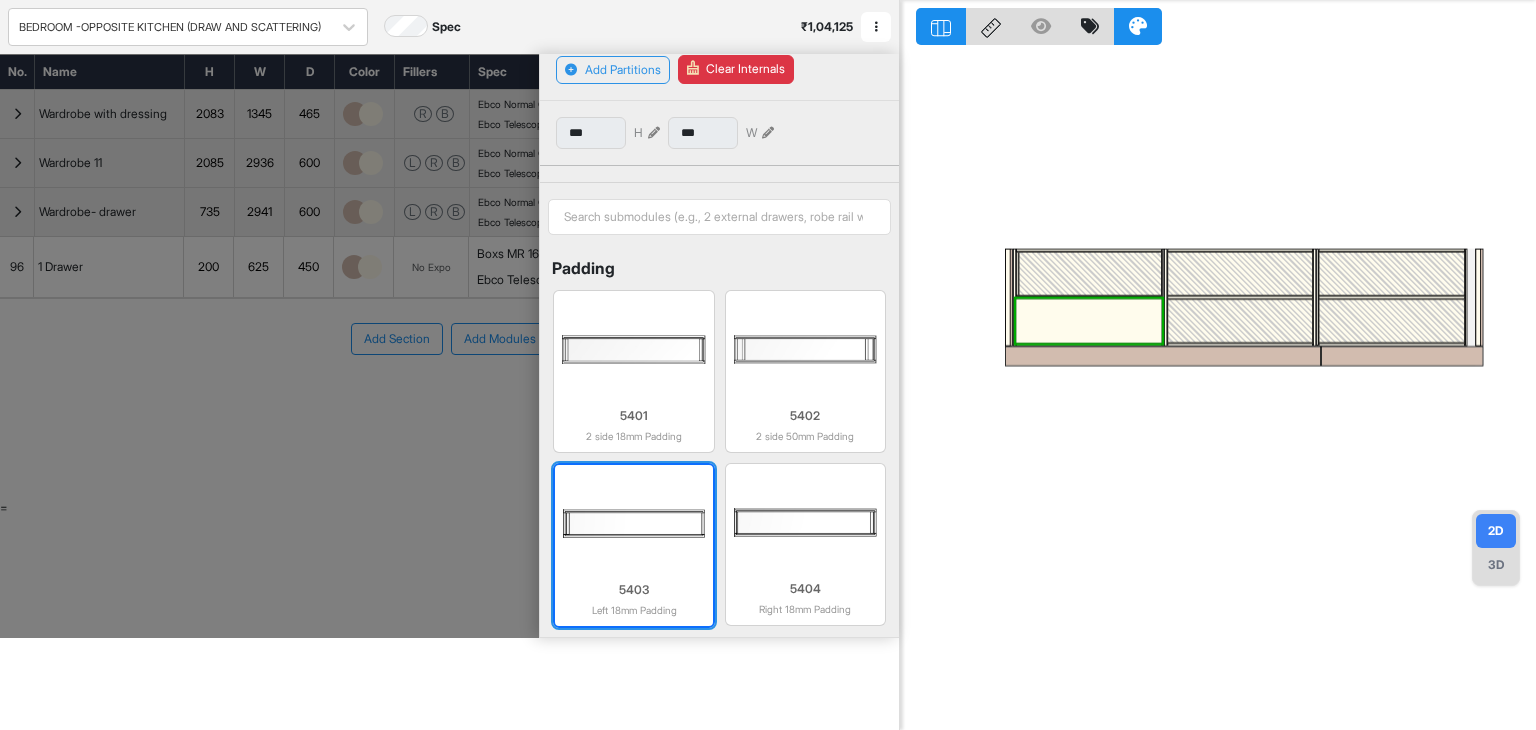 click at bounding box center [633, 523] 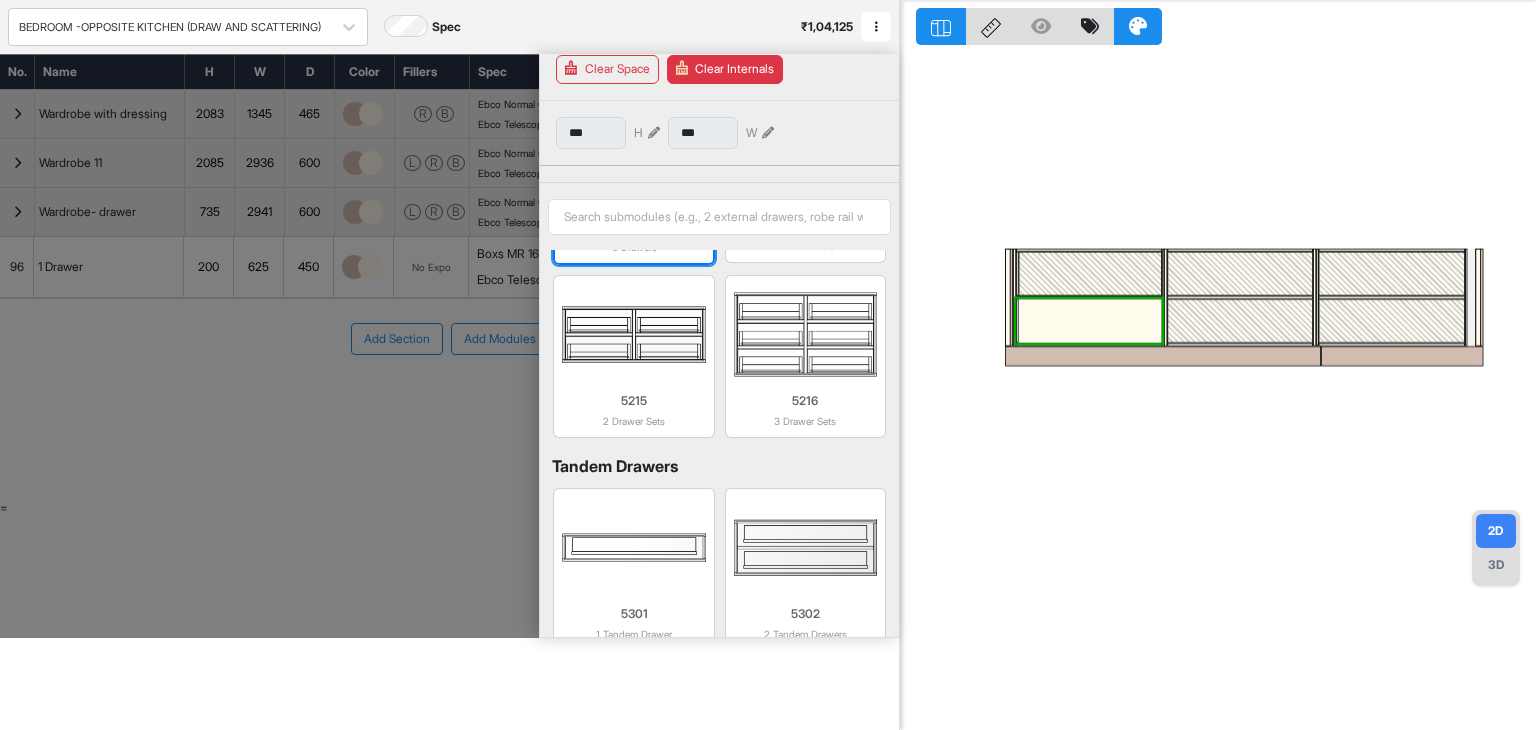 scroll, scrollTop: 579, scrollLeft: 0, axis: vertical 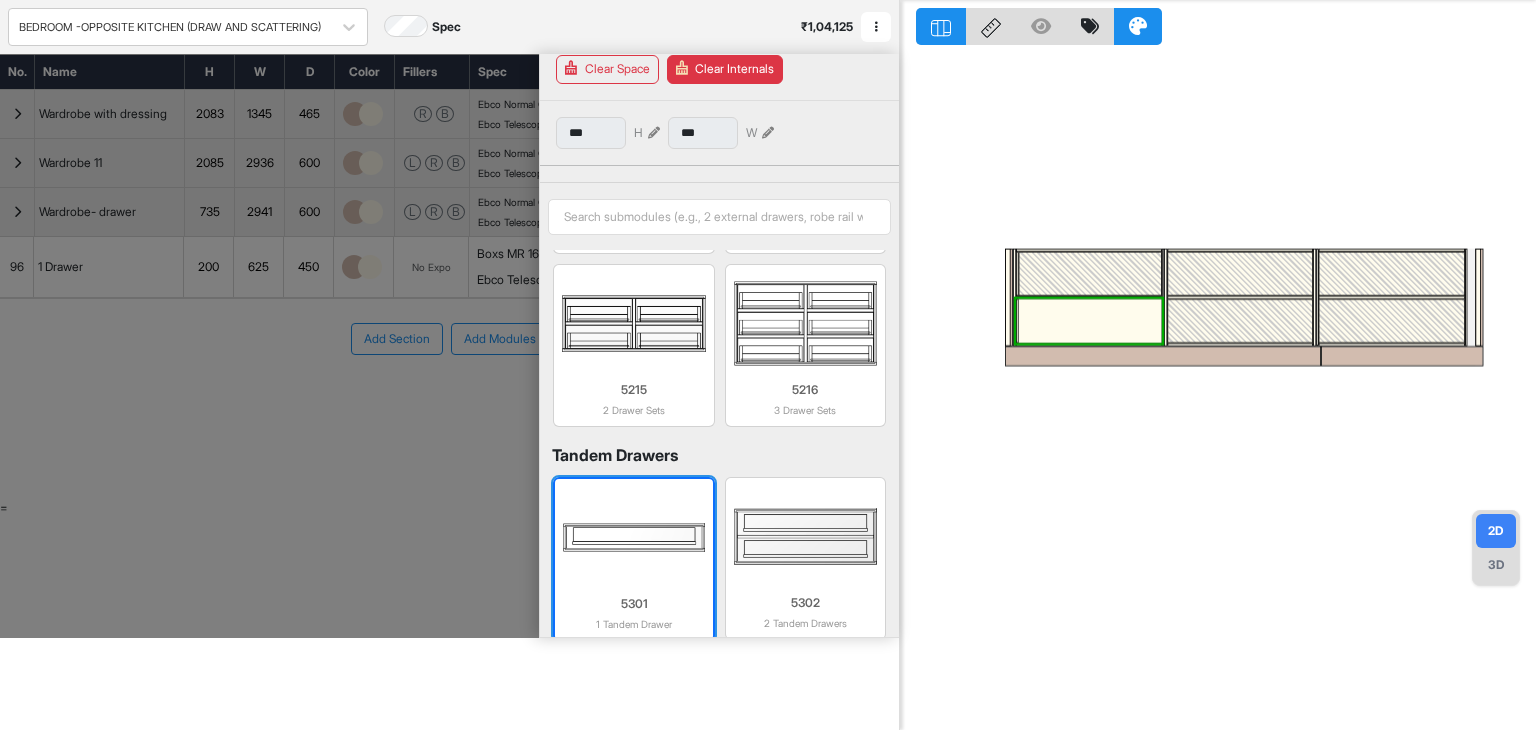 click at bounding box center [633, 537] 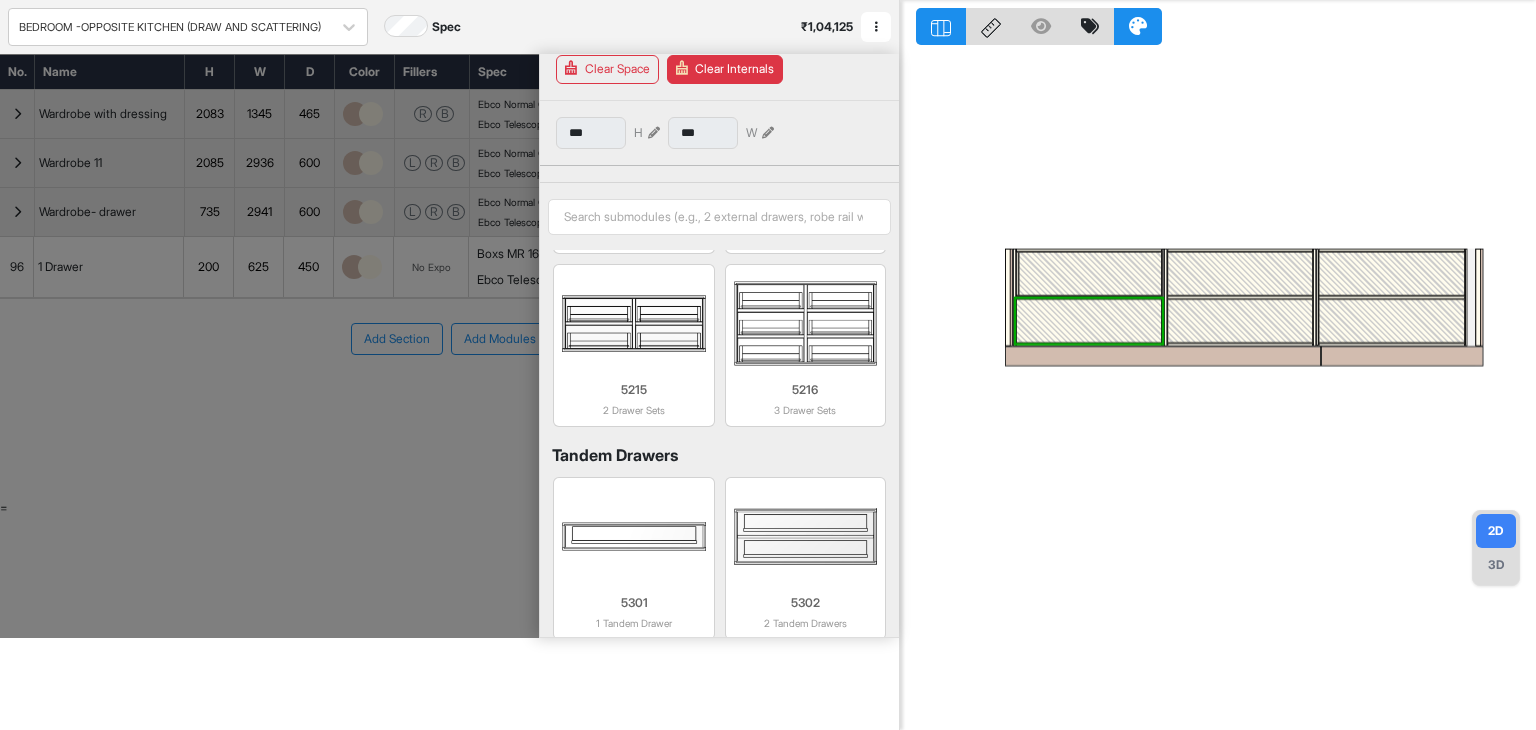 click at bounding box center (1089, 321) 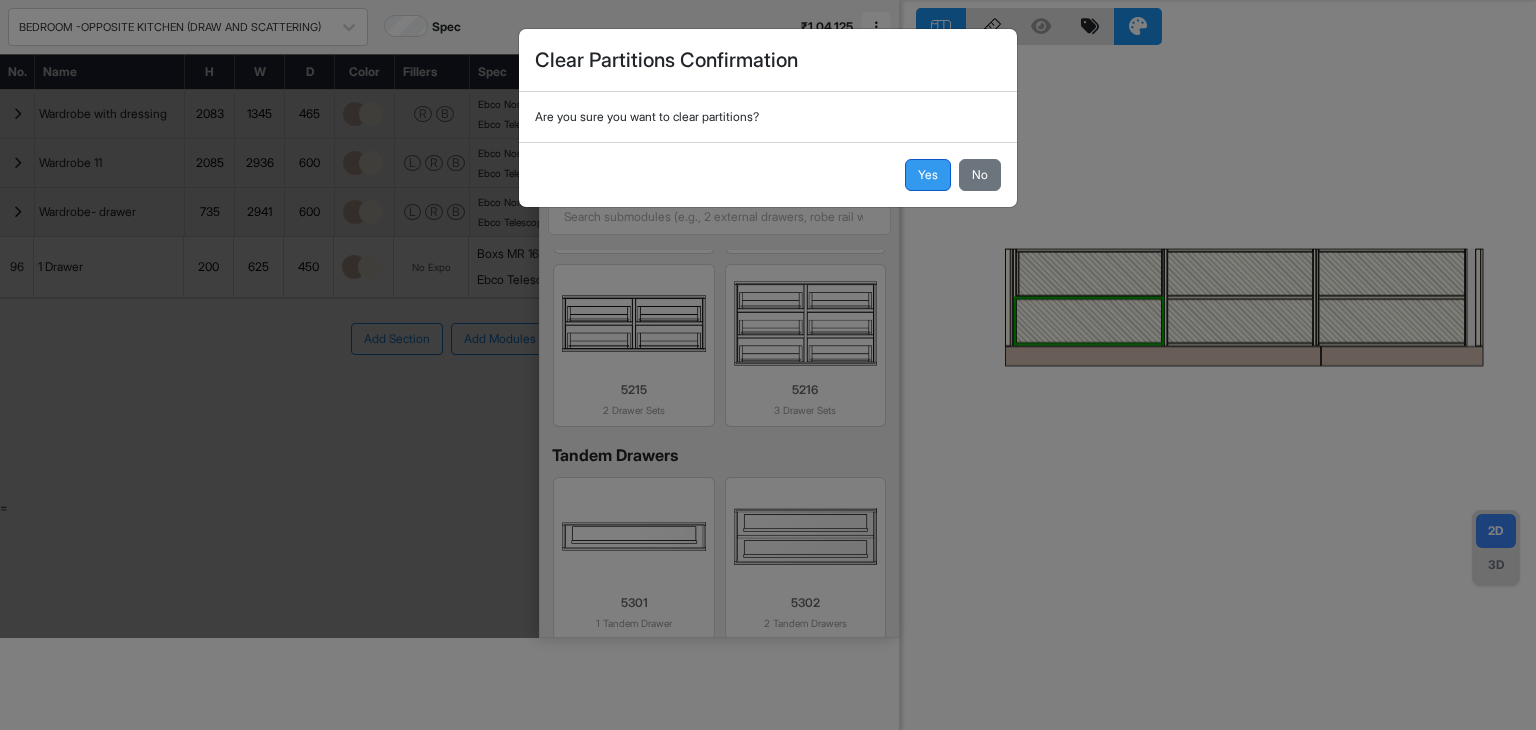 click on "Yes" at bounding box center [928, 175] 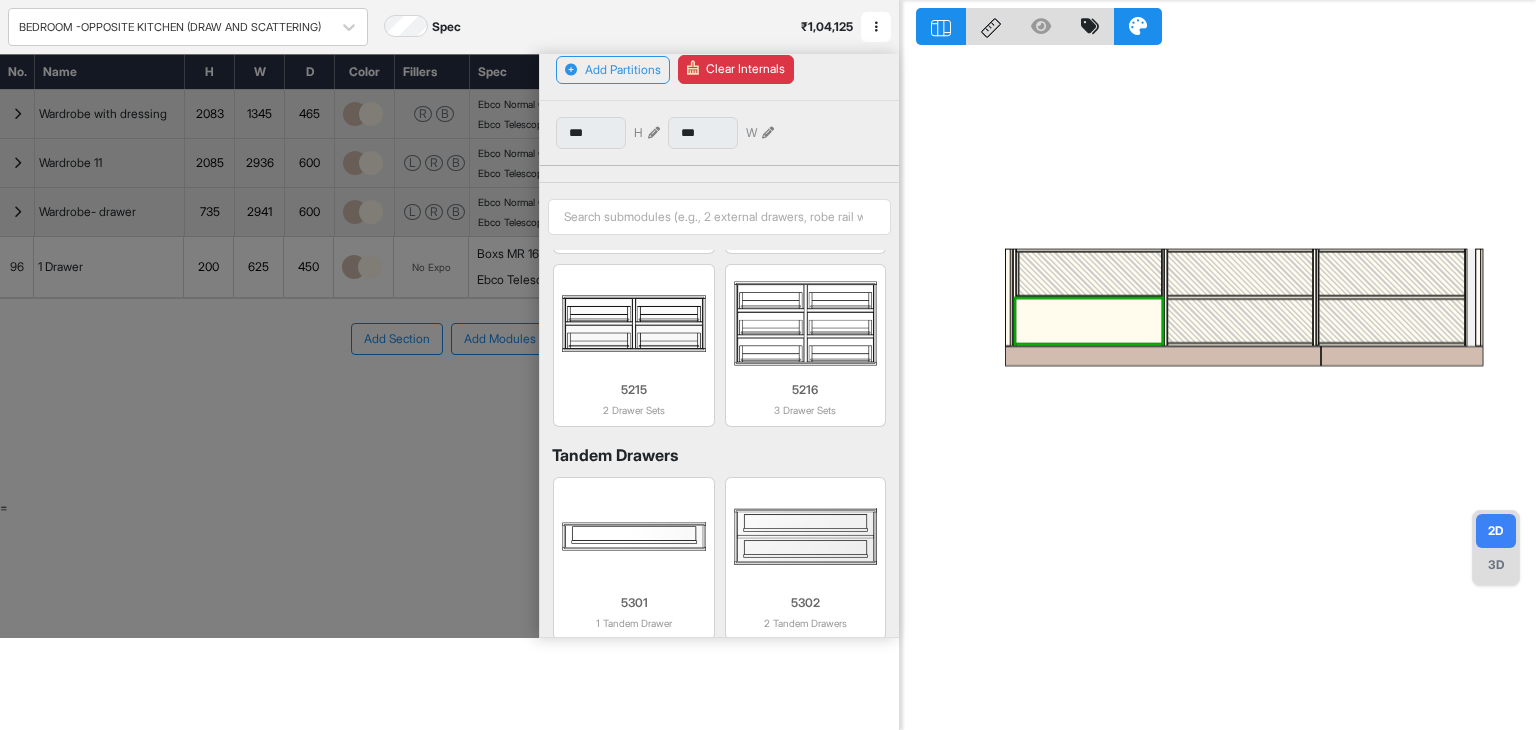 click at bounding box center (1089, 321) 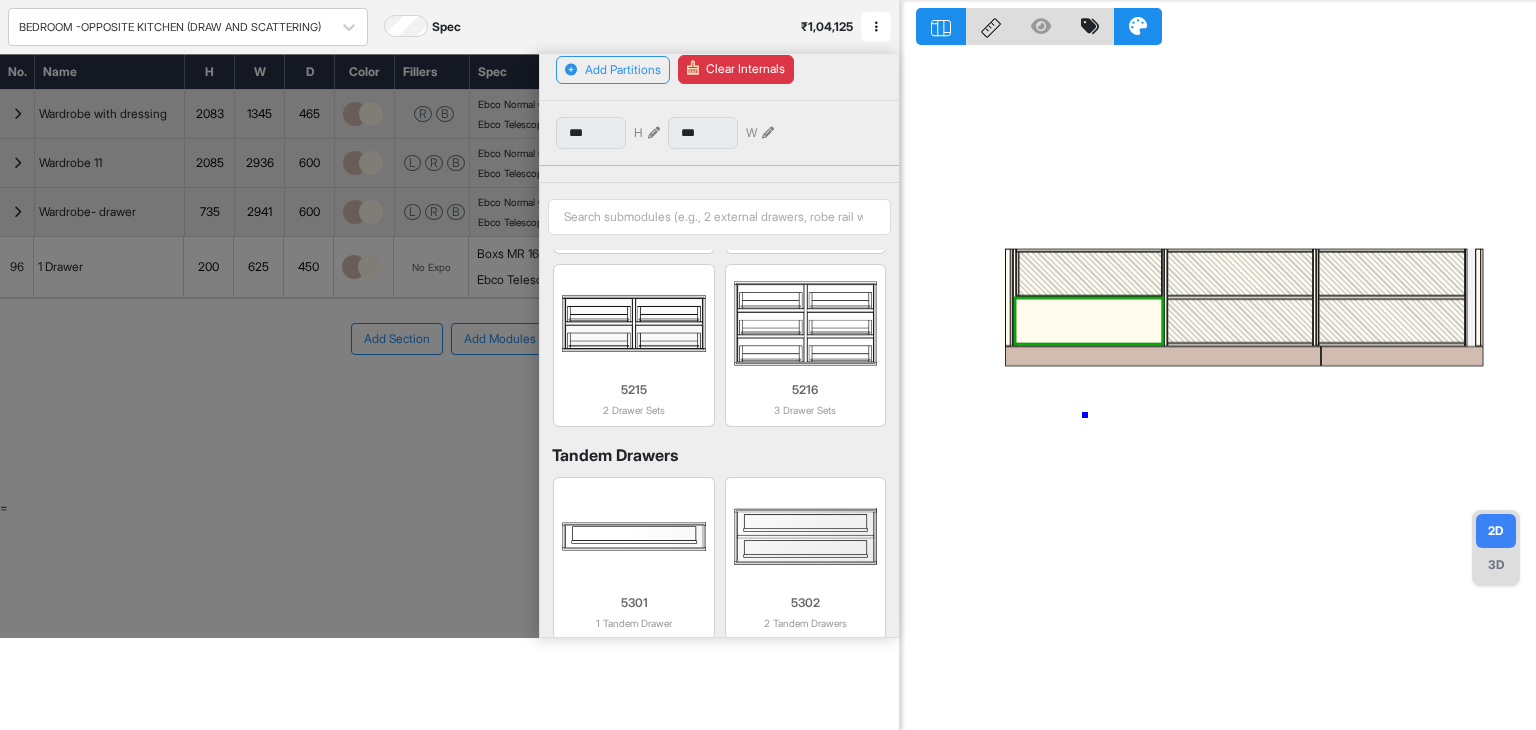 click at bounding box center [1218, 365] 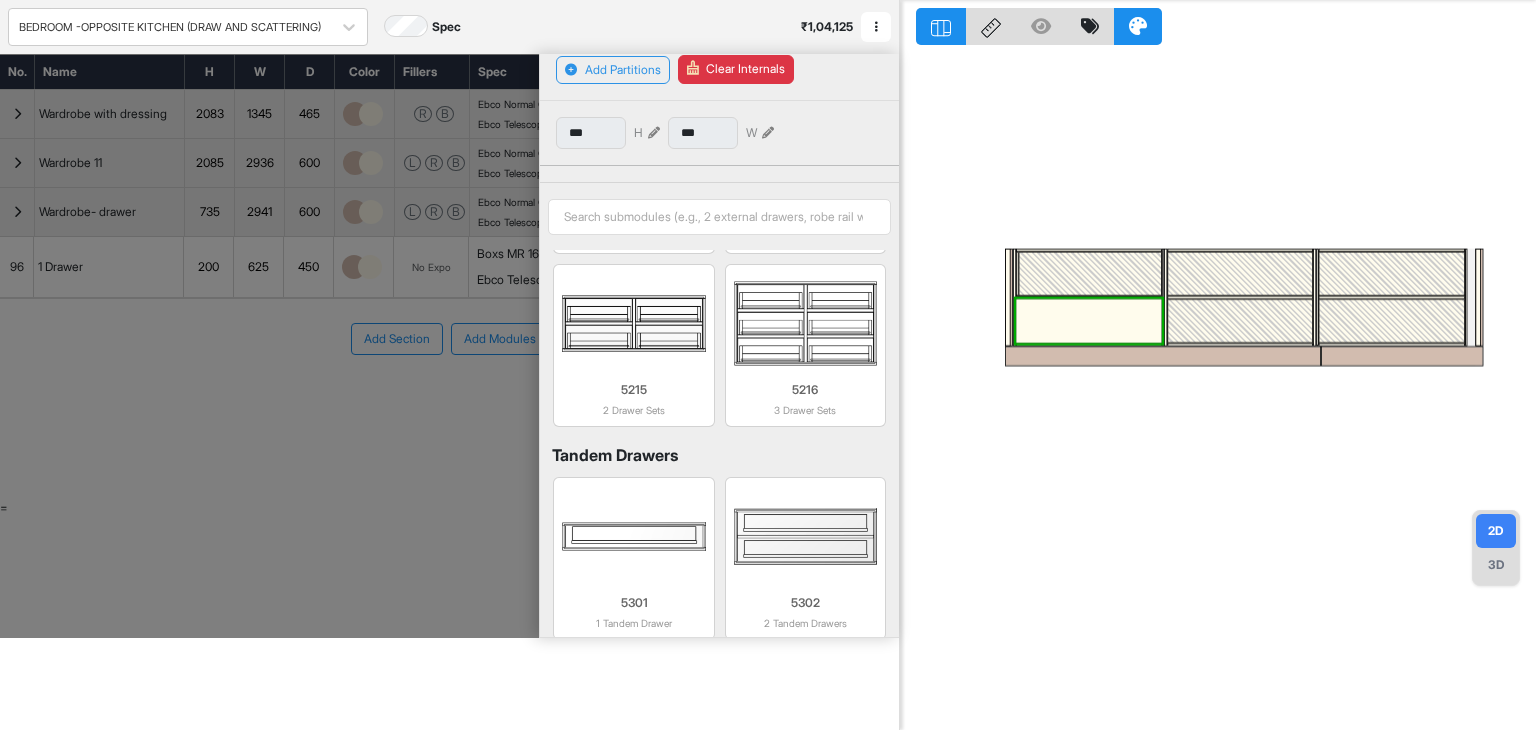 click at bounding box center [1089, 321] 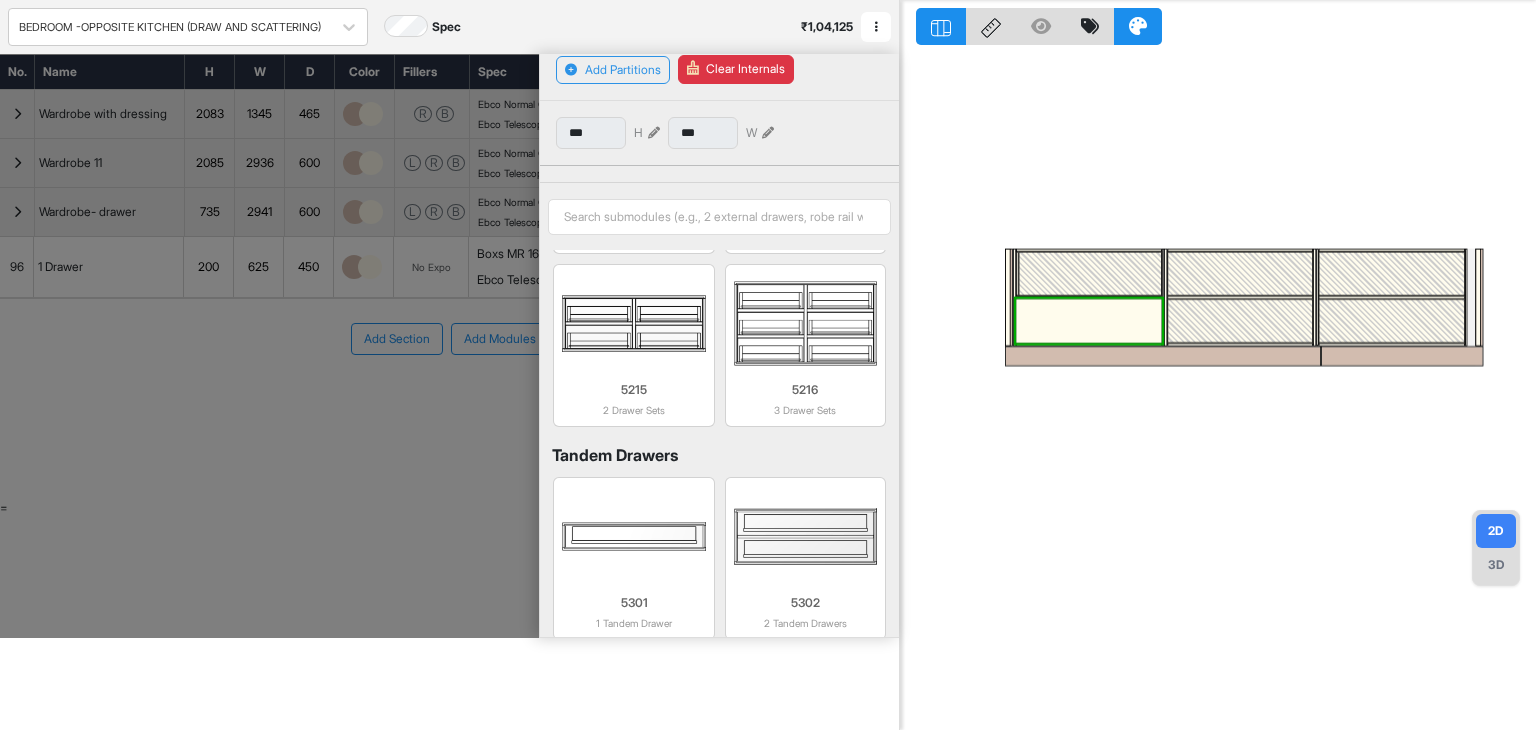 click at bounding box center (1090, 274) 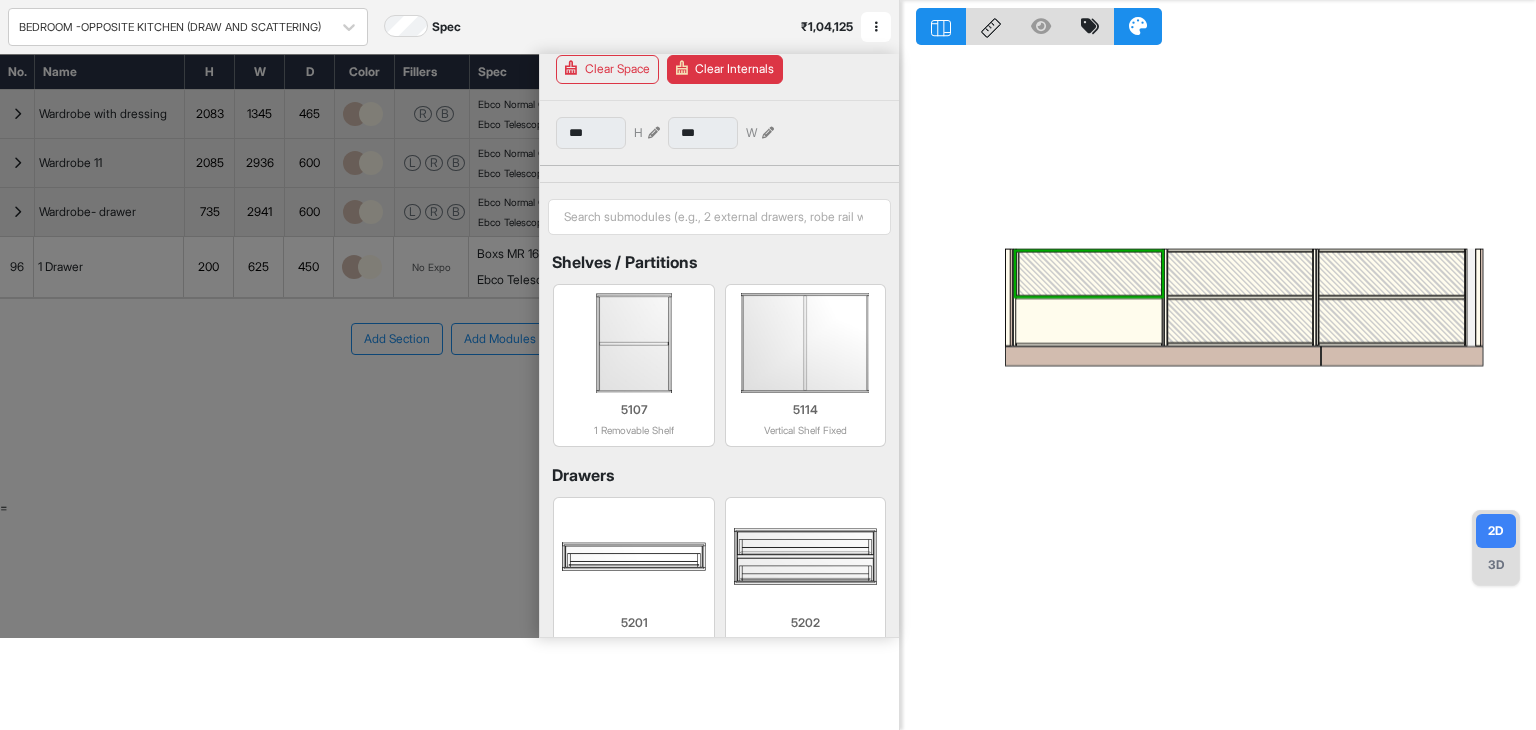click at bounding box center [1089, 321] 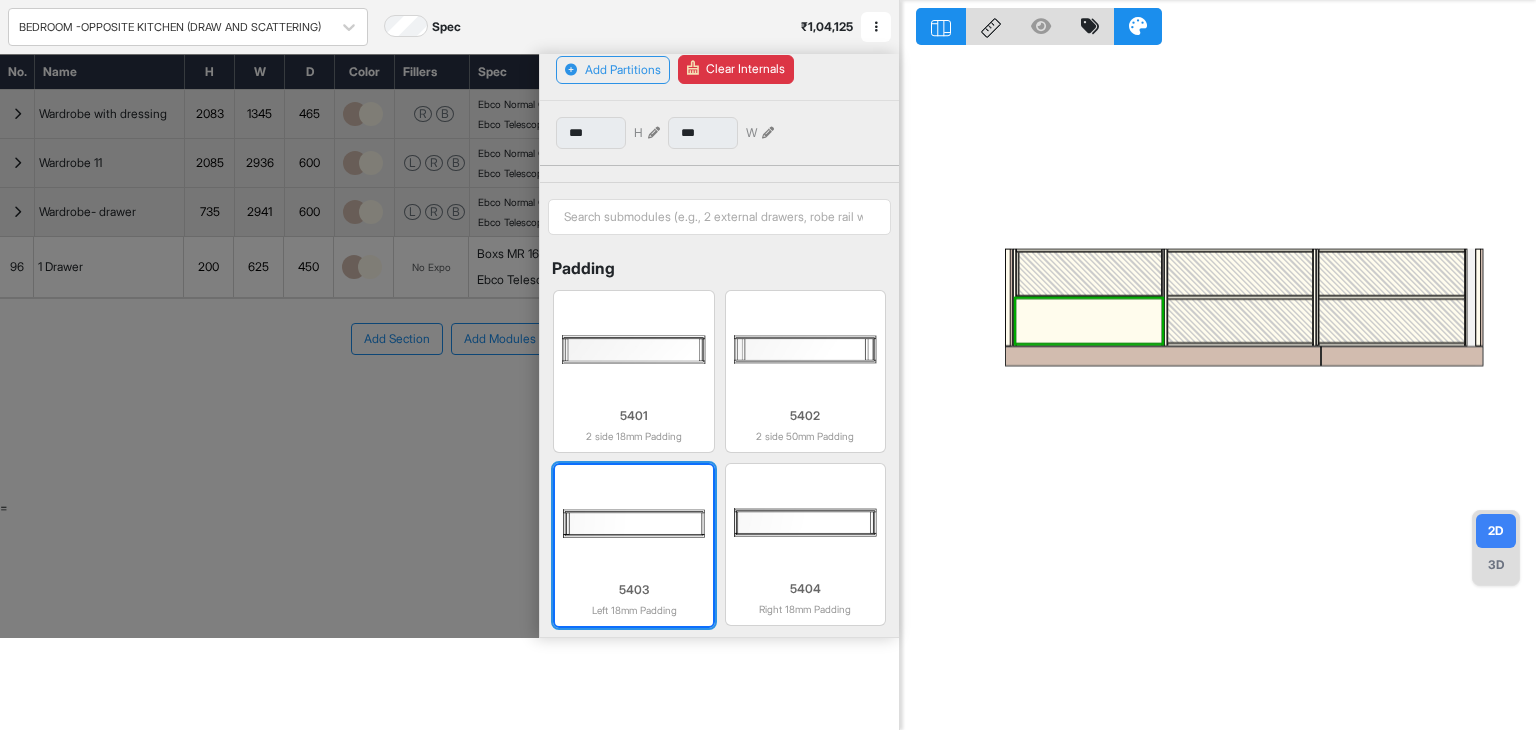 scroll, scrollTop: 977, scrollLeft: 0, axis: vertical 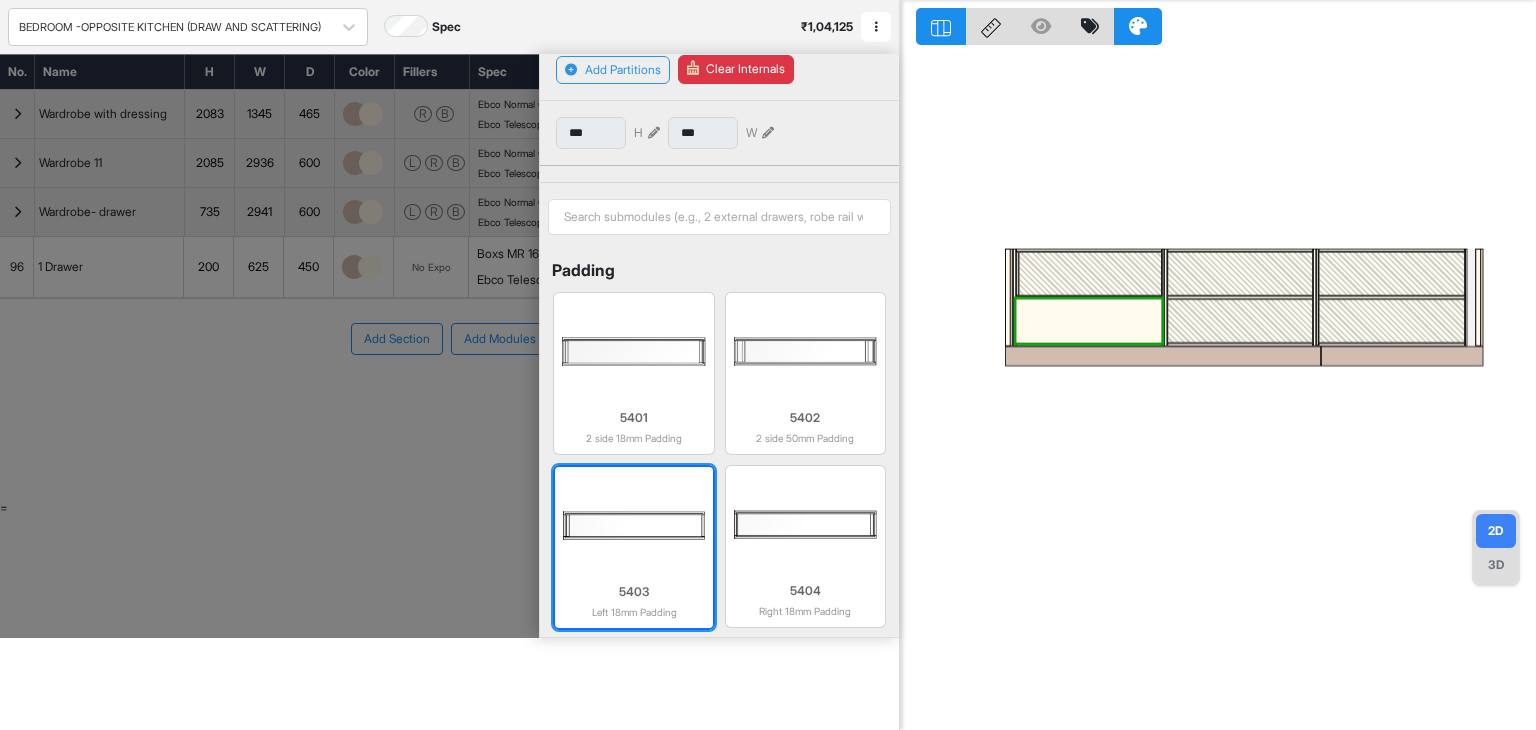 click at bounding box center [633, 525] 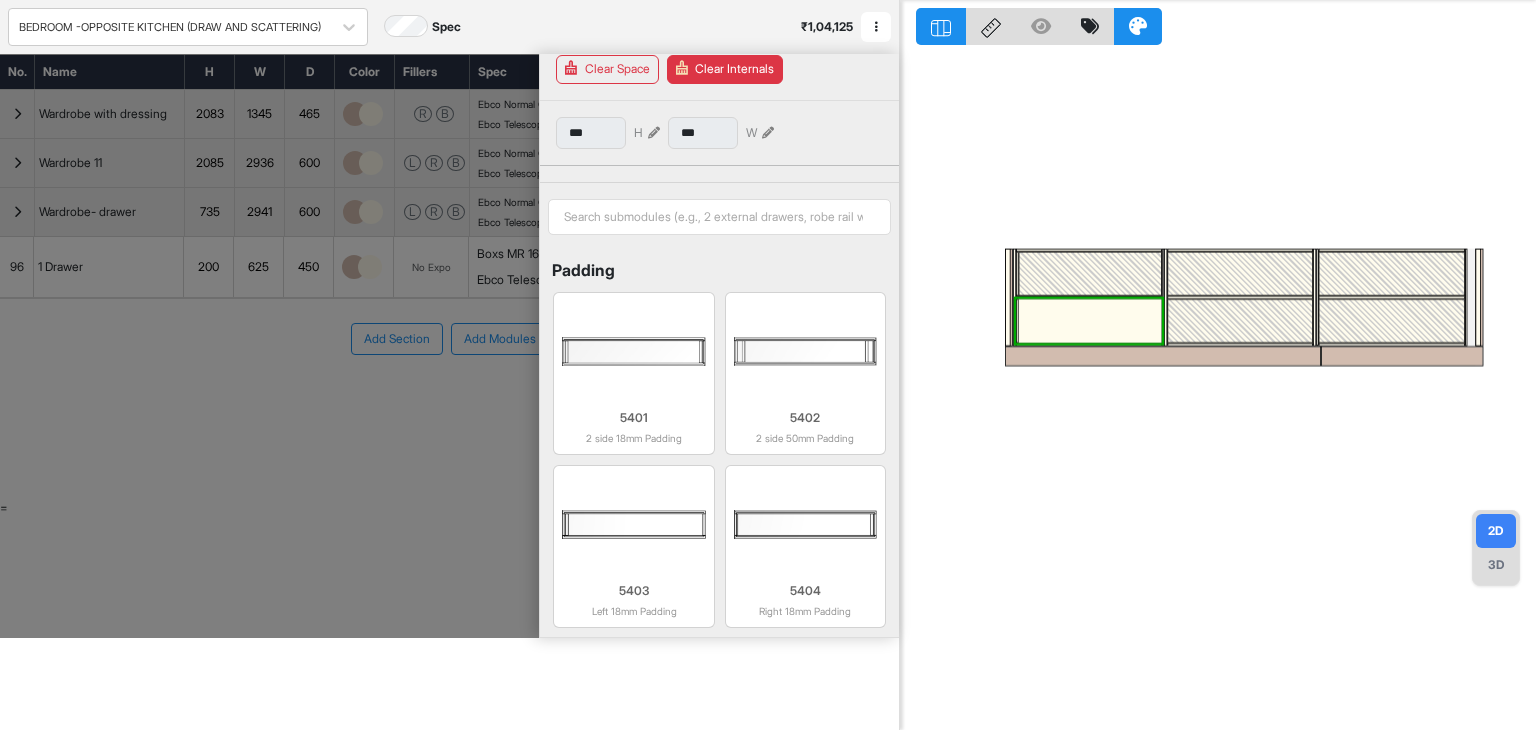 click at bounding box center (1090, 321) 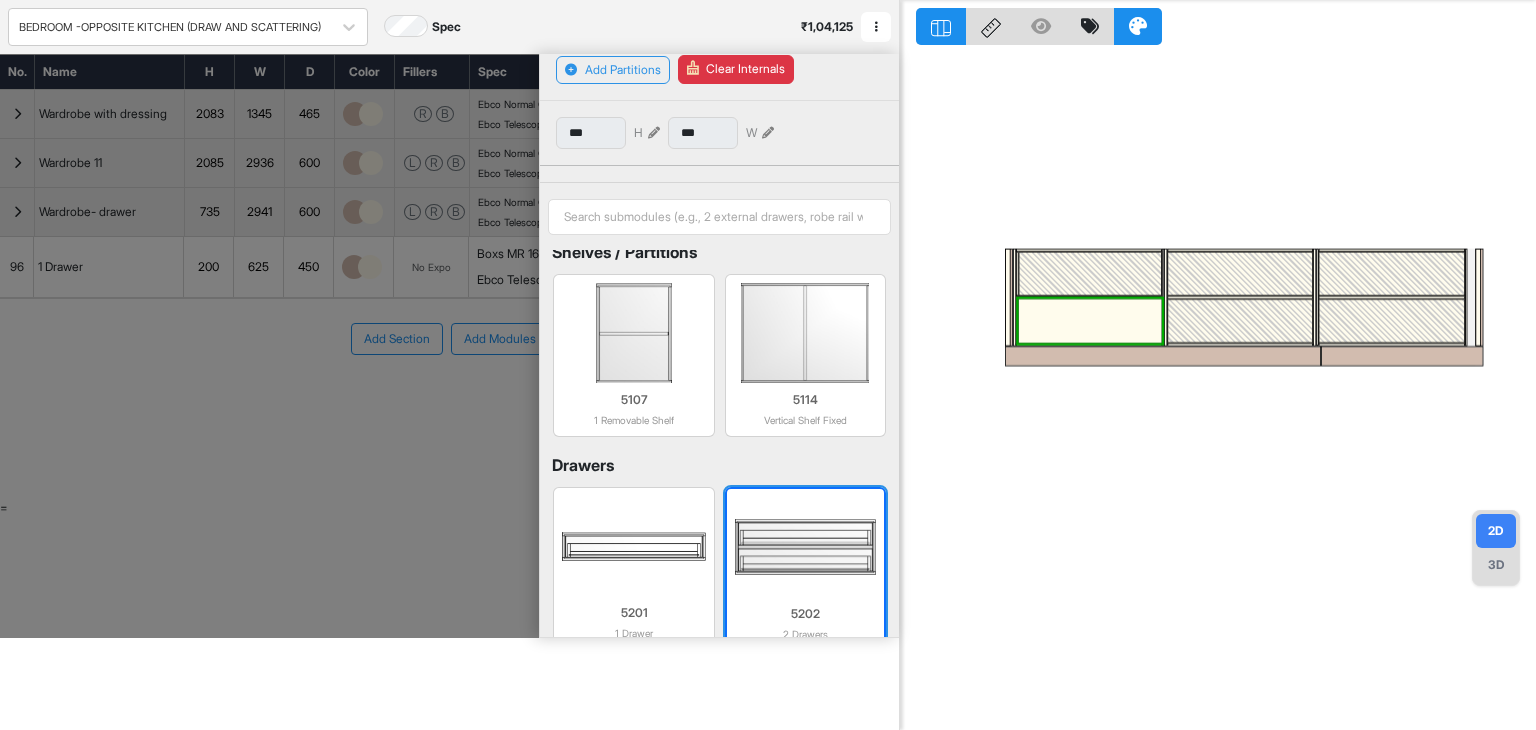 scroll, scrollTop: 0, scrollLeft: 0, axis: both 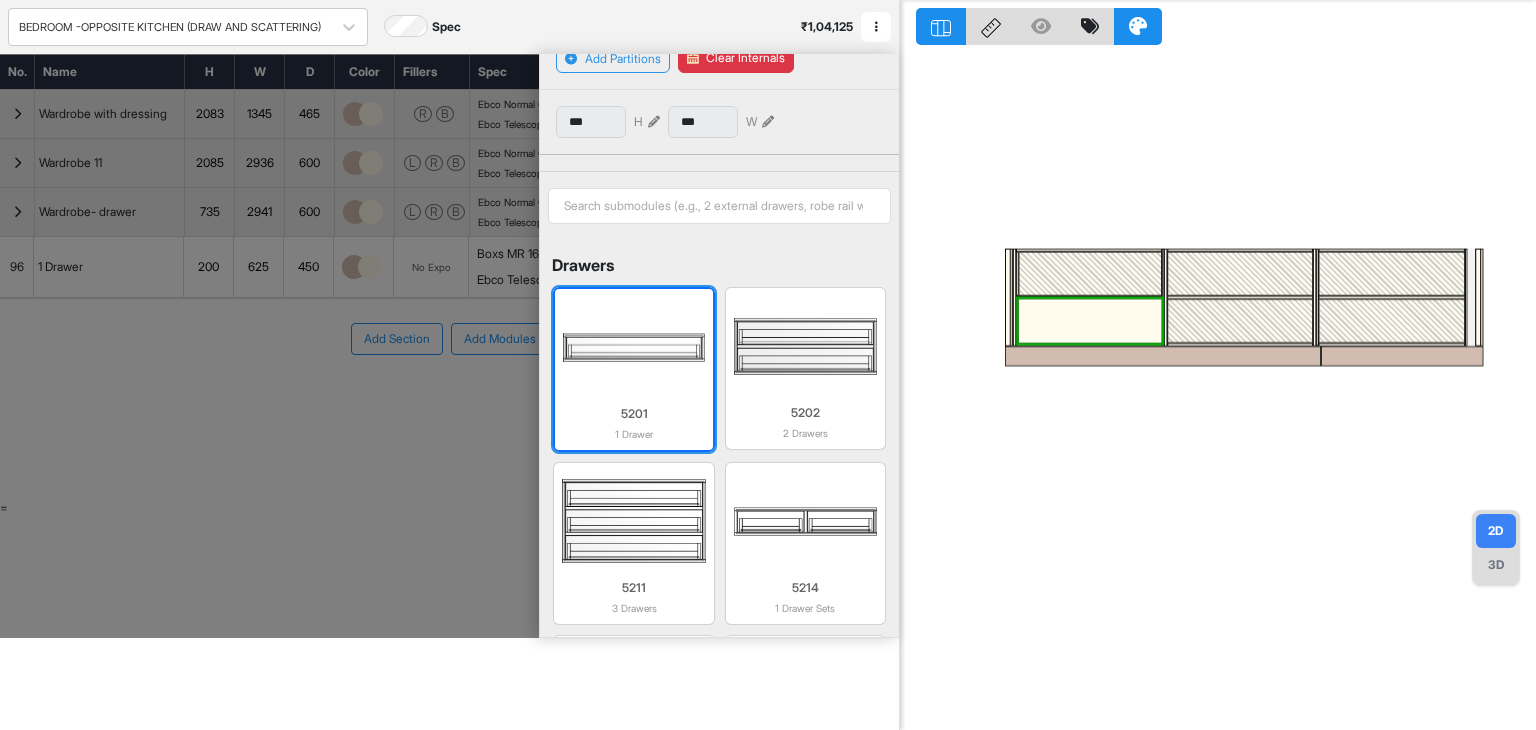 click at bounding box center [633, 347] 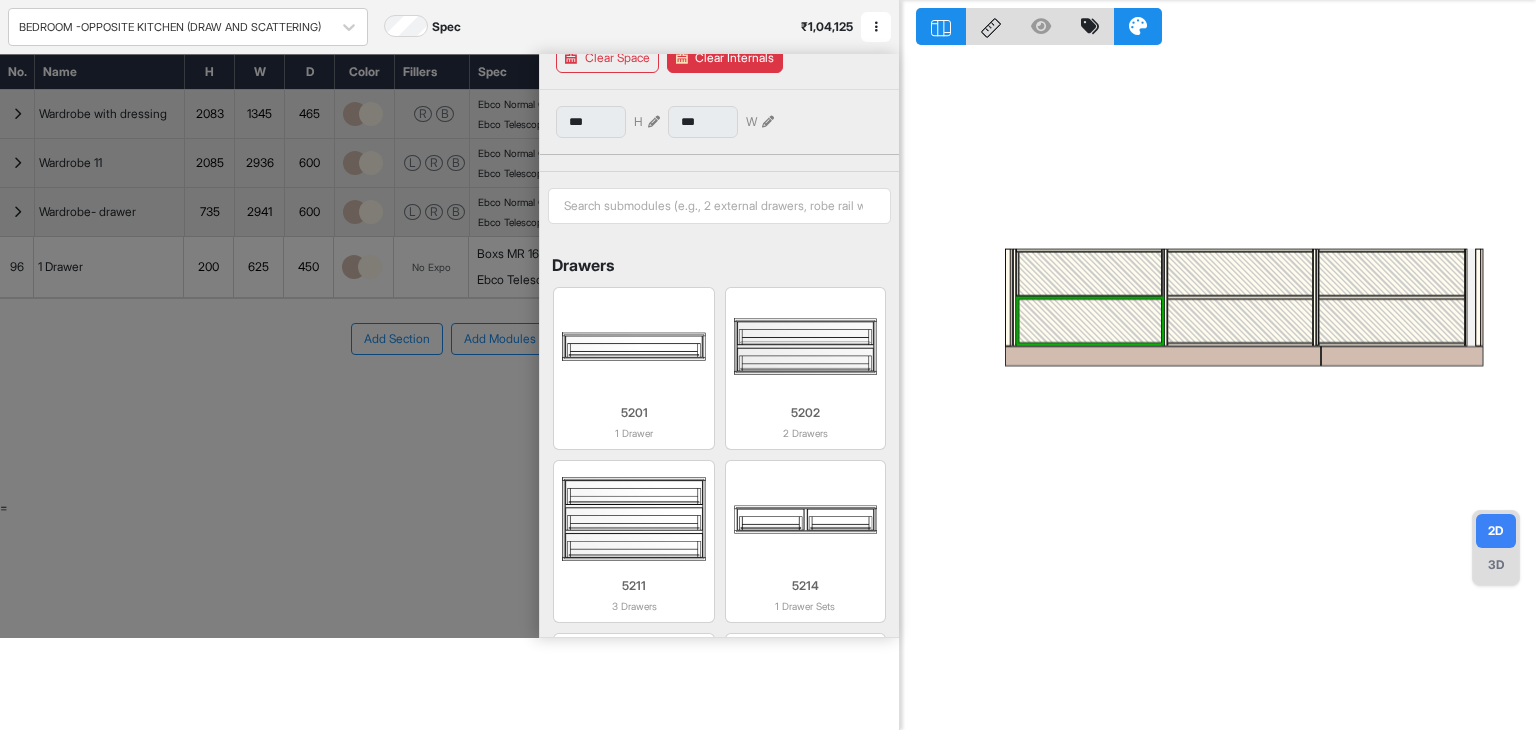 click at bounding box center [1218, 365] 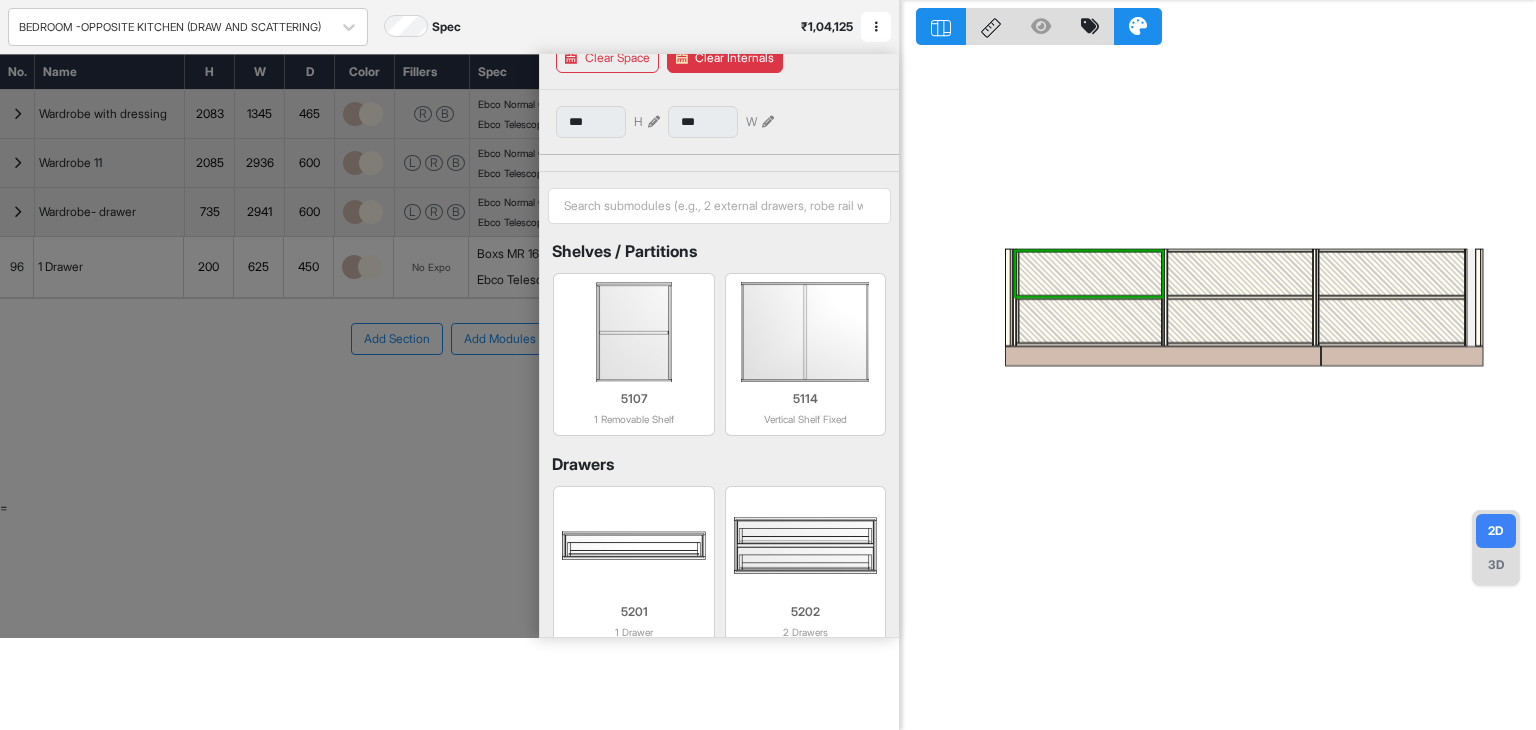 click at bounding box center [1240, 274] 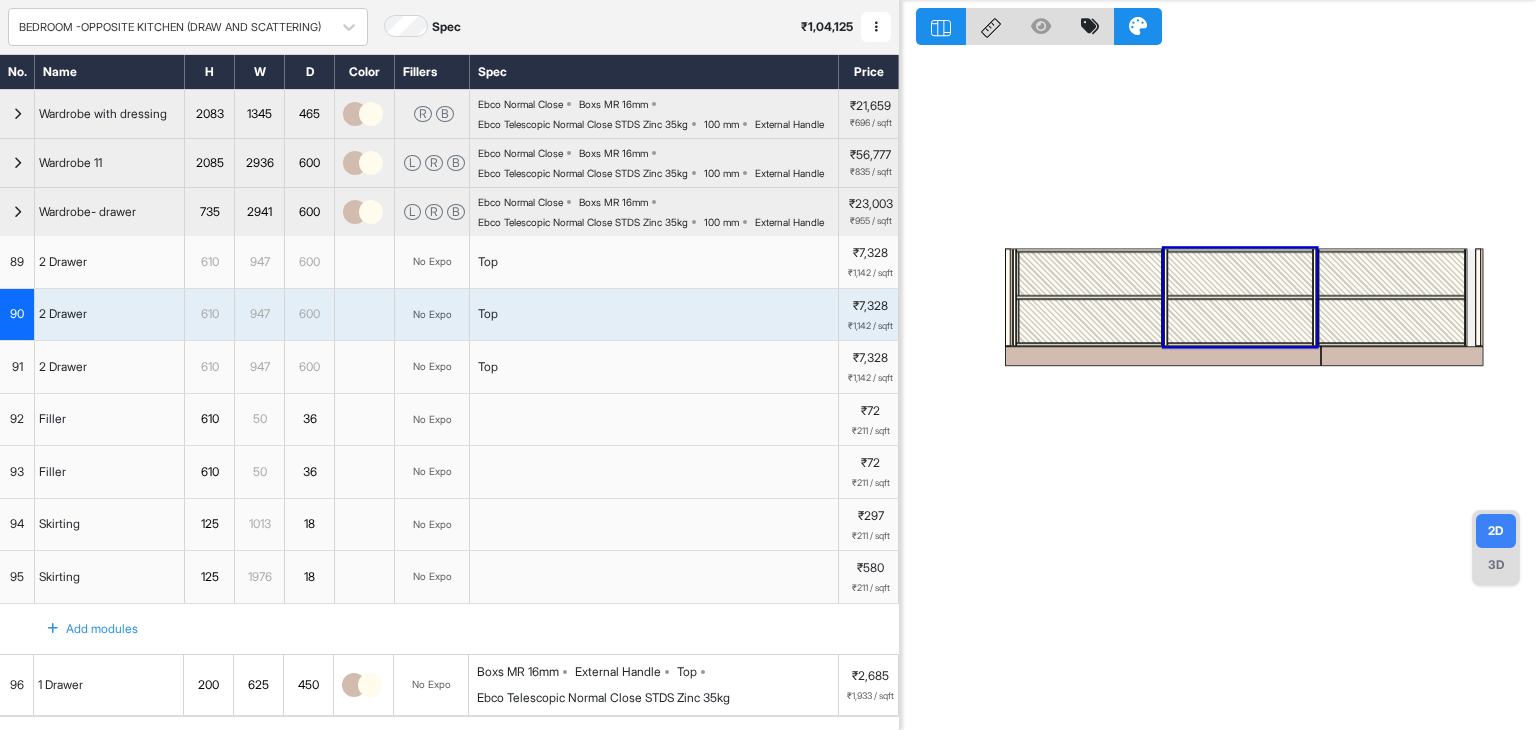 click at bounding box center [1240, 274] 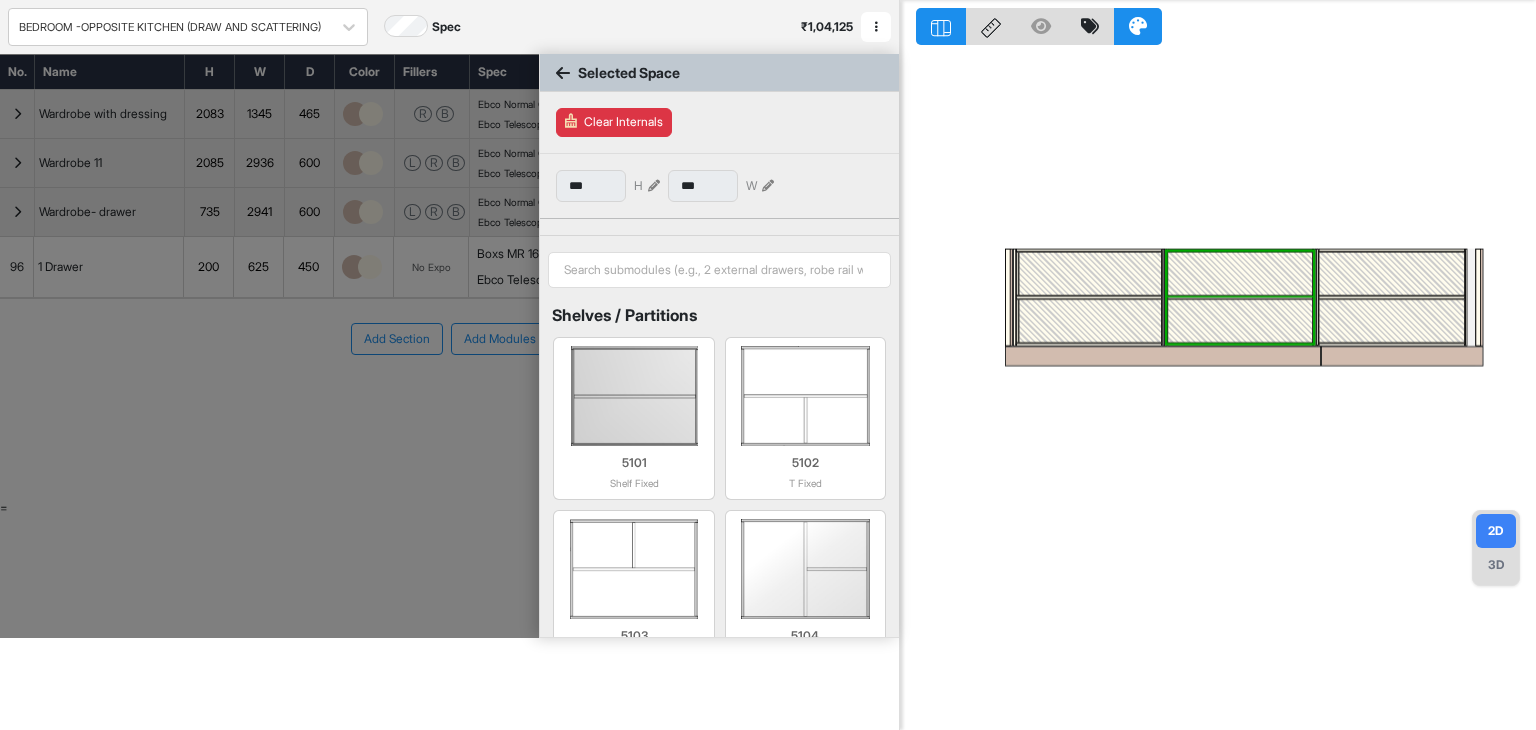click at bounding box center [1240, 274] 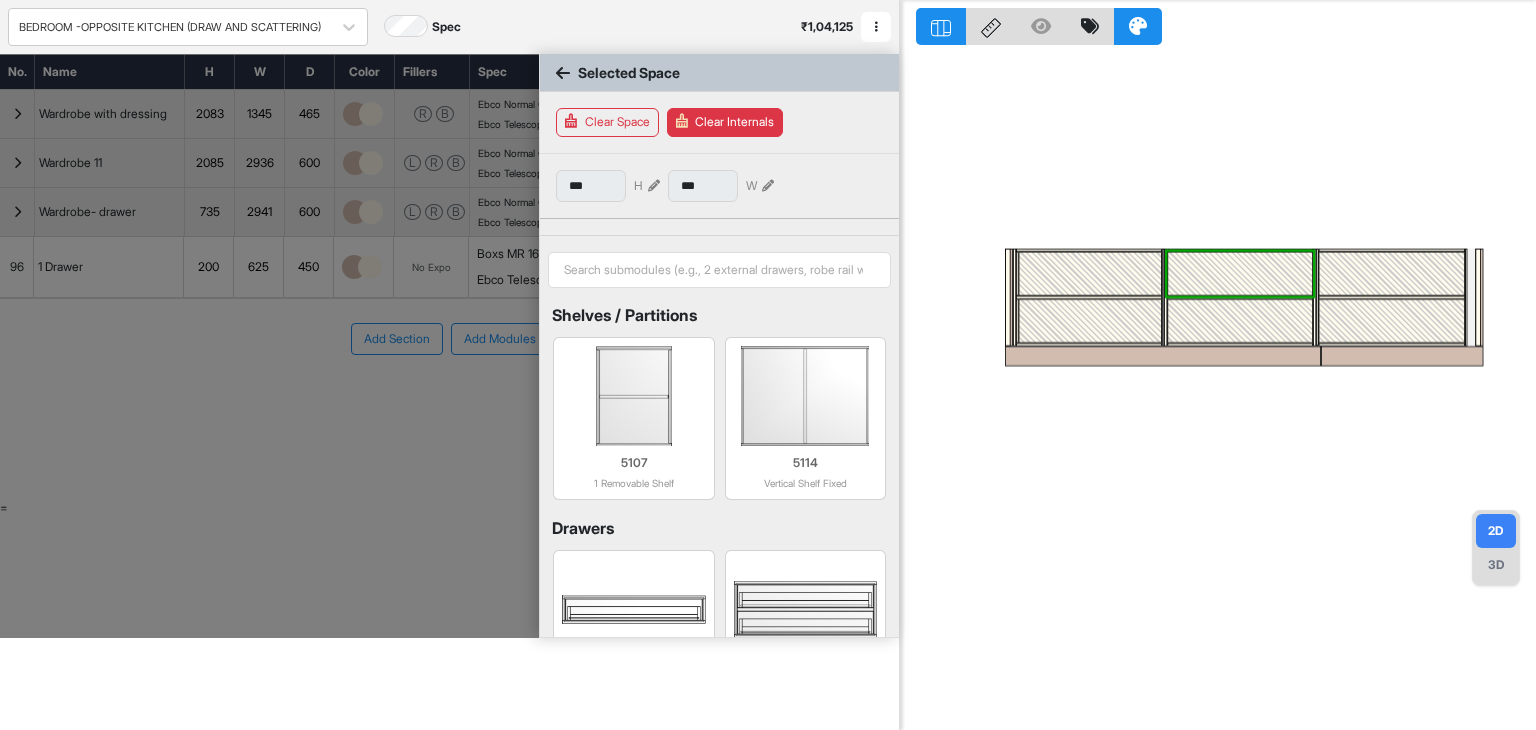 click at bounding box center (1392, 274) 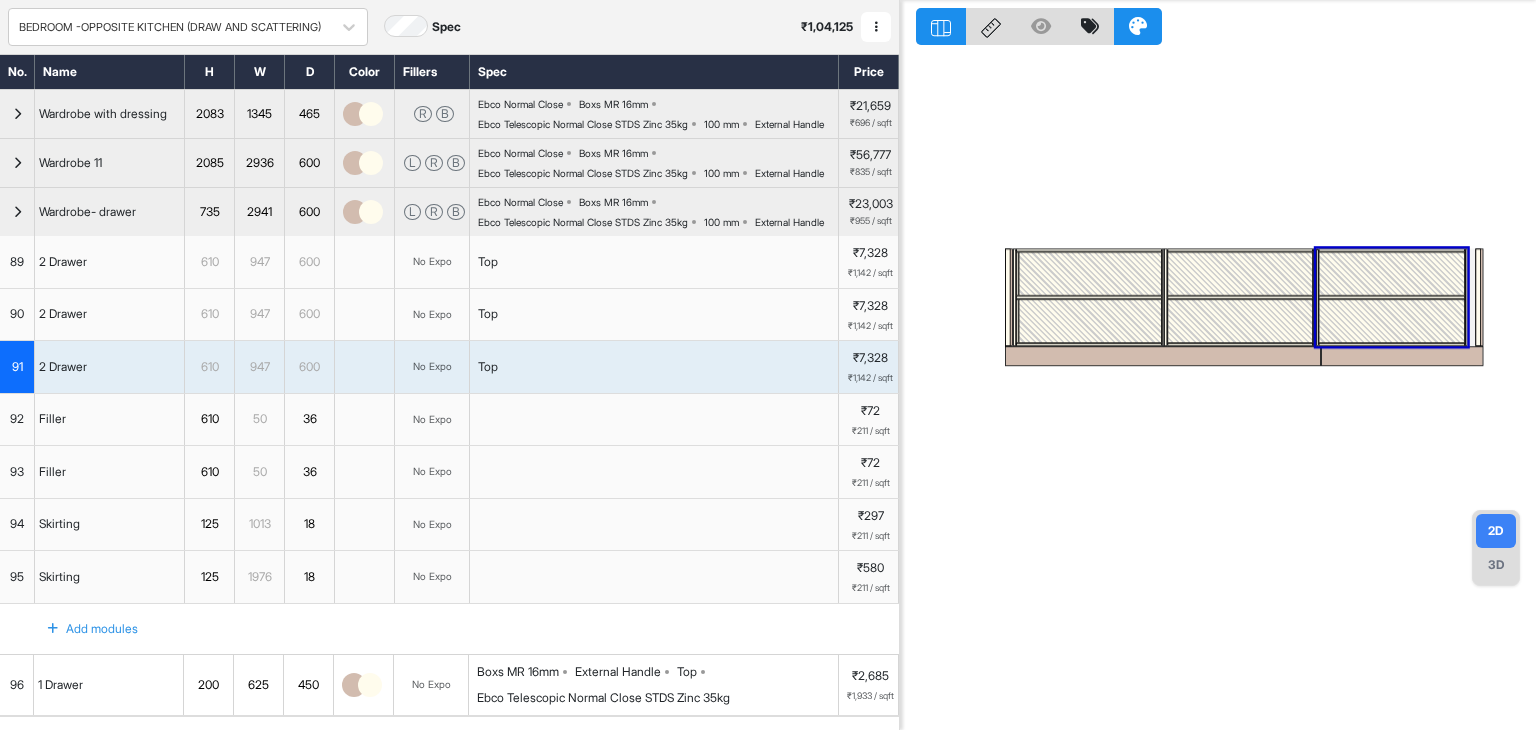 click at bounding box center [1392, 274] 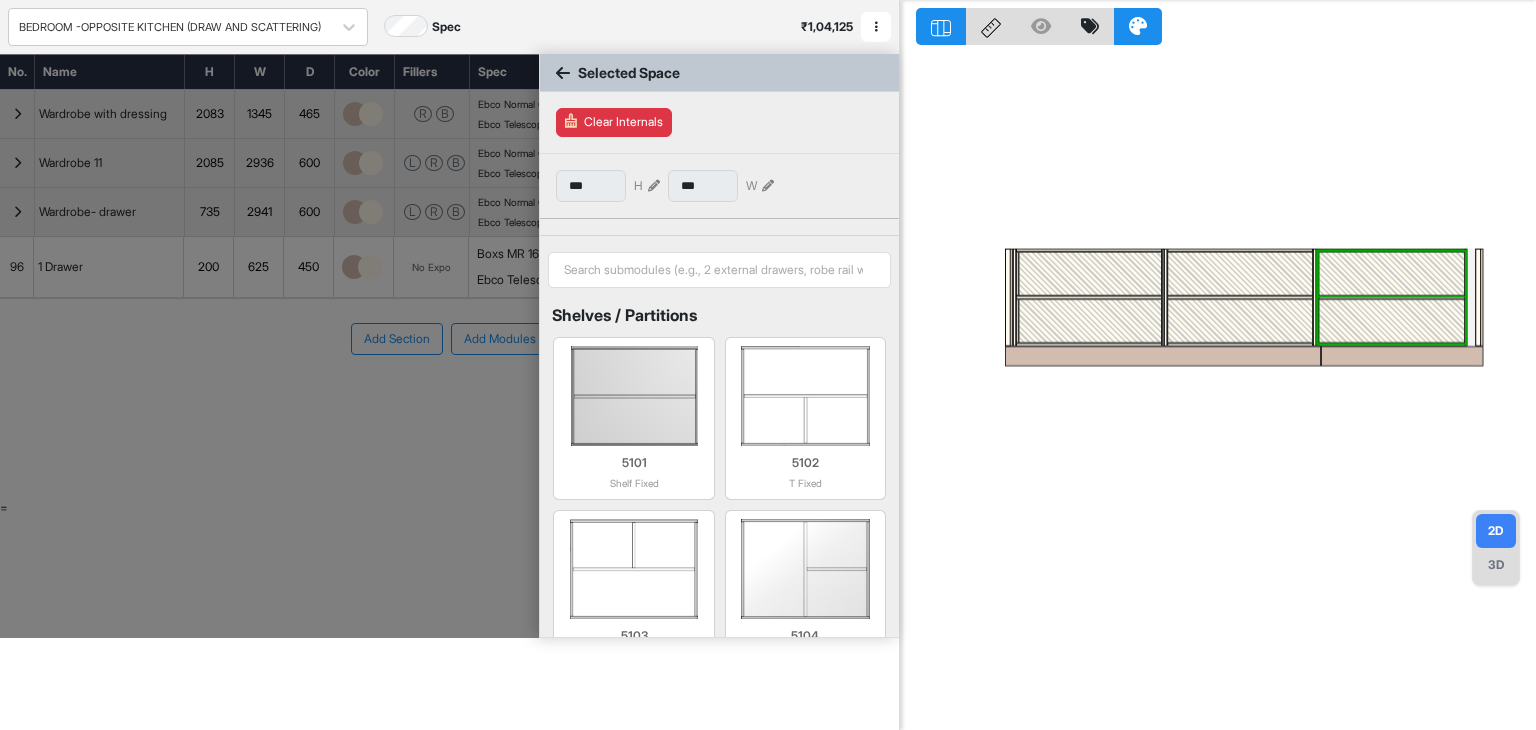 click at bounding box center [1392, 274] 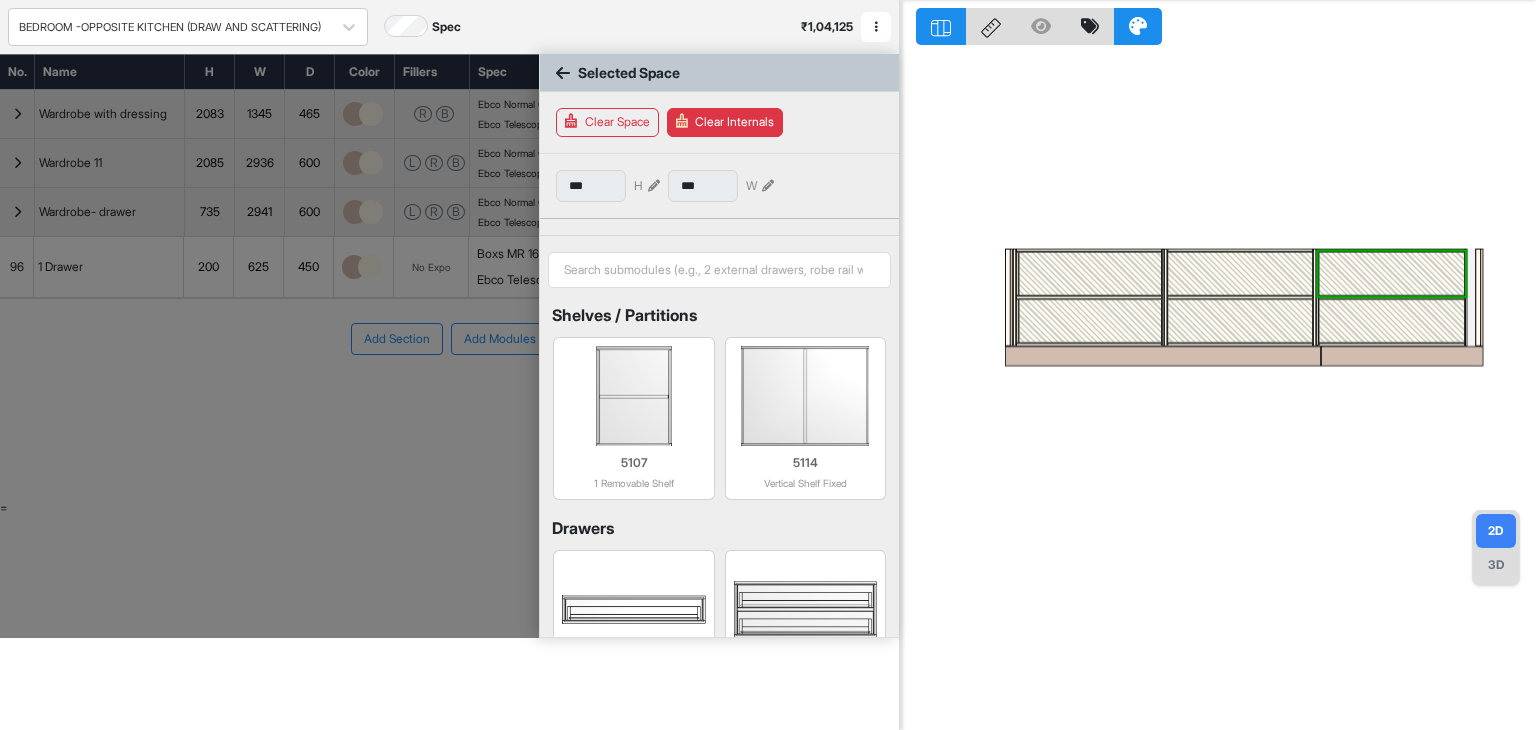 click at bounding box center [1392, 274] 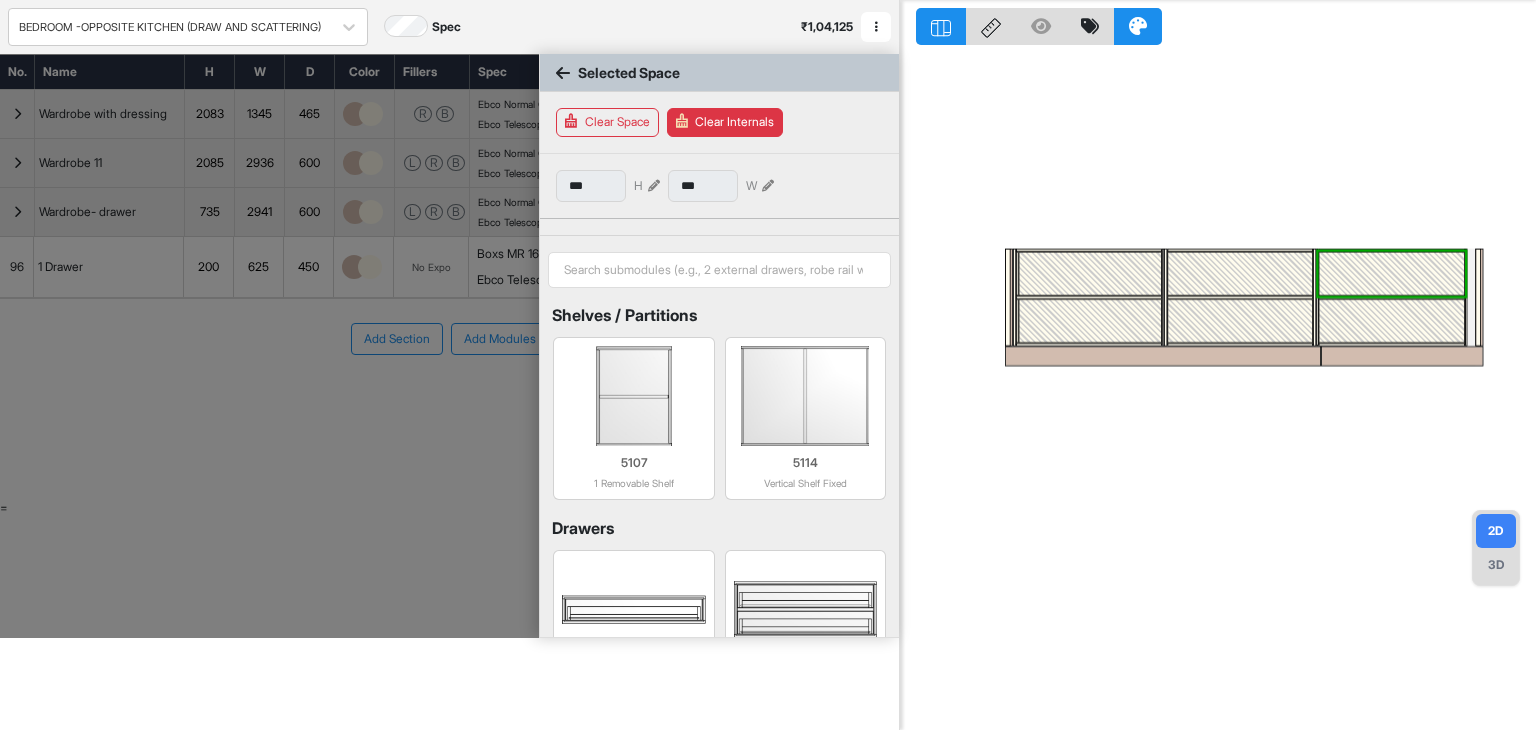 click at bounding box center [1392, 274] 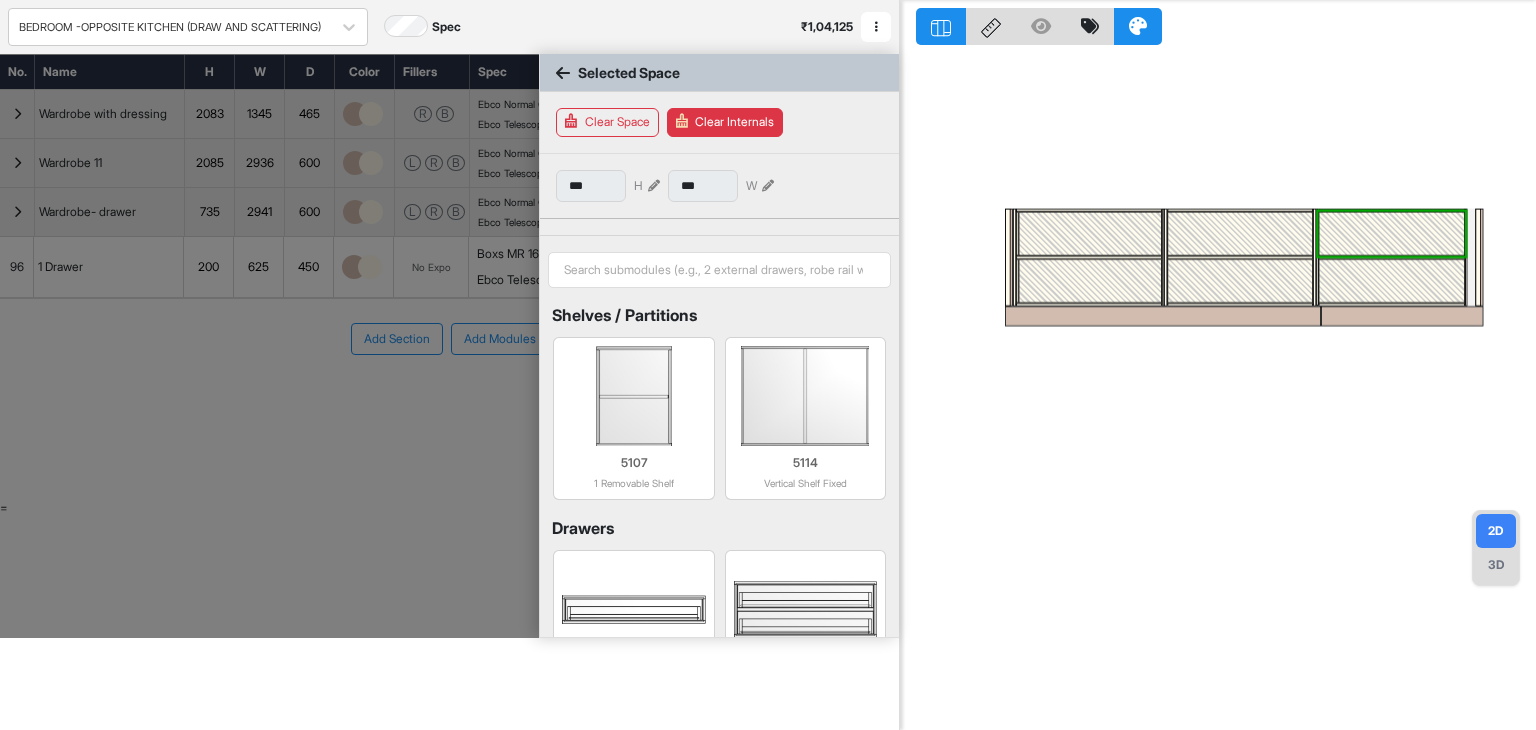 click at bounding box center [1392, 234] 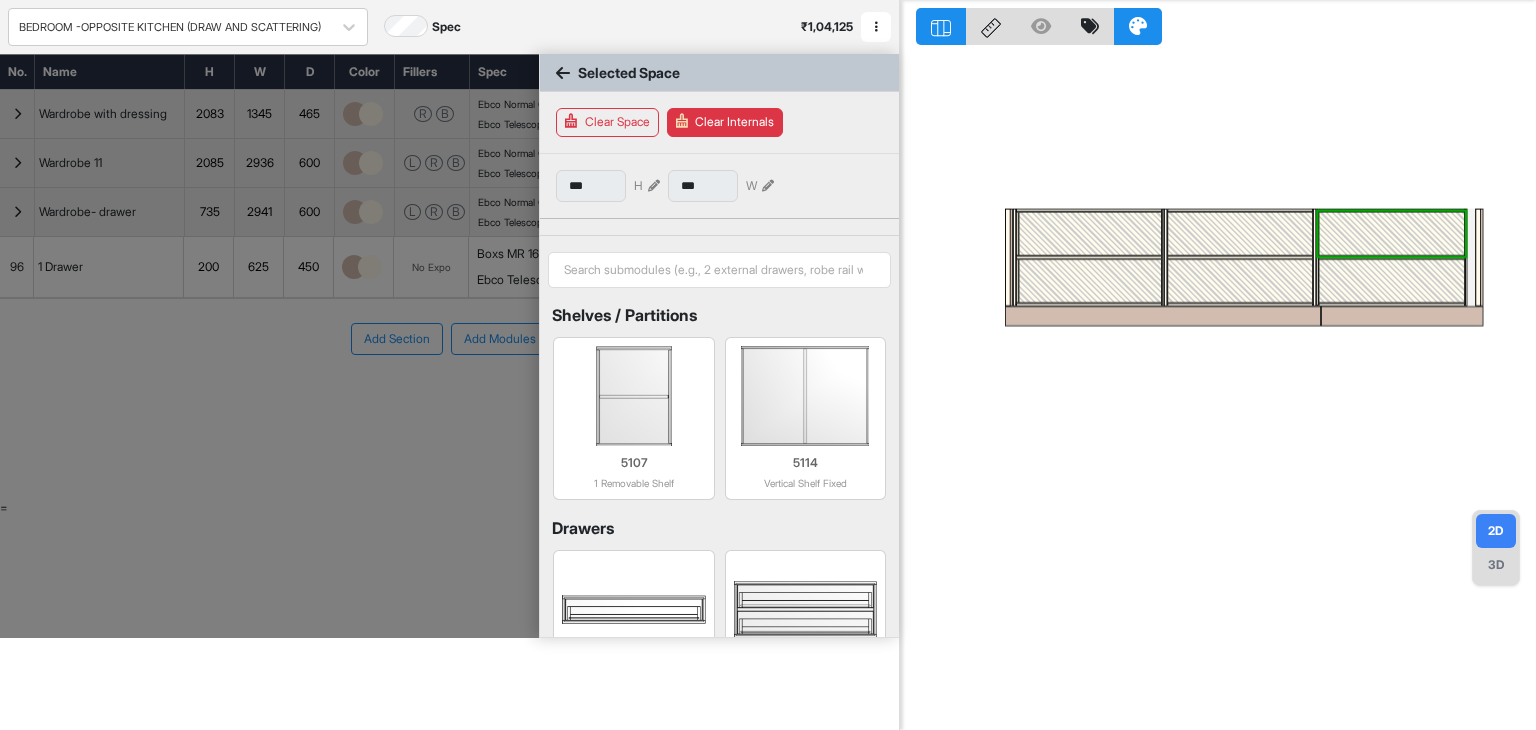 click on "Clear Space" at bounding box center [607, 122] 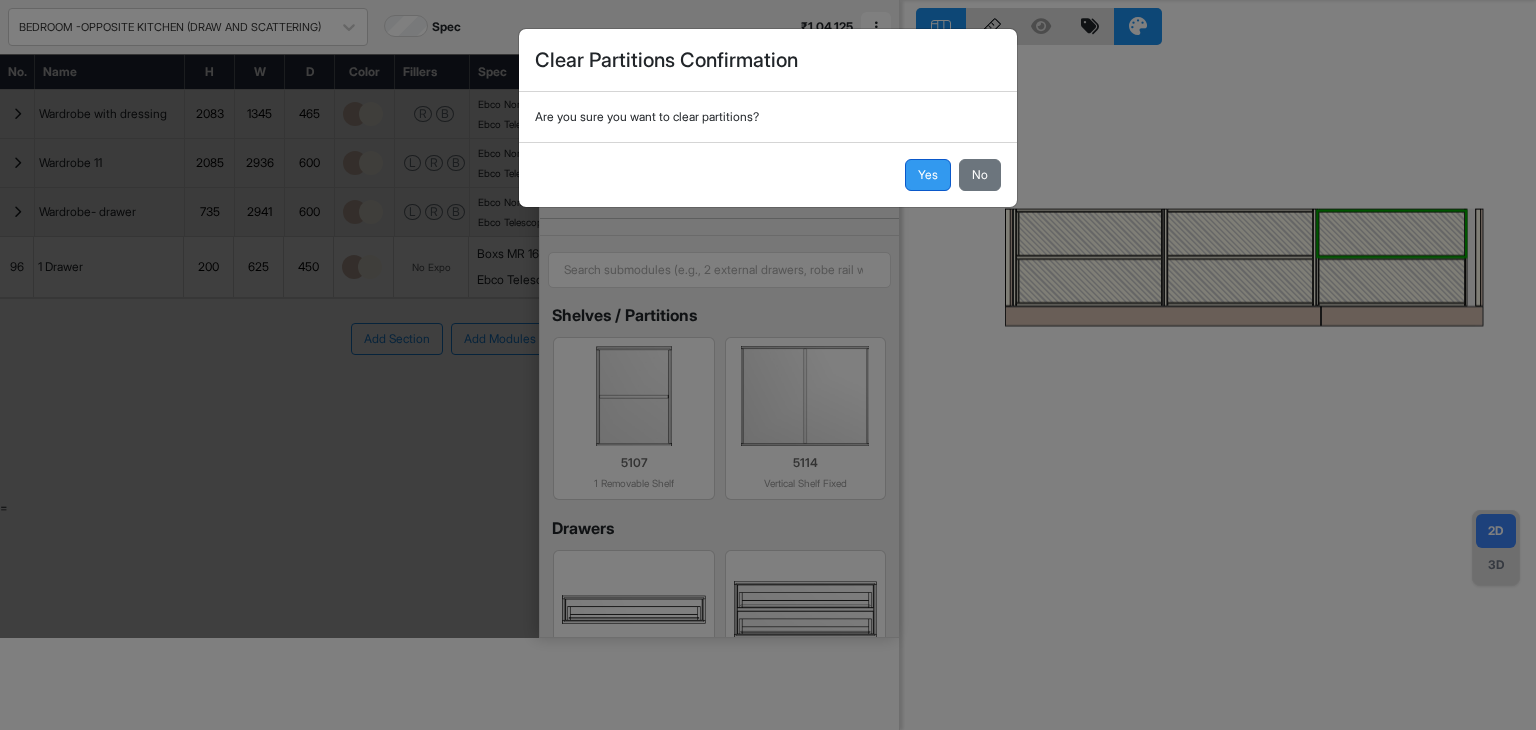 click on "Yes" at bounding box center (928, 175) 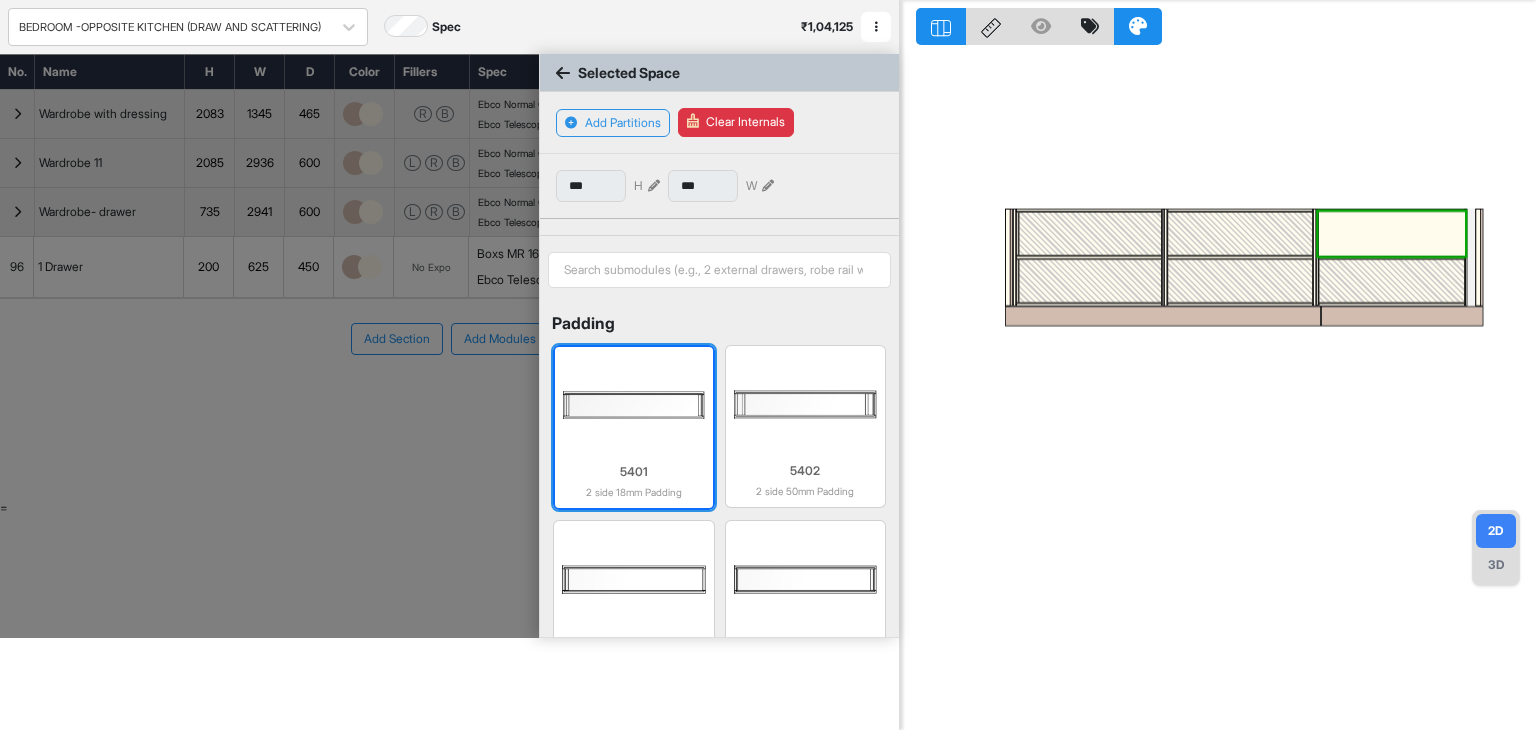 scroll, scrollTop: 979, scrollLeft: 0, axis: vertical 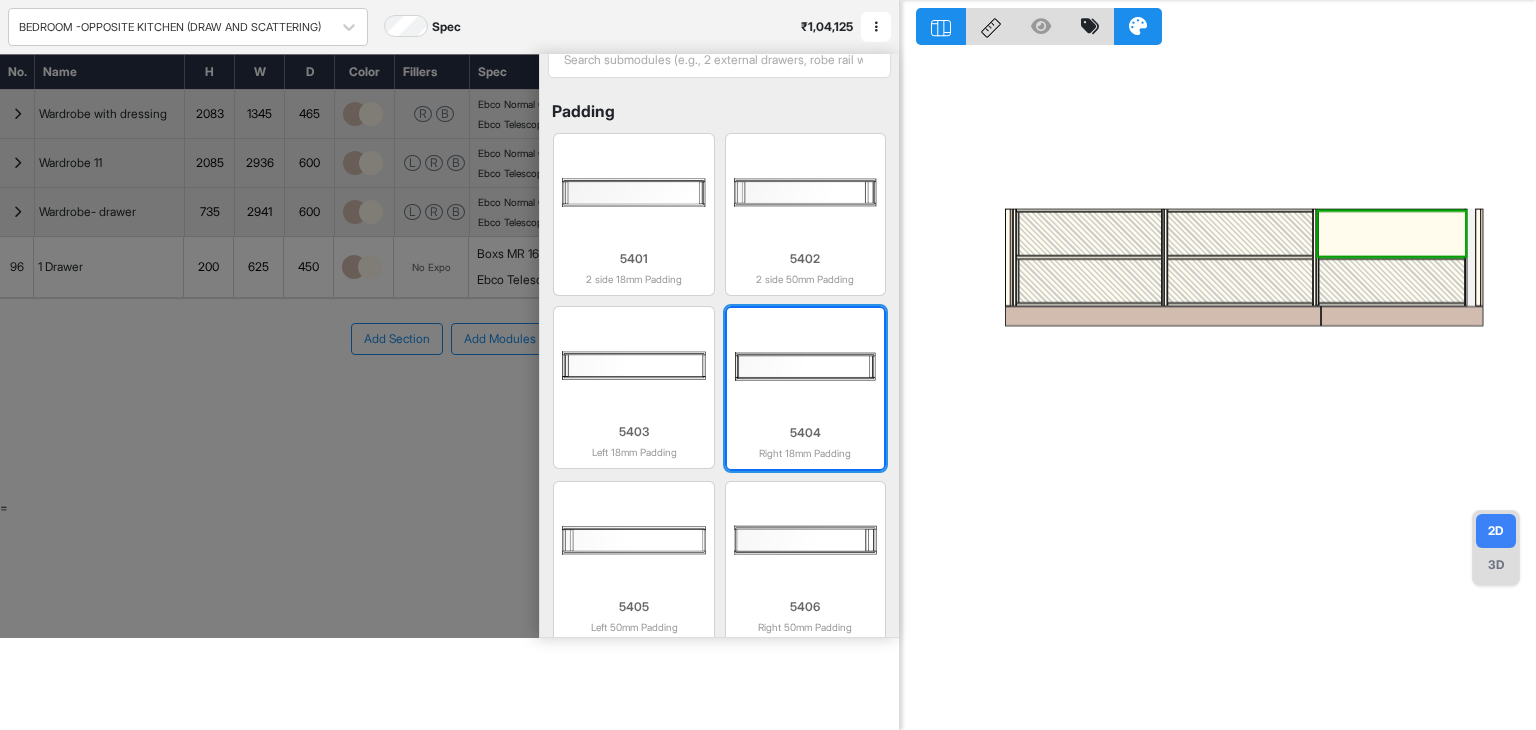 click at bounding box center (805, 366) 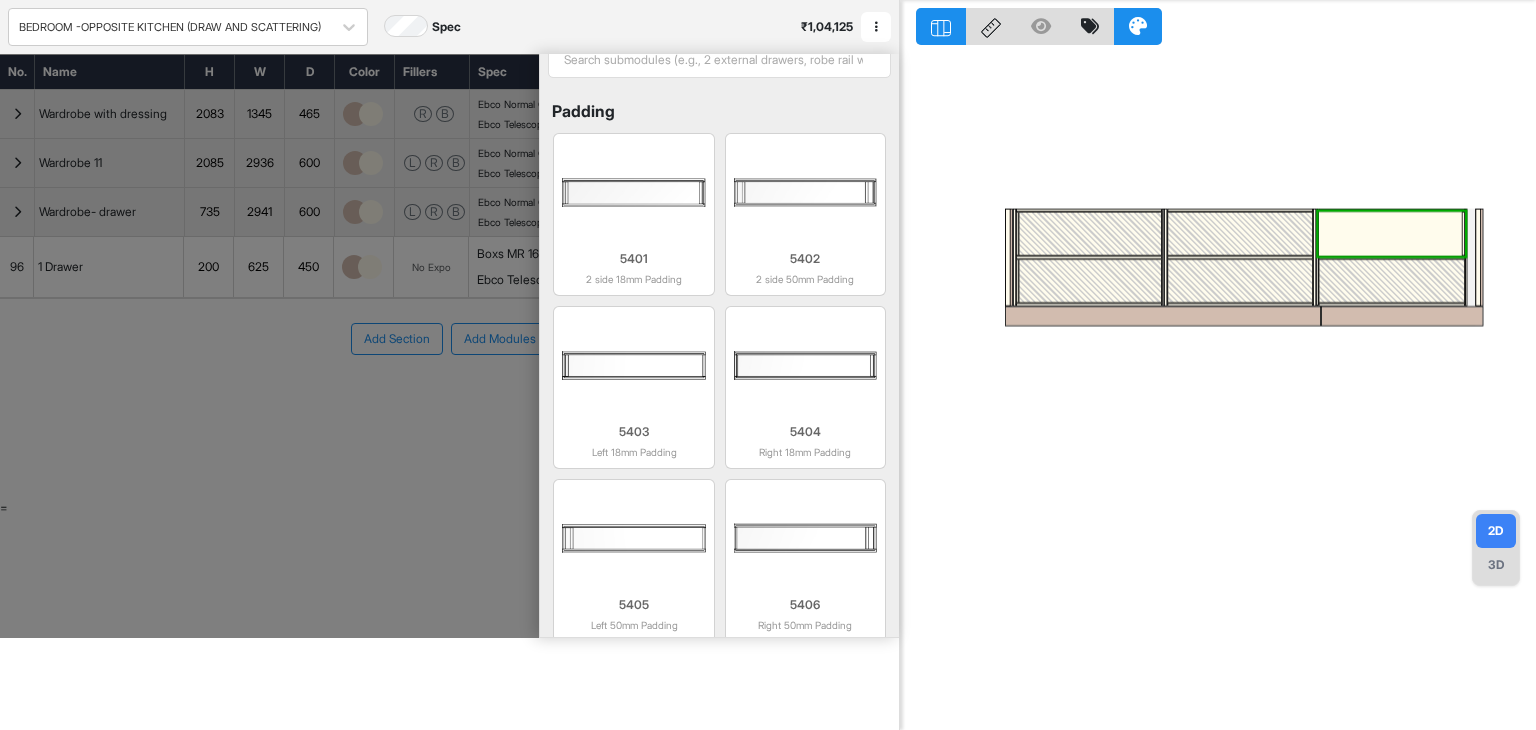 scroll, scrollTop: 977, scrollLeft: 0, axis: vertical 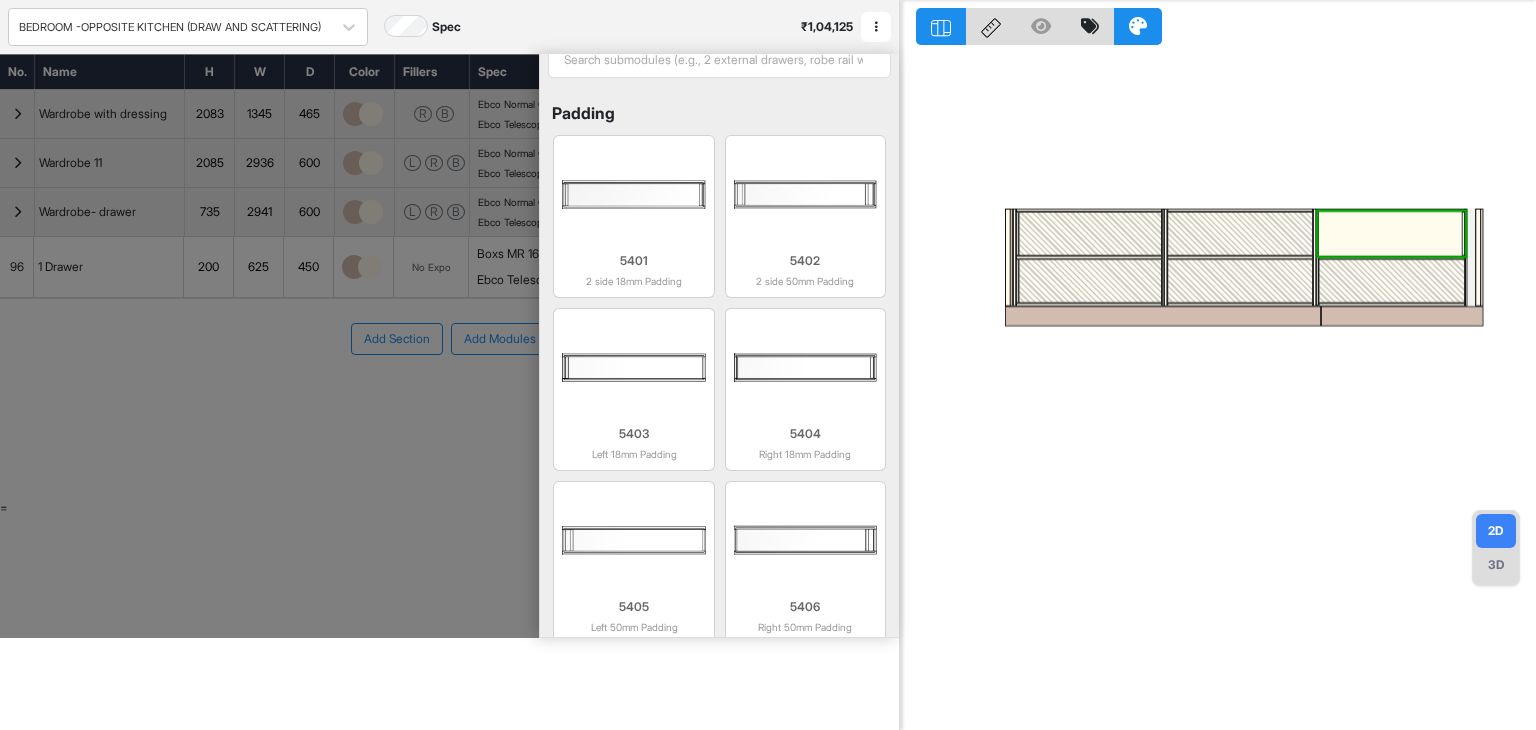 click at bounding box center [1390, 234] 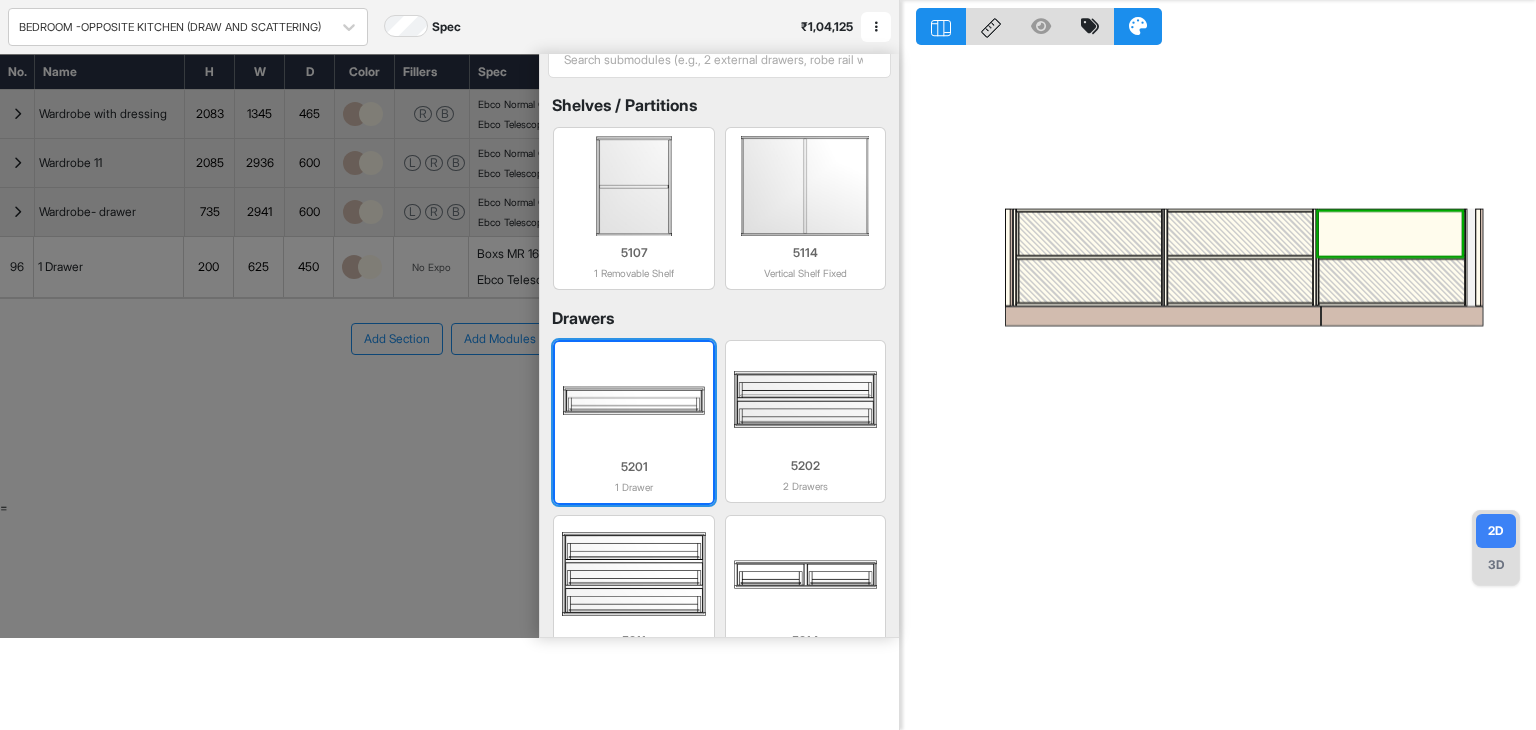 click at bounding box center [633, 400] 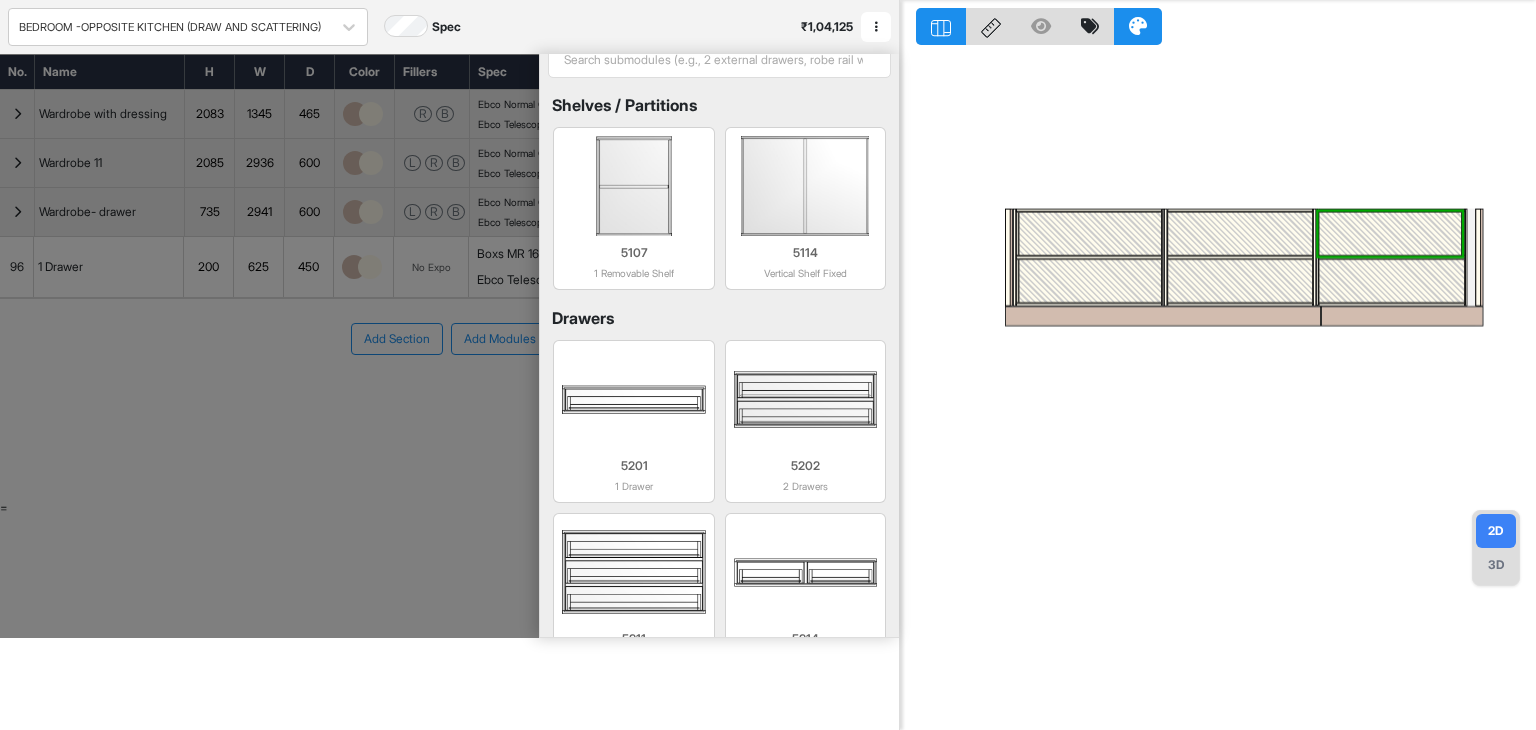 click at bounding box center [1392, 281] 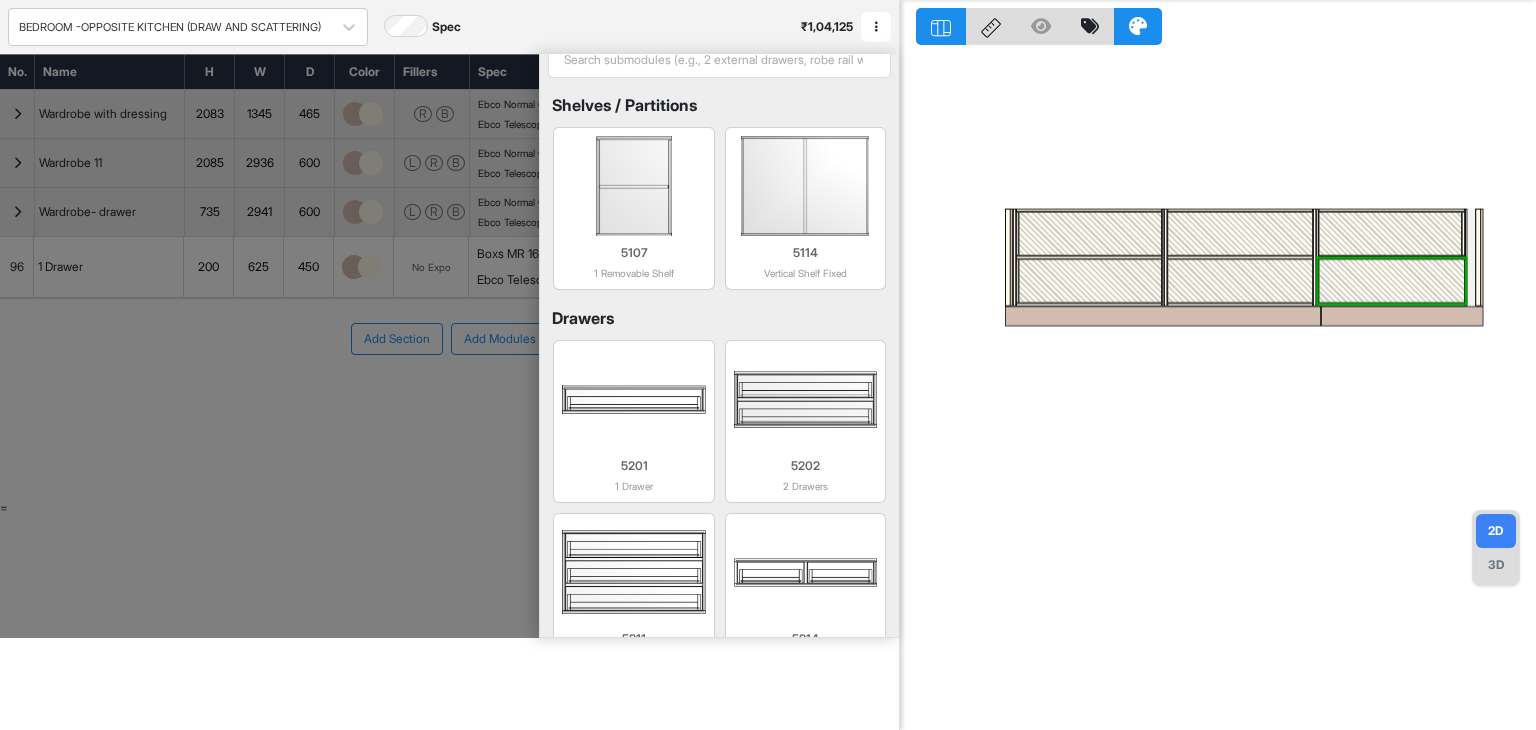 click at bounding box center (1392, 281) 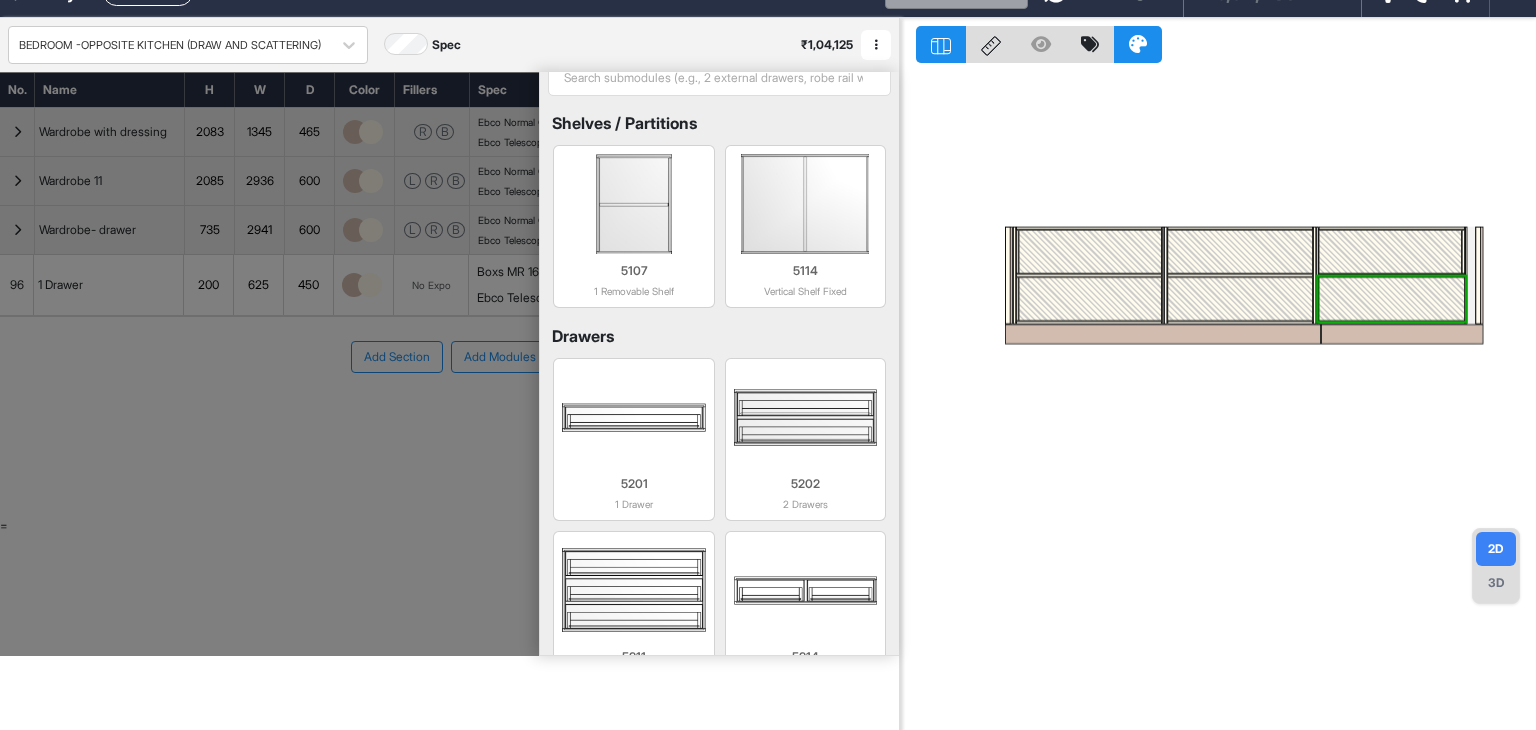 scroll, scrollTop: 0, scrollLeft: 0, axis: both 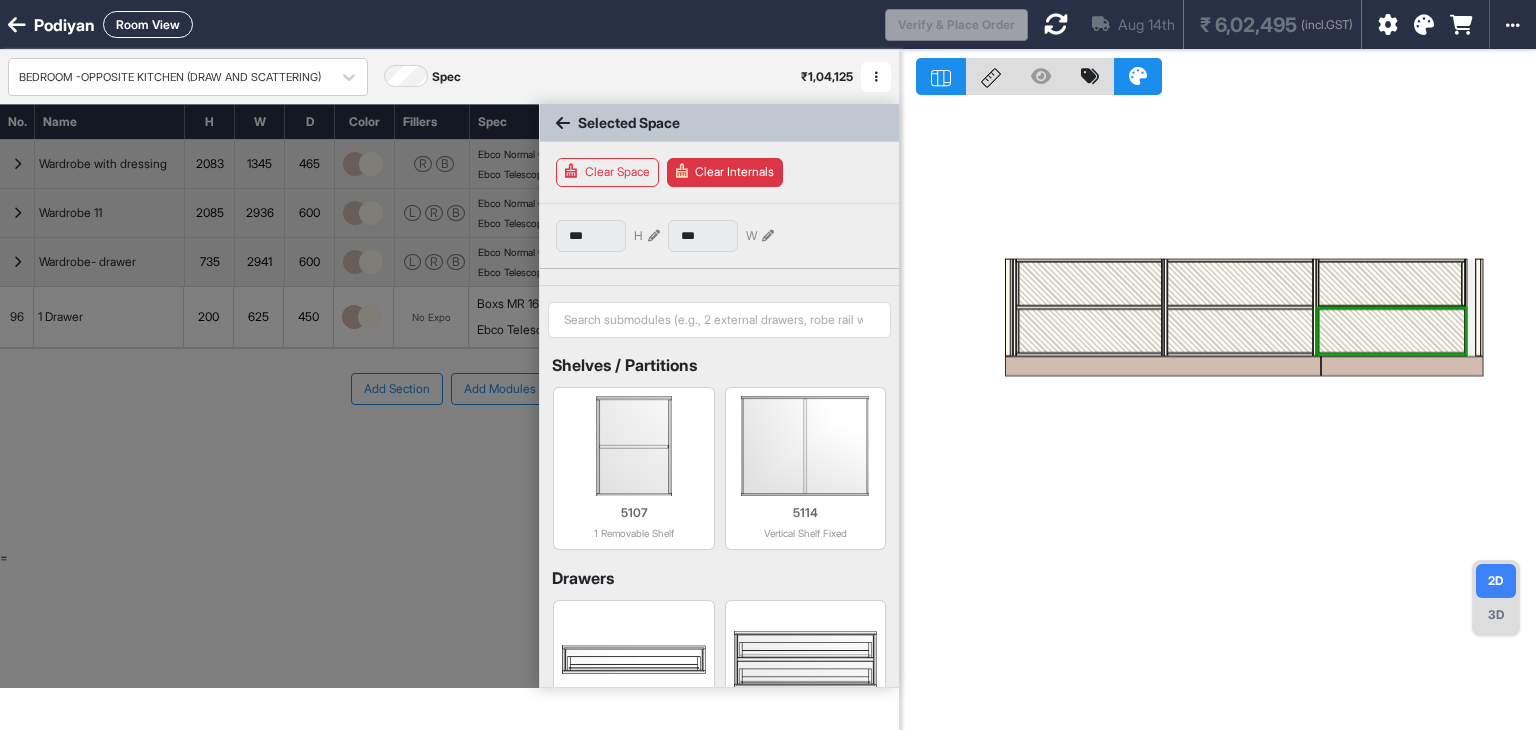 click on "Clear Space" at bounding box center (607, 172) 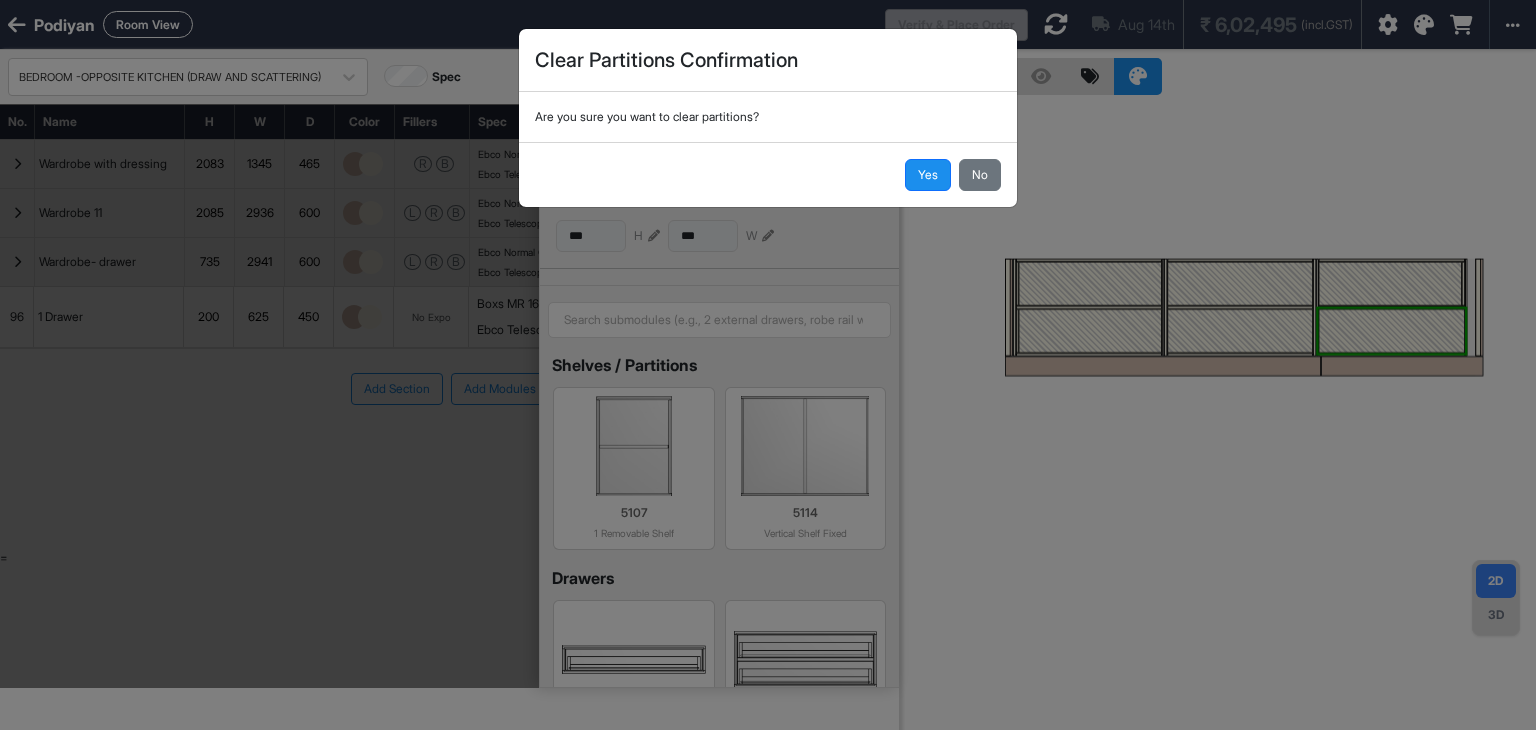 click on "Yes   No" at bounding box center (768, 174) 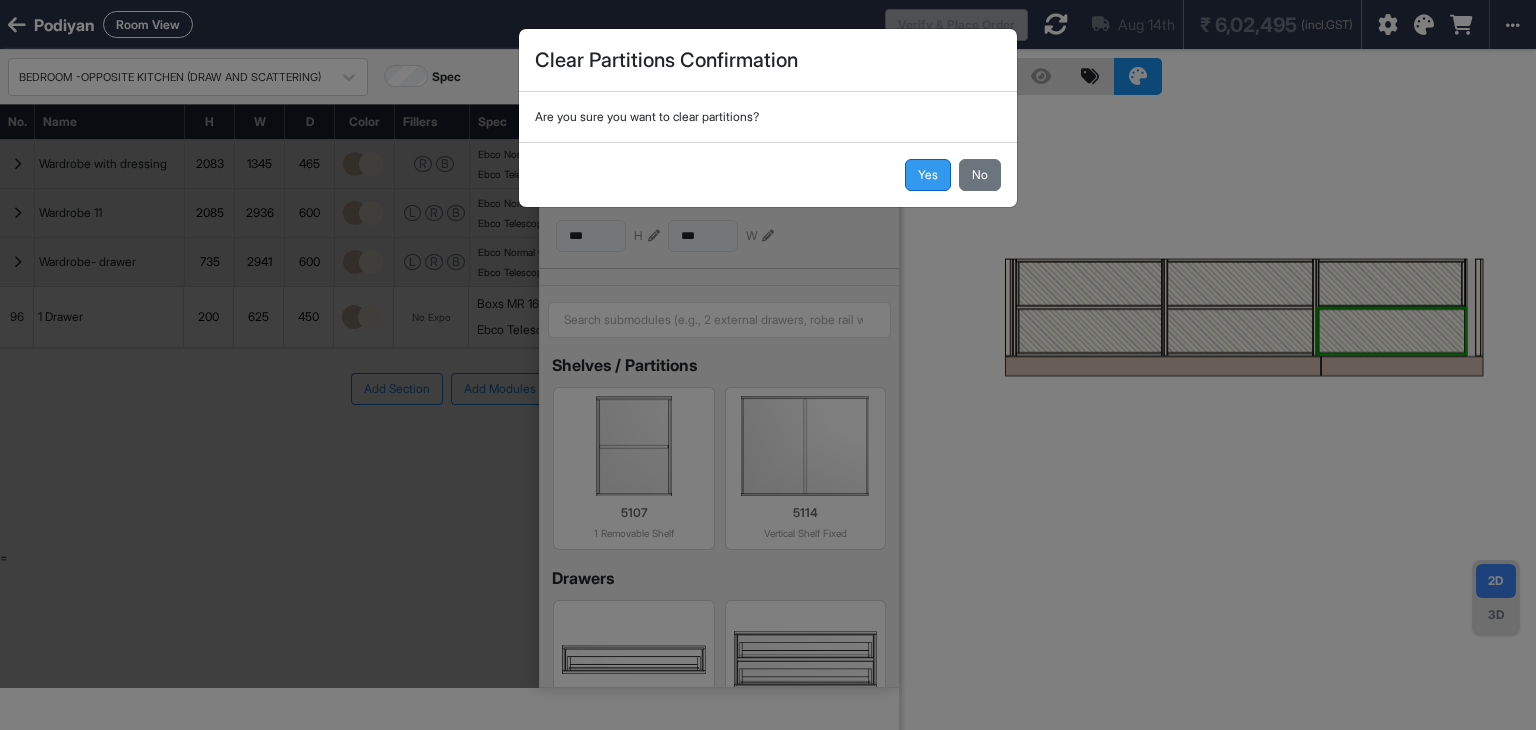 click on "Yes" at bounding box center [928, 175] 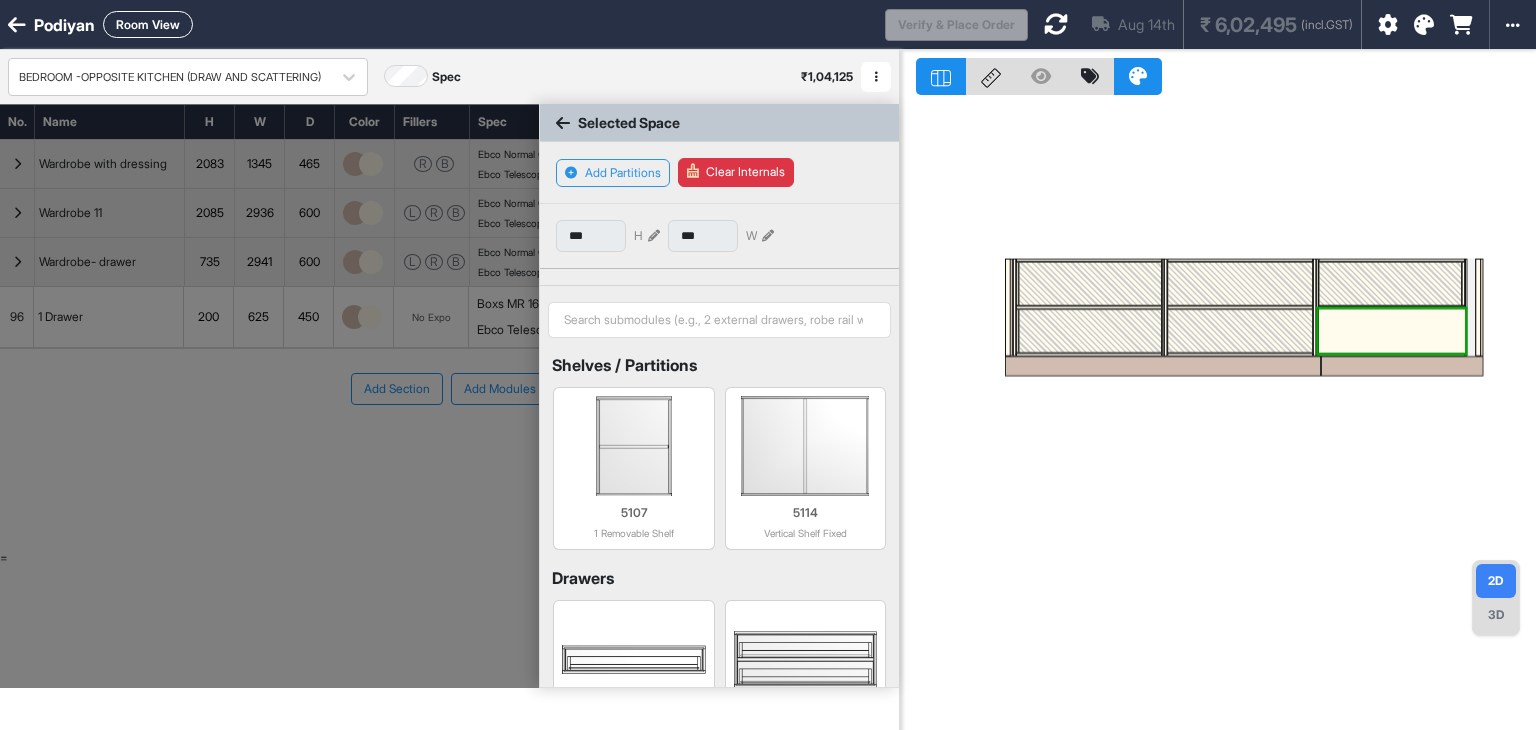 click at bounding box center (1392, 331) 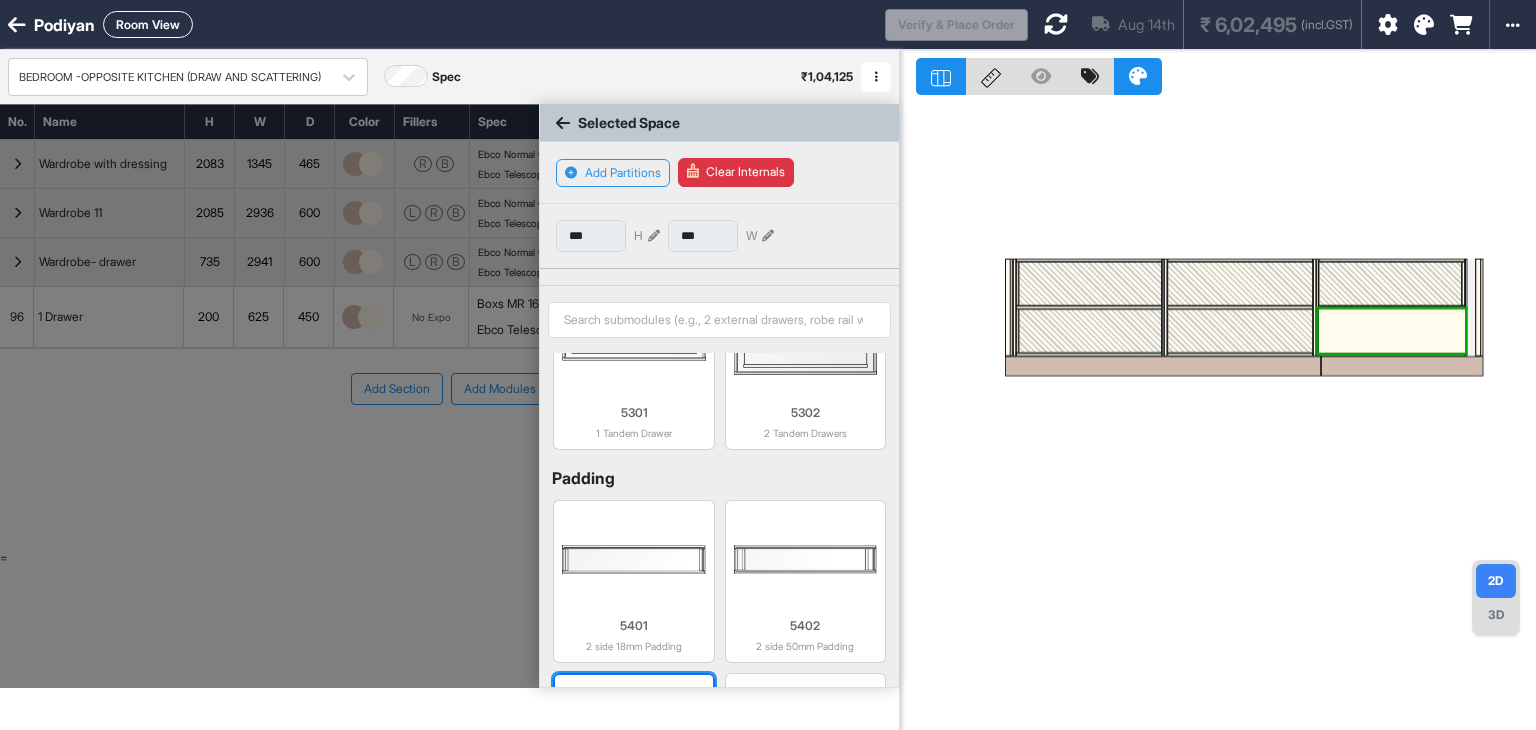 scroll, scrollTop: 979, scrollLeft: 0, axis: vertical 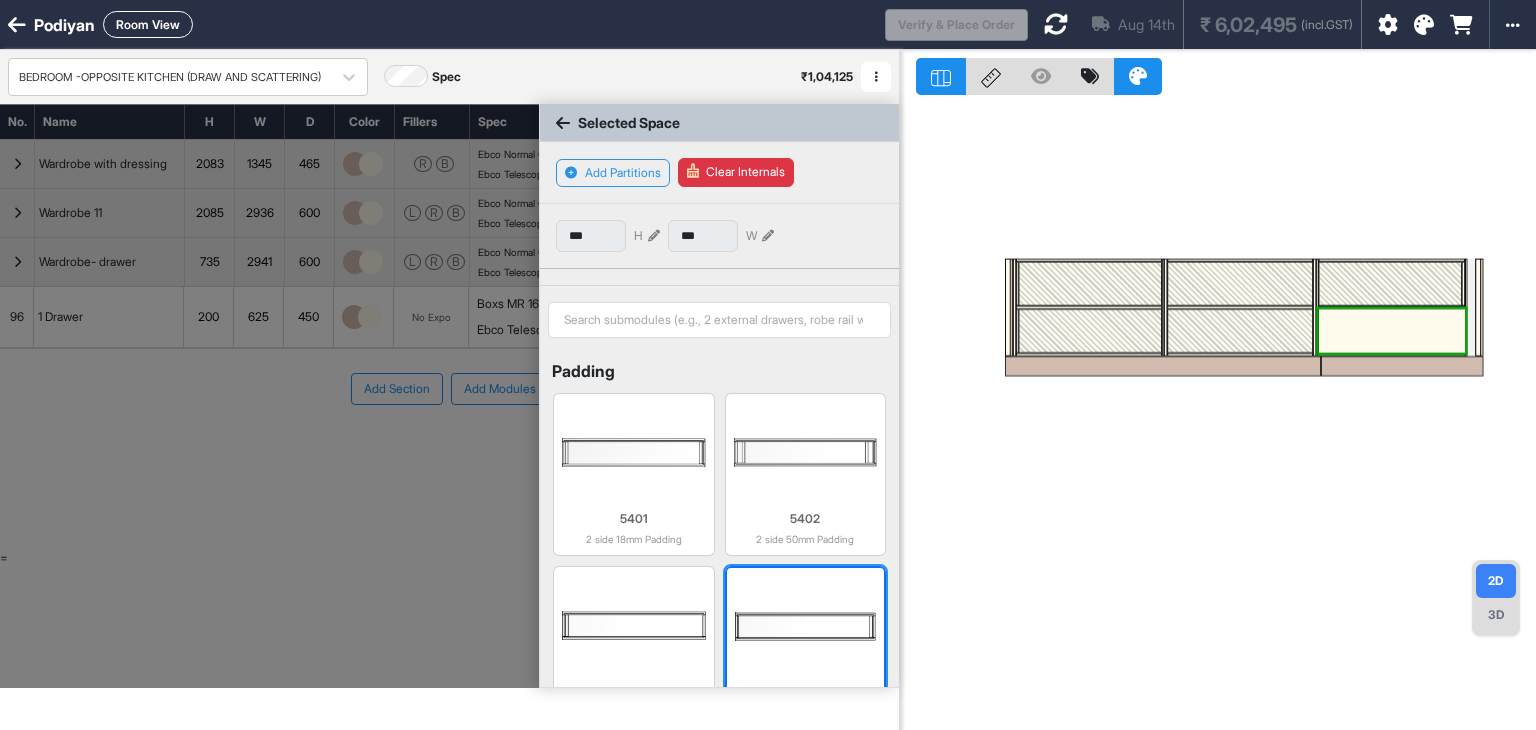 click at bounding box center [805, 626] 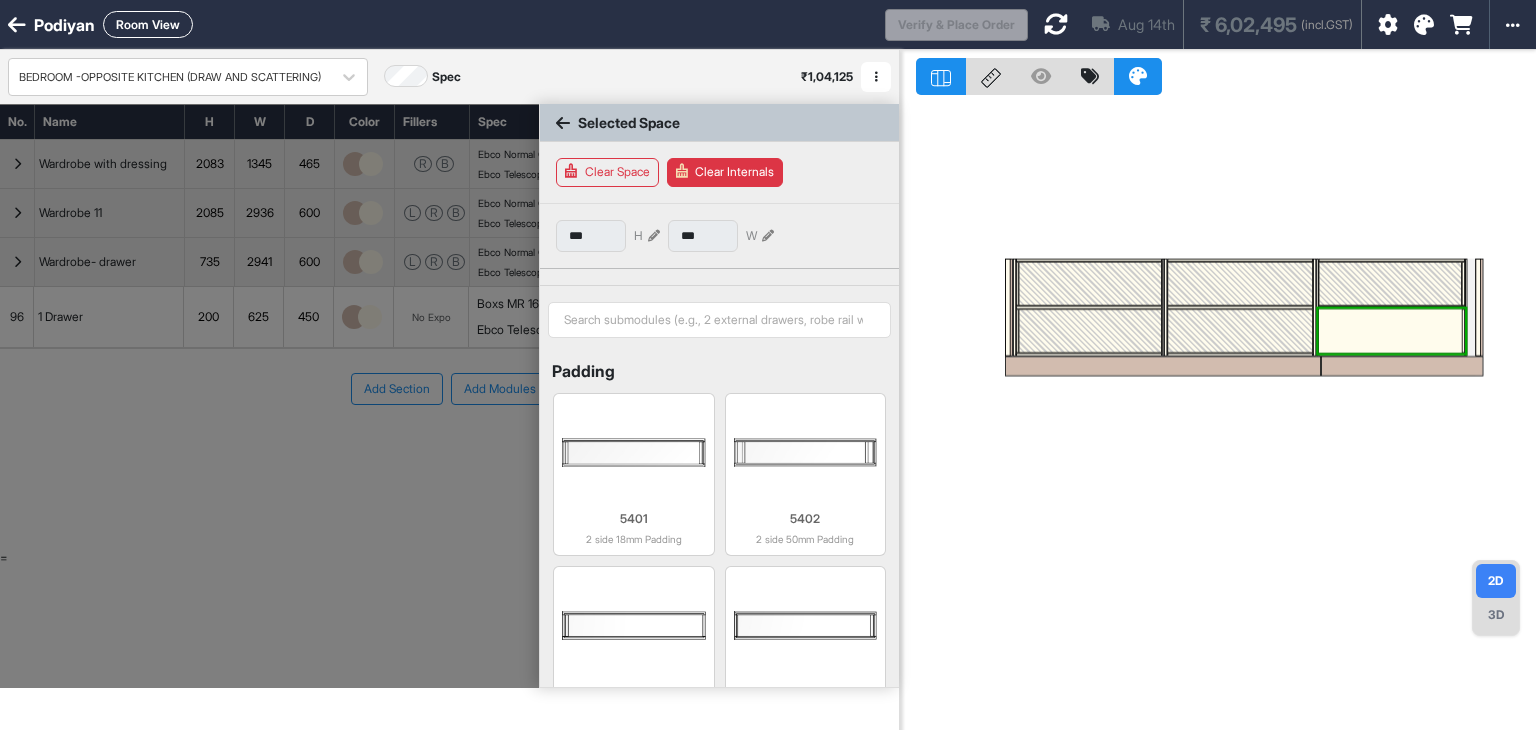 scroll, scrollTop: 977, scrollLeft: 0, axis: vertical 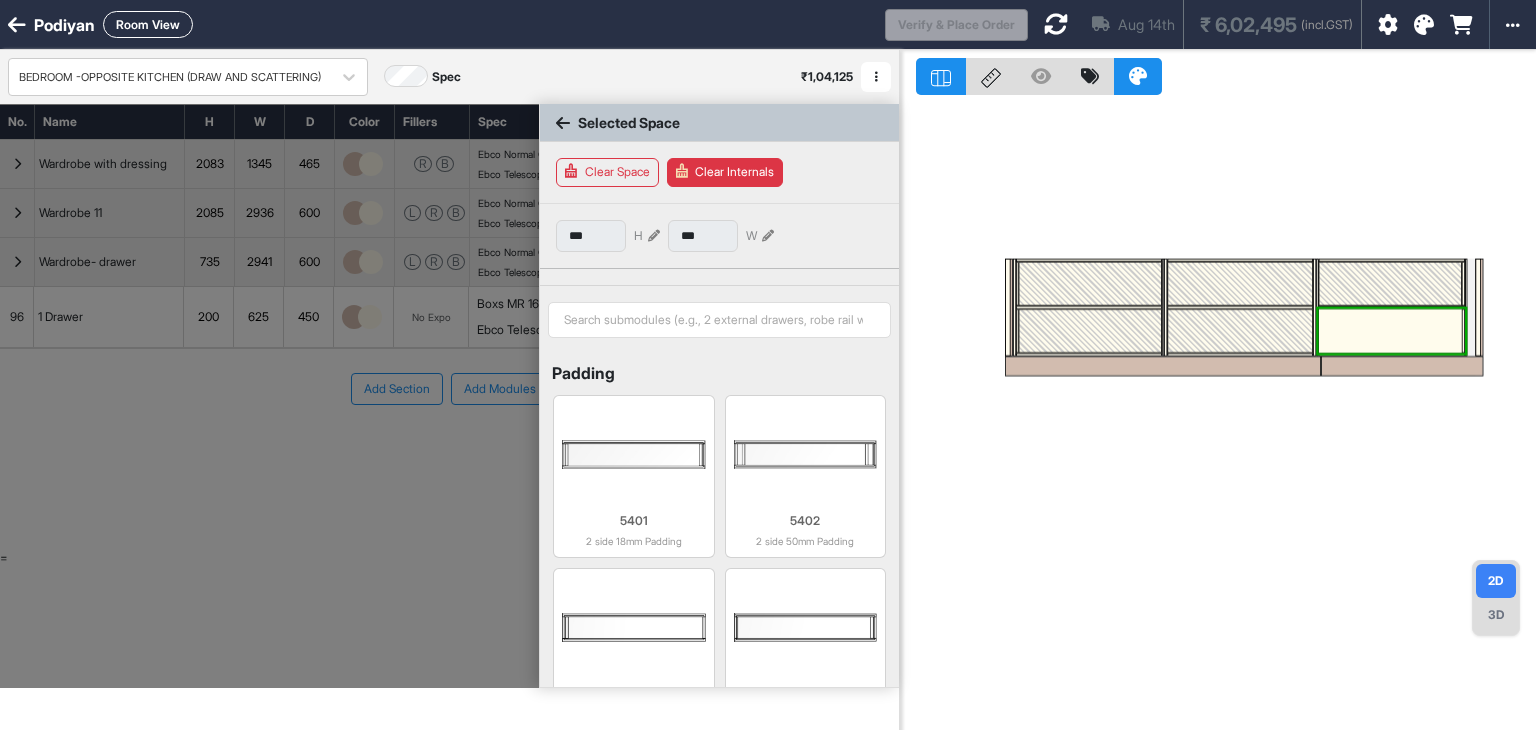 click at bounding box center [1390, 331] 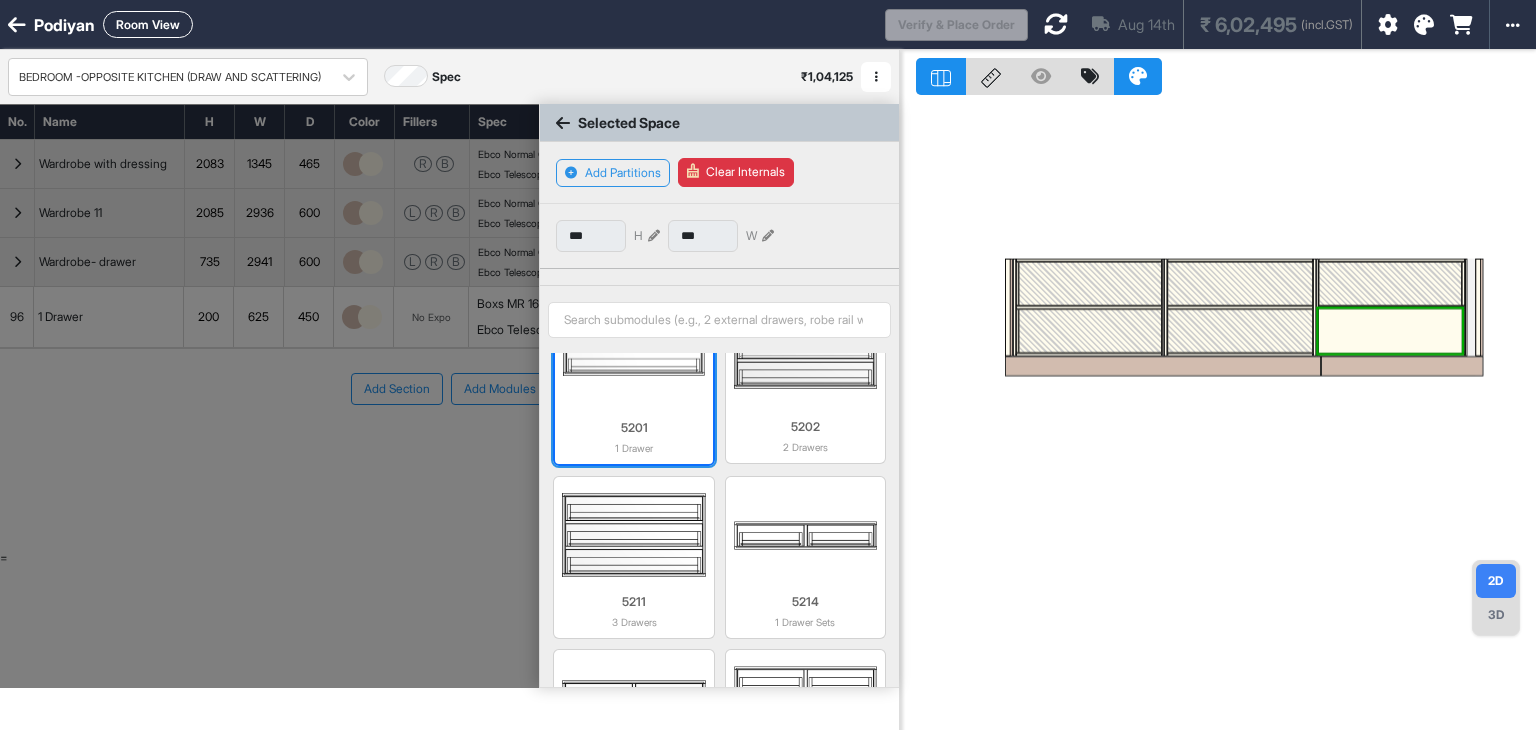 click at bounding box center [633, 361] 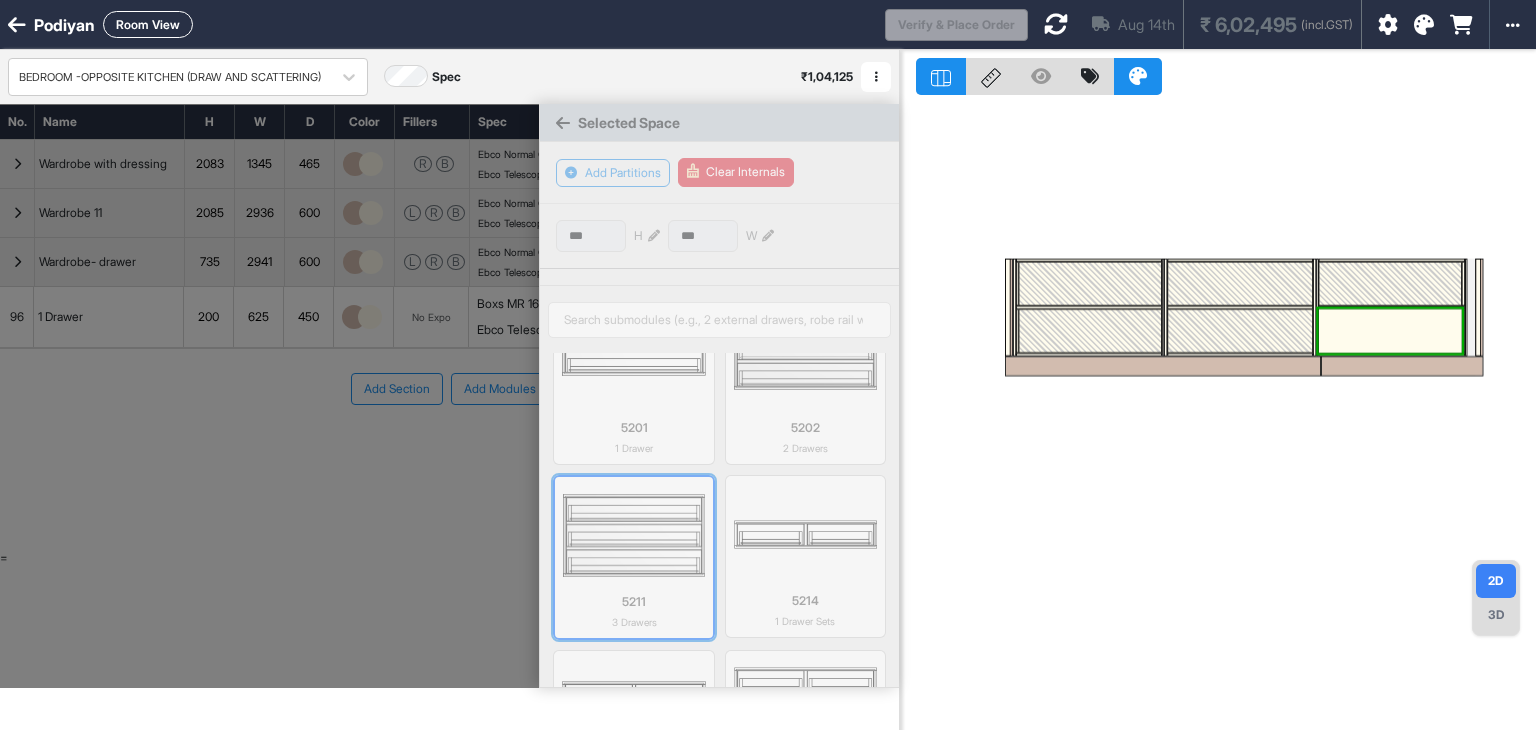 scroll, scrollTop: 298, scrollLeft: 0, axis: vertical 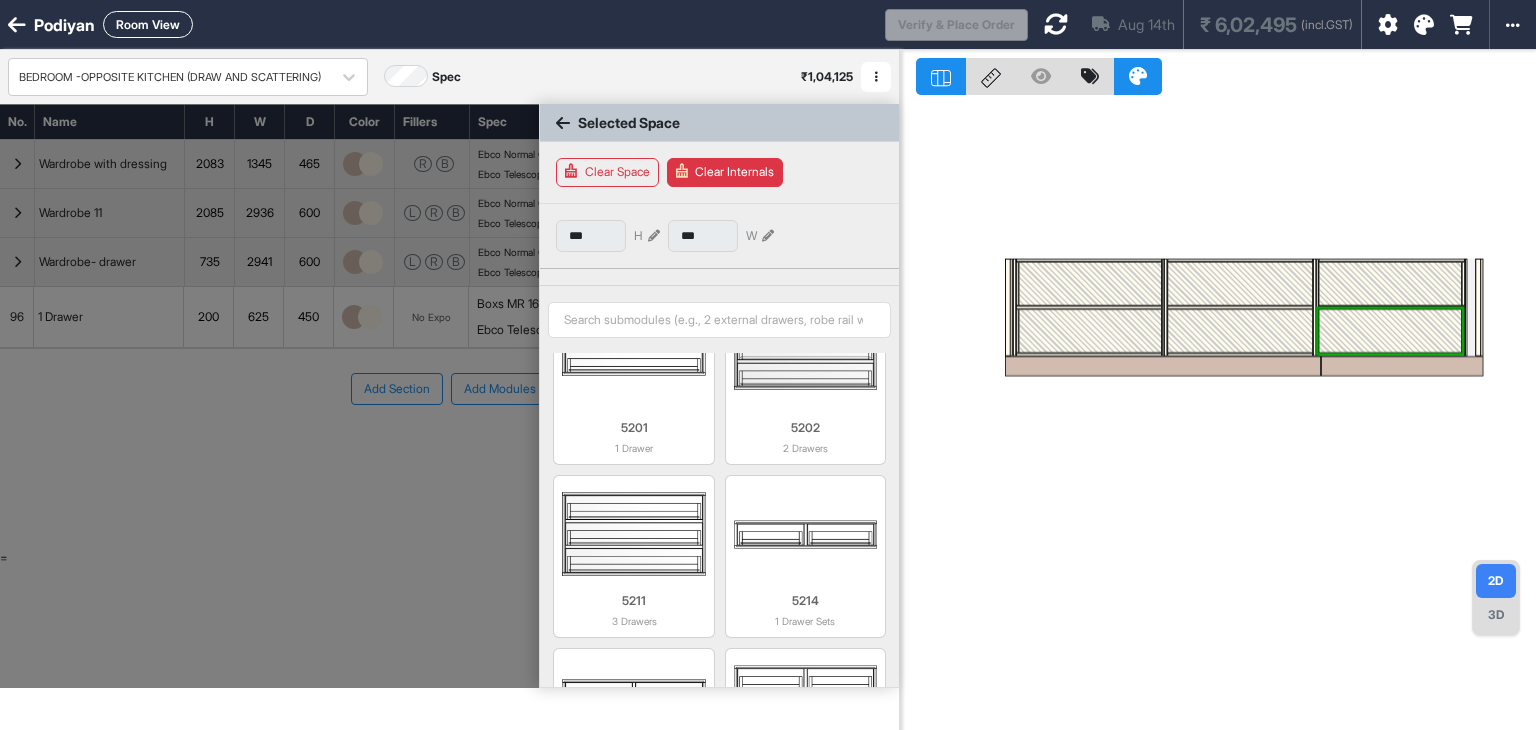 click at bounding box center (1240, 284) 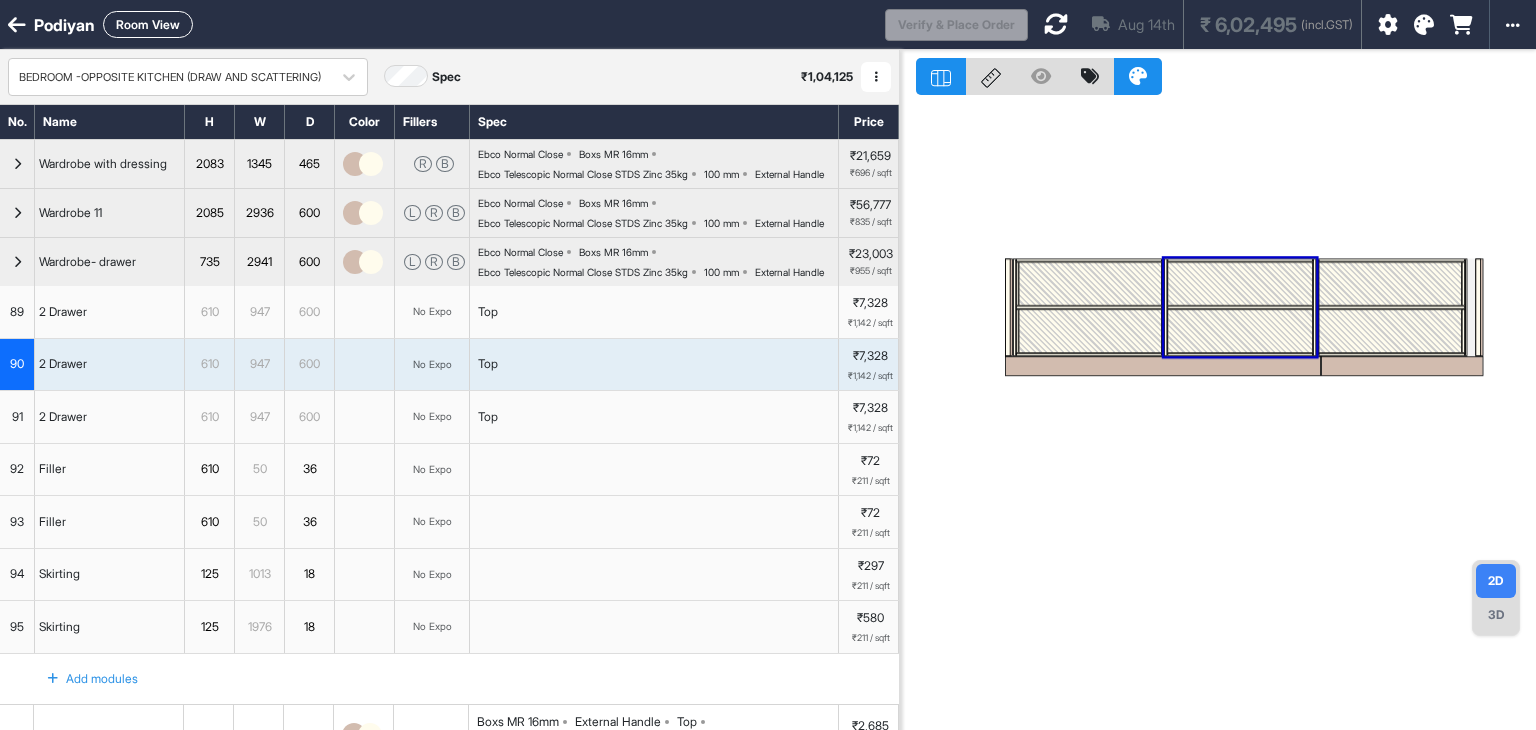 click at bounding box center [1240, 284] 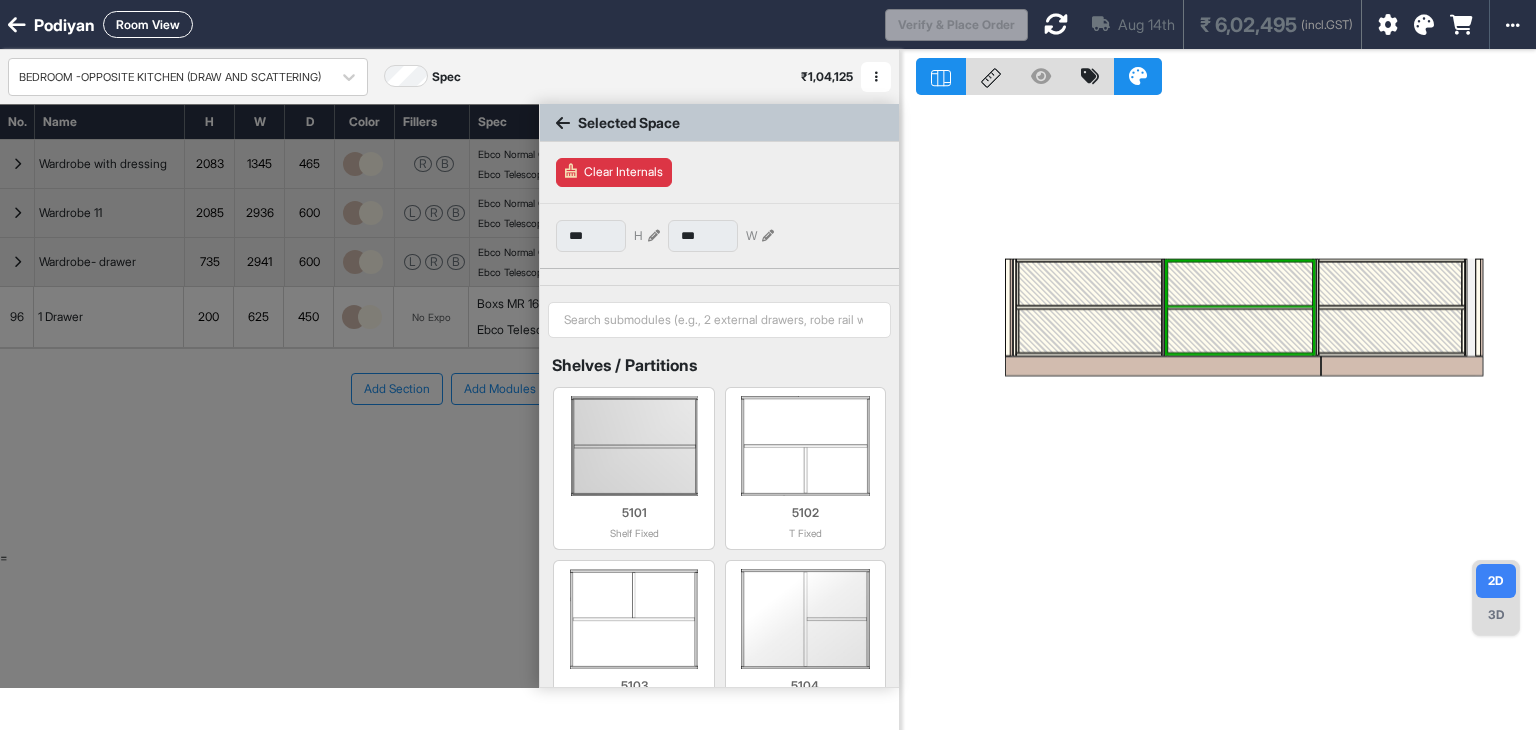 click at bounding box center [1240, 284] 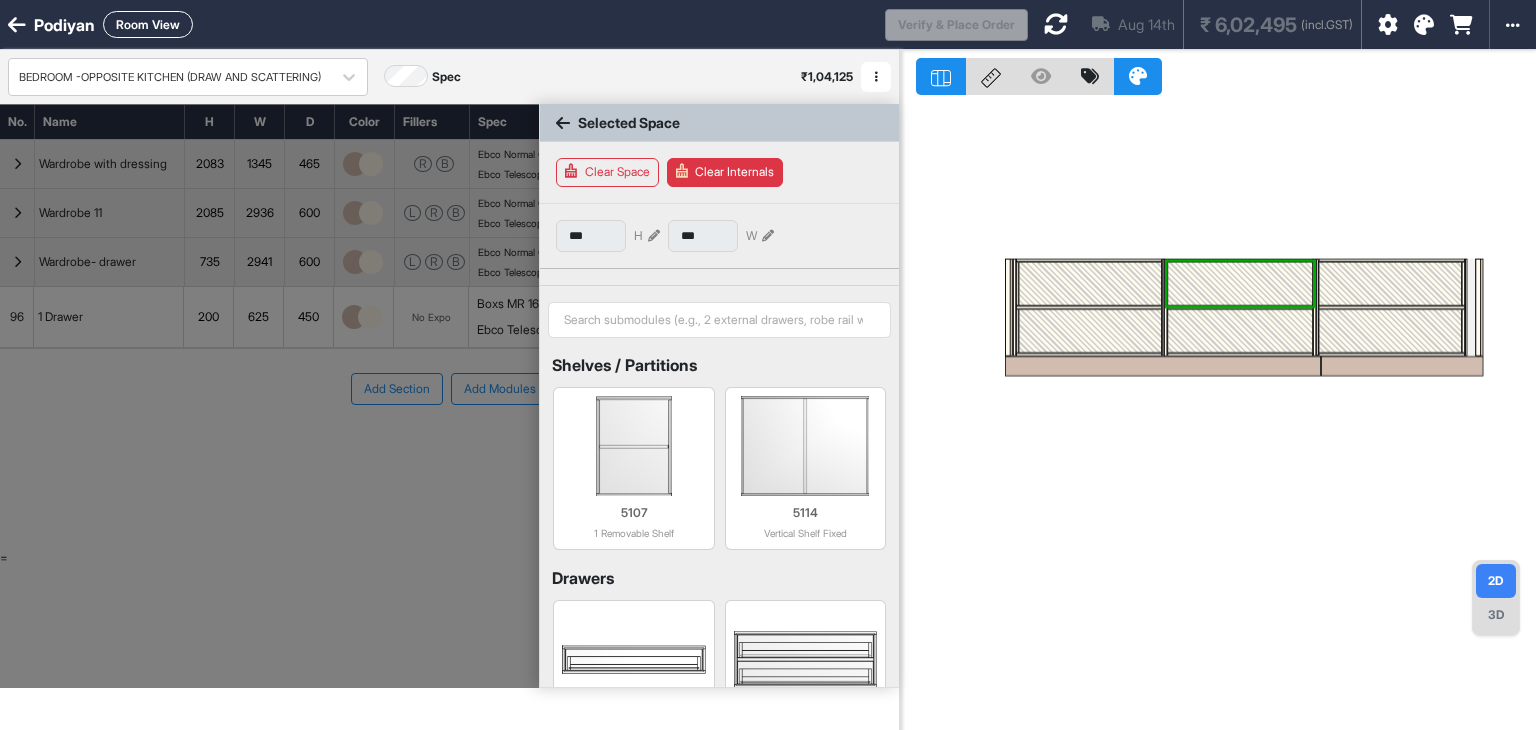 click at bounding box center (1240, 284) 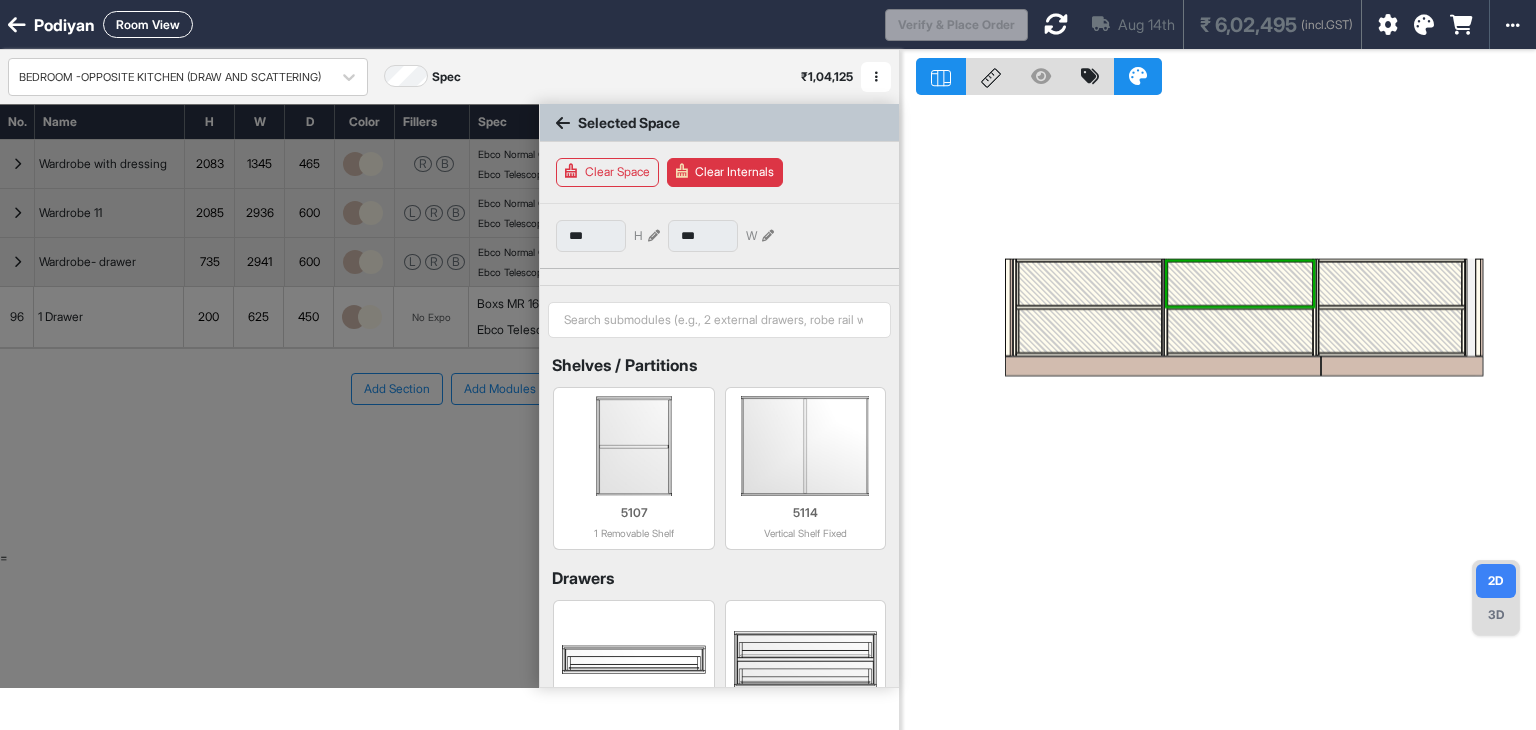 click on "Clear Space" at bounding box center [607, 172] 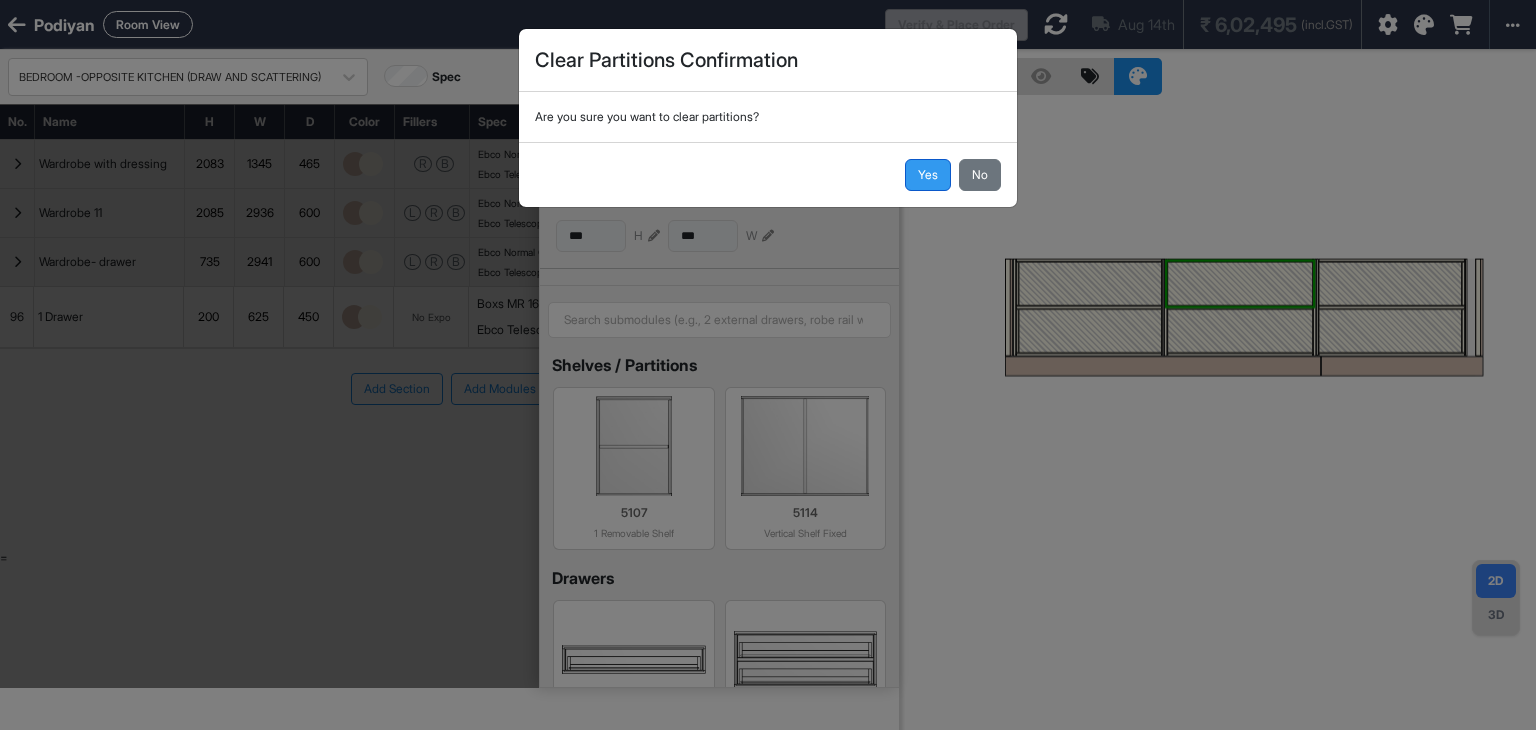 click on "Yes" at bounding box center [928, 175] 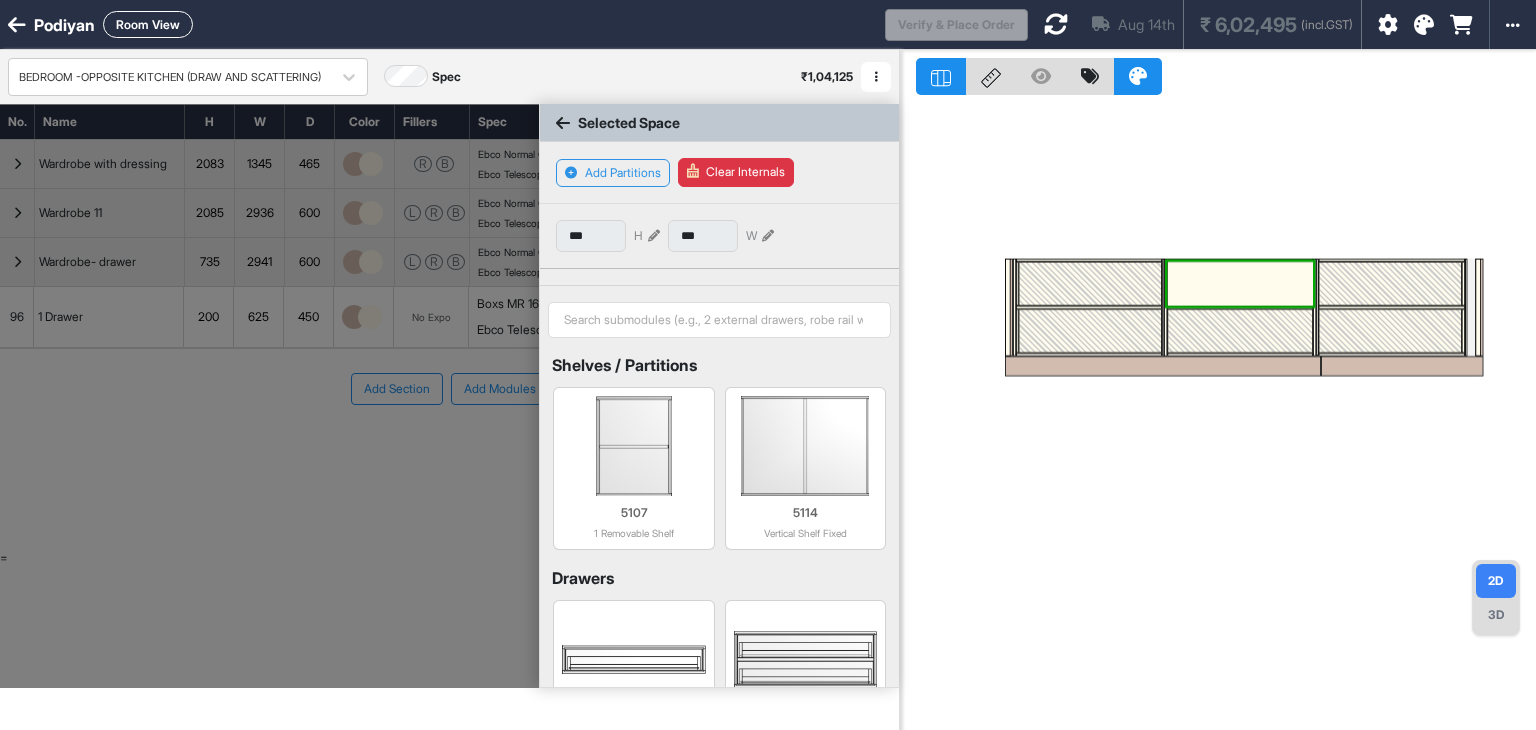 click at bounding box center (1240, 331) 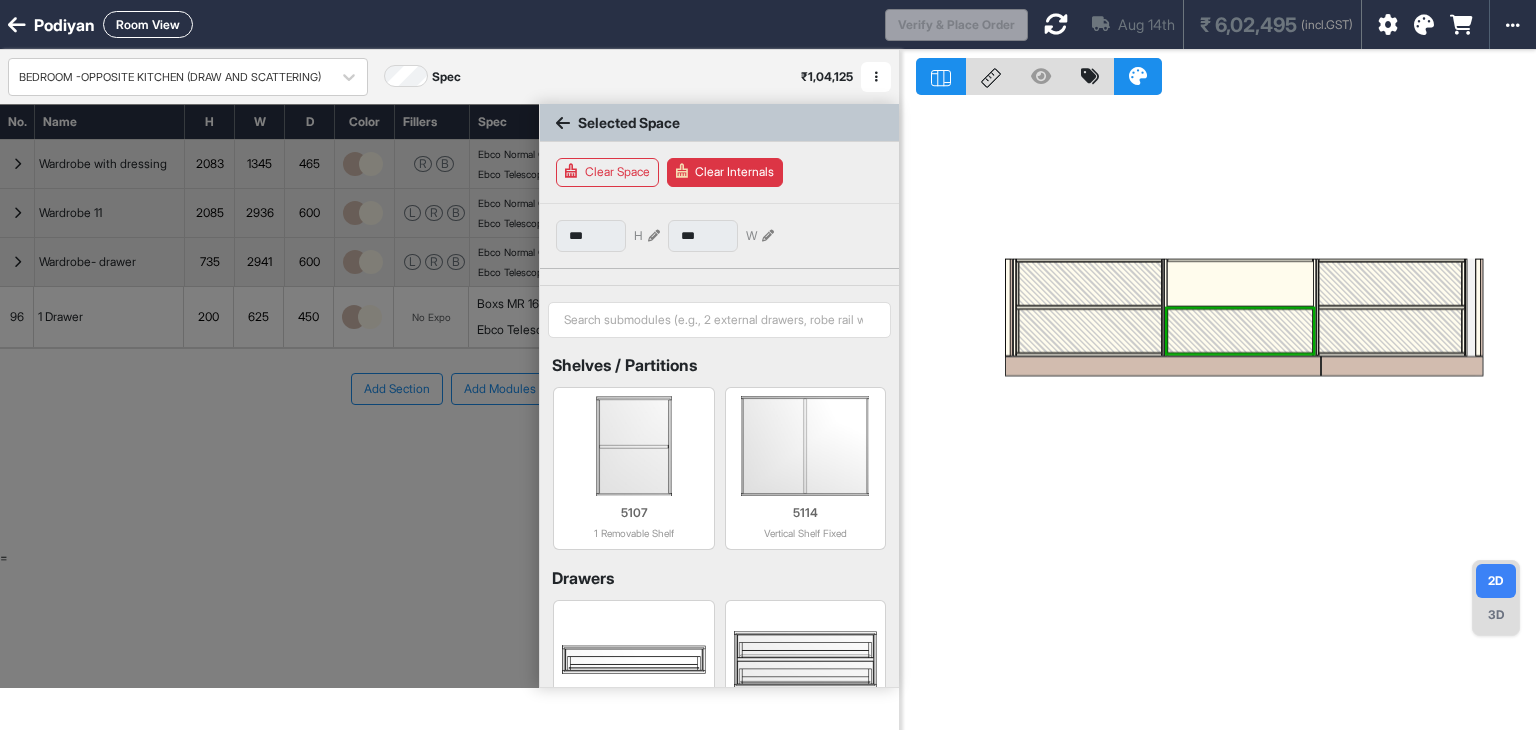 click on "Clear Space" at bounding box center [607, 172] 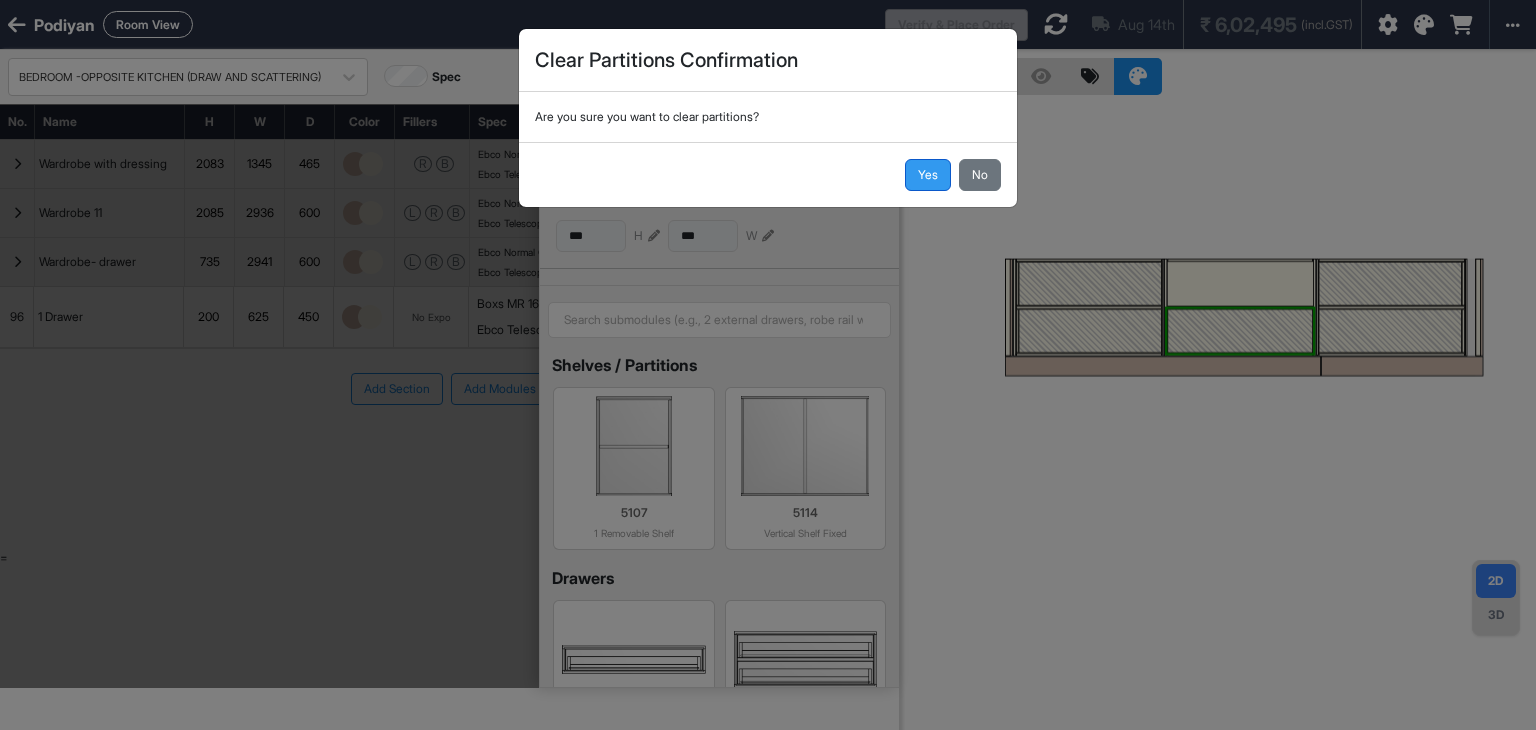 click on "Yes" at bounding box center (928, 175) 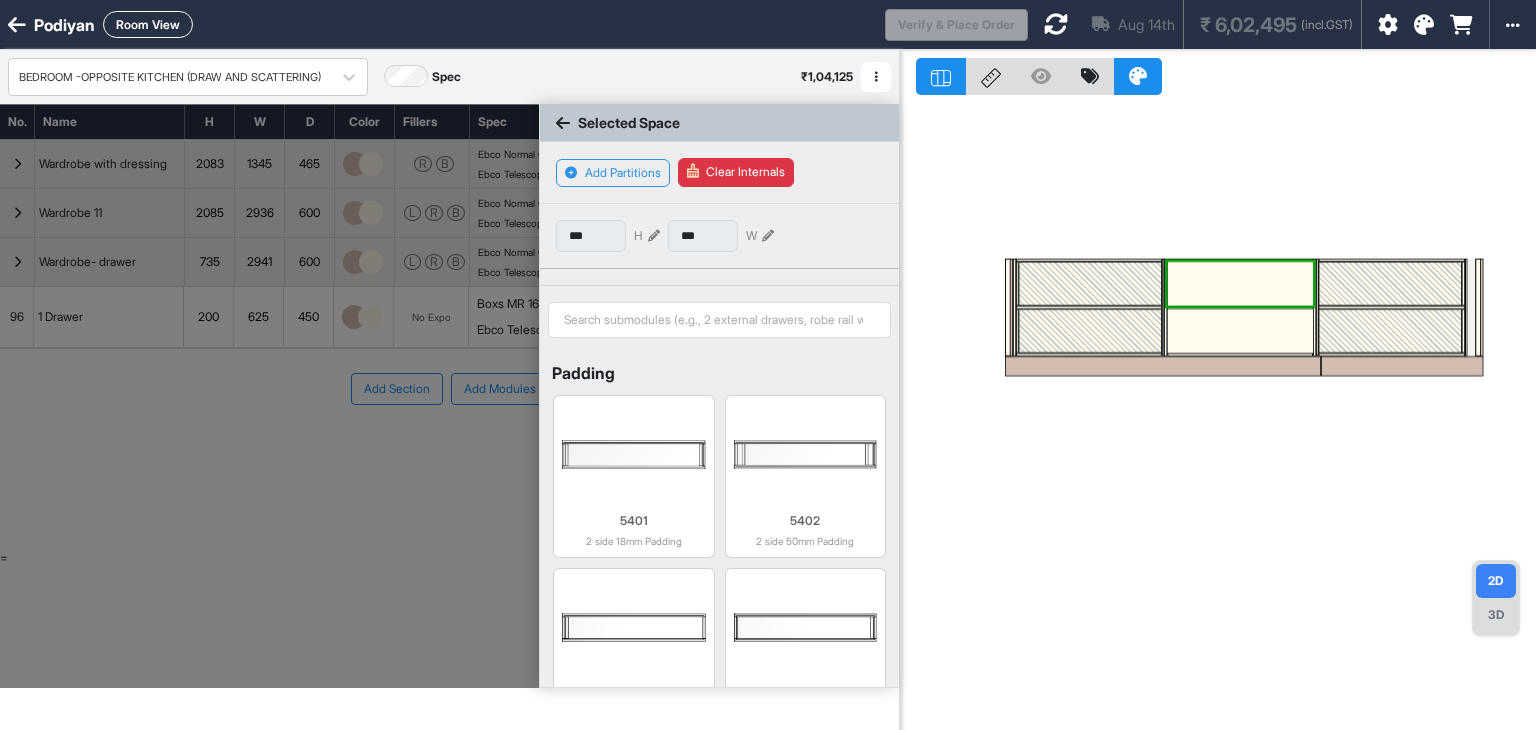 scroll, scrollTop: 977, scrollLeft: 0, axis: vertical 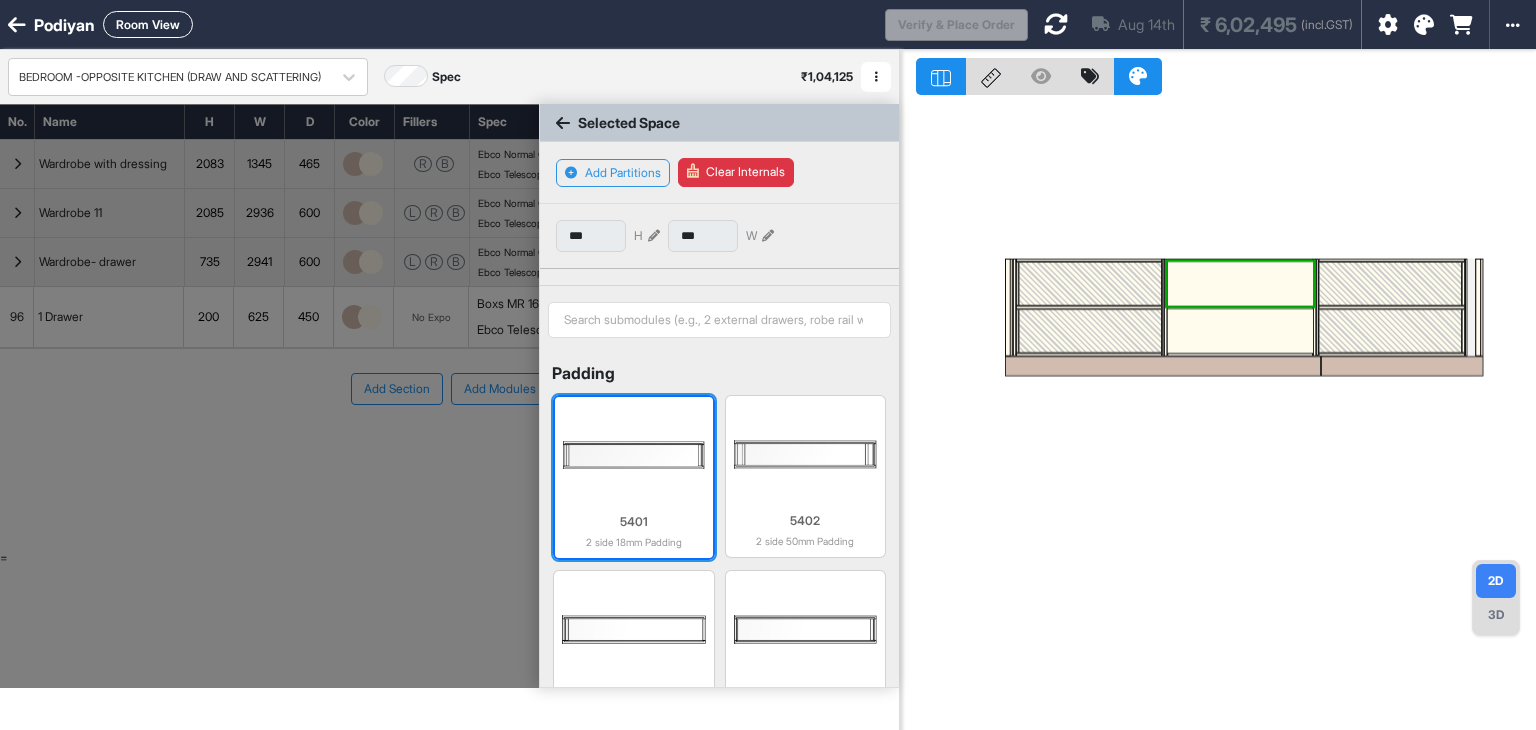 click at bounding box center [633, 455] 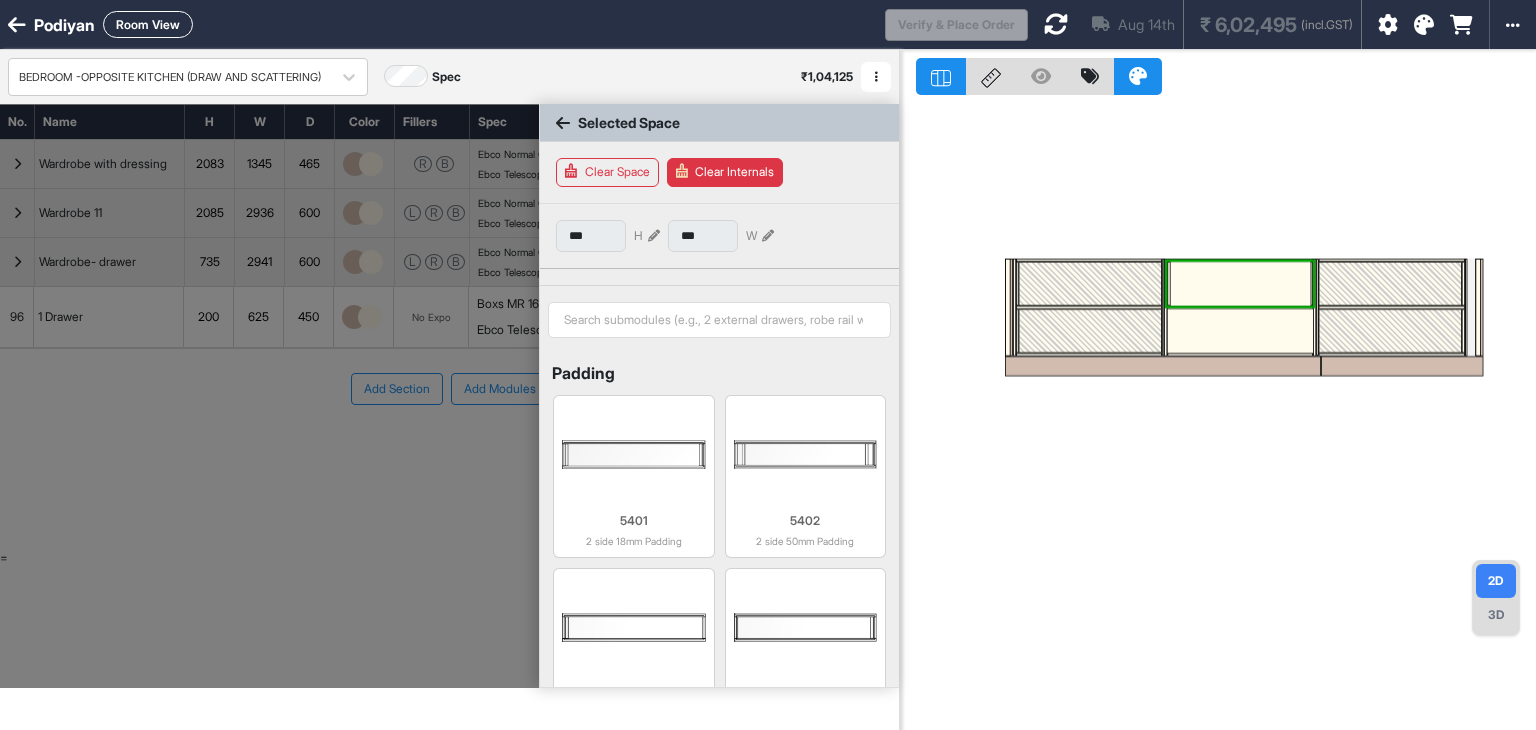 click at bounding box center (1240, 331) 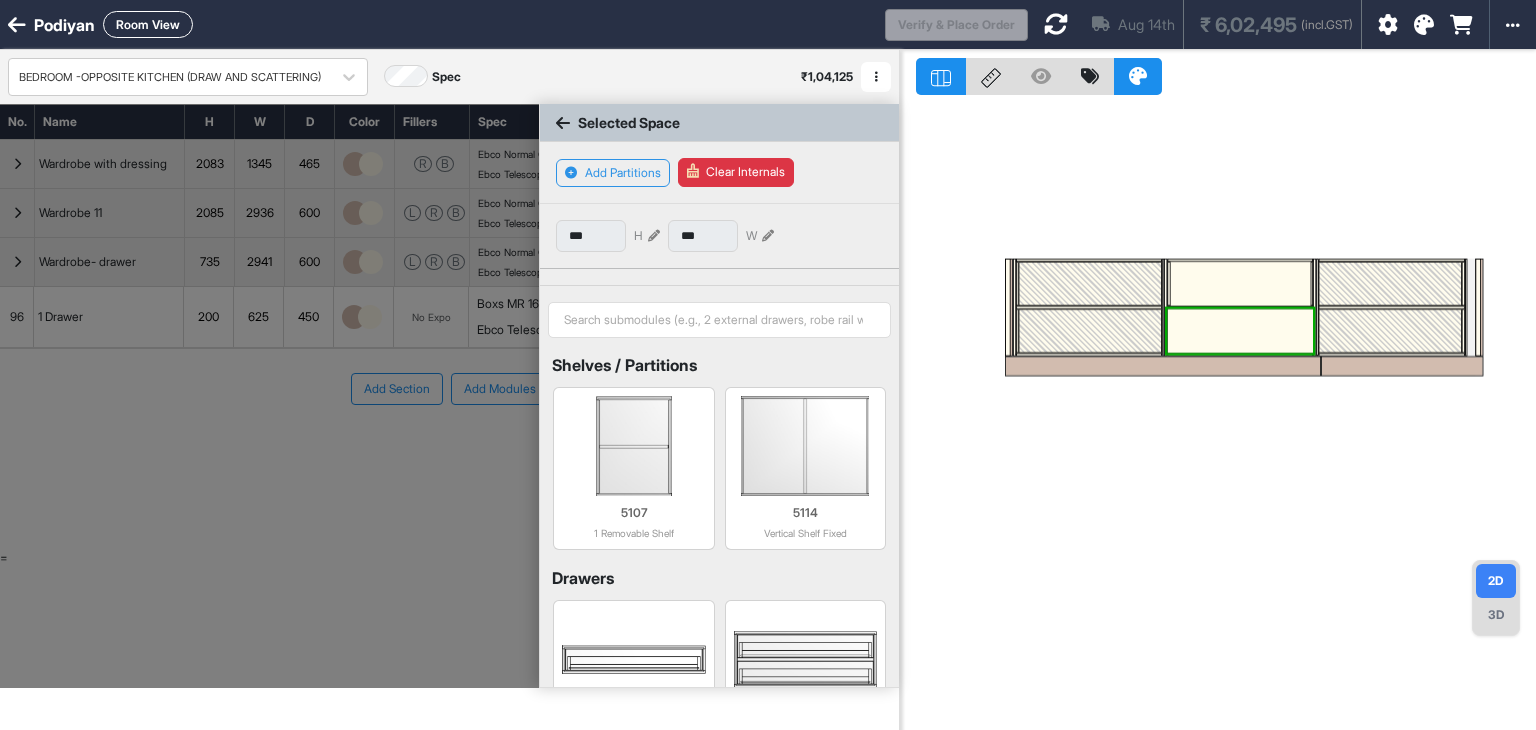click at bounding box center (1240, 331) 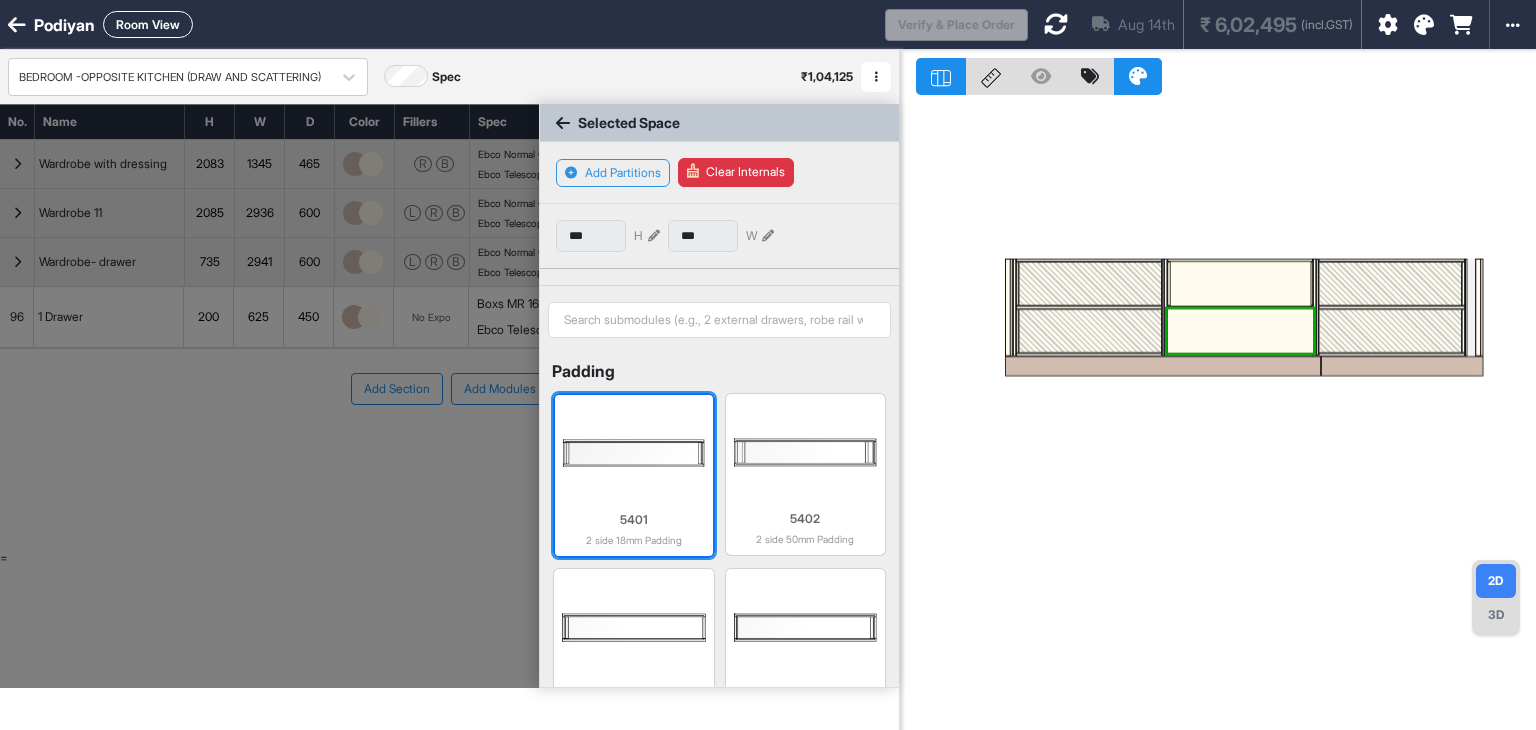 scroll, scrollTop: 979, scrollLeft: 0, axis: vertical 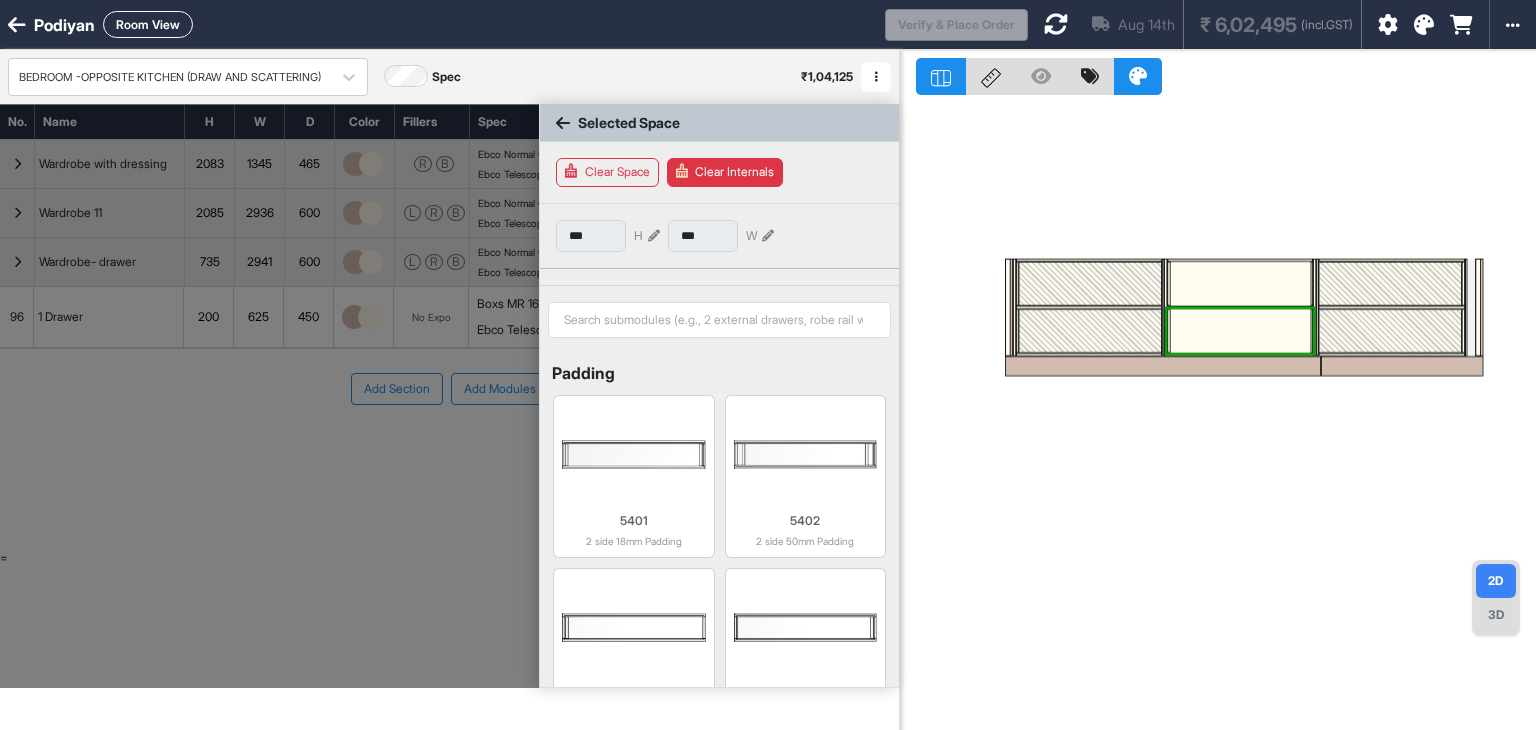 click at bounding box center [1240, 284] 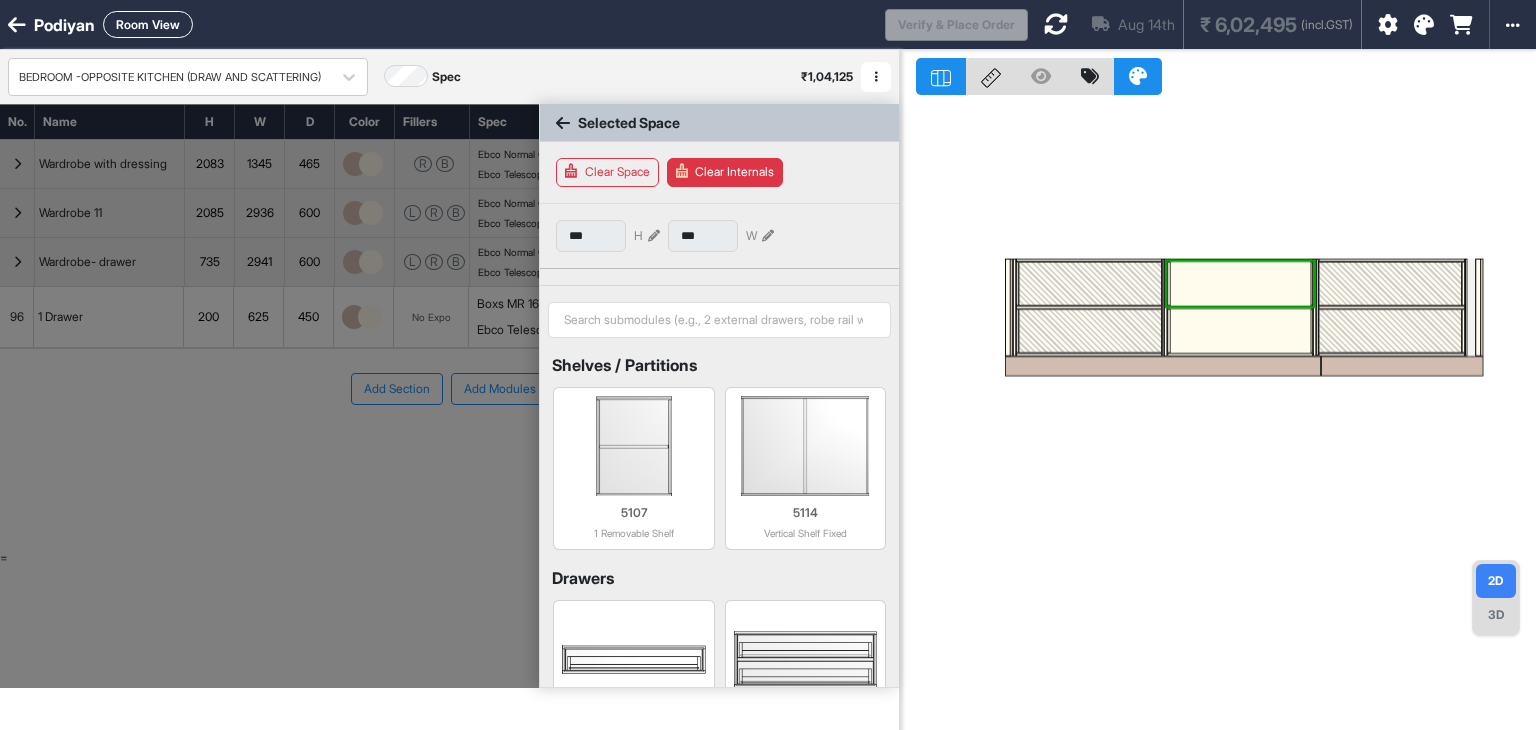 click at bounding box center [1240, 284] 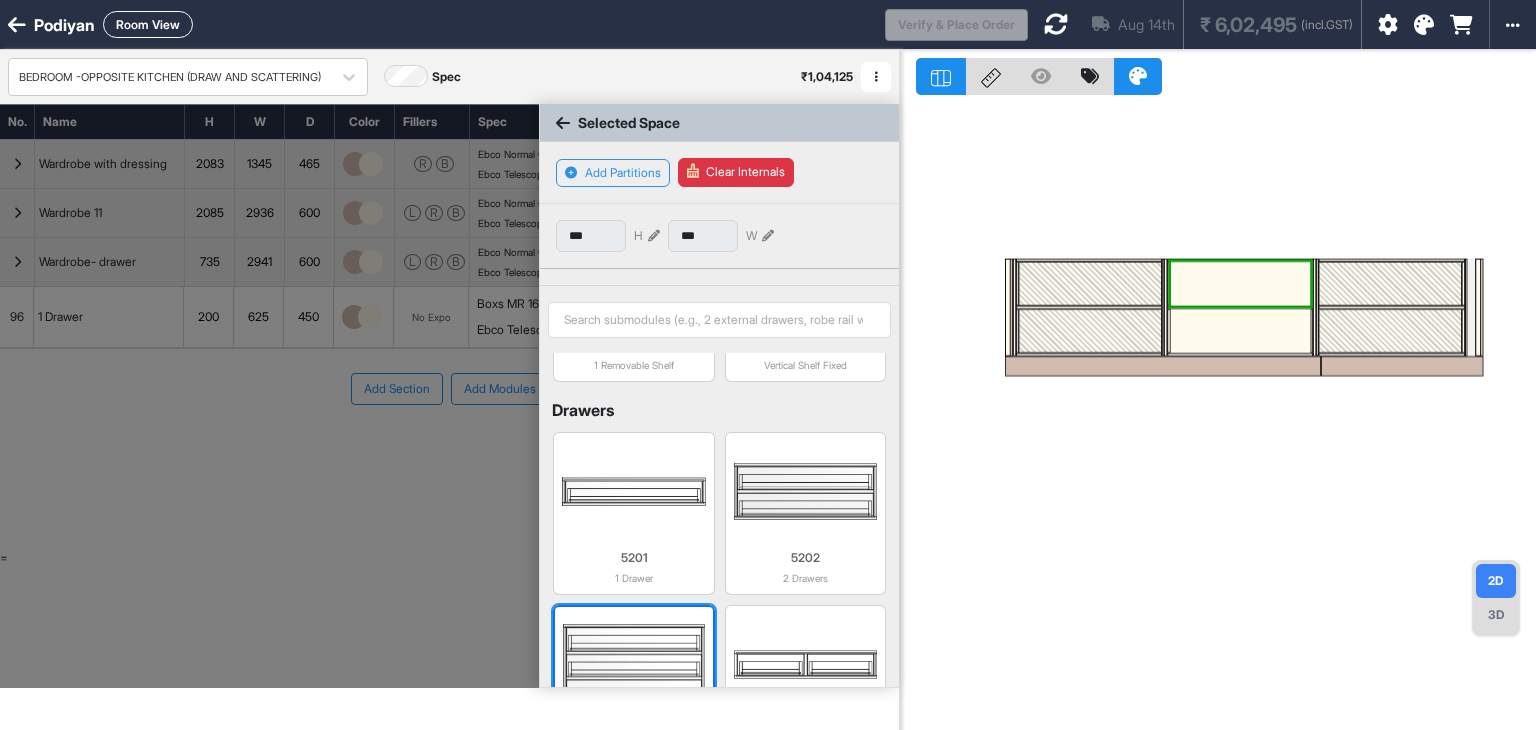 scroll, scrollTop: 200, scrollLeft: 0, axis: vertical 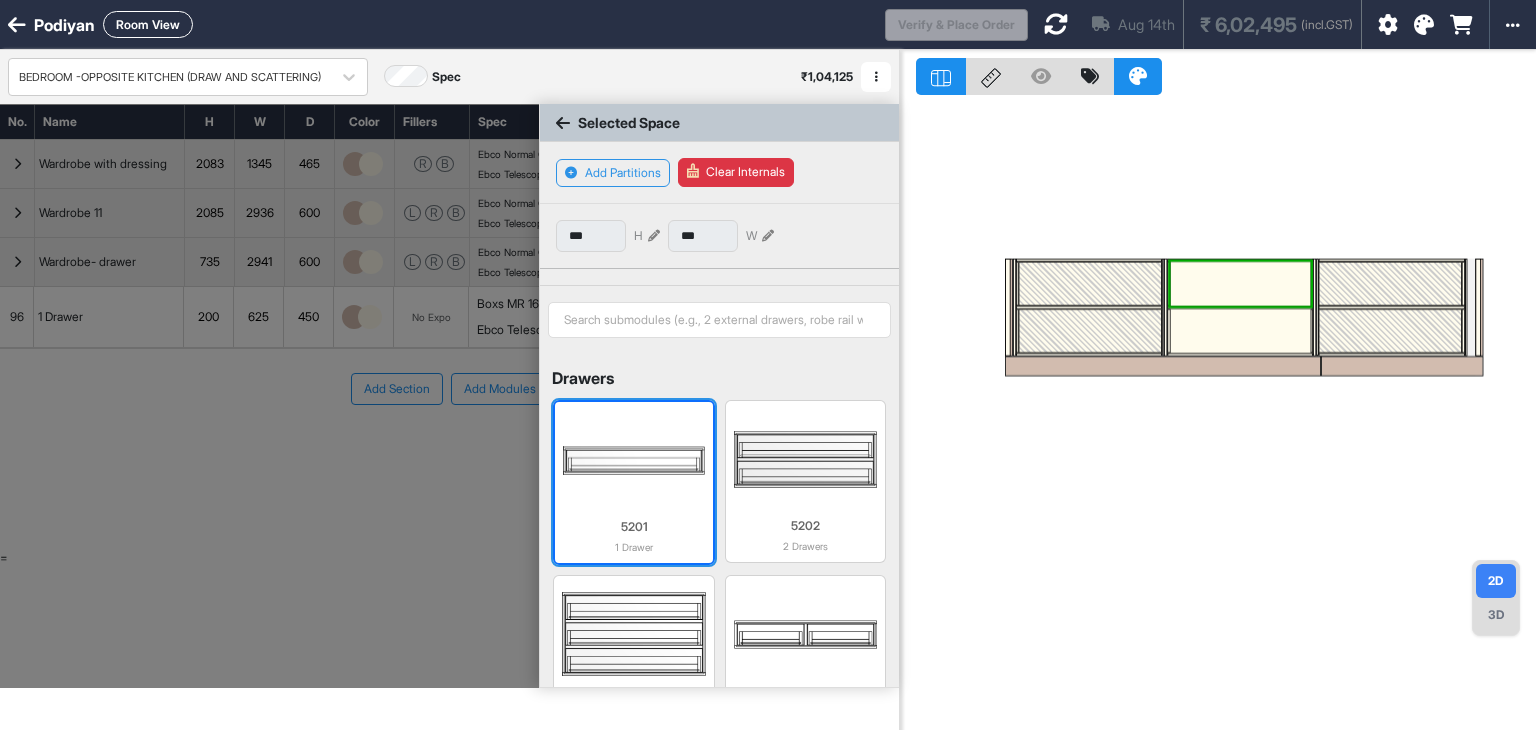 click at bounding box center [633, 460] 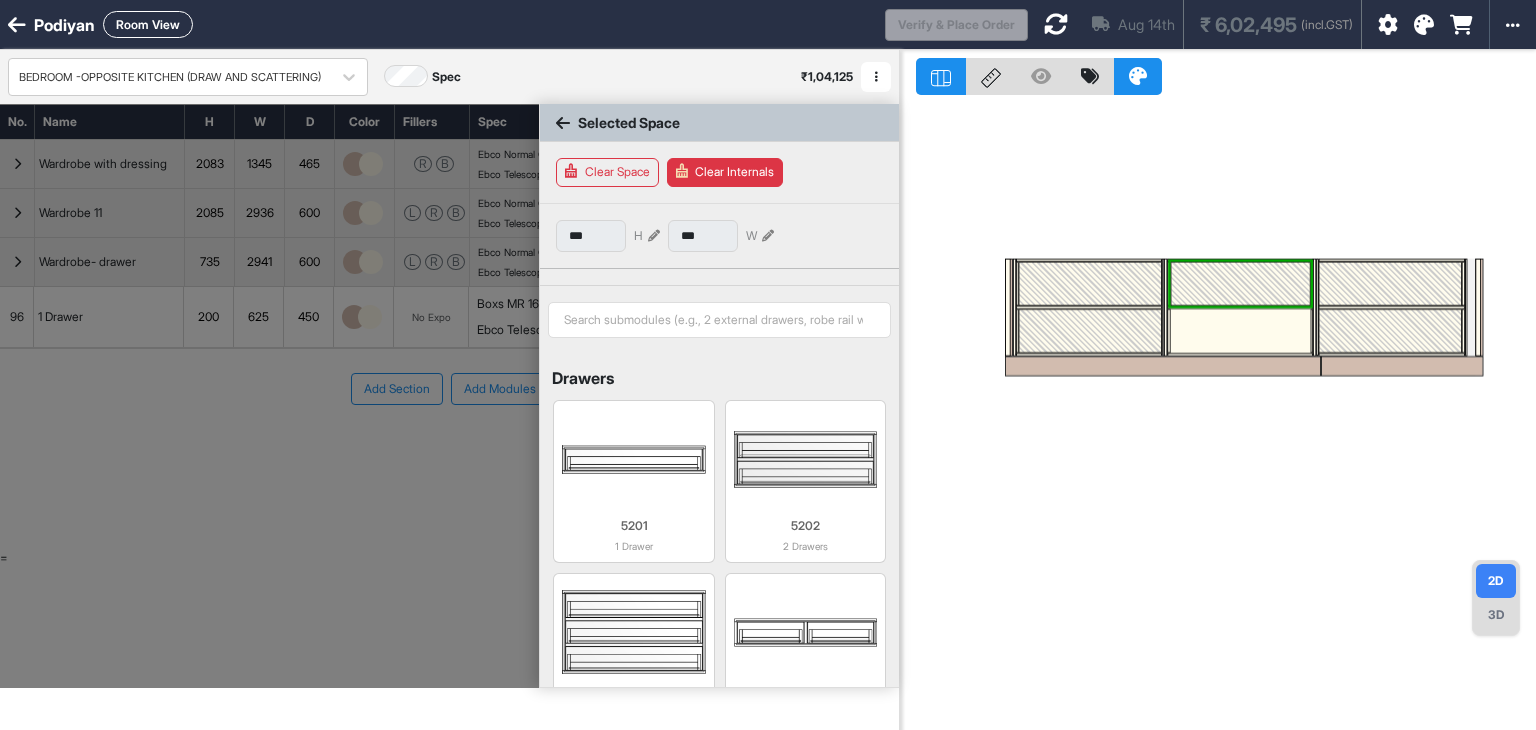 click at bounding box center (1240, 331) 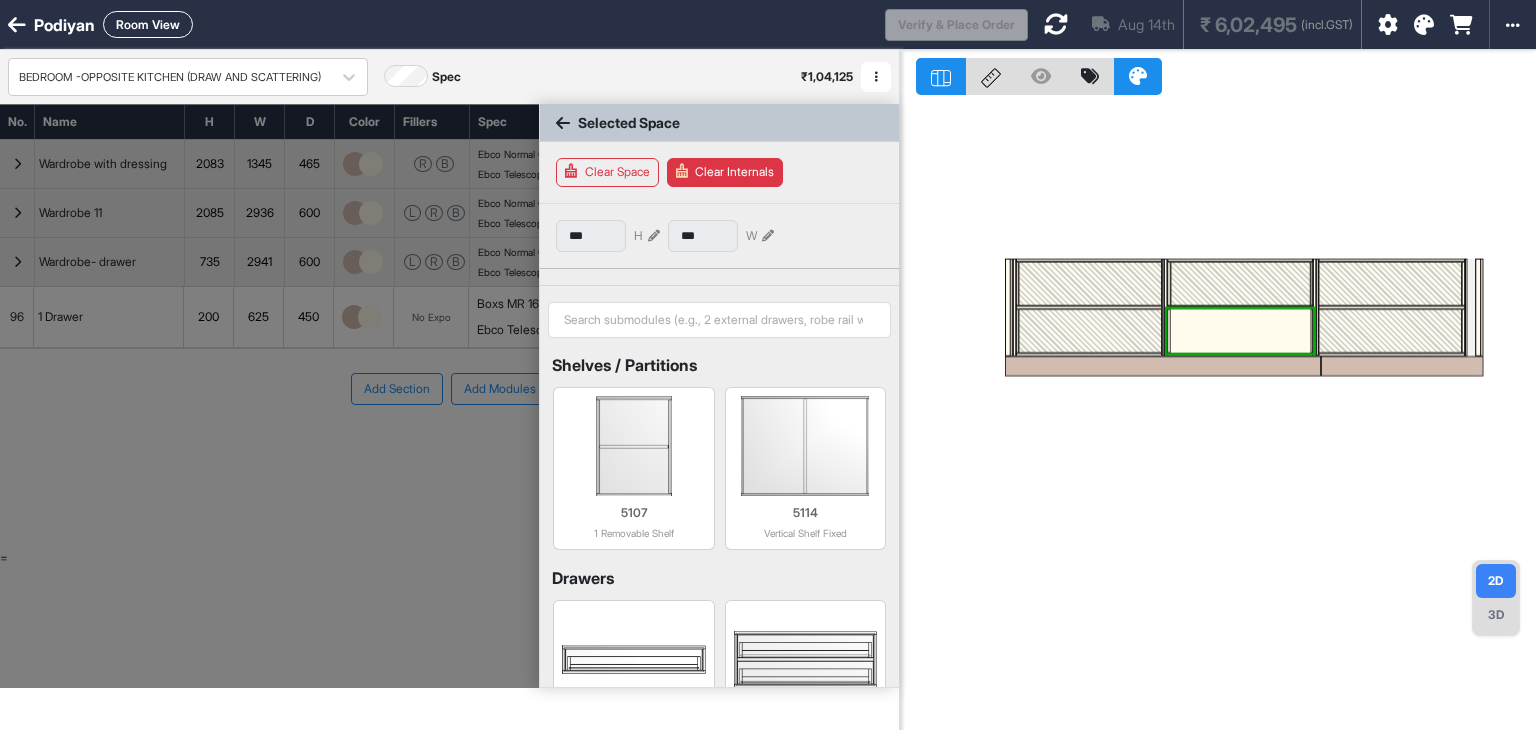 click at bounding box center [1240, 331] 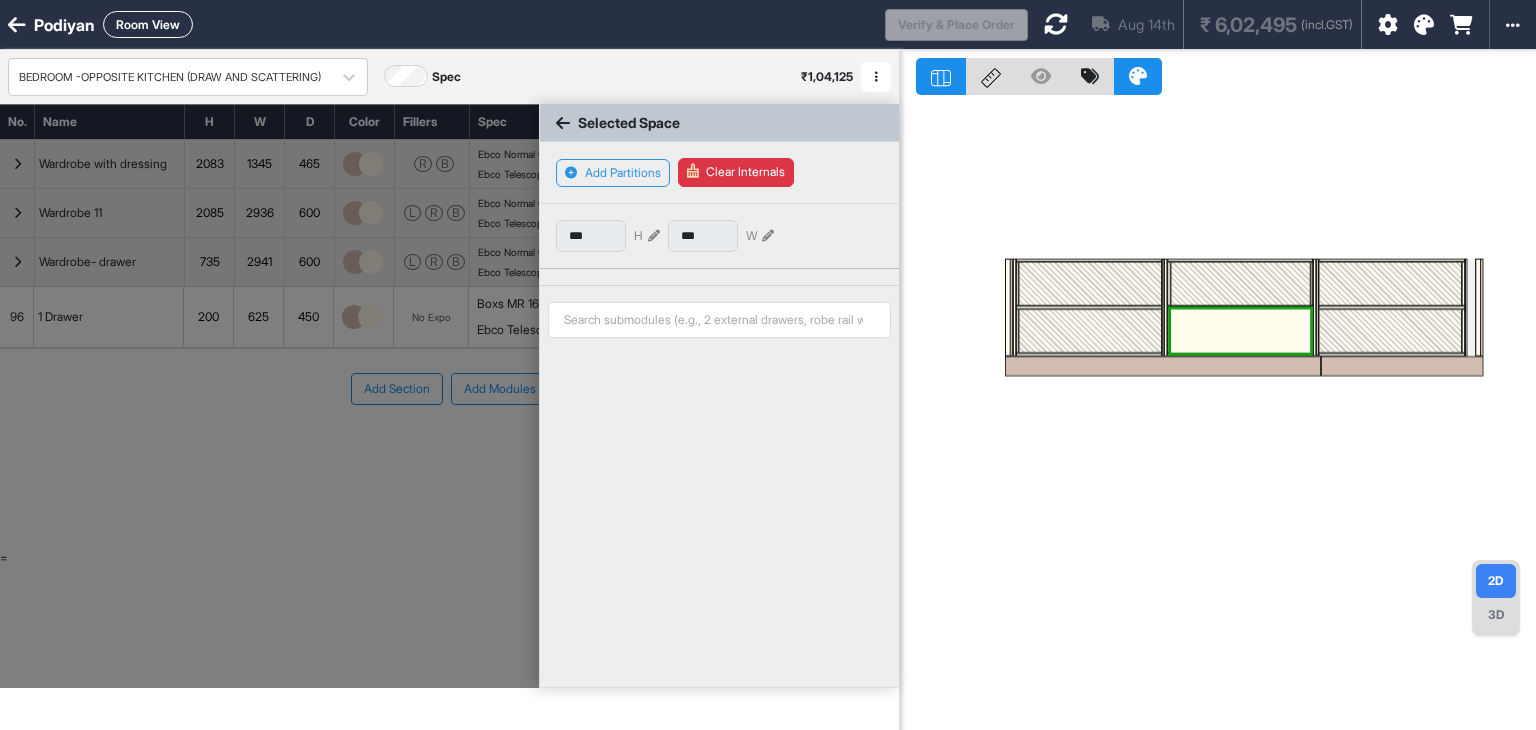 type on "***" 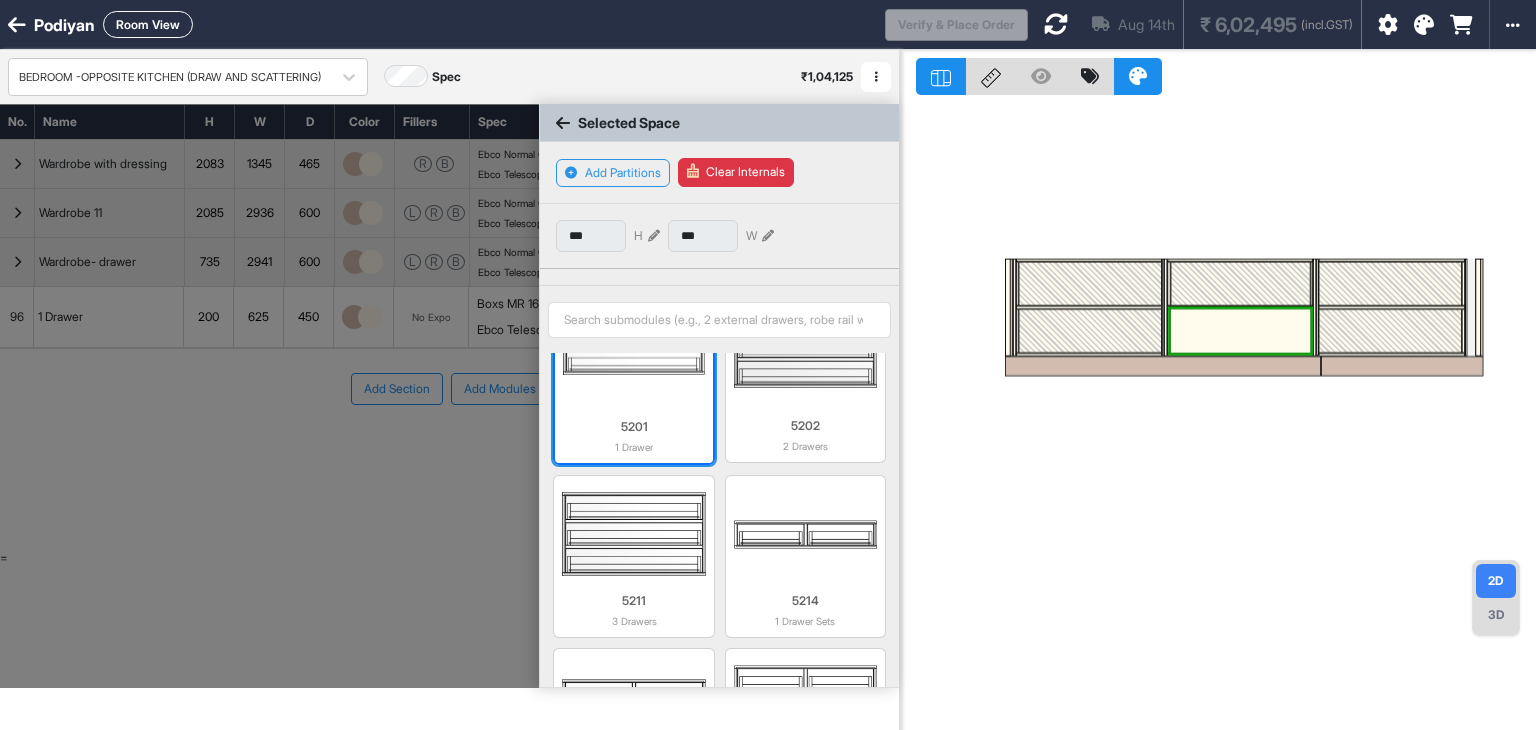 click on "5201 1 Drawer" at bounding box center [633, 432] 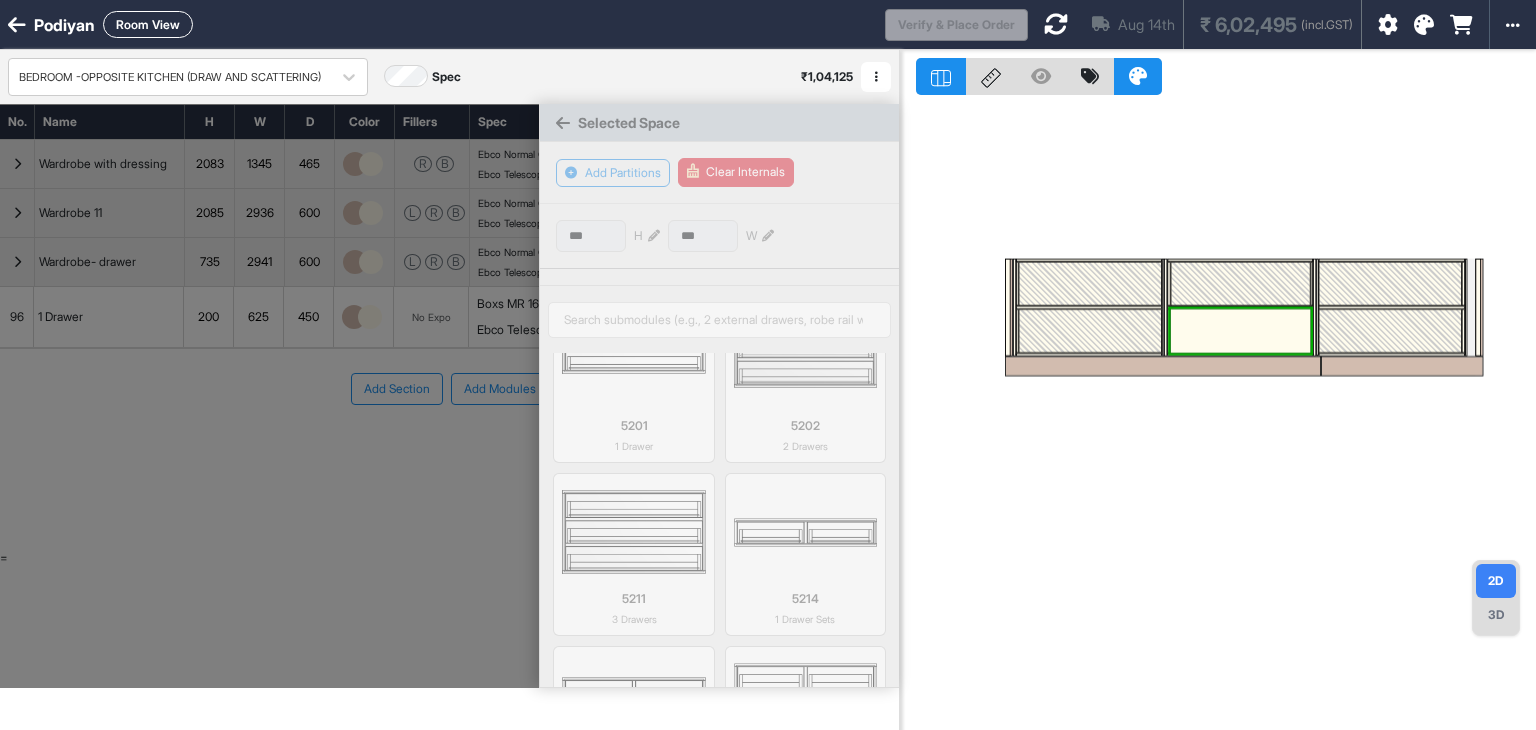 scroll, scrollTop: 300, scrollLeft: 0, axis: vertical 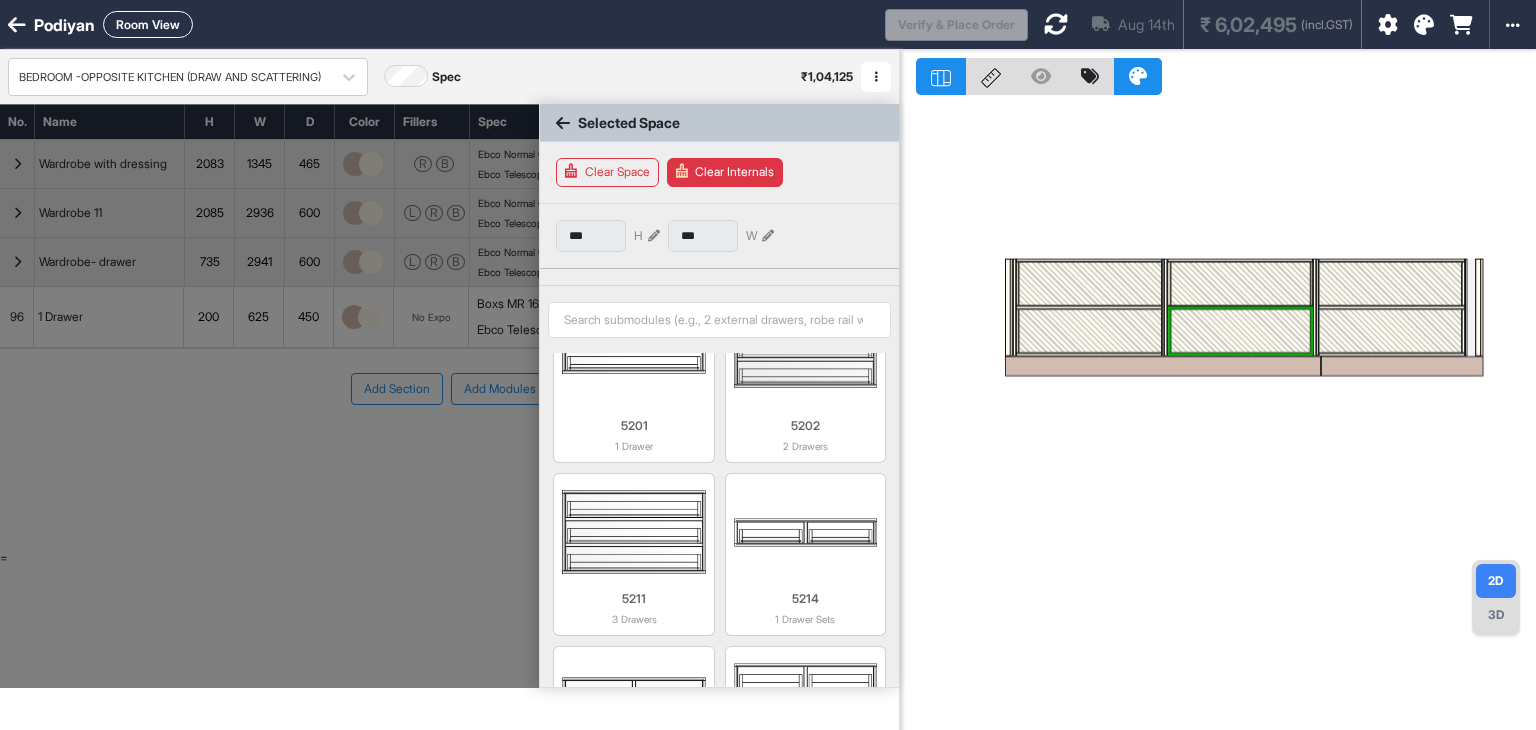 click on "3D" at bounding box center [1496, 615] 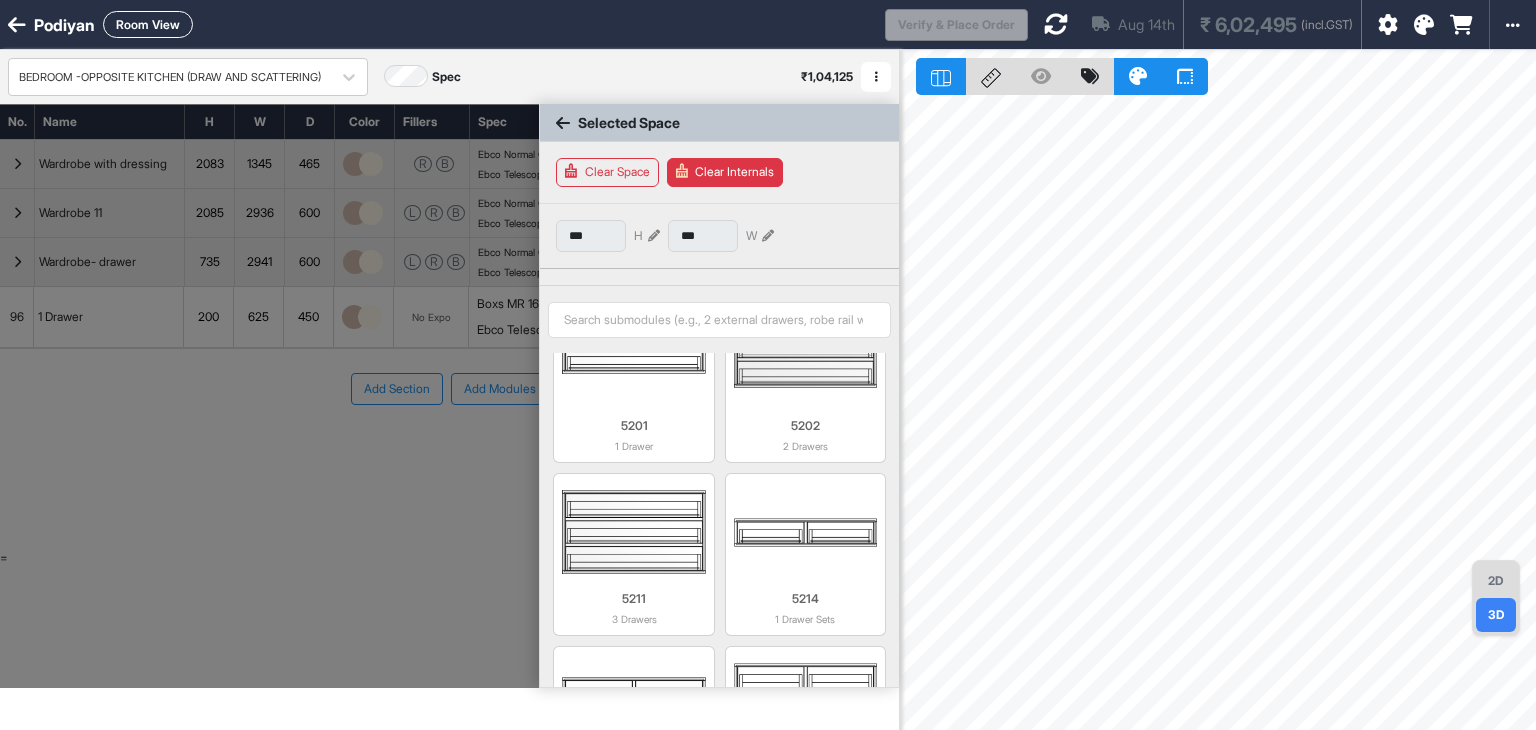 click on "2D" at bounding box center (1496, 581) 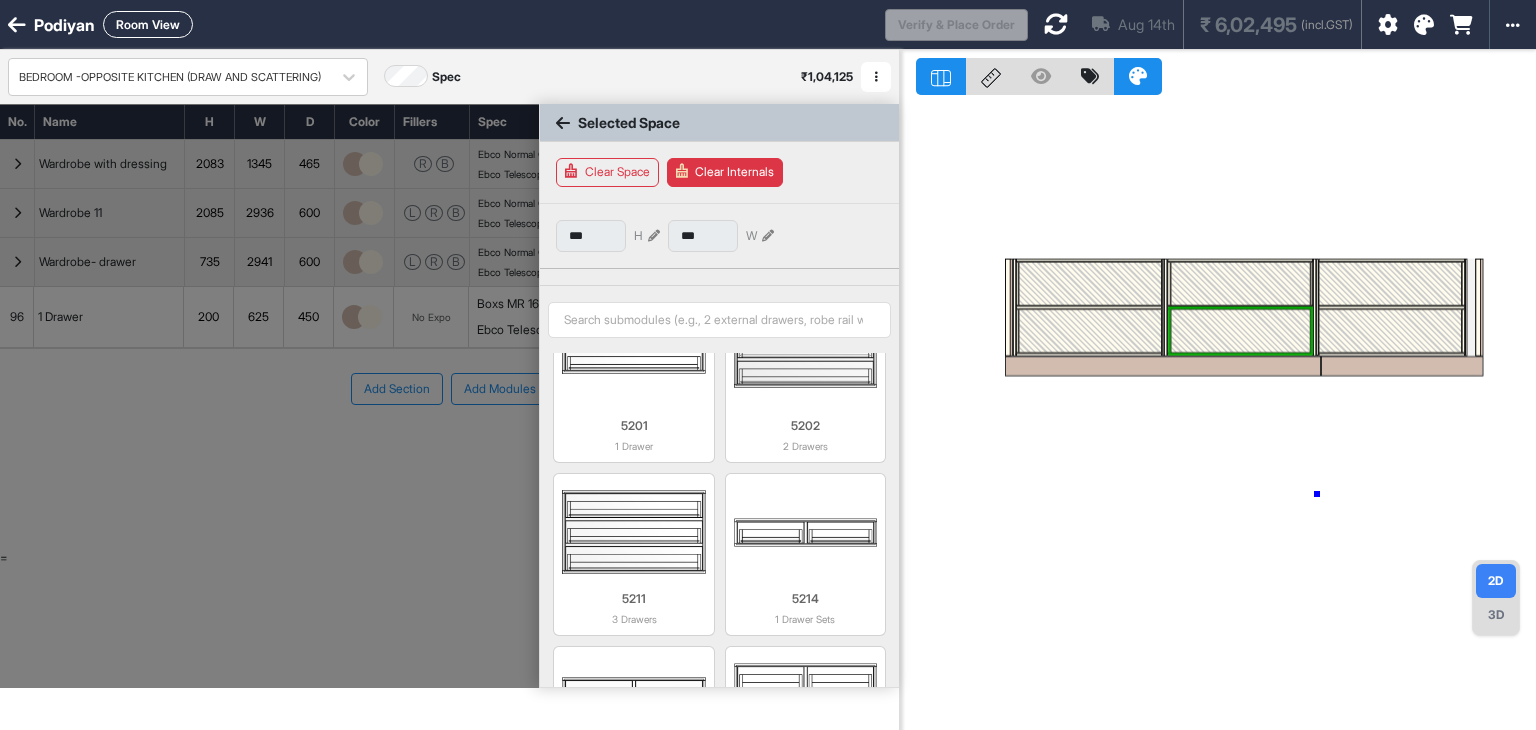 click at bounding box center (1218, 415) 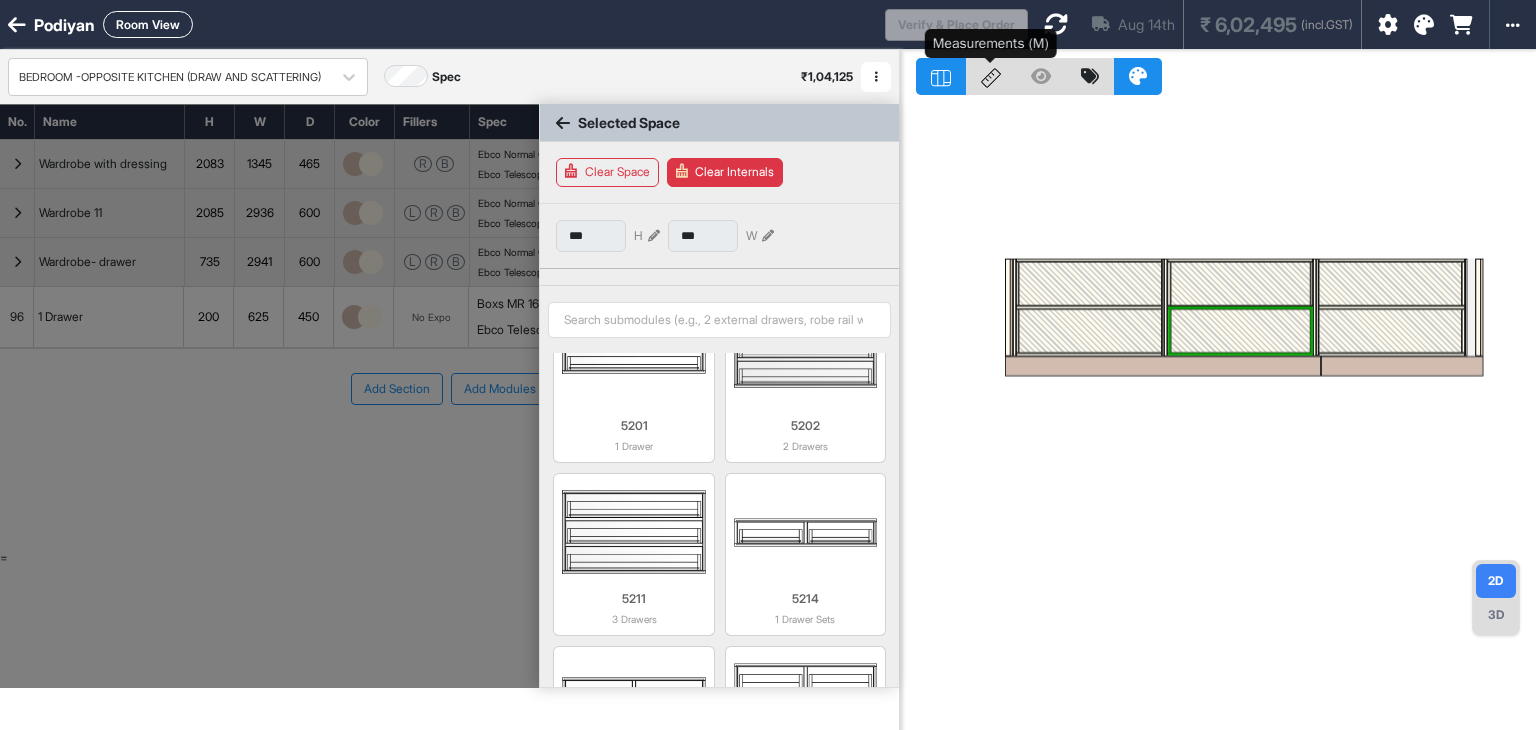 click at bounding box center [991, 76] 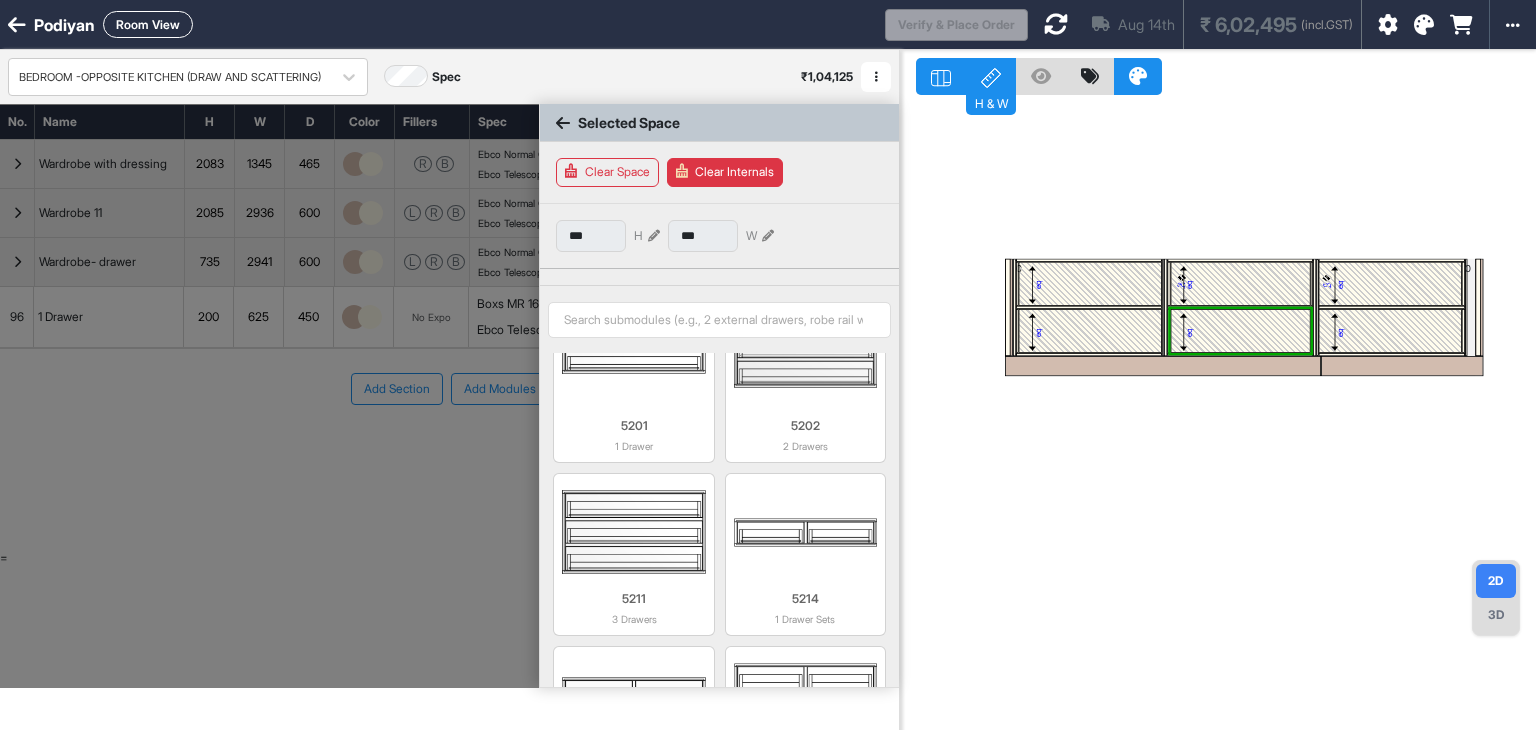 click on "H & W" at bounding box center (991, 102) 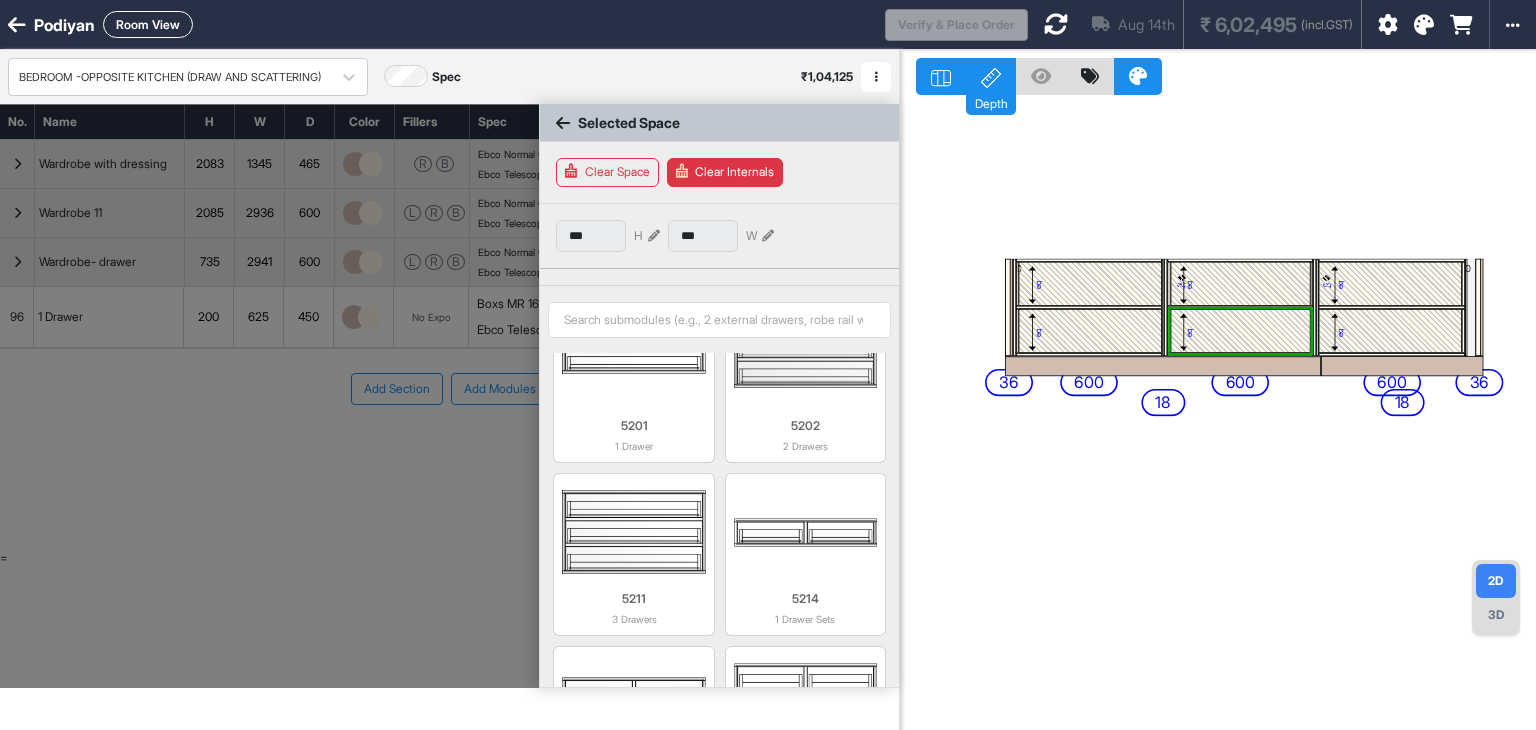 click on "0 eq eq 600   eq eq eq eq 600   0 eq eq 600   36   36   18   18" at bounding box center (1218, 415) 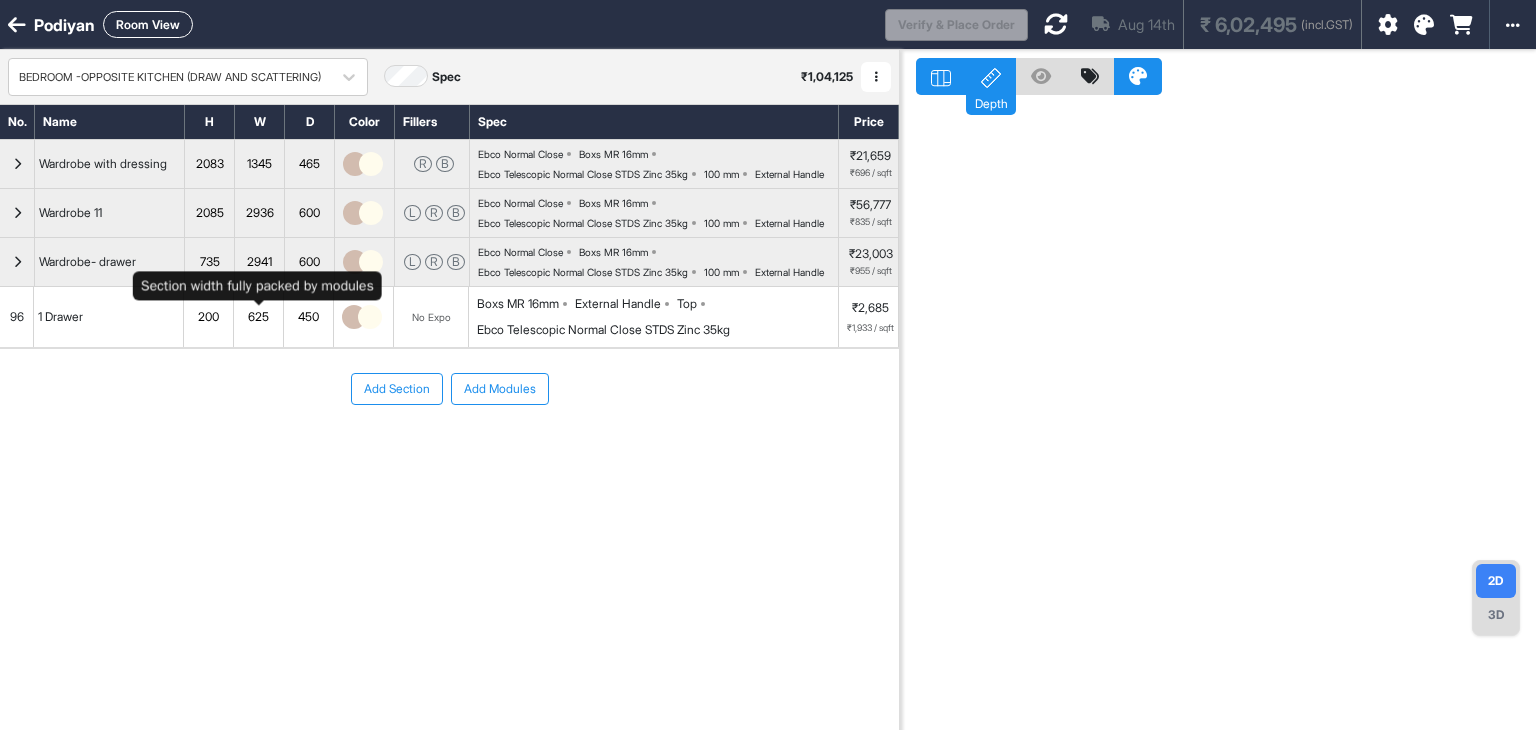 click on "2941" at bounding box center (259, 262) 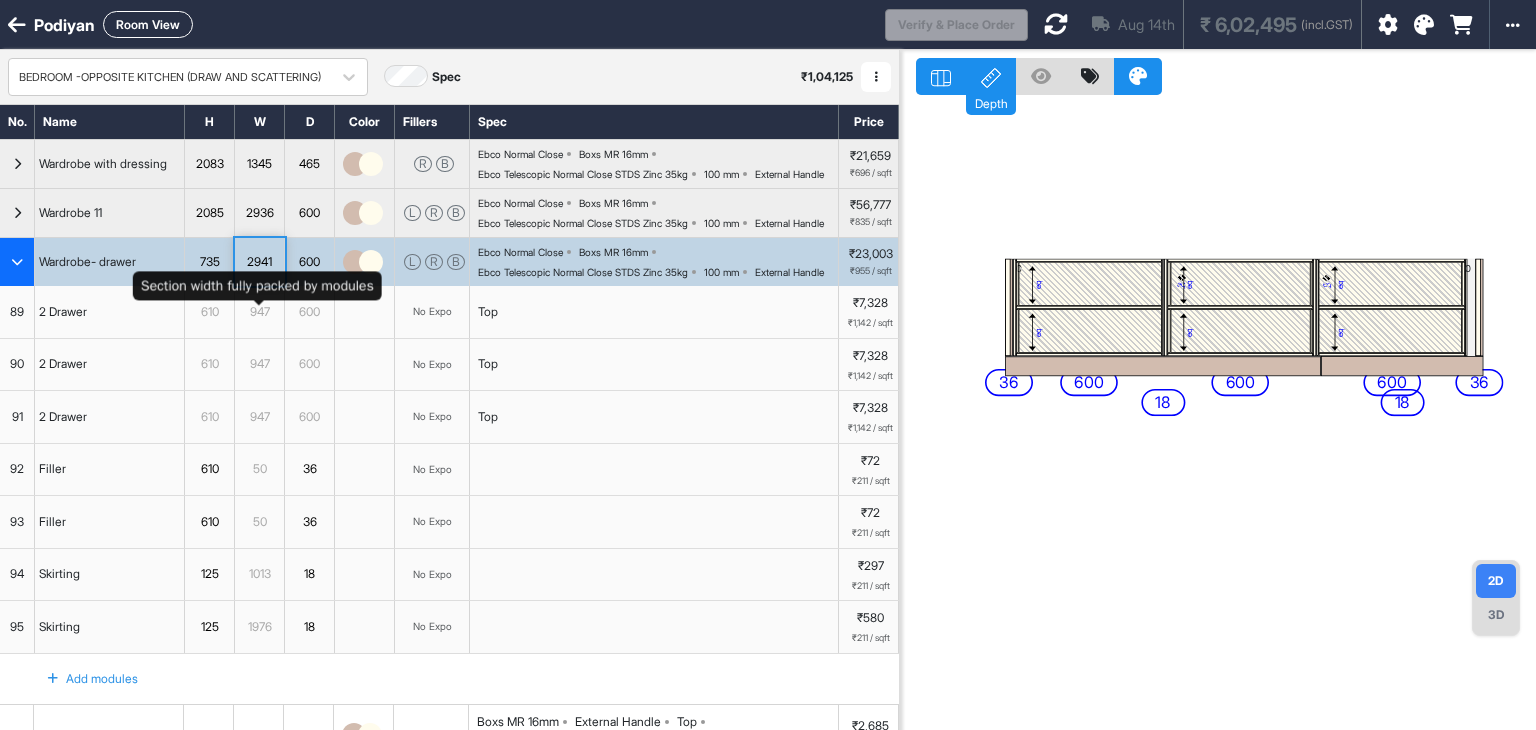click on "2941" at bounding box center [259, 262] 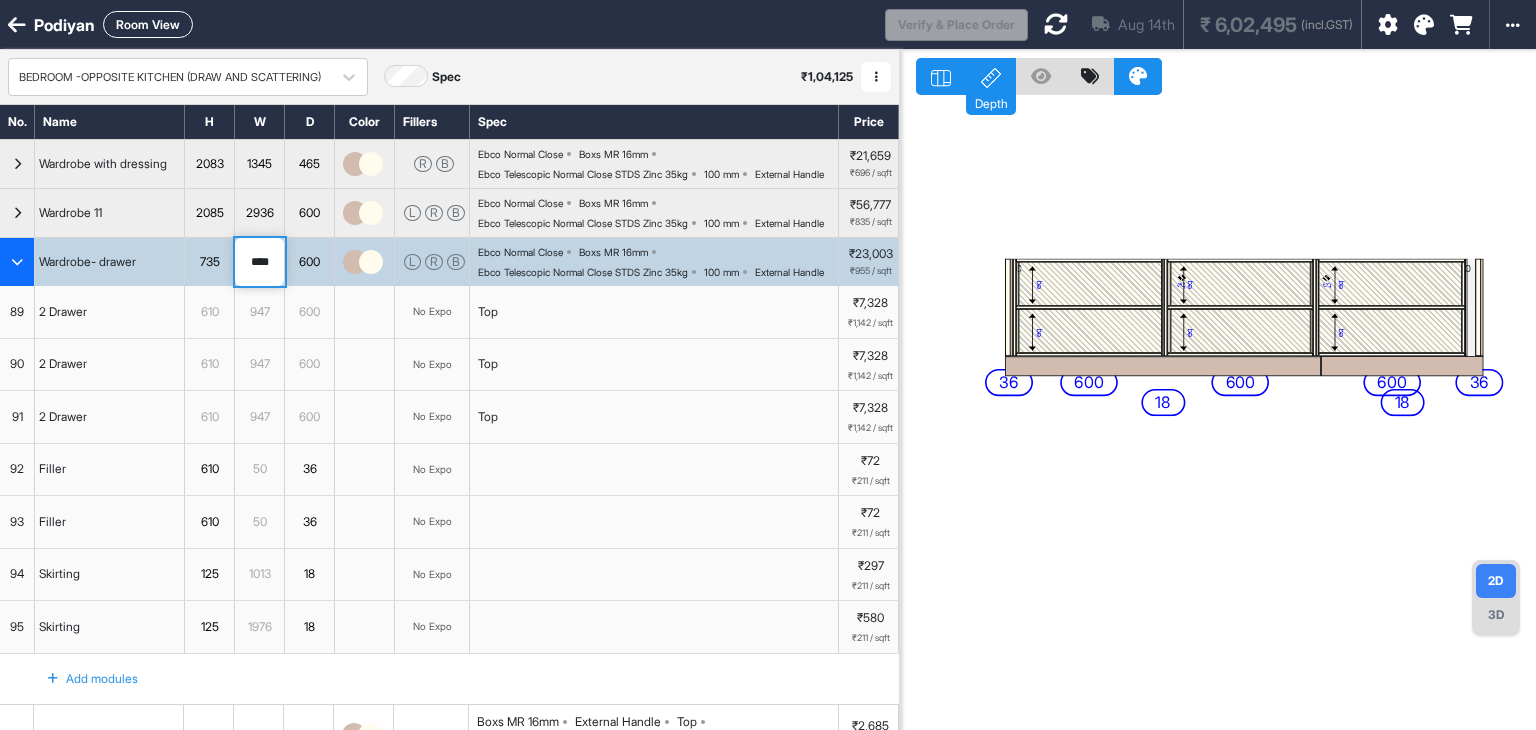 click on "****" at bounding box center (259, 262) 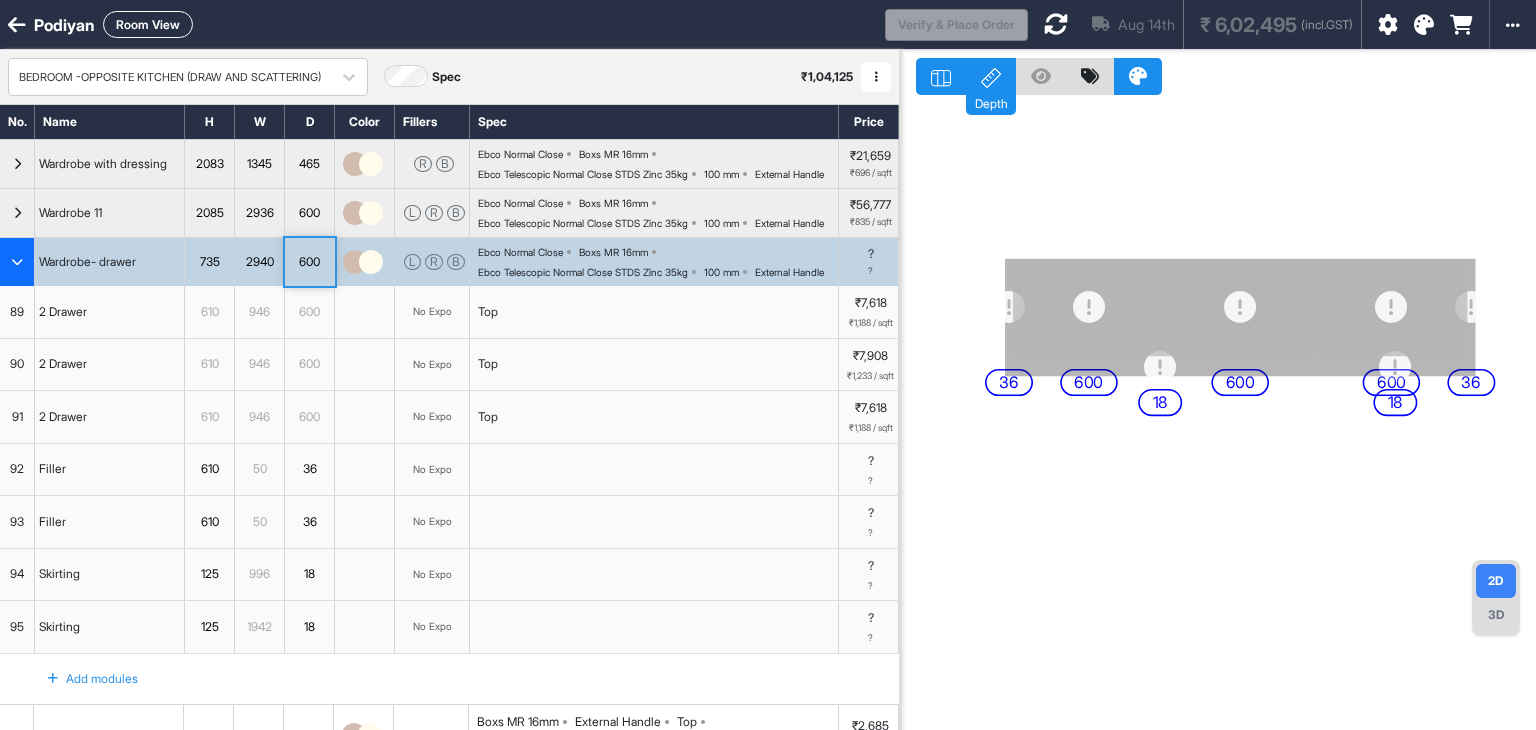 click at bounding box center [1056, 24] 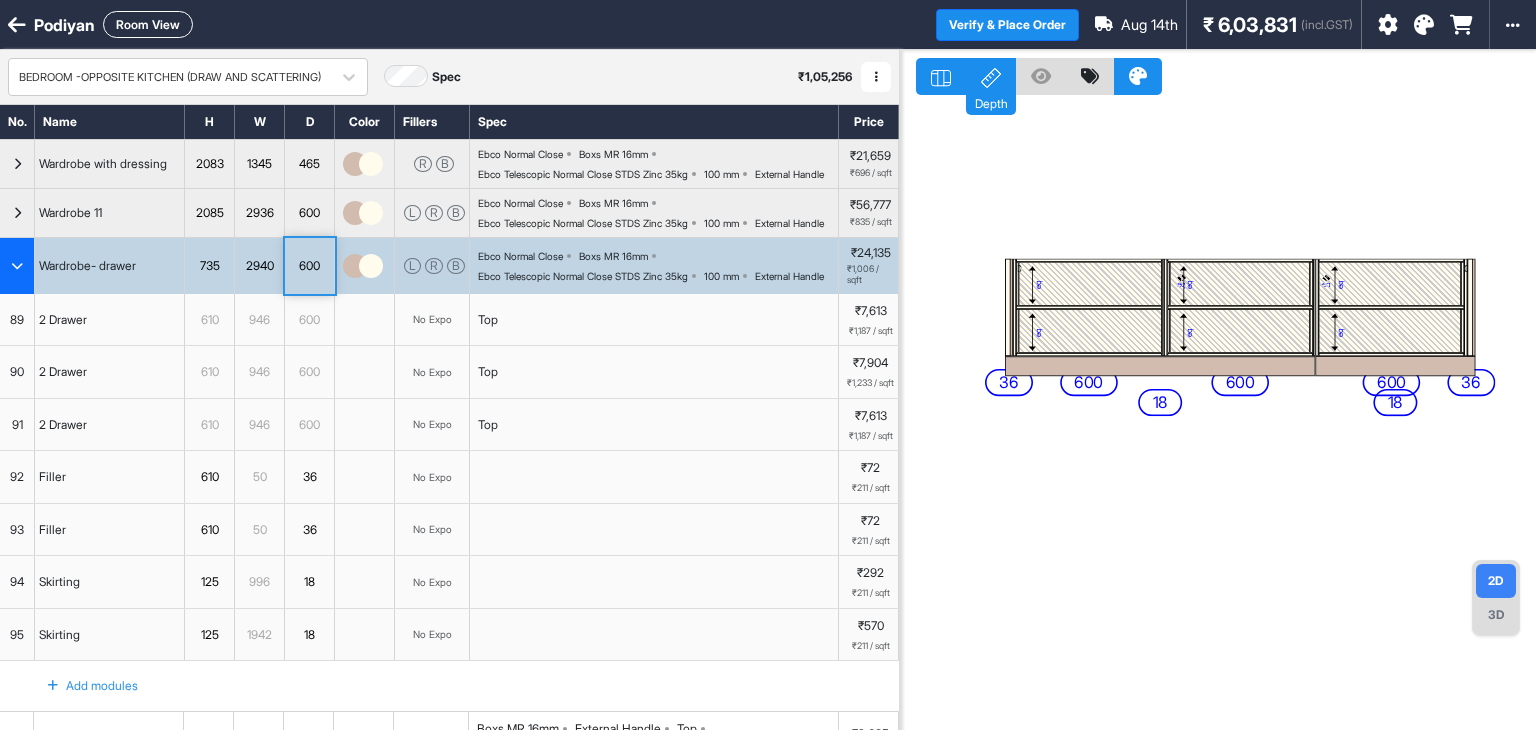 click on "3D" at bounding box center (1496, 615) 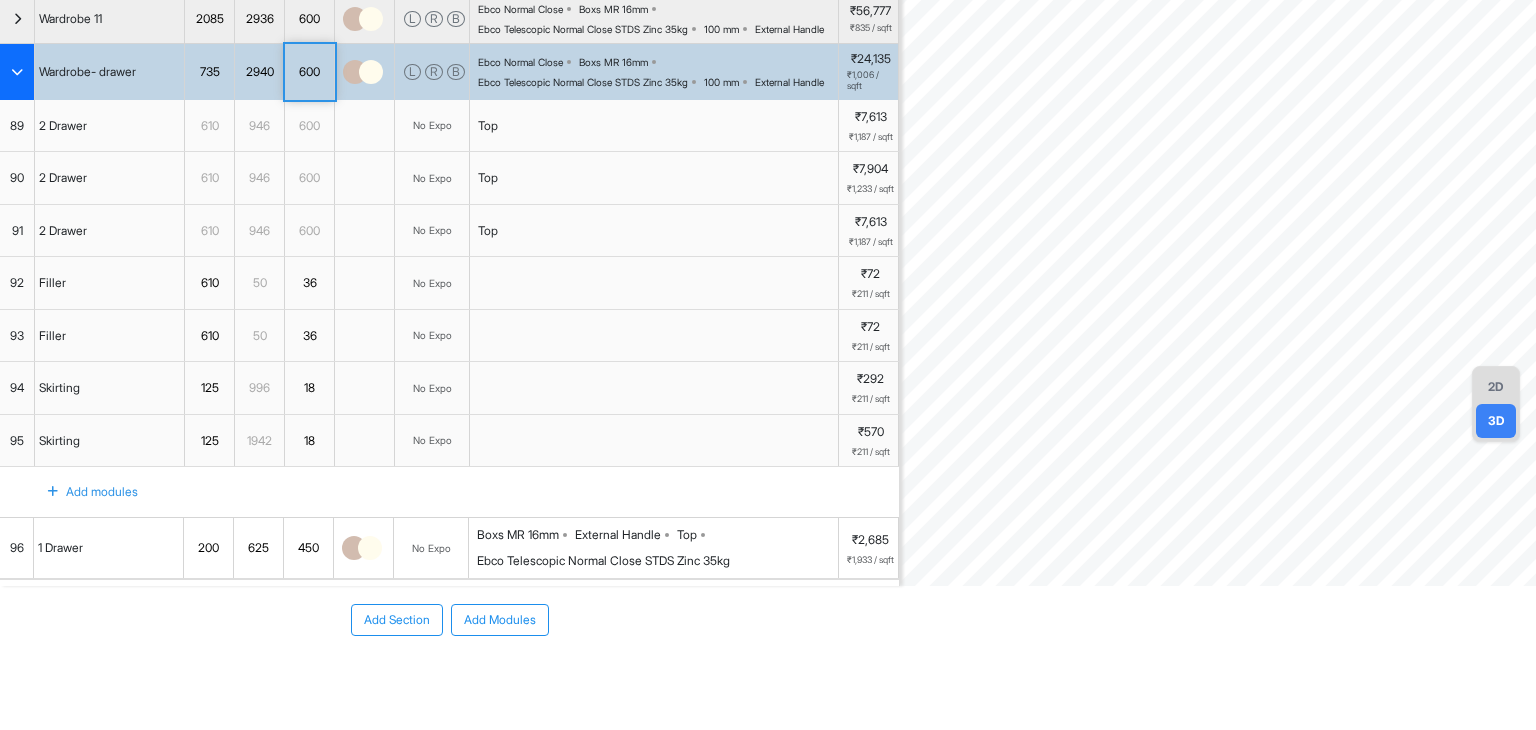 scroll, scrollTop: 0, scrollLeft: 0, axis: both 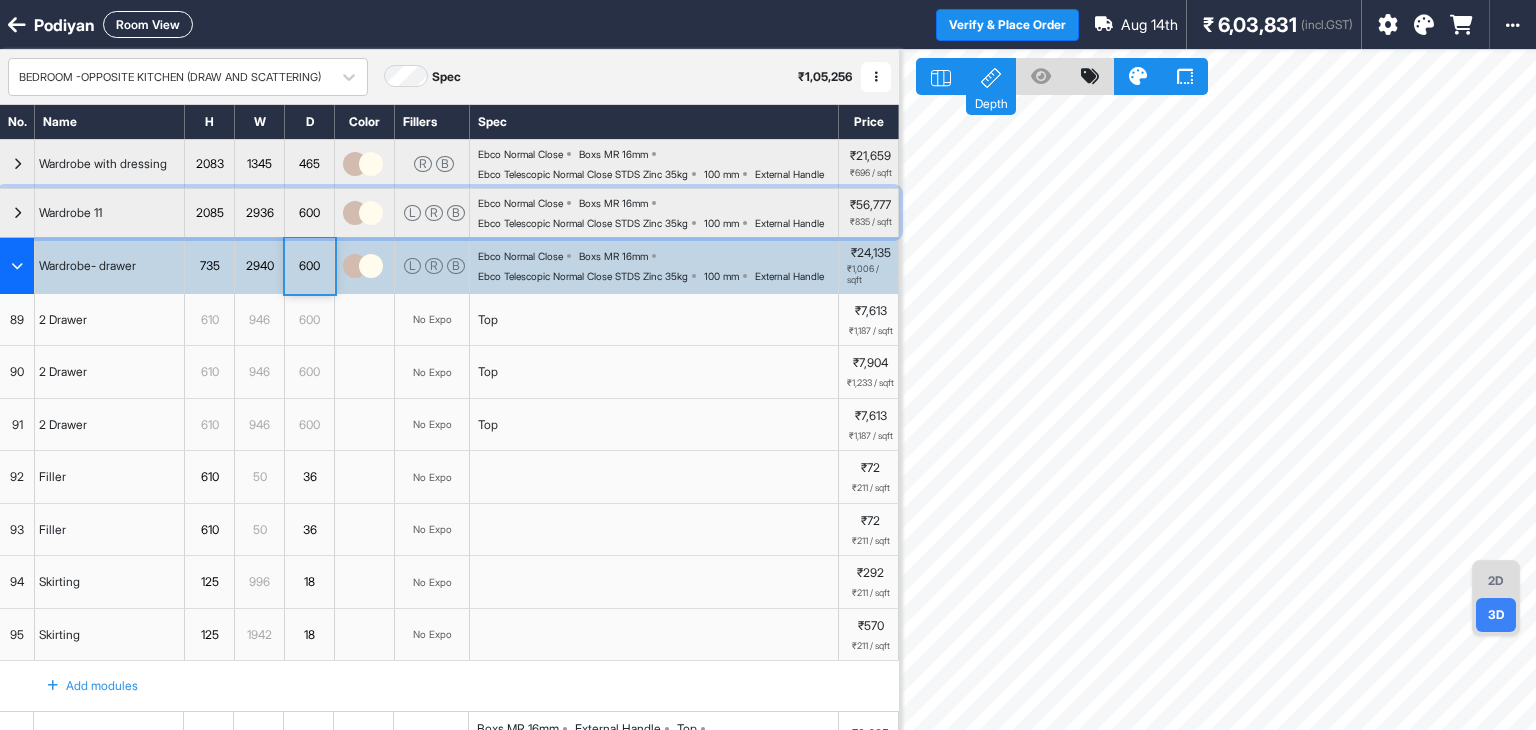 click at bounding box center [17, 213] 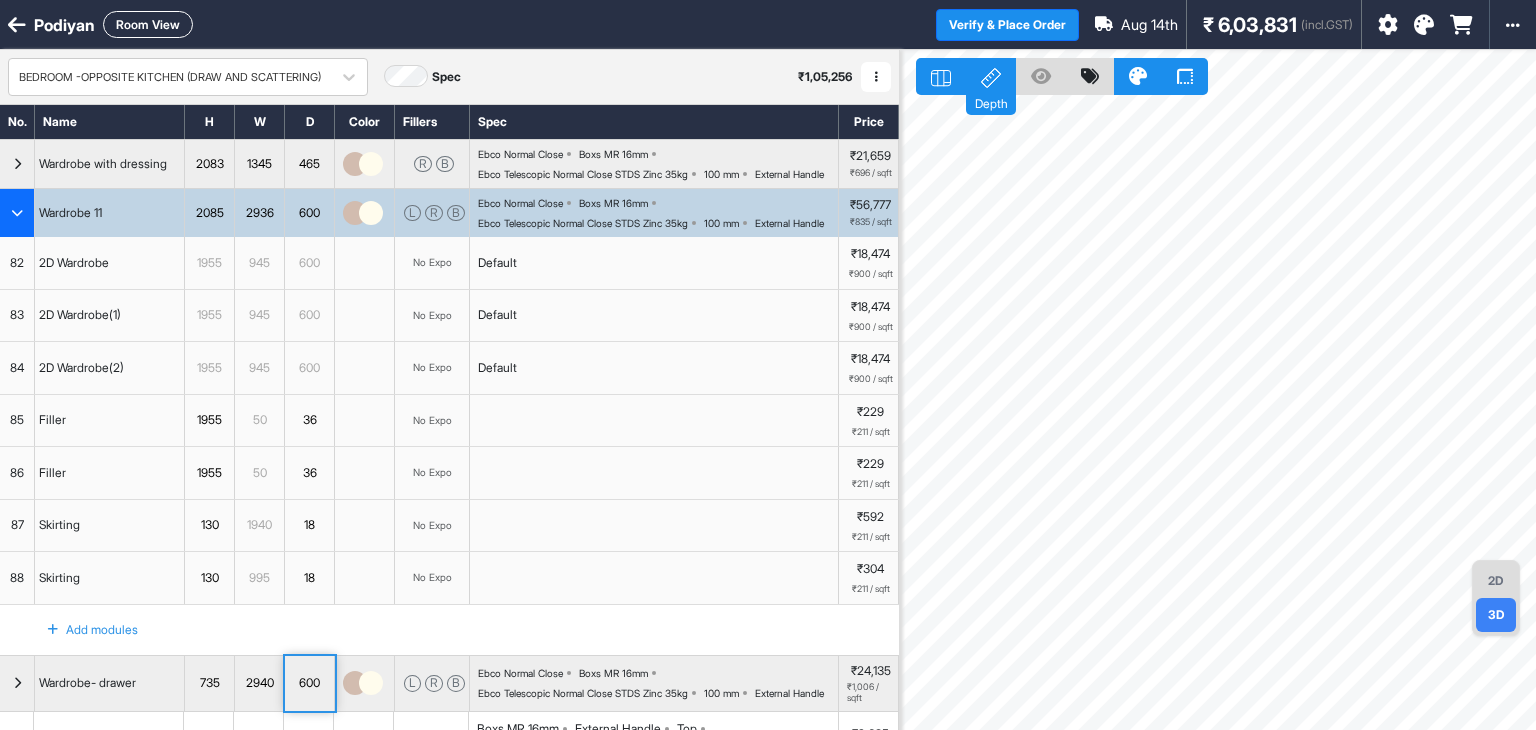click on "Room View" at bounding box center [148, 24] 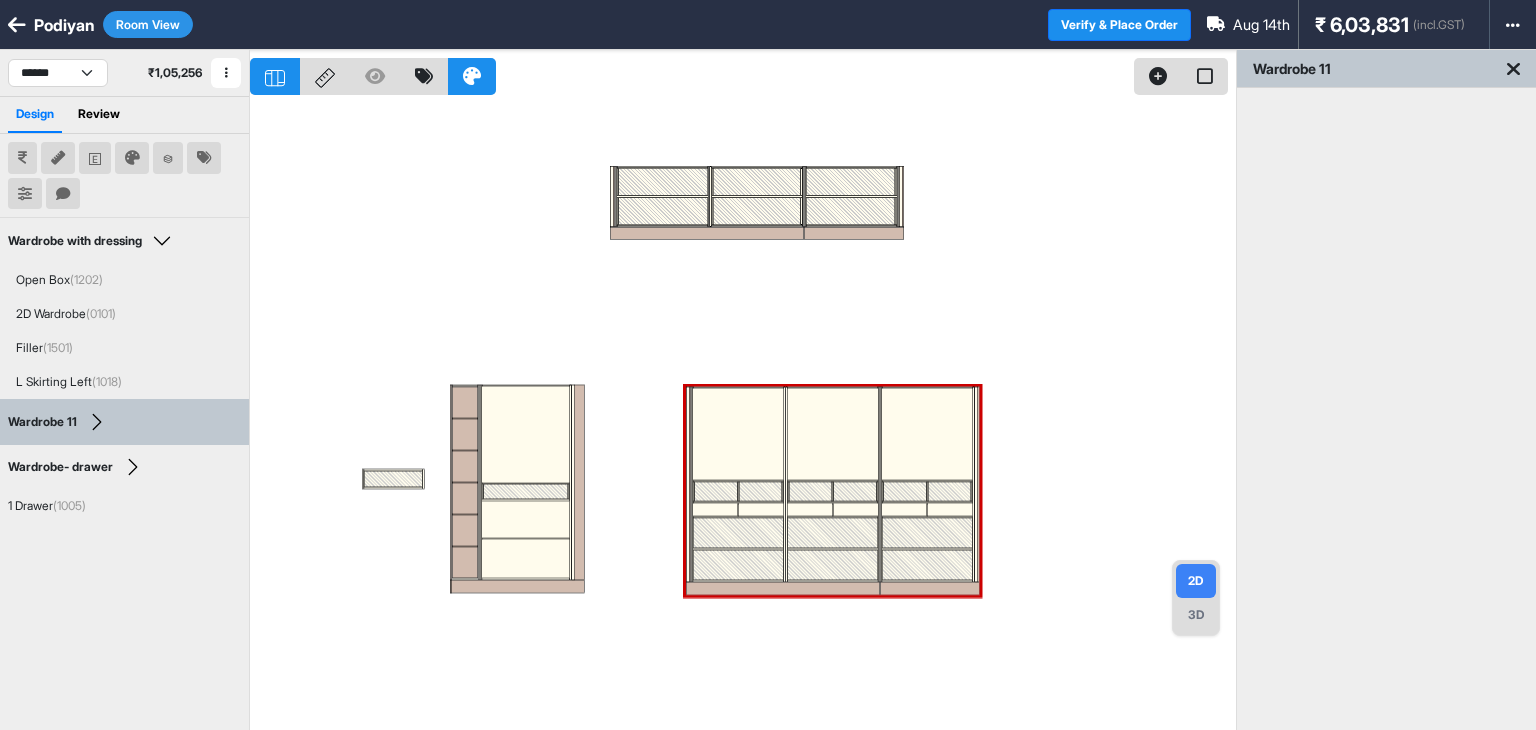 click at bounding box center [17, 25] 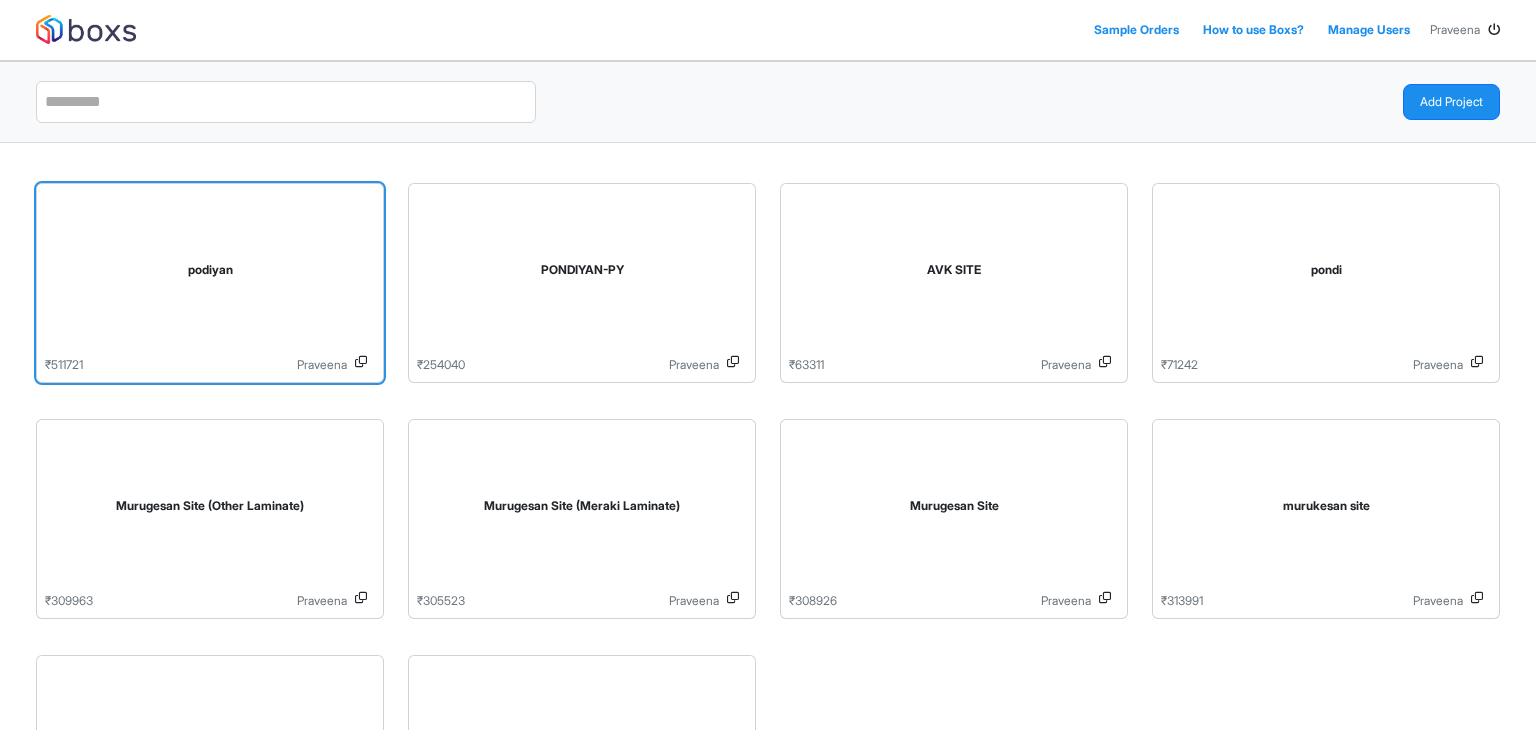 click on "podiyan" at bounding box center (210, 270) 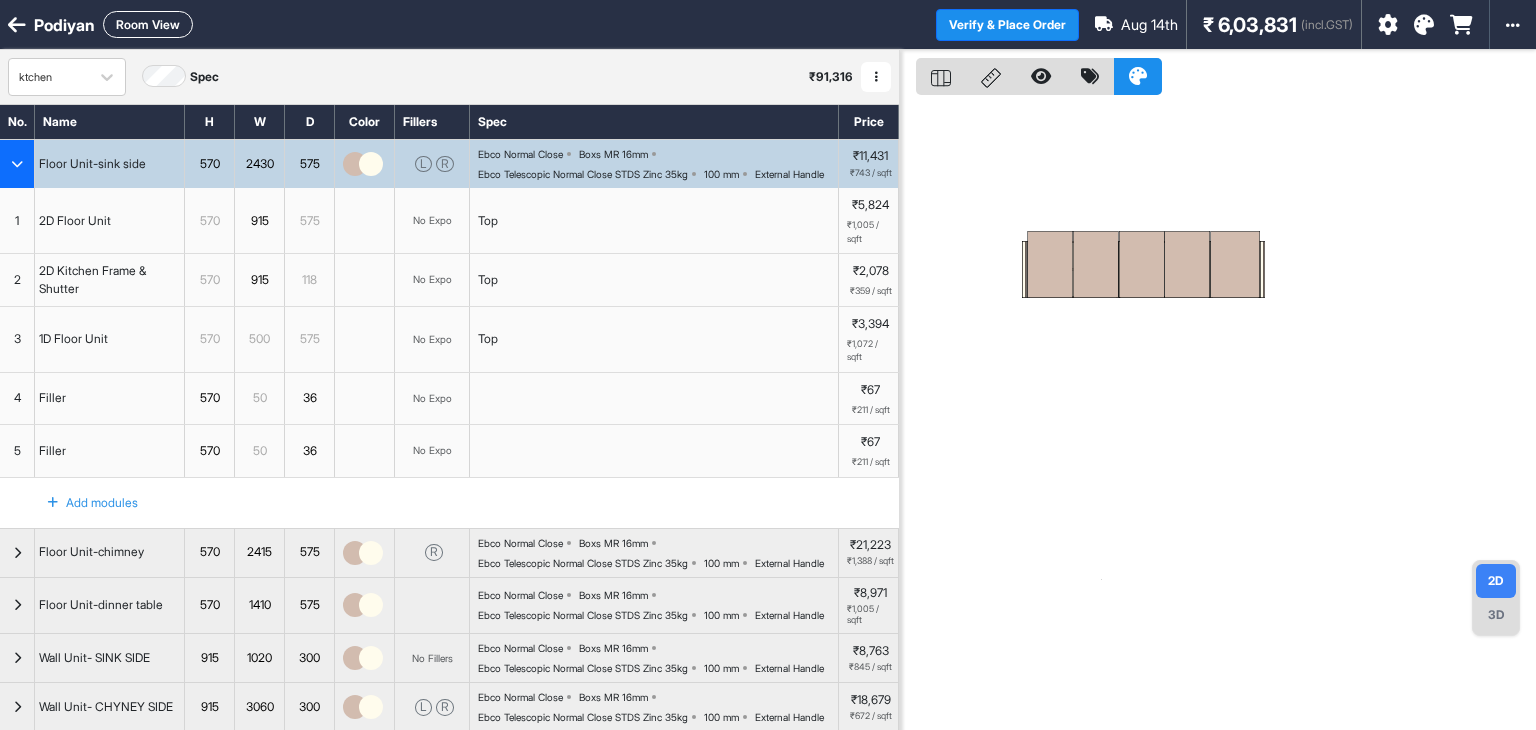 click on "Room View" at bounding box center (148, 24) 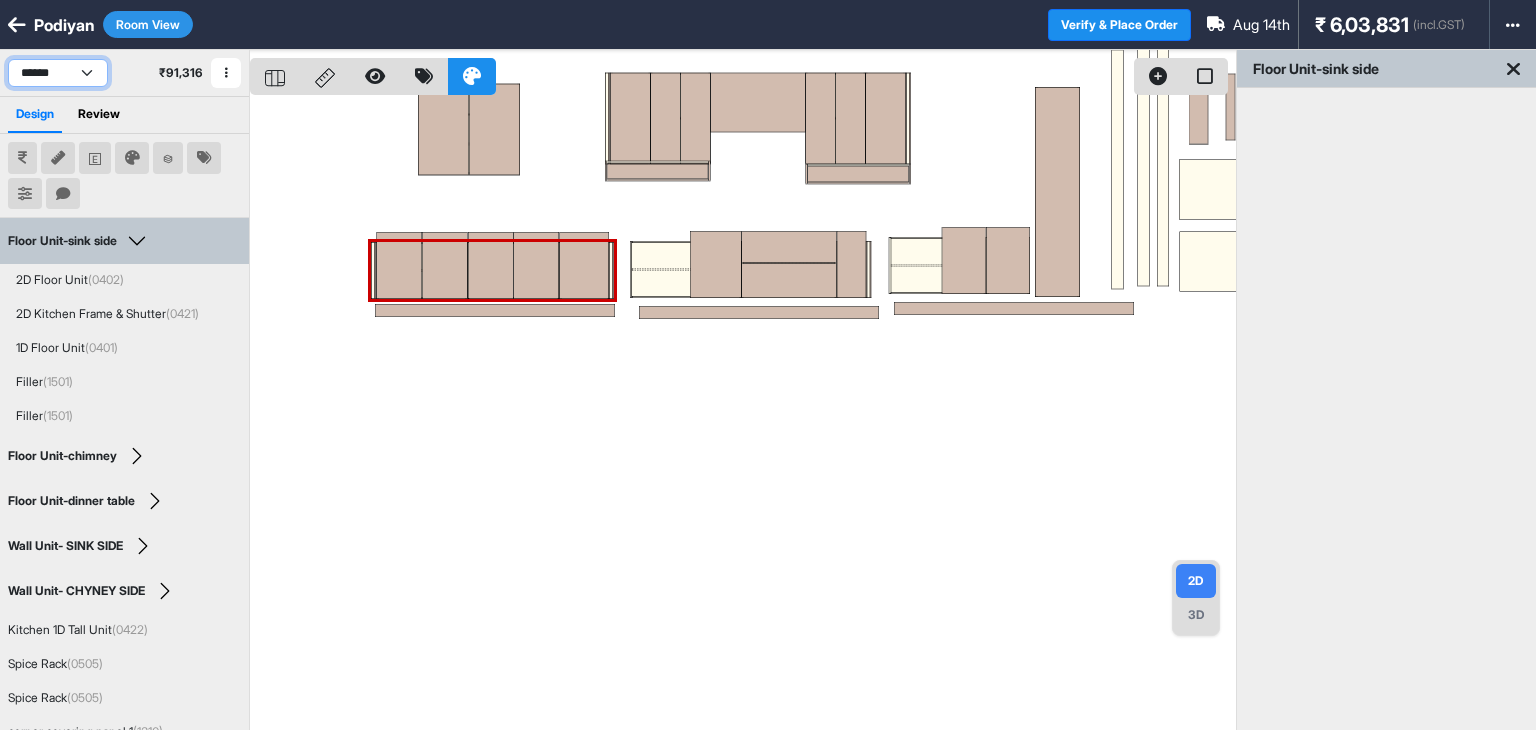 click on "**********" at bounding box center (58, 73) 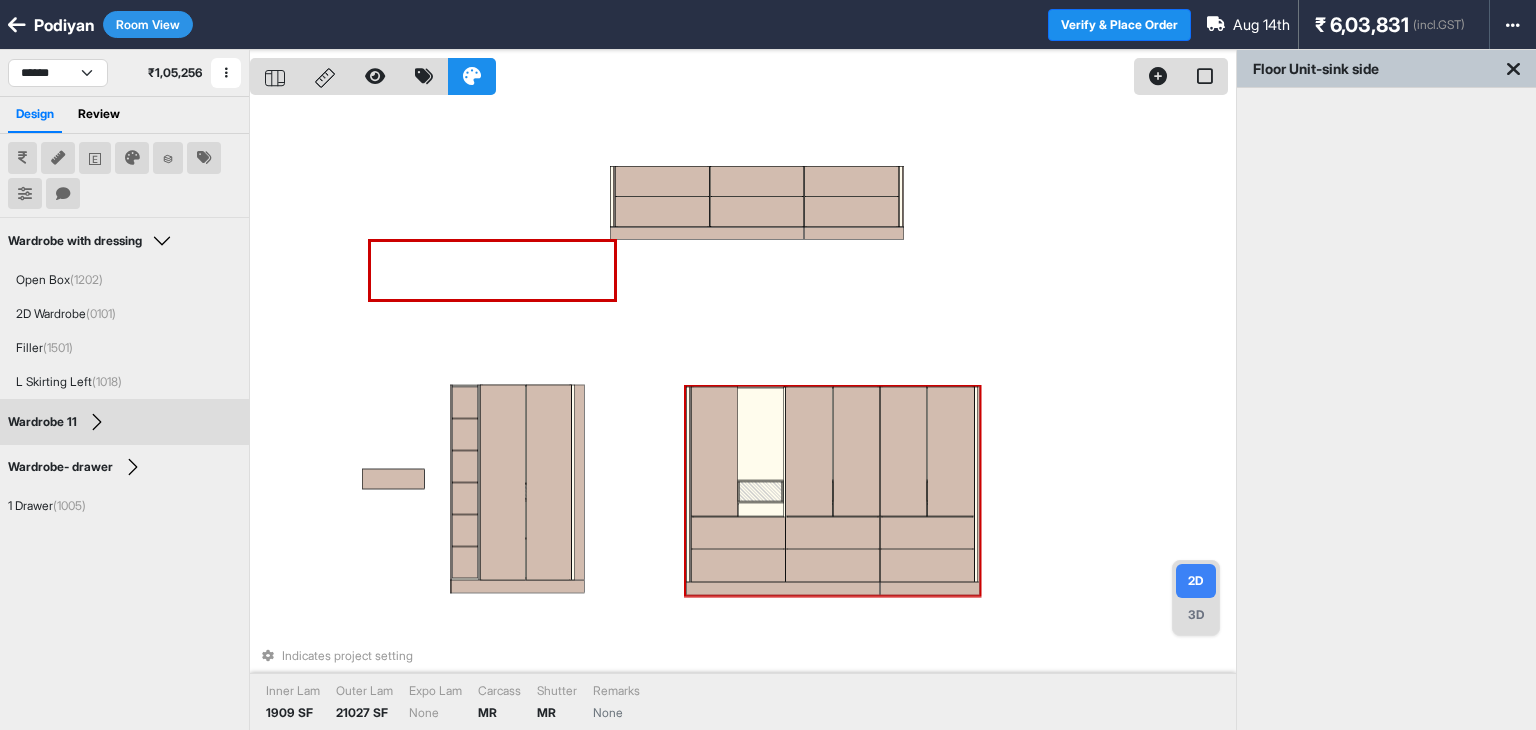 click at bounding box center (809, 452) 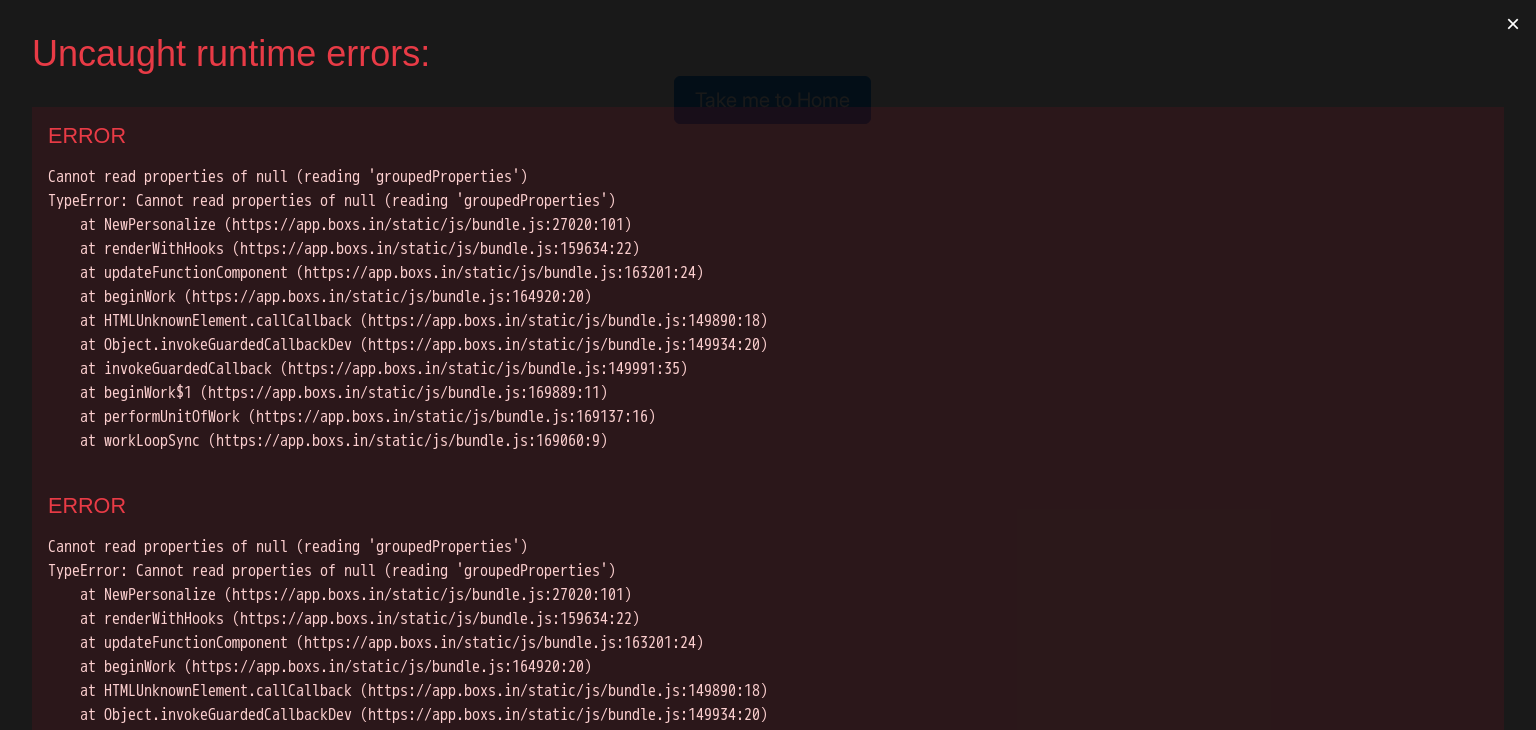 scroll, scrollTop: 0, scrollLeft: 0, axis: both 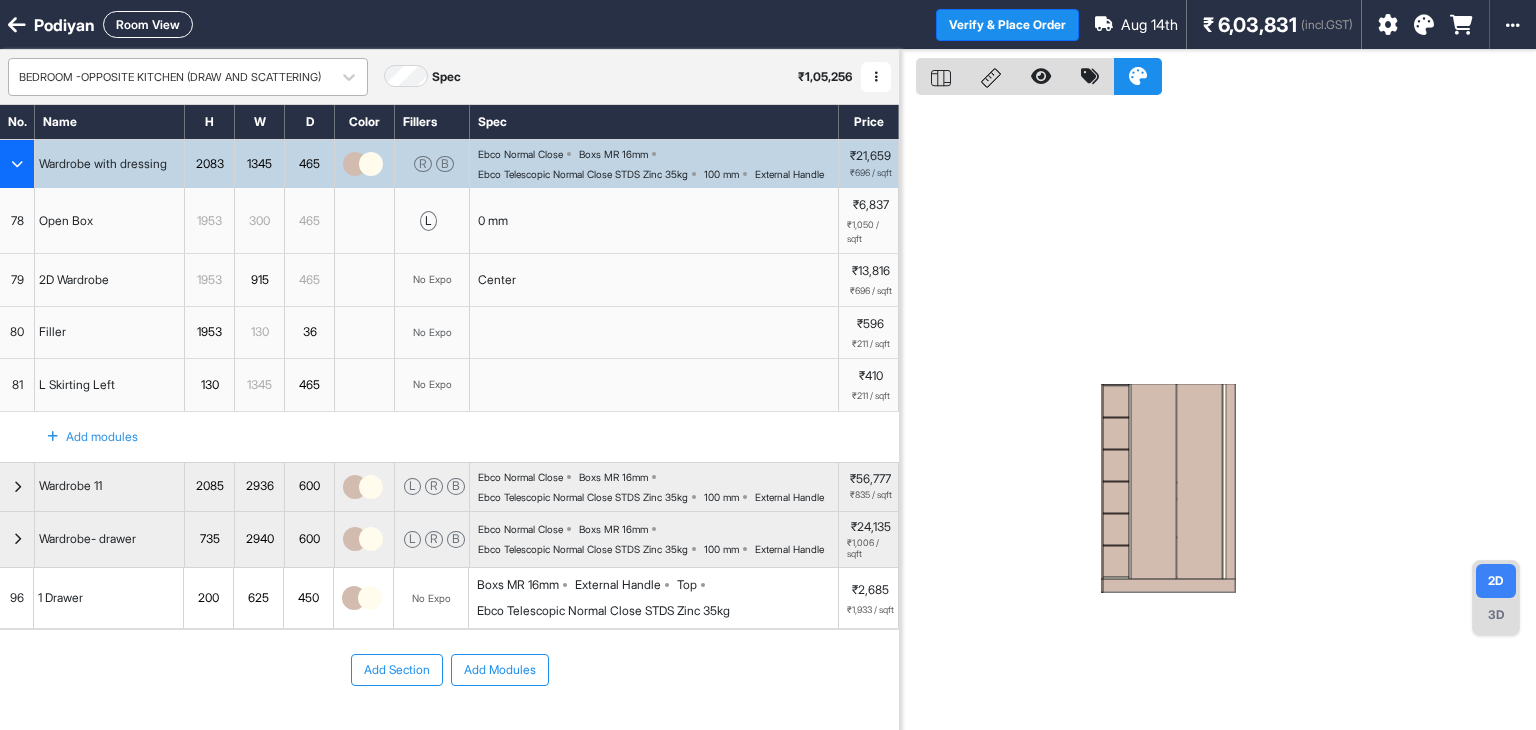 click on "BEDROOM -OPPOSITE KITCHEN (DRAW AND SCATTERING)" at bounding box center [170, 77] 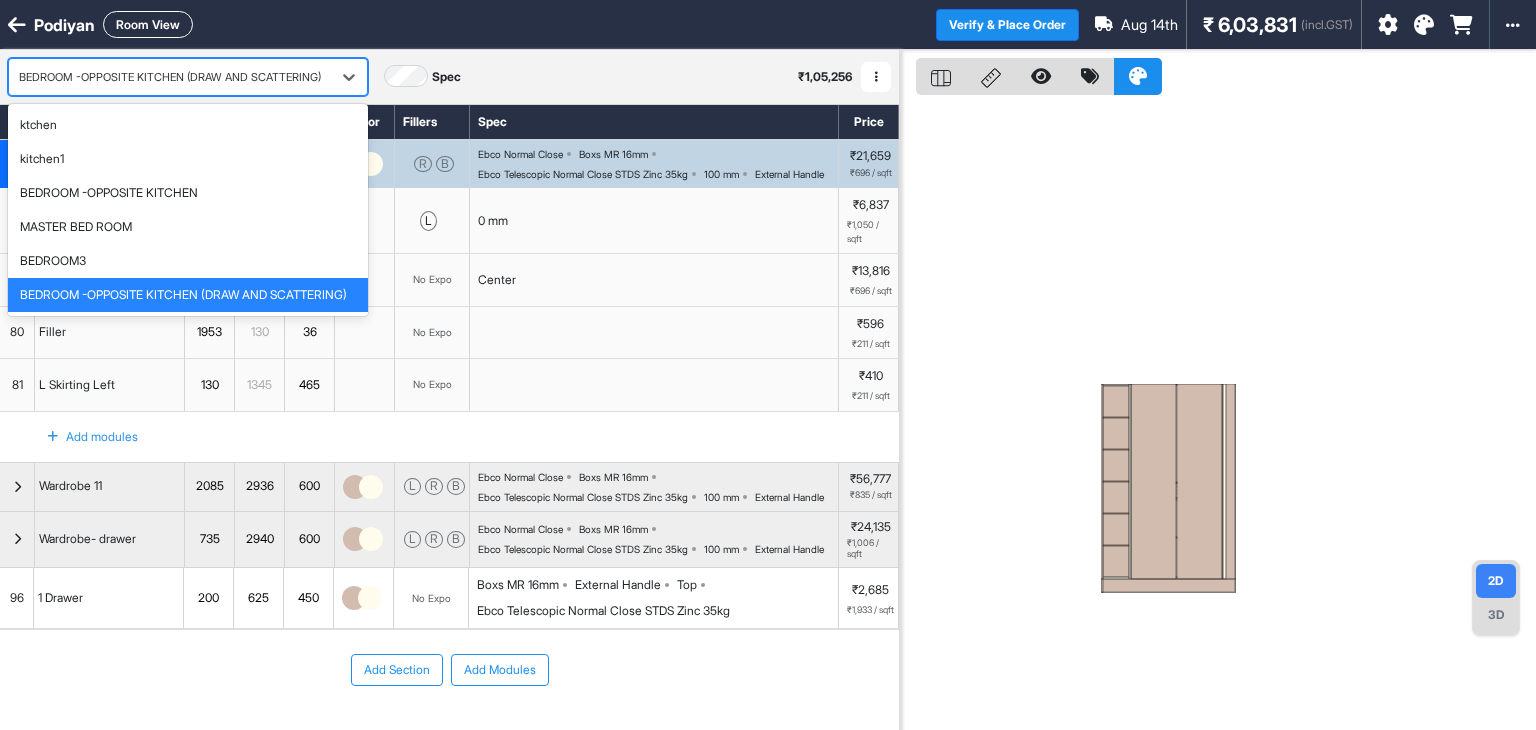 click on "BEDROOM -OPPOSITE KITCHEN (DRAW AND SCATTERING)" at bounding box center (183, 295) 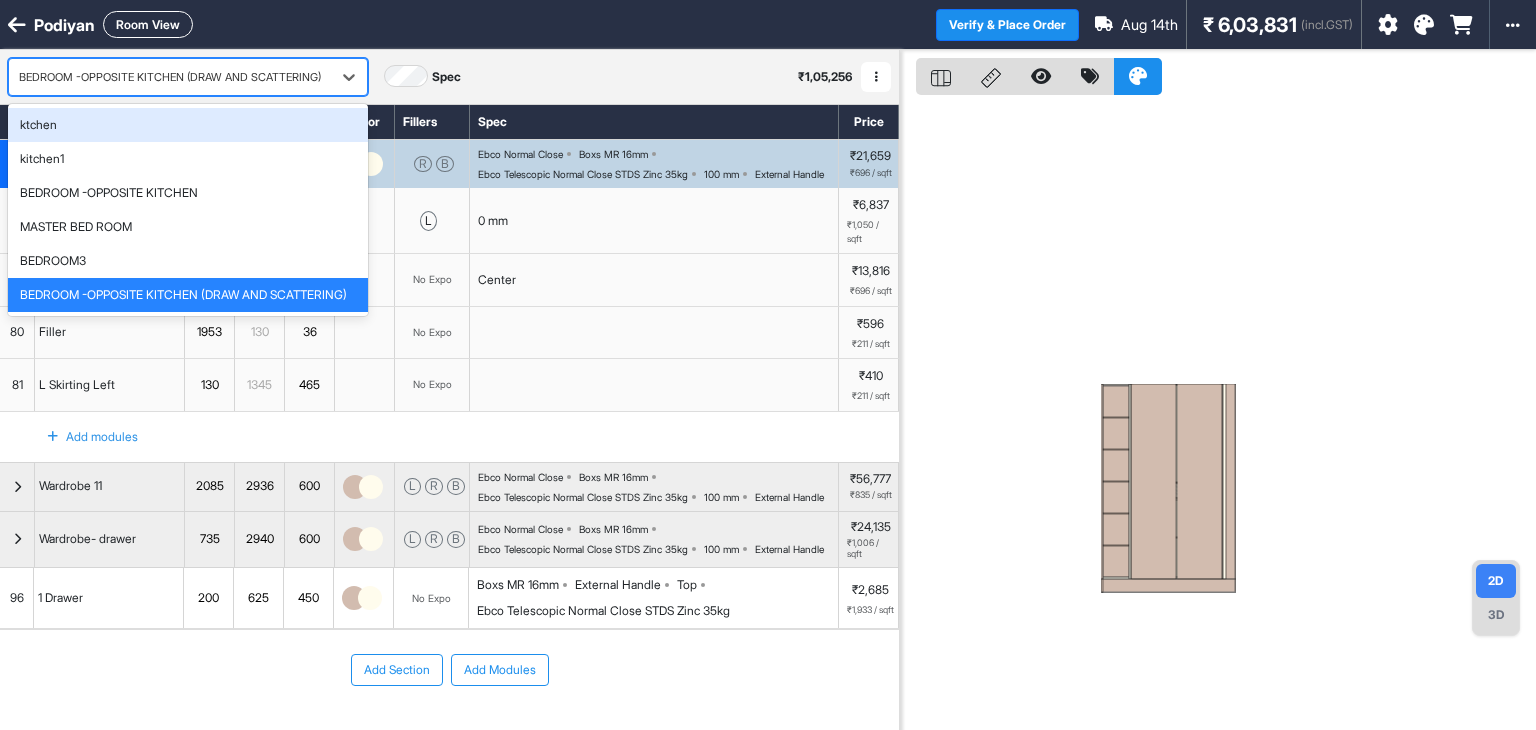 click on "BEDROOM -OPPOSITE KITCHEN (DRAW AND SCATTERING)" at bounding box center [170, 77] 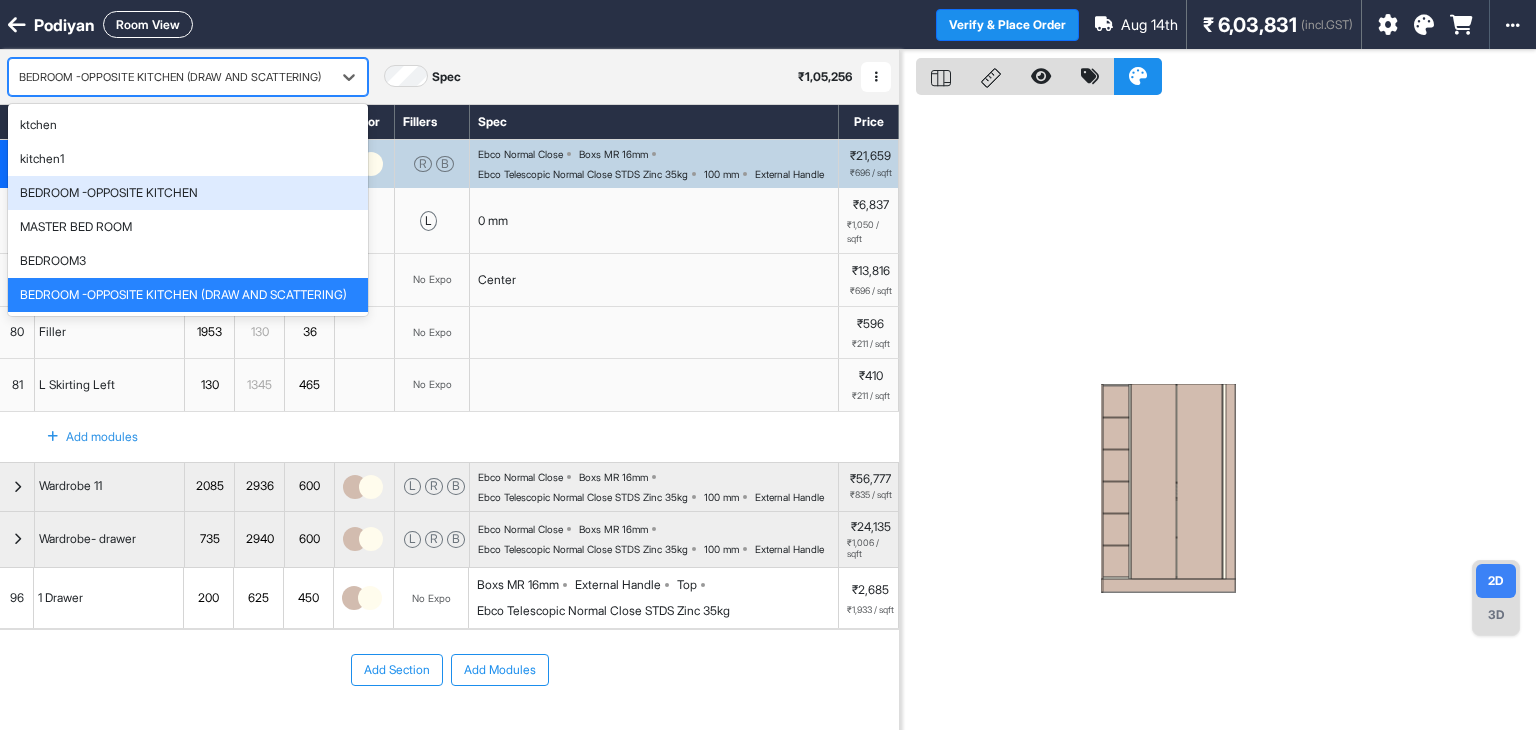 click on "BEDROOM -OPPOSITE KITCHEN" at bounding box center [109, 193] 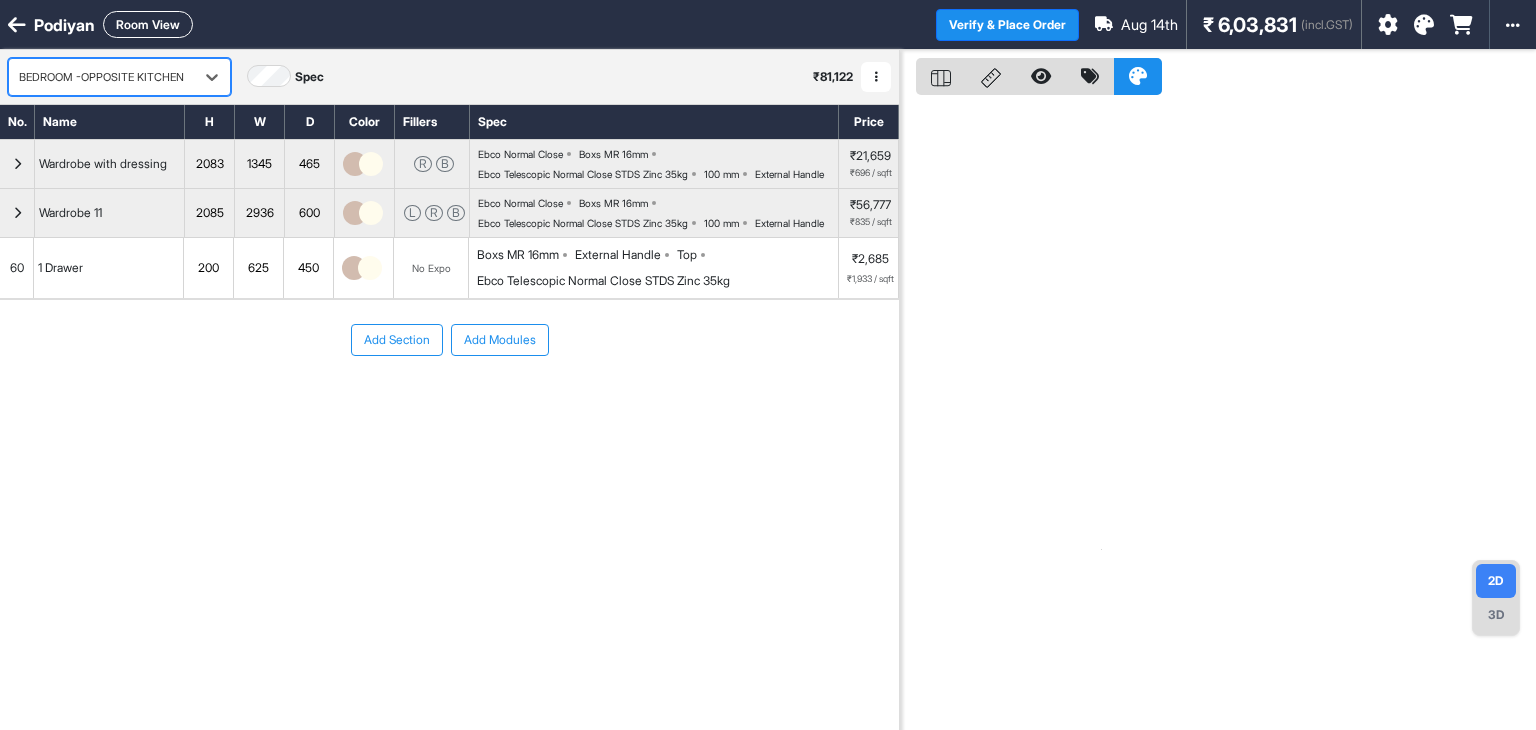 click on "Room View" at bounding box center [148, 24] 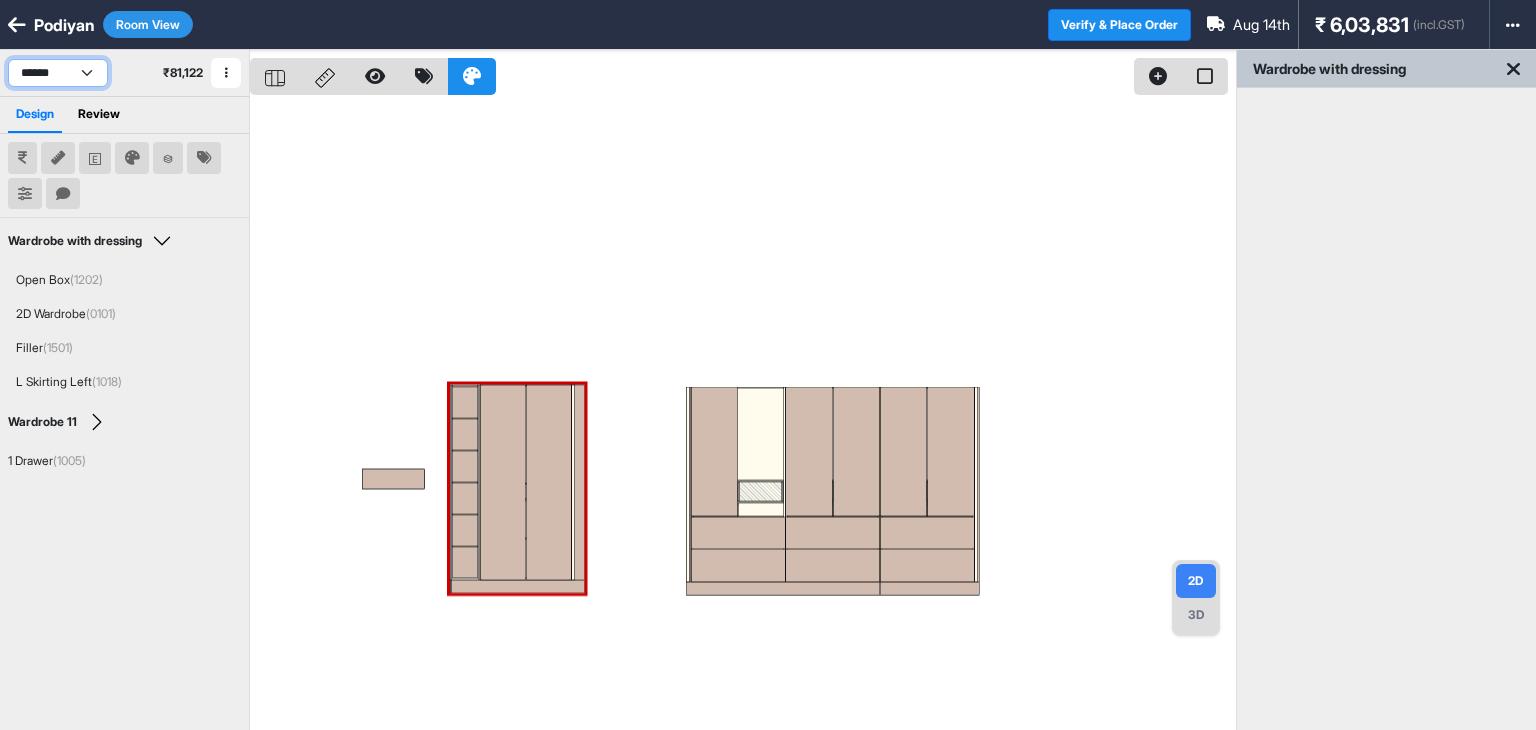 click on "**********" at bounding box center [58, 73] 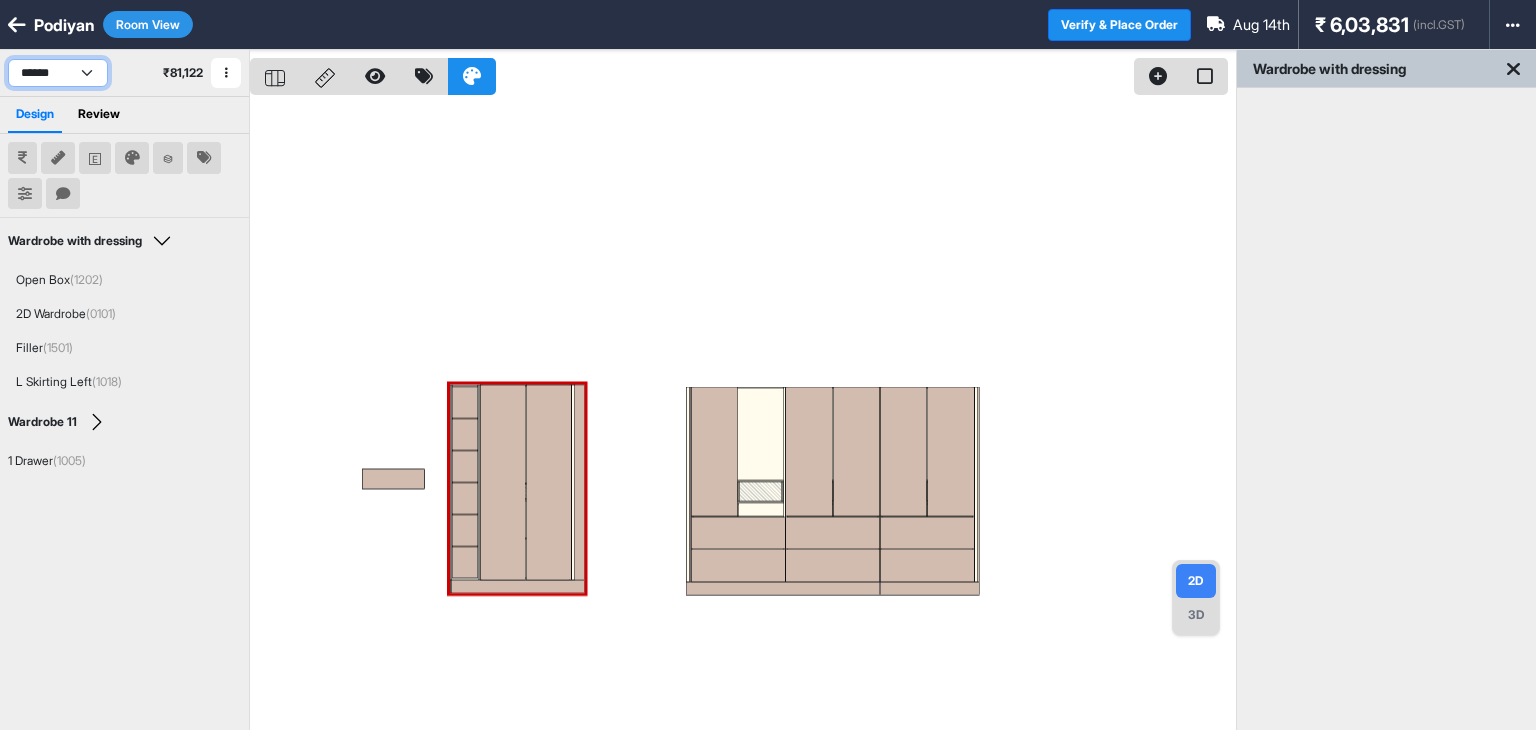 click on "**********" at bounding box center [58, 73] 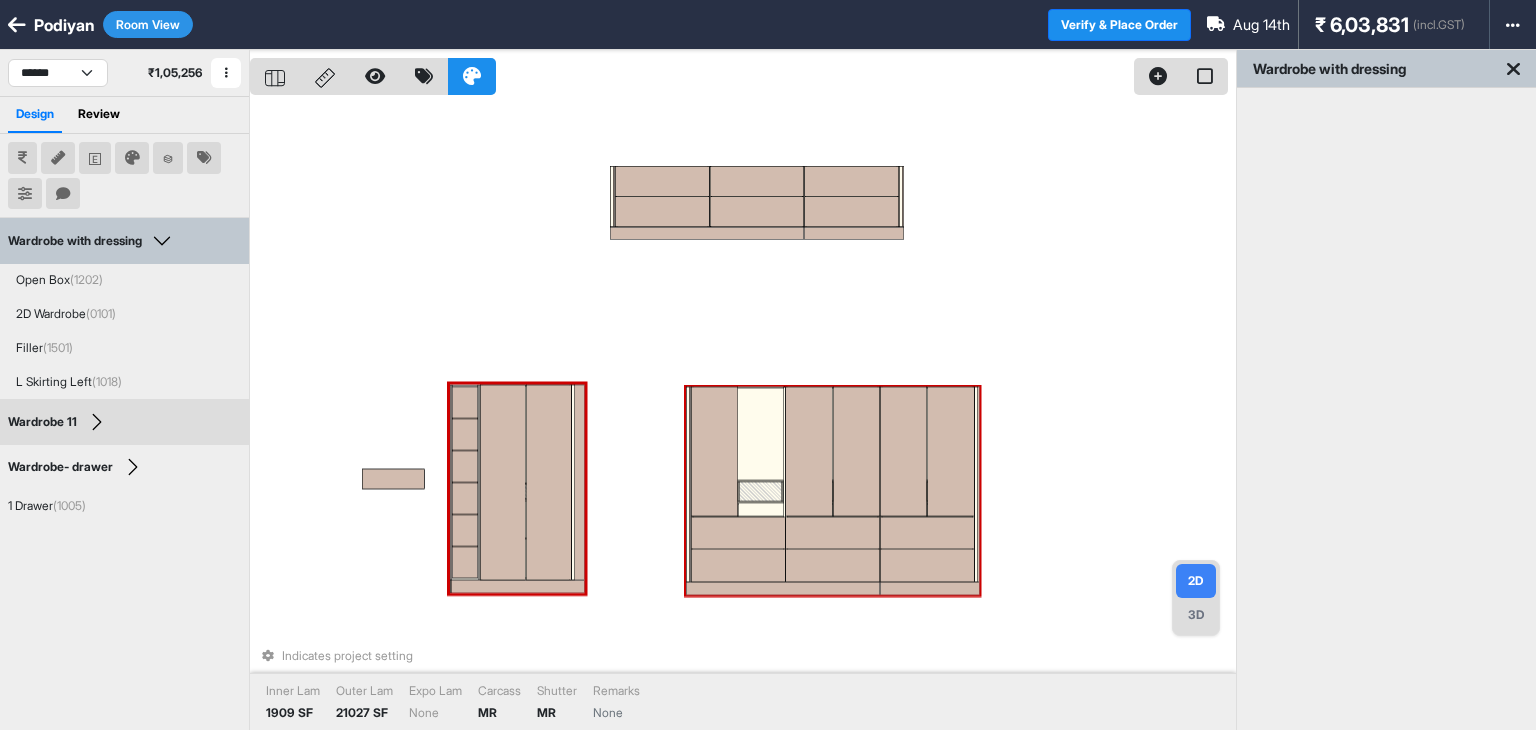 click at bounding box center [856, 452] 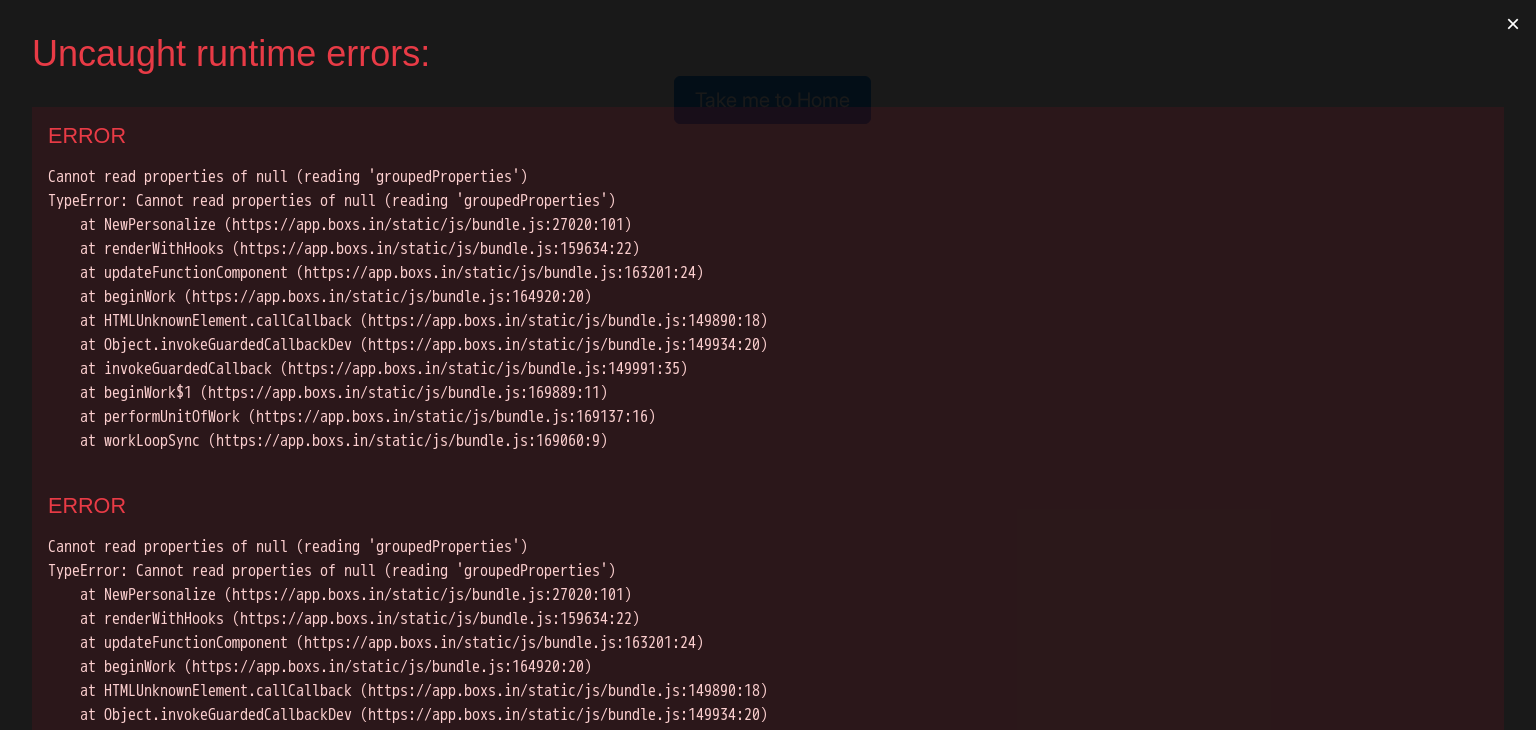 scroll, scrollTop: 0, scrollLeft: 0, axis: both 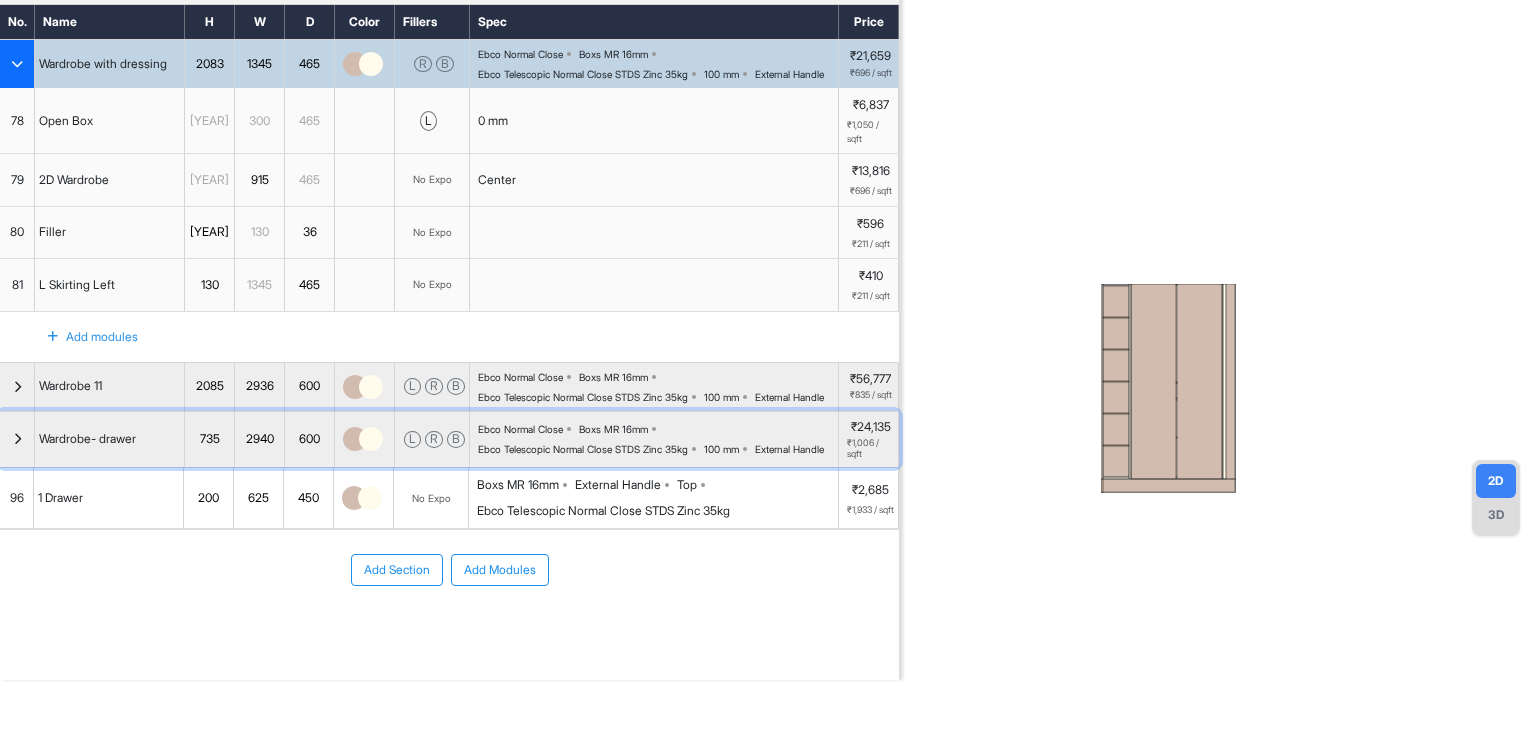 click at bounding box center (17, 439) 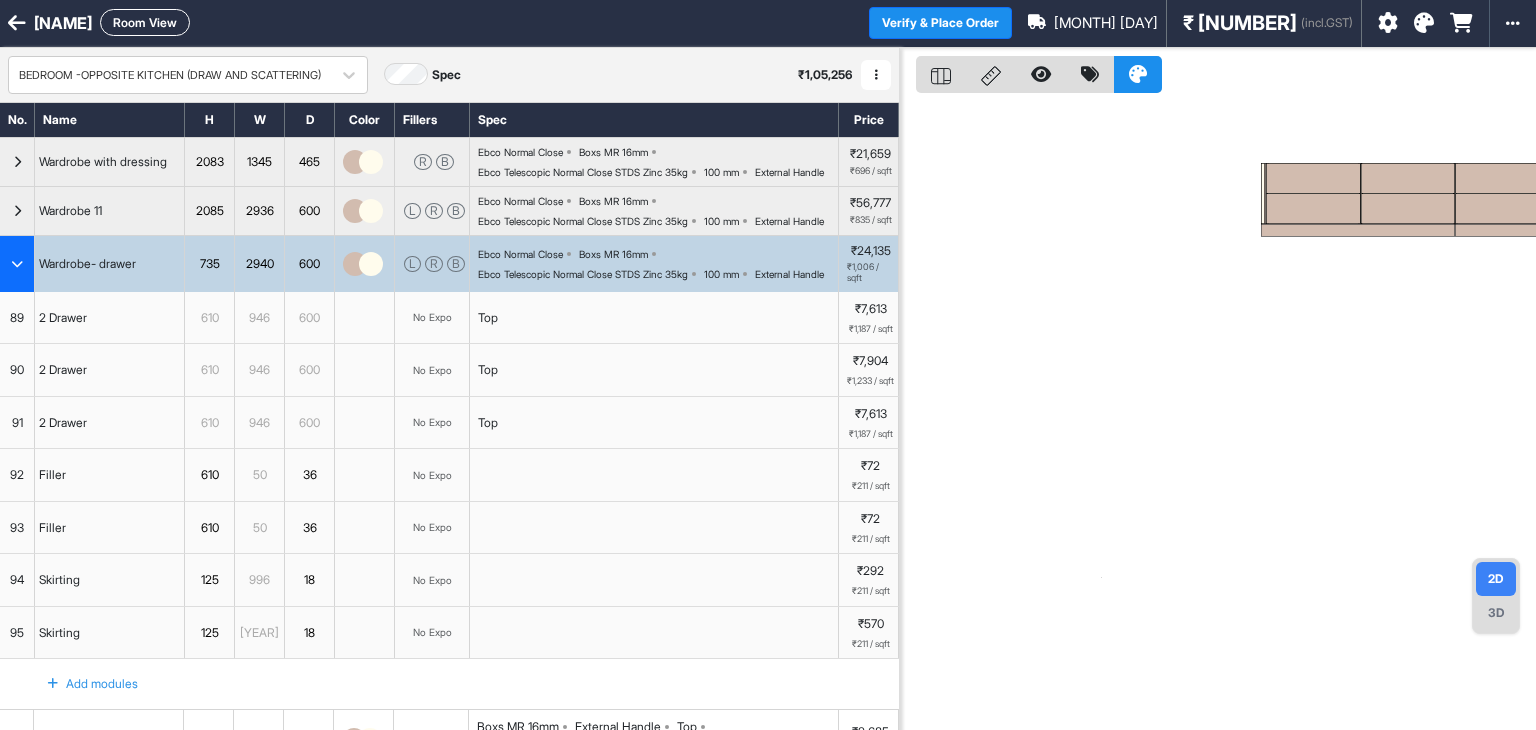 scroll, scrollTop: 0, scrollLeft: 0, axis: both 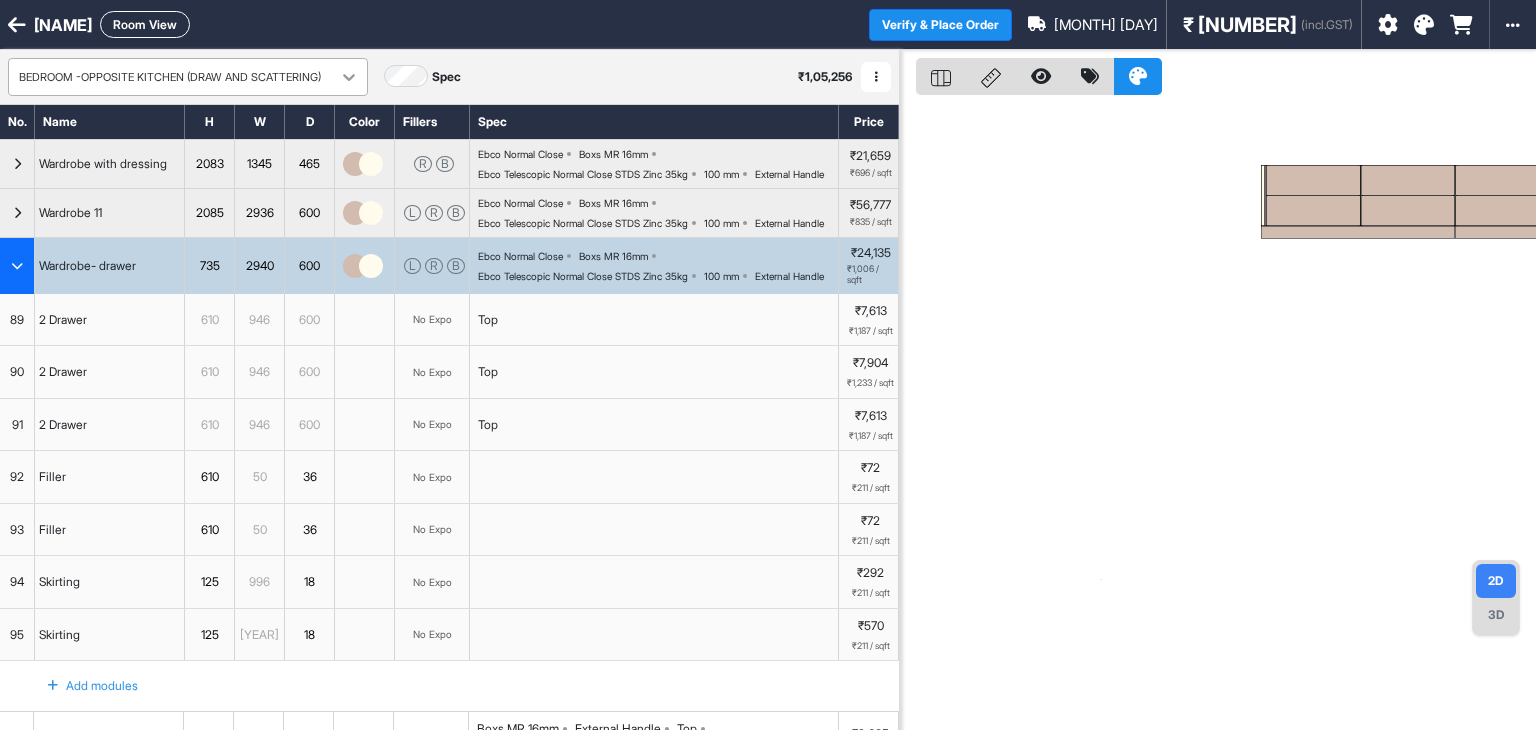 click 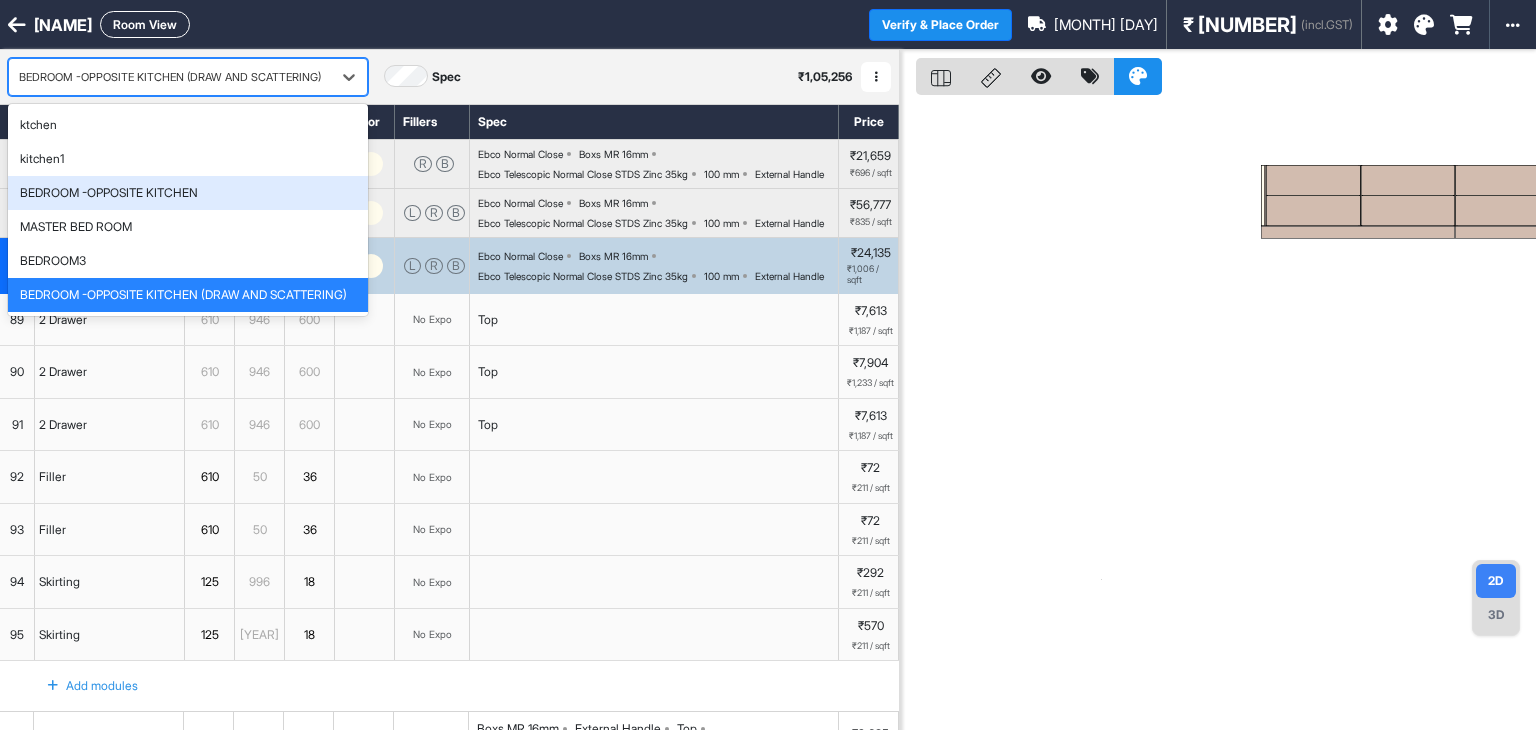 click on "BEDROOM -OPPOSITE KITCHEN" at bounding box center (188, 193) 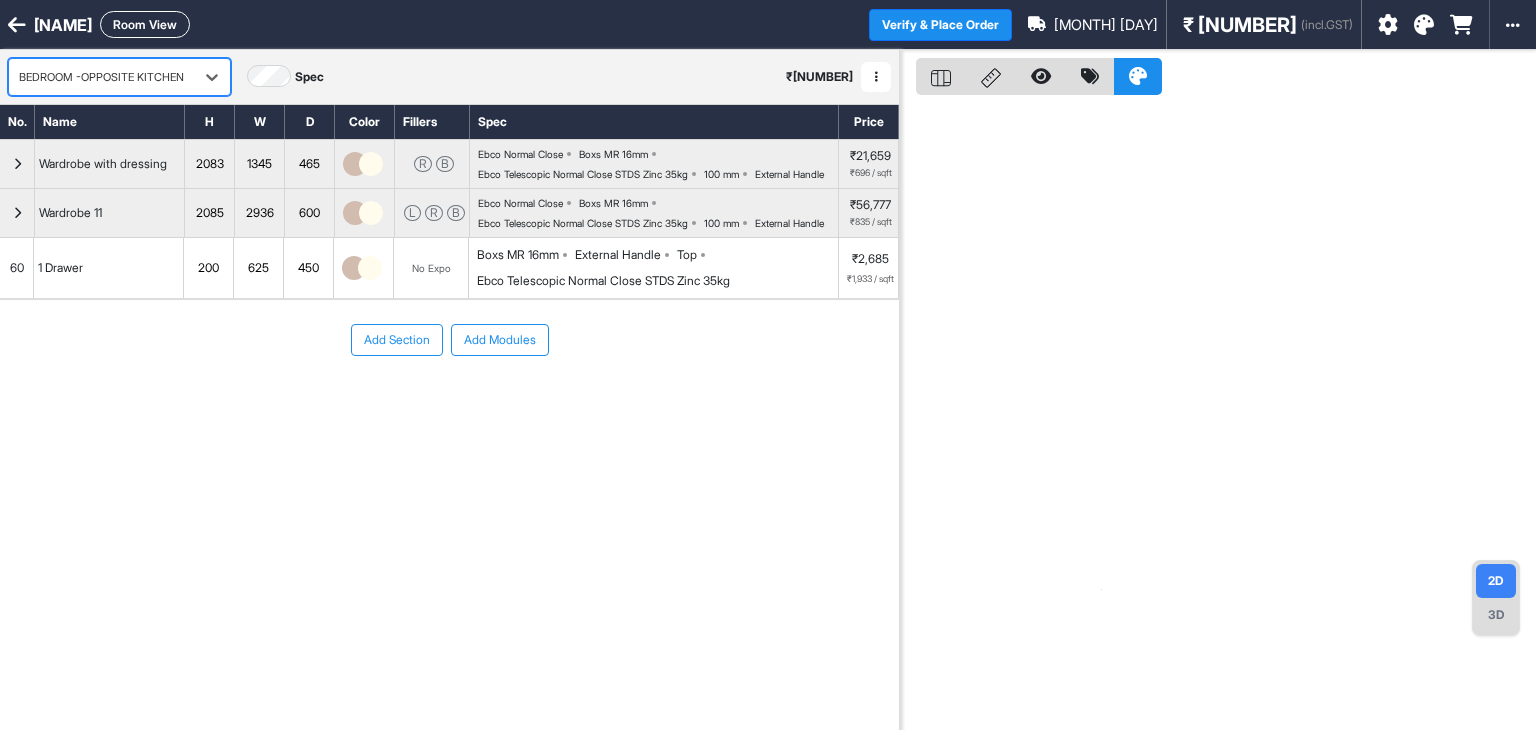 click on "Room View" at bounding box center (145, 24) 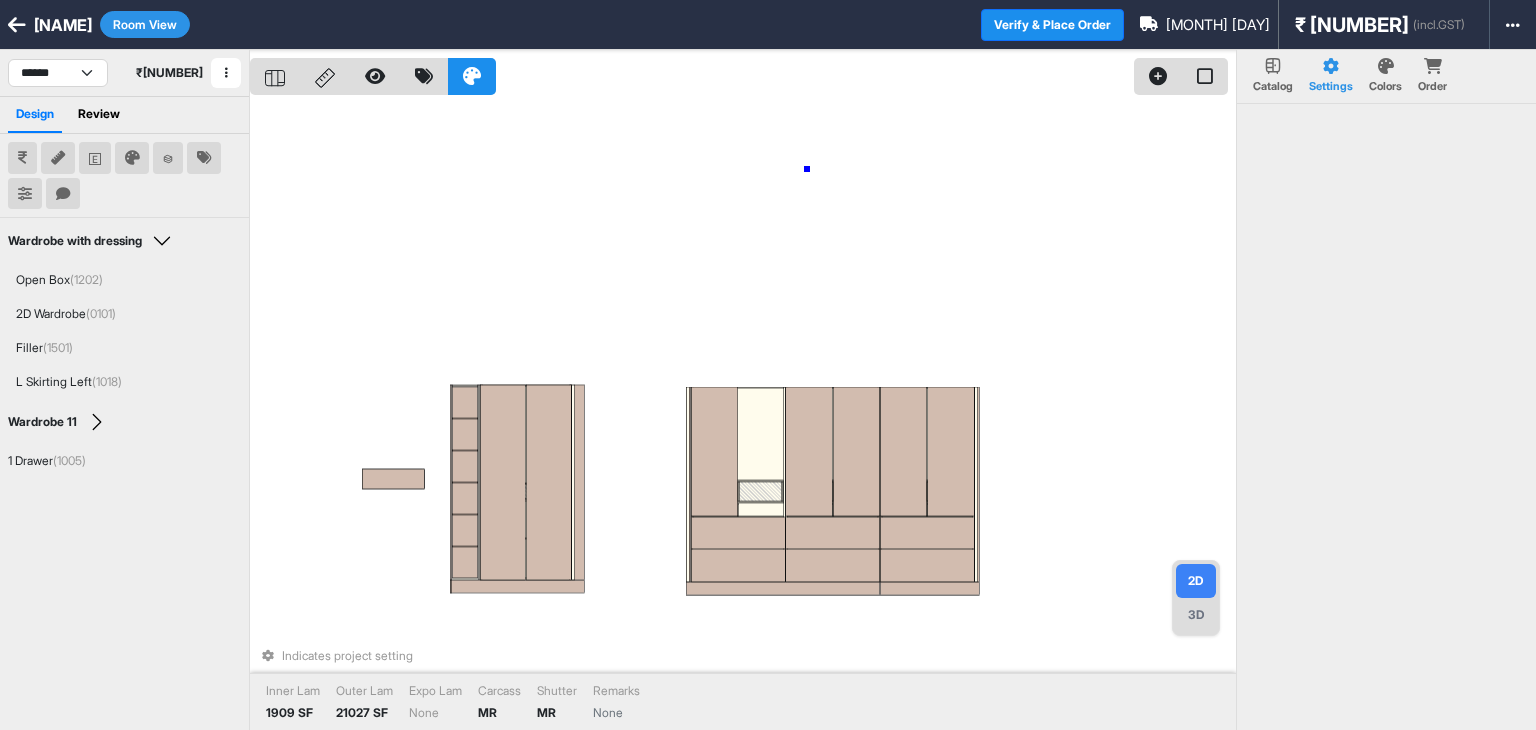 click on "Indicates project setting Inner Lam 1909 SF Outer Lam 21027 SF Expo Lam None Carcass MR Shutter MR Remarks None" at bounding box center (743, 415) 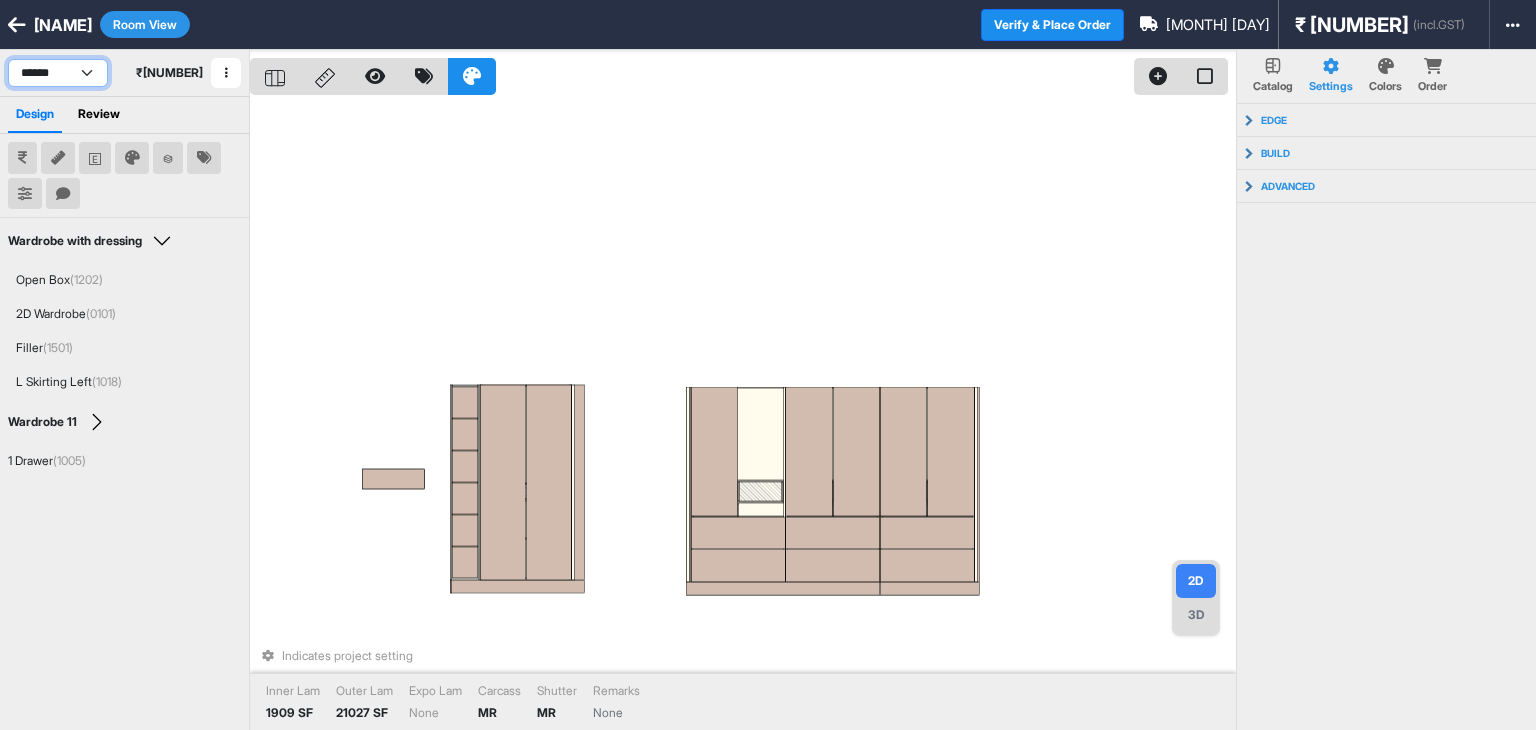 click on "**********" at bounding box center (58, 73) 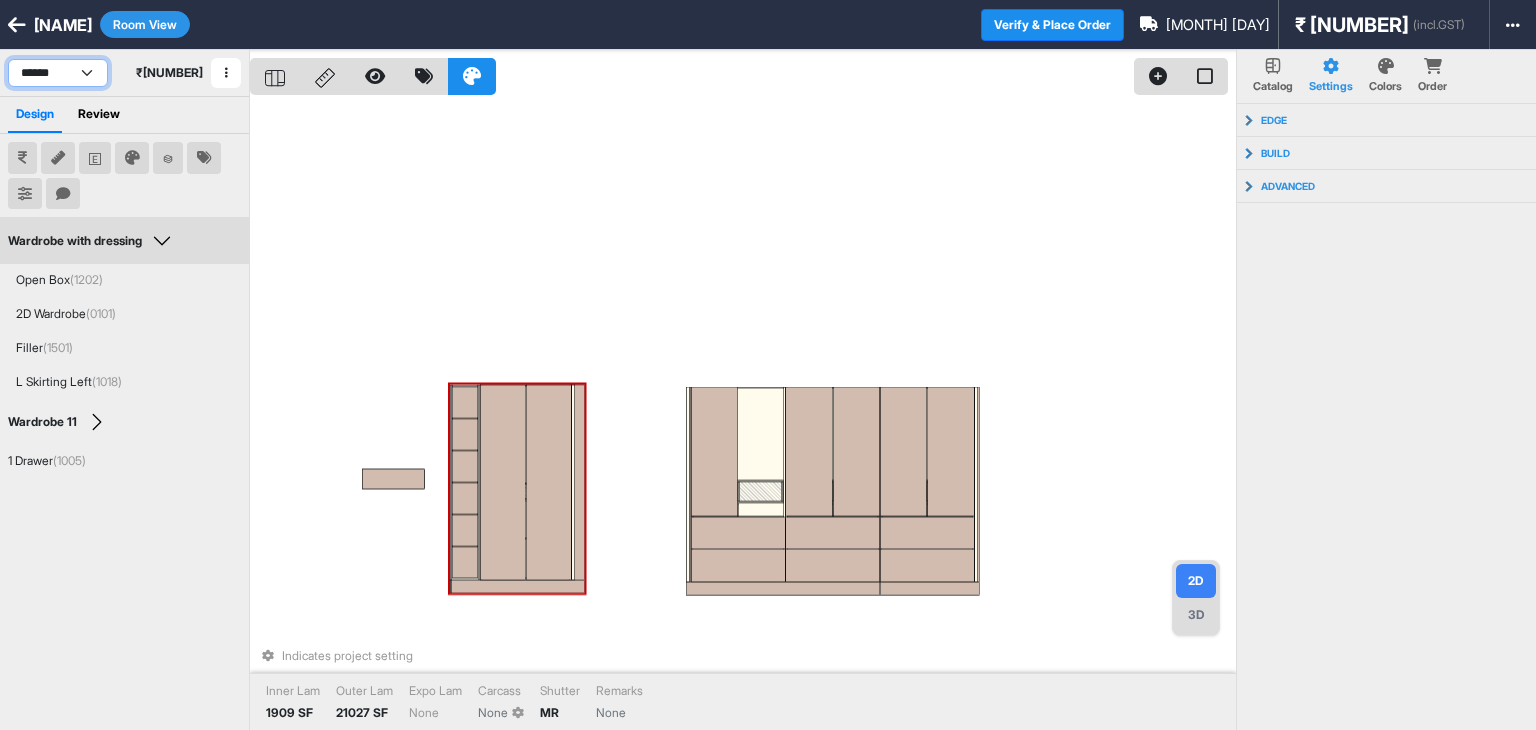 select on "****" 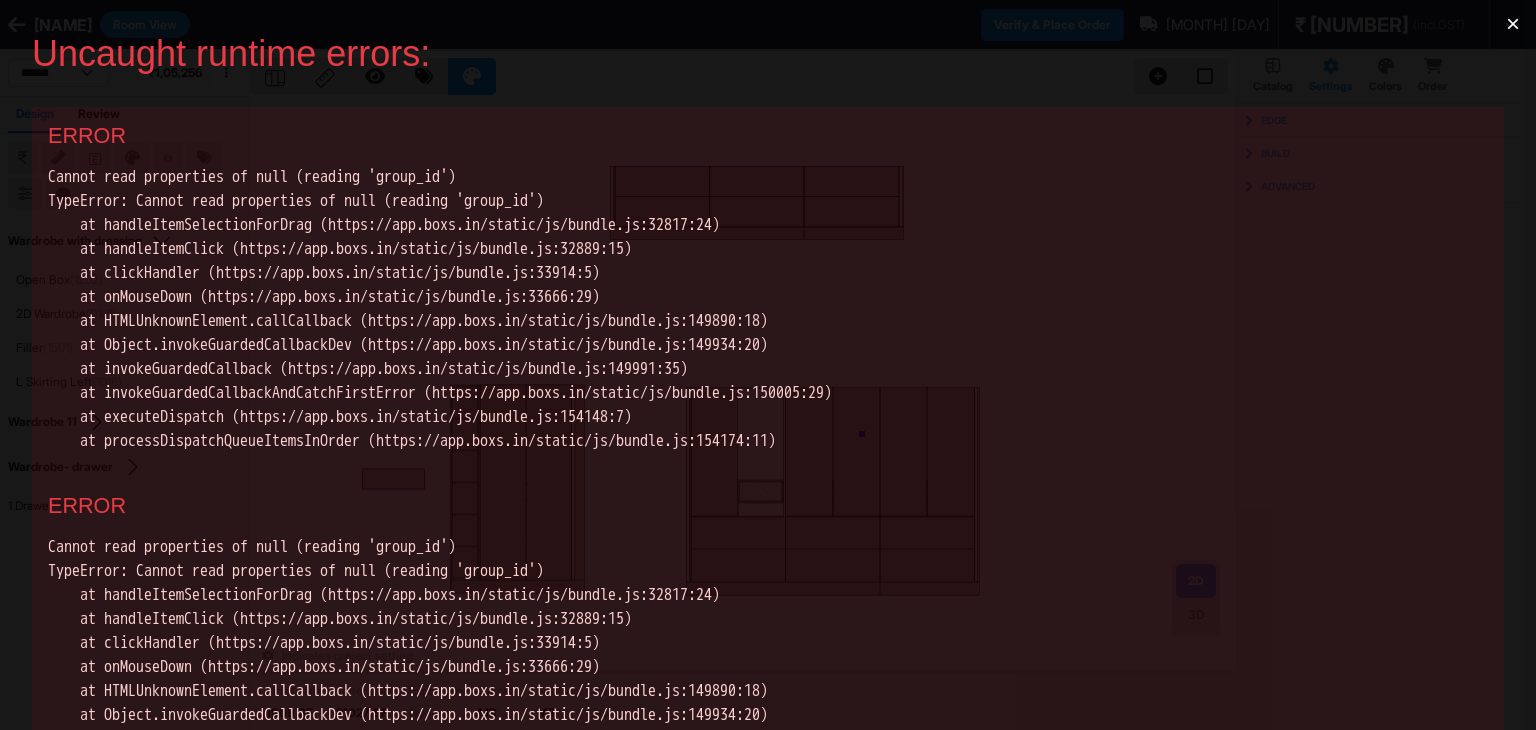scroll, scrollTop: 0, scrollLeft: 0, axis: both 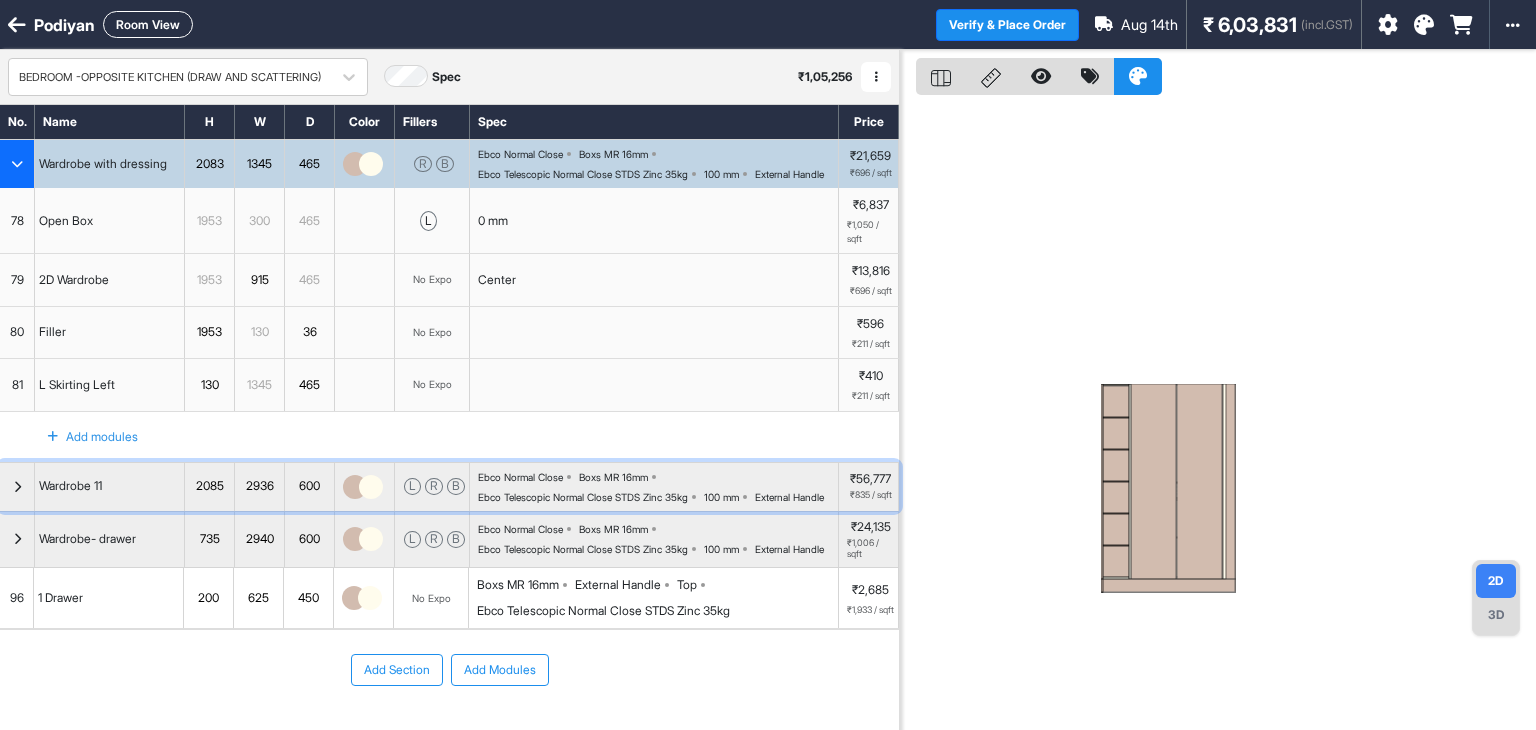 click at bounding box center (17, 487) 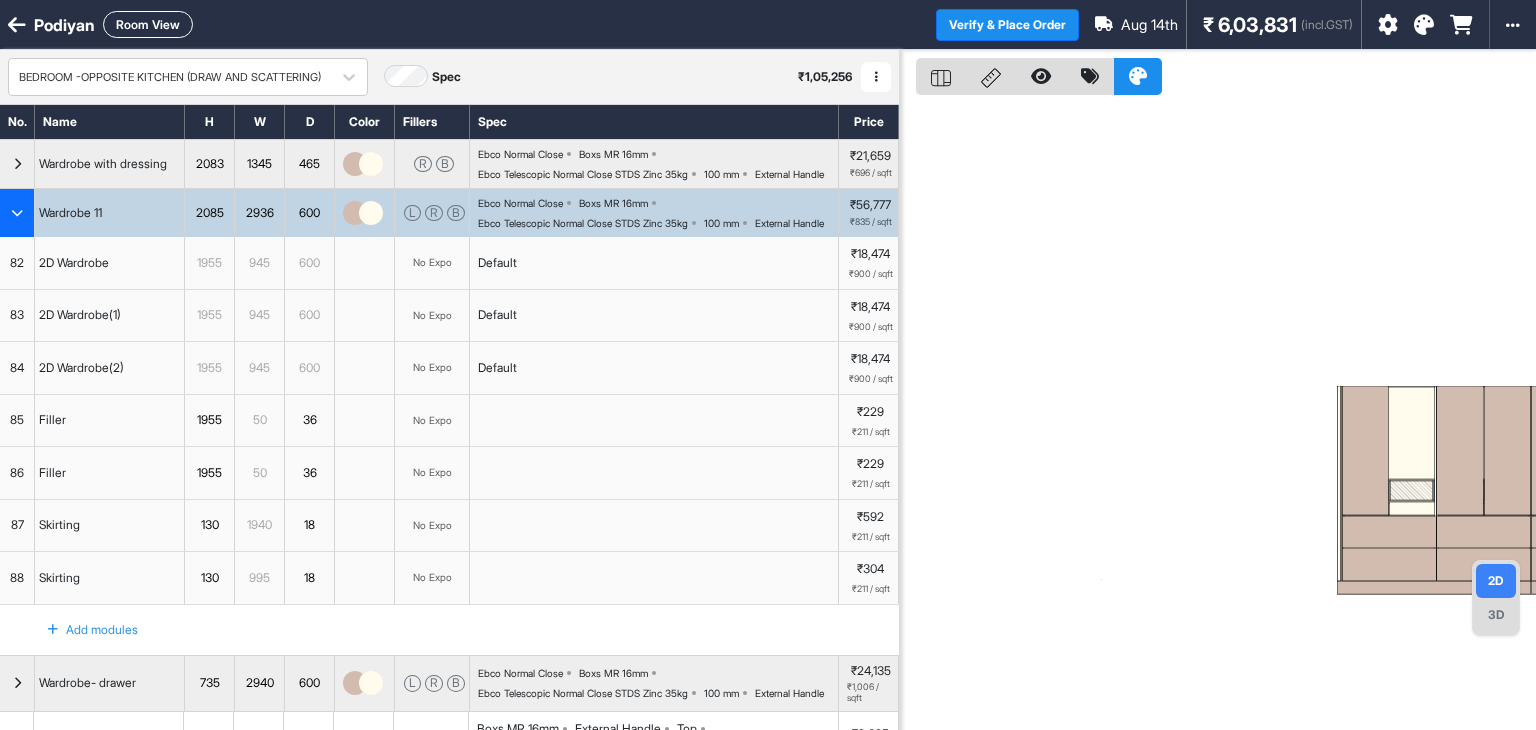 type 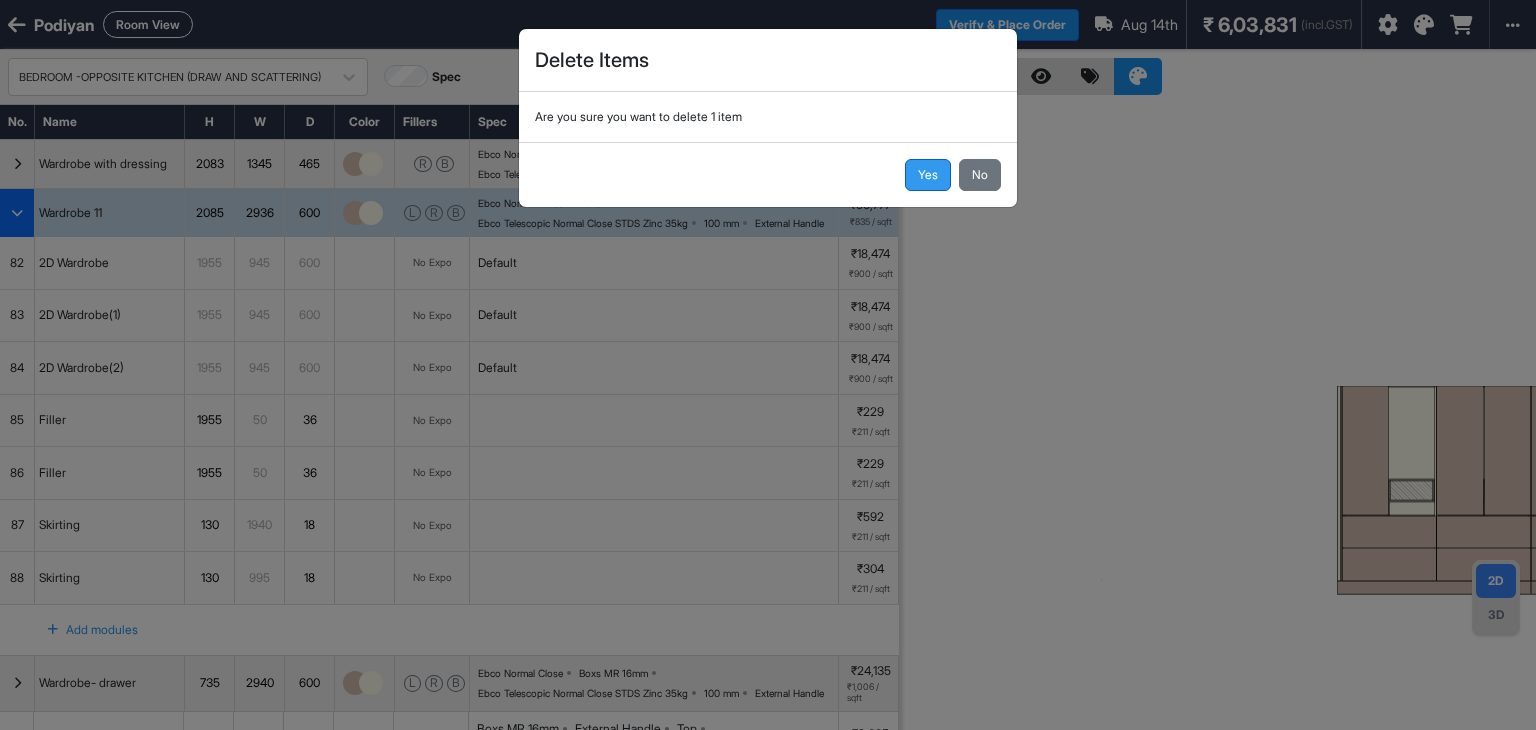click on "Yes" at bounding box center (928, 175) 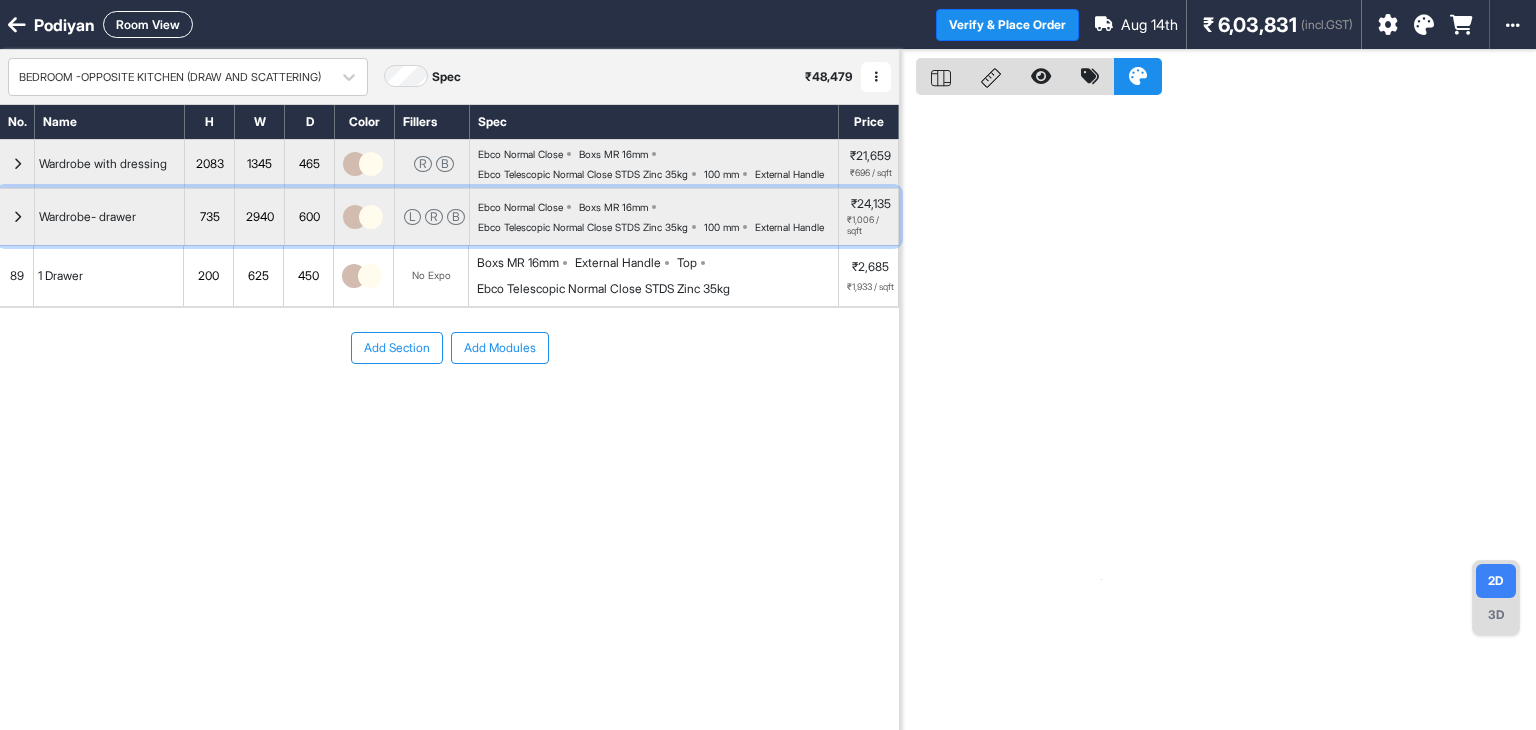 click at bounding box center [17, 217] 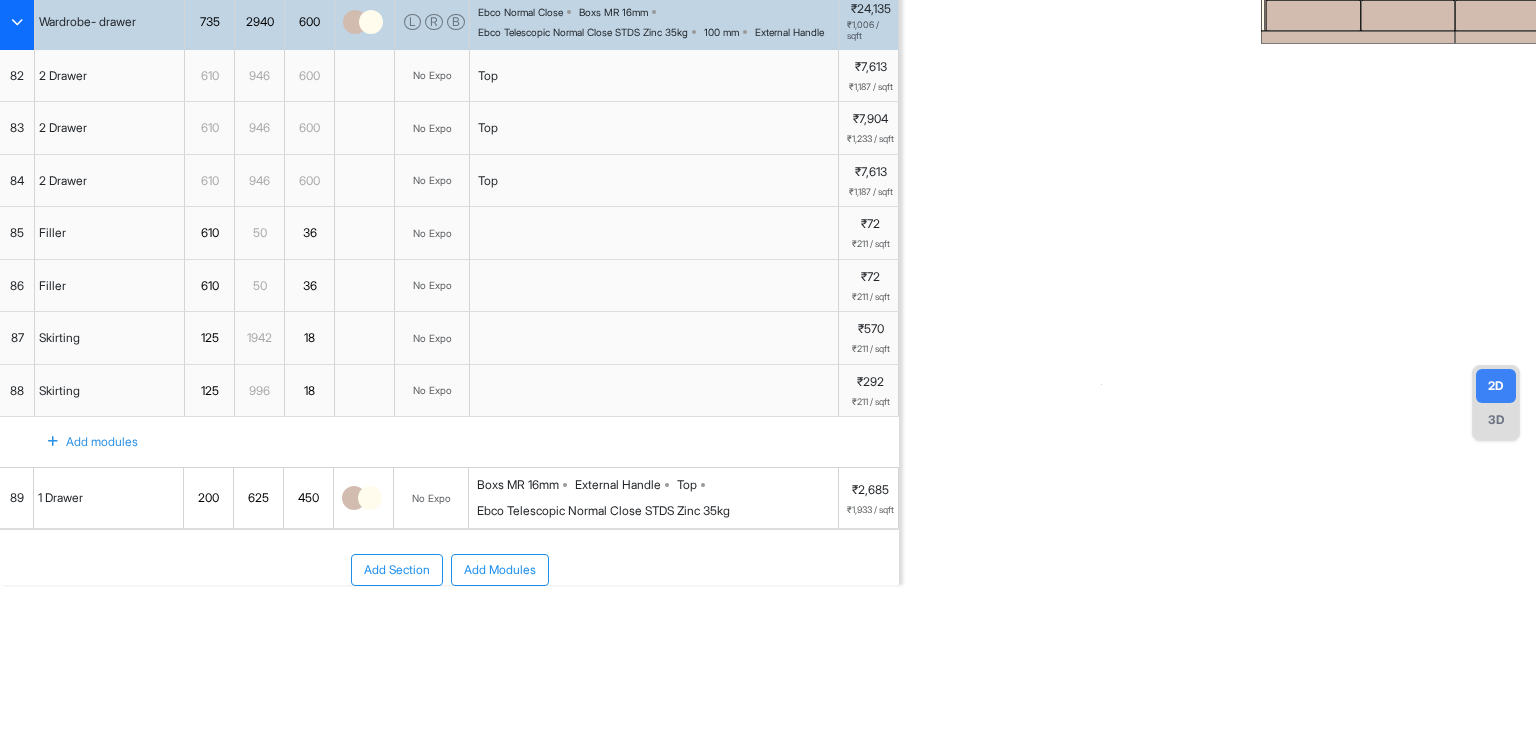 scroll, scrollTop: 271, scrollLeft: 0, axis: vertical 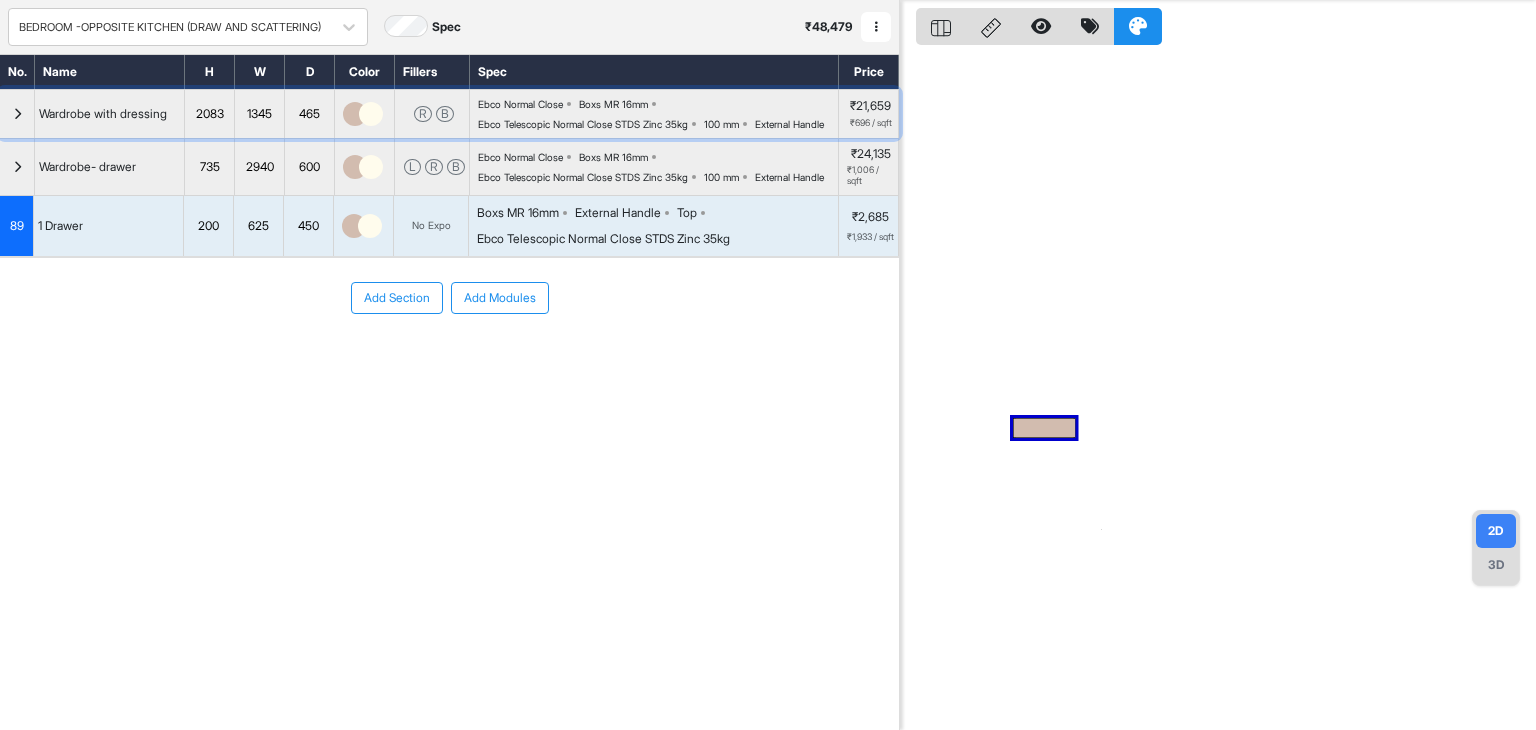 click at bounding box center (17, 114) 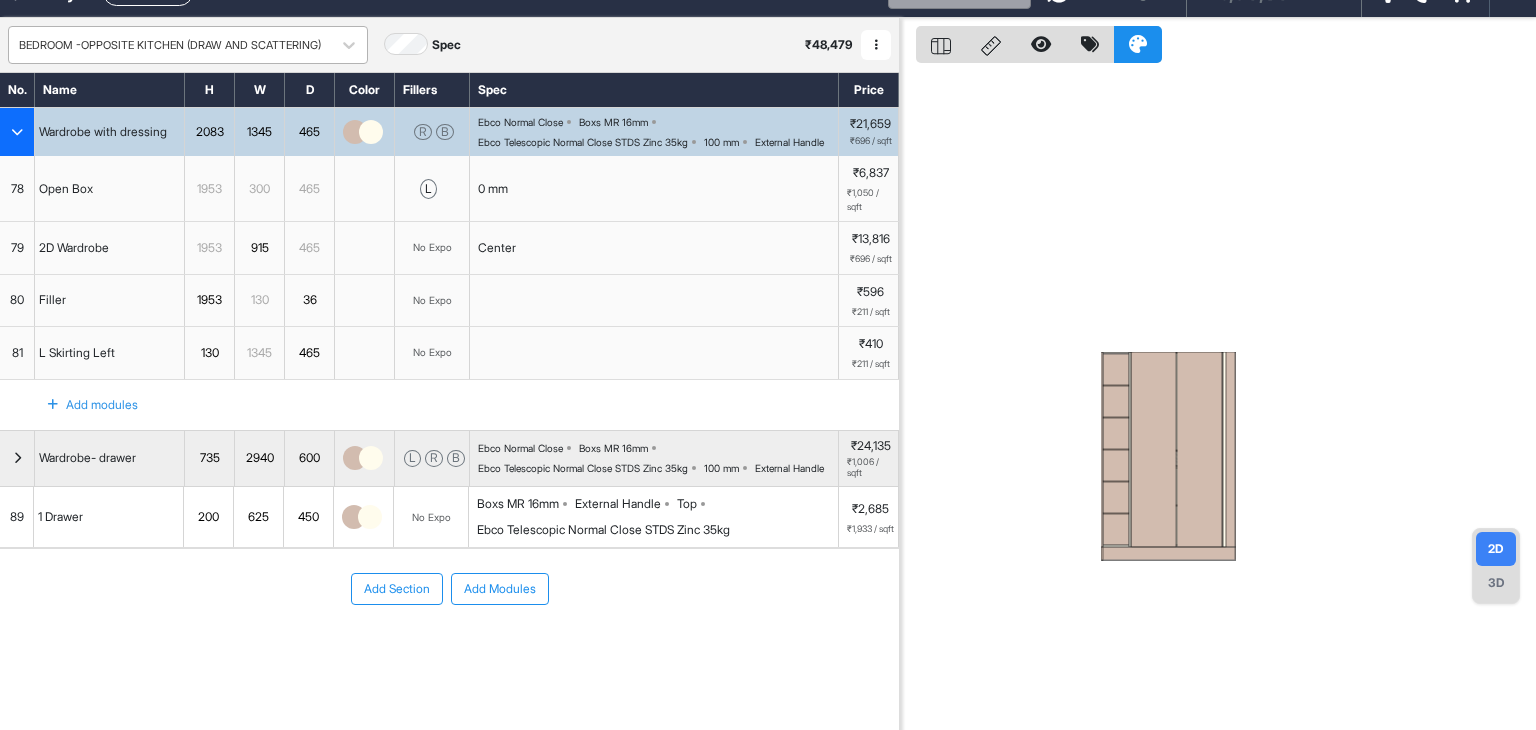 scroll, scrollTop: 0, scrollLeft: 0, axis: both 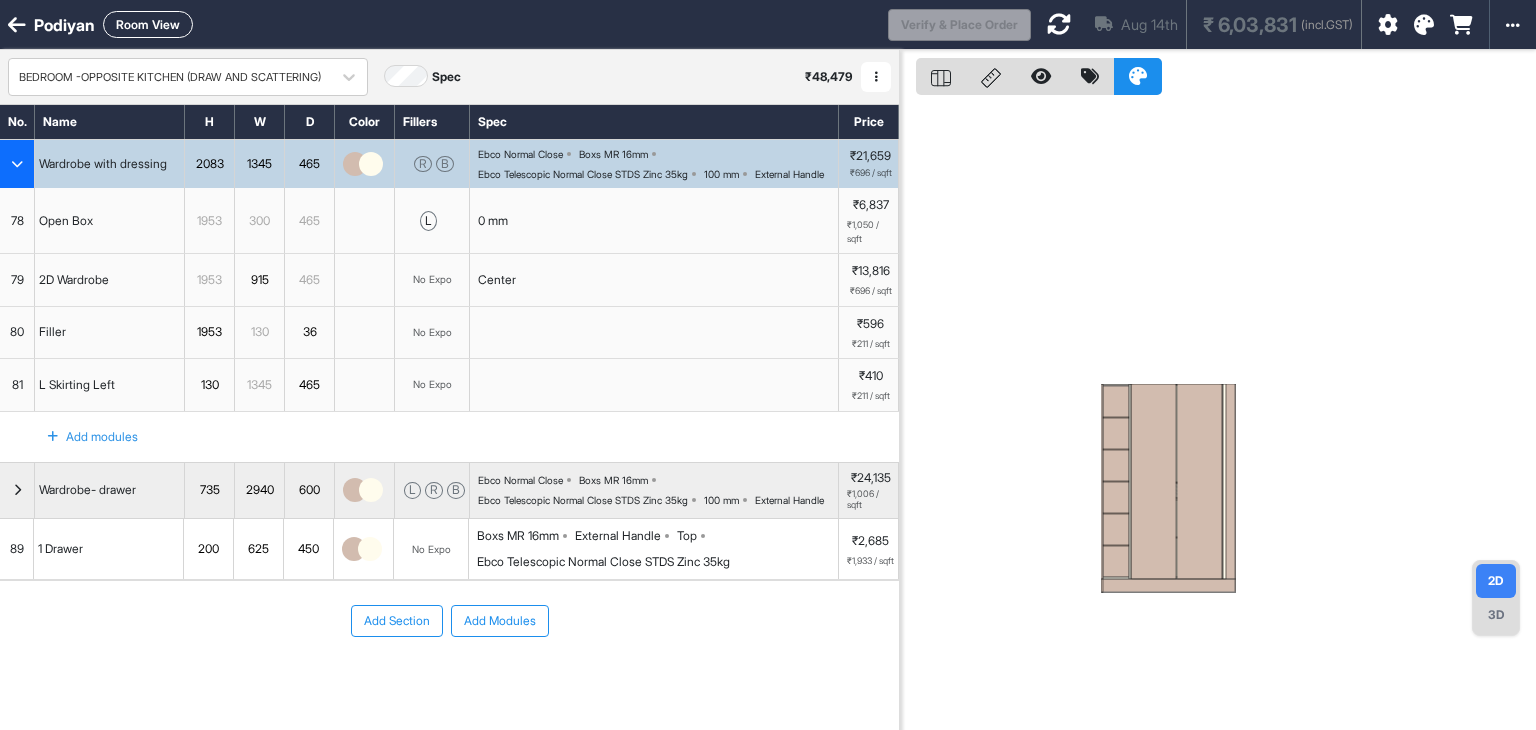 click on "Room View" at bounding box center (148, 24) 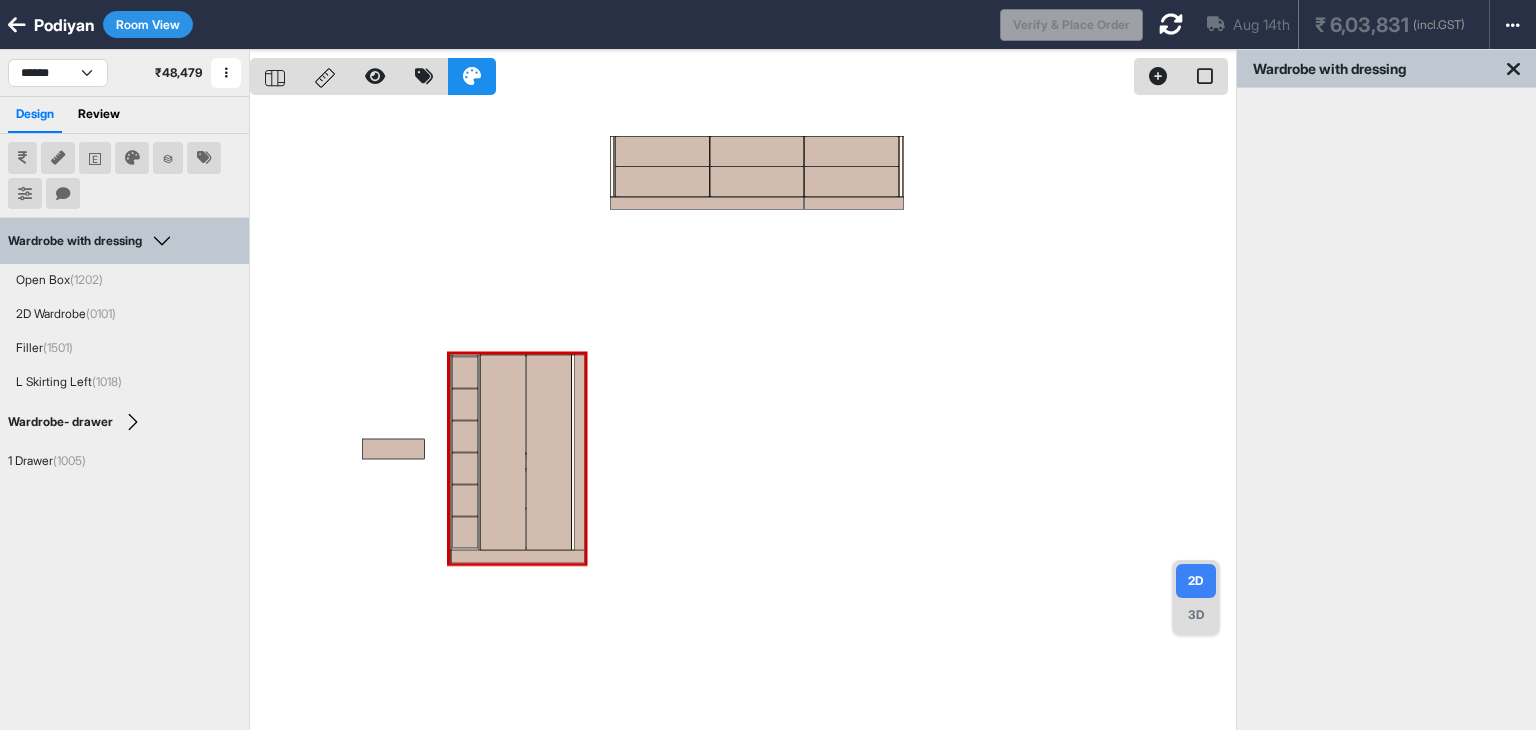 type 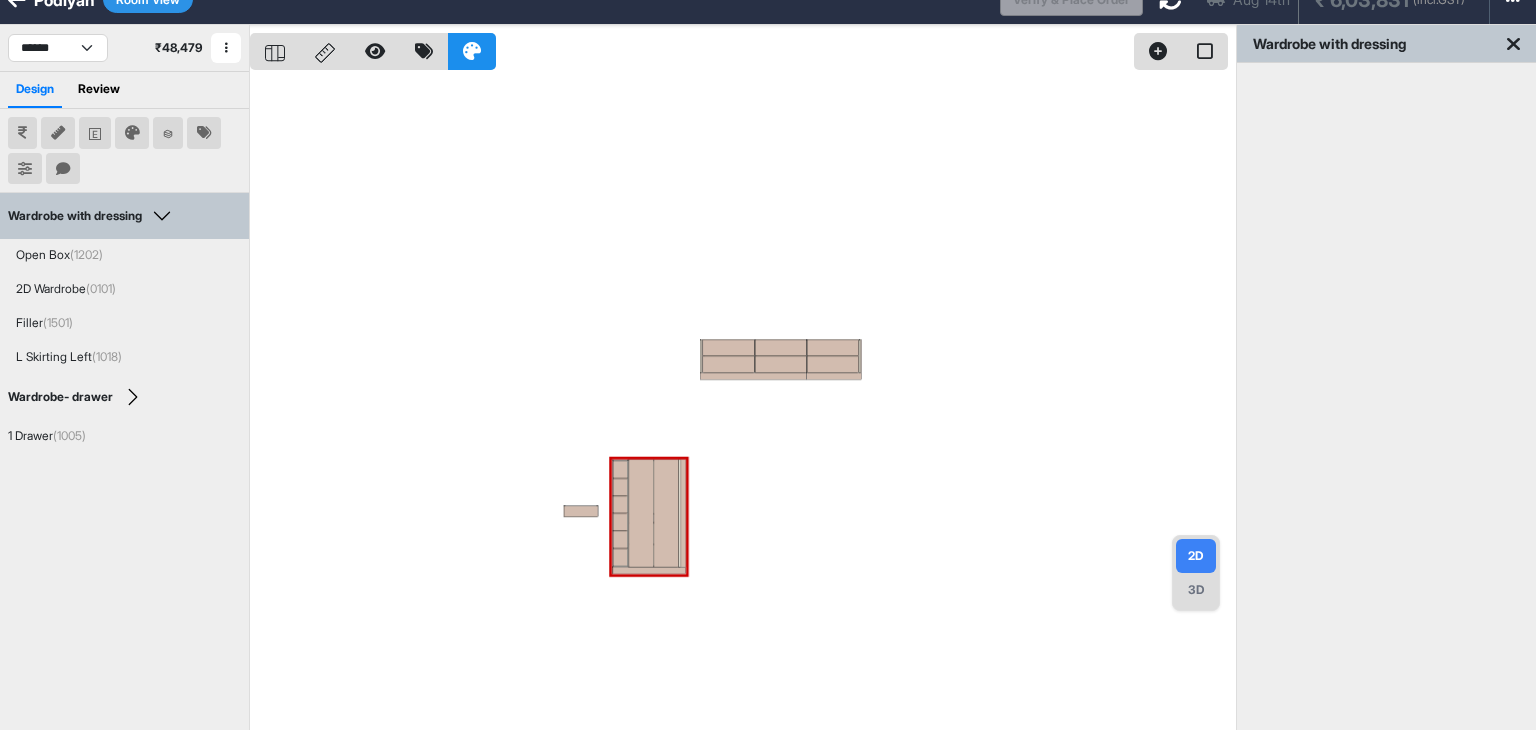 drag, startPoint x: 720, startPoint y: 337, endPoint x: 882, endPoint y: 399, distance: 173.45892 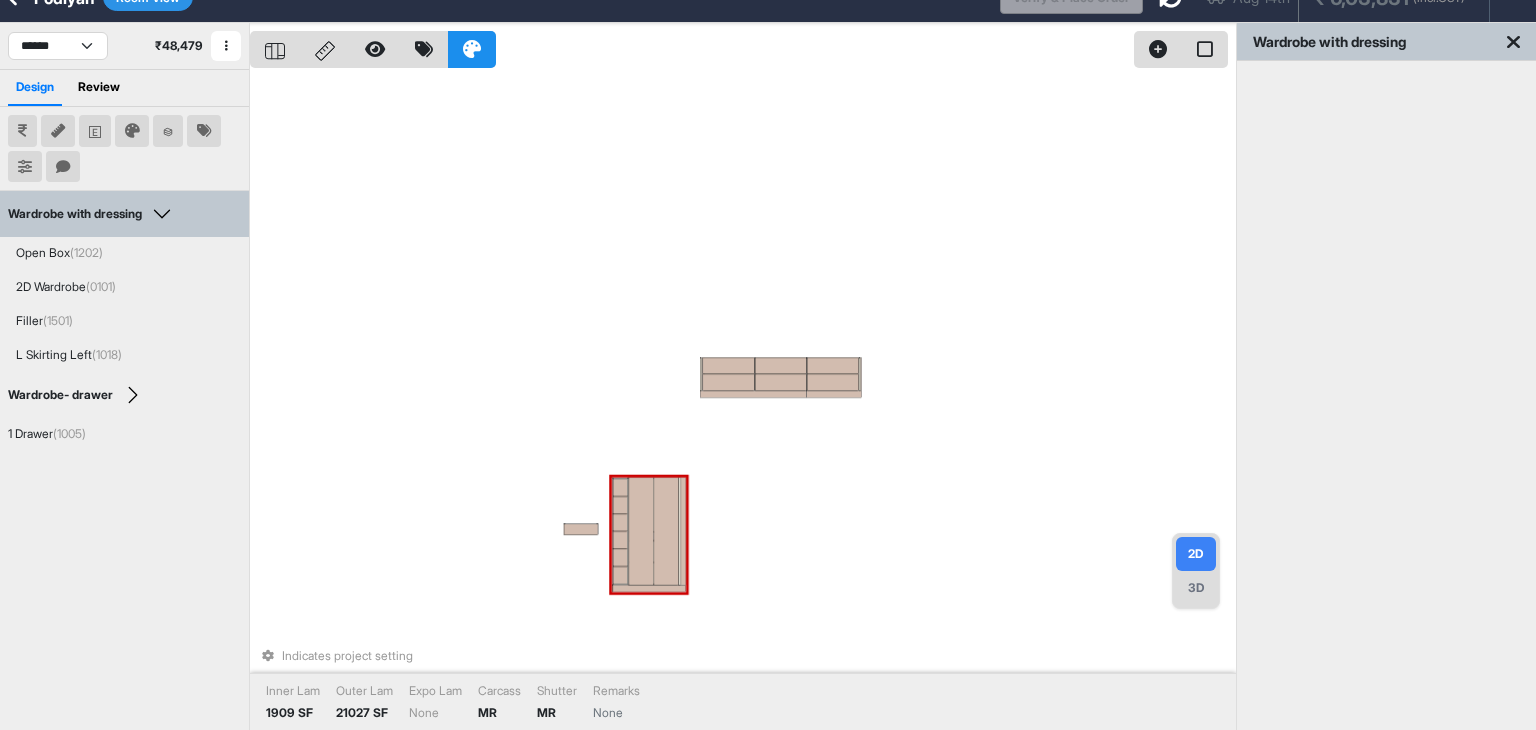 click on "Indicates project setting Inner Lam 1909 SF Outer Lam 21027 SF Expo Lam None Carcass MR Shutter MR Remarks None" at bounding box center (743, 388) 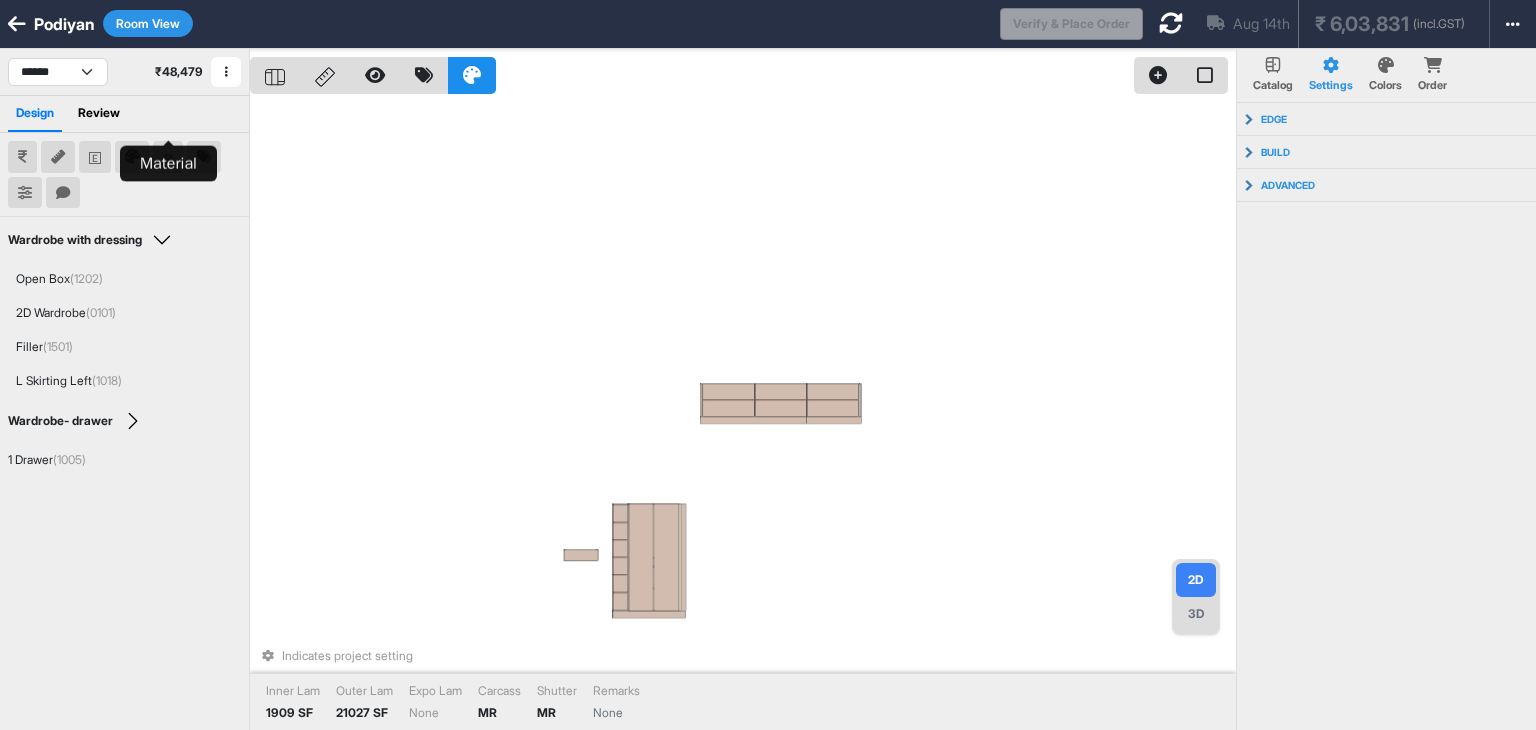 scroll, scrollTop: 0, scrollLeft: 0, axis: both 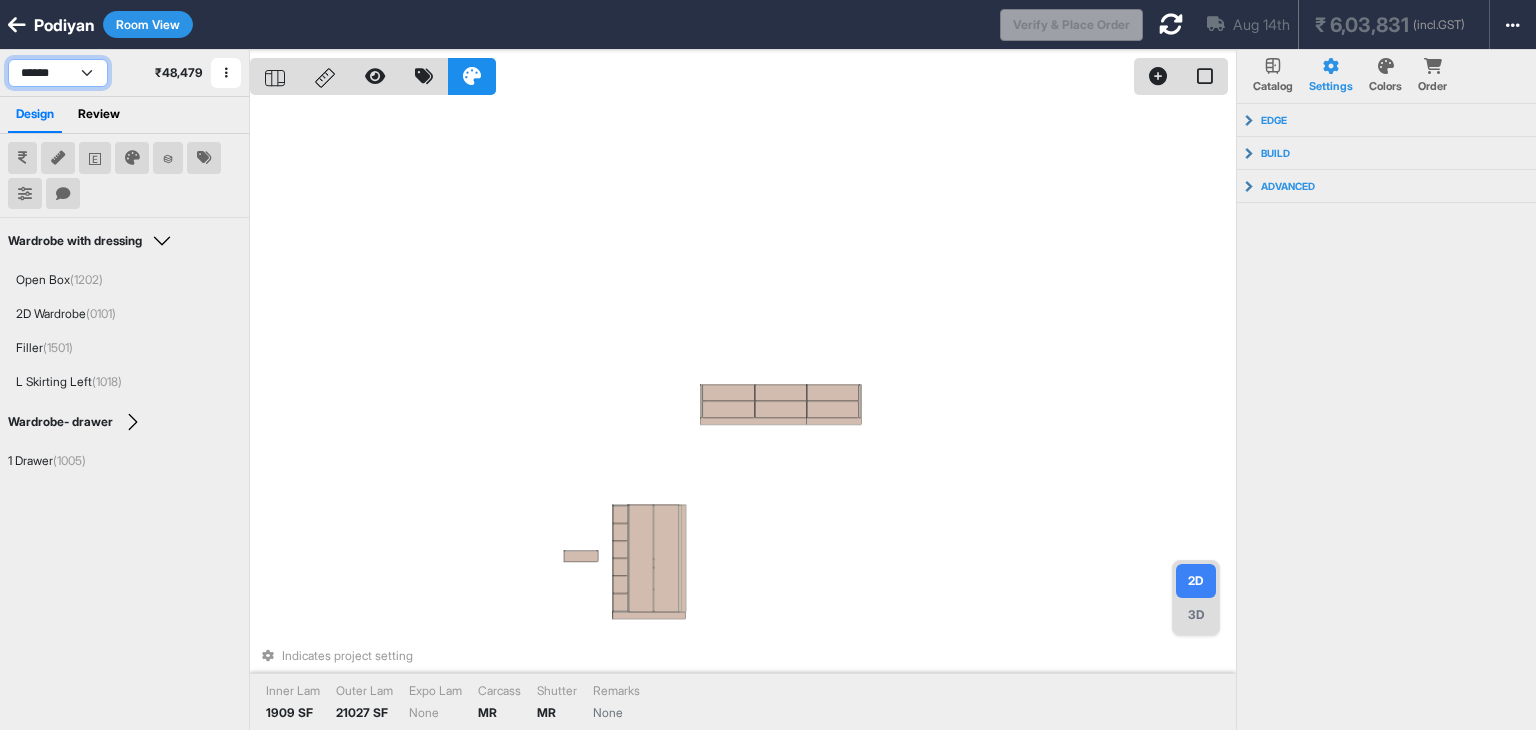 click on "**********" at bounding box center [58, 73] 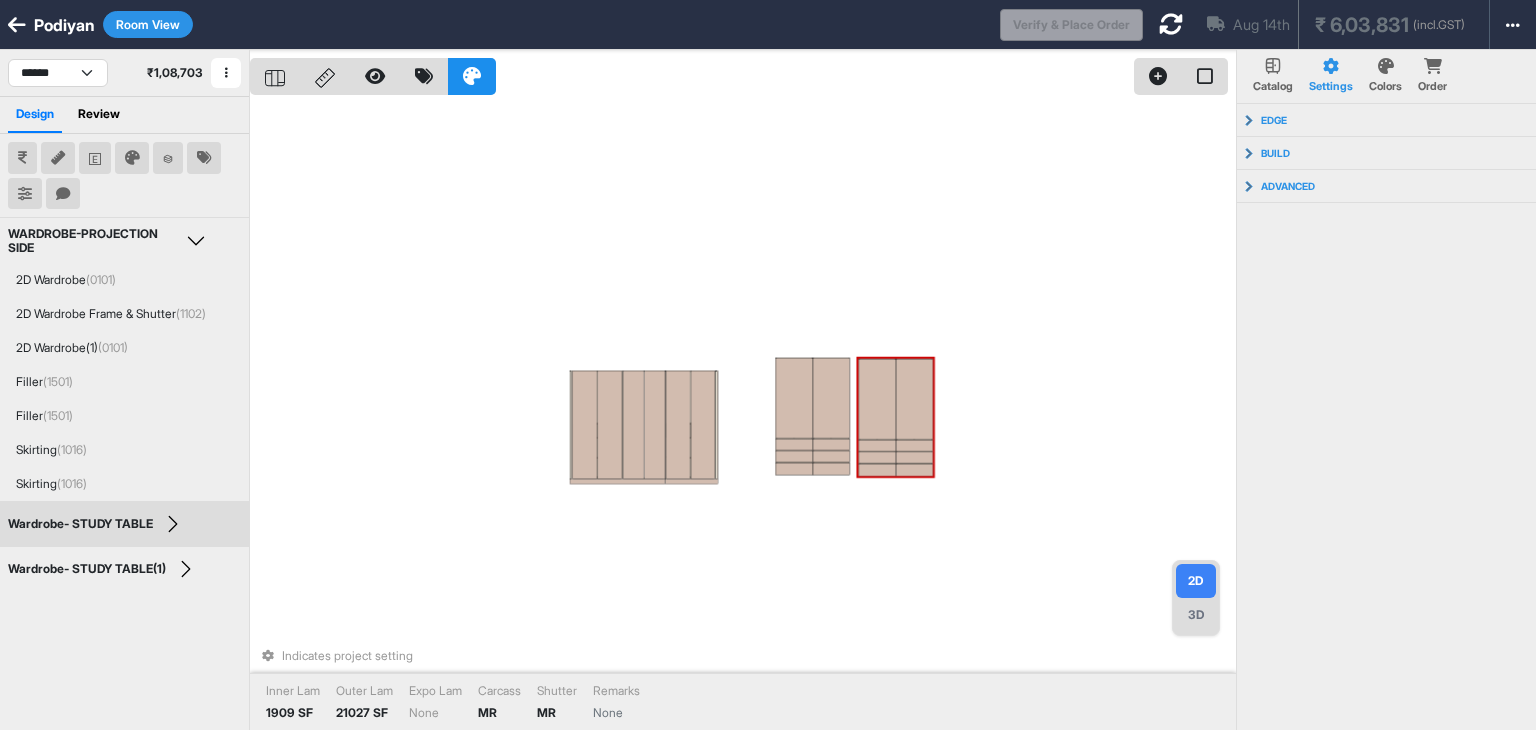 click on "3D" at bounding box center (1196, 615) 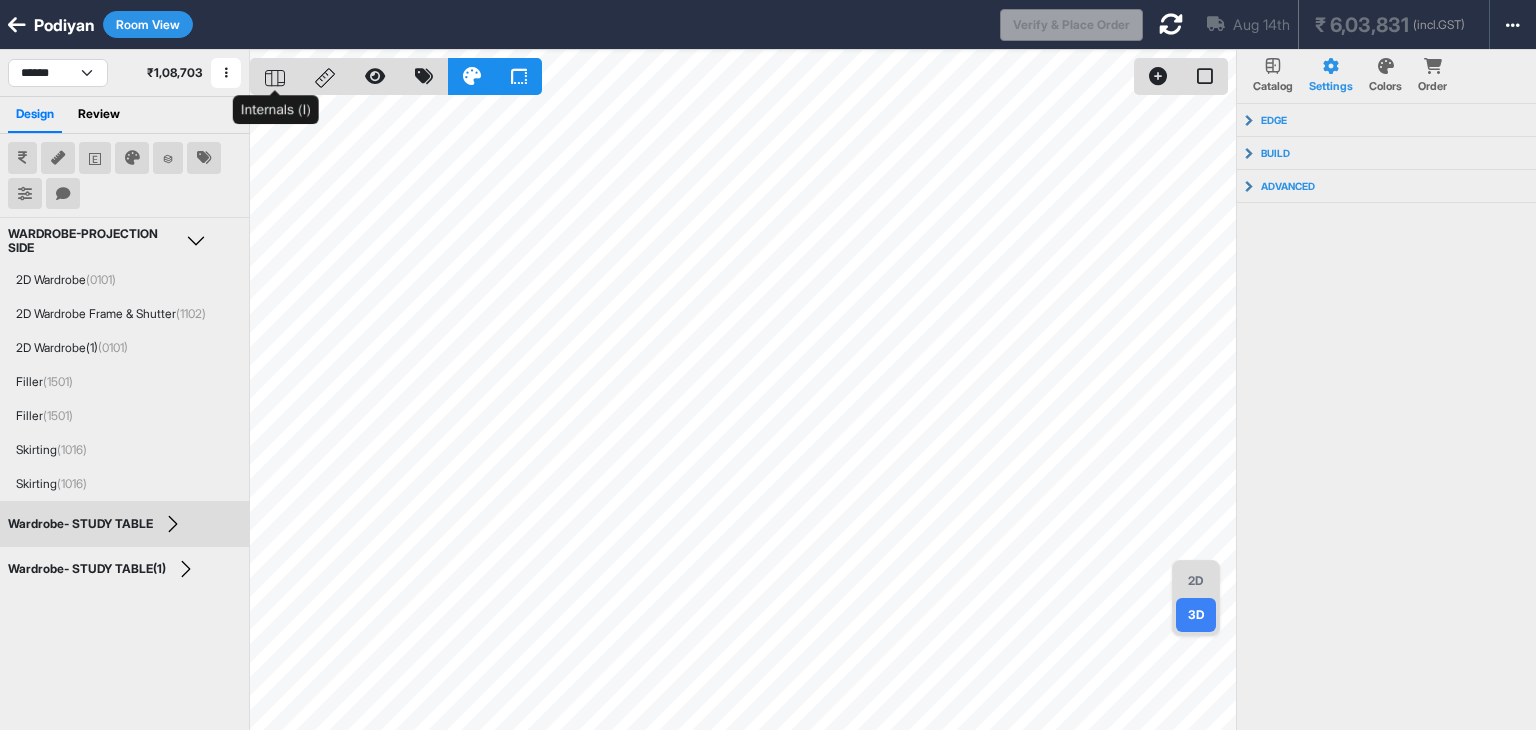 click 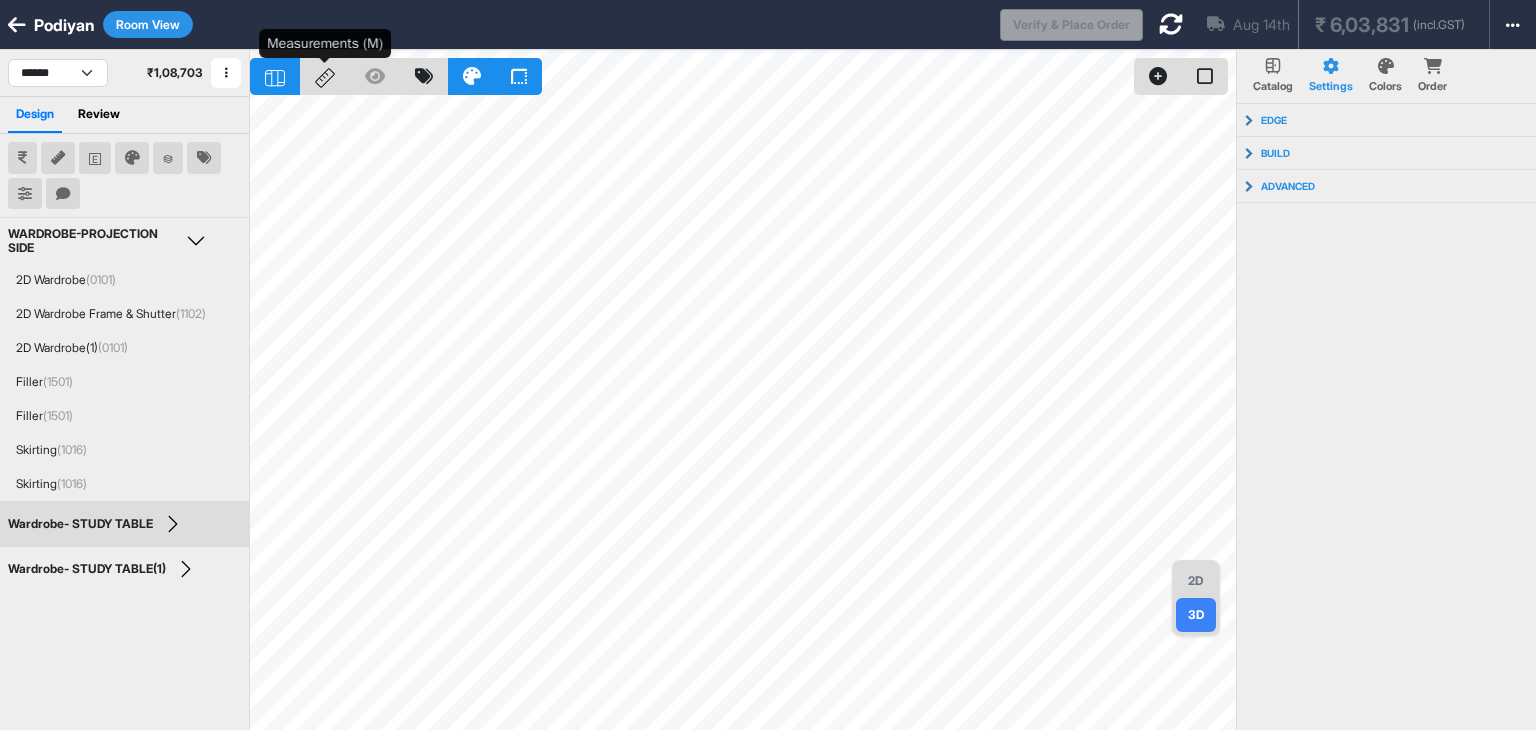 click 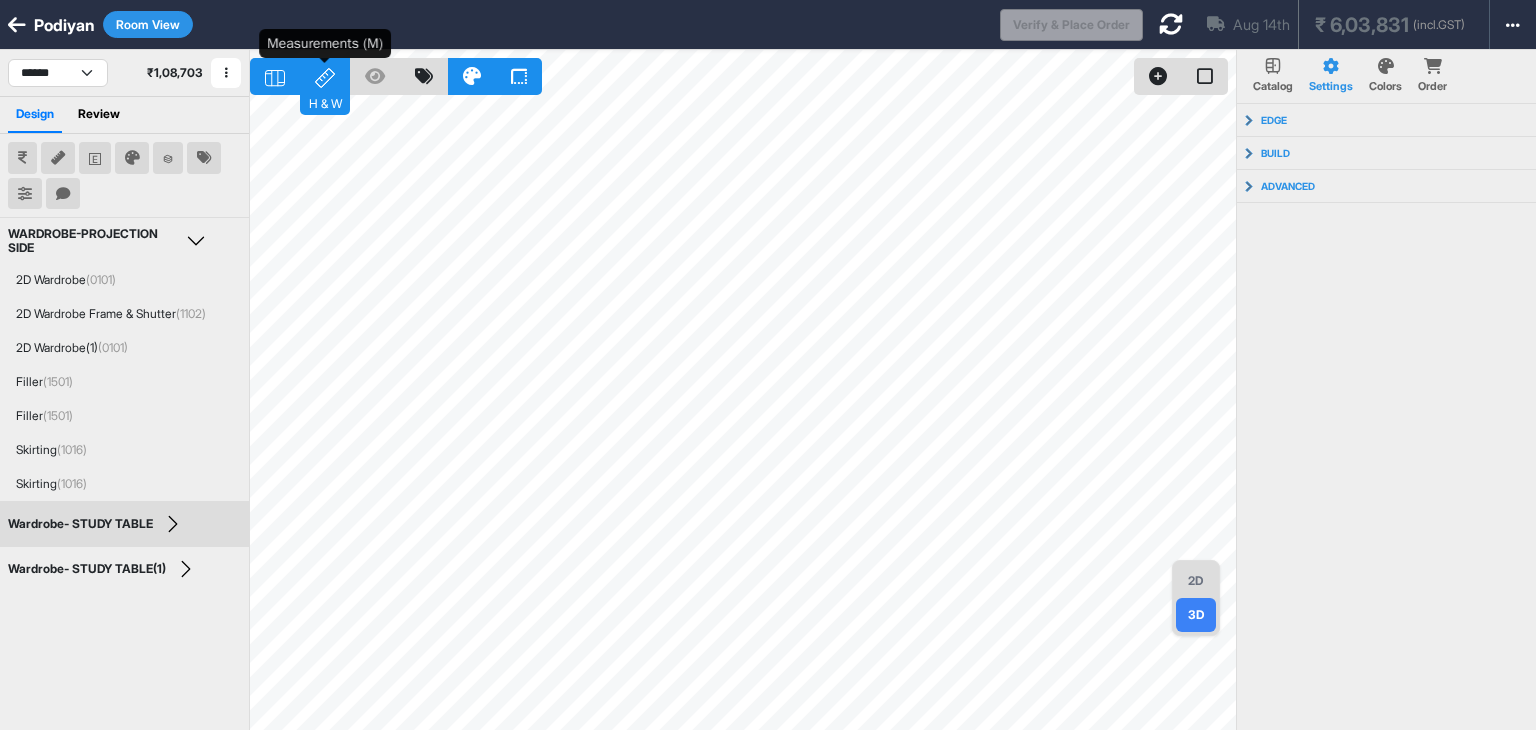 click 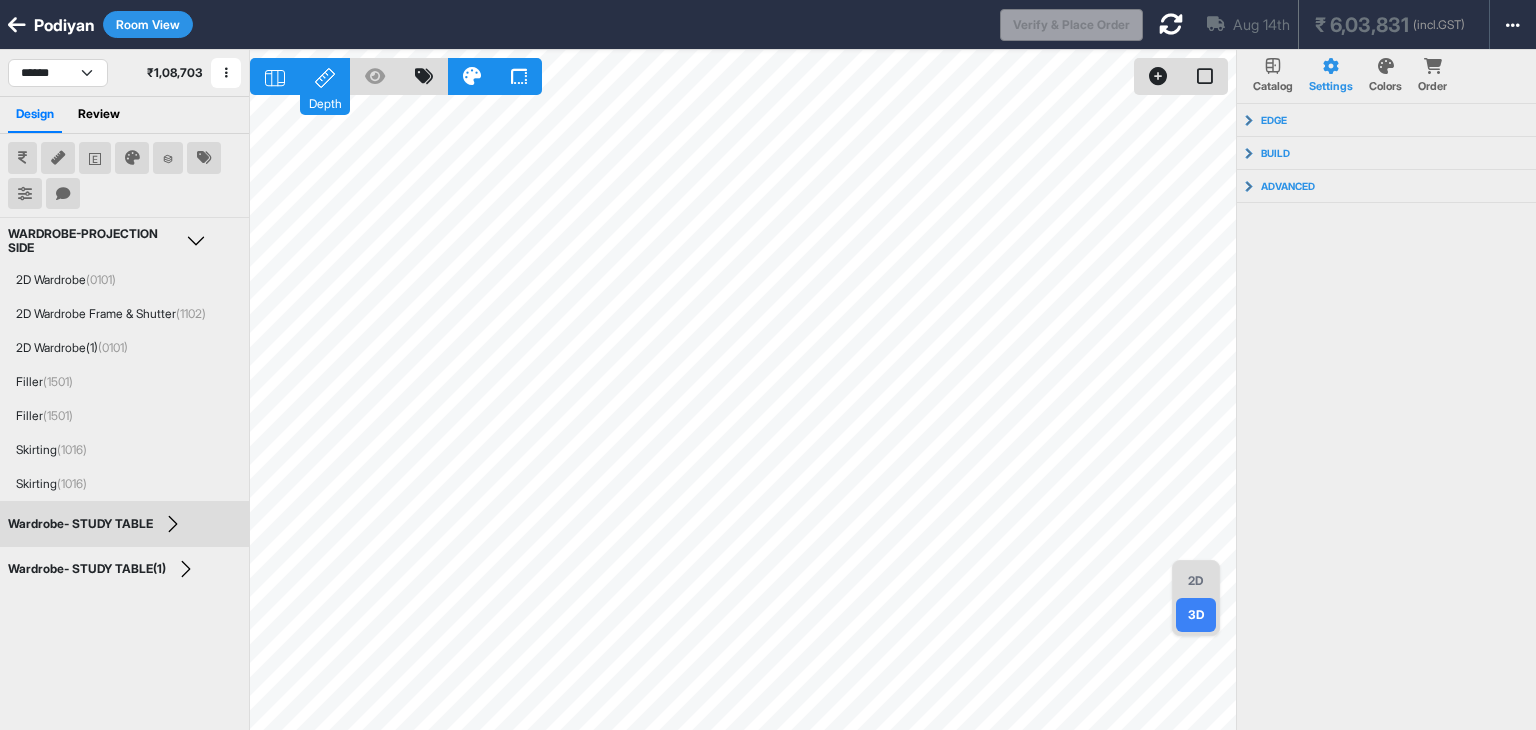 click on "2D" at bounding box center (1196, 581) 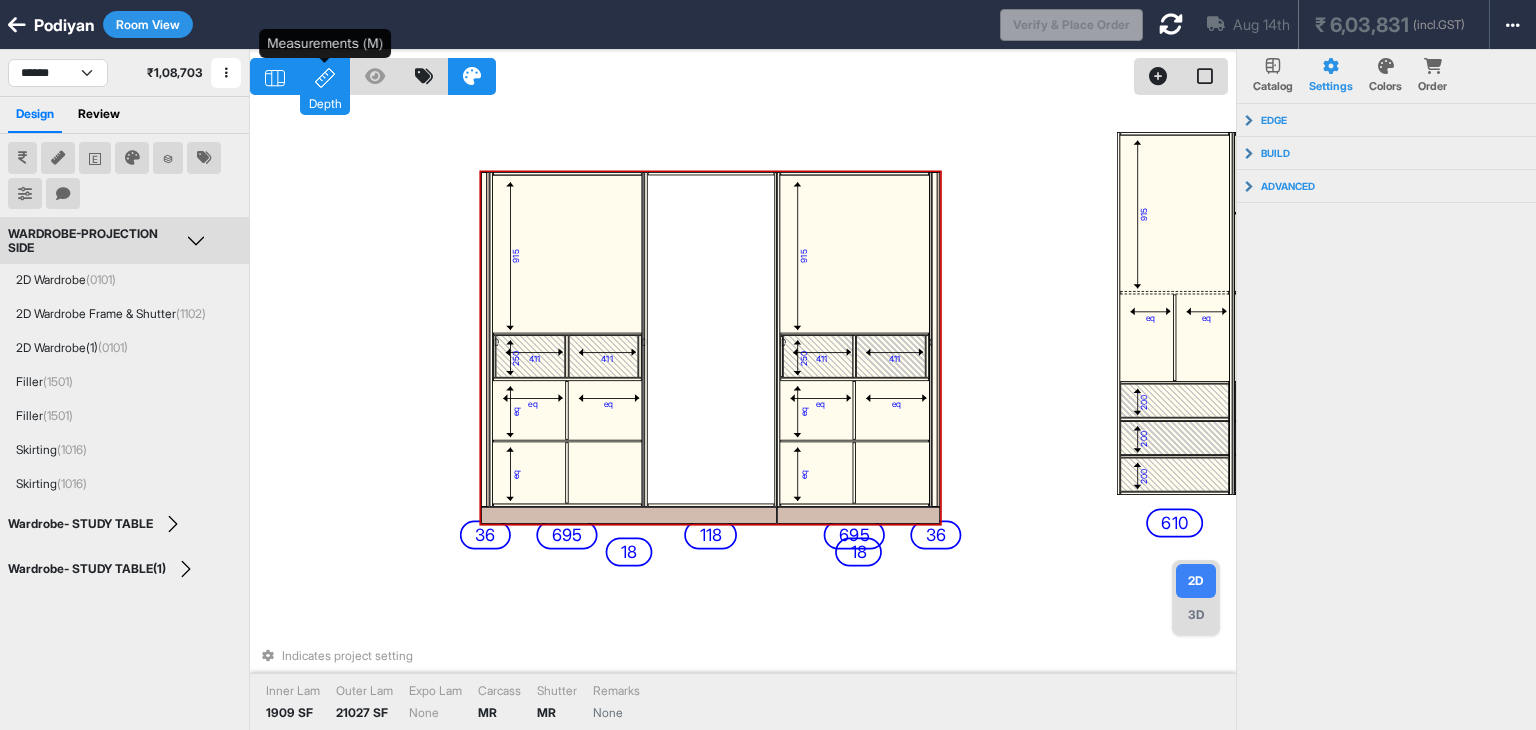 click 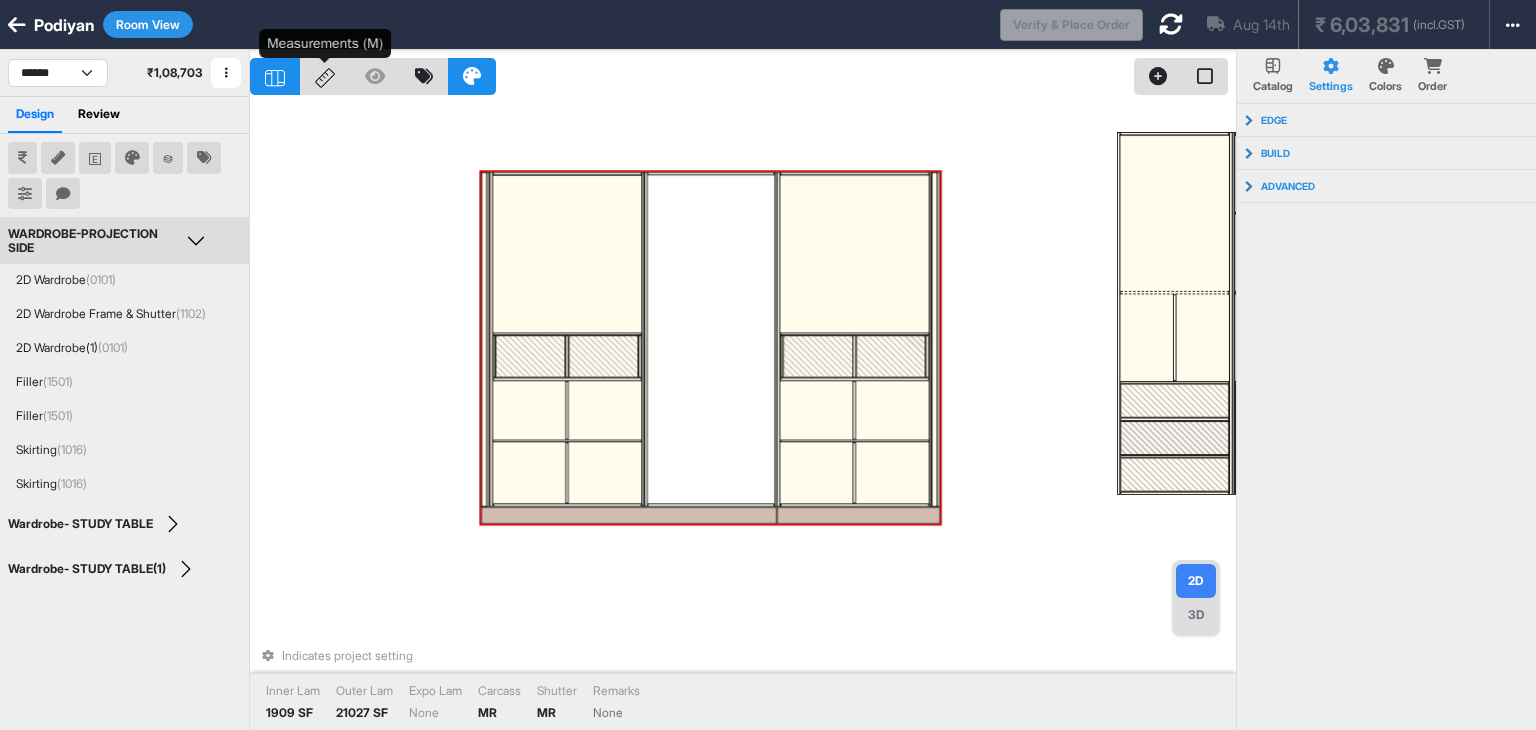 click 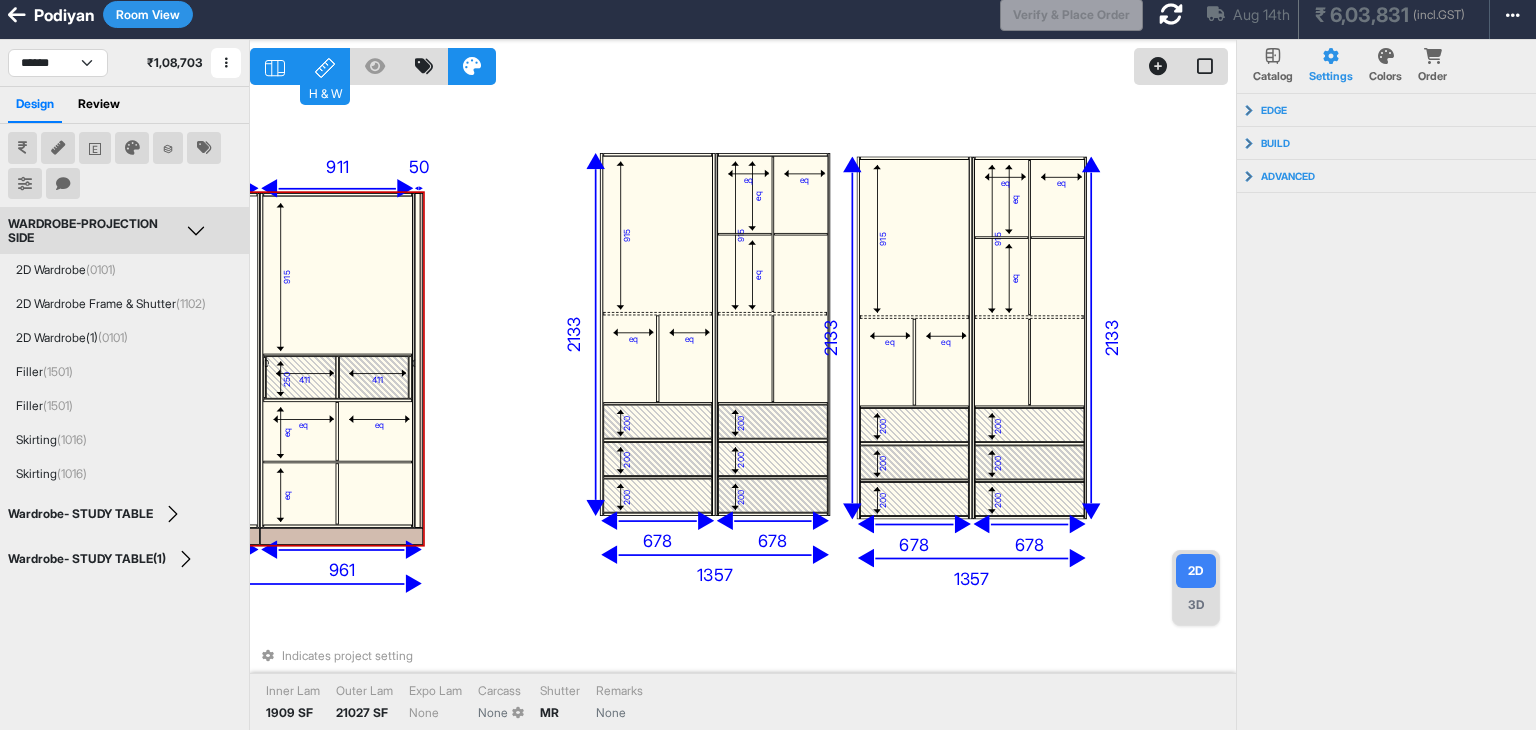 drag, startPoint x: 1007, startPoint y: 316, endPoint x: 490, endPoint y: 347, distance: 517.9286 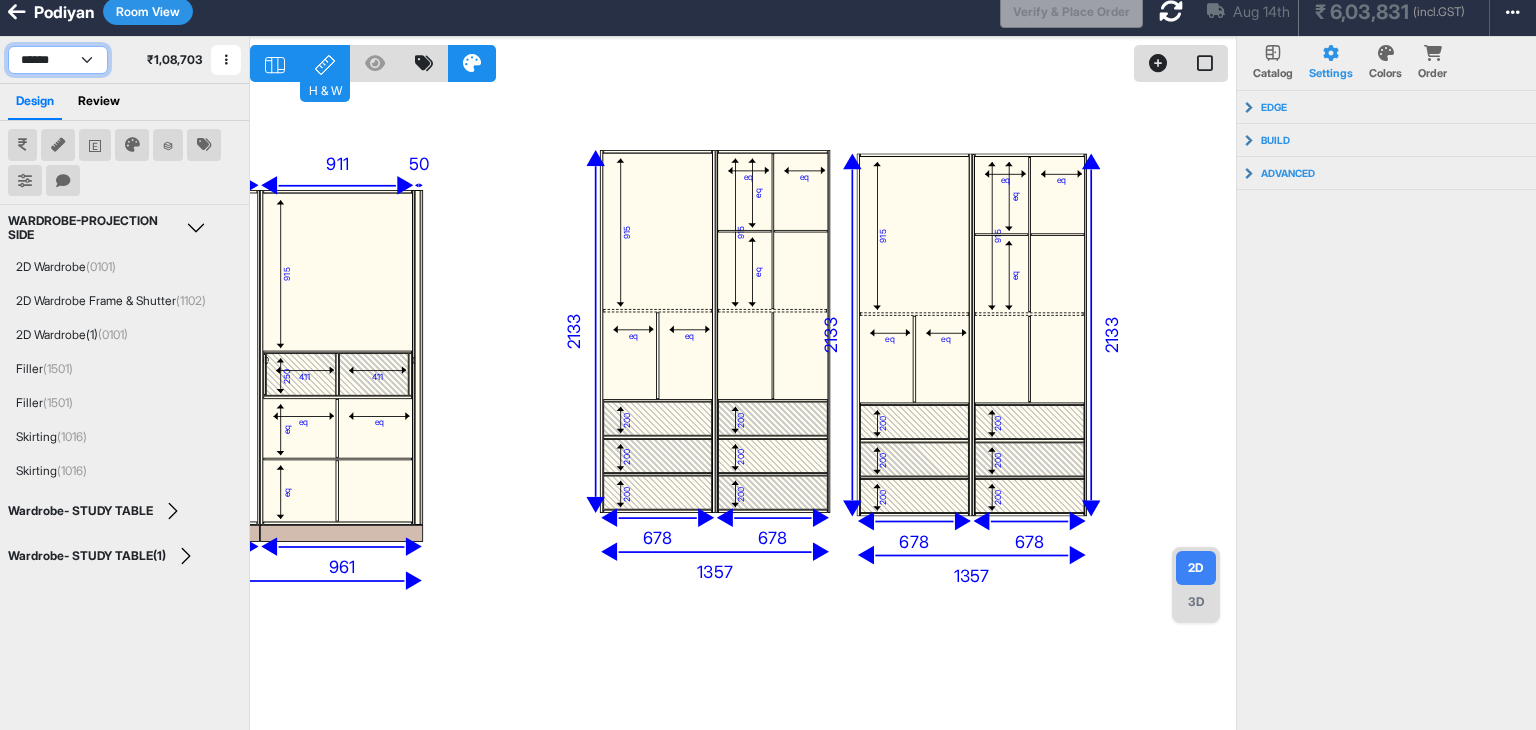 click on "**********" at bounding box center (58, 60) 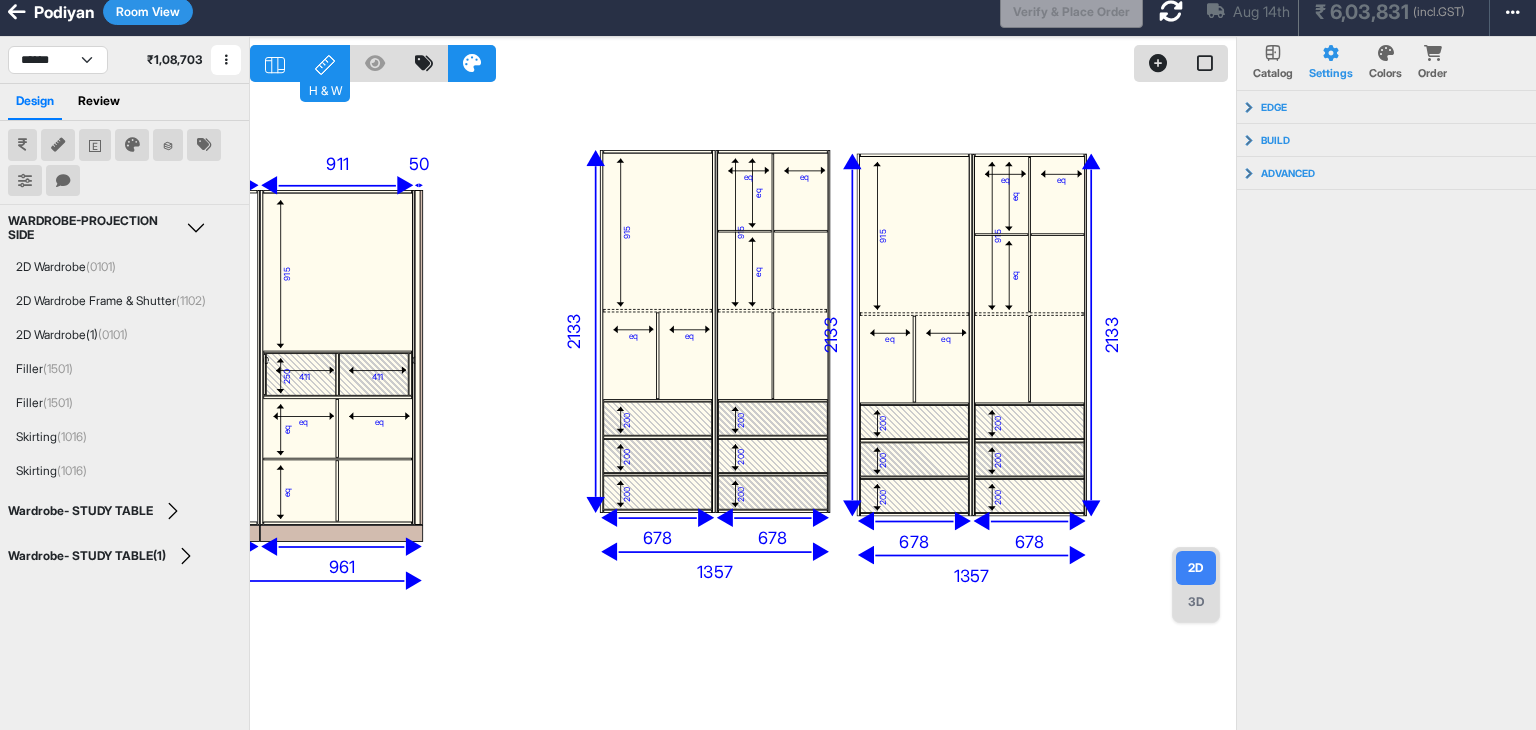 click on "Room View" at bounding box center [148, 11] 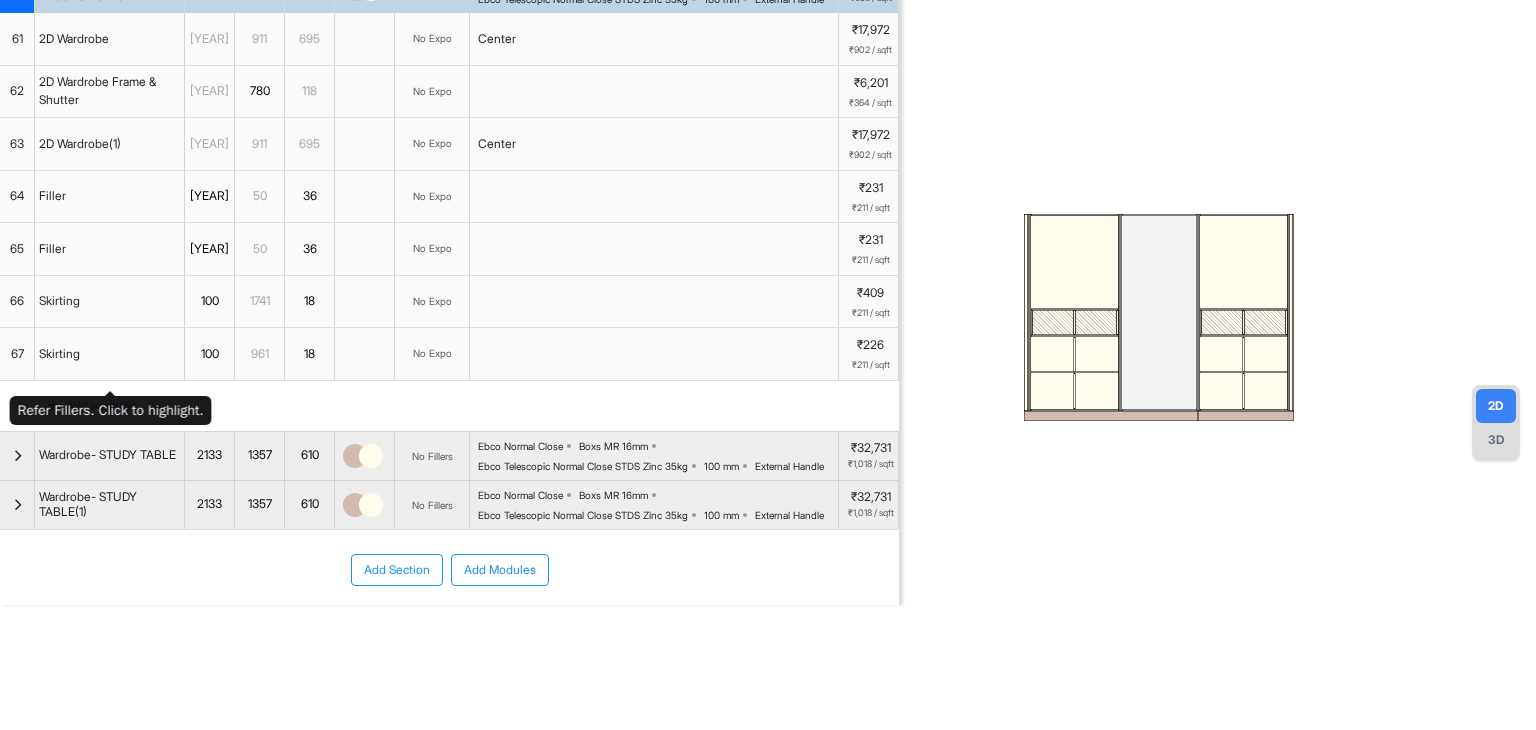 scroll, scrollTop: 213, scrollLeft: 0, axis: vertical 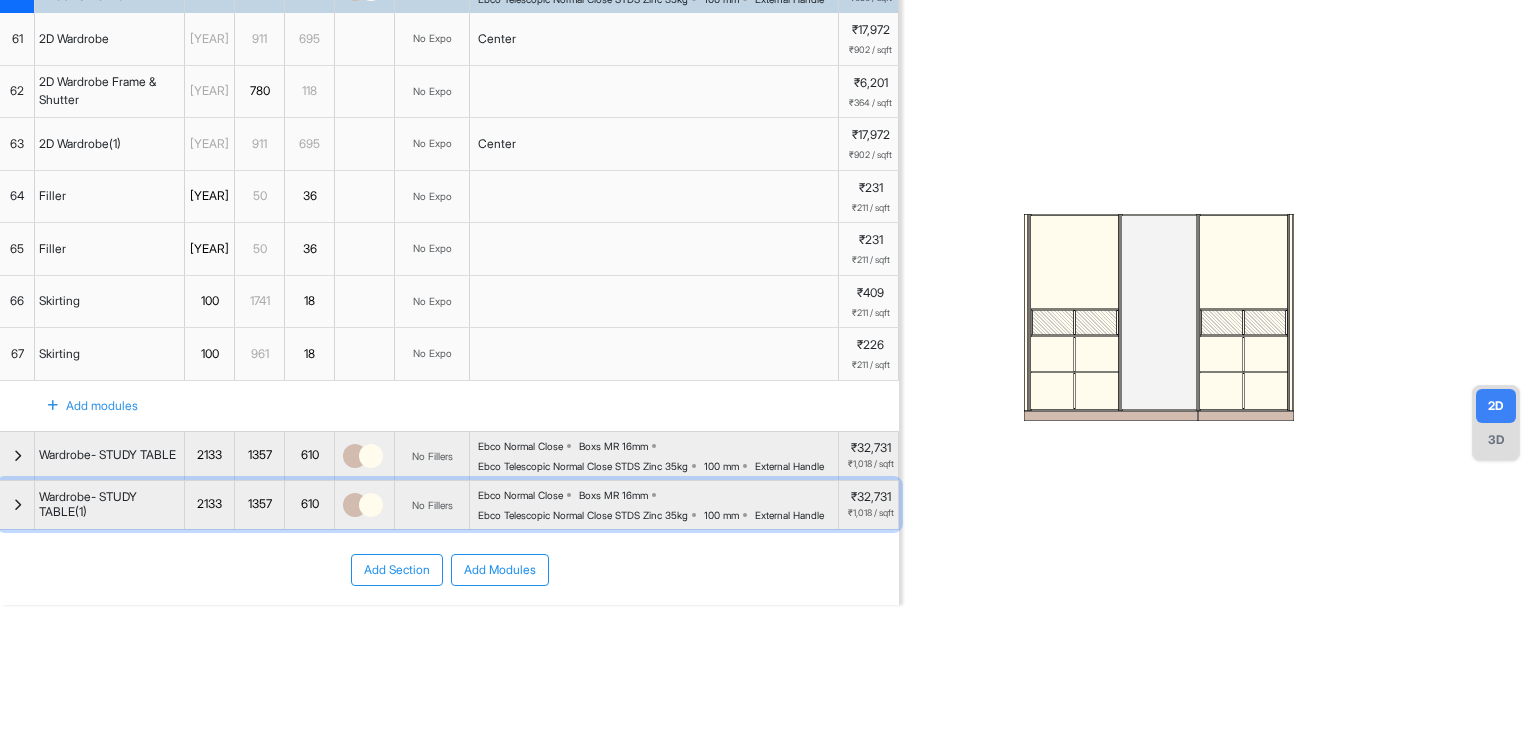 click at bounding box center (17, 505) 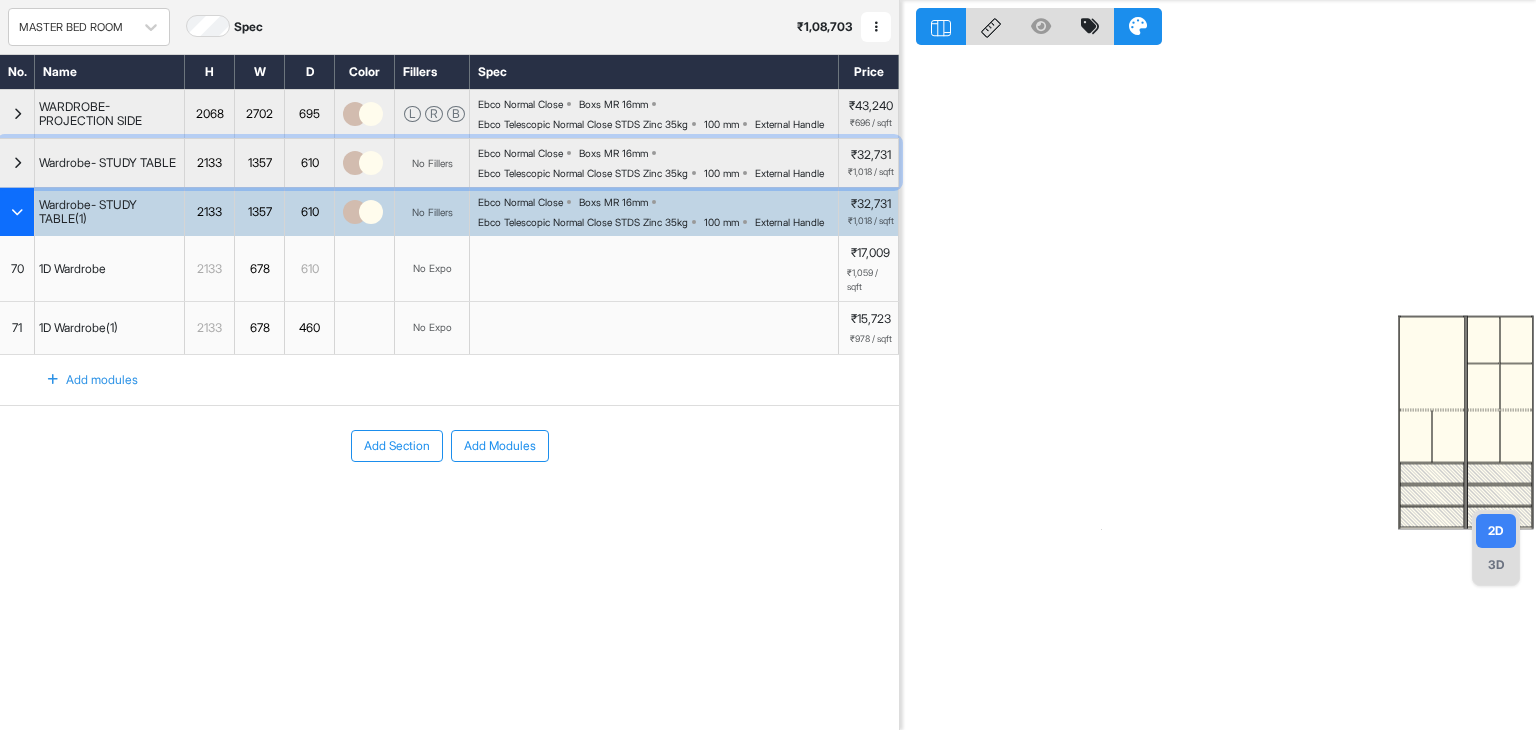 click at bounding box center (17, 163) 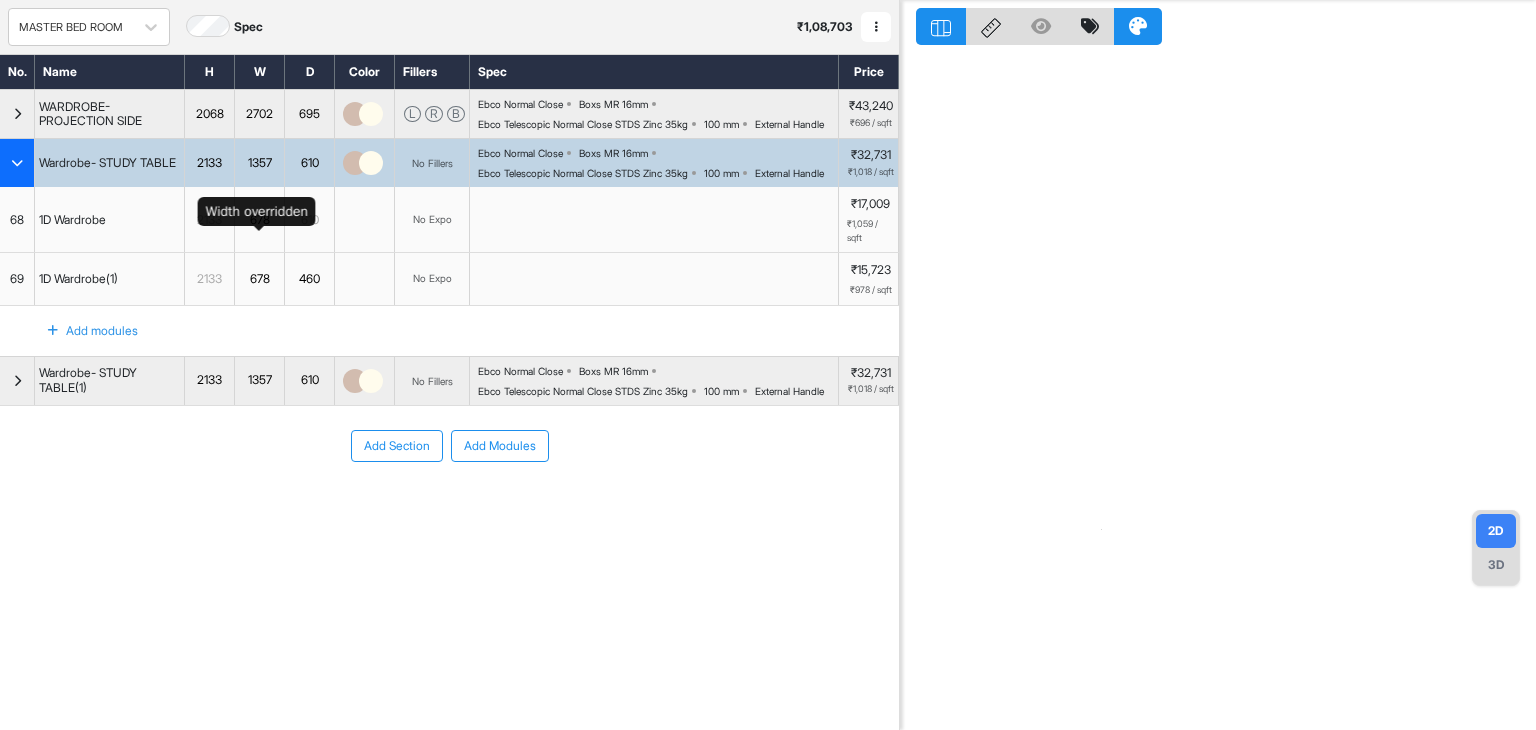 drag, startPoint x: 292, startPoint y: 287, endPoint x: 273, endPoint y: 290, distance: 19.235384 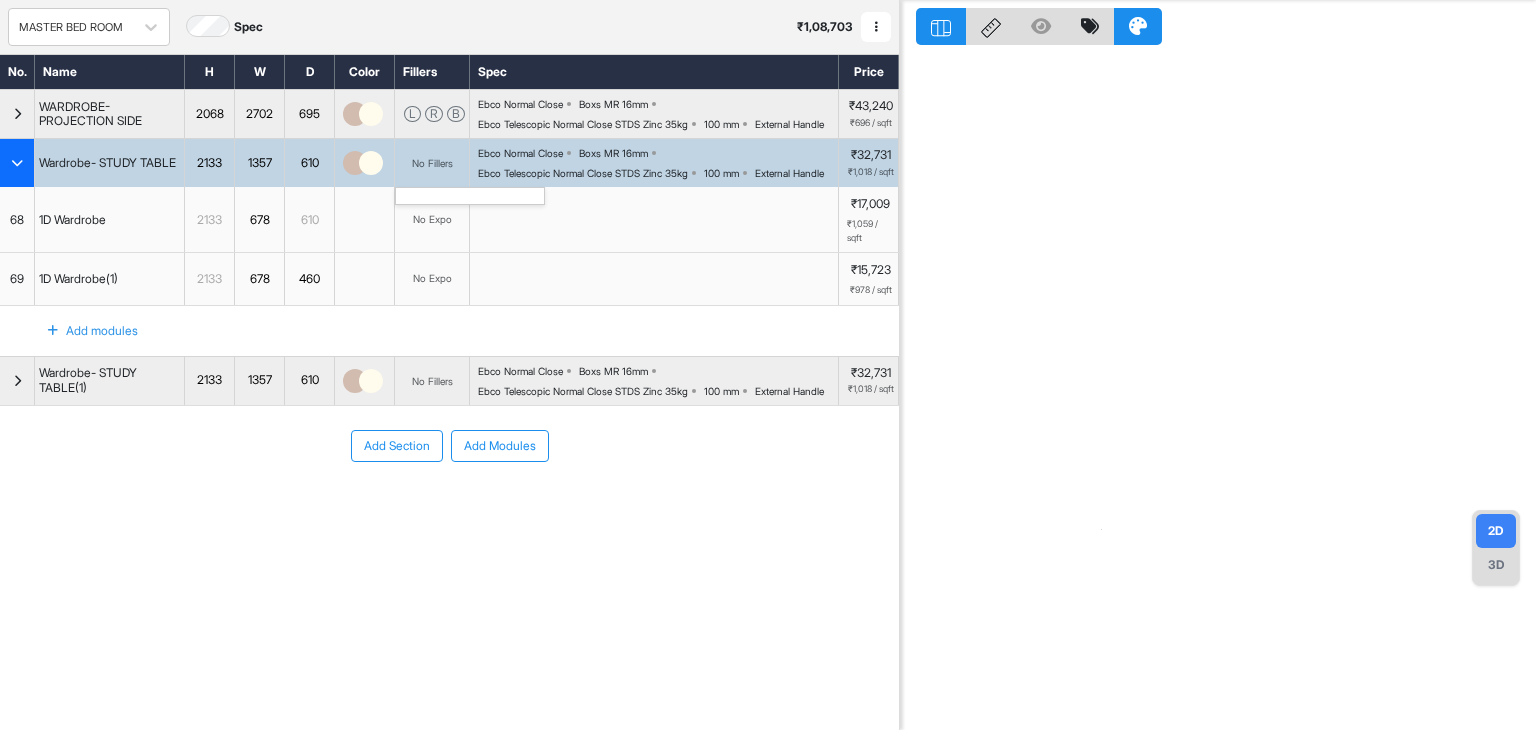 click on "No Fillers" at bounding box center (432, 163) 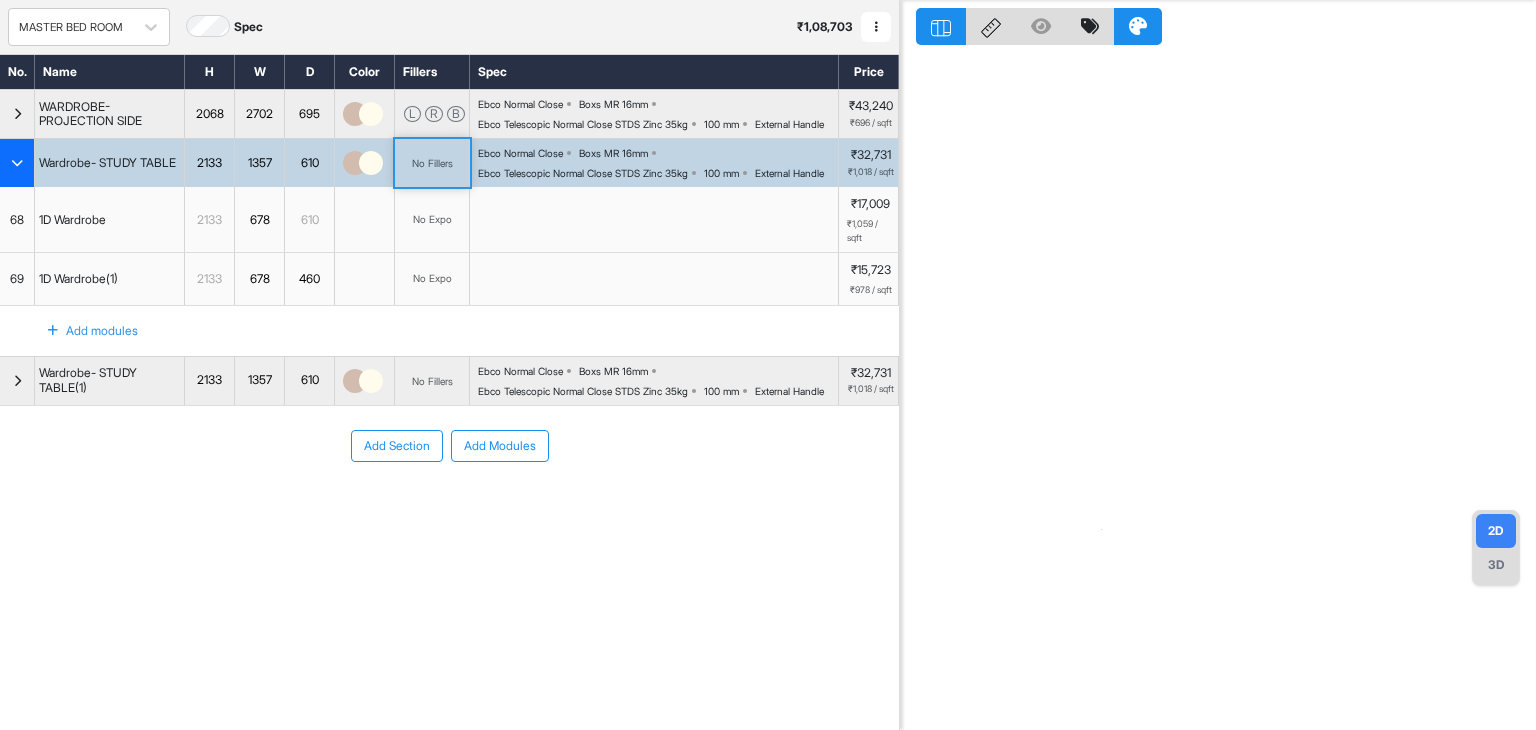 click on "2133" at bounding box center [209, 163] 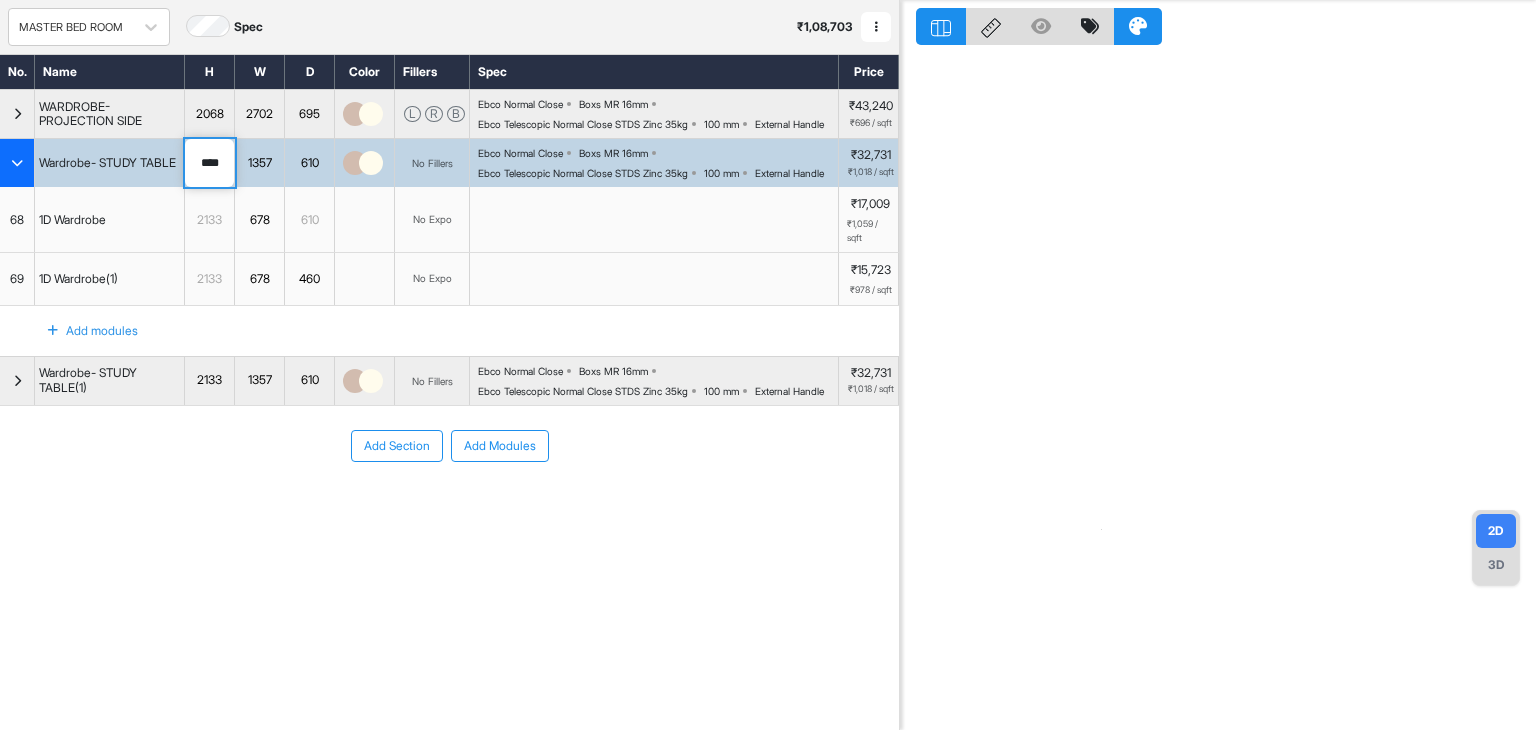 type on "****" 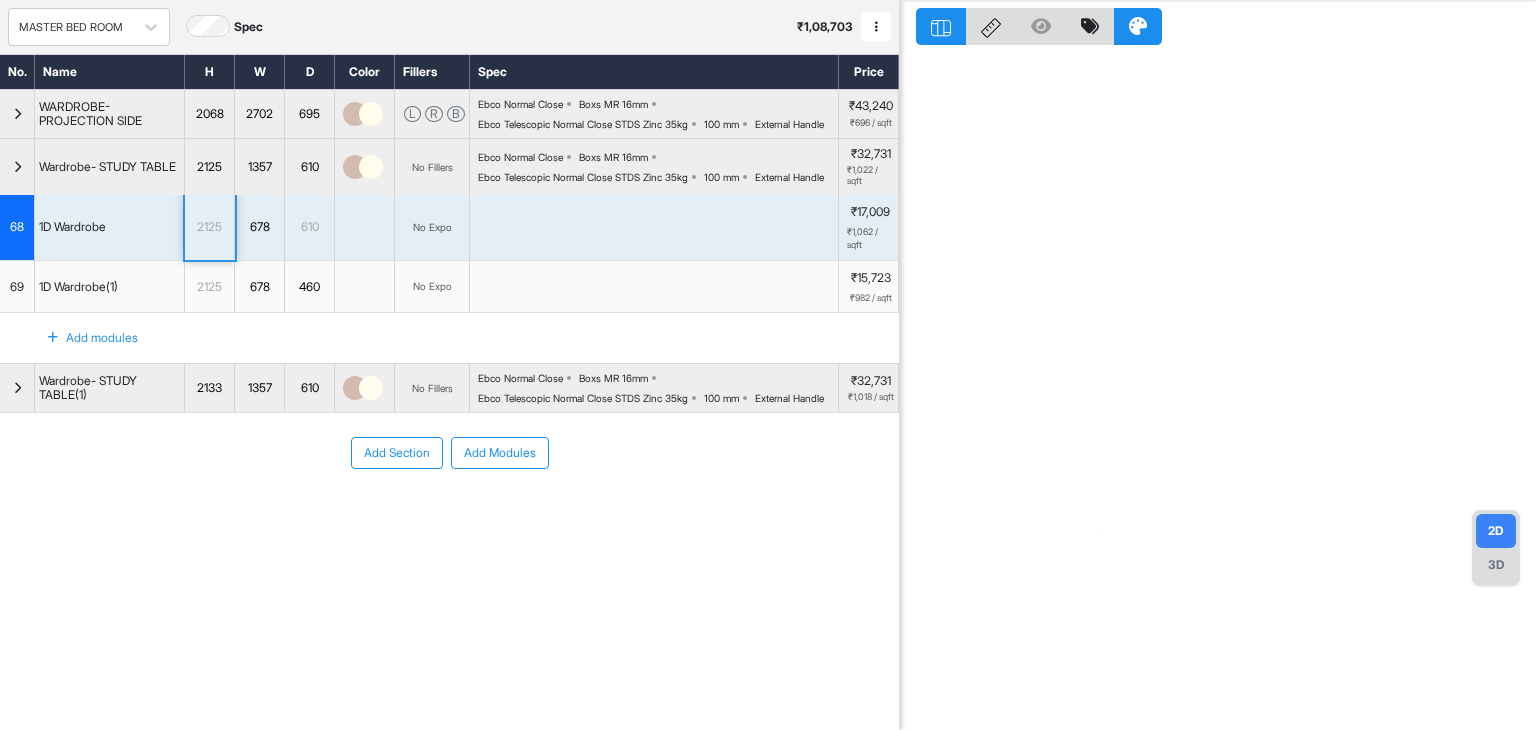 click on "Add Section Add Modules" at bounding box center [449, 513] 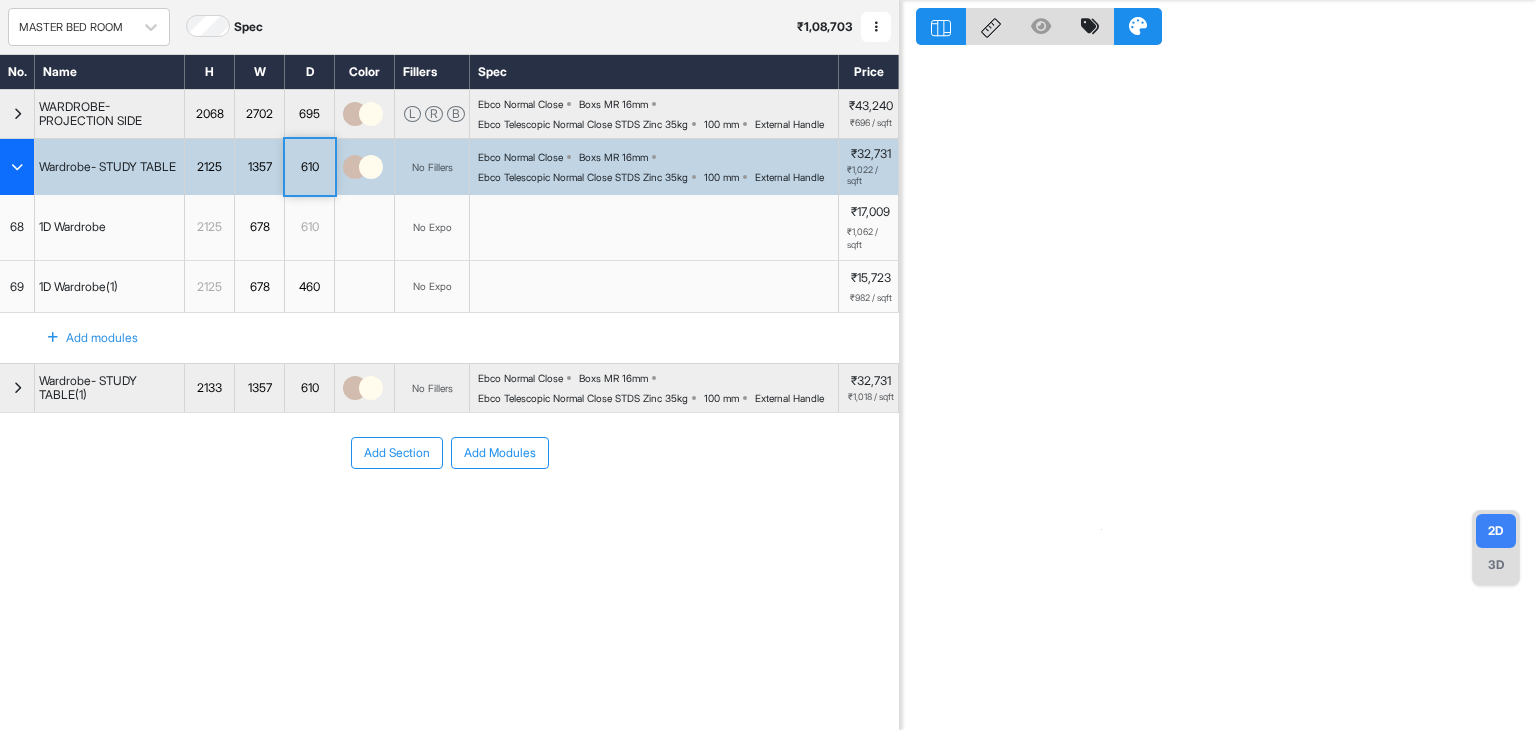 click on "610" at bounding box center (309, 167) 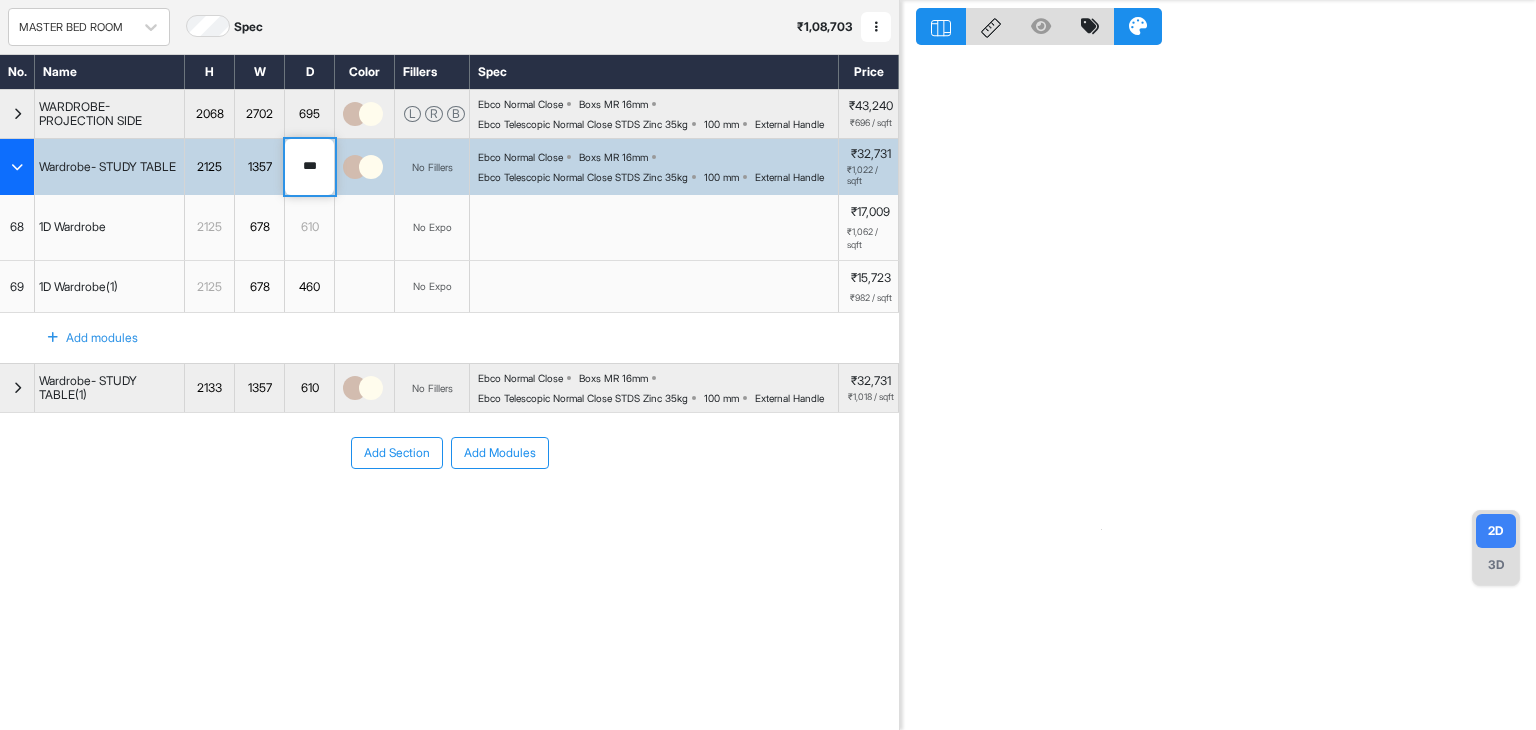 click at bounding box center (654, 287) 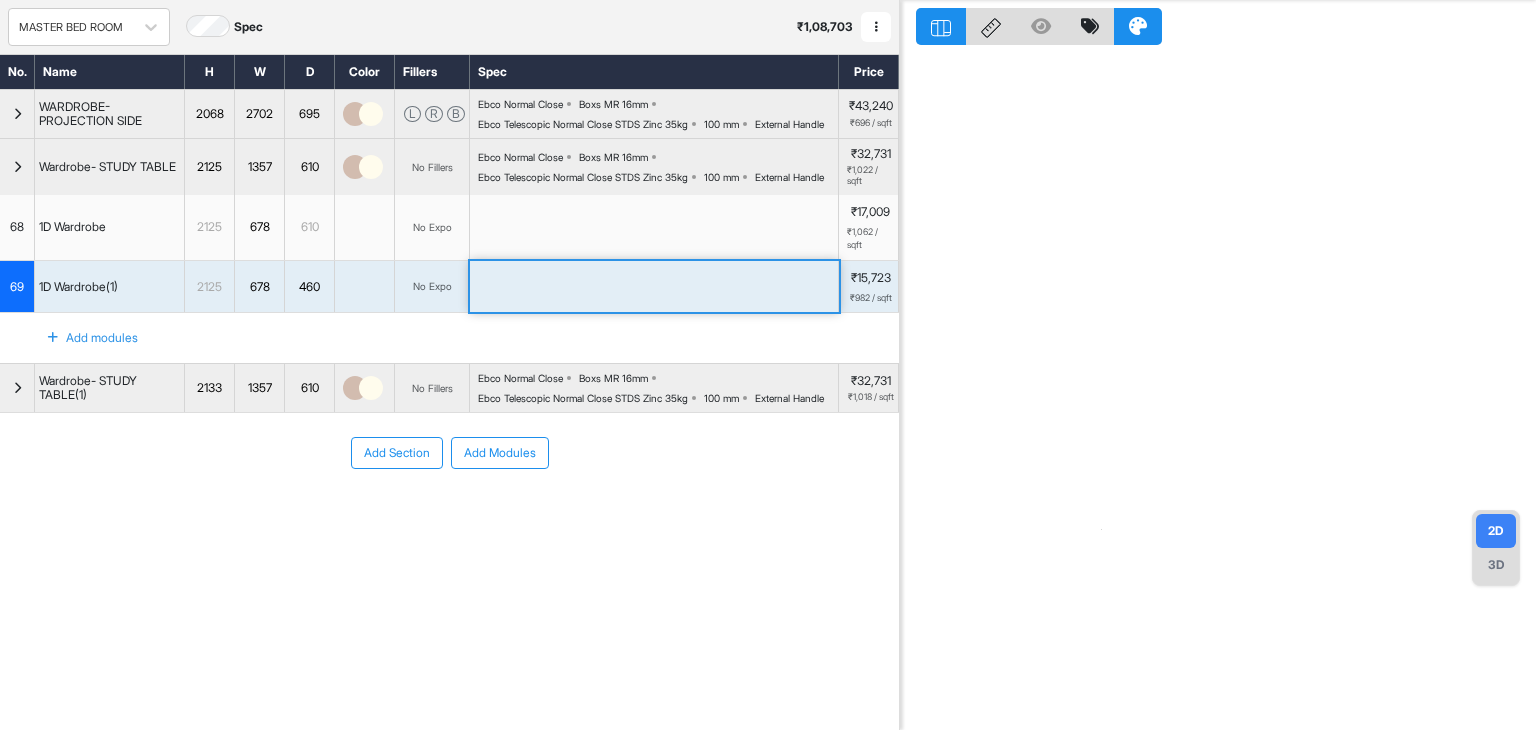 click on "2133" at bounding box center (209, 388) 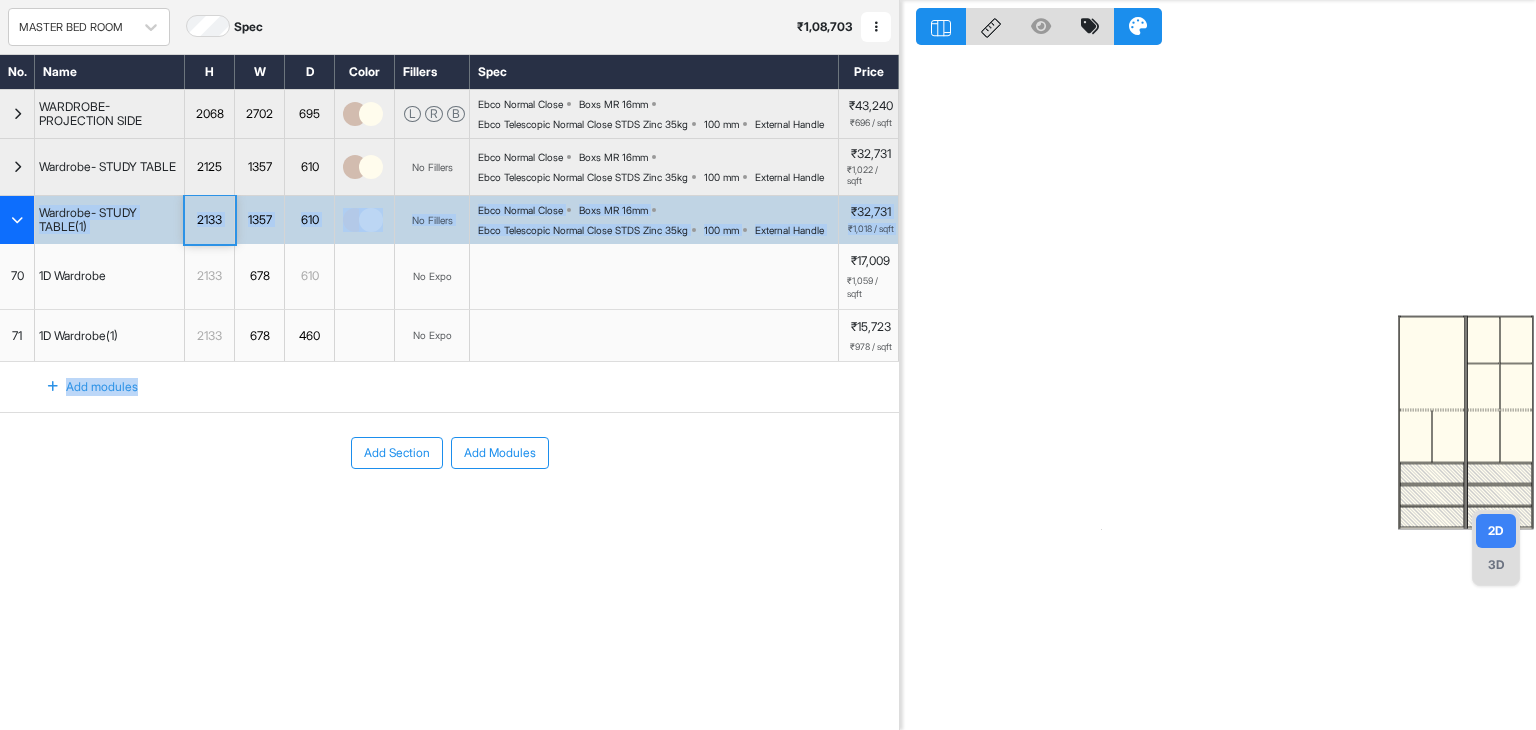 click on "Add modules" at bounding box center (449, 387) 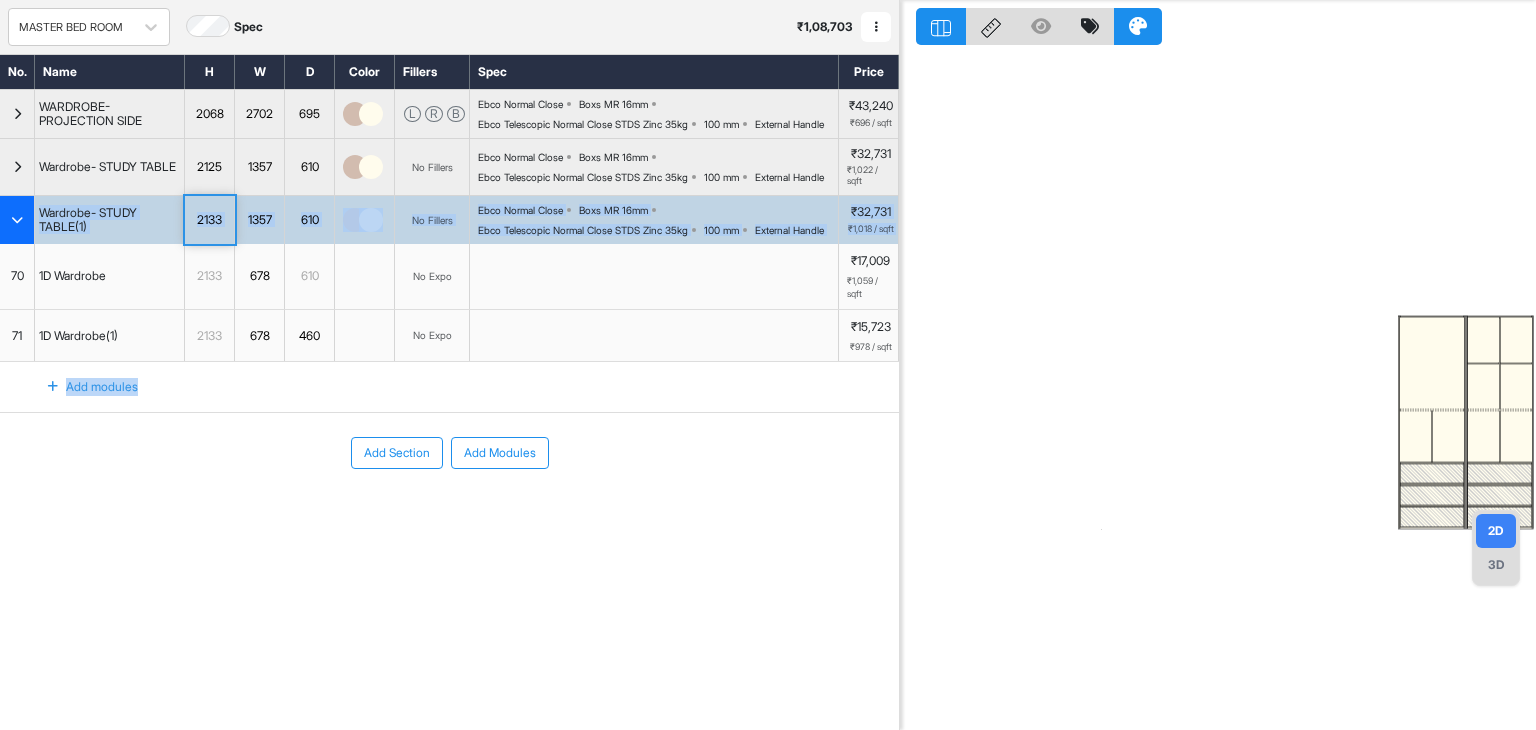 click on "2133" at bounding box center [209, 220] 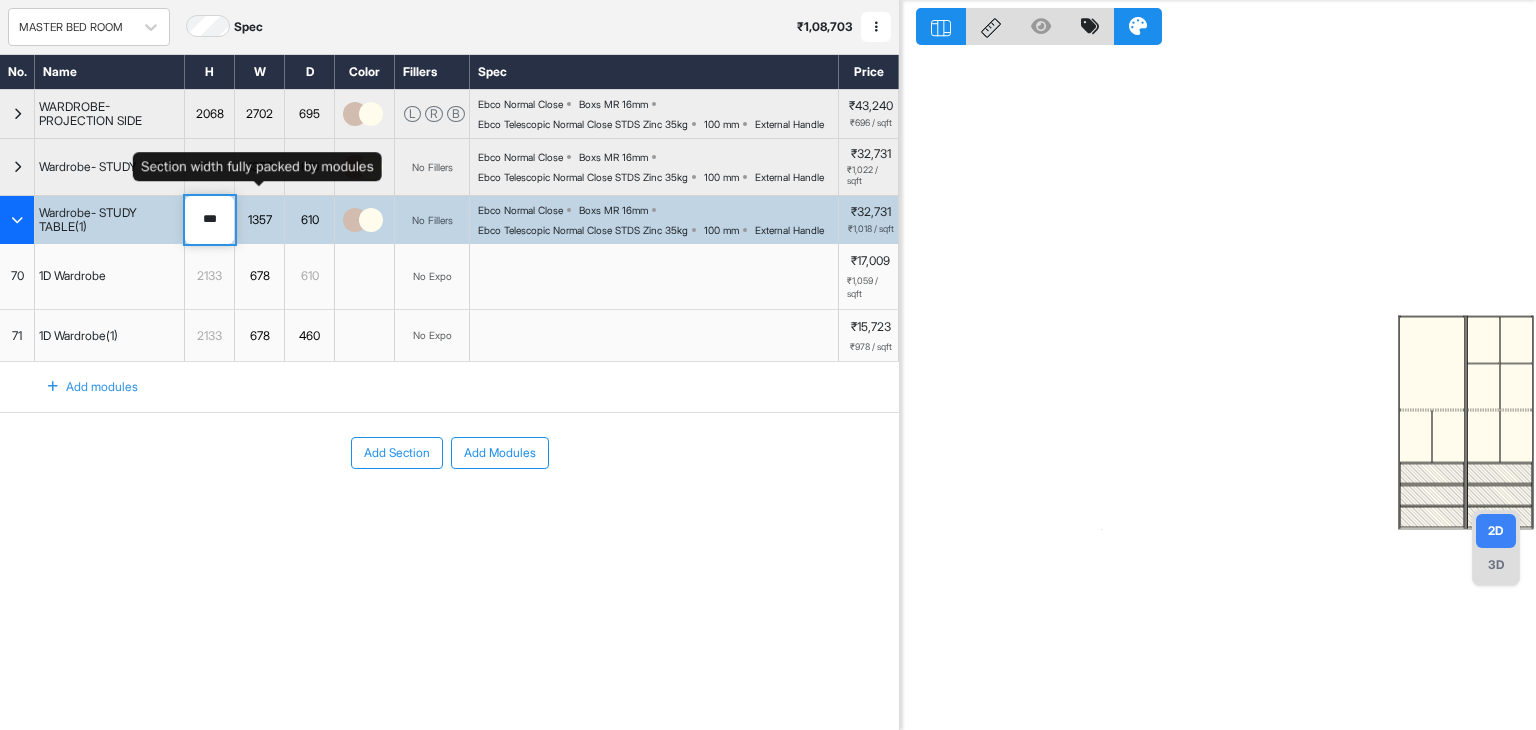 type on "****" 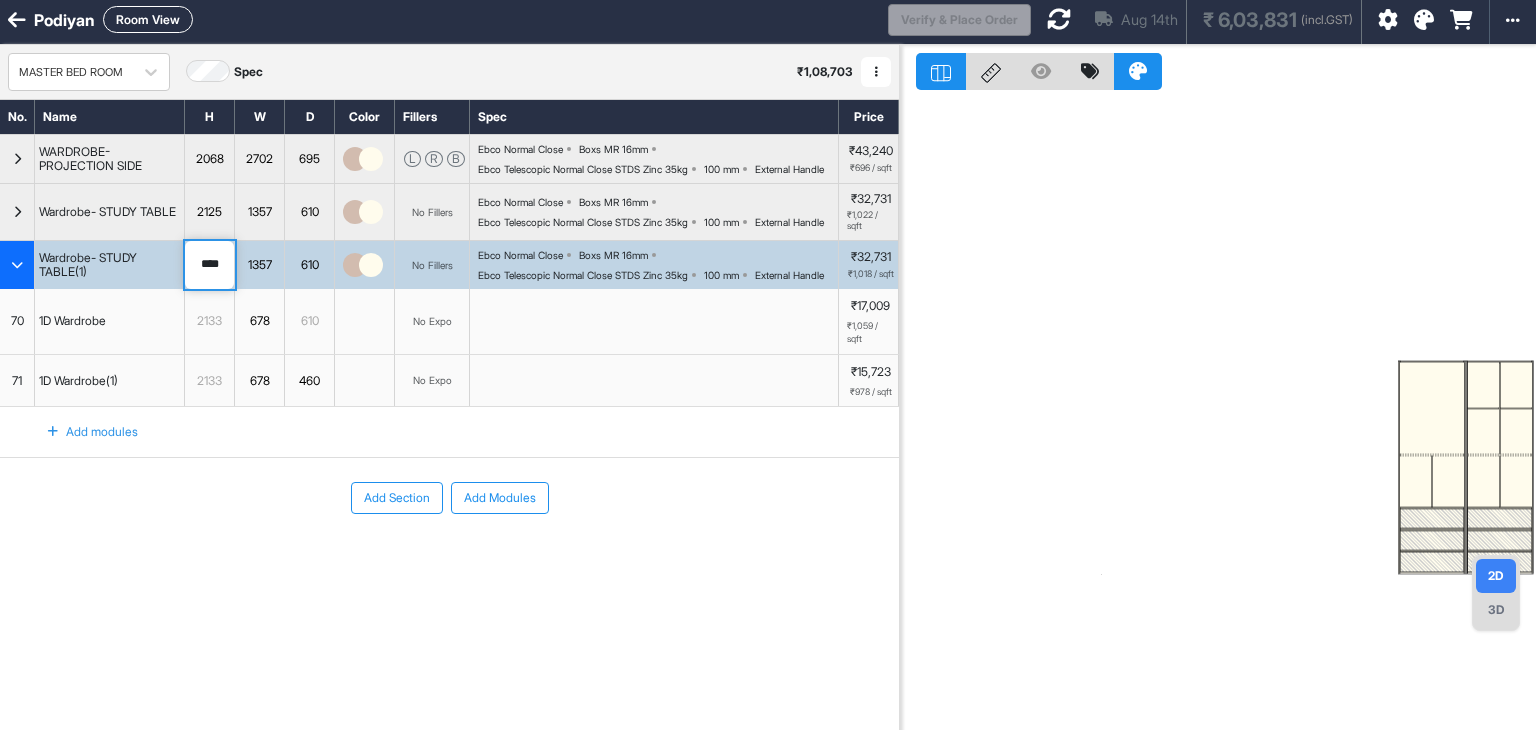 scroll, scrollTop: 0, scrollLeft: 0, axis: both 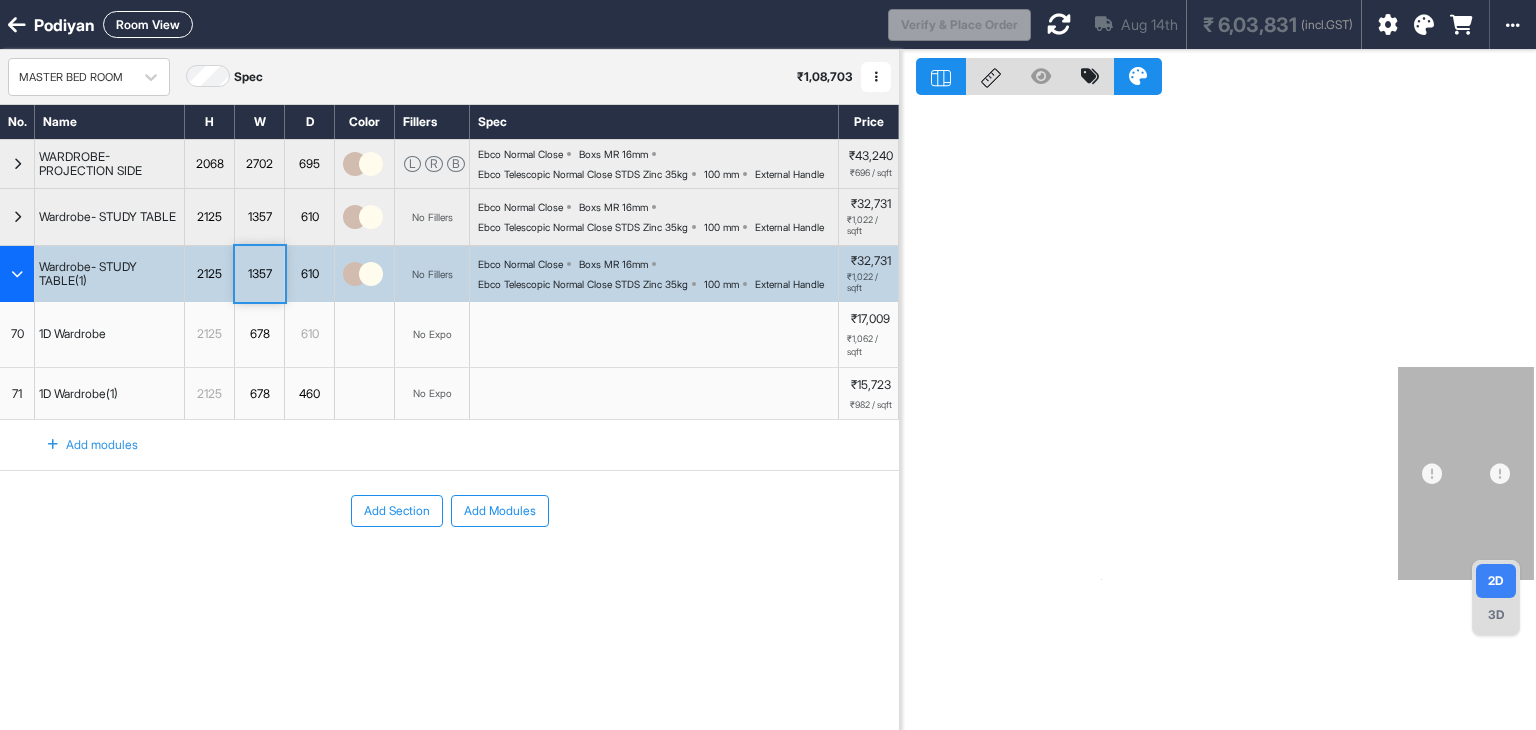 click on "Add Section Add Modules" at bounding box center (449, 511) 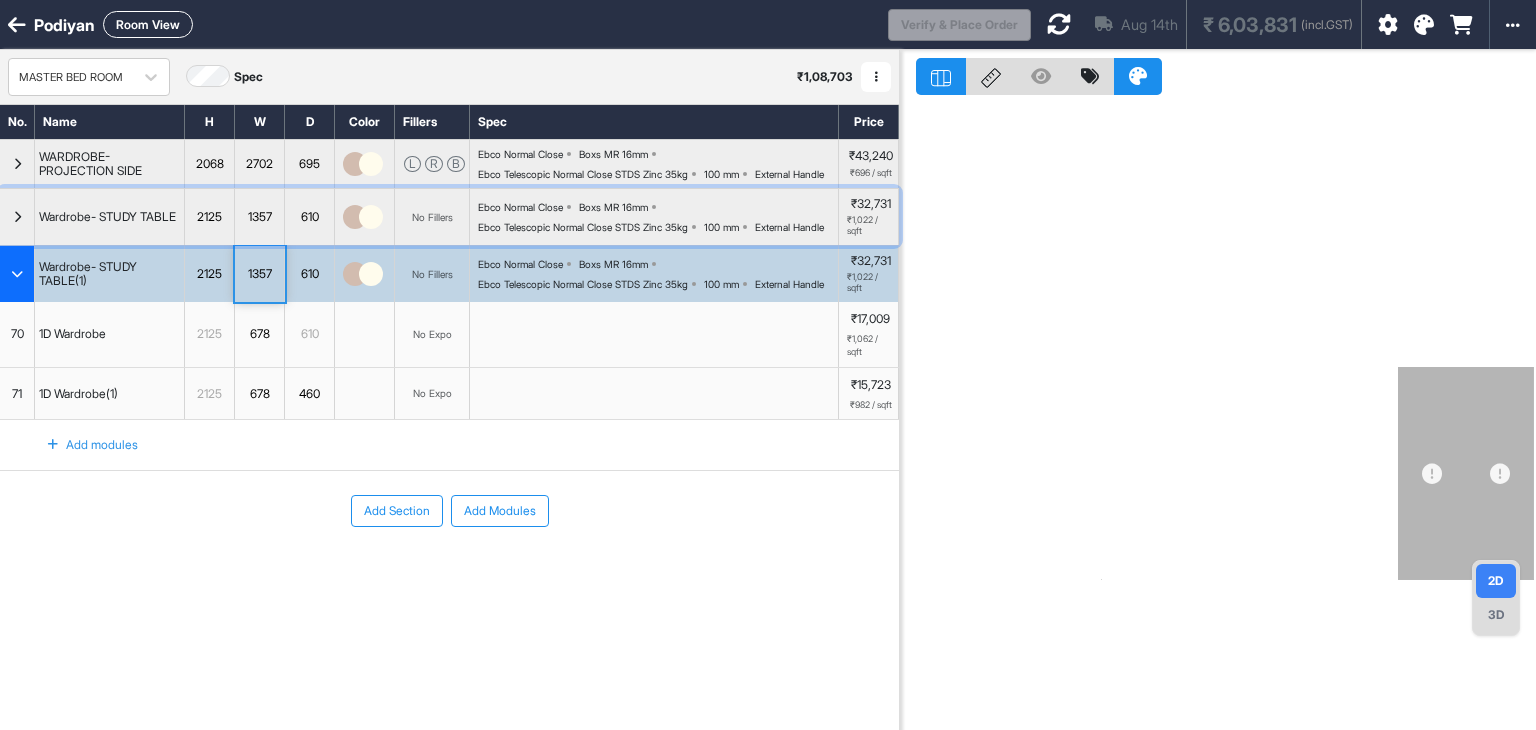 click at bounding box center [17, 217] 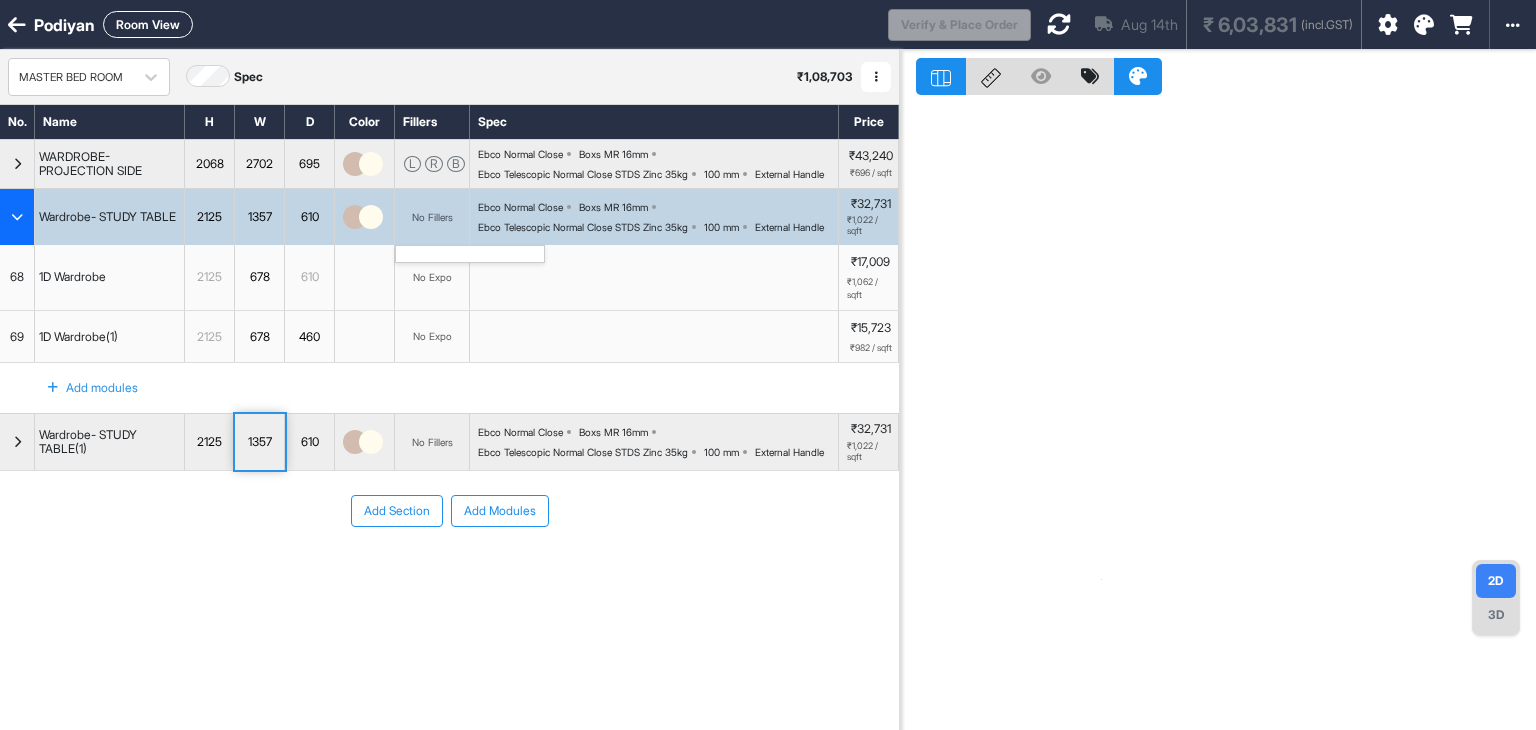 click on "No Fillers" at bounding box center [432, 217] 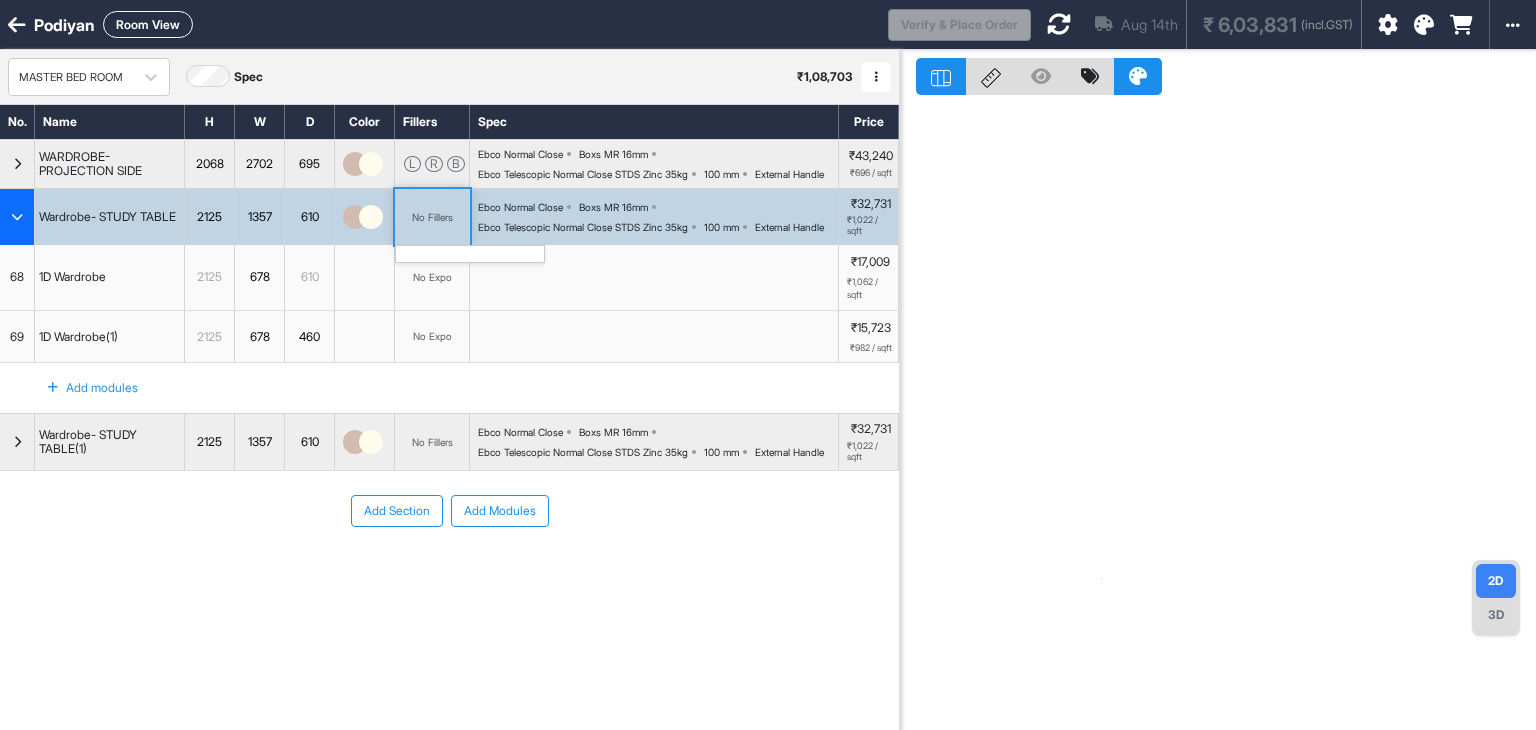 click on "No Fillers" at bounding box center (432, 217) 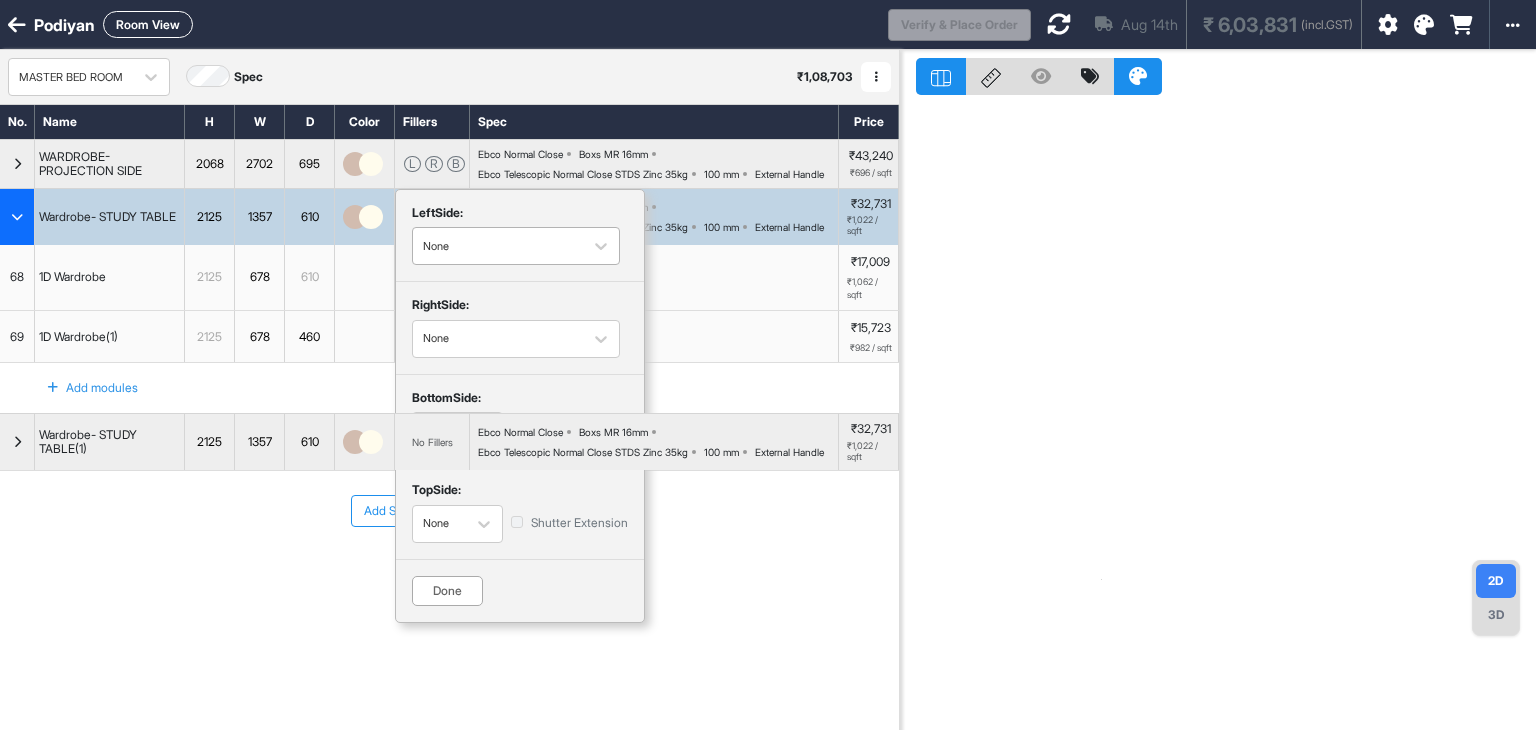 click at bounding box center [498, 246] 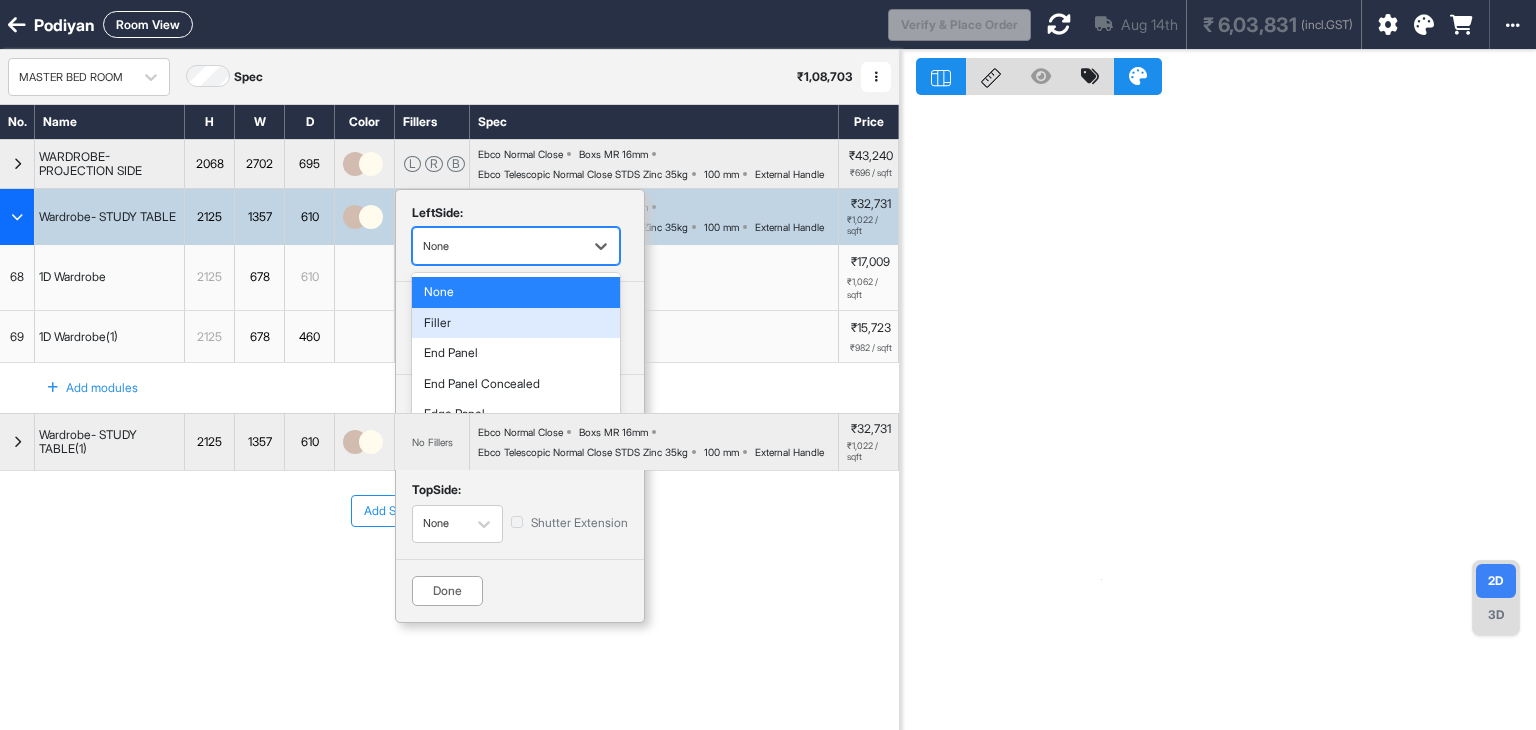 click on "Filler" at bounding box center (516, 323) 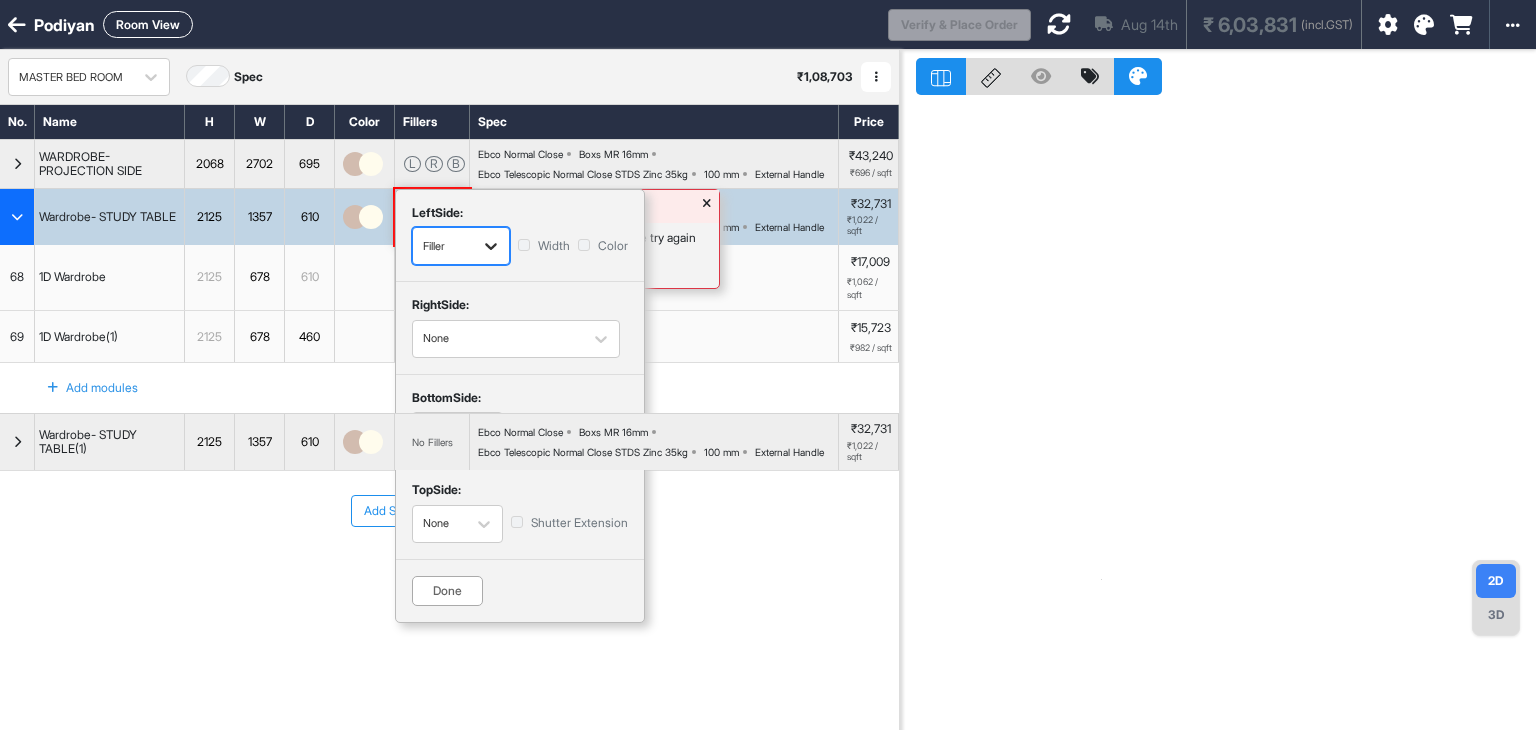 click 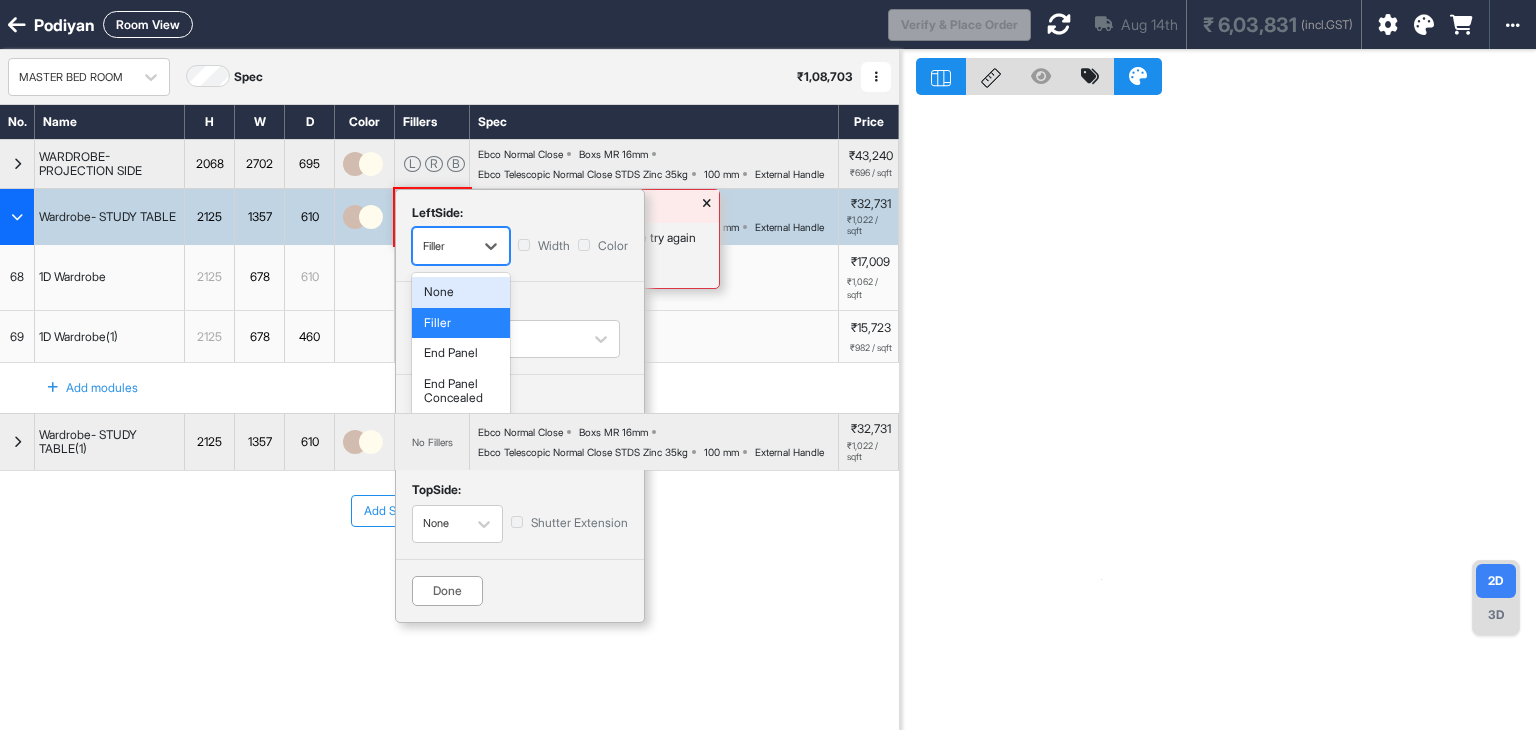 click on "None" at bounding box center (461, 292) 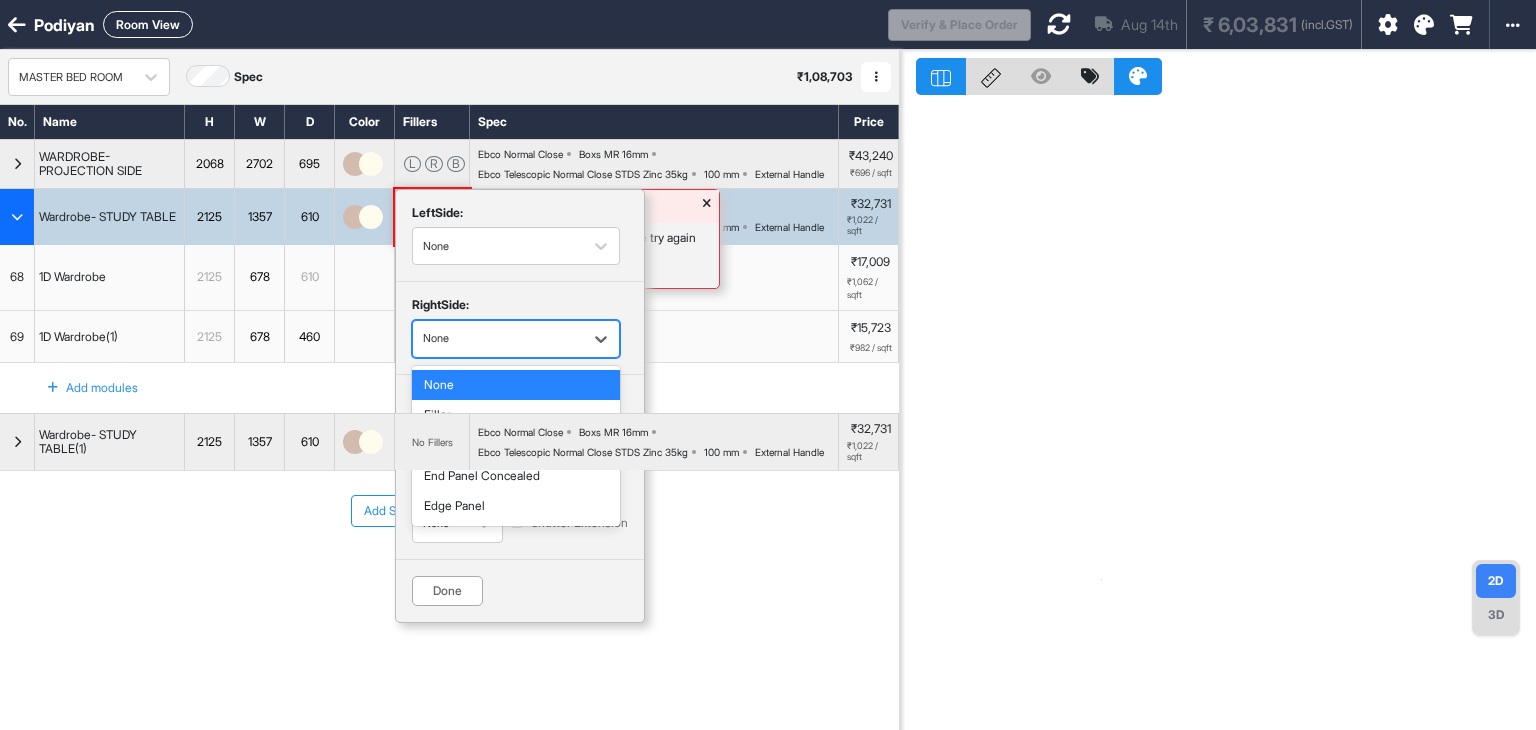 click at bounding box center [498, 339] 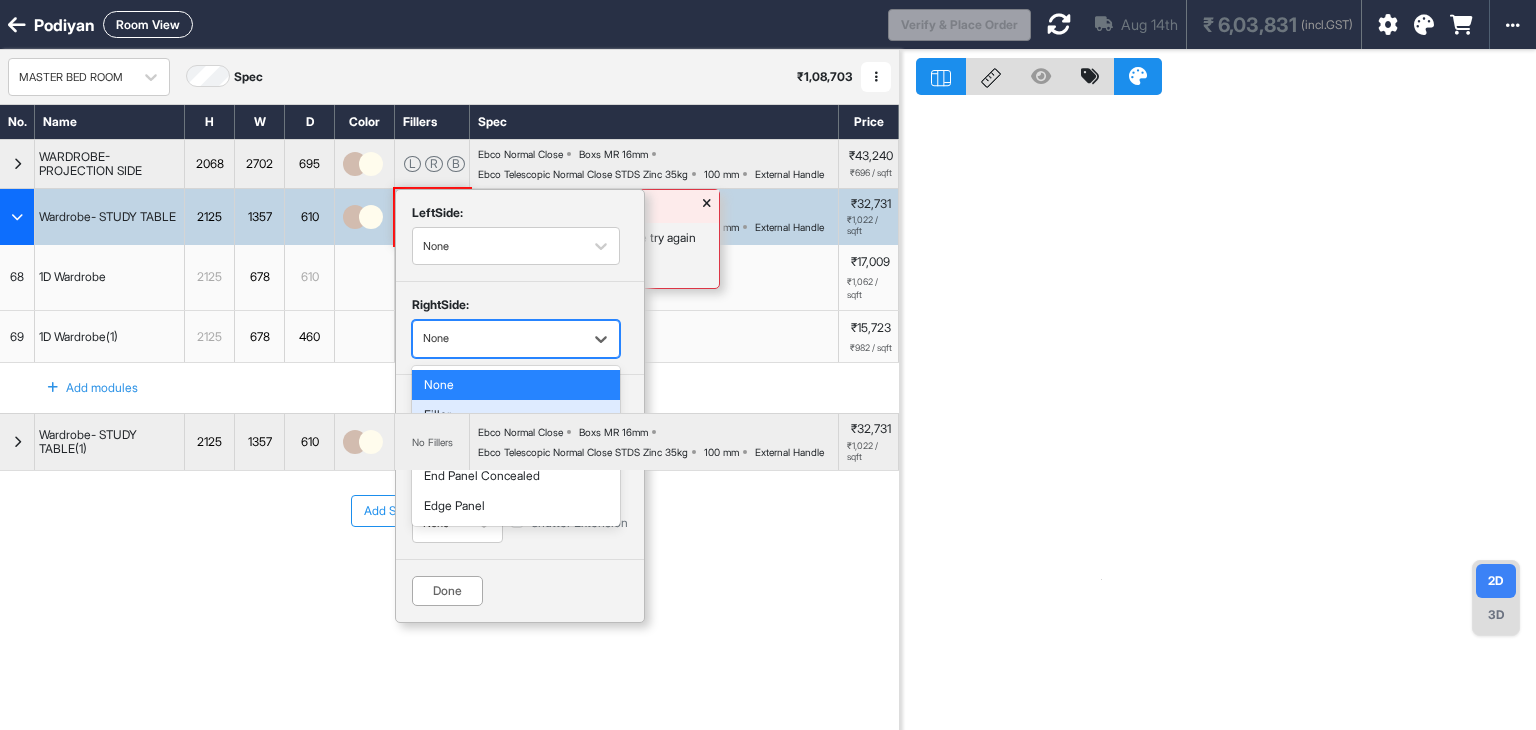 click on "Filler" at bounding box center [516, 415] 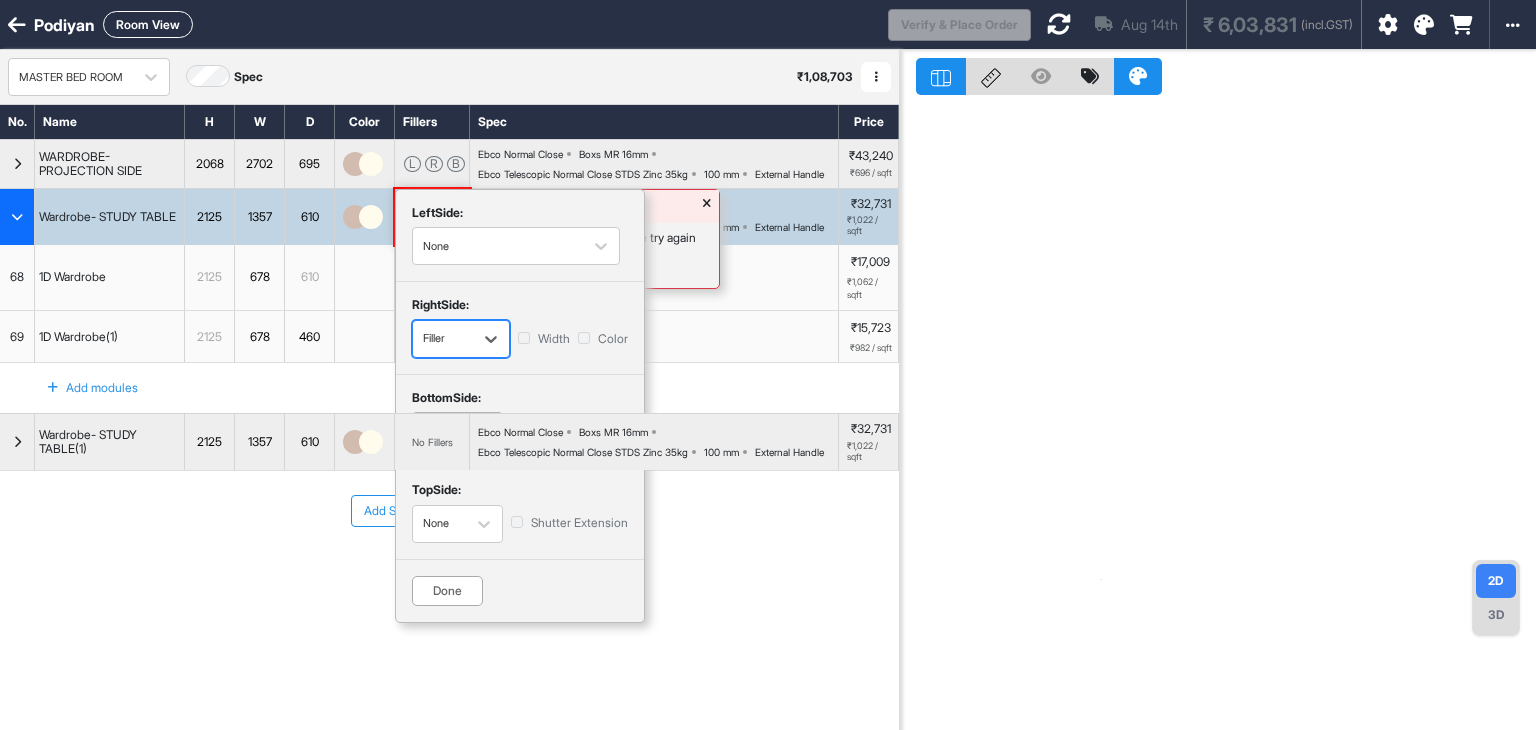 click 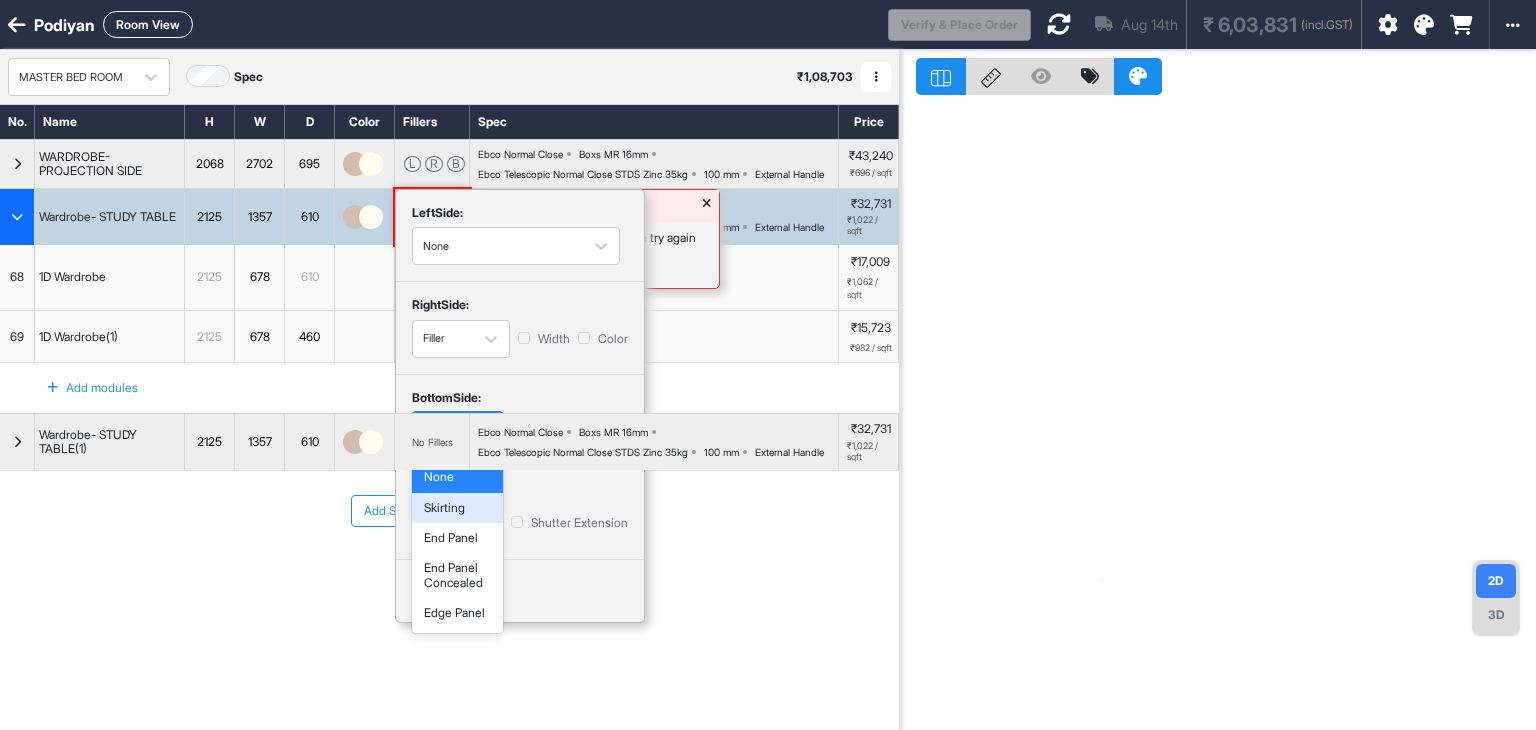 click on "Skirting" at bounding box center (457, 508) 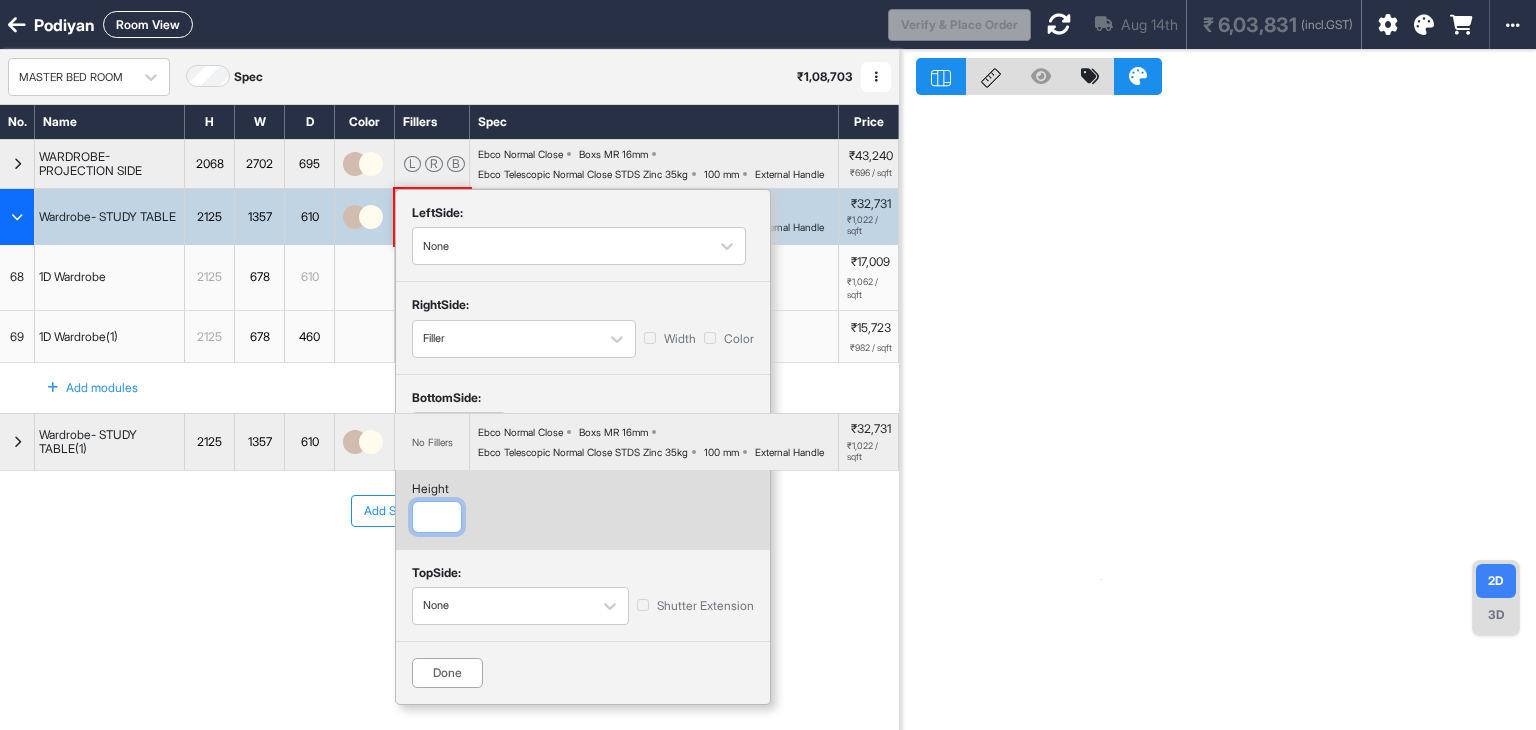 click at bounding box center (437, 517) 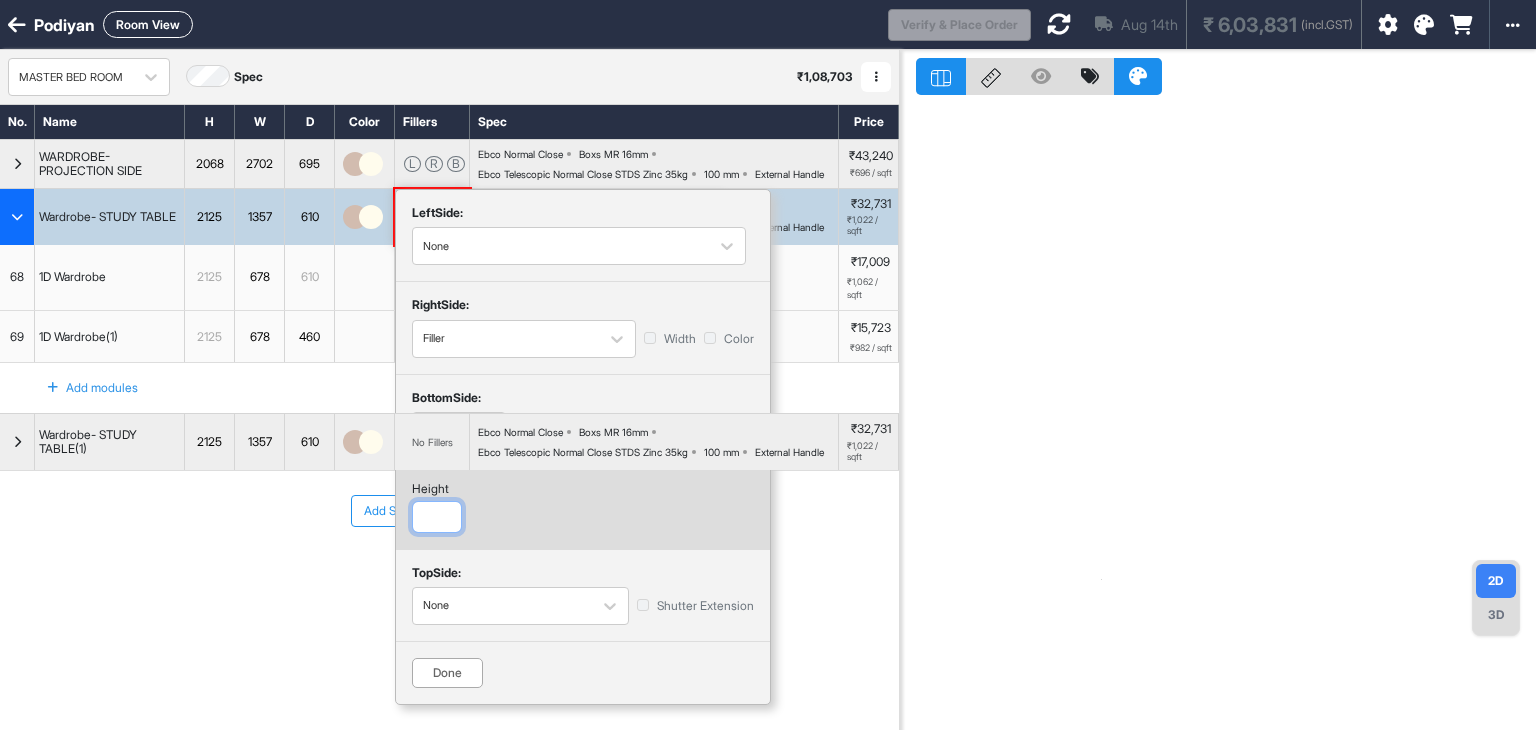 type on "***" 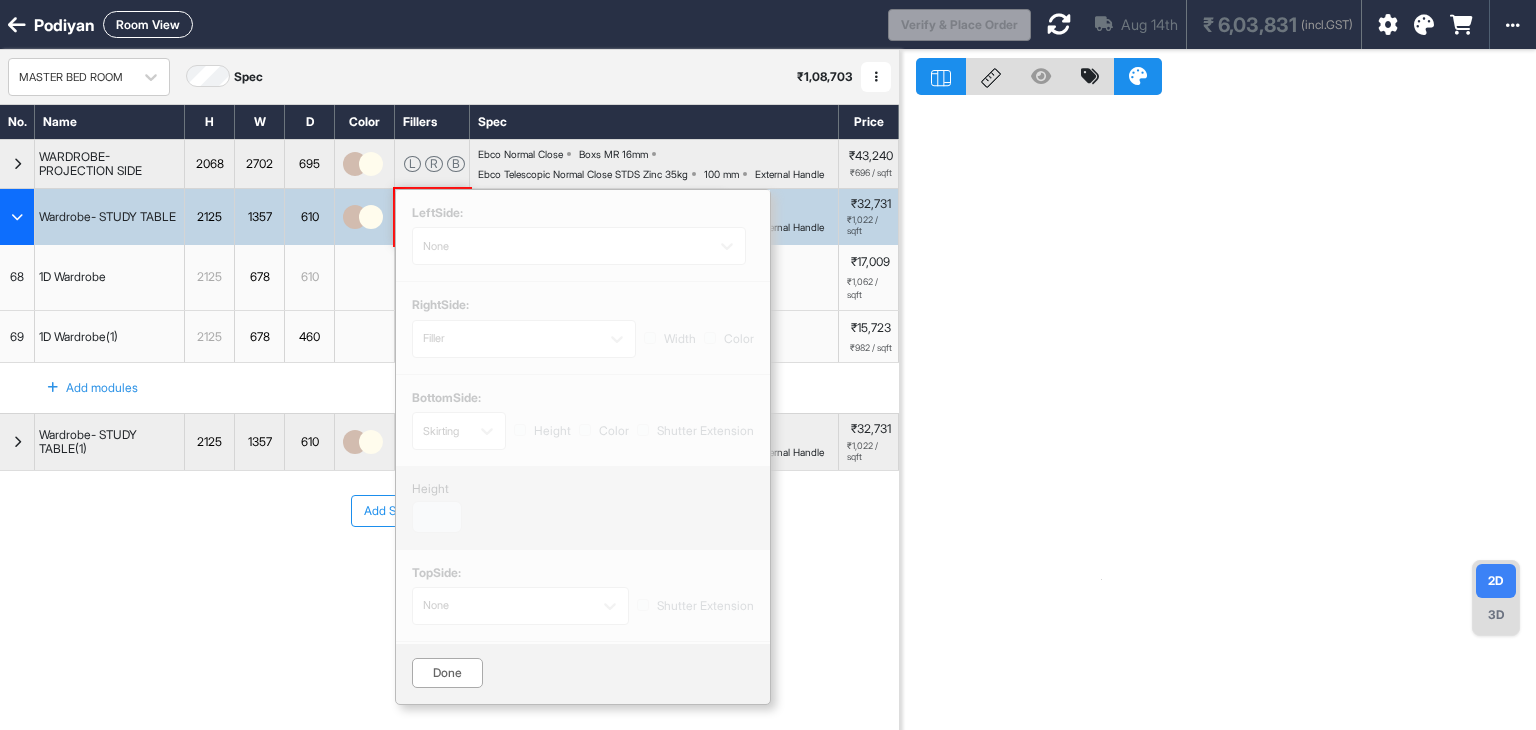 click on "Done" at bounding box center (447, 673) 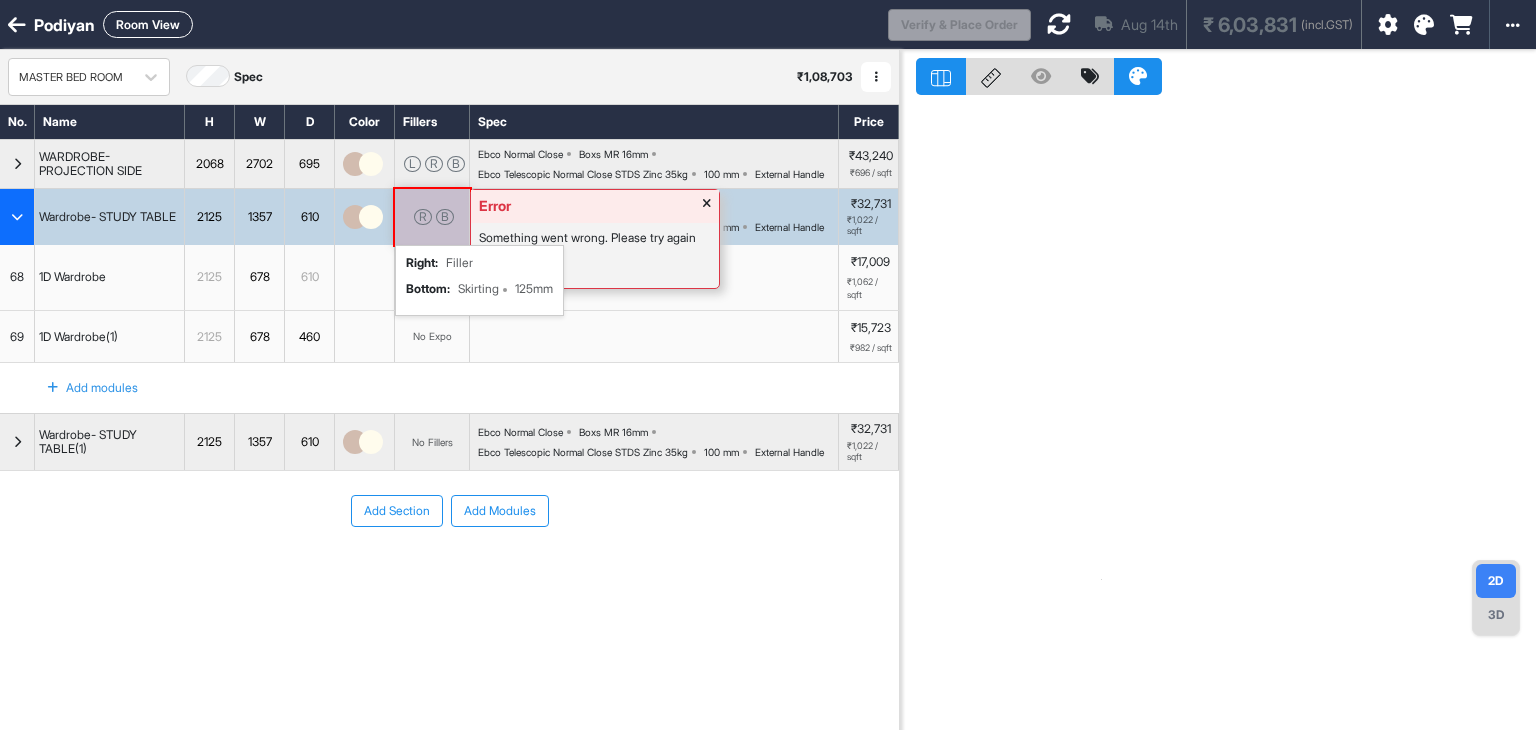 click on "R" at bounding box center [423, 217] 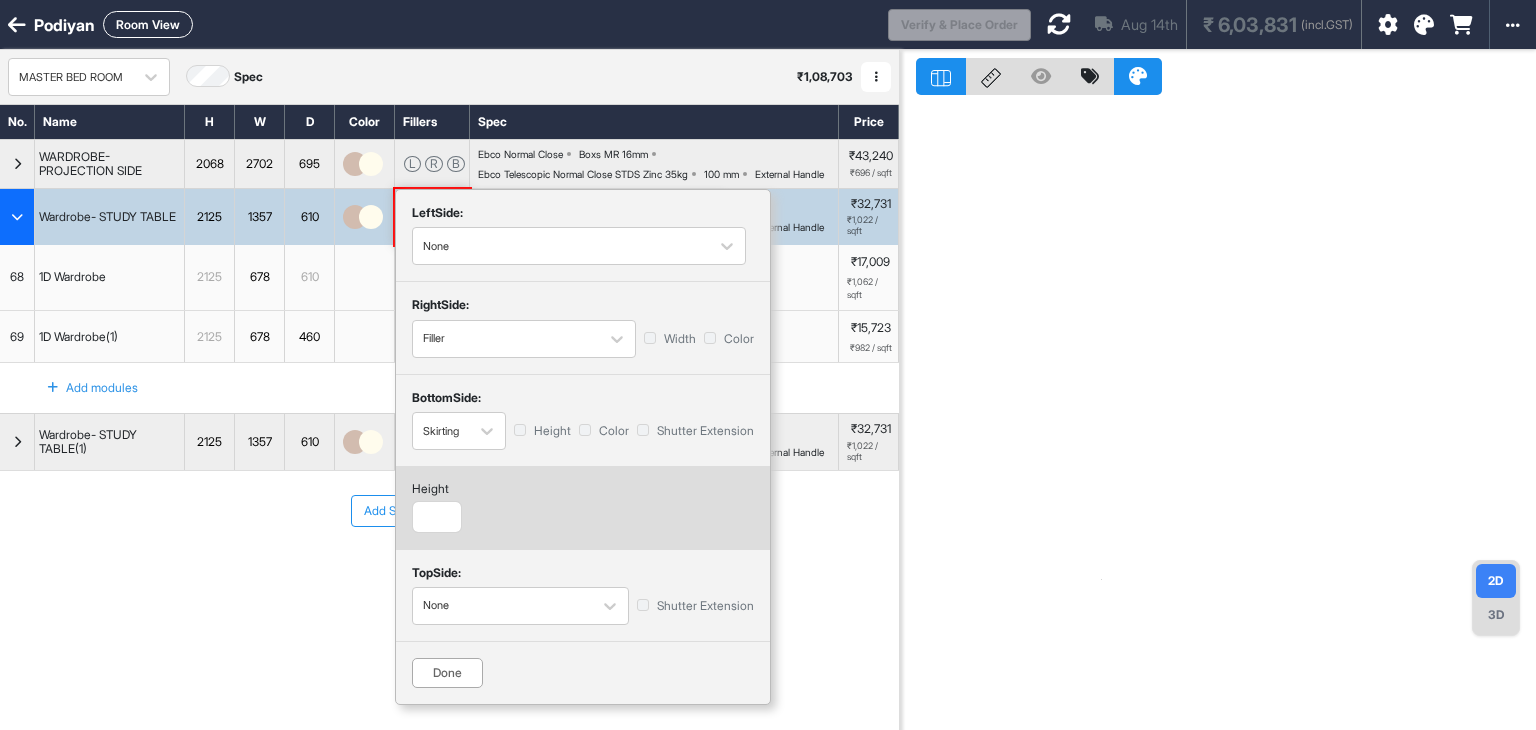 click on "Done" at bounding box center (447, 673) 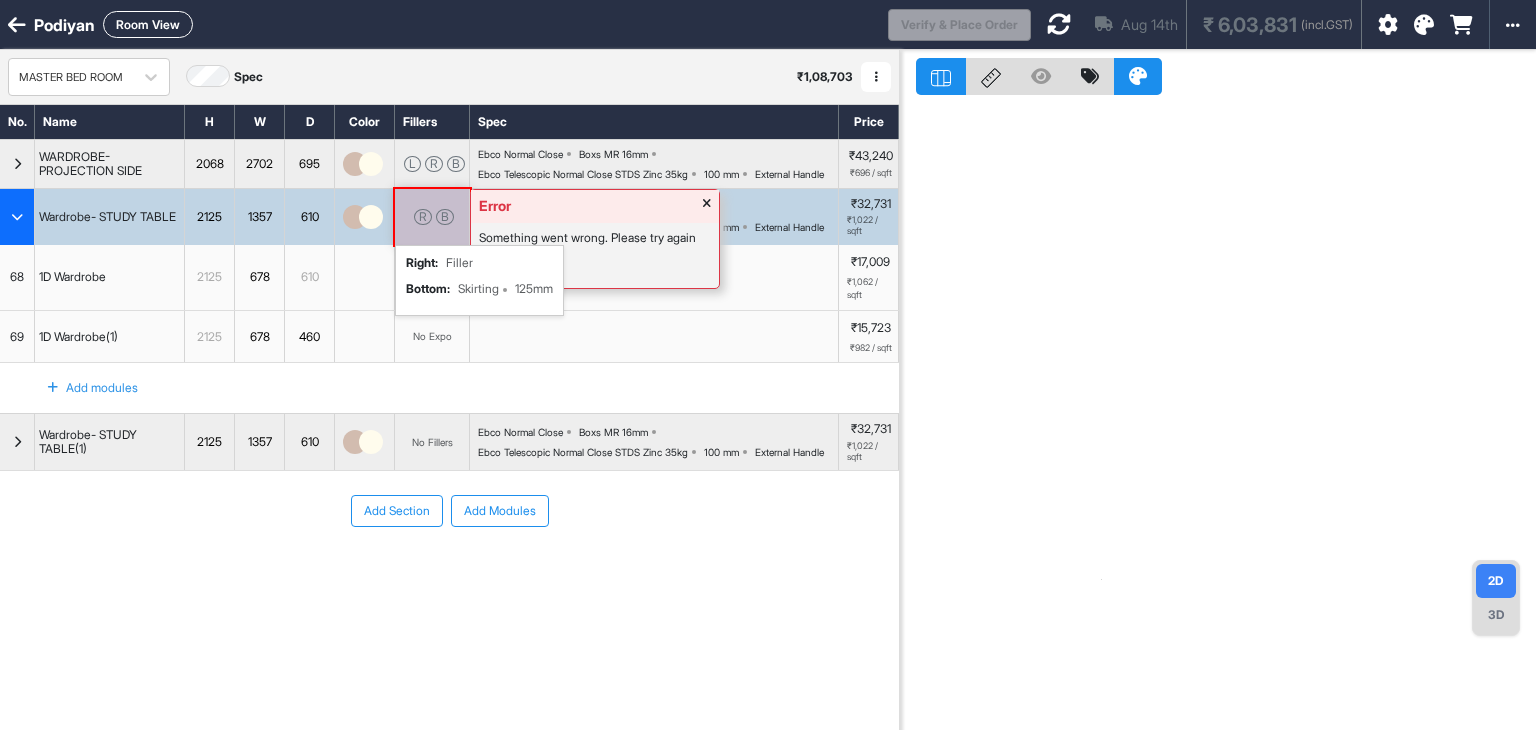 click on "B" at bounding box center [445, 217] 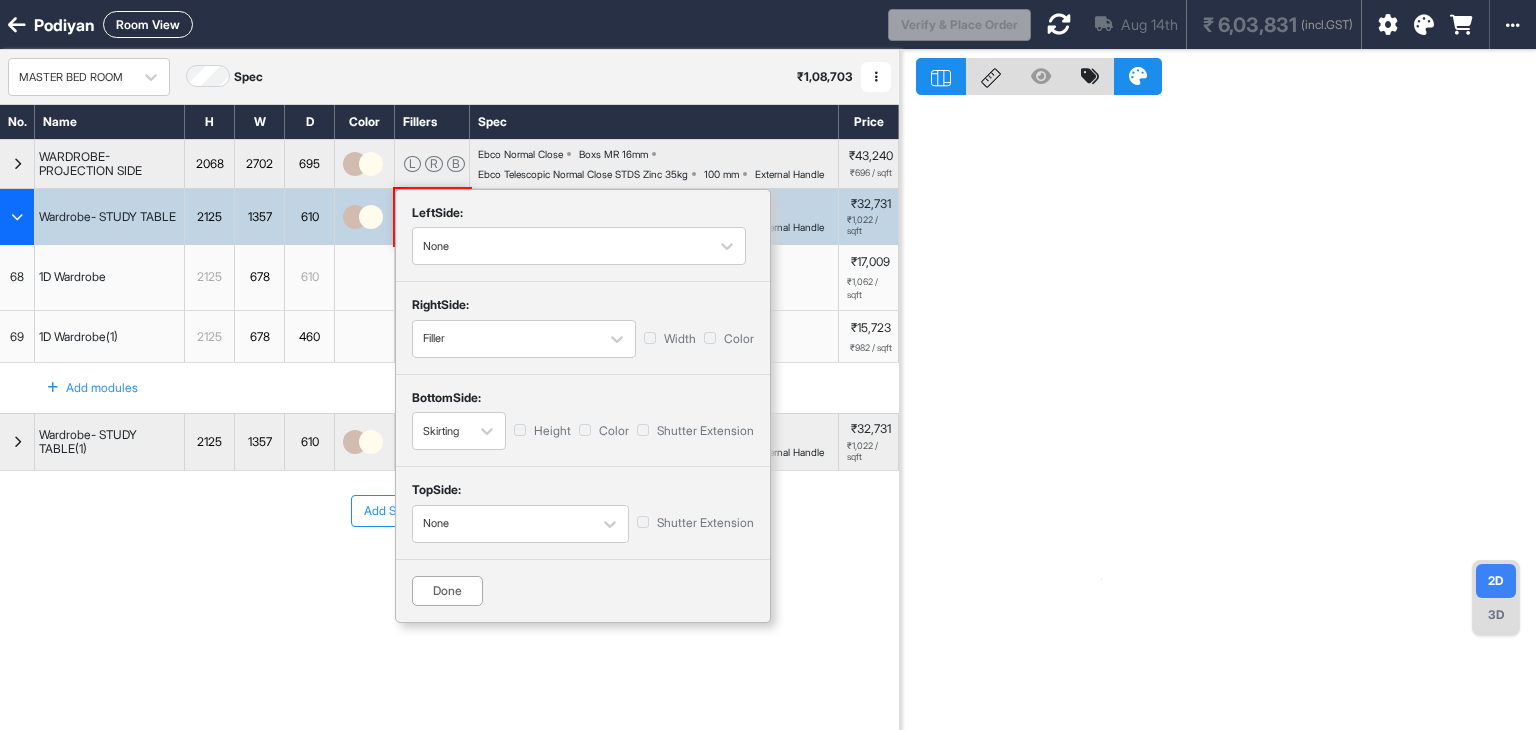 click on "Done" at bounding box center [447, 591] 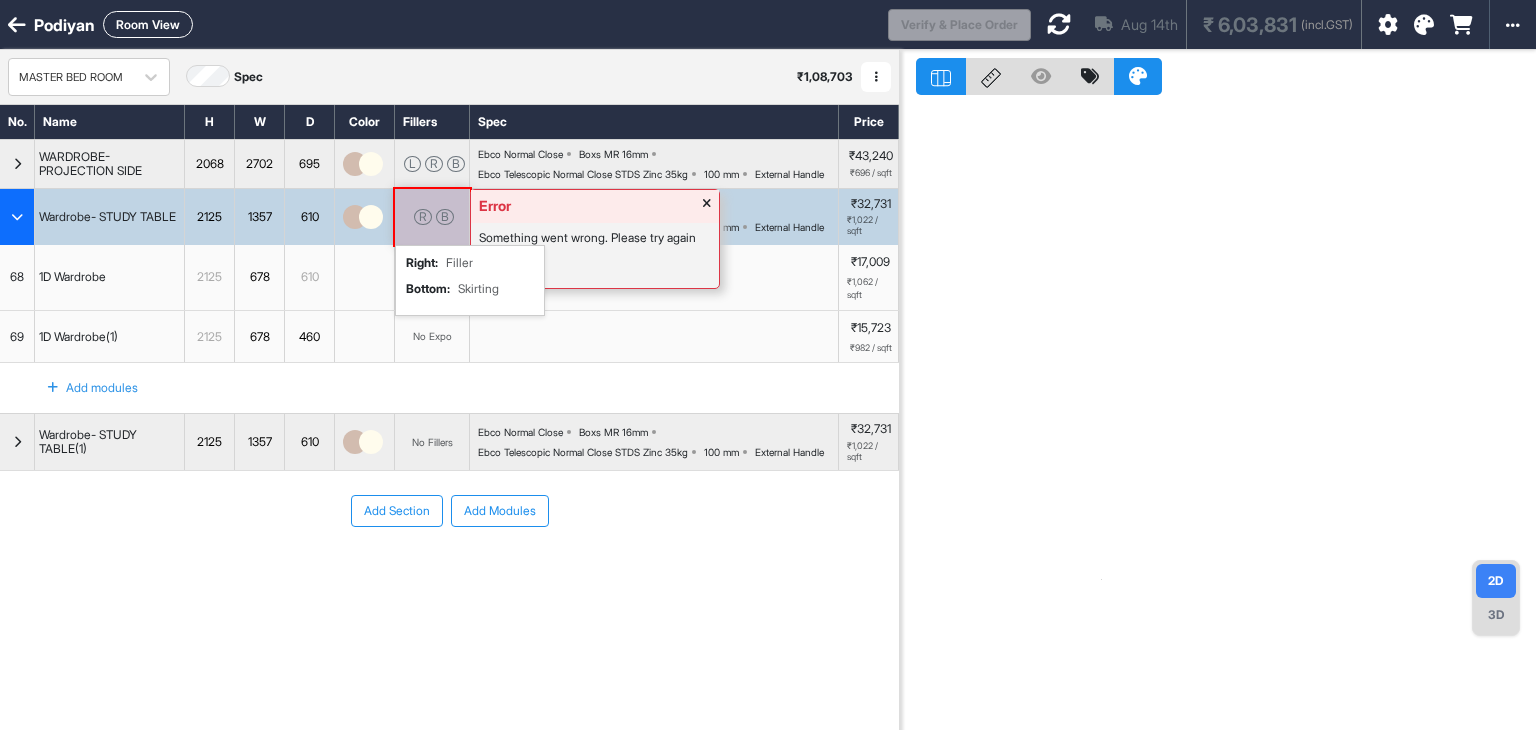 click on "Error Something went wrong. Please try again R B right : Filler bottom : Skirting" at bounding box center [432, 217] 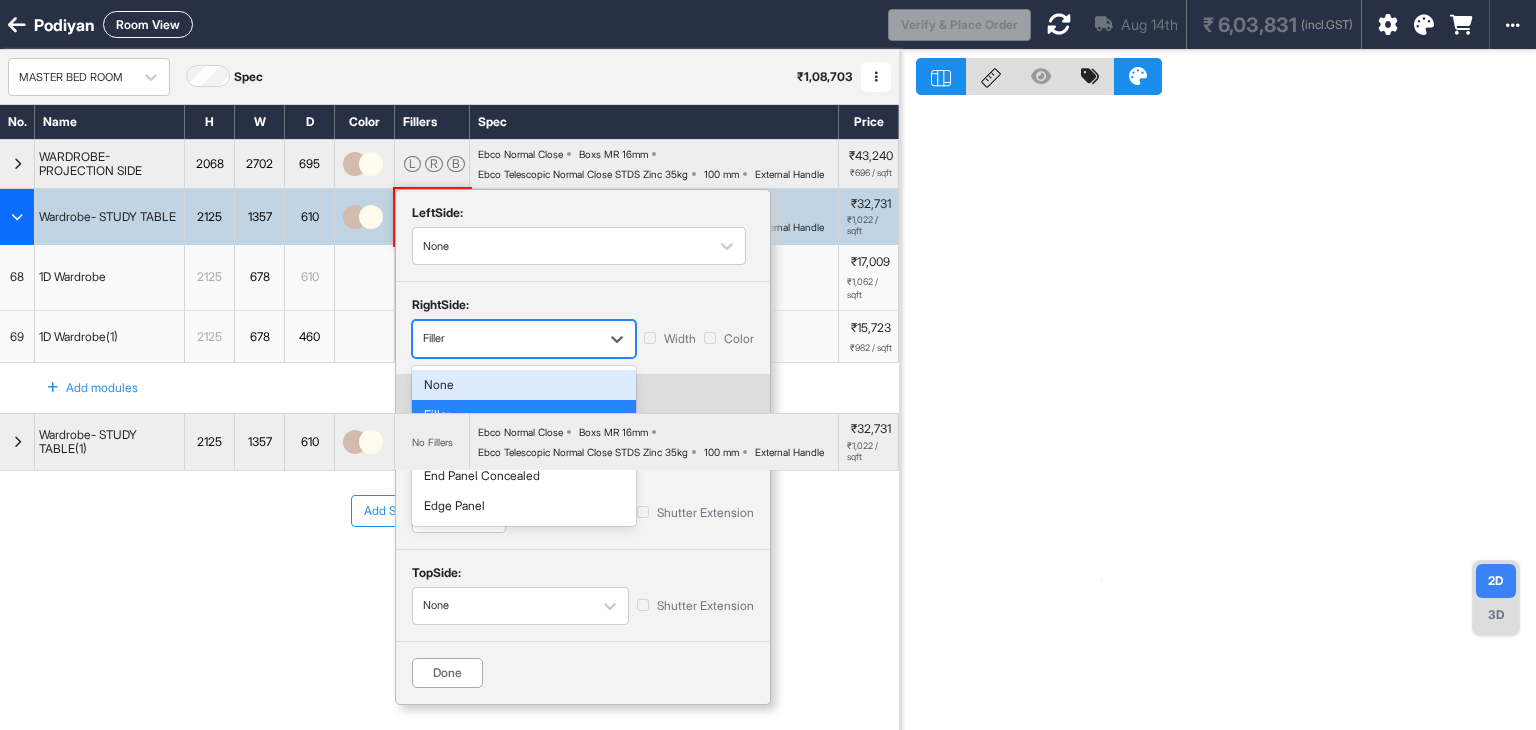 click on "Filler" at bounding box center [506, 338] 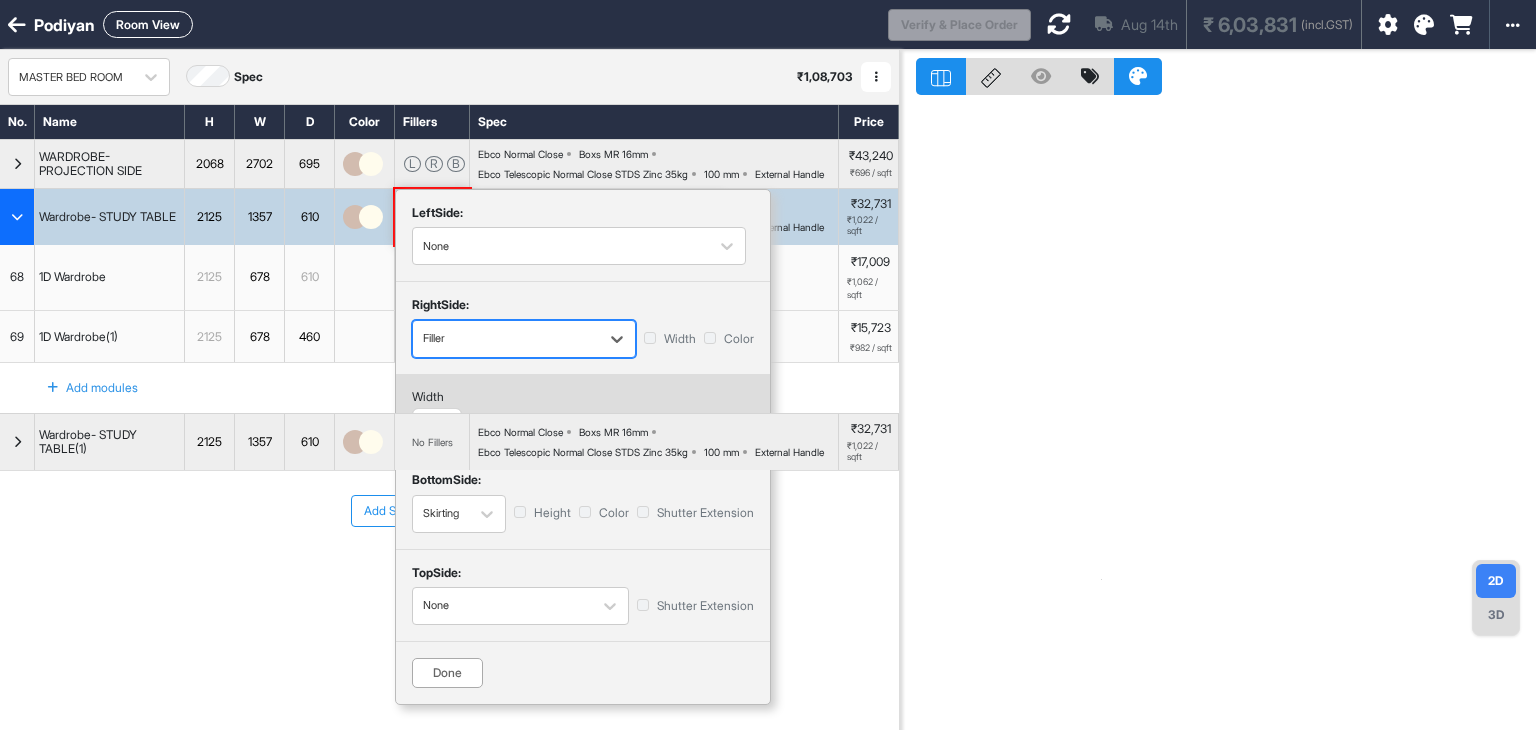 click at bounding box center (506, 339) 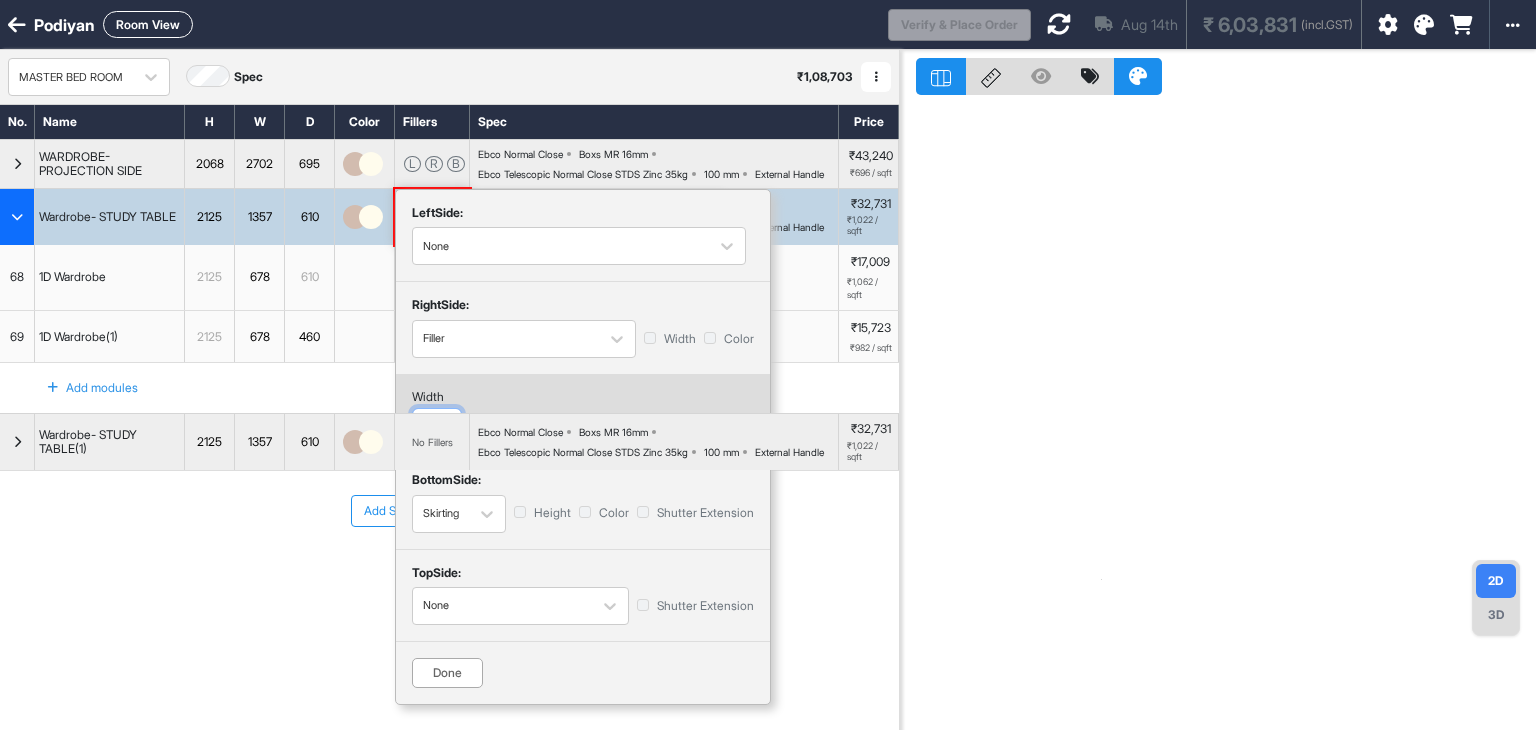 click at bounding box center (437, 424) 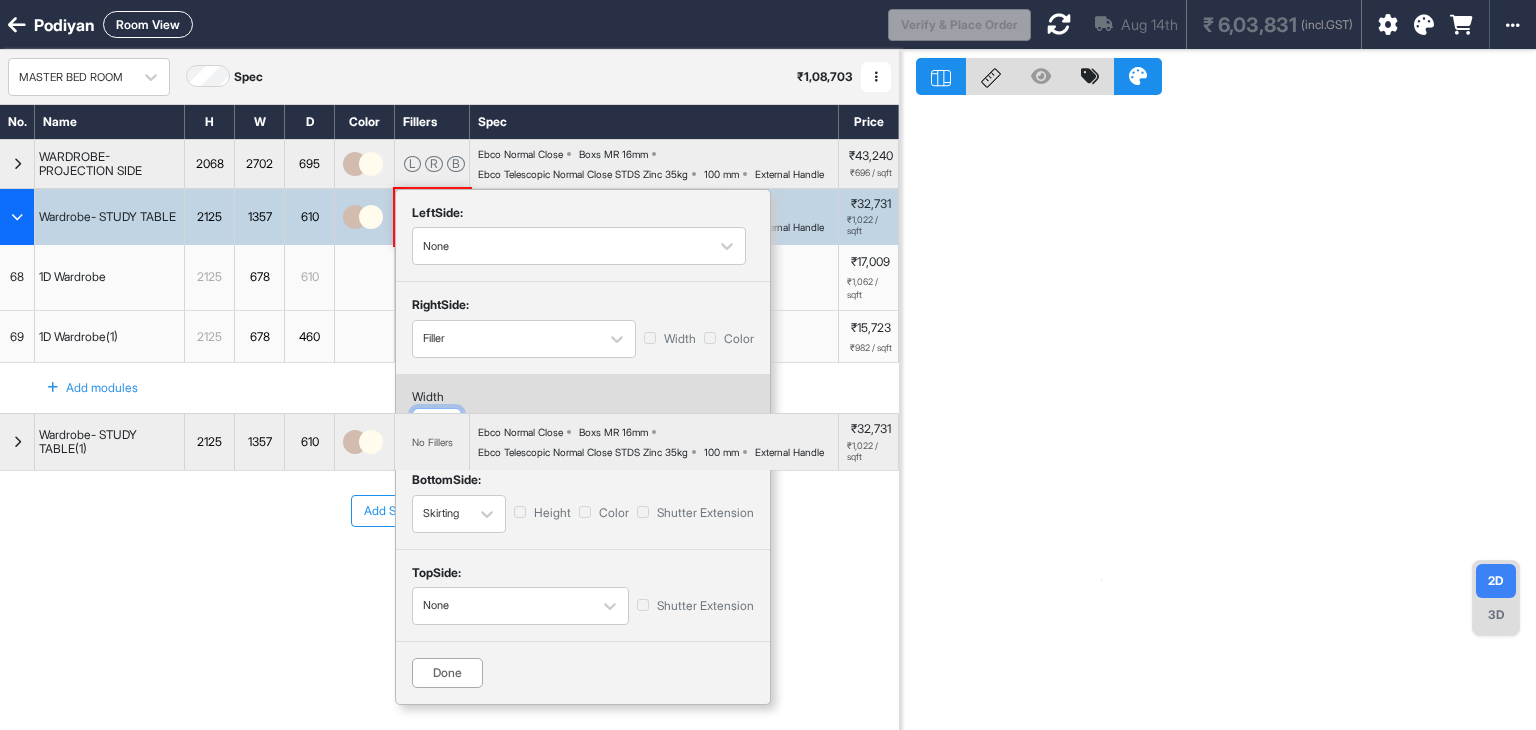 type on "**" 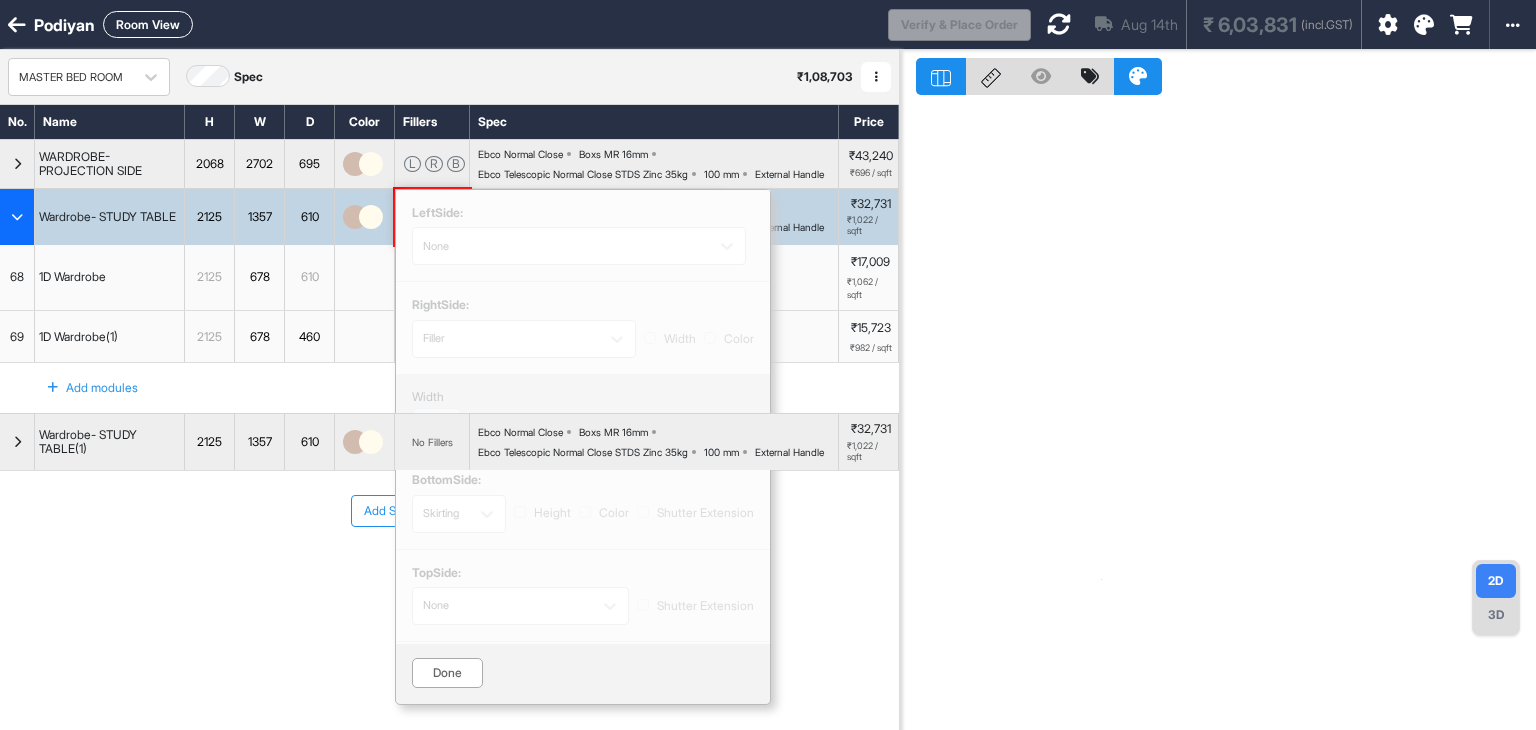 click on "left  Side: None right  Side: Filler Width Color width ** bottom  Side: Skirting Height Color Shutter Extension top  Side: None Shutter Extension Done" at bounding box center [583, 447] 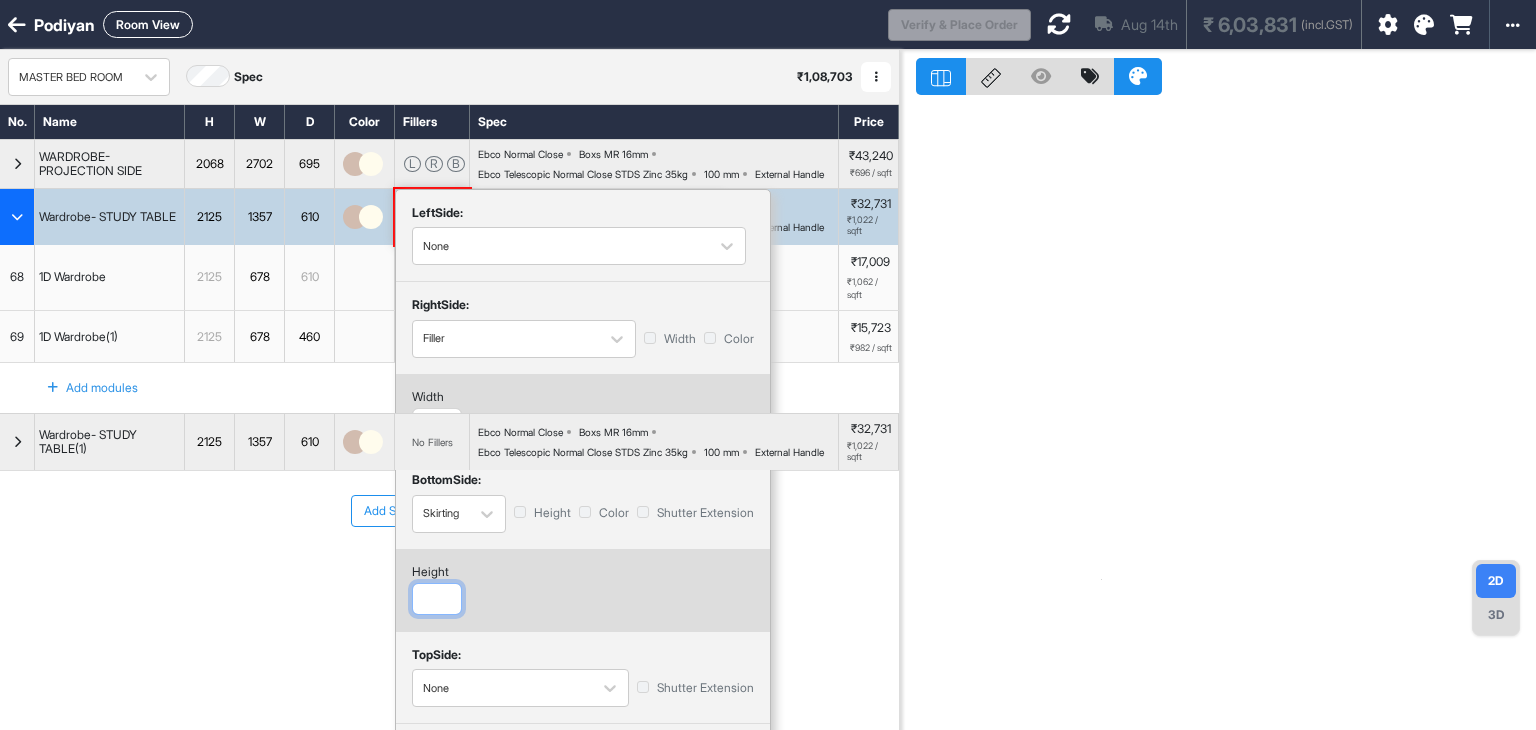 click at bounding box center [437, 599] 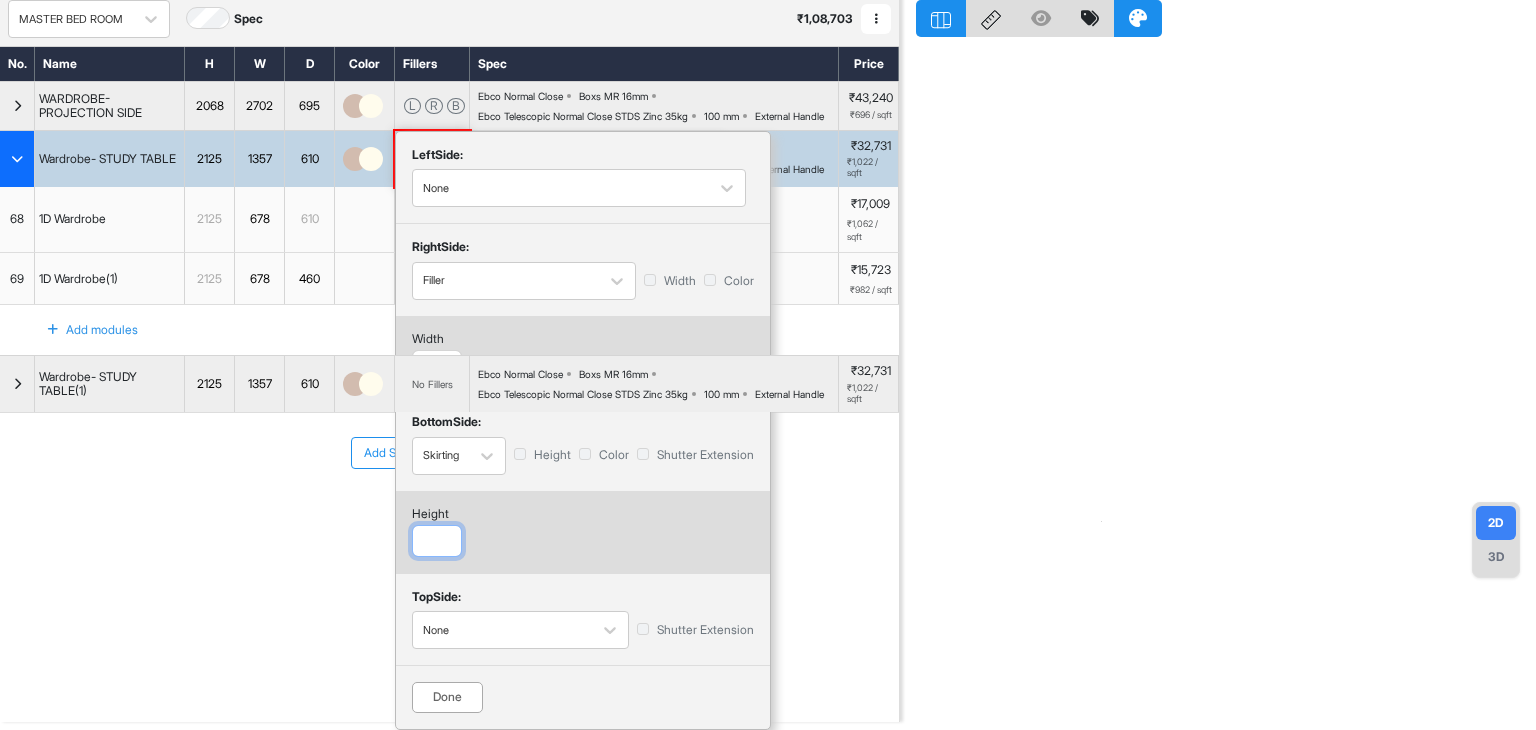 scroll, scrollTop: 75, scrollLeft: 0, axis: vertical 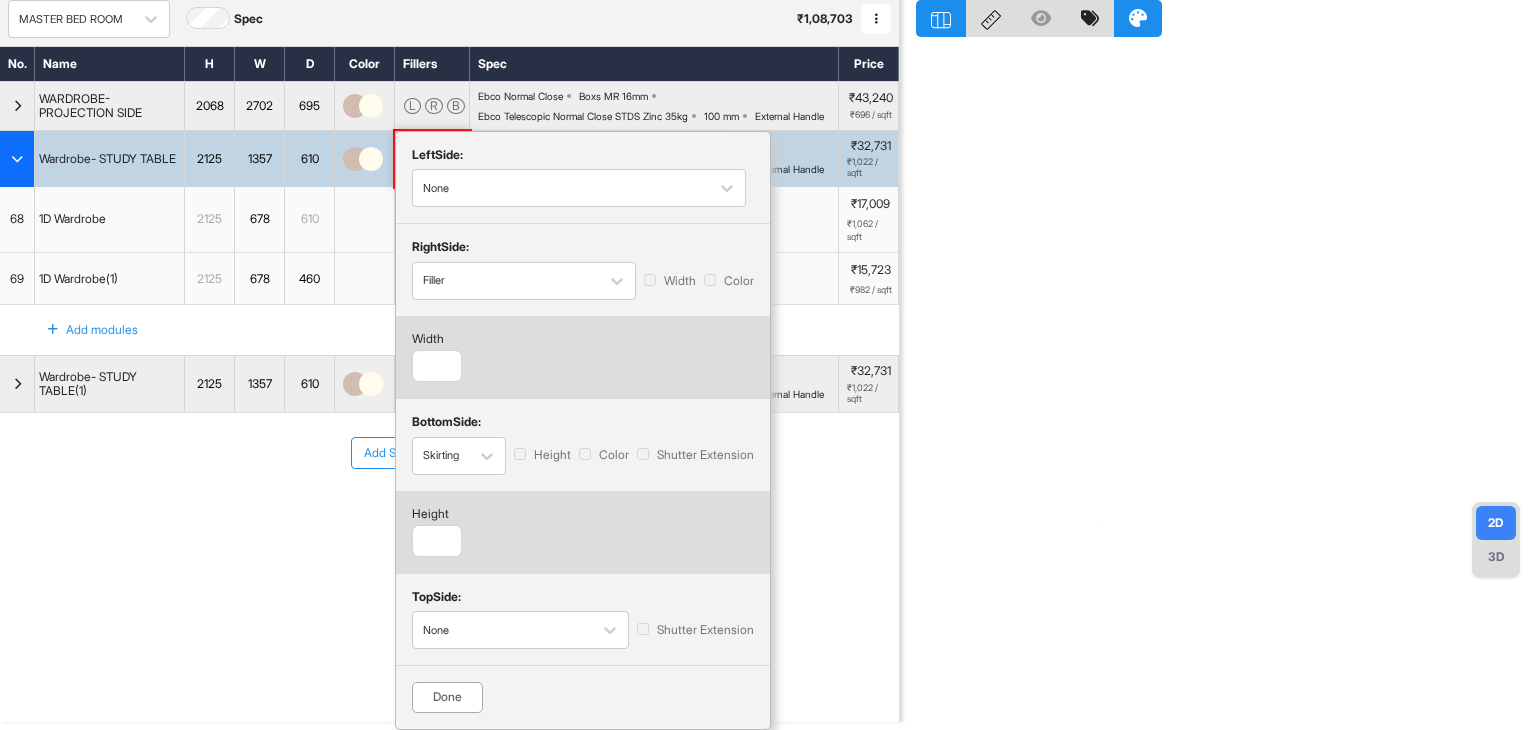 click on "Done" at bounding box center (447, 697) 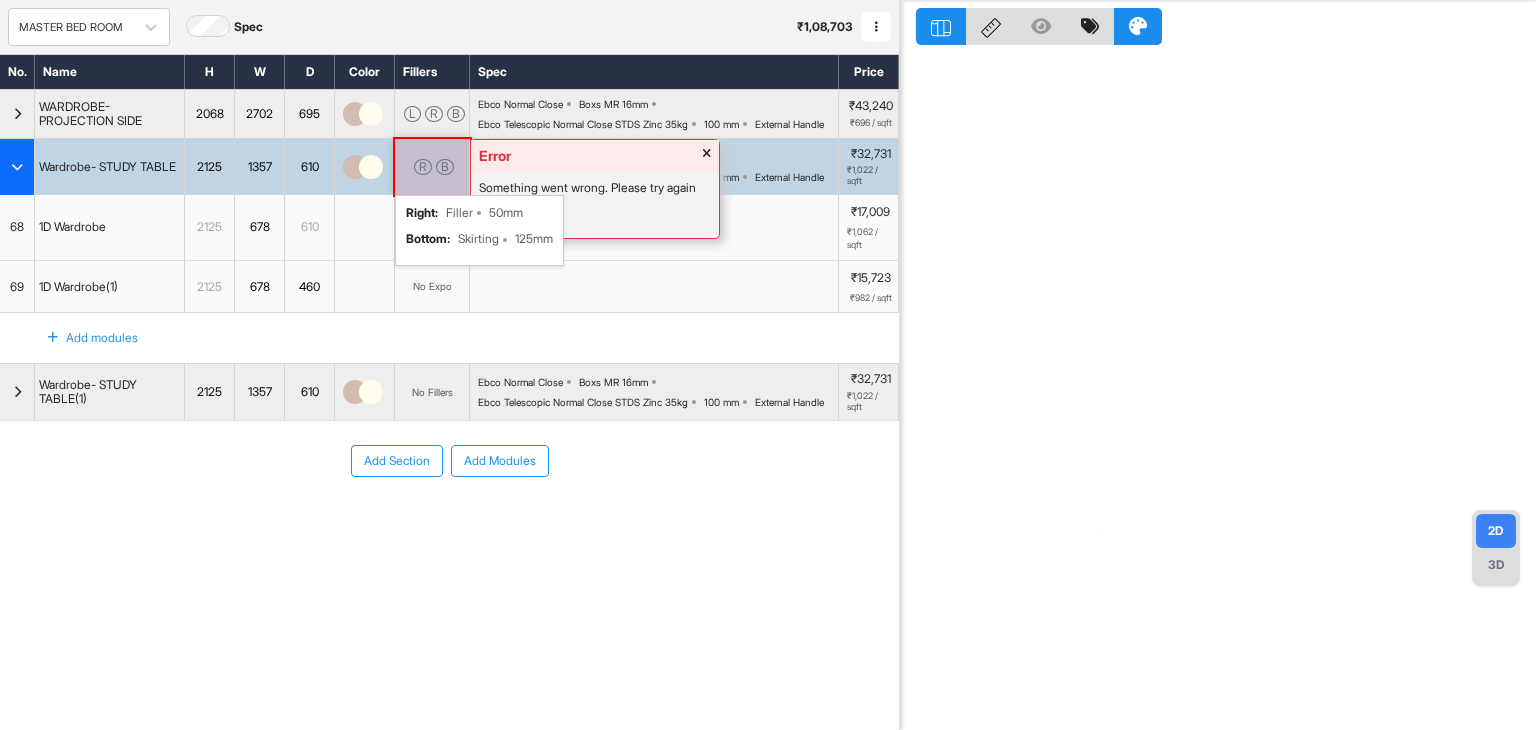 scroll, scrollTop: 50, scrollLeft: 0, axis: vertical 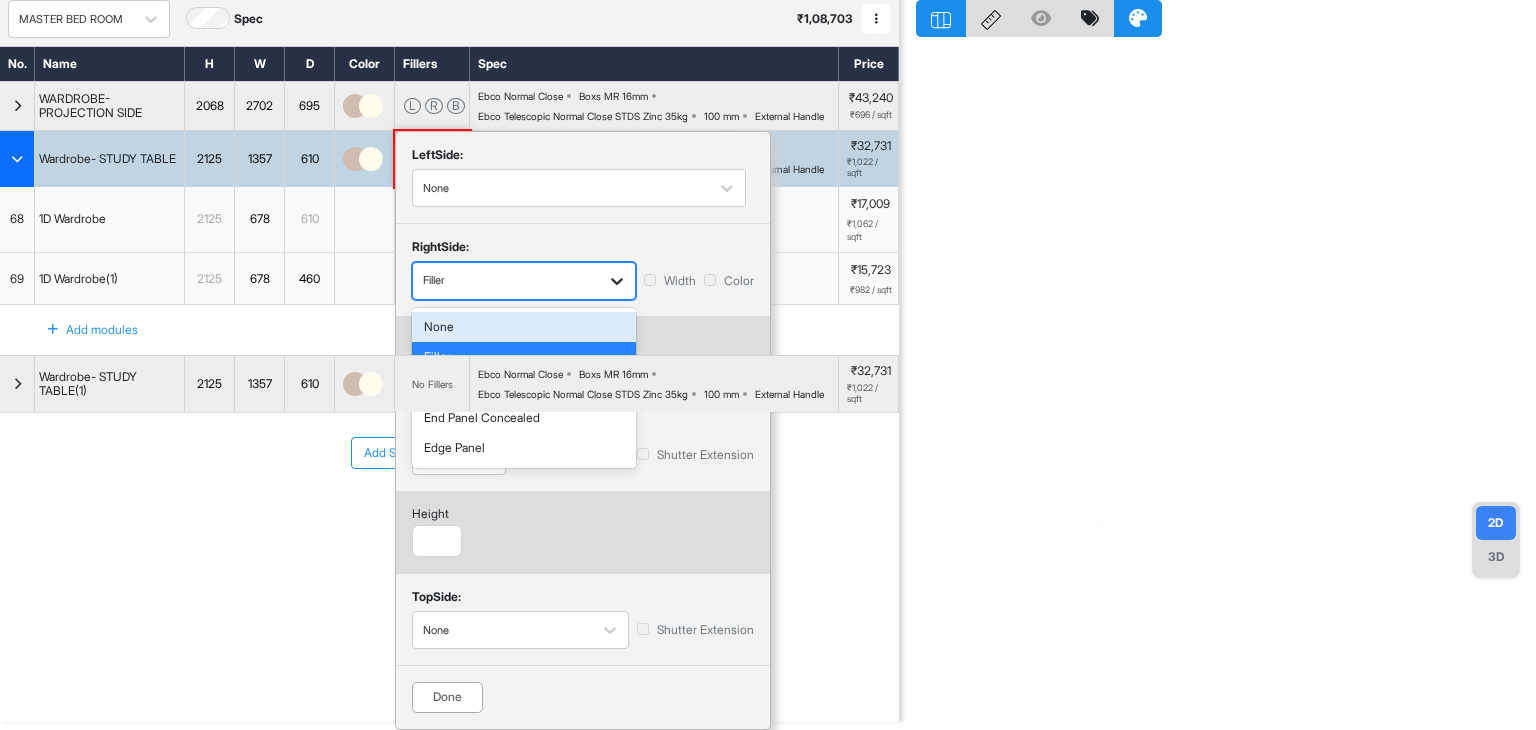 click 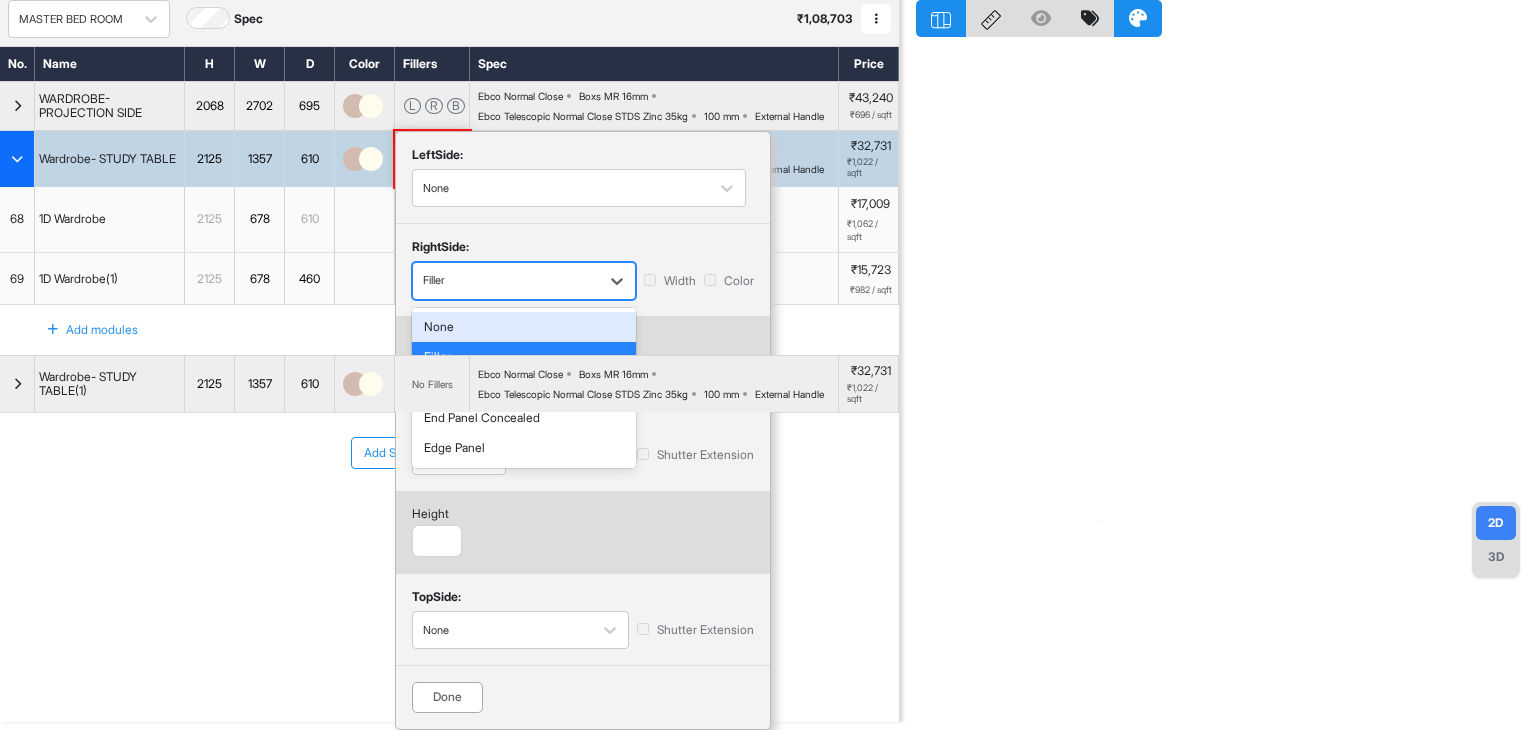 click on "None" at bounding box center (524, 327) 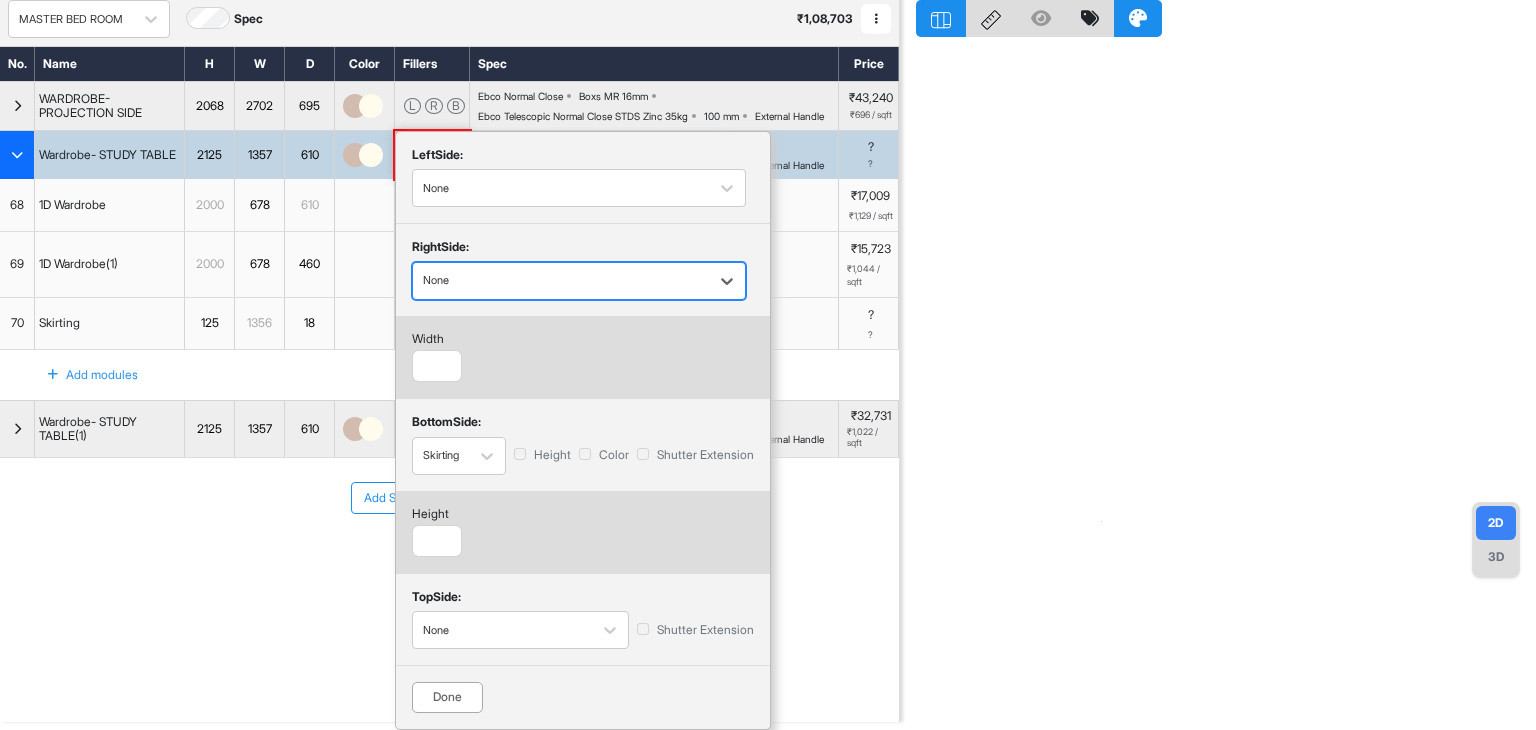 click on "Done" at bounding box center [447, 697] 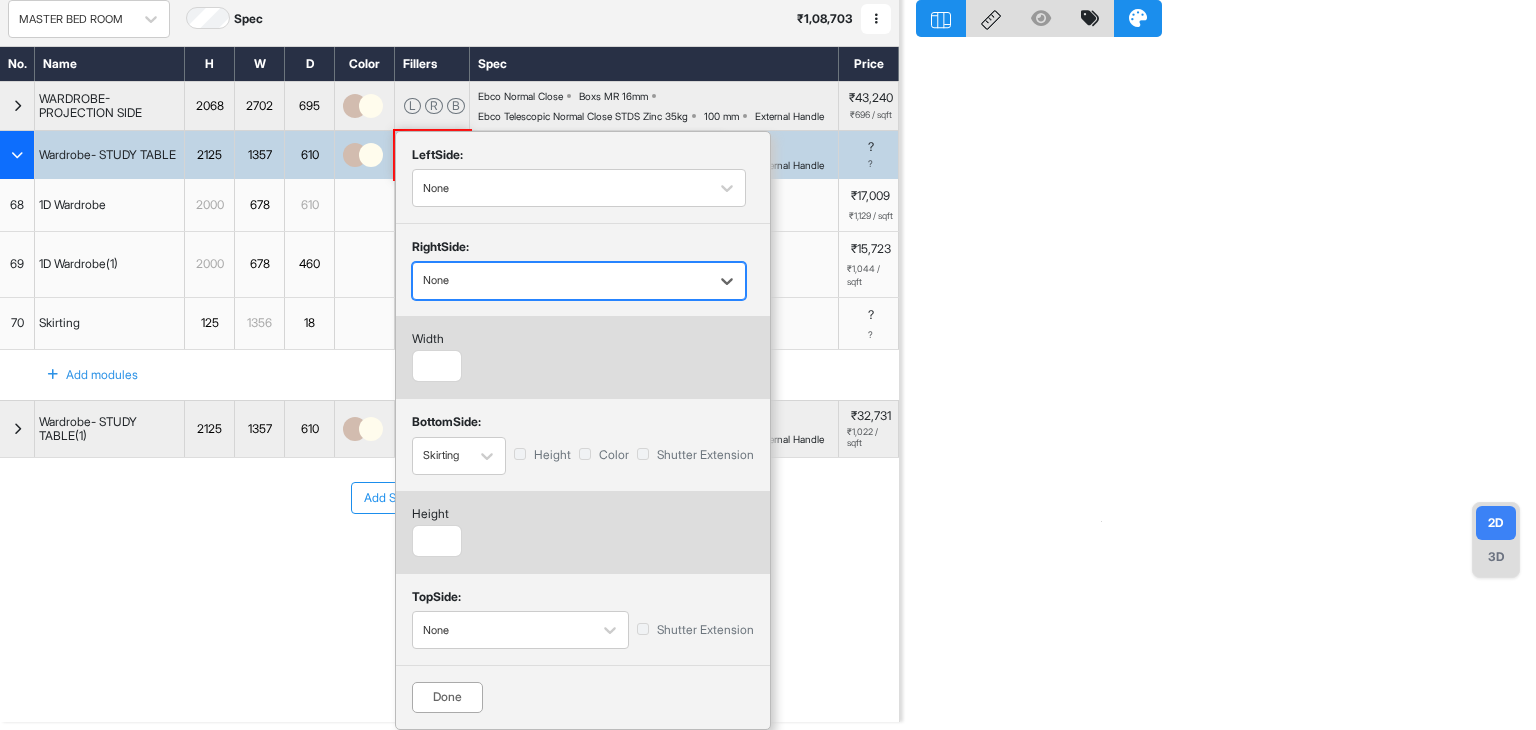 scroll, scrollTop: 50, scrollLeft: 0, axis: vertical 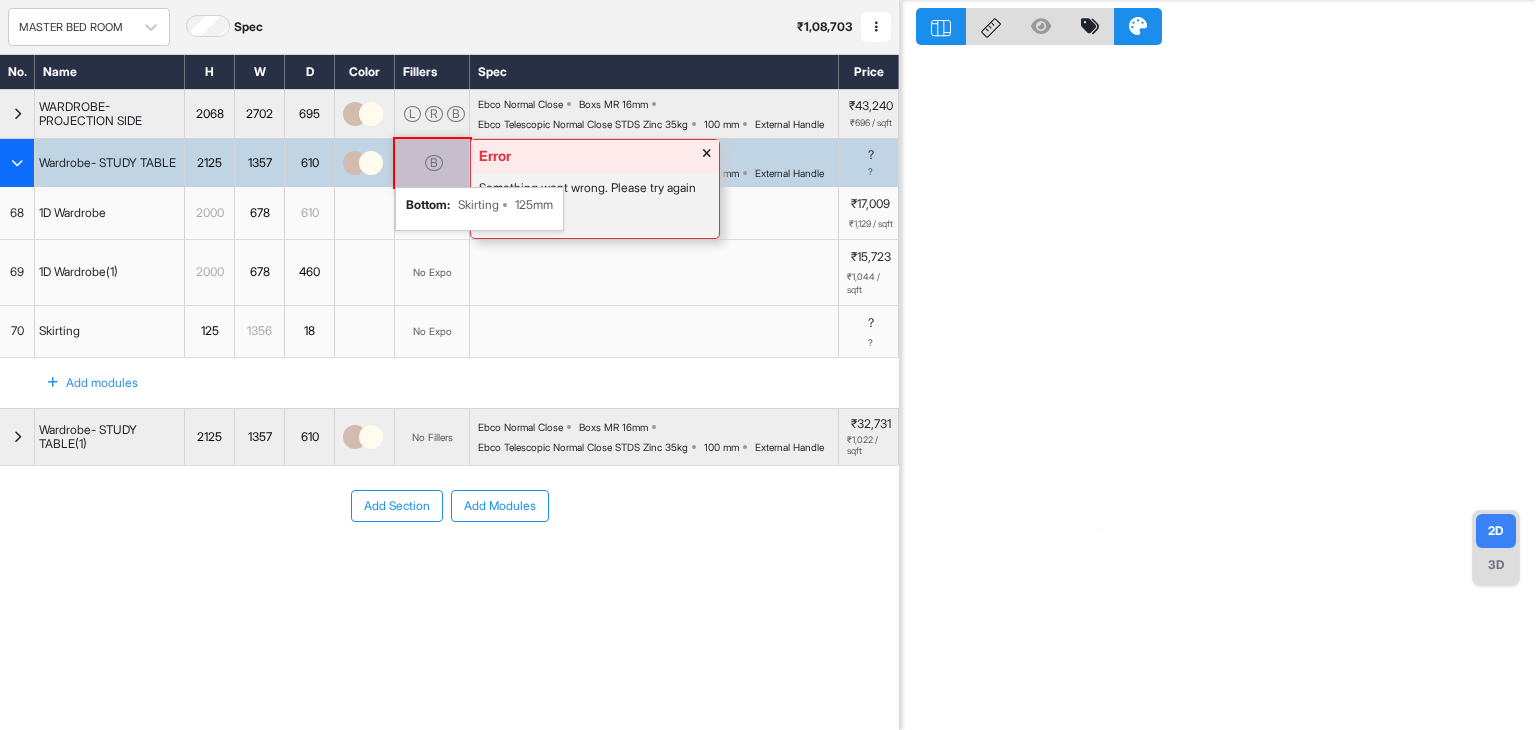 click on "Error Something went wrong. Please try again B bottom : Skirting 125mm" at bounding box center (432, 163) 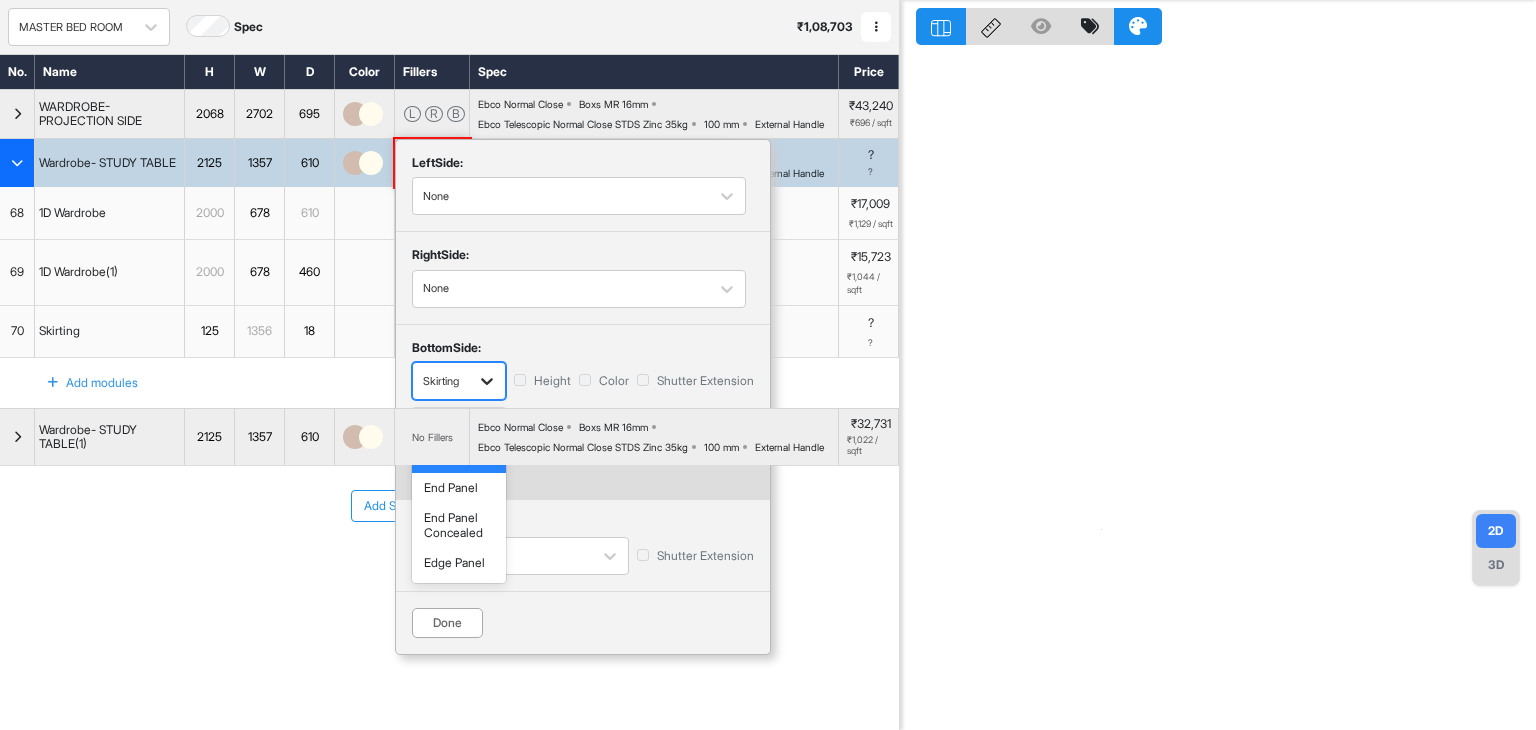 click 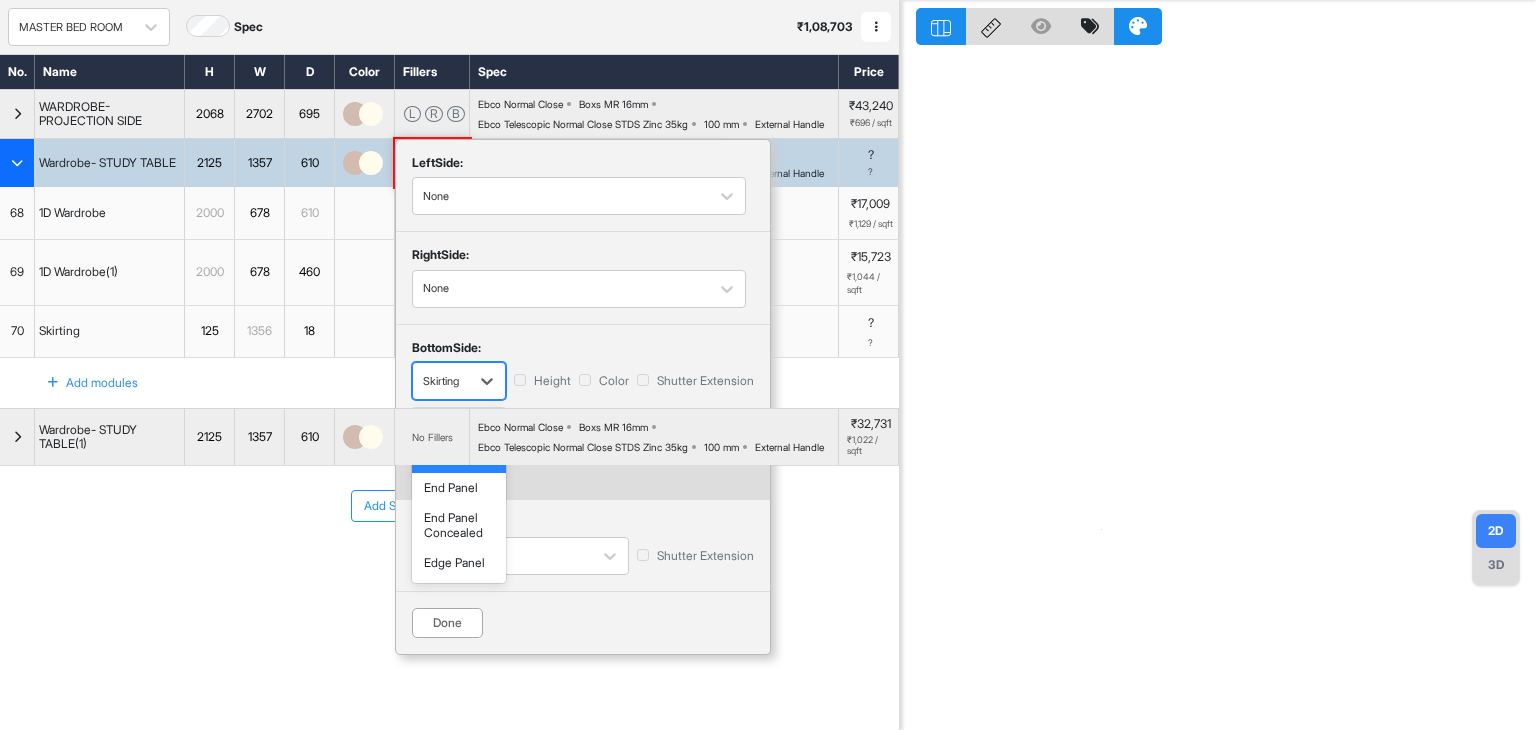 click on "None" at bounding box center [459, 427] 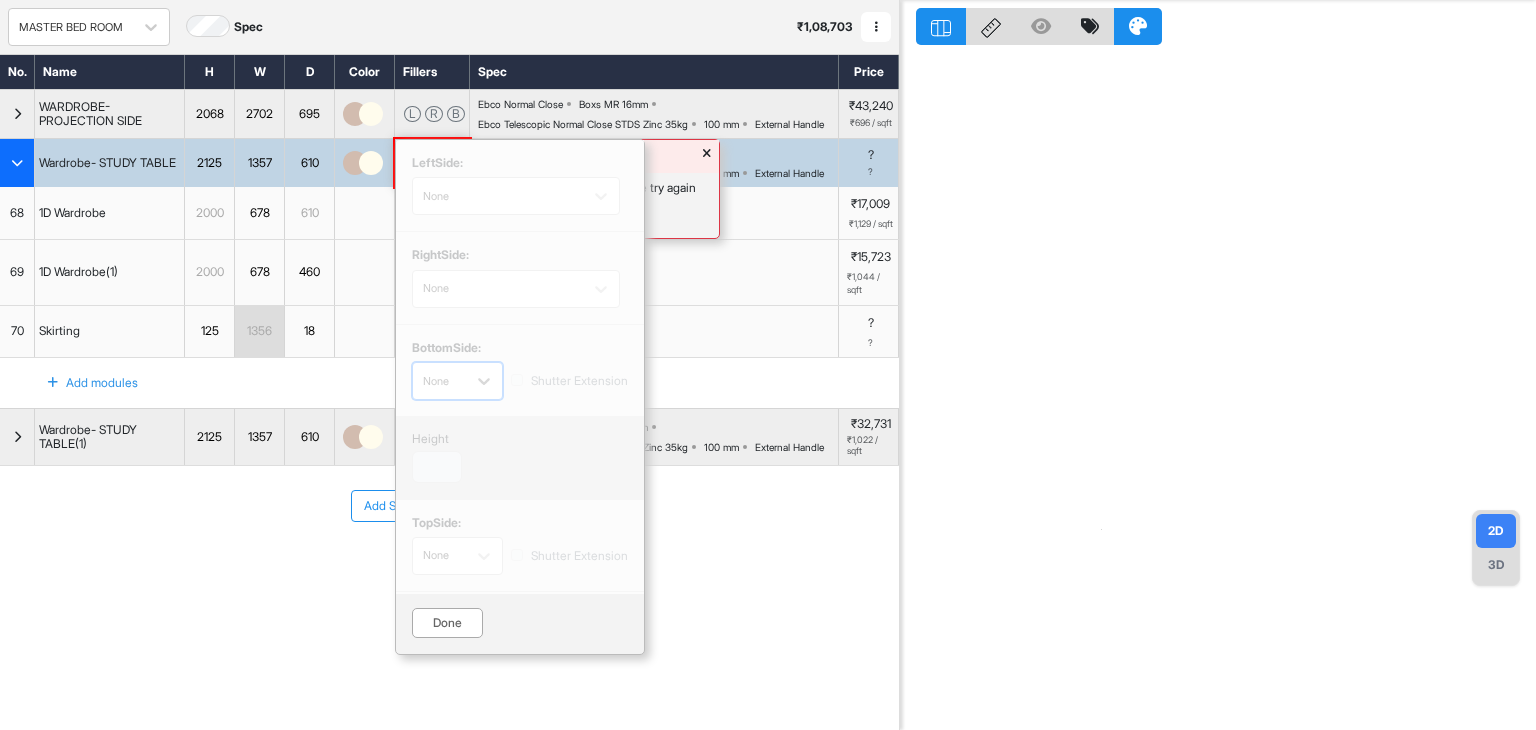 click on "Done" at bounding box center [447, 623] 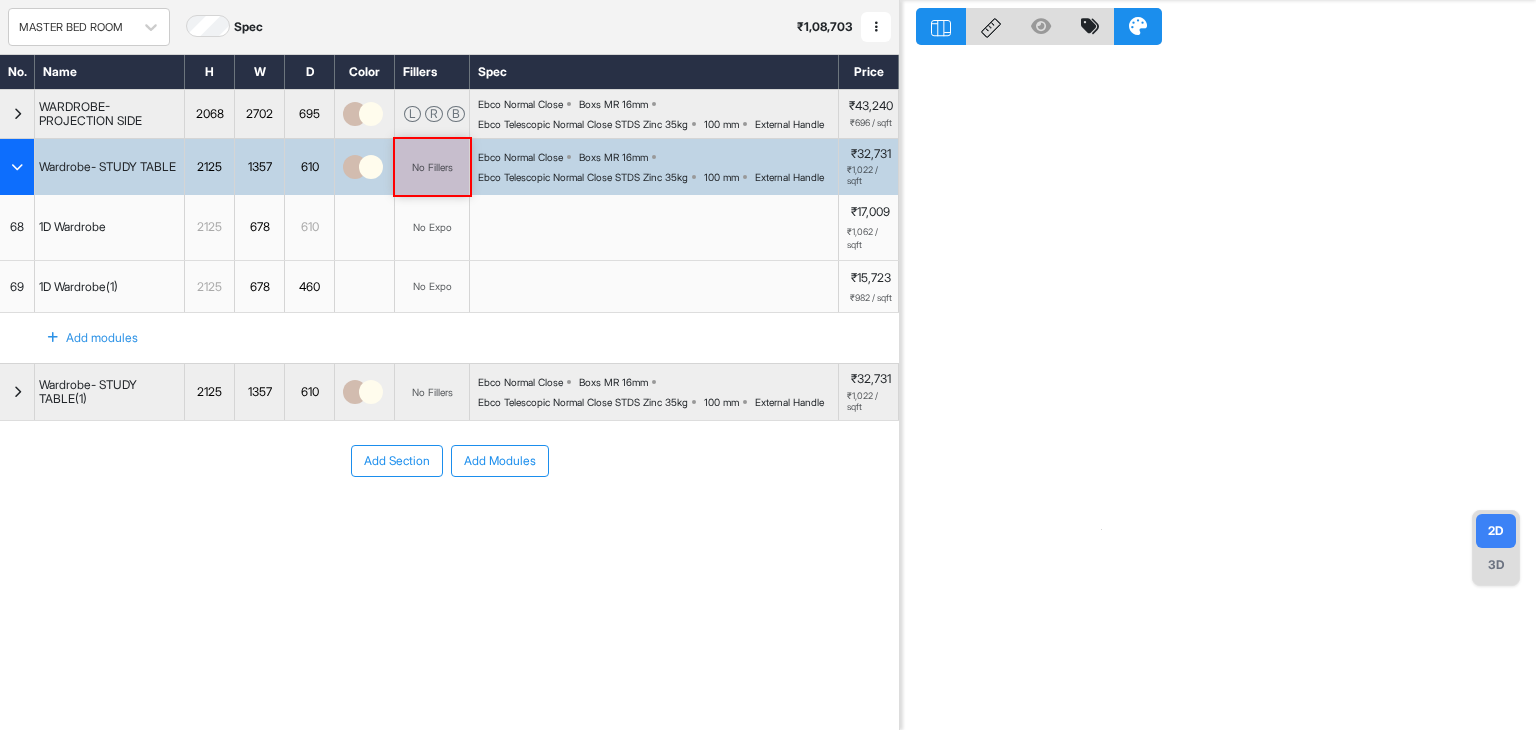 click on "Add Section Add Modules" at bounding box center [449, 521] 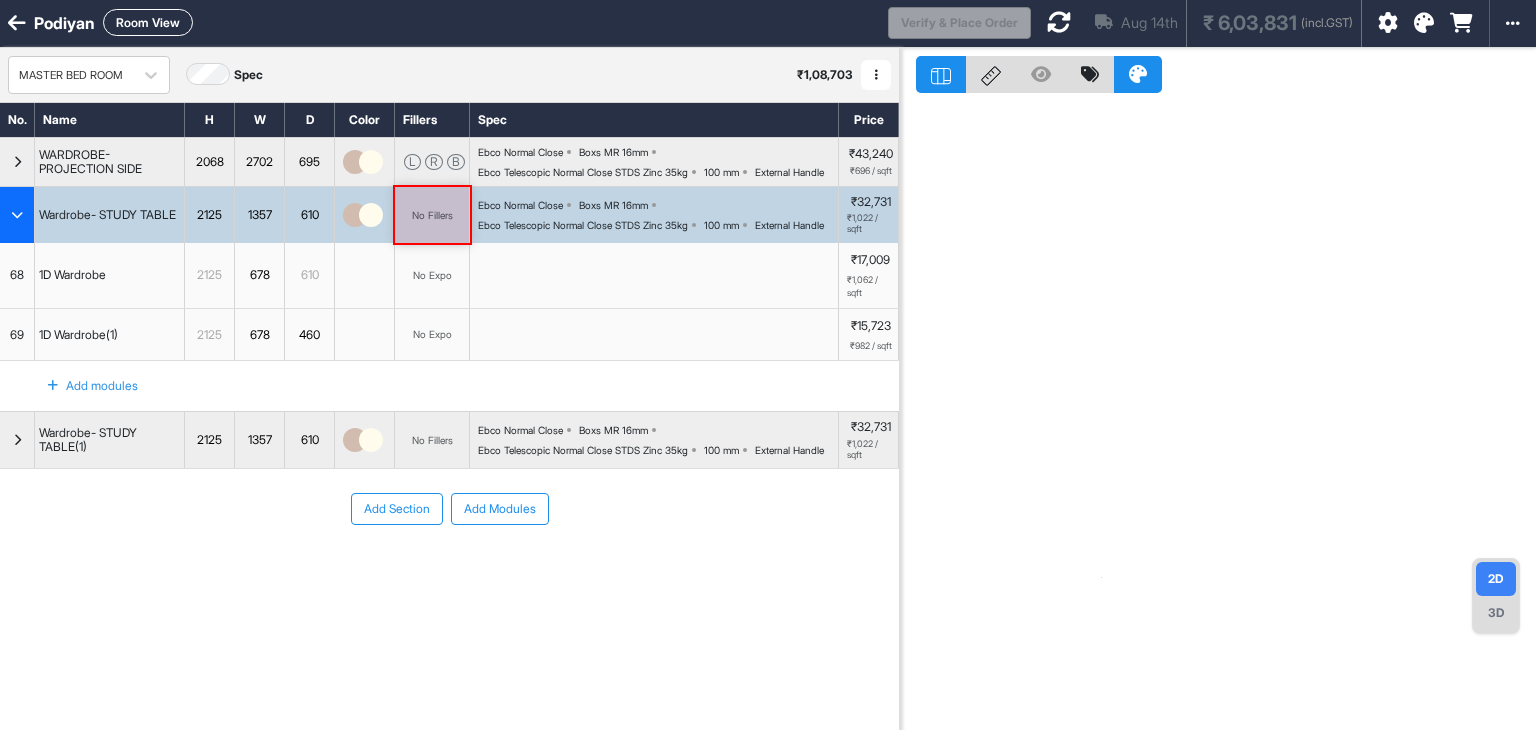 scroll, scrollTop: 0, scrollLeft: 0, axis: both 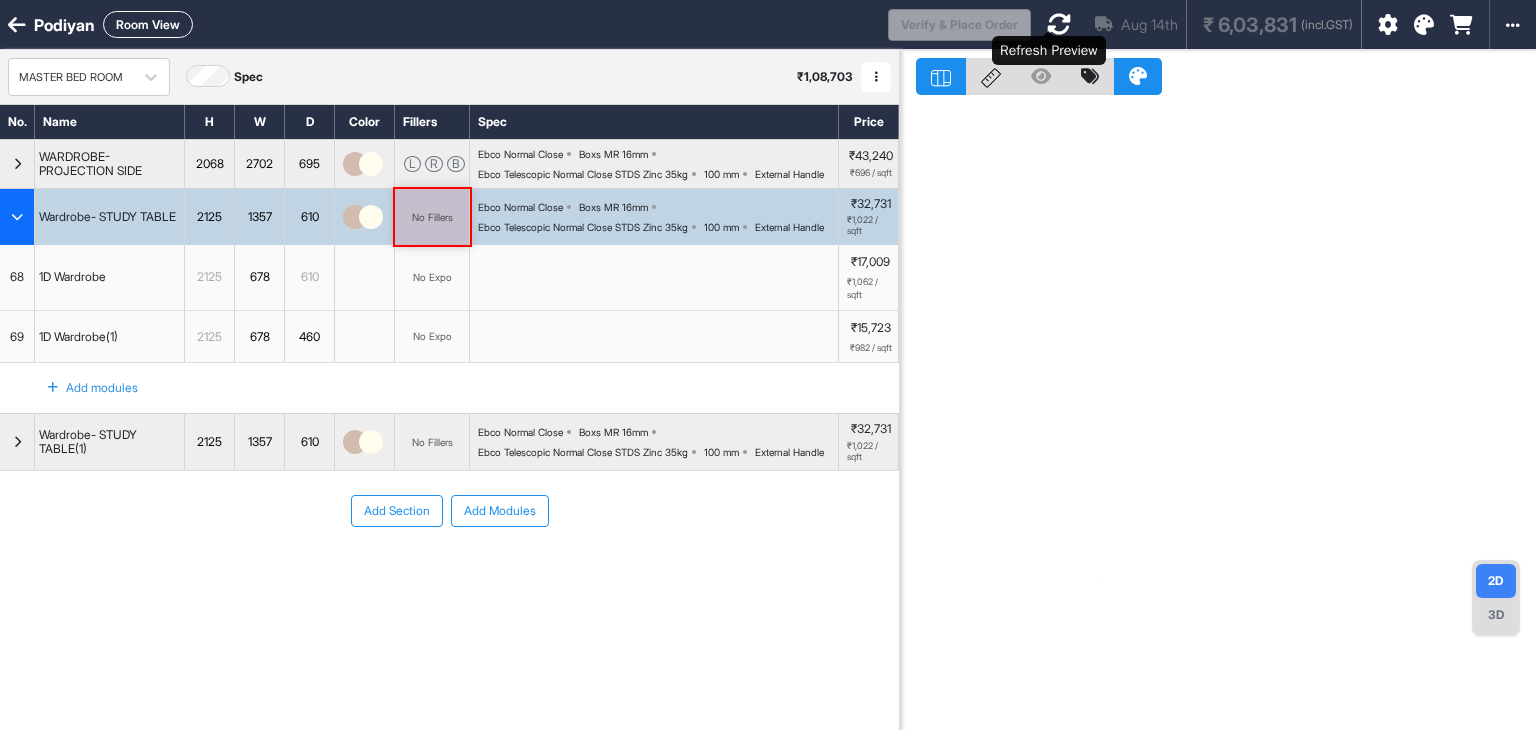 click at bounding box center (1059, 24) 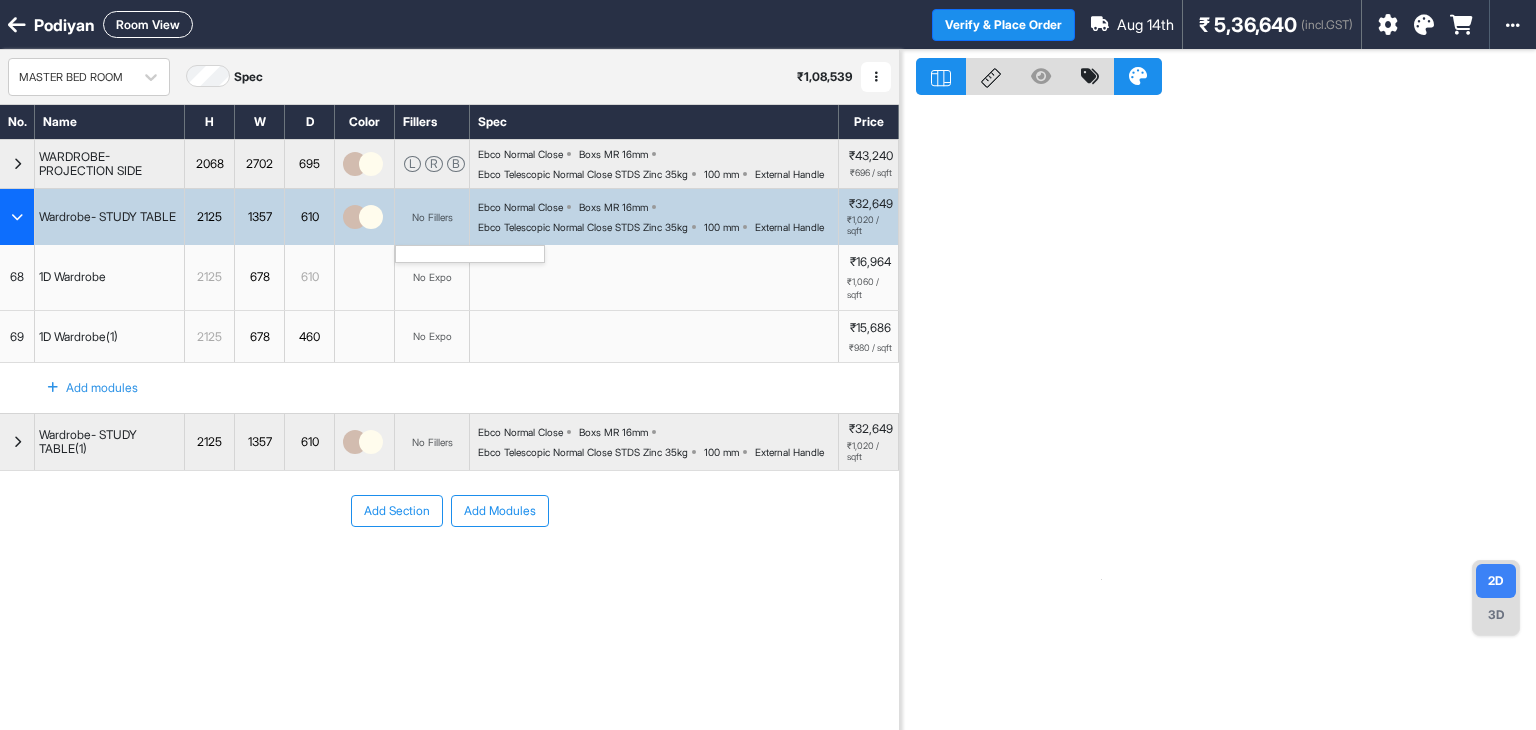 click on "No Fillers" at bounding box center [432, 217] 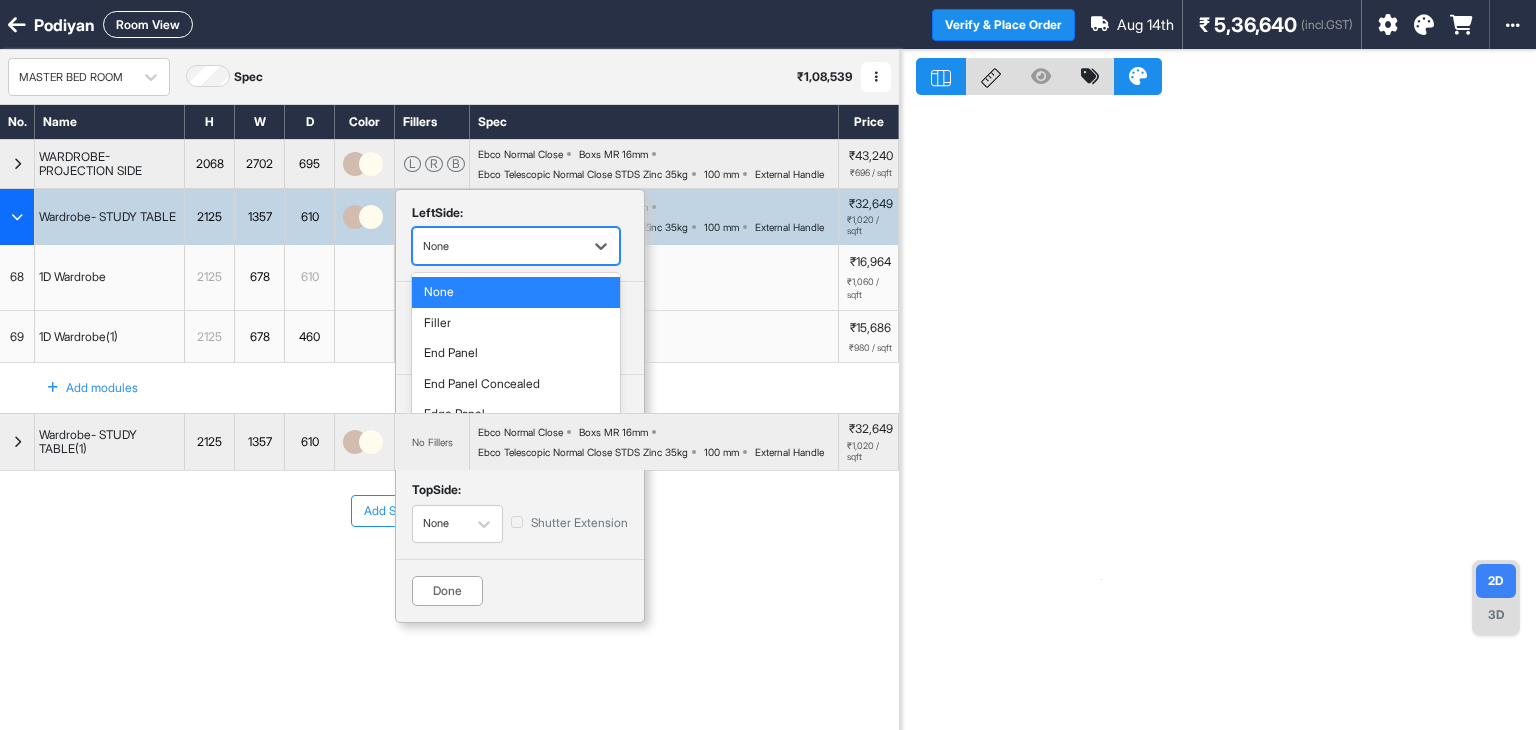 click at bounding box center [498, 246] 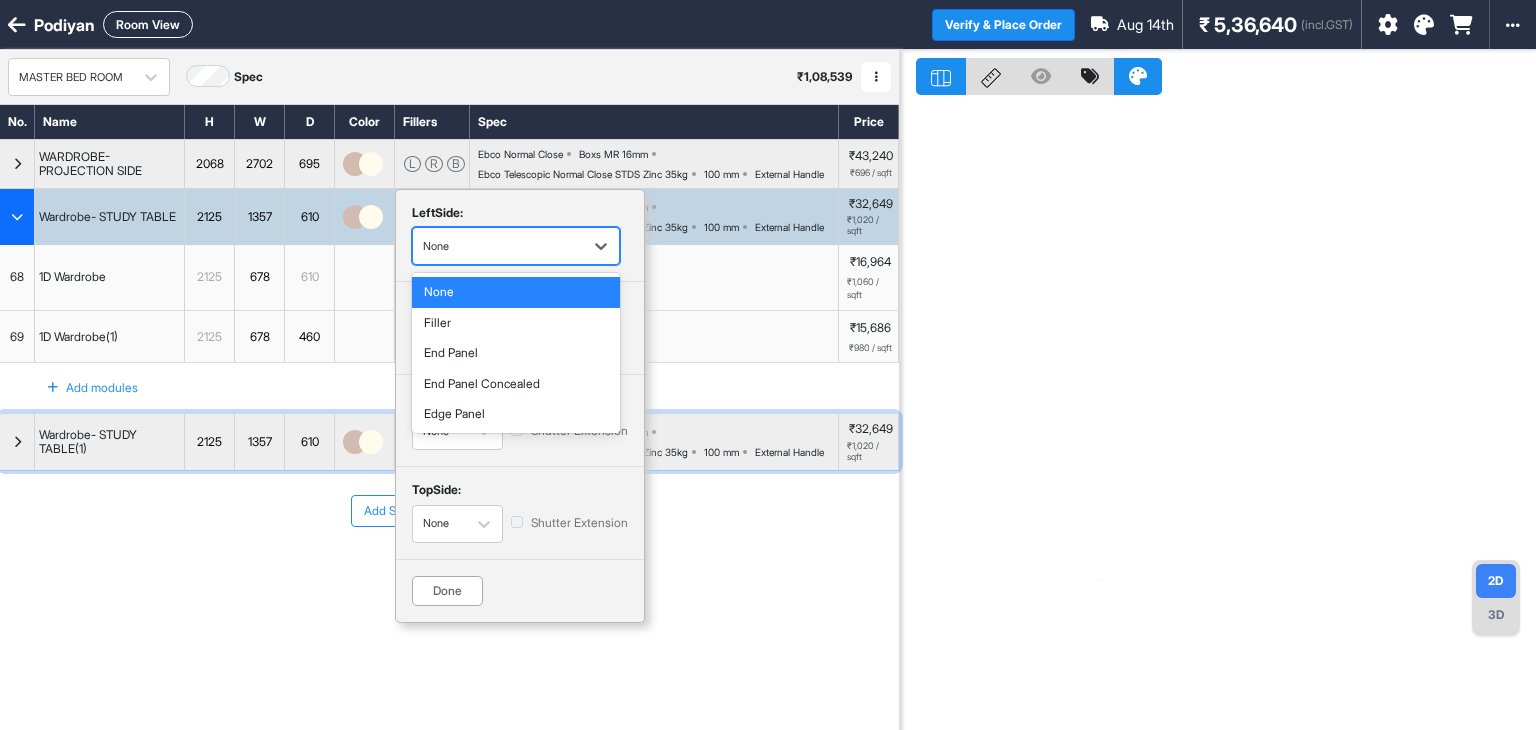 click on "Ebco Normal Close Boxs MR 16mm Ebco Telescopic Normal Close STDS Zinc 35kg 100 mm External Handle" at bounding box center (658, 442) 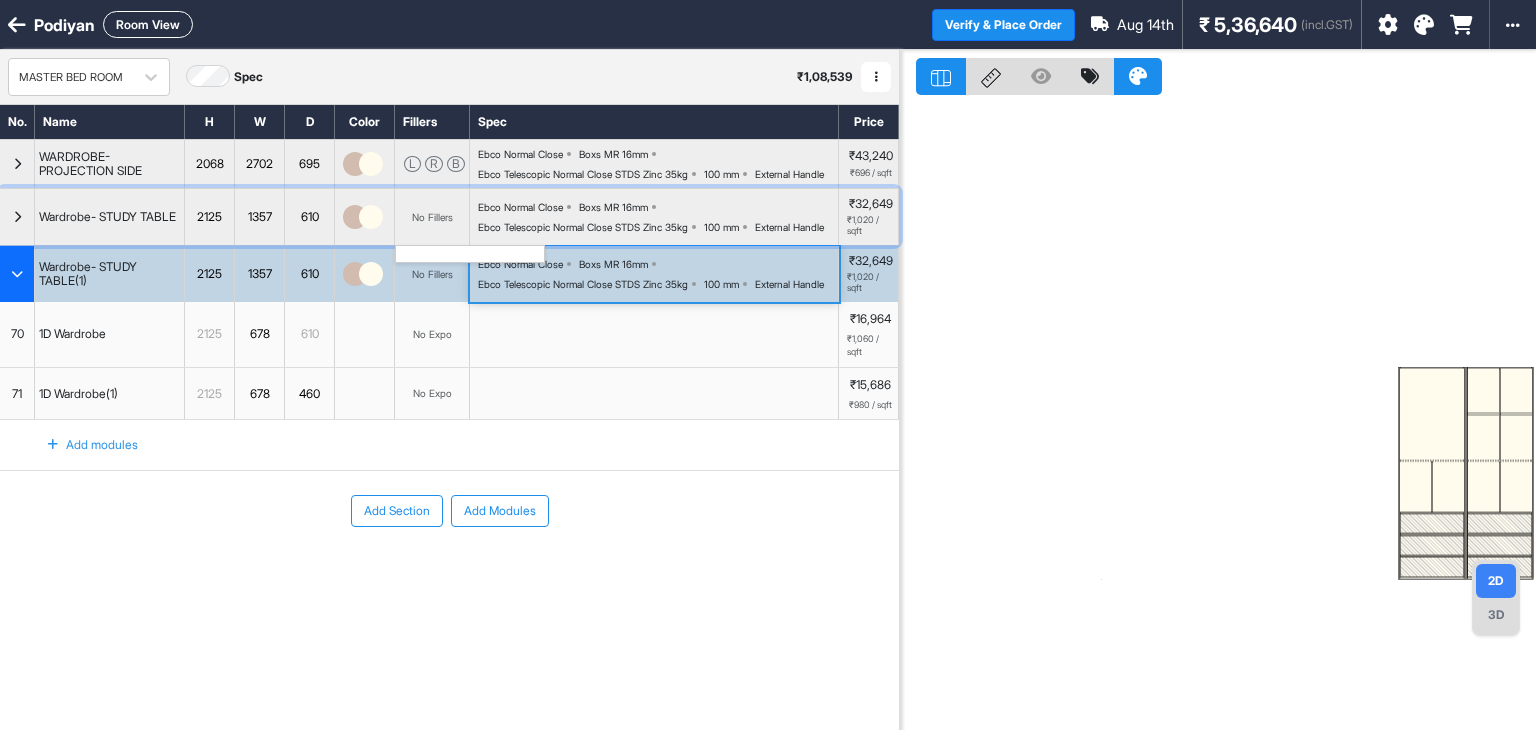 click on "No Fillers" at bounding box center [432, 217] 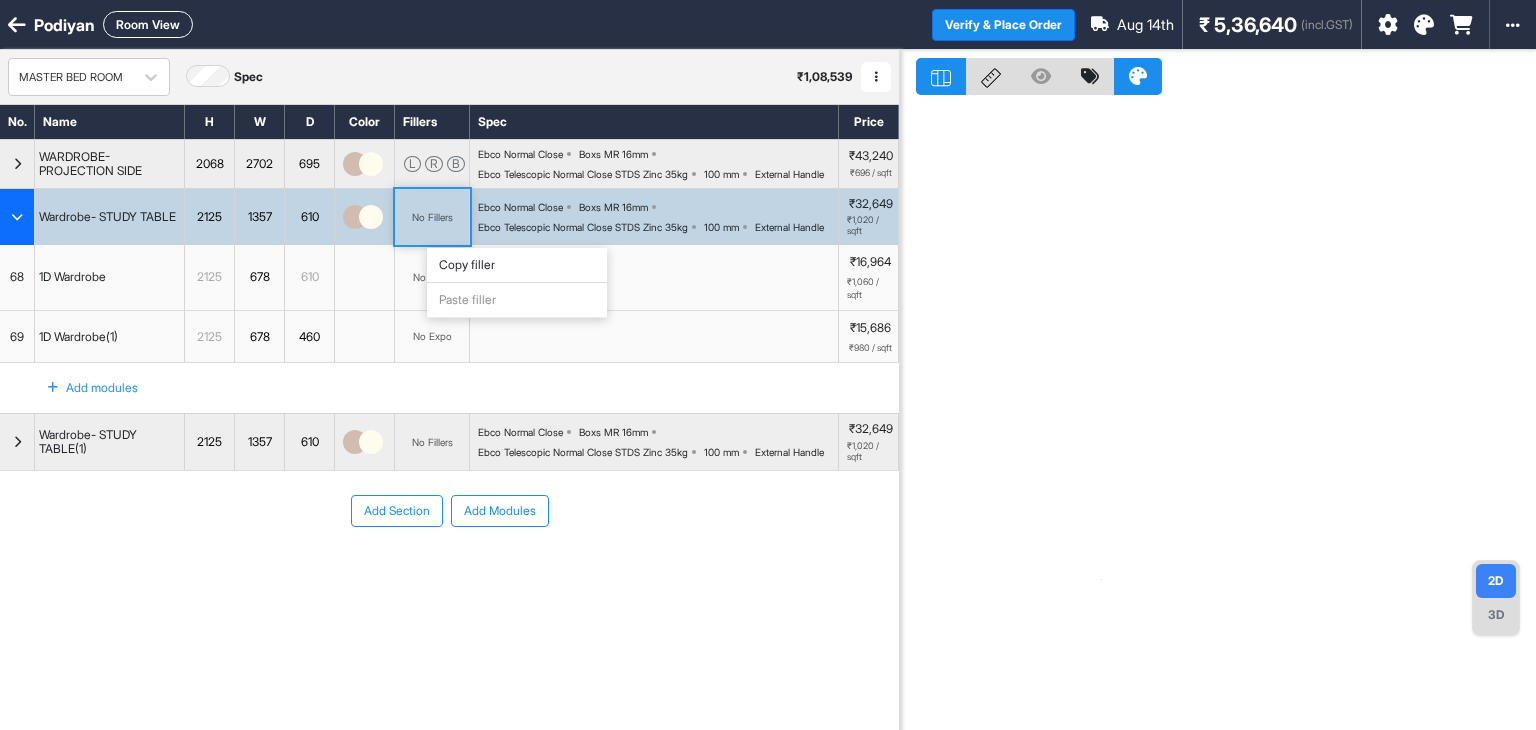 click on "Copy filler" at bounding box center (517, 265) 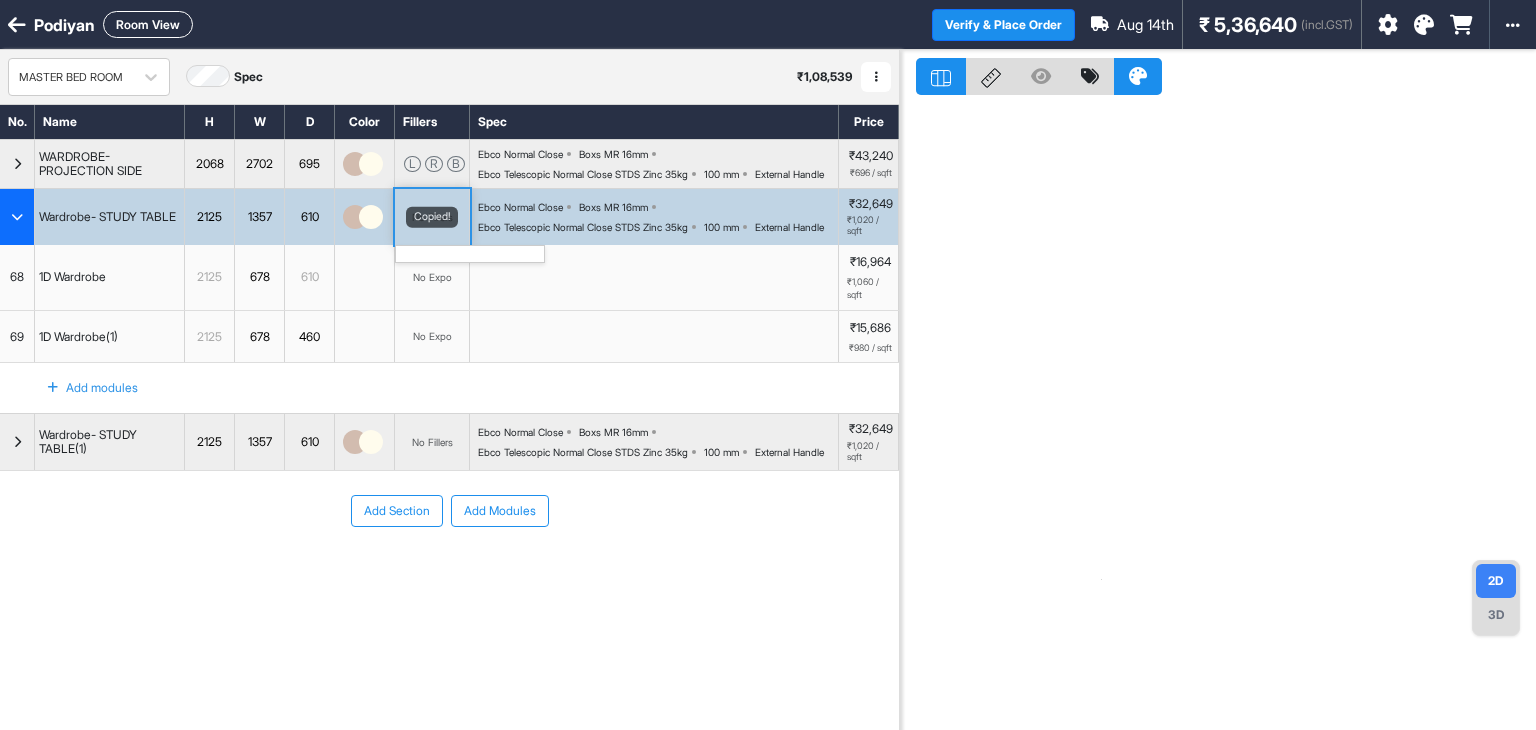 click on "Copied!" at bounding box center (432, 217) 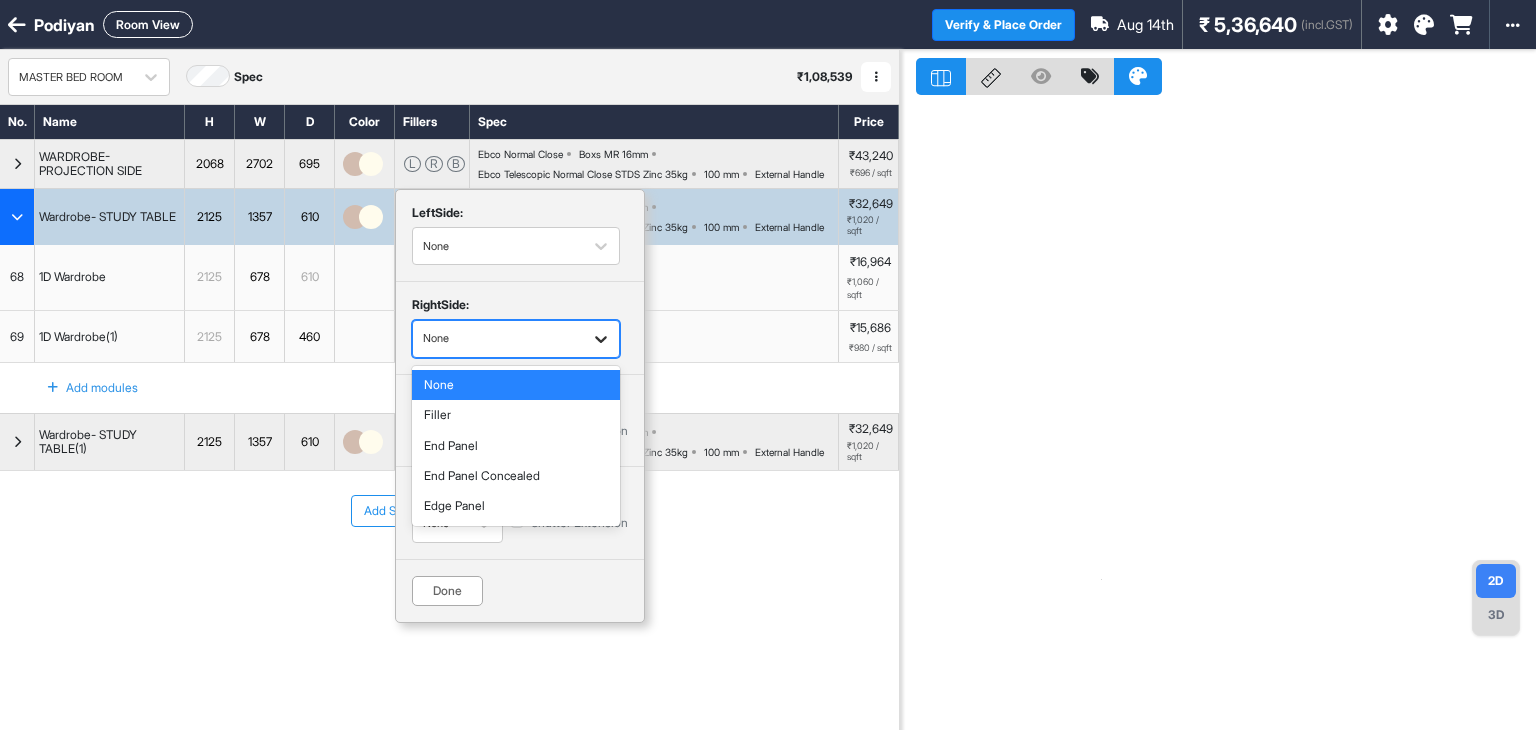 click at bounding box center (601, 339) 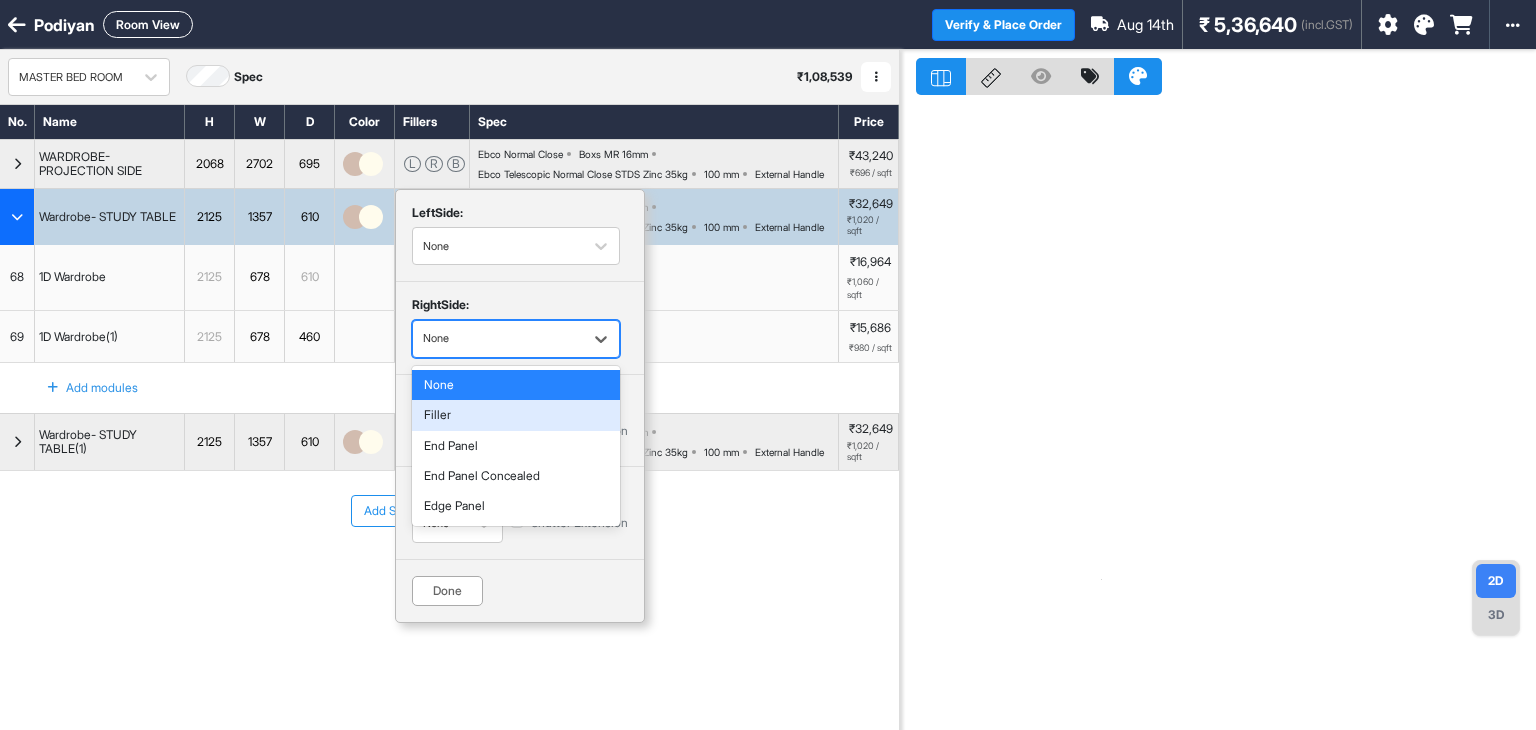 click on "Filler" at bounding box center (516, 415) 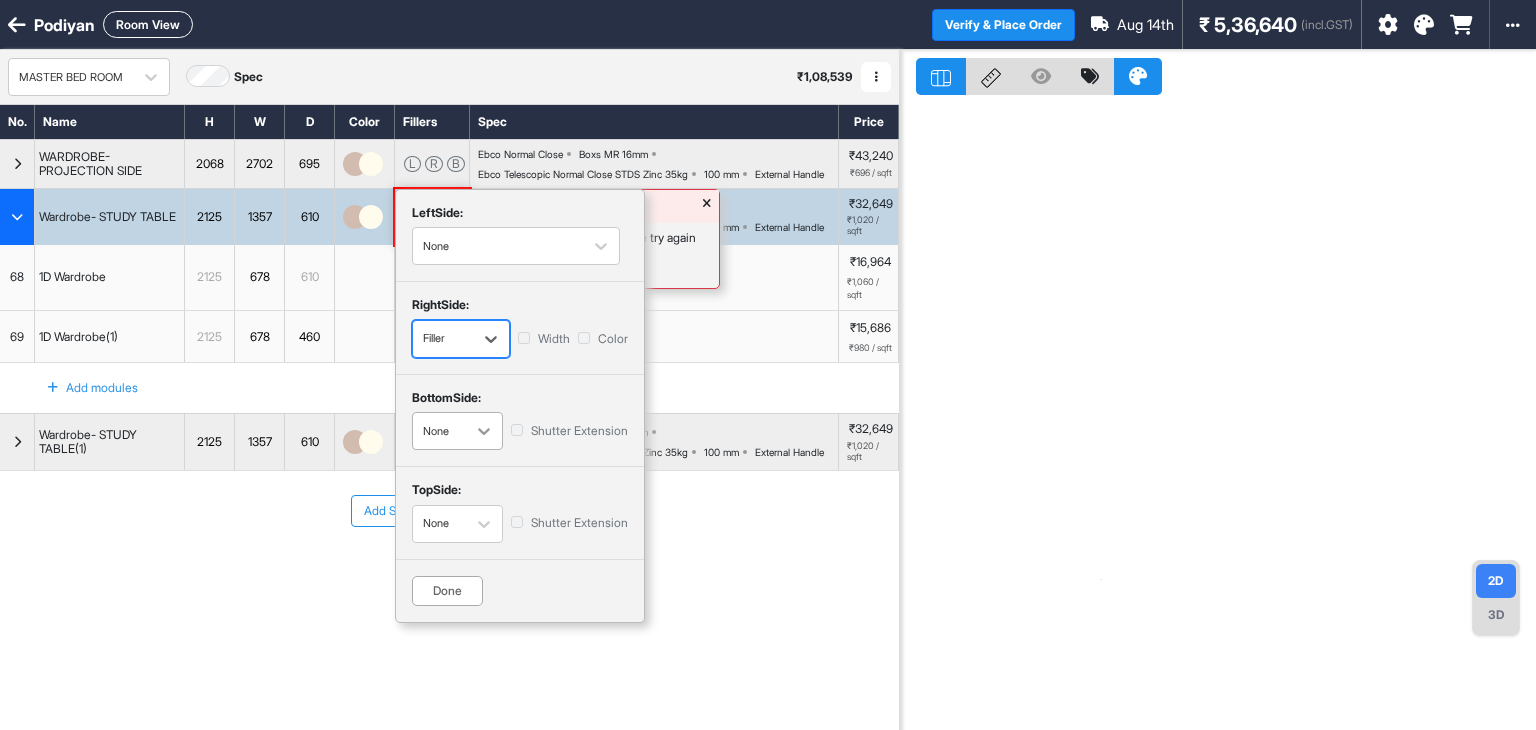 click 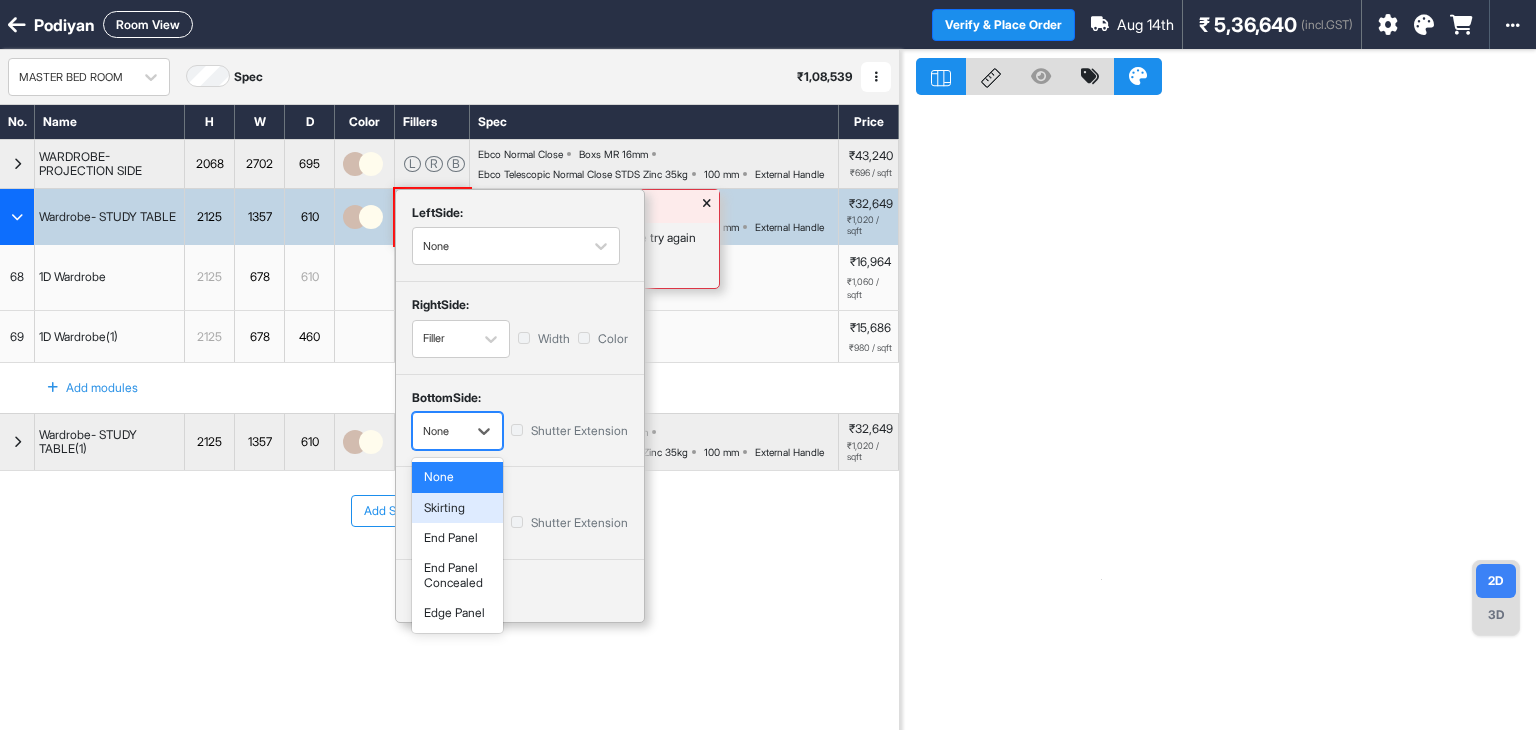 click on "Skirting" at bounding box center (457, 508) 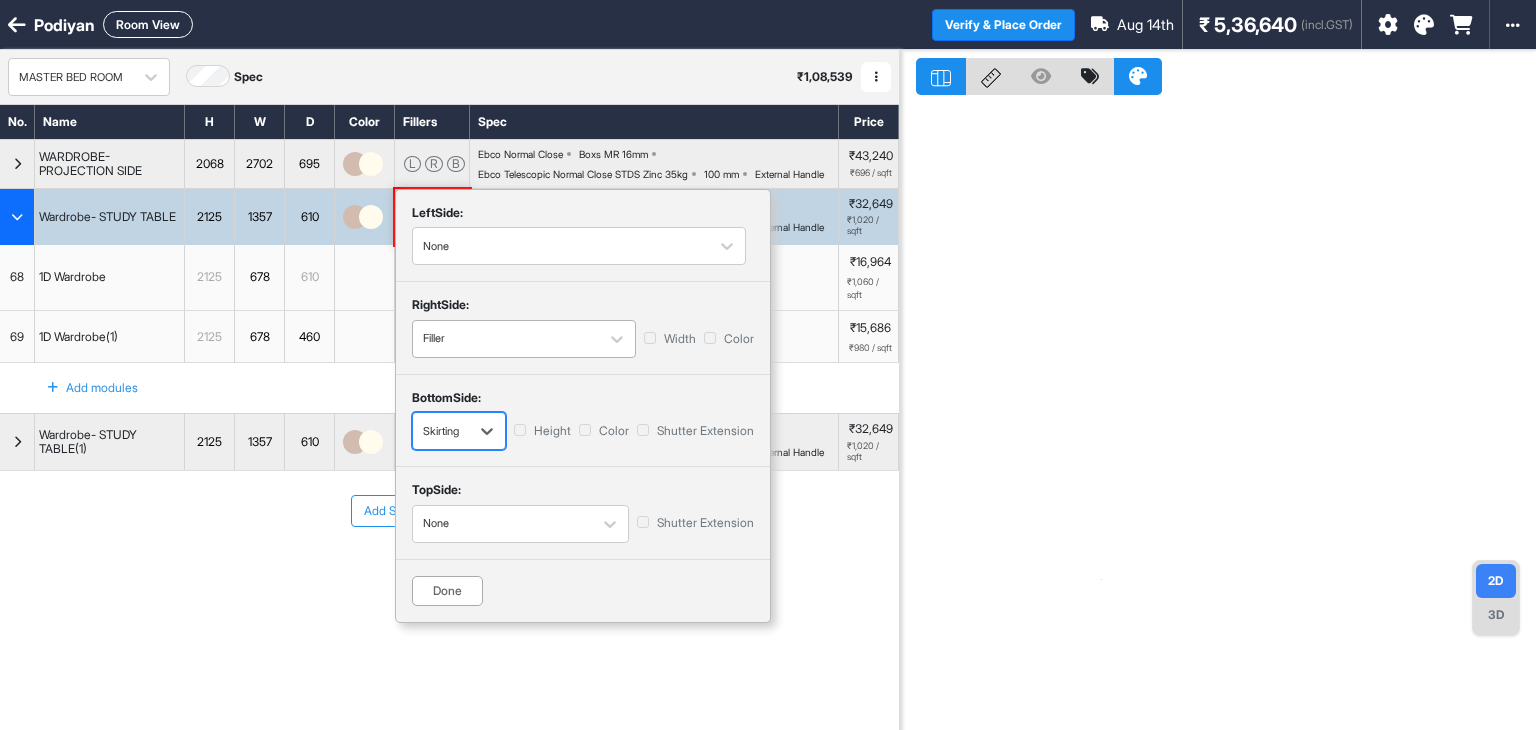 click at bounding box center [506, 339] 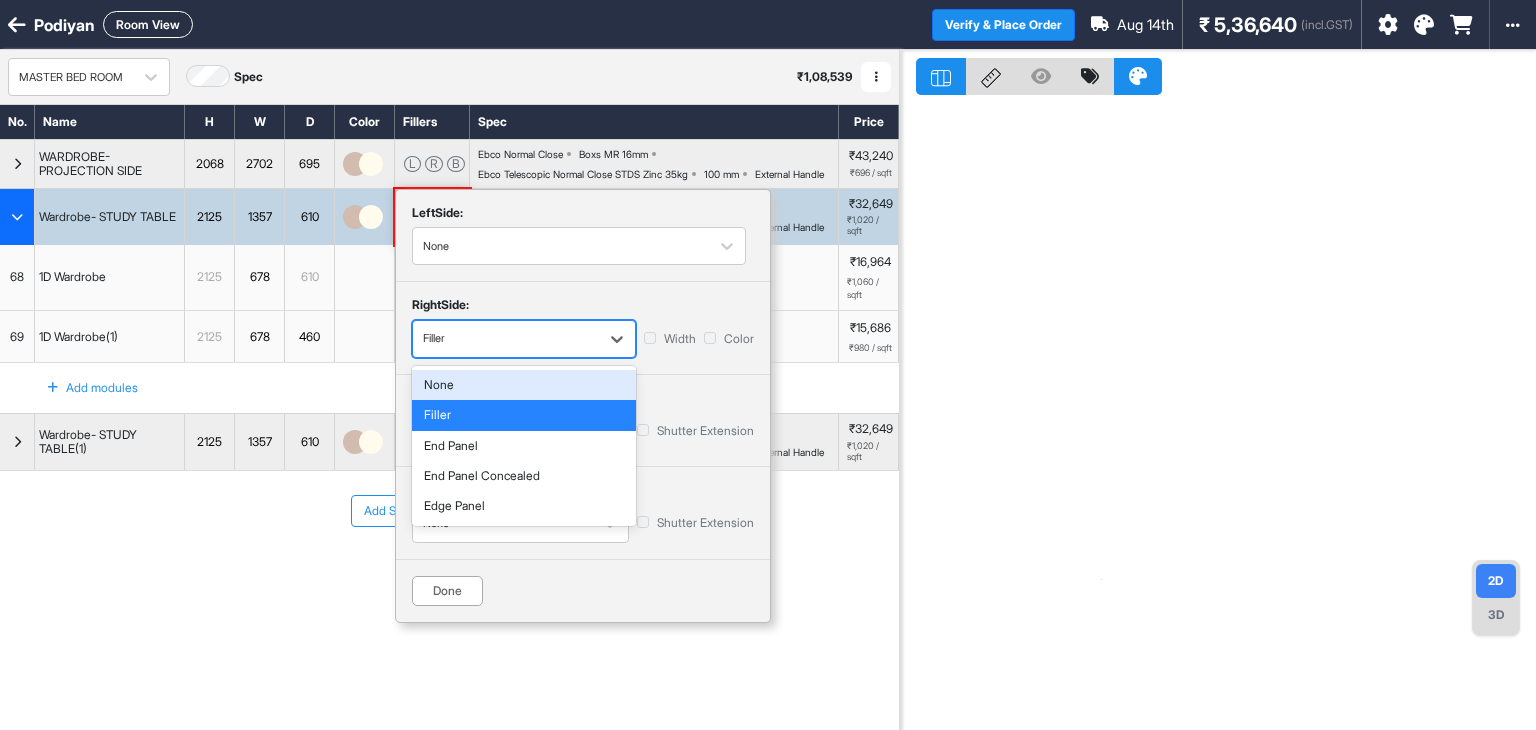click on "None" at bounding box center (524, 385) 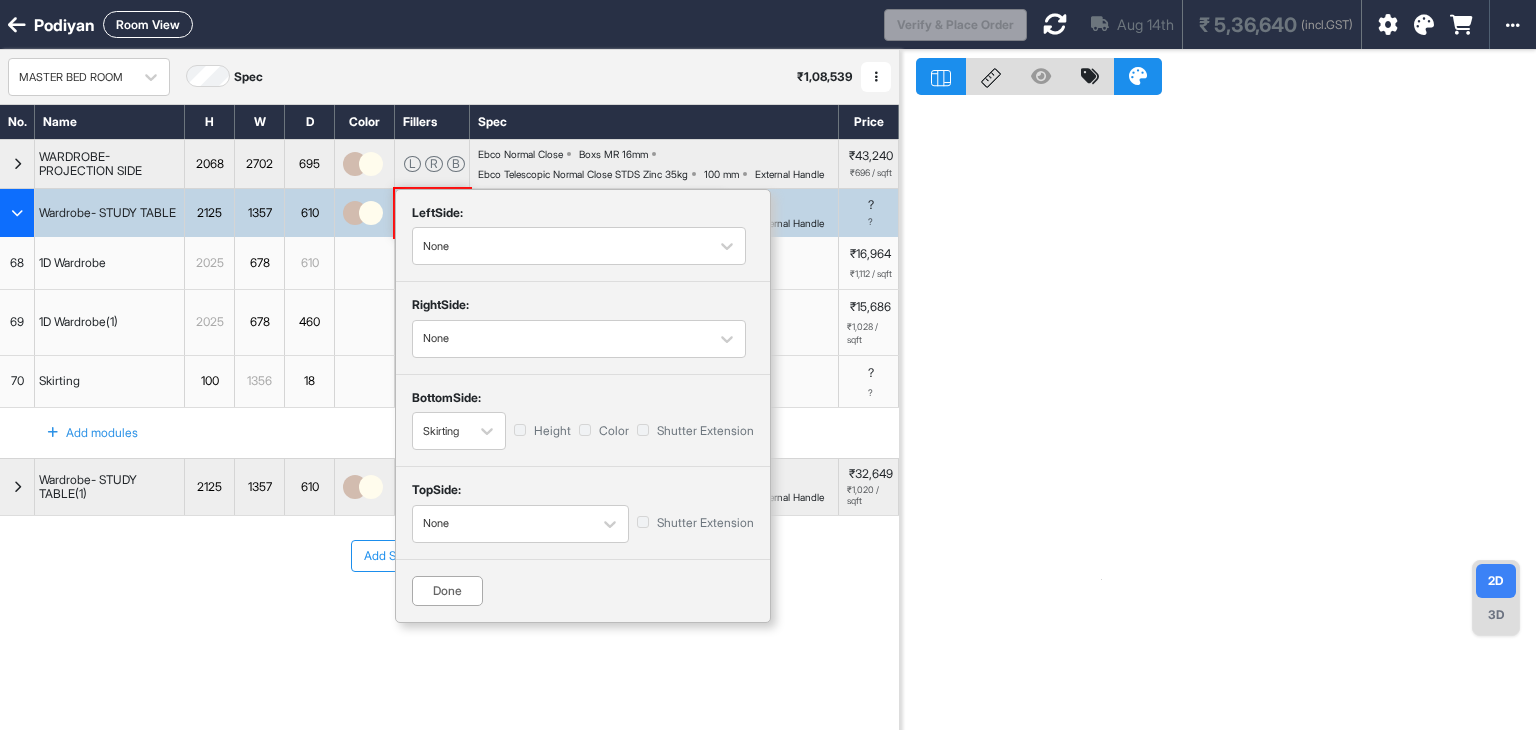 click on "Done" at bounding box center [447, 591] 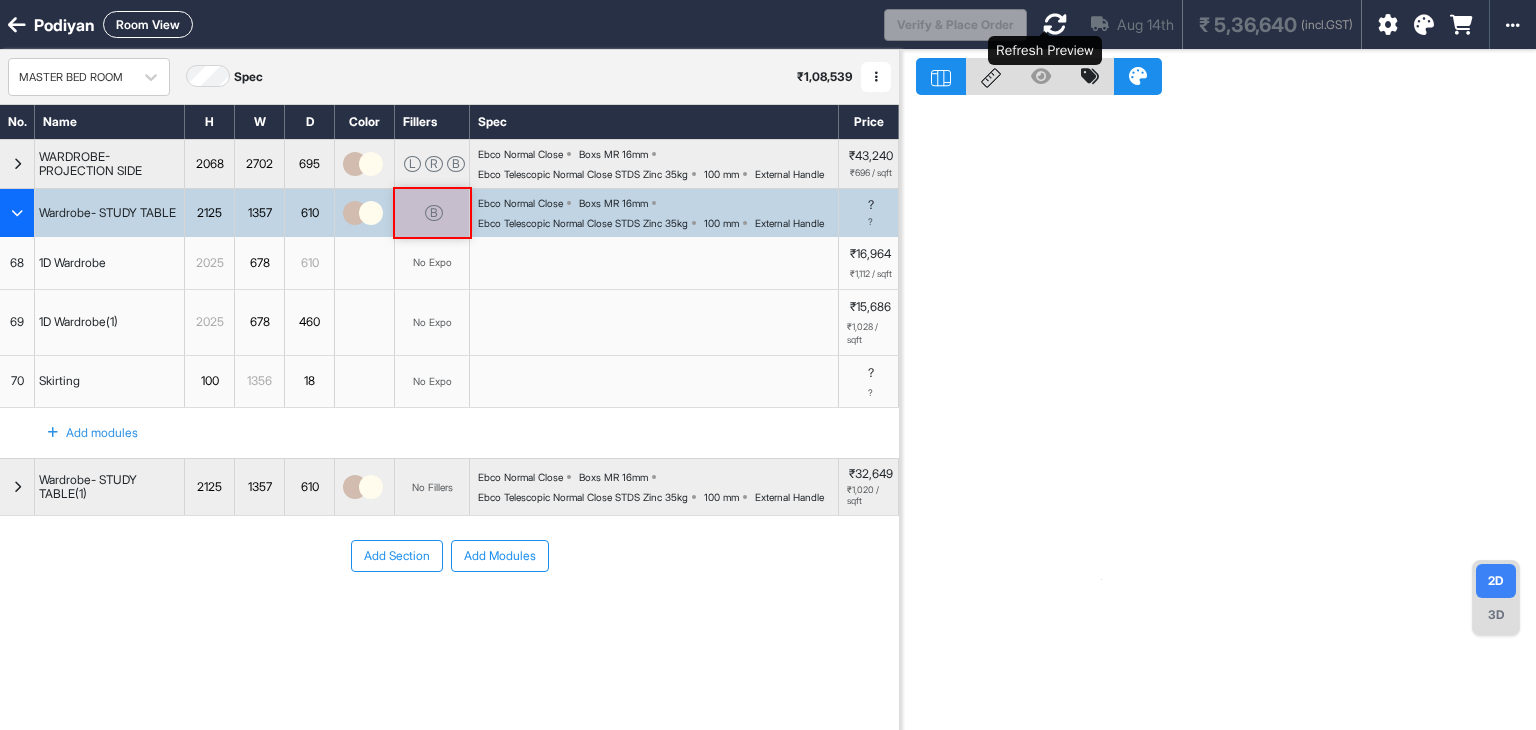 click at bounding box center (1055, 24) 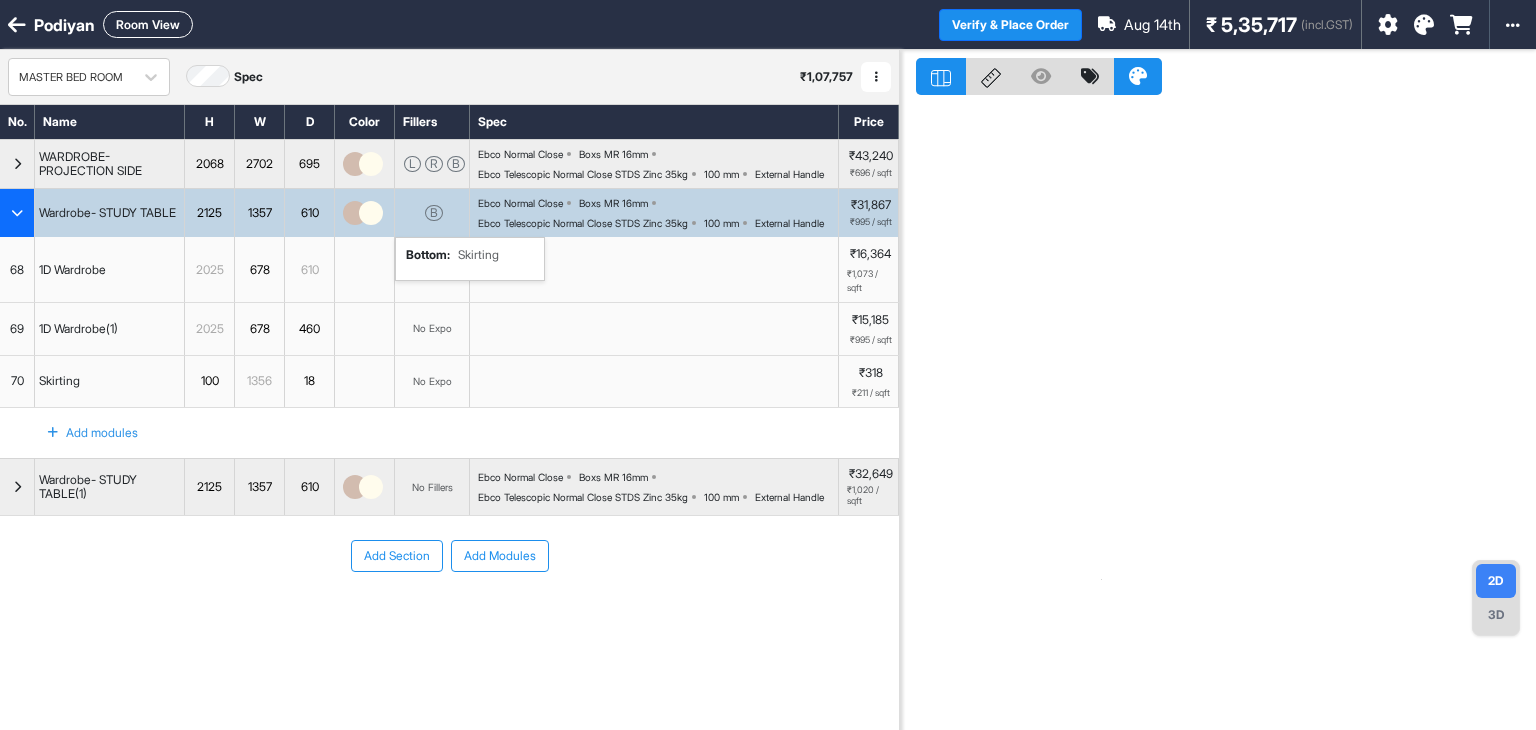 click on "B" at bounding box center [432, 213] 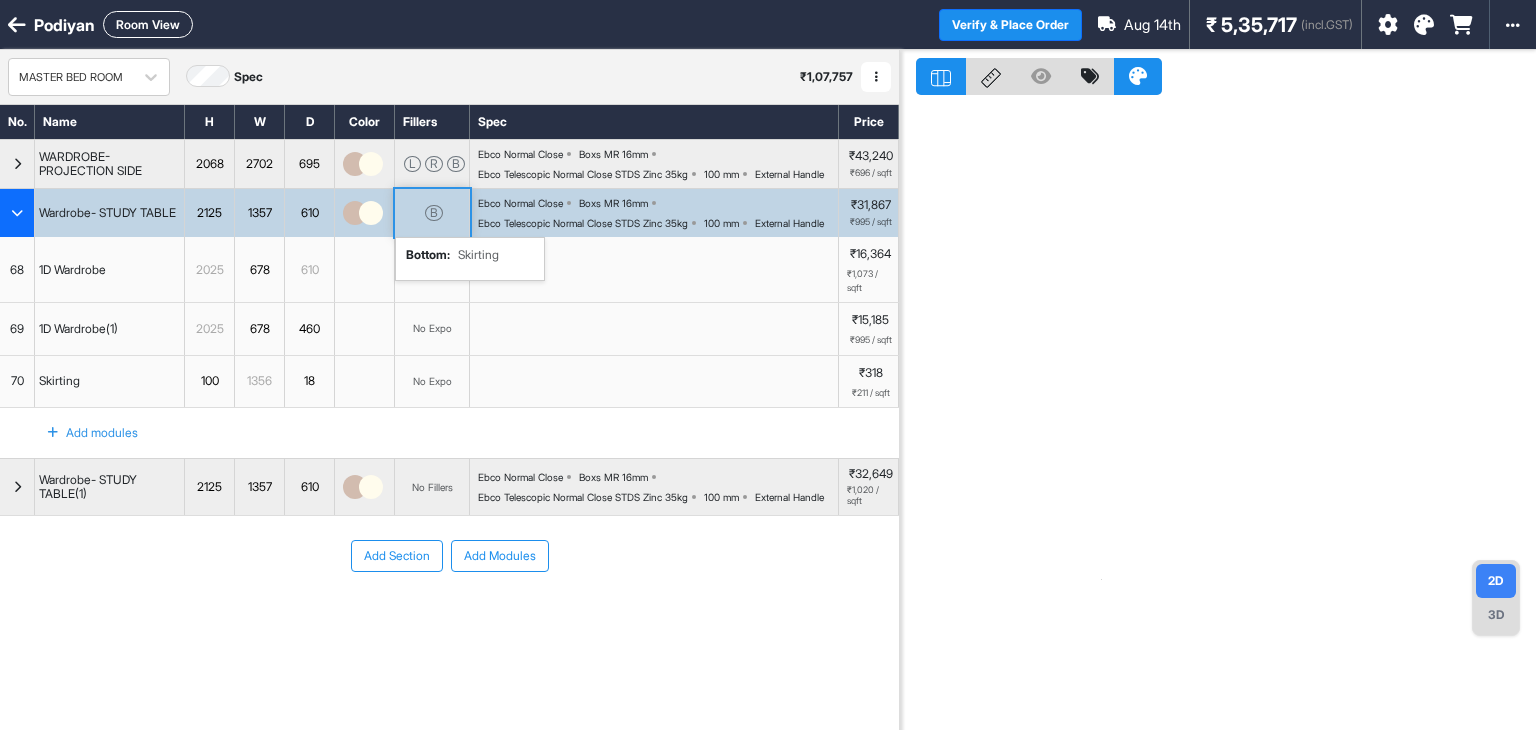 click on "B" at bounding box center [434, 213] 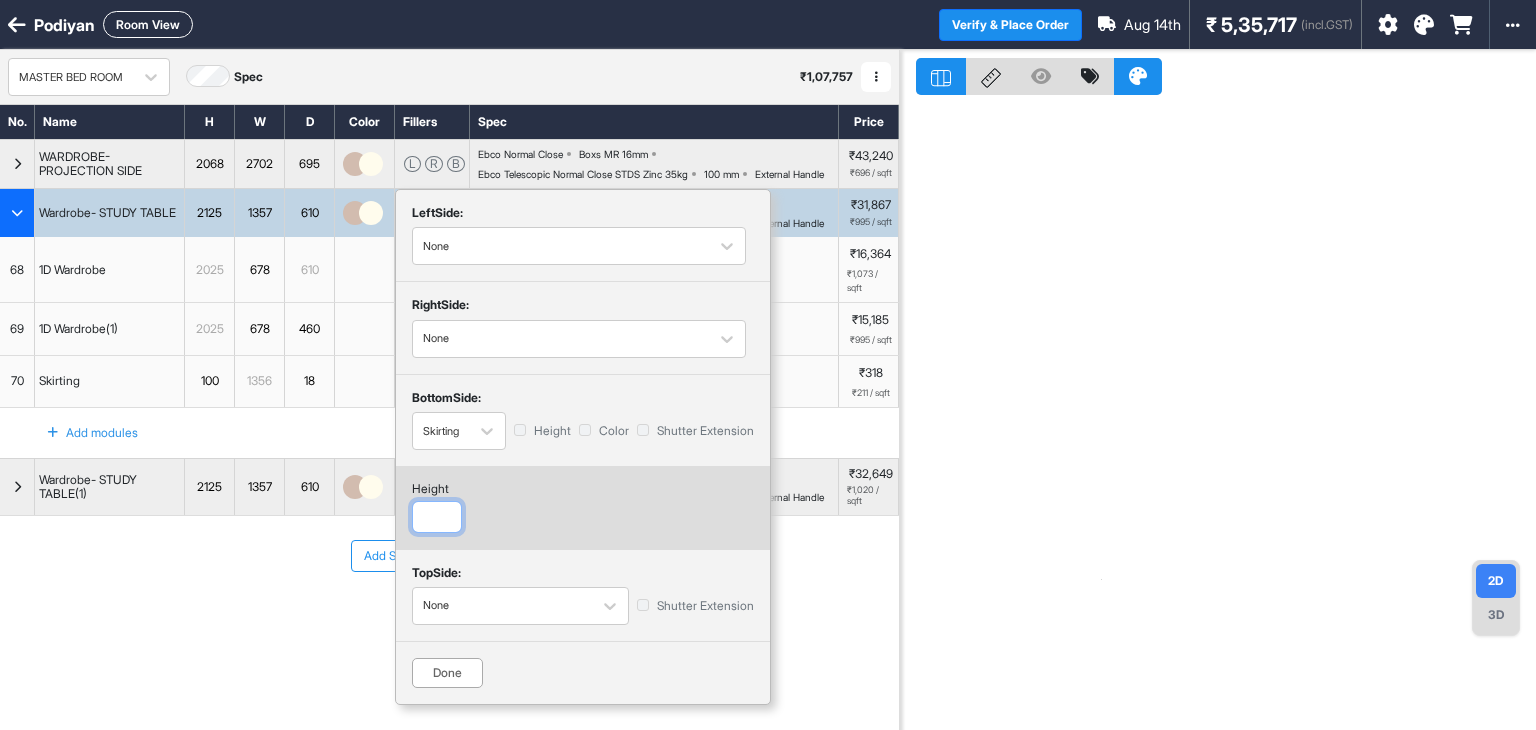 click at bounding box center [437, 517] 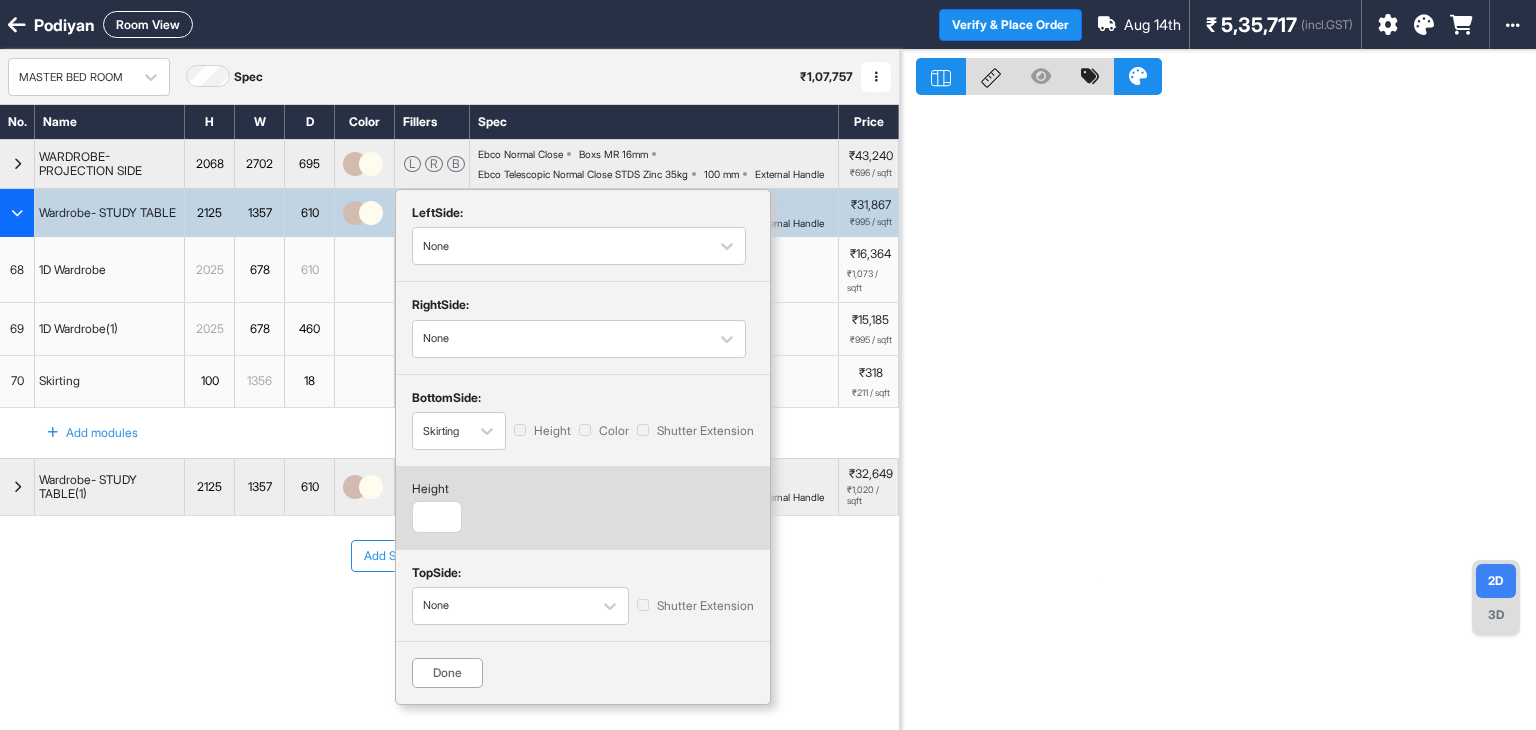 click on "Done" at bounding box center [447, 673] 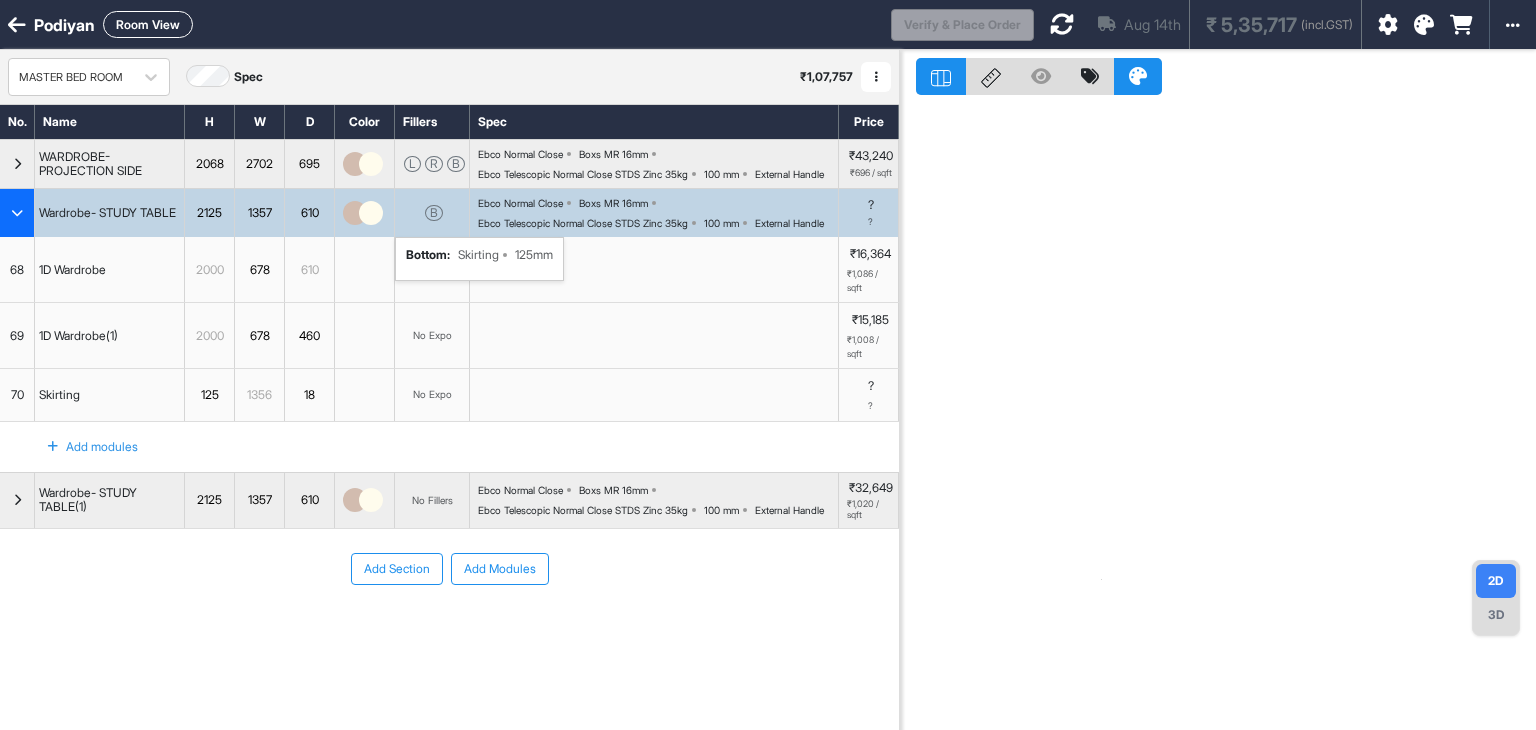 click on "Add Section Add Modules" at bounding box center [449, 629] 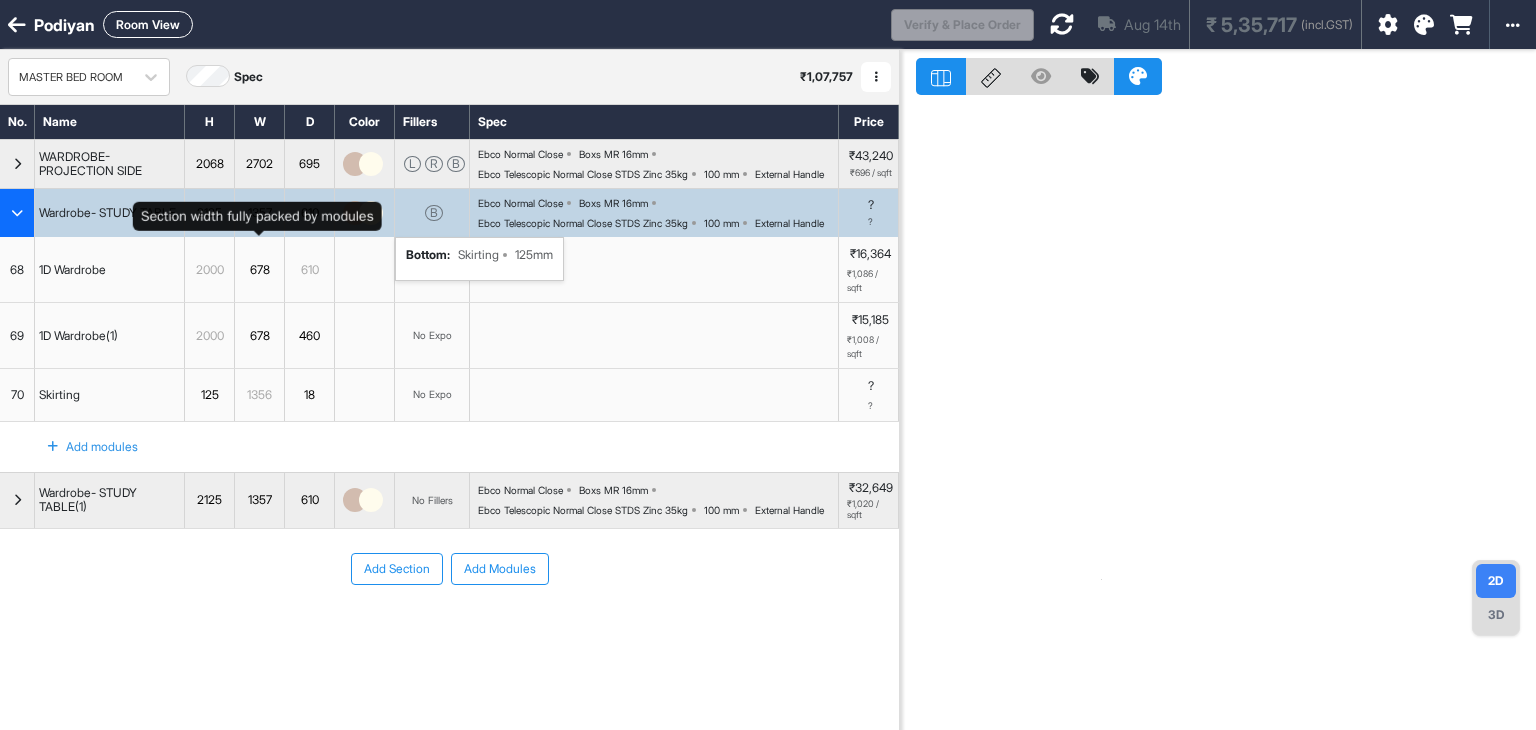 click on "1357" at bounding box center [259, 213] 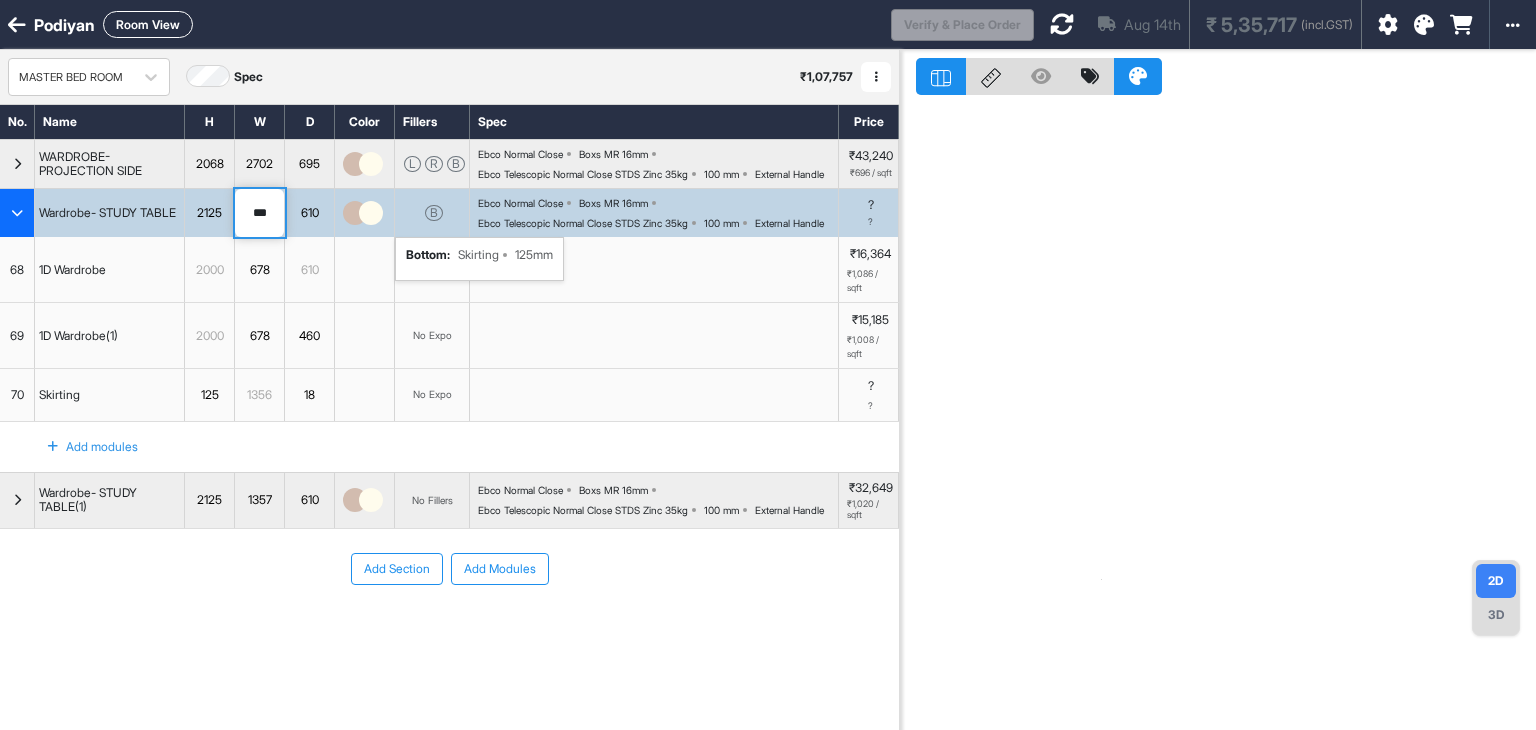 type on "****" 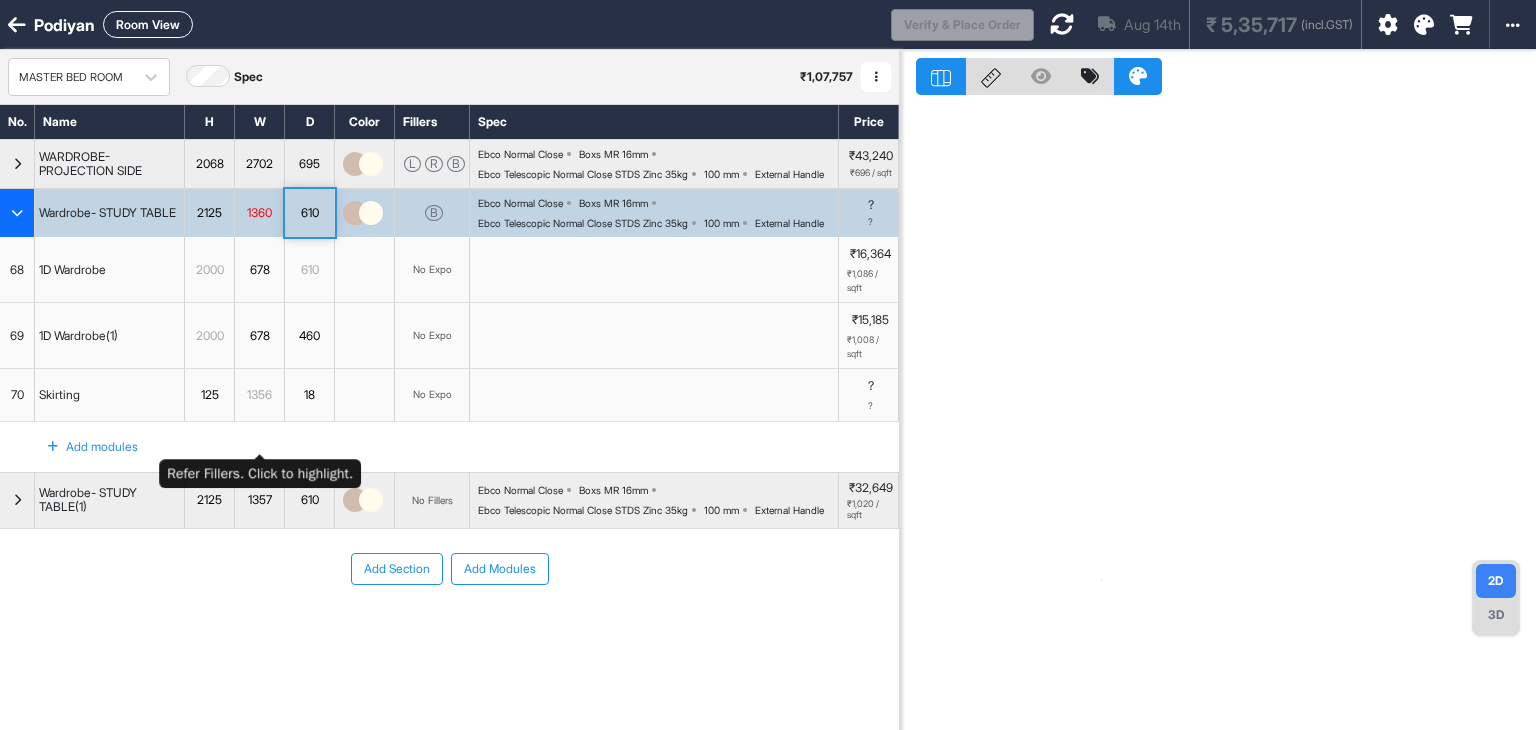 click on "1356" at bounding box center (259, 395) 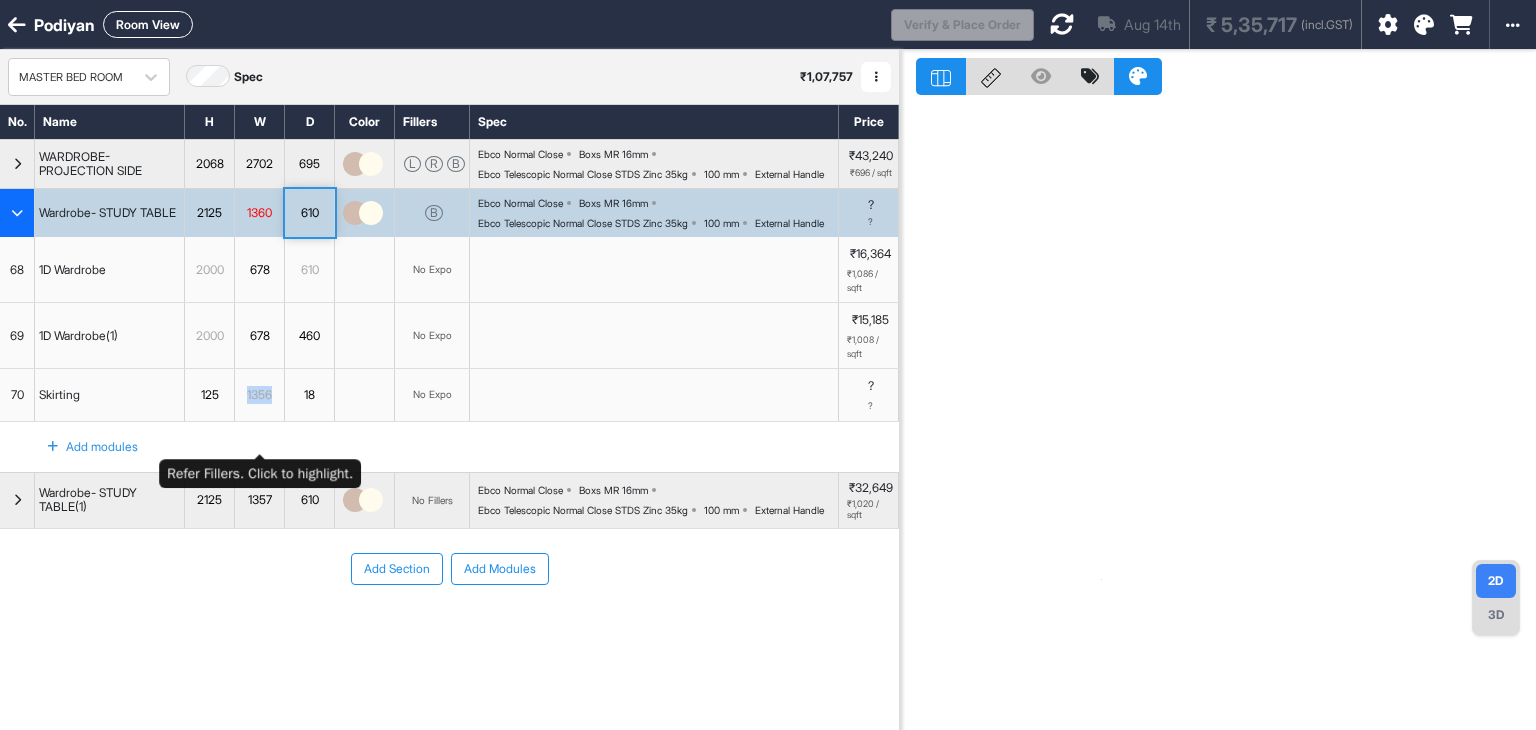click on "1356" at bounding box center [259, 395] 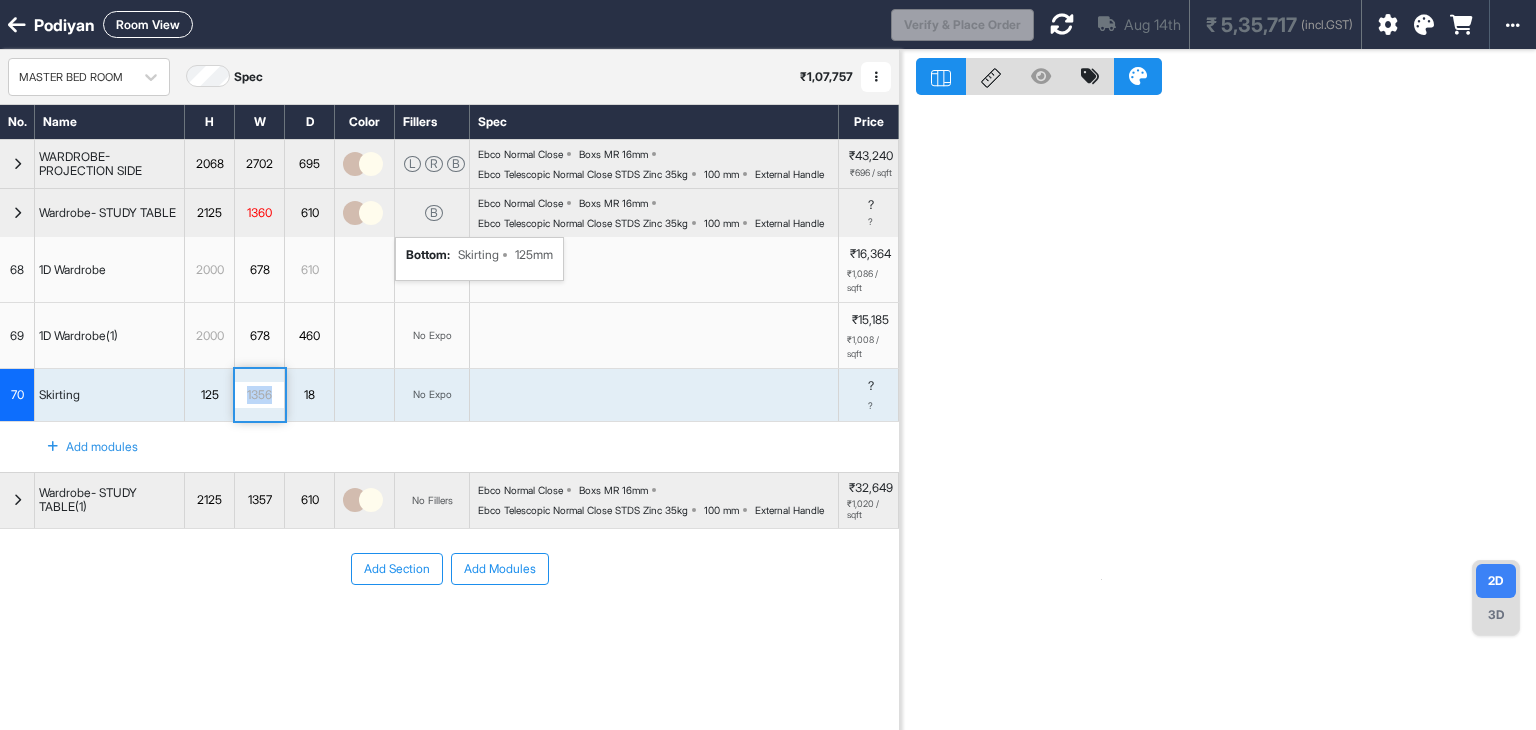 click on "B" at bounding box center (434, 213) 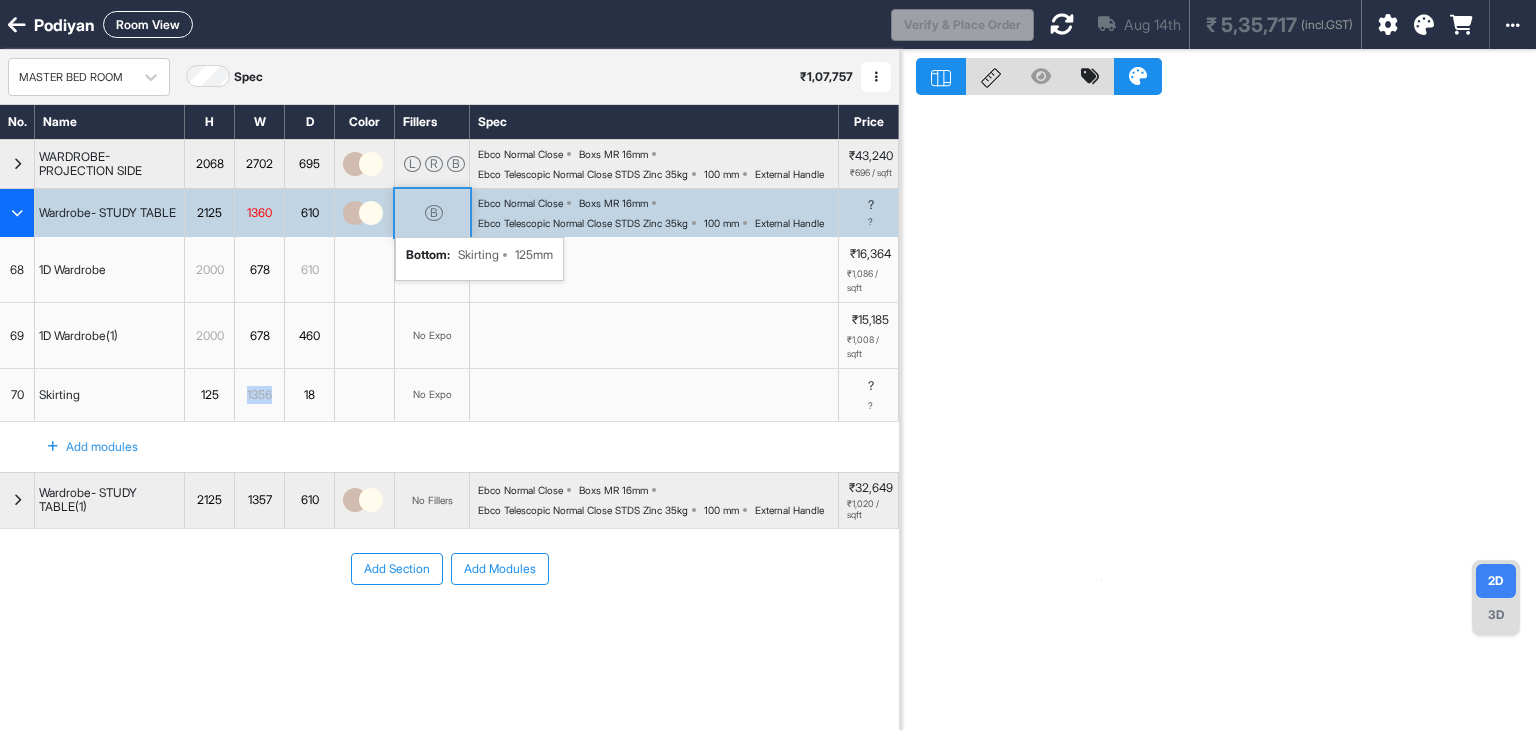 click on "B" at bounding box center [434, 213] 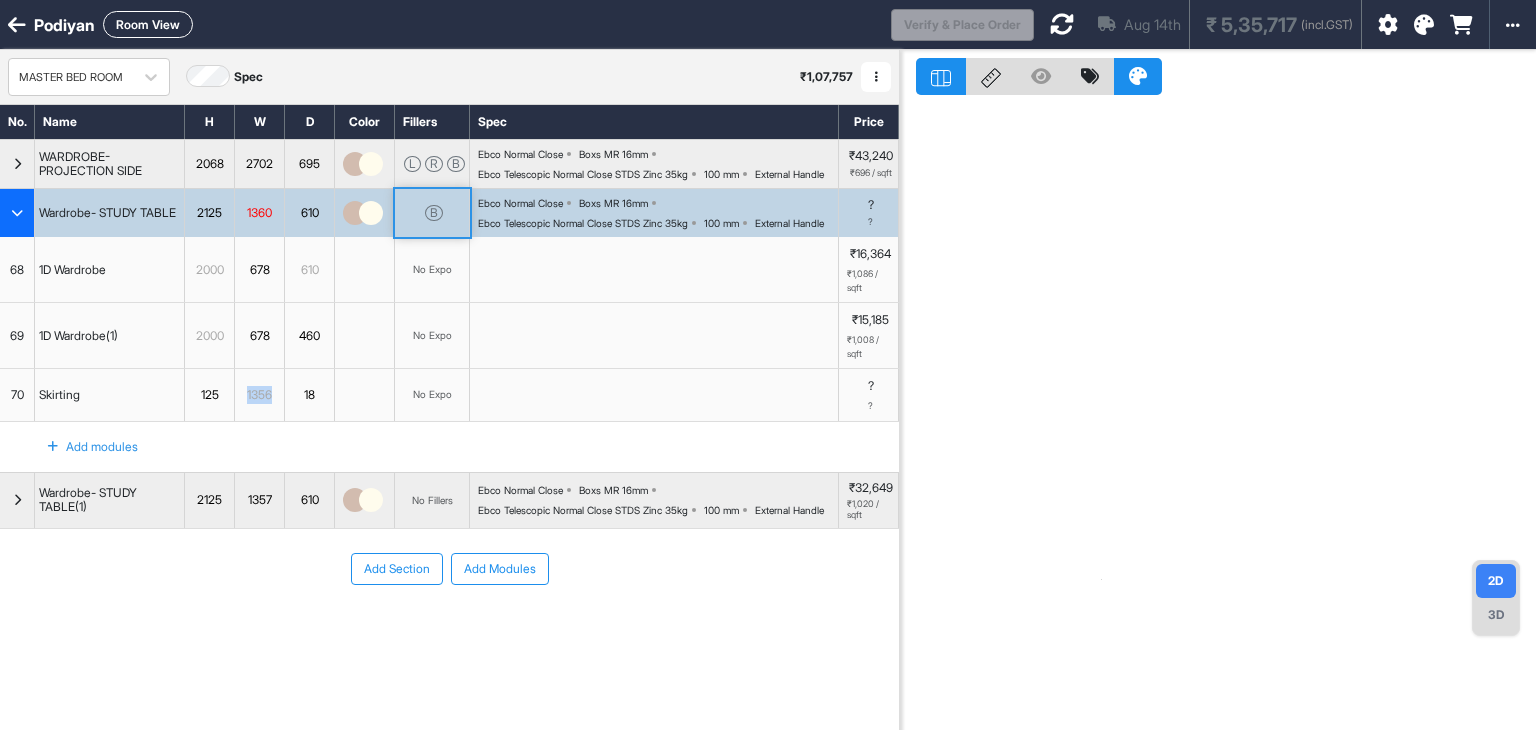 click at bounding box center (1218, 415) 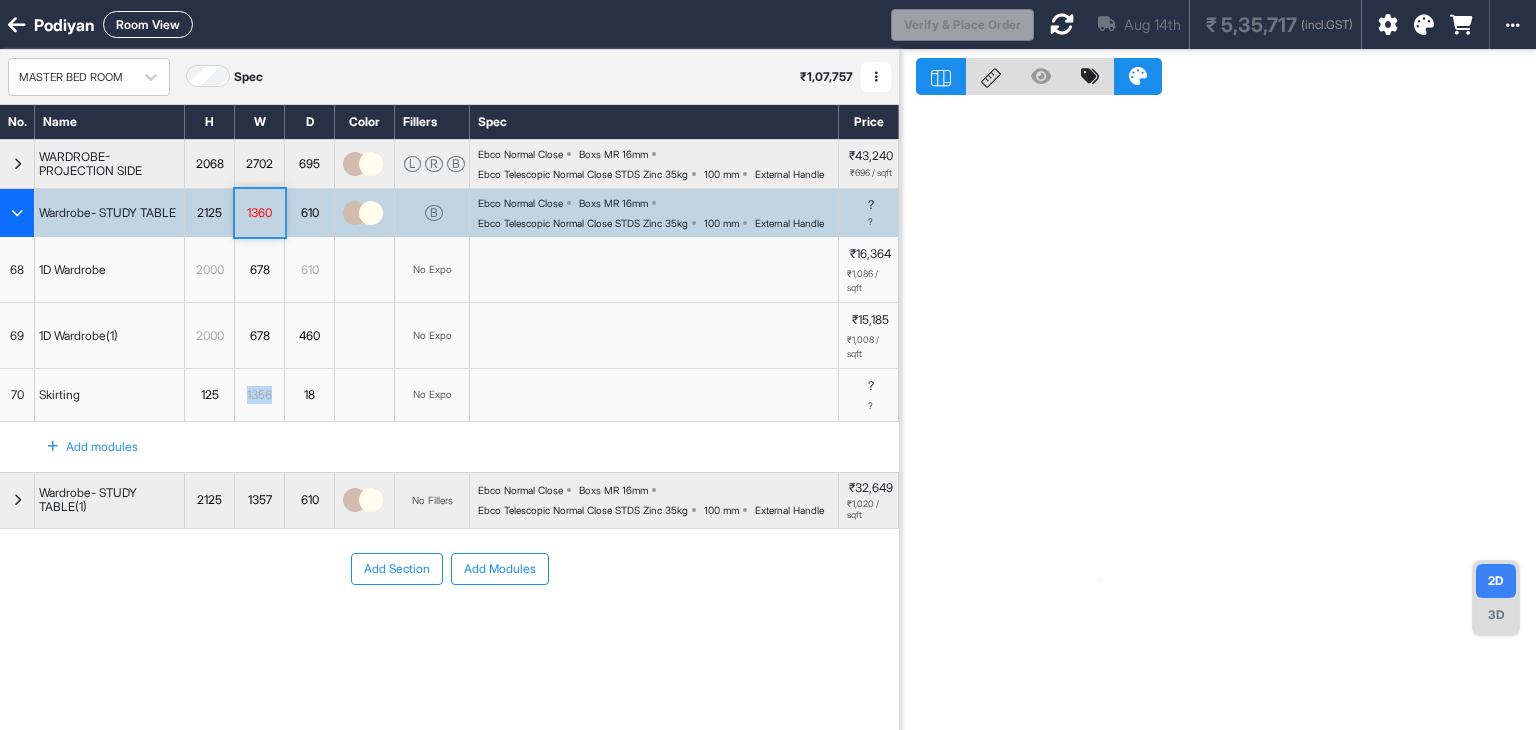 click on "1360" at bounding box center [259, 213] 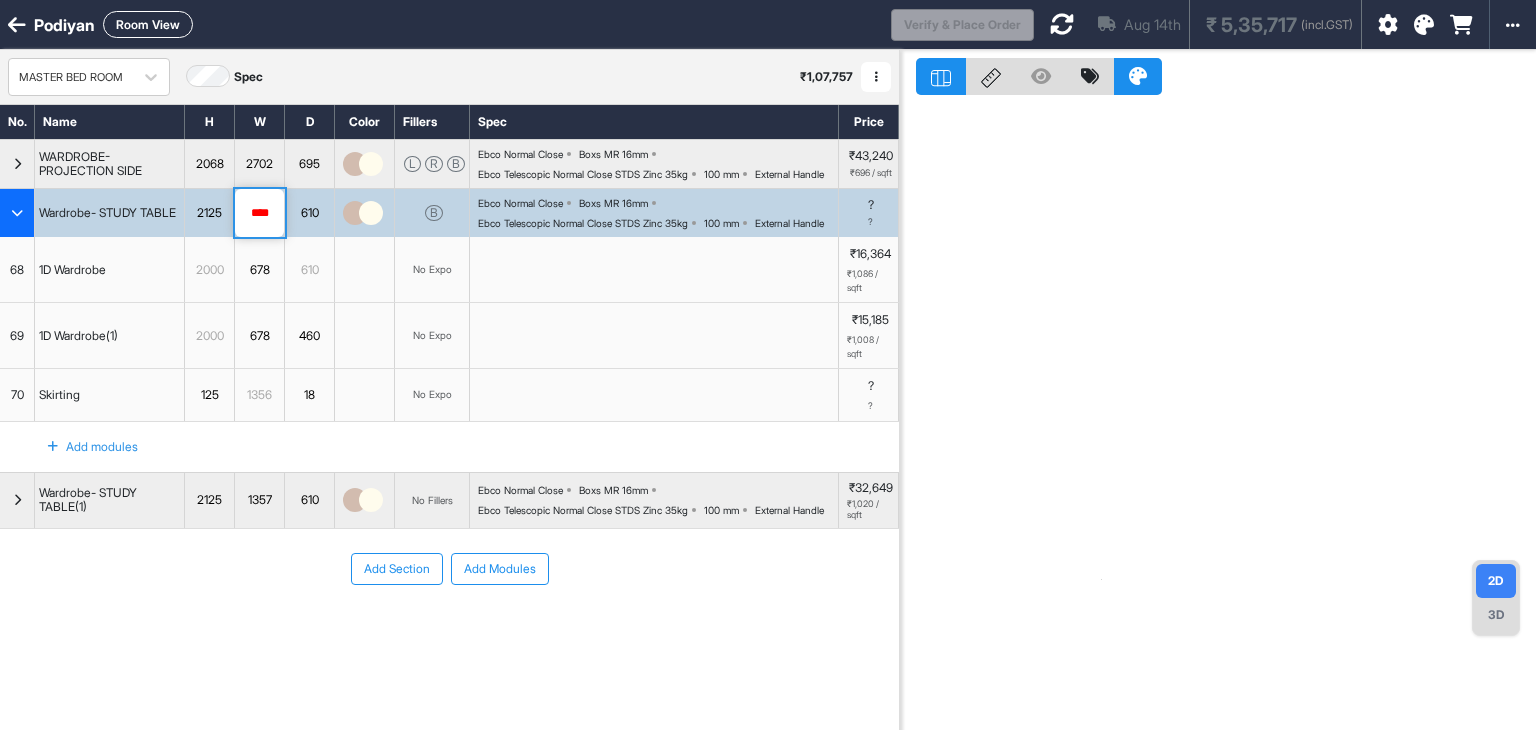 click on "Add modules" at bounding box center (449, 447) 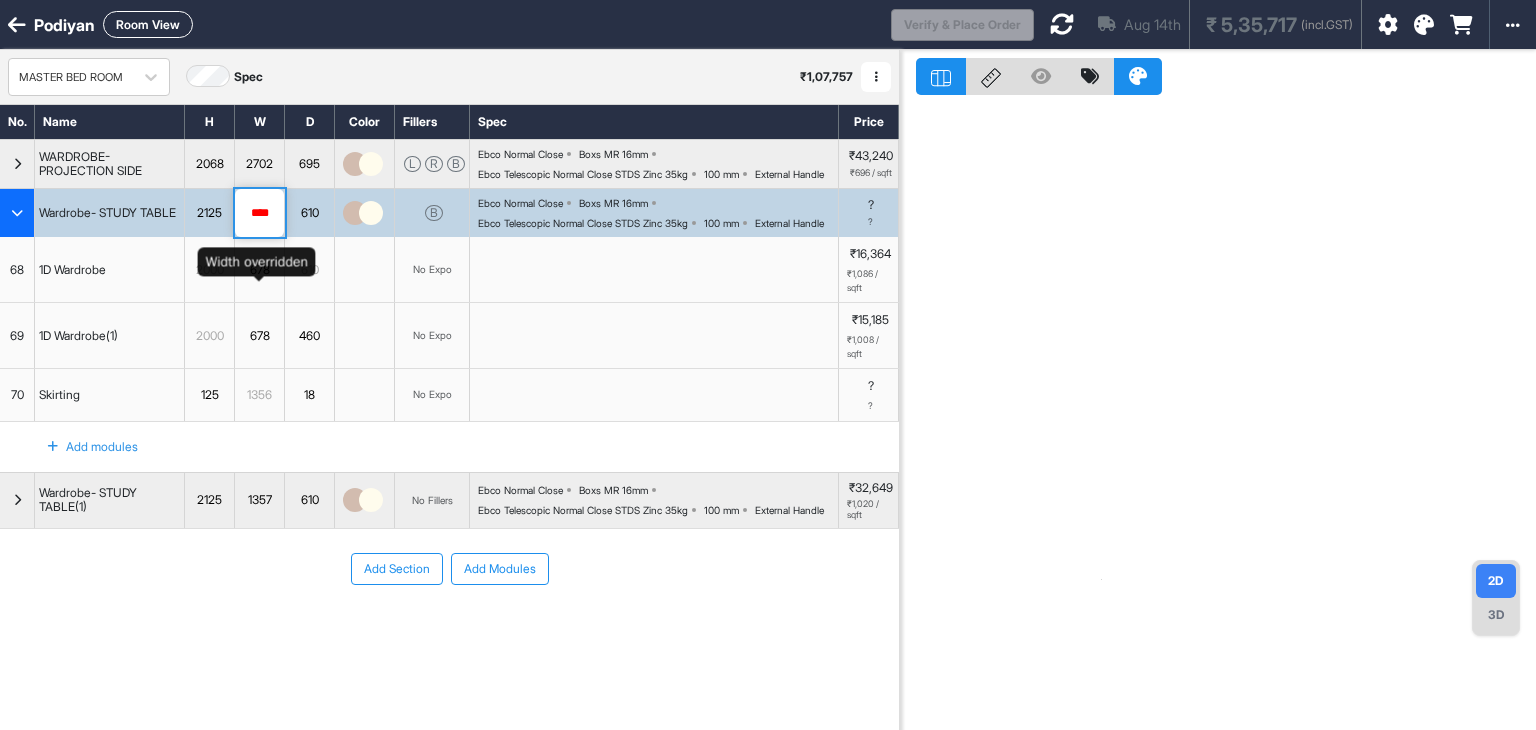 click on "678" at bounding box center [259, 270] 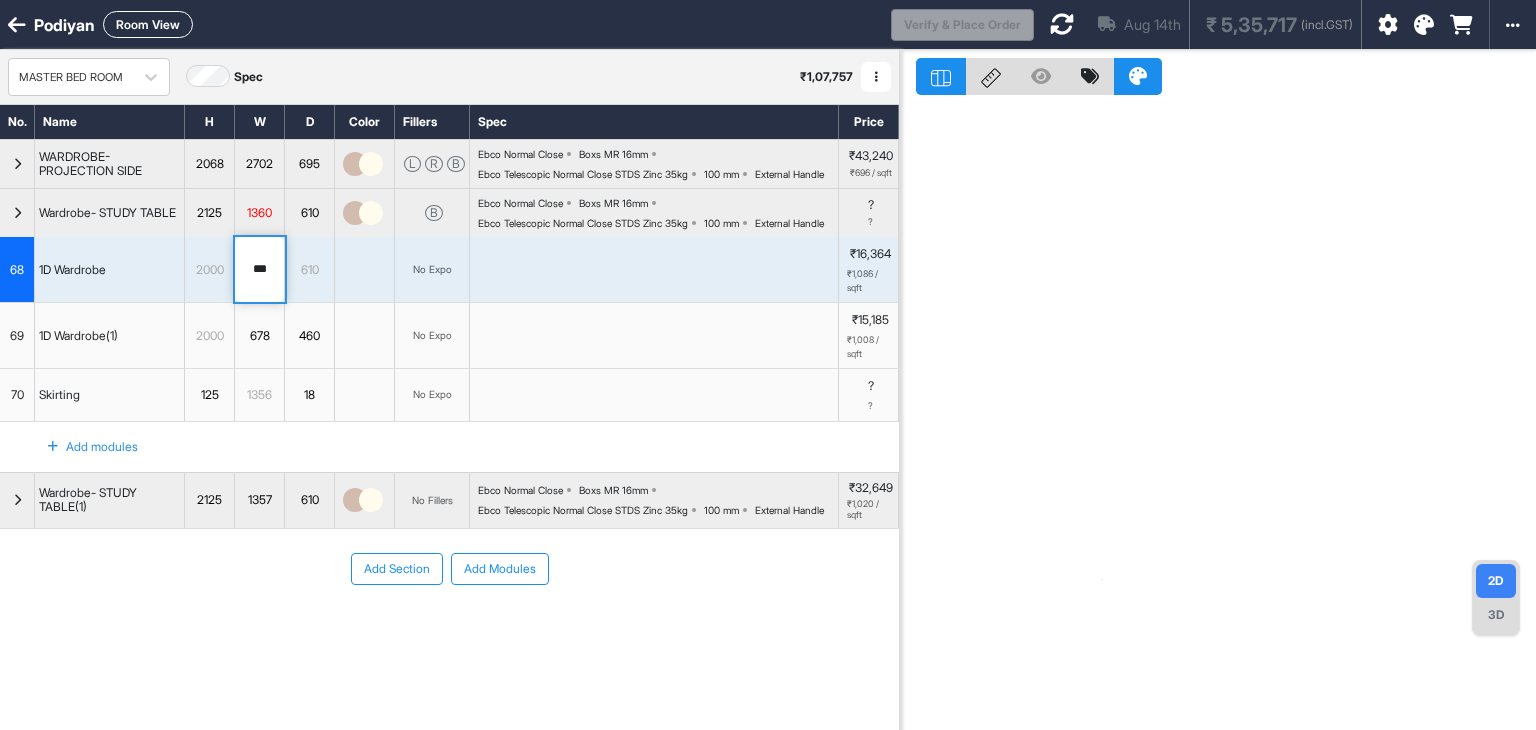click on "1360" at bounding box center [259, 213] 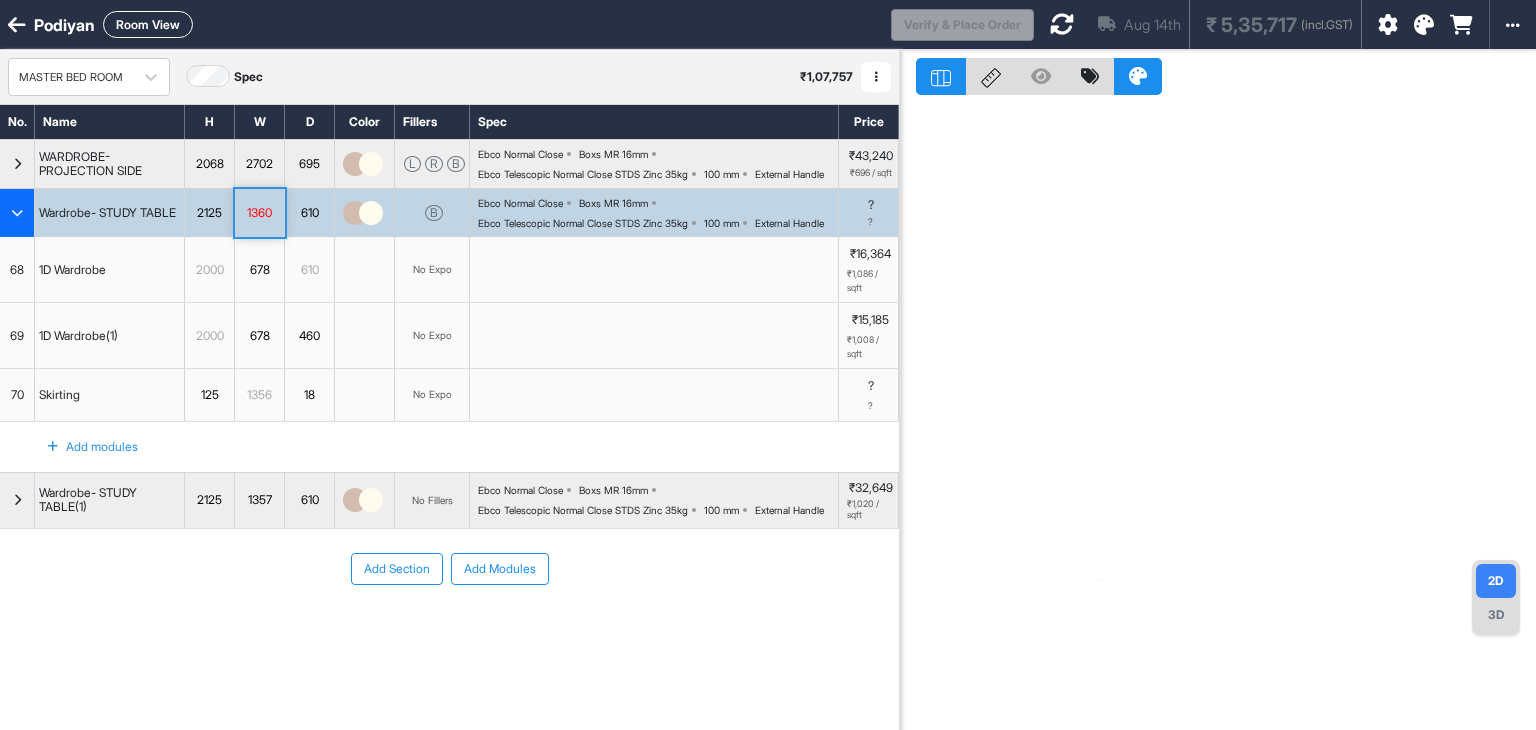 click on "1360" at bounding box center [259, 213] 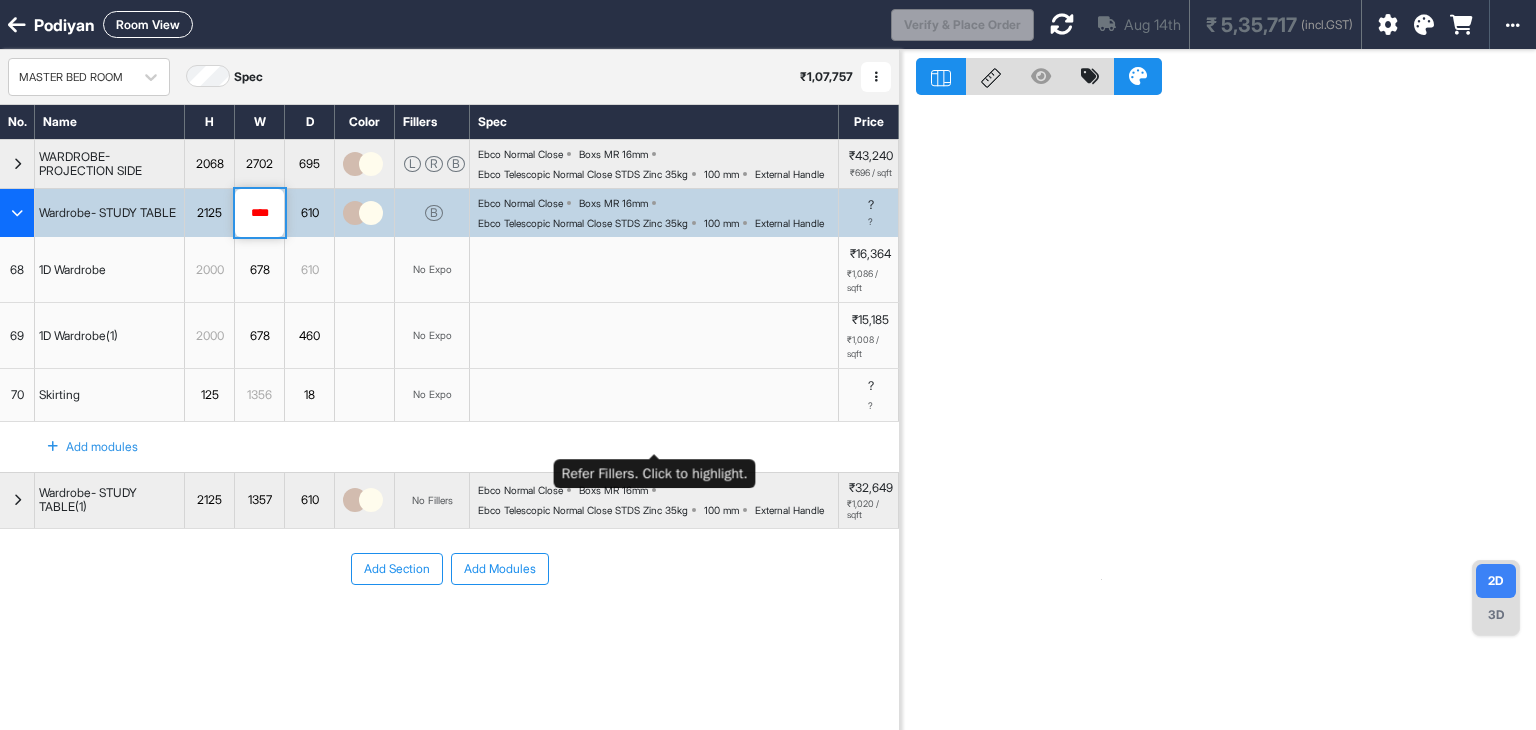 click at bounding box center [654, 395] 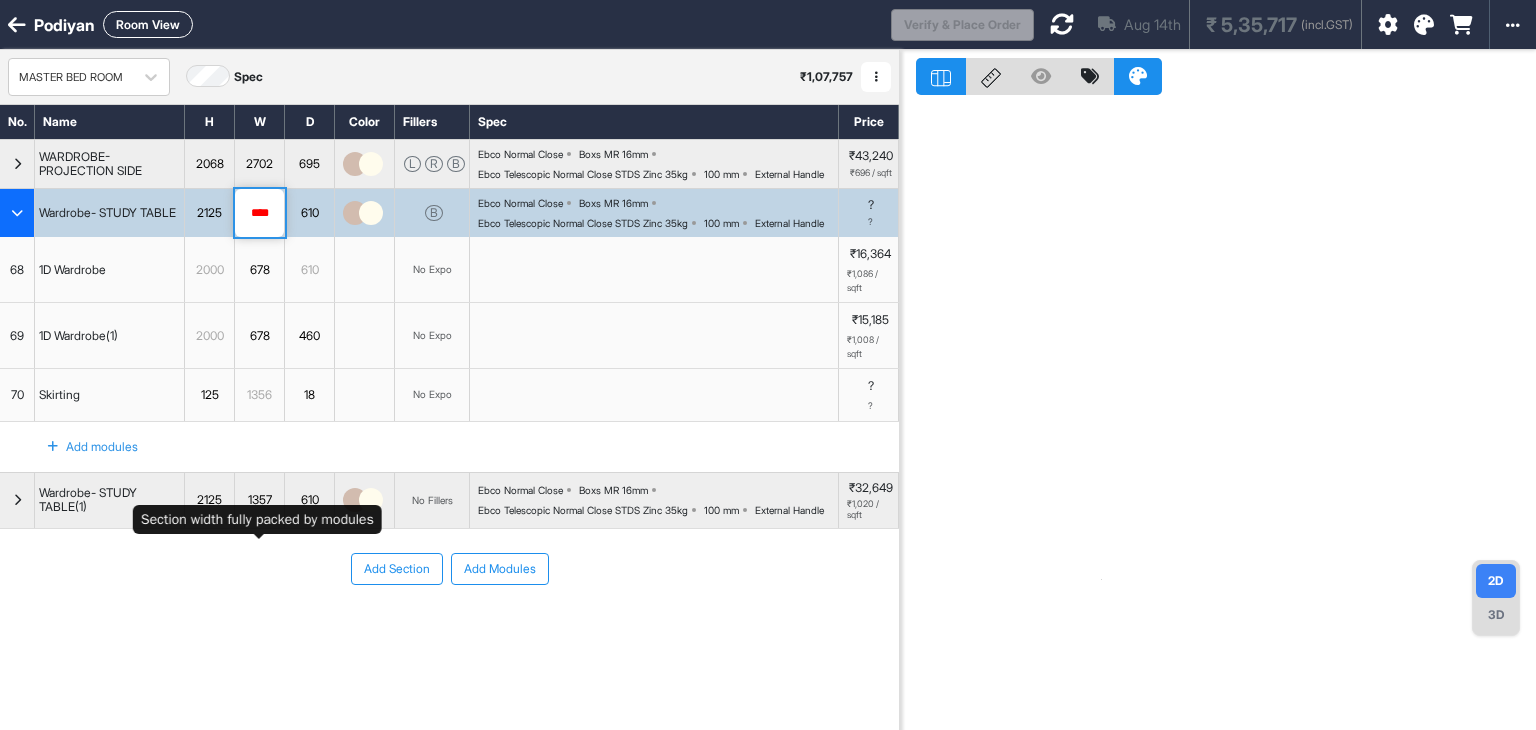 click on "1357" at bounding box center (259, 500) 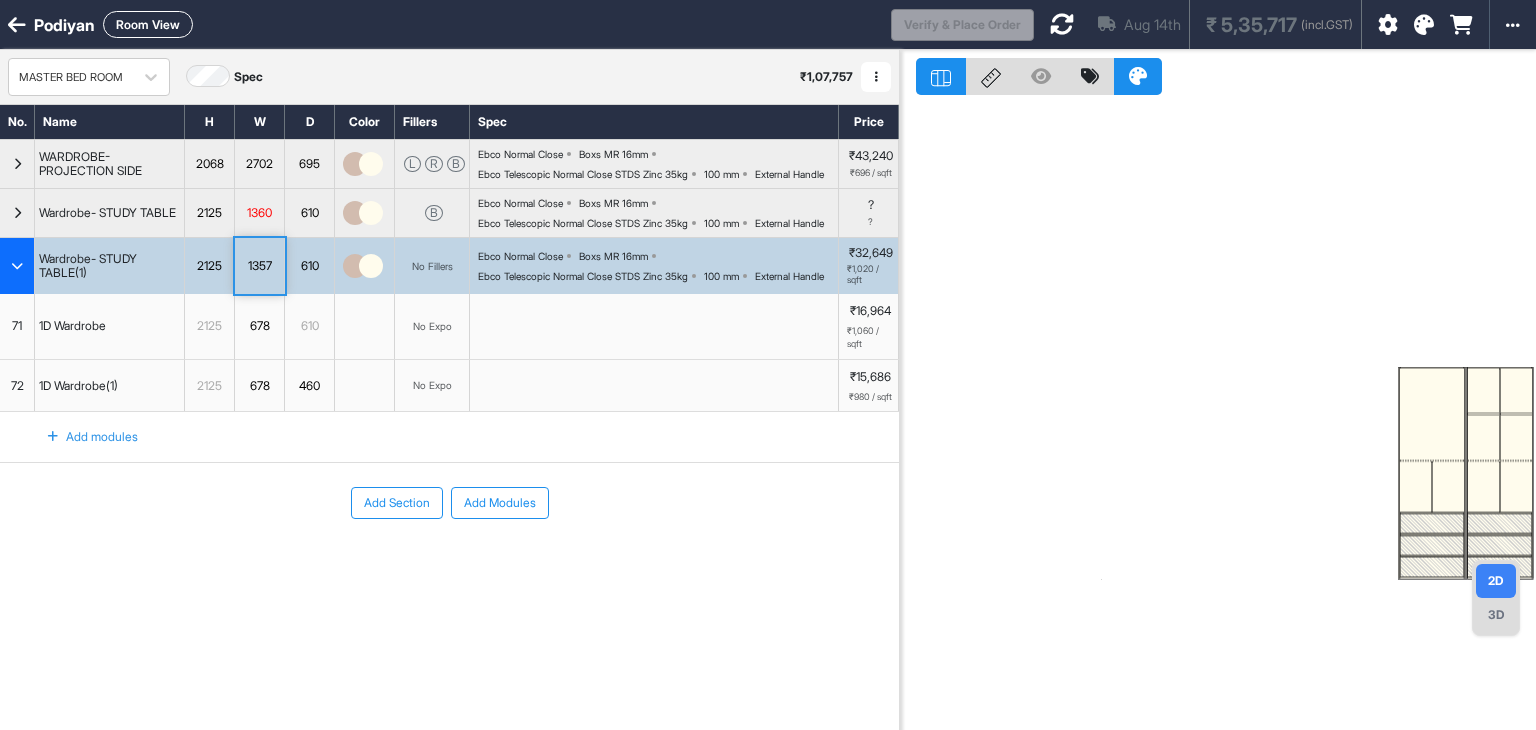 click on "1360" at bounding box center [259, 213] 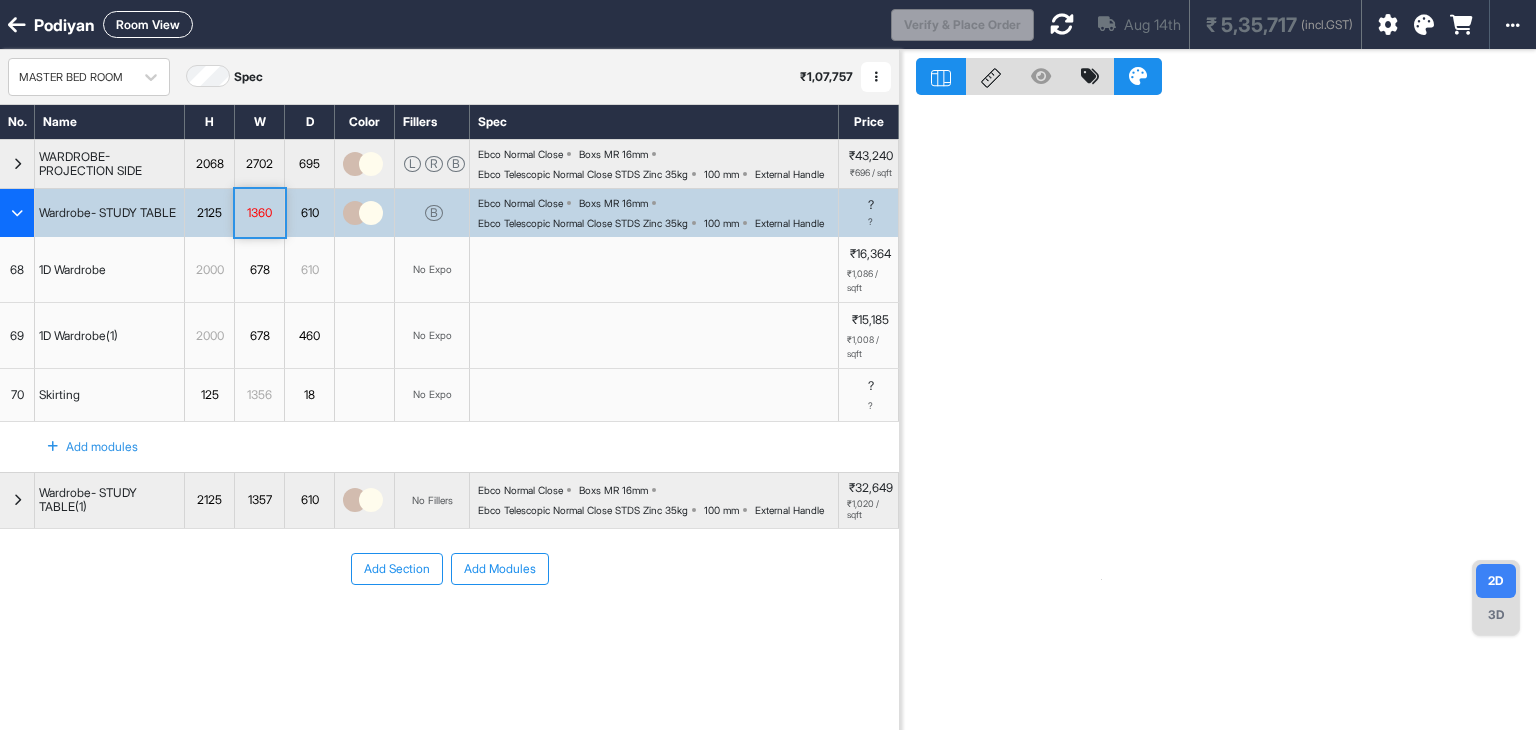click on "1360" at bounding box center [259, 213] 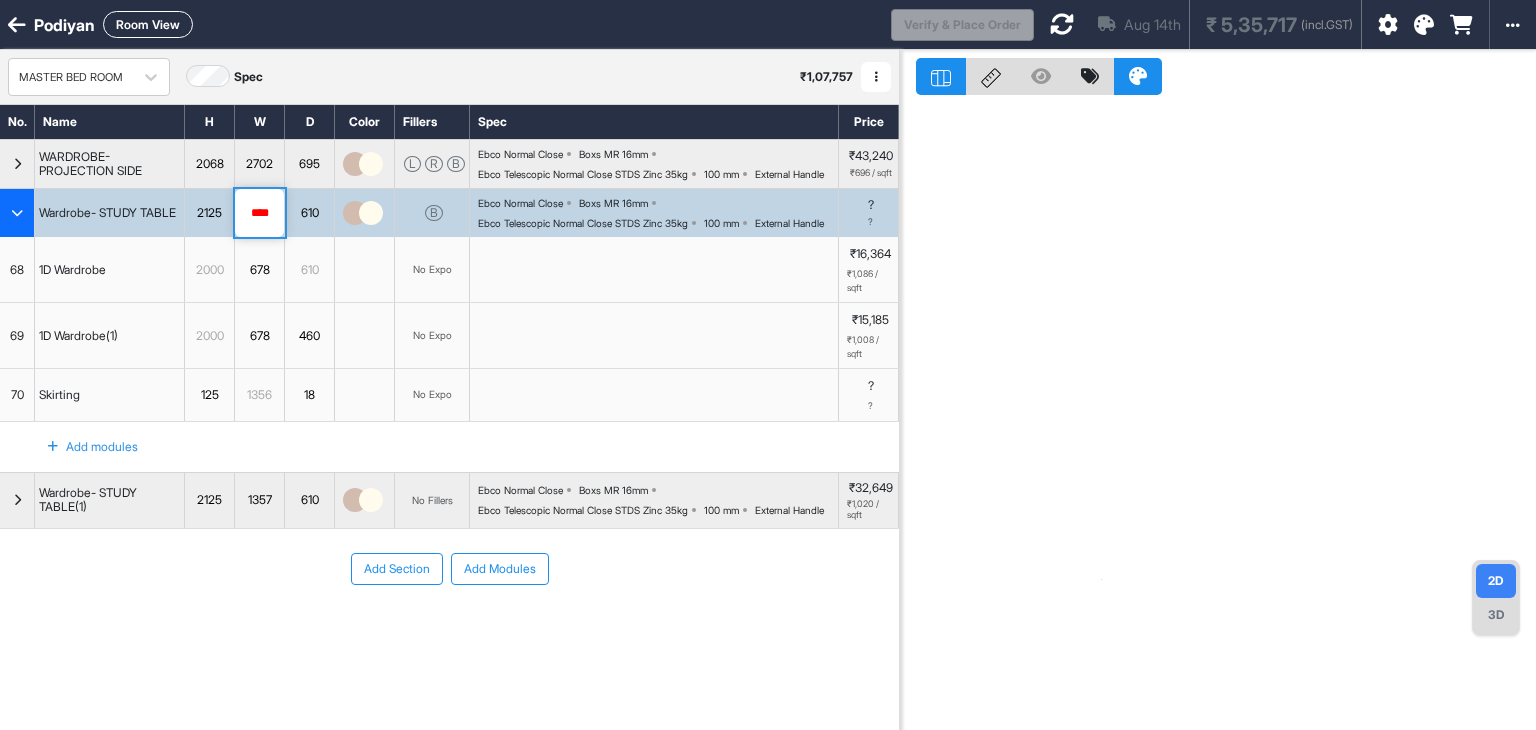 drag, startPoint x: 275, startPoint y: 245, endPoint x: 216, endPoint y: 243, distance: 59.03389 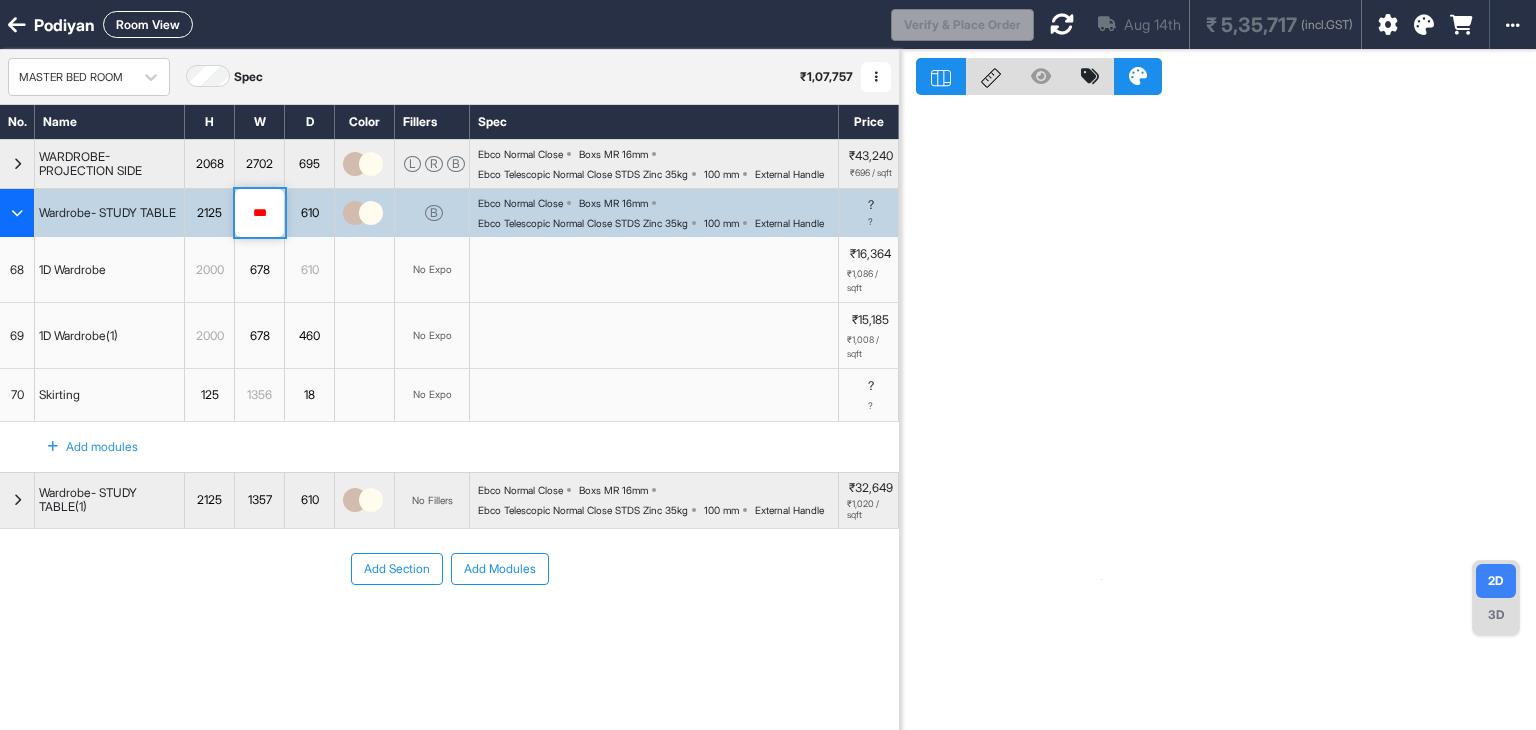 type on "****" 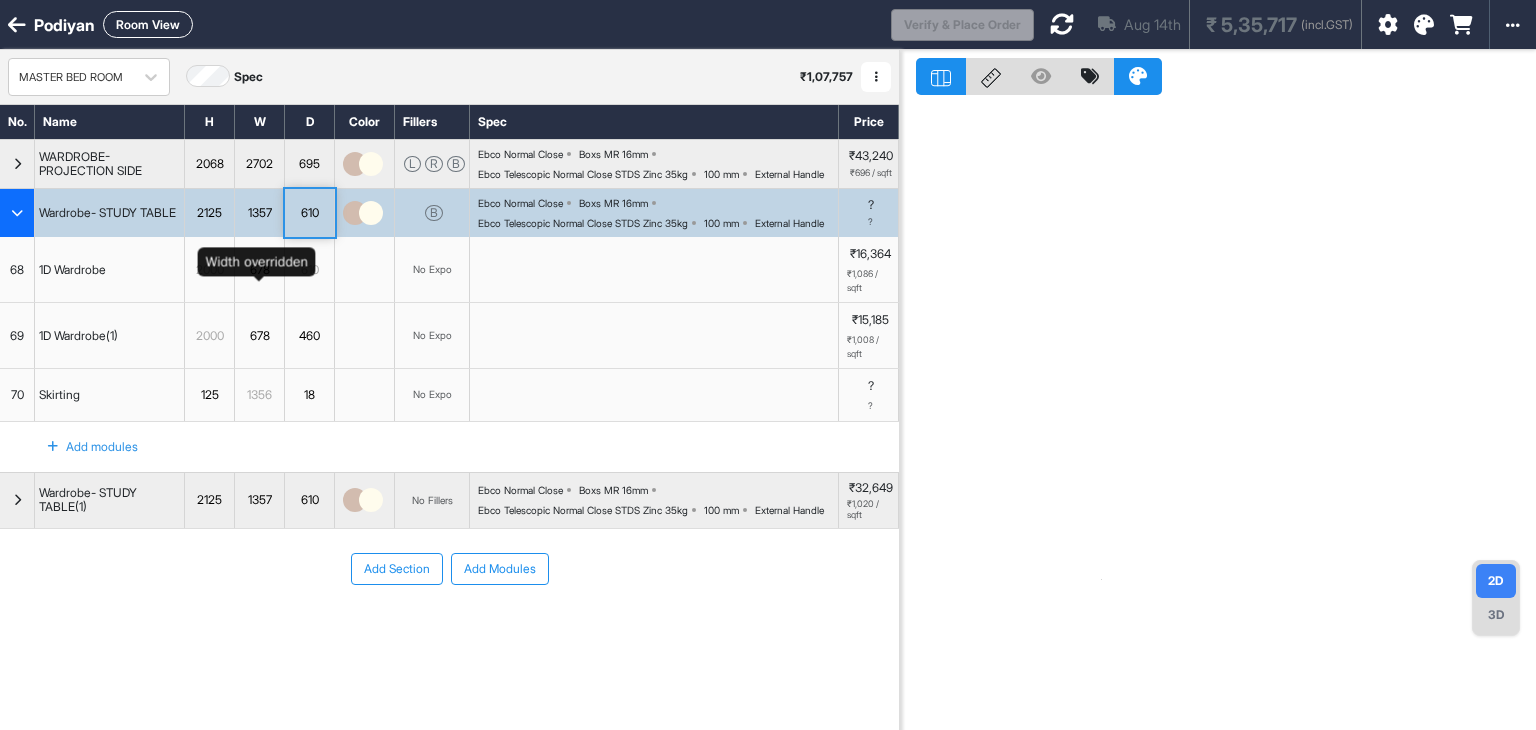click on "678" at bounding box center [259, 270] 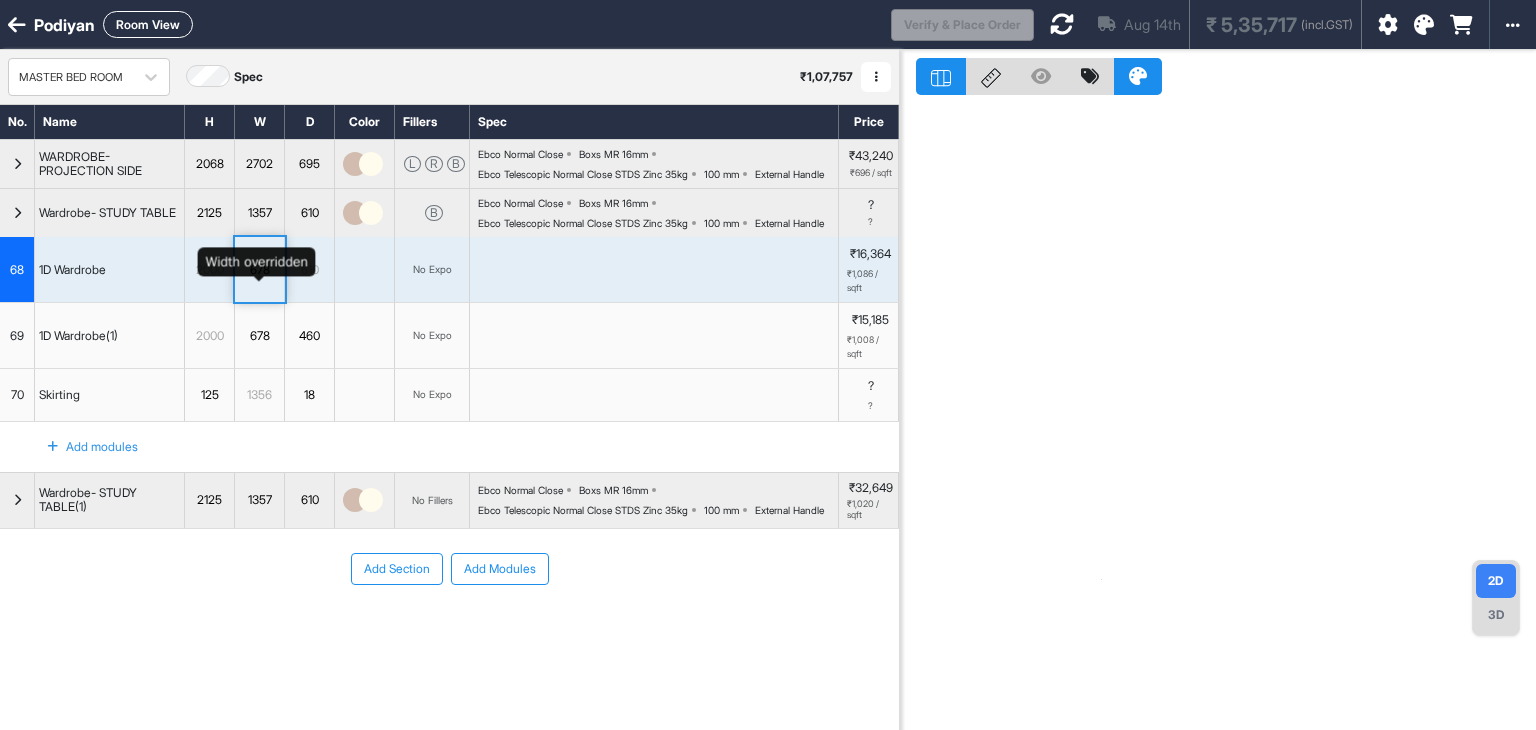 click on "678" at bounding box center [259, 270] 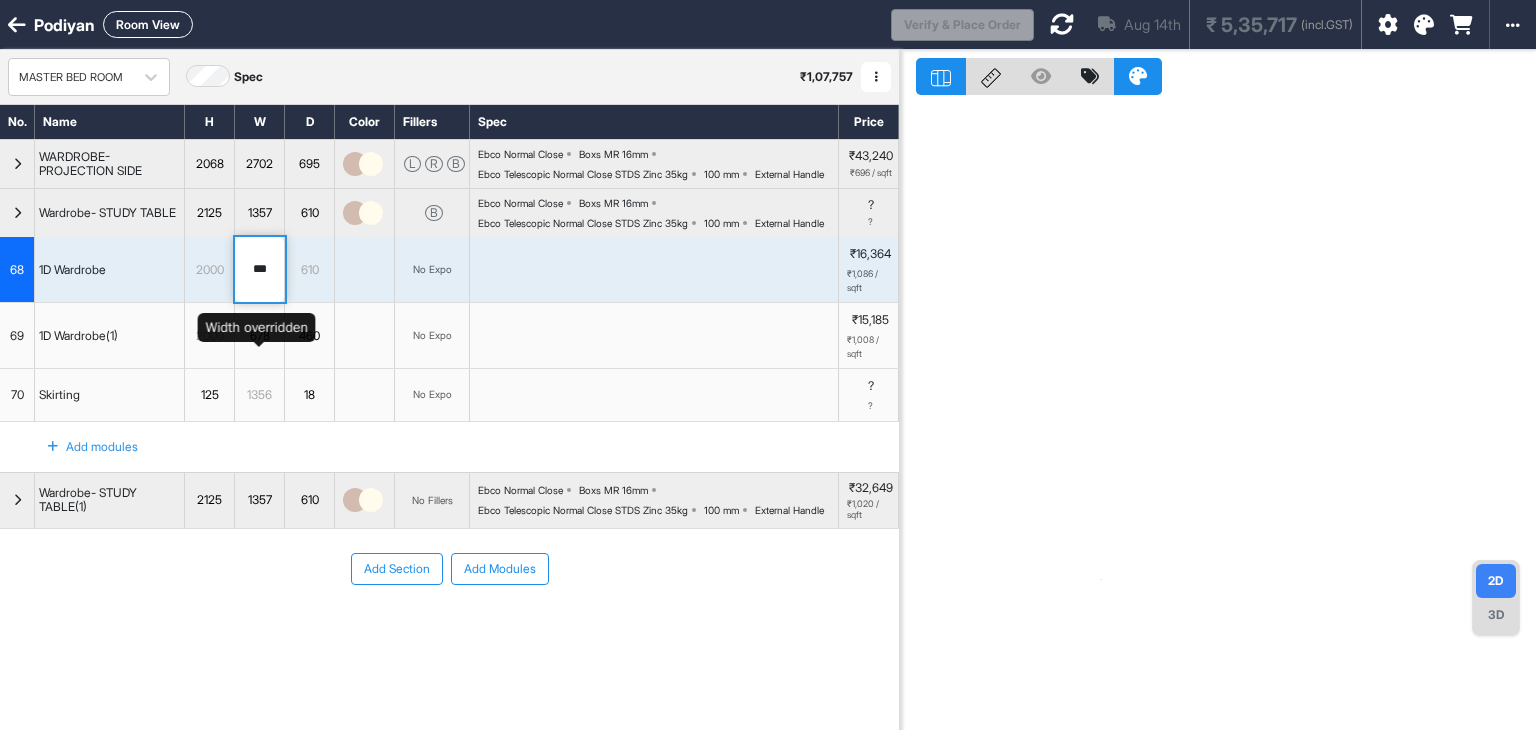 type on "***" 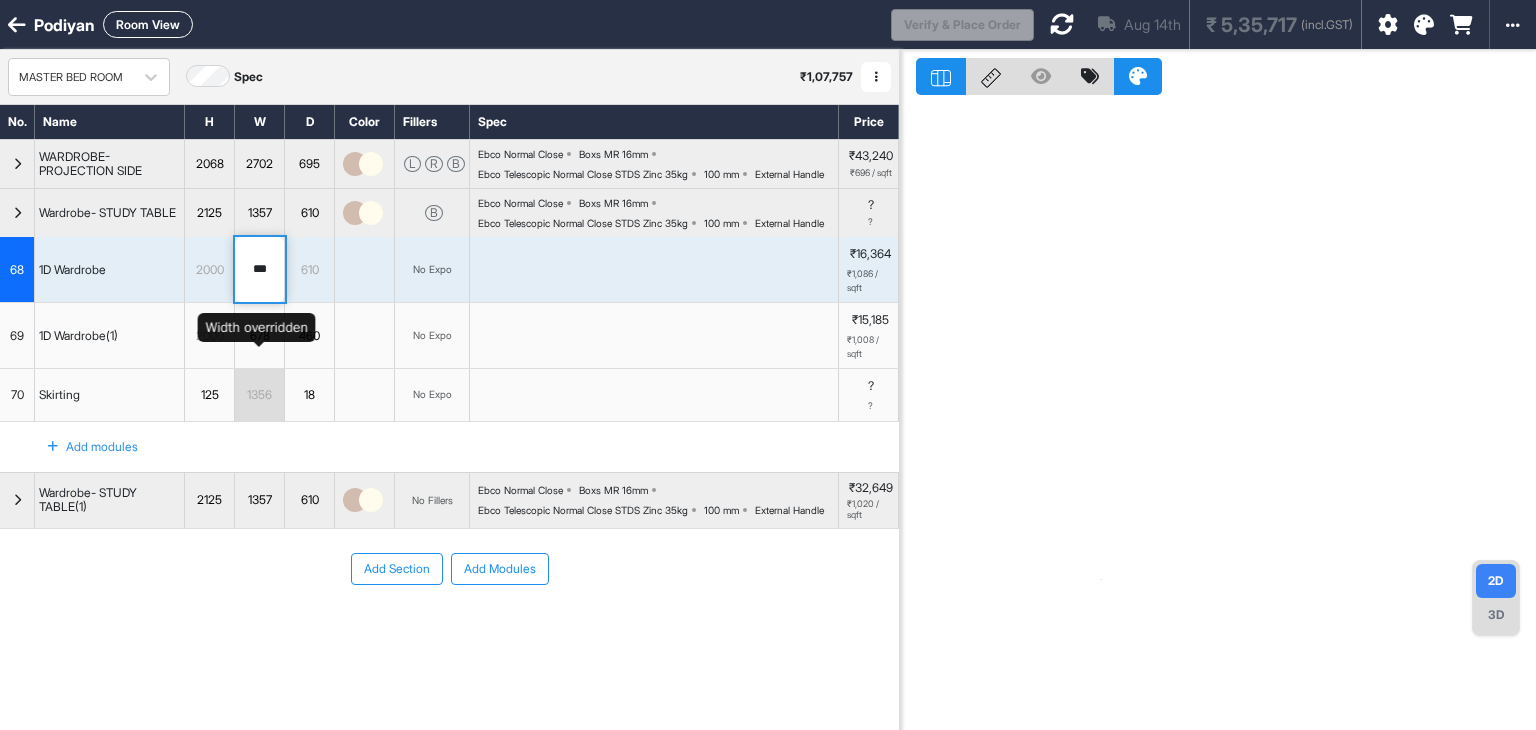 click on "678" at bounding box center [259, 336] 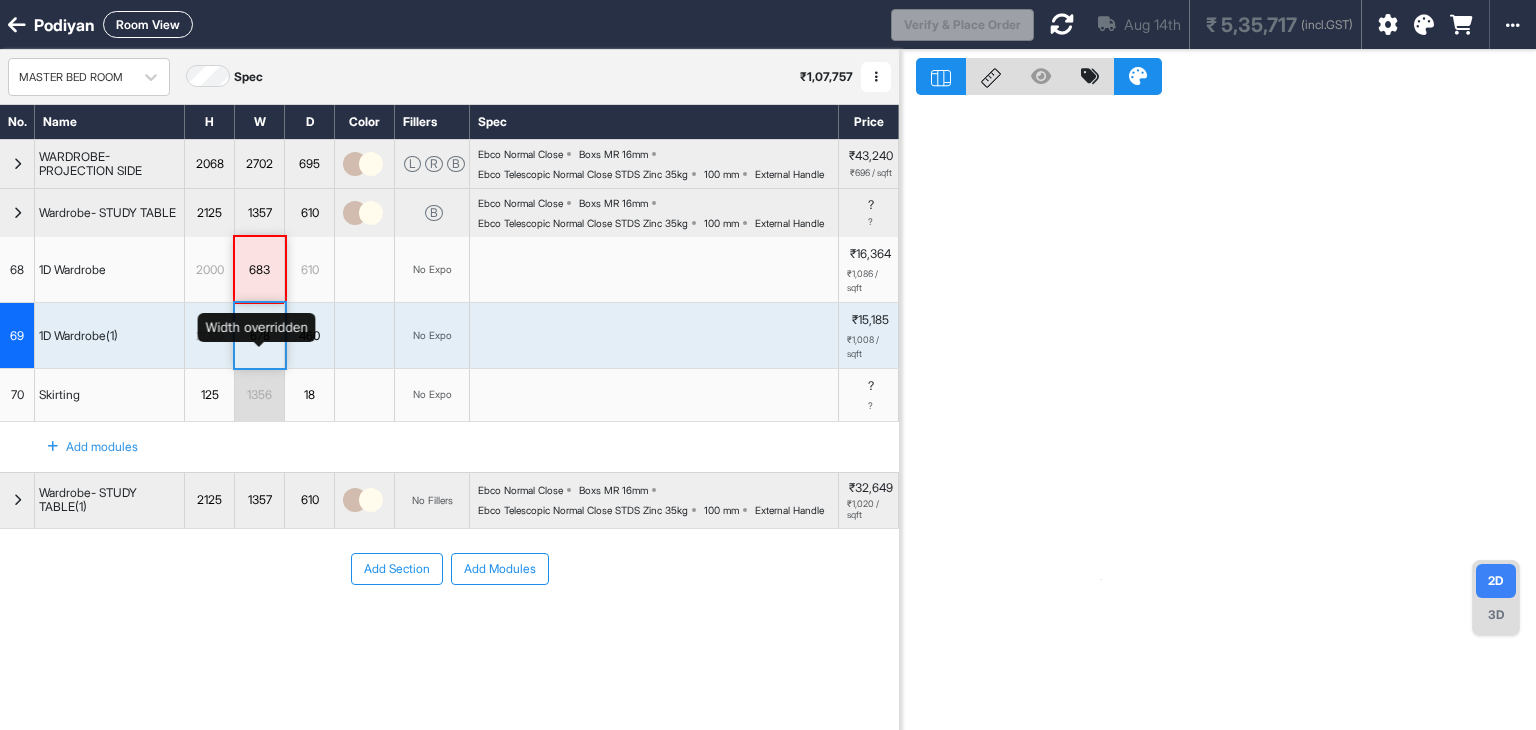 click on "678" at bounding box center (259, 336) 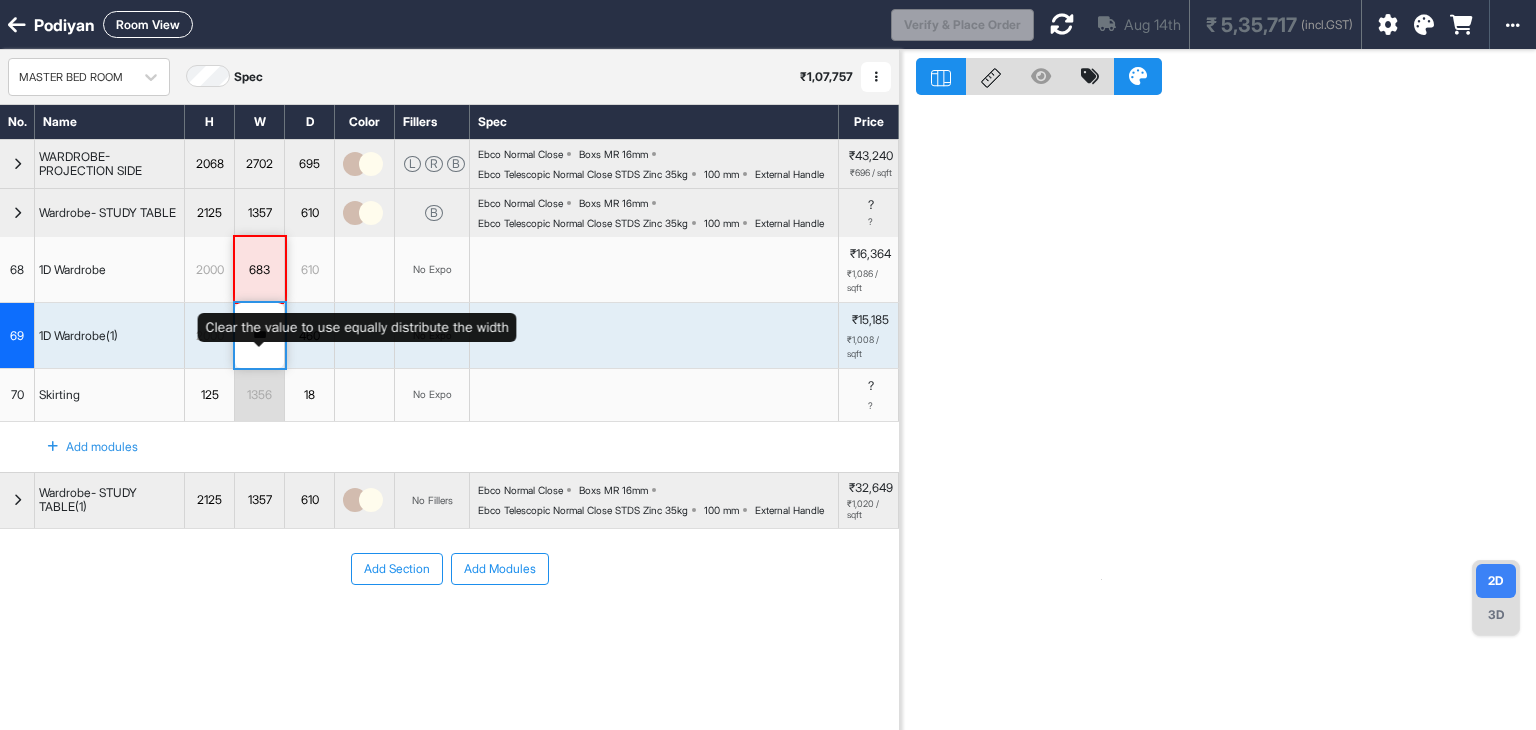 type on "***" 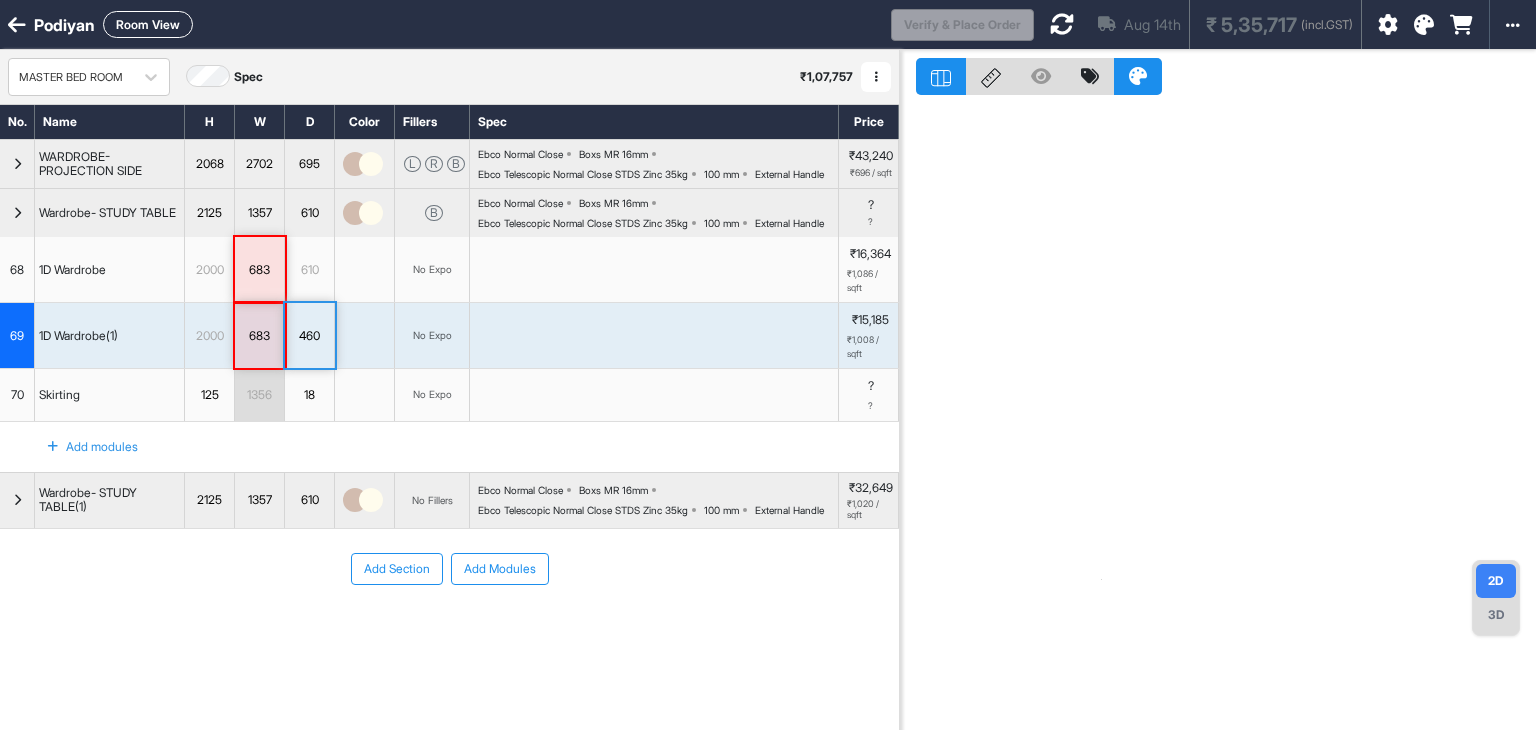 click at bounding box center (654, 395) 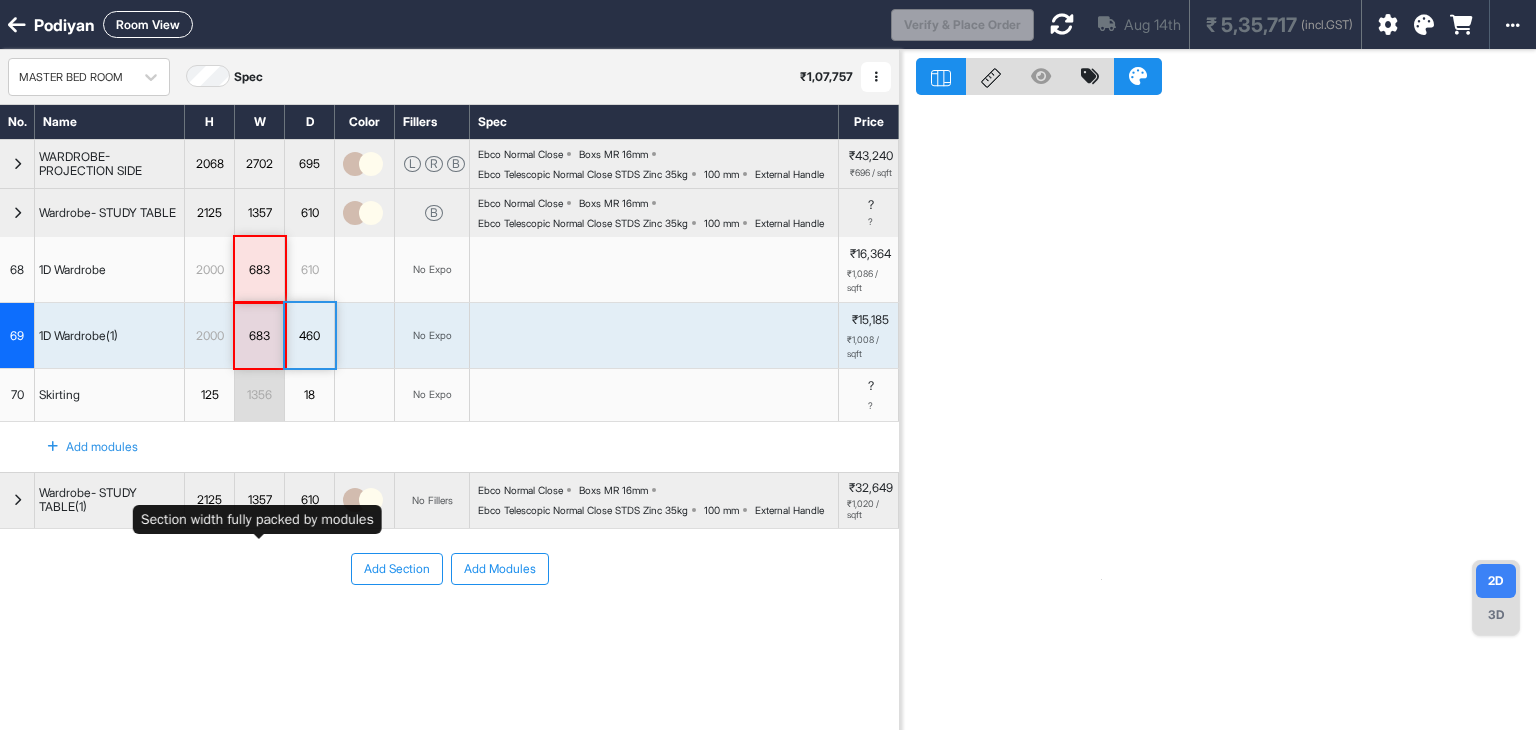 click on "1357" at bounding box center (259, 500) 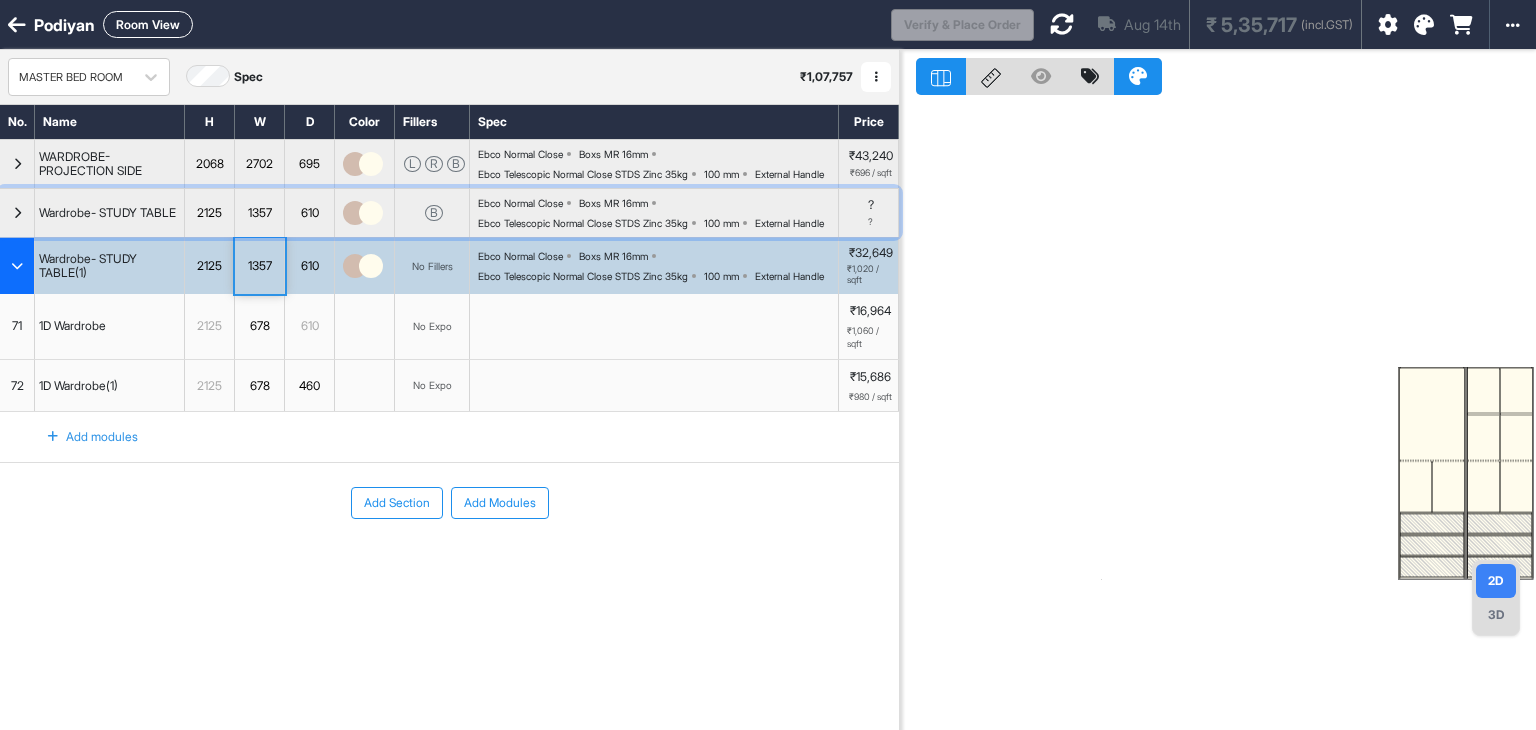 click at bounding box center [17, 213] 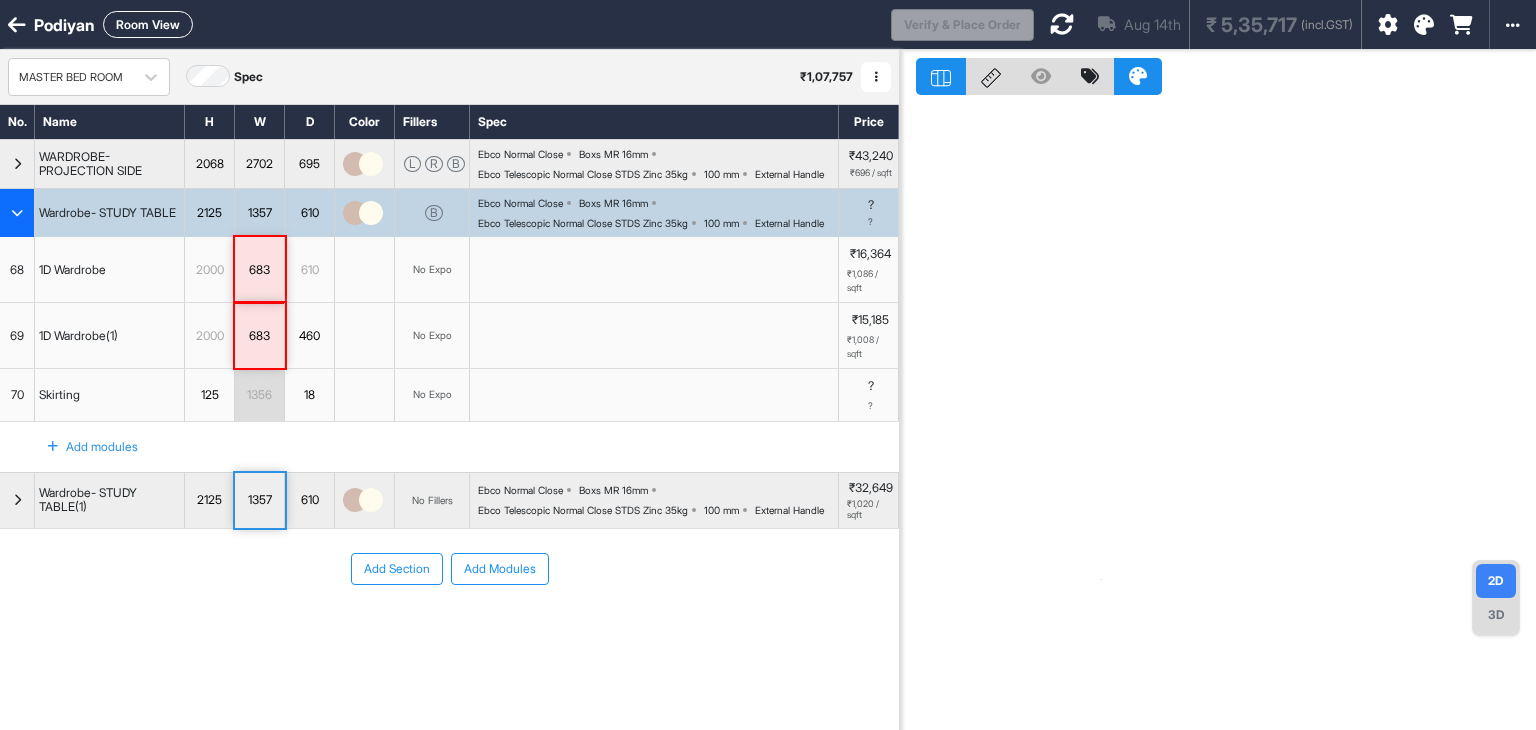 click on "1357" at bounding box center (259, 213) 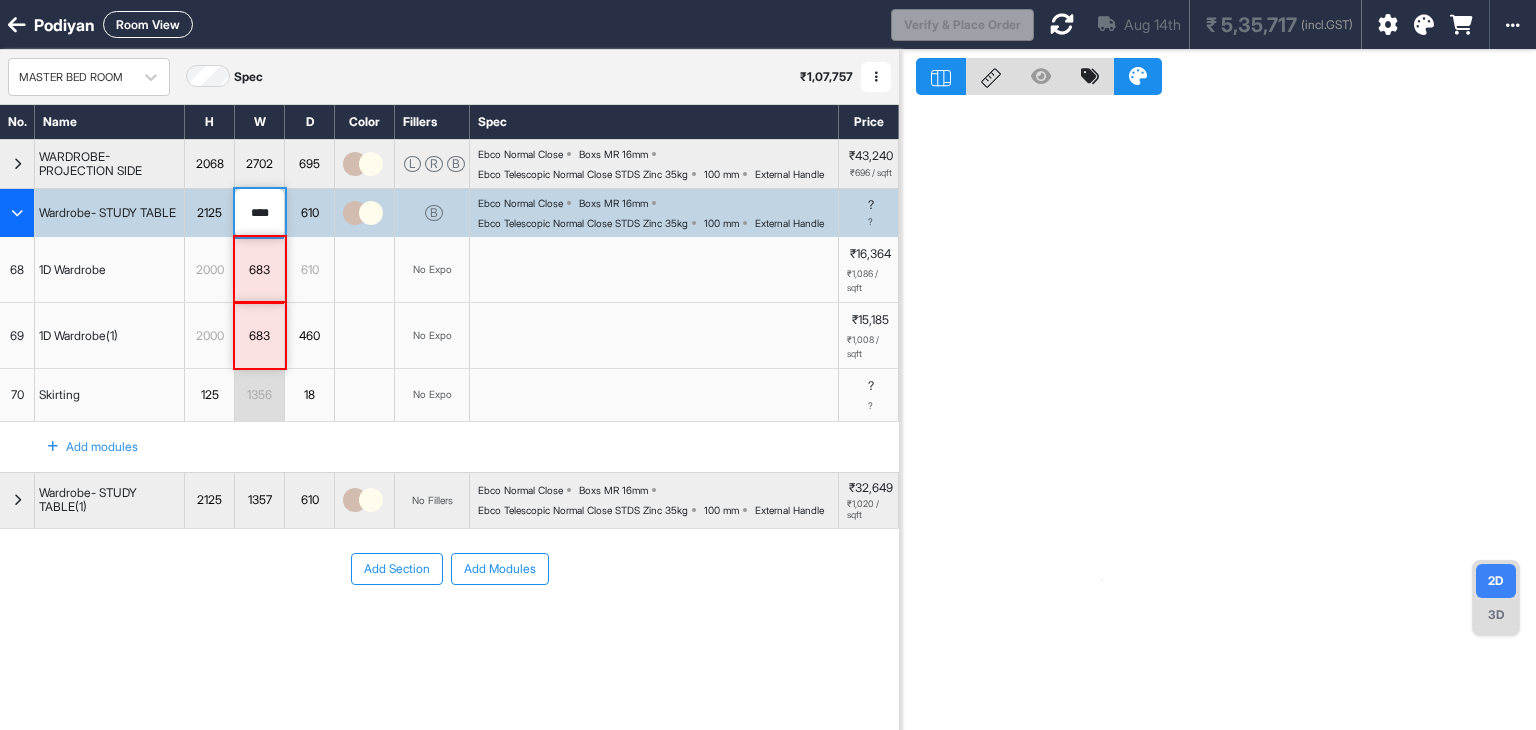 click on "****" at bounding box center [259, 213] 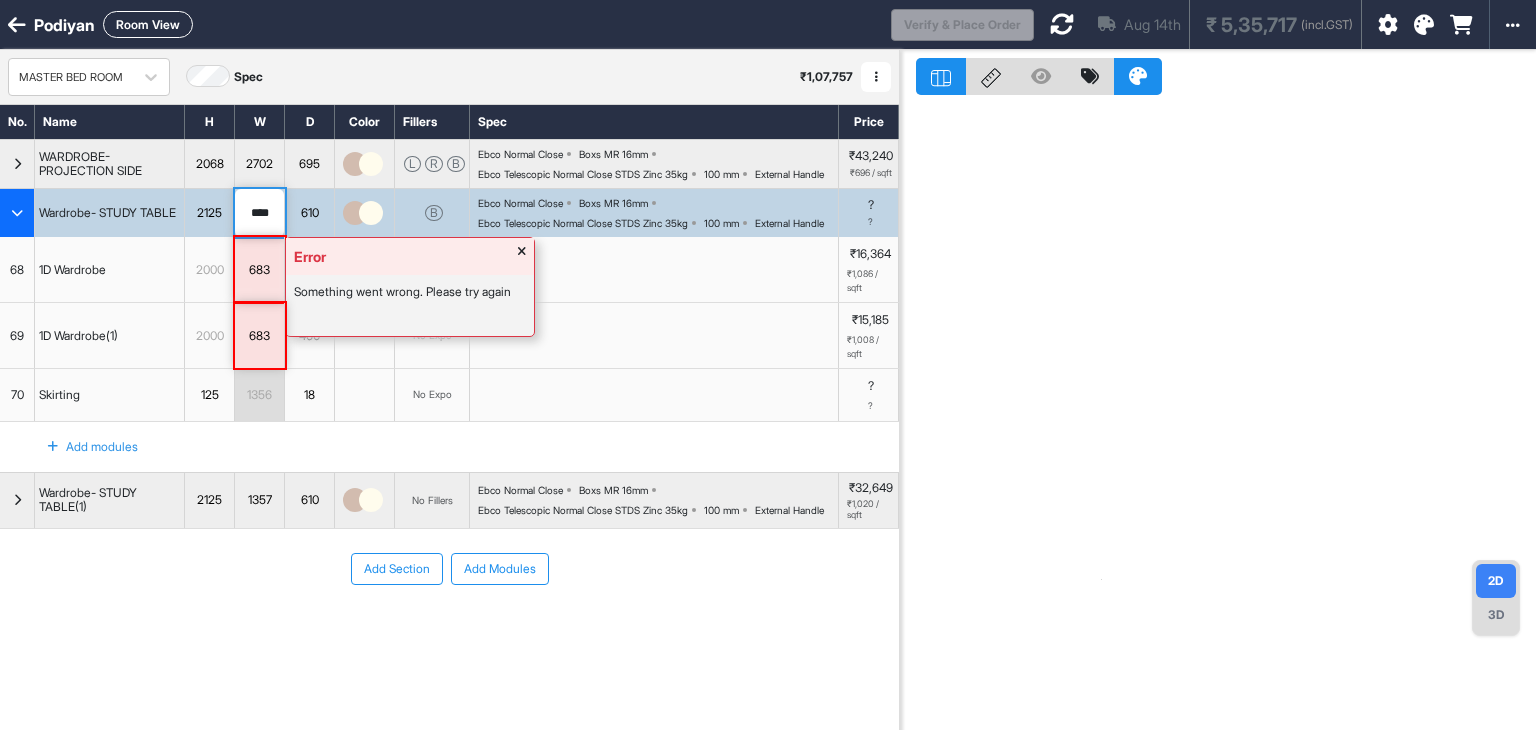 click on "683" at bounding box center [259, 270] 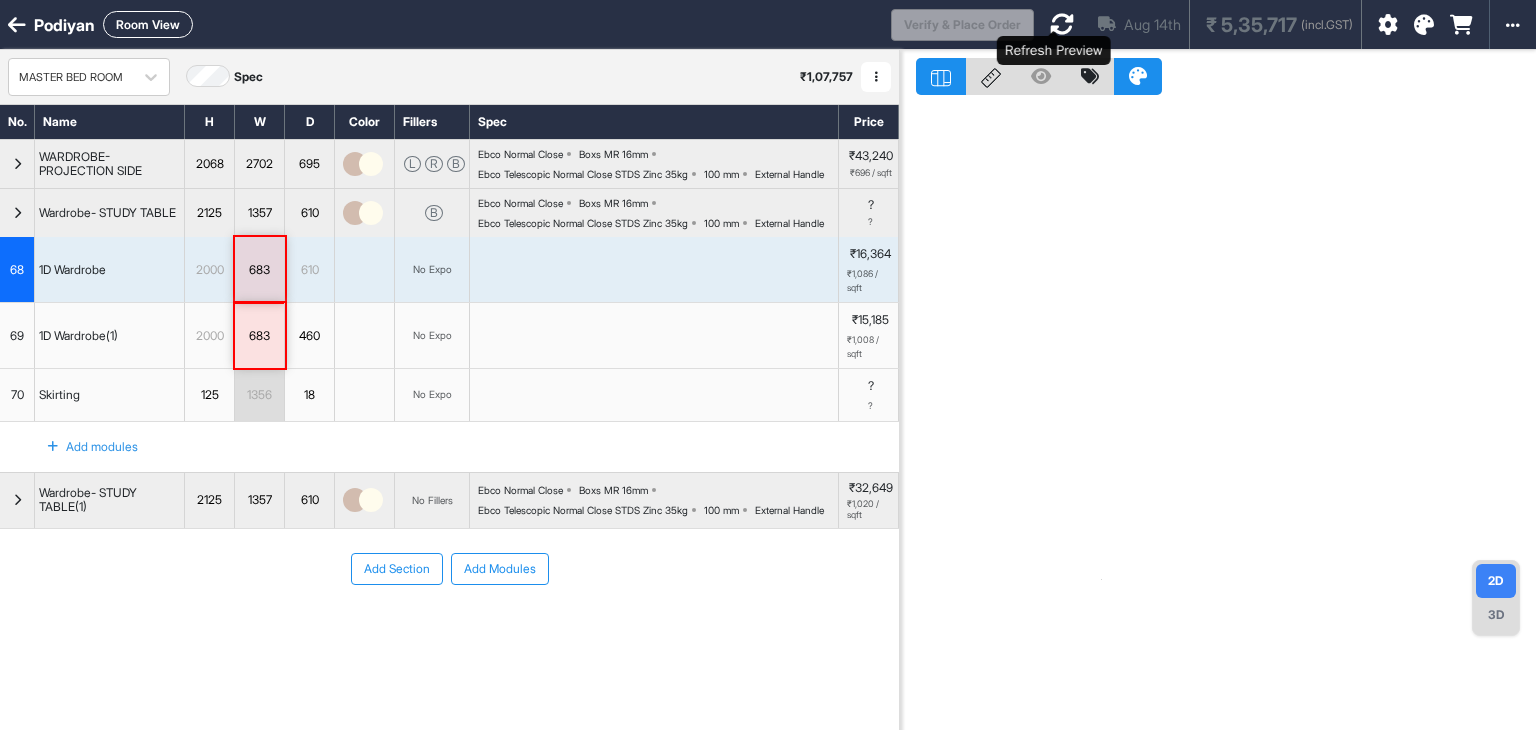 click at bounding box center [1062, 24] 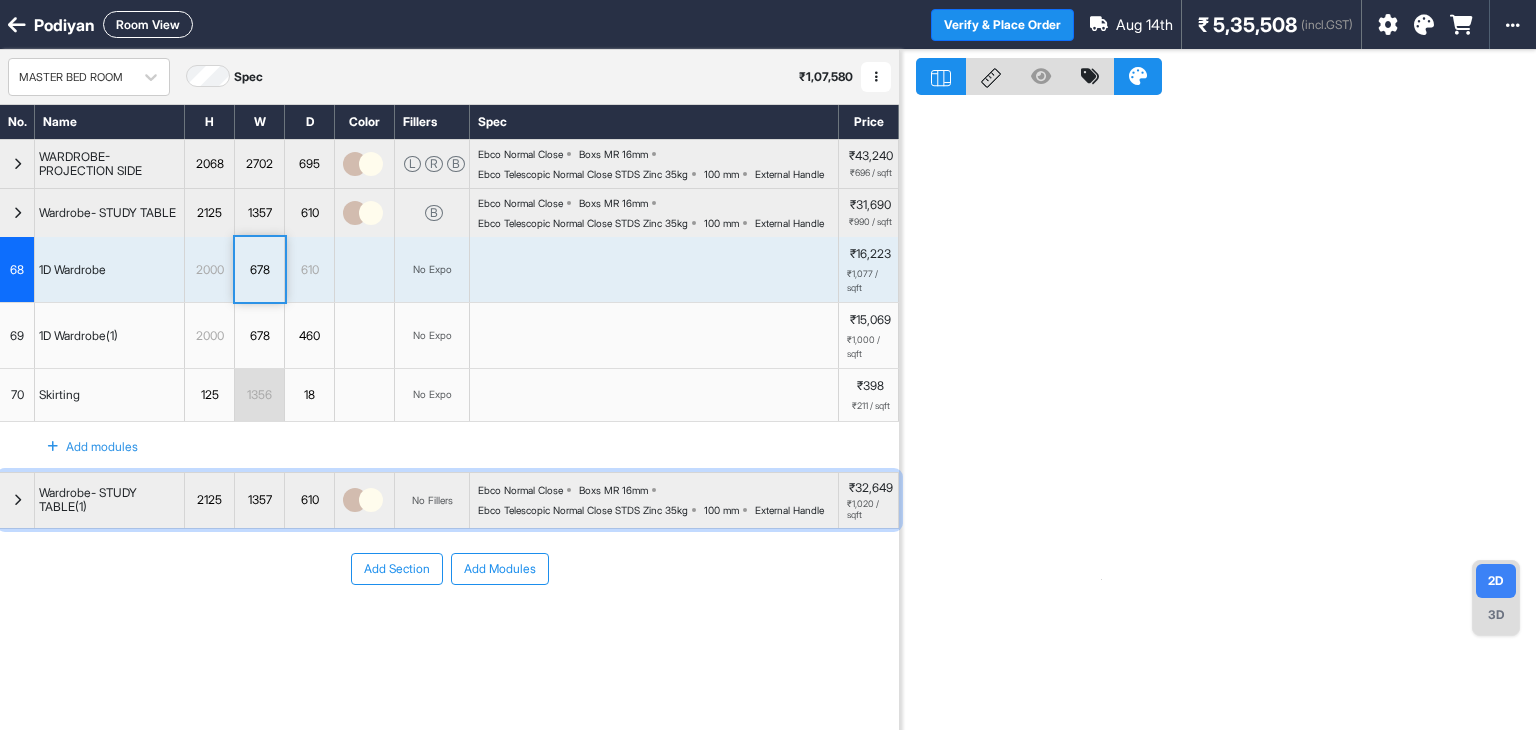 click at bounding box center (17, 501) 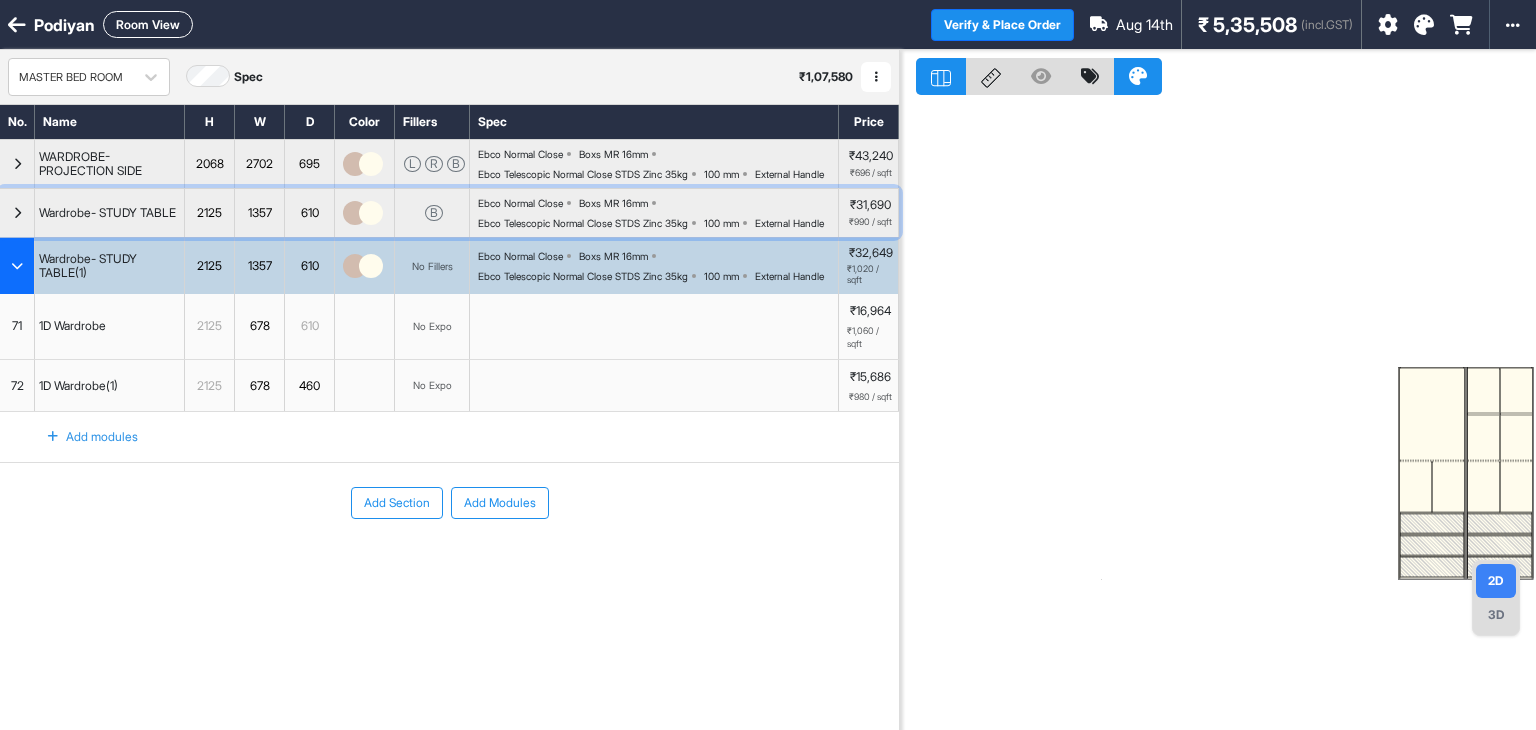 click at bounding box center [17, 213] 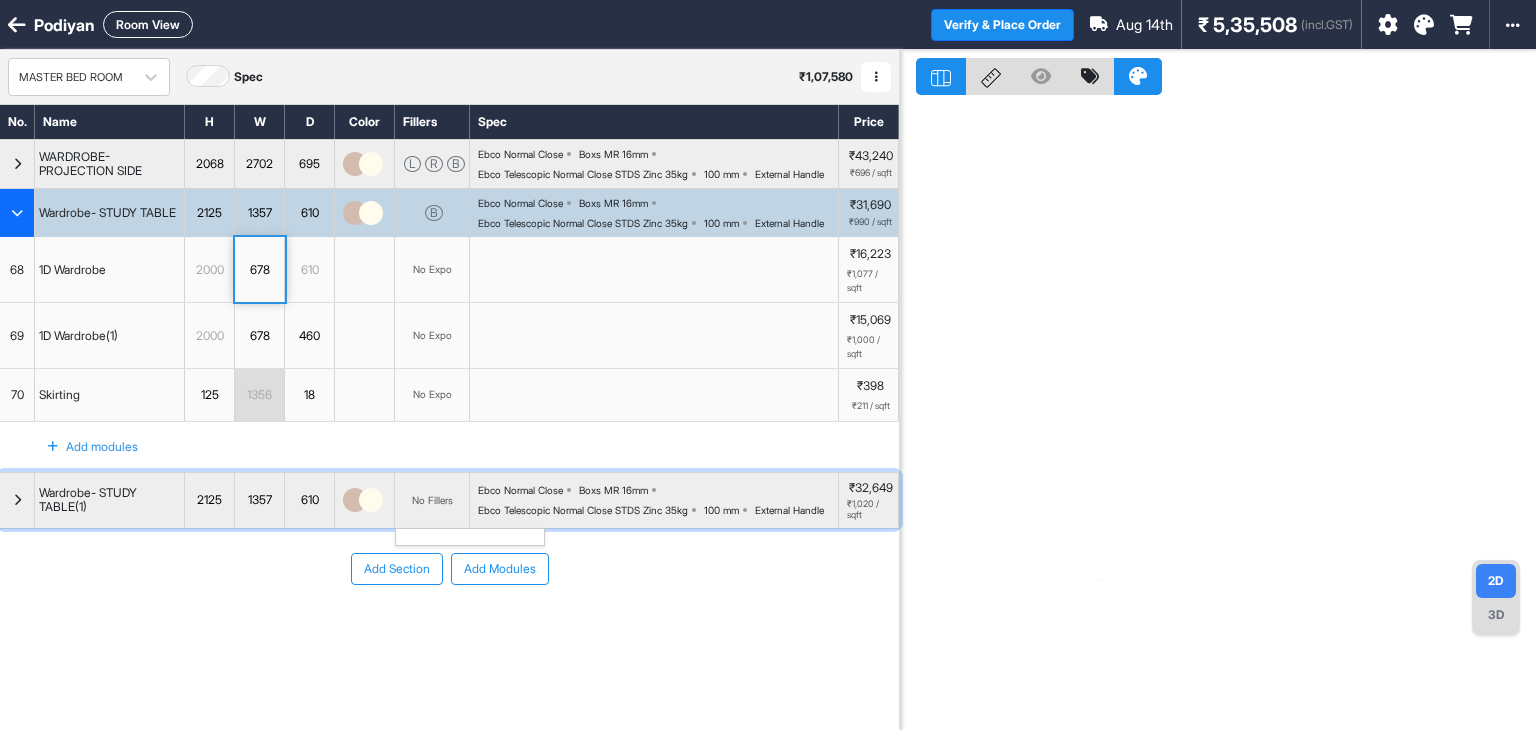 click on "No Fillers" at bounding box center [432, 500] 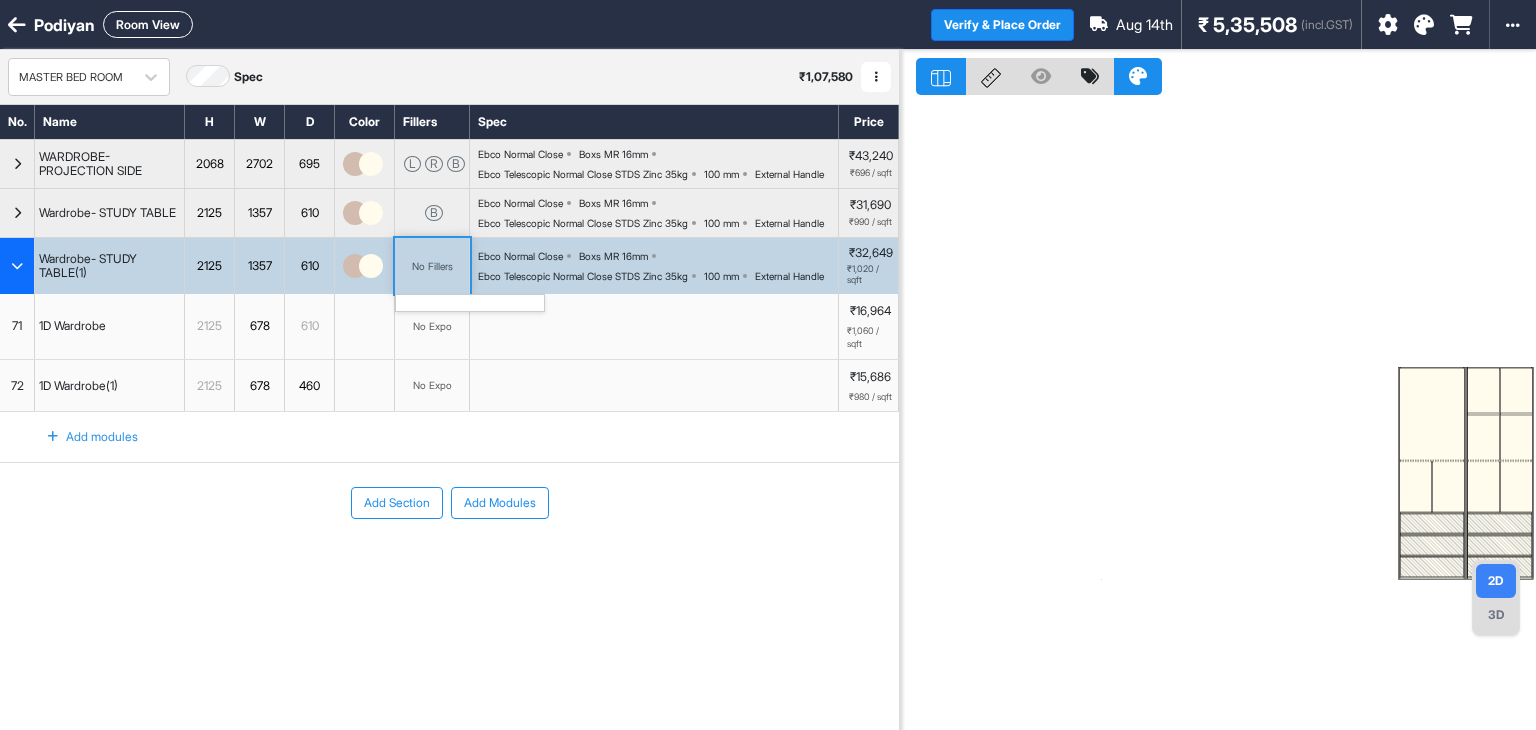 click on "No Fillers" at bounding box center (432, 266) 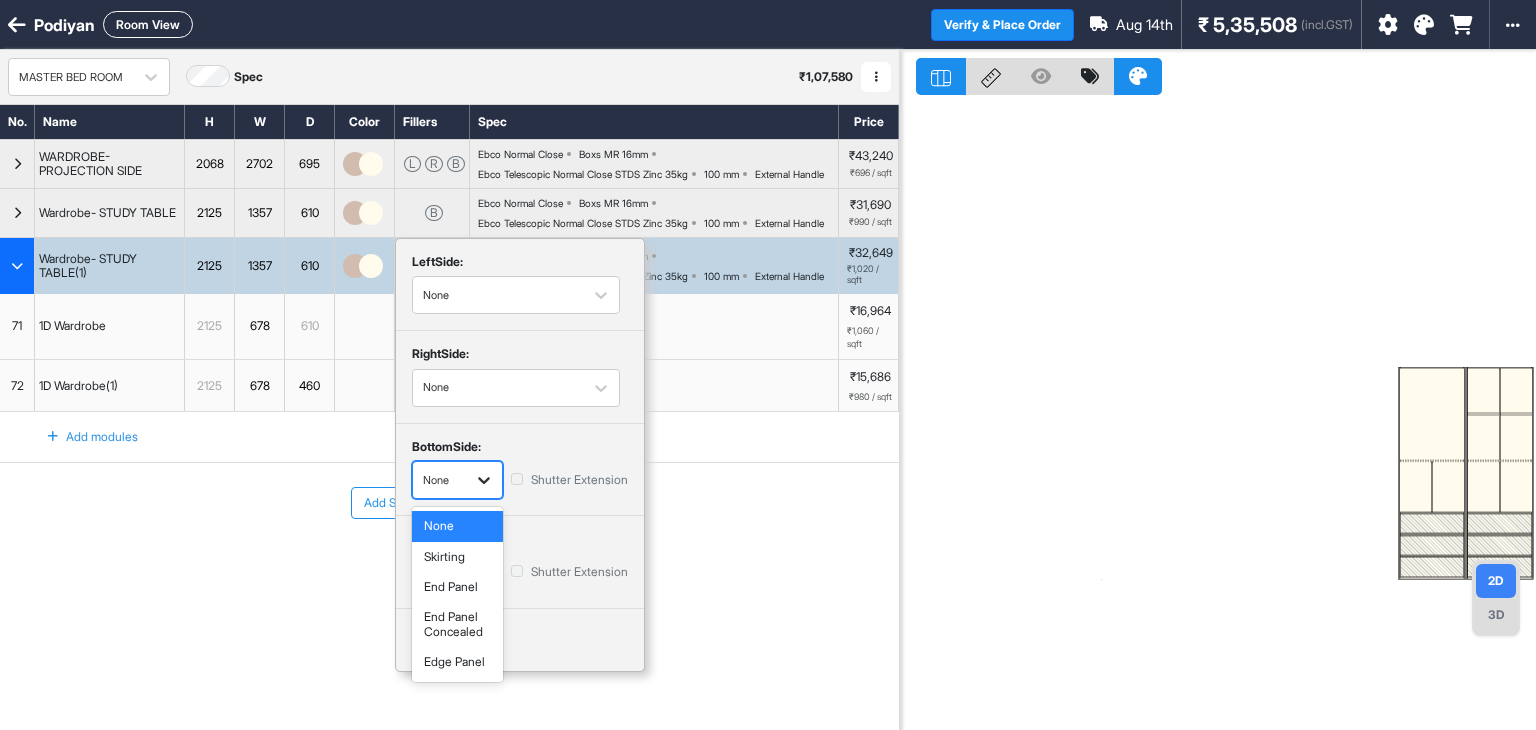 click at bounding box center [484, 480] 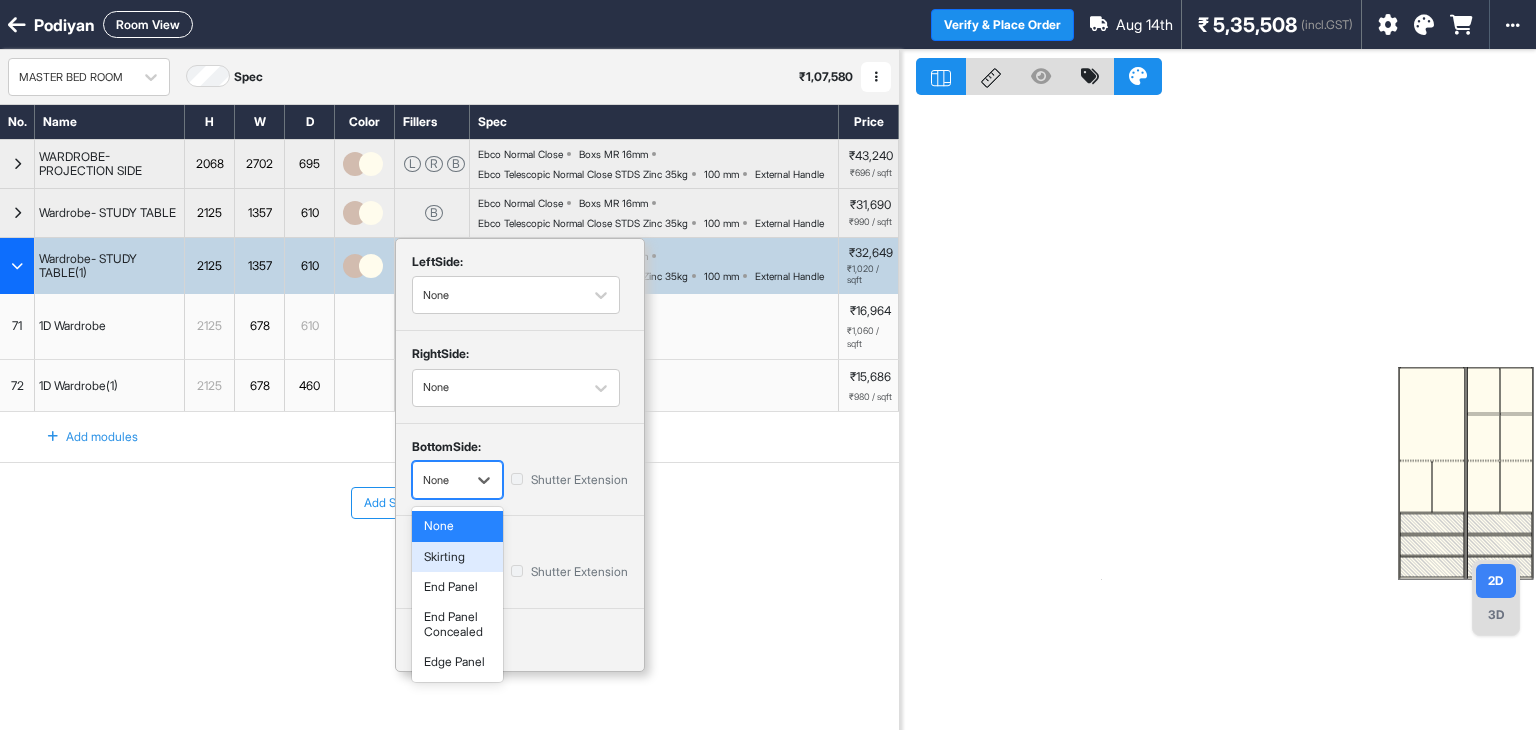 click on "Skirting" at bounding box center (457, 557) 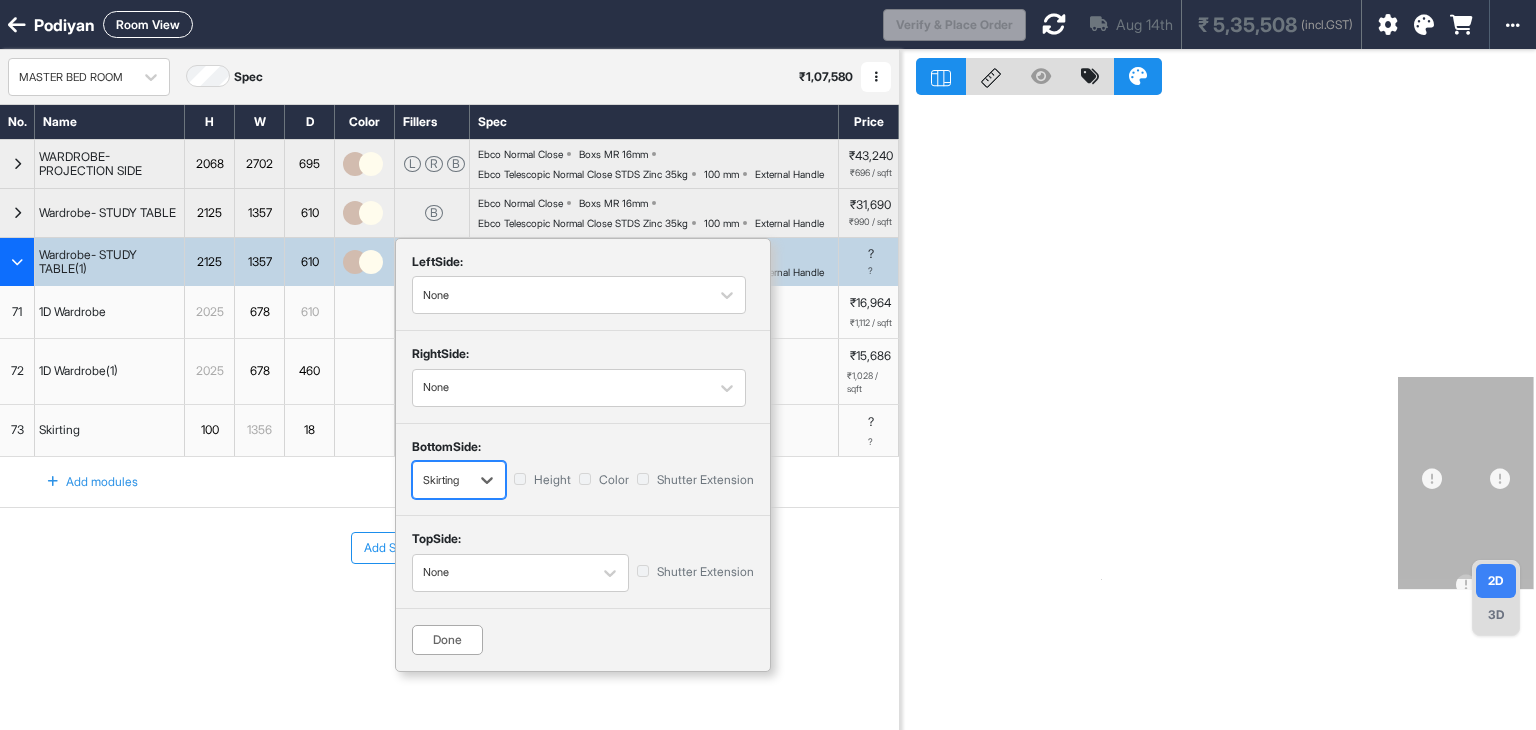 click on "Done" at bounding box center [447, 640] 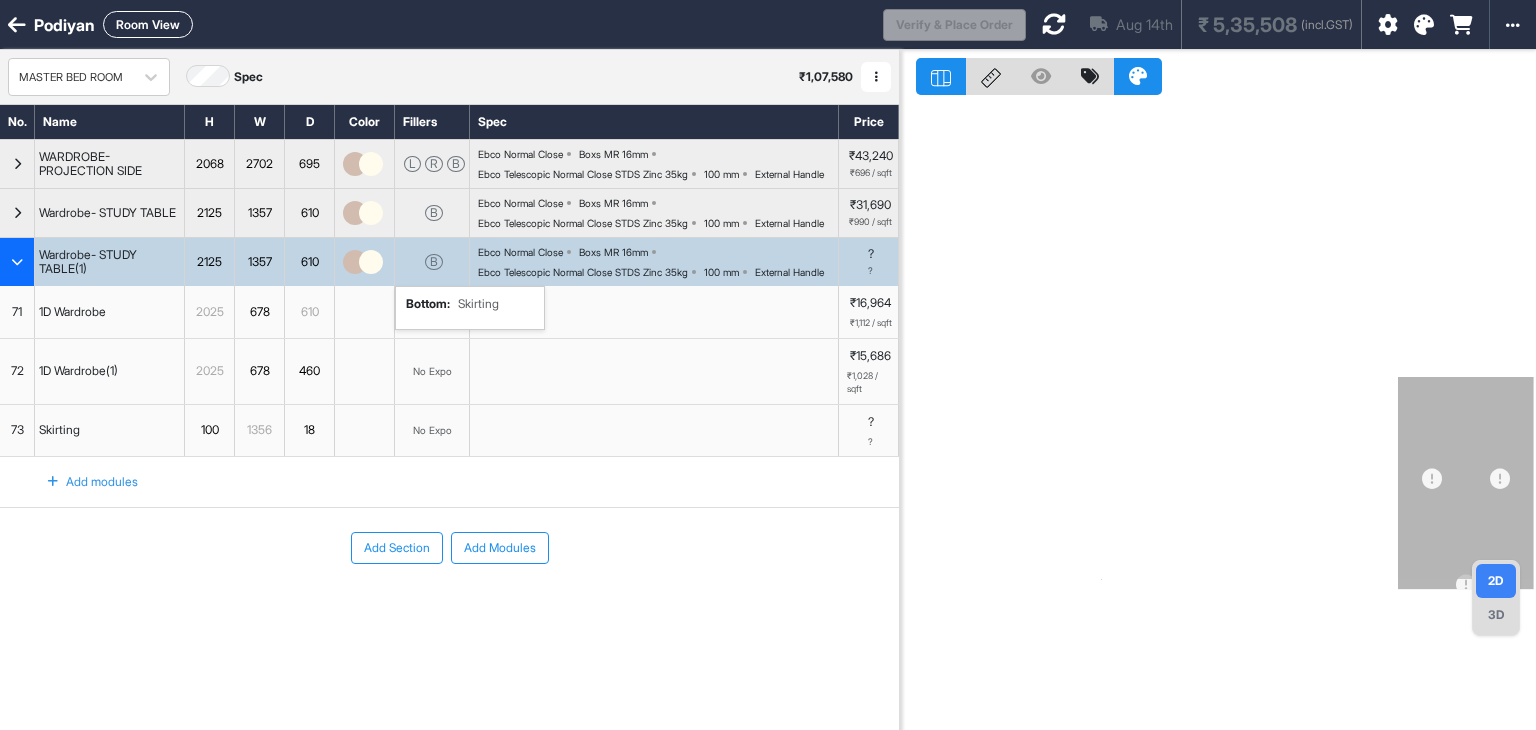 click on "B" at bounding box center (432, 262) 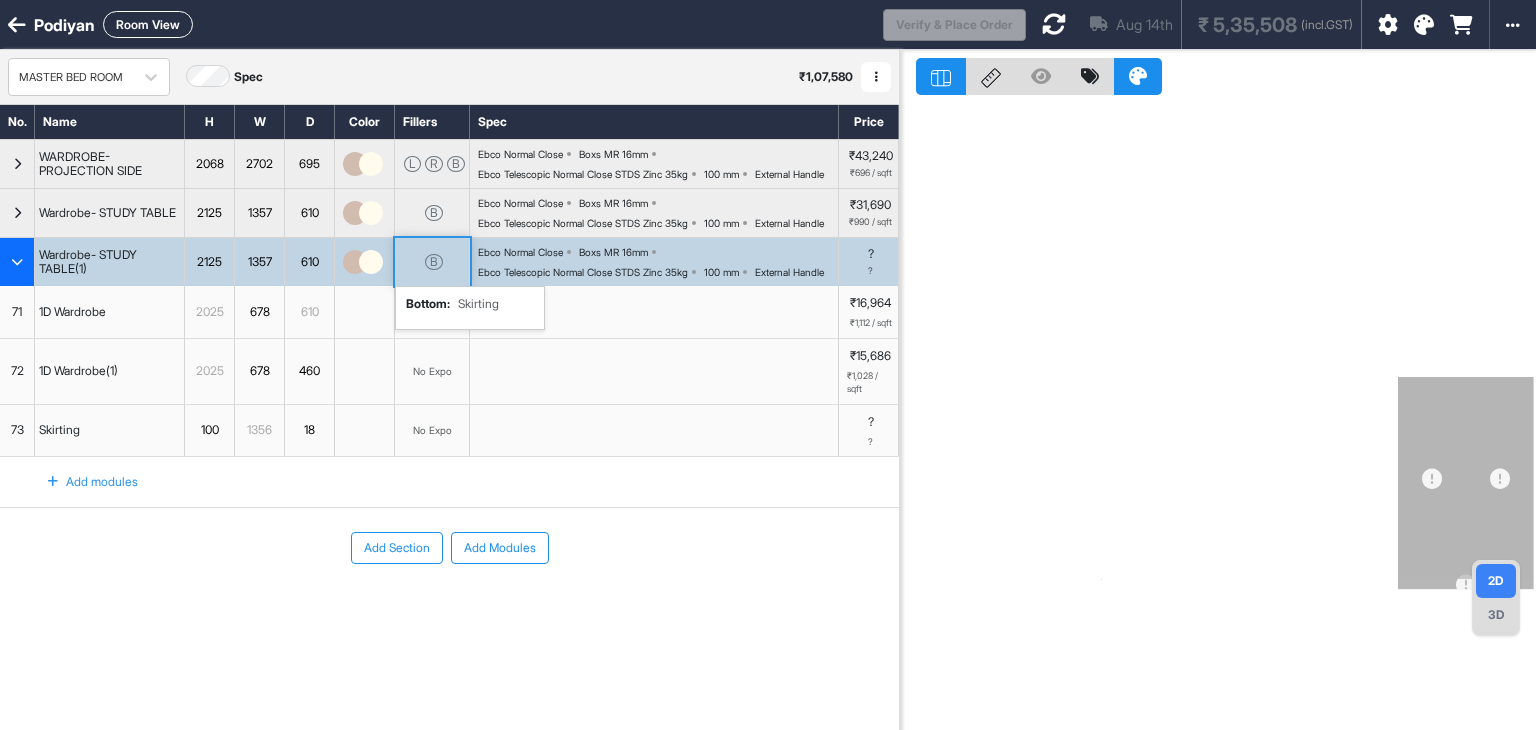 click on "B" at bounding box center [432, 262] 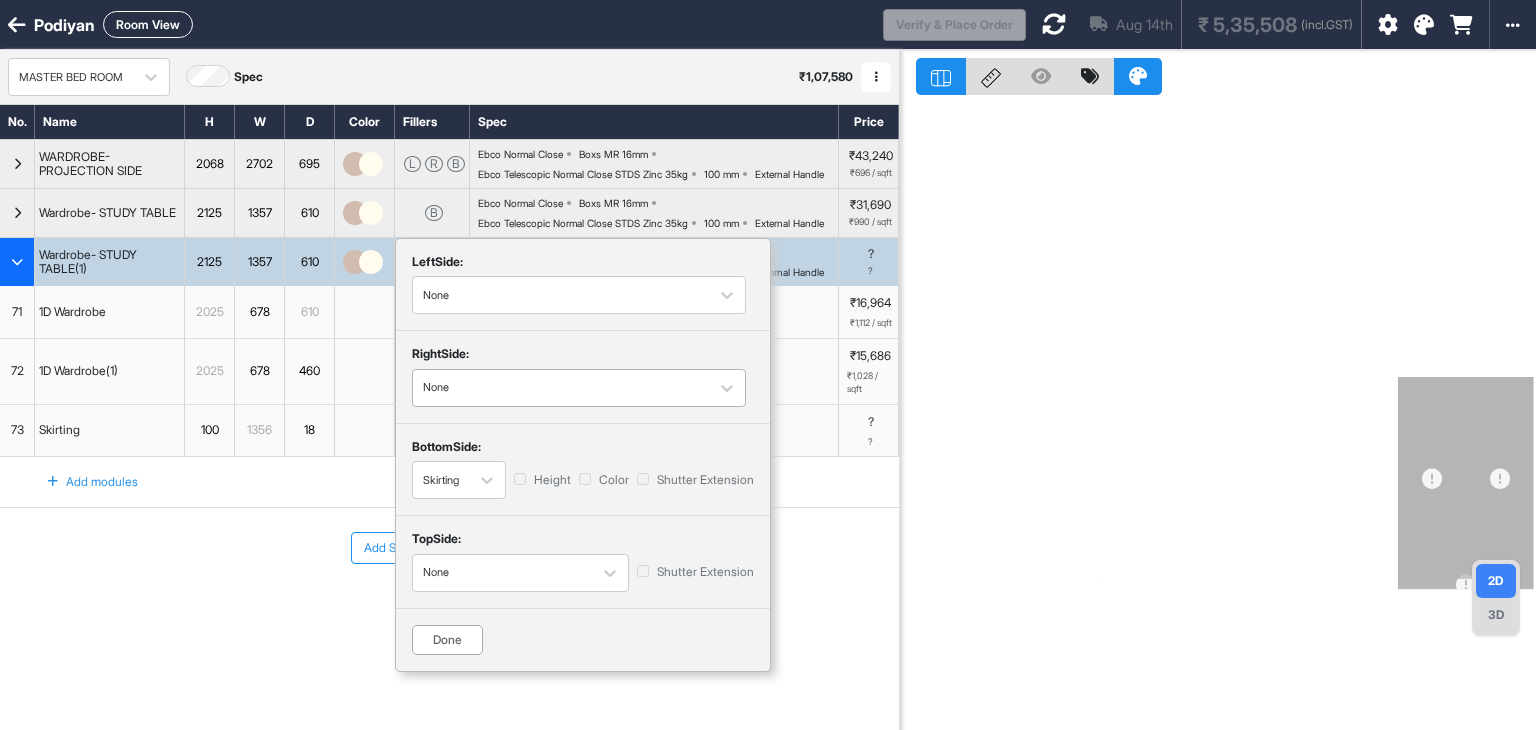 click at bounding box center (561, 388) 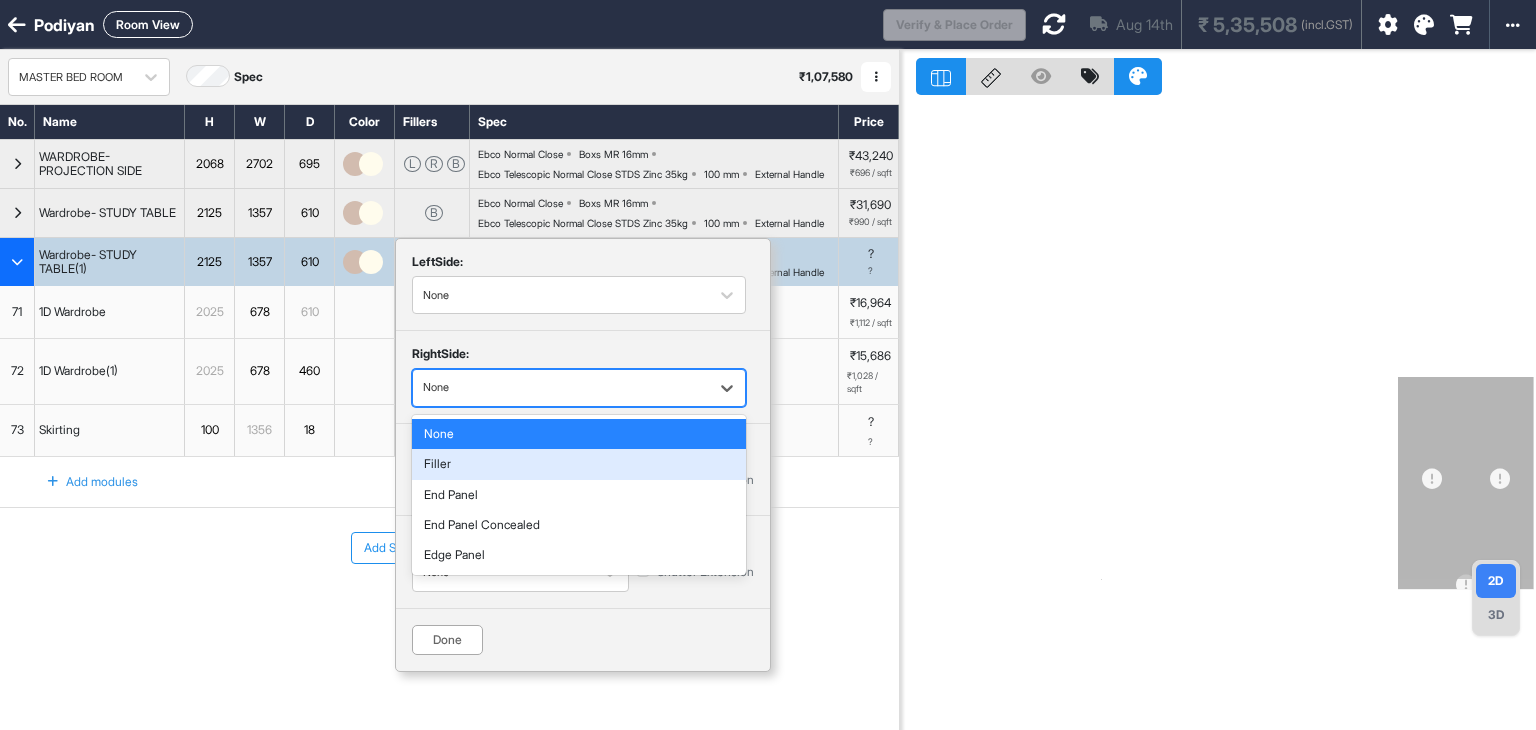 click on "Filler" at bounding box center [579, 464] 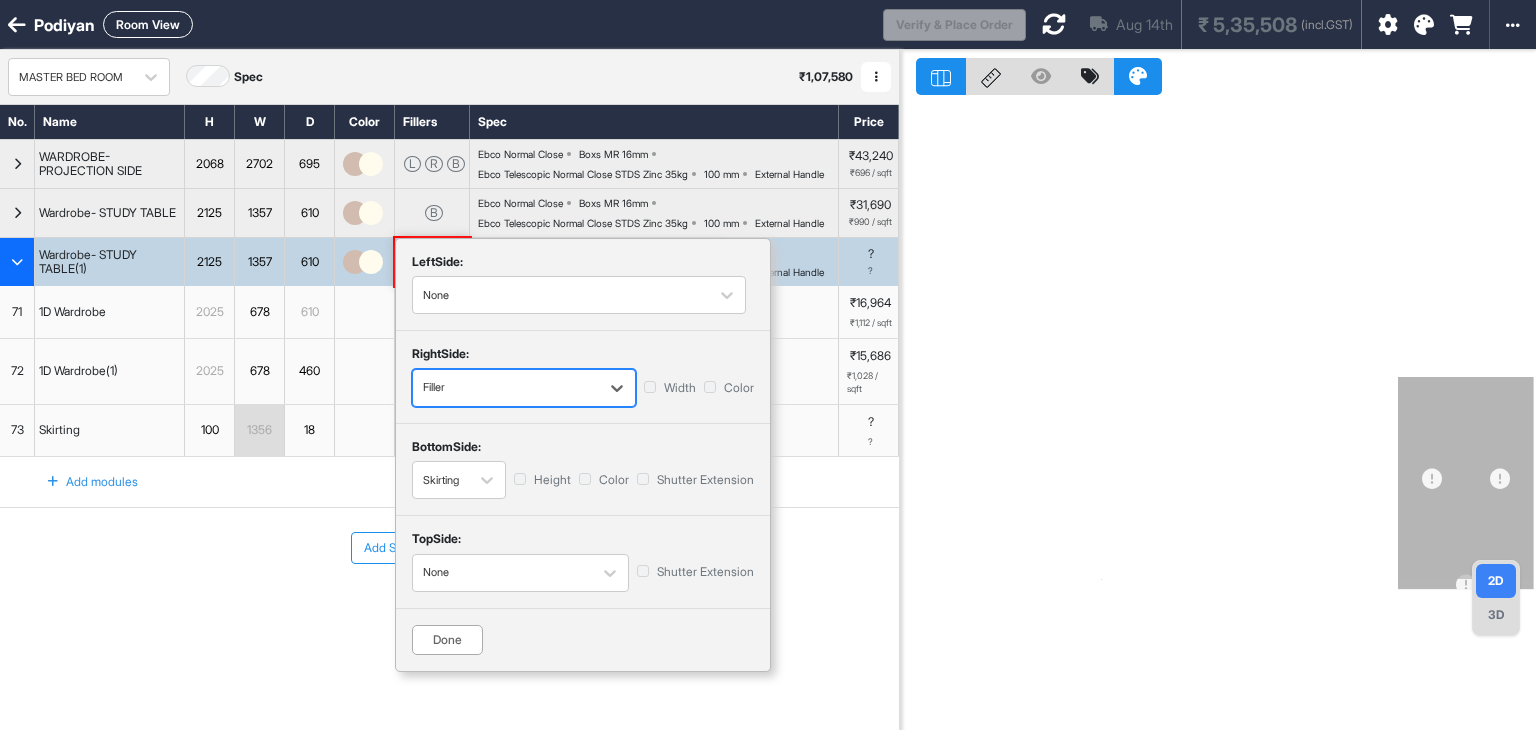 click on "Filler" at bounding box center [506, 387] 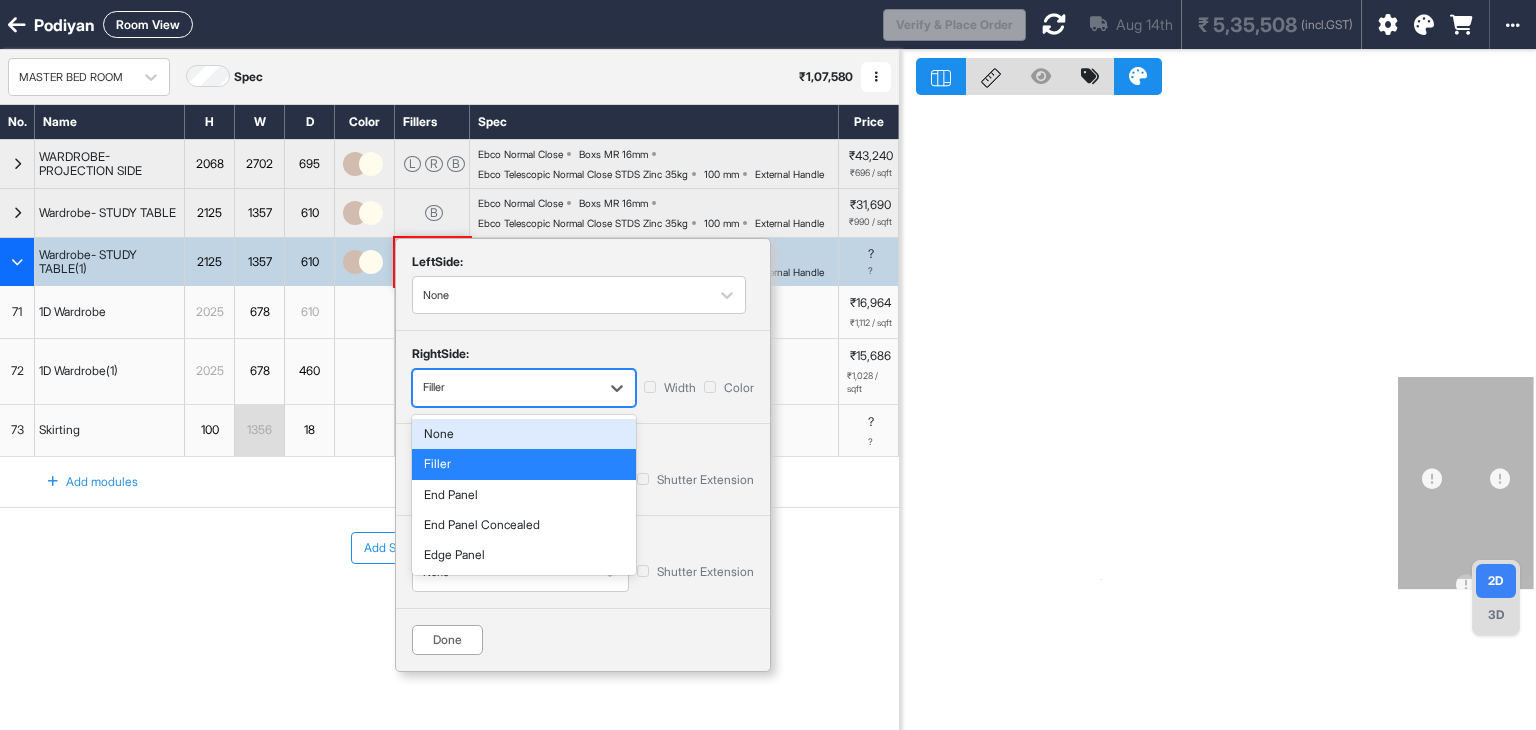 click on "None" at bounding box center (524, 434) 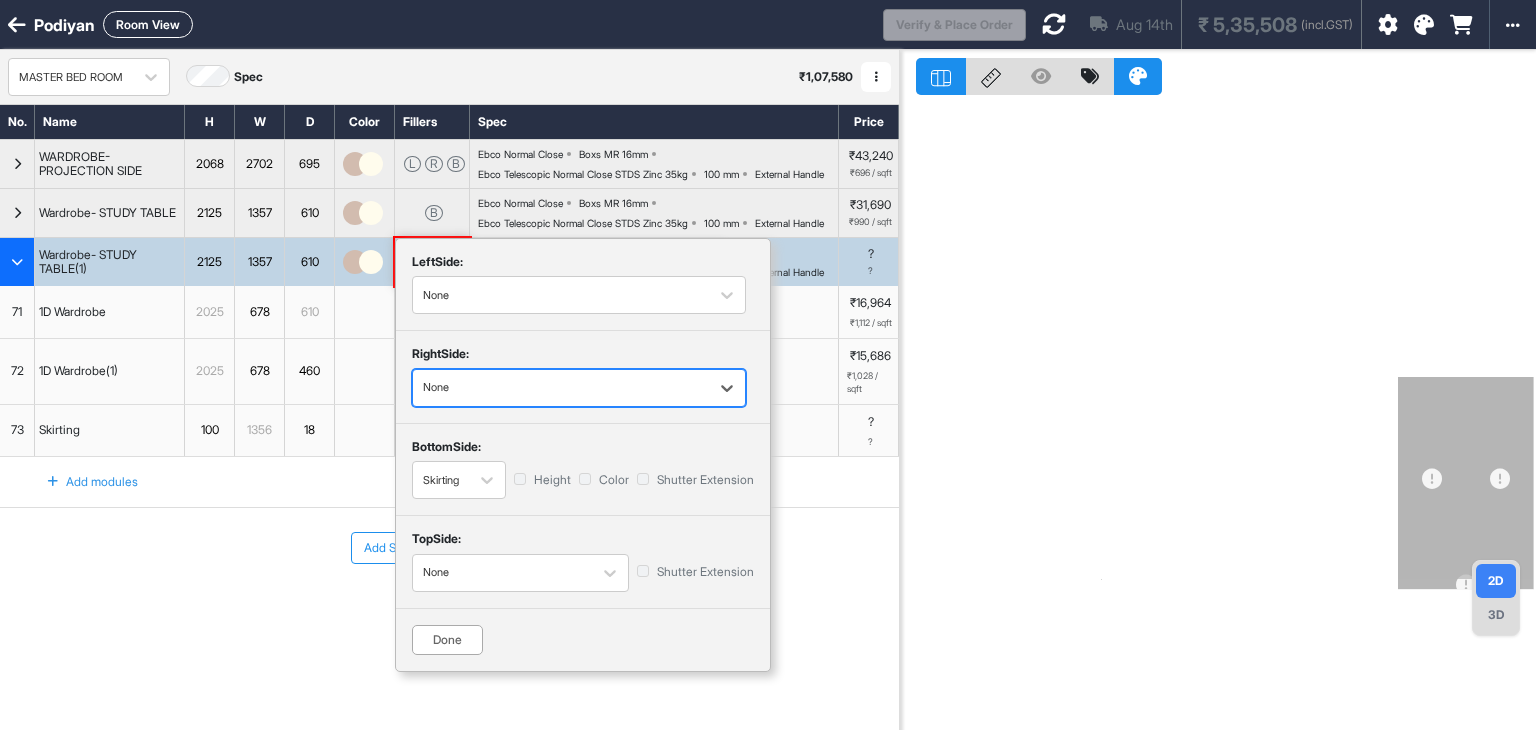 click on "Done" at bounding box center [447, 640] 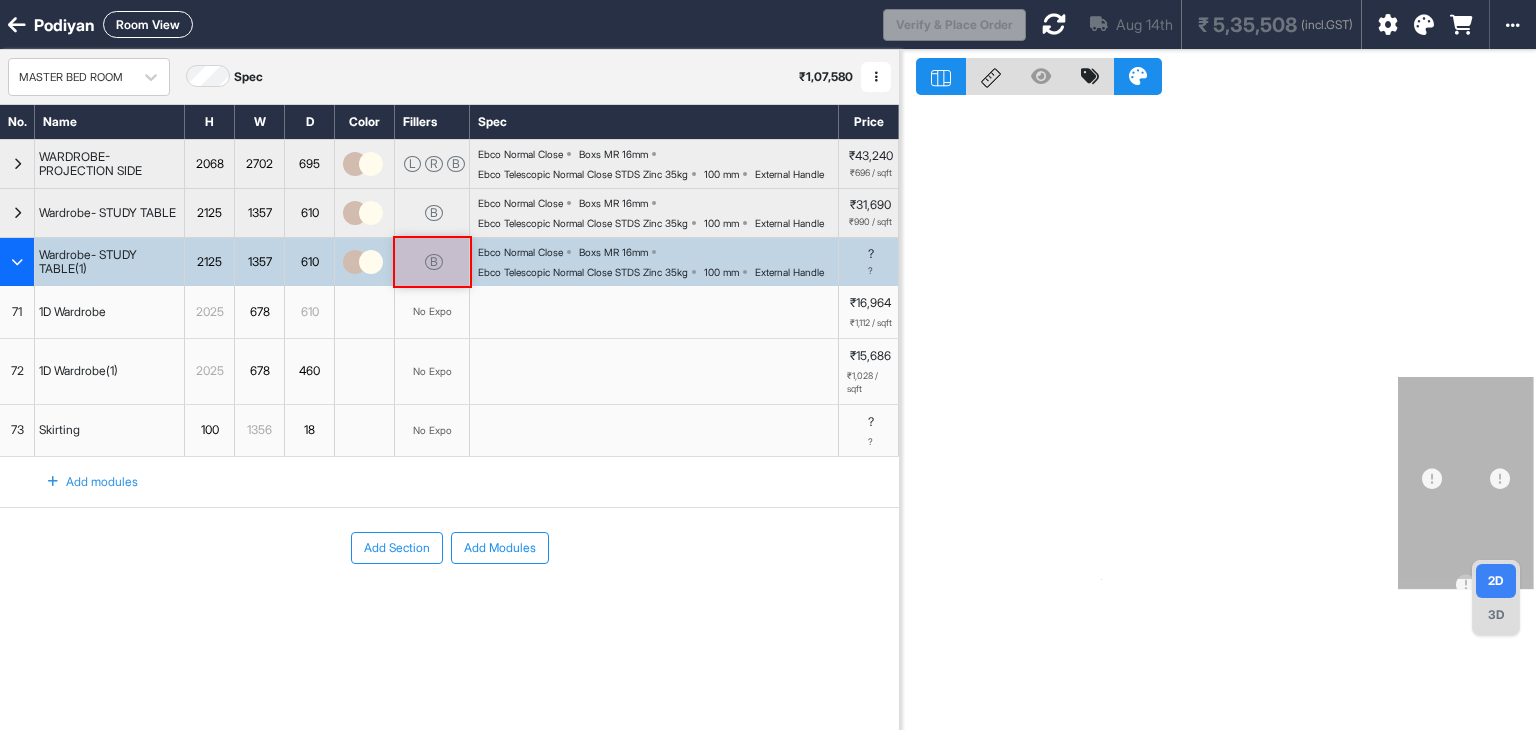 click on "Add Section Add Modules" at bounding box center (449, 548) 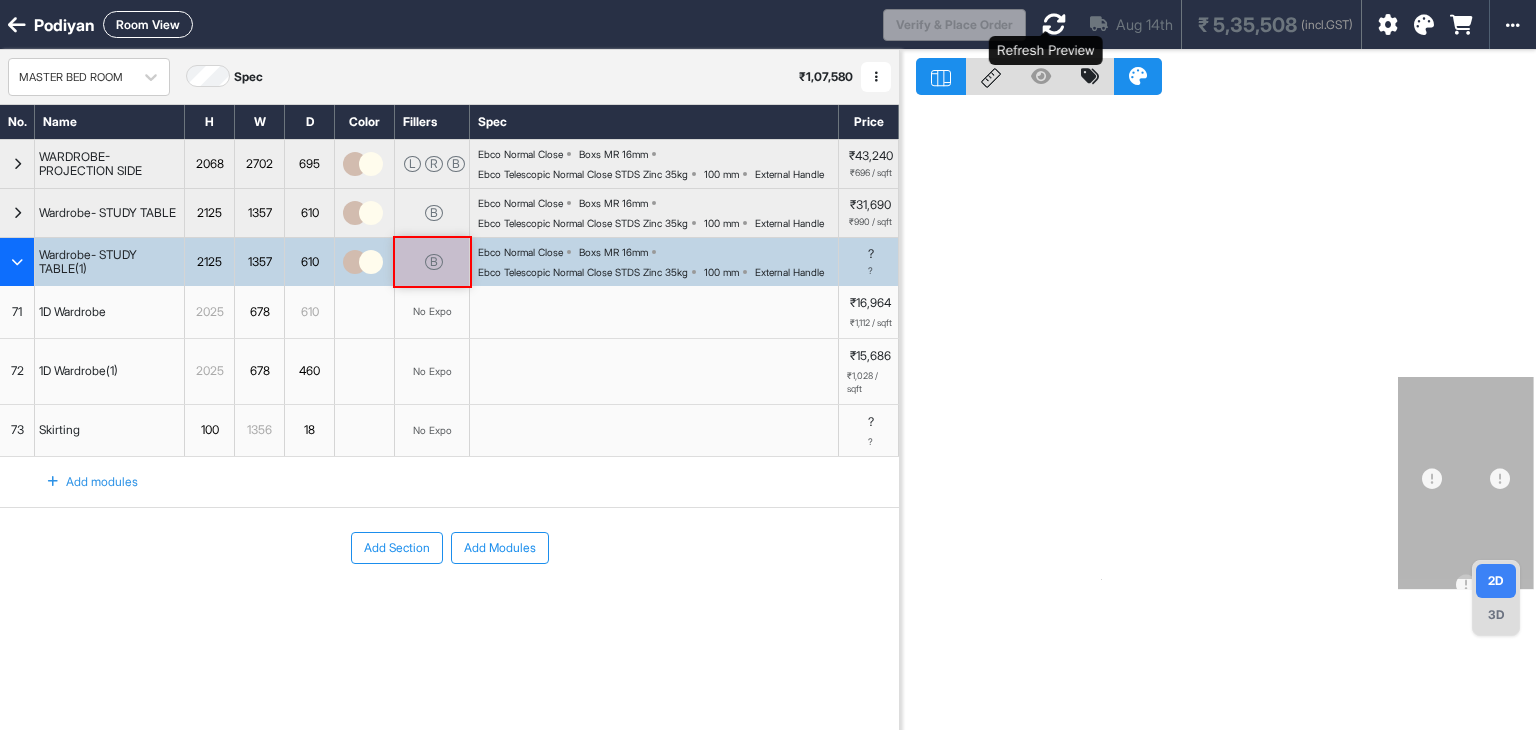 click at bounding box center (1054, 24) 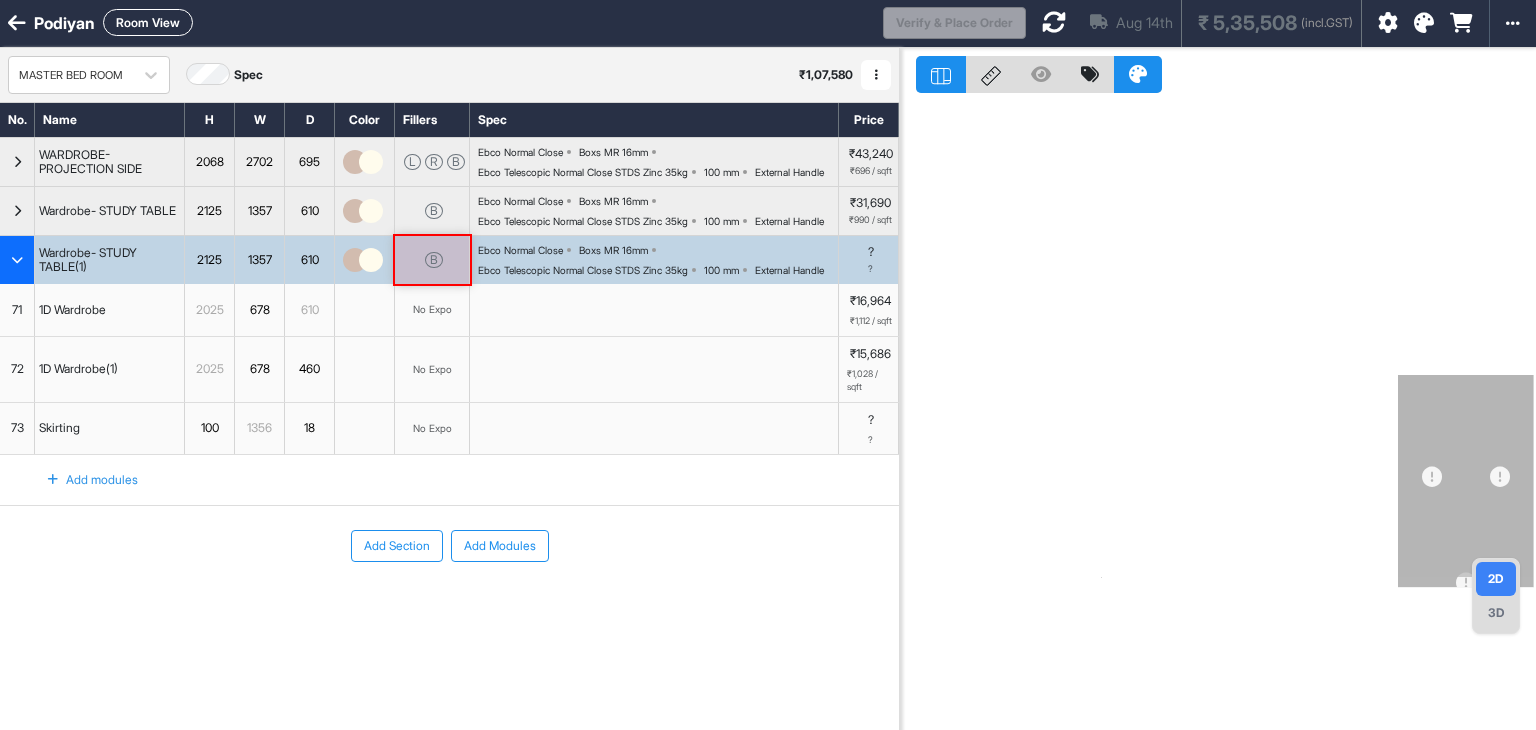 scroll, scrollTop: 0, scrollLeft: 0, axis: both 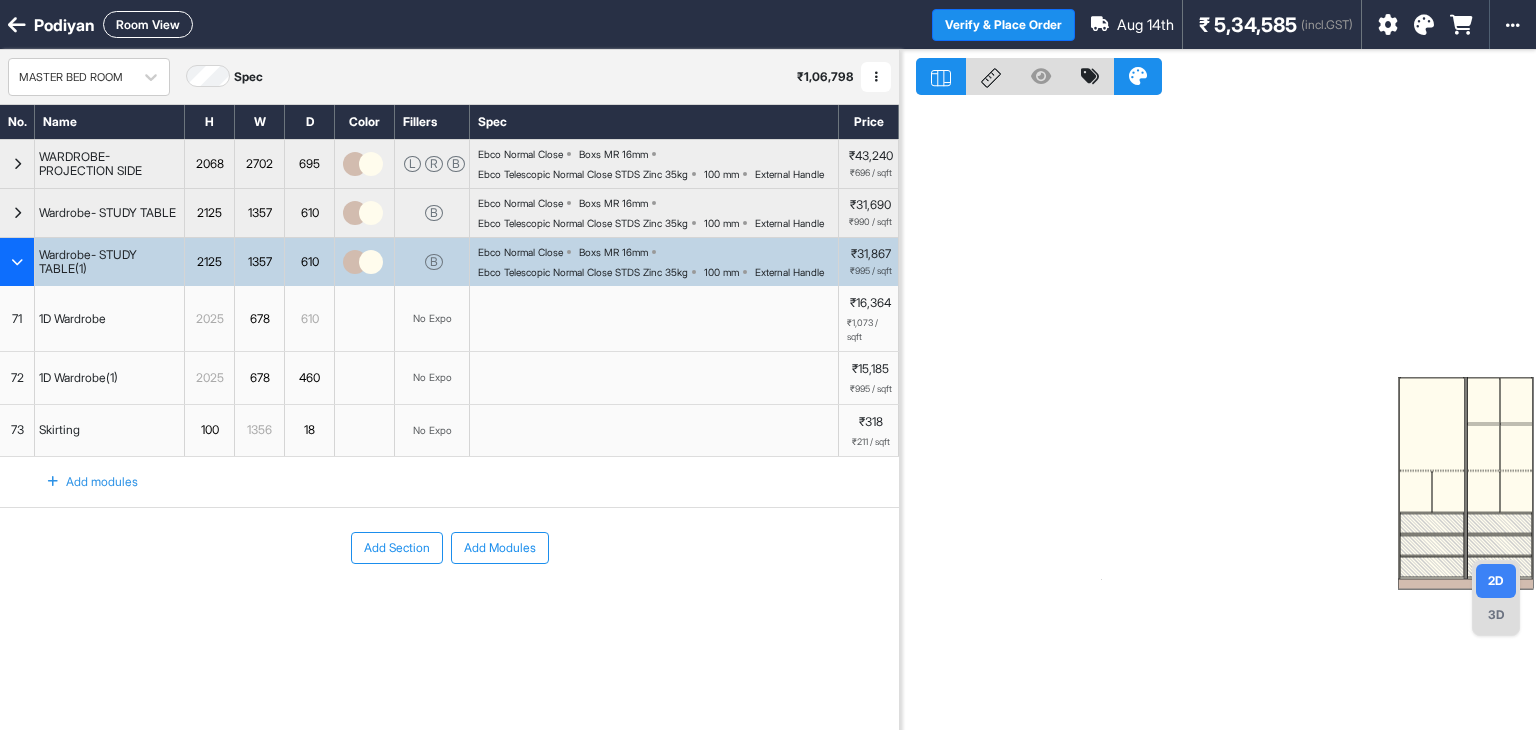 click on "Room View" at bounding box center (148, 24) 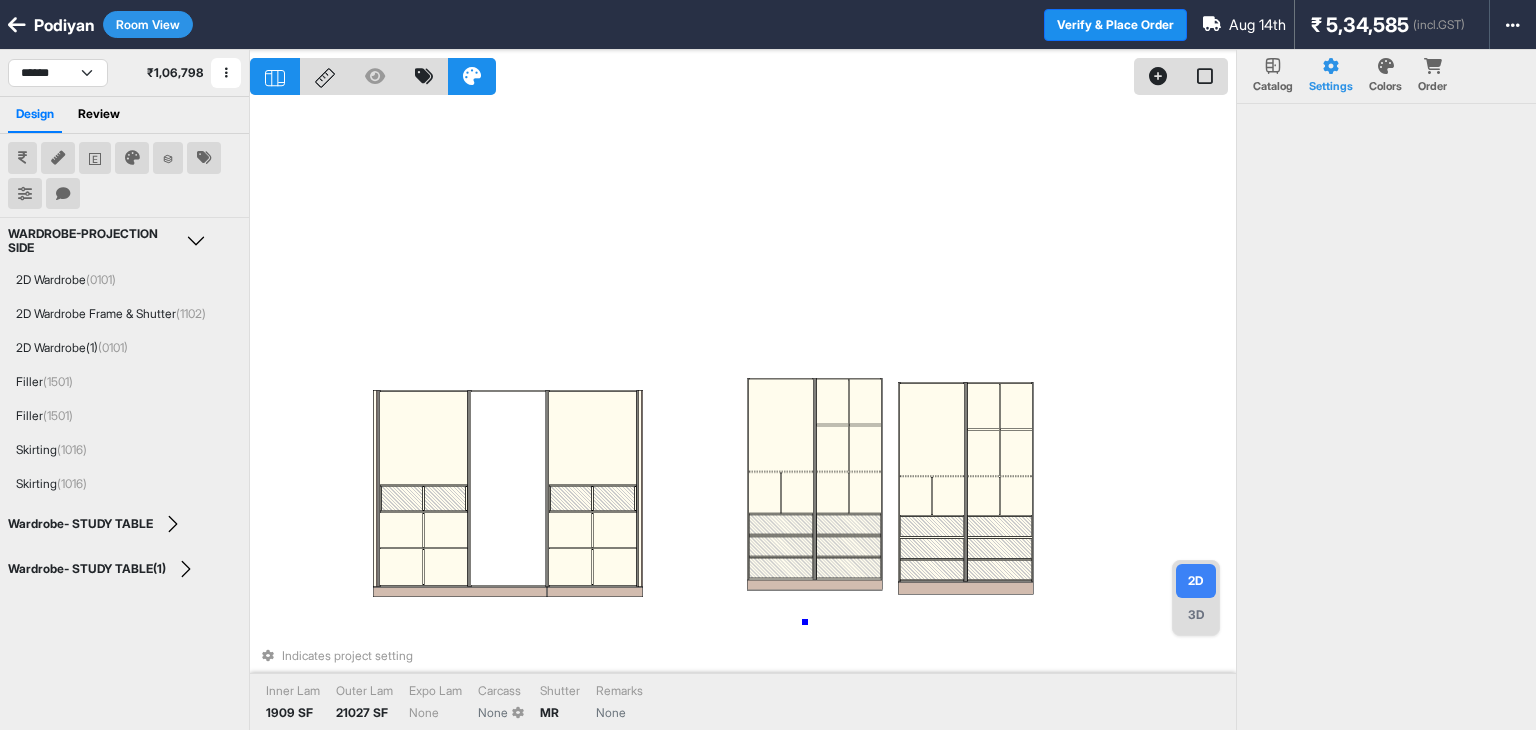 click on "Indicates project setting Inner Lam 1909 SF Outer Lam 21027 SF Expo Lam None Carcass None Shutter MR Remarks None" at bounding box center (743, 415) 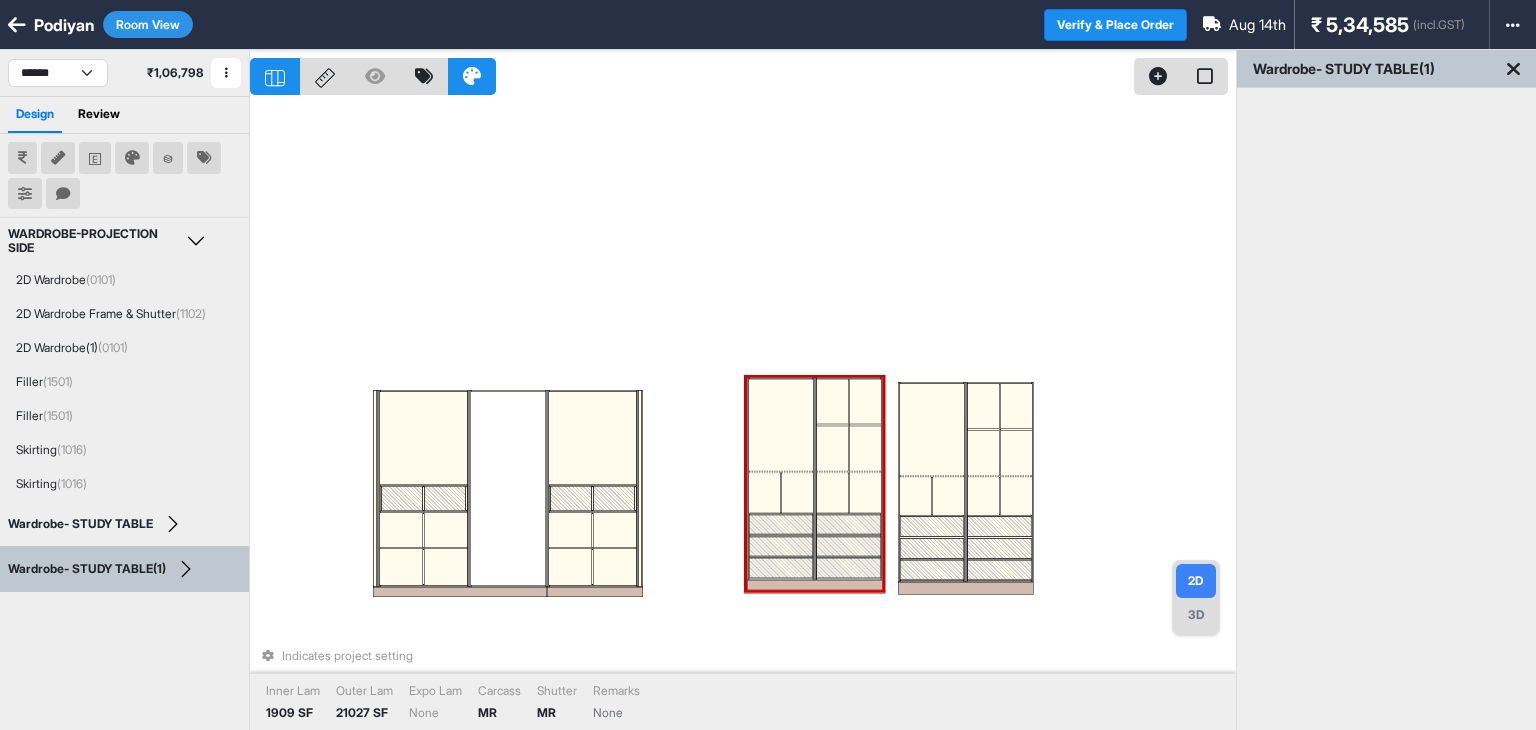 click on "3D" at bounding box center [1196, 615] 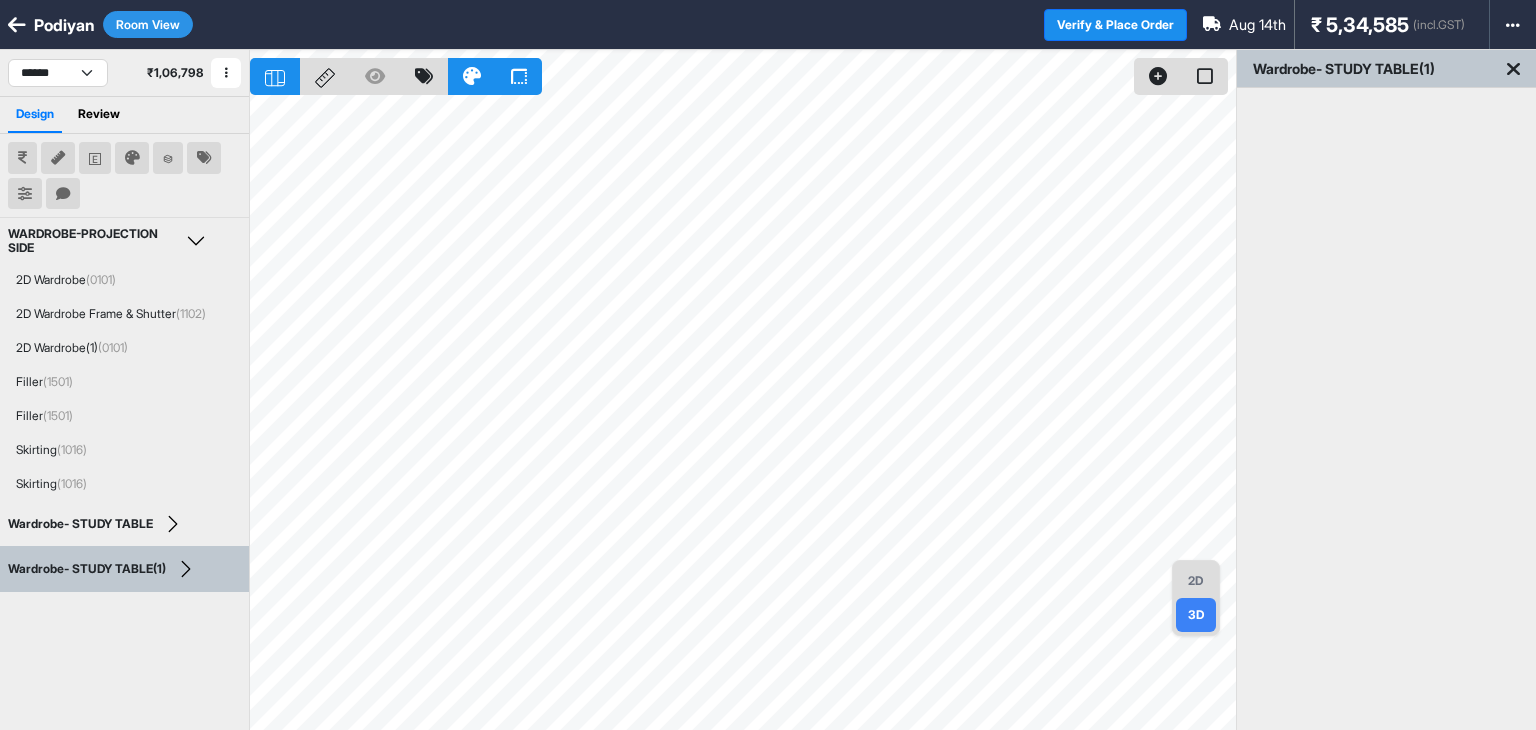 click on "2D" at bounding box center (1196, 581) 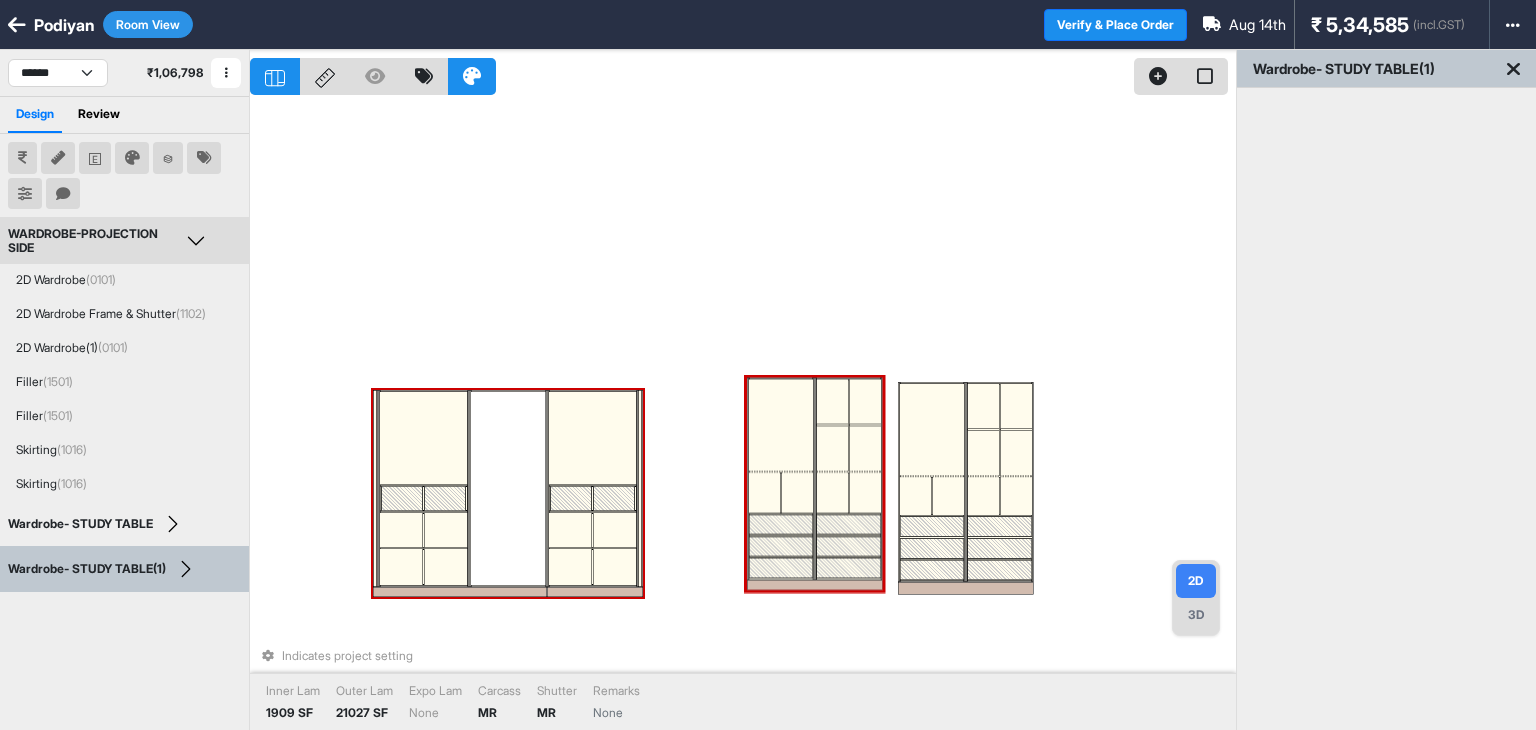 click at bounding box center [402, 498] 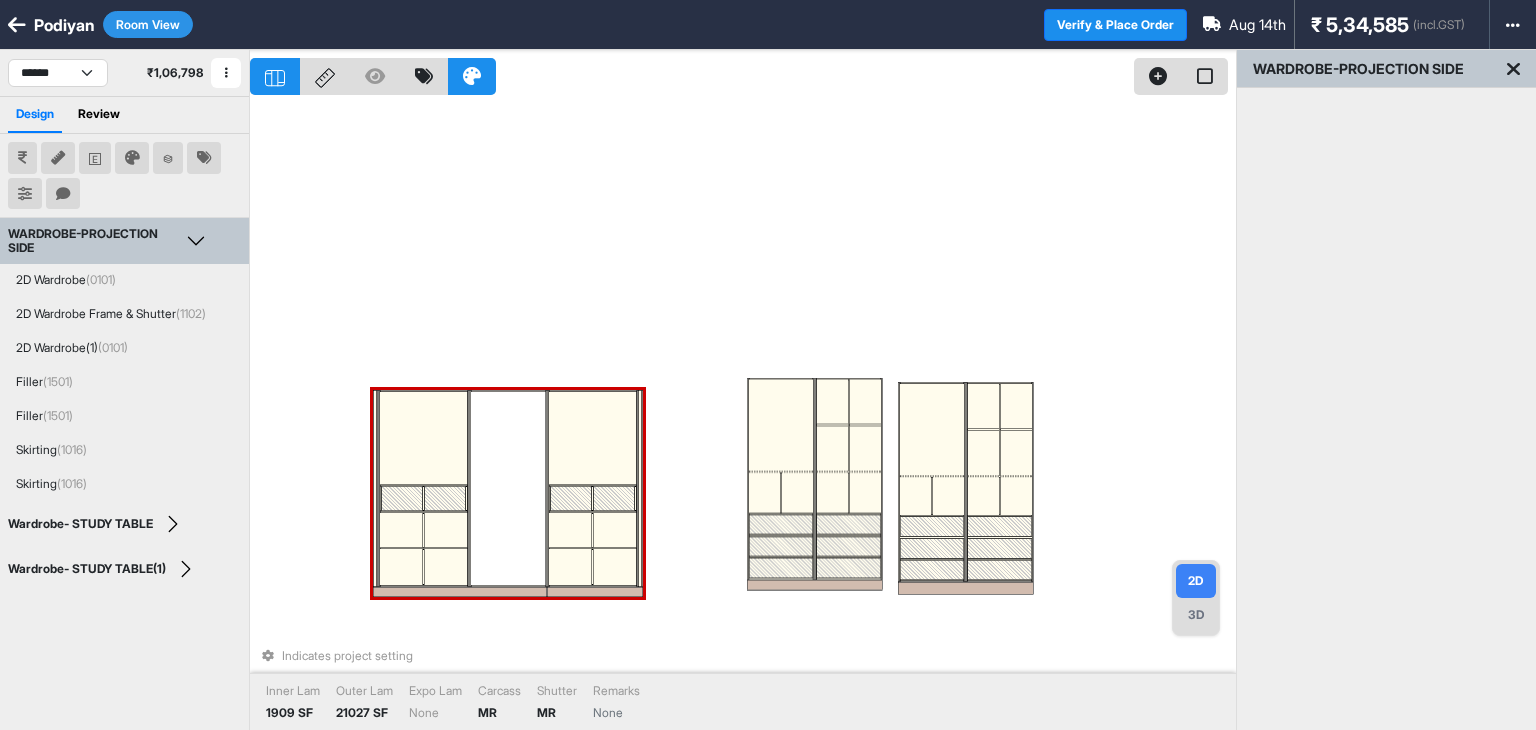 click at bounding box center (402, 498) 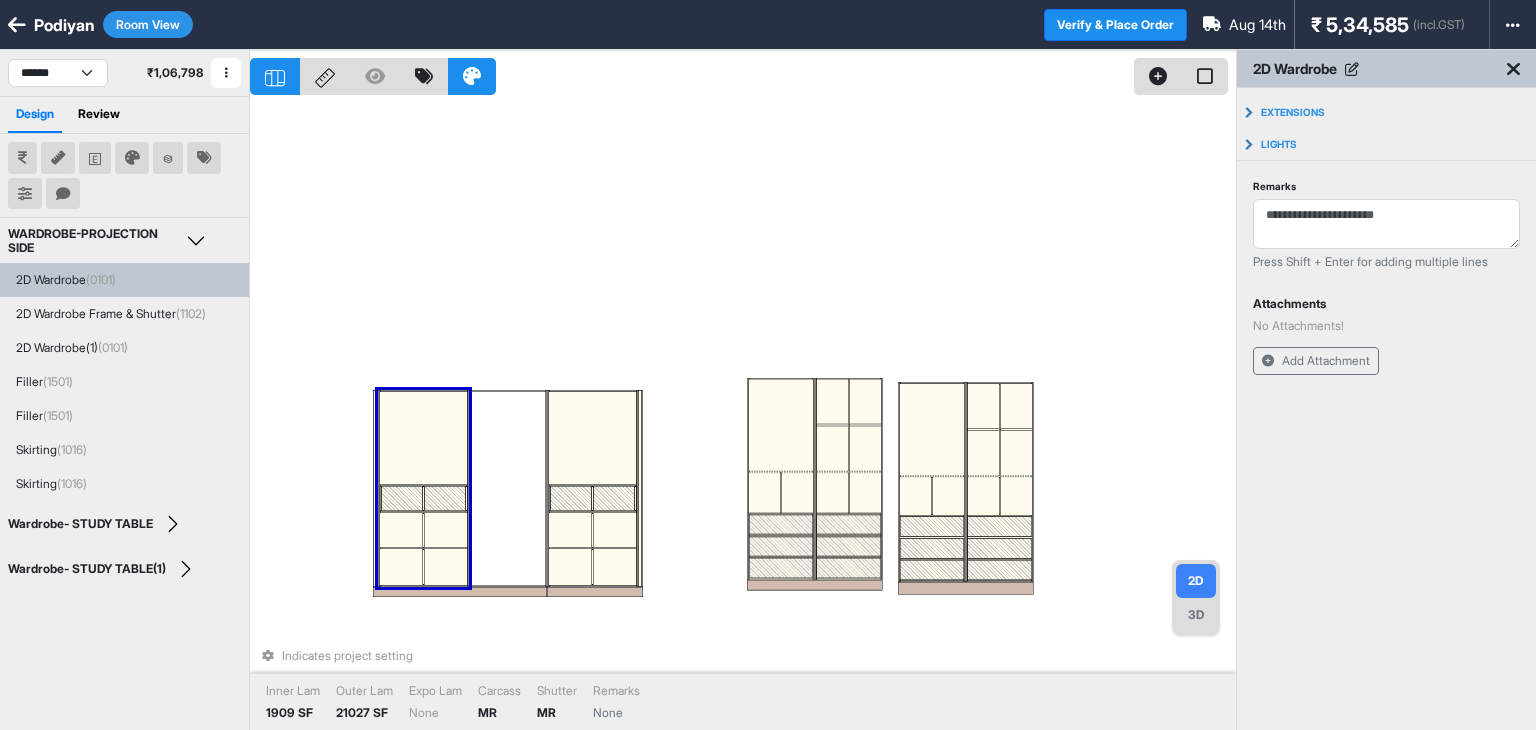 click at bounding box center [402, 498] 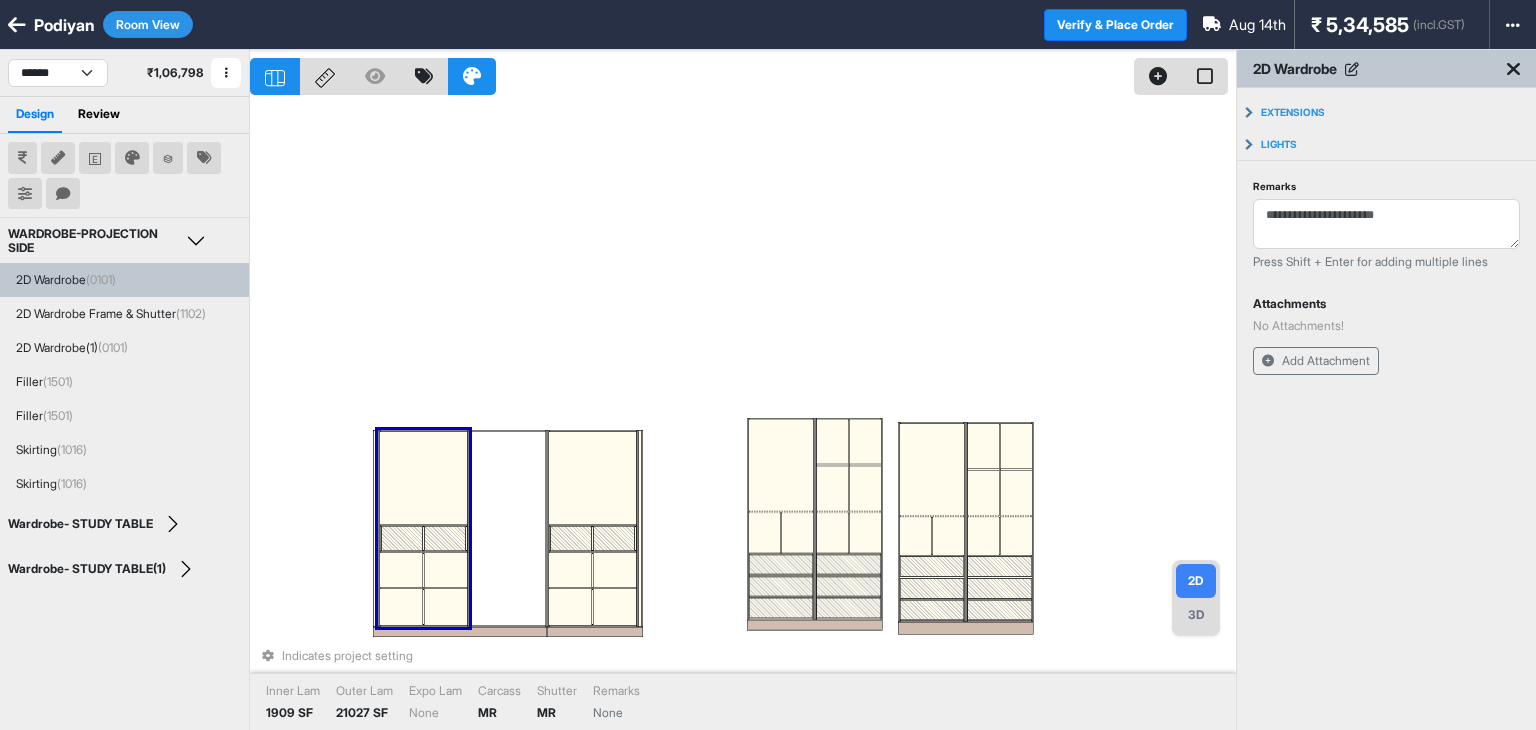 click at bounding box center (402, 538) 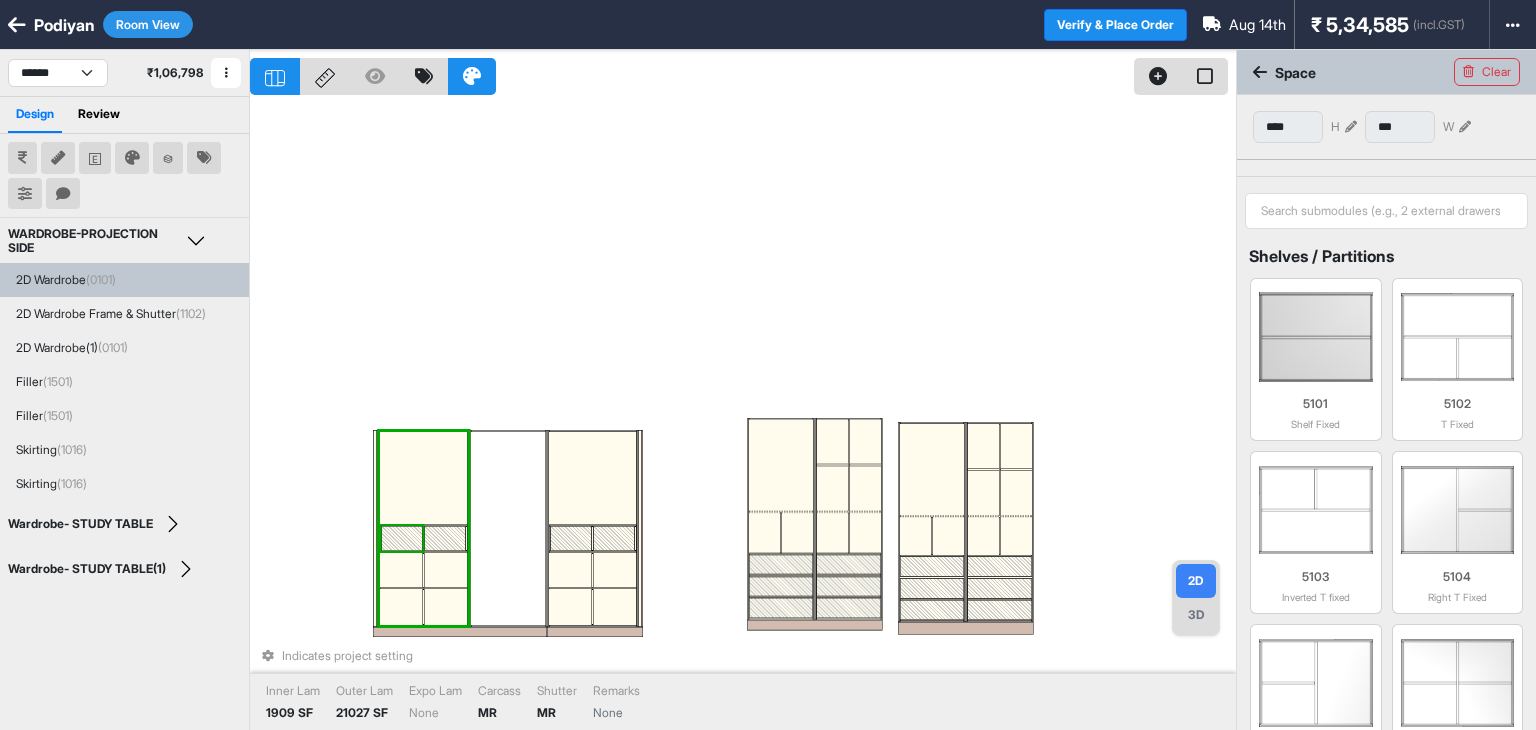 click at bounding box center [402, 538] 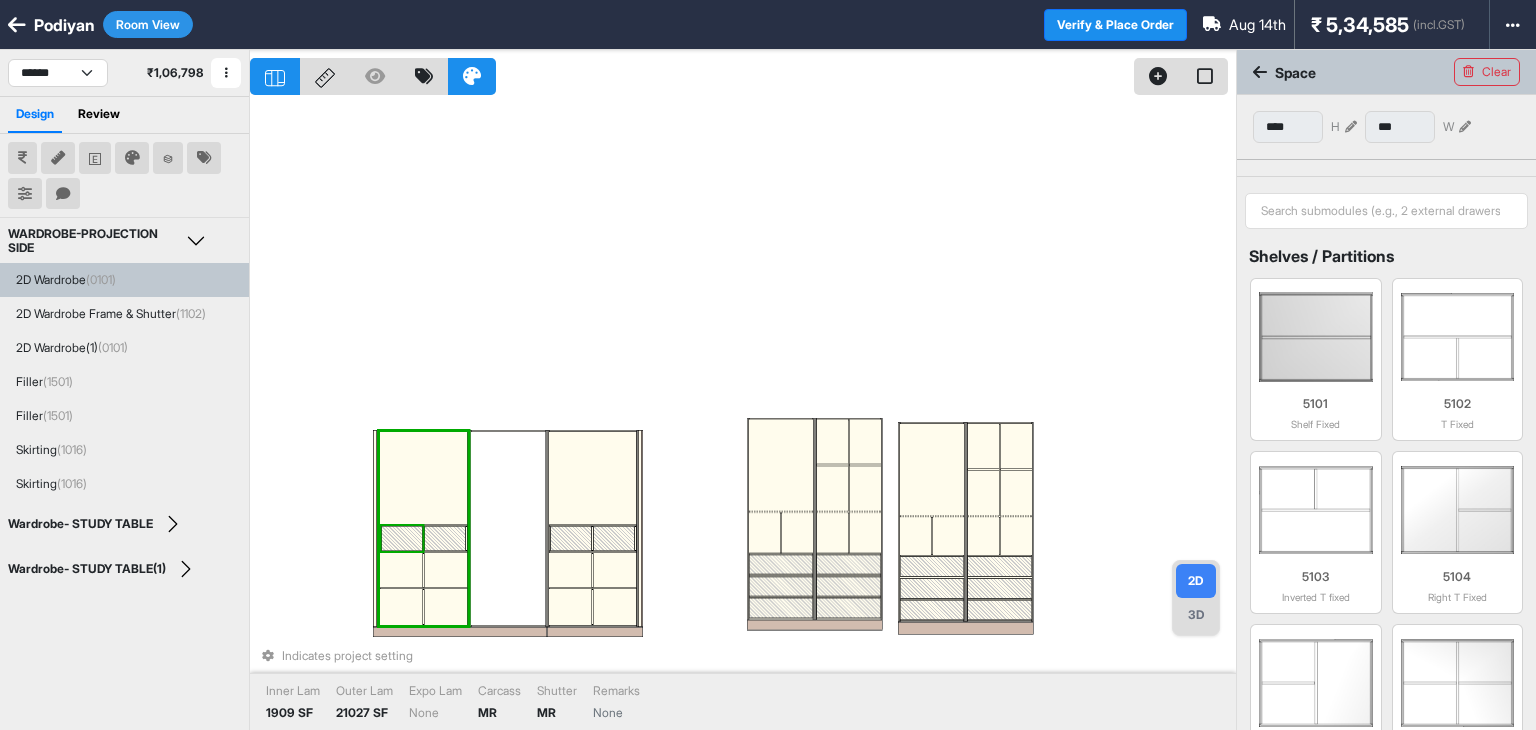 click at bounding box center [402, 538] 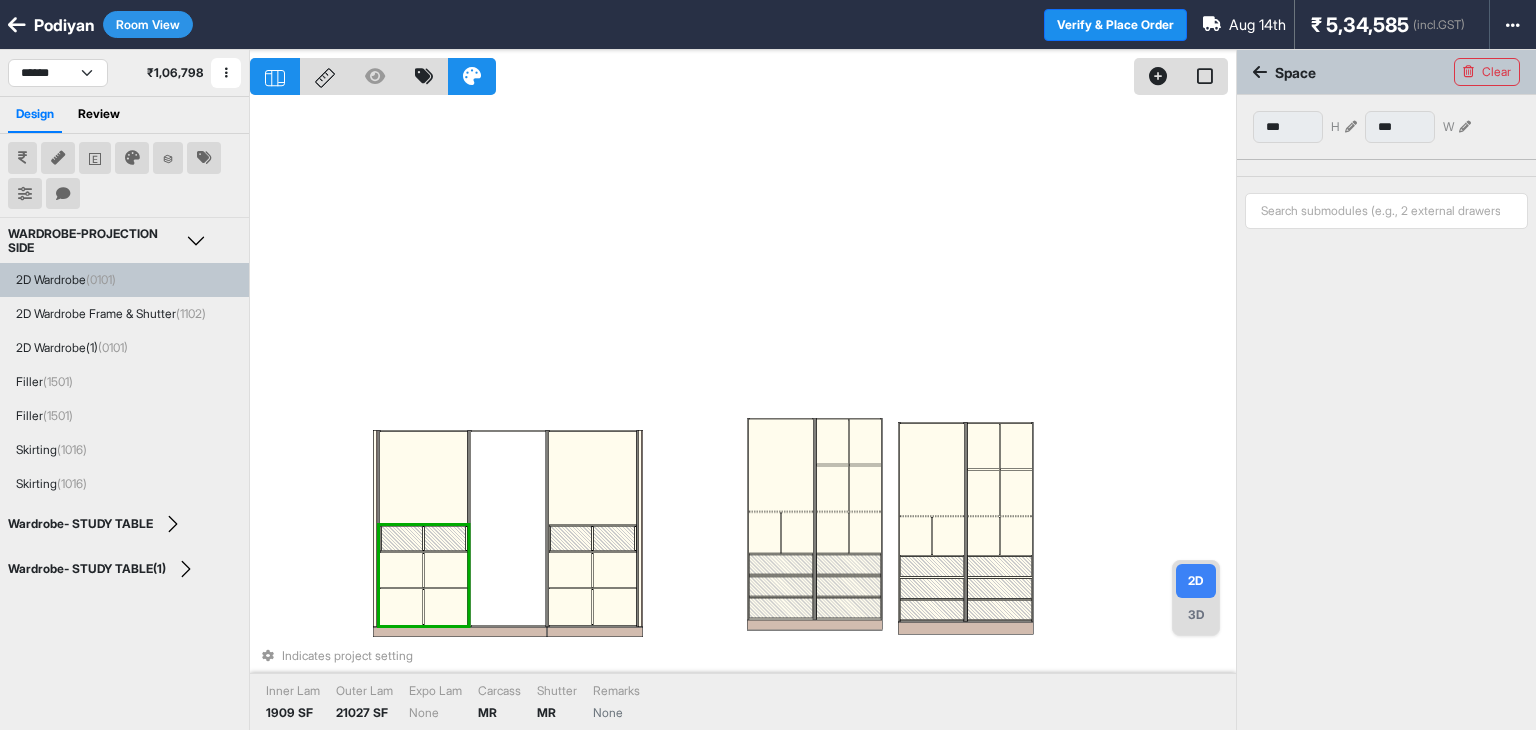 click at bounding box center [402, 538] 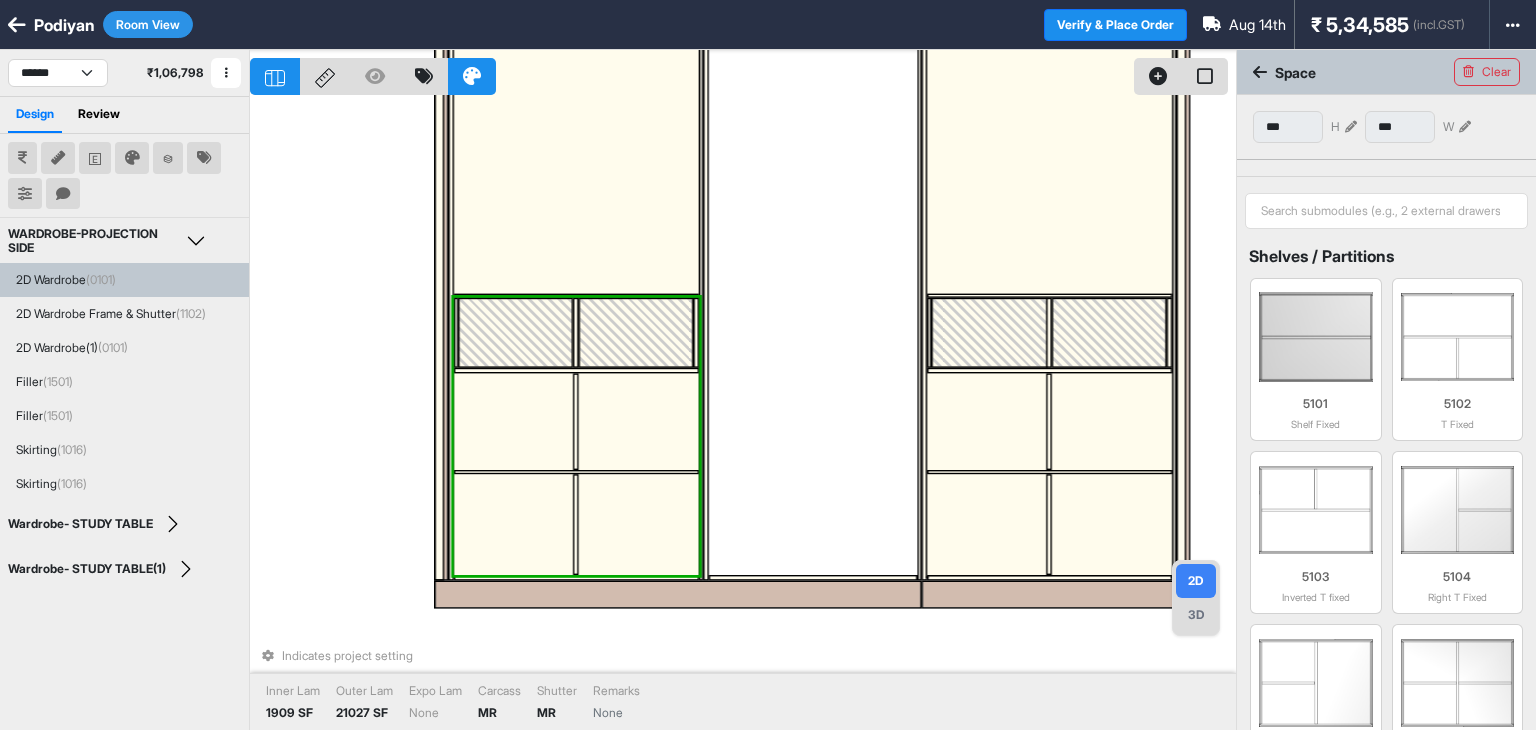 click at bounding box center [515, 333] 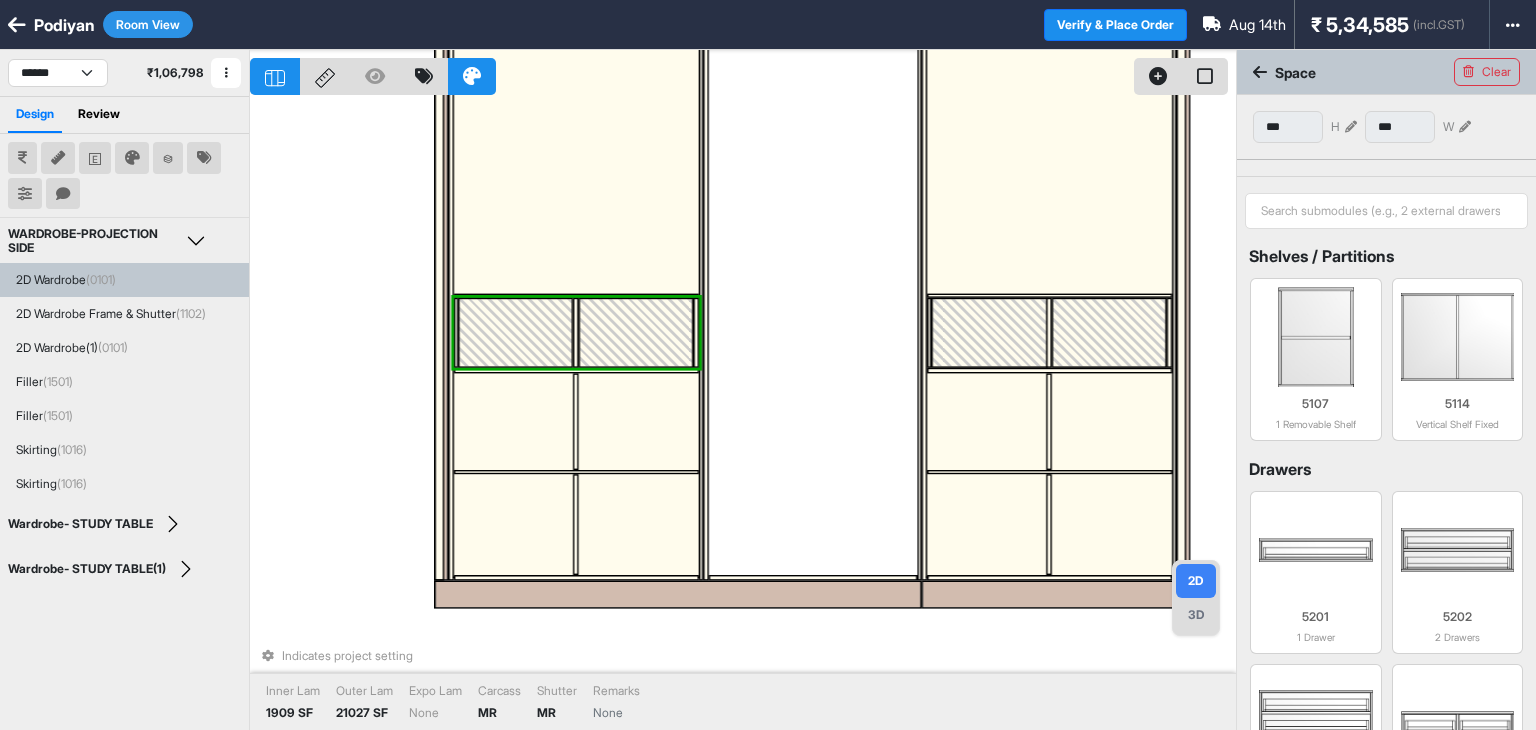 click at bounding box center [515, 333] 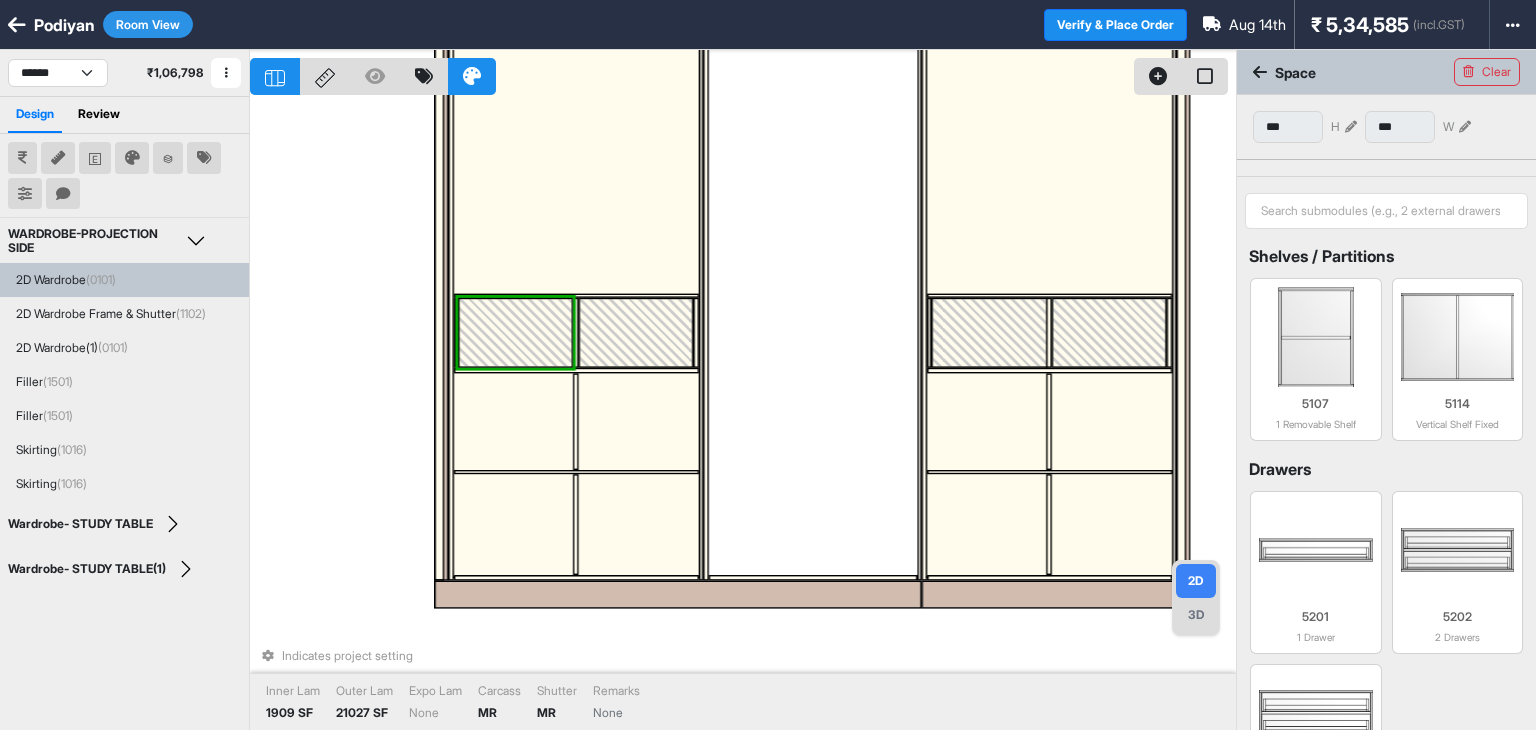 click at bounding box center (515, 333) 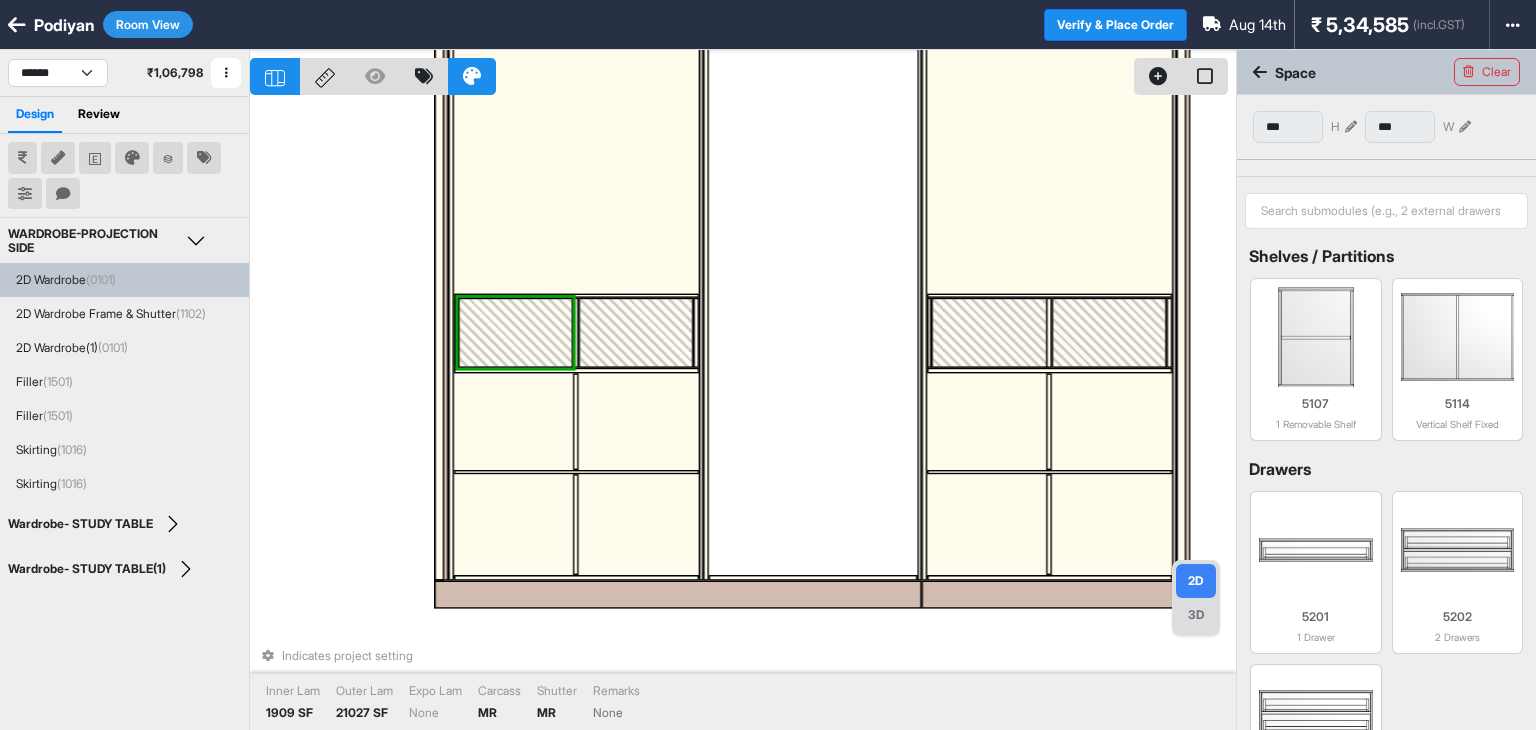 click at bounding box center [515, 333] 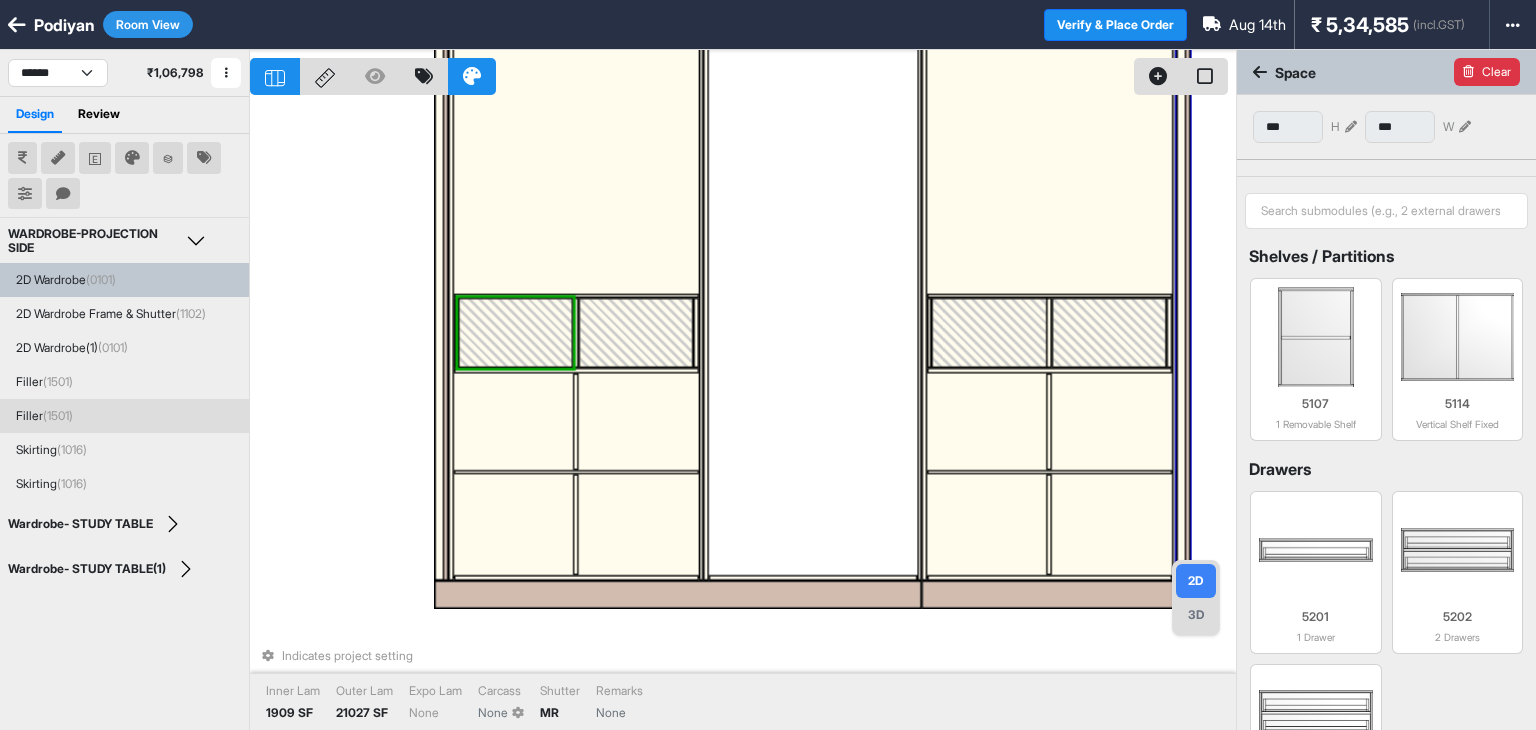 click on "Clear" at bounding box center (1487, 72) 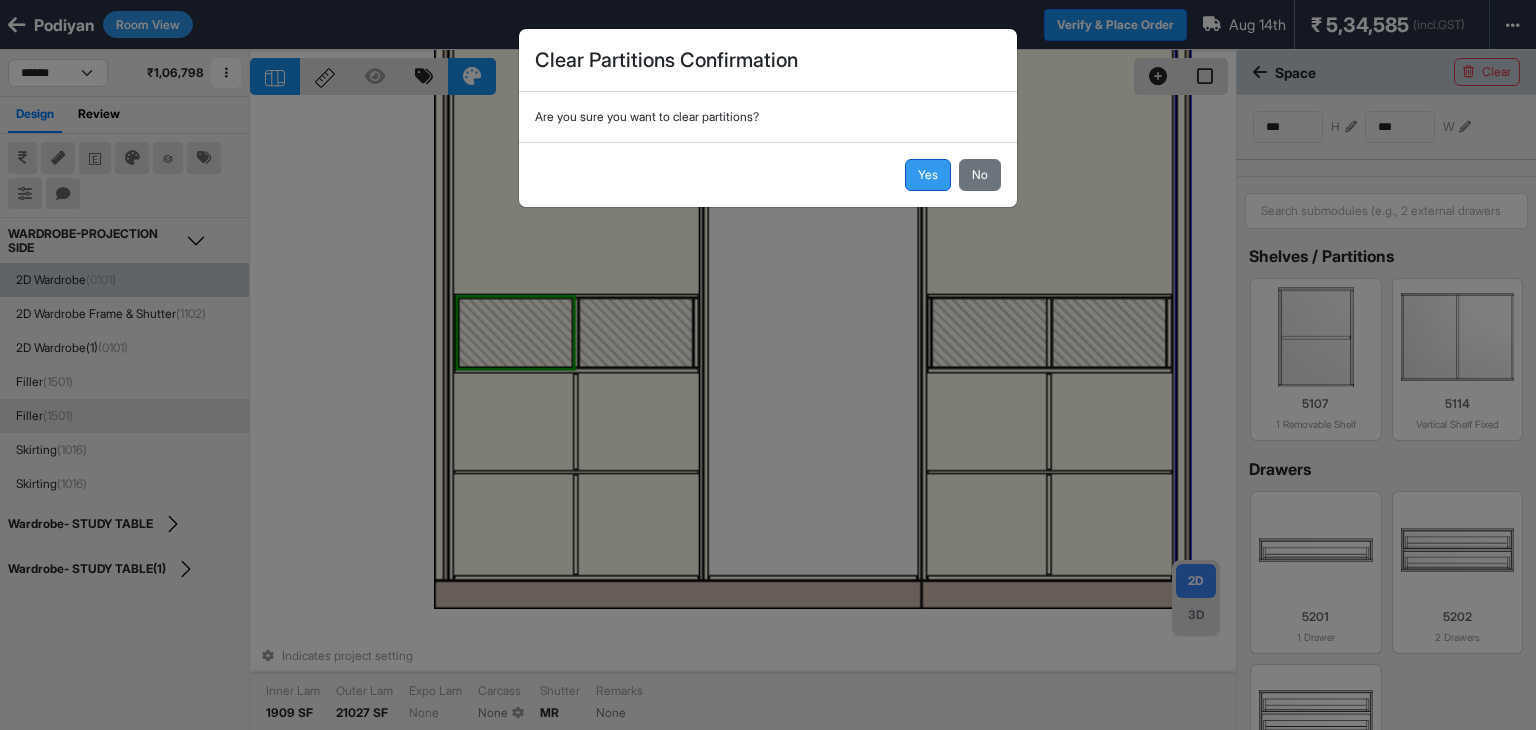 click on "Yes" at bounding box center (928, 175) 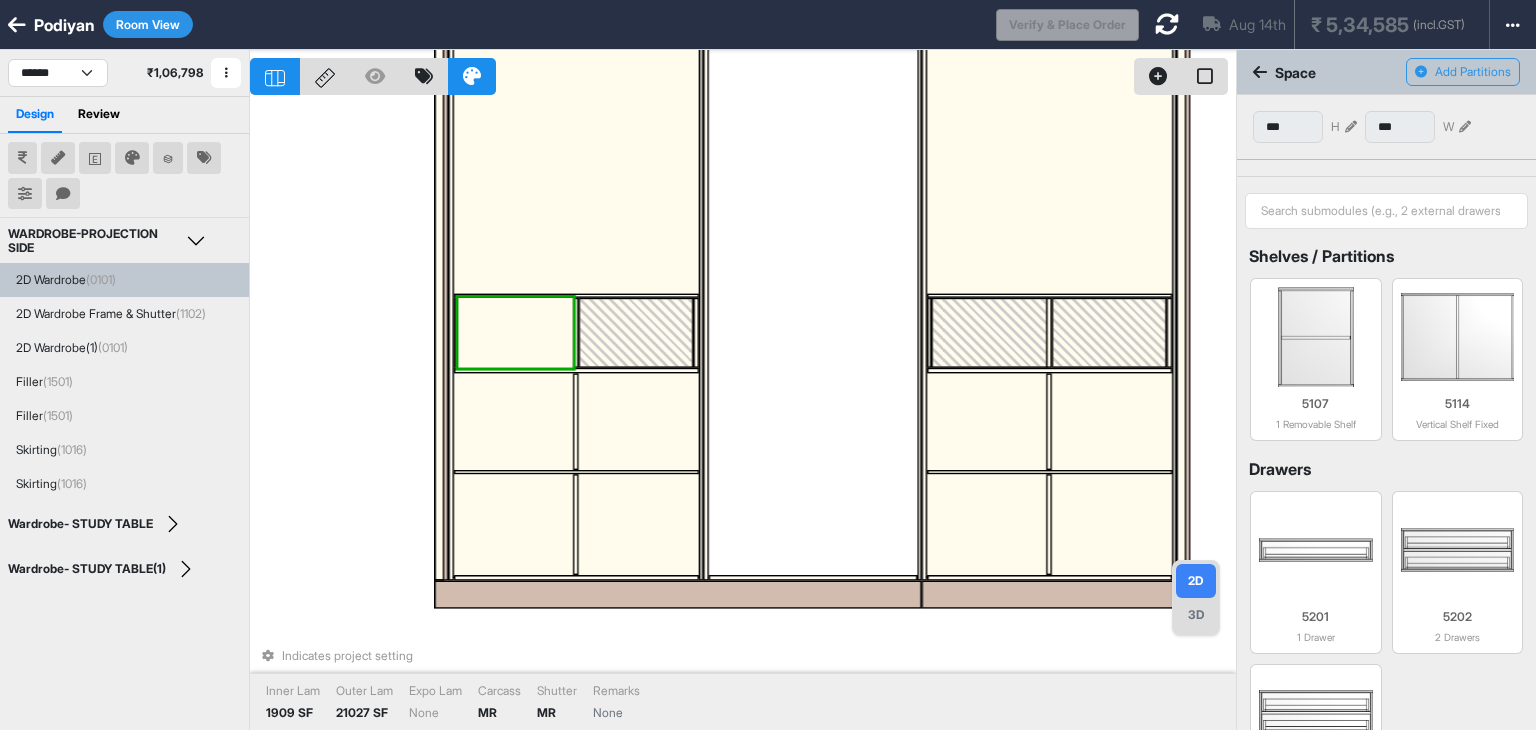 click at bounding box center [515, 333] 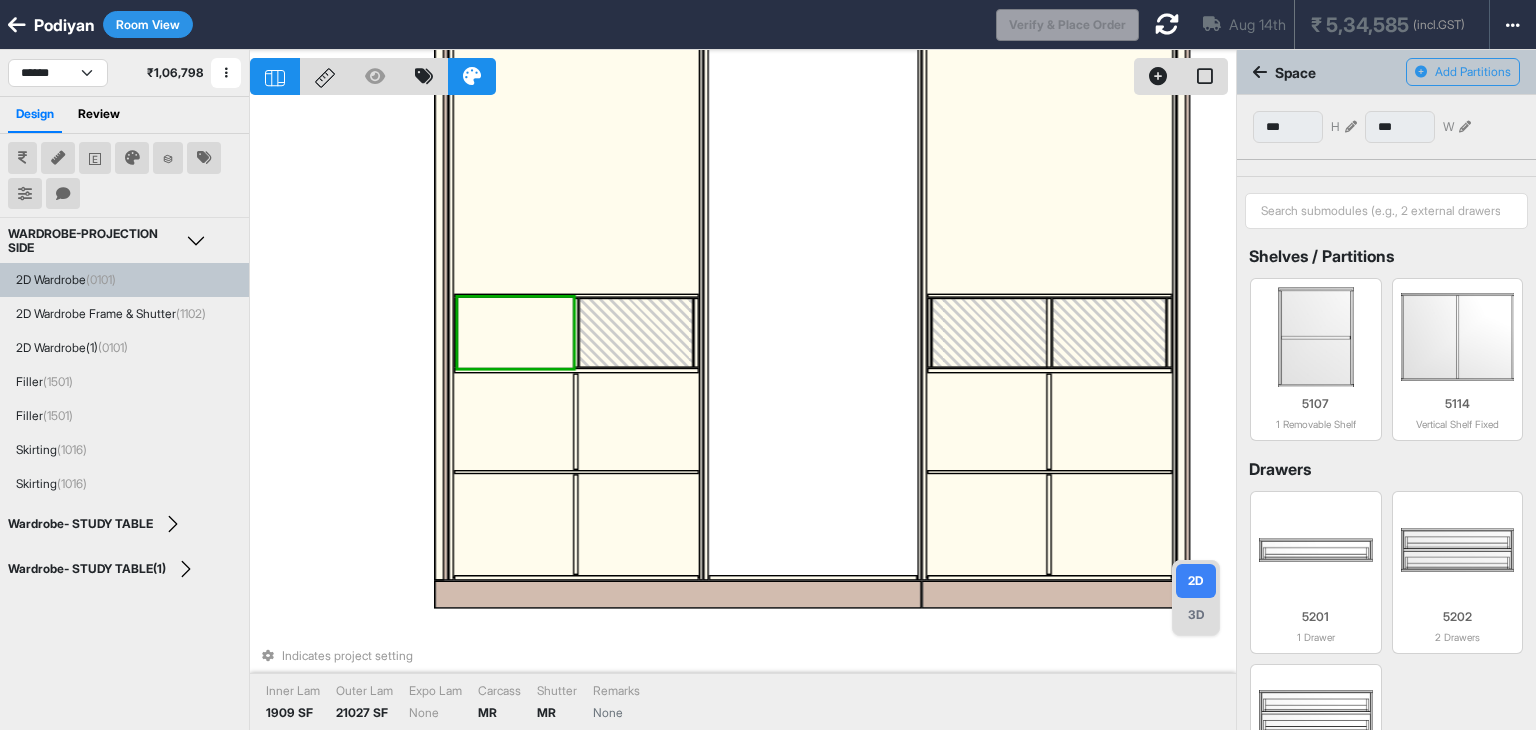click at bounding box center (635, 333) 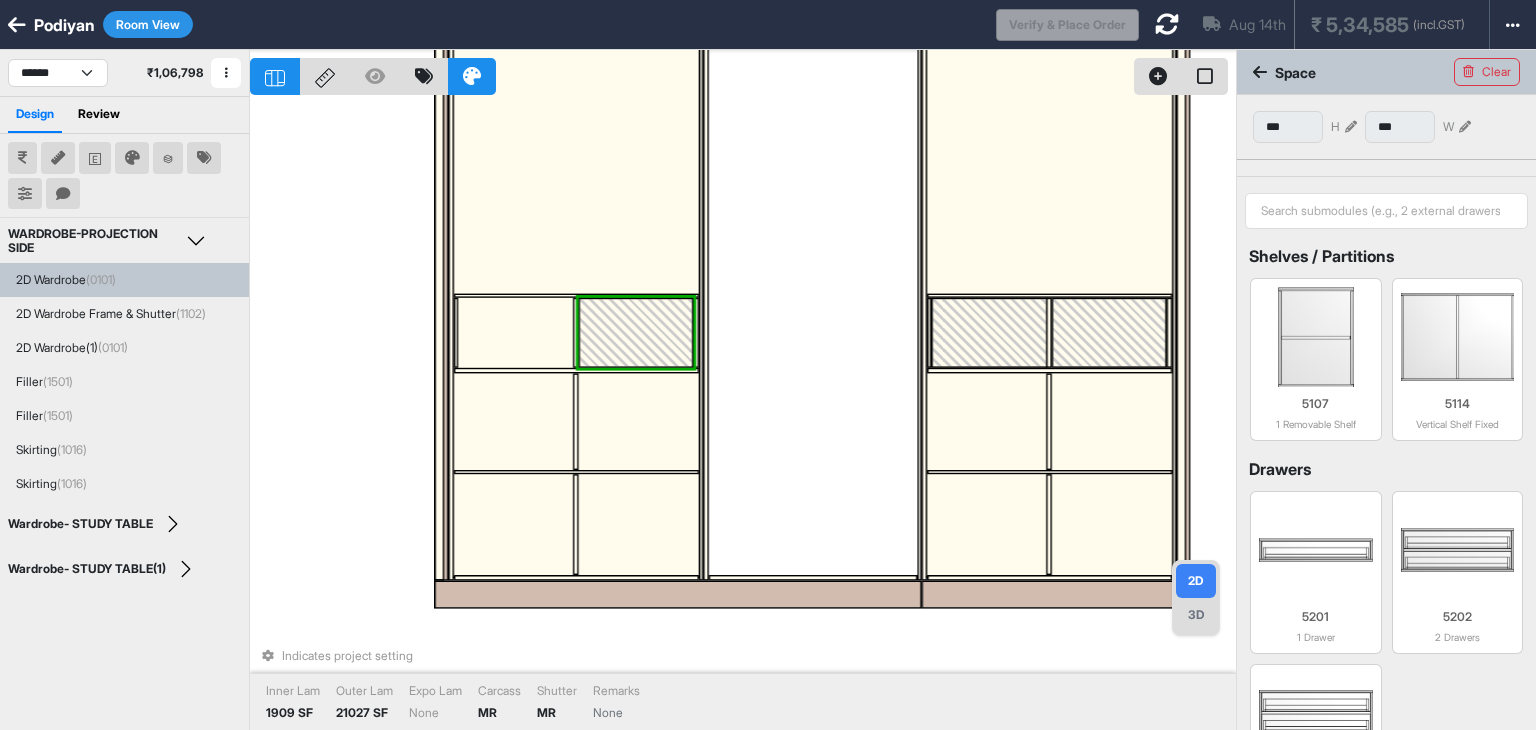 click at bounding box center (515, 333) 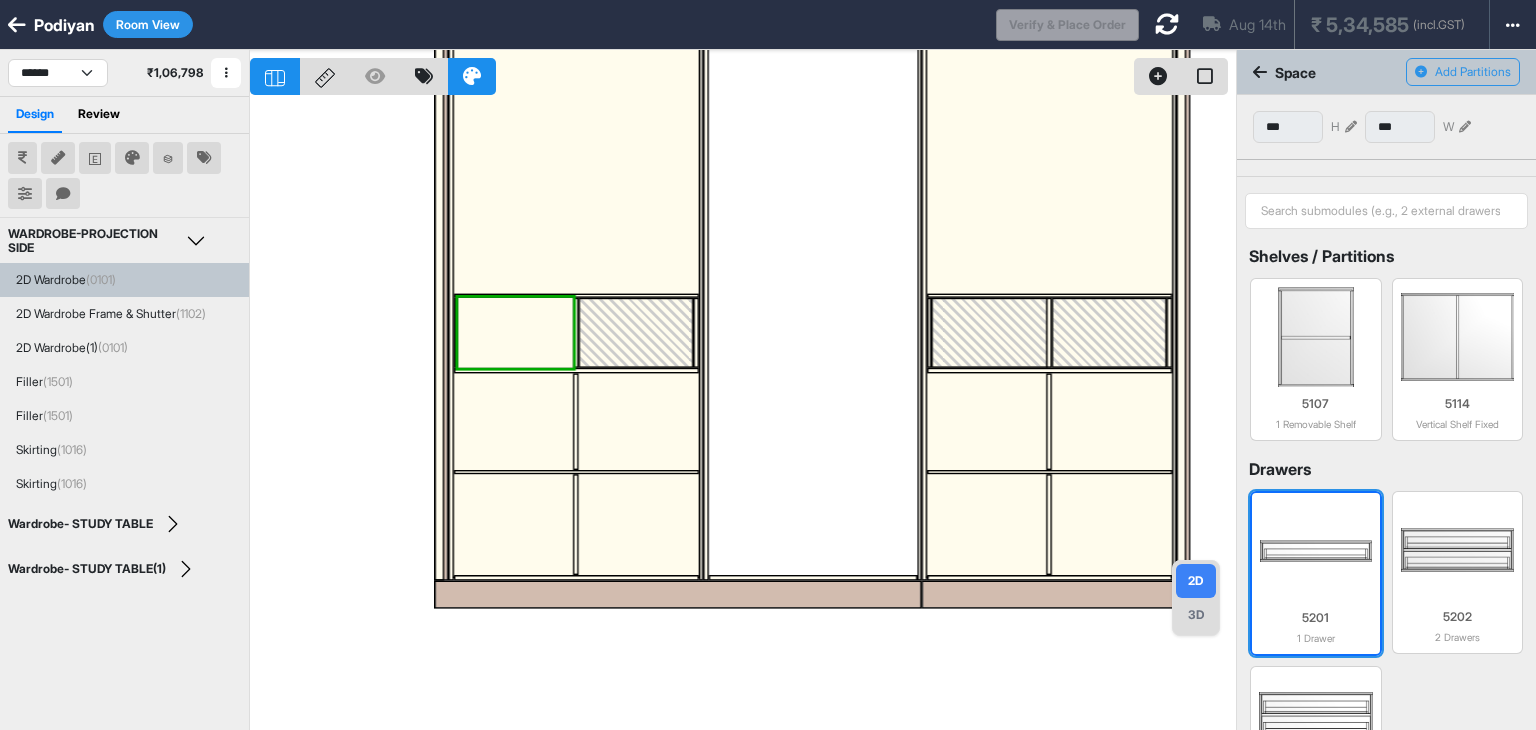 drag, startPoint x: 1319, startPoint y: 532, endPoint x: 1284, endPoint y: 517, distance: 38.078865 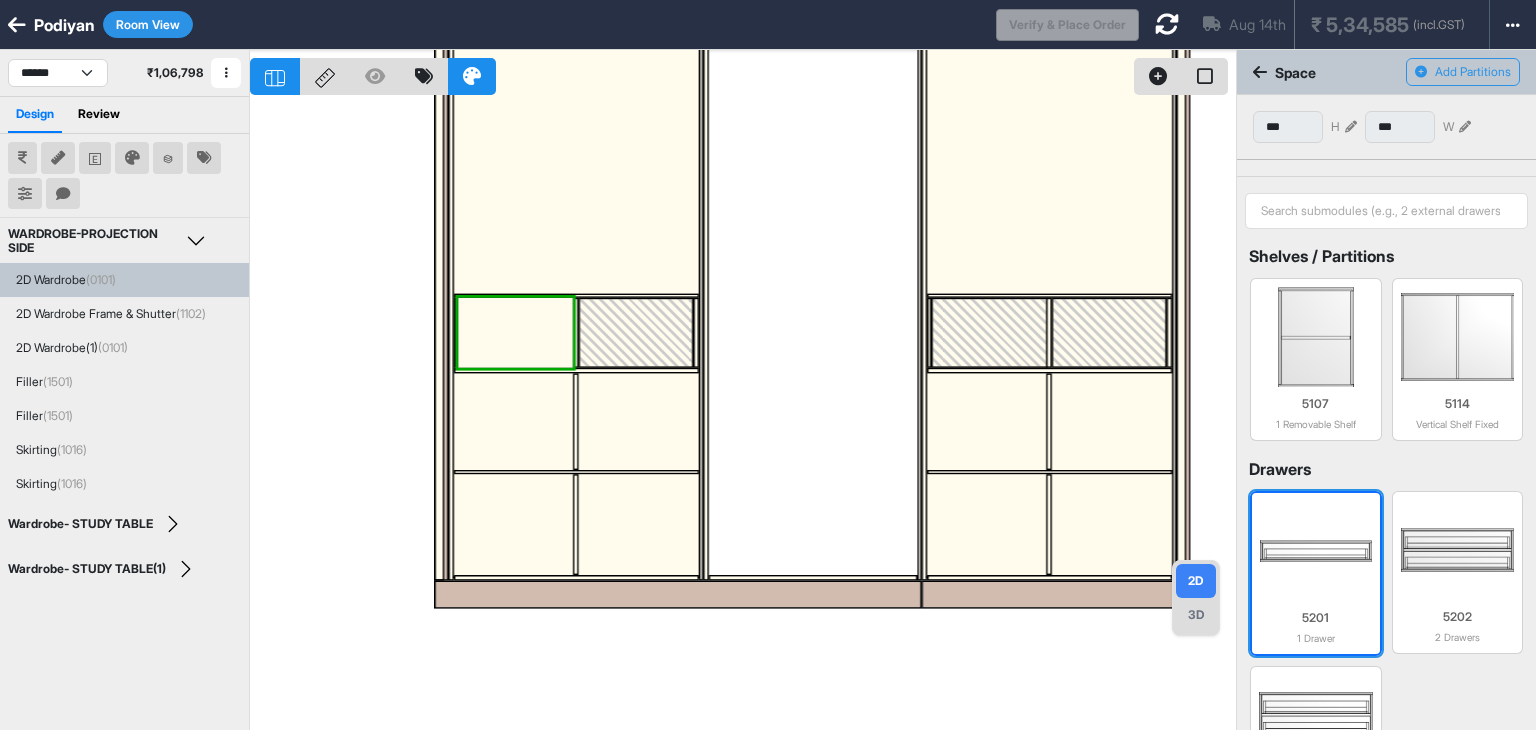 click at bounding box center (1316, 551) 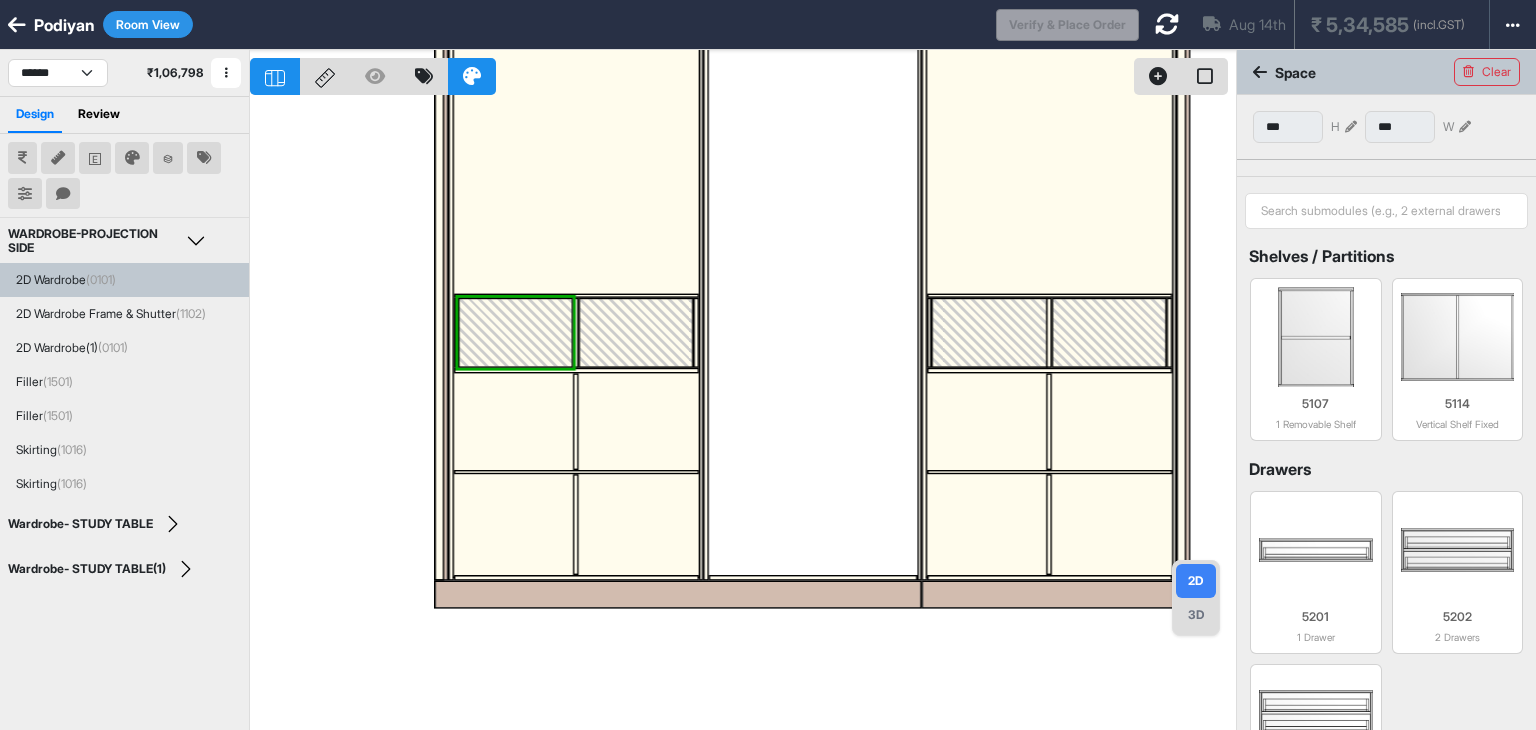 click on "3D" at bounding box center (1196, 615) 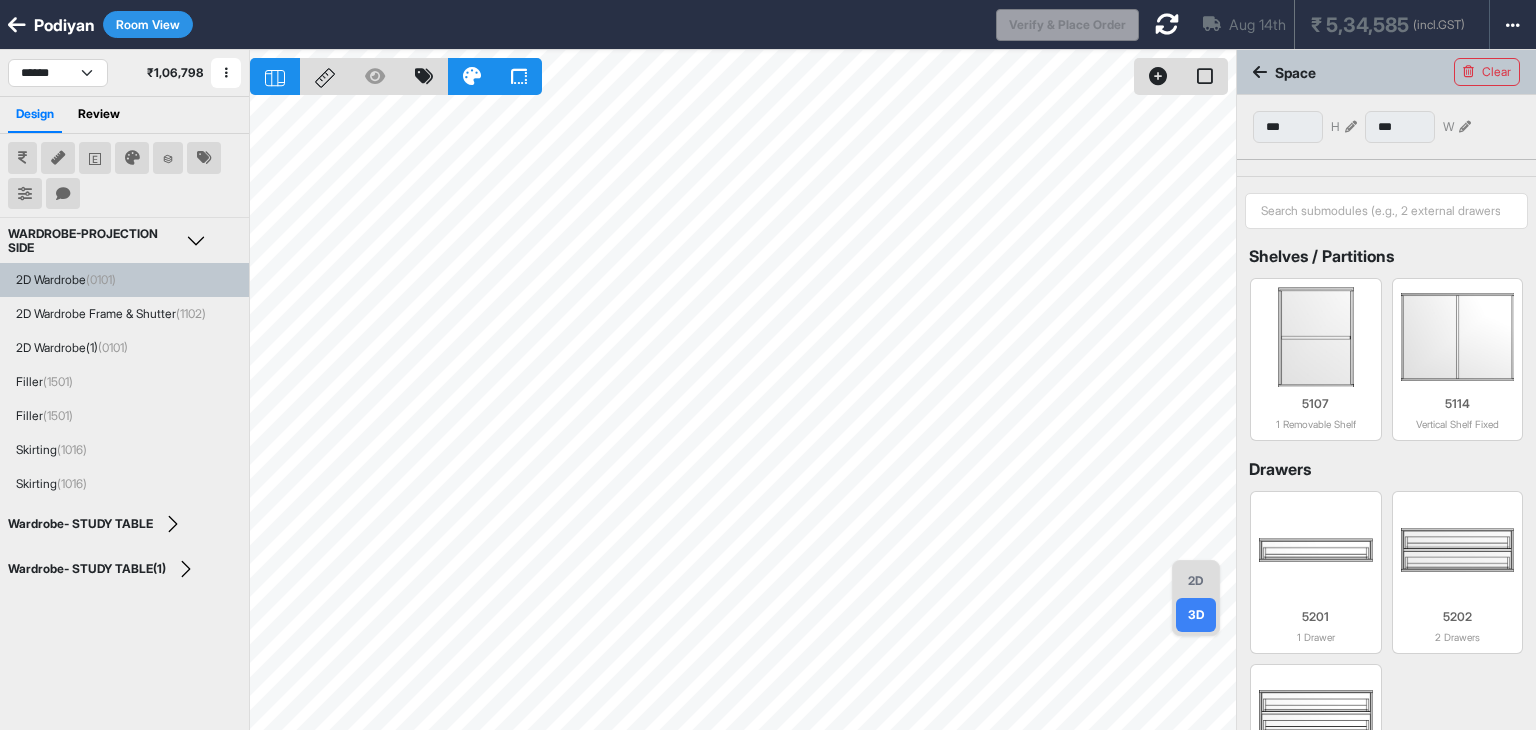 click on "2D" at bounding box center (1196, 581) 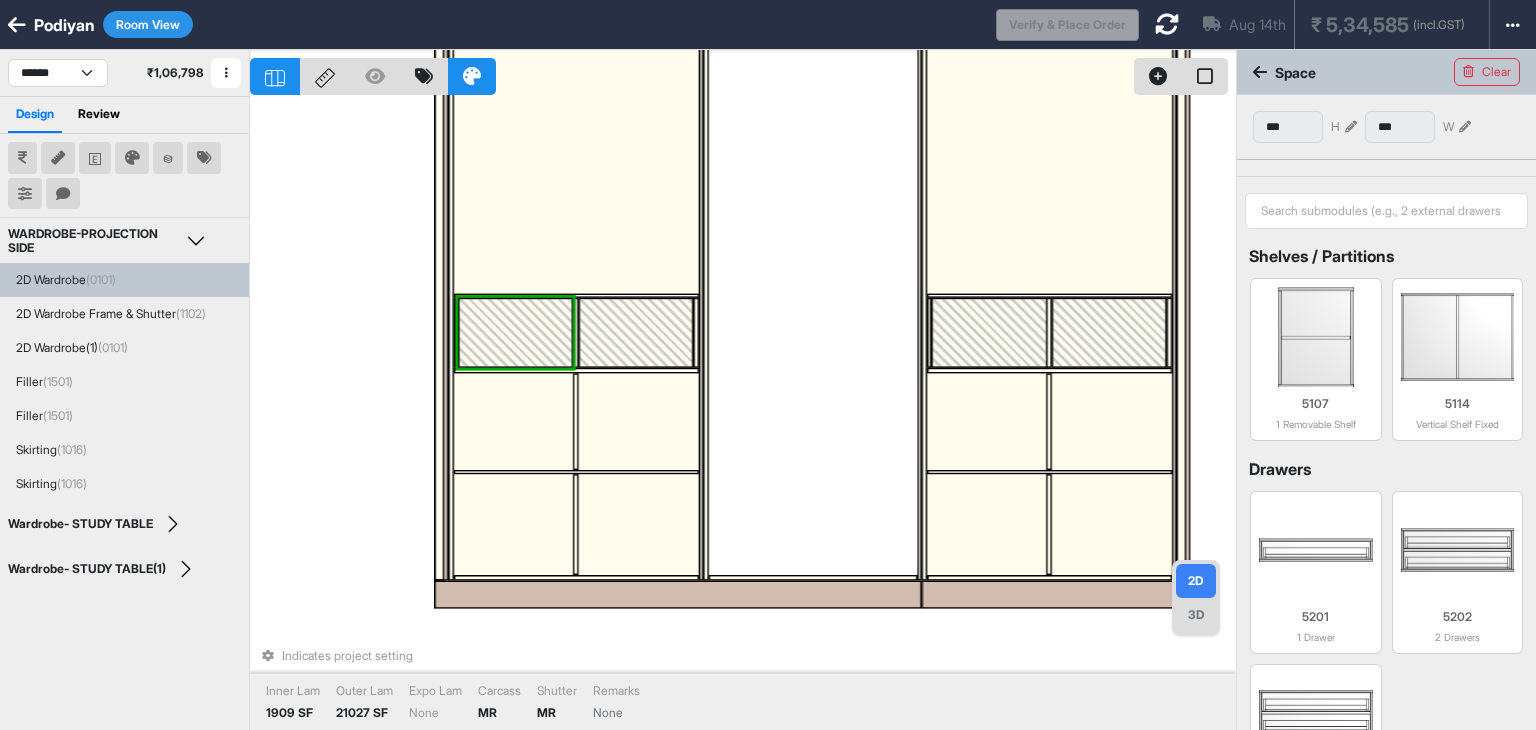 click at bounding box center [635, 333] 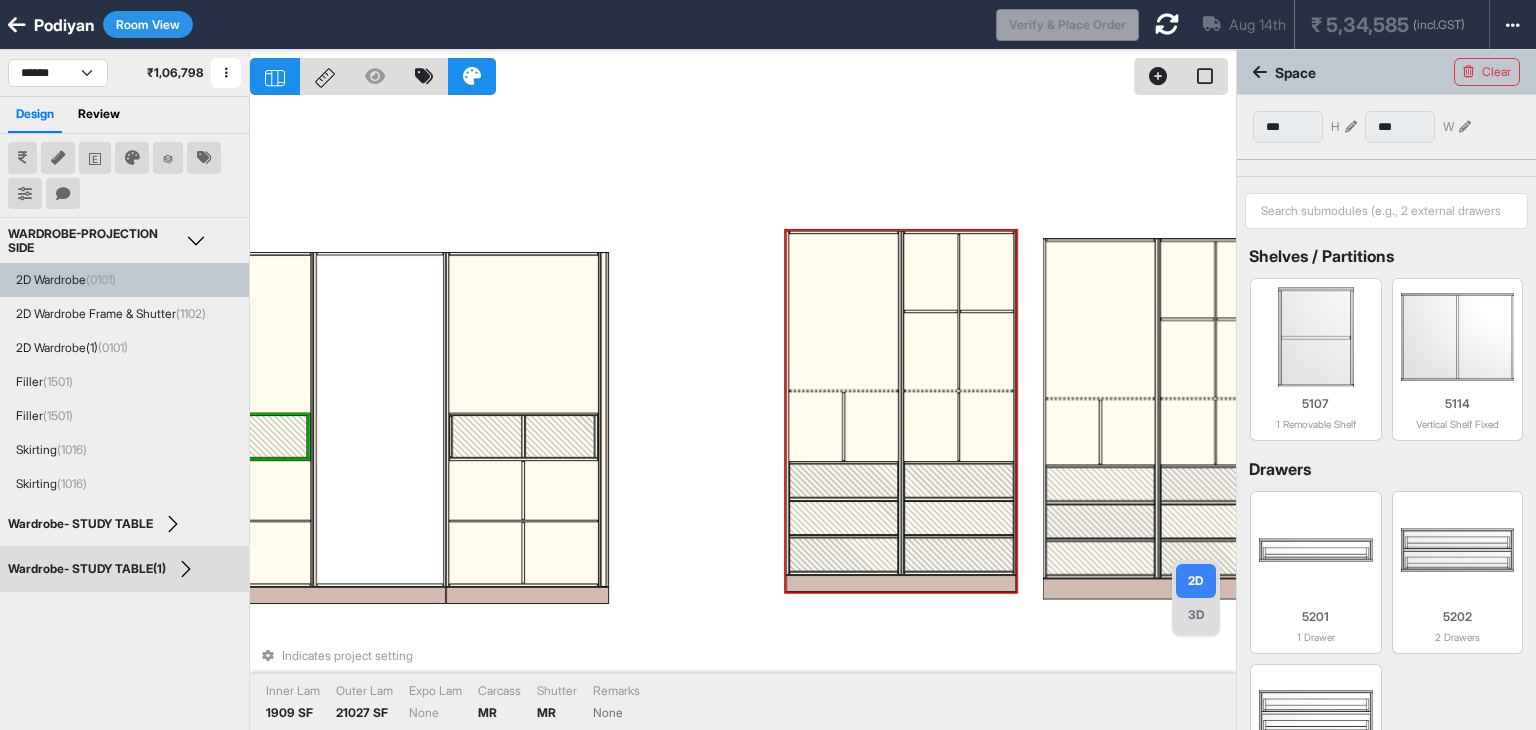 drag, startPoint x: 966, startPoint y: 553, endPoint x: 988, endPoint y: 392, distance: 162.49615 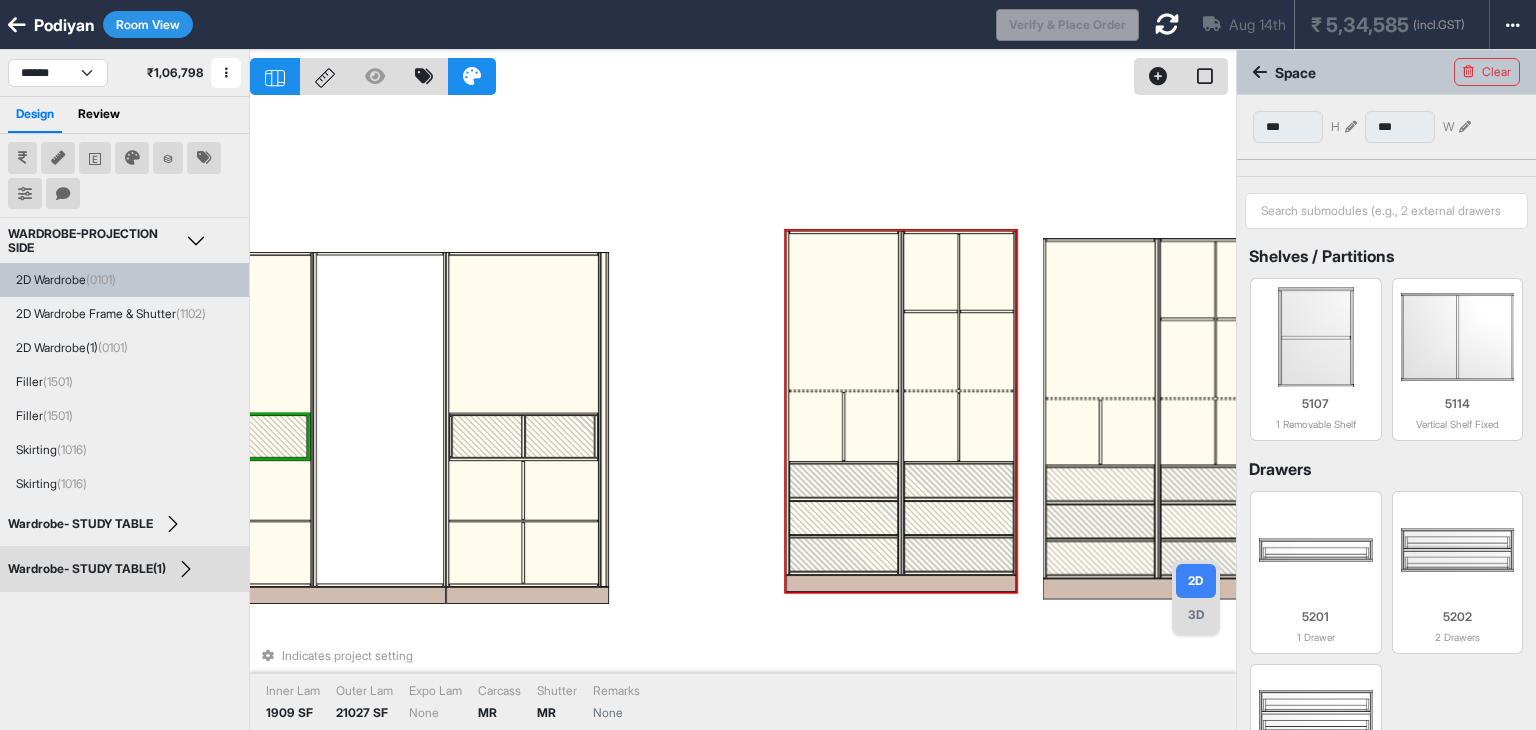 click at bounding box center (986, 426) 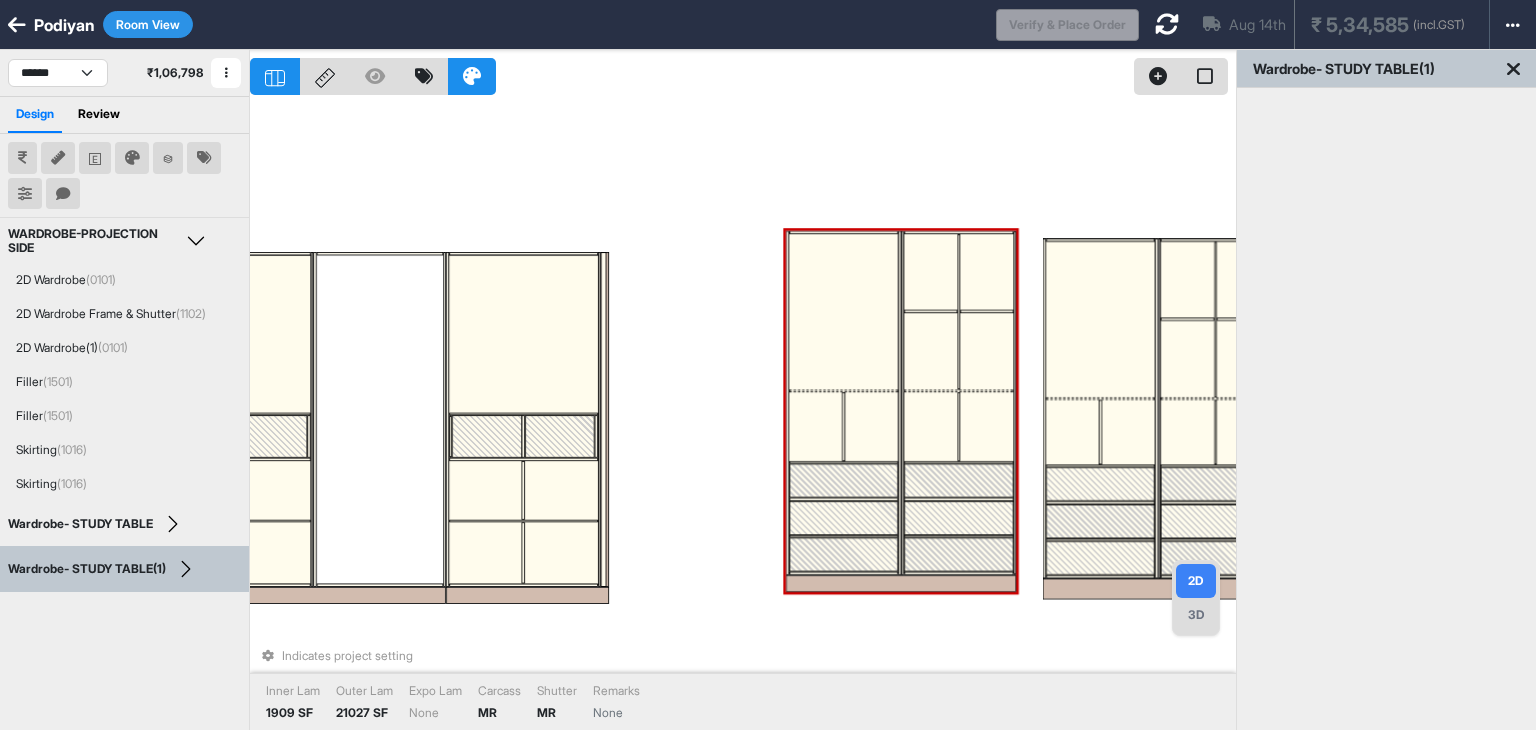 click at bounding box center (986, 426) 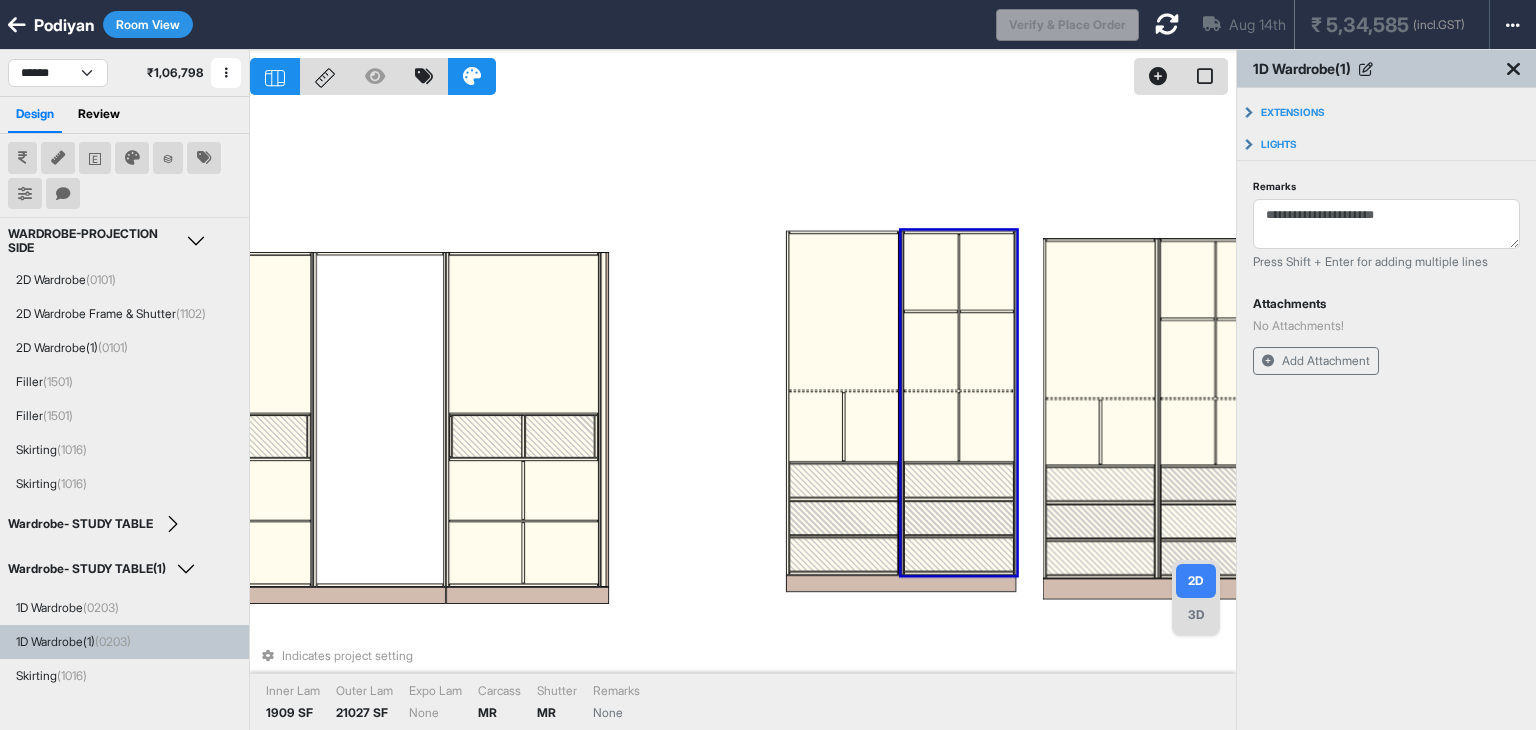click at bounding box center [986, 426] 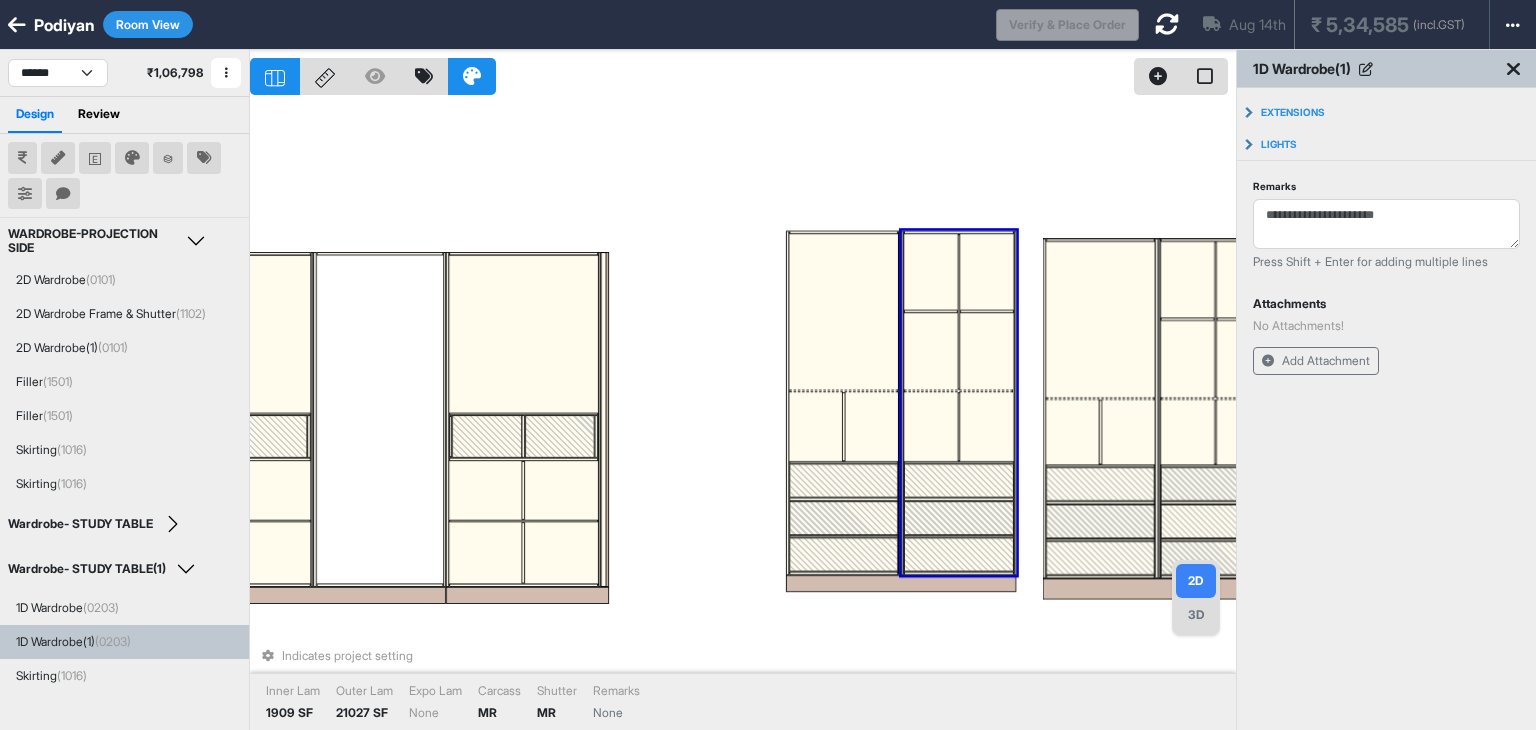 click at bounding box center (986, 351) 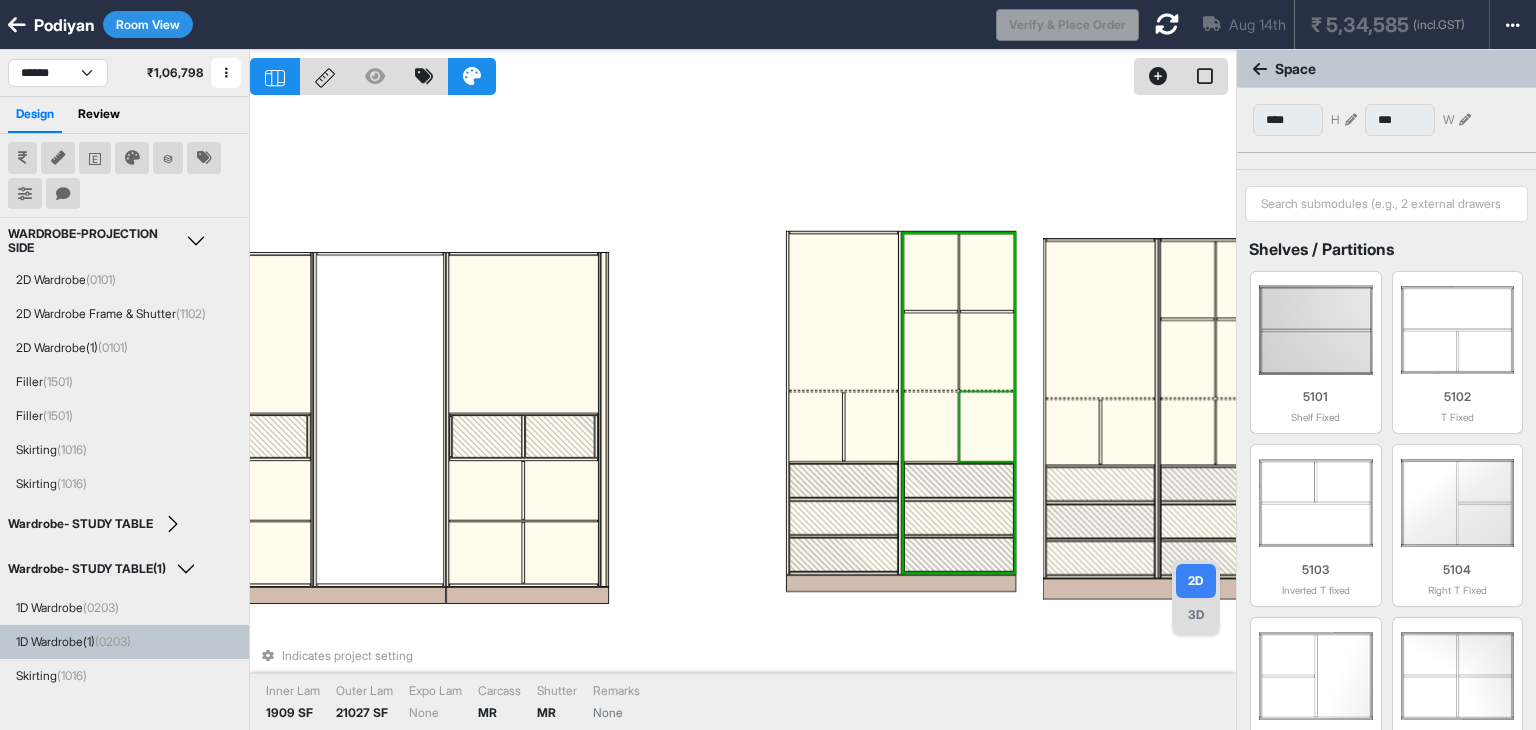 click at bounding box center (986, 426) 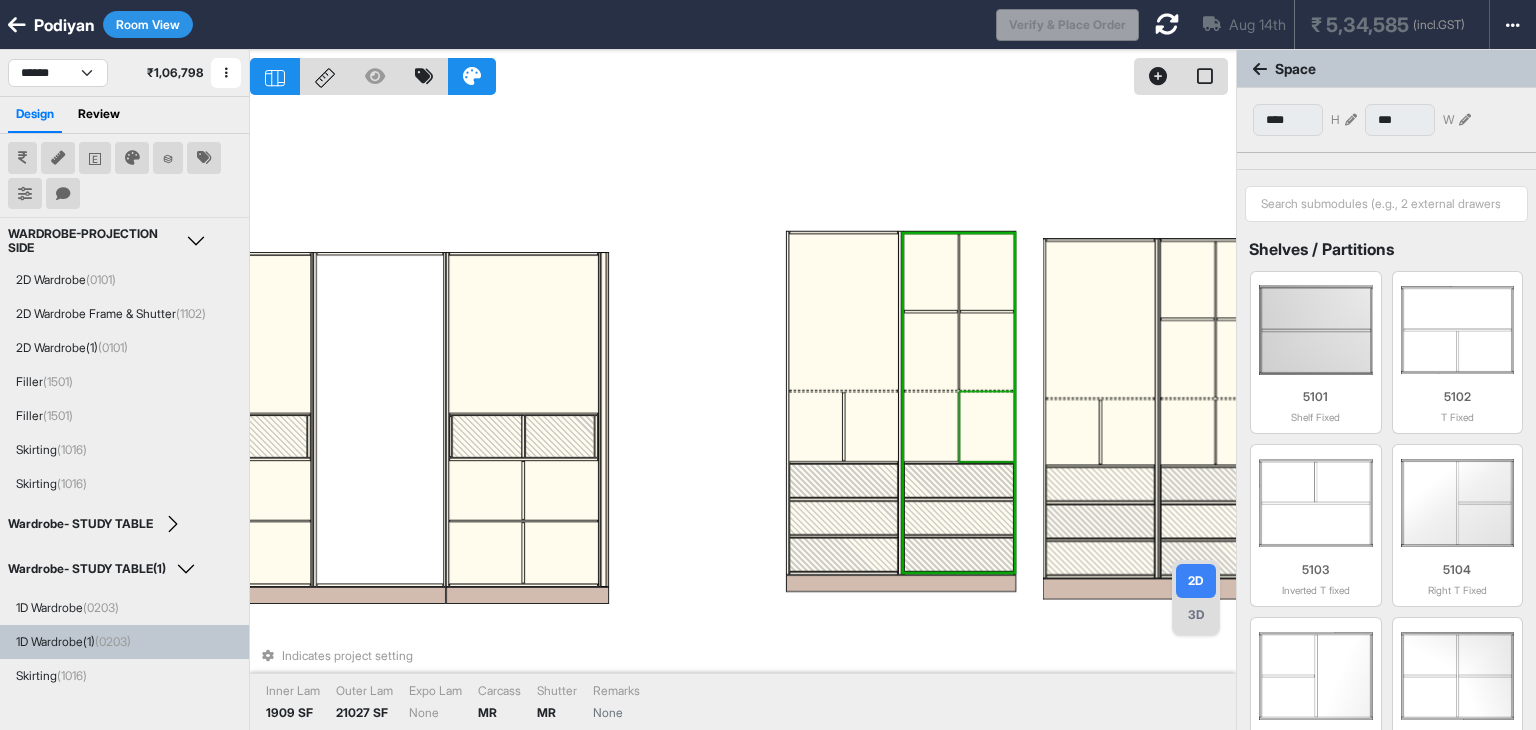 type on "***" 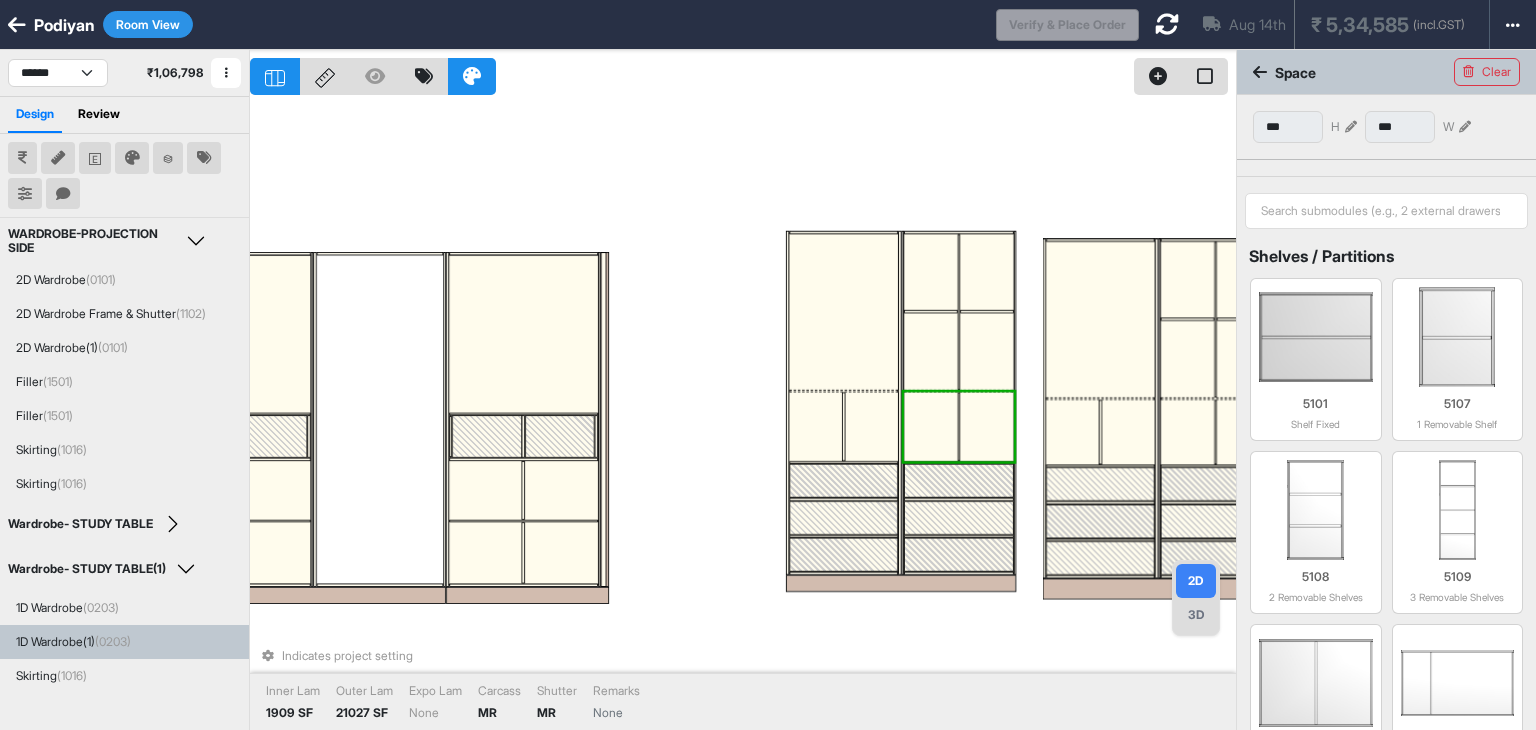 click at bounding box center (986, 426) 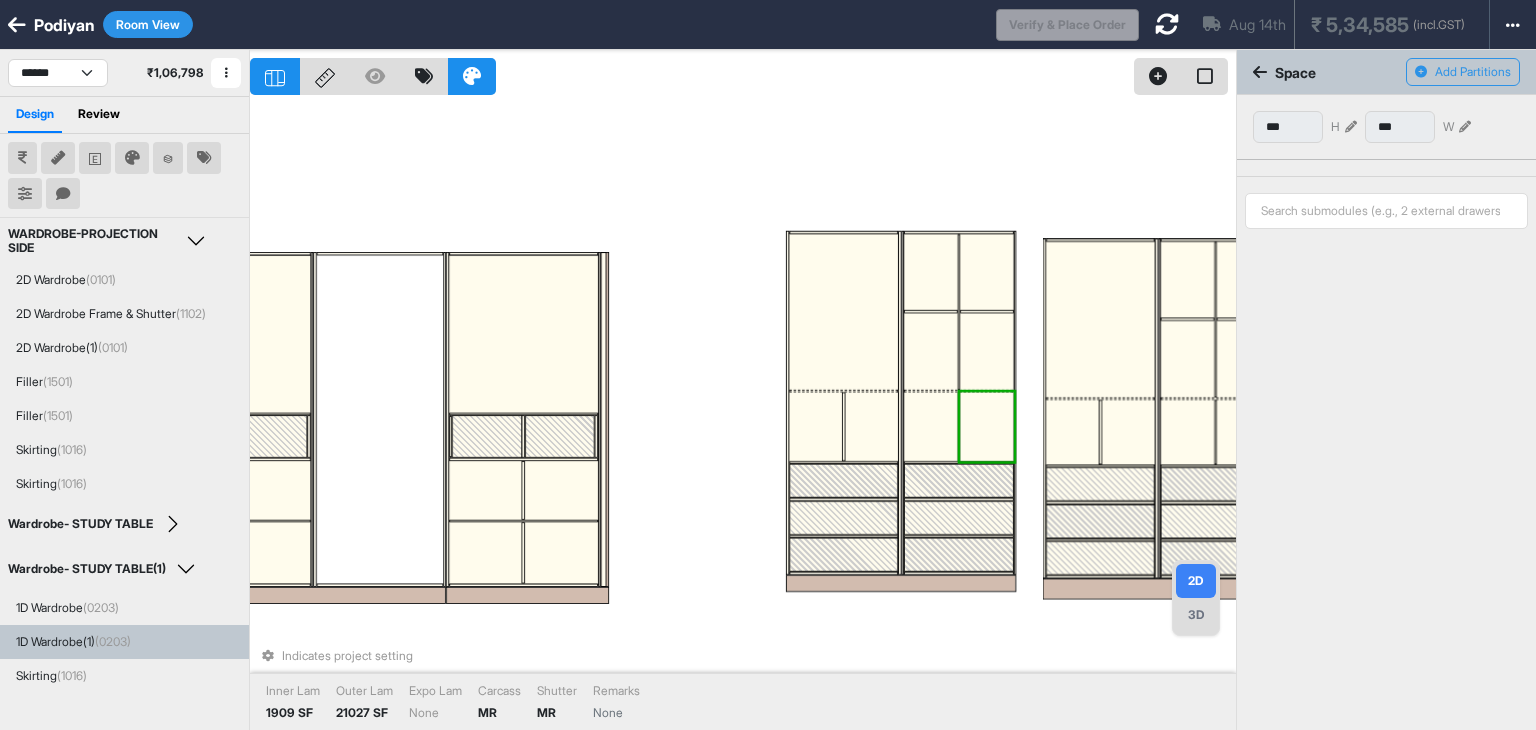 type on "***" 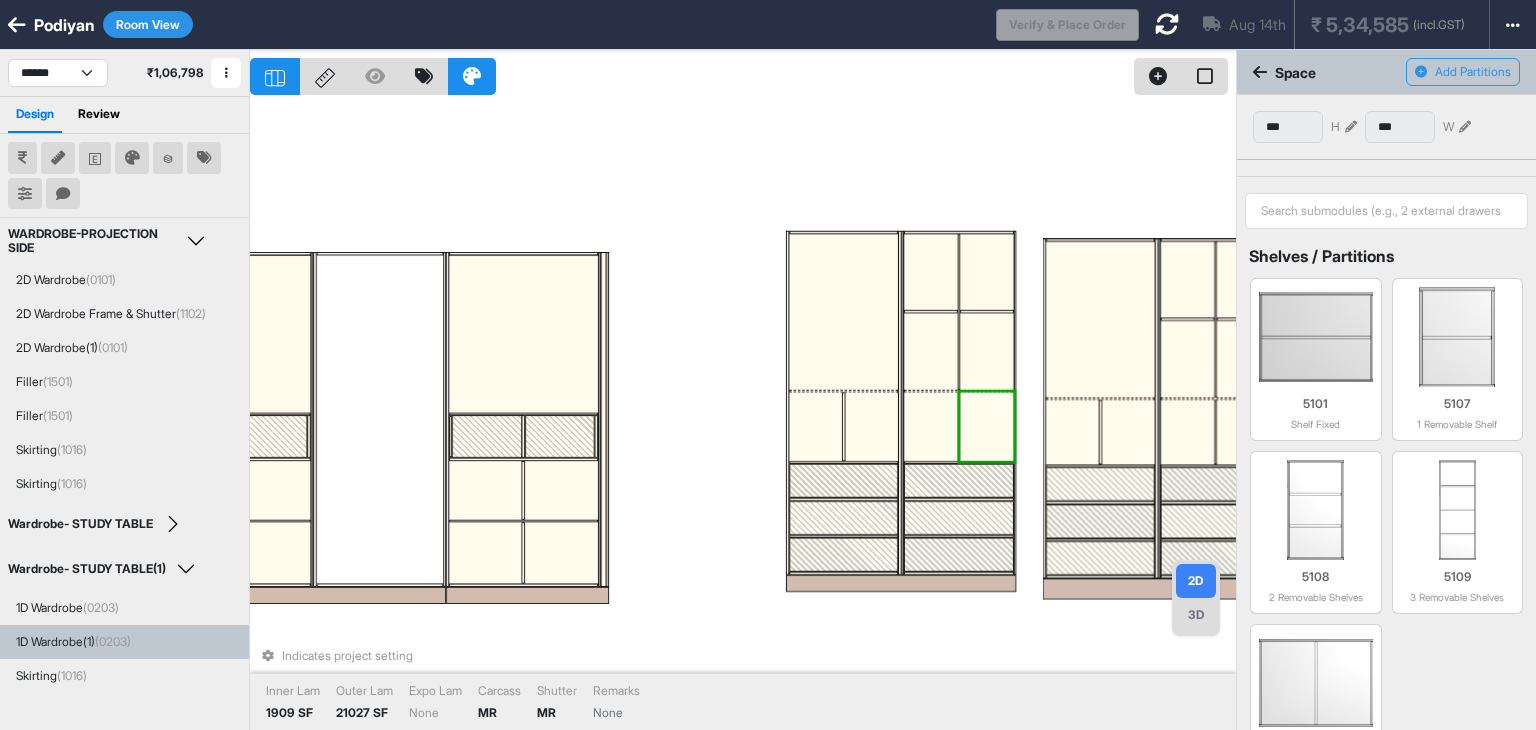 click at bounding box center [986, 426] 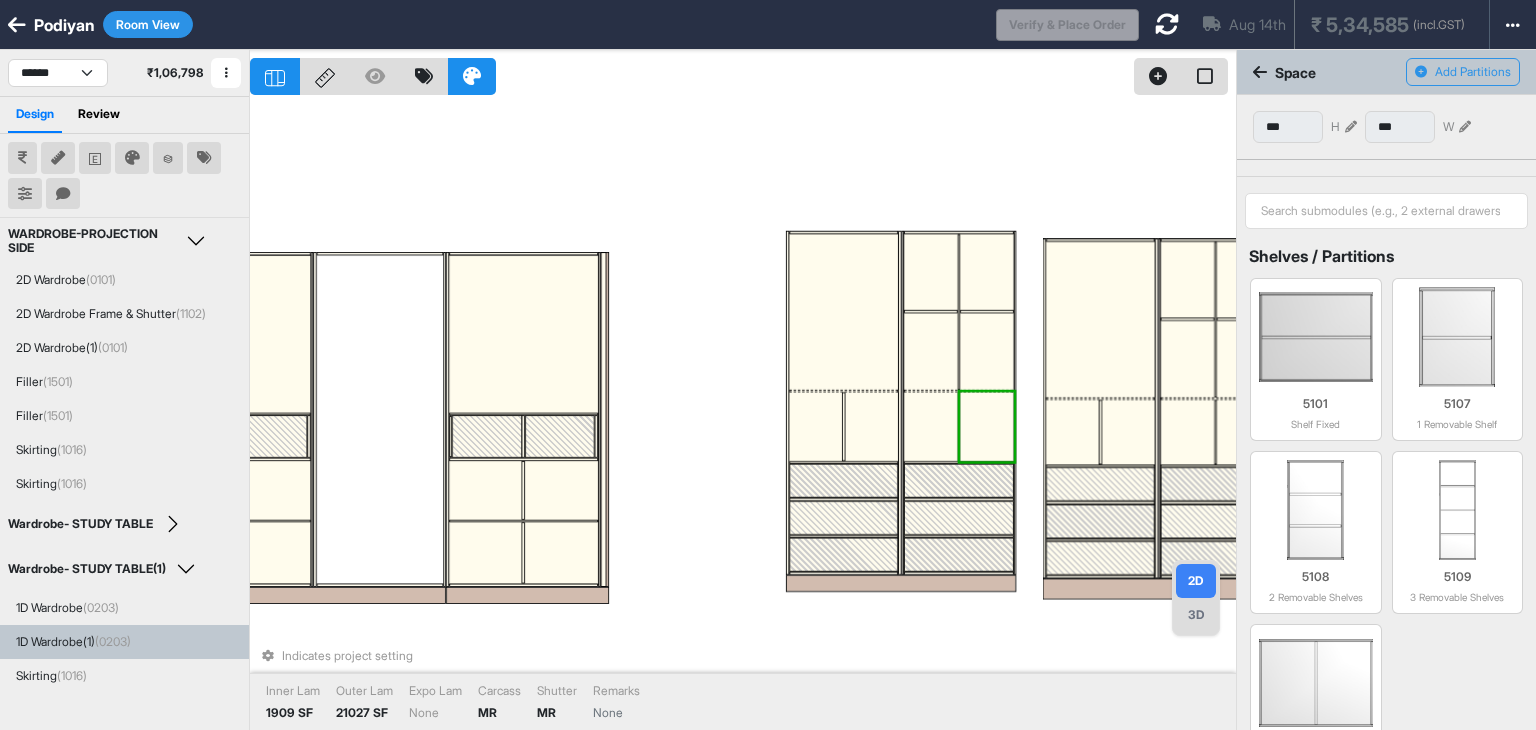 click at bounding box center [986, 426] 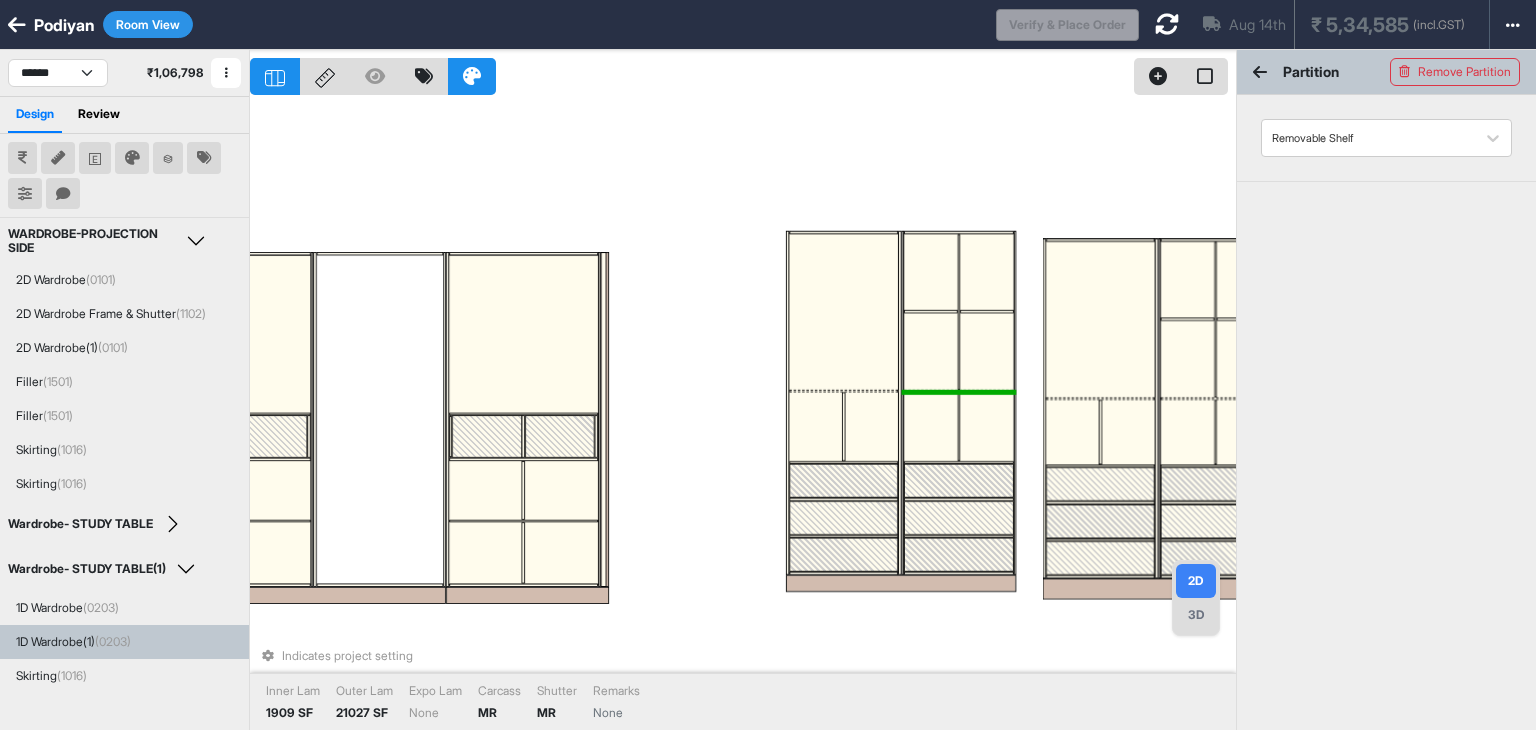 click at bounding box center [958, 390] 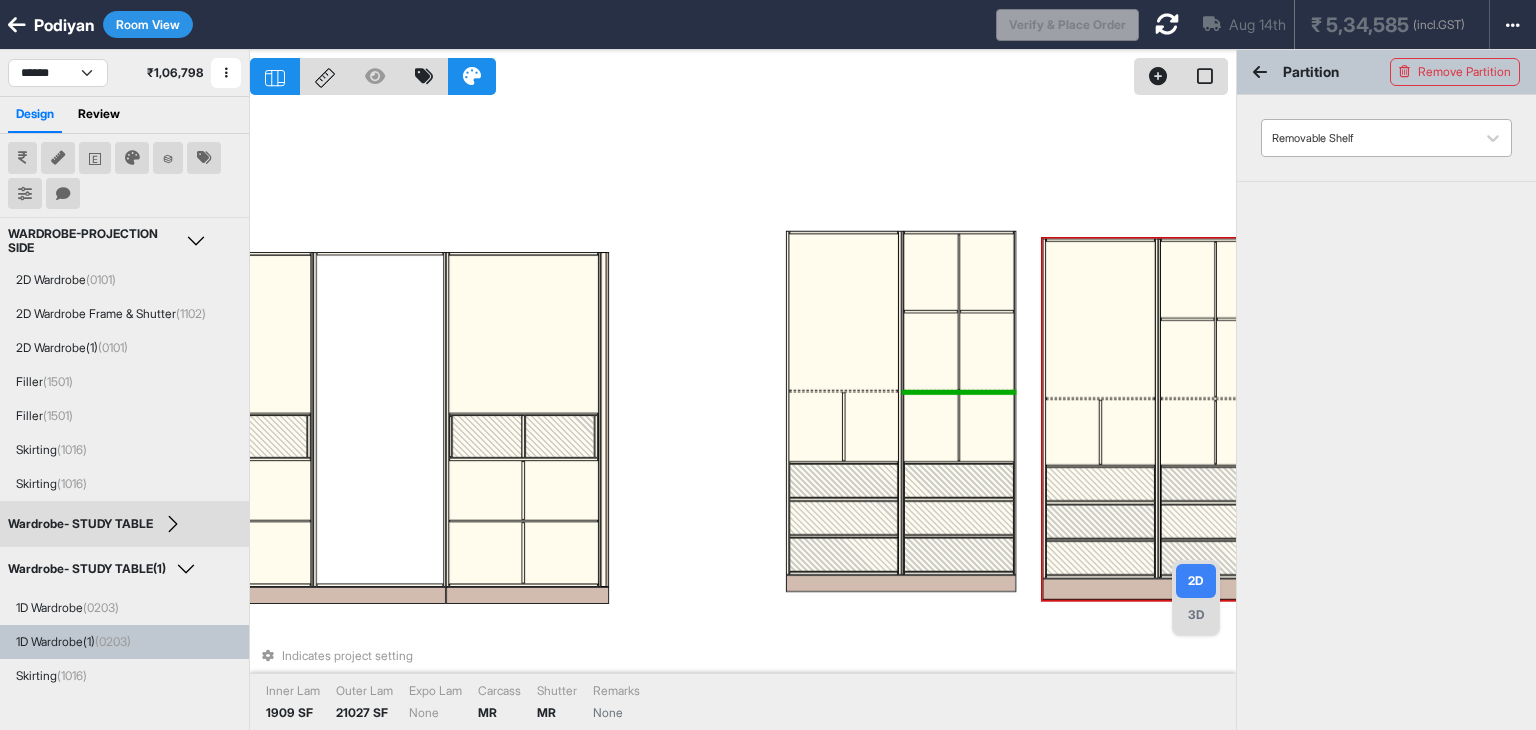 click at bounding box center (1368, 138) 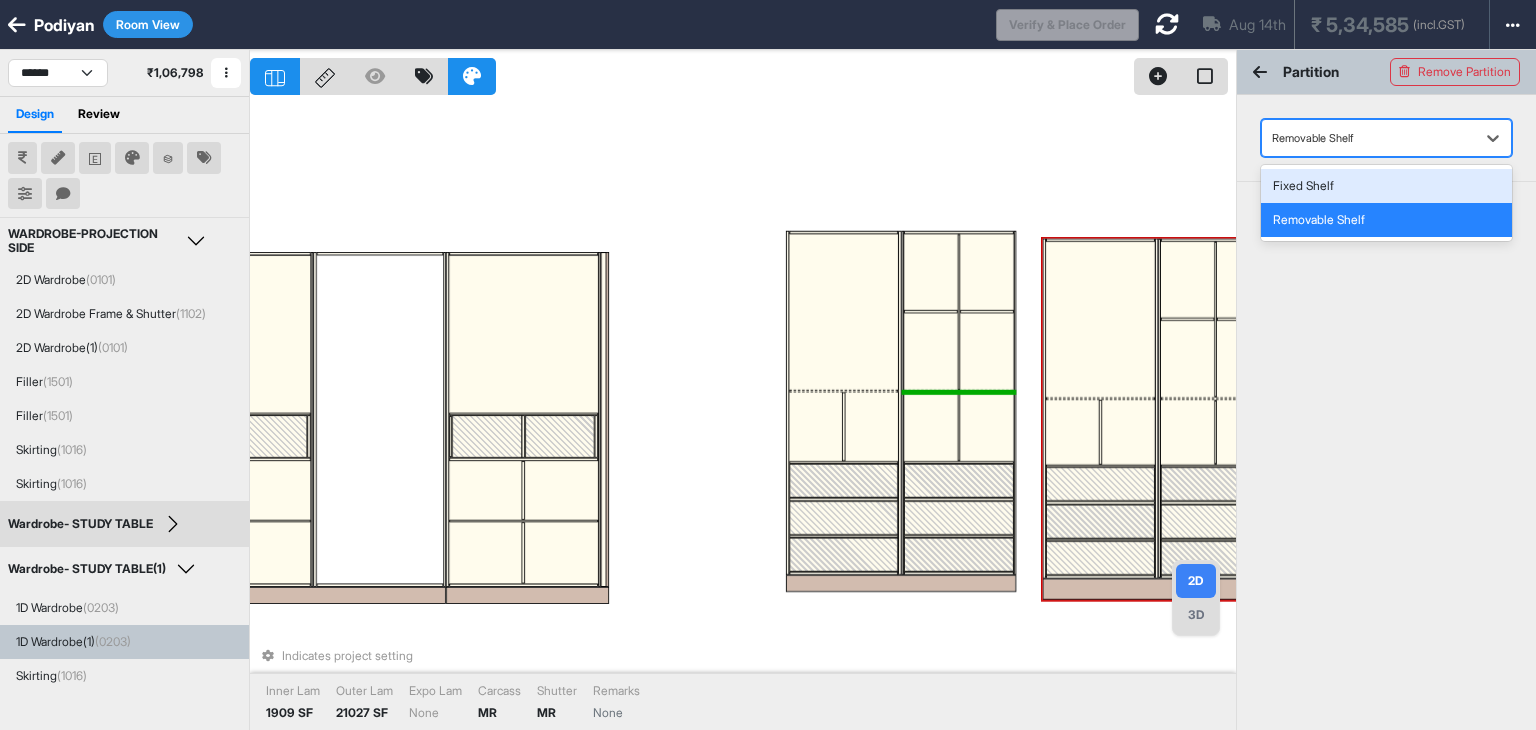 click on "Fixed Shelf" at bounding box center (1386, 186) 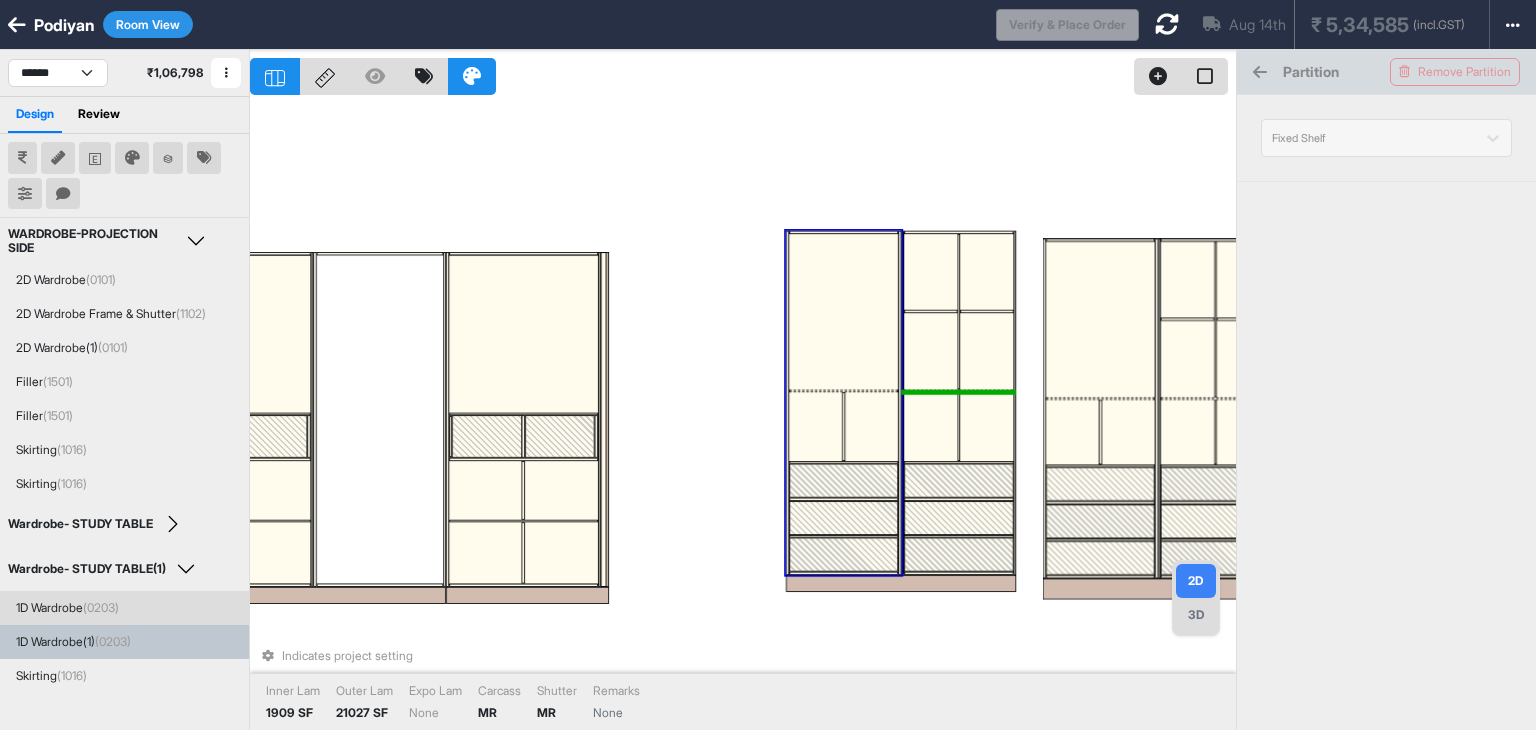 click at bounding box center [843, 312] 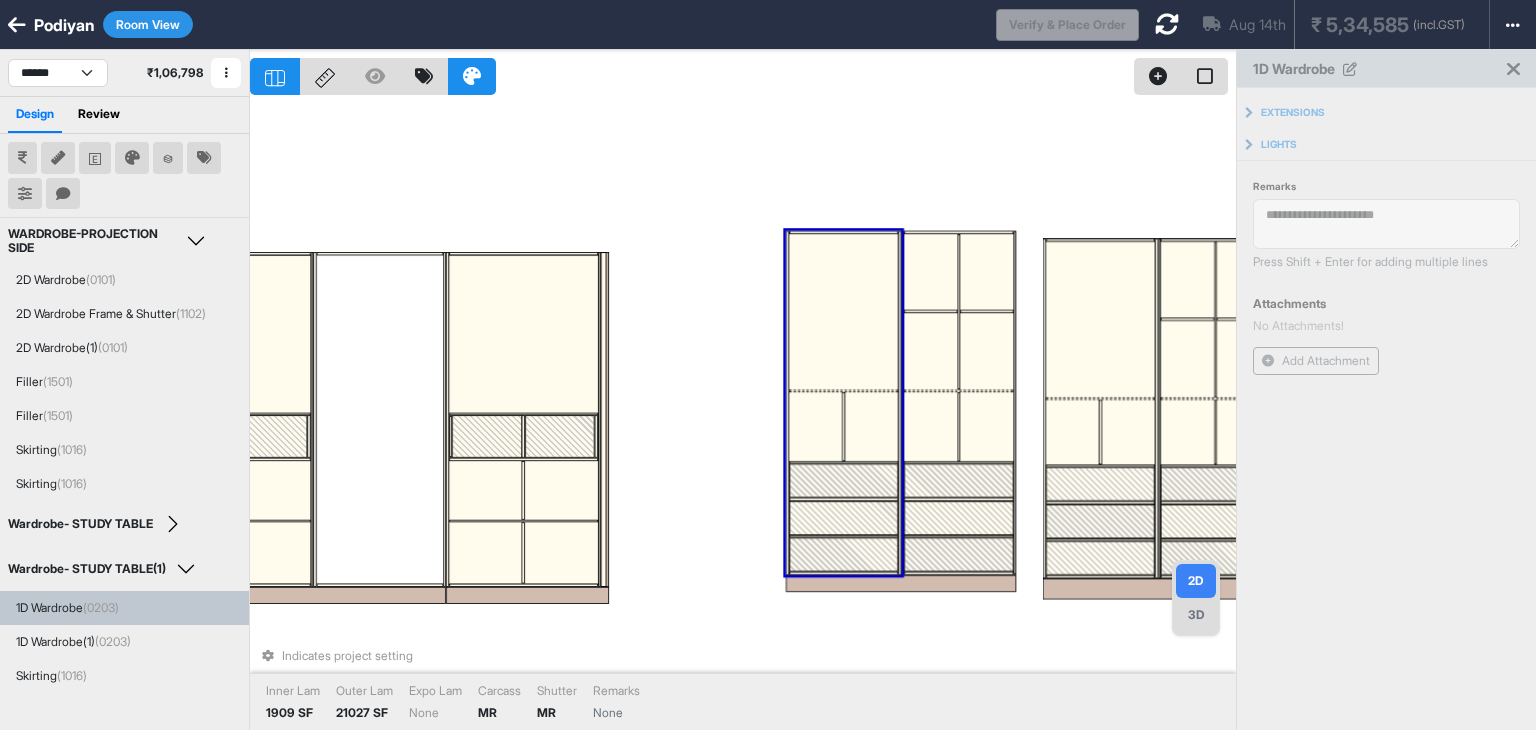 click at bounding box center (843, 390) 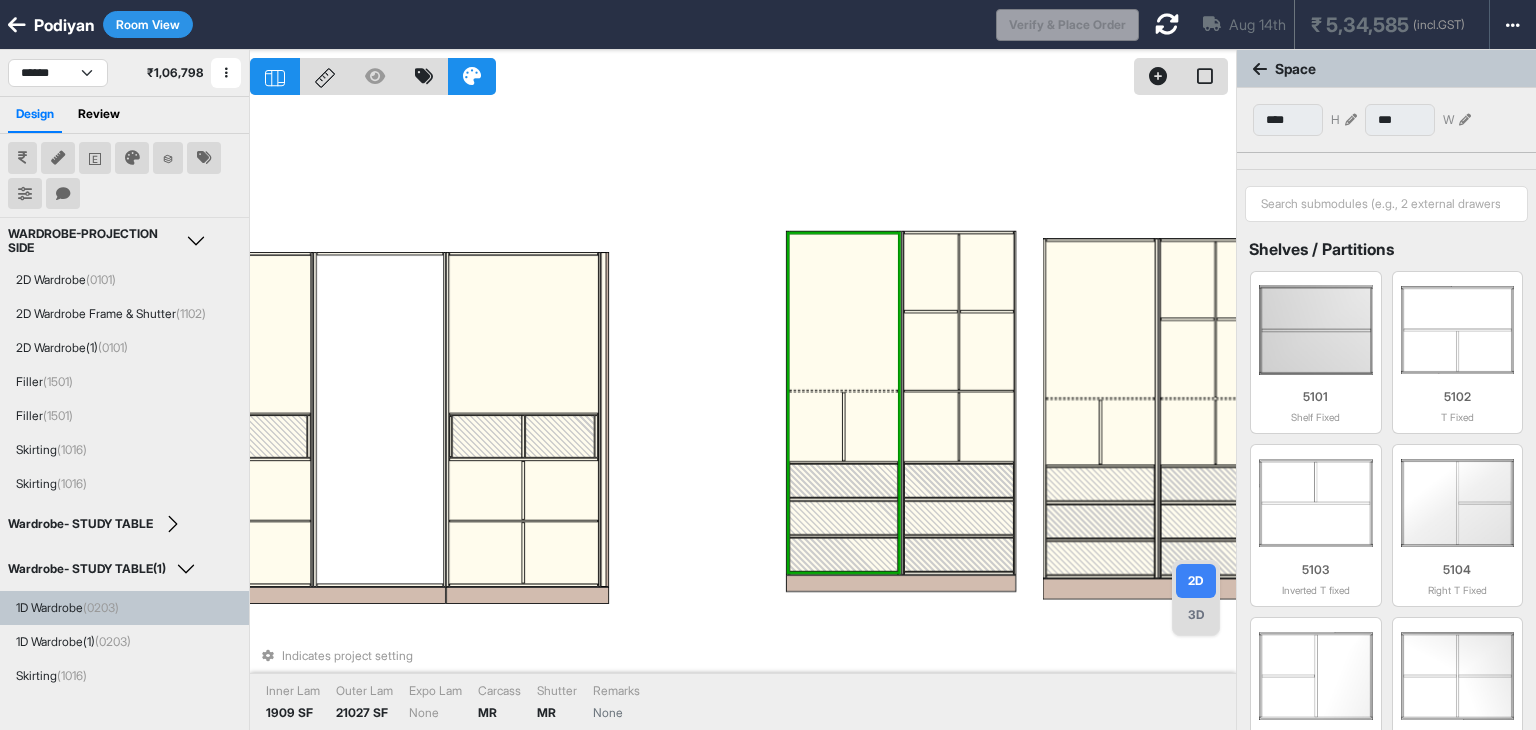 click at bounding box center [843, 390] 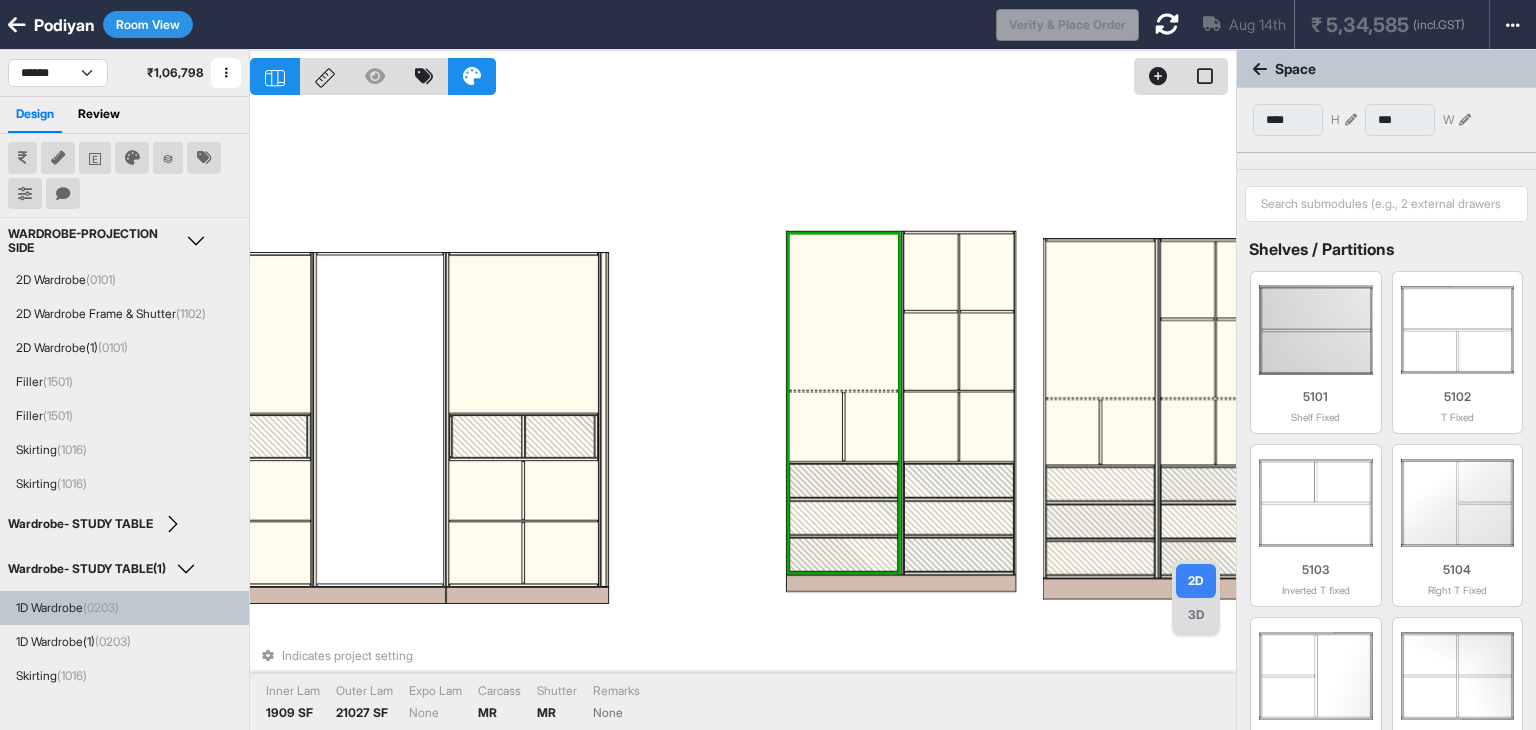 click at bounding box center [843, 390] 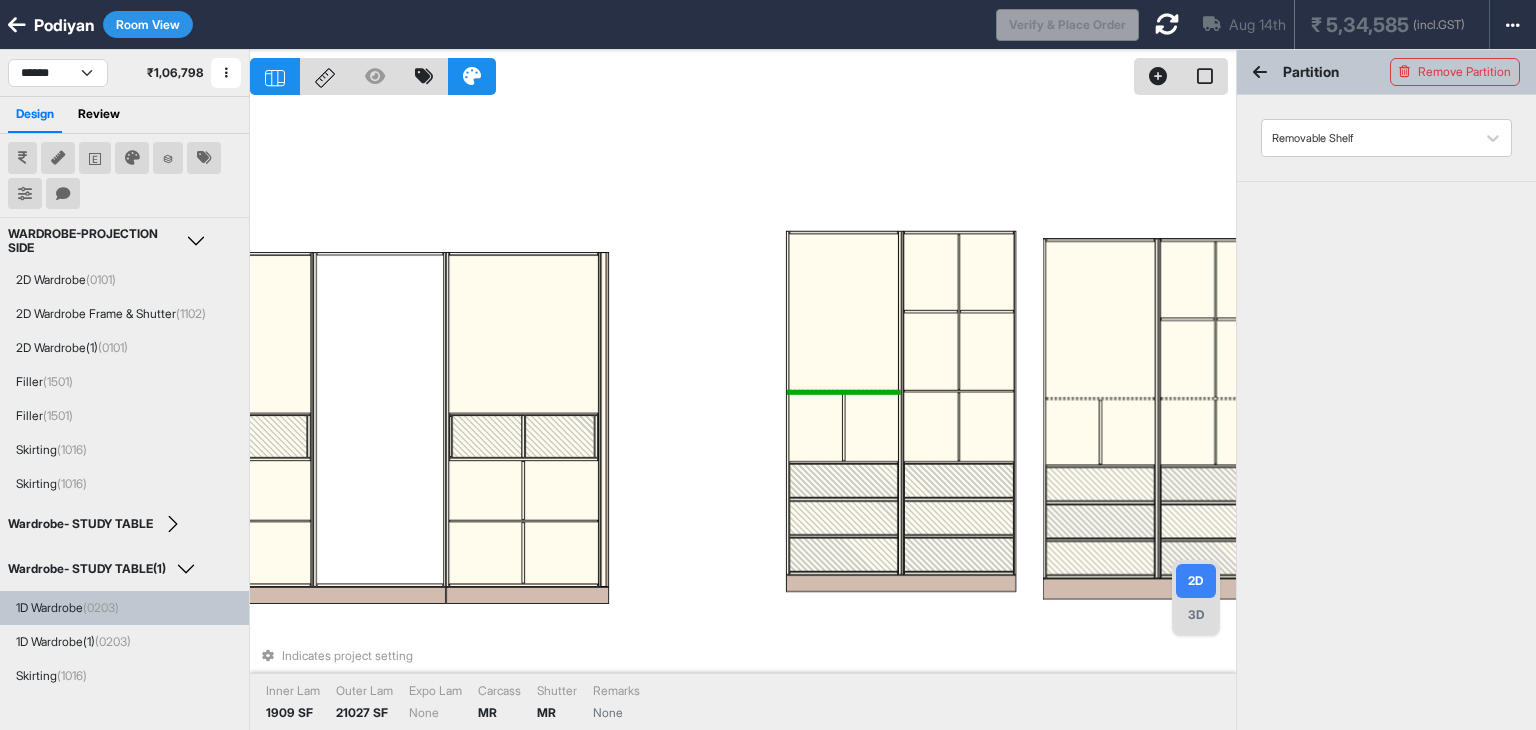 click at bounding box center (843, 390) 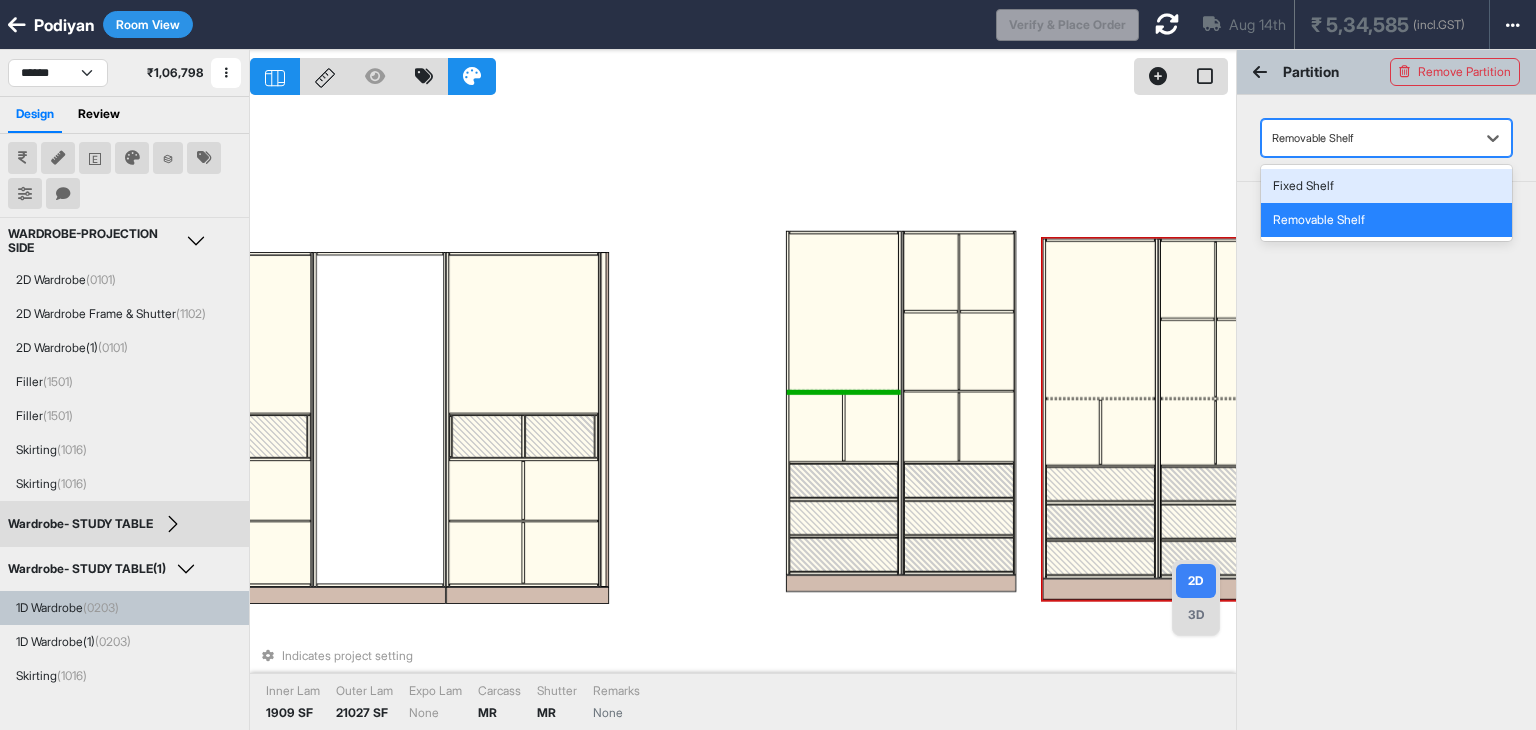 click at bounding box center (1368, 138) 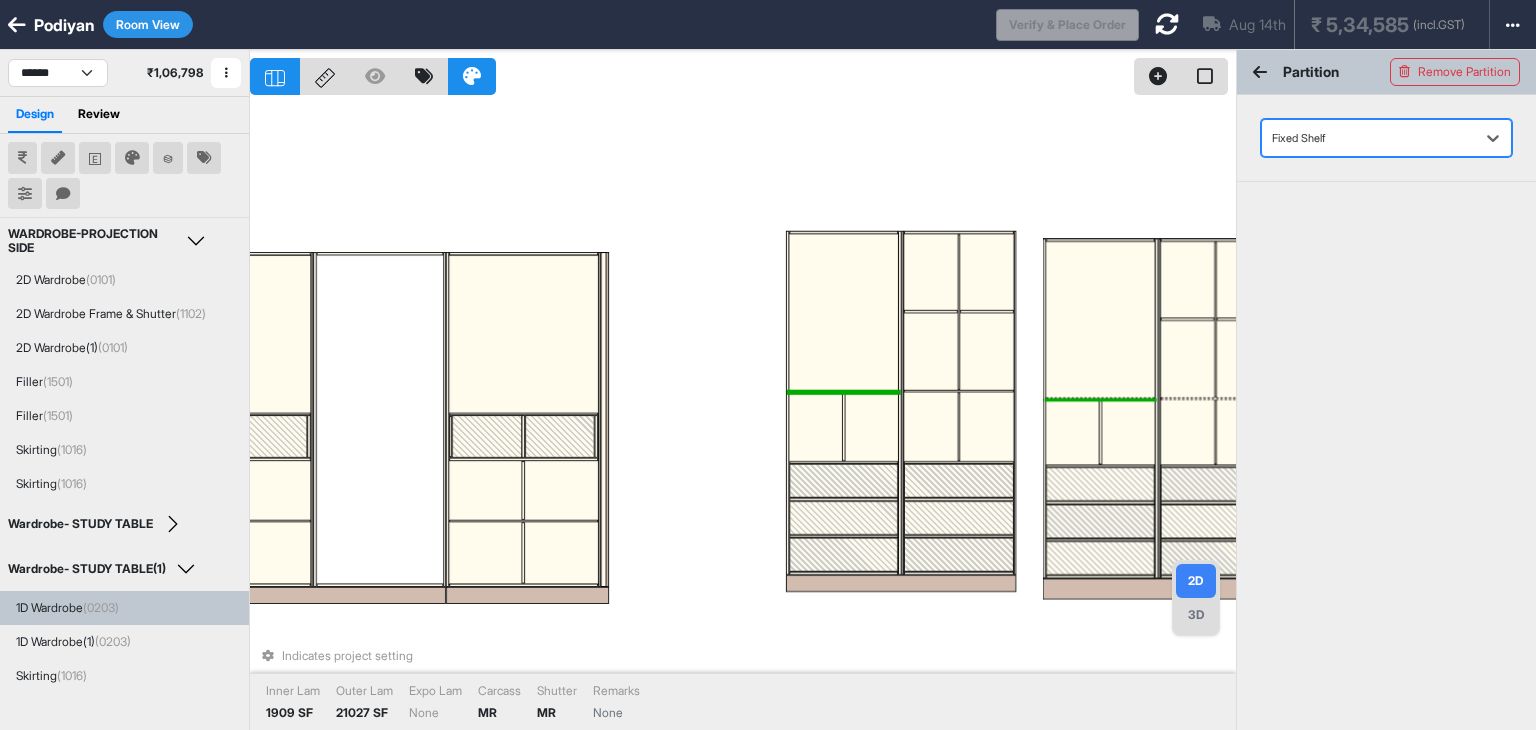 click at bounding box center (1100, 398) 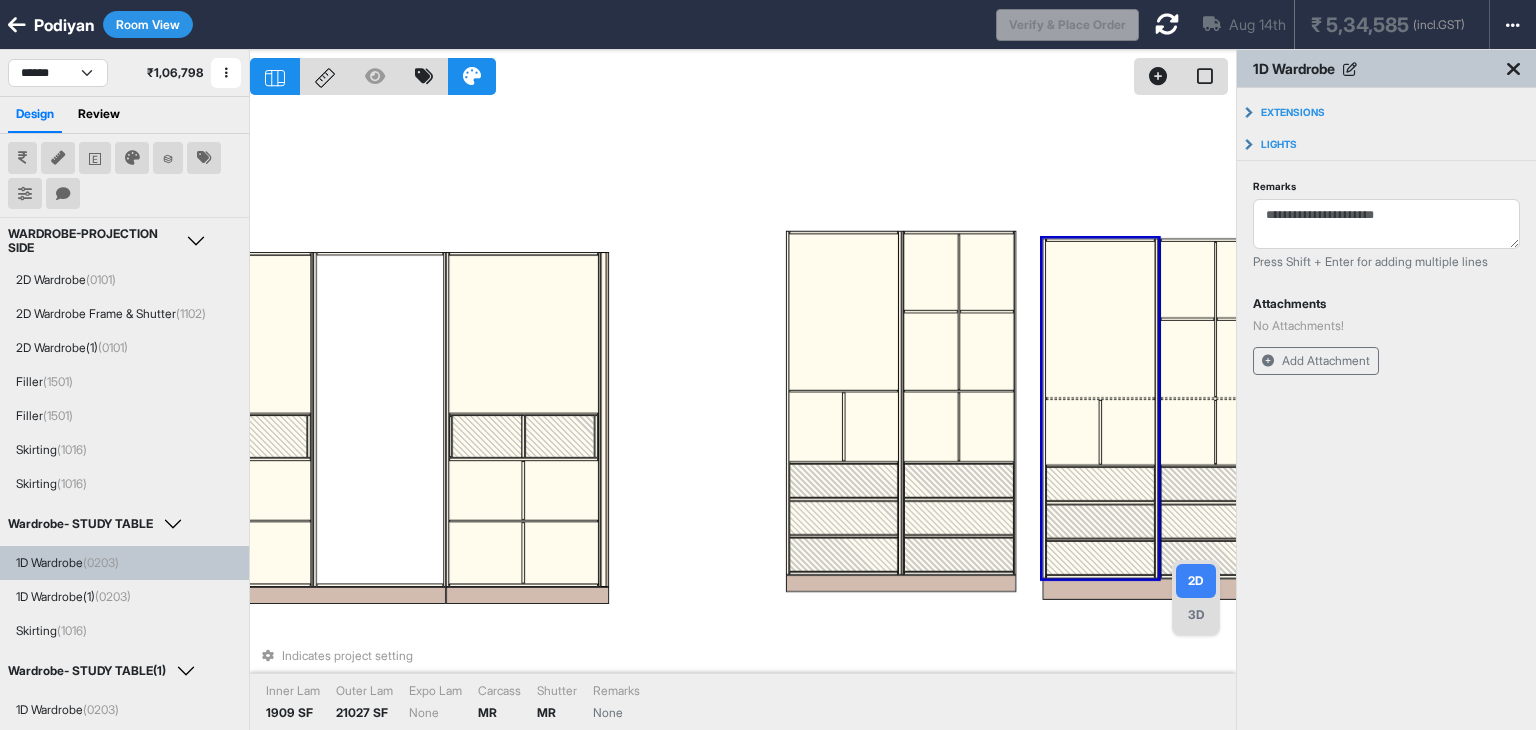 click at bounding box center [1100, 398] 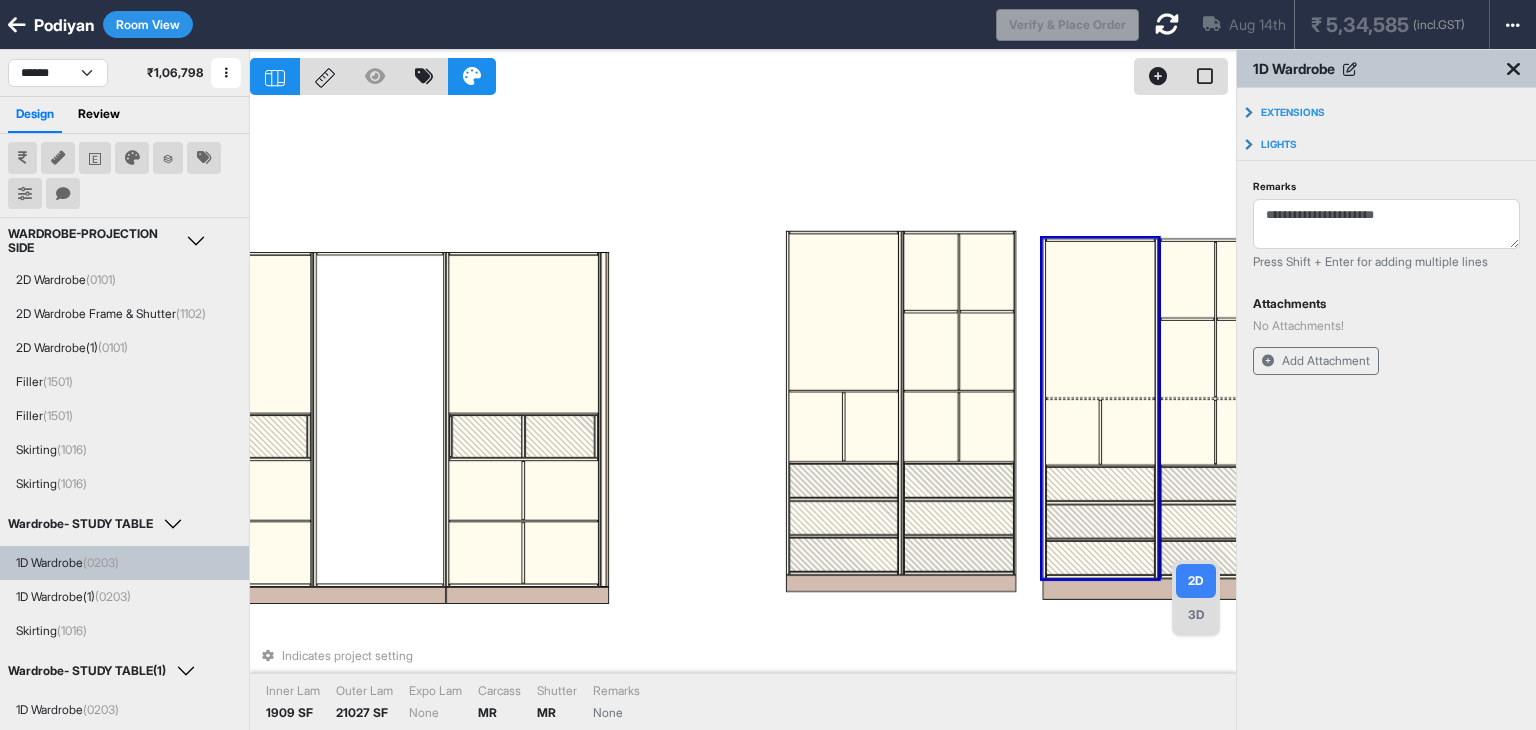 click at bounding box center (1100, 398) 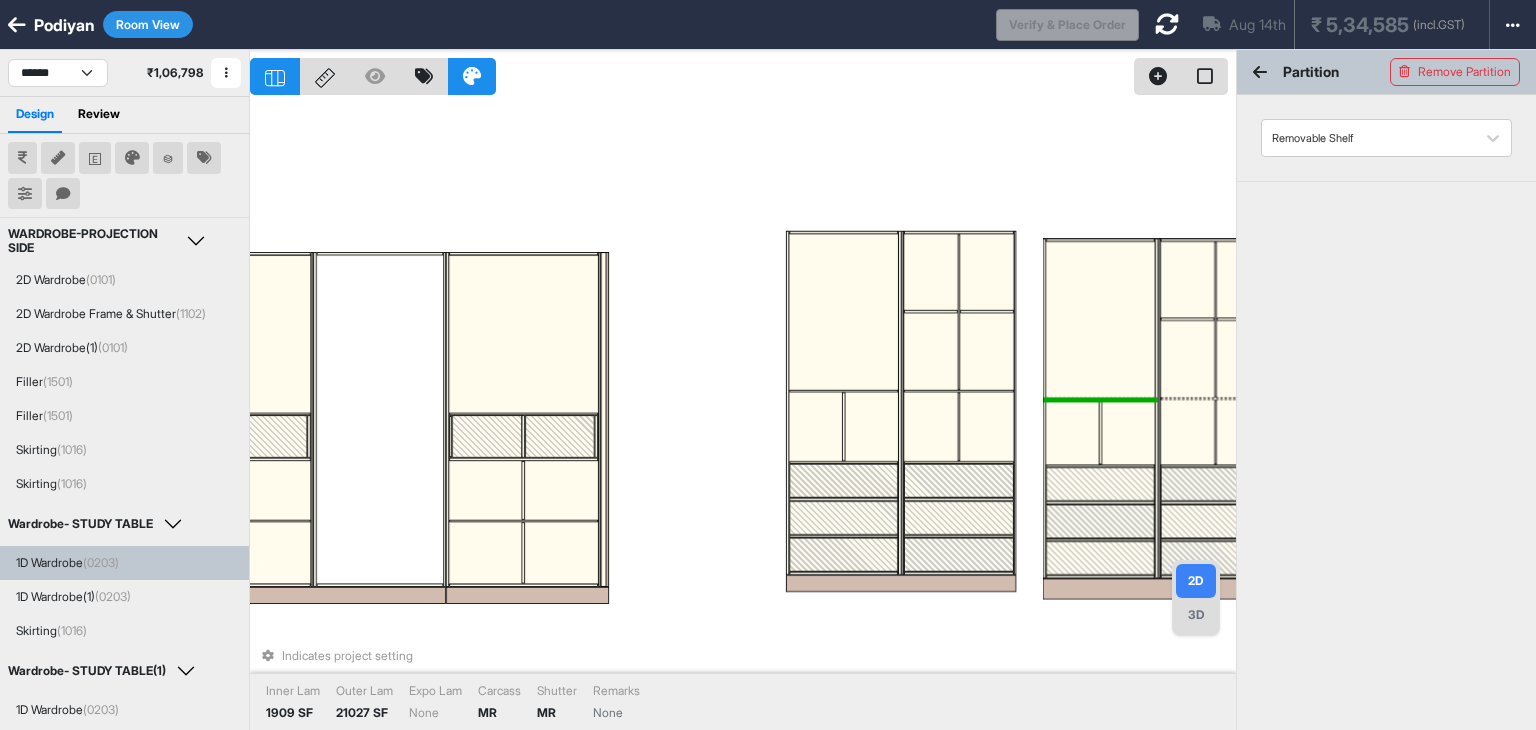 click at bounding box center (1100, 398) 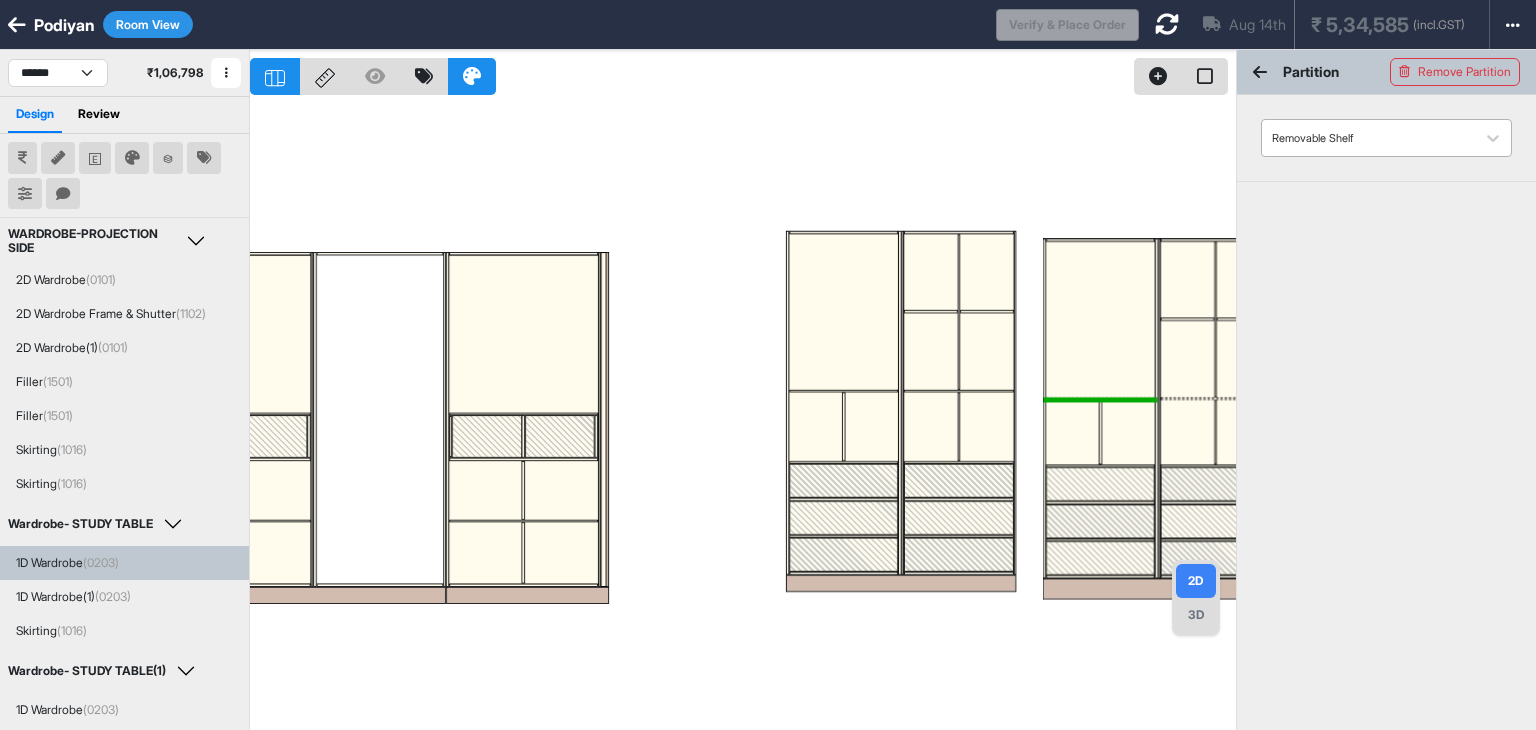 click on "Removable Shelf" at bounding box center (1368, 138) 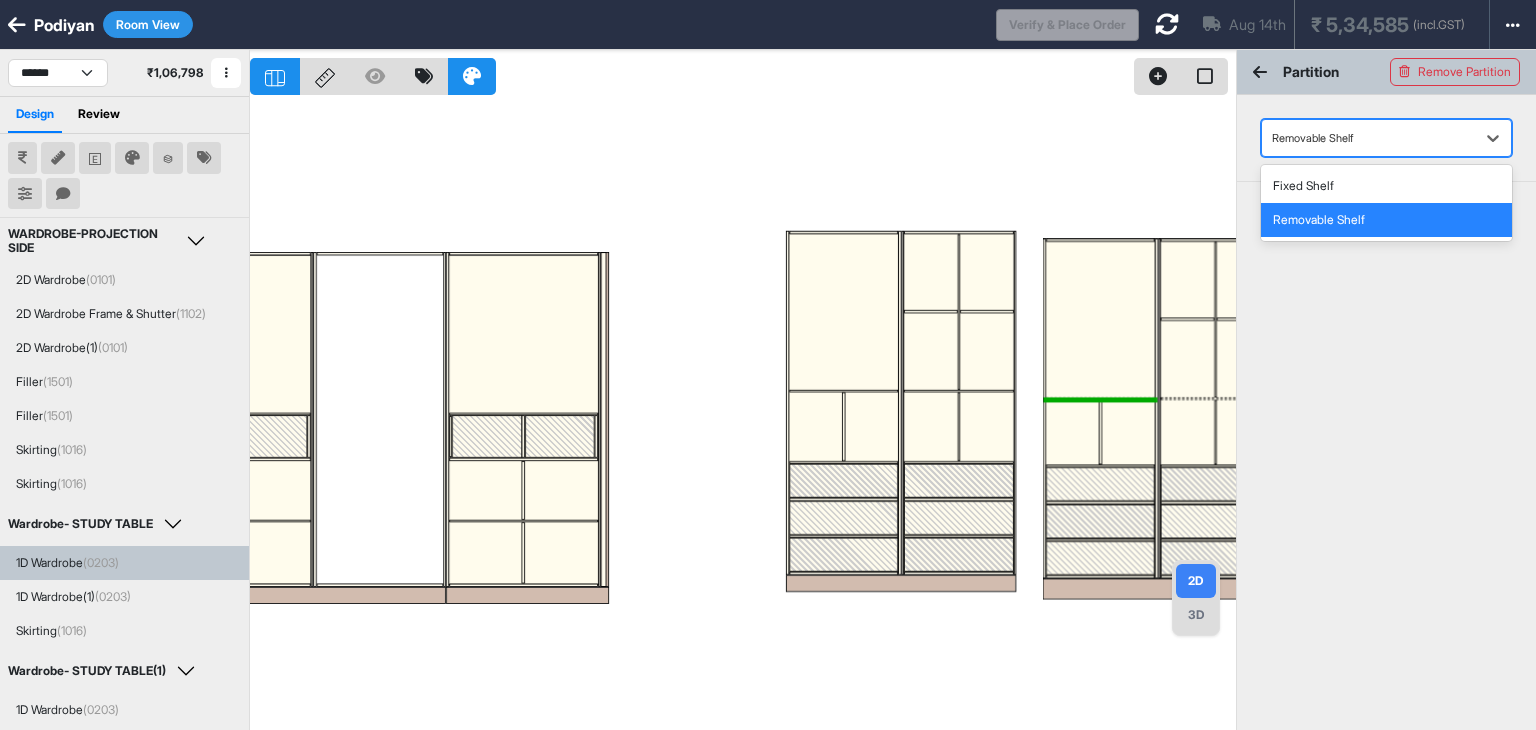 click on "Removable Shelf" at bounding box center (1386, 220) 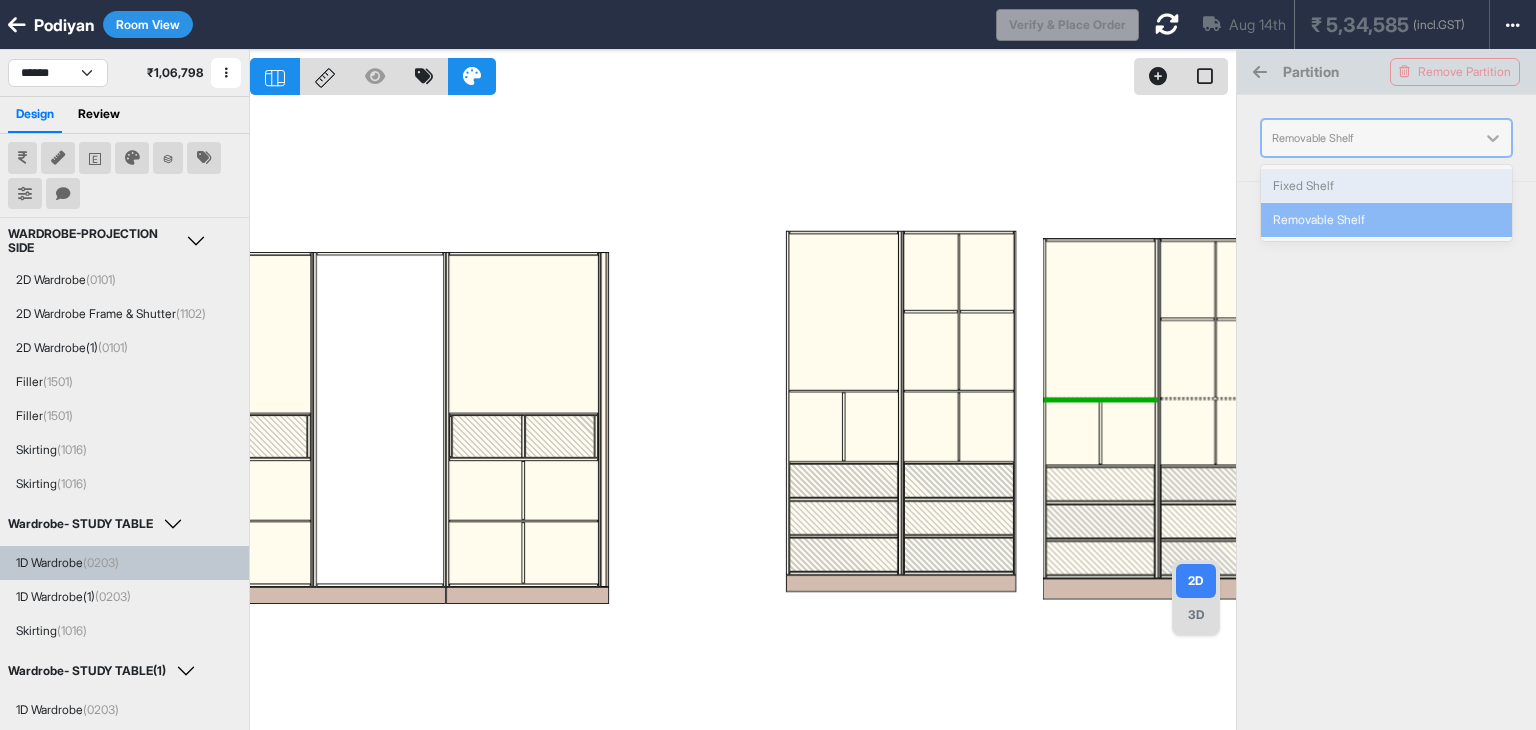 click at bounding box center (1368, 138) 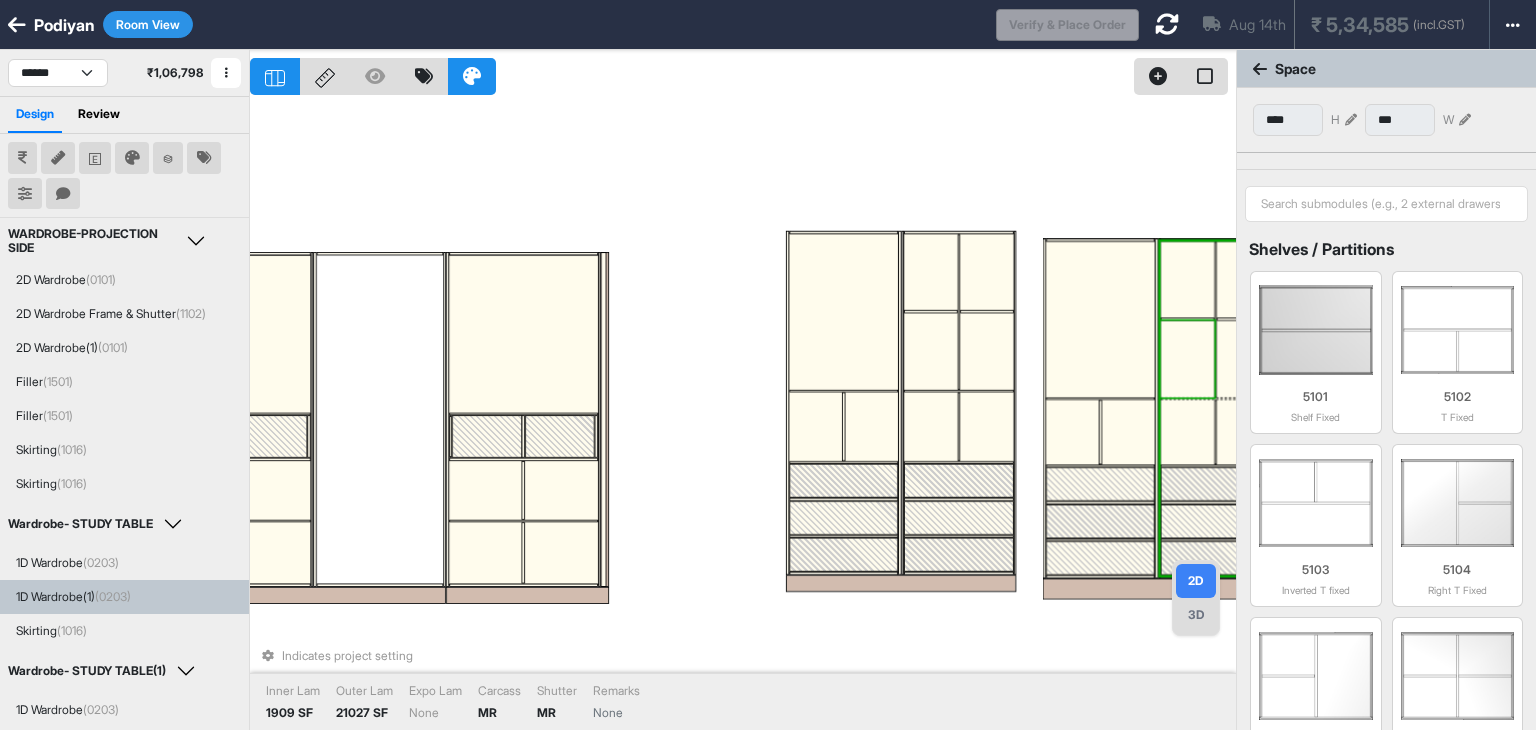 click at bounding box center (1187, 359) 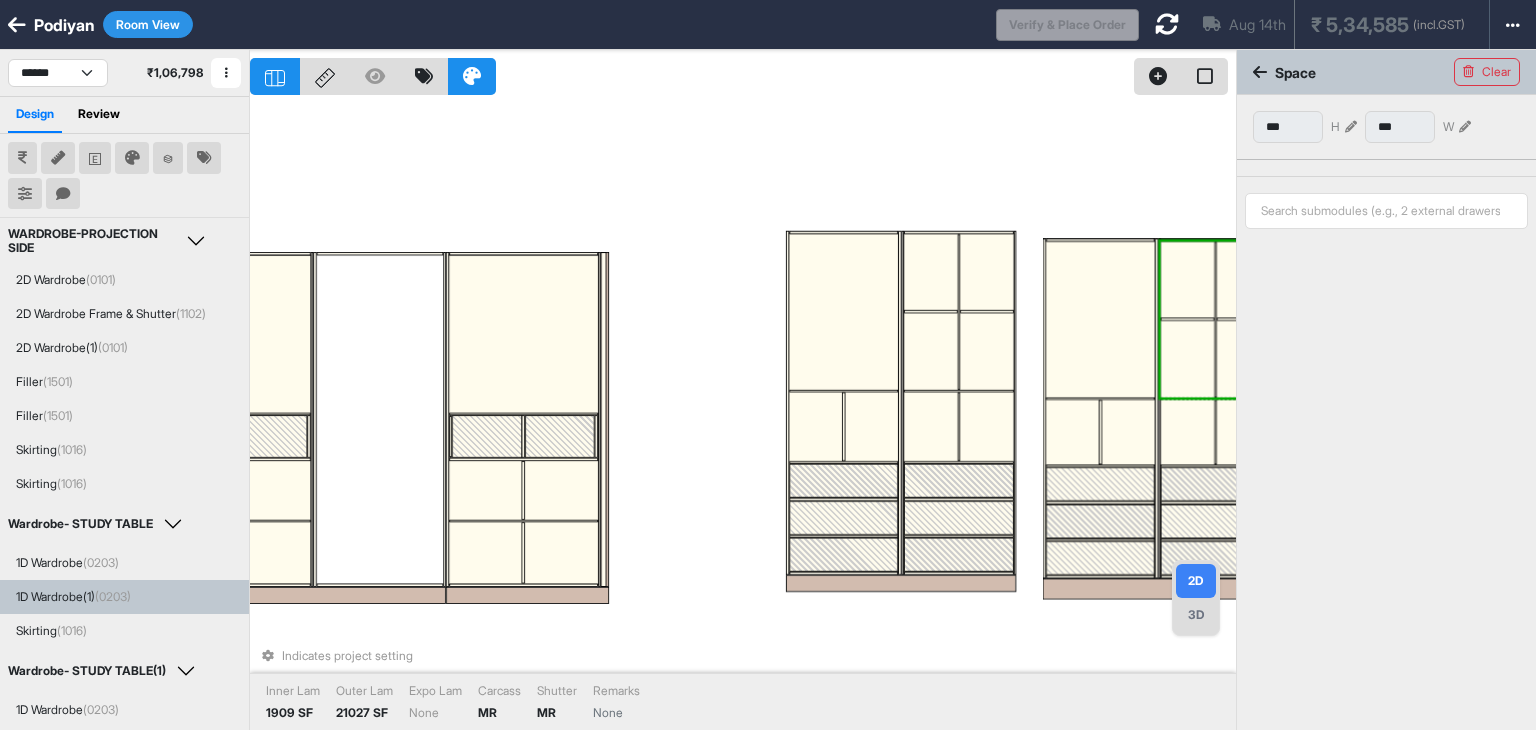 type on "***" 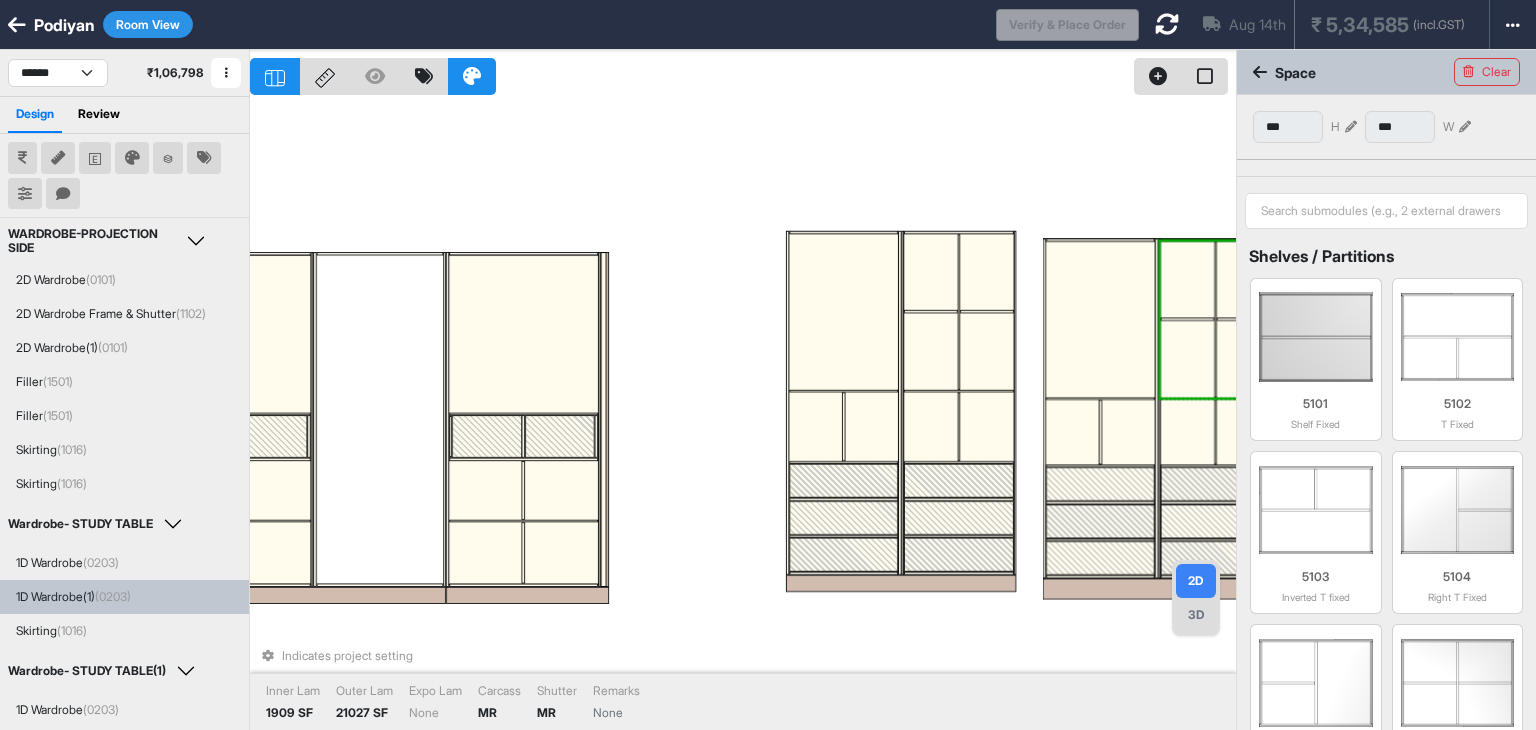 click at bounding box center [1187, 359] 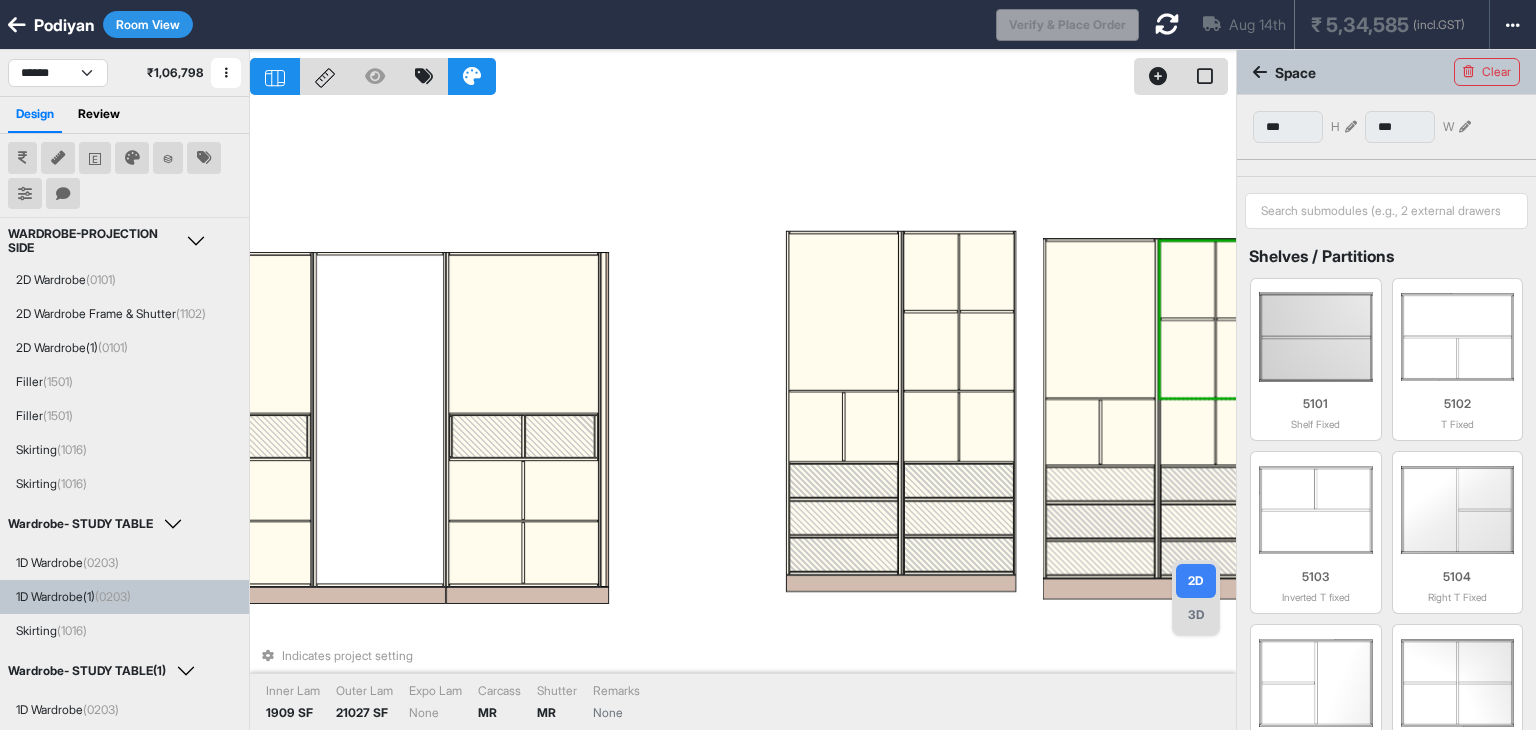 click at bounding box center [1187, 359] 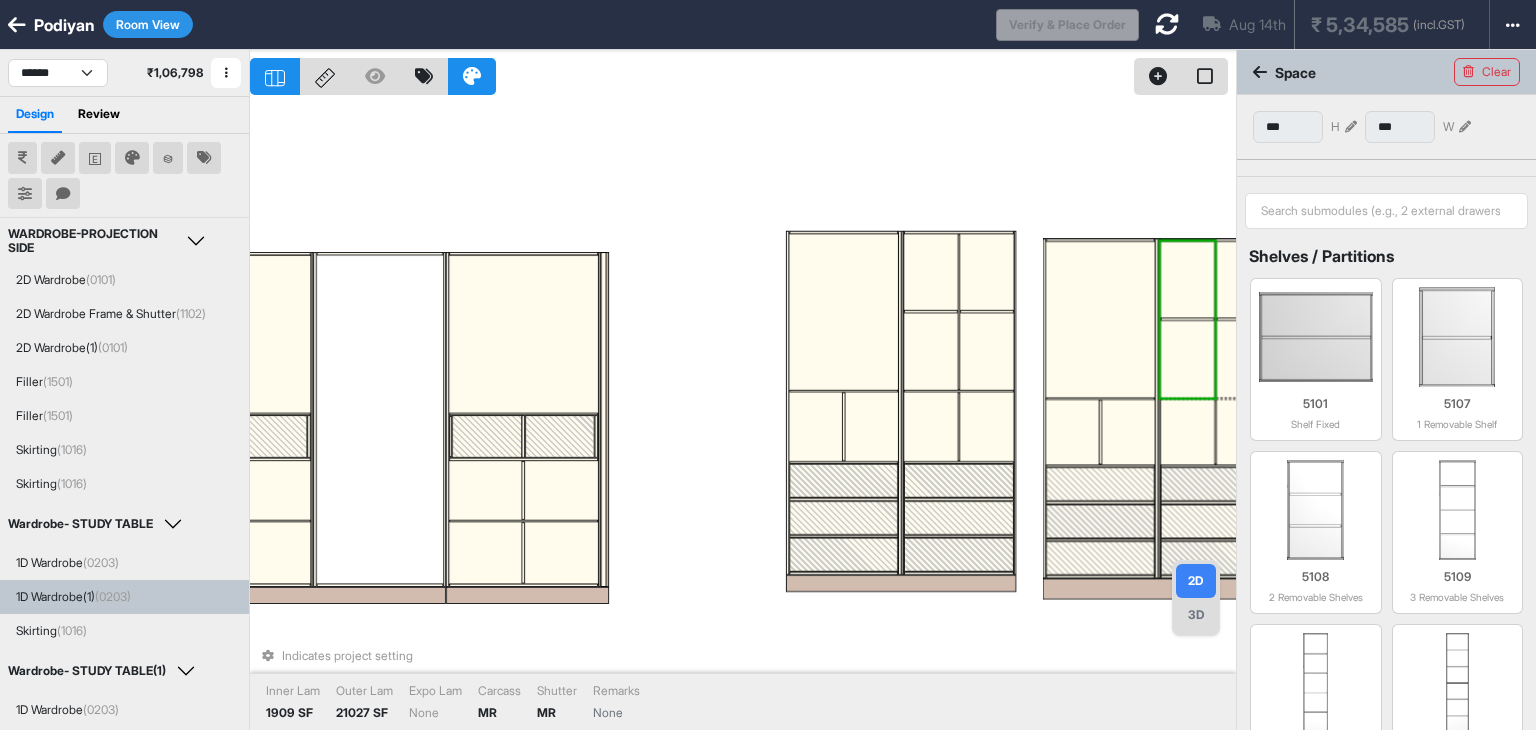 click at bounding box center (1215, 398) 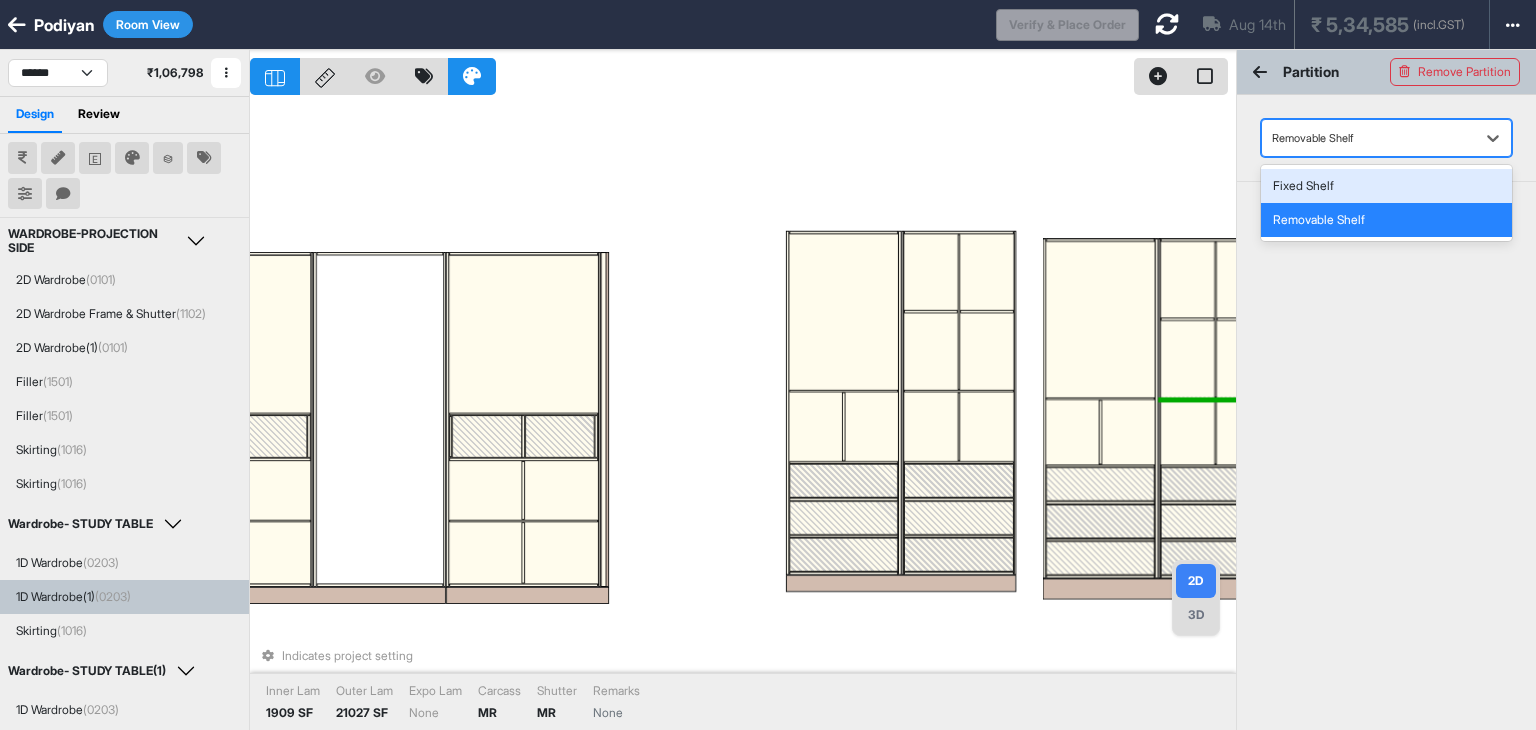 click at bounding box center [1368, 138] 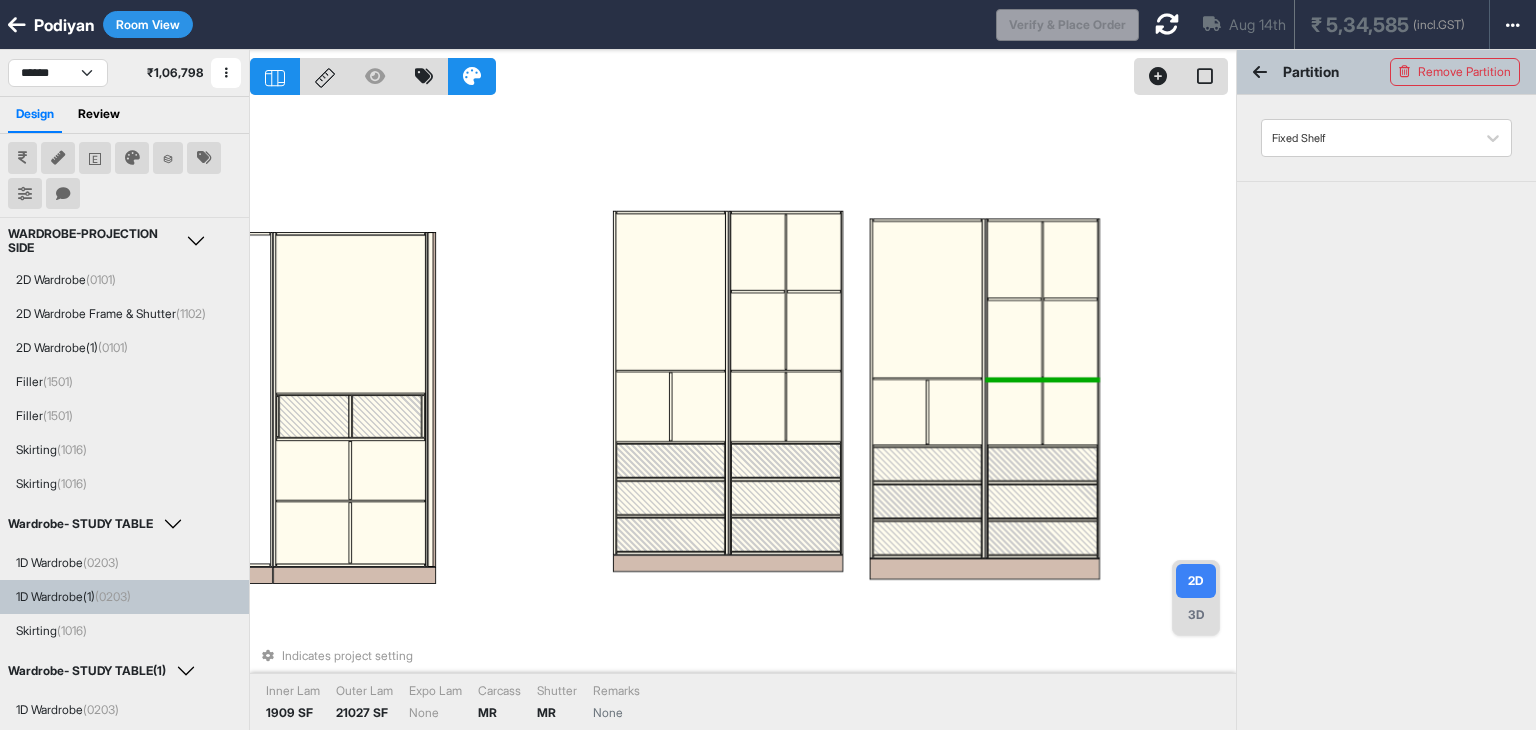 click on "Indicates project setting Inner Lam 1909 SF Outer Lam 21027 SF Expo Lam None Carcass MR Shutter MR Remarks None" at bounding box center [743, 415] 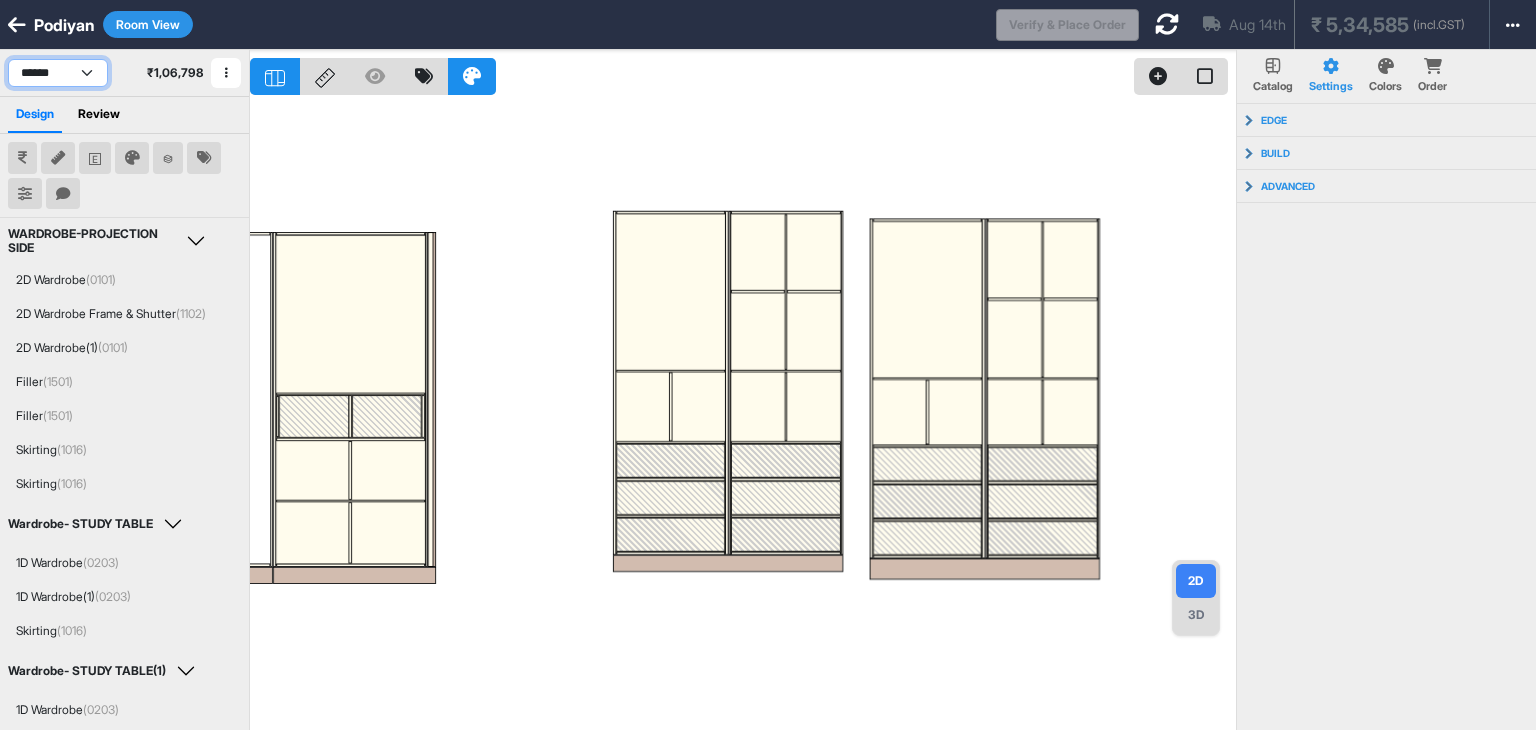 click on "**********" at bounding box center (58, 73) 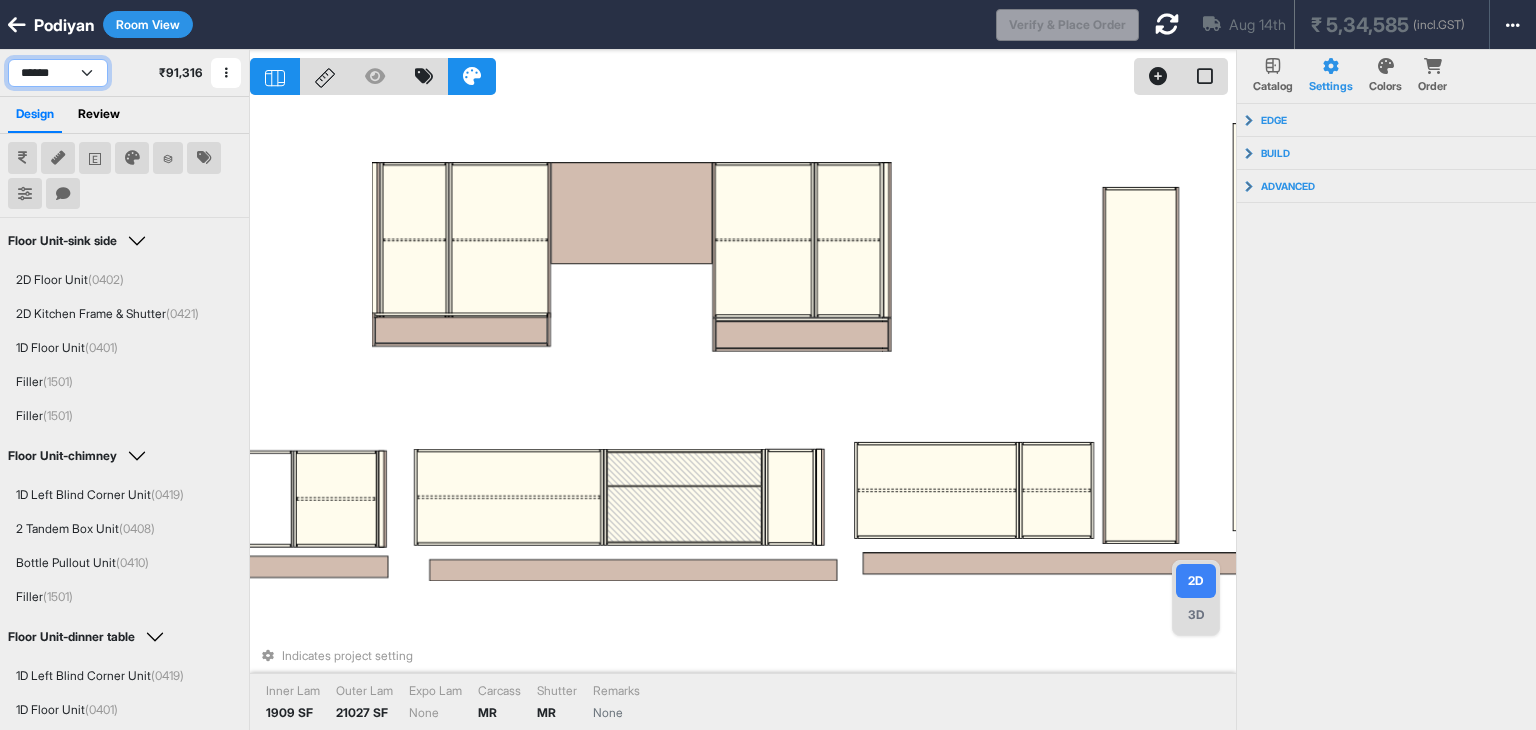 click on "**********" at bounding box center (58, 73) 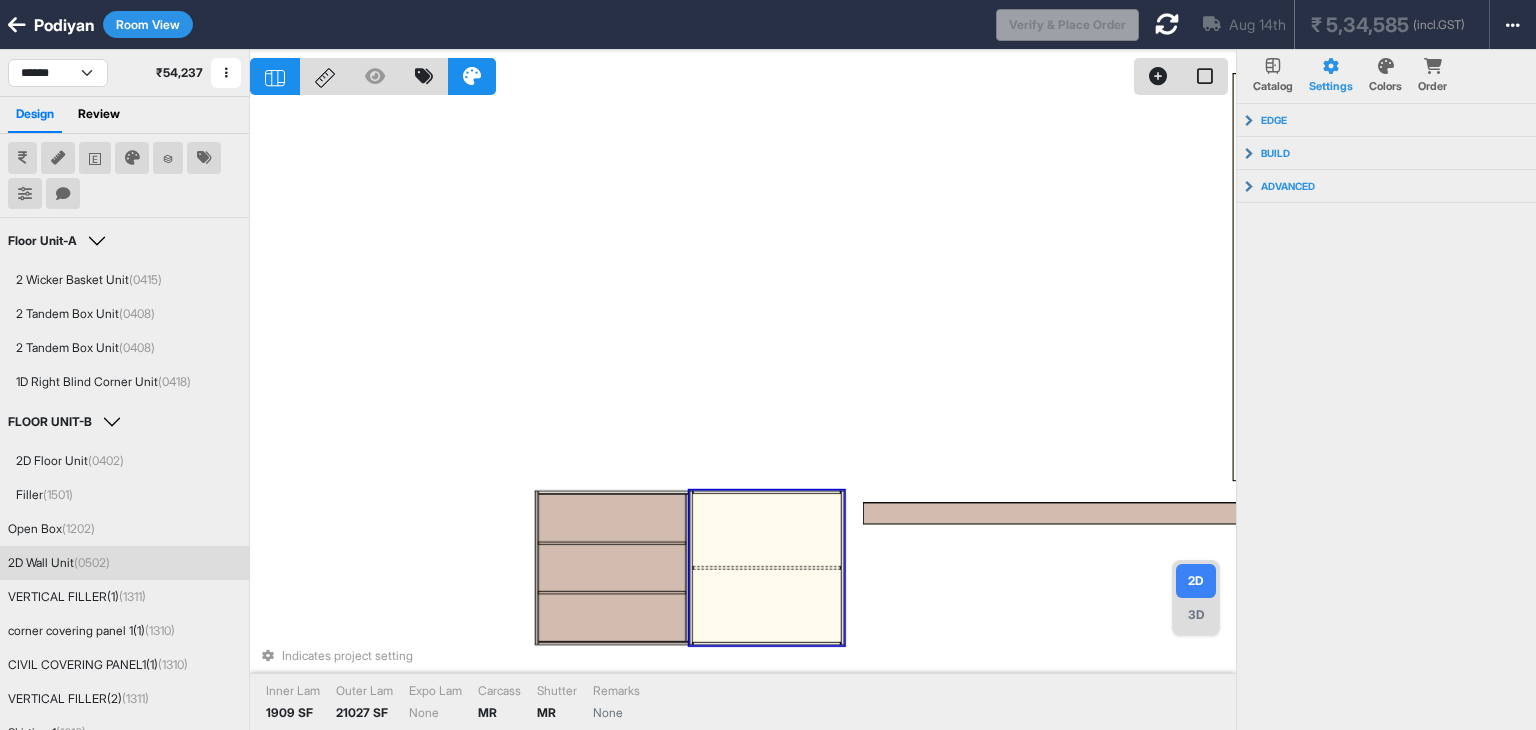 click at bounding box center [766, 605] 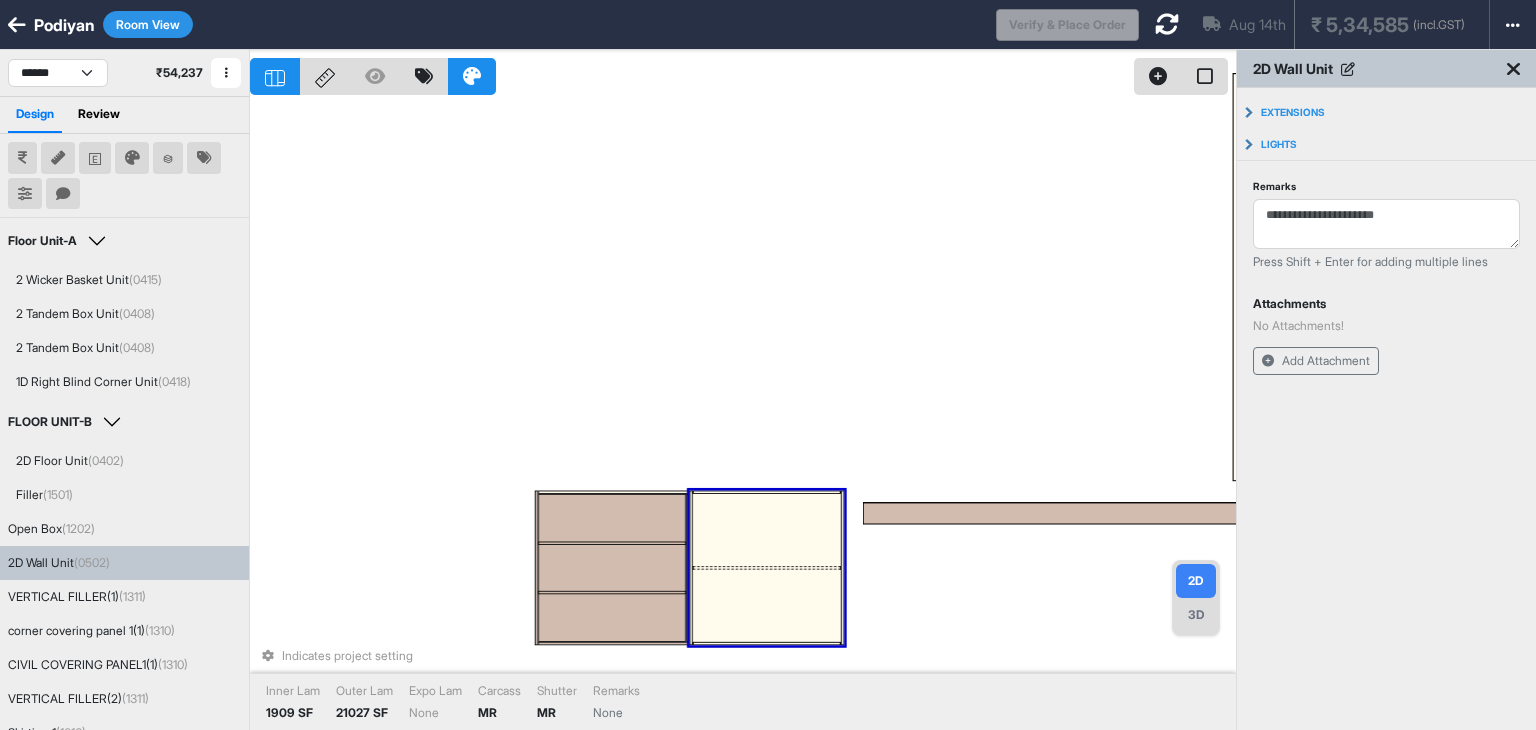 click at bounding box center [766, 605] 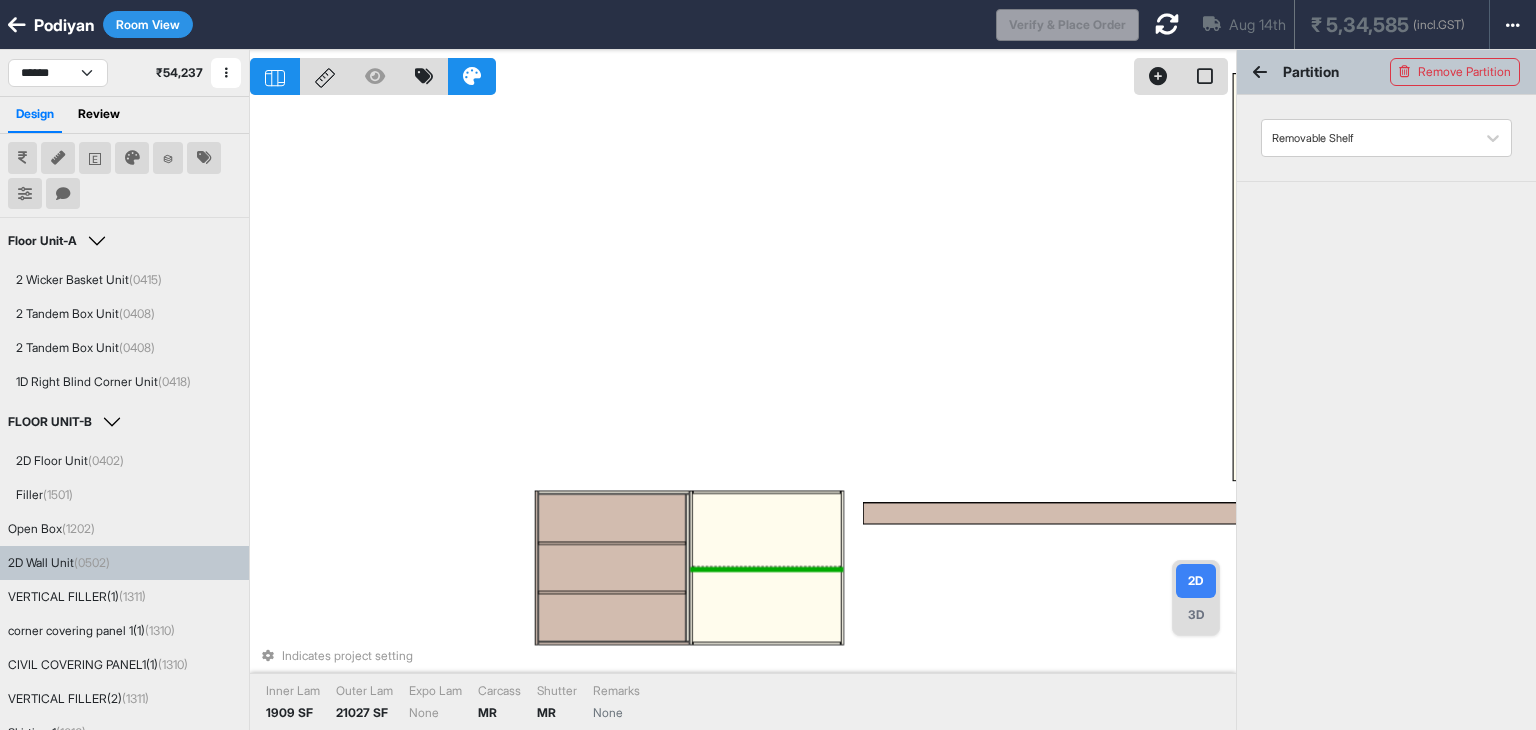 click at bounding box center [766, 567] 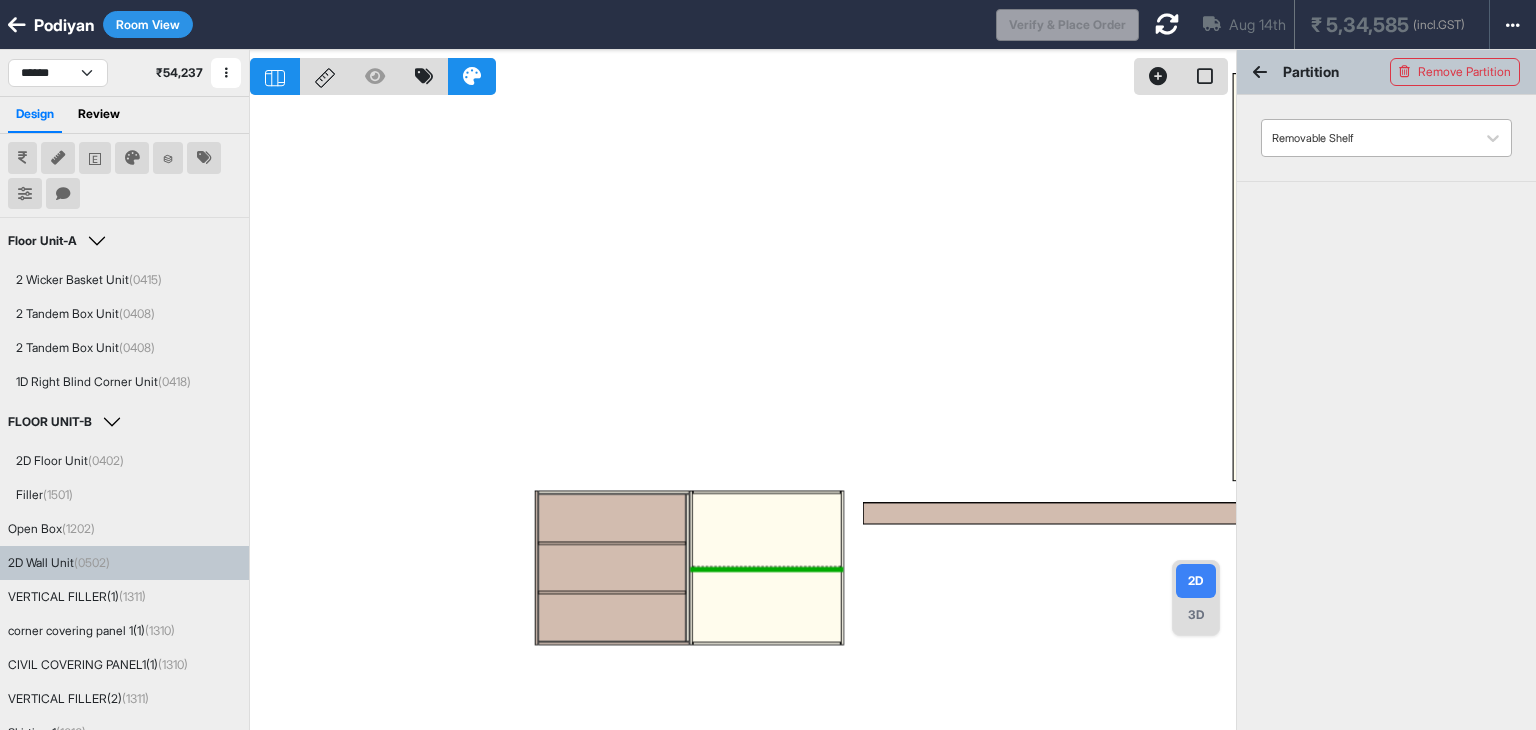 click at bounding box center [1368, 138] 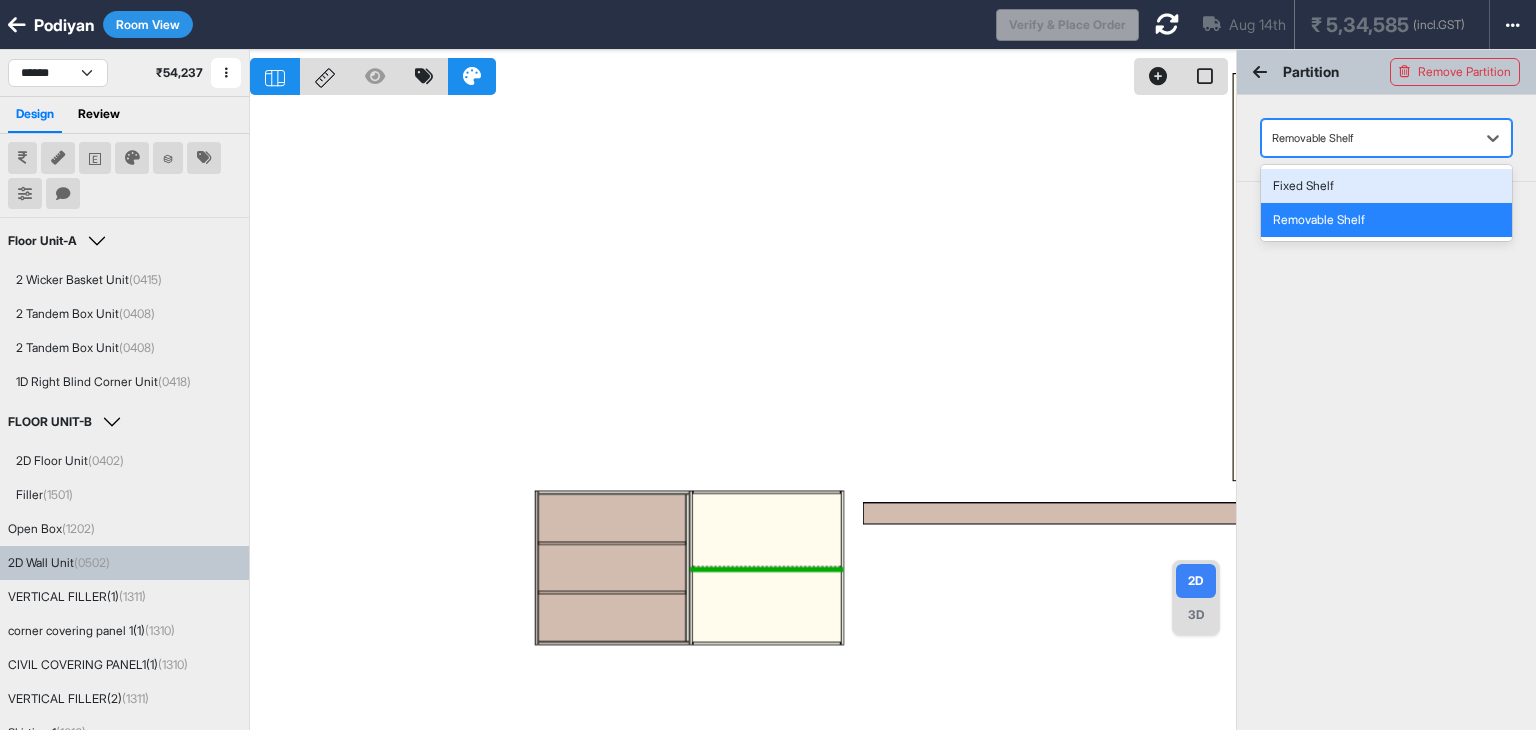 click on "Fixed Shelf" at bounding box center (1386, 186) 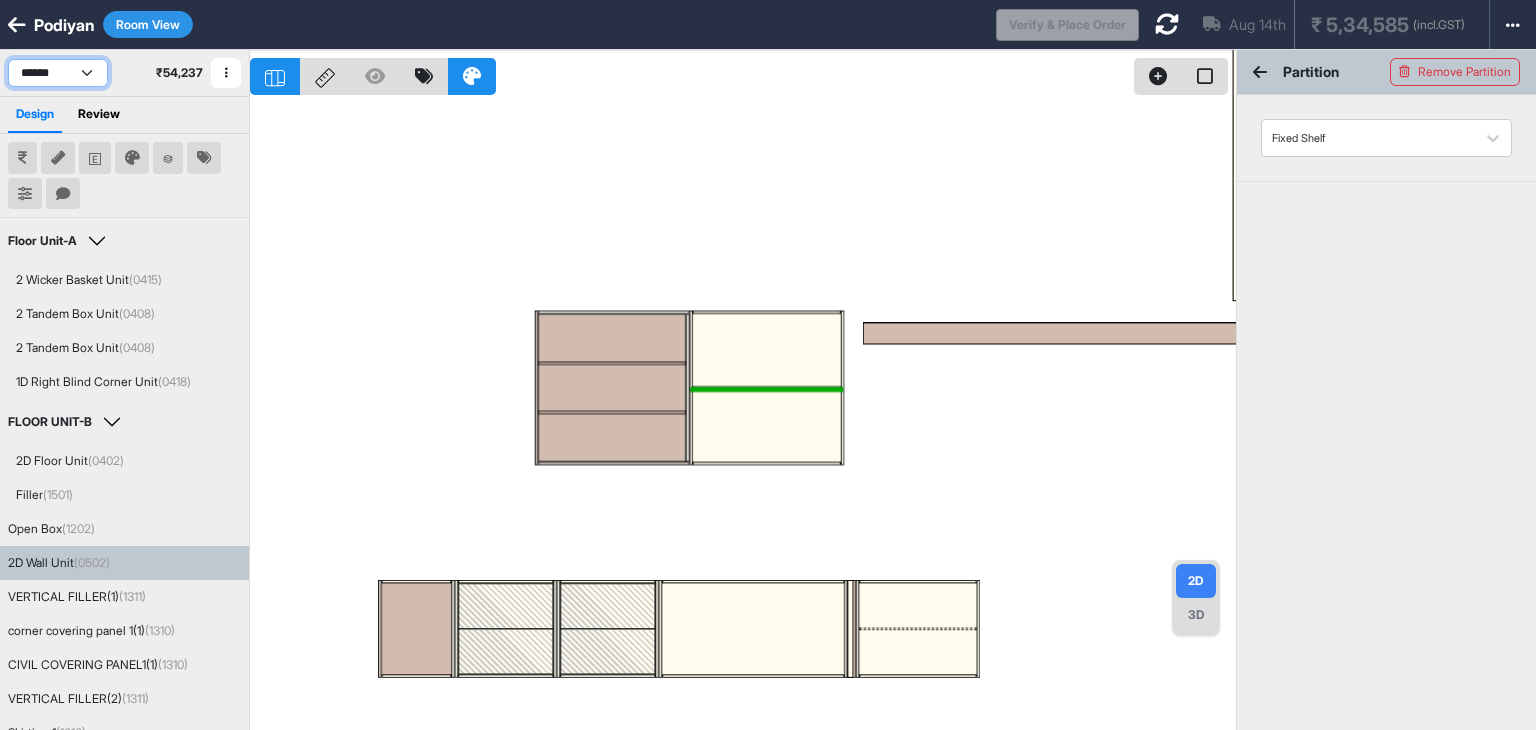 click on "**********" at bounding box center (58, 73) 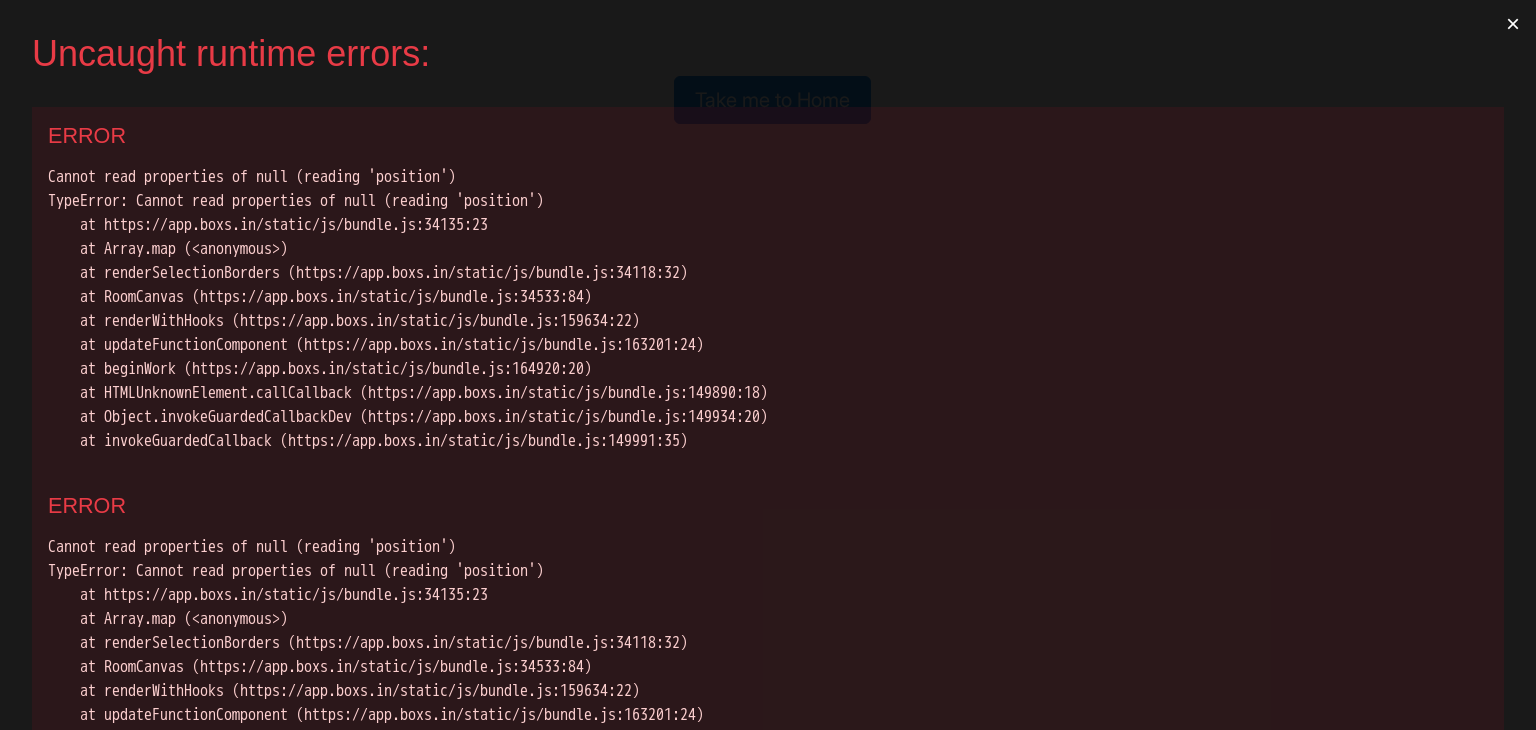 scroll, scrollTop: 0, scrollLeft: 0, axis: both 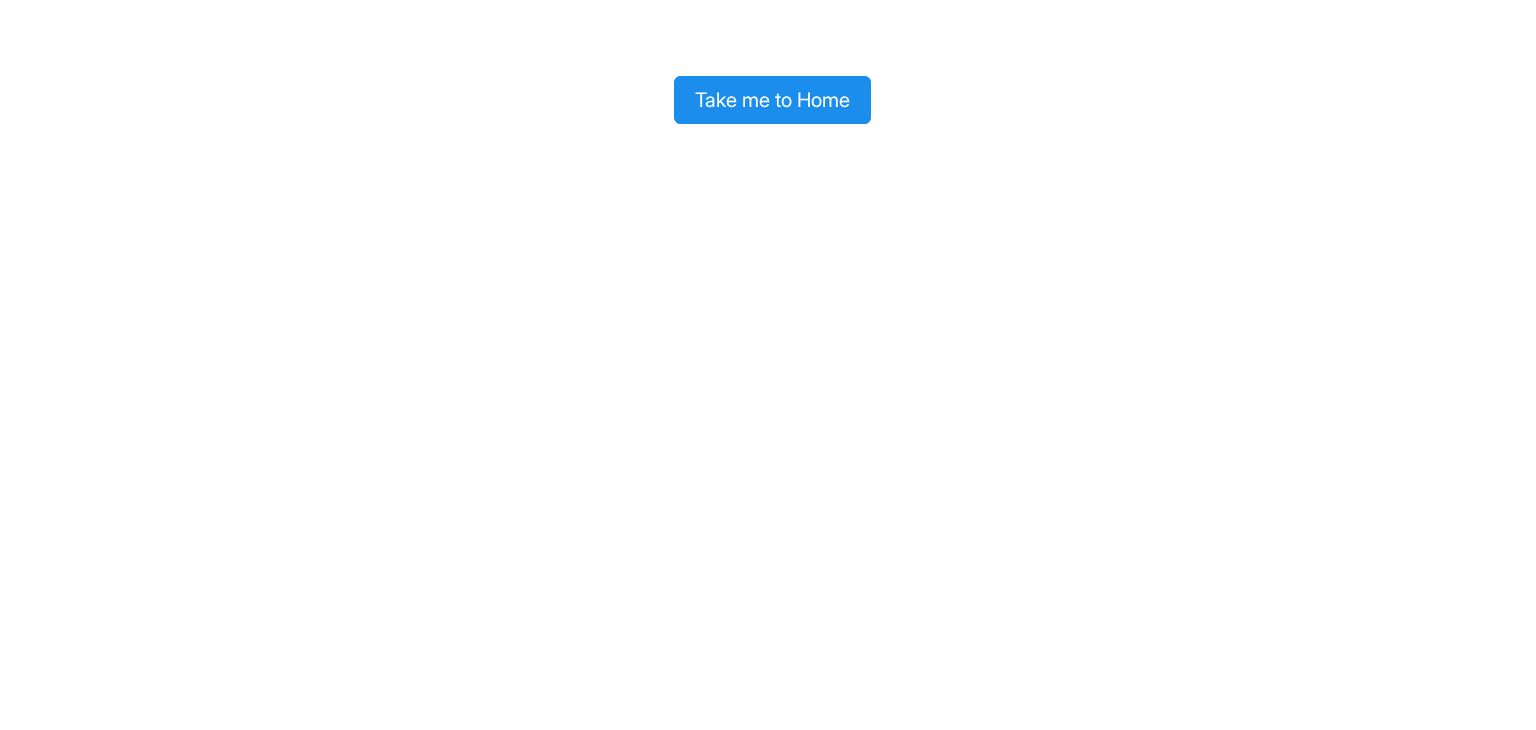 click on "Take me to Home" at bounding box center [772, 100] 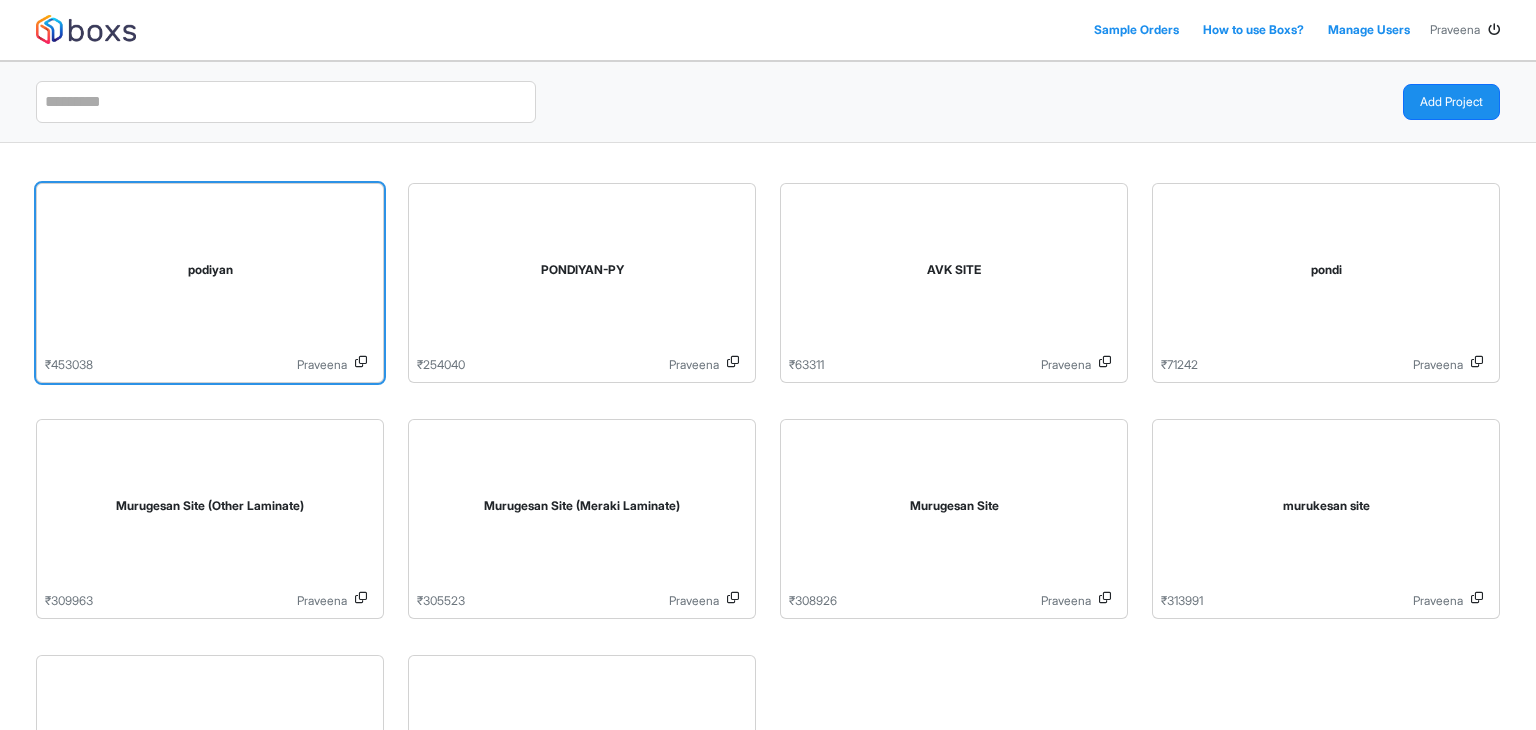 click on "podiyan" at bounding box center [210, 274] 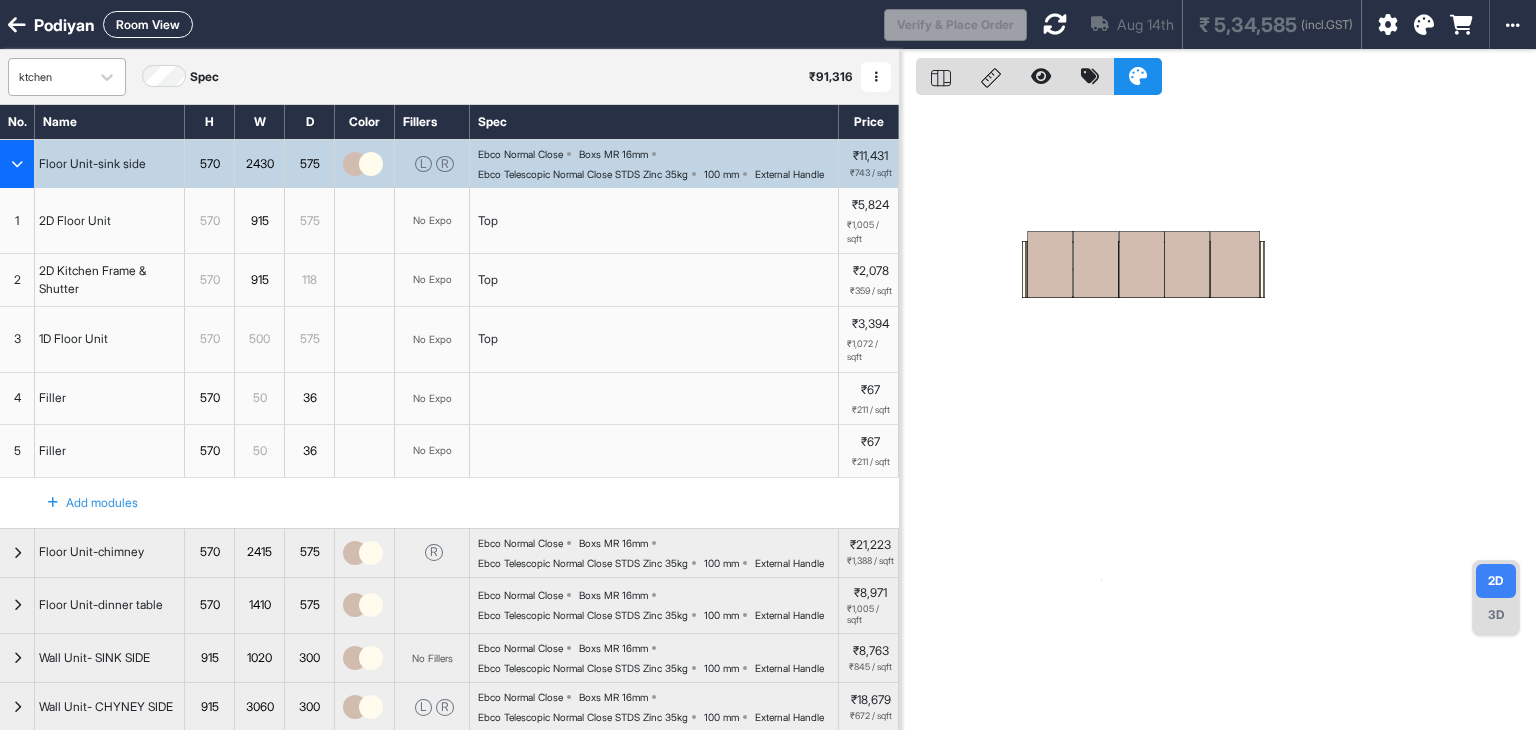 click on "ktchen" at bounding box center (49, 77) 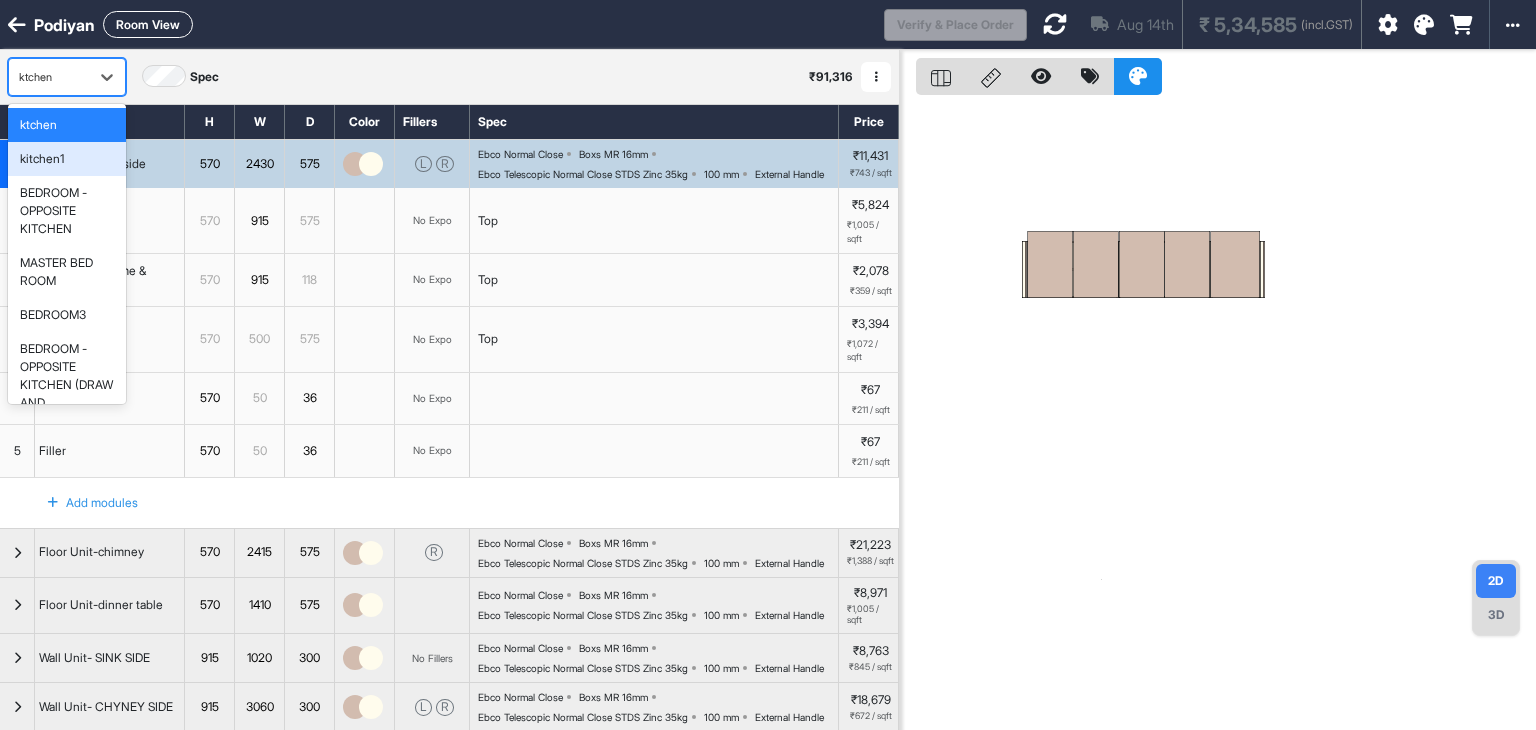 click on "kitchen1" at bounding box center [67, 159] 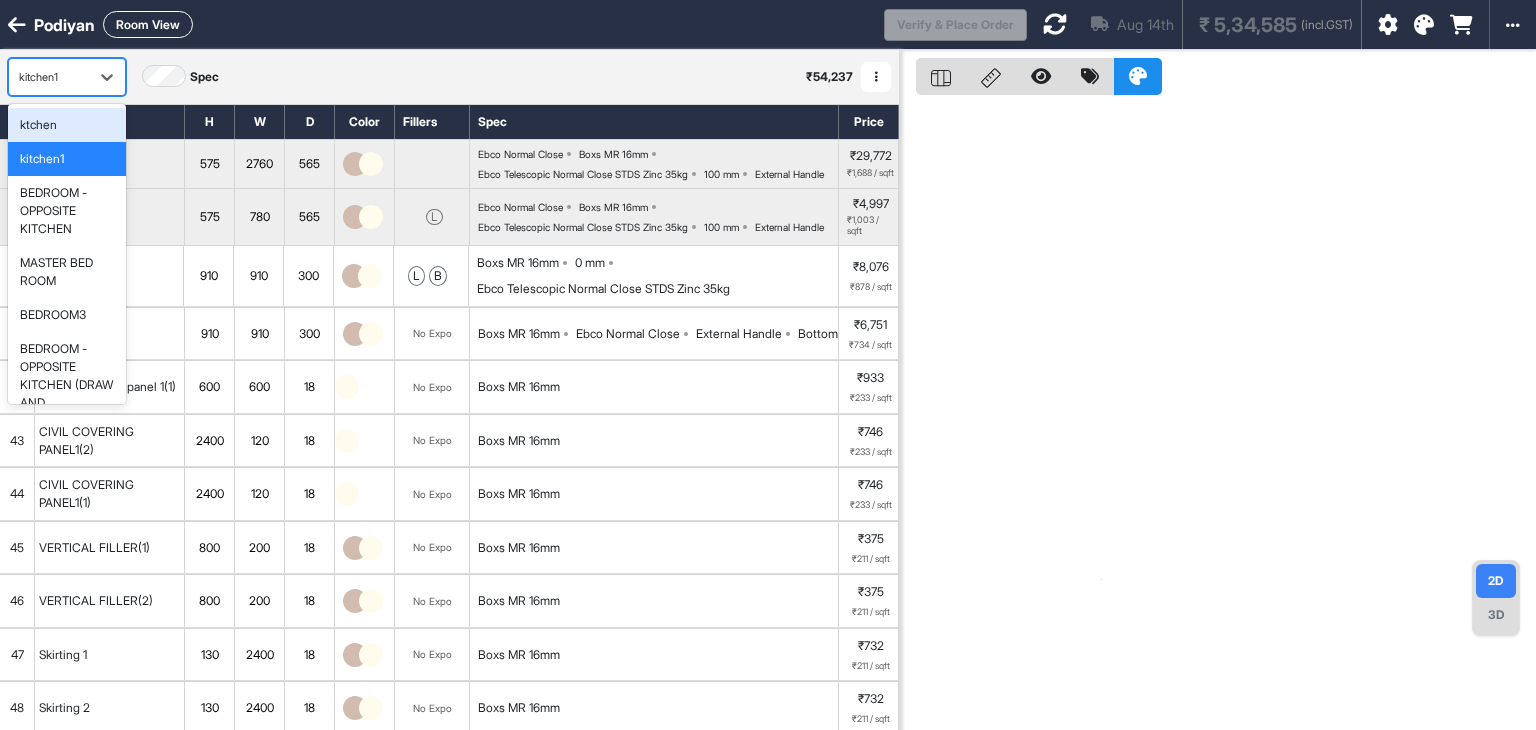 click on "kitchen1" at bounding box center (49, 77) 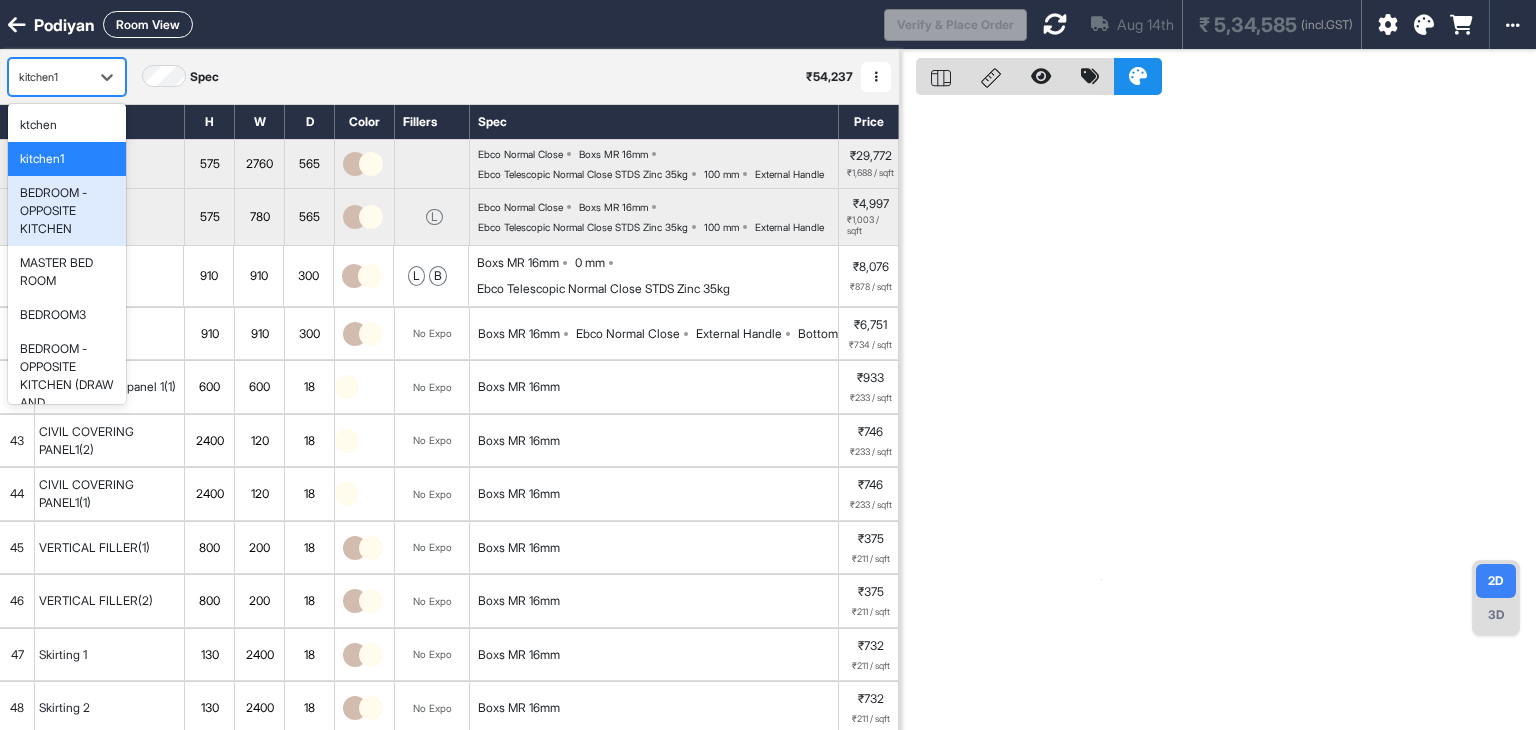 click on "BEDROOM -OPPOSITE KITCHEN" at bounding box center [67, 211] 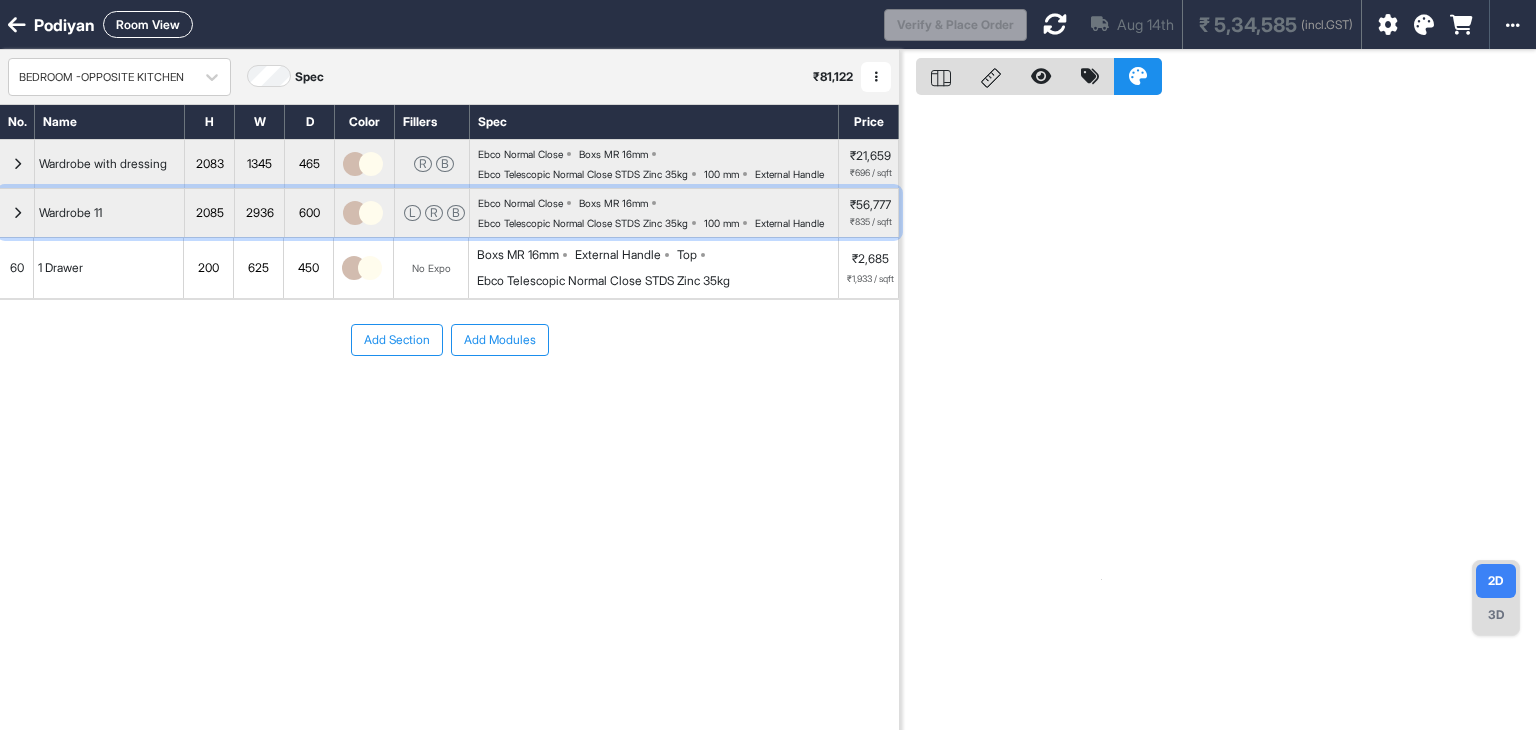 click at bounding box center [17, 213] 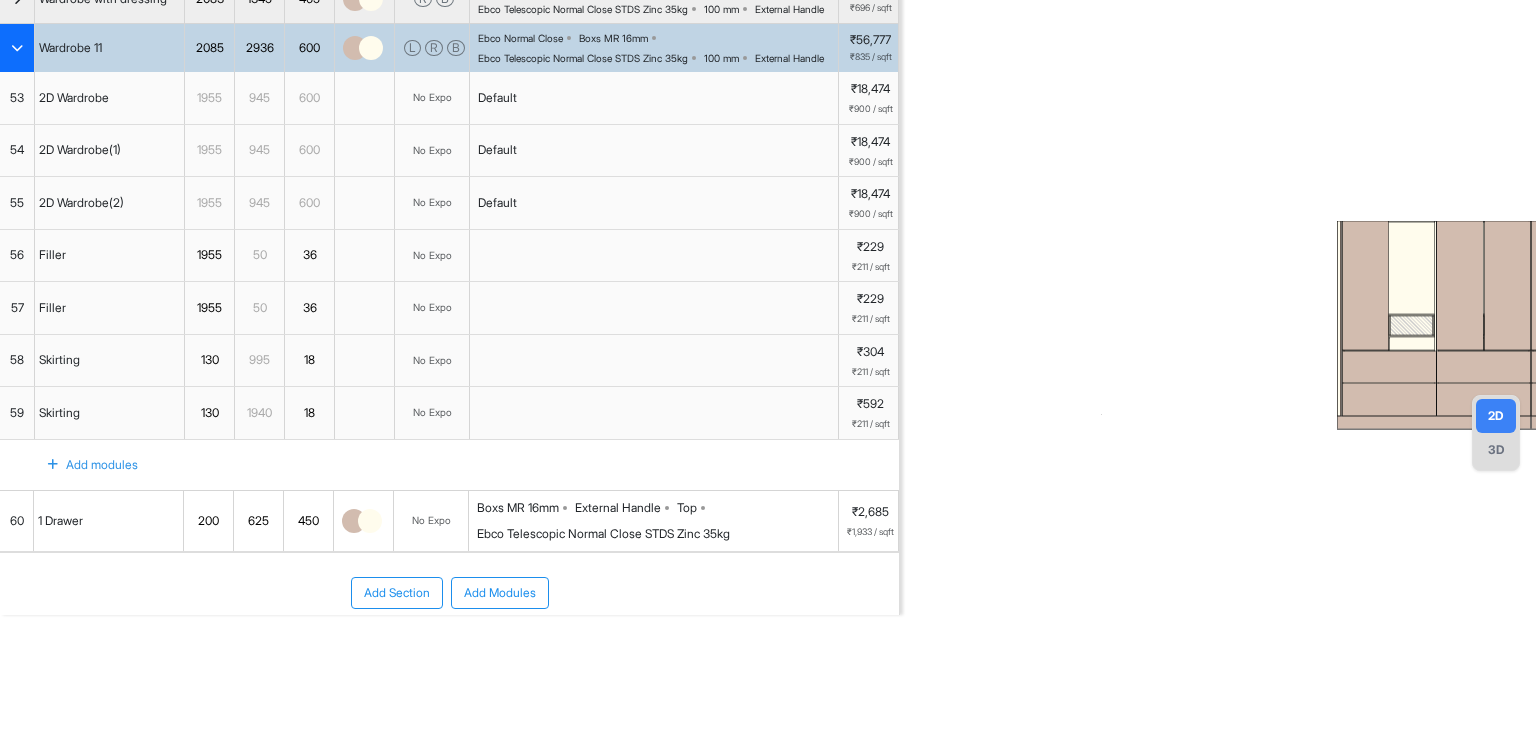 scroll, scrollTop: 0, scrollLeft: 0, axis: both 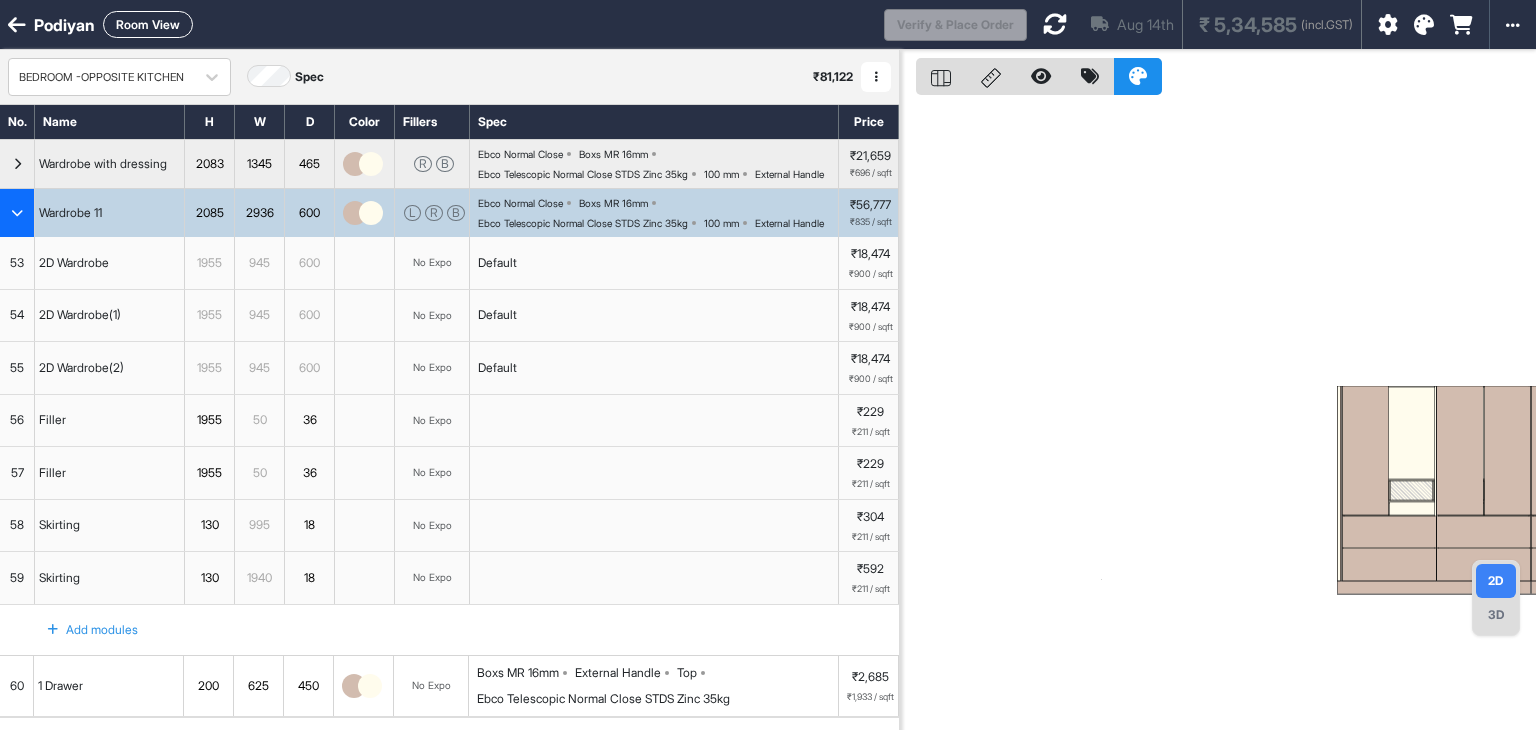 click at bounding box center [17, 25] 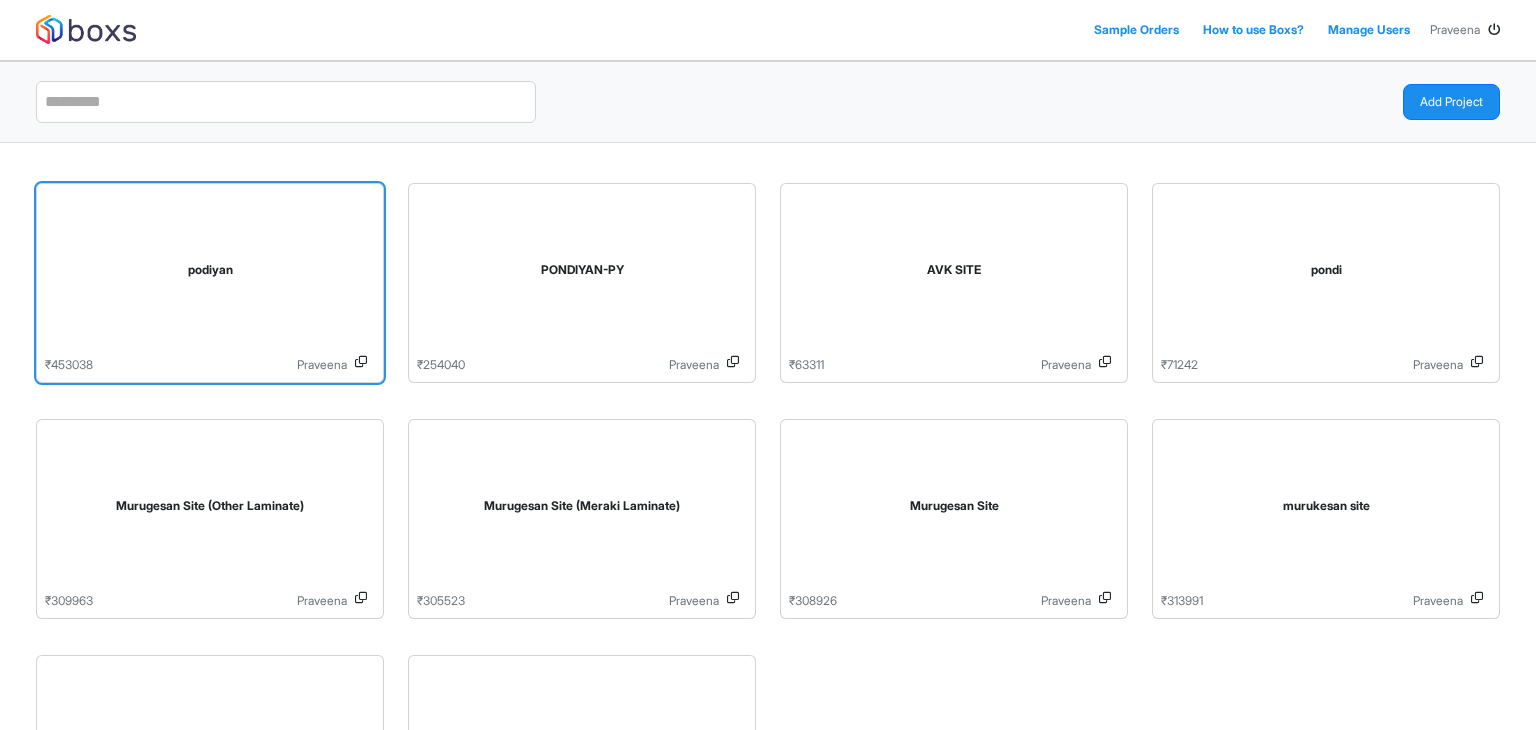 click on "podiyan" at bounding box center [210, 274] 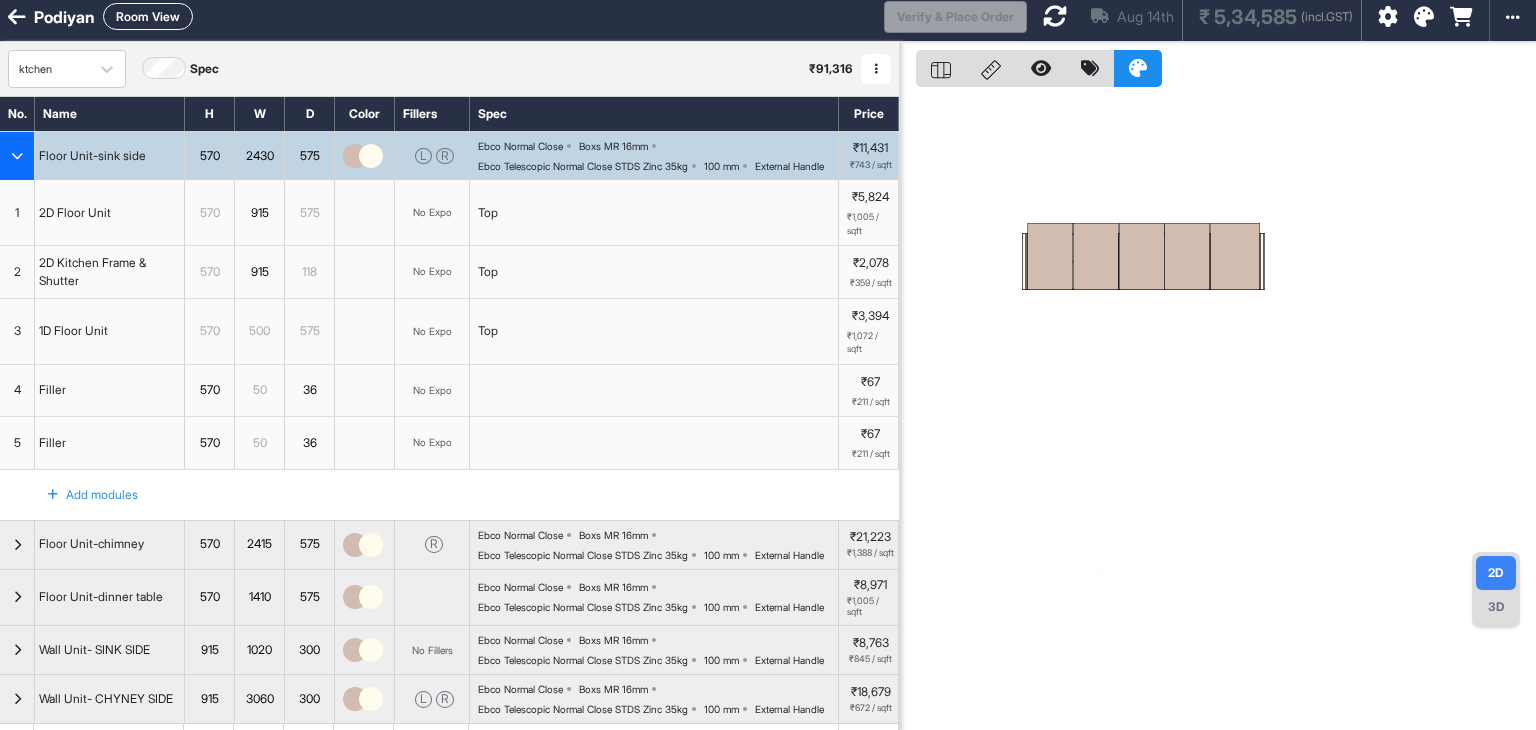 scroll, scrollTop: 0, scrollLeft: 0, axis: both 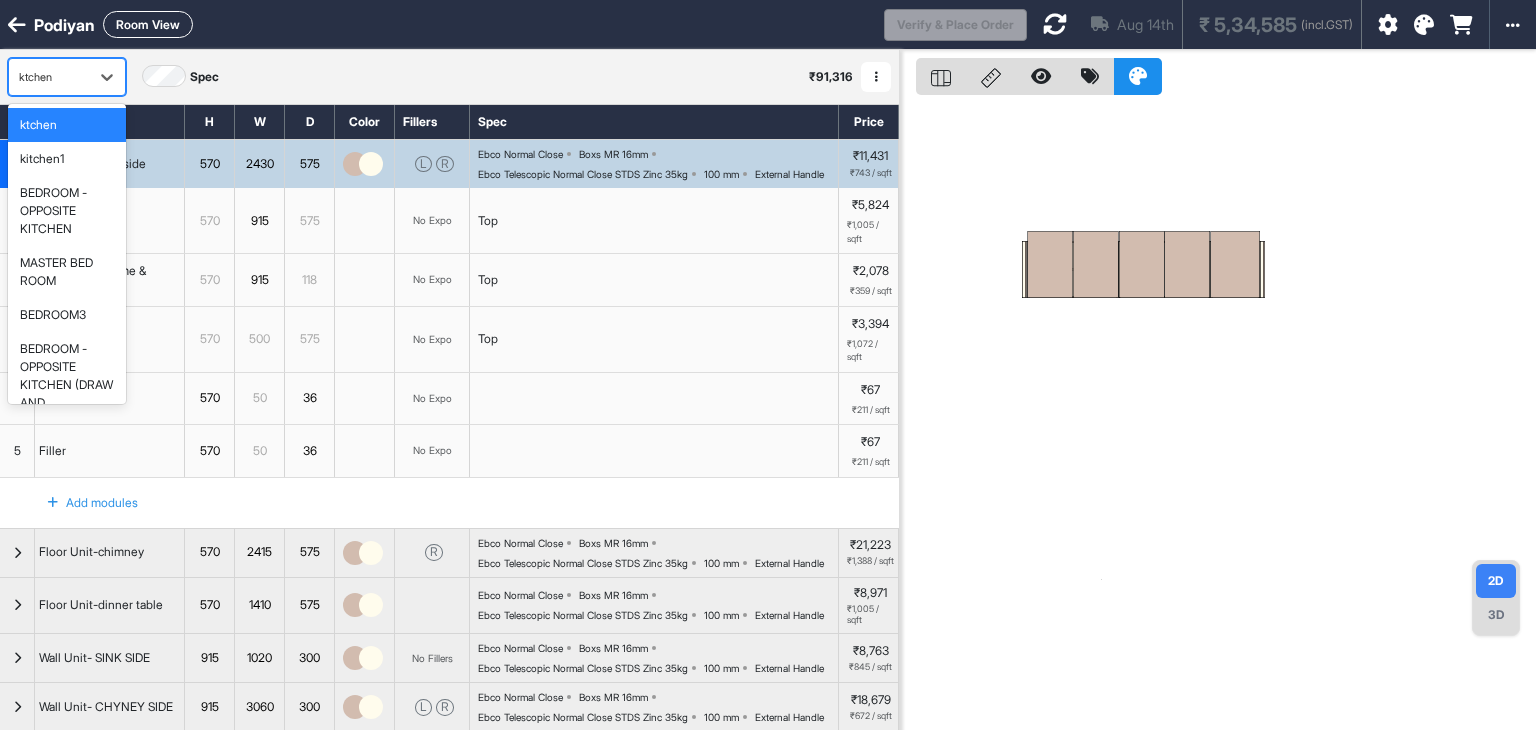 click at bounding box center [49, 77] 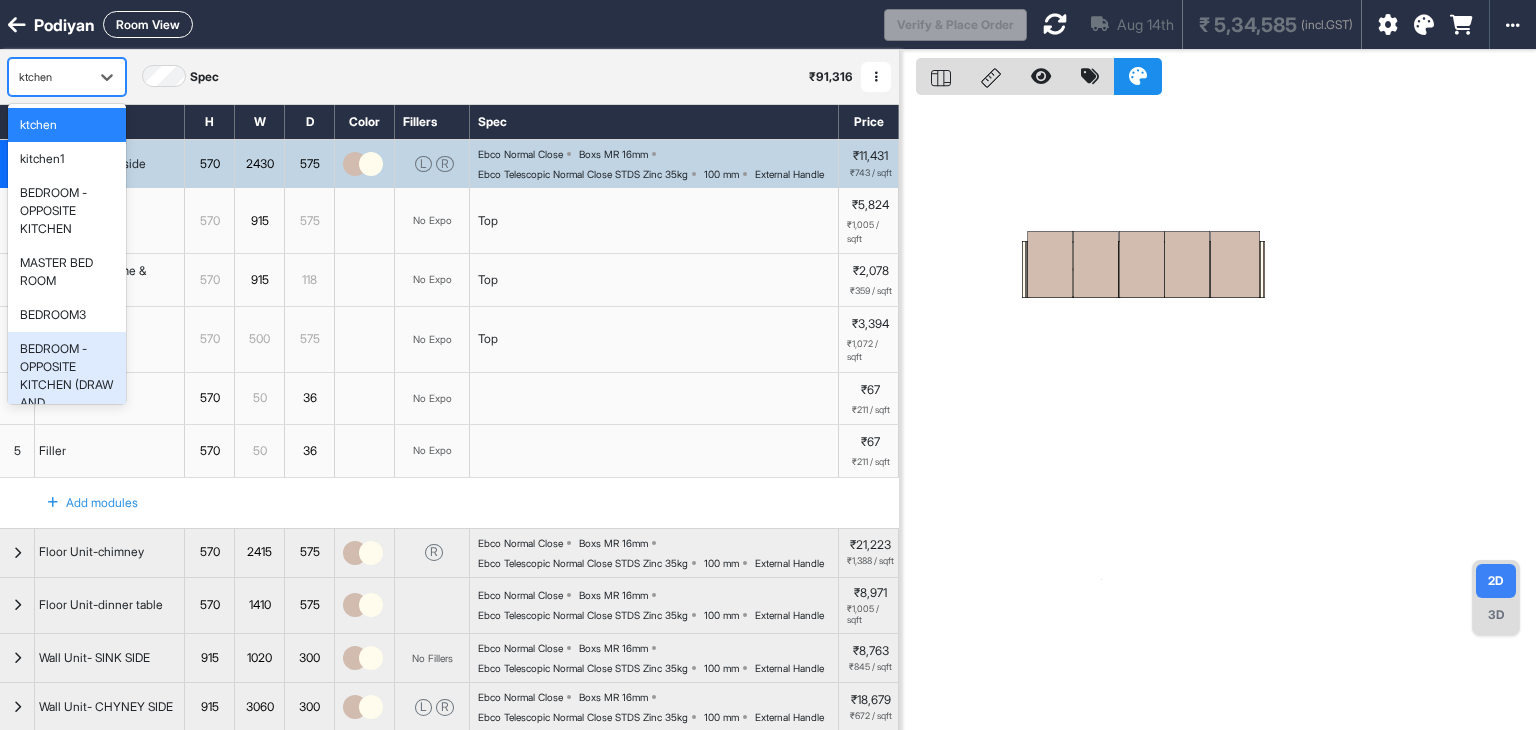 click on "BEDROOM -OPPOSITE KITCHEN (DRAW AND SCATTERING)" at bounding box center (67, 385) 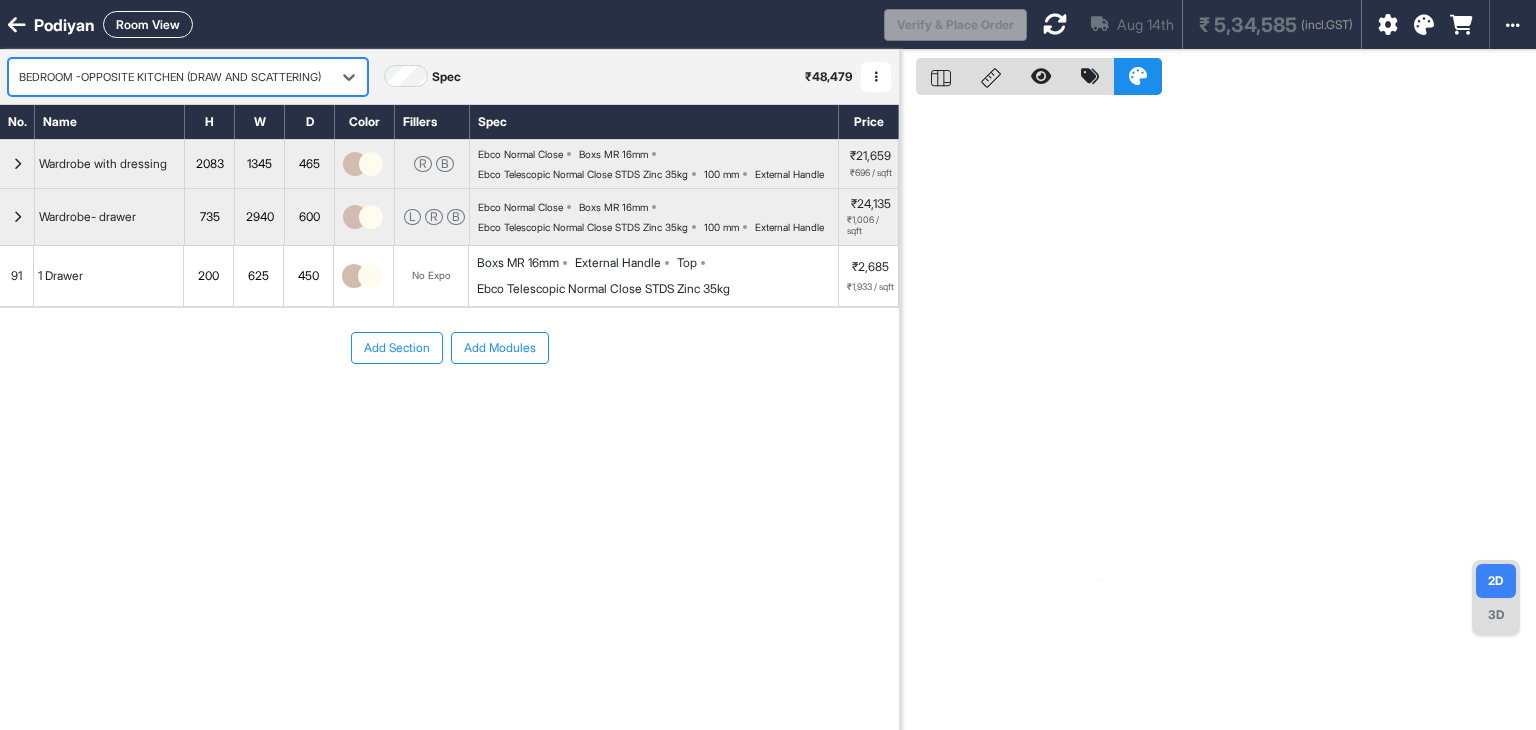 click at bounding box center [170, 77] 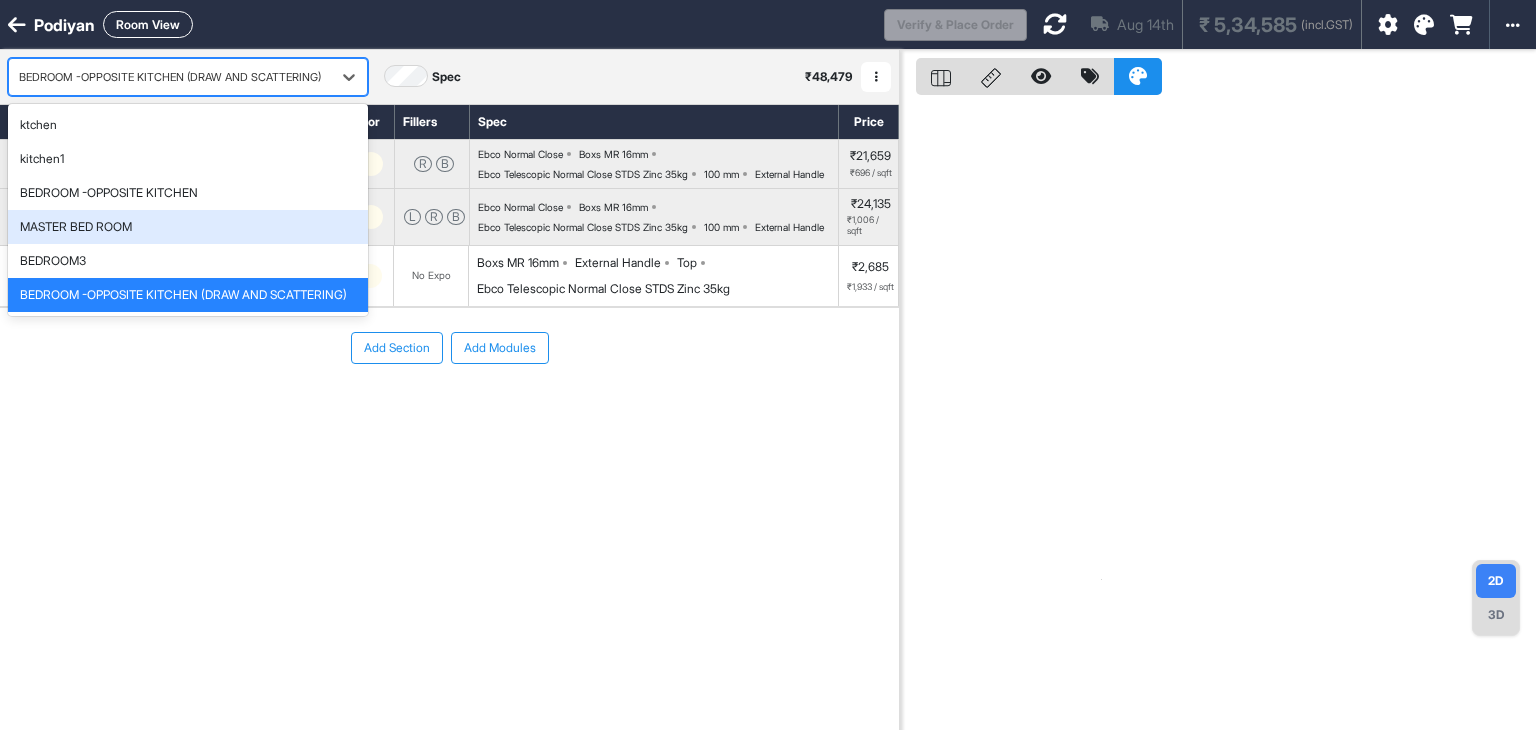 click on "MASTER BED ROOM" at bounding box center (76, 227) 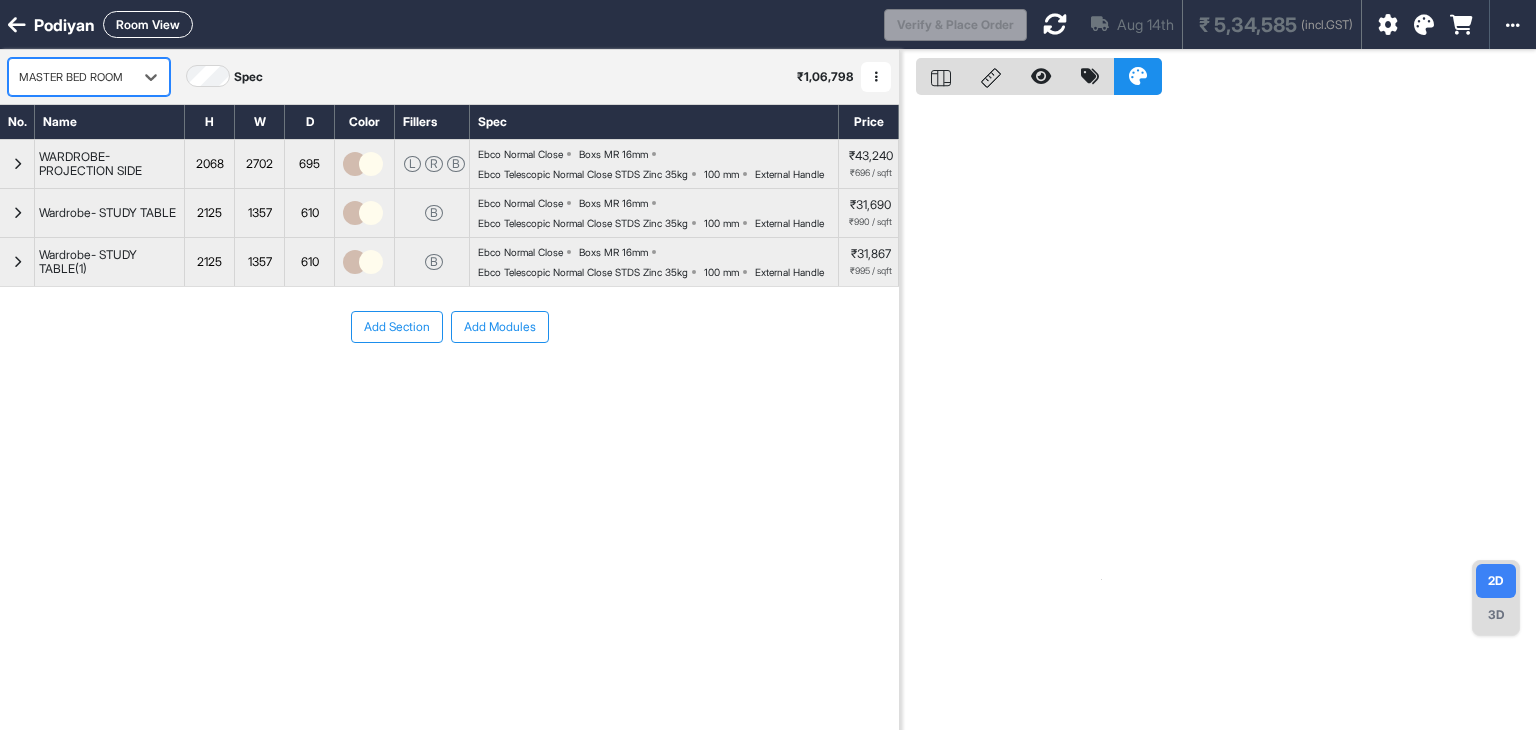 click on "MASTER BED ROOM" at bounding box center (71, 77) 